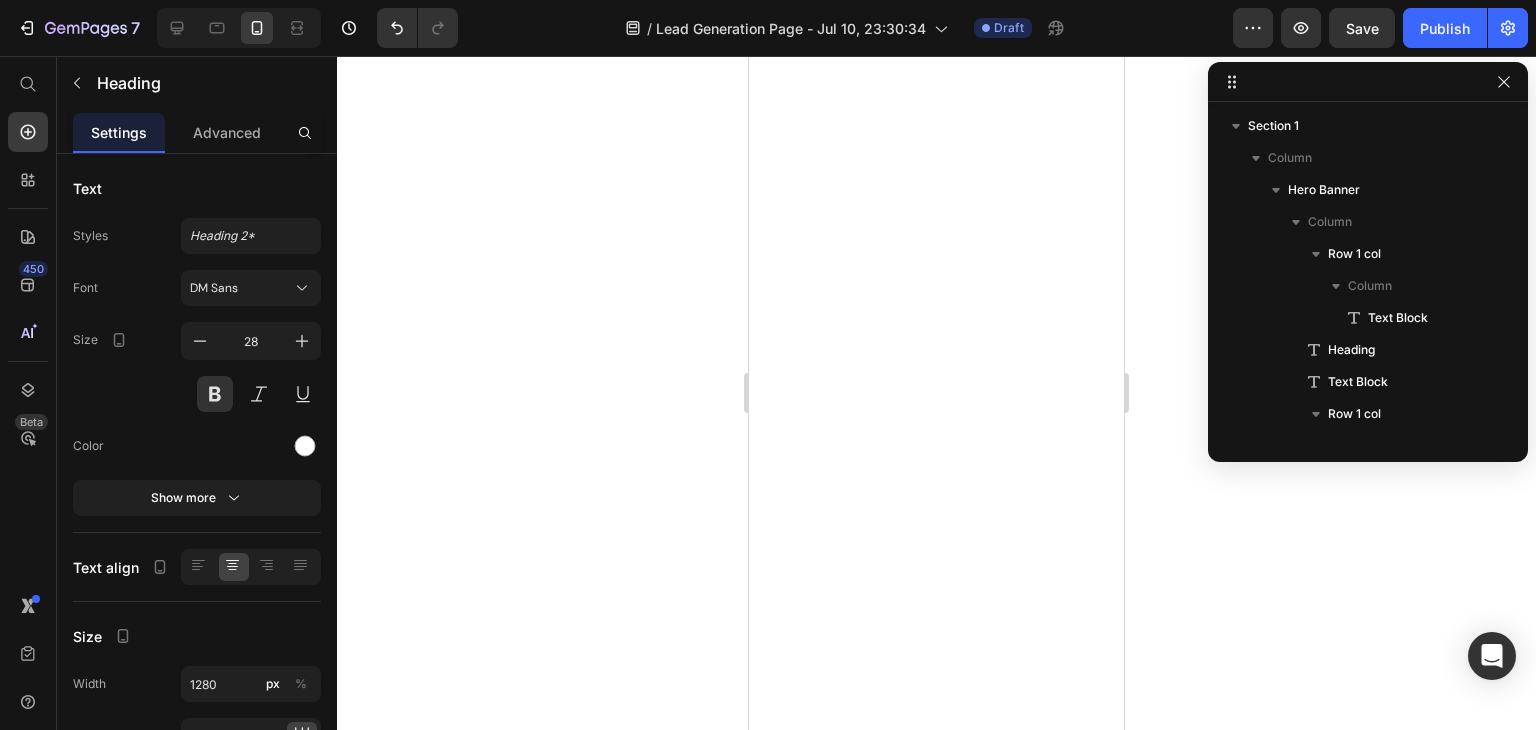 scroll, scrollTop: 0, scrollLeft: 0, axis: both 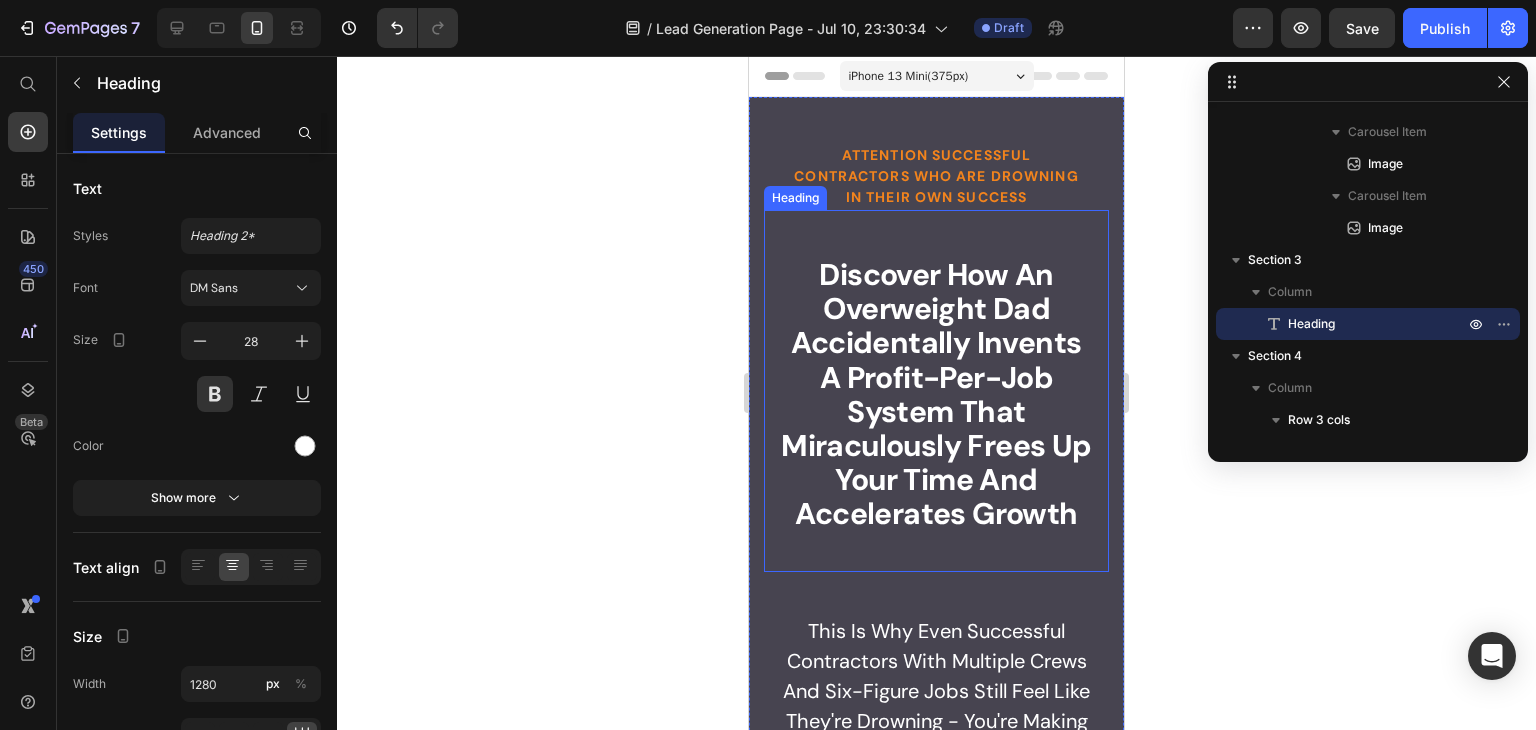 click on "ATTENTION SUCCESSFUL CONTRACTORS WHO ARE DROWNING IN THEIR OWN SUCCESS" at bounding box center [936, 176] 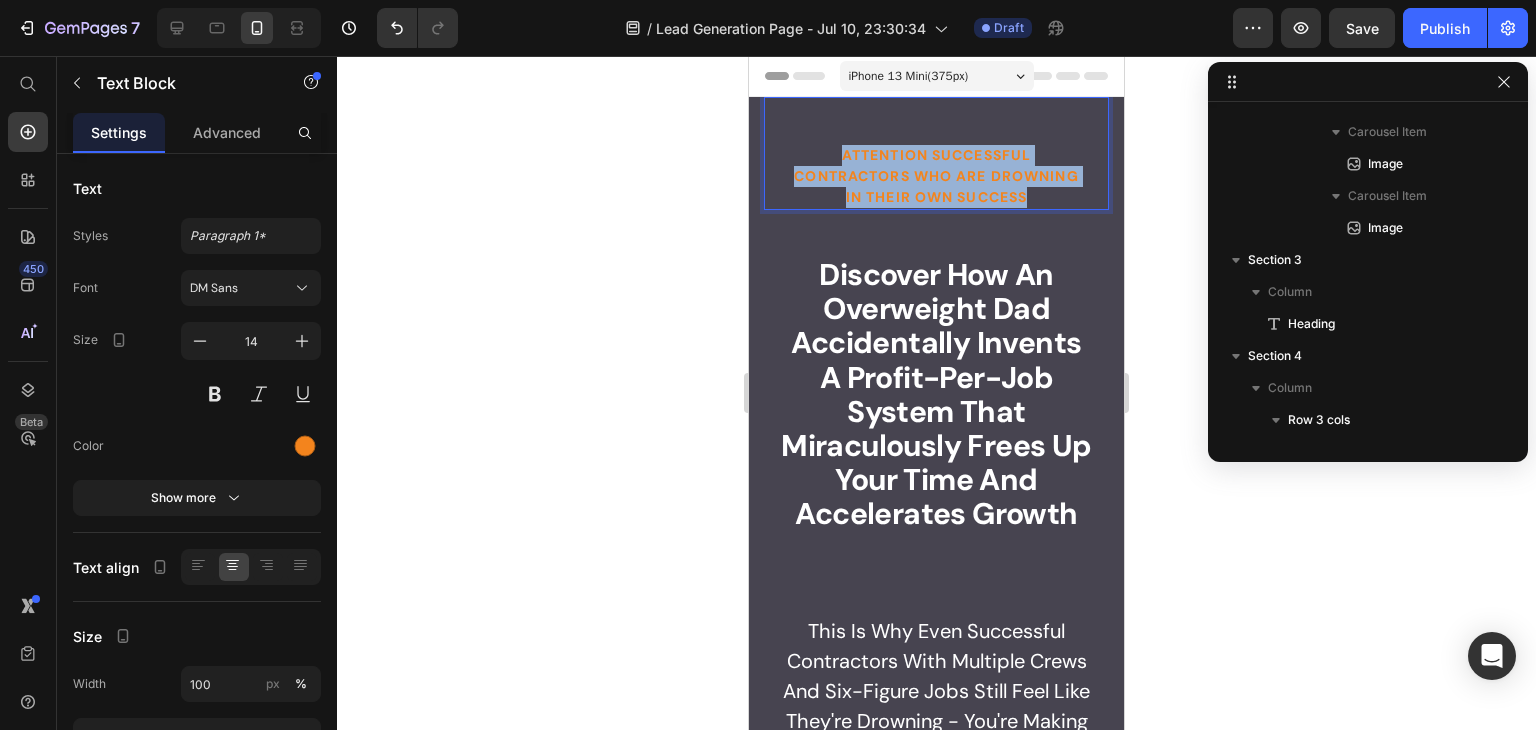 click on "ATTENTION SUCCESSFUL CONTRACTORS WHO ARE DROWNING IN THEIR OWN SUCCESS" at bounding box center [936, 176] 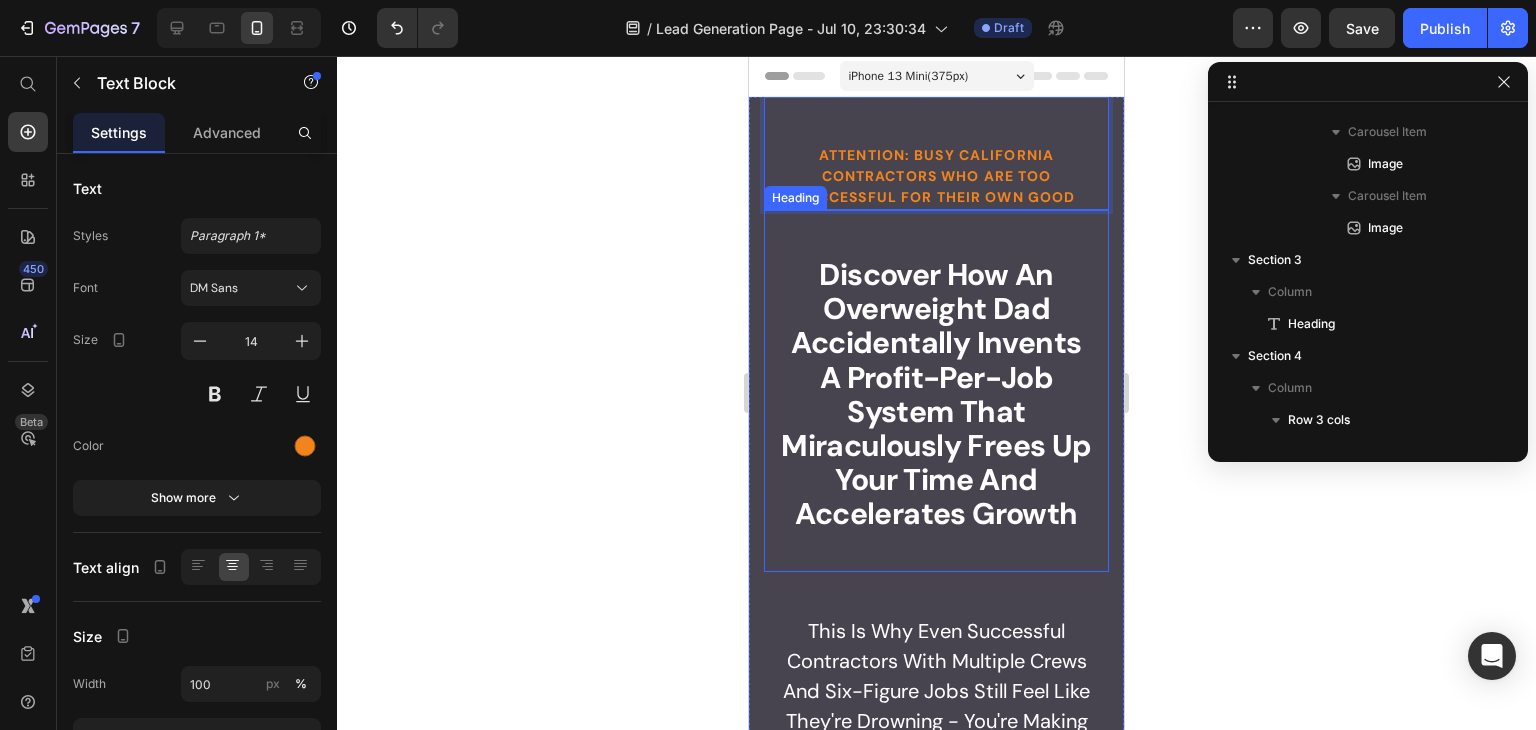 click on "Discover How An overweight Dad Accidentally Invents A Profit-Per-Job system That Miraculously Frees Up Your Time And Accelerates Growth" at bounding box center (936, 391) 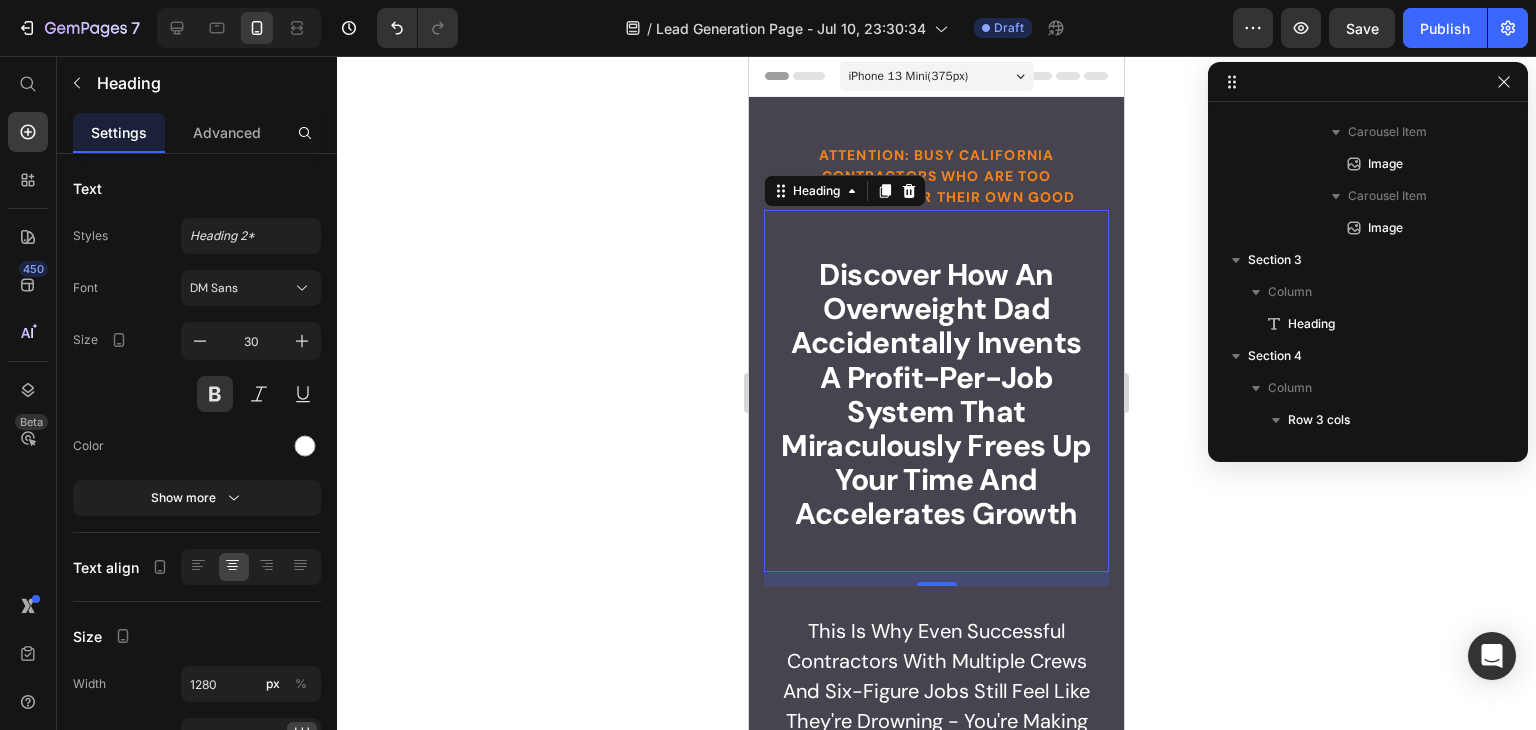 click on "Discover How An overweight Dad Accidentally Invents A Profit-Per-Job system That Miraculously Frees Up Your Time And Accelerates Growth" at bounding box center (936, 391) 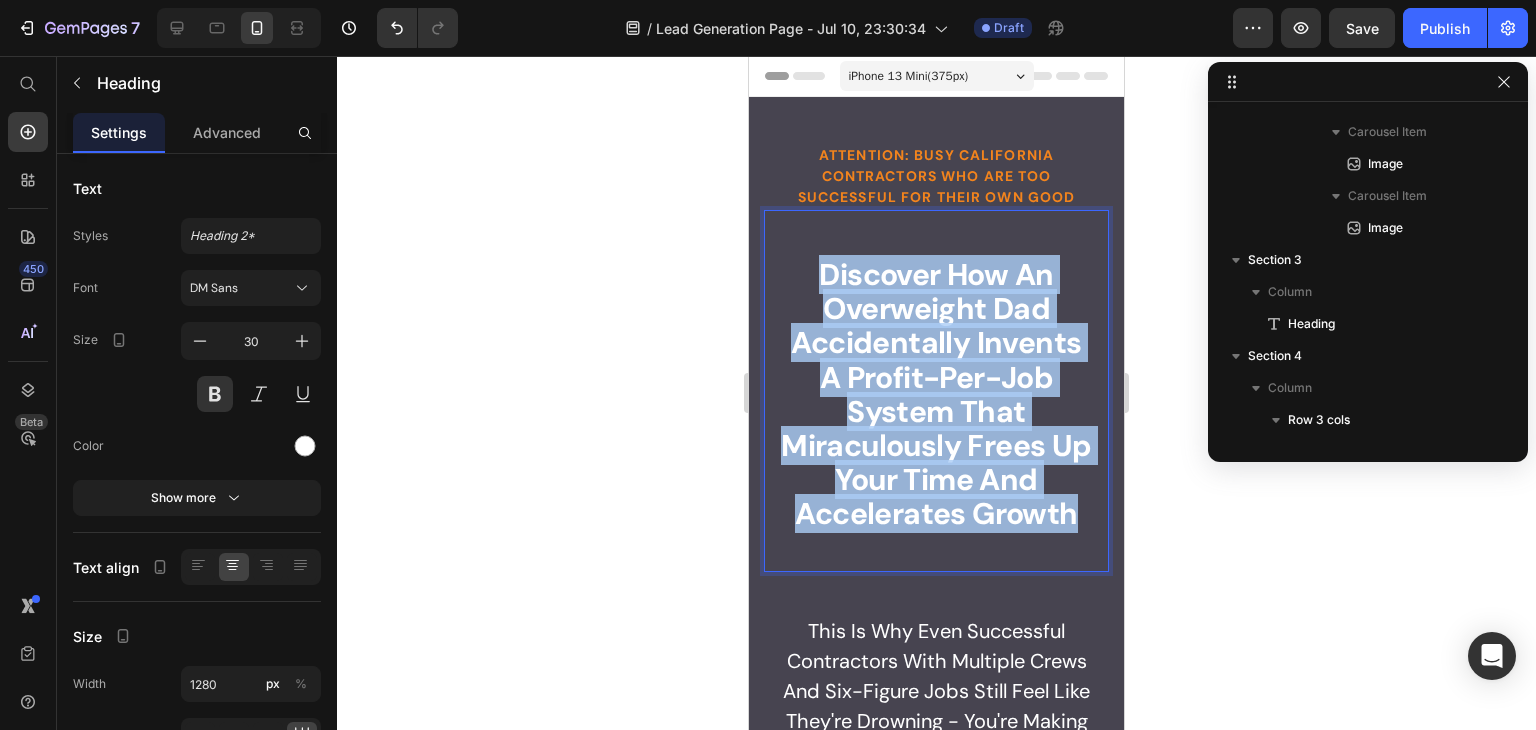 click on "Discover How An overweight Dad Accidentally Invents A Profit-Per-Job system That Miraculously Frees Up Your Time And Accelerates Growth" at bounding box center [936, 395] 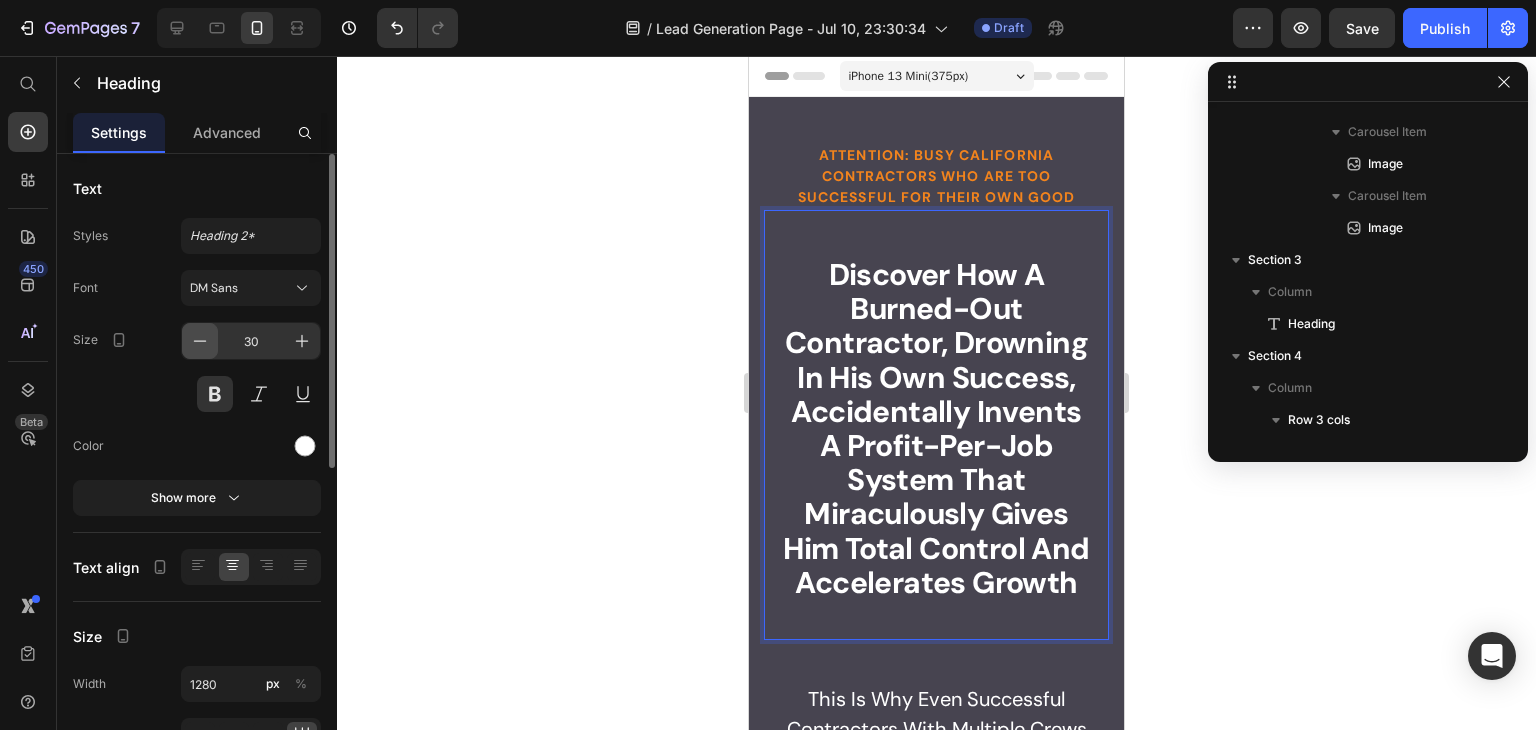 click 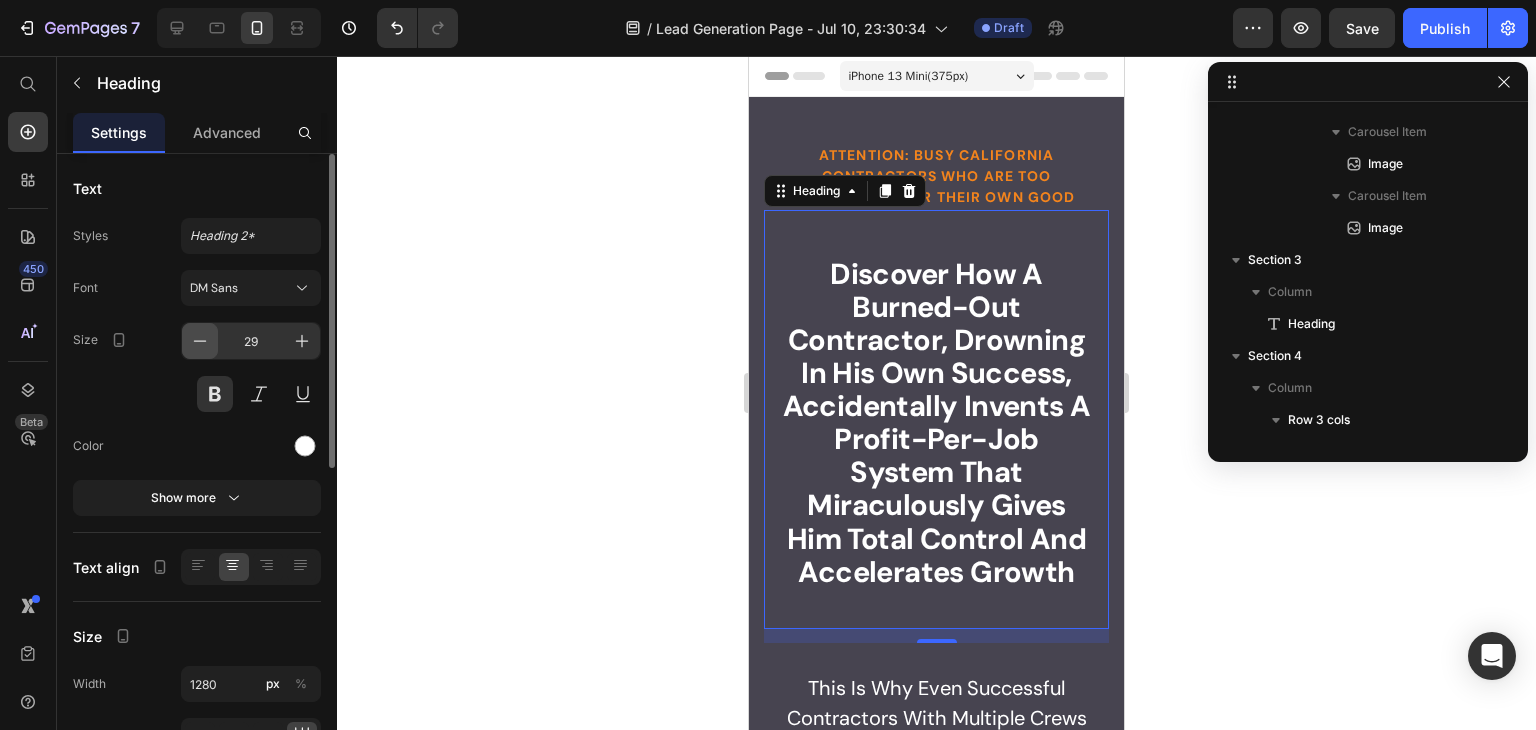 click 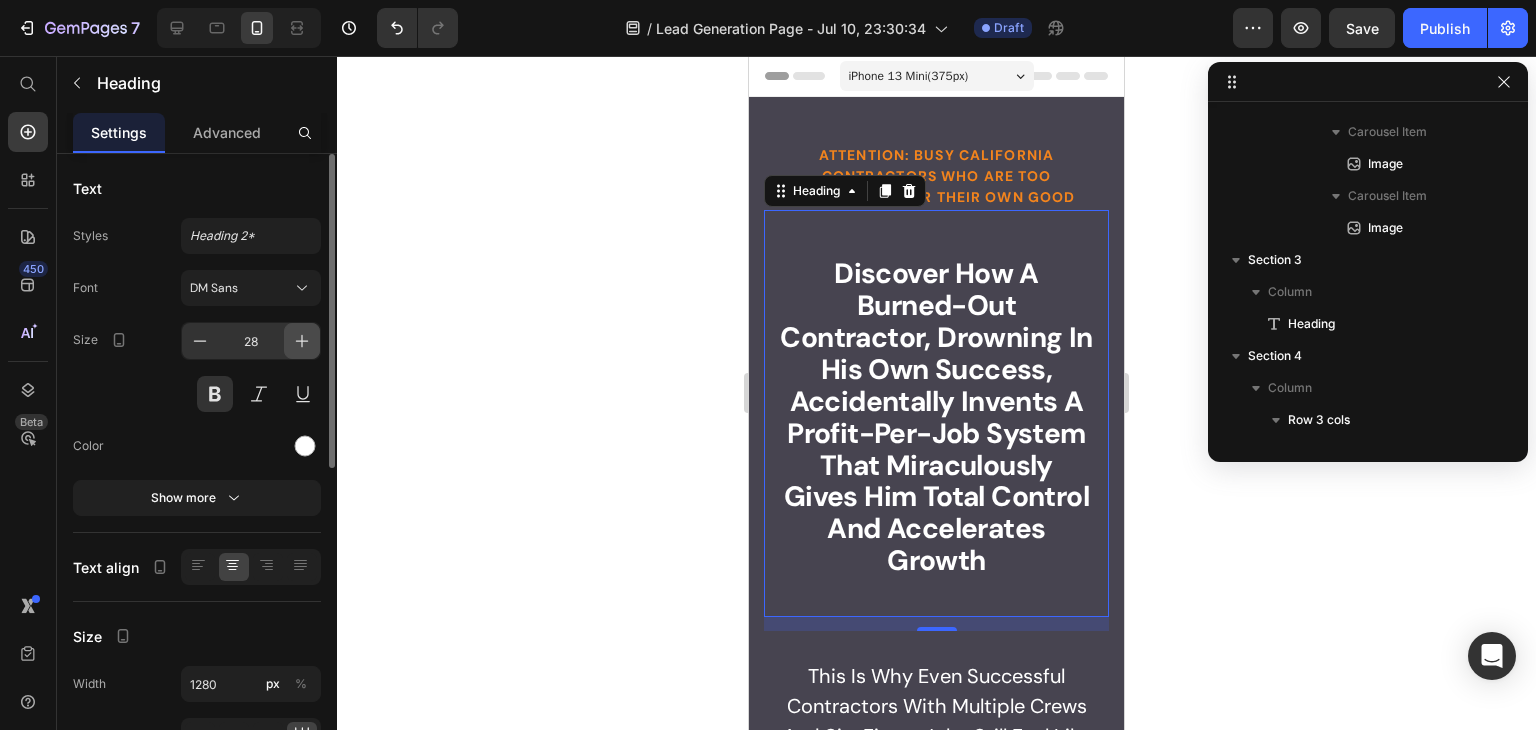 click 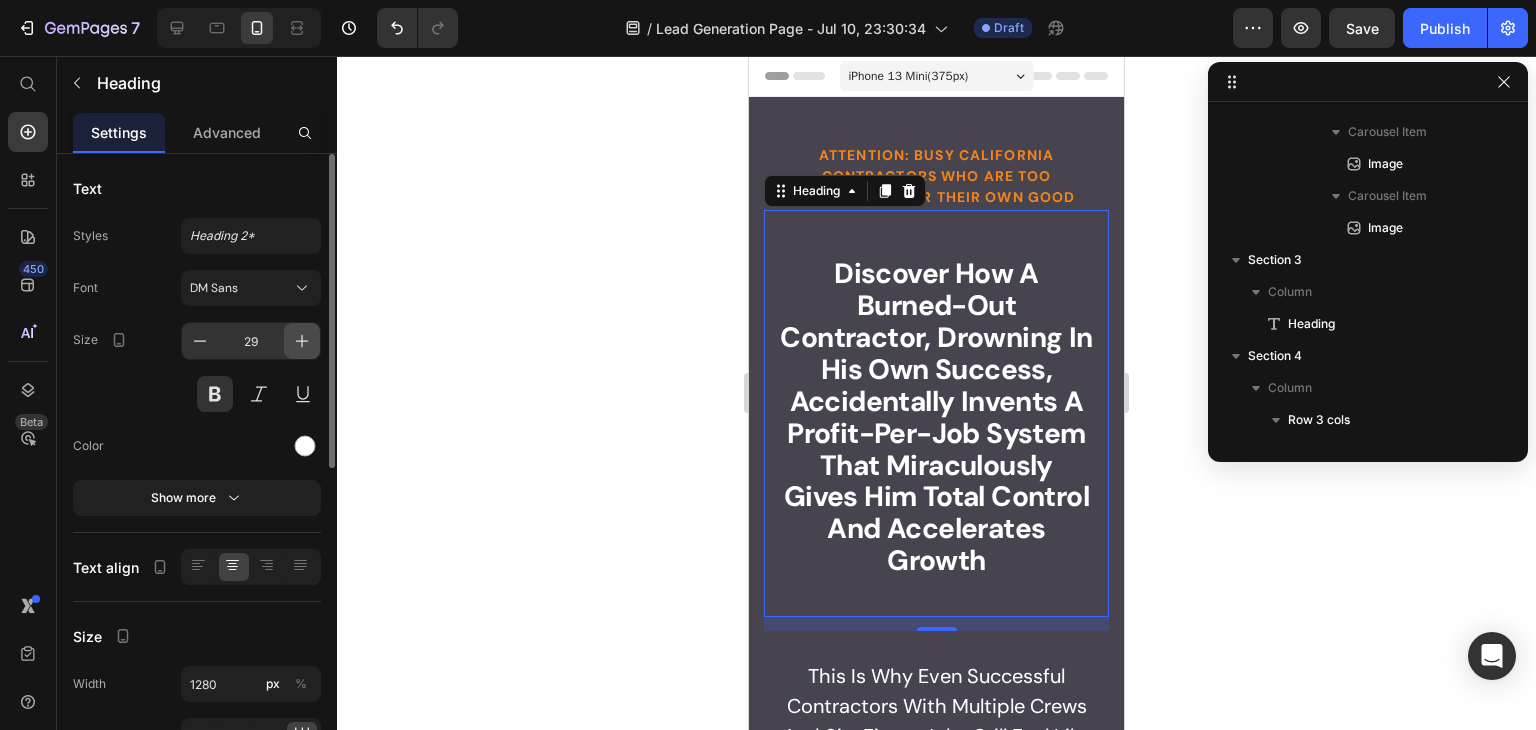 click 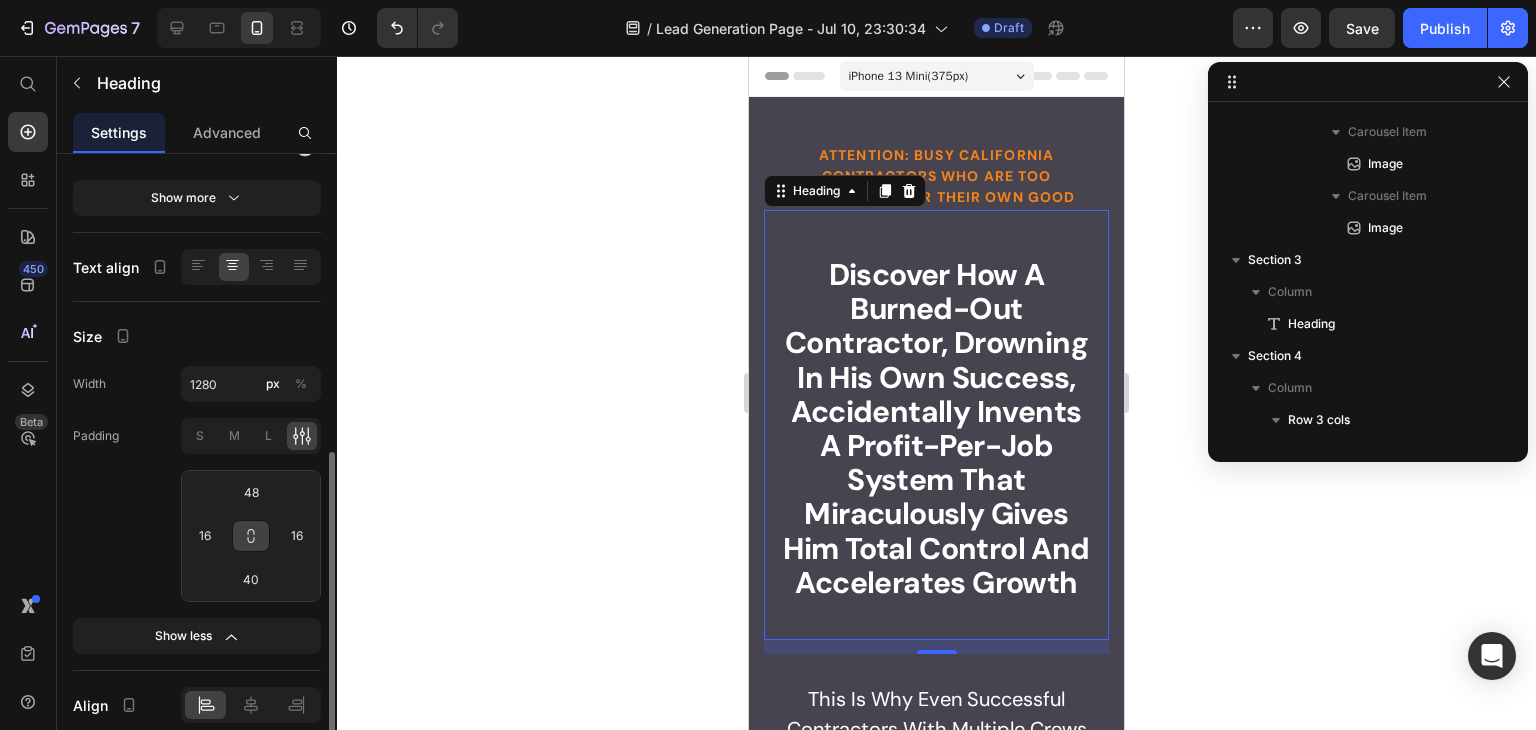 scroll, scrollTop: 400, scrollLeft: 0, axis: vertical 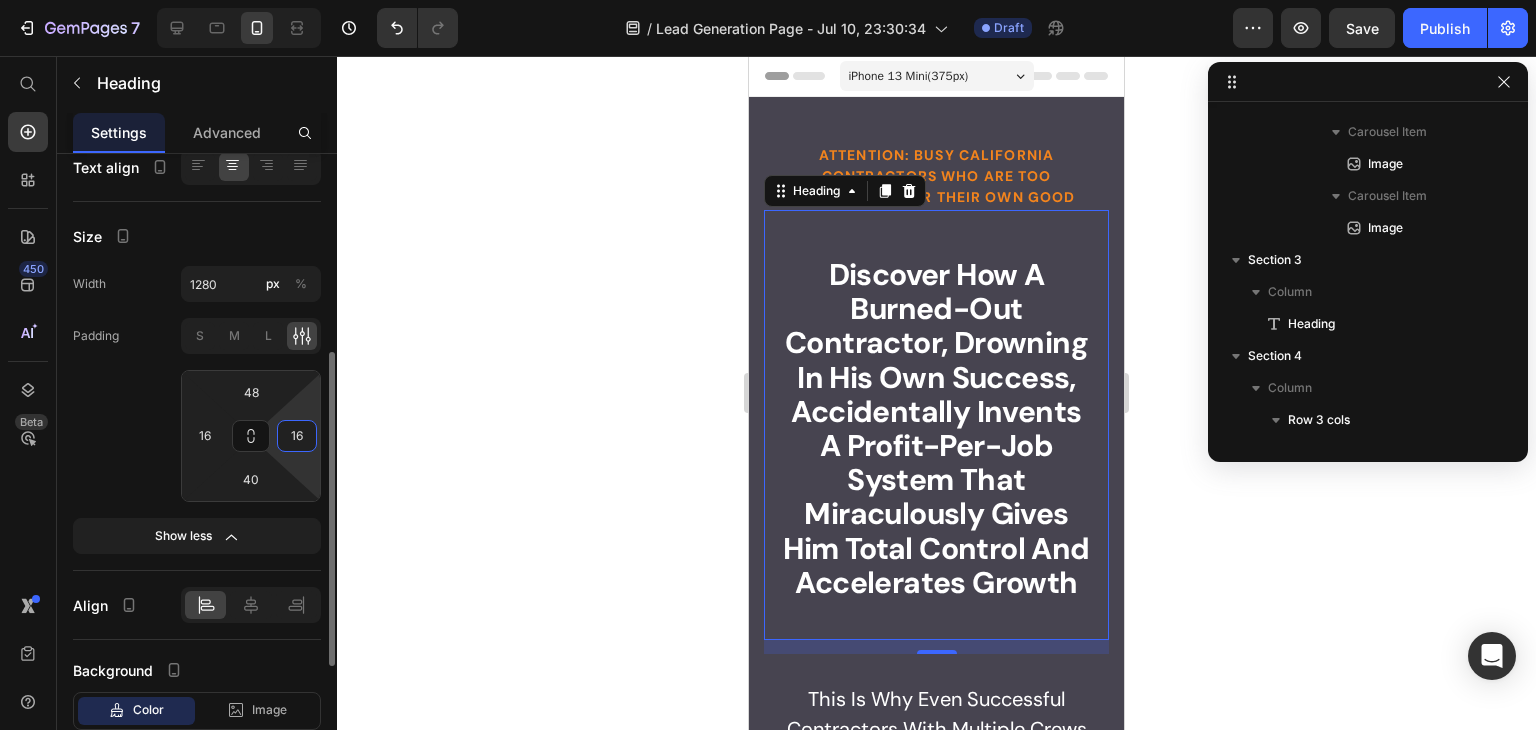 click on "16" at bounding box center [297, 436] 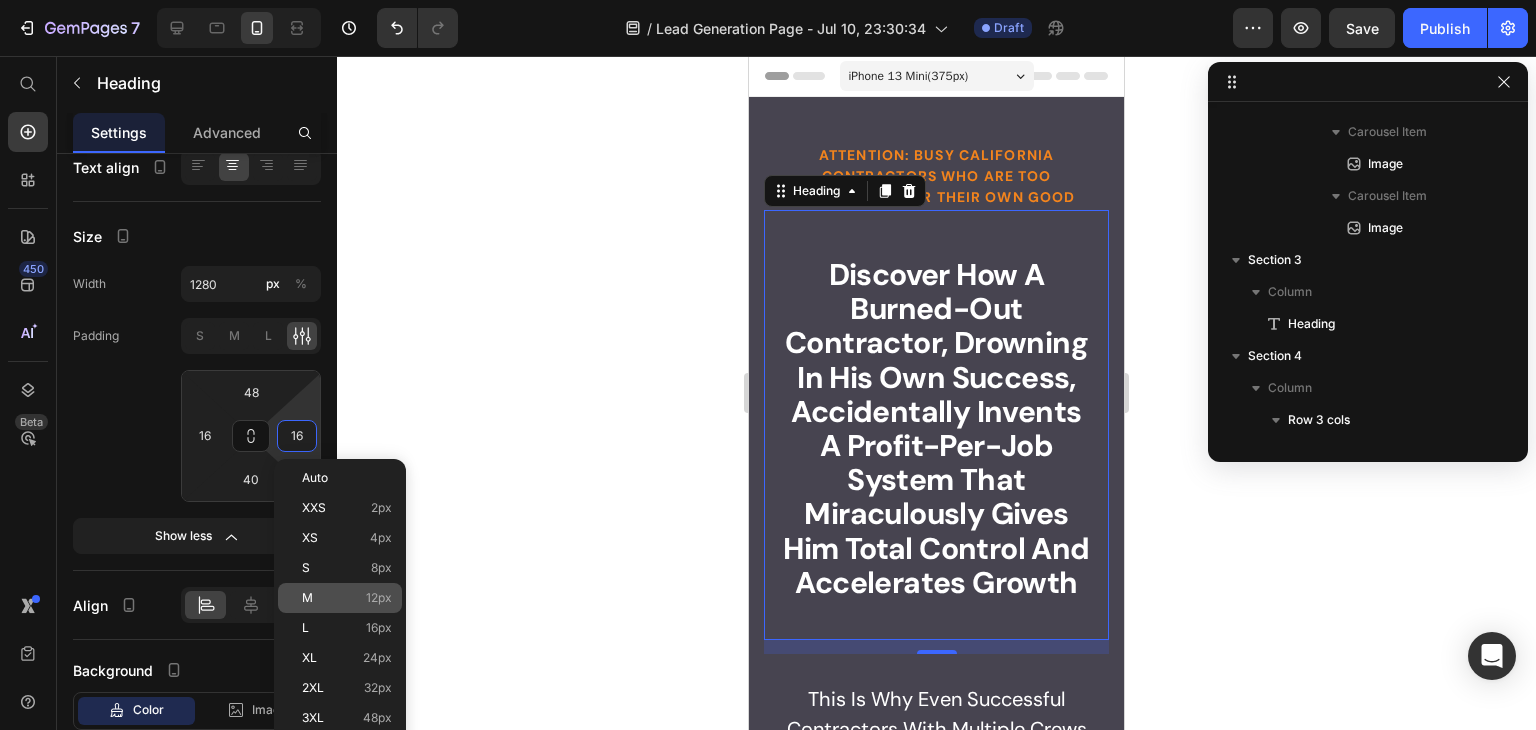click on "M 12px" 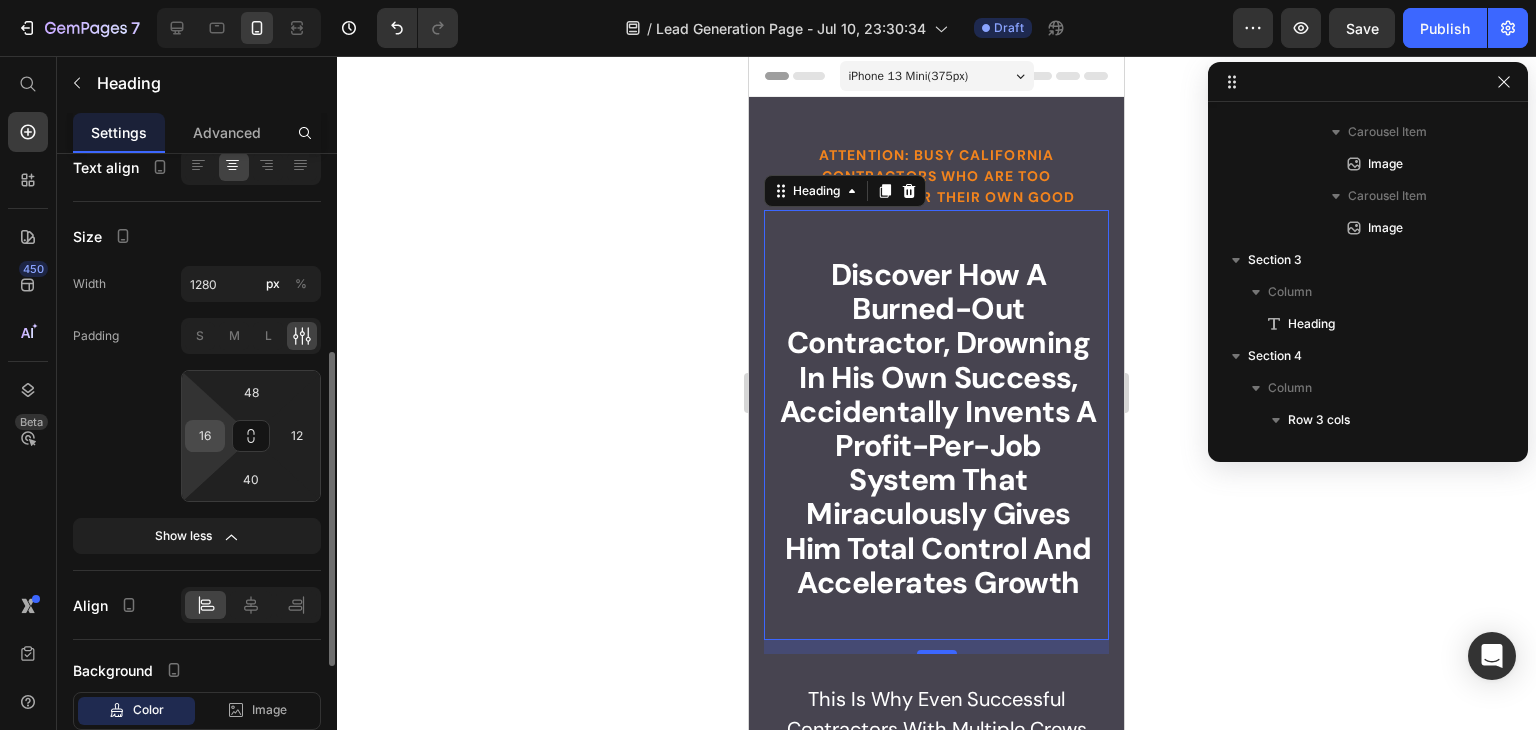 click on "16" at bounding box center [205, 436] 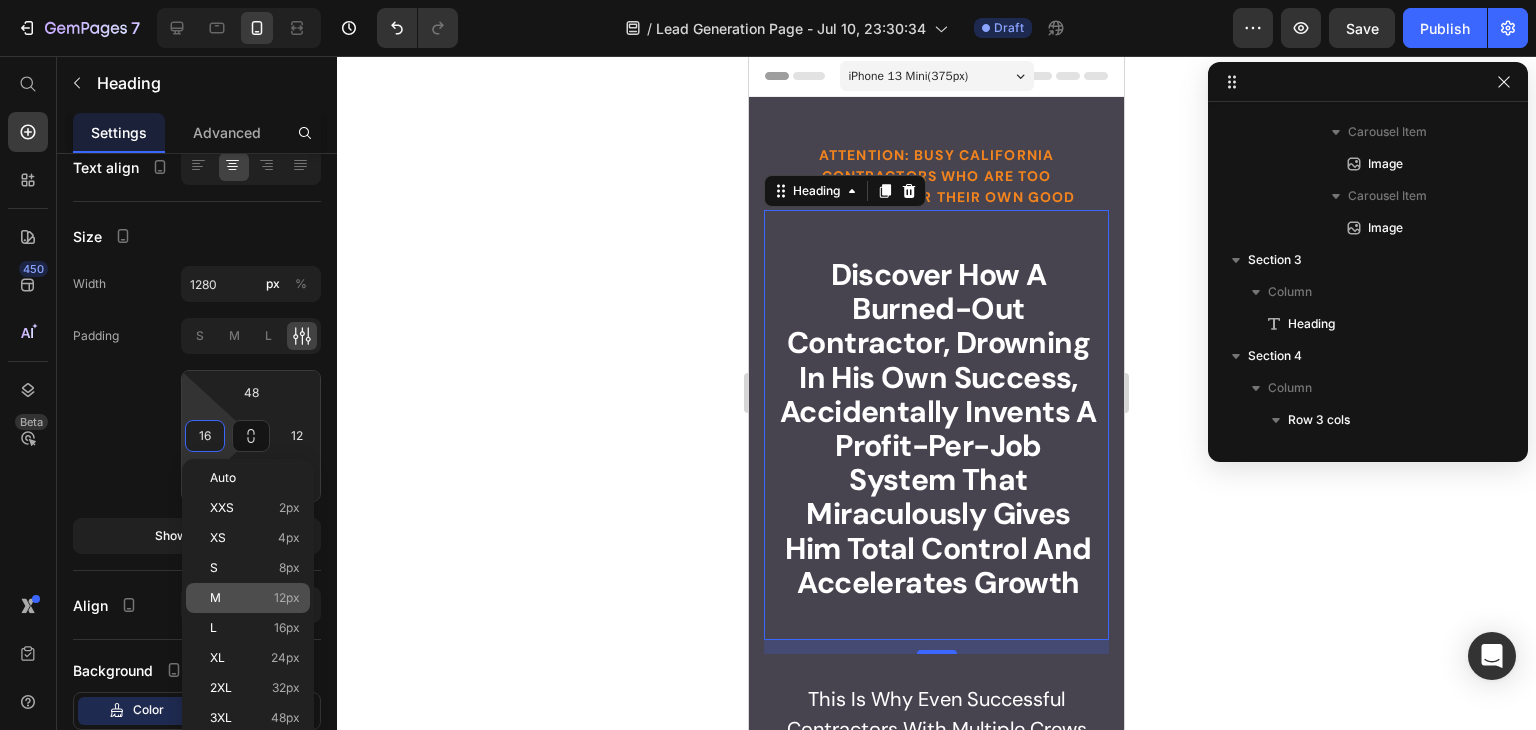 click on "12px" at bounding box center (287, 598) 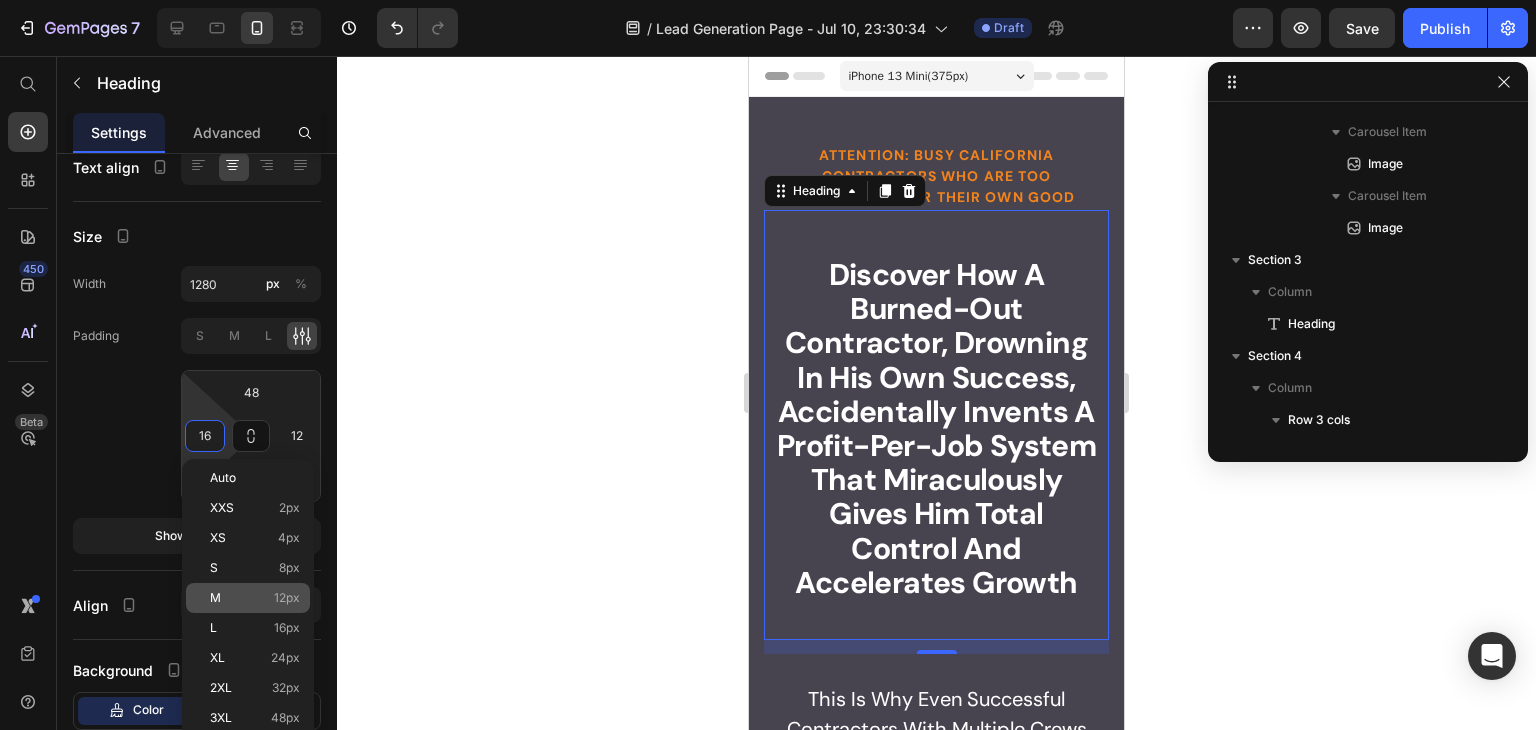type on "12" 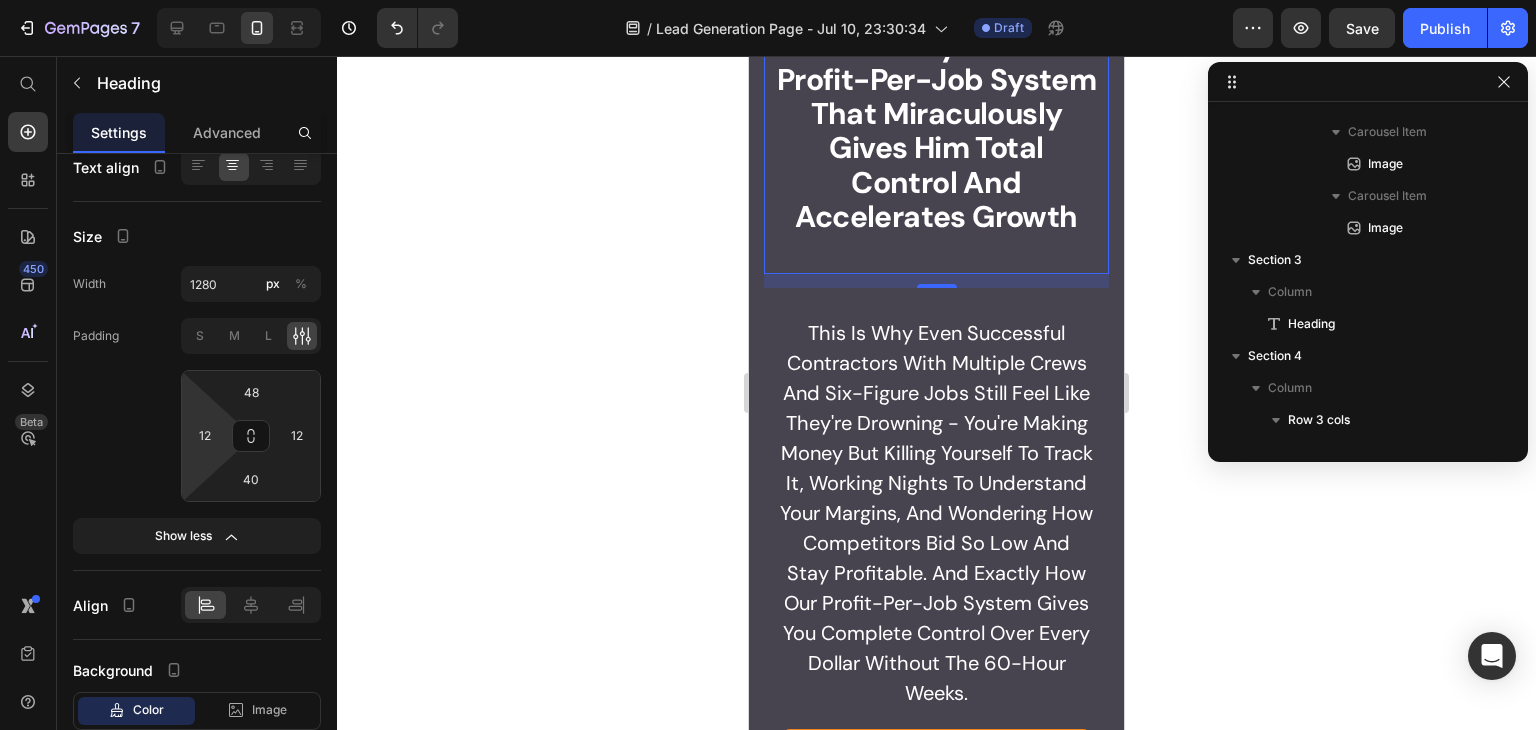 scroll, scrollTop: 0, scrollLeft: 0, axis: both 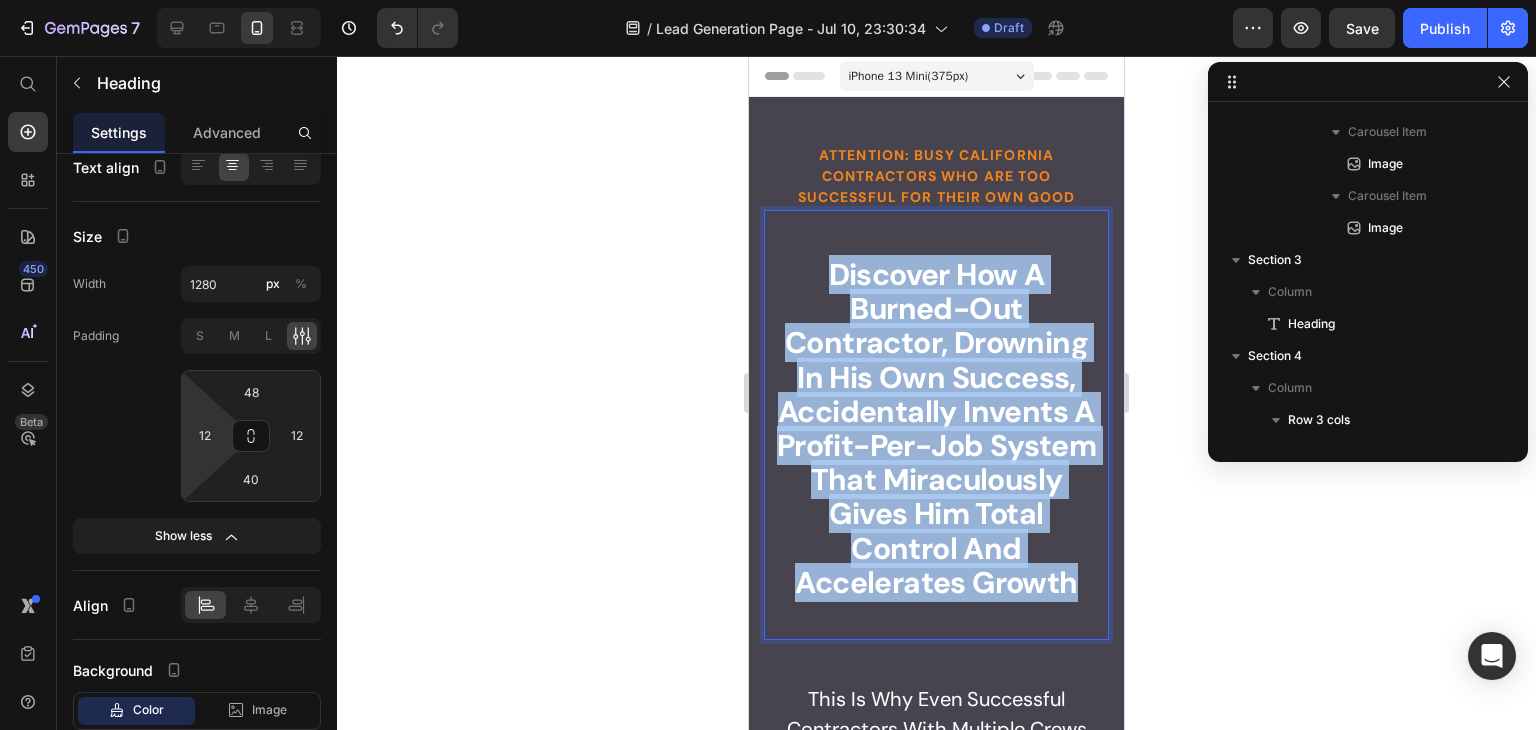 drag, startPoint x: 816, startPoint y: 271, endPoint x: 1014, endPoint y: 616, distance: 397.7801 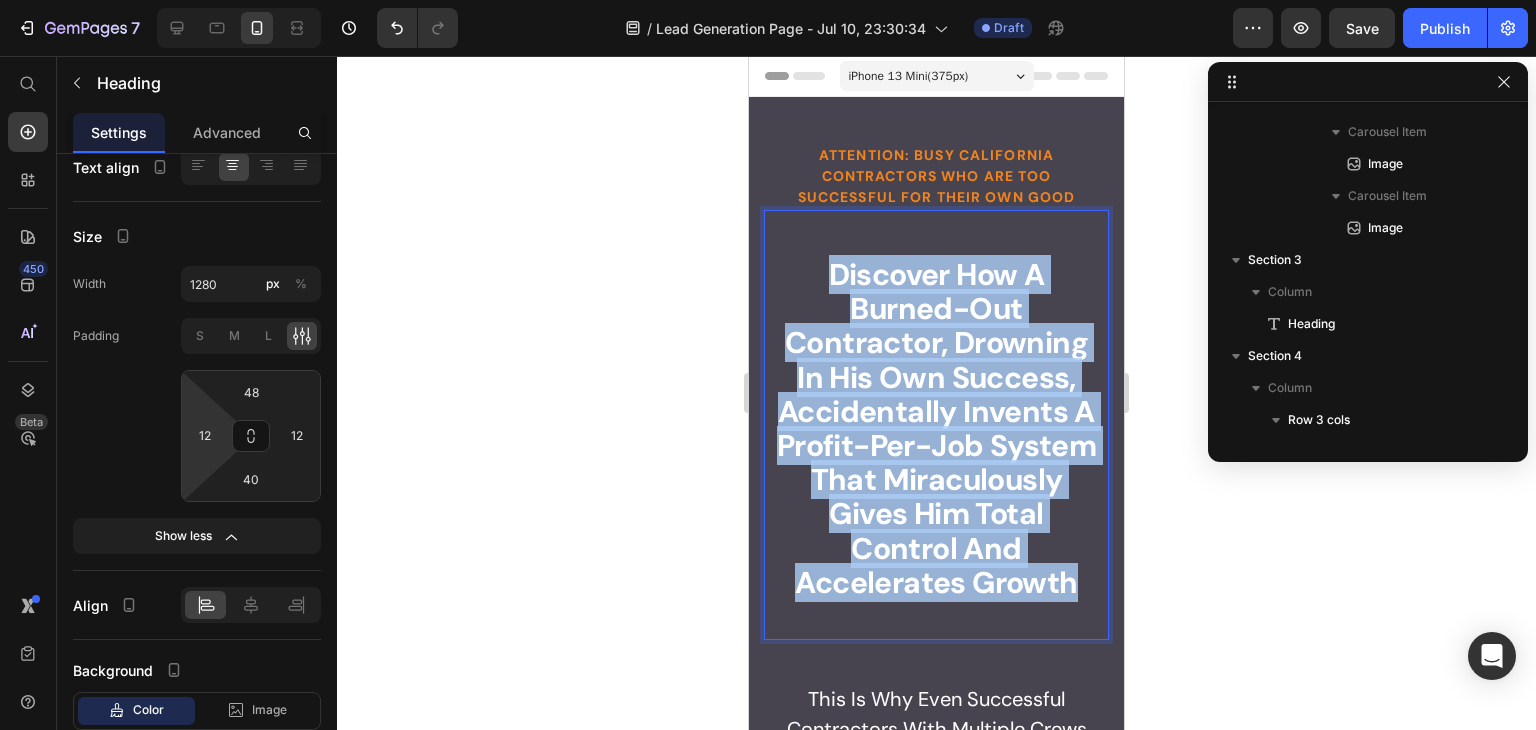 click on "Discover How A Burned-Out Contractor, Drowning In His Own Success, Accidentally Invents A Profit-Per-Job System That Miraculously Gives Him Total Control And Accelerates Growth" at bounding box center (936, 429) 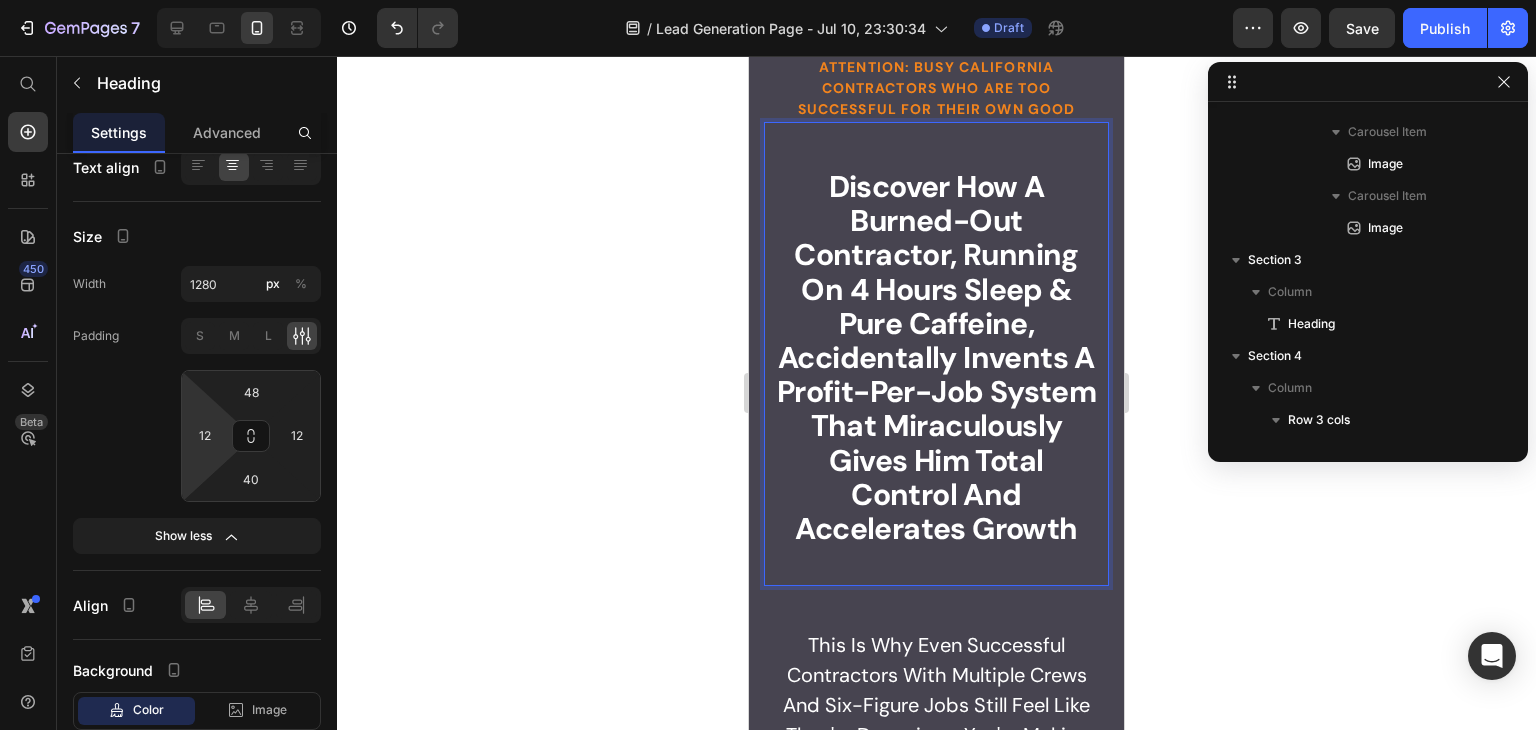 scroll, scrollTop: 100, scrollLeft: 0, axis: vertical 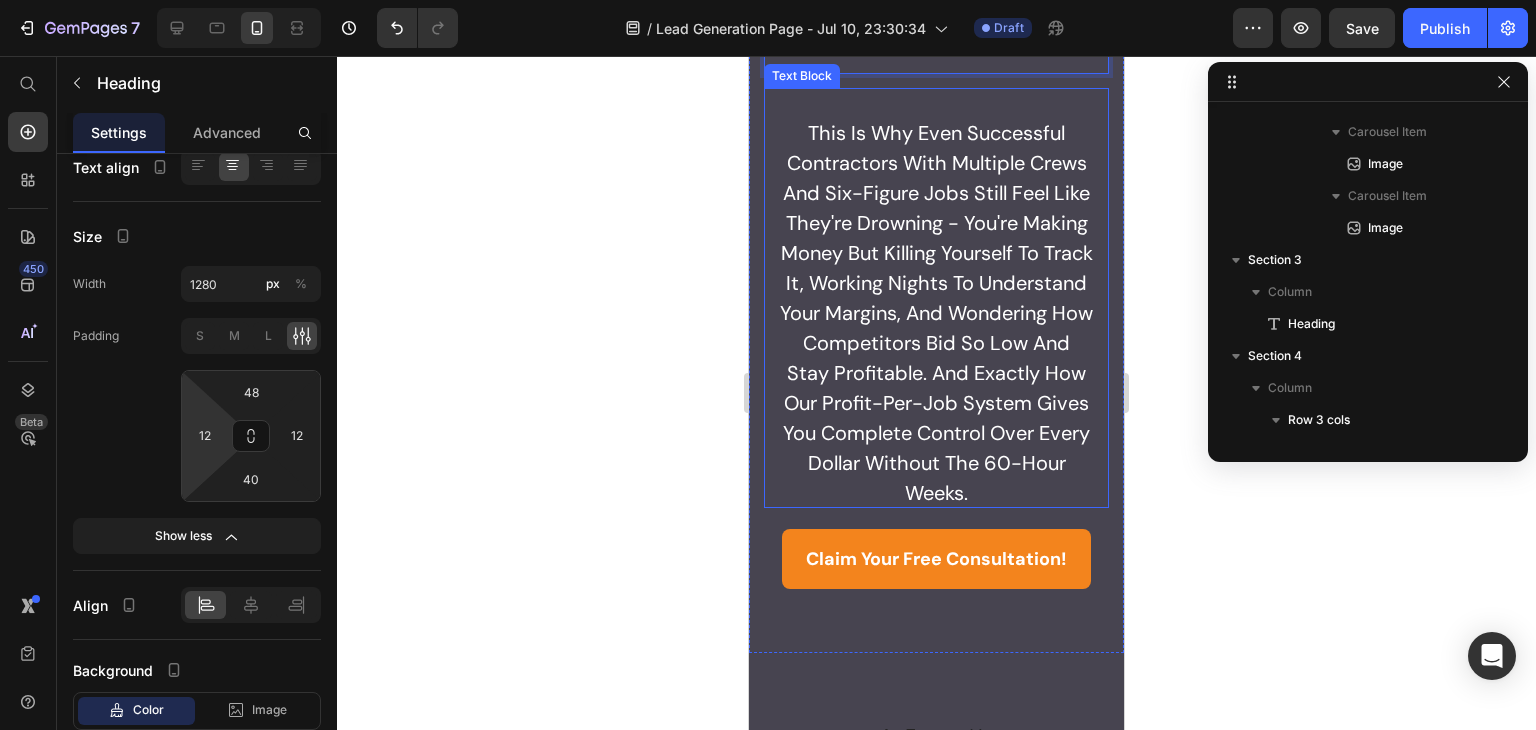 click on "This is why even successful contractors with multiple crews and six-figure jobs still feel like they're drowning - you're making money but killing yourself to track it, working nights to understand your margins, and wondering how competitors bid so low and stay profitable. And exactly how our Profit-Per-Job System gives you complete control over every dollar without the 60-hour weeks." at bounding box center [936, 313] 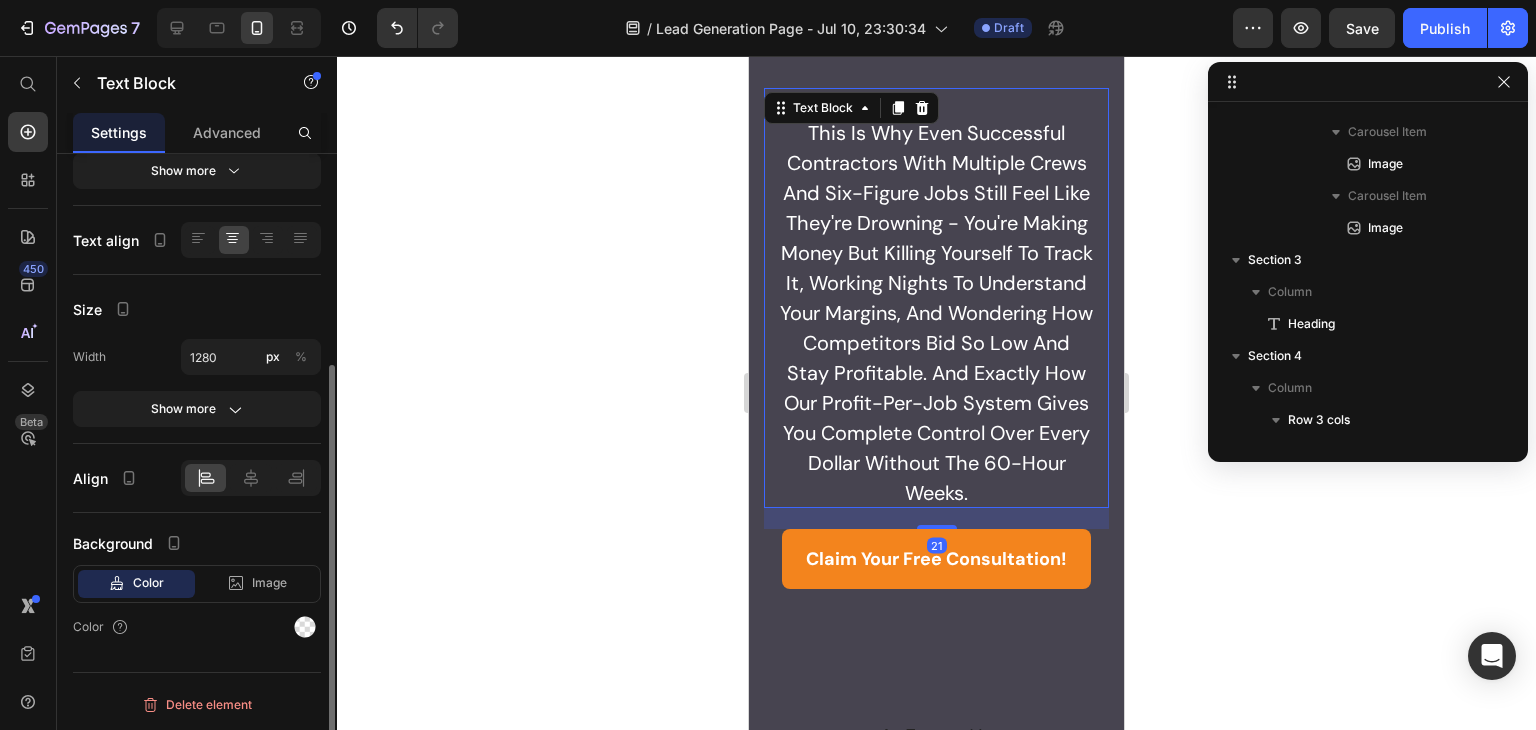scroll, scrollTop: 0, scrollLeft: 0, axis: both 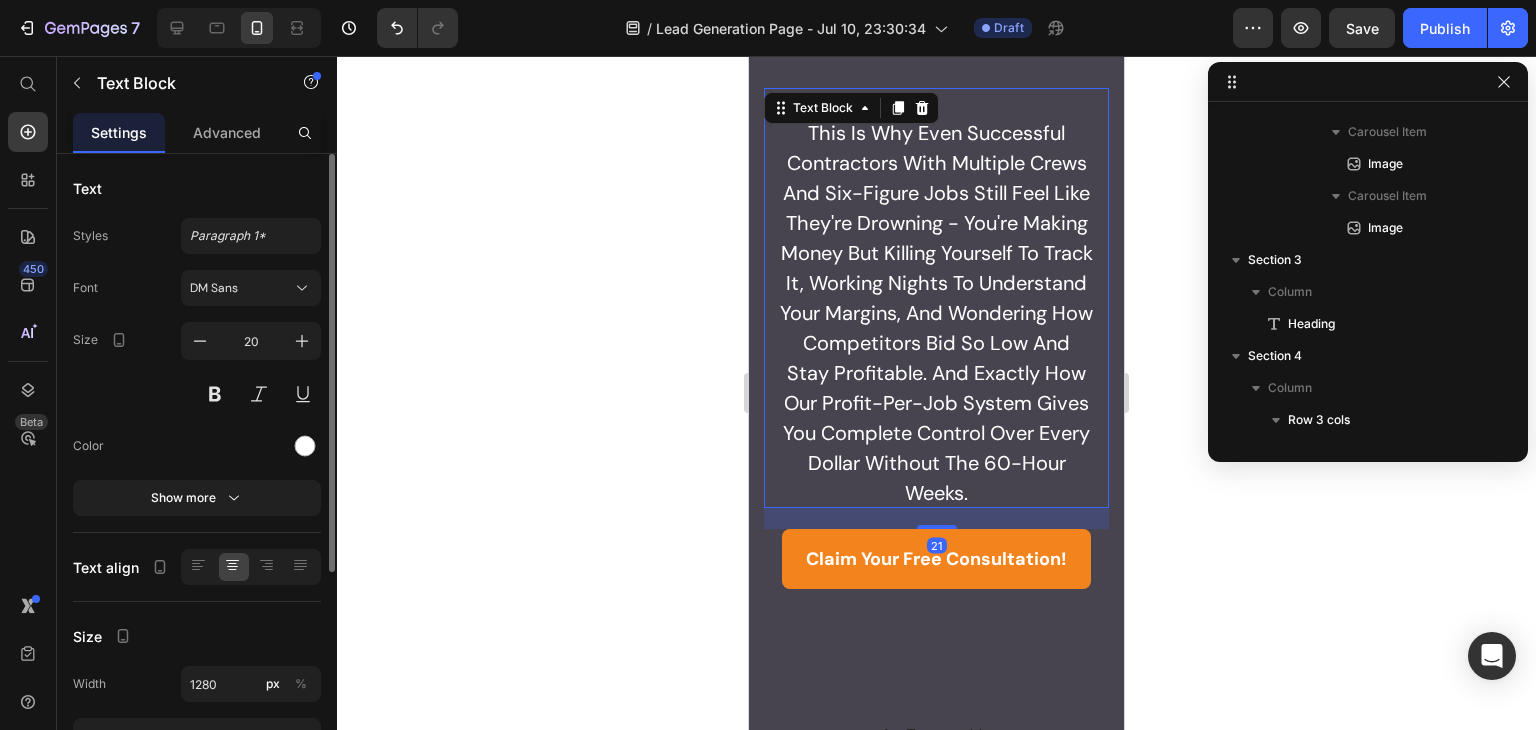 click on "This is why even successful contractors with multiple crews and six-figure jobs still feel like they're drowning - you're making money but killing yourself to track it, working nights to understand your margins, and wondering how competitors bid so low and stay profitable. And exactly how our Profit-Per-Job System gives you complete control over every dollar without the 60-hour weeks." at bounding box center [936, 313] 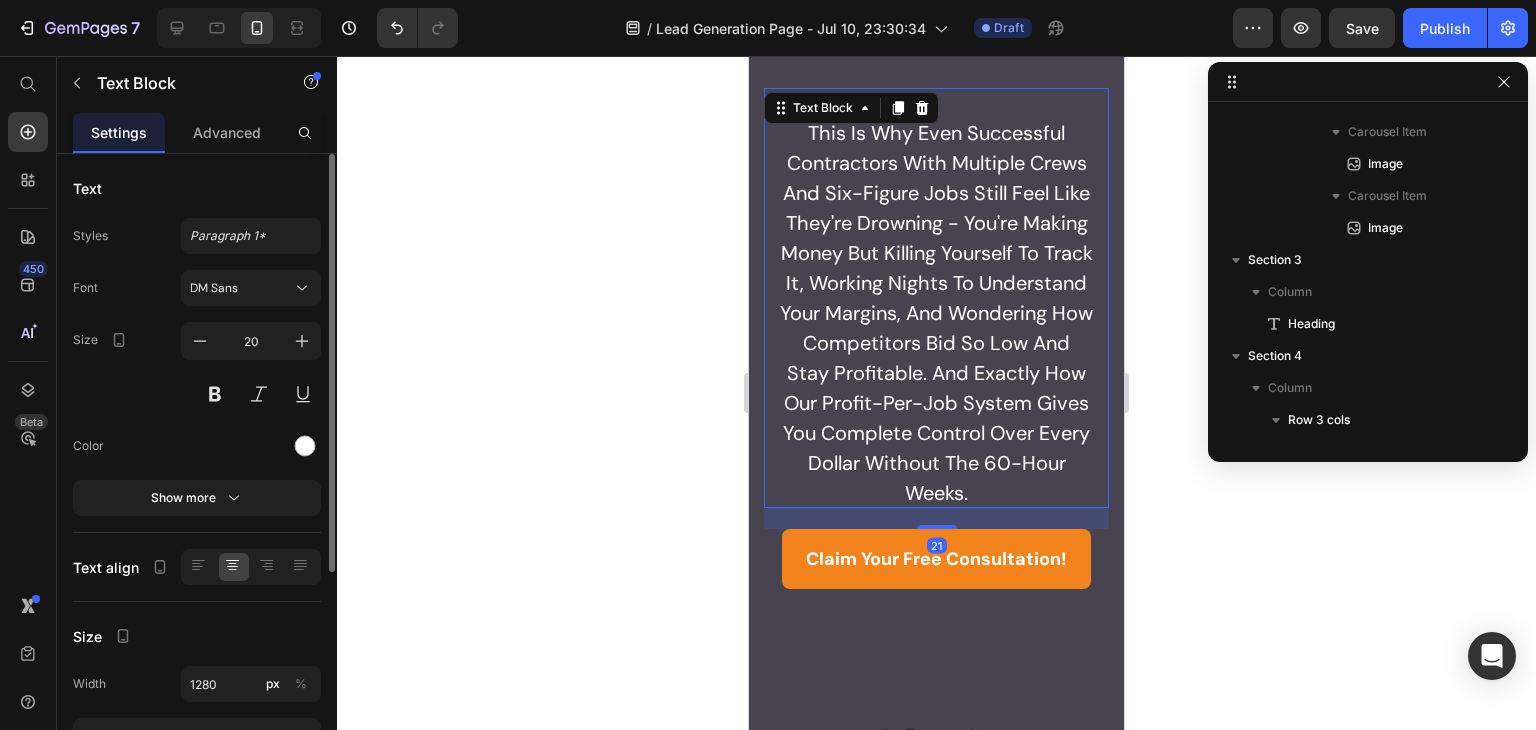 click on "This is why even successful contractors with multiple crews and six-figure jobs still feel like they're drowning - you're making money but killing yourself to track it, working nights to understand your margins, and wondering how competitors bid so low and stay profitable. And exactly how our Profit-Per-Job System gives you complete control over every dollar without the 60-hour weeks." at bounding box center (936, 313) 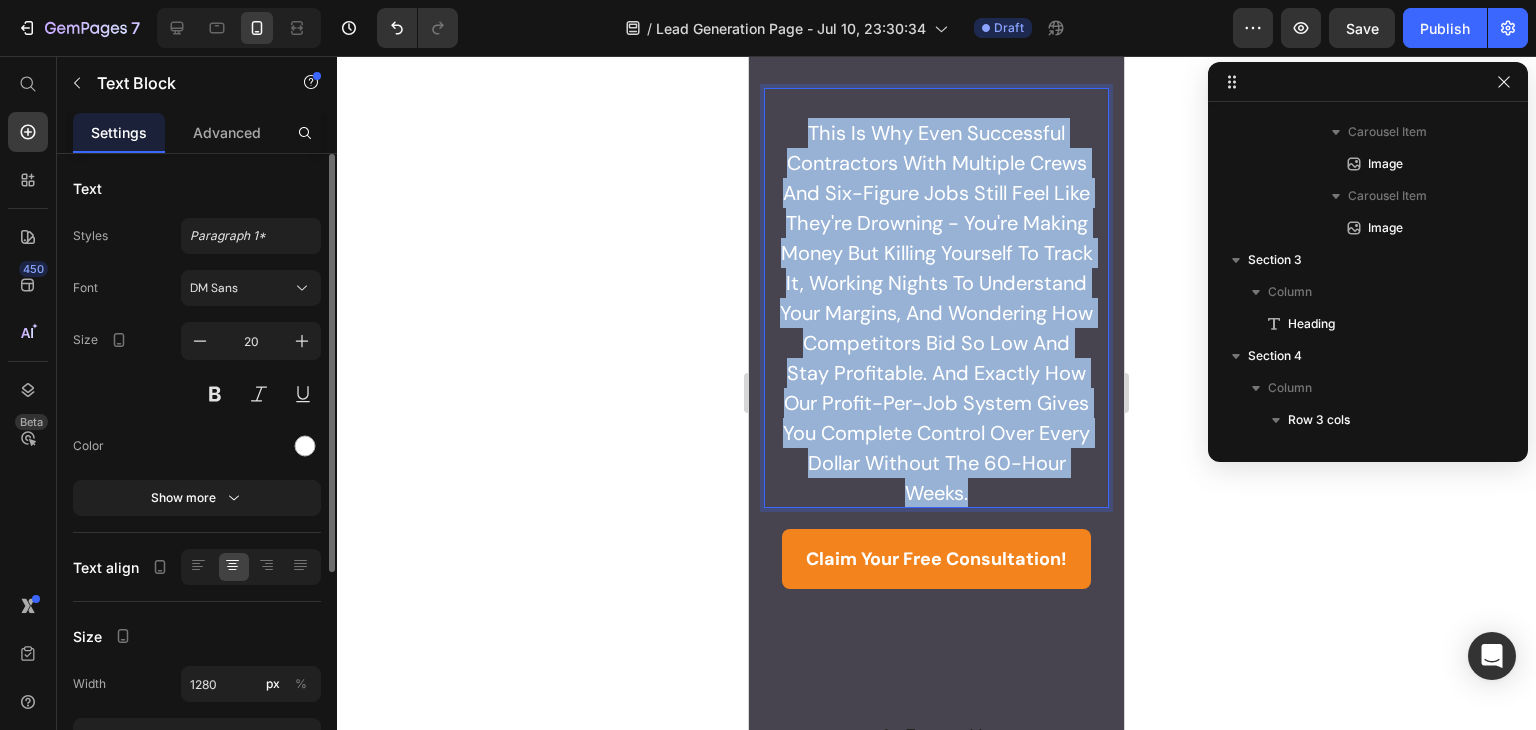click on "This is why even successful contractors with multiple crews and six-figure jobs still feel like they're drowning - you're making money but killing yourself to track it, working nights to understand your margins, and wondering how competitors bid so low and stay profitable. And exactly how our Profit-Per-Job System gives you complete control over every dollar without the 60-hour weeks." at bounding box center (936, 313) 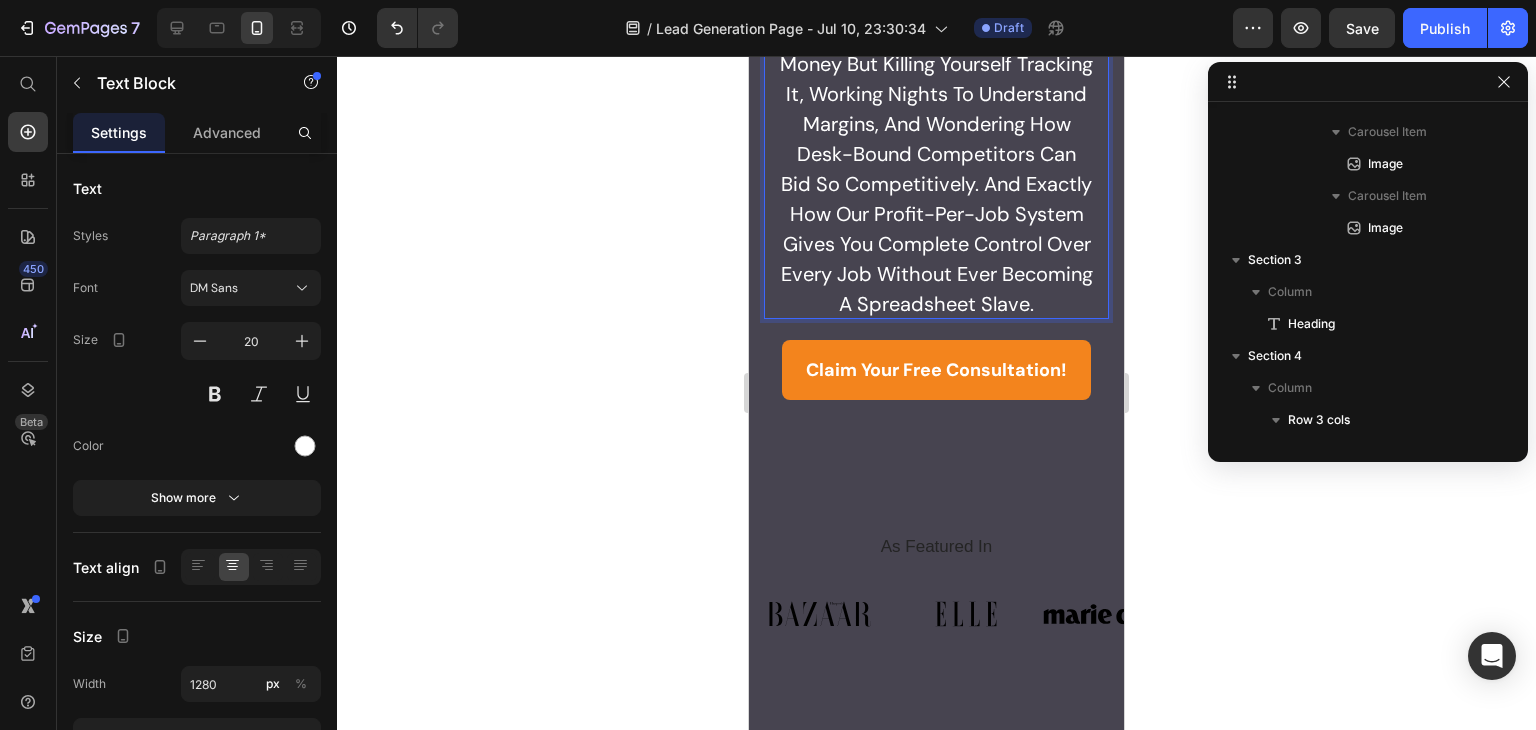 scroll, scrollTop: 800, scrollLeft: 0, axis: vertical 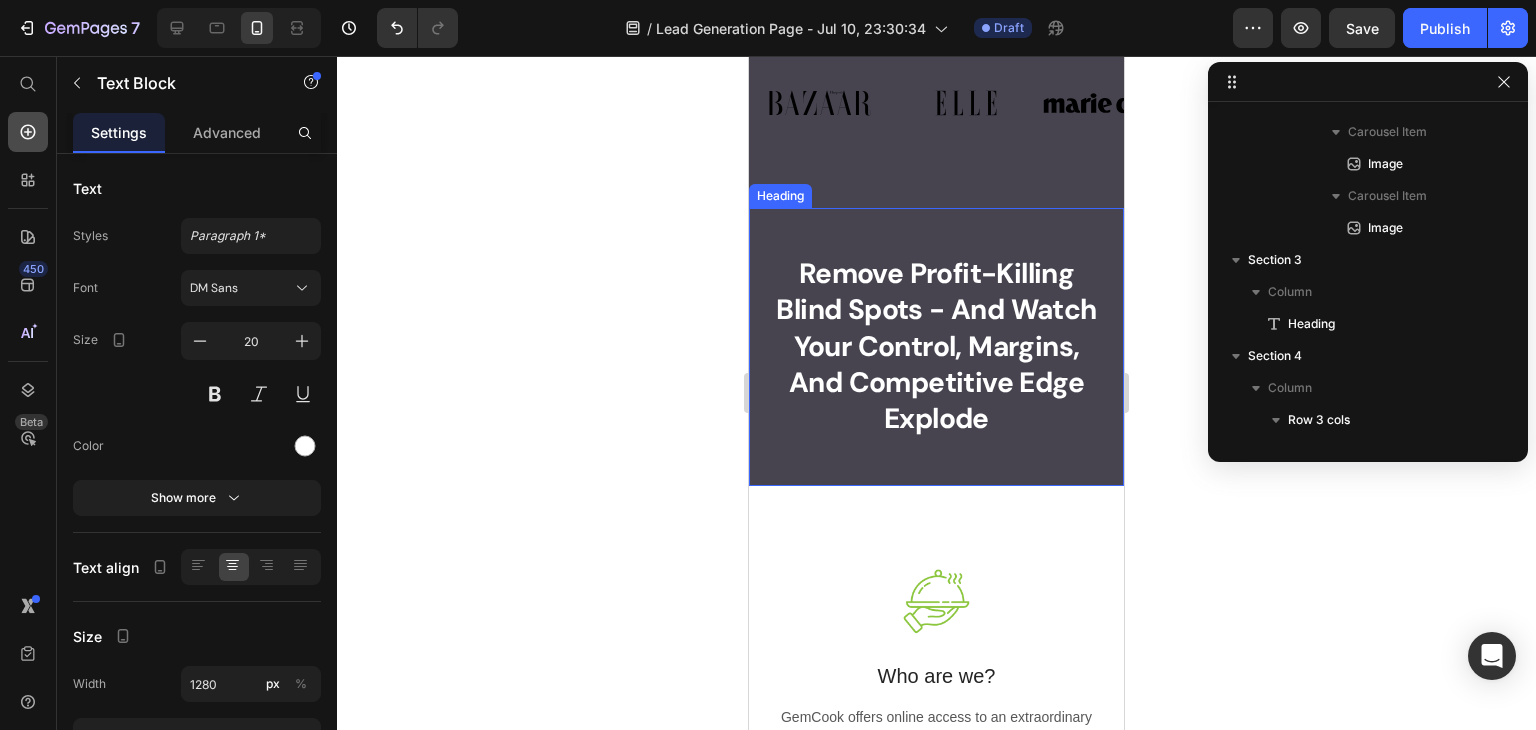 click 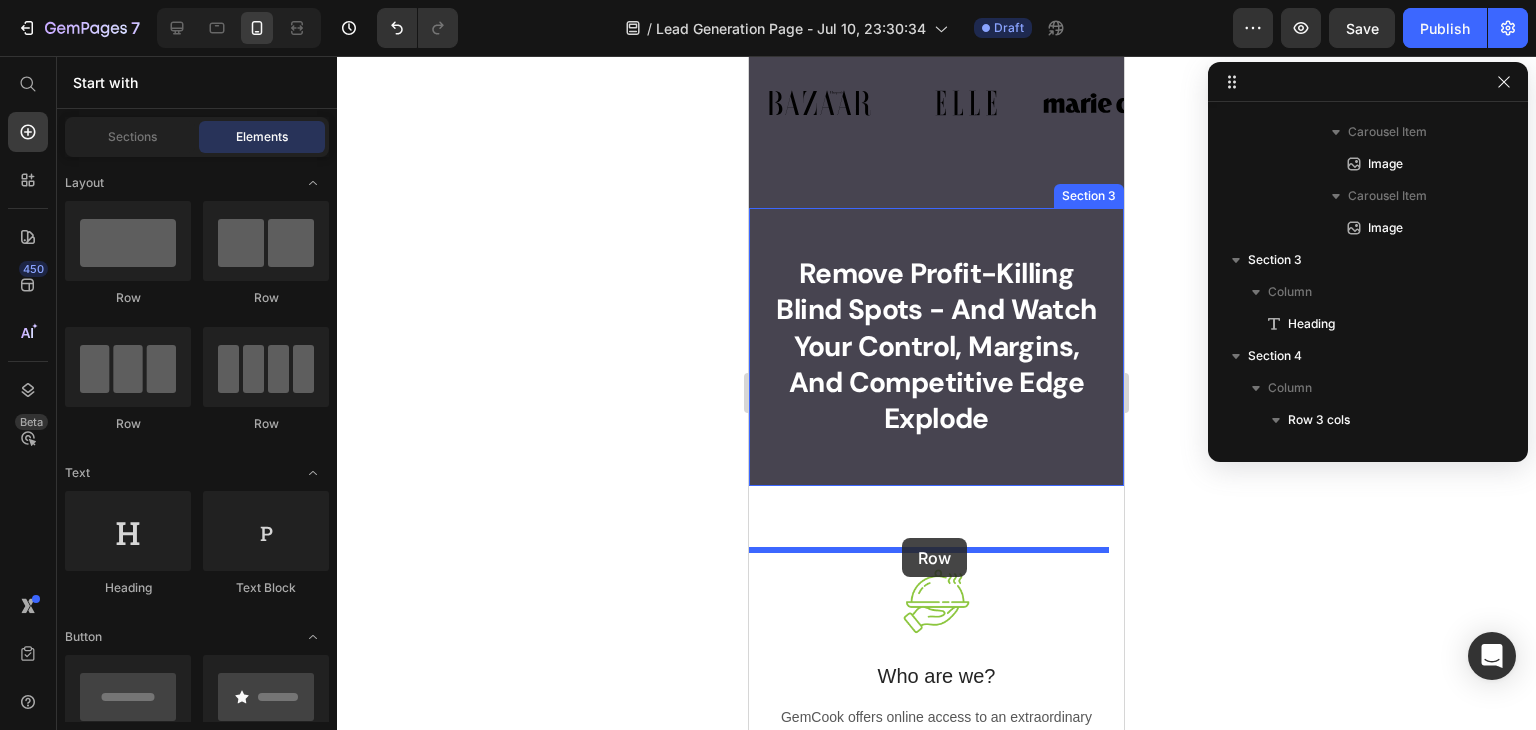 drag, startPoint x: 905, startPoint y: 304, endPoint x: 902, endPoint y: 538, distance: 234.01923 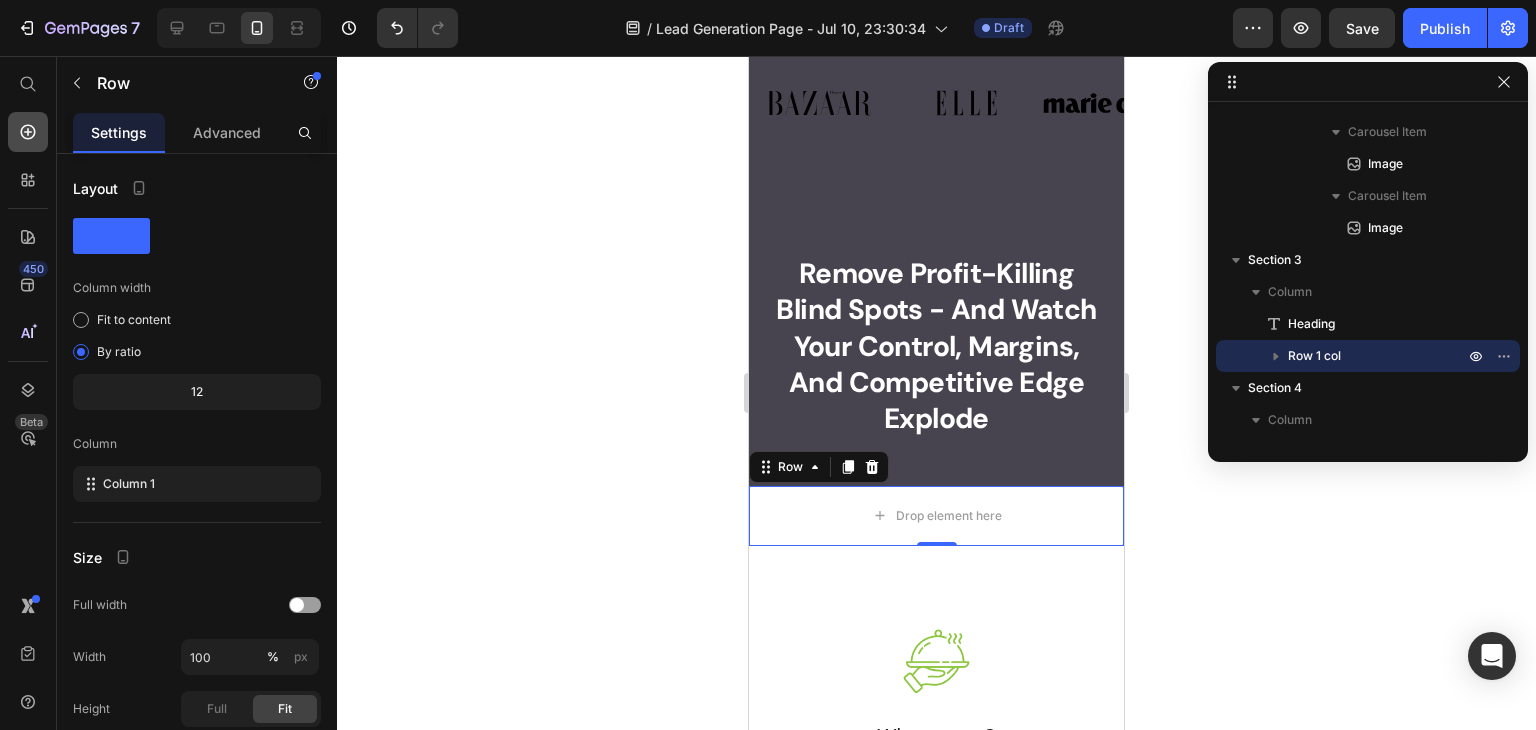 click 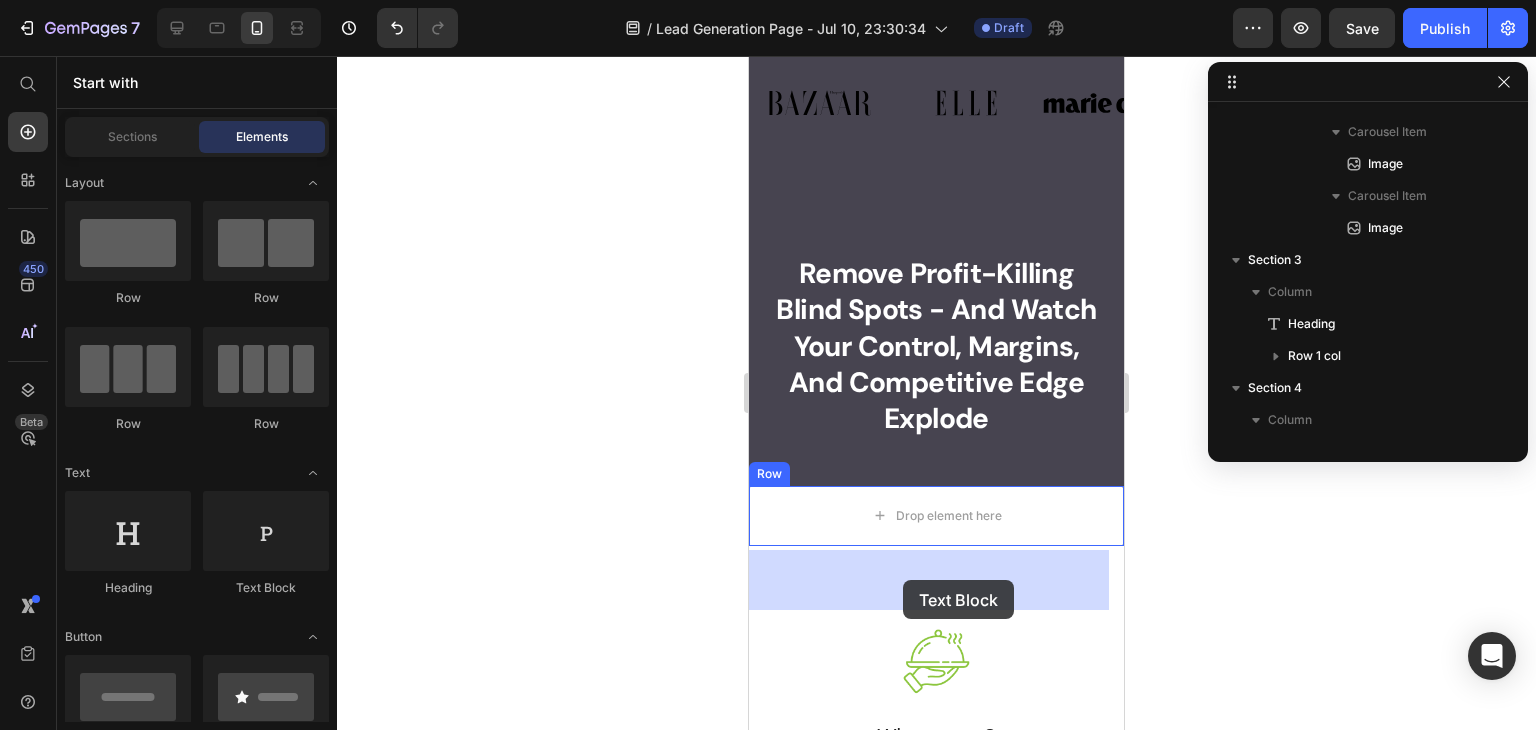 drag, startPoint x: 1073, startPoint y: 593, endPoint x: 903, endPoint y: 581, distance: 170.423 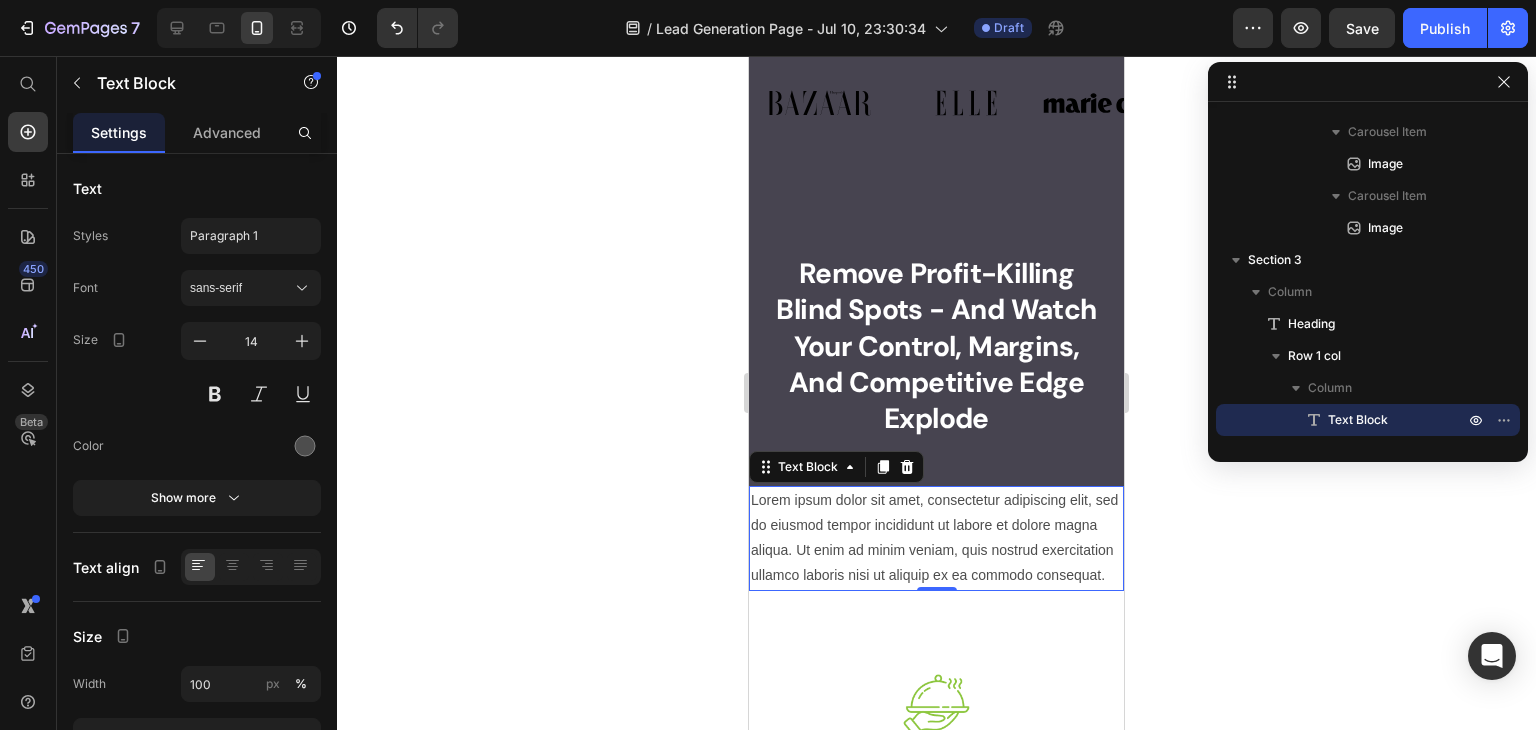 click on "Lorem ipsum dolor sit amet, consectetur adipiscing elit, sed do eiusmod tempor incididunt ut labore et dolore magna aliqua. Ut enim ad minim veniam, quis nostrud exercitation ullamco laboris nisi ut aliquip ex ea commodo consequat." at bounding box center (936, 538) 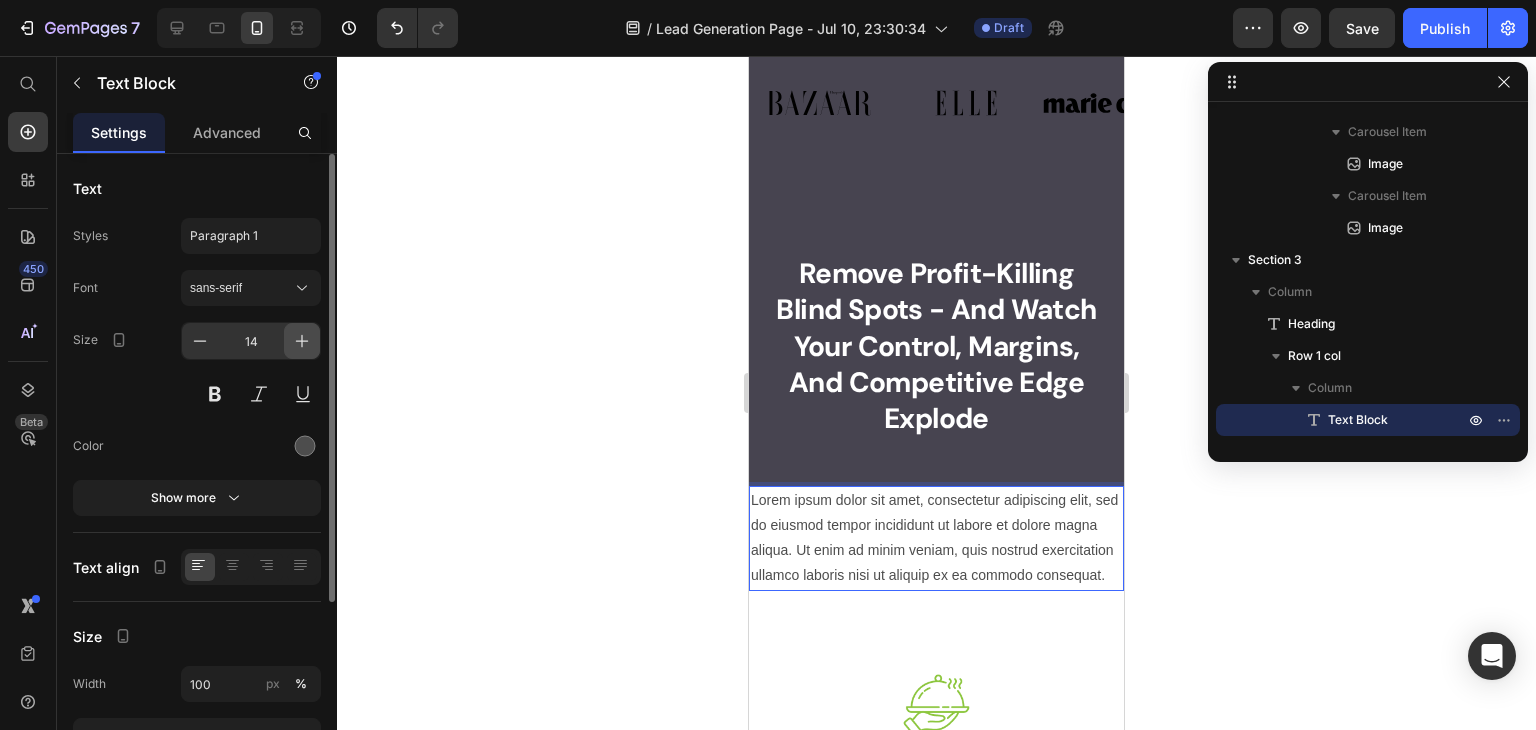 click 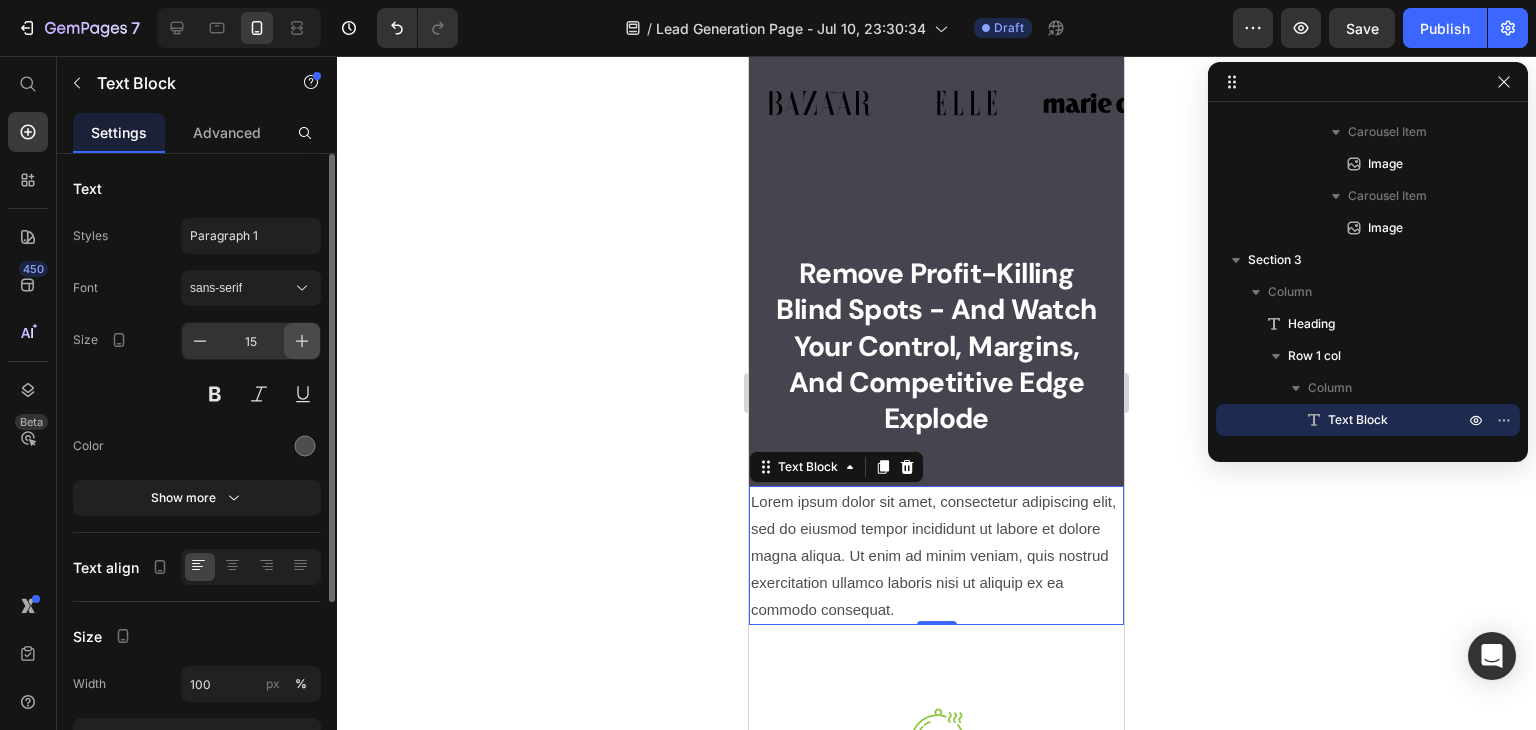 click 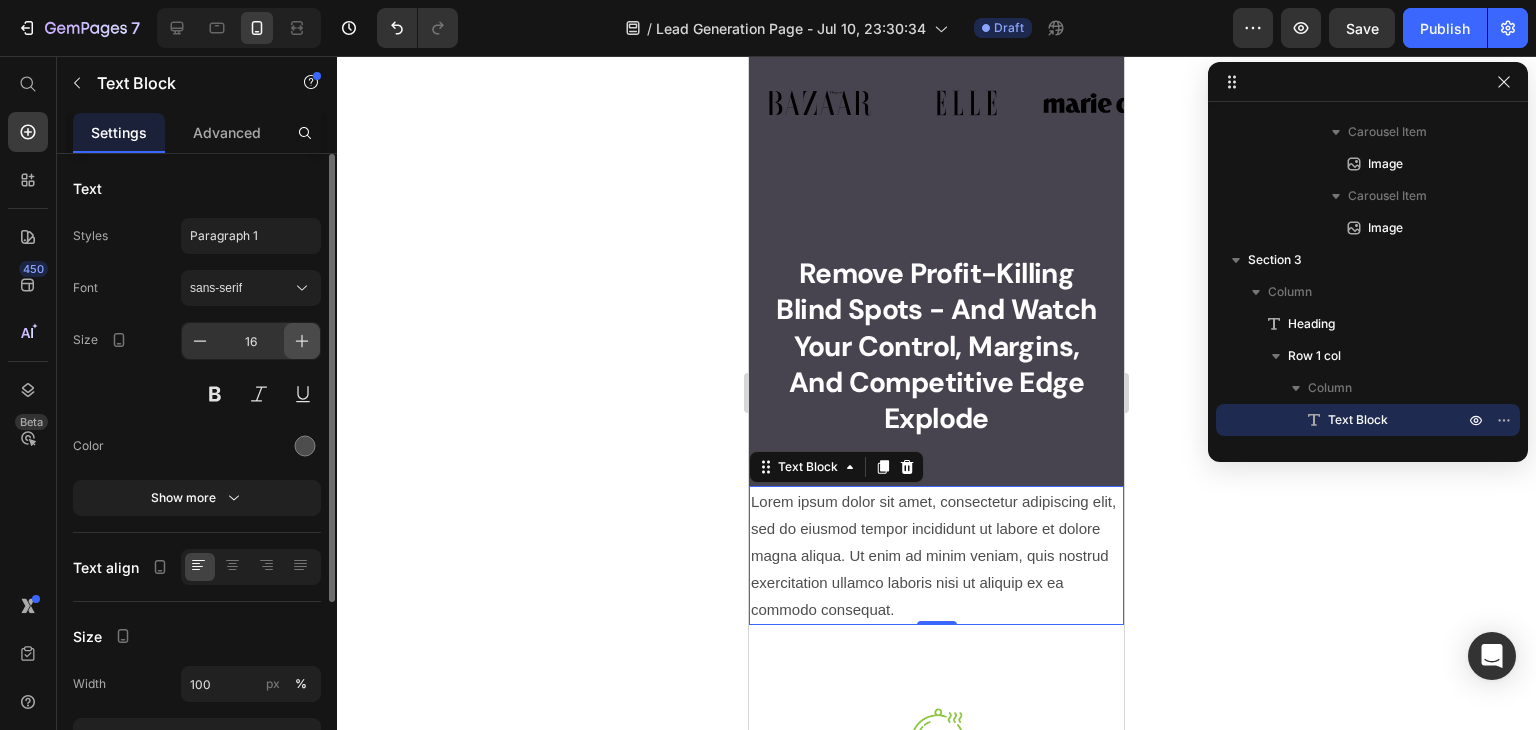 click 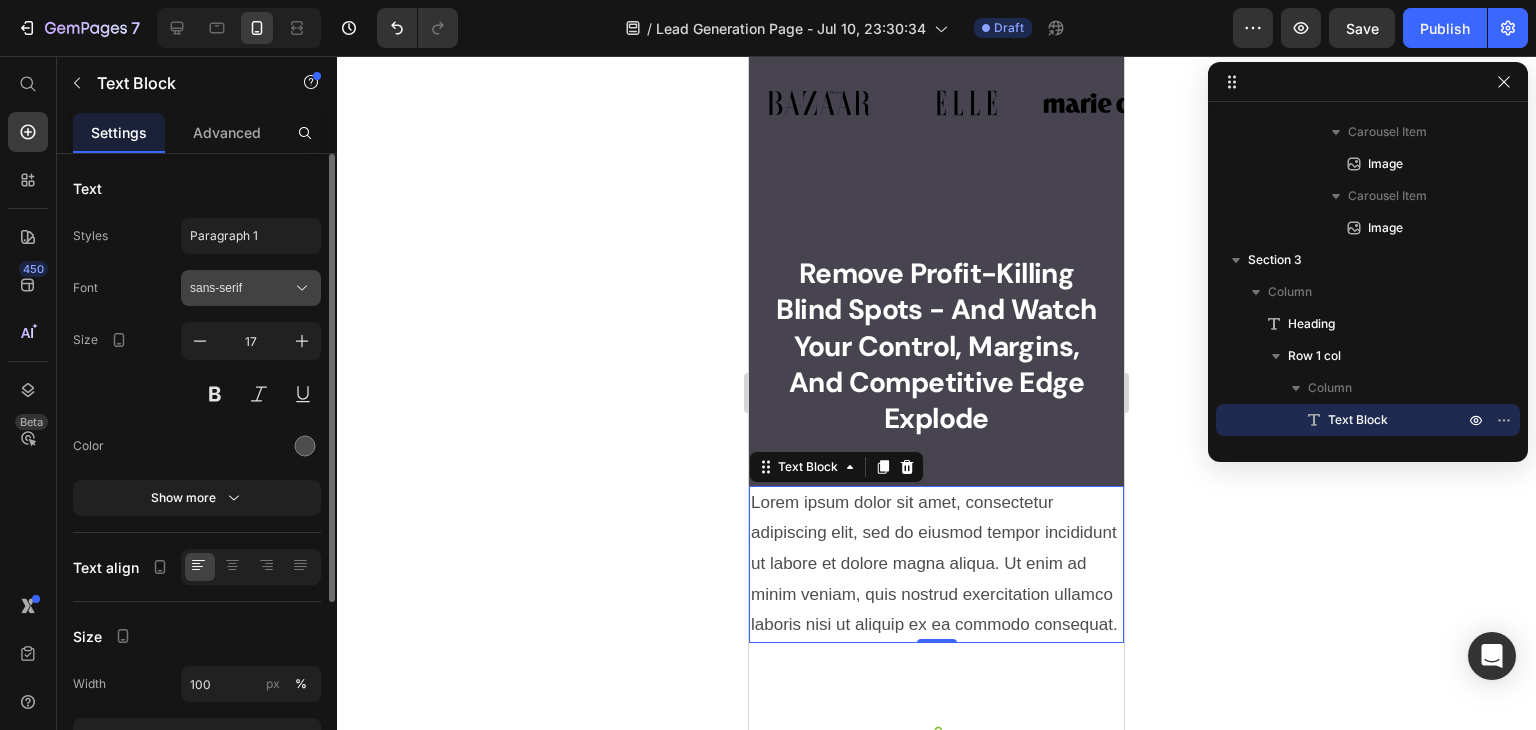 click 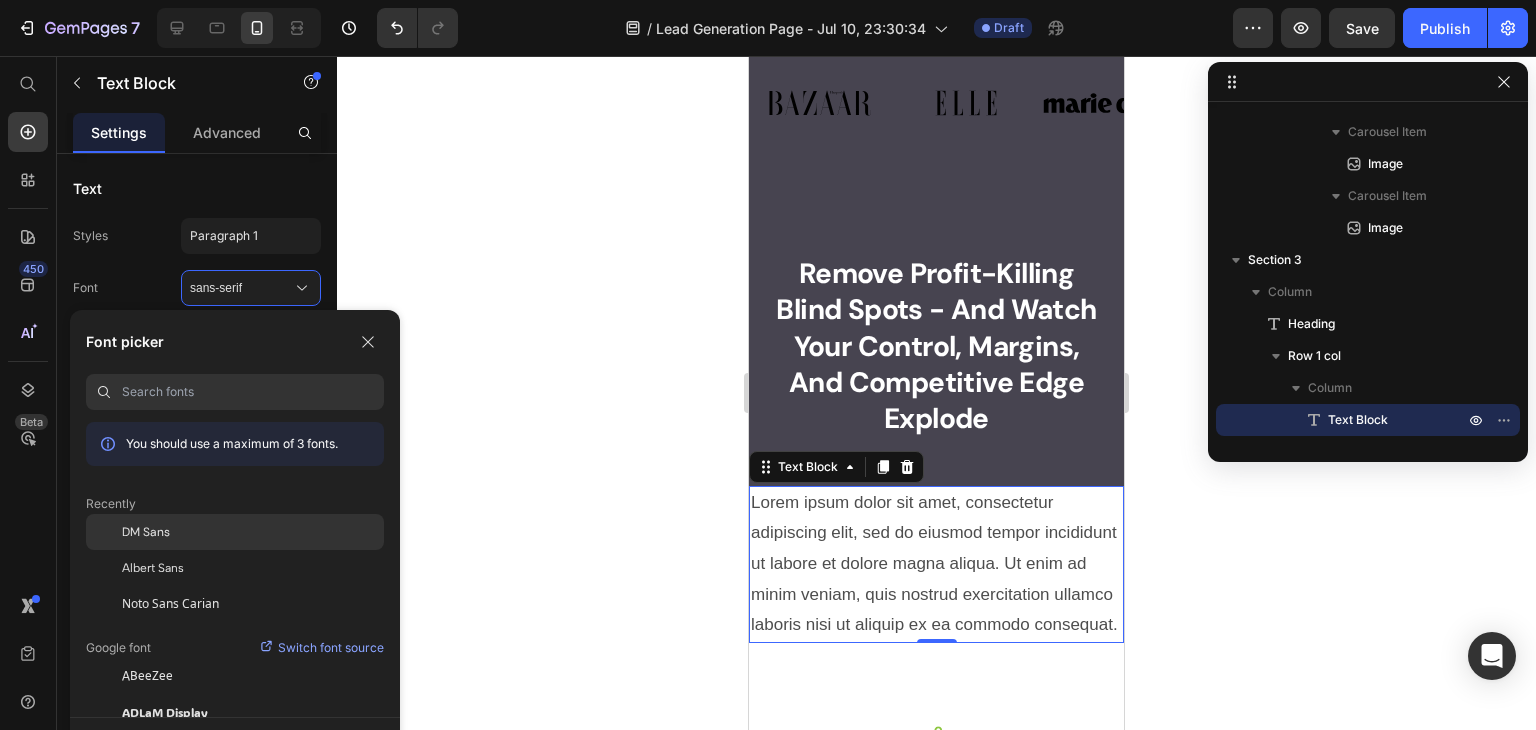 click on "DM Sans" 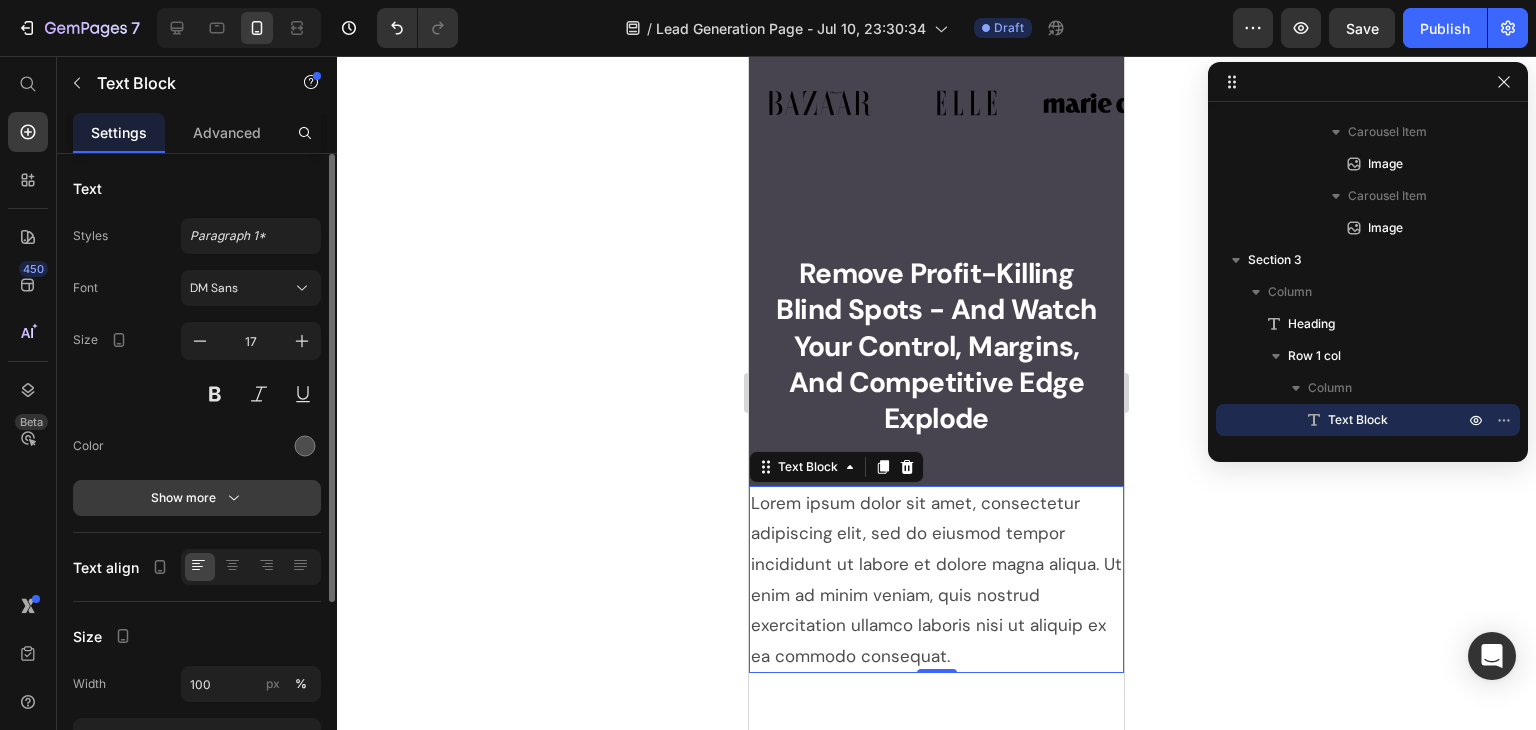 click on "Show more" at bounding box center (197, 498) 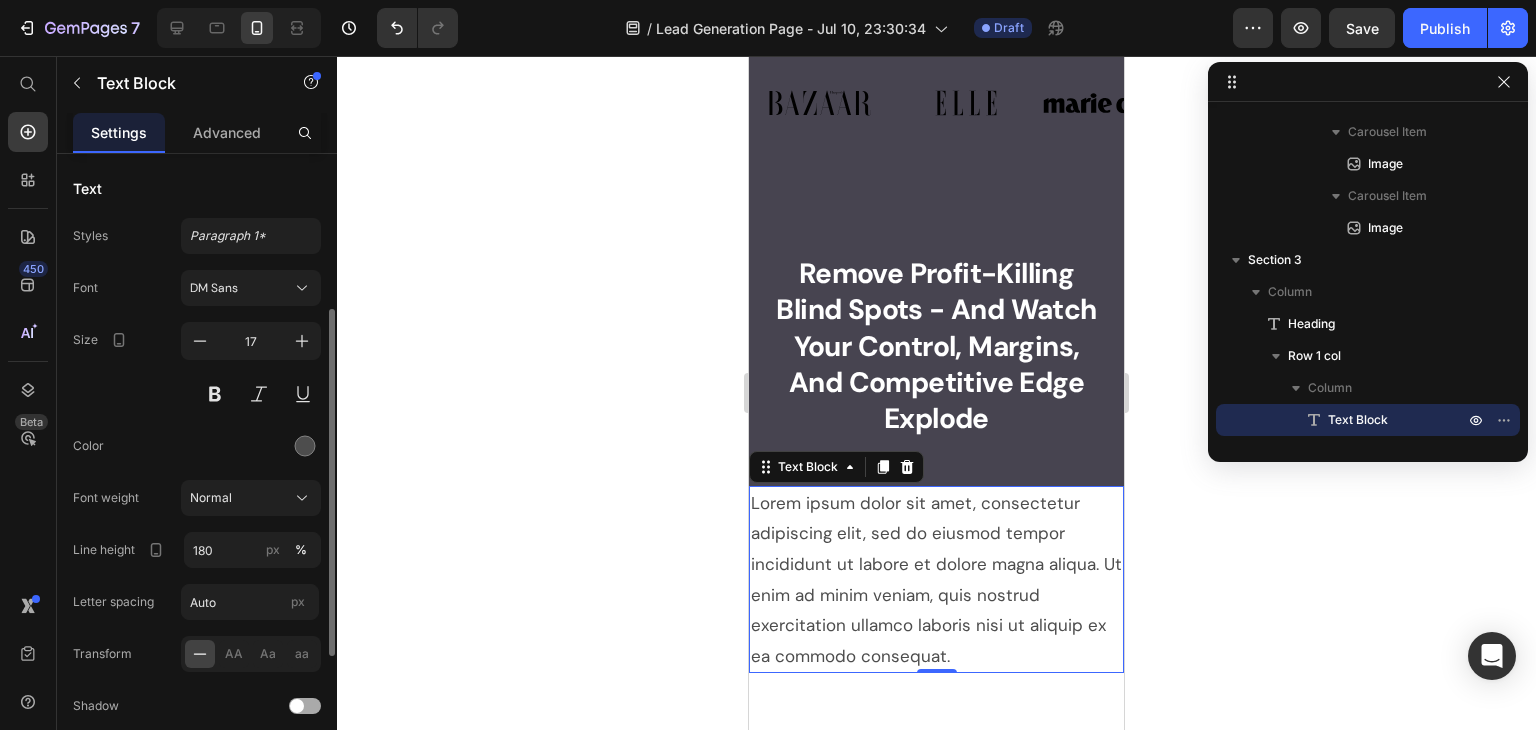 scroll, scrollTop: 100, scrollLeft: 0, axis: vertical 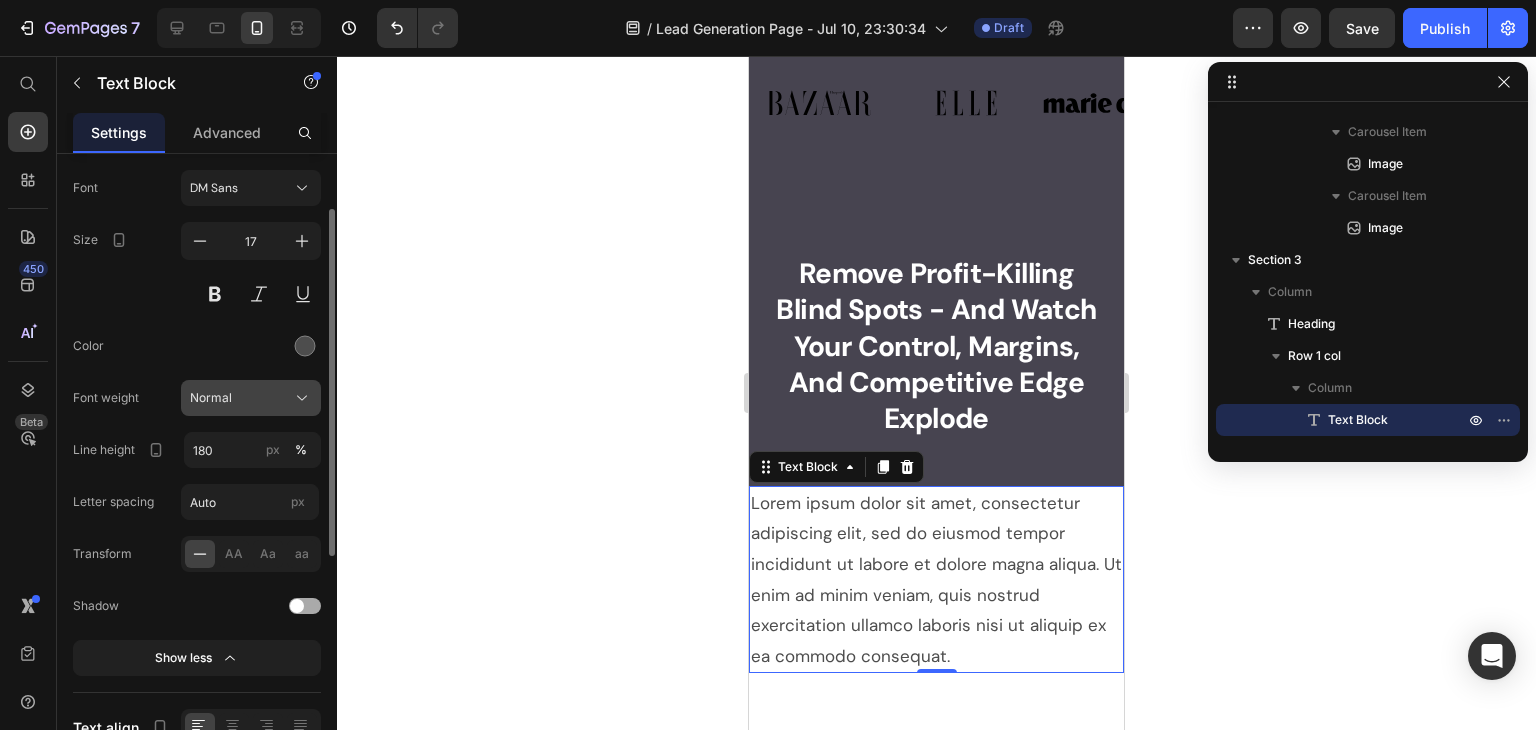 click on "Normal" at bounding box center (211, 398) 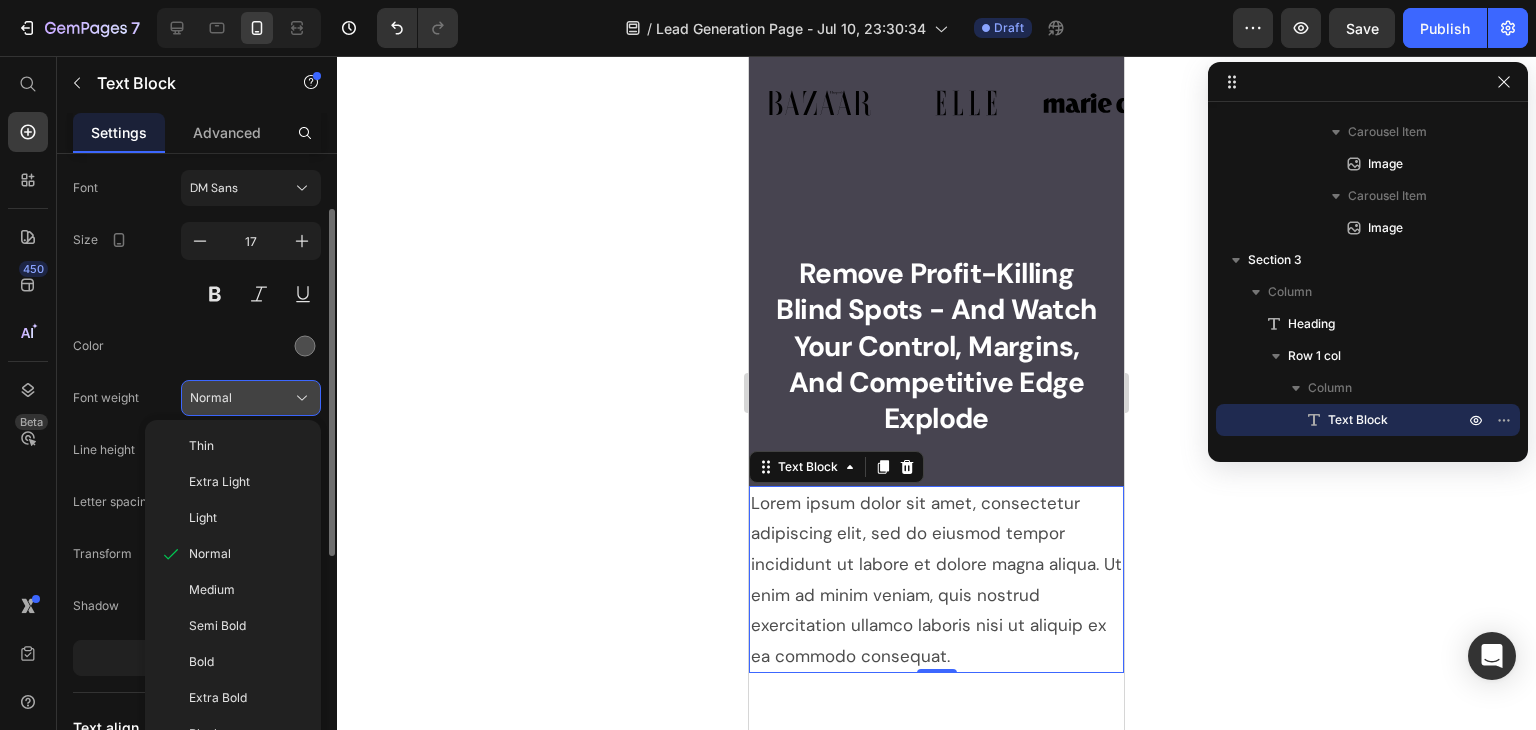 click on "Normal" at bounding box center [211, 398] 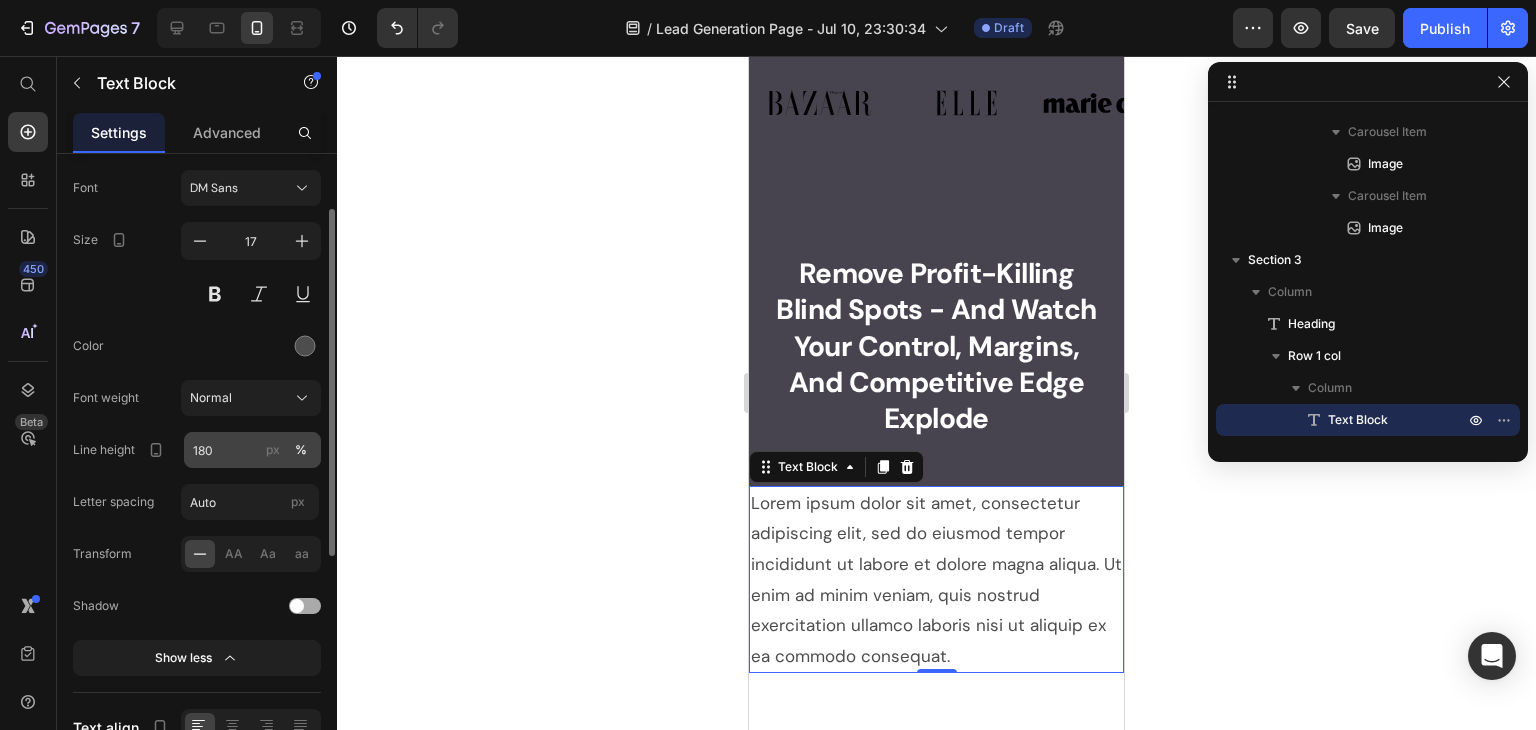 type 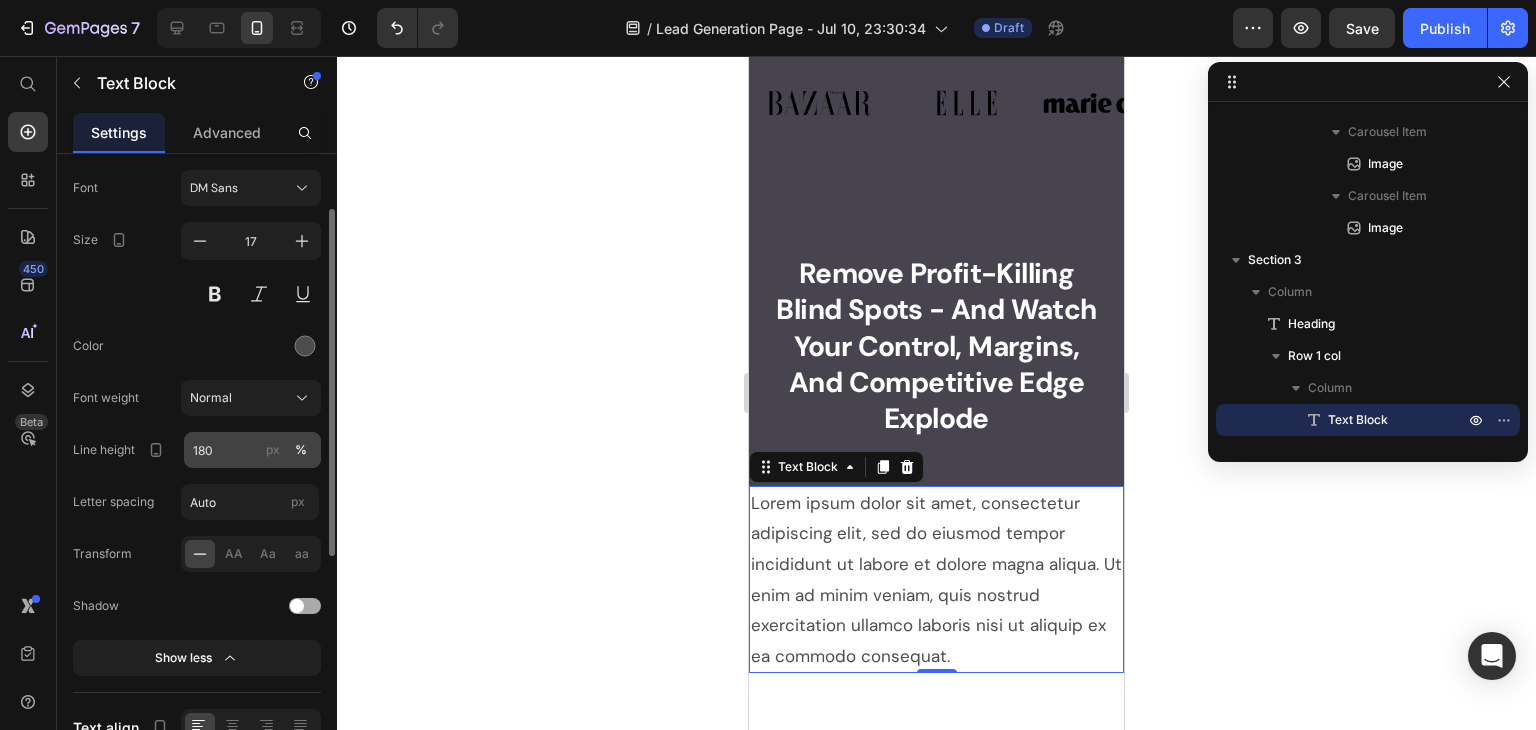 click on "px" 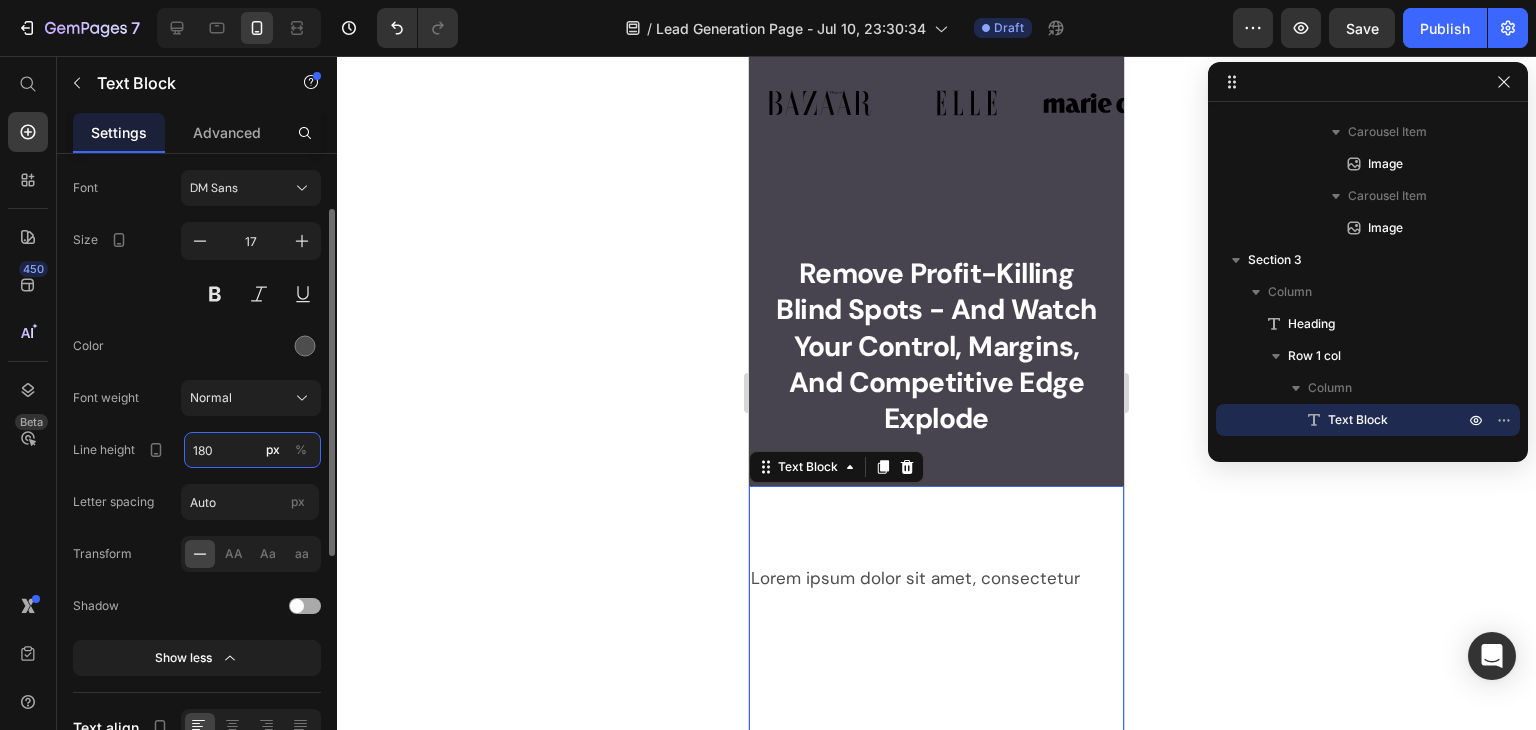 click on "180" at bounding box center (252, 450) 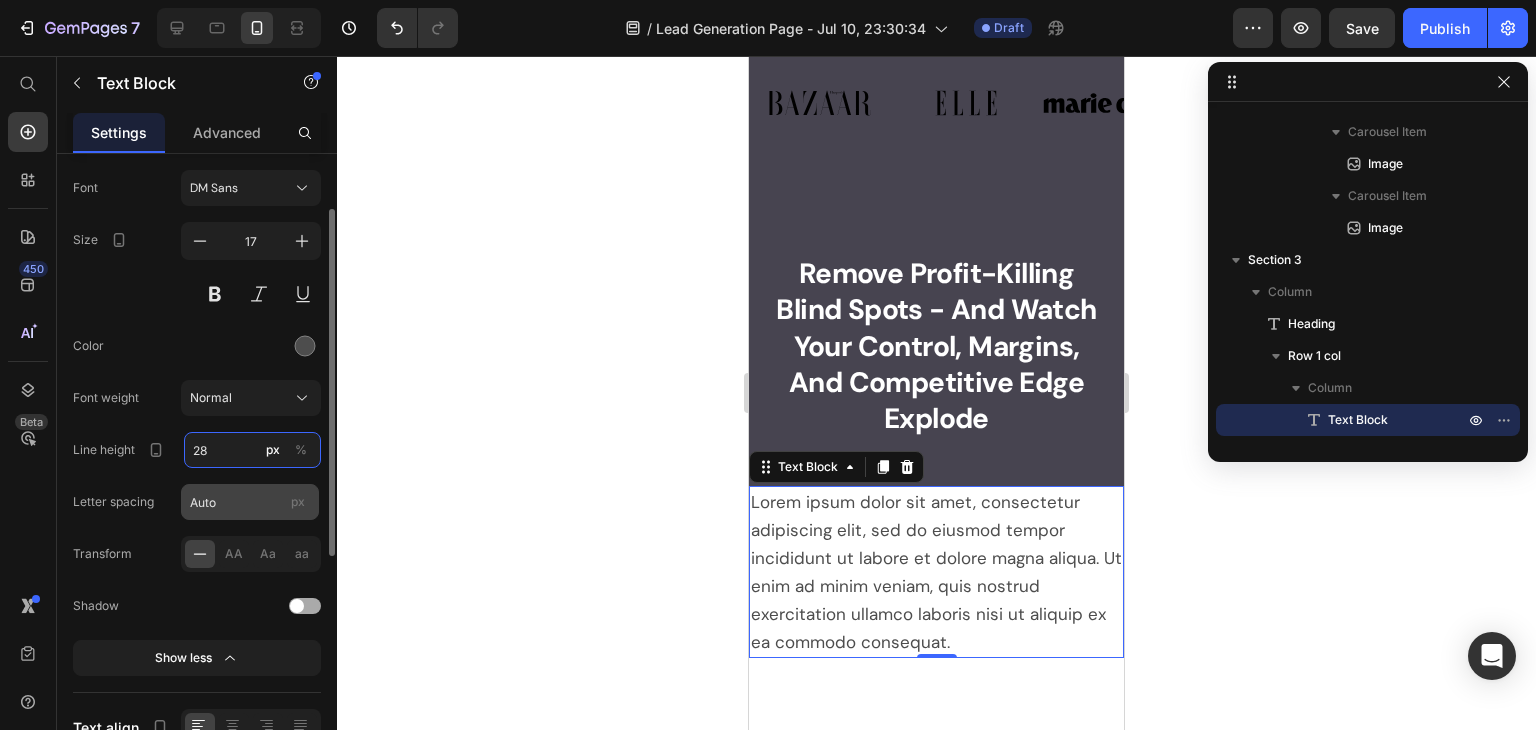 type on "28" 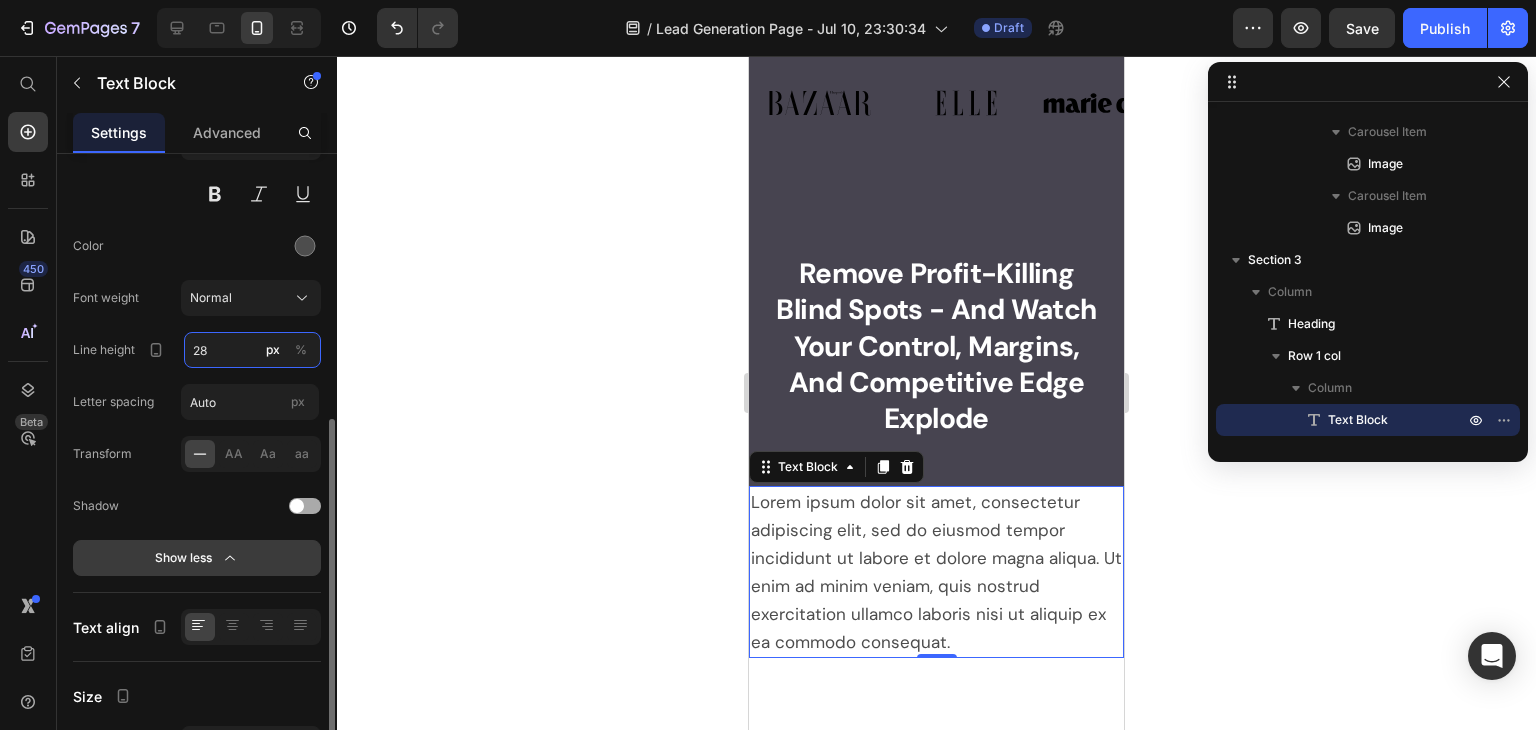 scroll, scrollTop: 400, scrollLeft: 0, axis: vertical 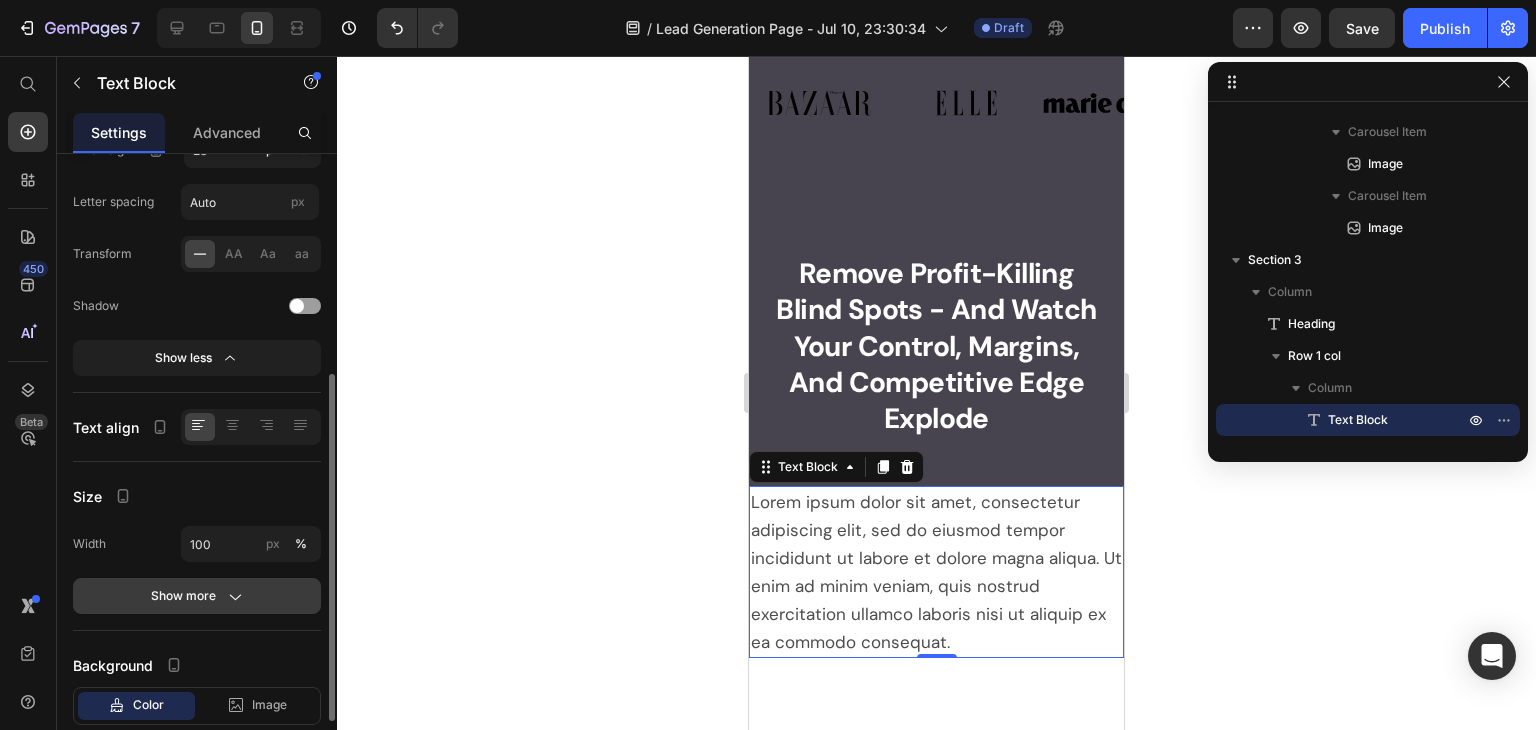 click on "Show more" at bounding box center (197, 596) 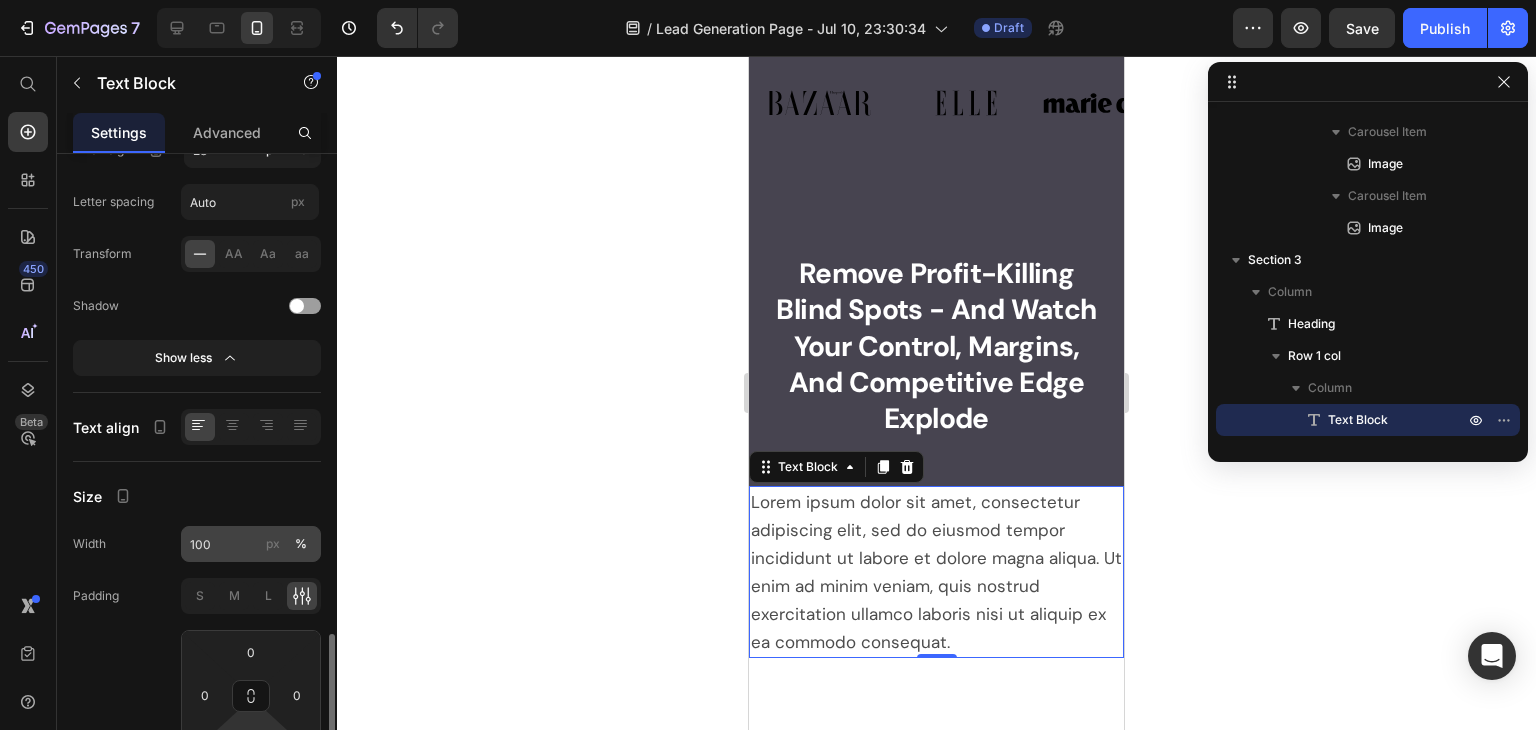 scroll, scrollTop: 600, scrollLeft: 0, axis: vertical 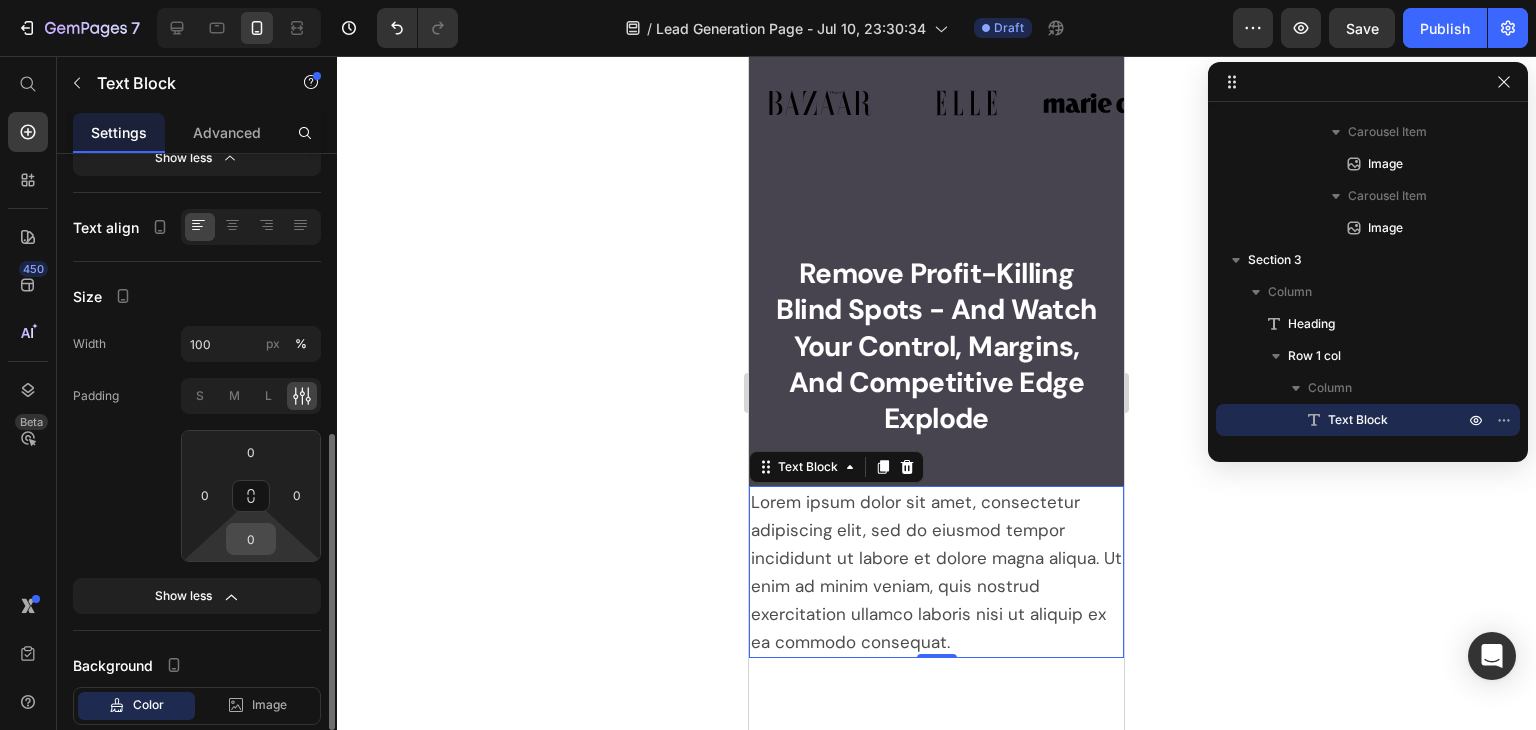 click on "0" at bounding box center [251, 539] 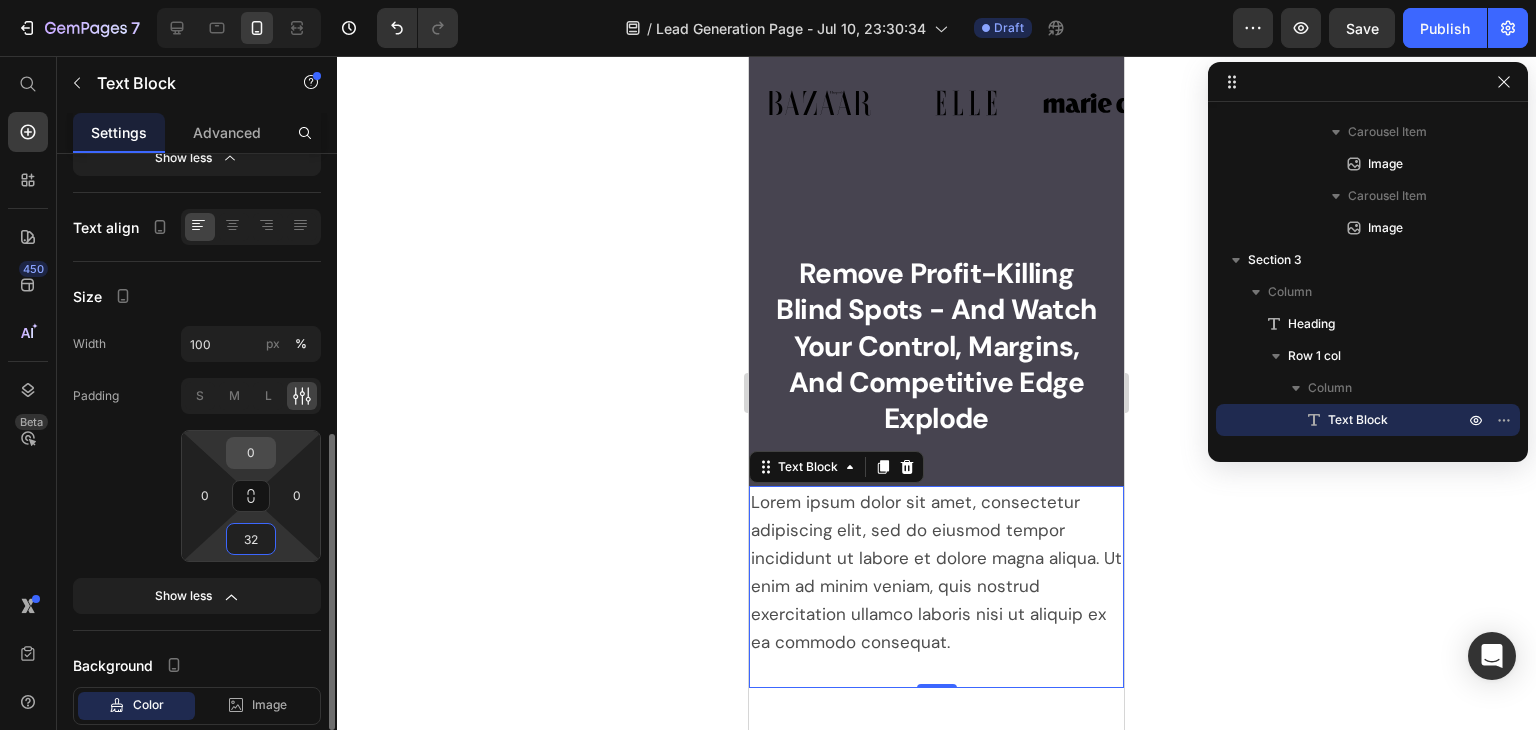 type on "32" 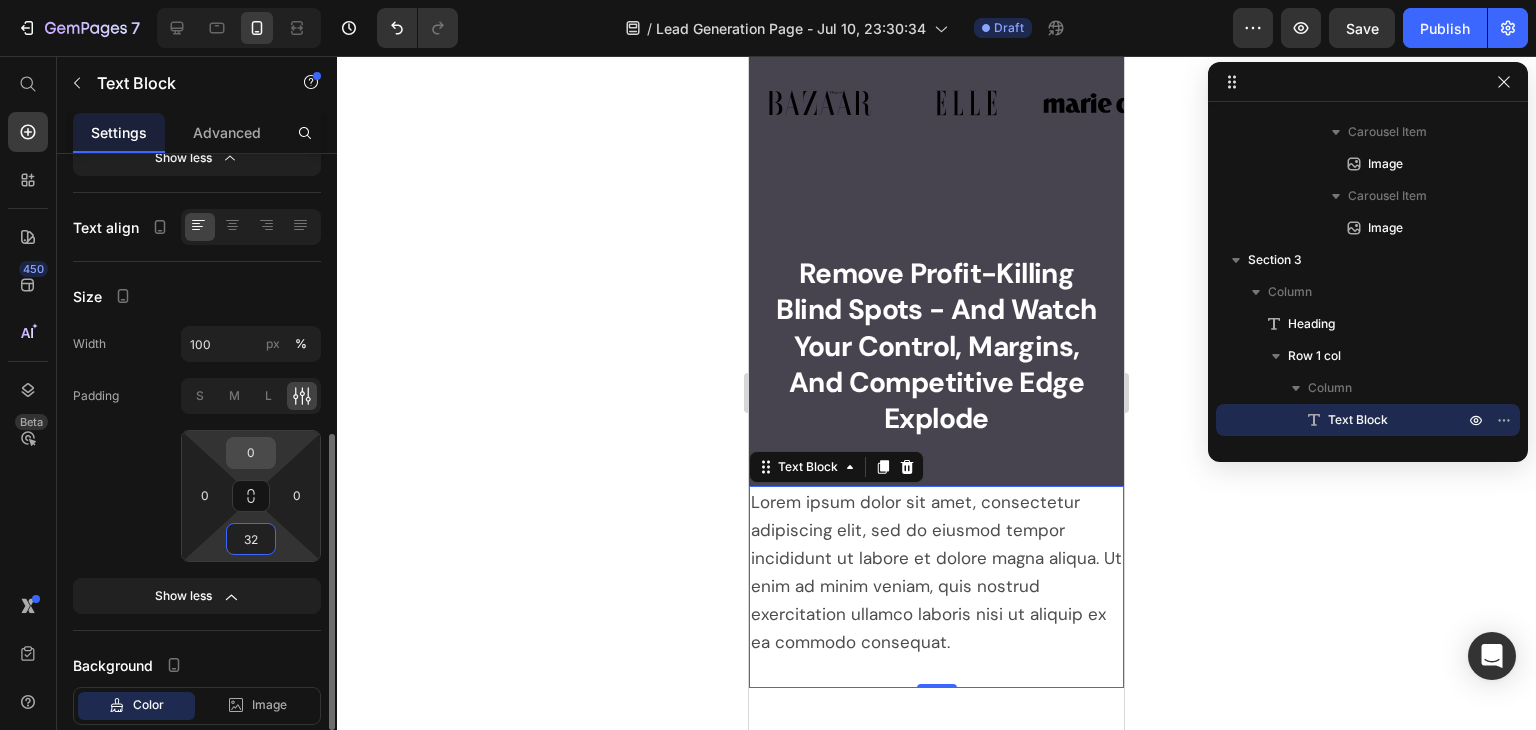 click on "0" at bounding box center (251, 453) 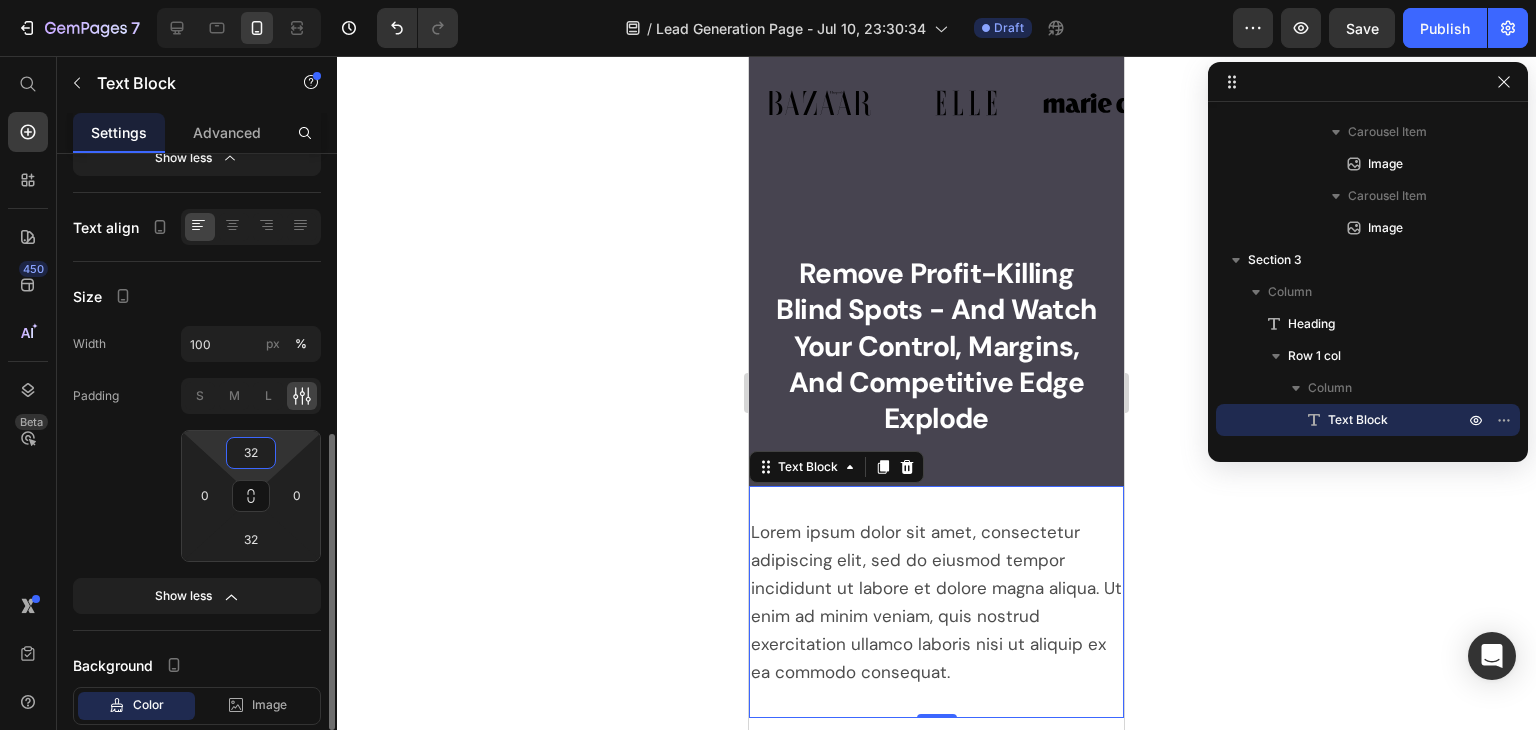 type on "32" 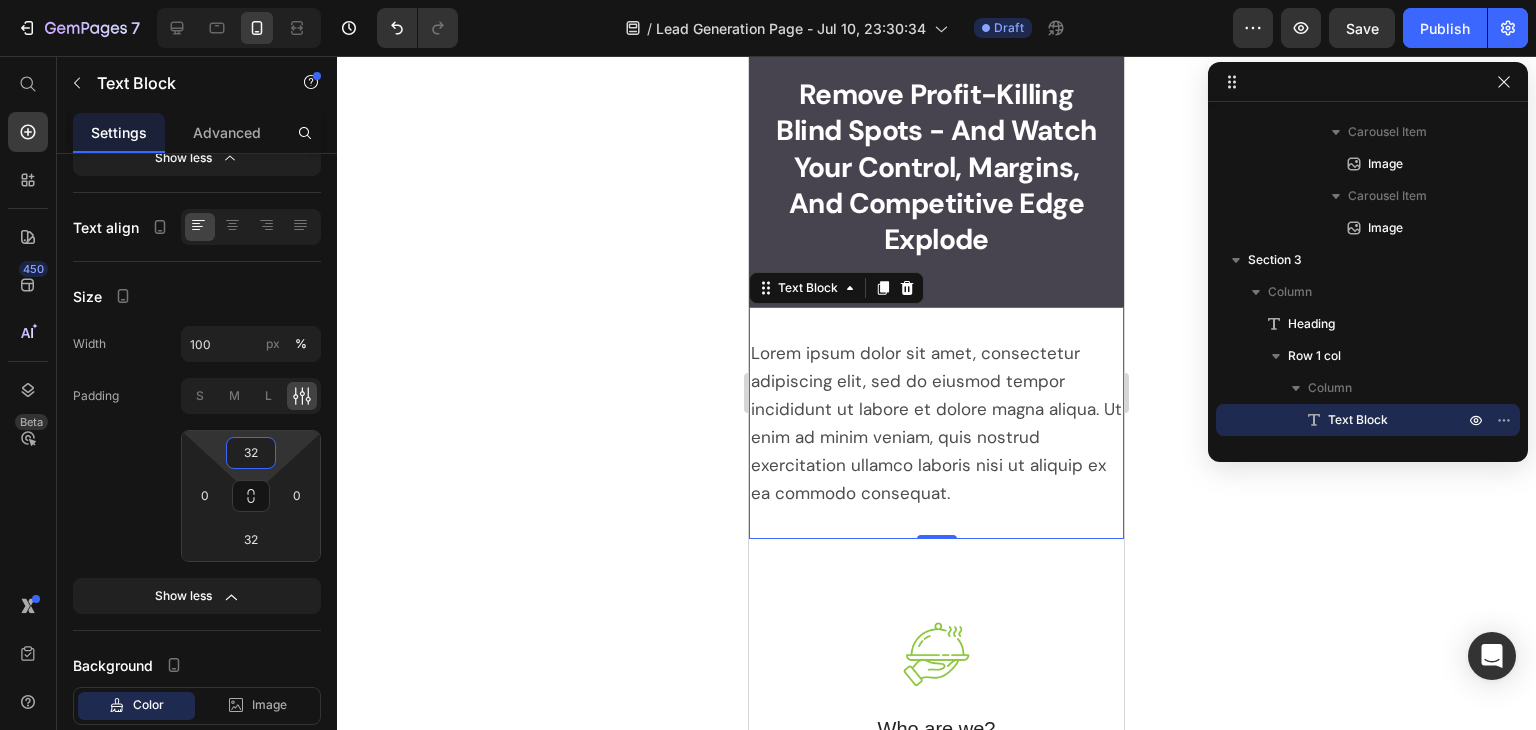scroll, scrollTop: 1500, scrollLeft: 0, axis: vertical 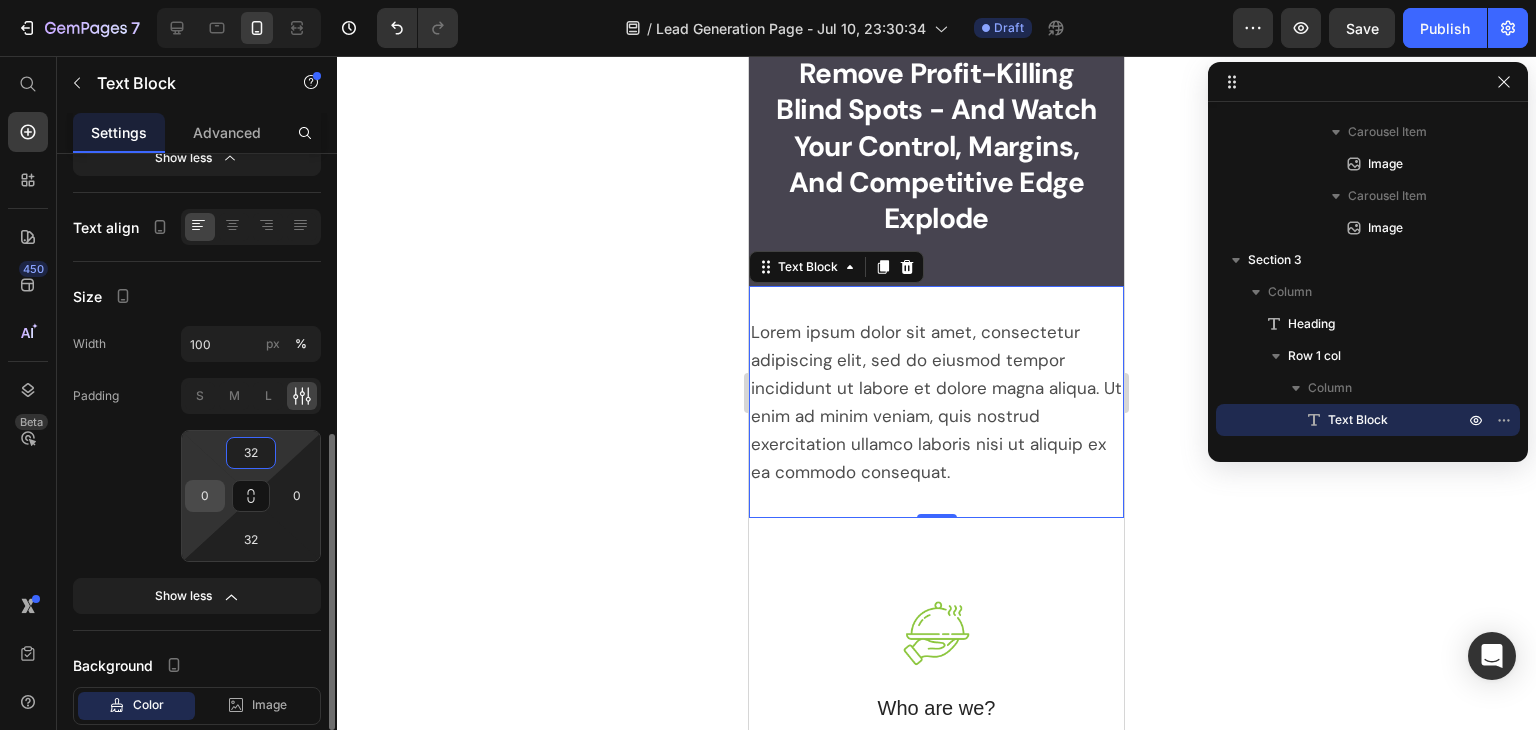 click on "0" at bounding box center [205, 496] 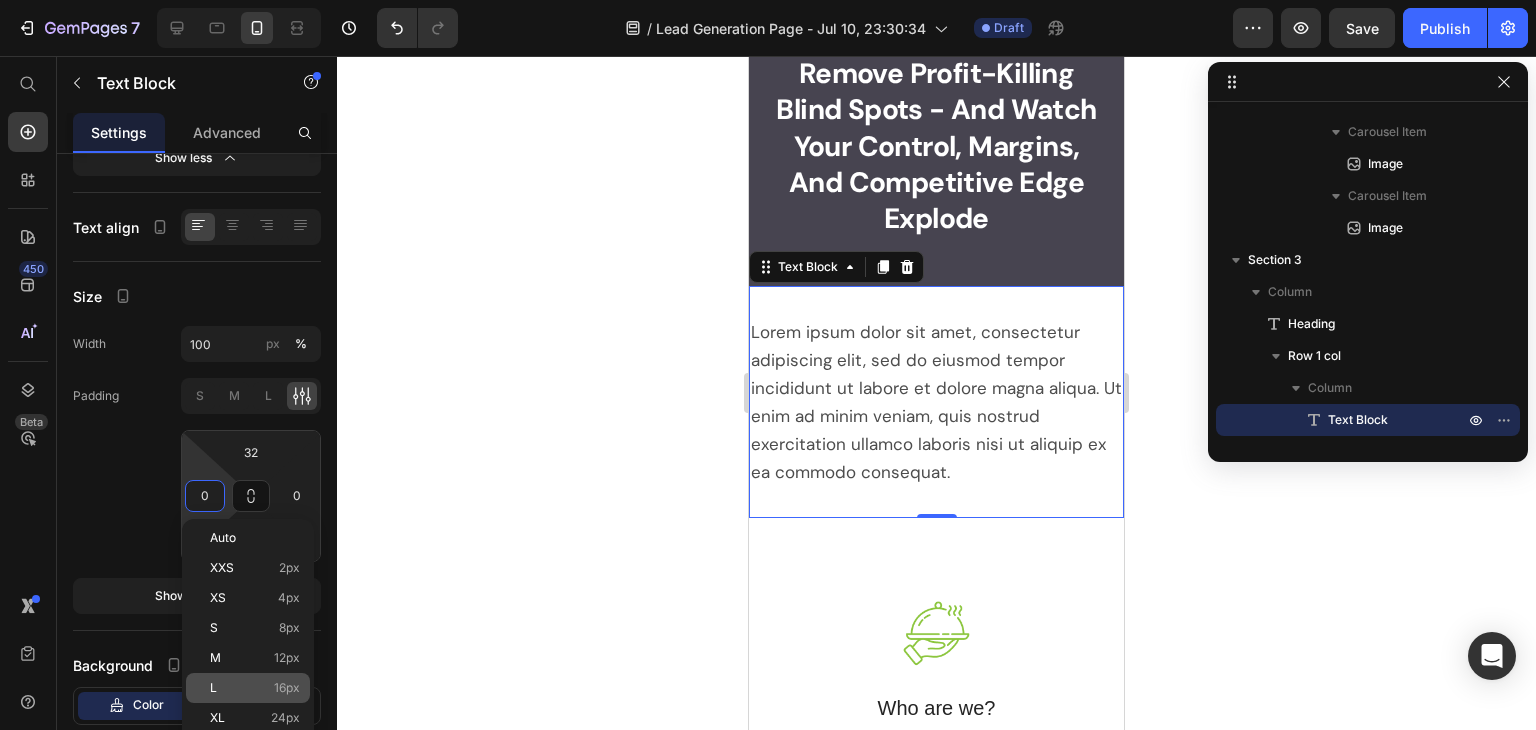 click on "L 16px" 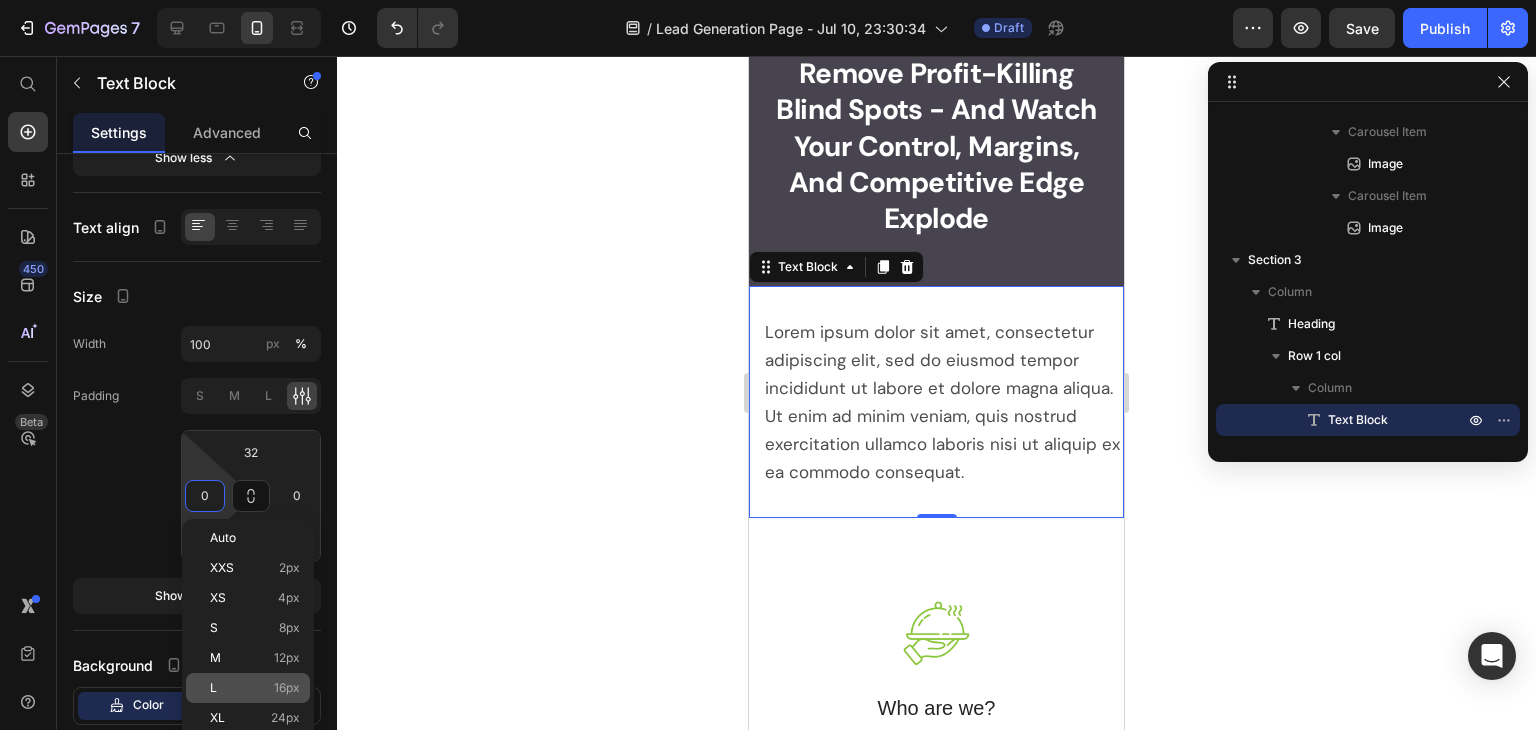 type on "16" 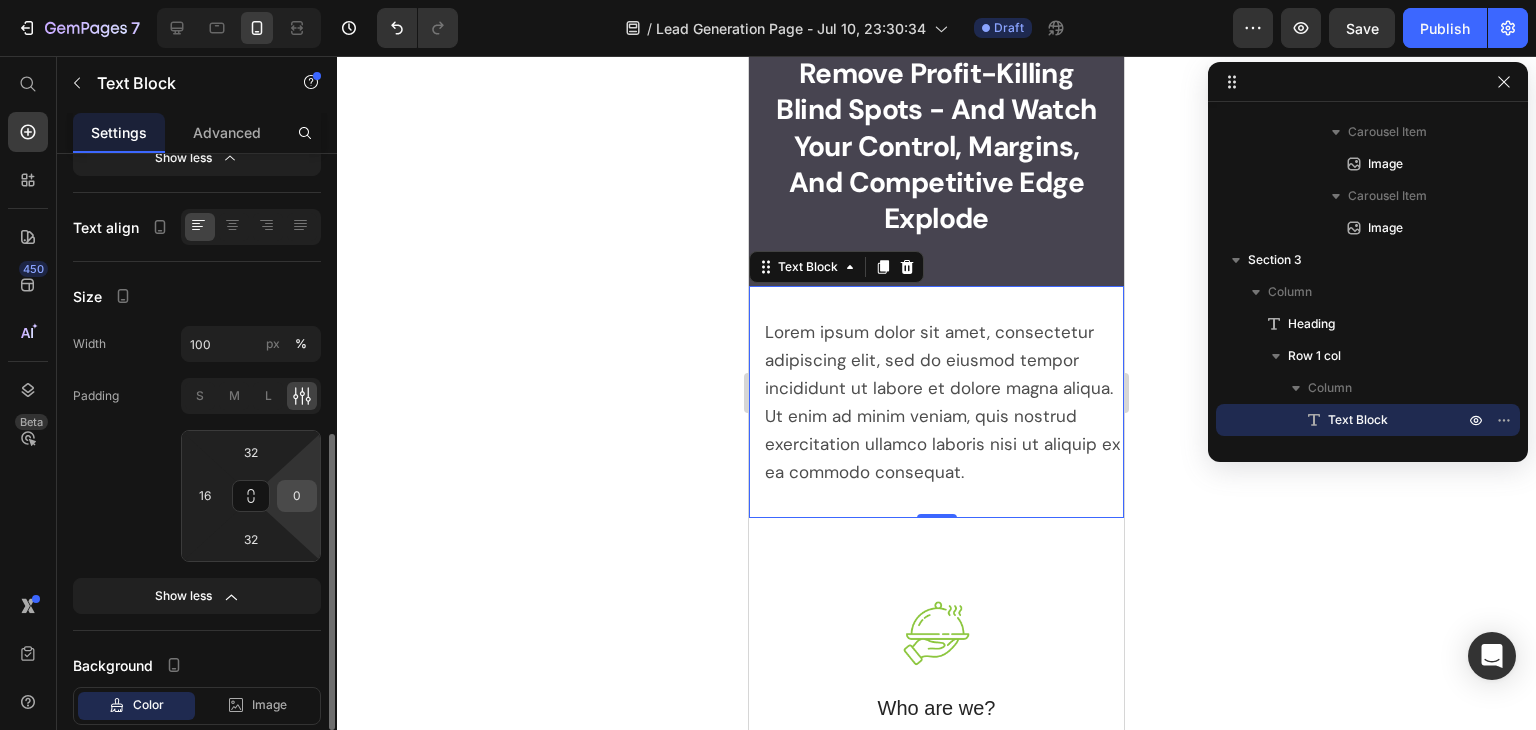 click on "0" at bounding box center (297, 496) 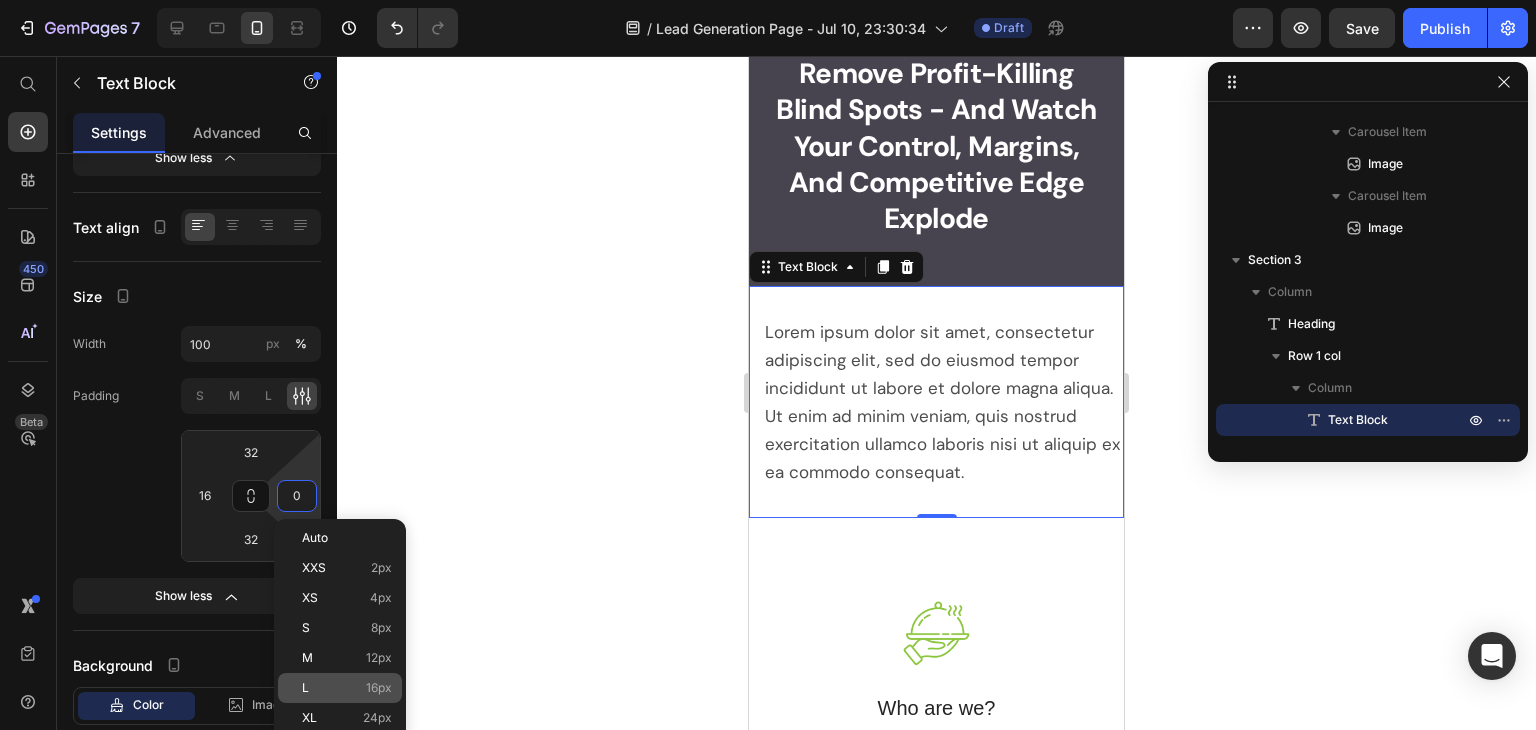 click on "L 16px" 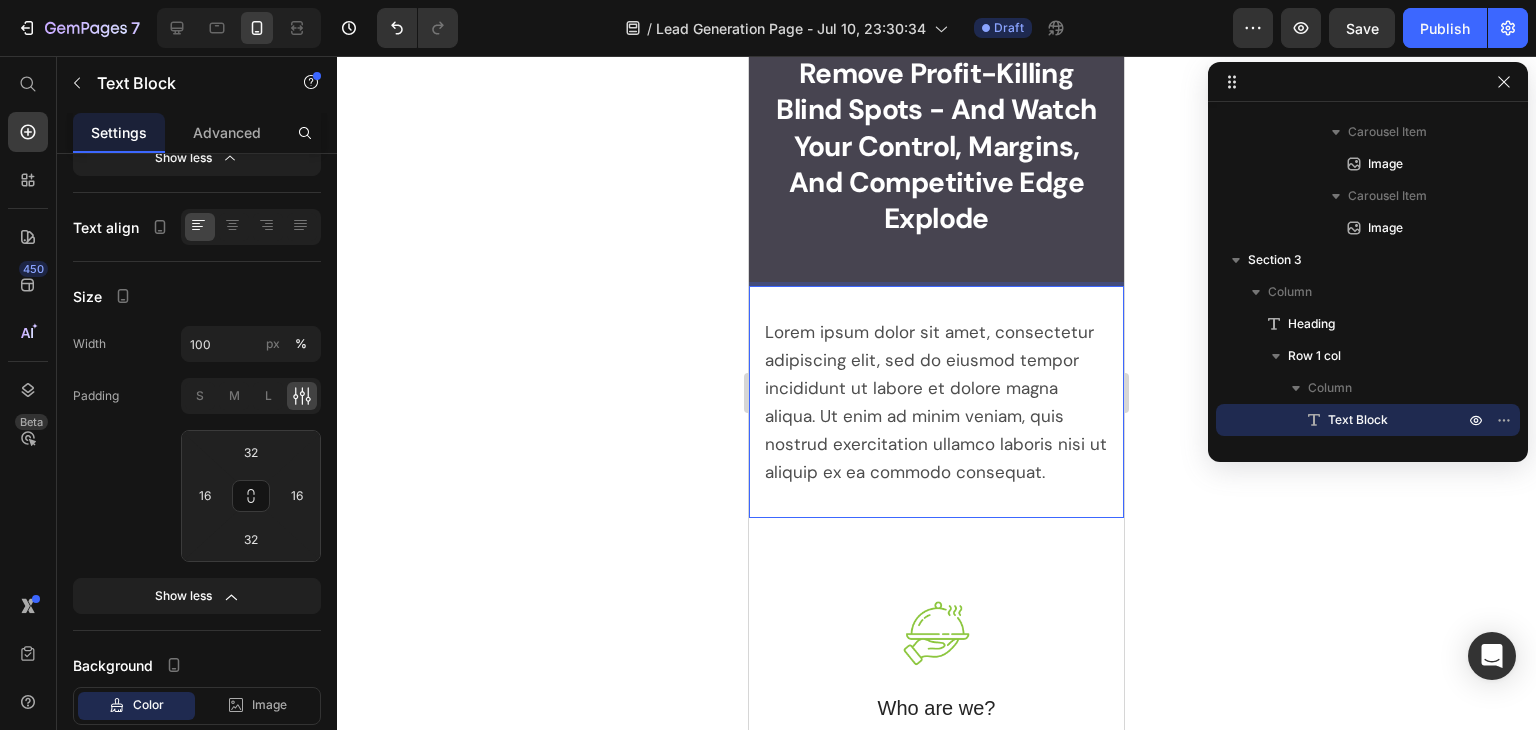click on "Lorem ipsum dolor sit amet, consectetur adipiscing elit, sed do eiusmod tempor incididunt ut labore et dolore magna aliqua. Ut enim ad minim veniam, quis nostrud exercitation ullamco laboris nisi ut aliquip ex ea commodo consequat." at bounding box center [936, 402] 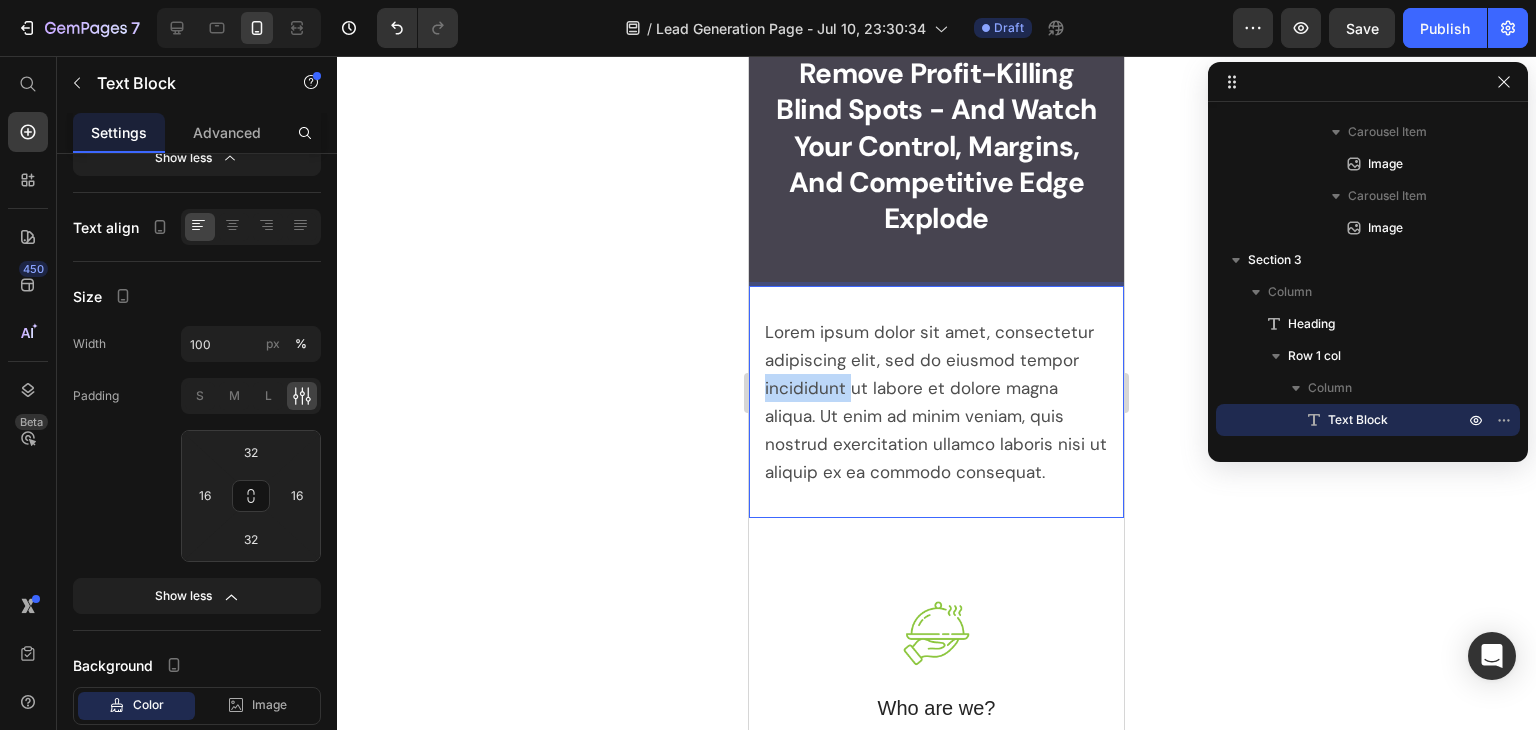 click on "Lorem ipsum dolor sit amet, consectetur adipiscing elit, sed do eiusmod tempor incididunt ut labore et dolore magna aliqua. Ut enim ad minim veniam, quis nostrud exercitation ullamco laboris nisi ut aliquip ex ea commodo consequat." at bounding box center (936, 402) 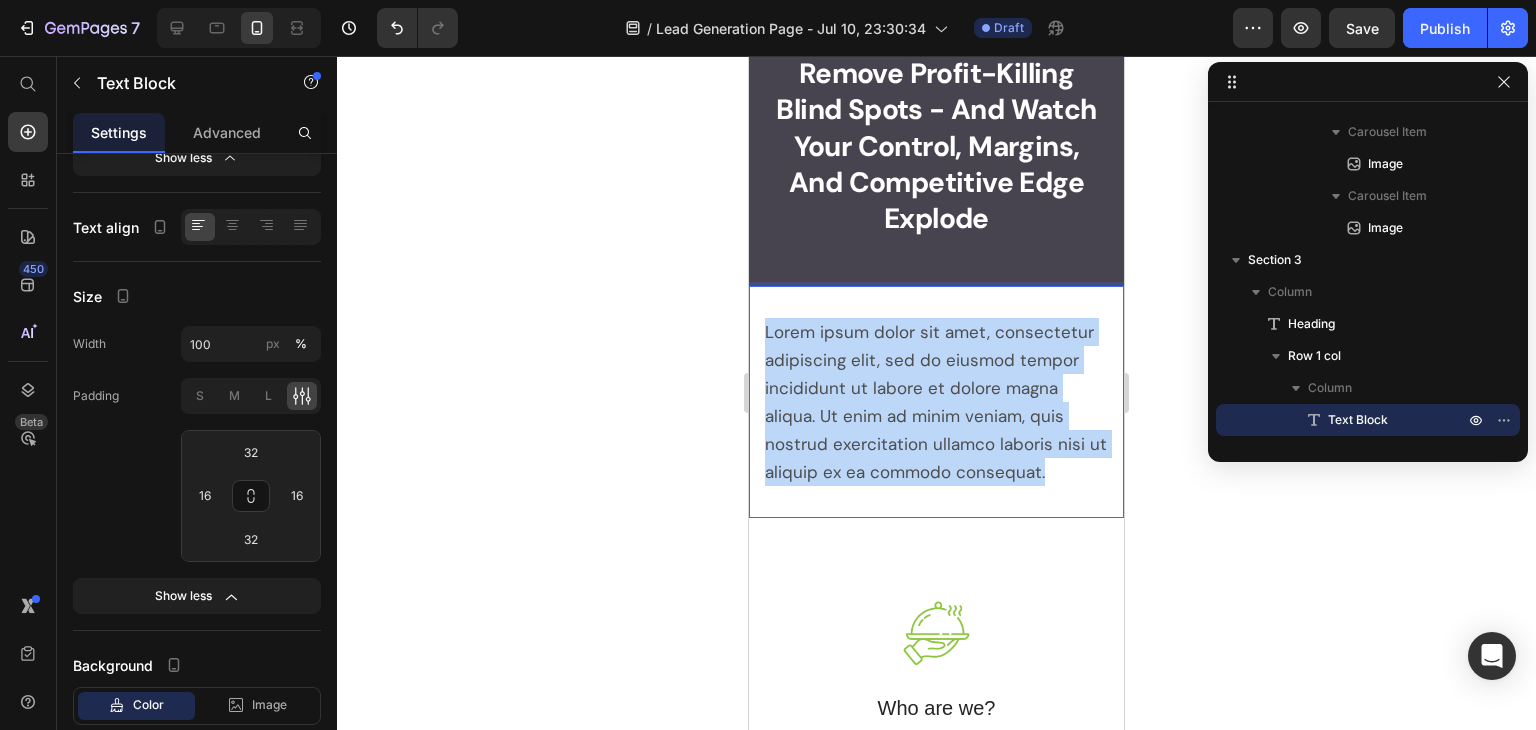 click on "Lorem ipsum dolor sit amet, consectetur adipiscing elit, sed do eiusmod tempor incididunt ut labore et dolore magna aliqua. Ut enim ad minim veniam, quis nostrud exercitation ullamco laboris nisi ut aliquip ex ea commodo consequat." at bounding box center [936, 402] 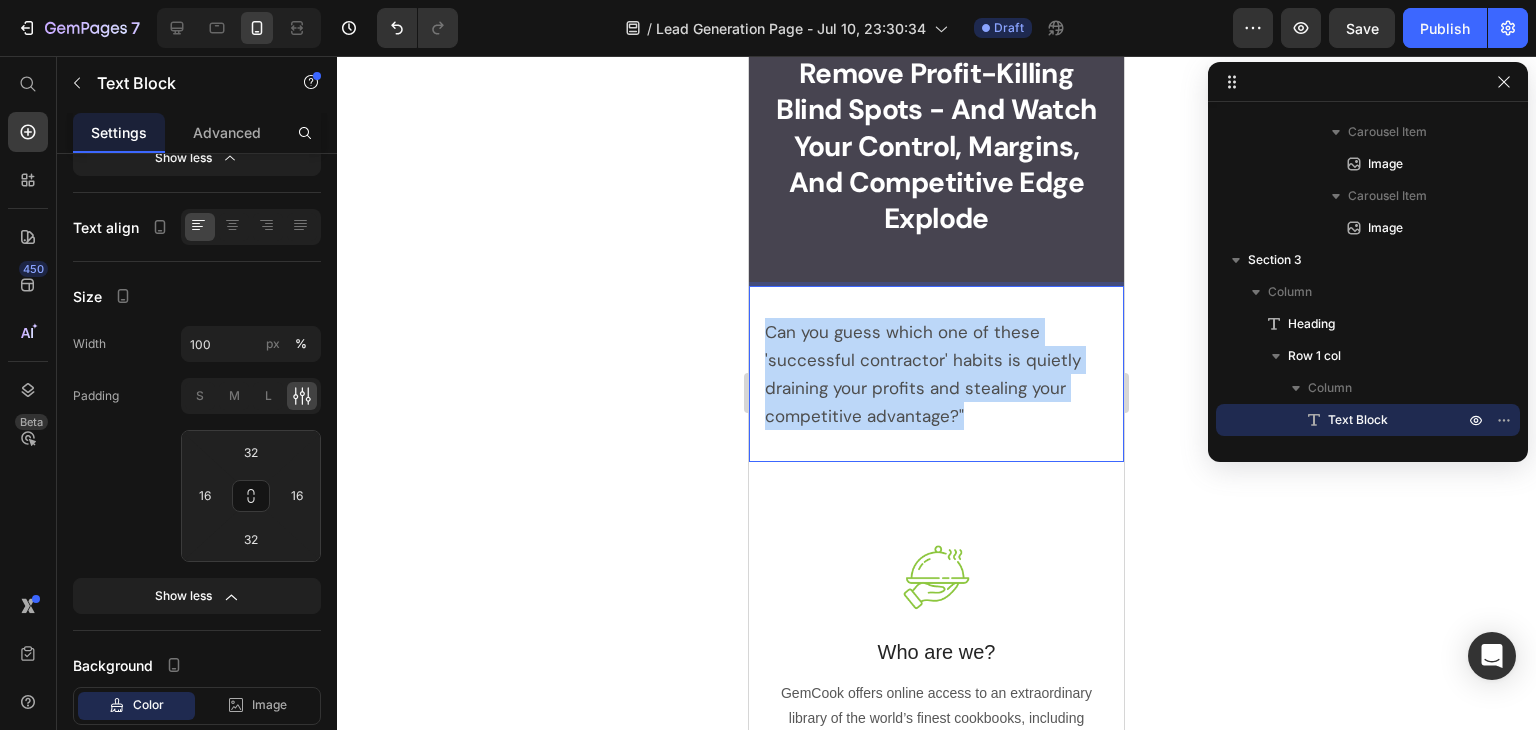 drag, startPoint x: 984, startPoint y: 484, endPoint x: 763, endPoint y: 373, distance: 247.30952 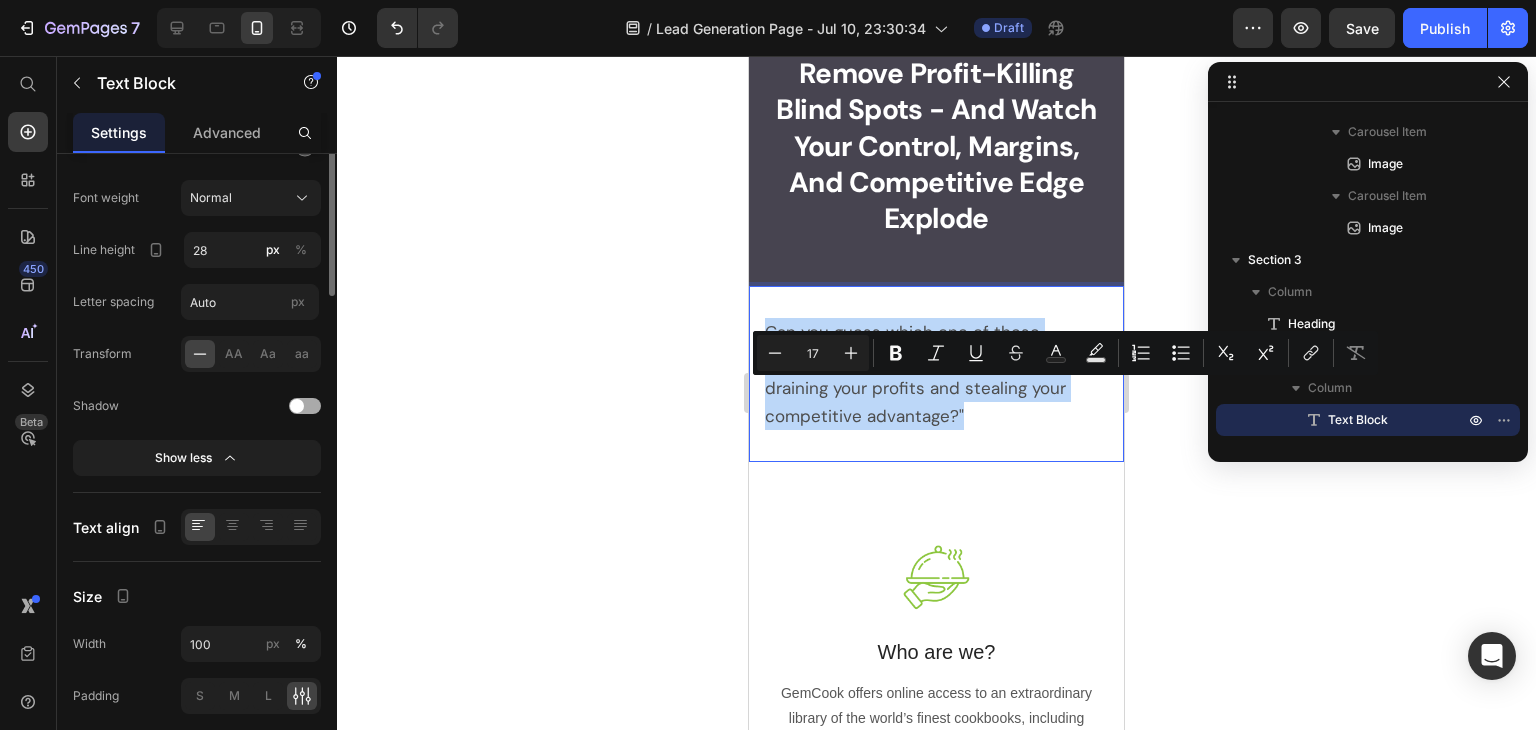 scroll, scrollTop: 100, scrollLeft: 0, axis: vertical 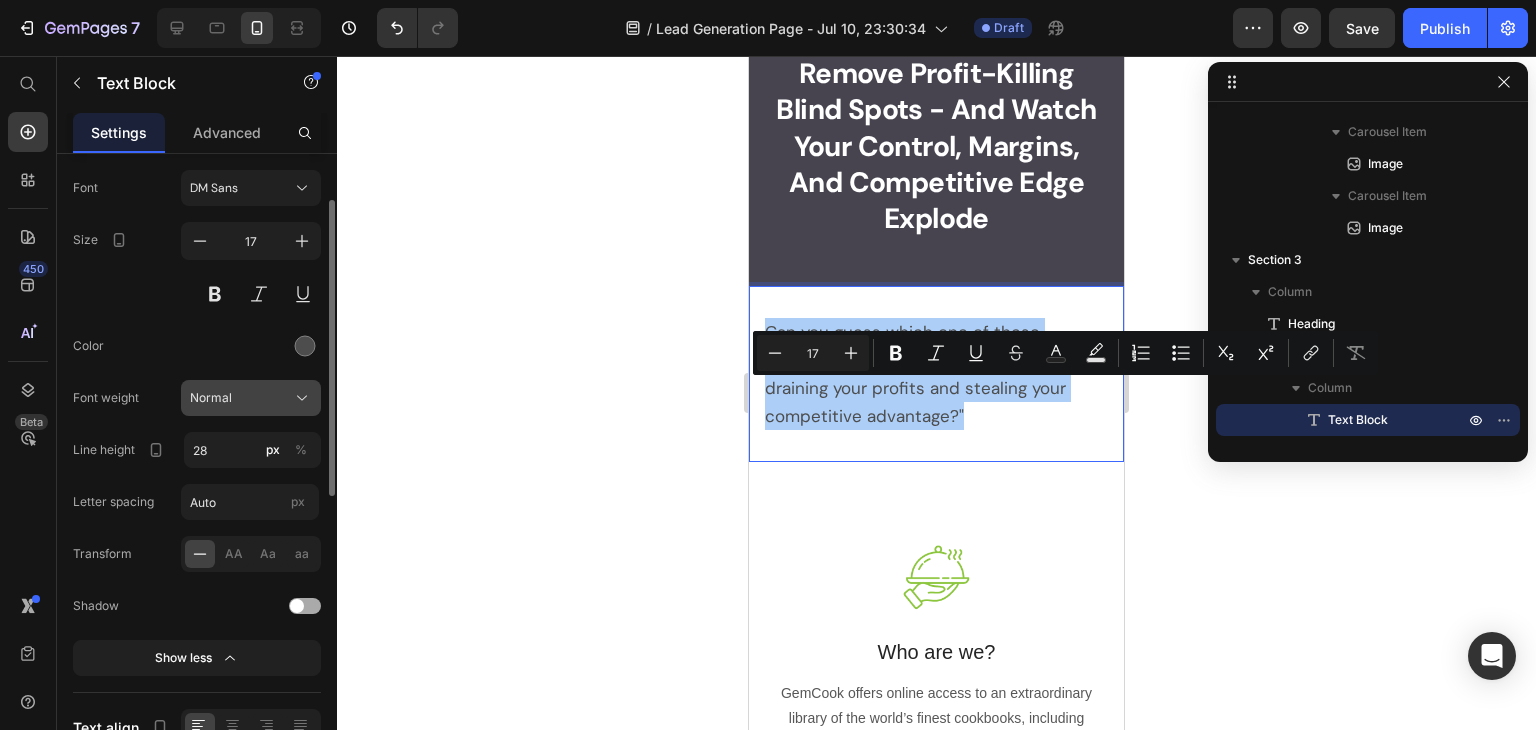 click on "Normal" 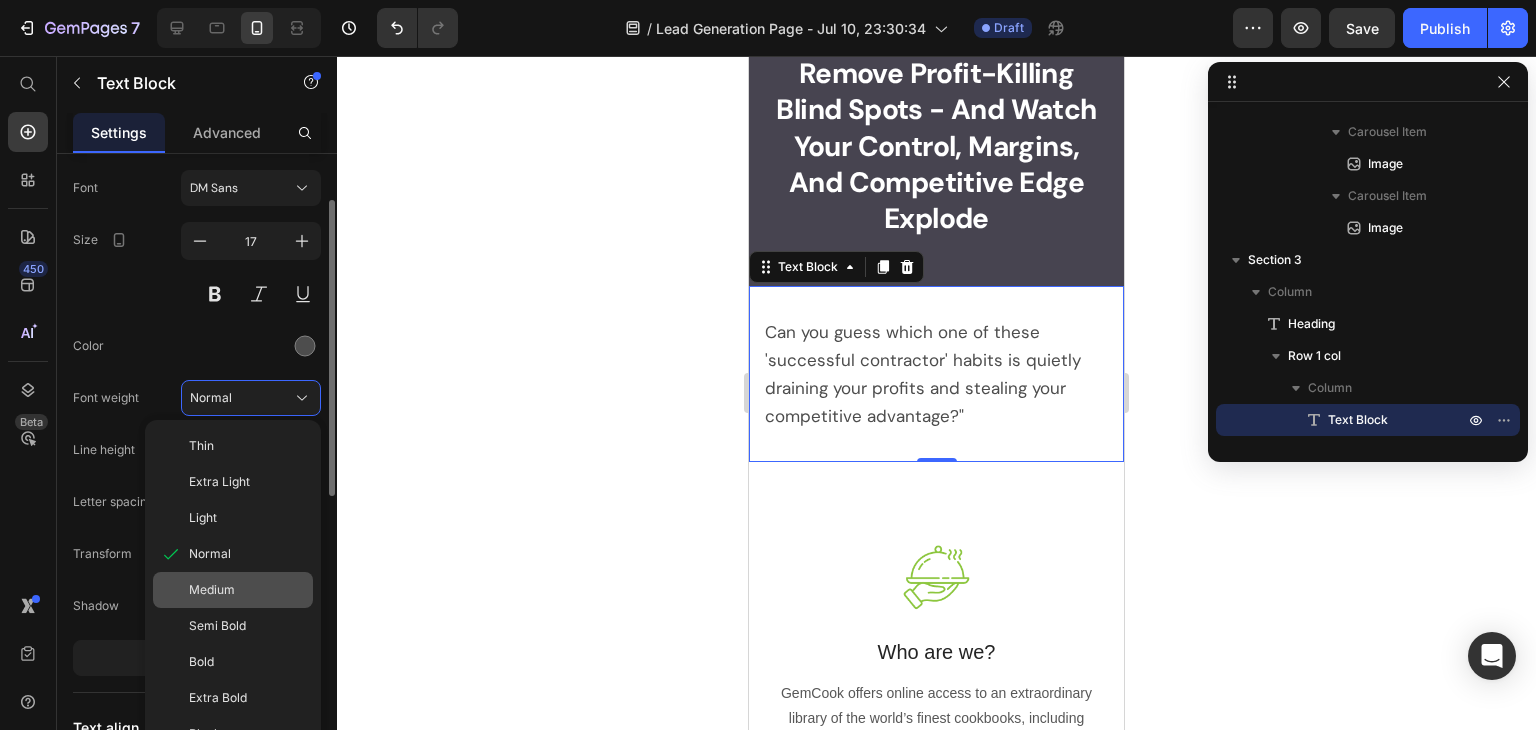 click on "Medium" at bounding box center (212, 590) 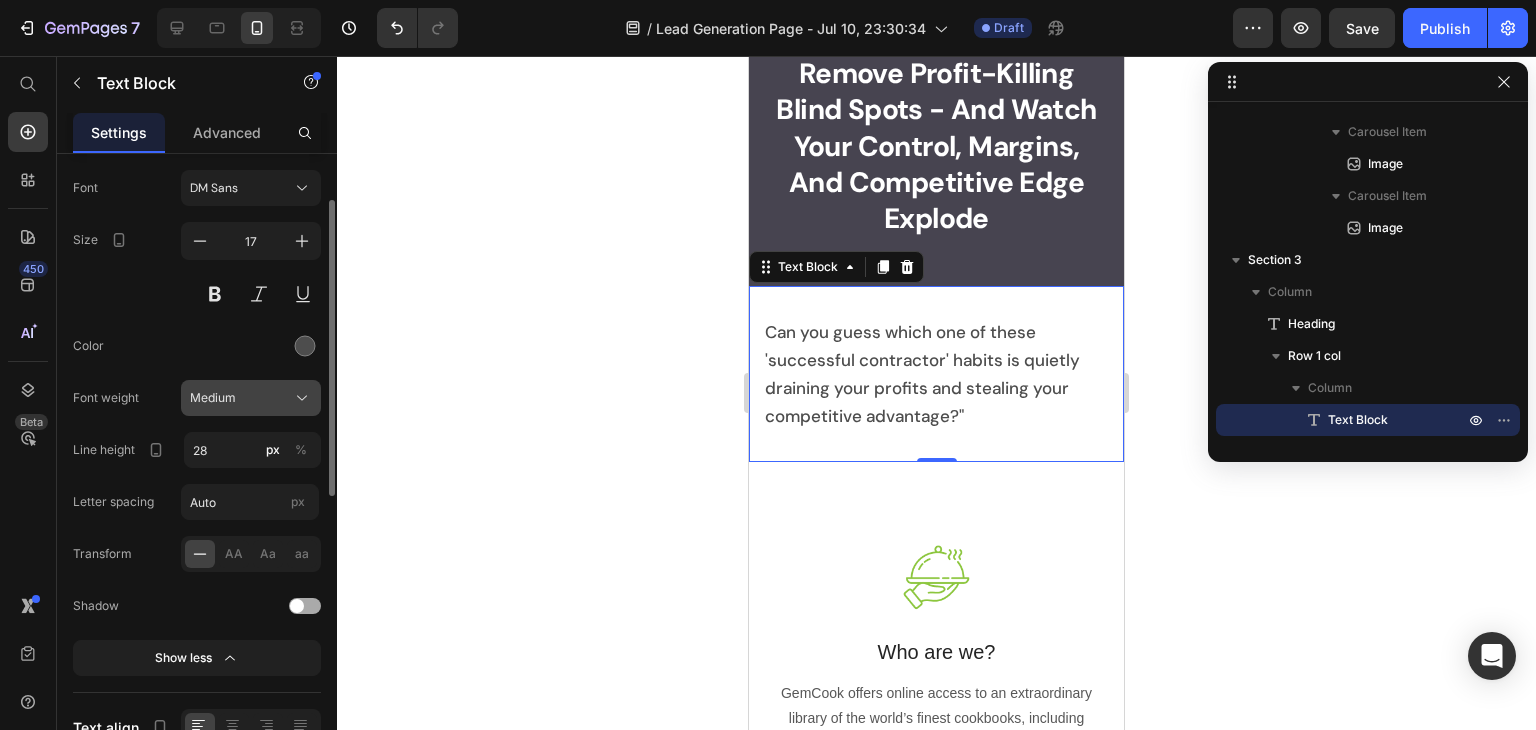 click on "Medium" 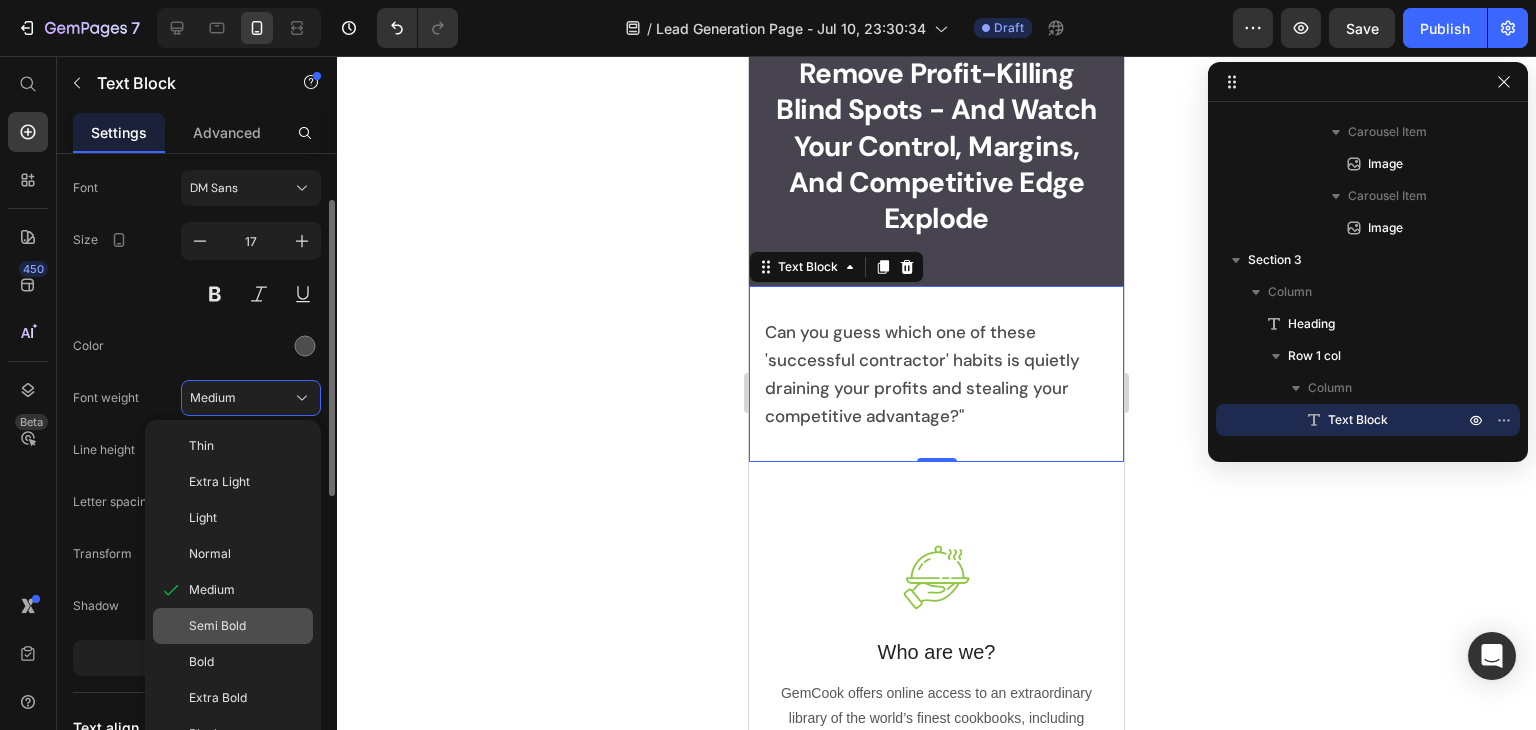 click on "Semi Bold" at bounding box center (217, 626) 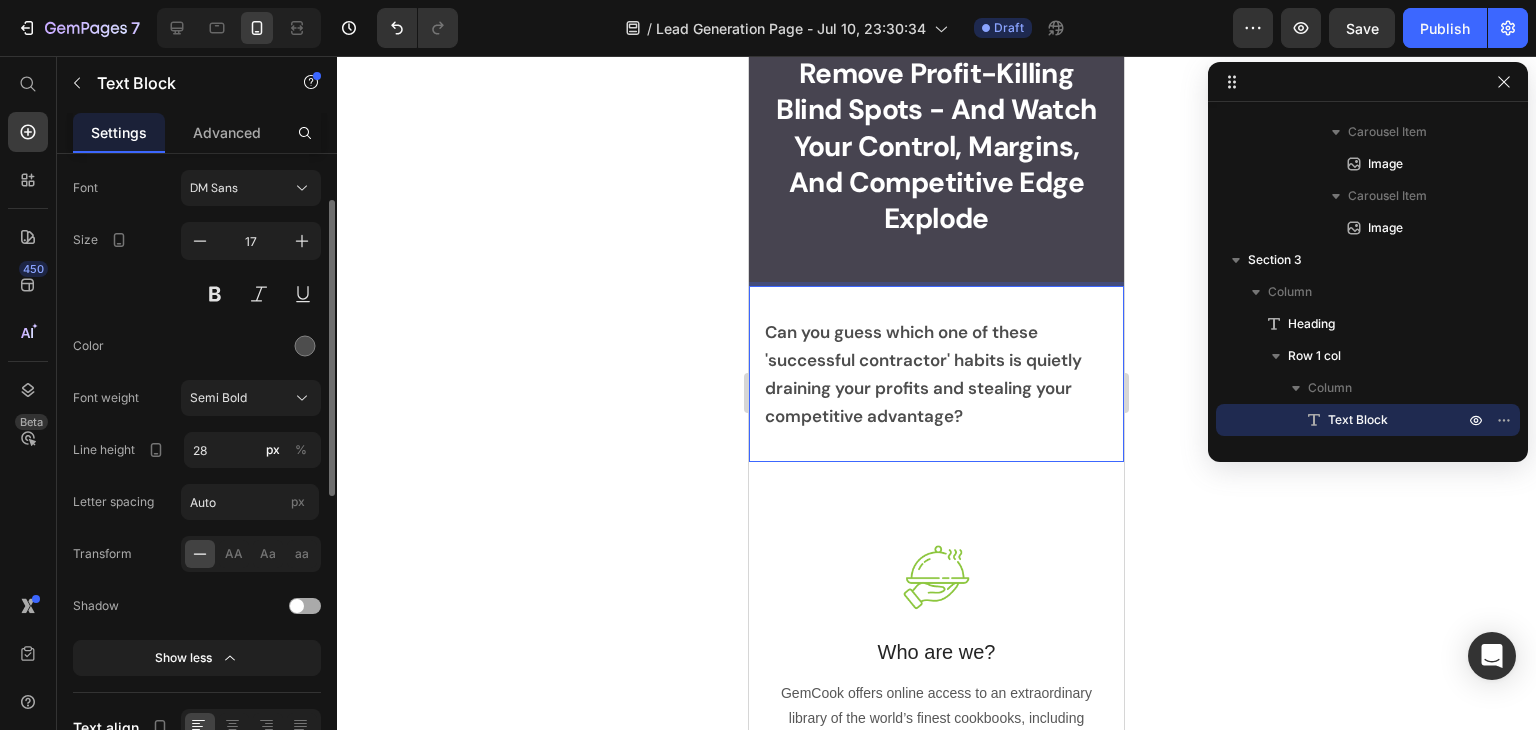 click on "Can you guess which one of these 'successful contractor' habits is quietly draining your profits and stealing your competitive advantage?" at bounding box center [936, 374] 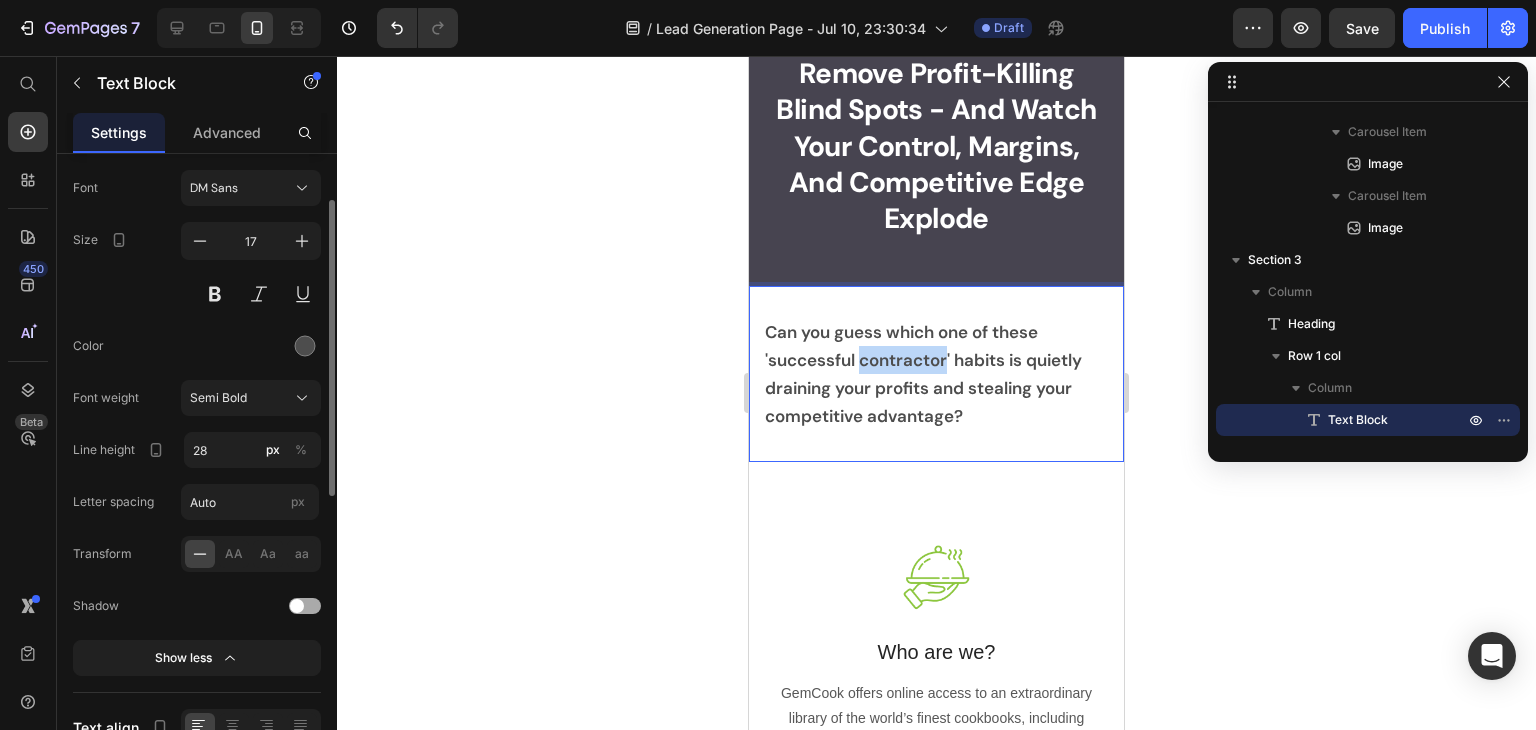 click on "Can you guess which one of these 'successful contractor' habits is quietly draining your profits and stealing your competitive advantage?" at bounding box center [936, 374] 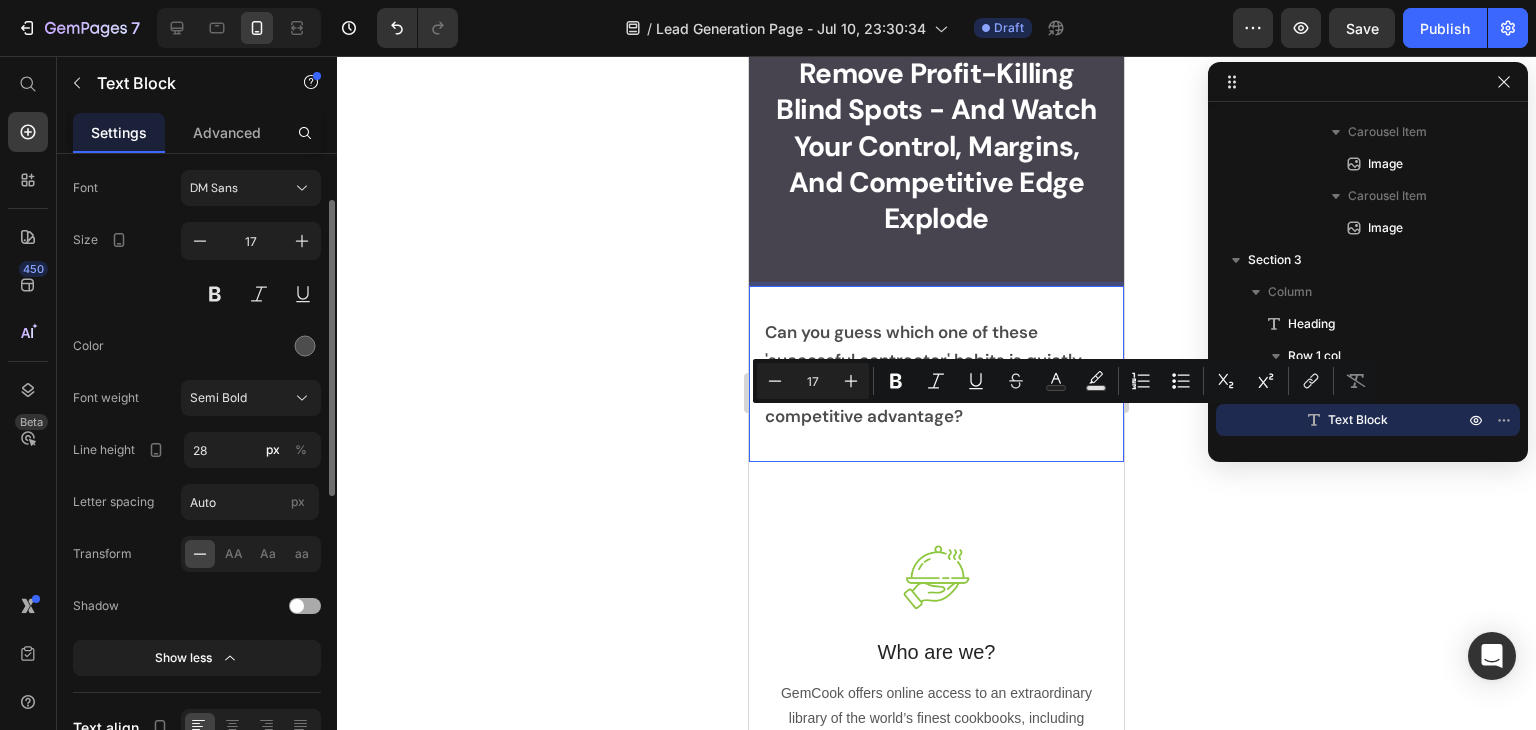 click on "Can you guess which one of these 'successful contractor' habits is quietly draining your profits and stealing your competitive advantage?" at bounding box center [936, 374] 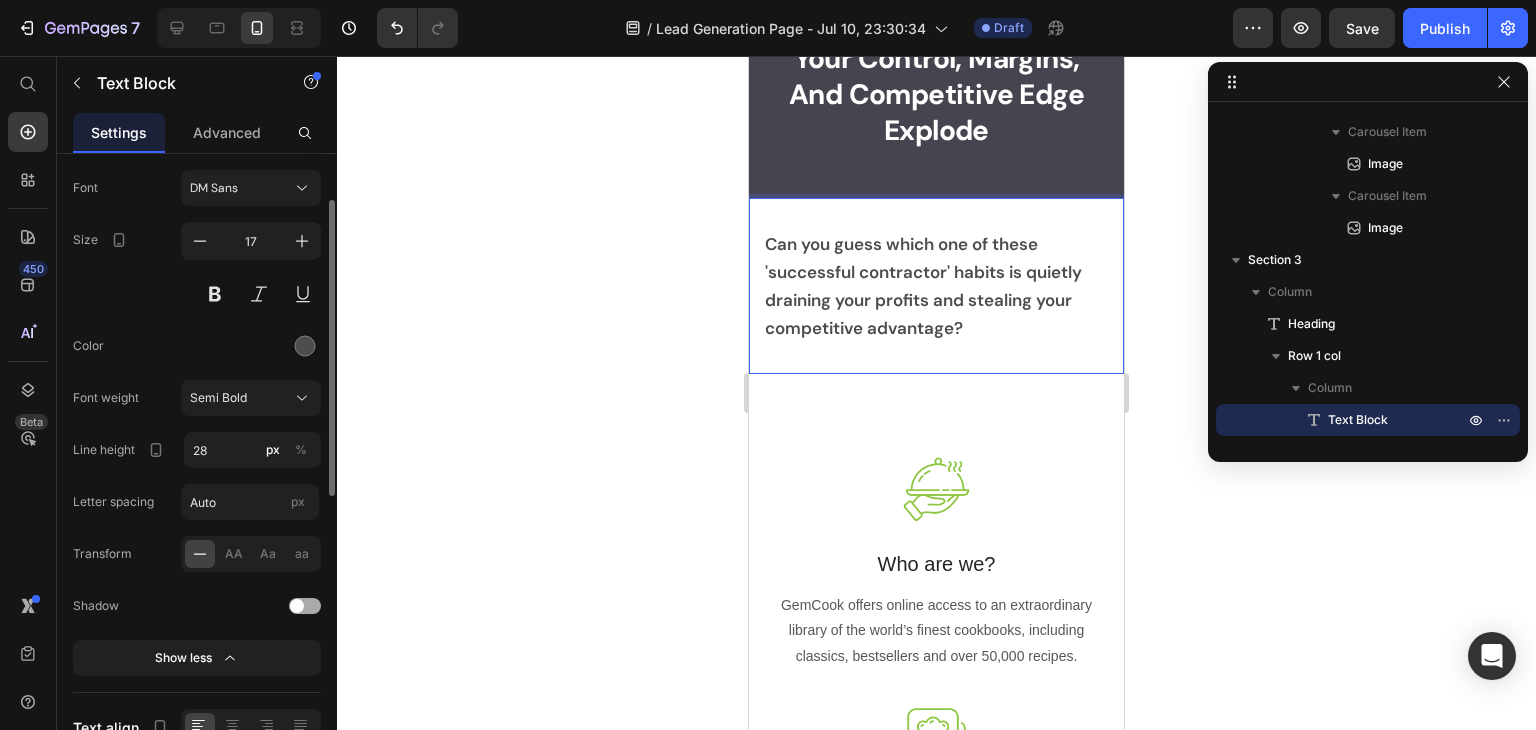 scroll, scrollTop: 1600, scrollLeft: 0, axis: vertical 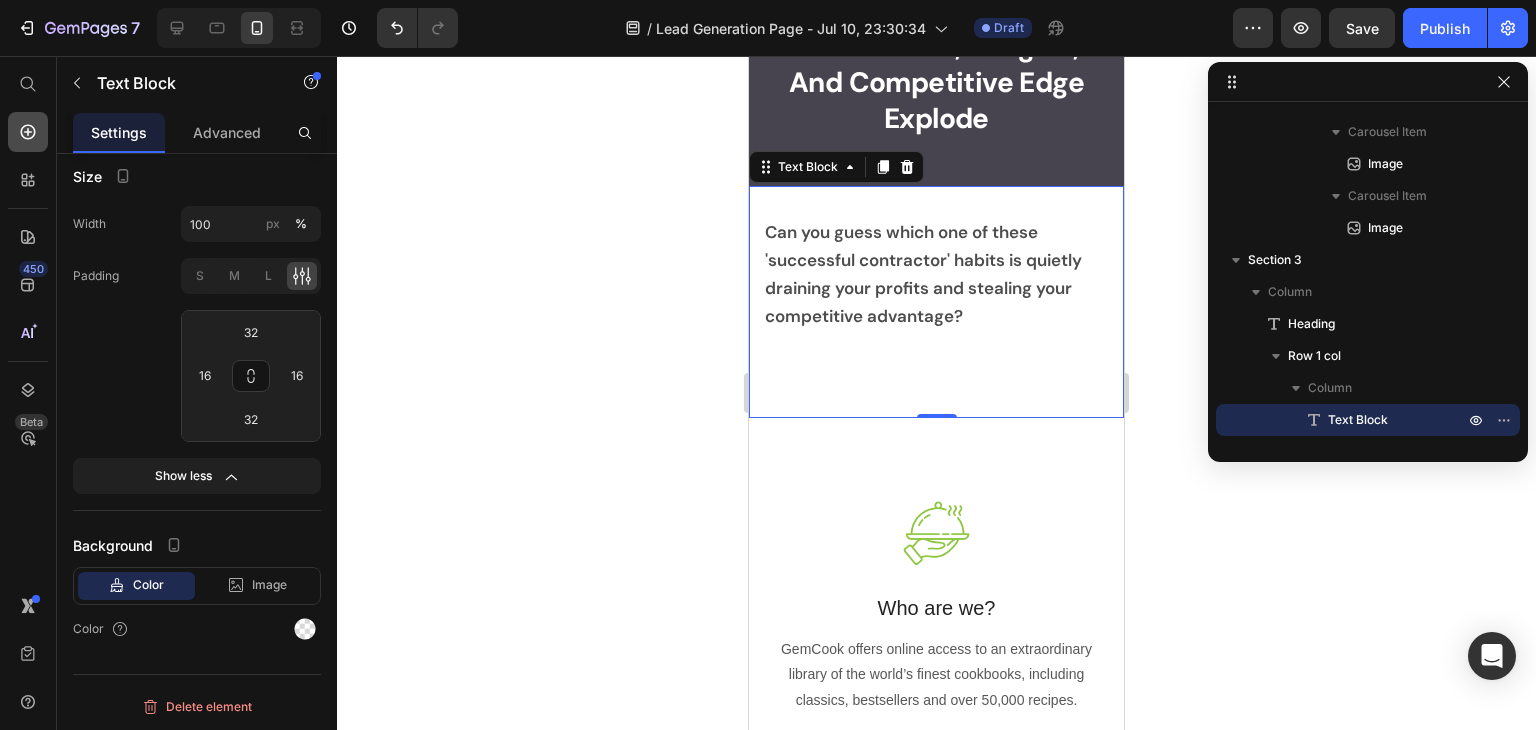 click 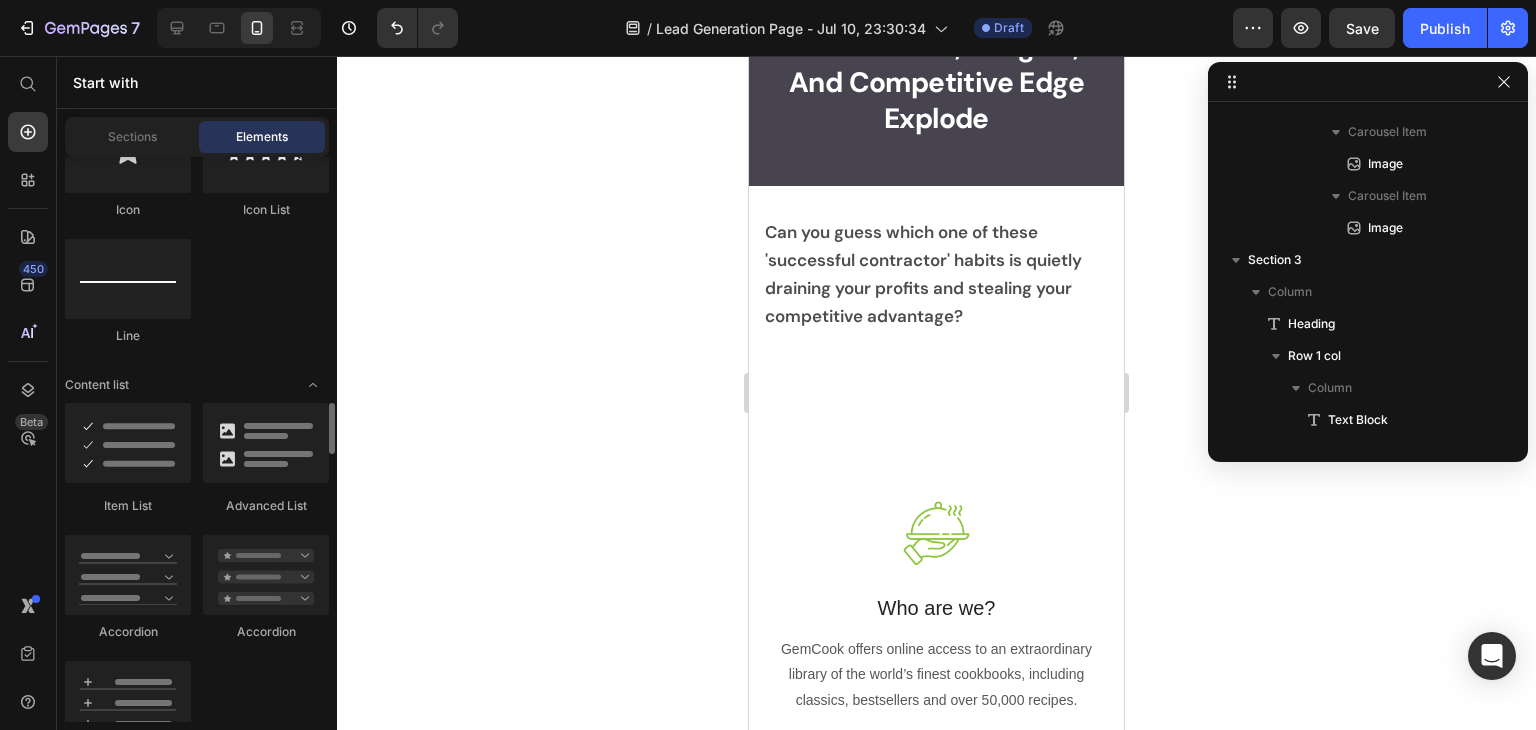 scroll, scrollTop: 1600, scrollLeft: 0, axis: vertical 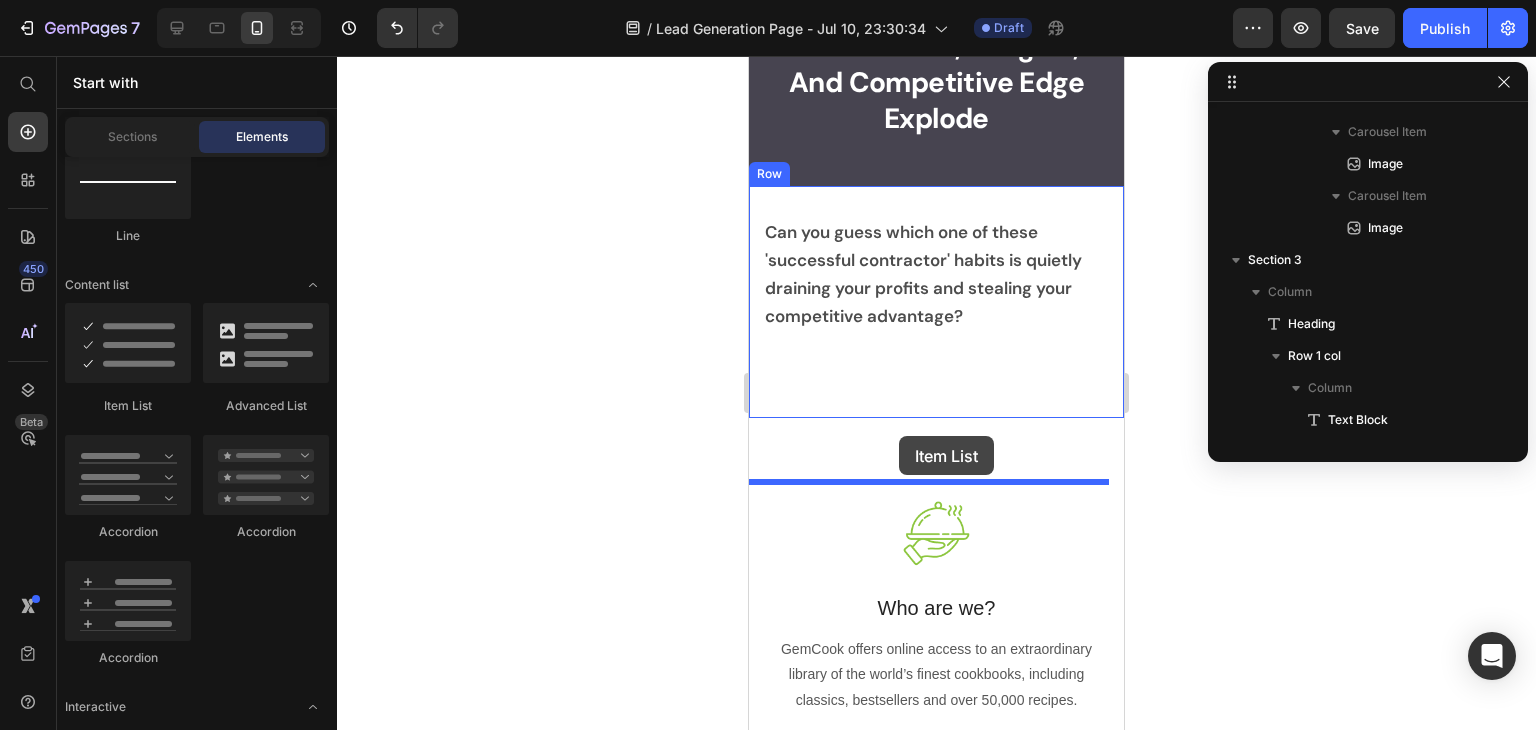drag, startPoint x: 881, startPoint y: 396, endPoint x: 895, endPoint y: 434, distance: 40.496914 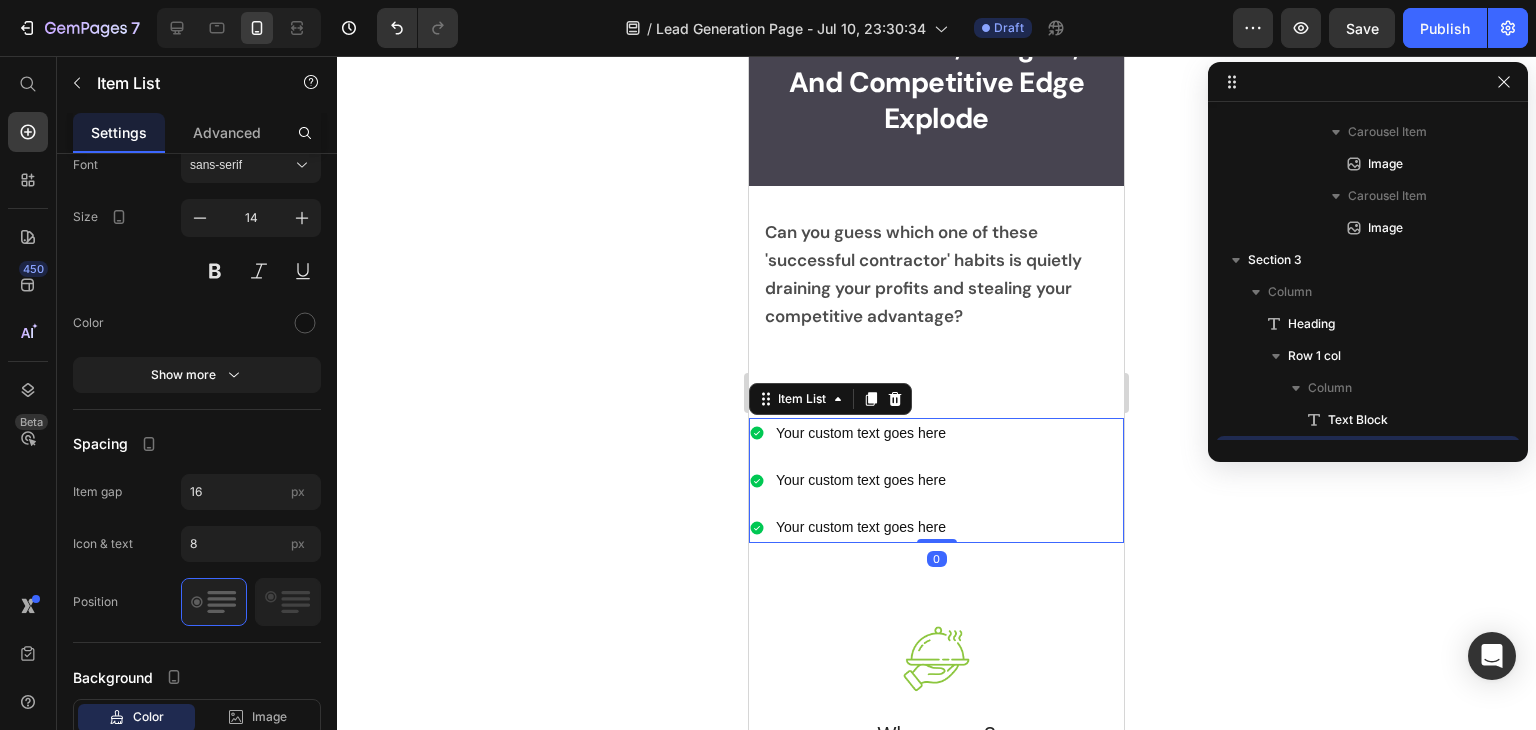 scroll, scrollTop: 0, scrollLeft: 0, axis: both 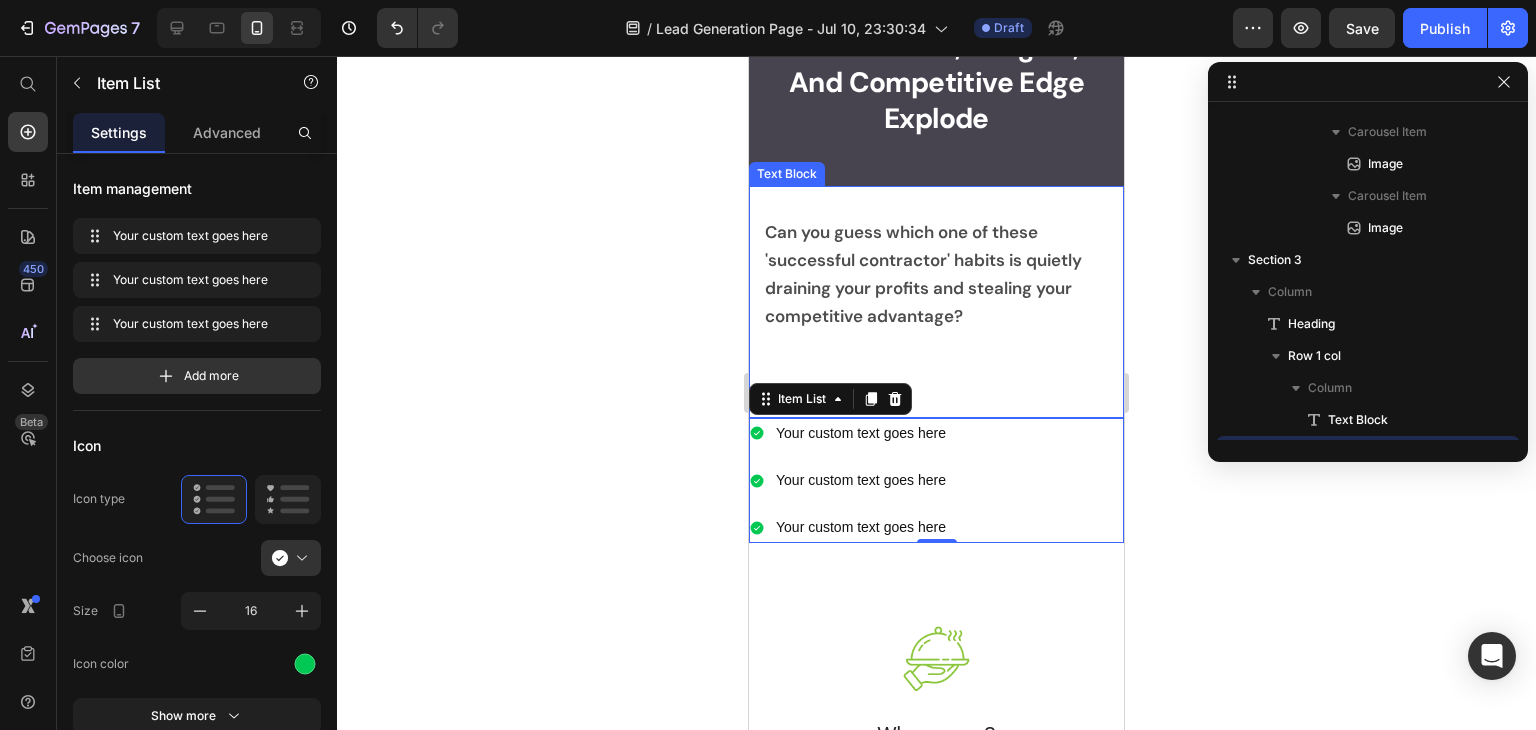 click at bounding box center [936, 372] 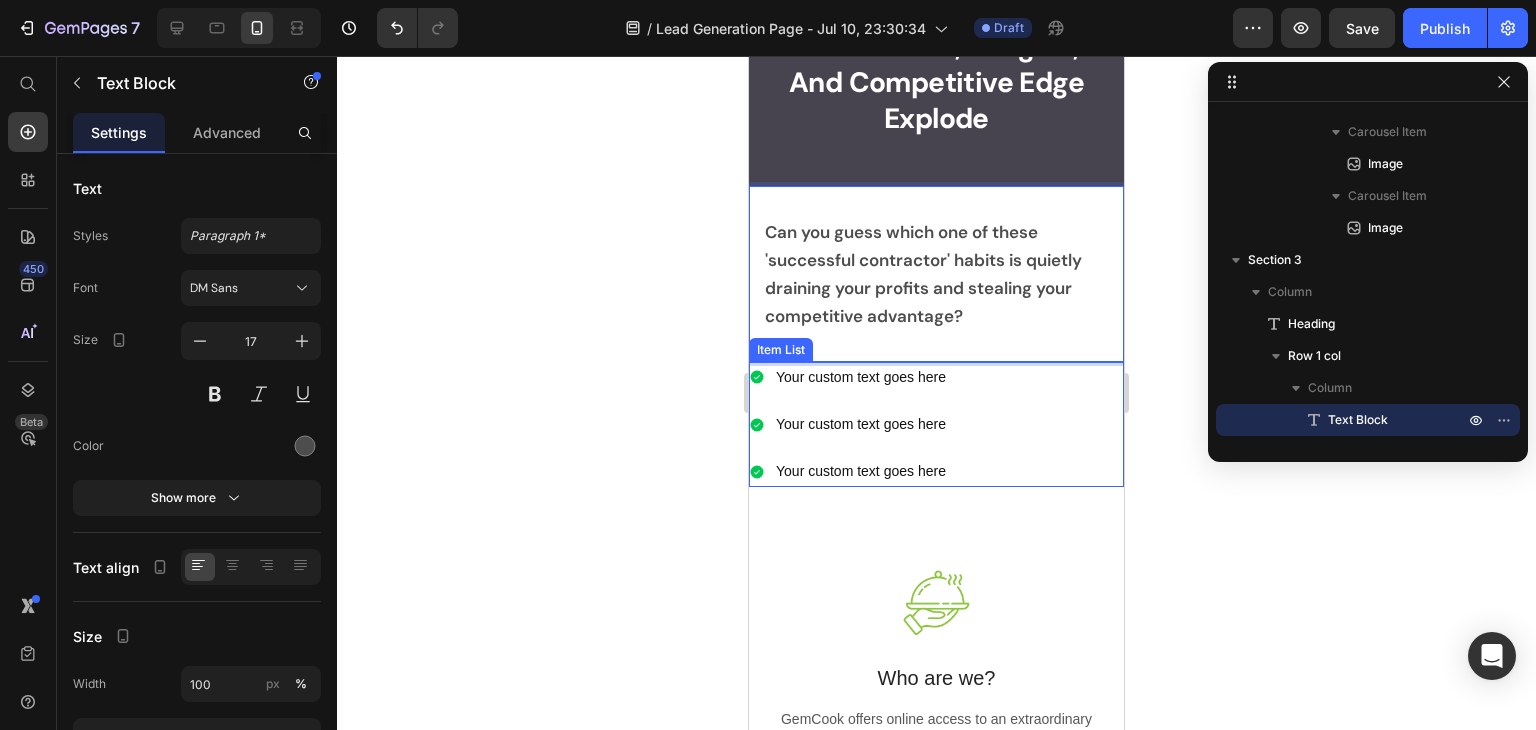 click 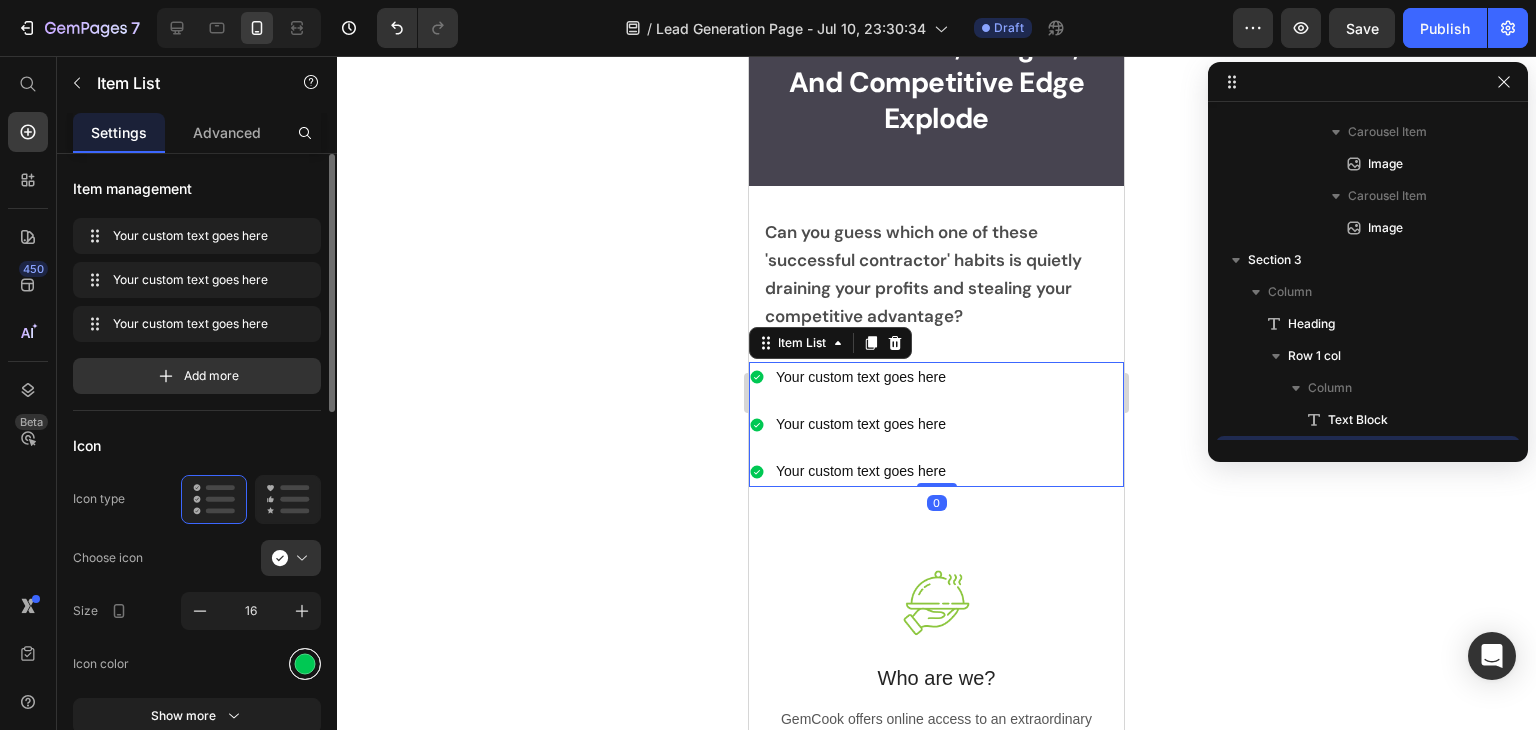 click at bounding box center [305, 663] 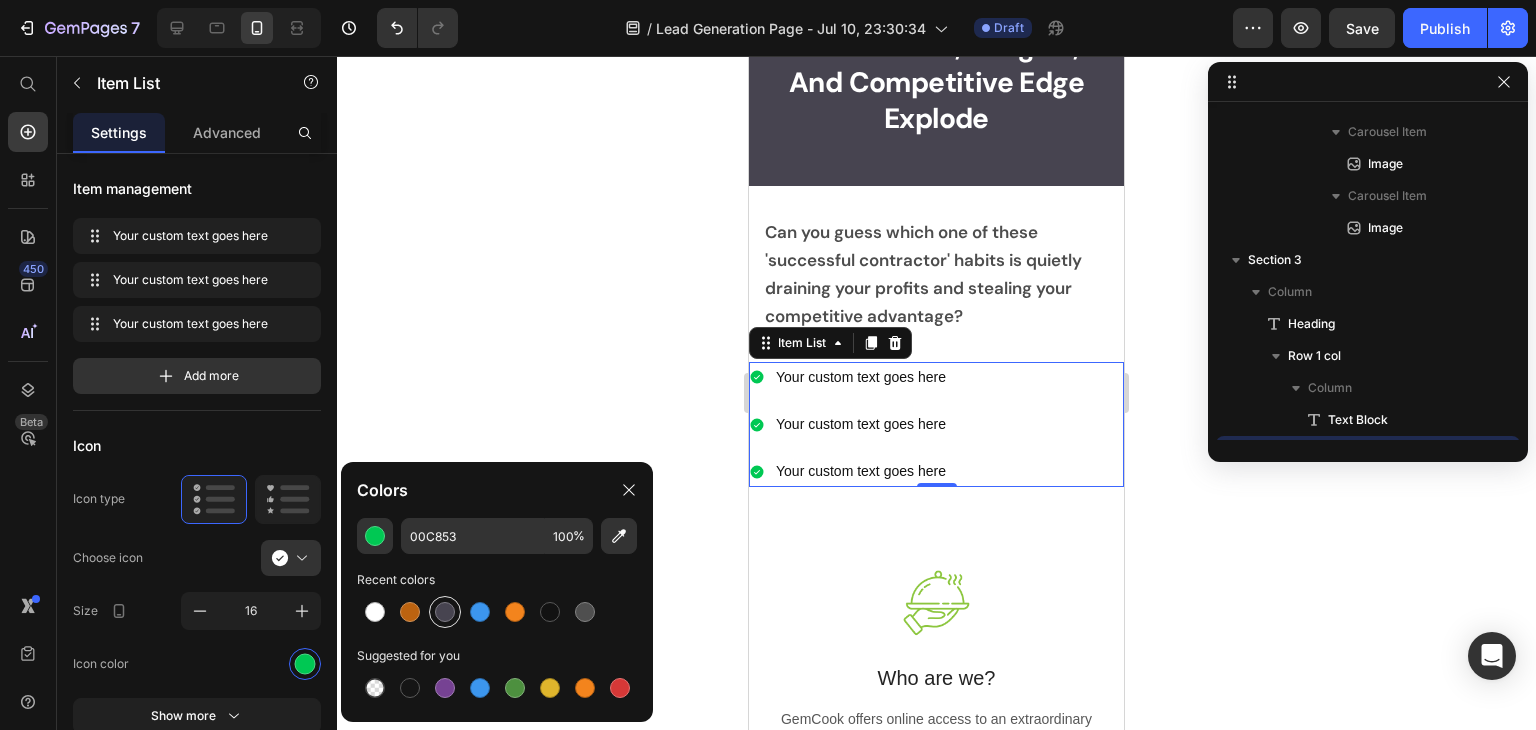 click at bounding box center [445, 612] 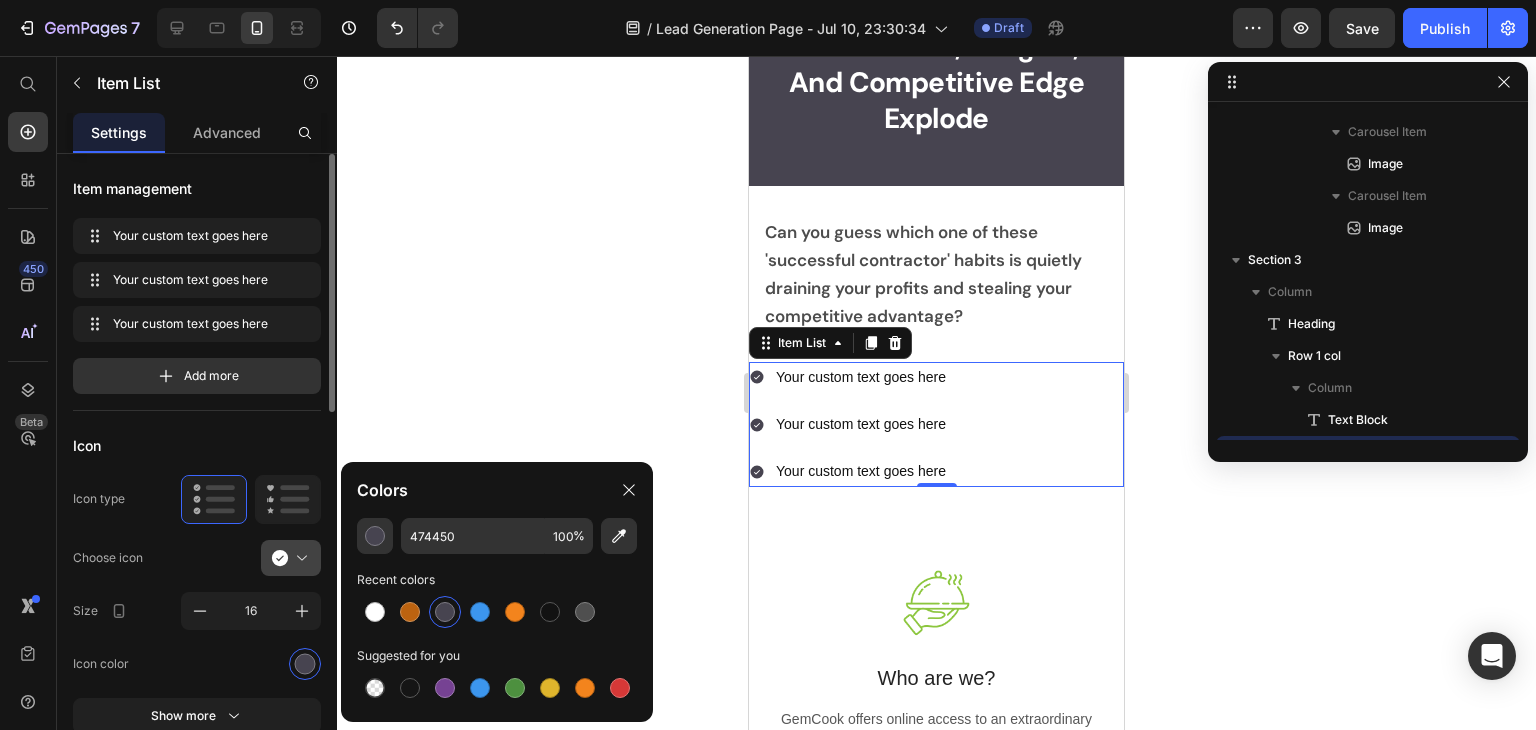click at bounding box center (299, 558) 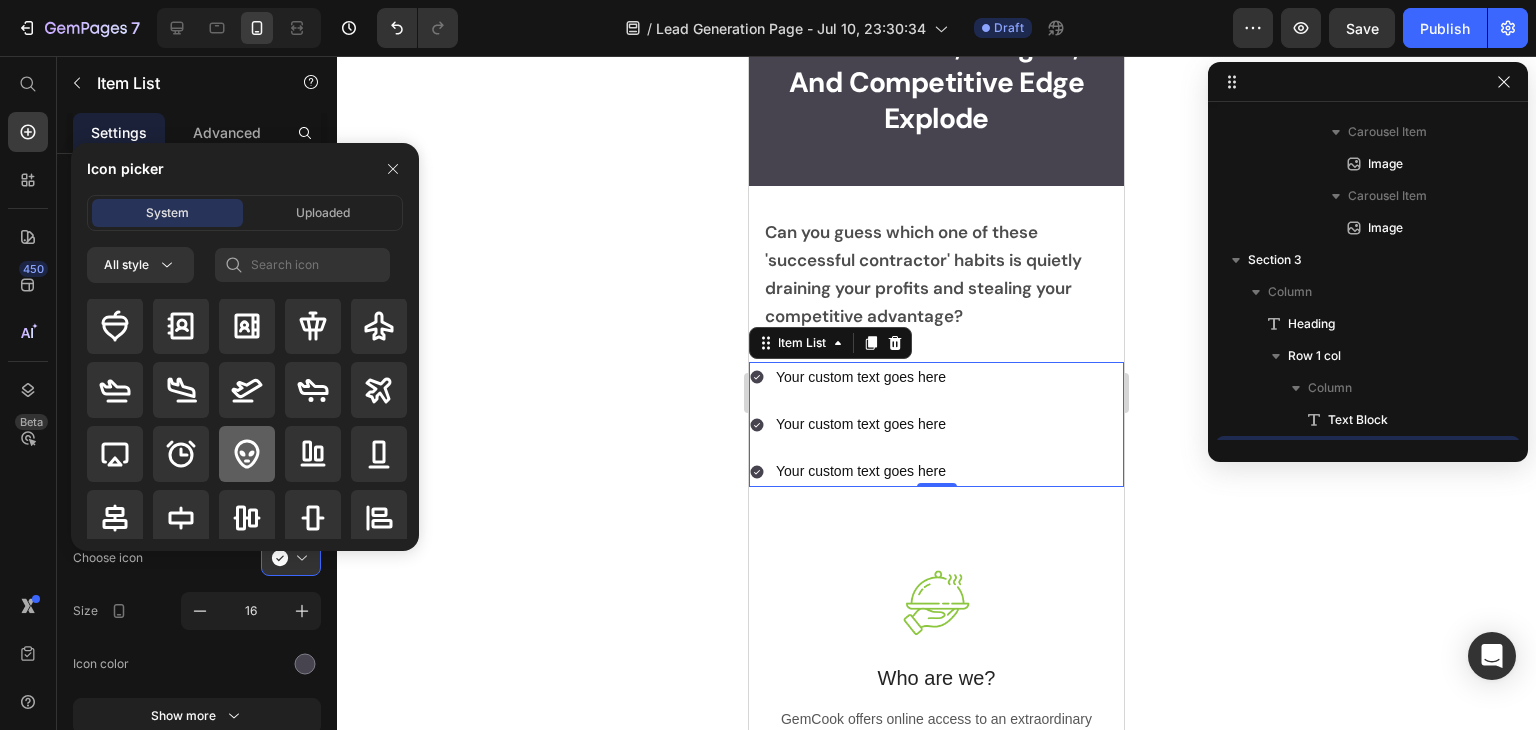 scroll, scrollTop: 0, scrollLeft: 0, axis: both 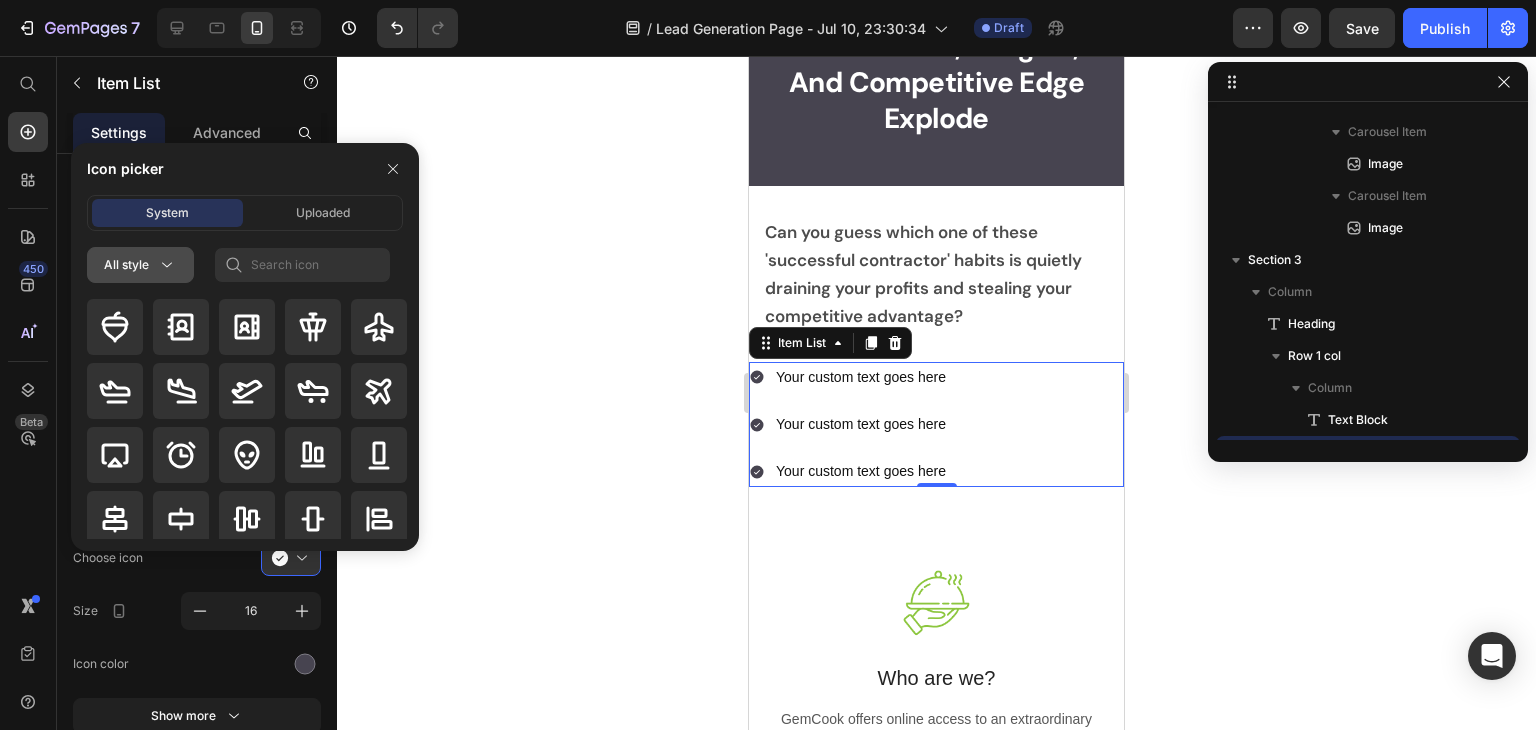 click on "All style" at bounding box center (140, 265) 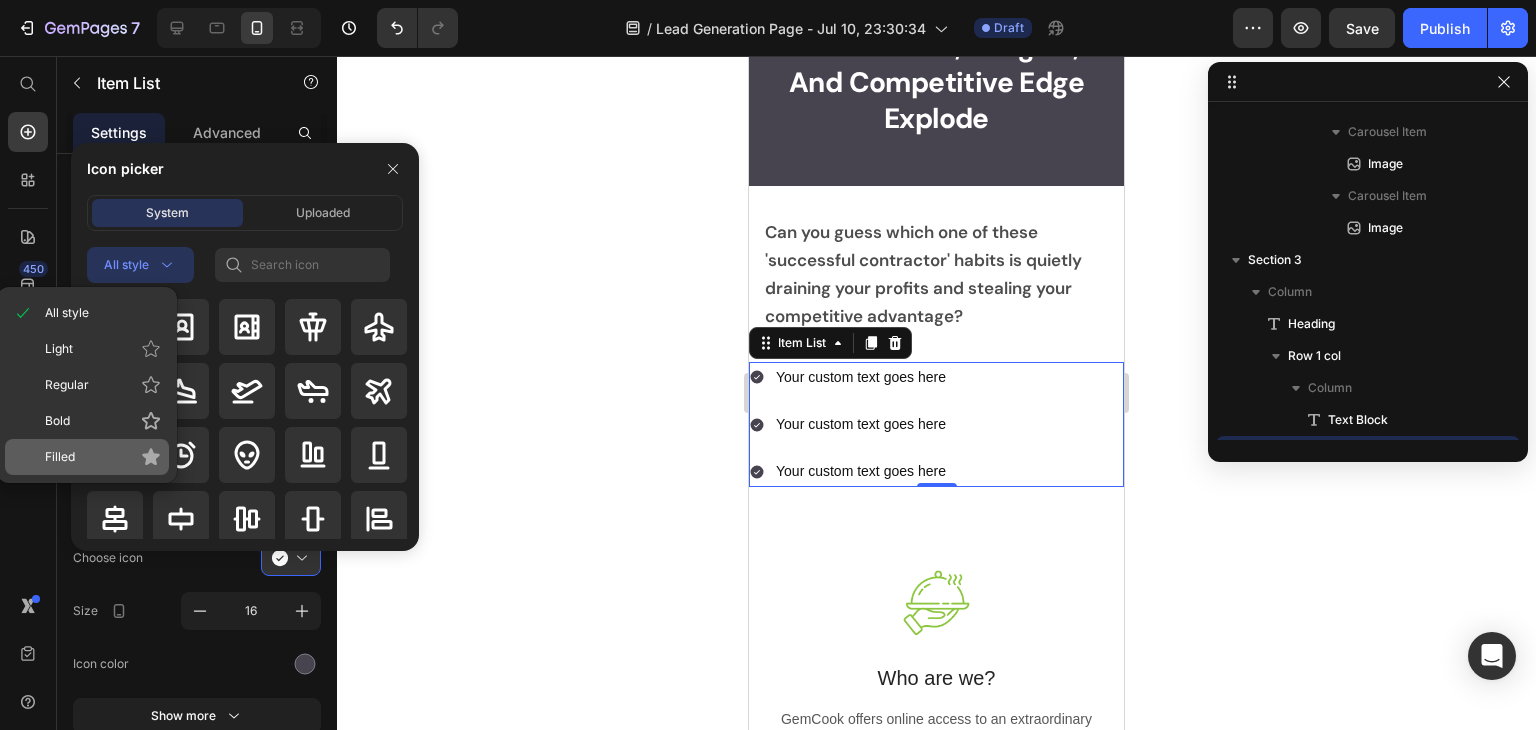 click on "Filled" 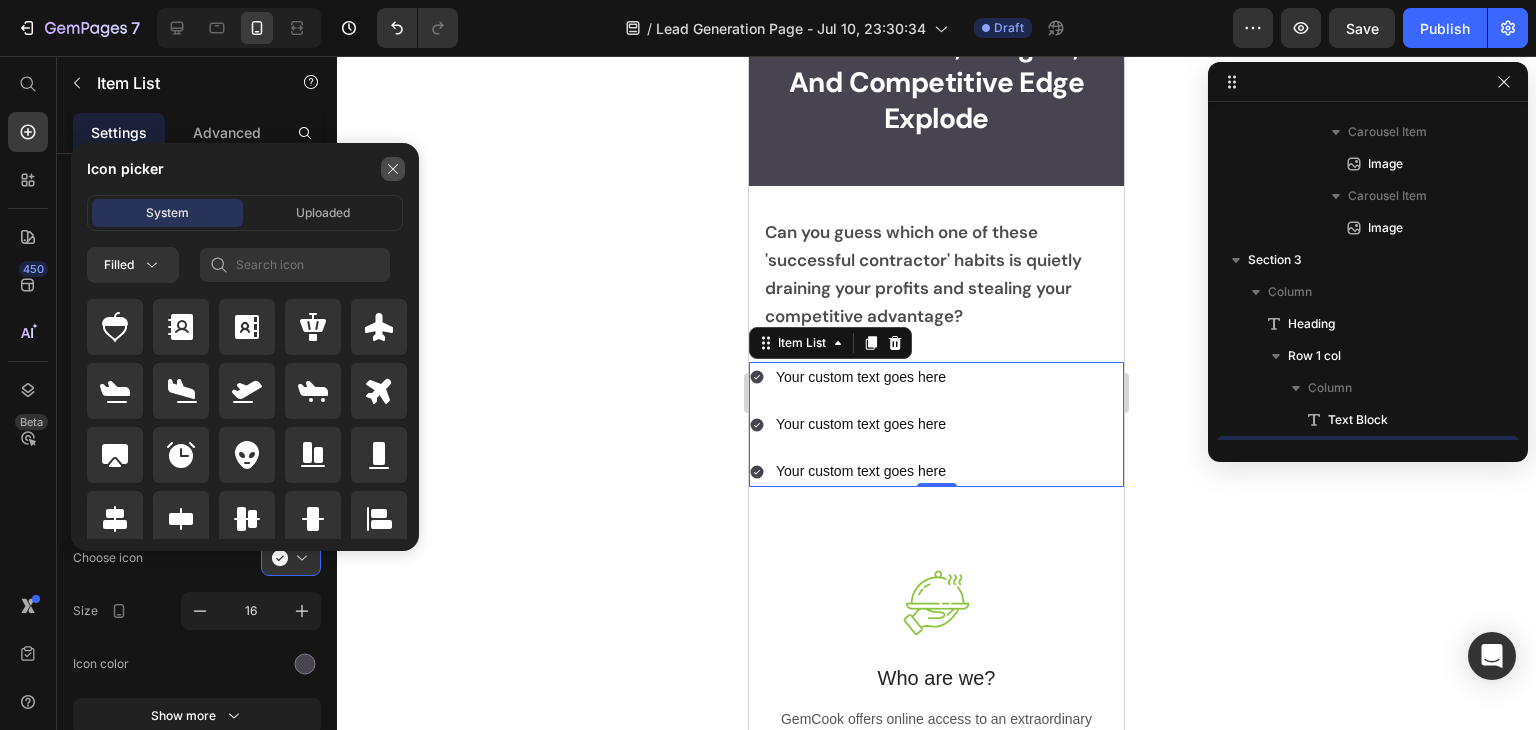 click at bounding box center (393, 169) 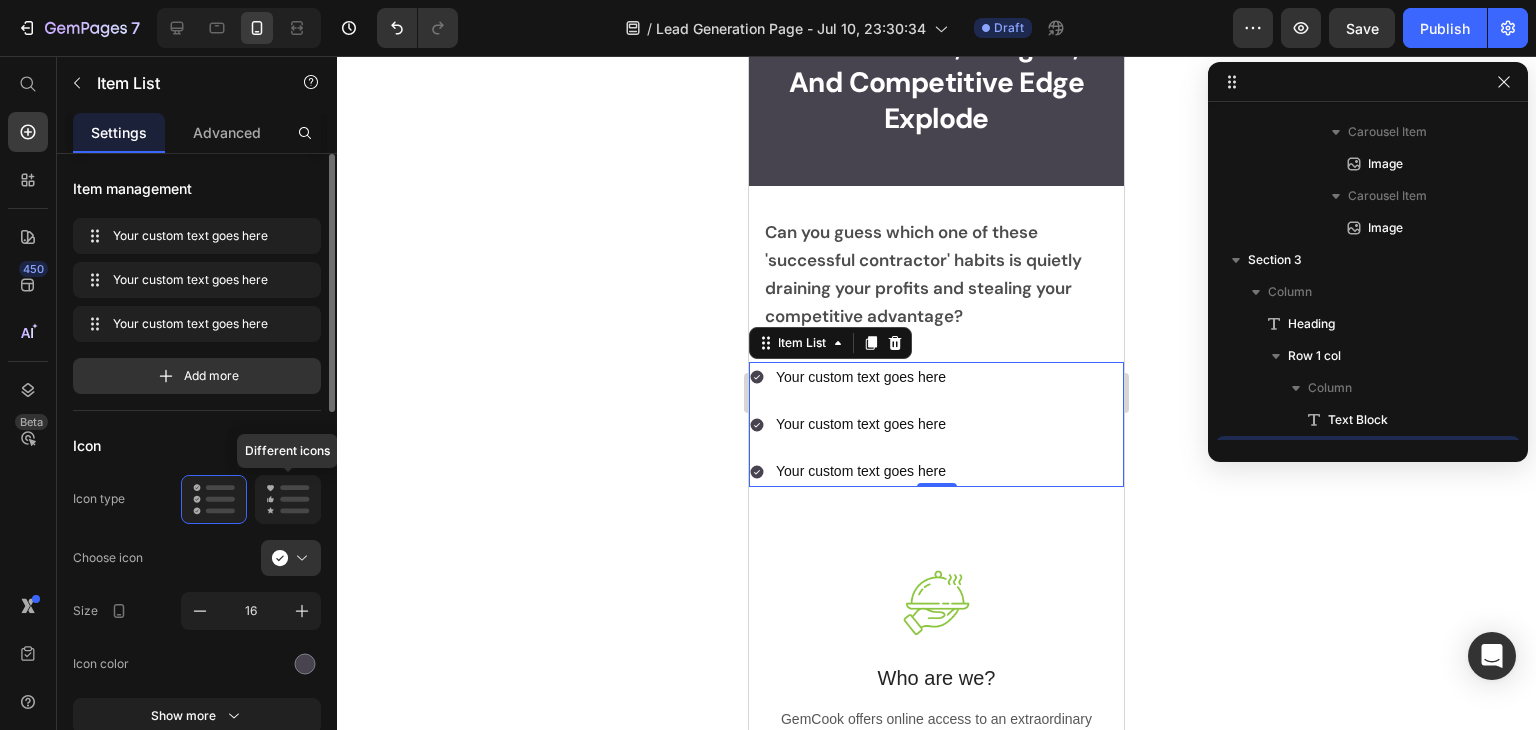 click 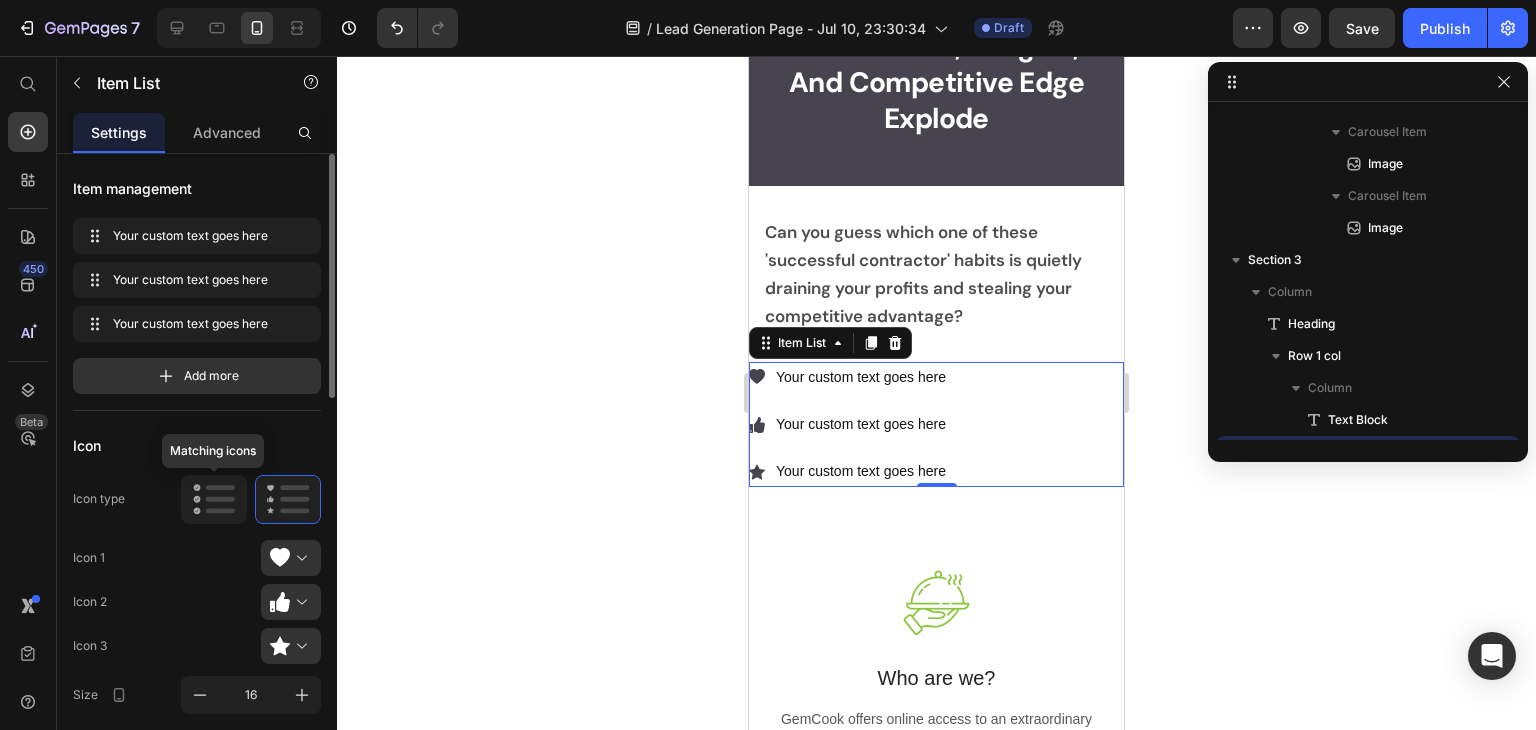 click 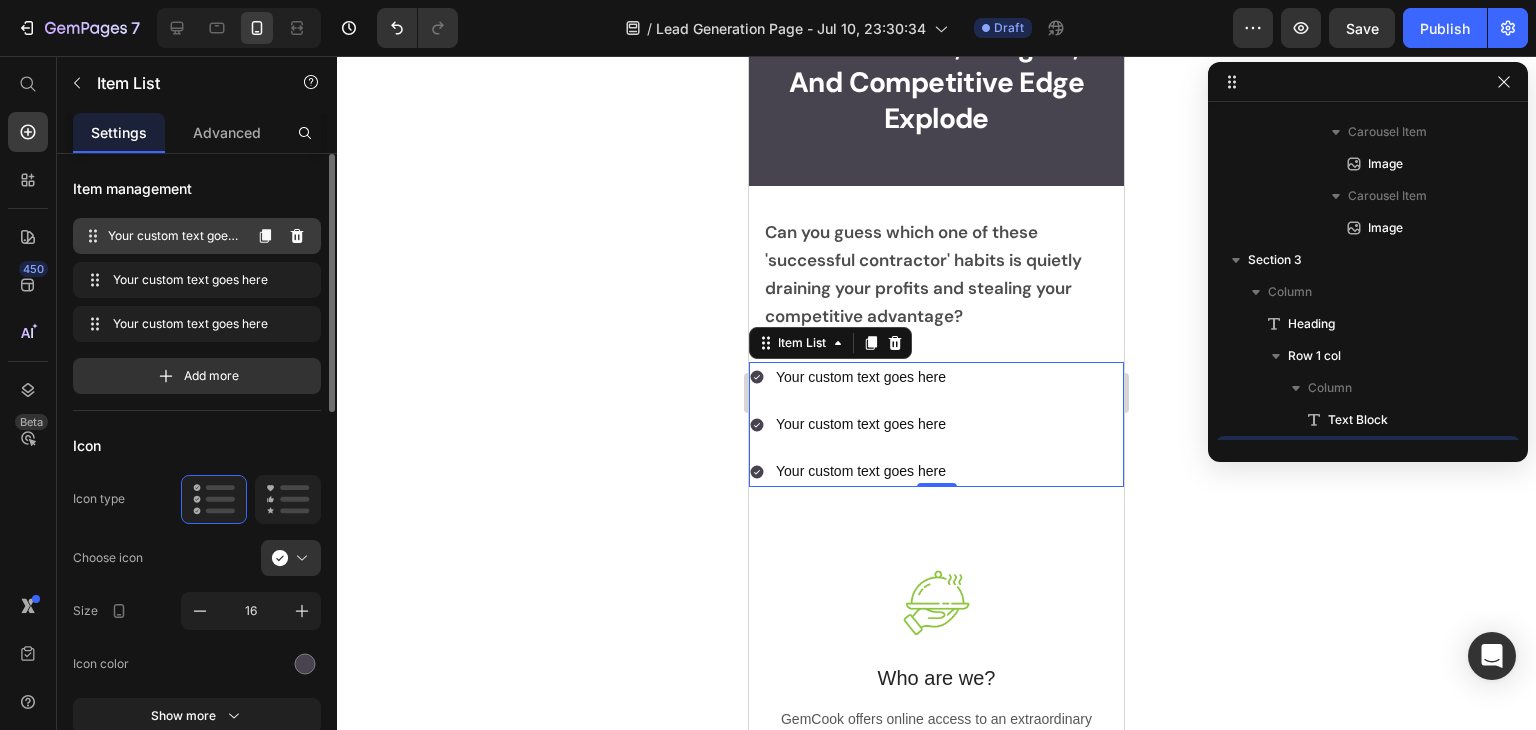click on "Your custom text goes here" at bounding box center (174, 236) 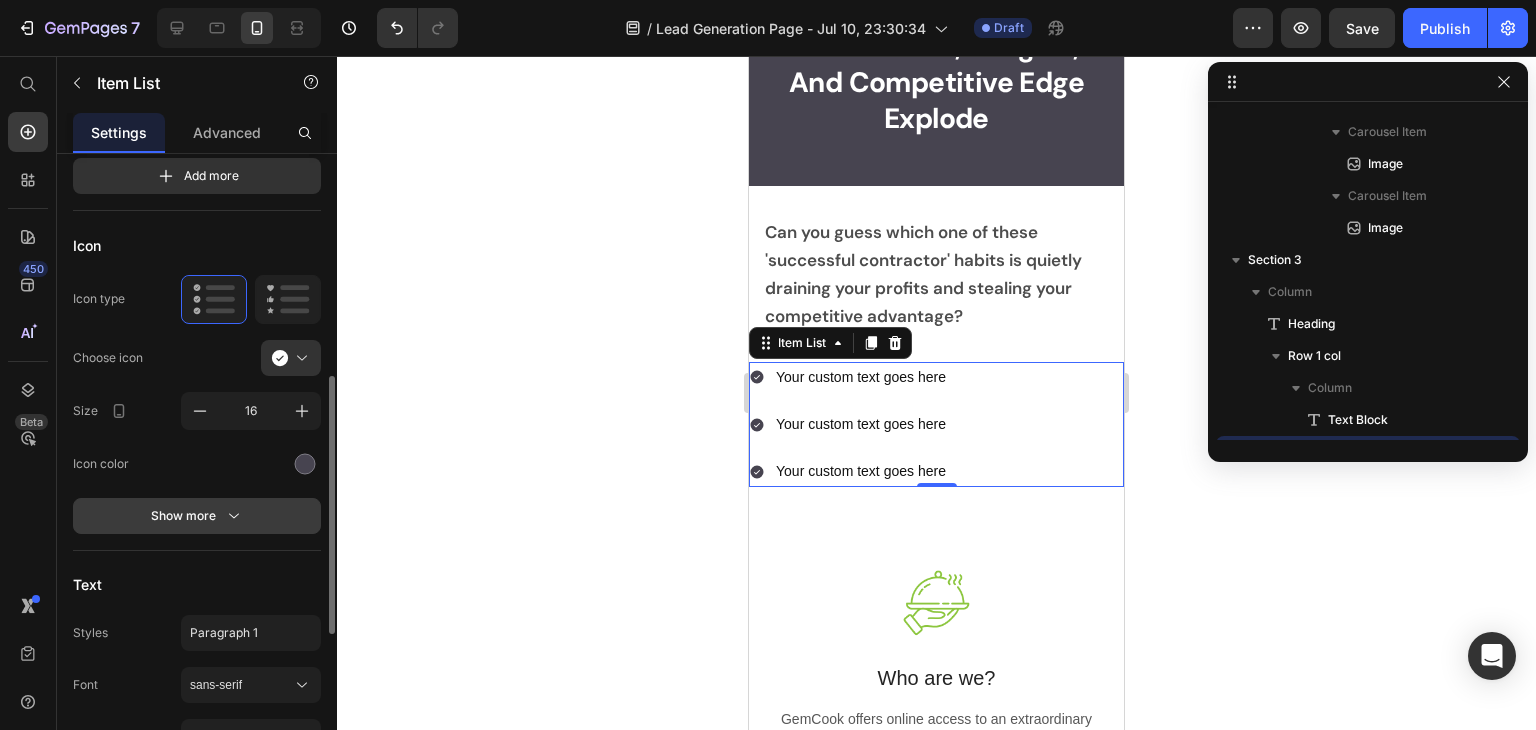 scroll, scrollTop: 300, scrollLeft: 0, axis: vertical 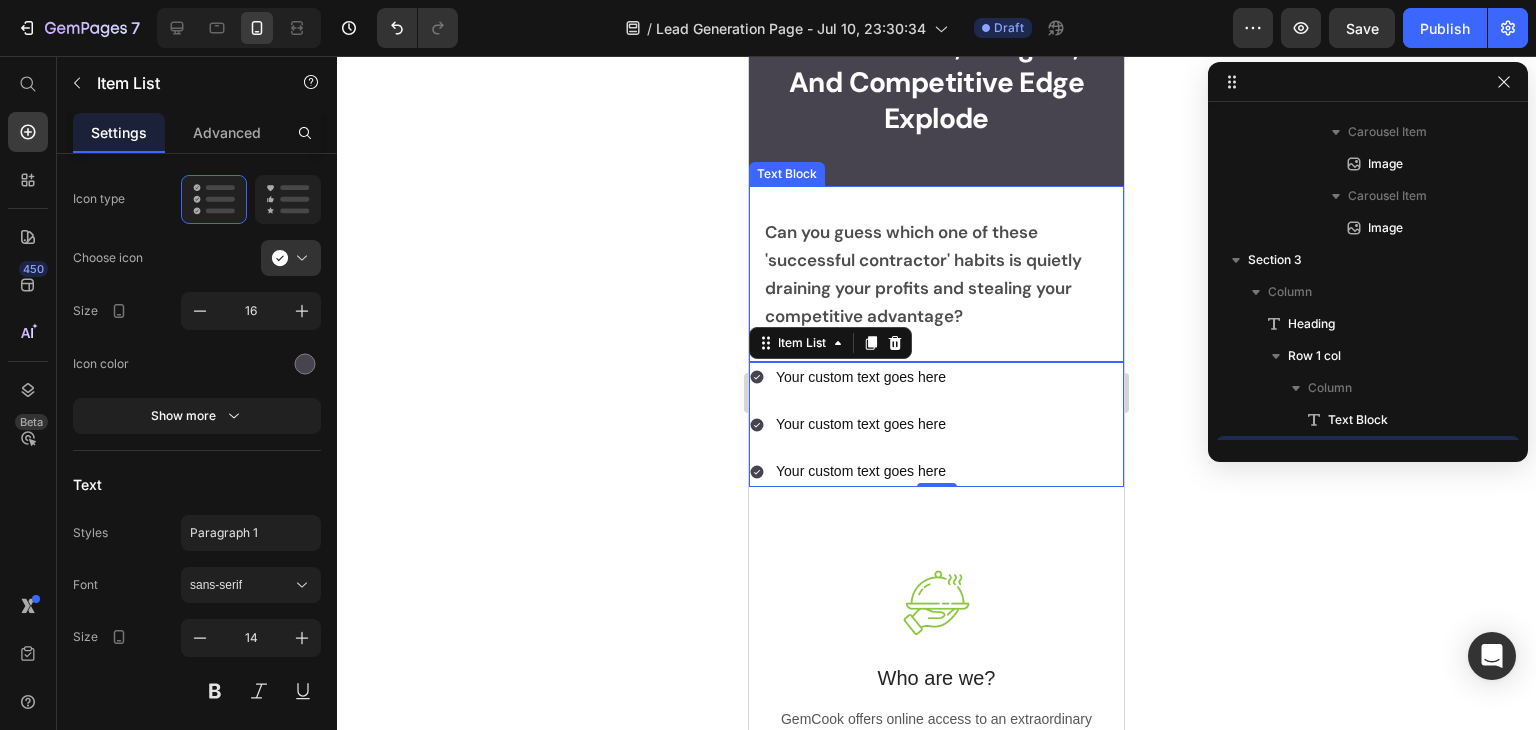 click on "Can you guess which one of these 'successful contractor' habits is quietly draining your profits and stealing your competitive advantage?" at bounding box center (936, 274) 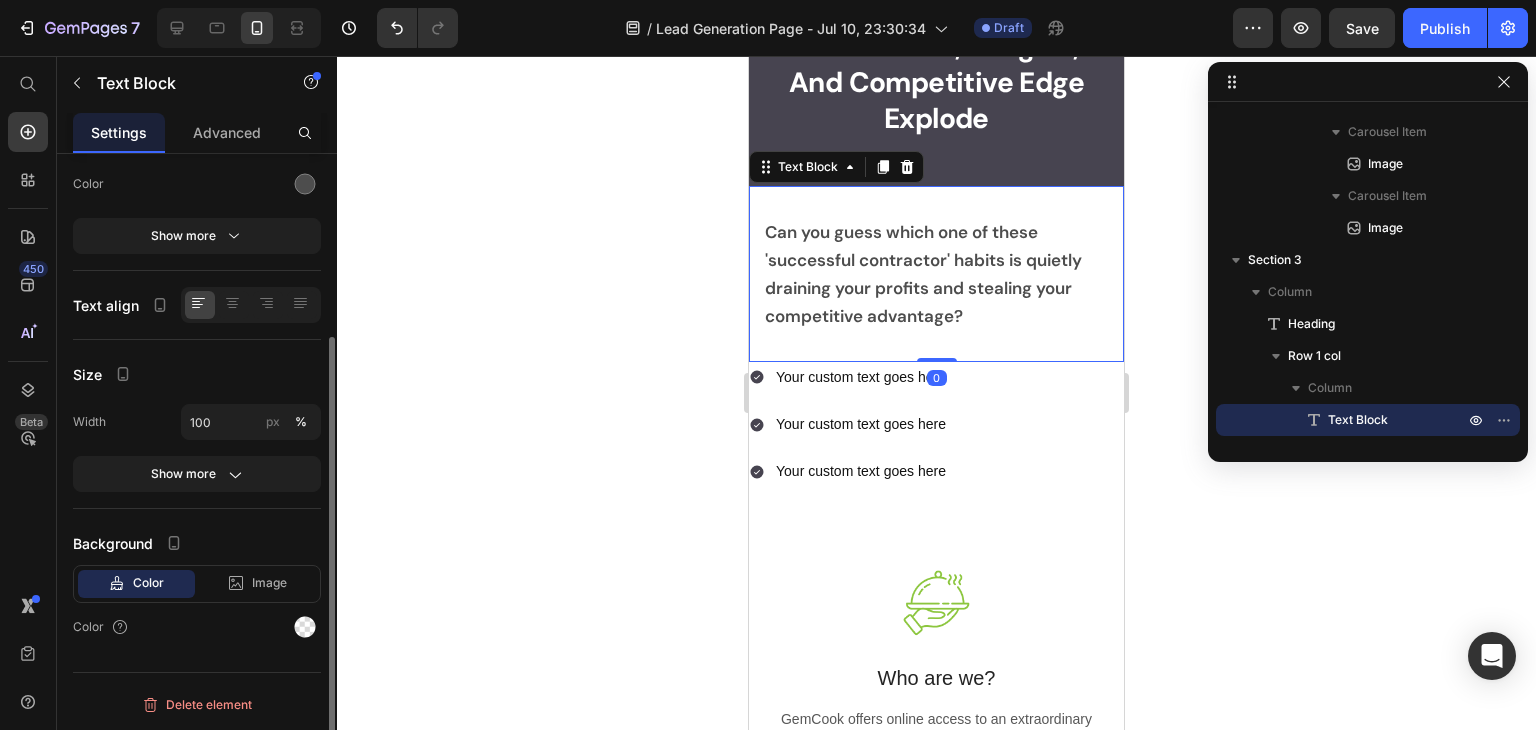 scroll, scrollTop: 0, scrollLeft: 0, axis: both 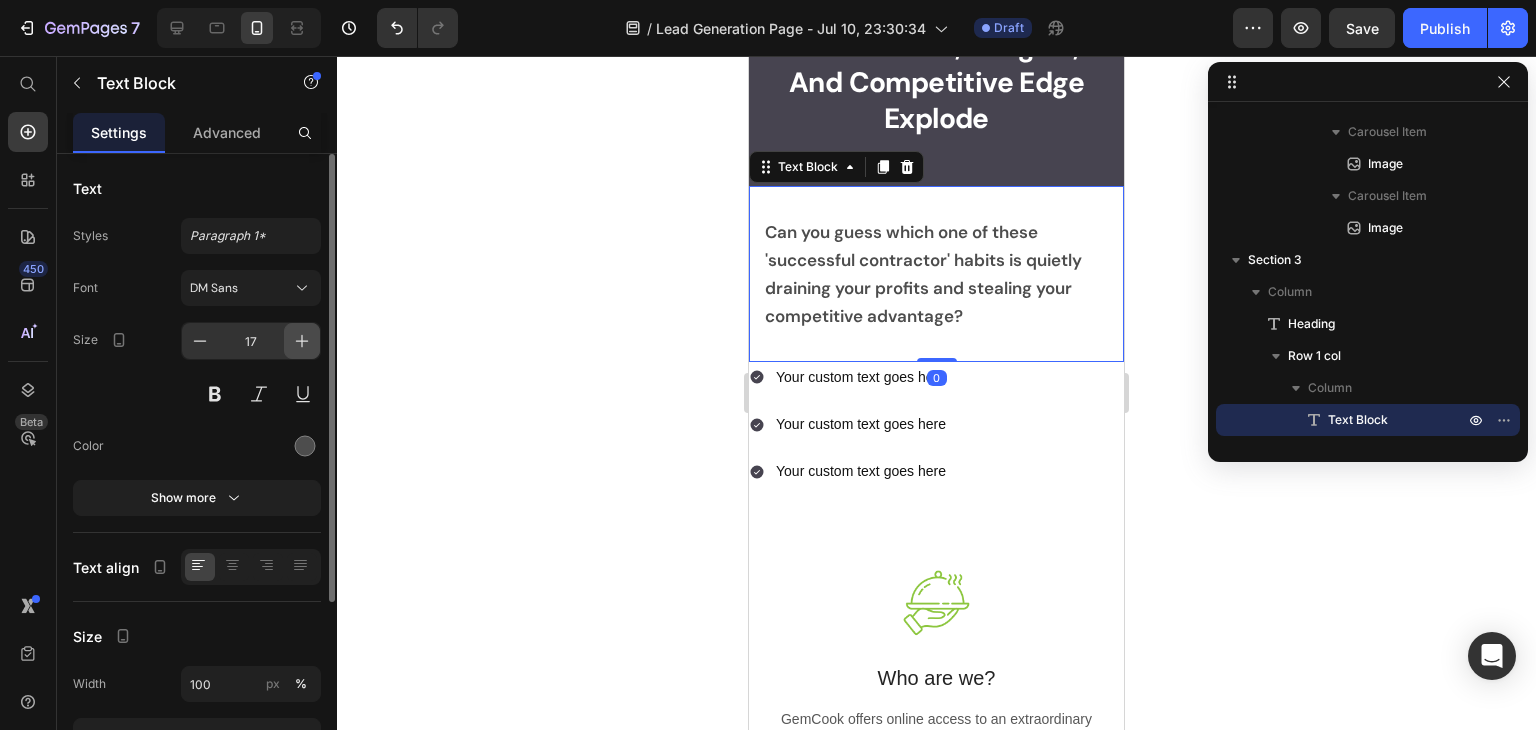 click 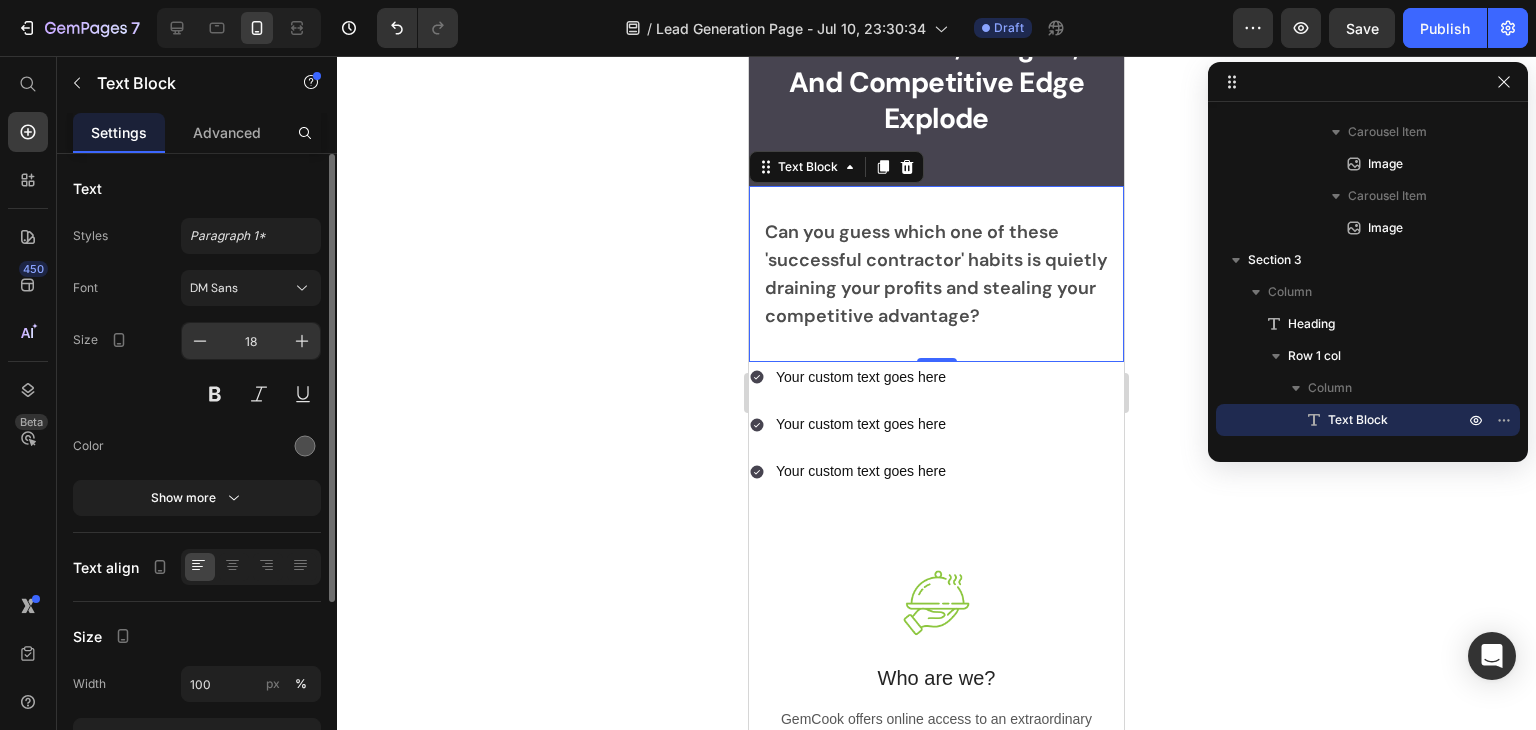 type 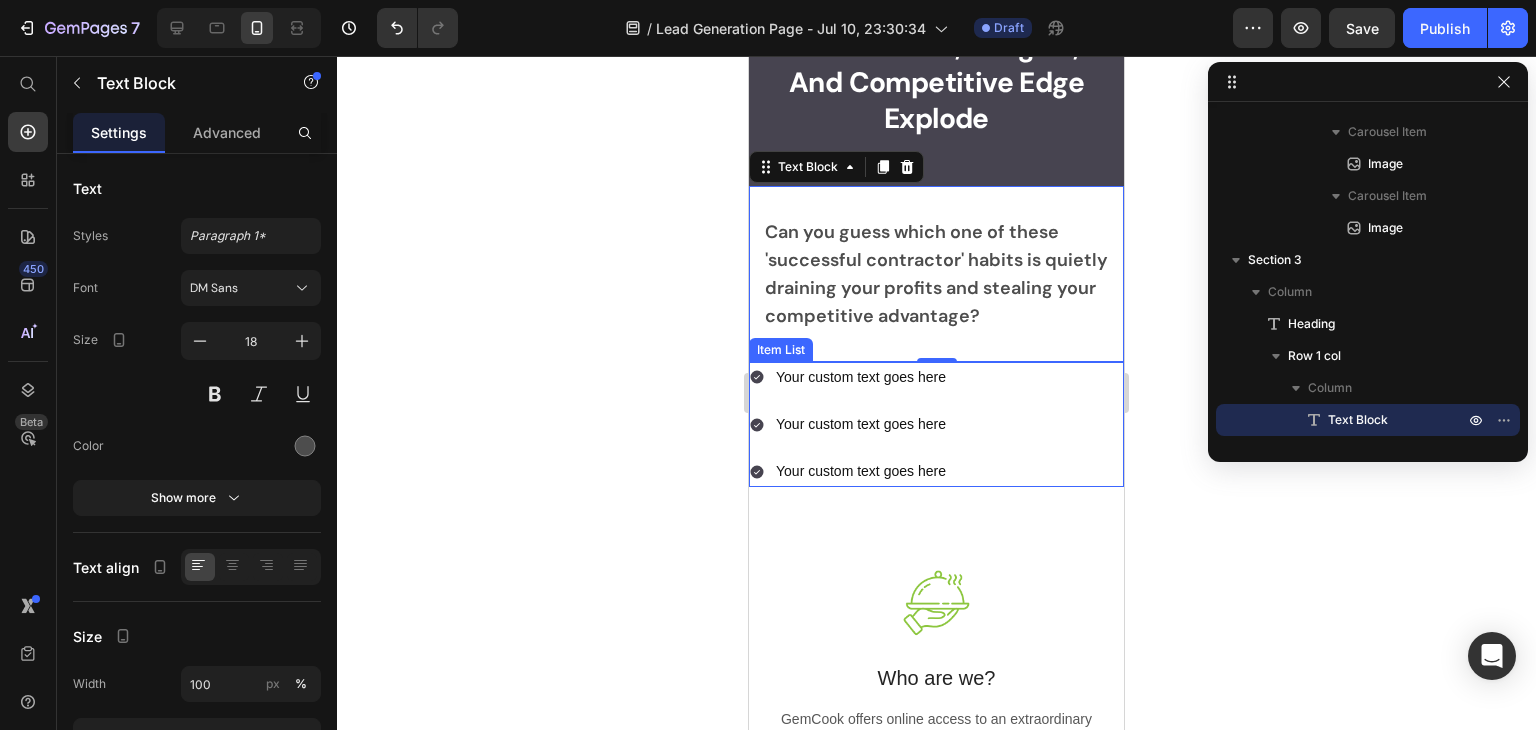 click on "Your custom text goes here" at bounding box center (861, 377) 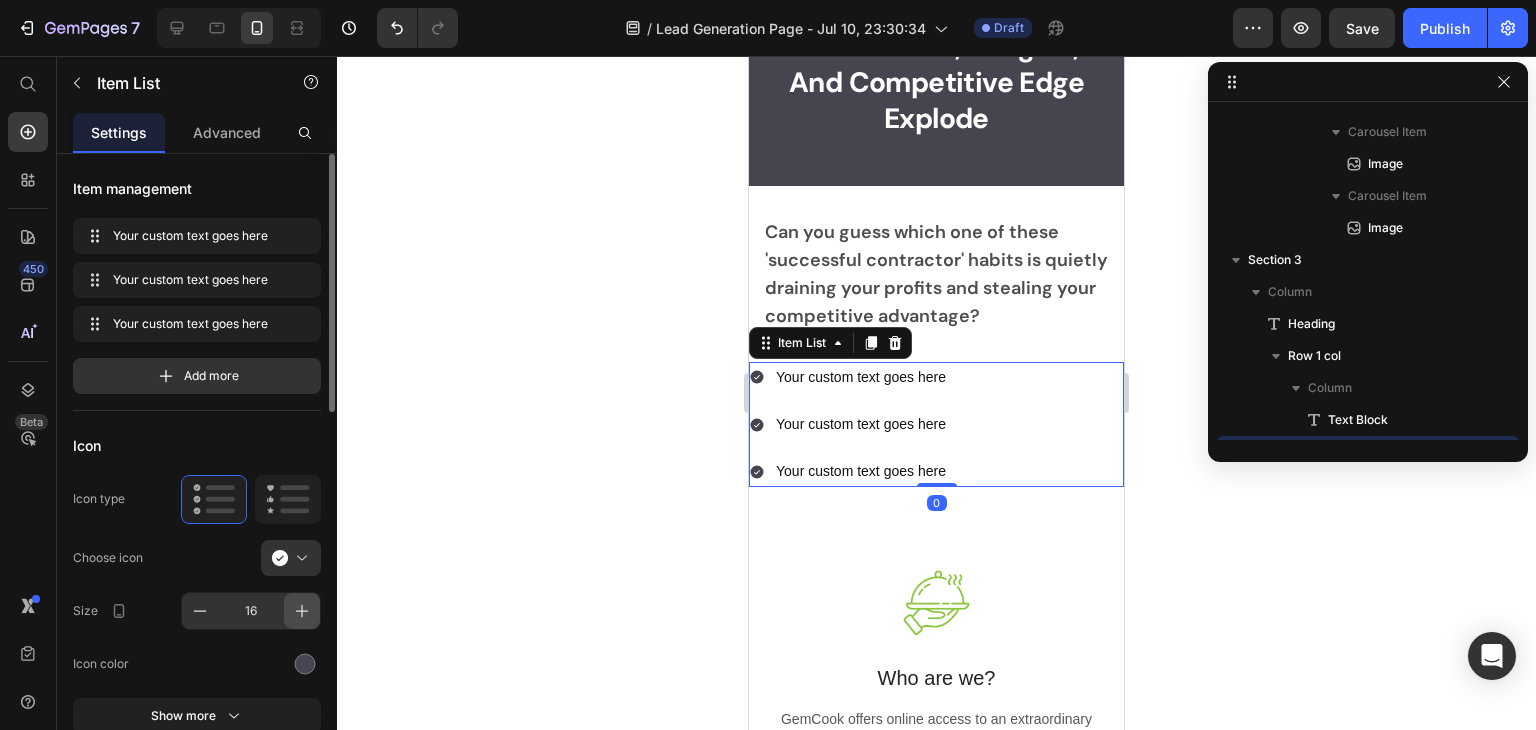 click at bounding box center [302, 611] 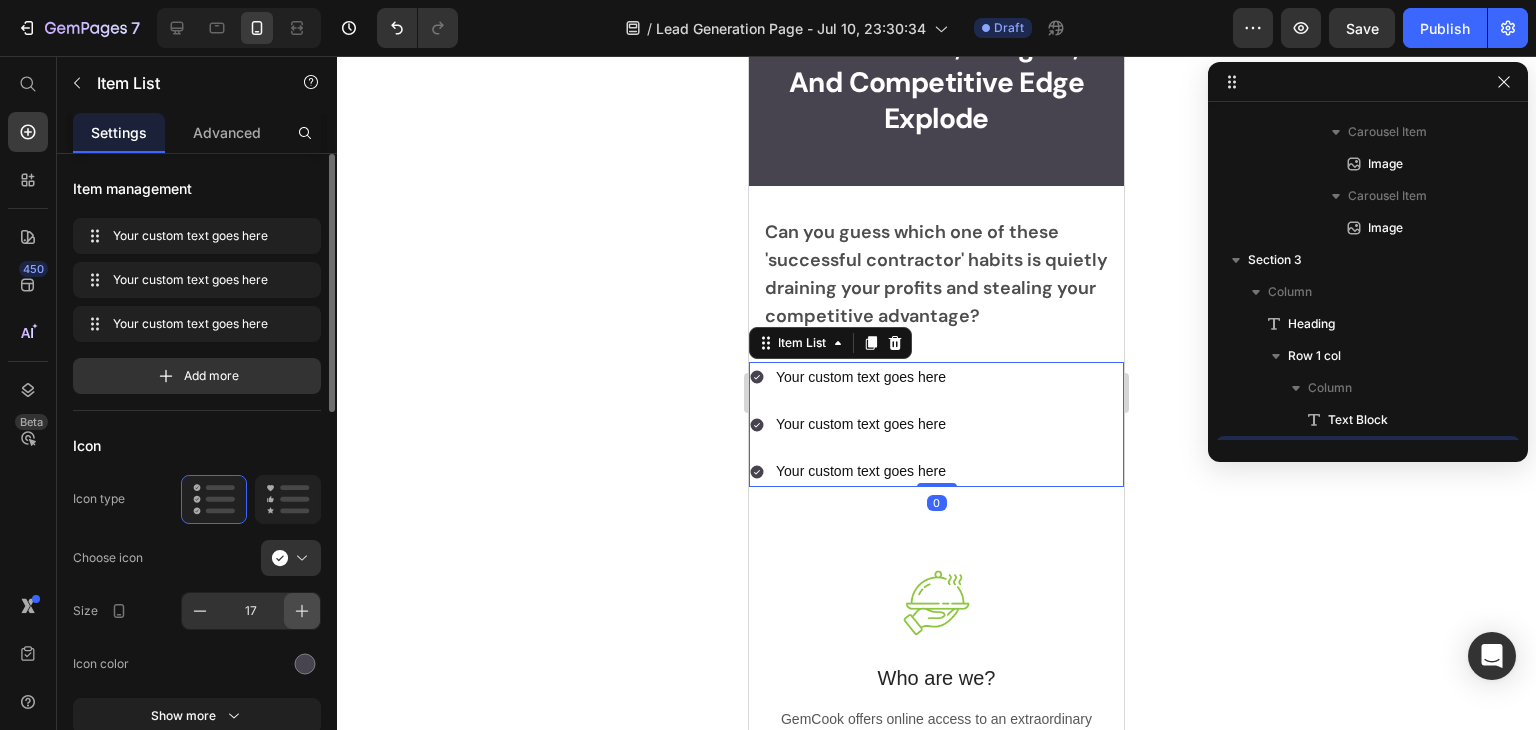 click at bounding box center [302, 611] 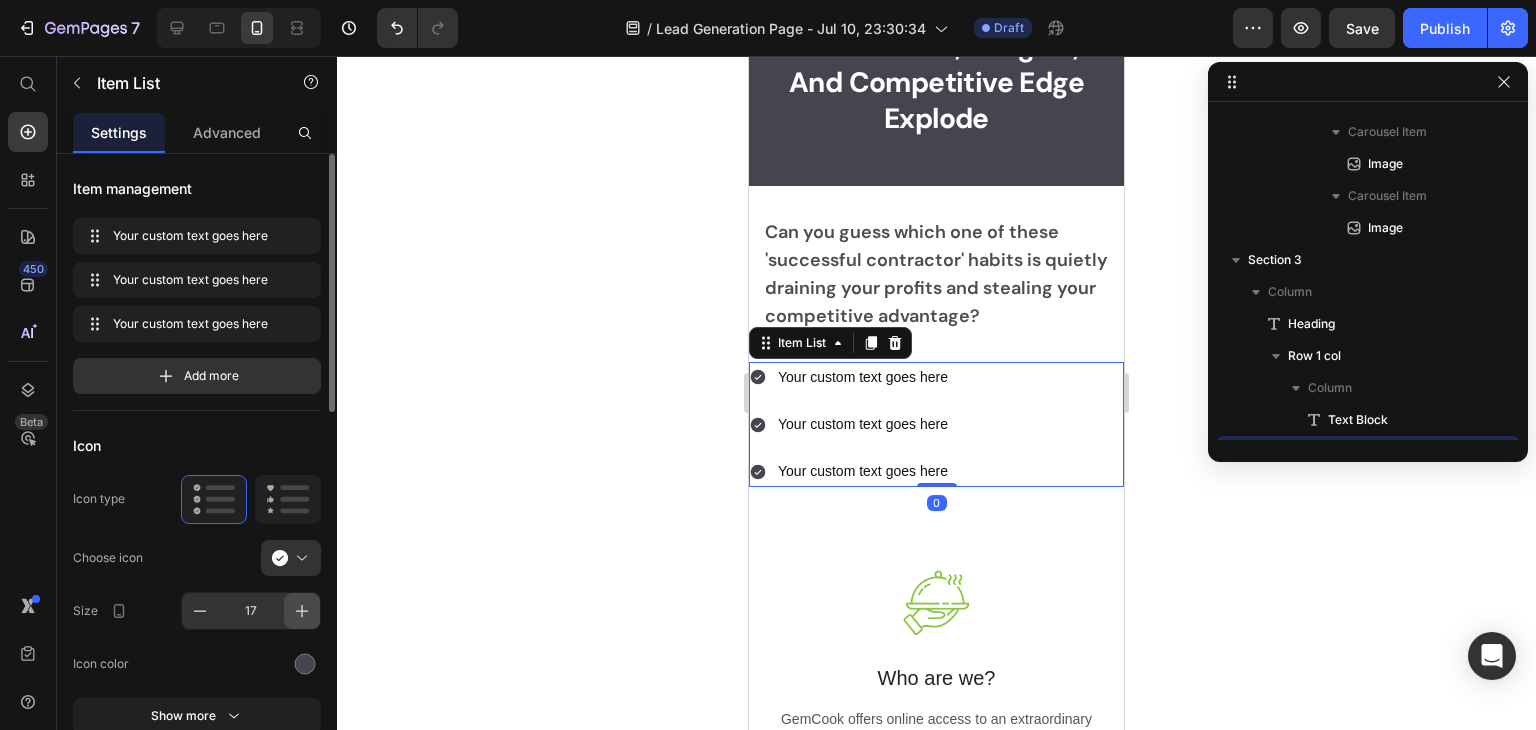 type on "18" 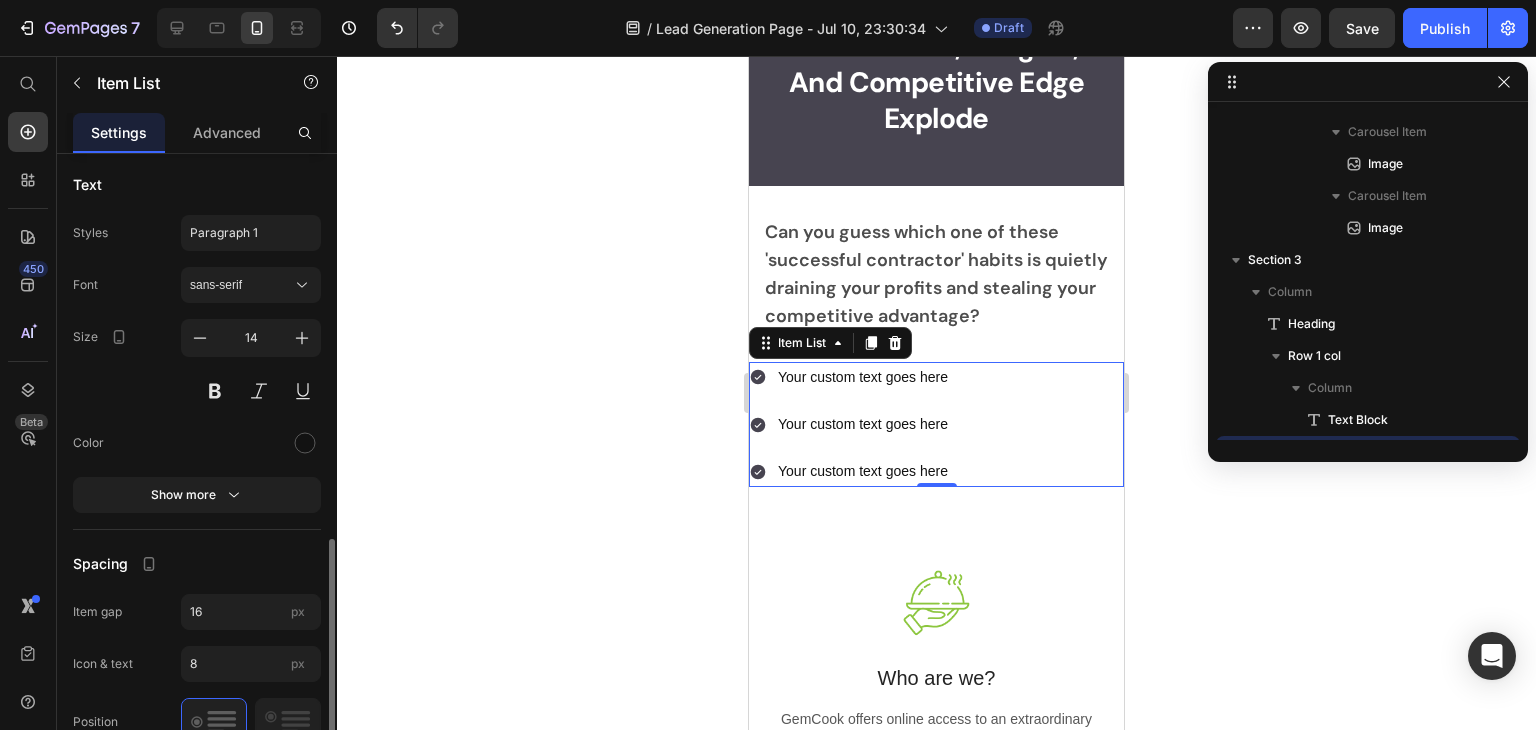 scroll, scrollTop: 700, scrollLeft: 0, axis: vertical 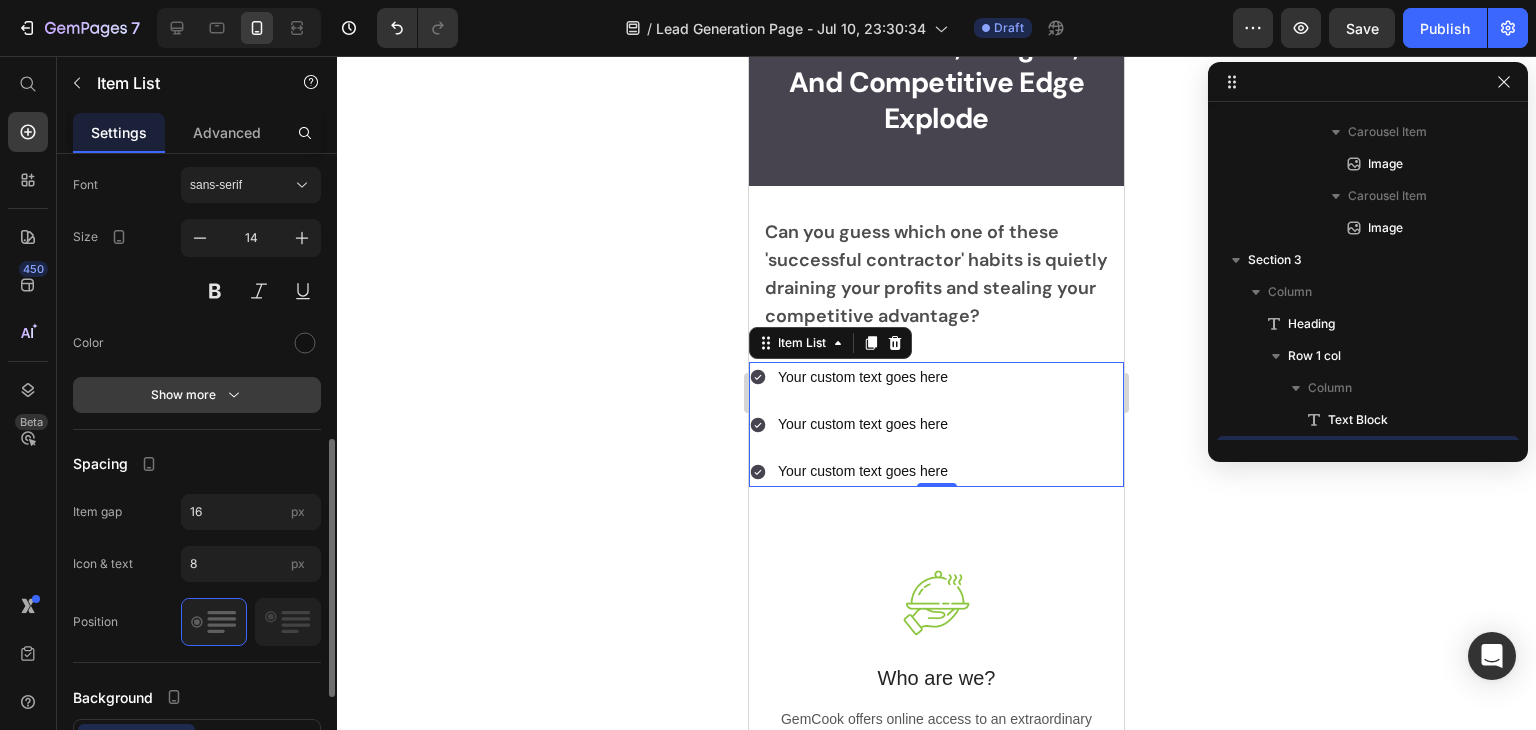 click on "Show more" at bounding box center [197, 395] 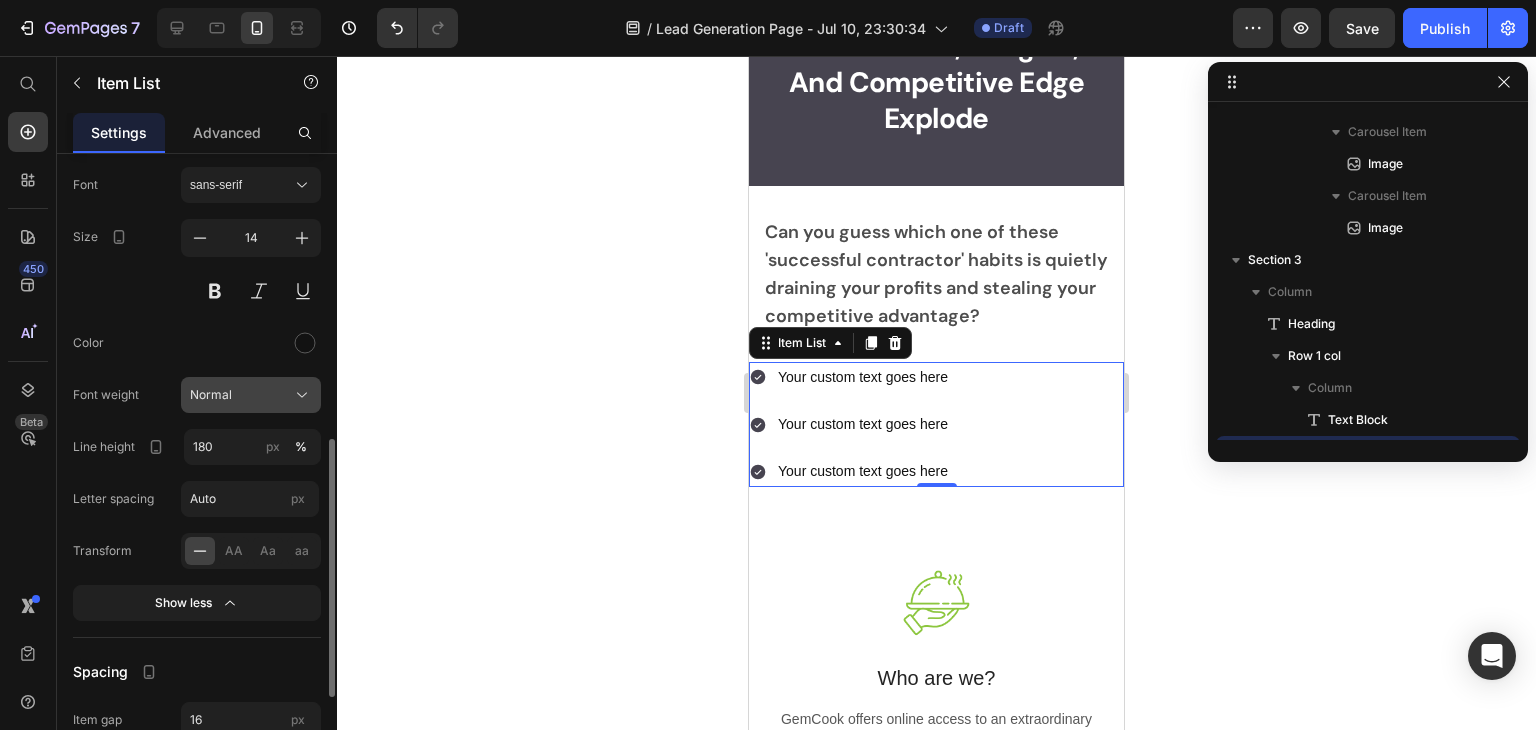 scroll, scrollTop: 600, scrollLeft: 0, axis: vertical 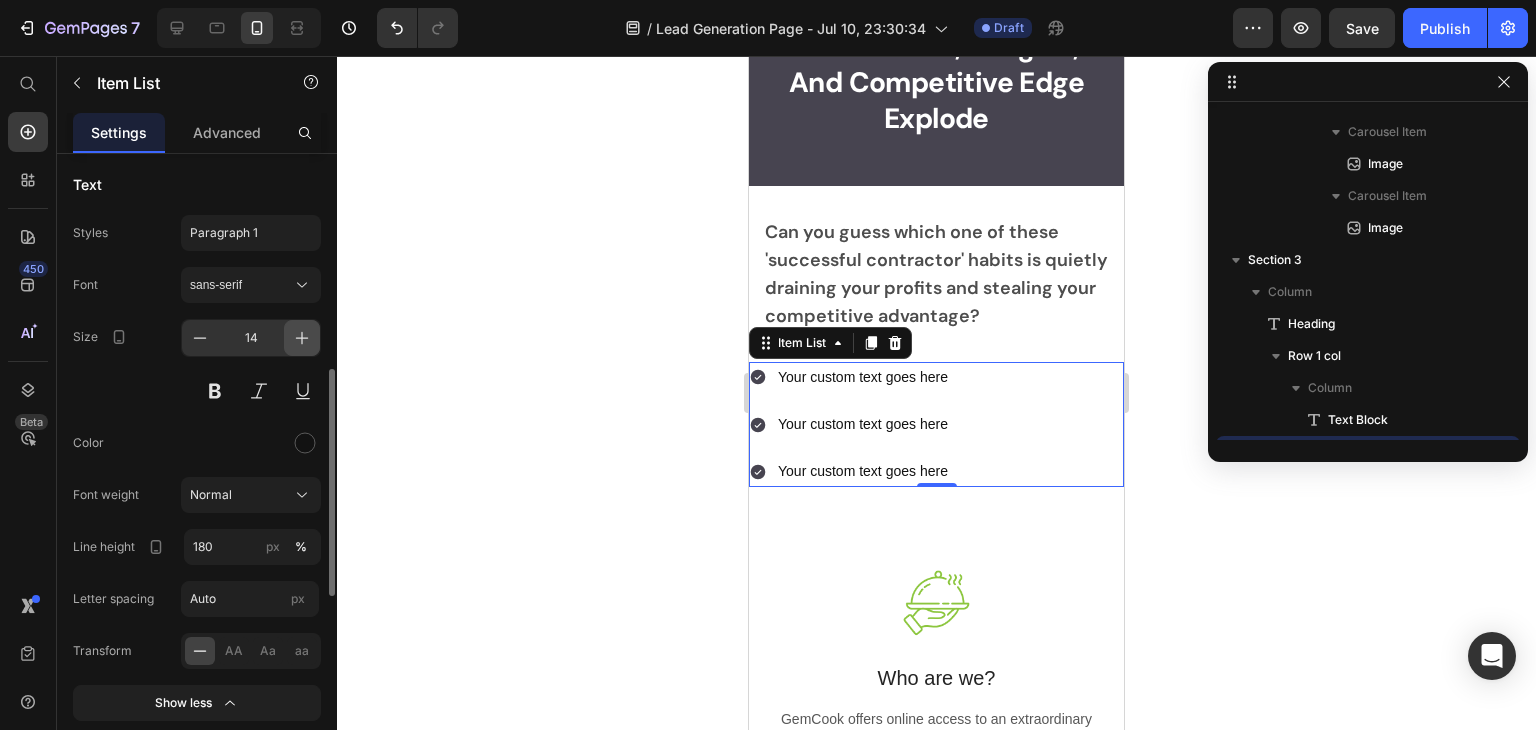 click 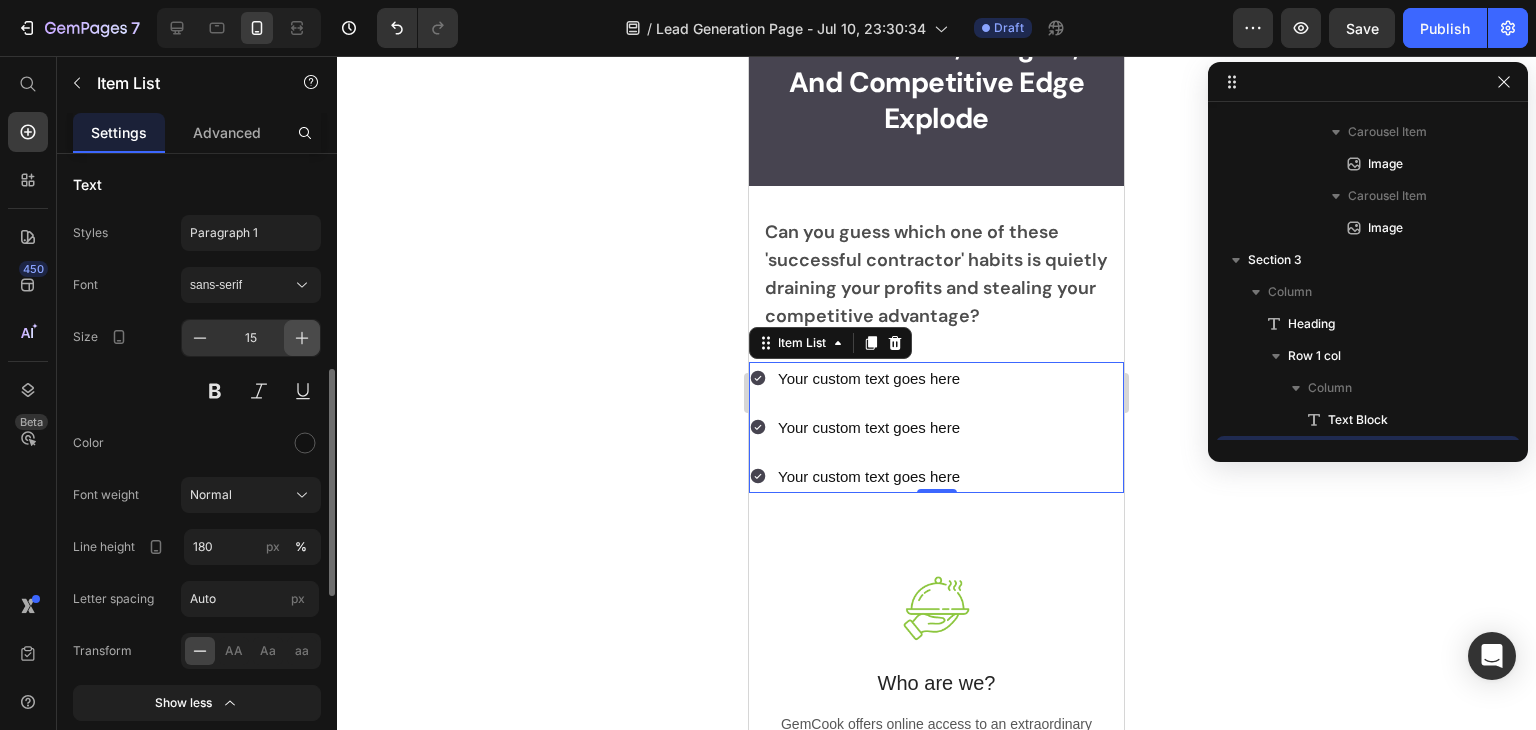 click 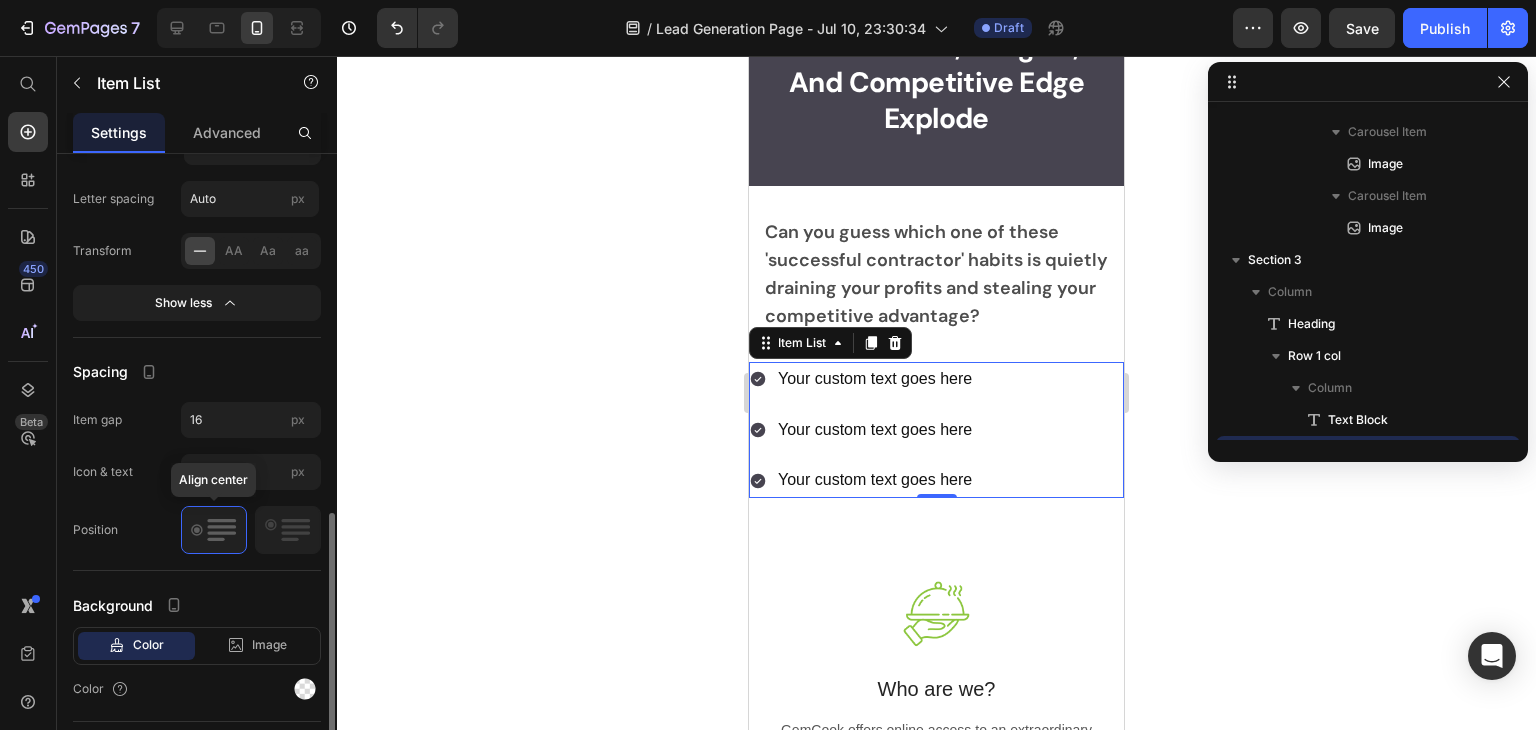 scroll, scrollTop: 1128, scrollLeft: 0, axis: vertical 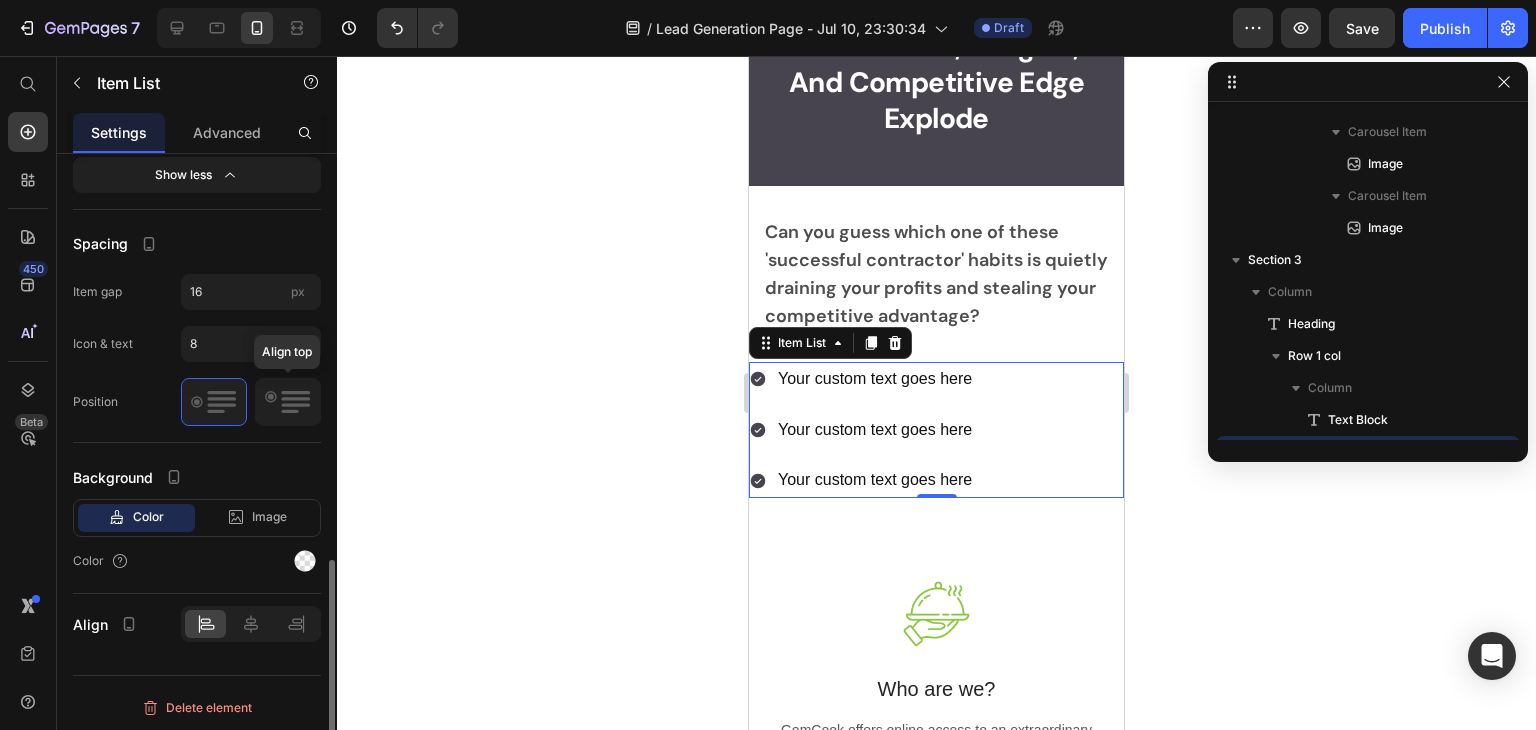 click 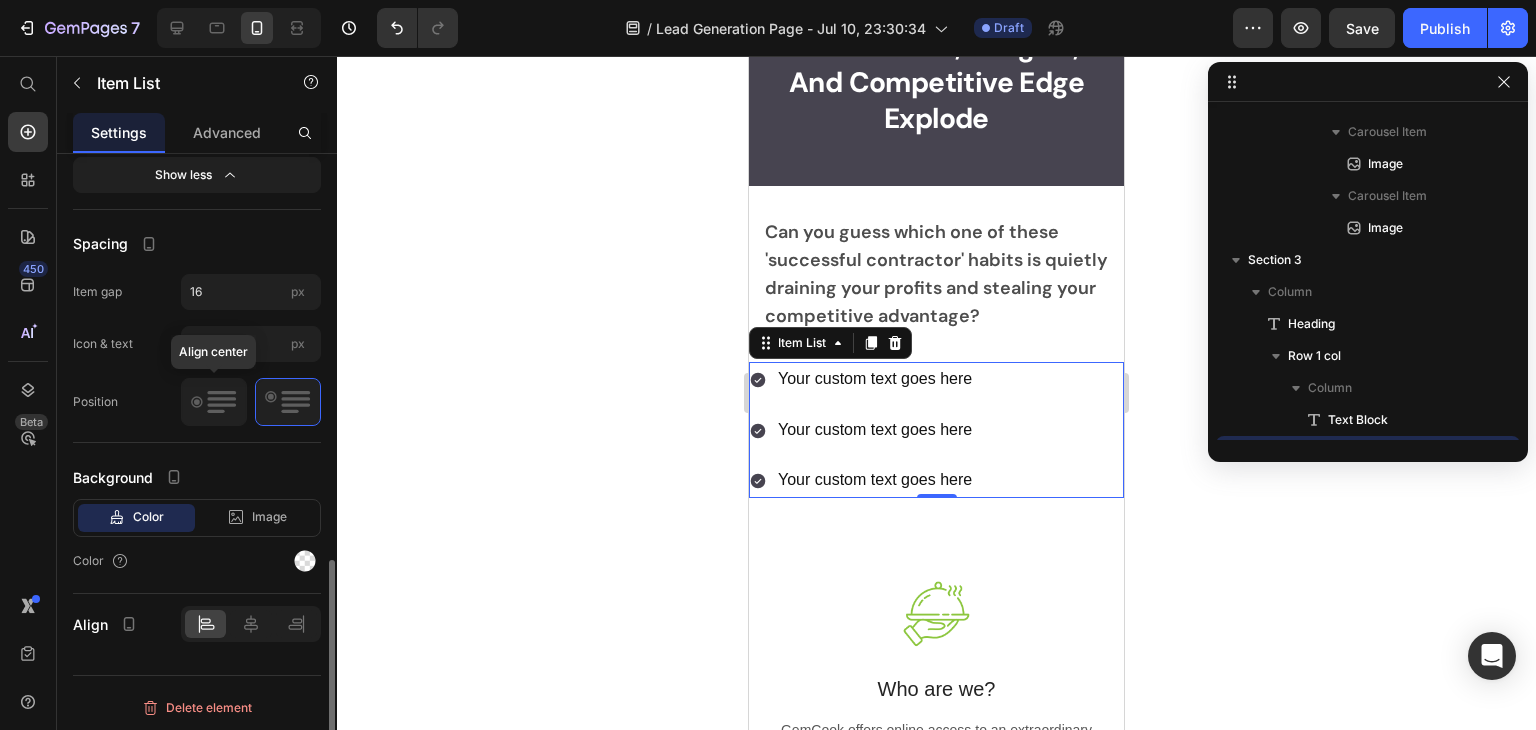 click 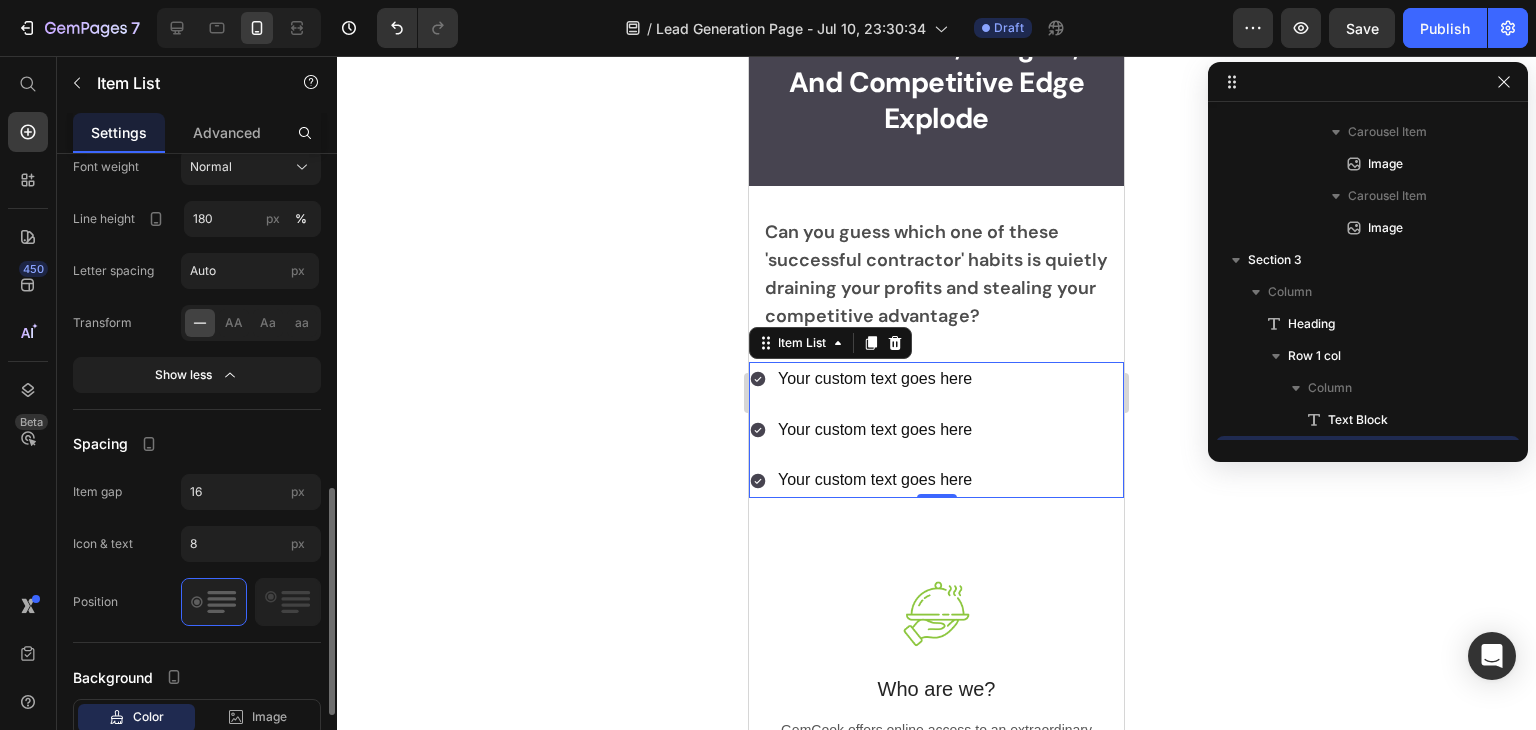 scroll, scrollTop: 828, scrollLeft: 0, axis: vertical 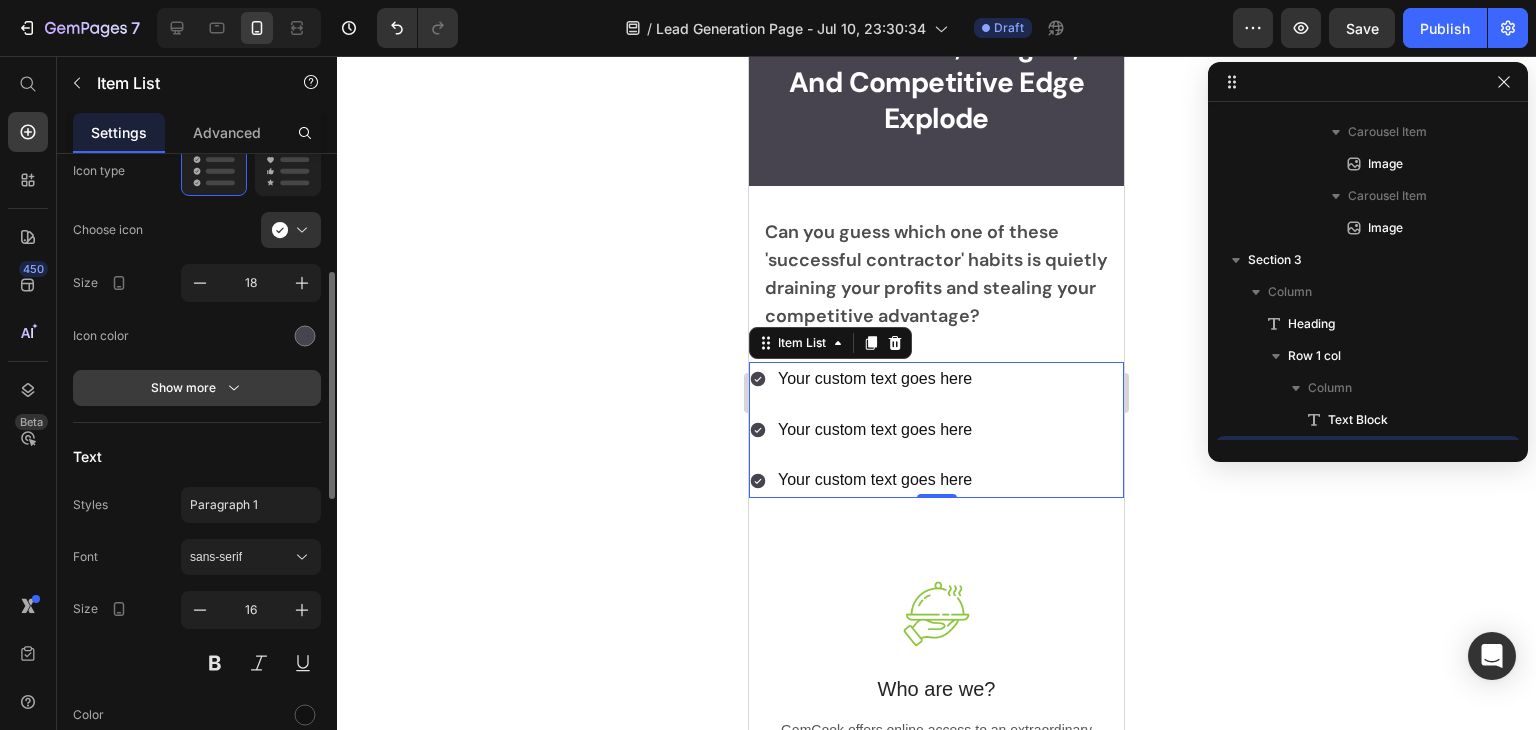 click on "Show more" at bounding box center [197, 388] 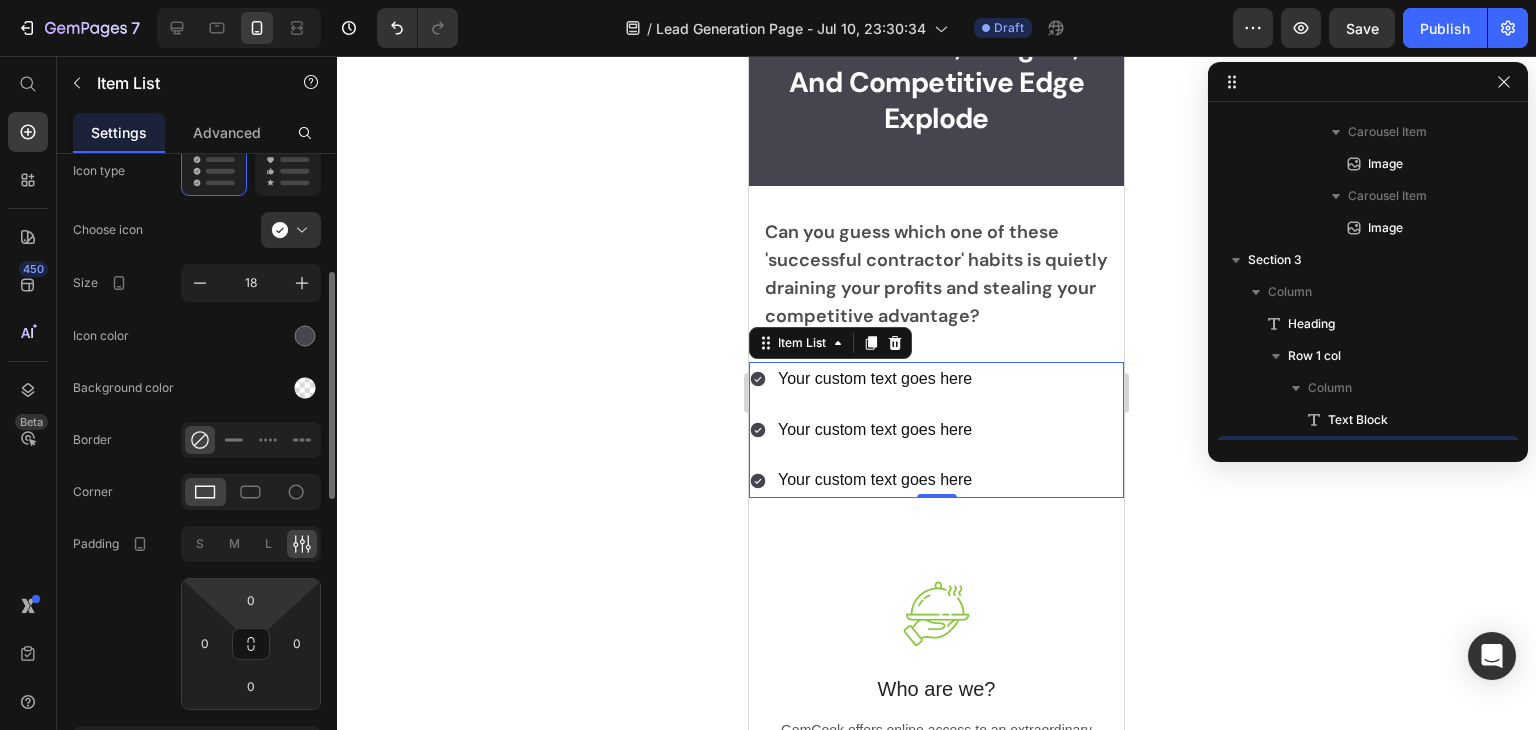 scroll, scrollTop: 428, scrollLeft: 0, axis: vertical 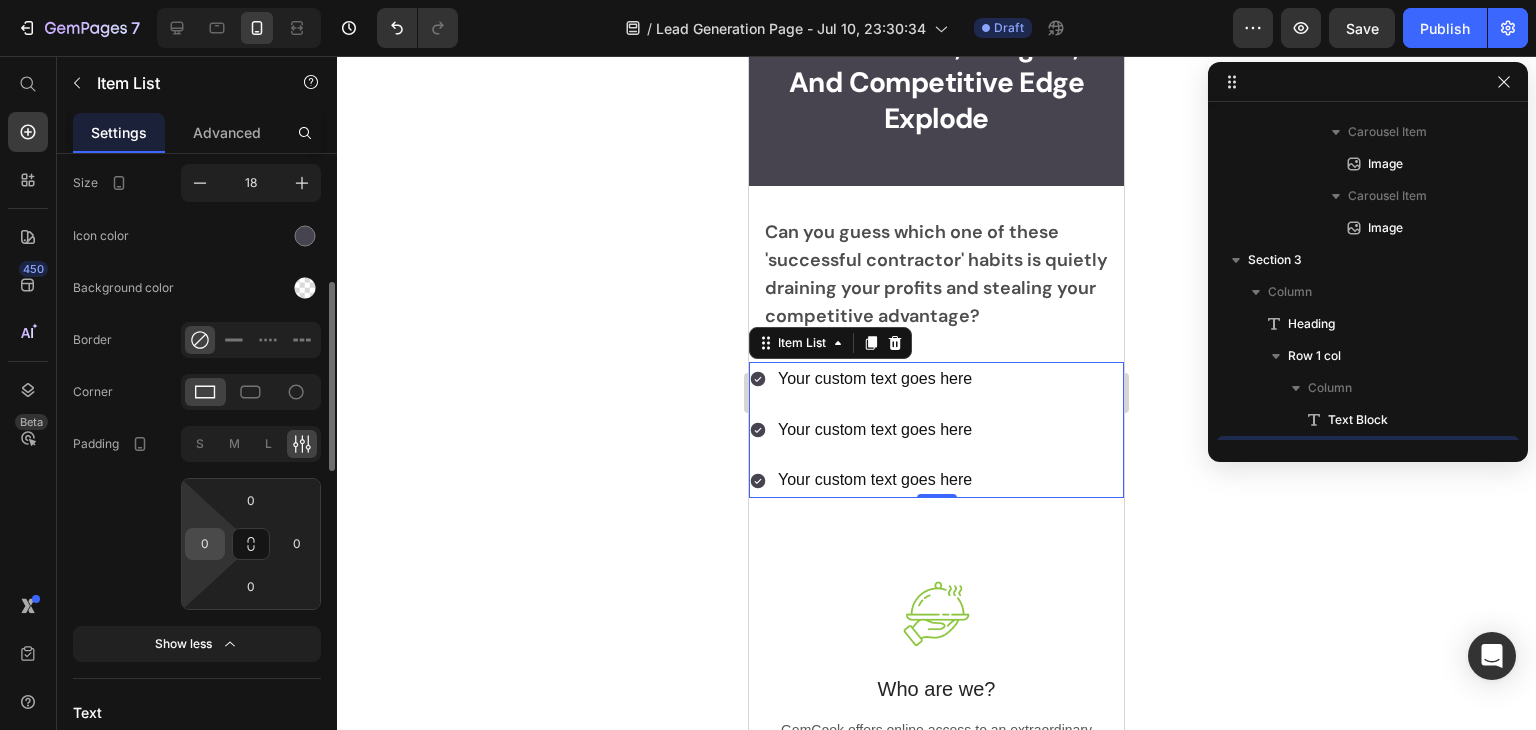 click on "0" at bounding box center (205, 544) 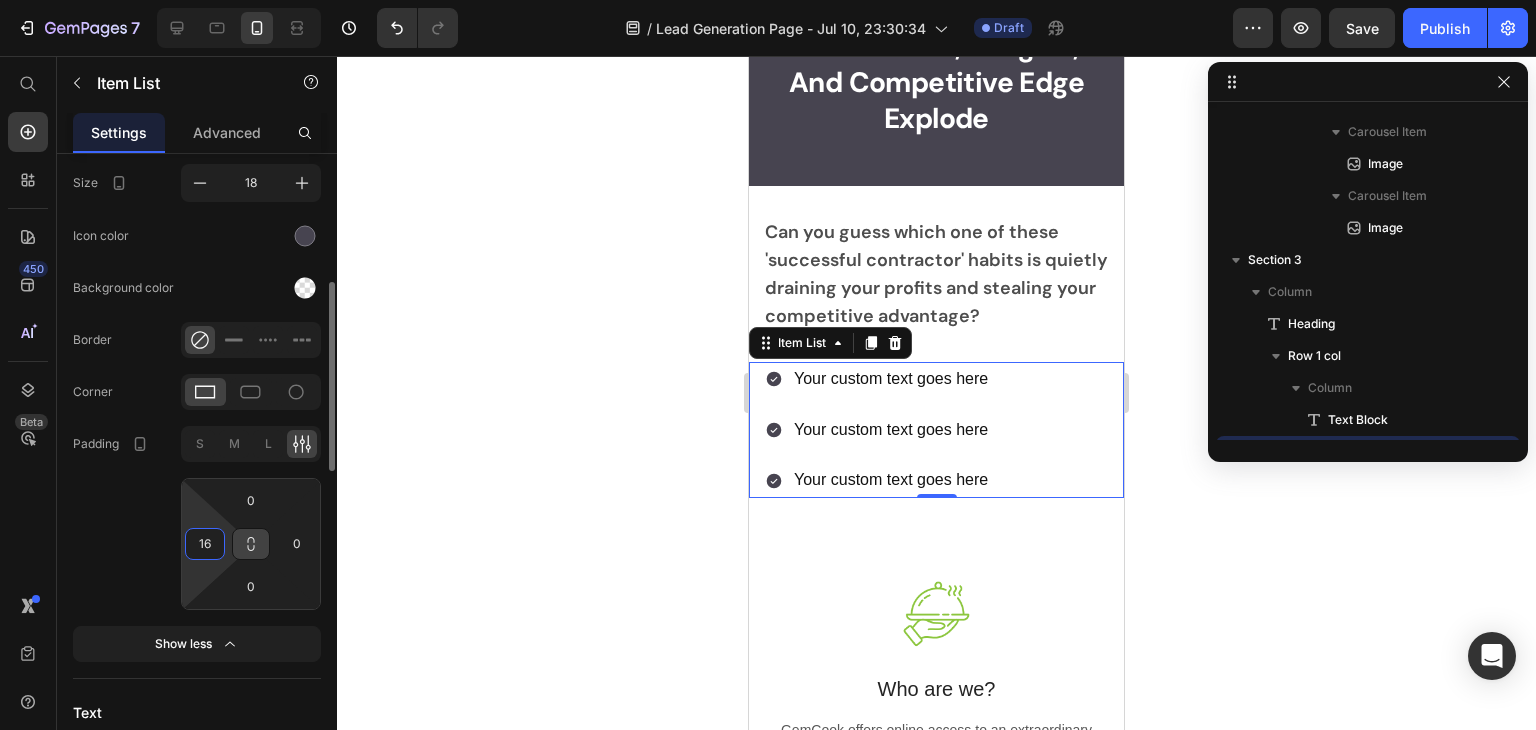 type on "16" 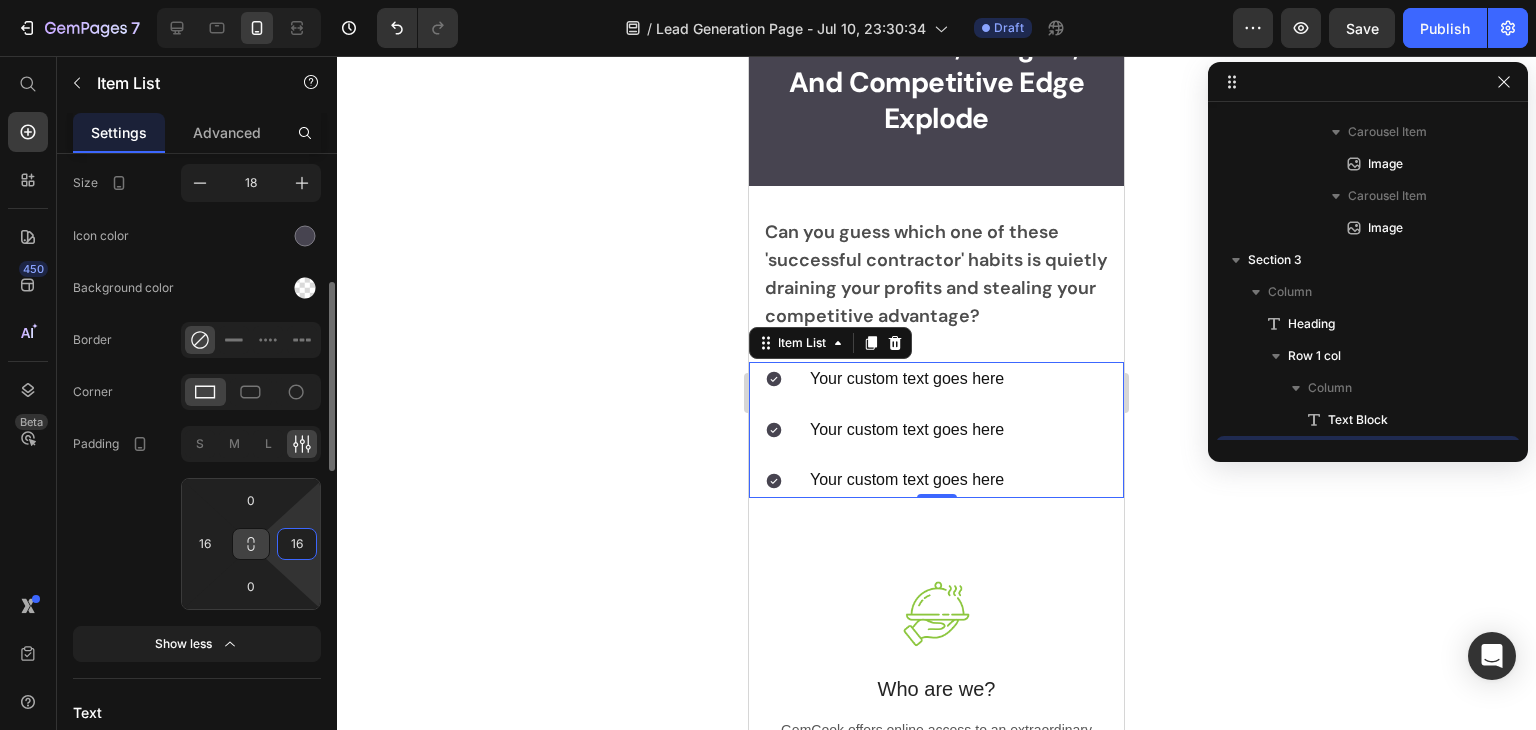 type on "16" 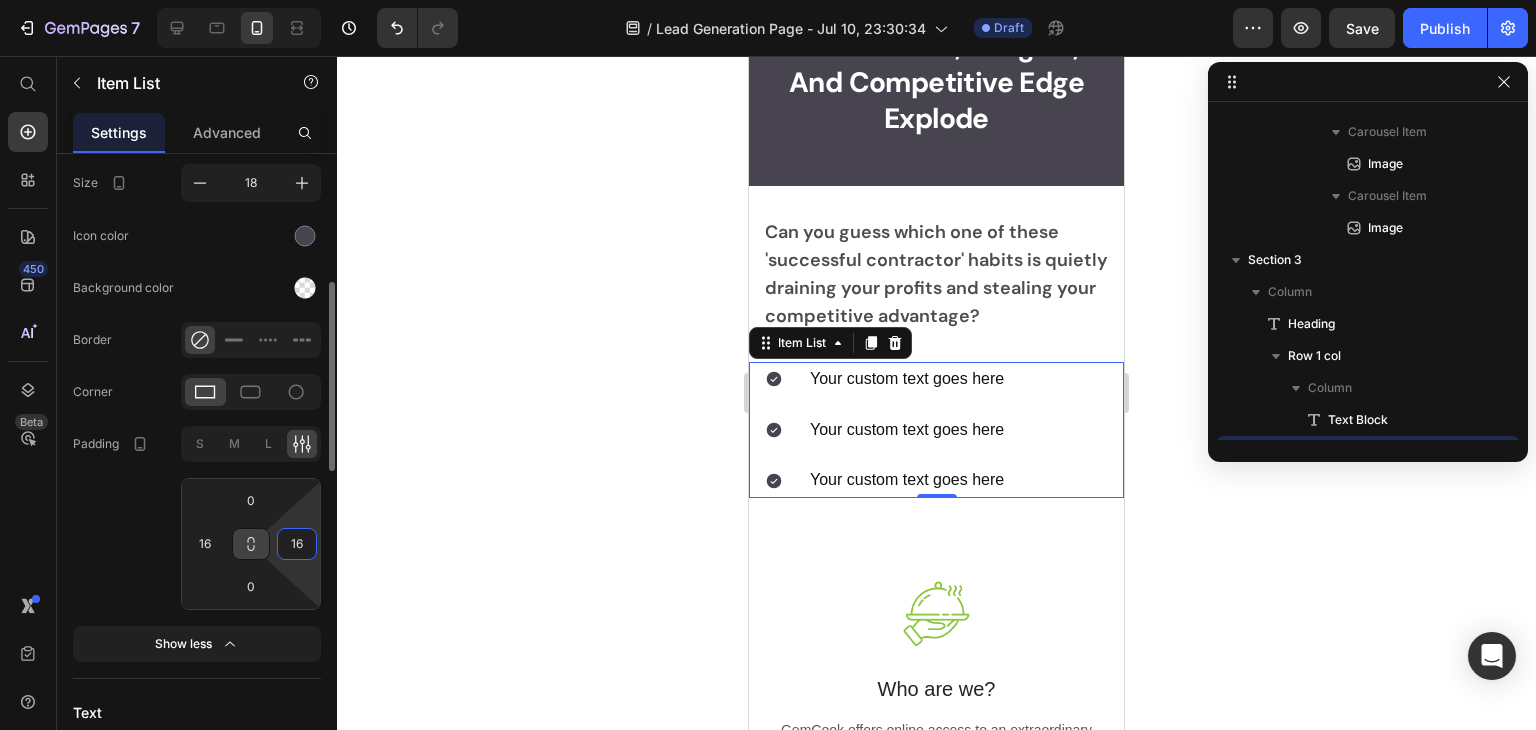 type 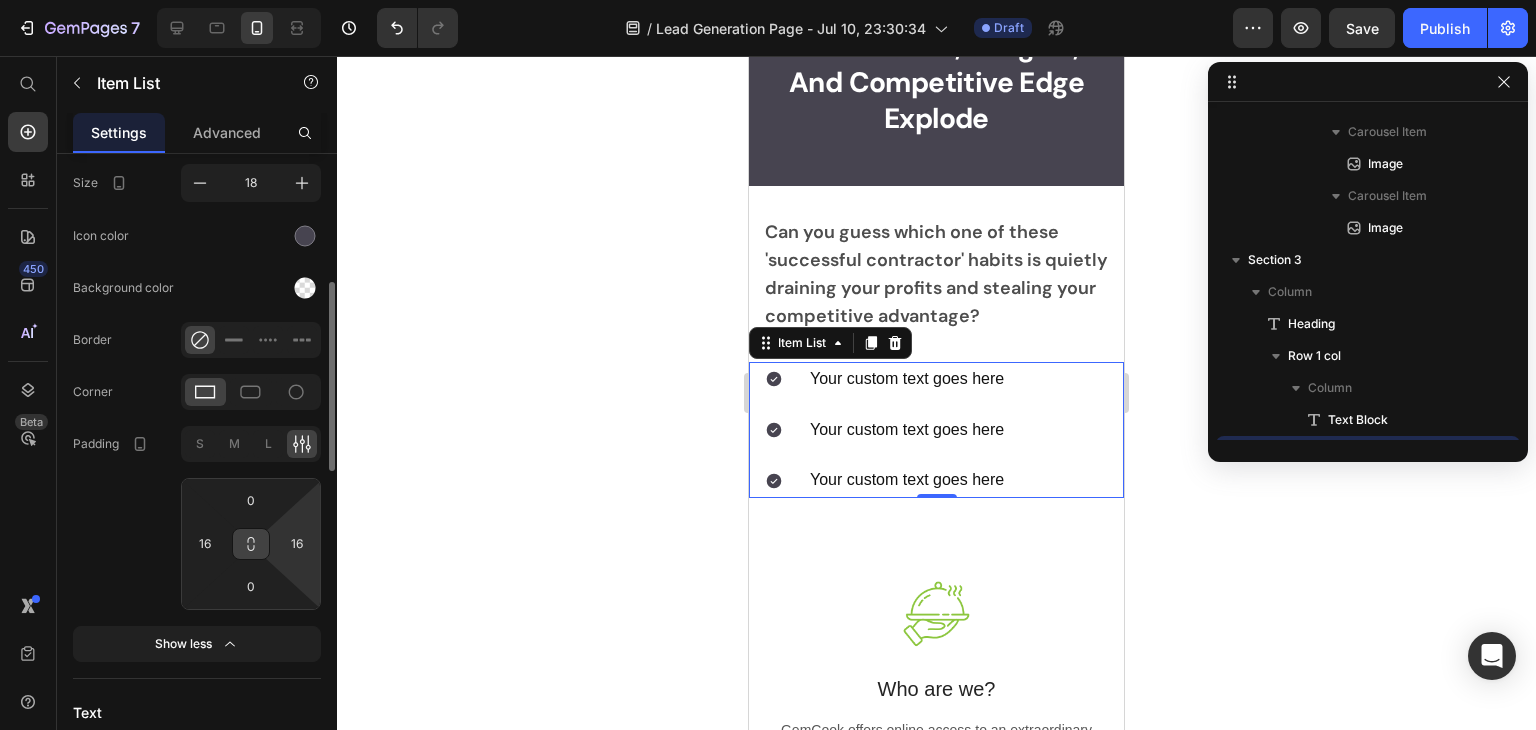 scroll, scrollTop: 56, scrollLeft: 0, axis: vertical 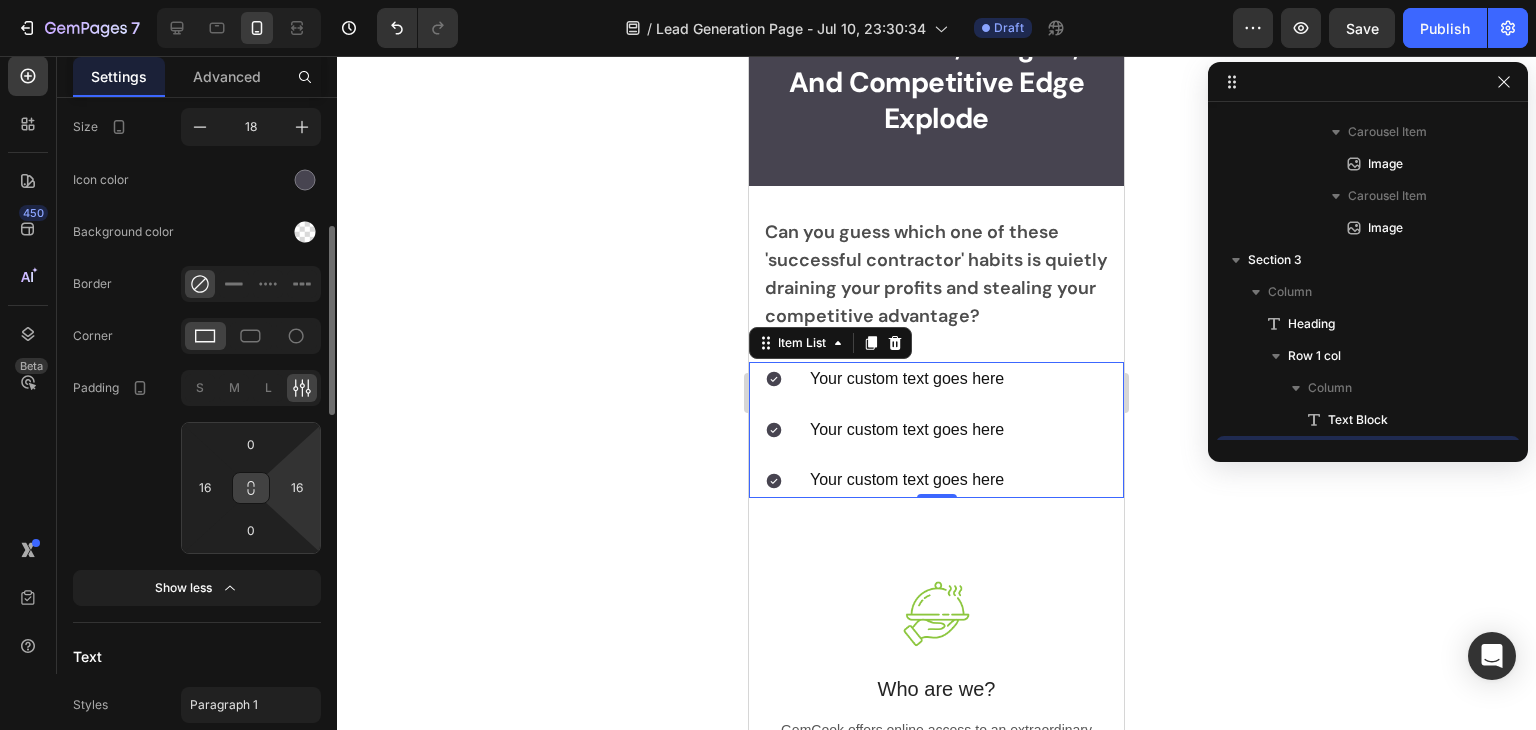 type 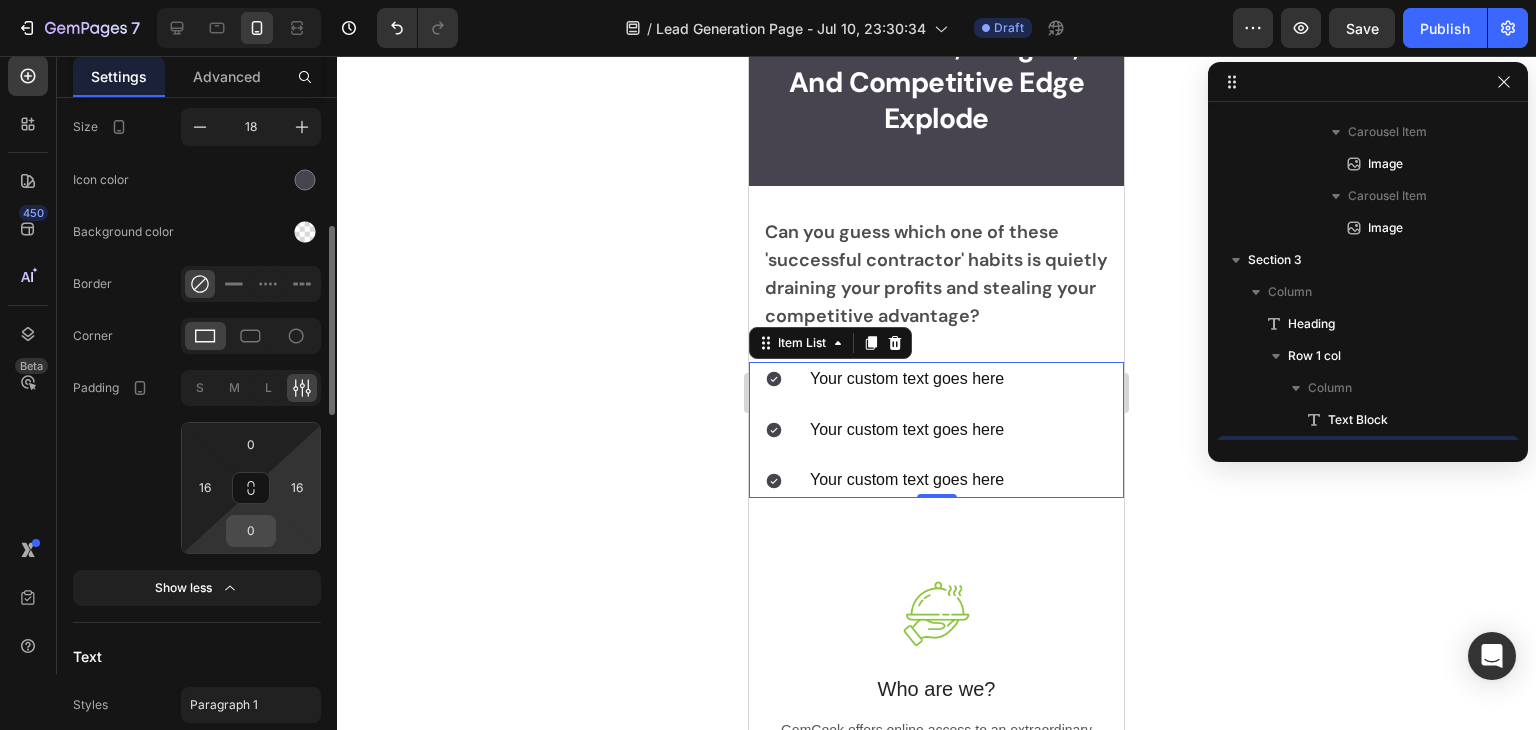 click on "0" at bounding box center [251, 531] 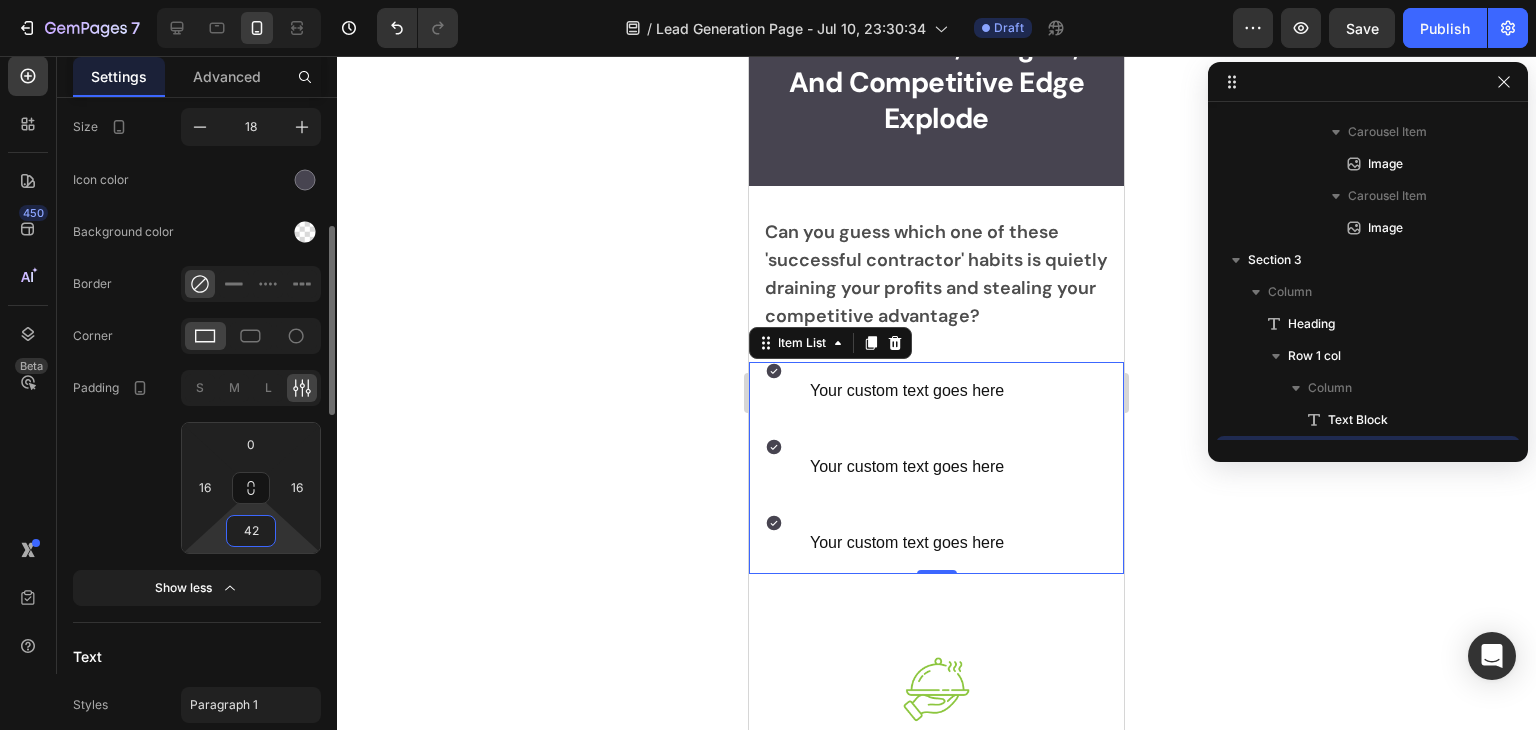 type on "4" 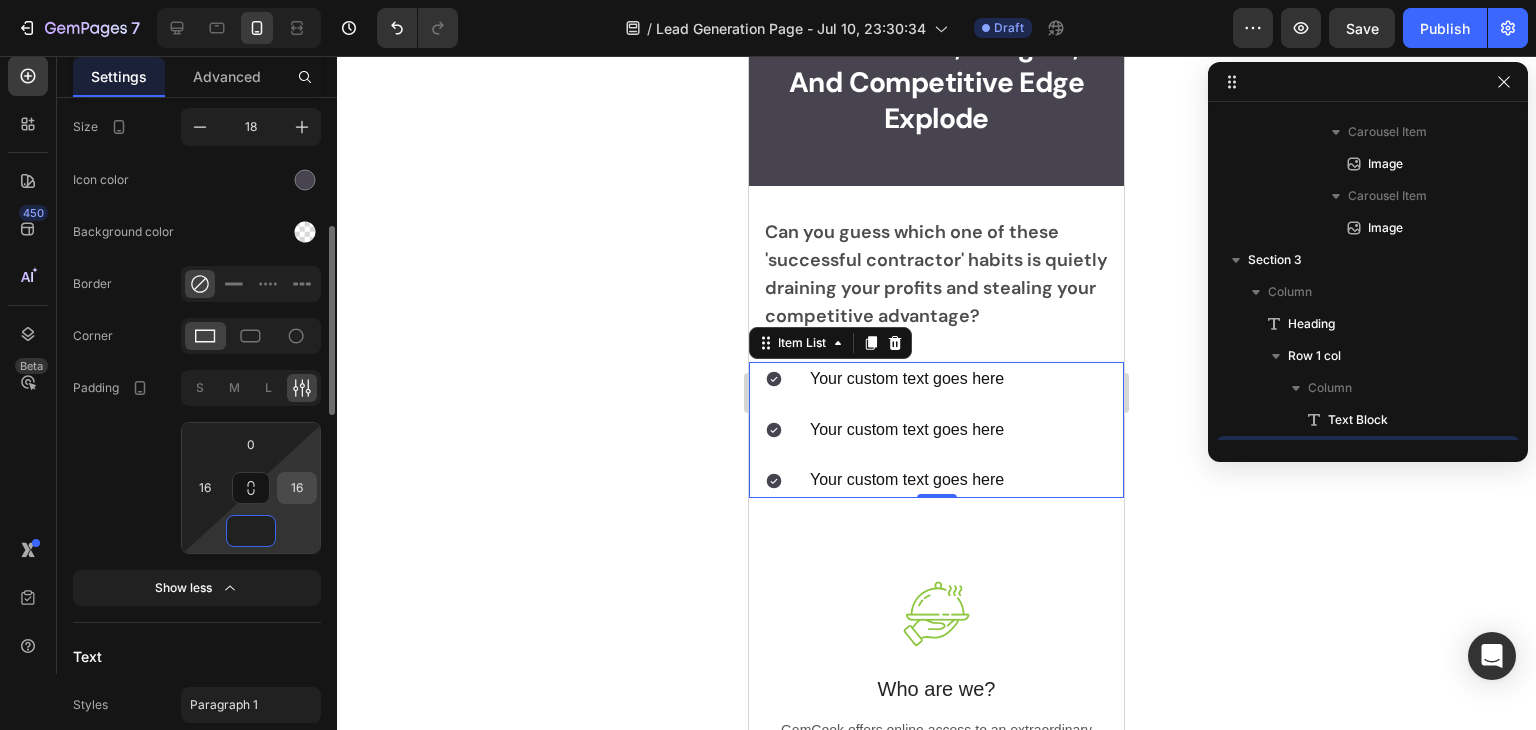 click on "16" at bounding box center (297, 488) 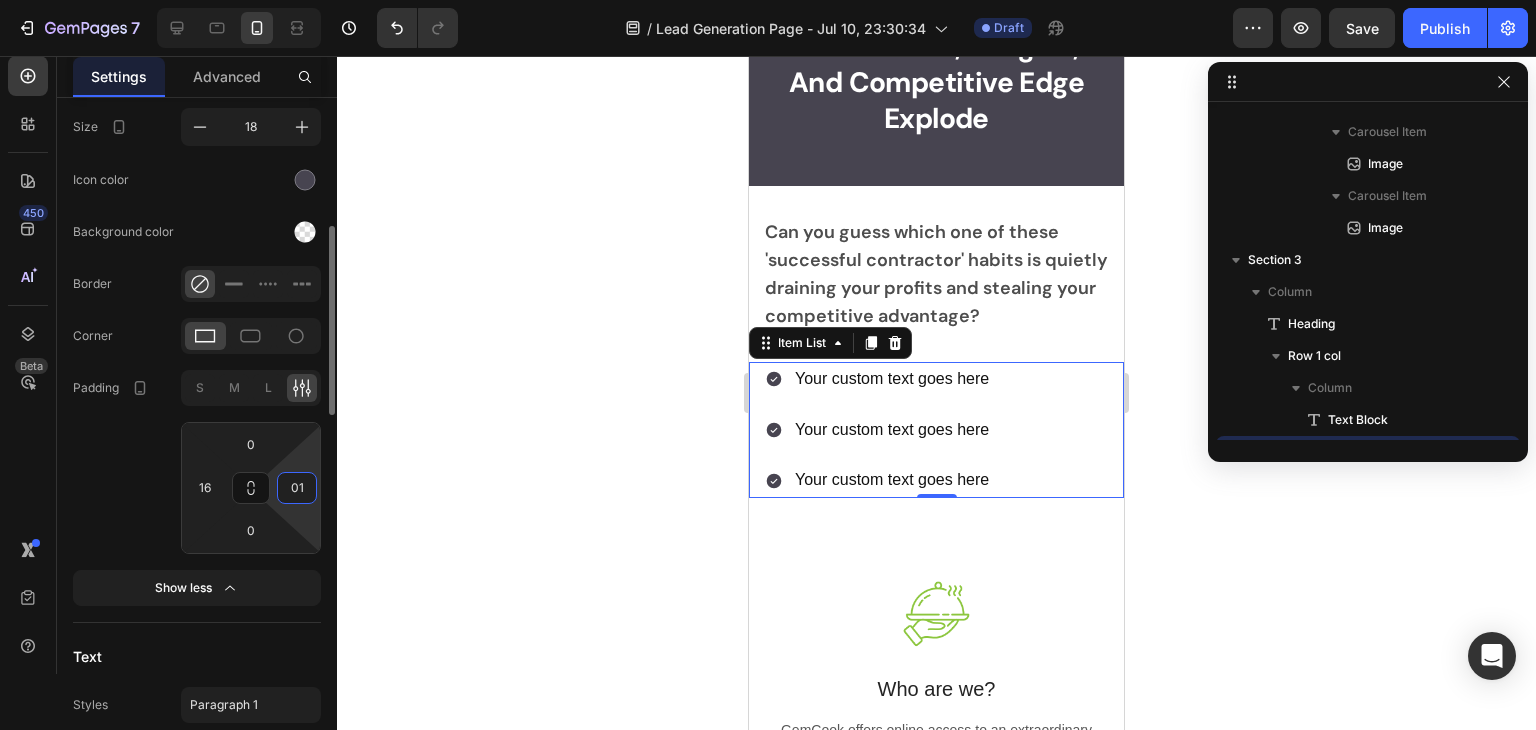 type on "0" 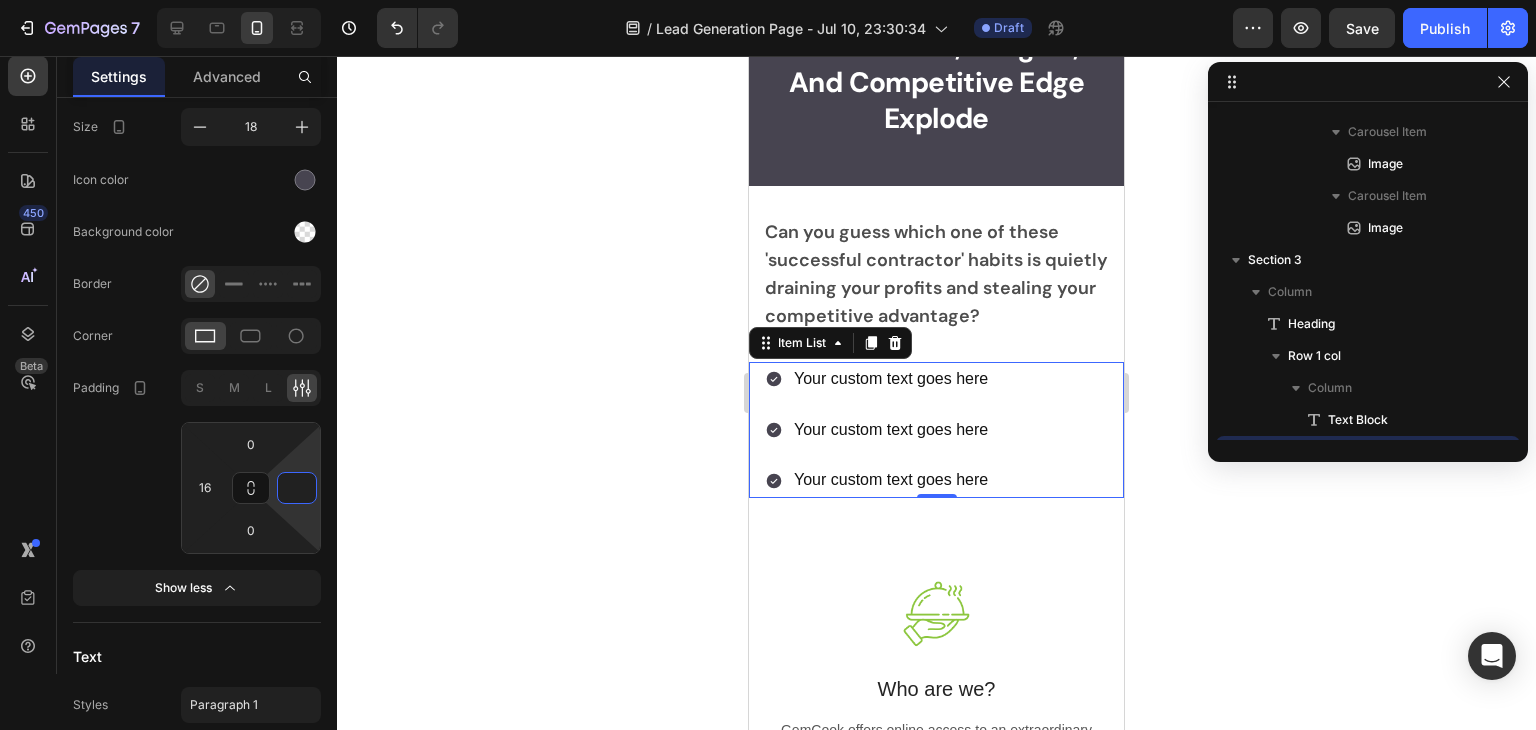 click on "Your custom text goes here" at bounding box center [891, 379] 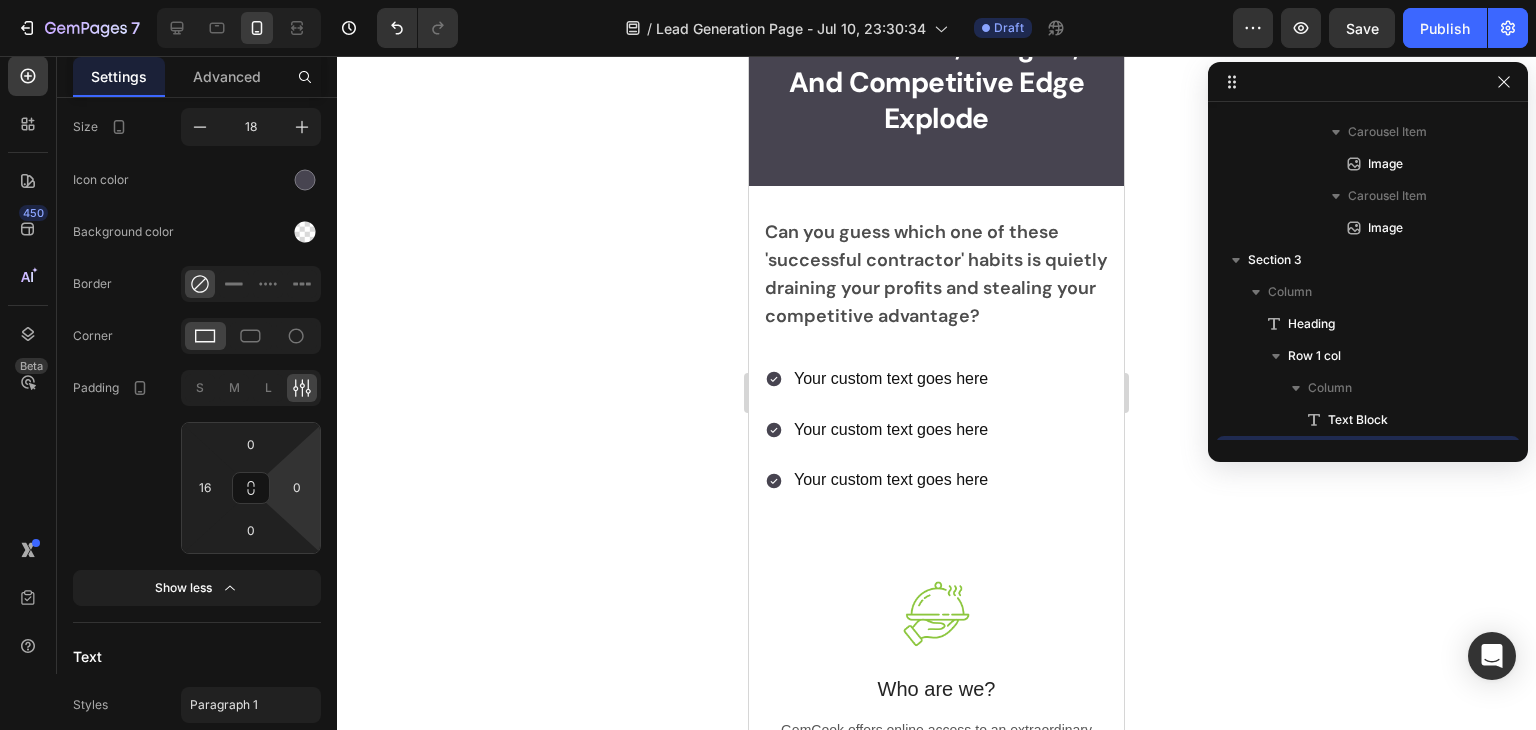 click on "Your custom text goes here Your custom text goes here Your custom text goes here" at bounding box center (936, 430) 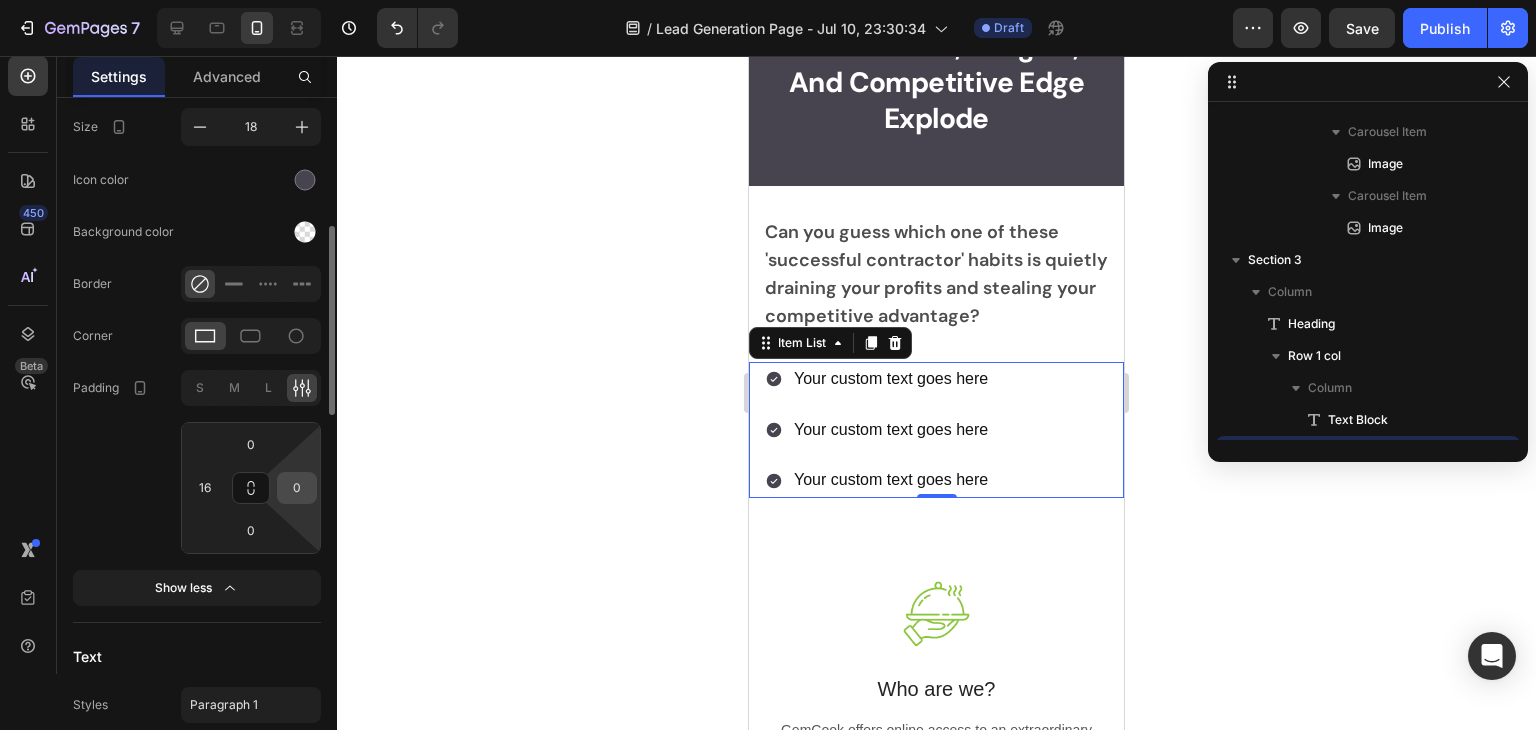 click on "0" at bounding box center (297, 488) 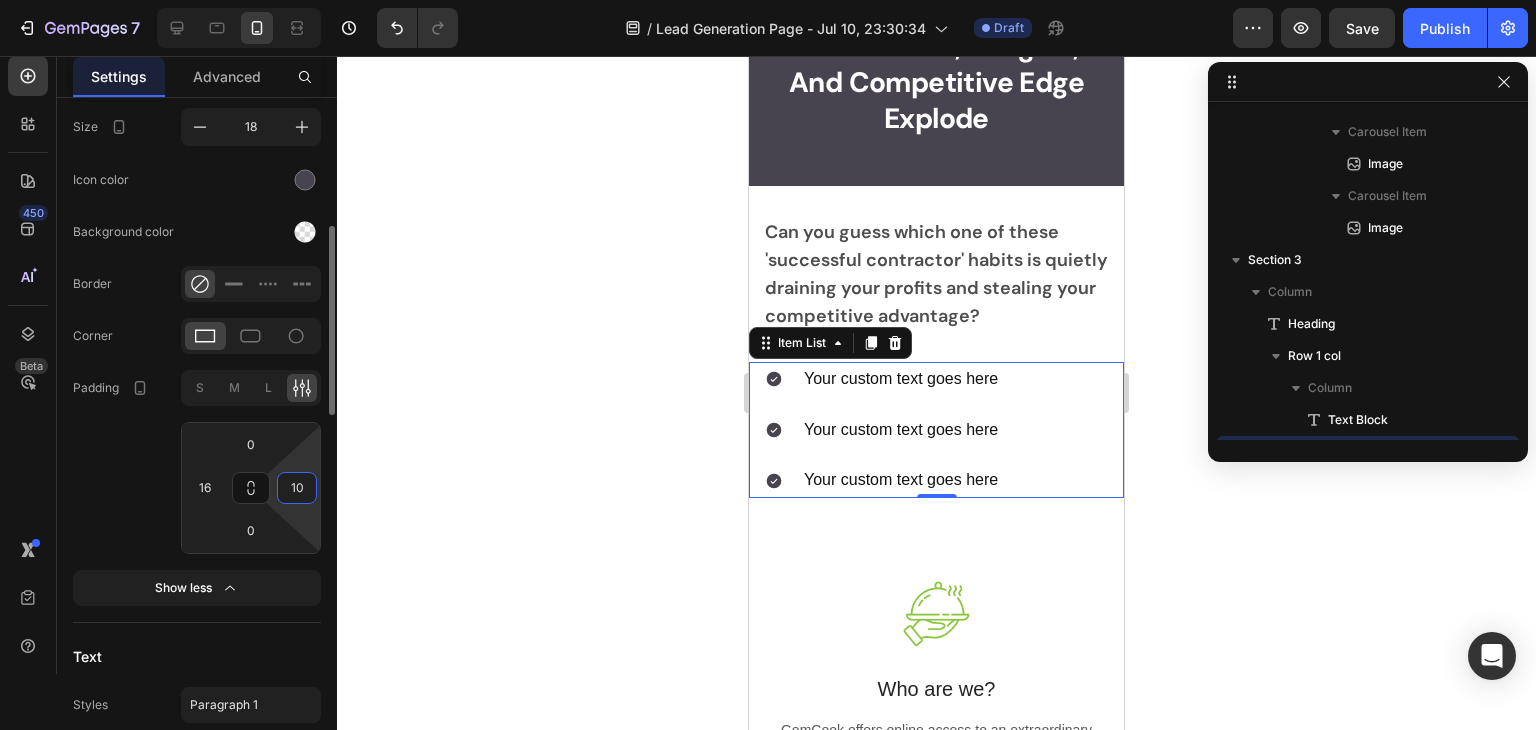 type on "0" 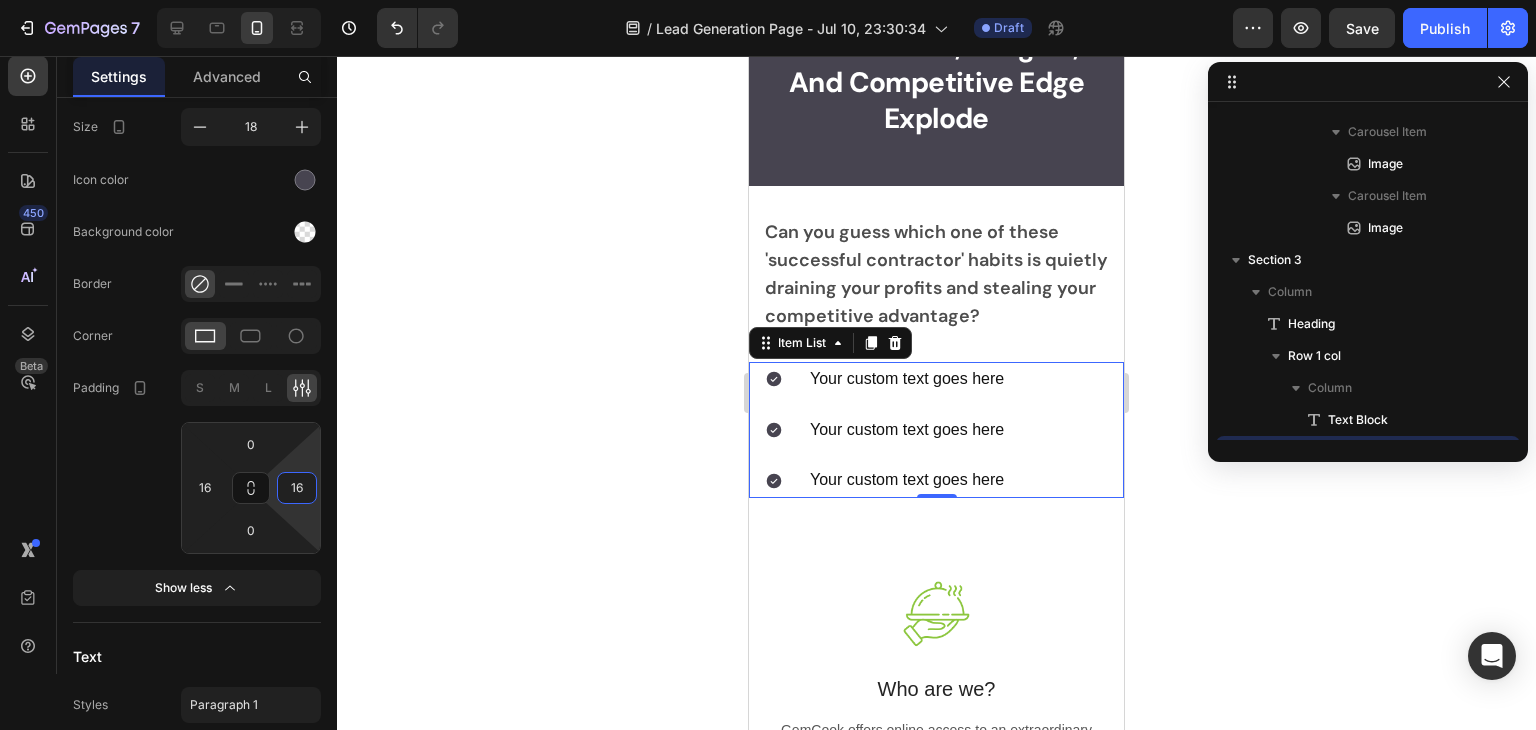 type on "1" 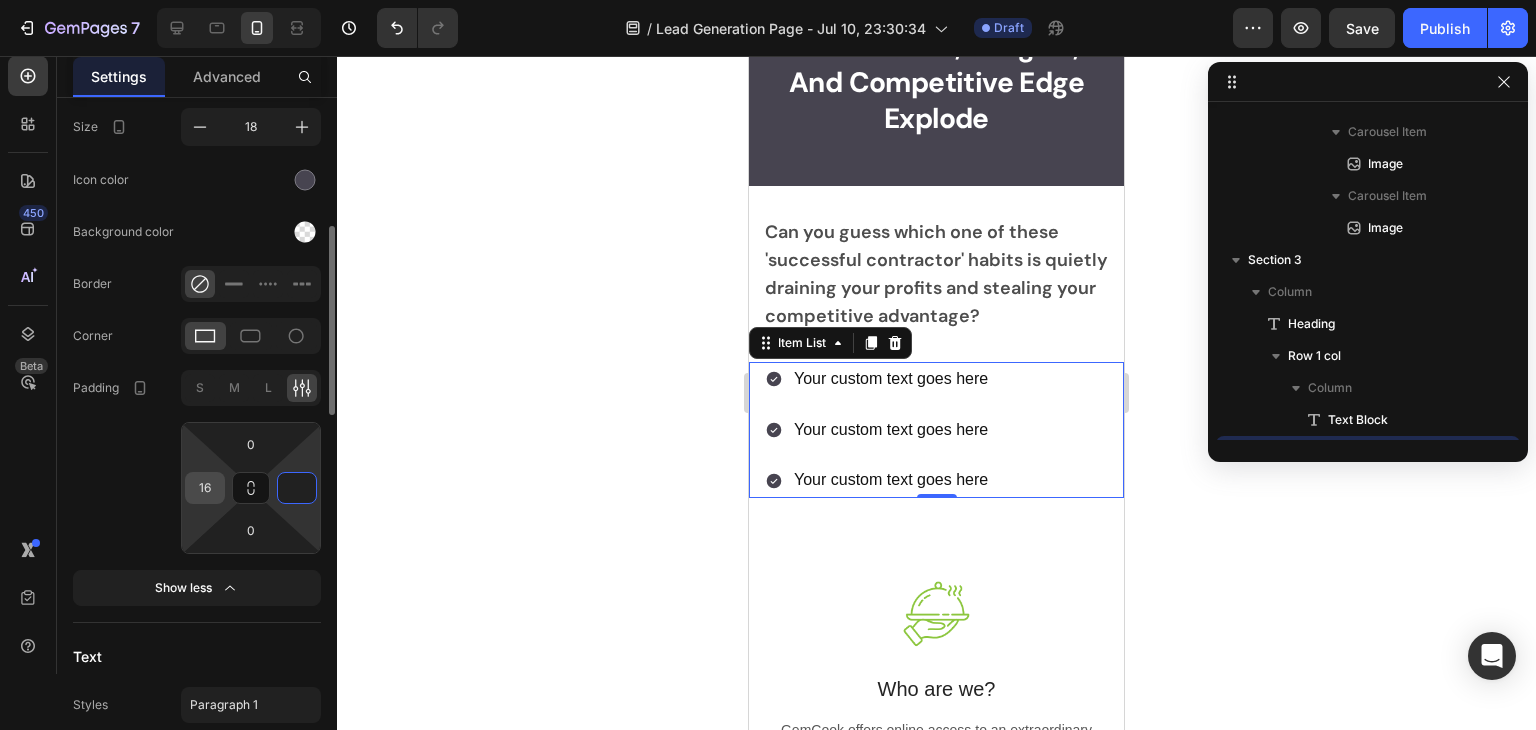 type on "0" 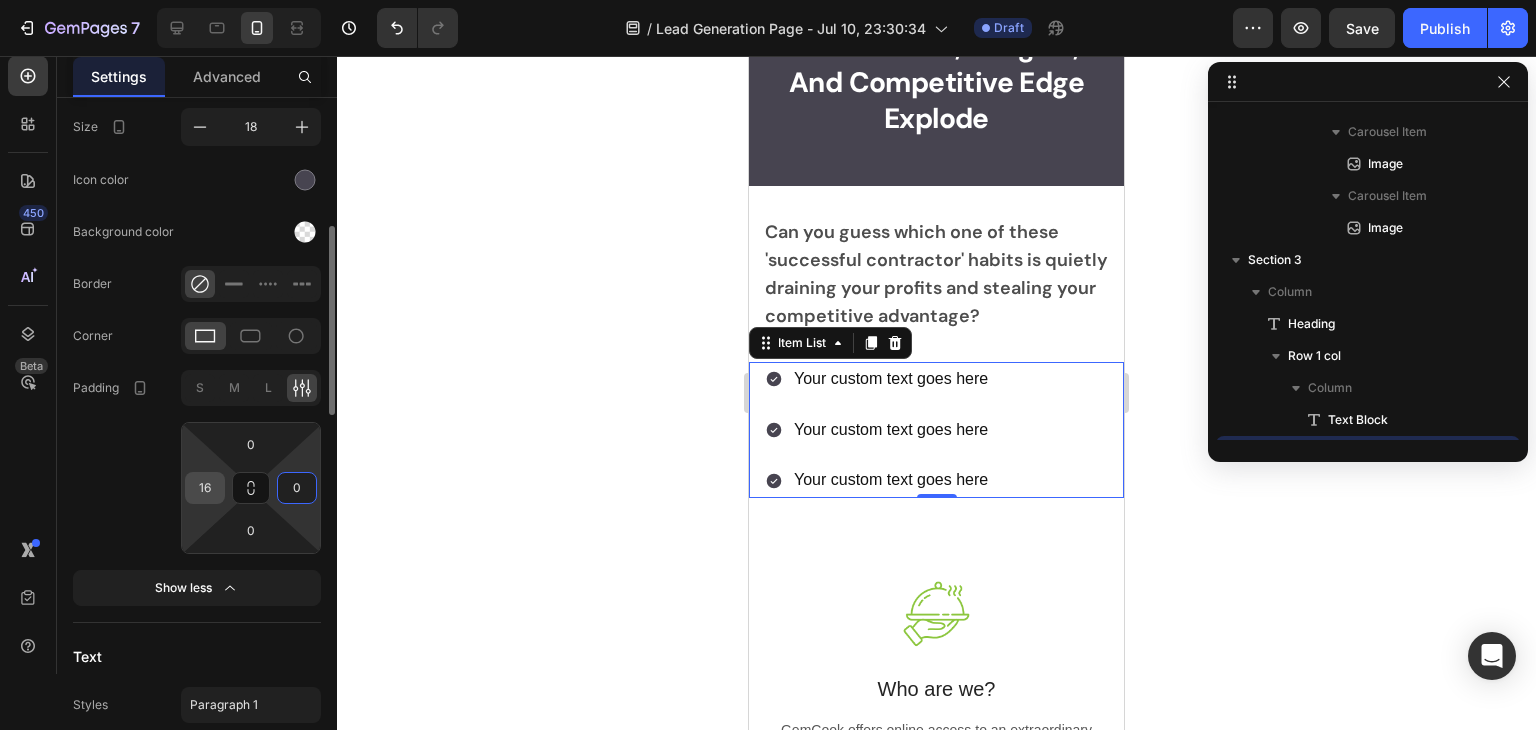 click on "16" at bounding box center (205, 488) 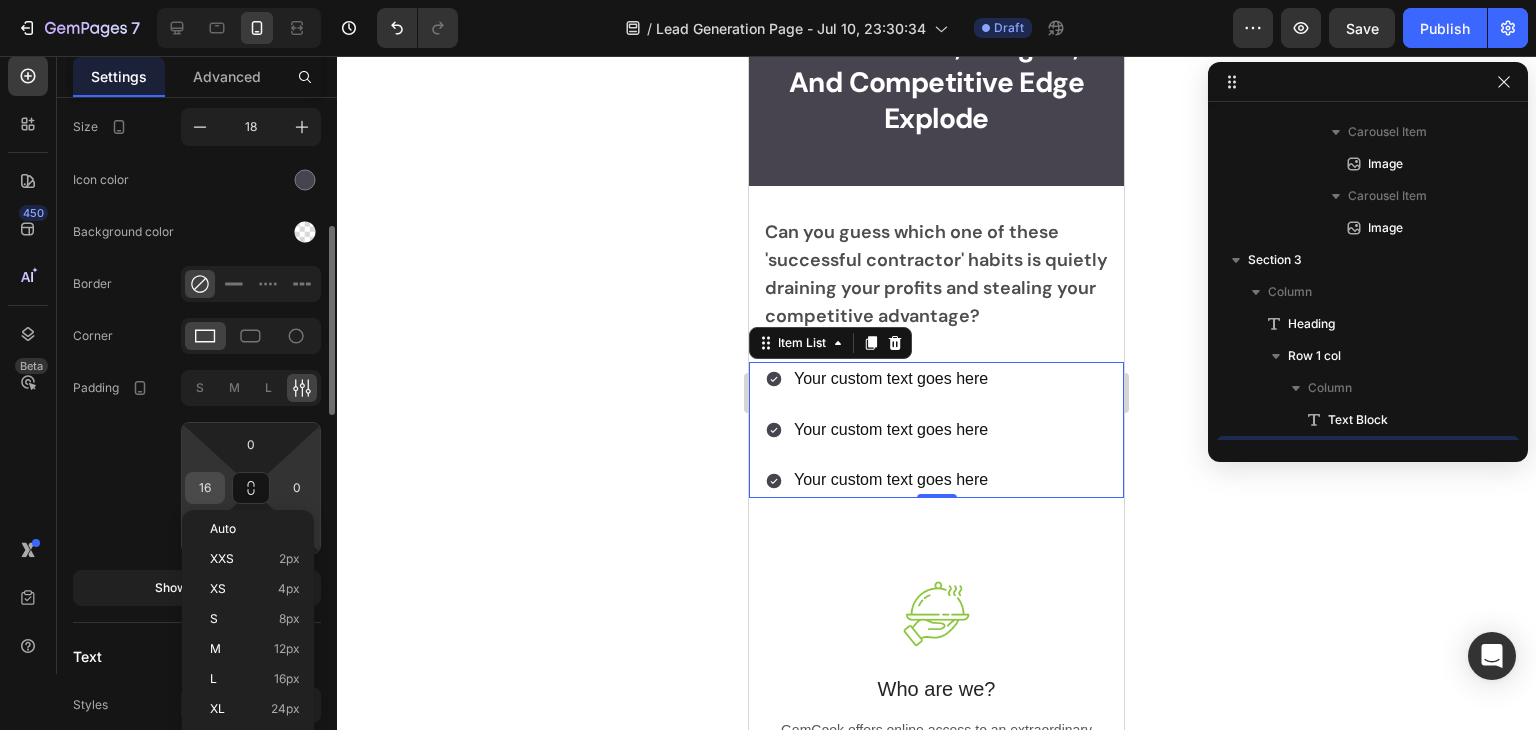 click on "16" at bounding box center [205, 488] 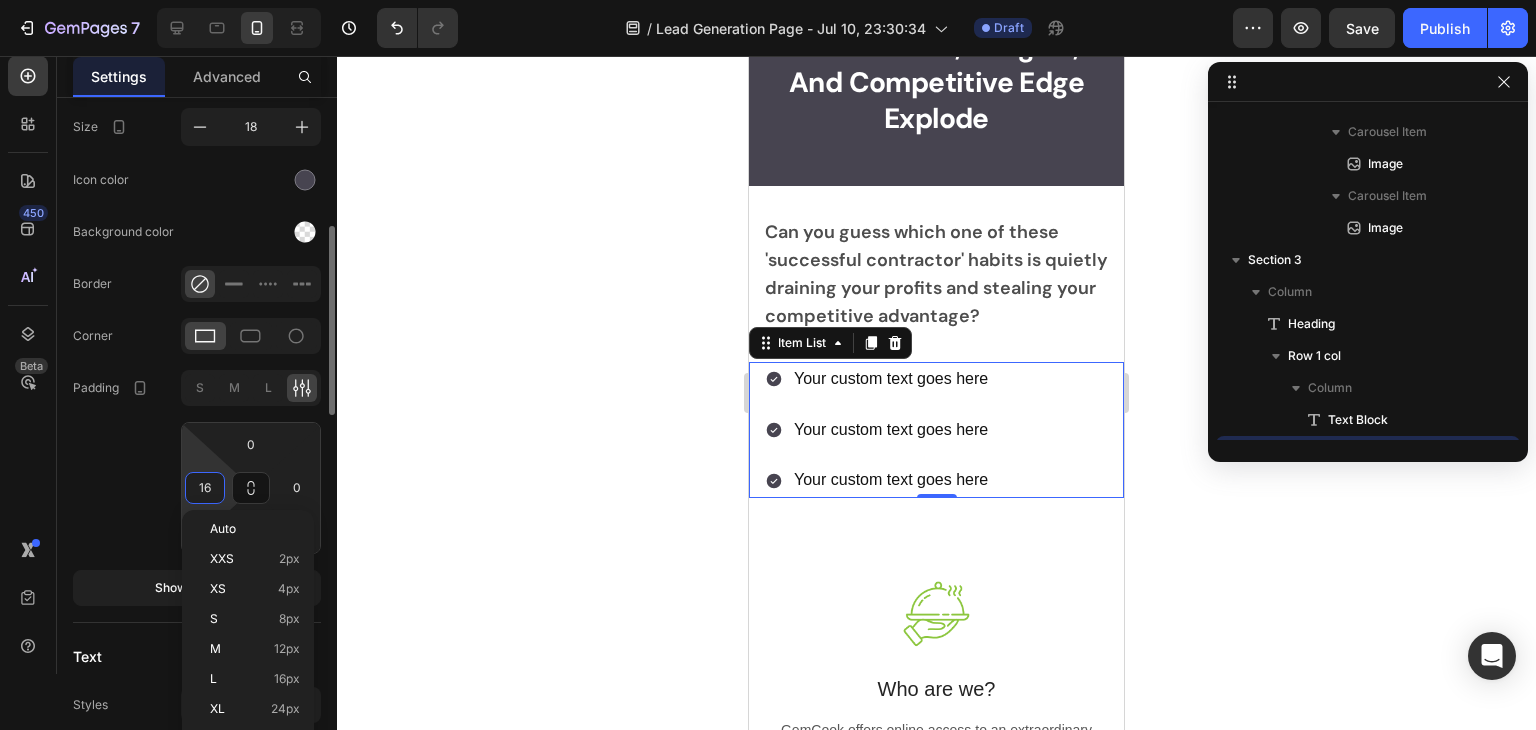 type on "1" 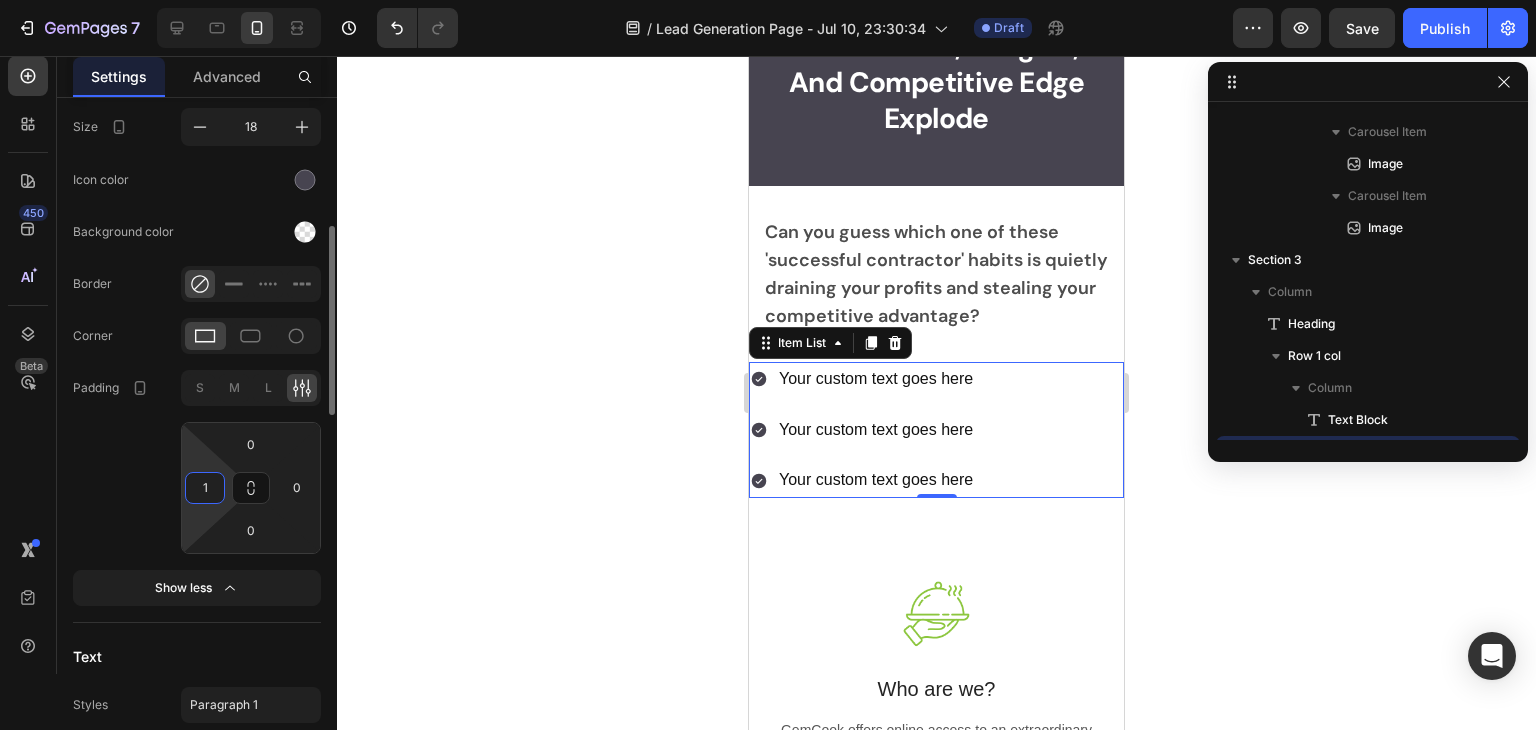 type on "16" 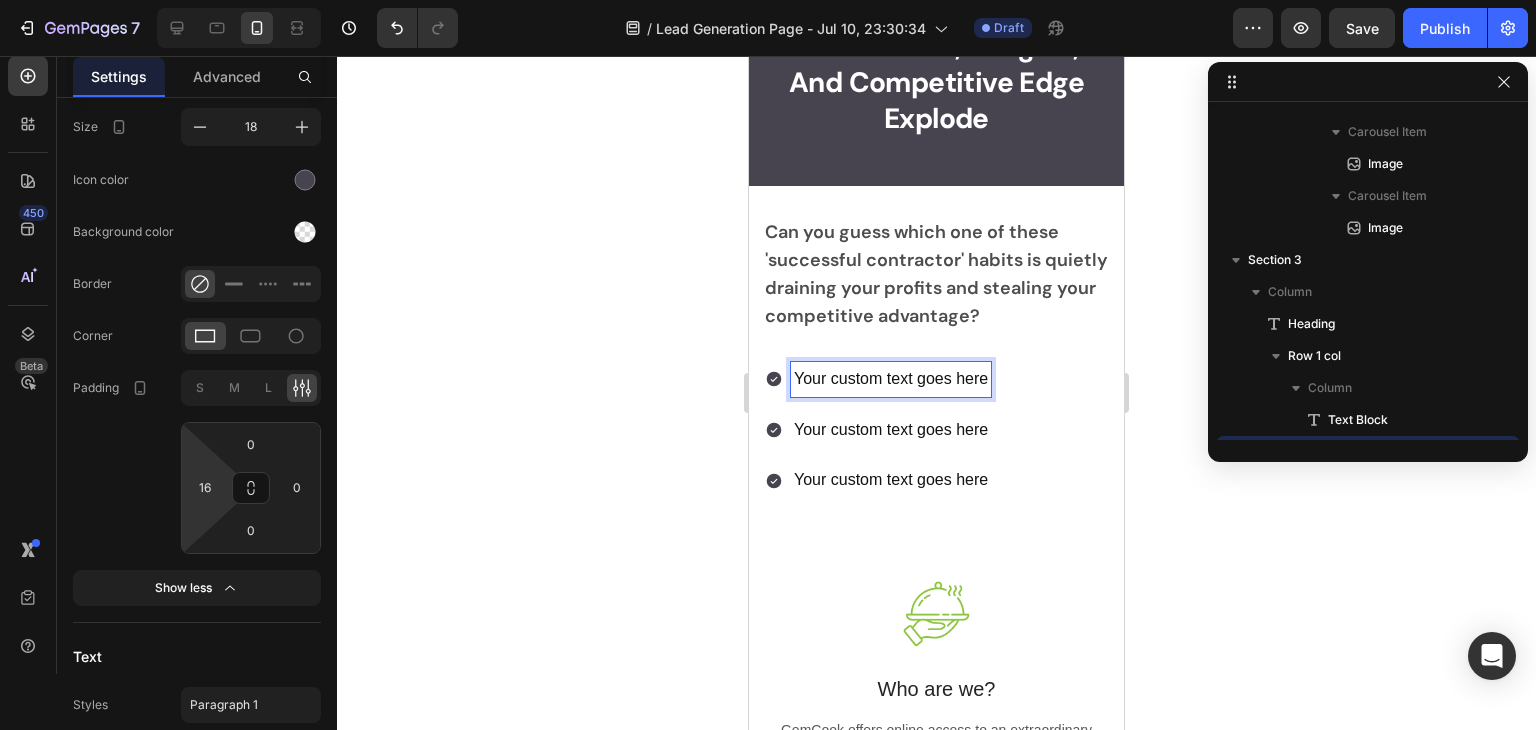 click on "Your custom text goes here" at bounding box center [891, 379] 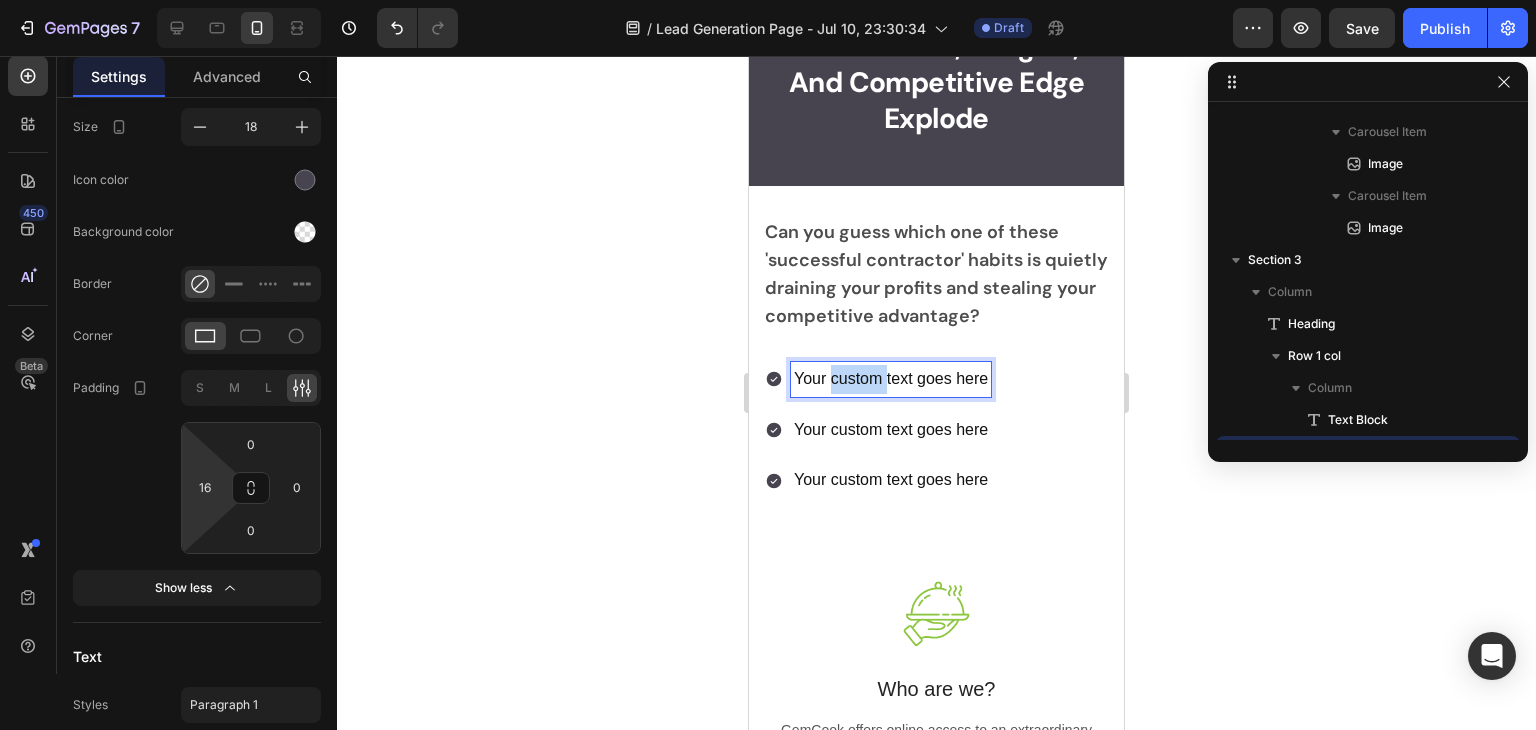 click on "Your custom text goes here" at bounding box center (891, 379) 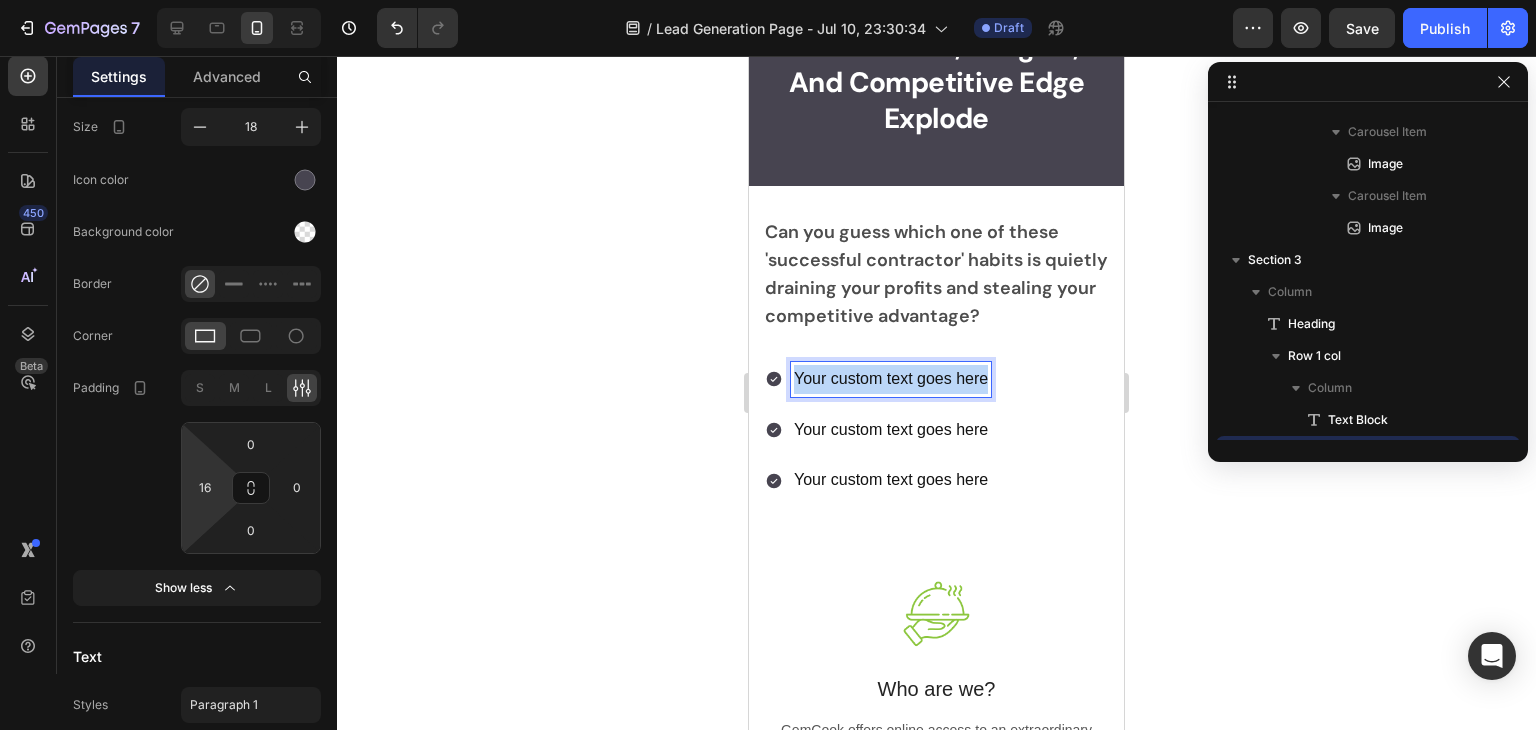 click on "Your custom text goes here" at bounding box center [891, 379] 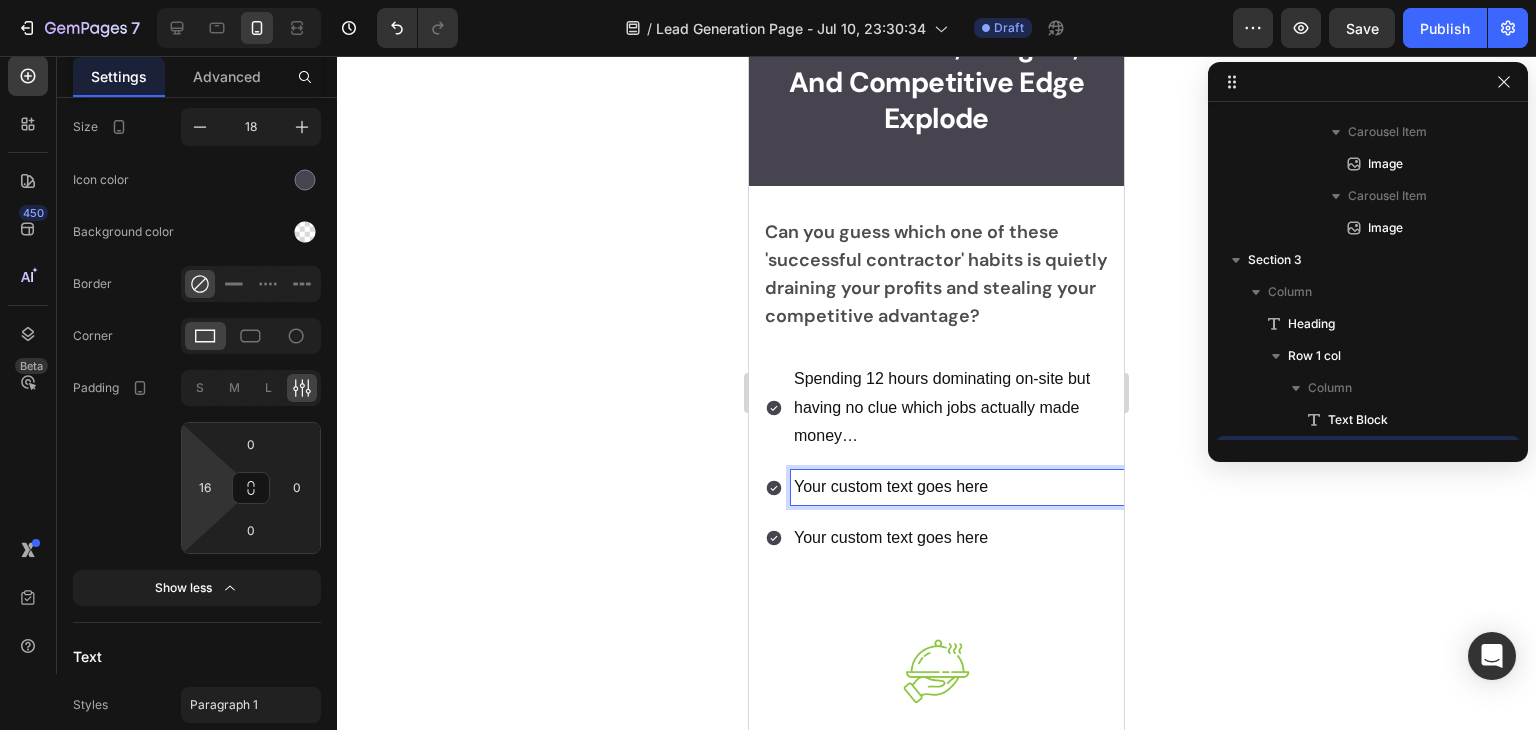 click on "Your custom text goes here" at bounding box center (957, 487) 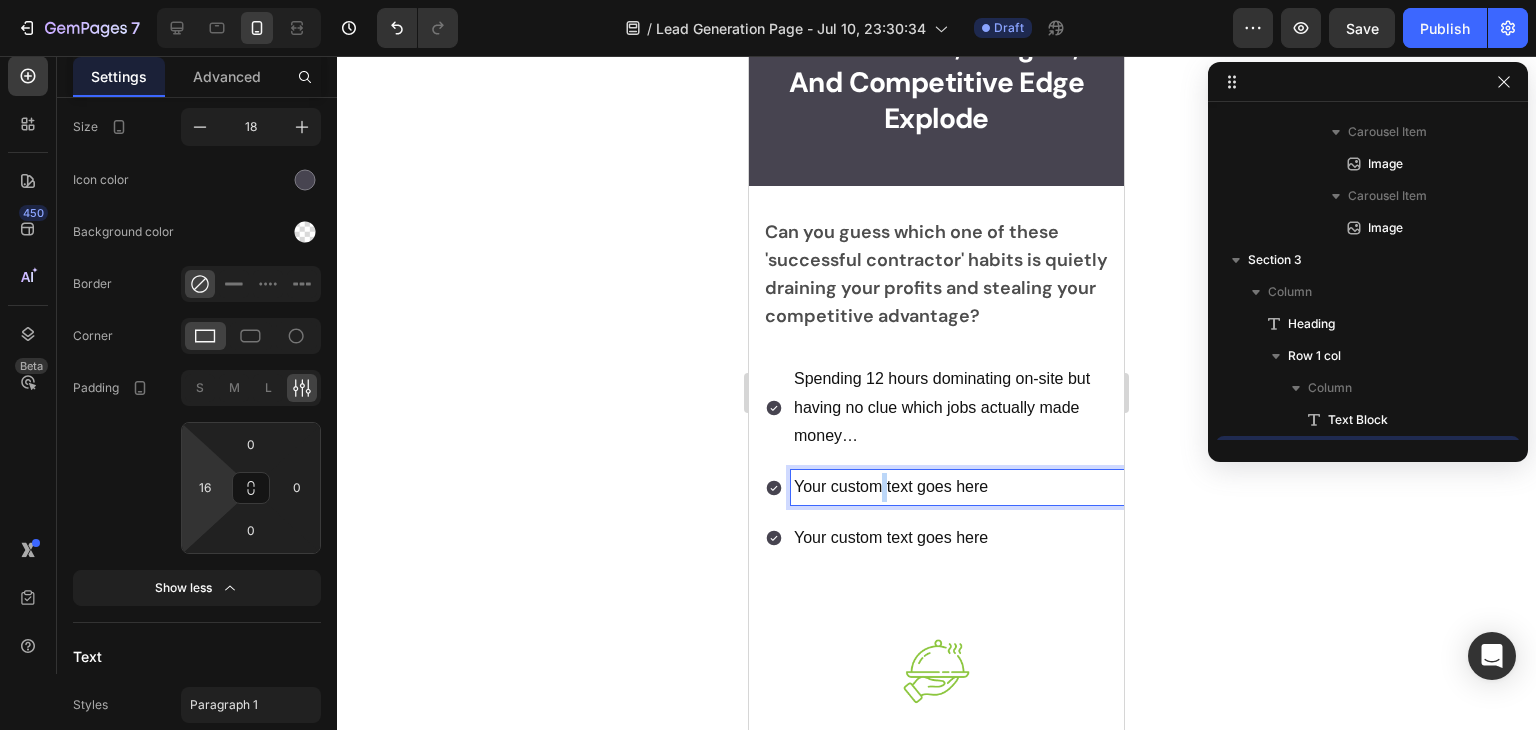 click on "Your custom text goes here" at bounding box center (957, 487) 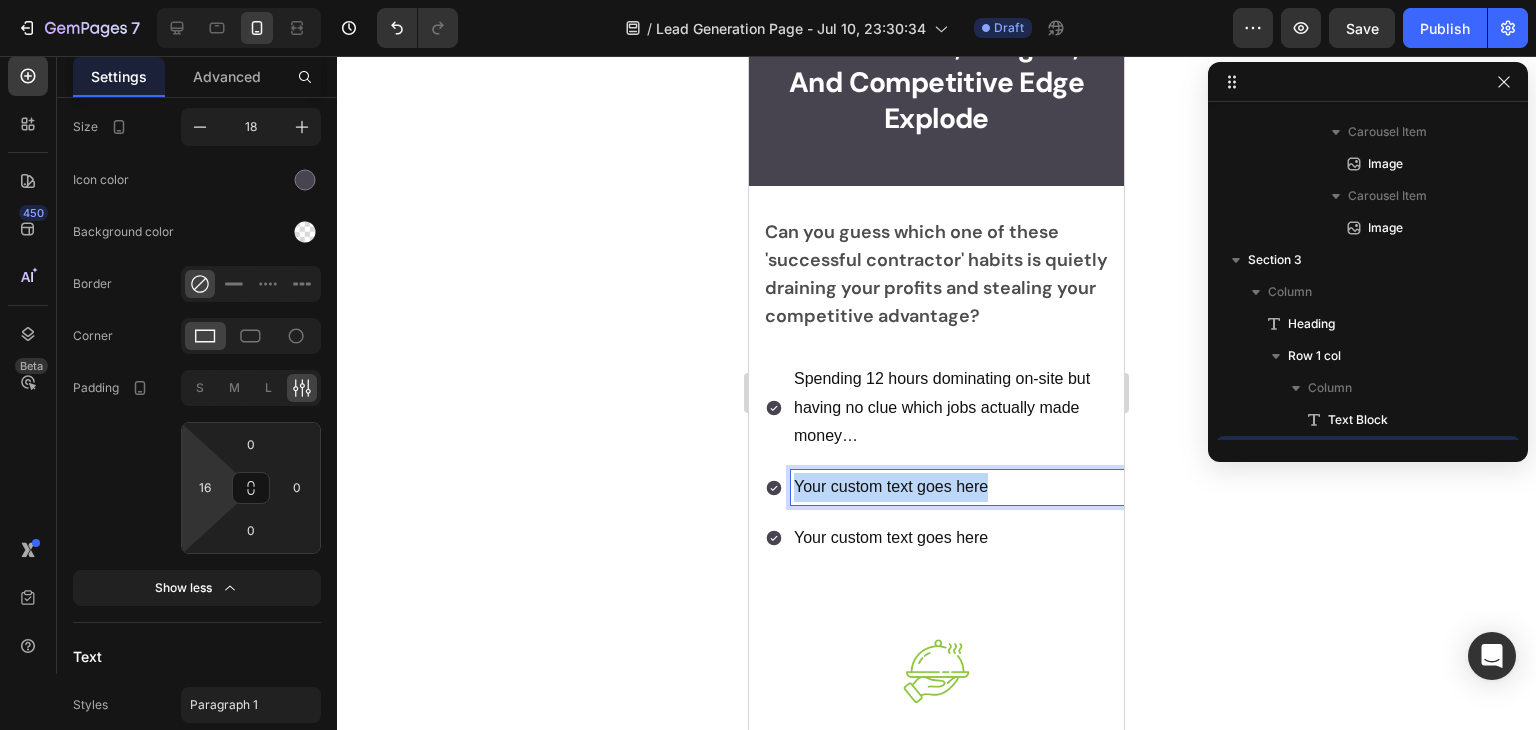 click on "Your custom text goes here" at bounding box center (957, 487) 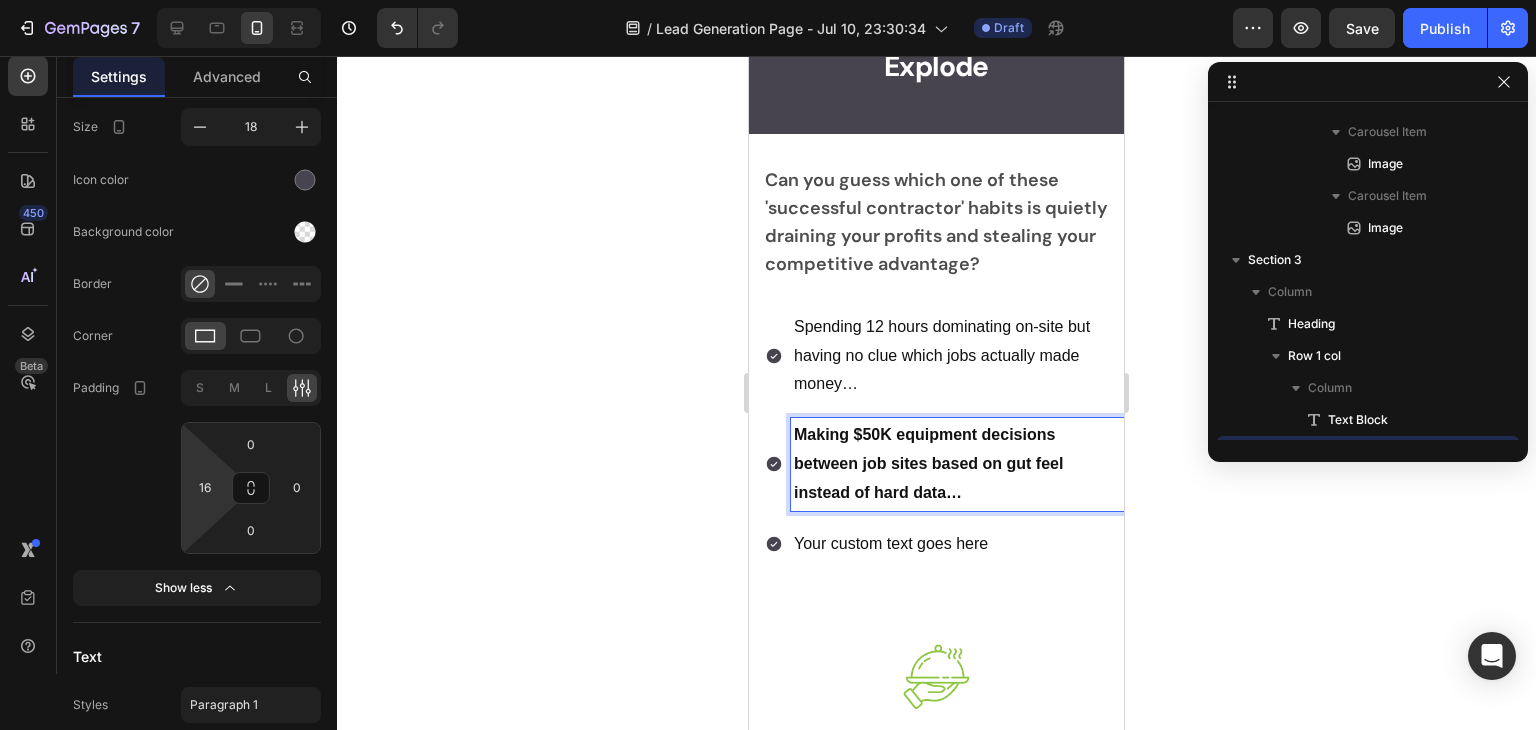scroll, scrollTop: 1700, scrollLeft: 0, axis: vertical 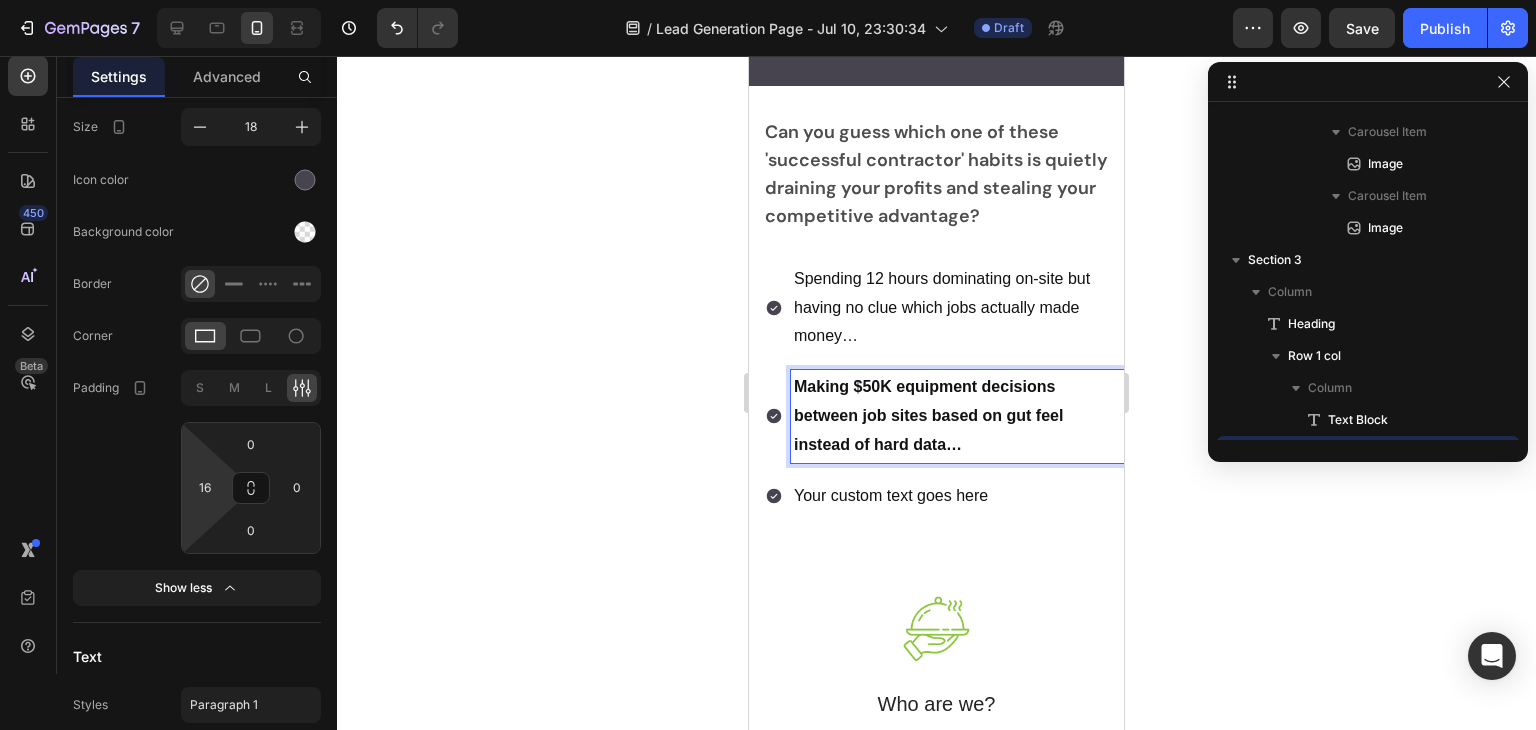 click on "Your custom text goes here" at bounding box center [957, 496] 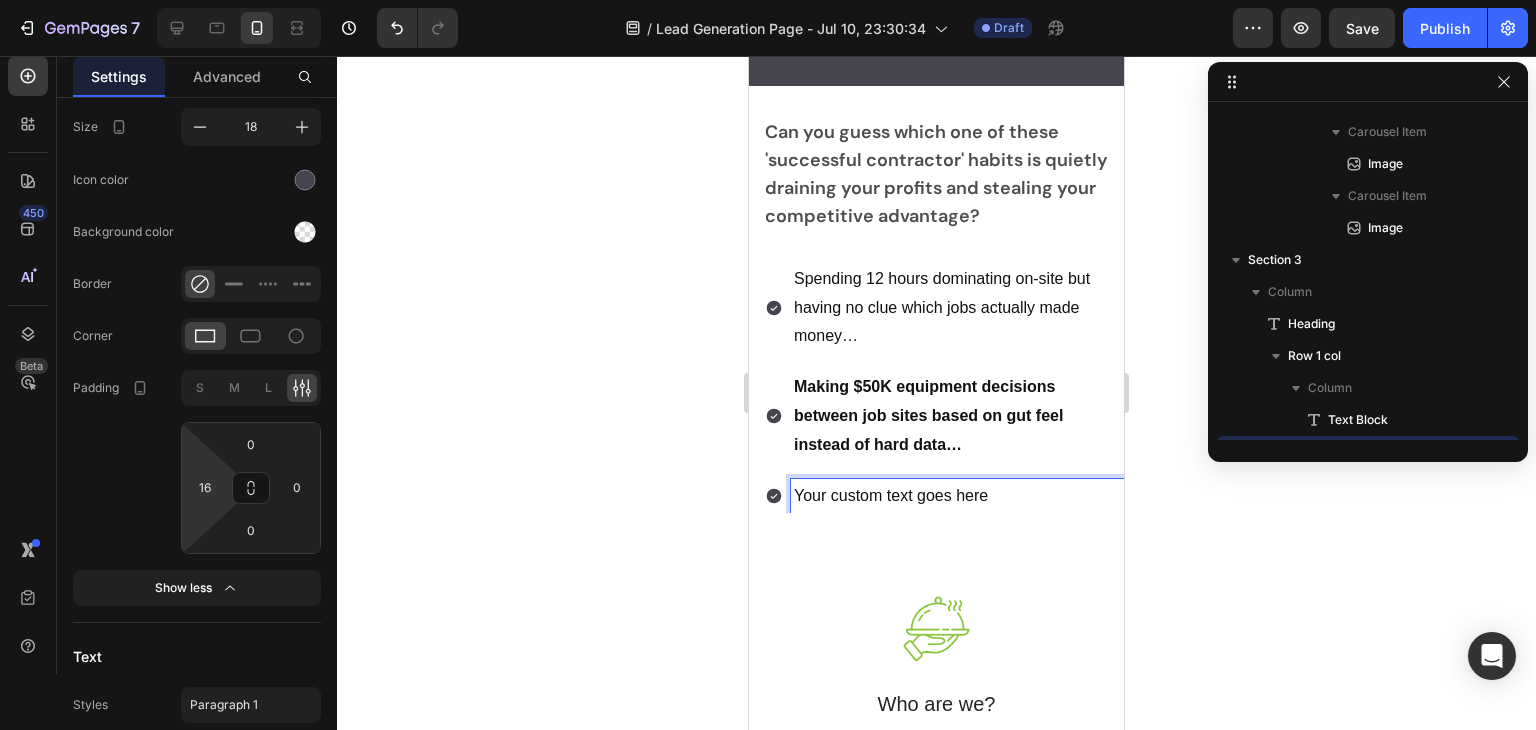 click on "Your custom text goes here" at bounding box center [957, 496] 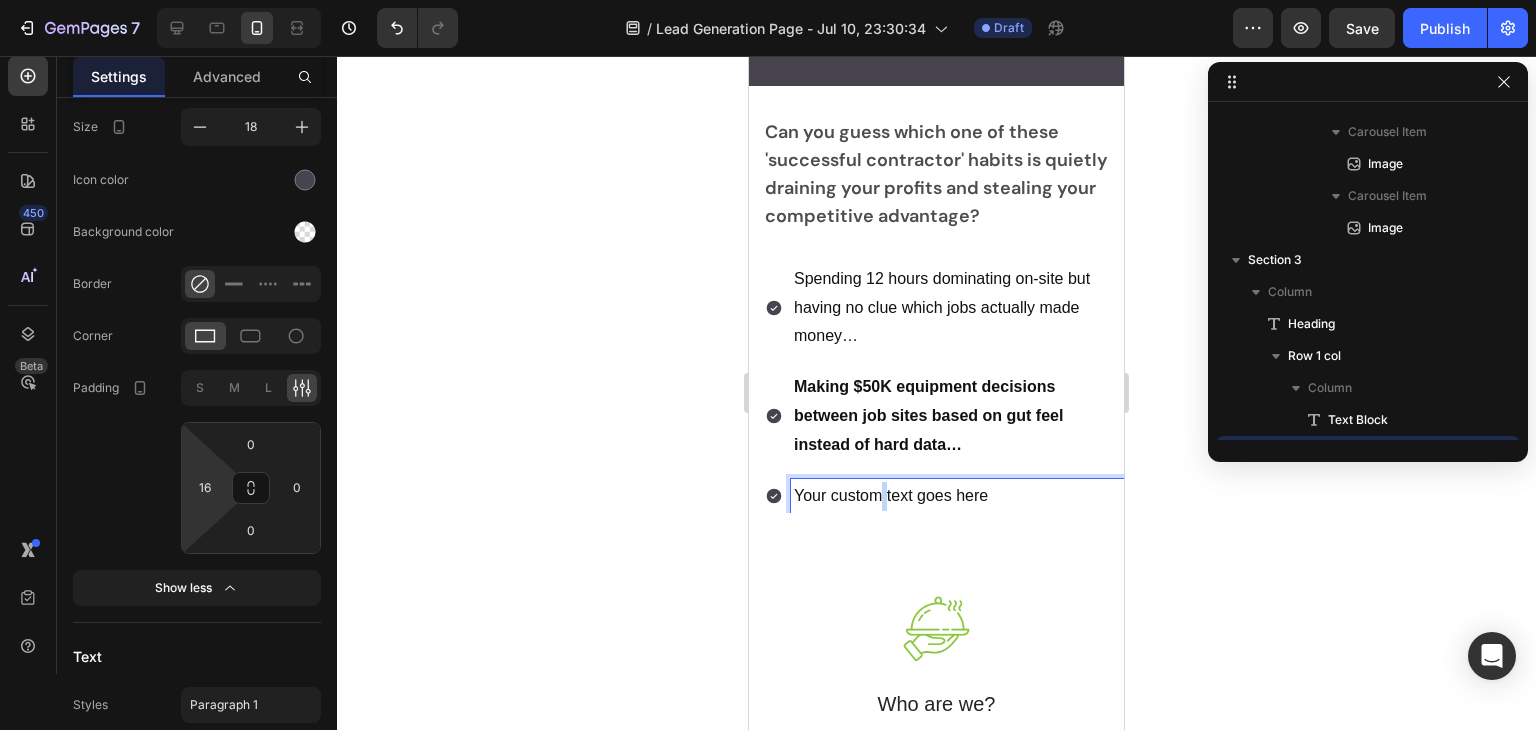click on "Your custom text goes here" at bounding box center (957, 496) 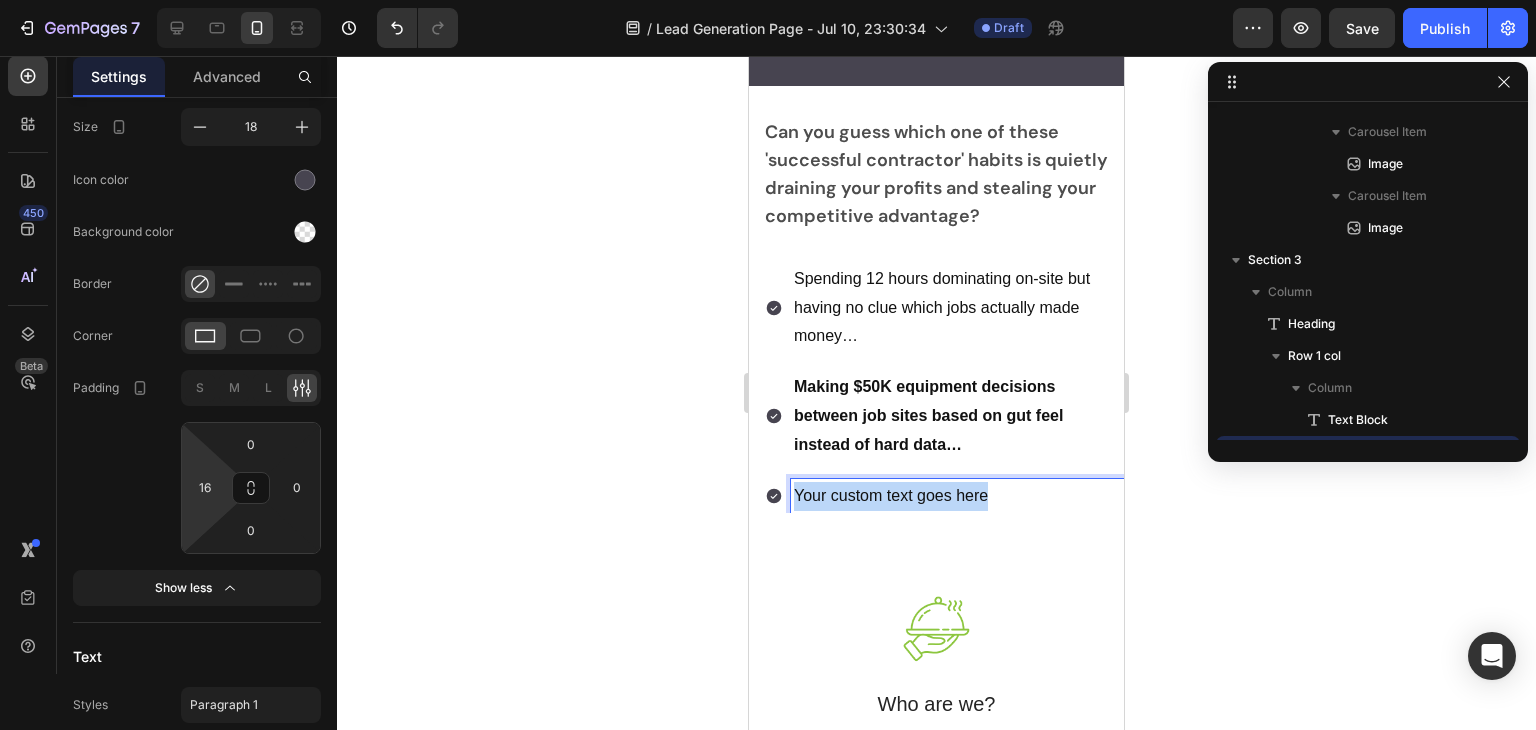 click on "Your custom text goes here" at bounding box center (957, 496) 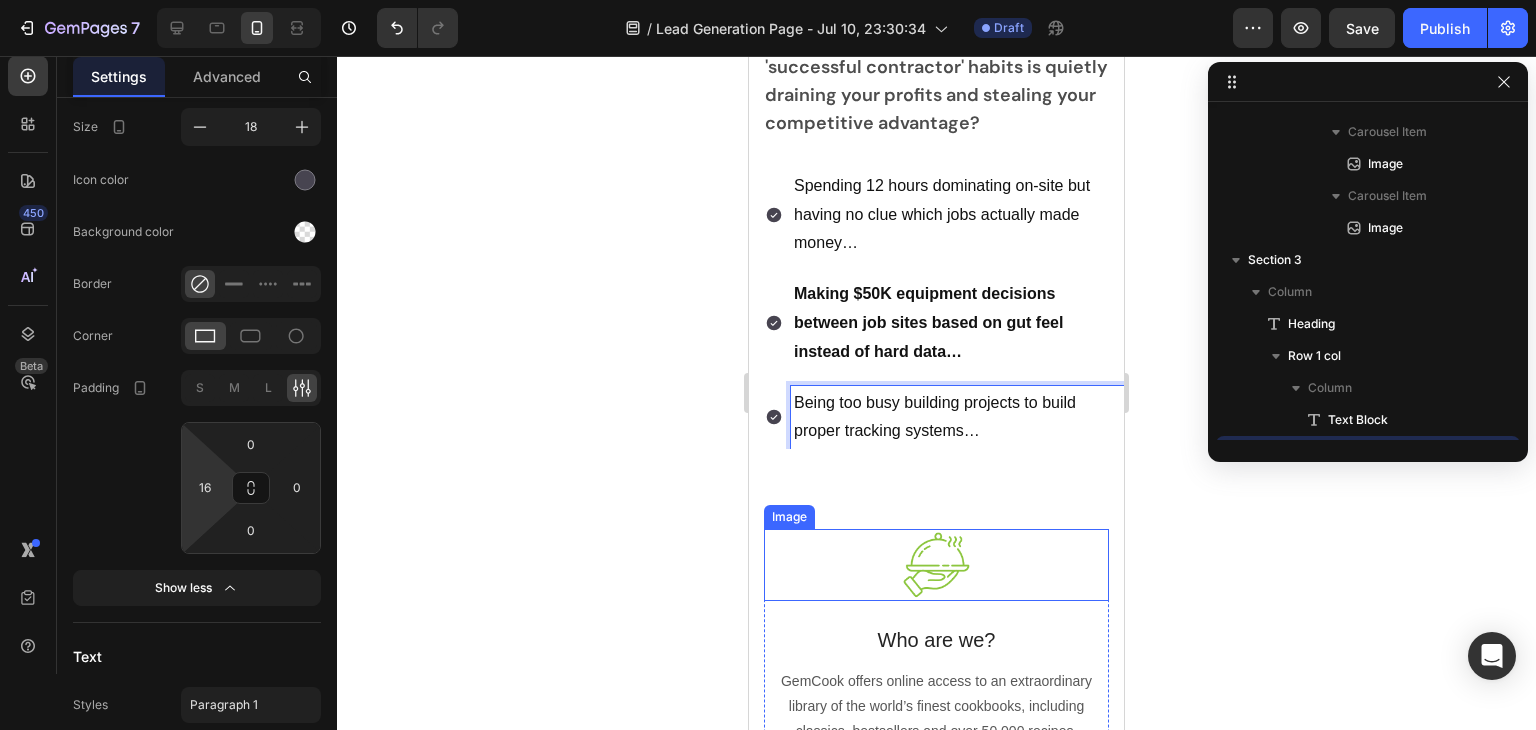 scroll, scrollTop: 1900, scrollLeft: 0, axis: vertical 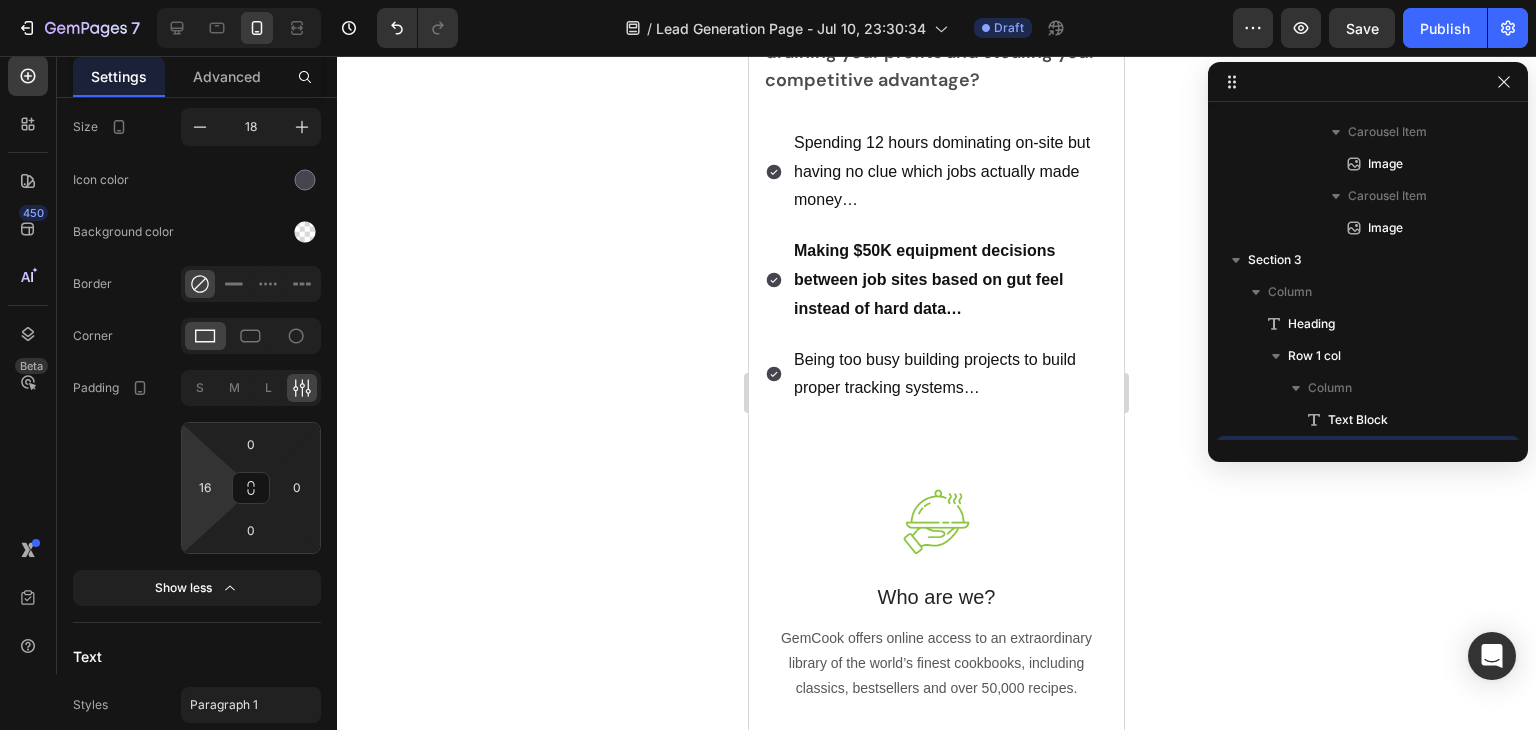 click on "Making $50K equipment decisions between job sites based on gut feel instead of hard data…" at bounding box center [936, 280] 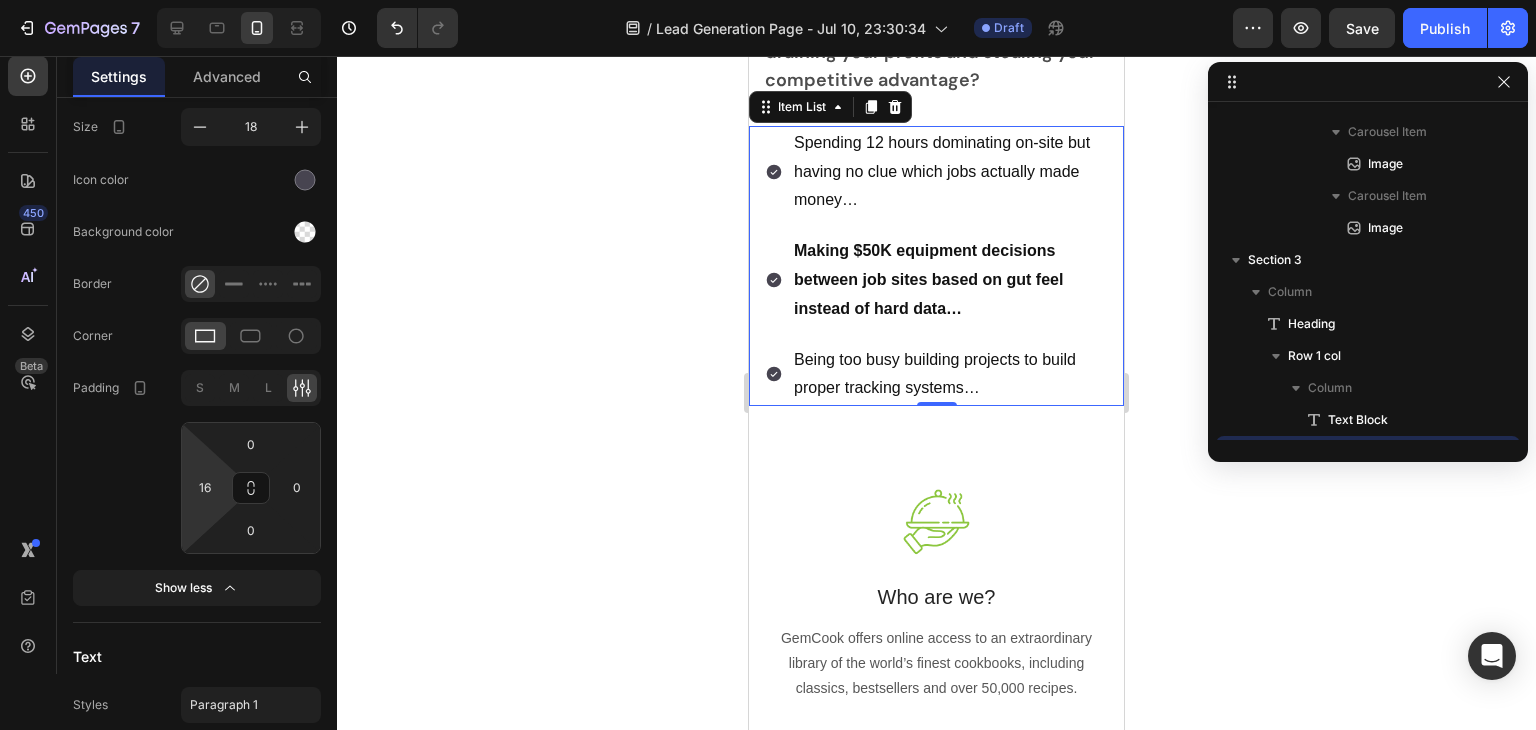 click on "Being too busy building projects to build proper tracking systems…" at bounding box center (957, 375) 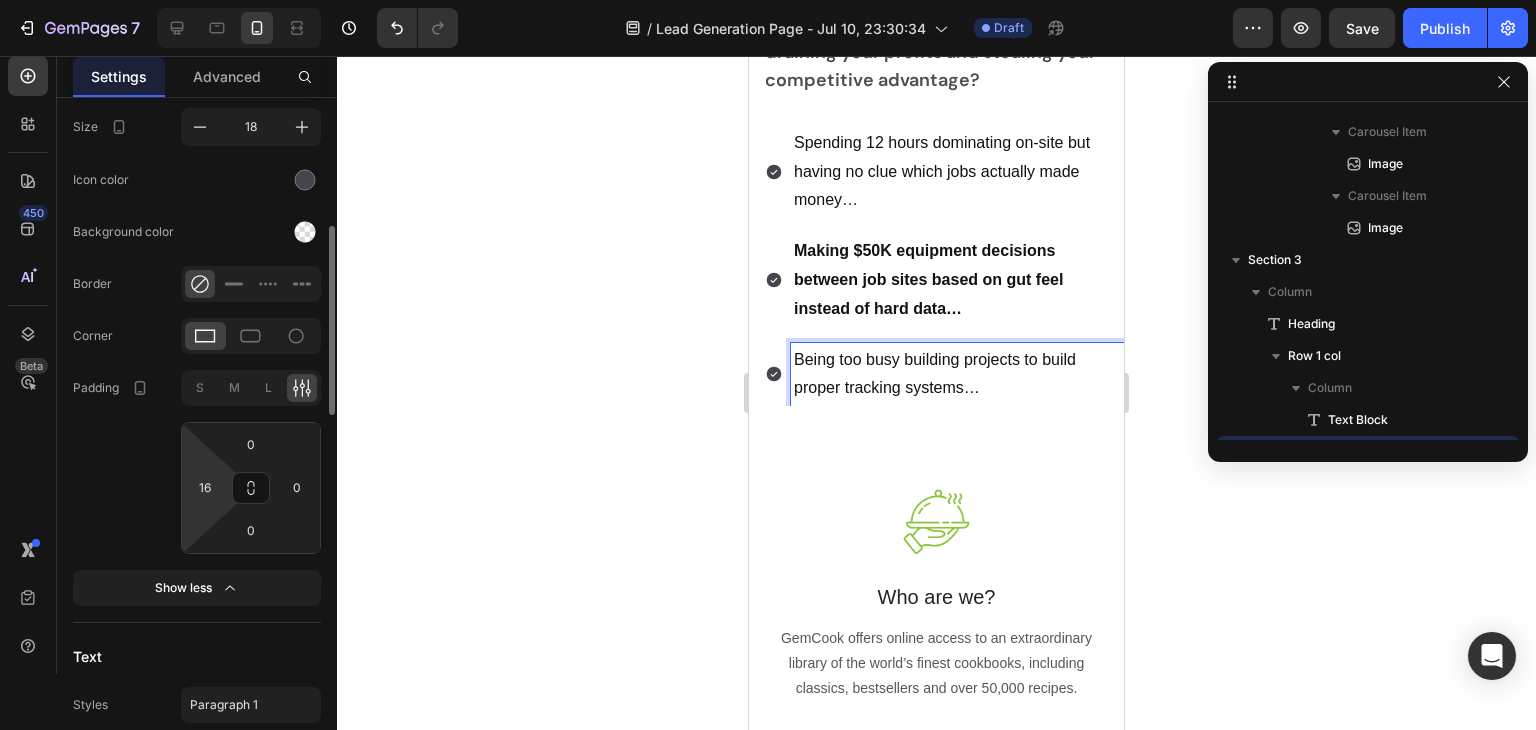 scroll, scrollTop: 0, scrollLeft: 0, axis: both 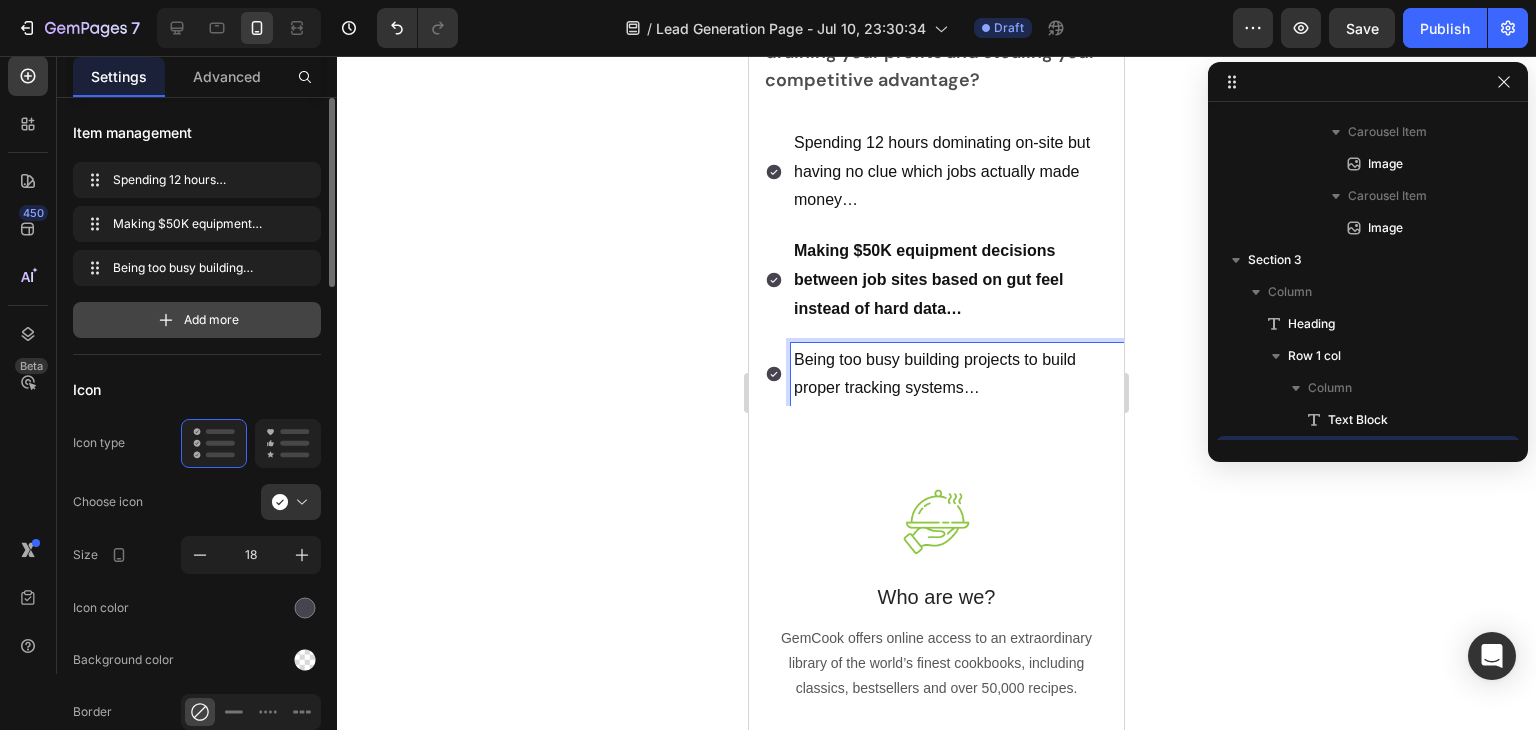 click on "Add more" at bounding box center [197, 320] 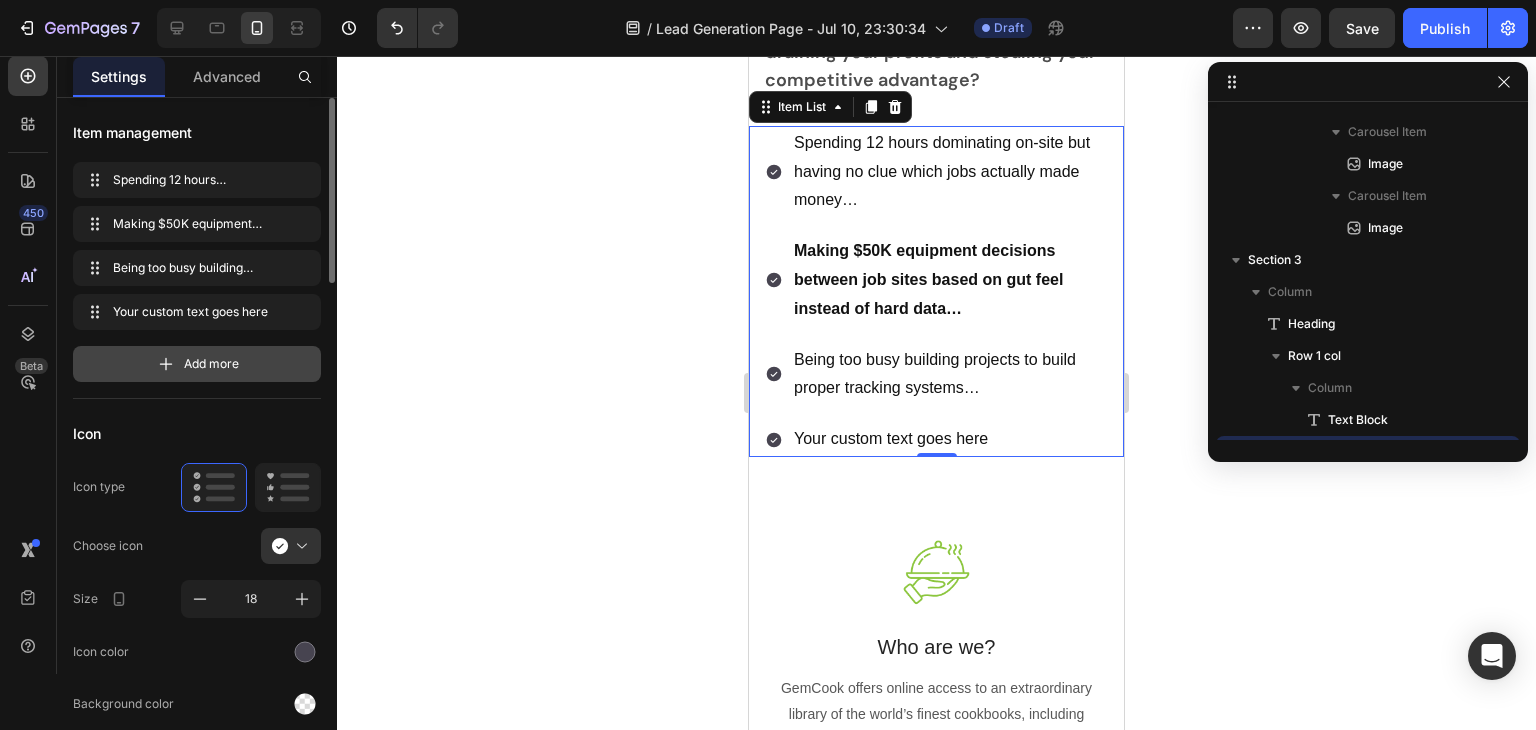 click on "Add more" at bounding box center (211, 364) 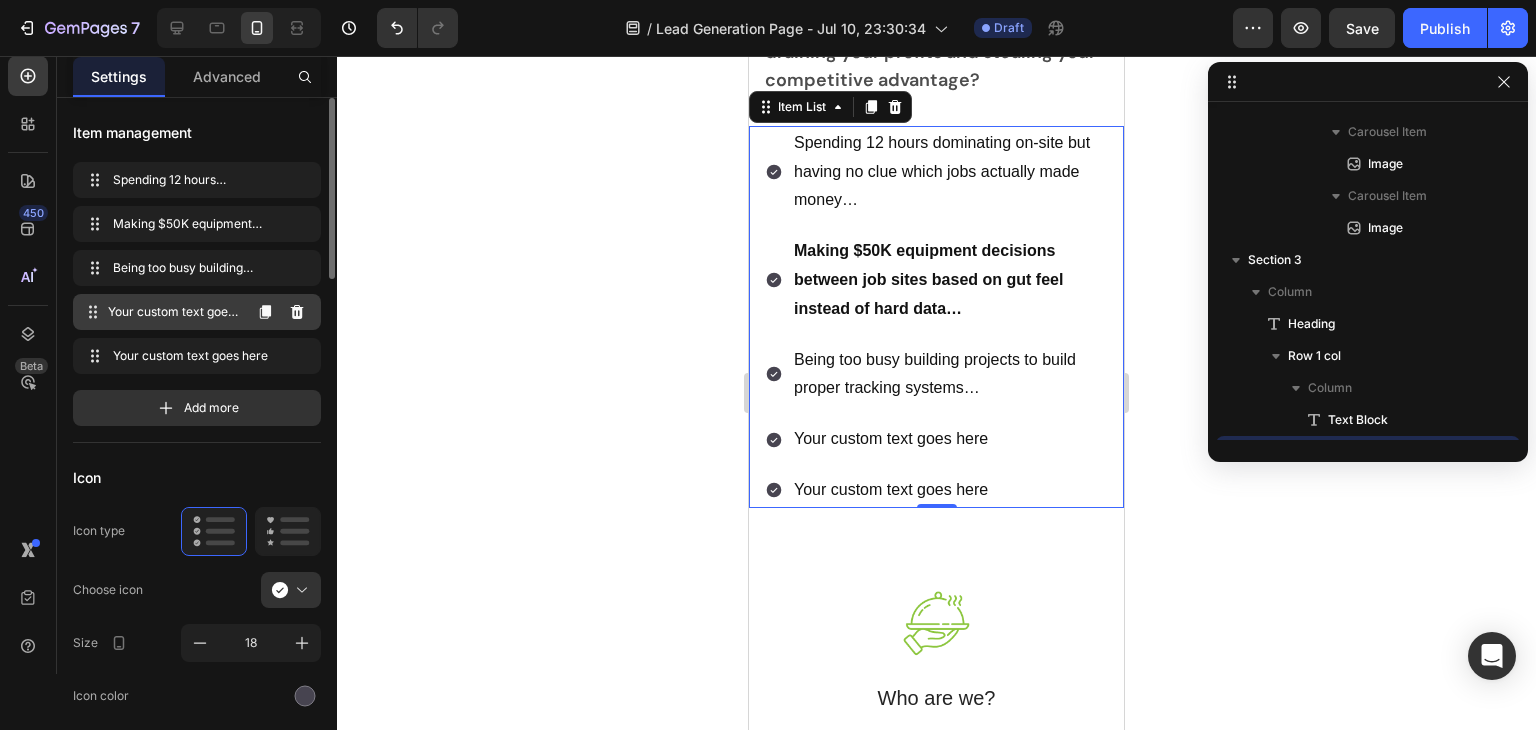 click on "Your custom text goes here" at bounding box center (174, 312) 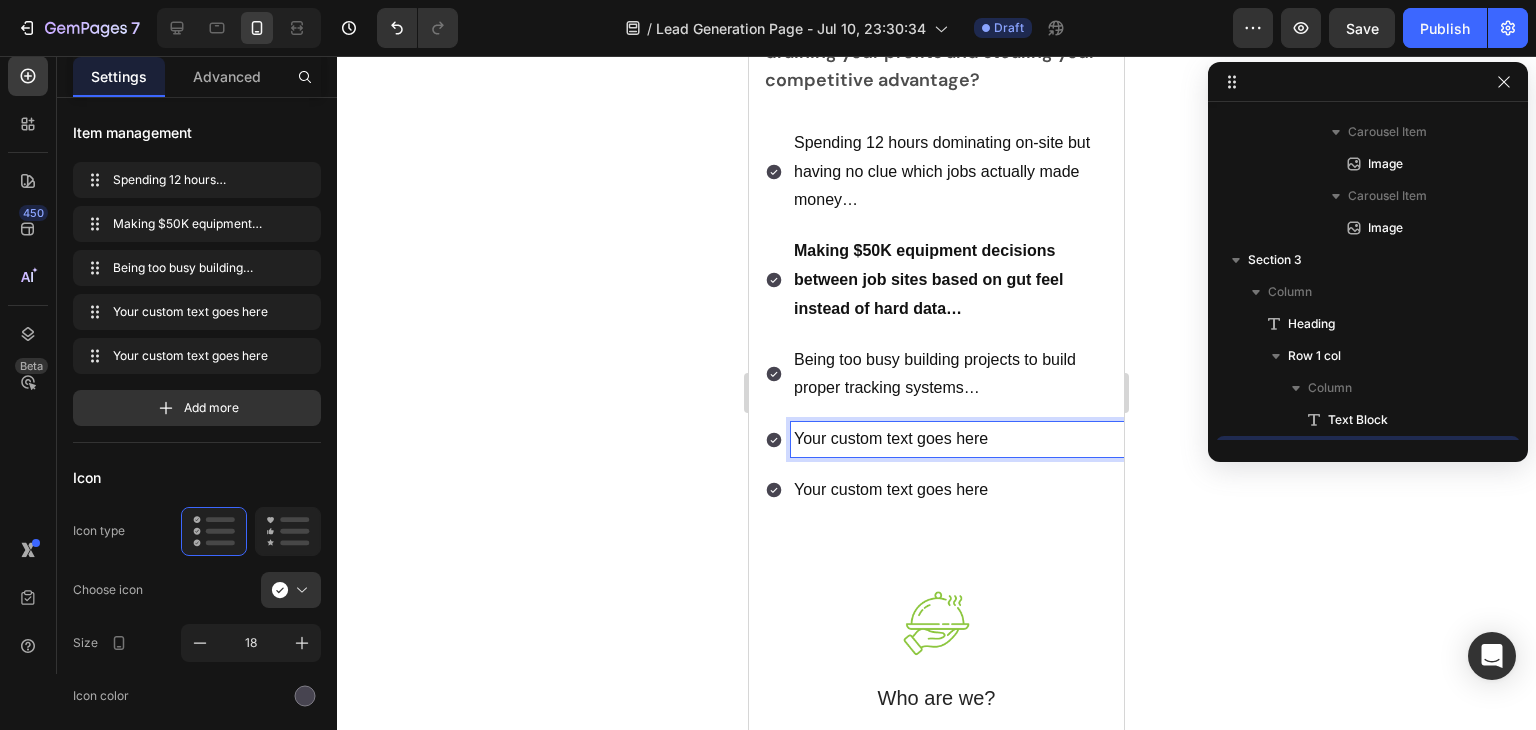 click on "Your custom text goes here" at bounding box center (957, 439) 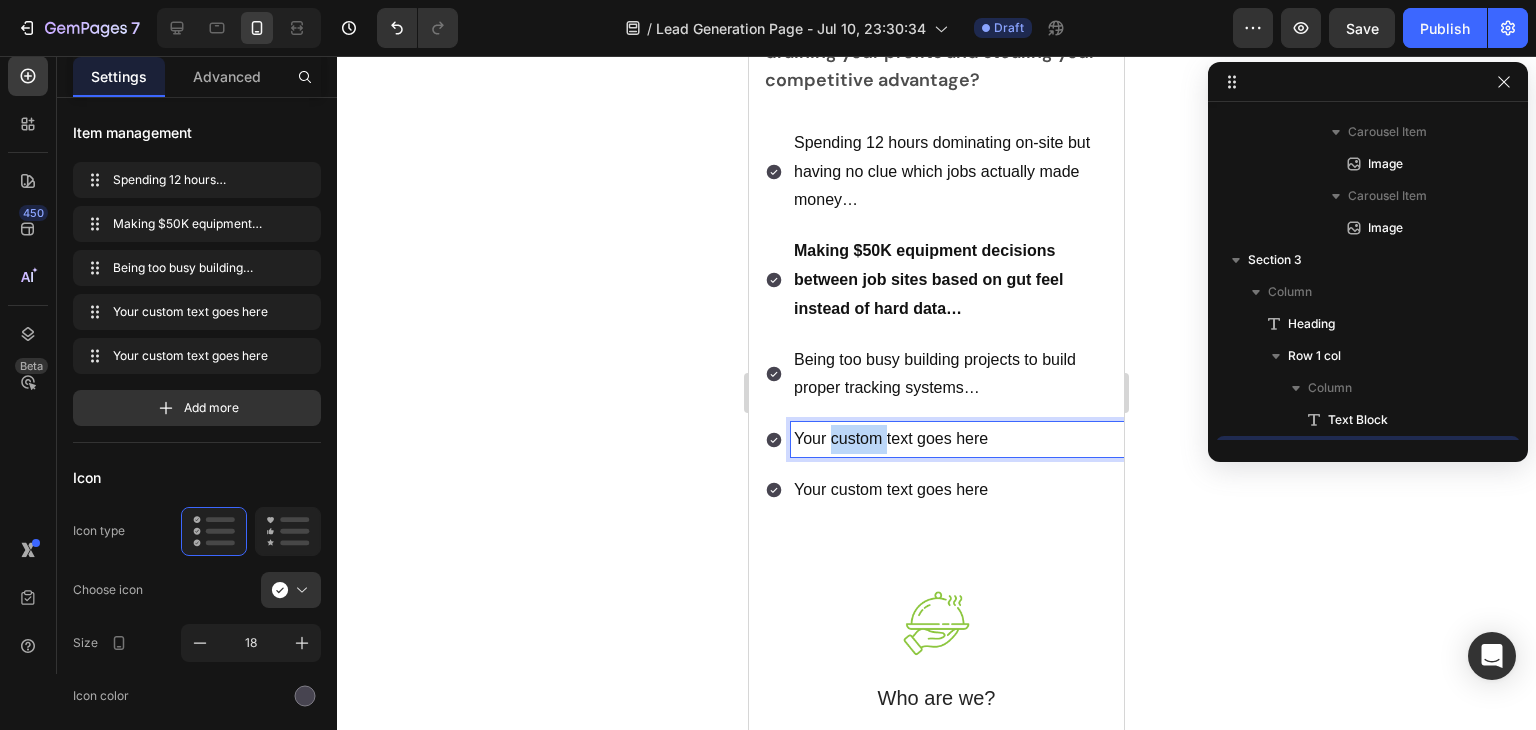 click on "Your custom text goes here" at bounding box center (957, 439) 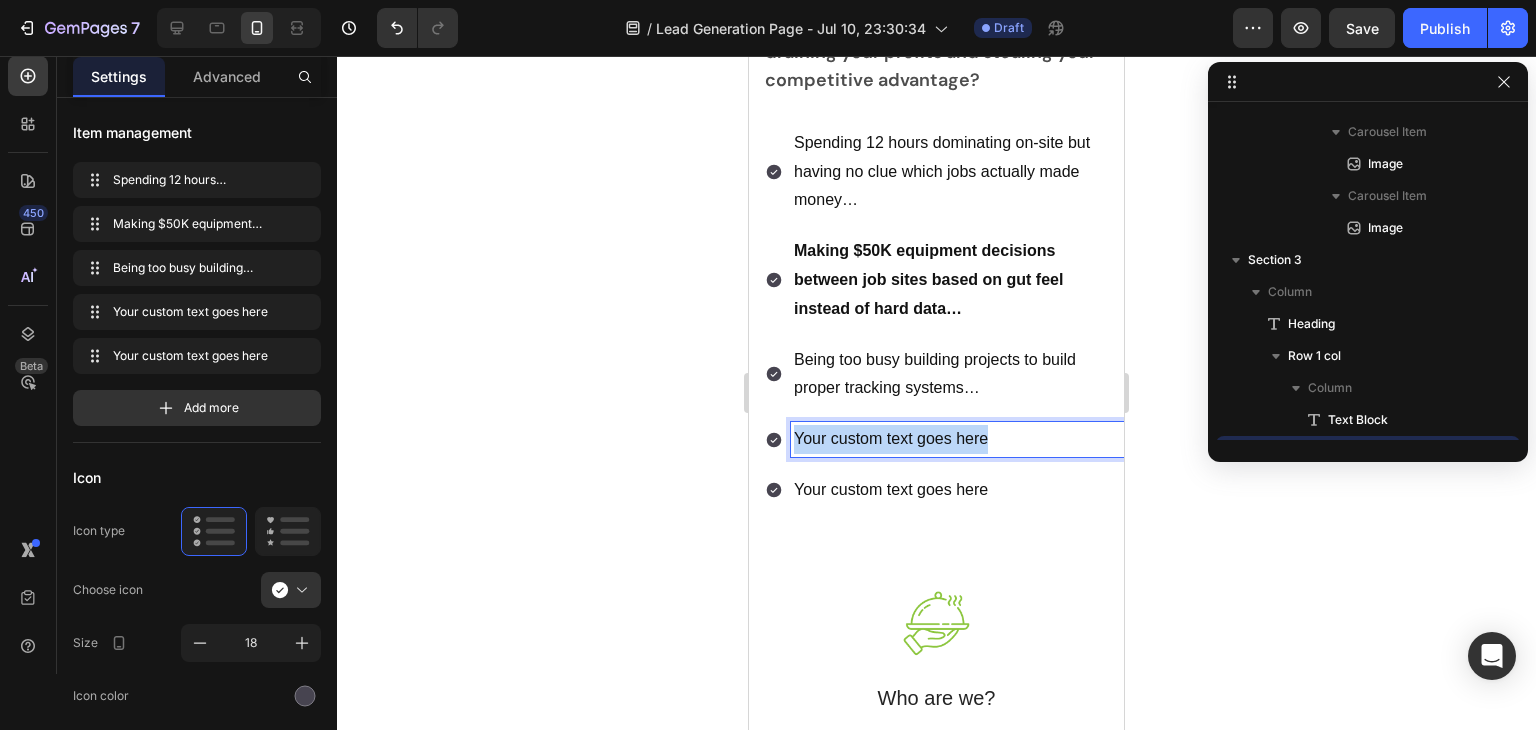 click on "Your custom text goes here" at bounding box center [957, 439] 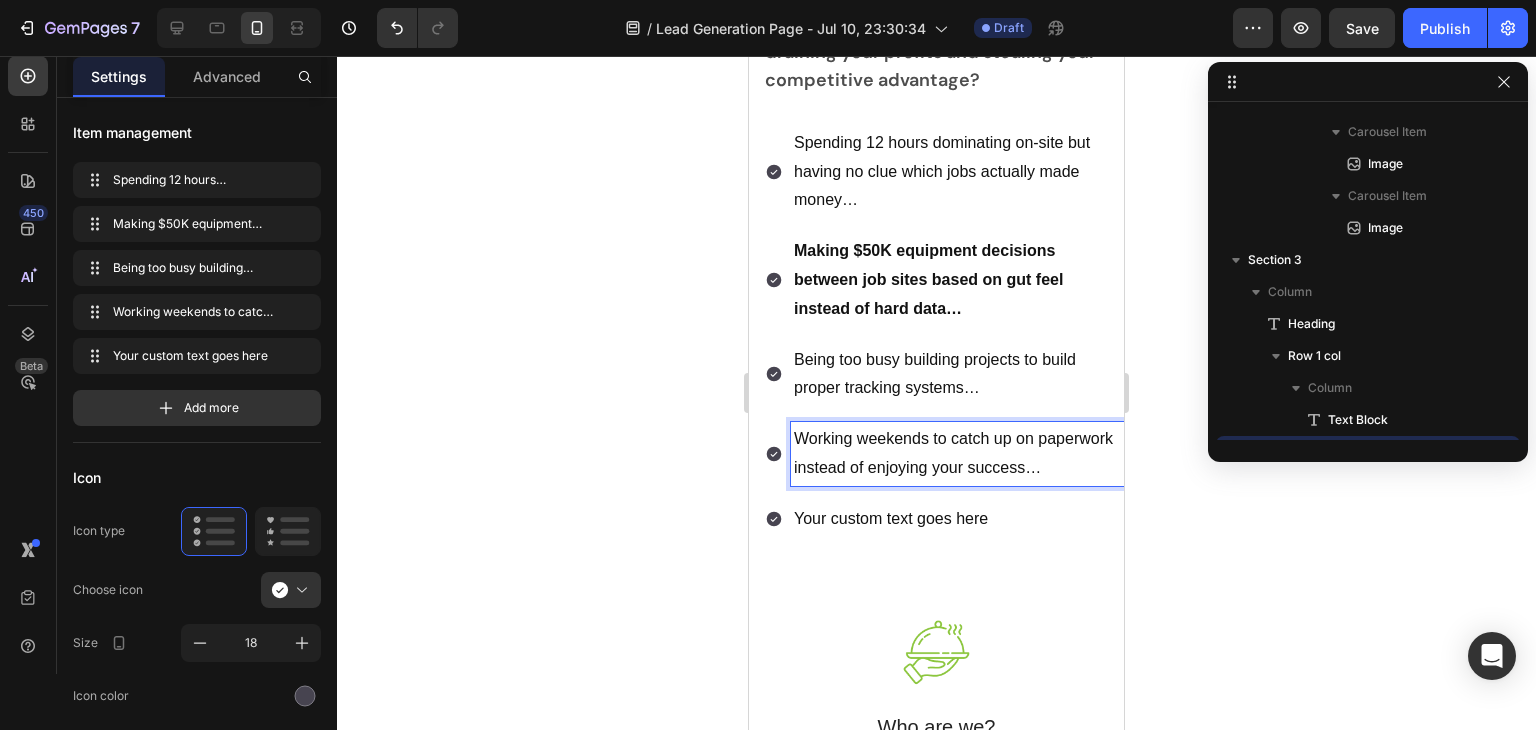 scroll, scrollTop: 2000, scrollLeft: 0, axis: vertical 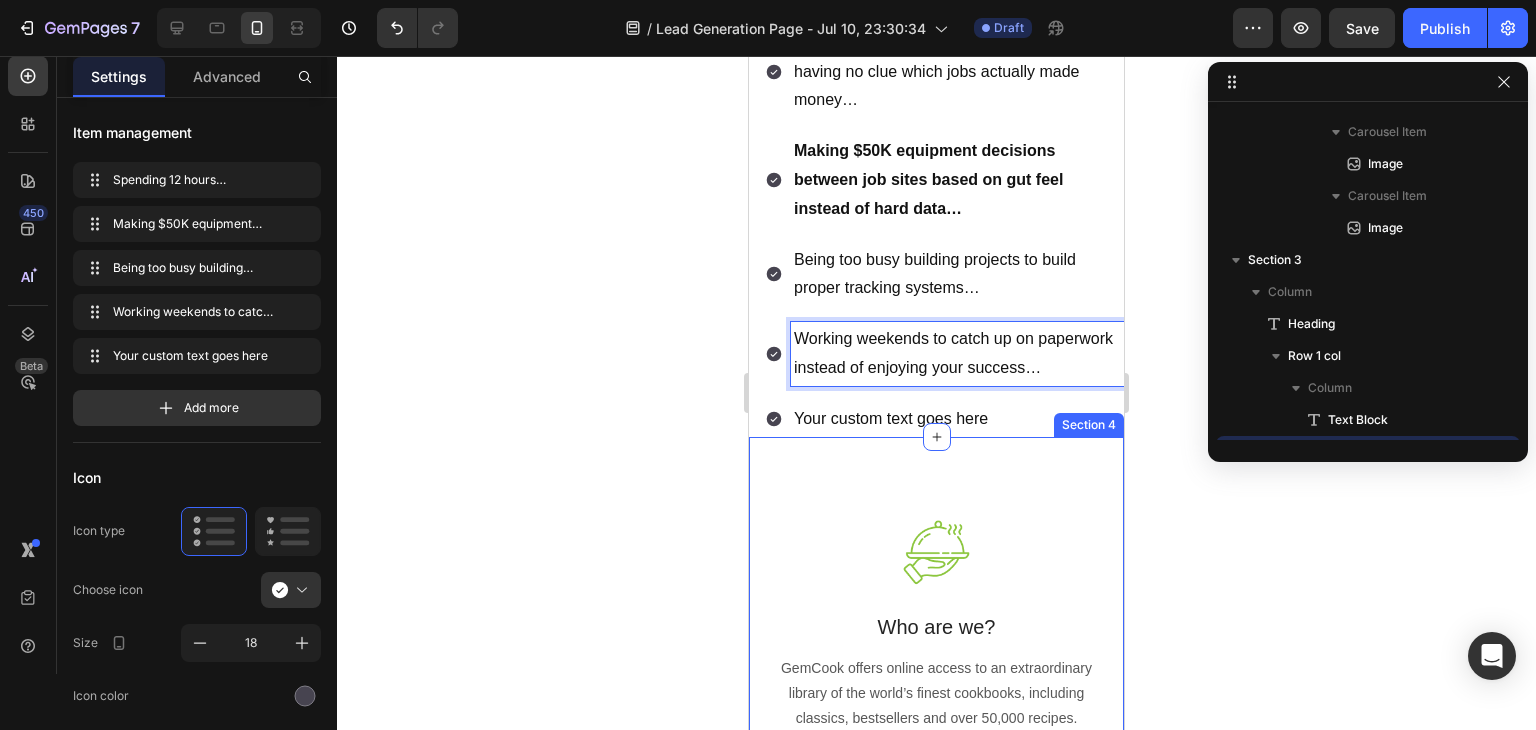 click on "Your custom text goes here" at bounding box center [957, 419] 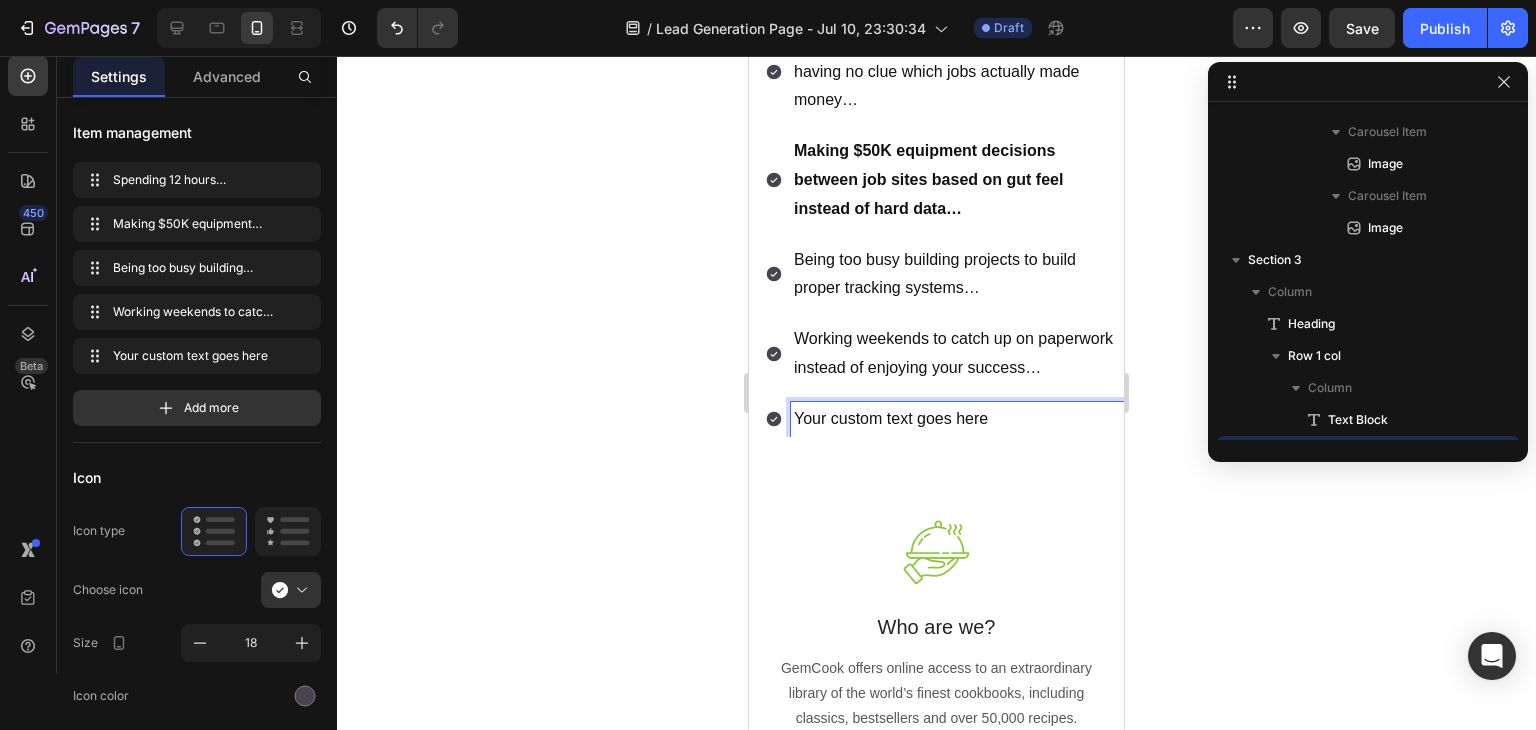 click on "Your custom text goes here" at bounding box center (957, 419) 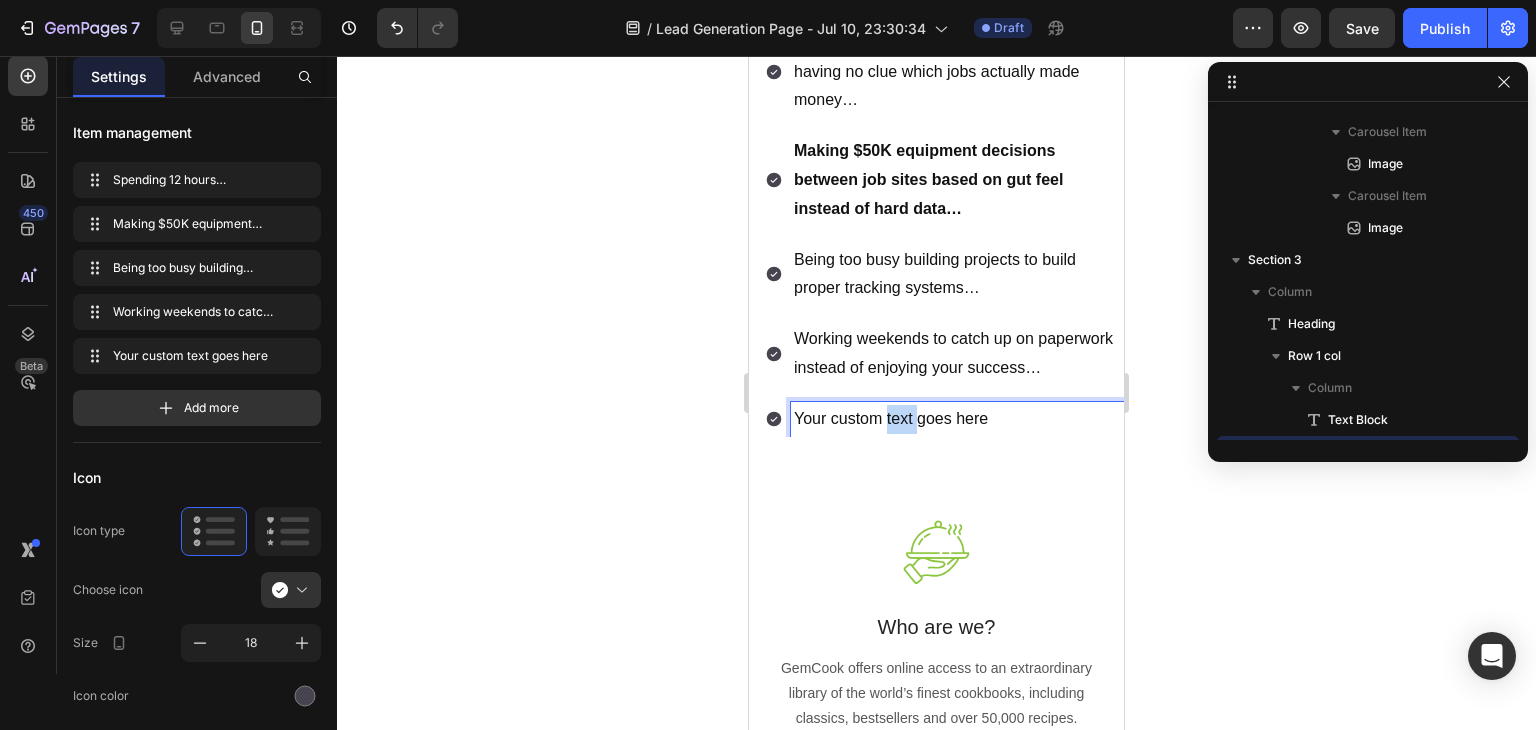 click on "Your custom text goes here" at bounding box center (957, 419) 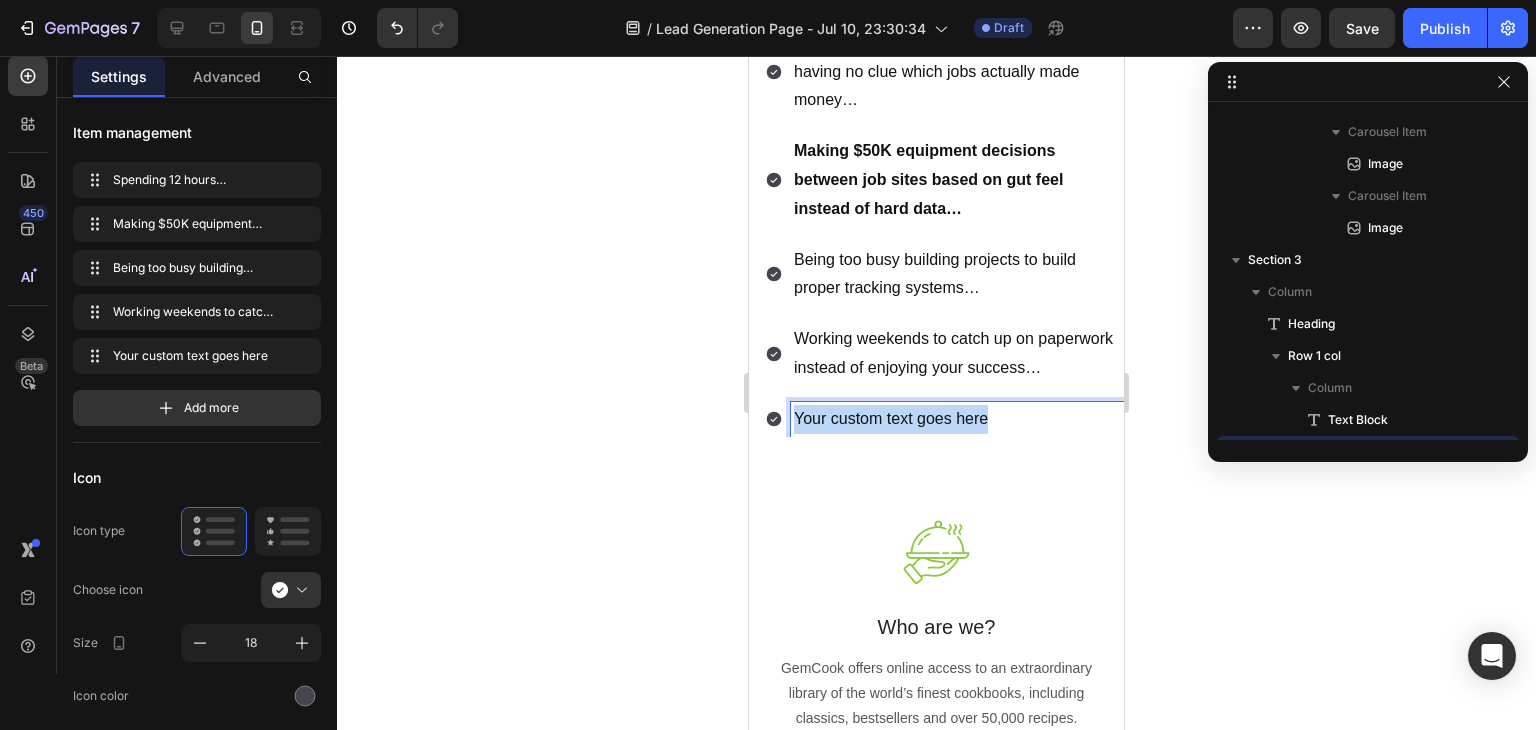 click on "Your custom text goes here" at bounding box center [957, 419] 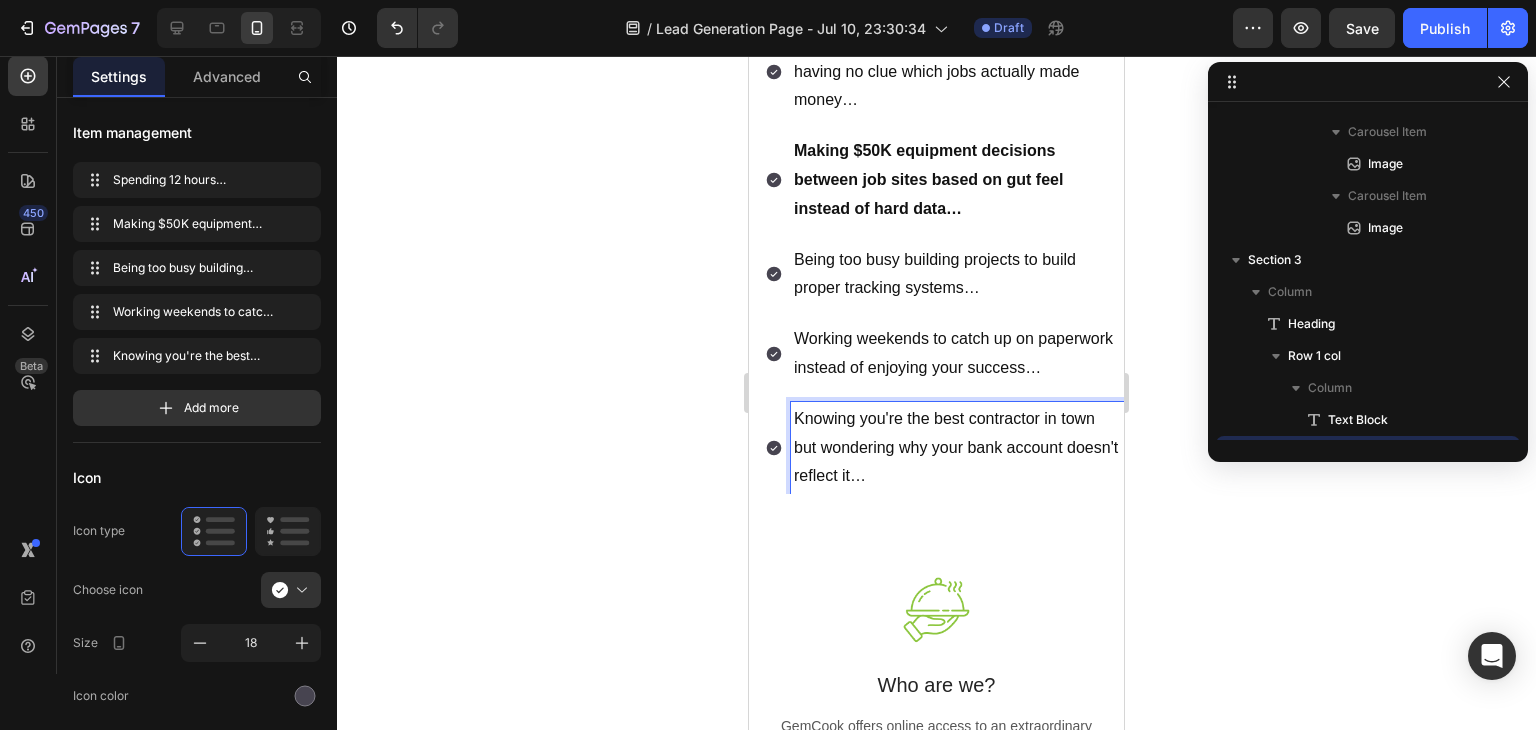 click on "Knowing you're the best contractor in town but wondering why your bank account doesn't reflect it…" at bounding box center (957, 448) 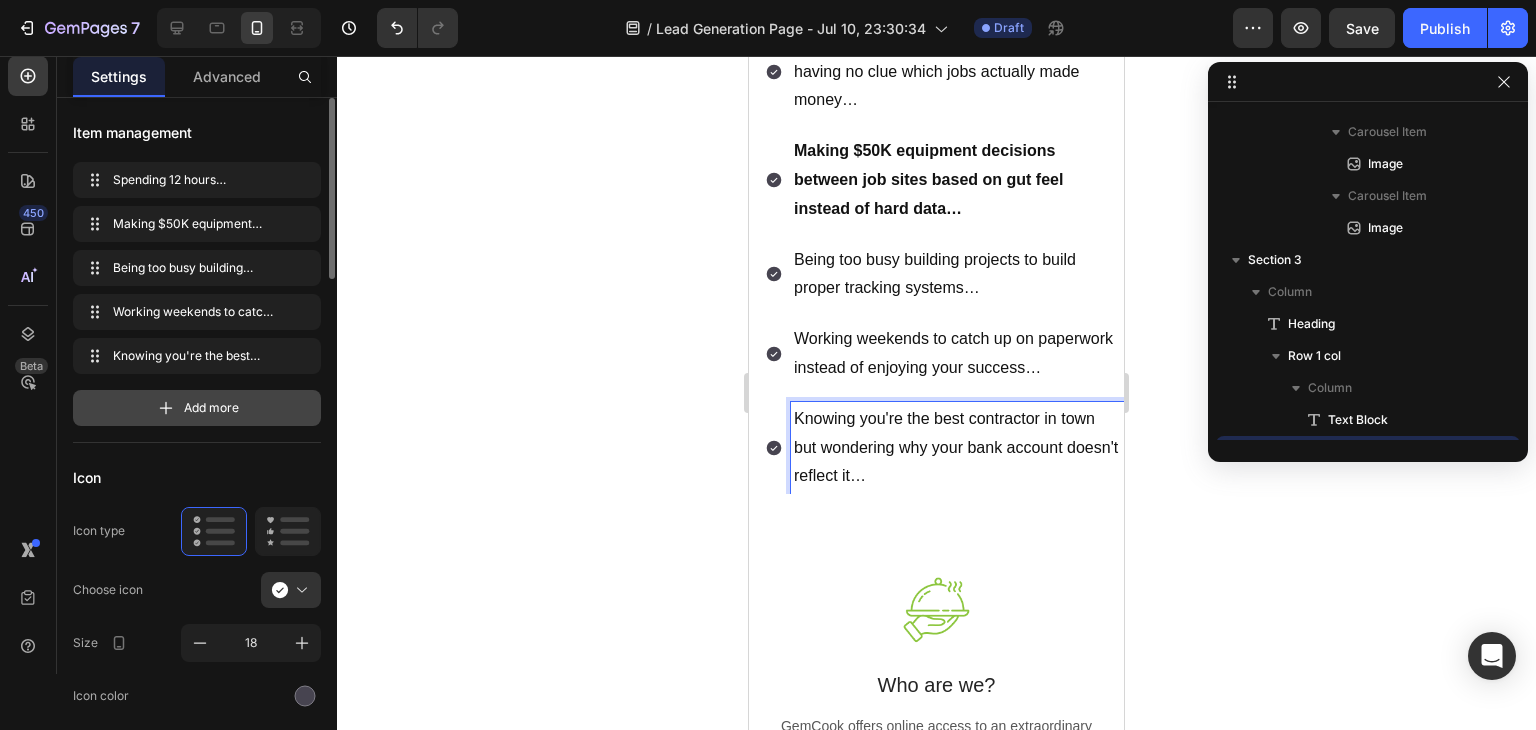 click on "Add more" at bounding box center [197, 408] 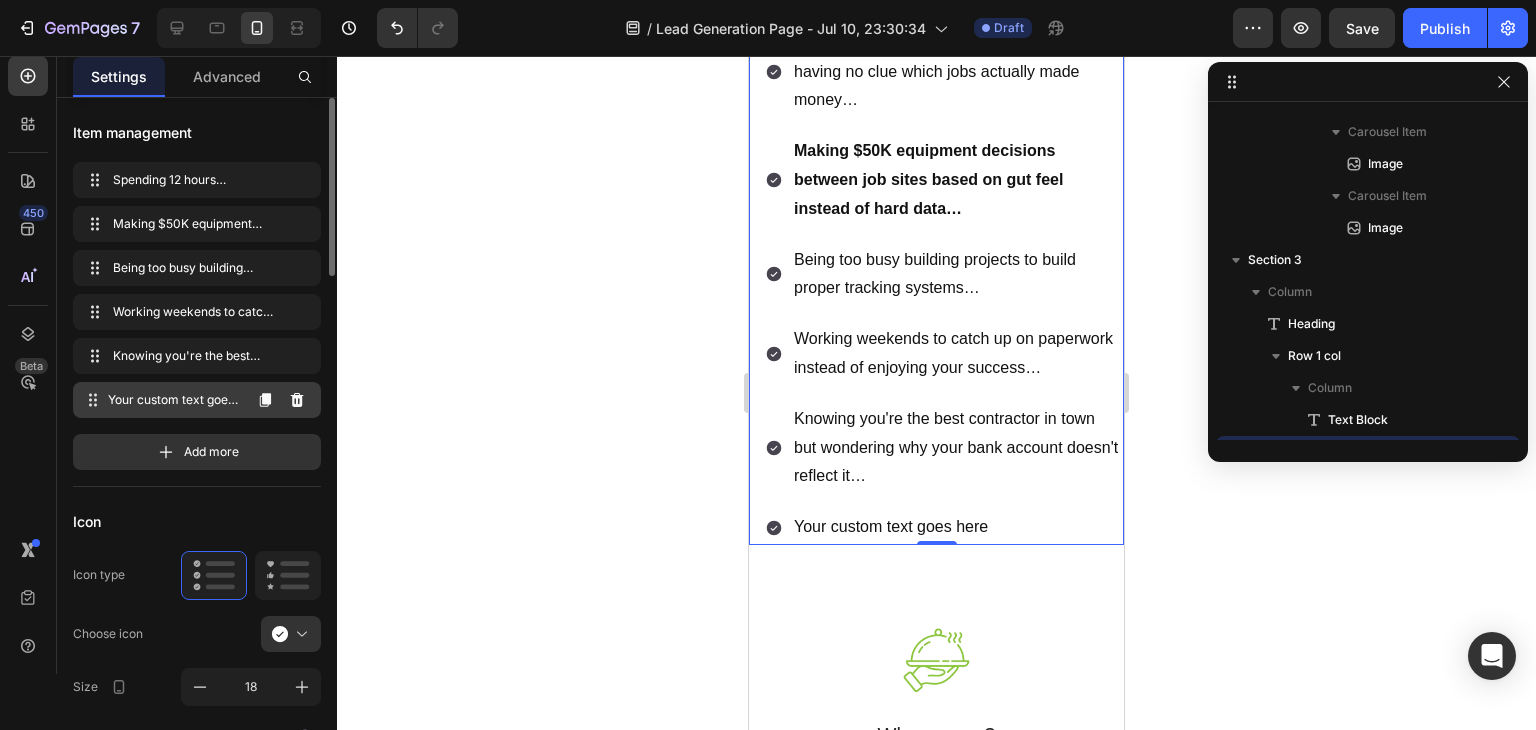 click on "Your custom text goes here  Your custom text goes here" at bounding box center [161, 400] 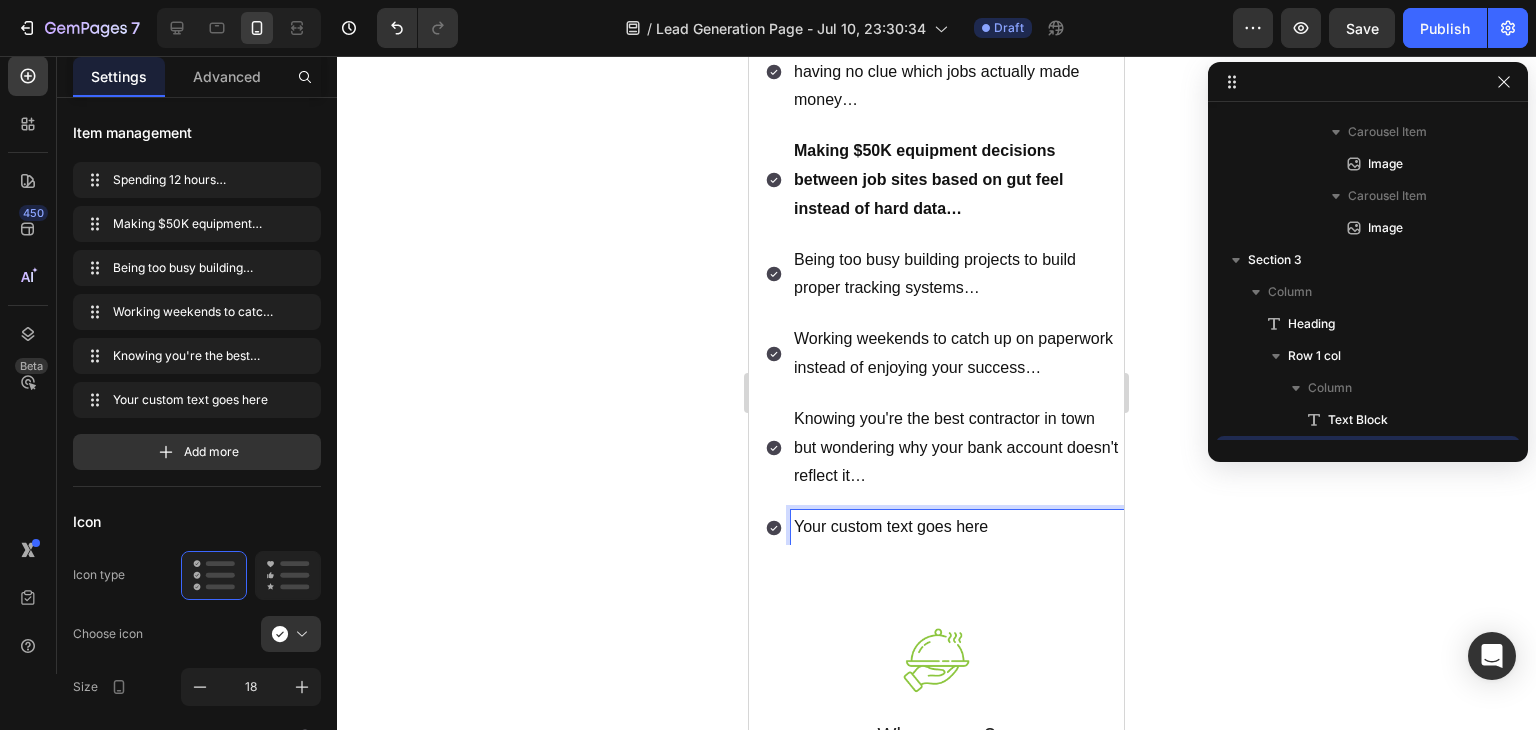 click on "Your custom text goes here" at bounding box center [957, 527] 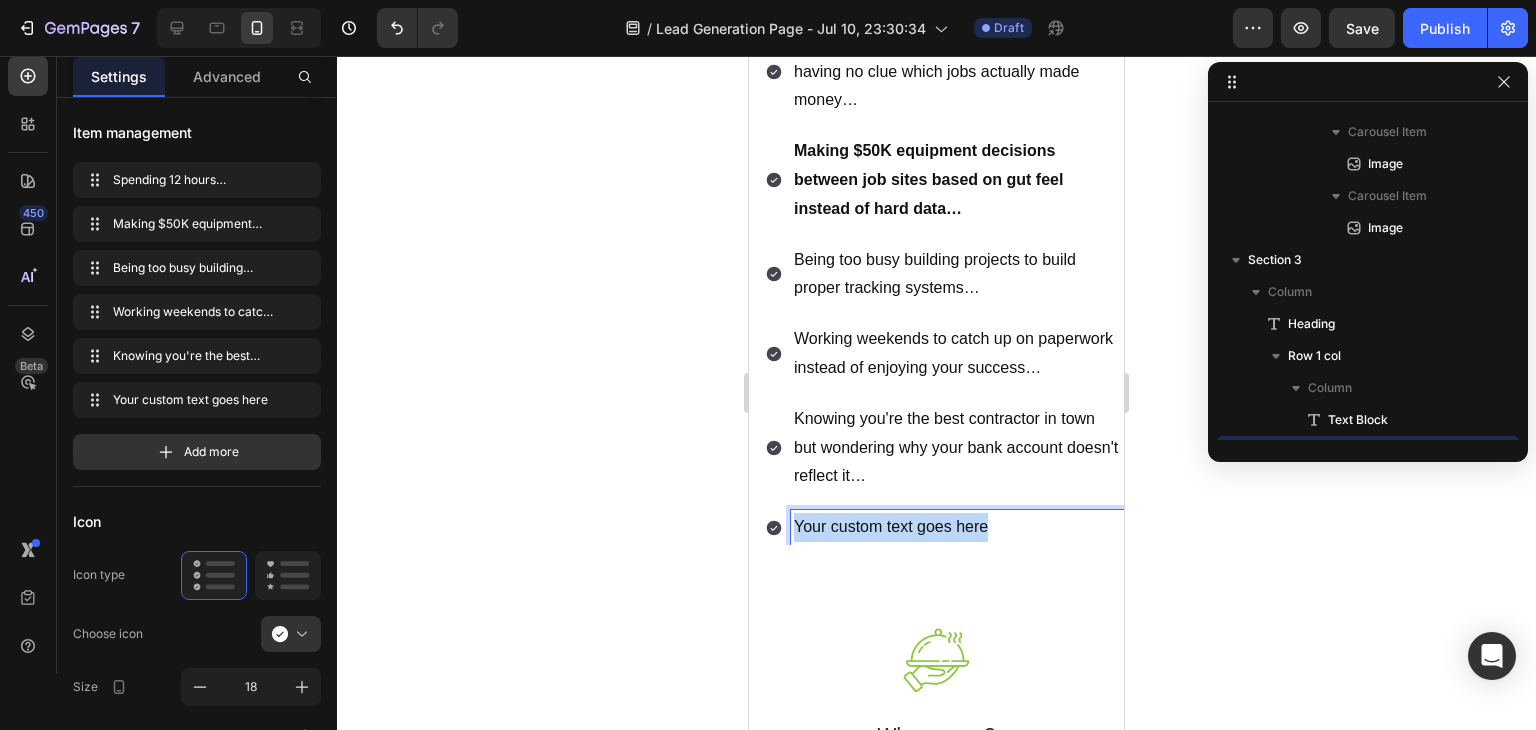 click on "Your custom text goes here" at bounding box center [957, 527] 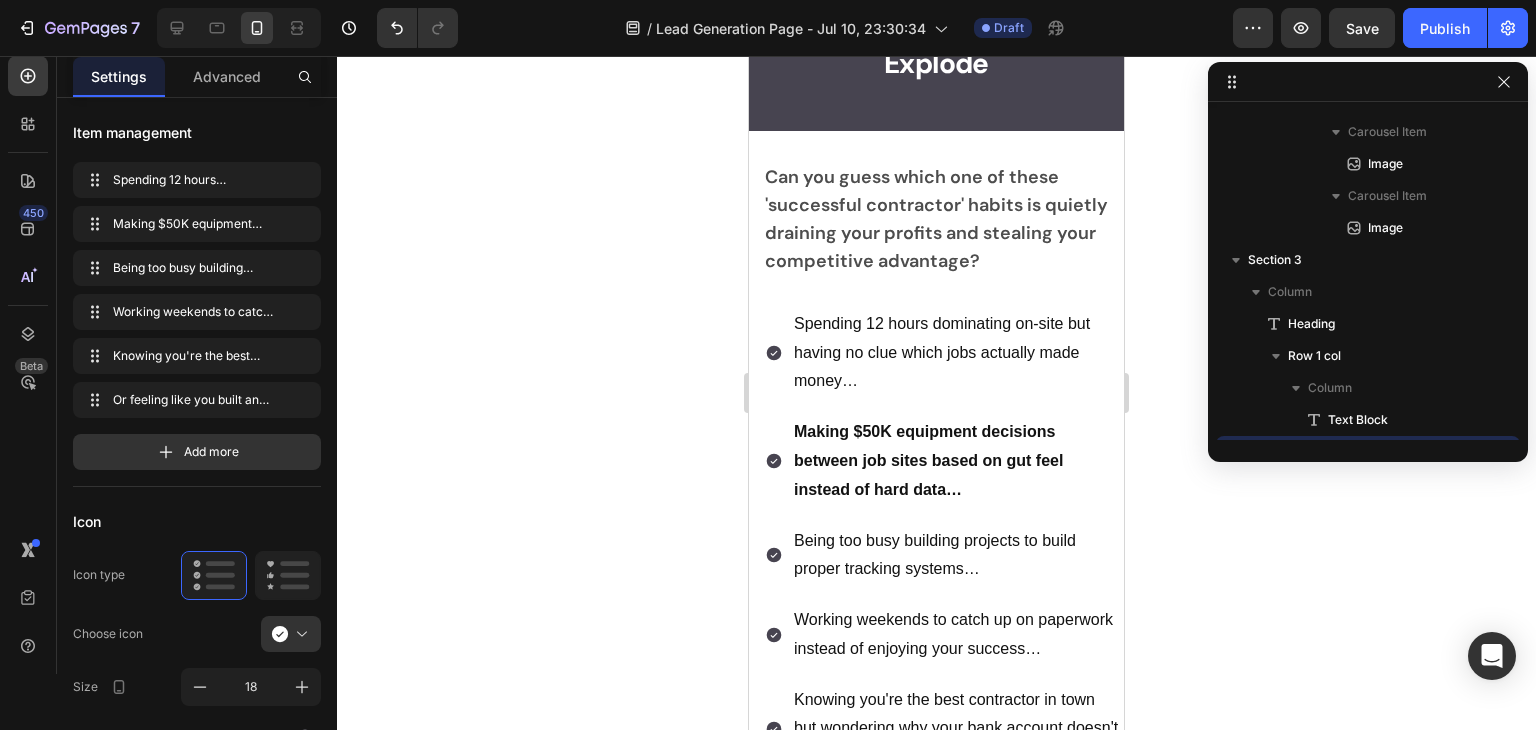 scroll, scrollTop: 1700, scrollLeft: 0, axis: vertical 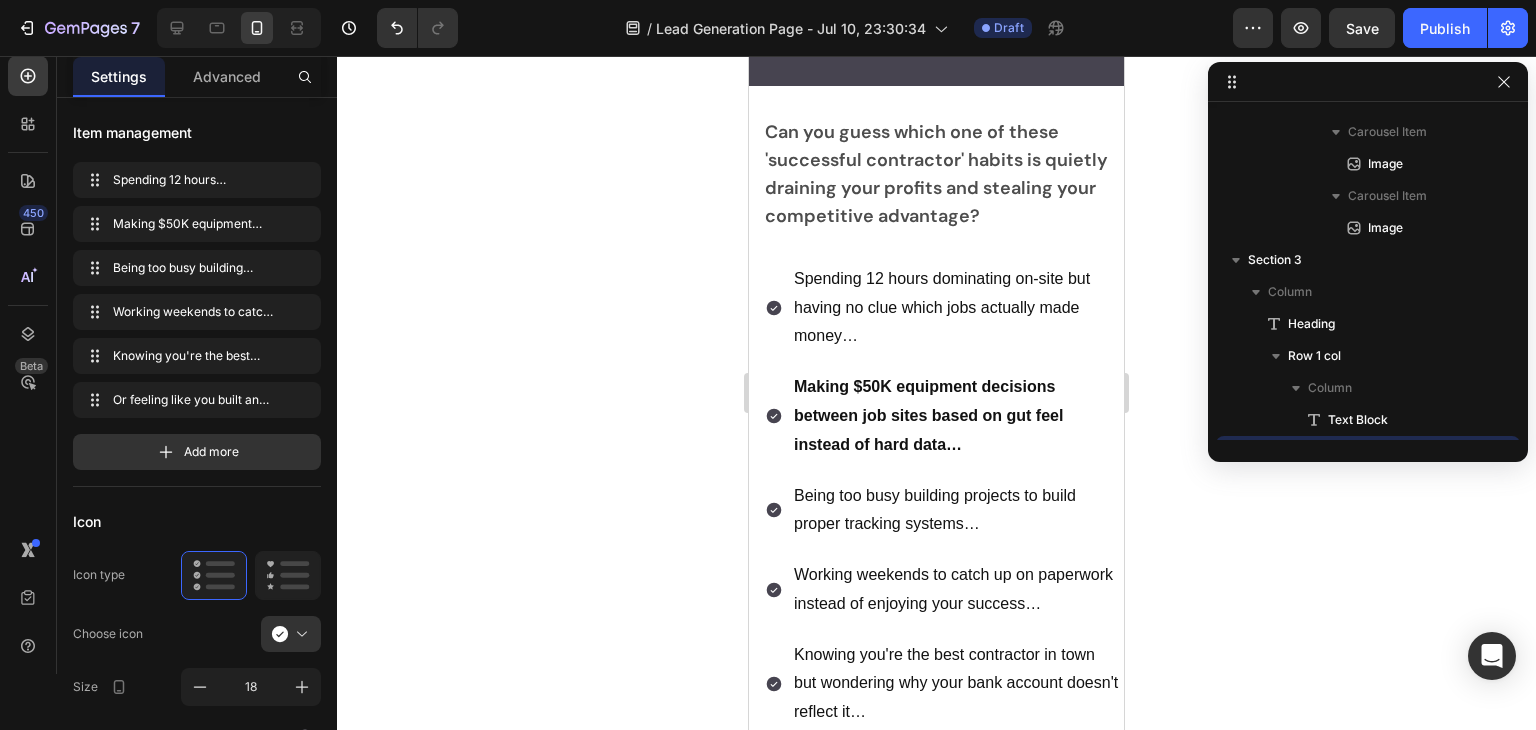 click on "Spending 12 hours dominating on-site but having no clue which jobs actually made money…" at bounding box center (957, 308) 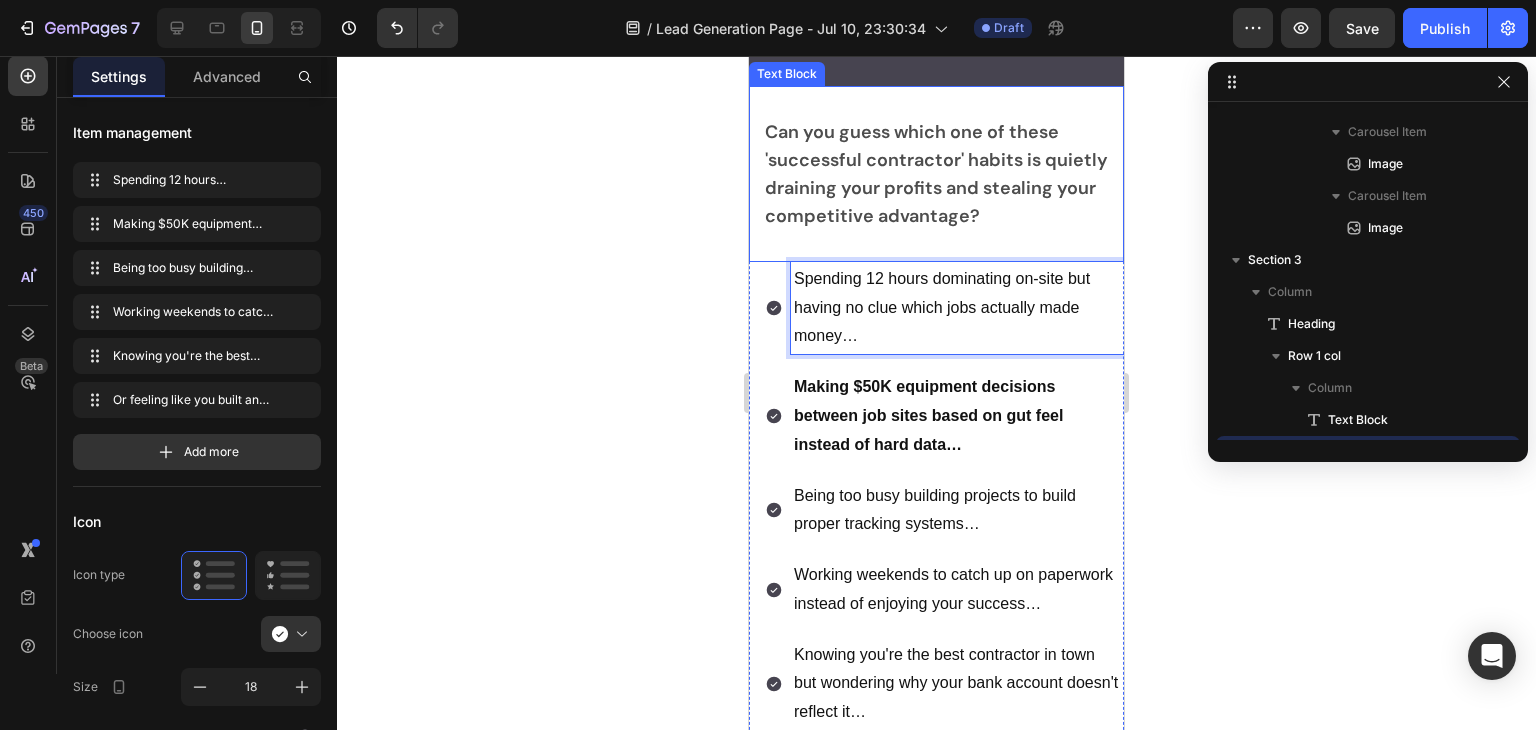 click on "Can you guess which one of these 'successful contractor' habits is quietly draining your profits and stealing your competitive advantage?" at bounding box center [936, 174] 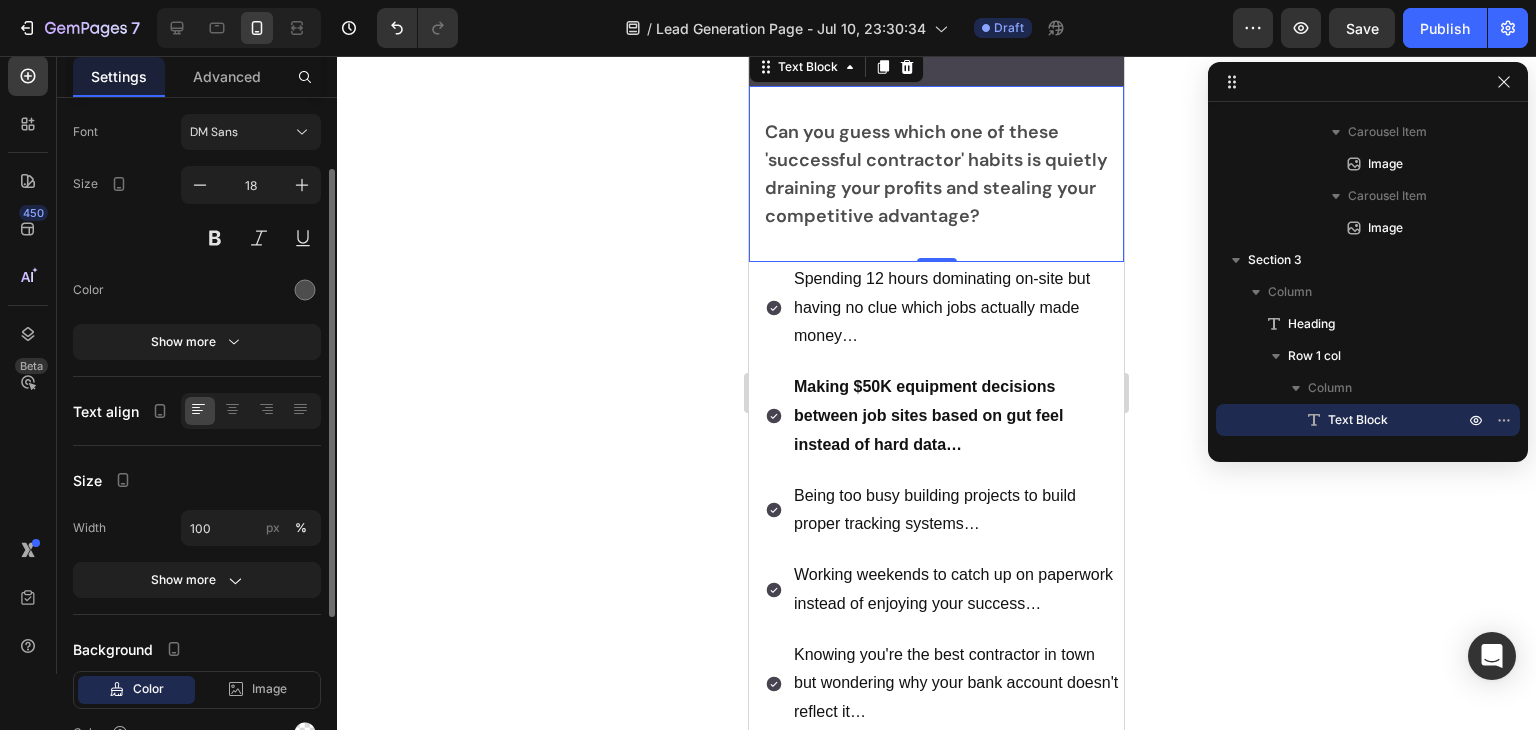 scroll, scrollTop: 200, scrollLeft: 0, axis: vertical 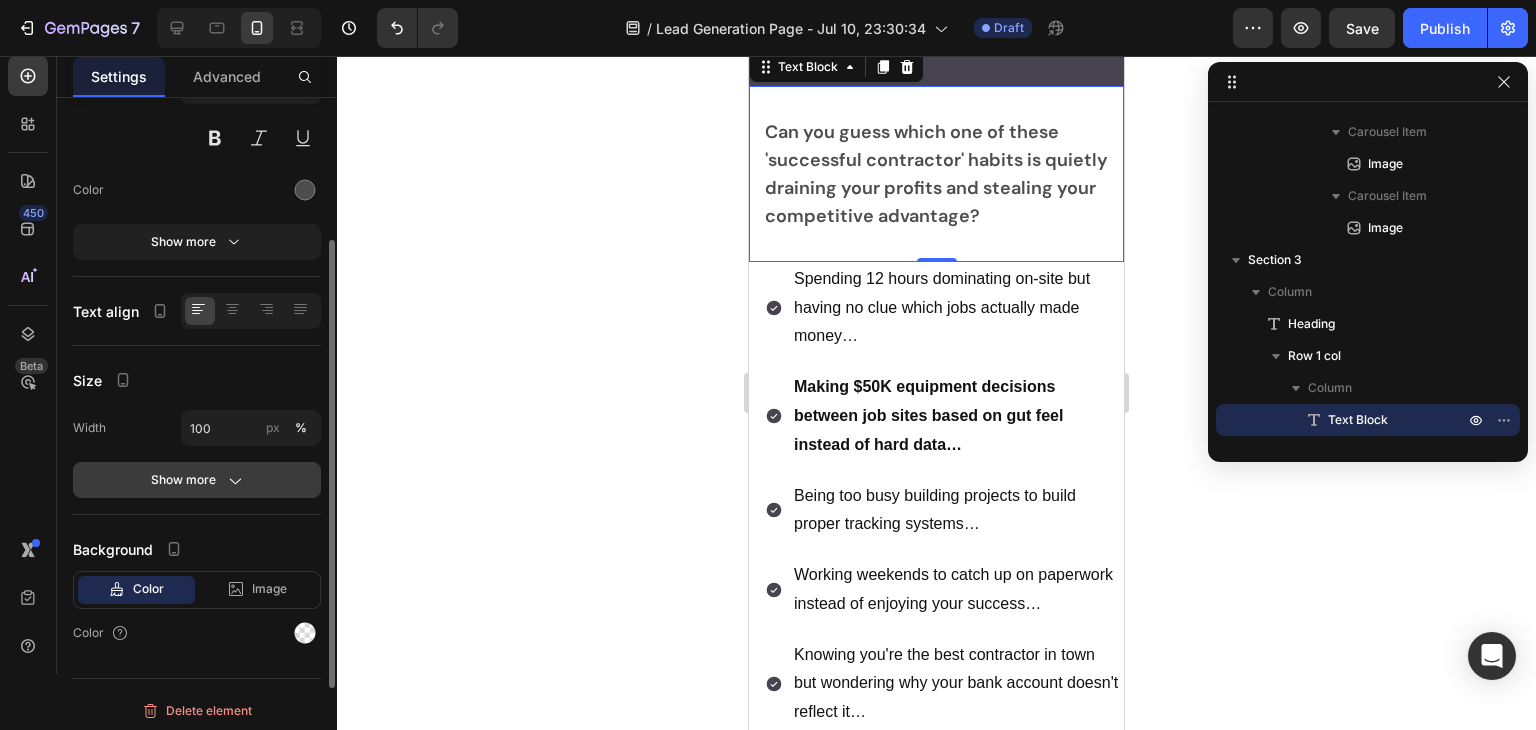 click on "Show more" 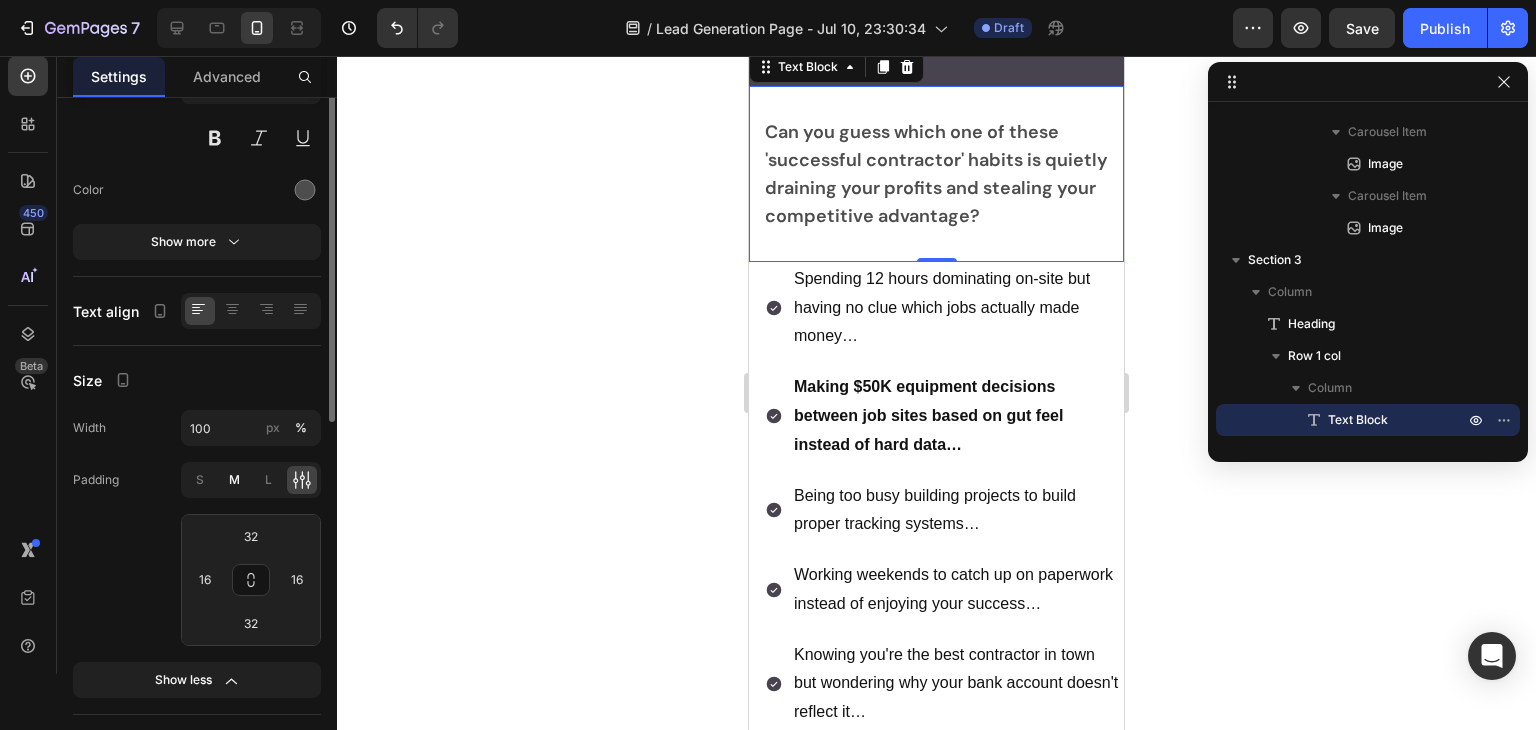 scroll, scrollTop: 100, scrollLeft: 0, axis: vertical 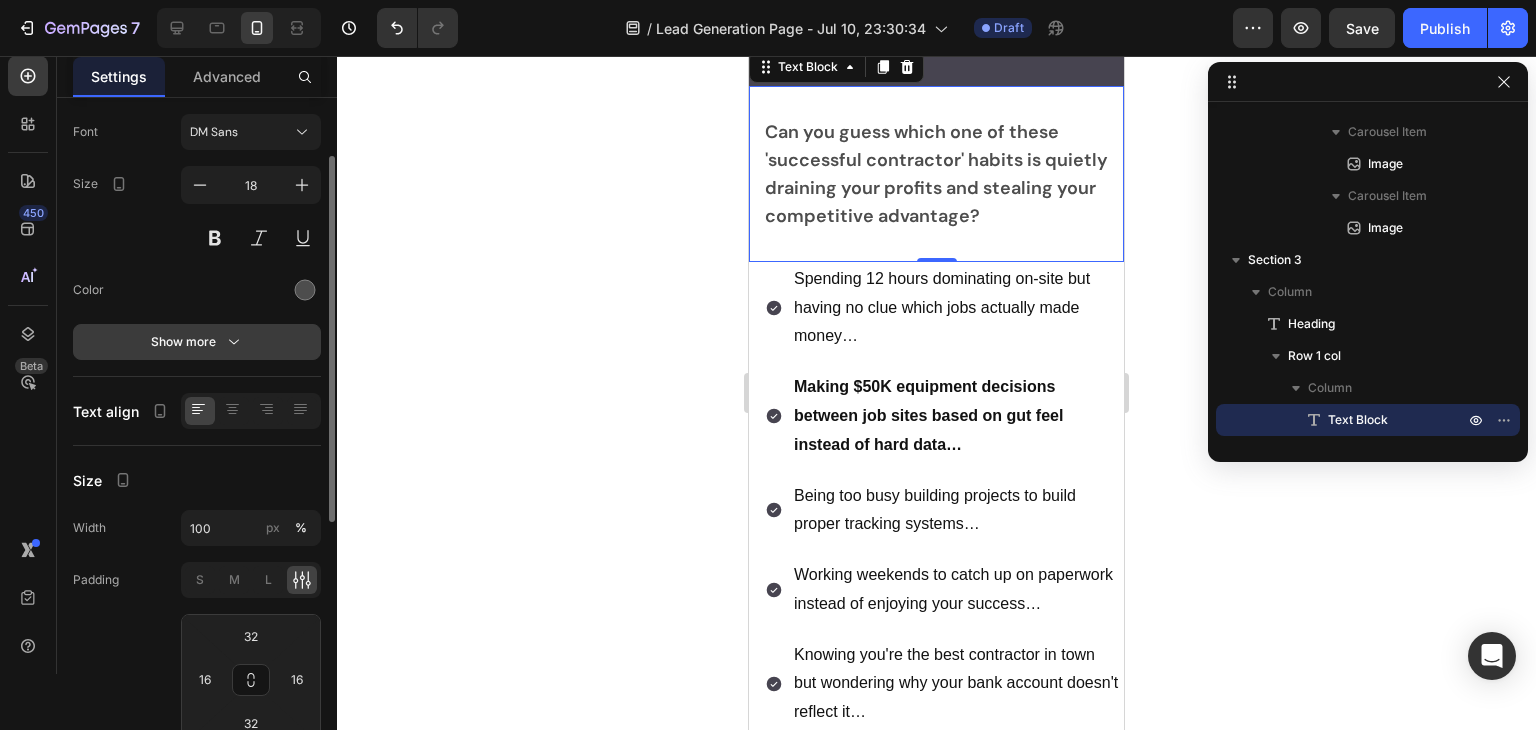 click 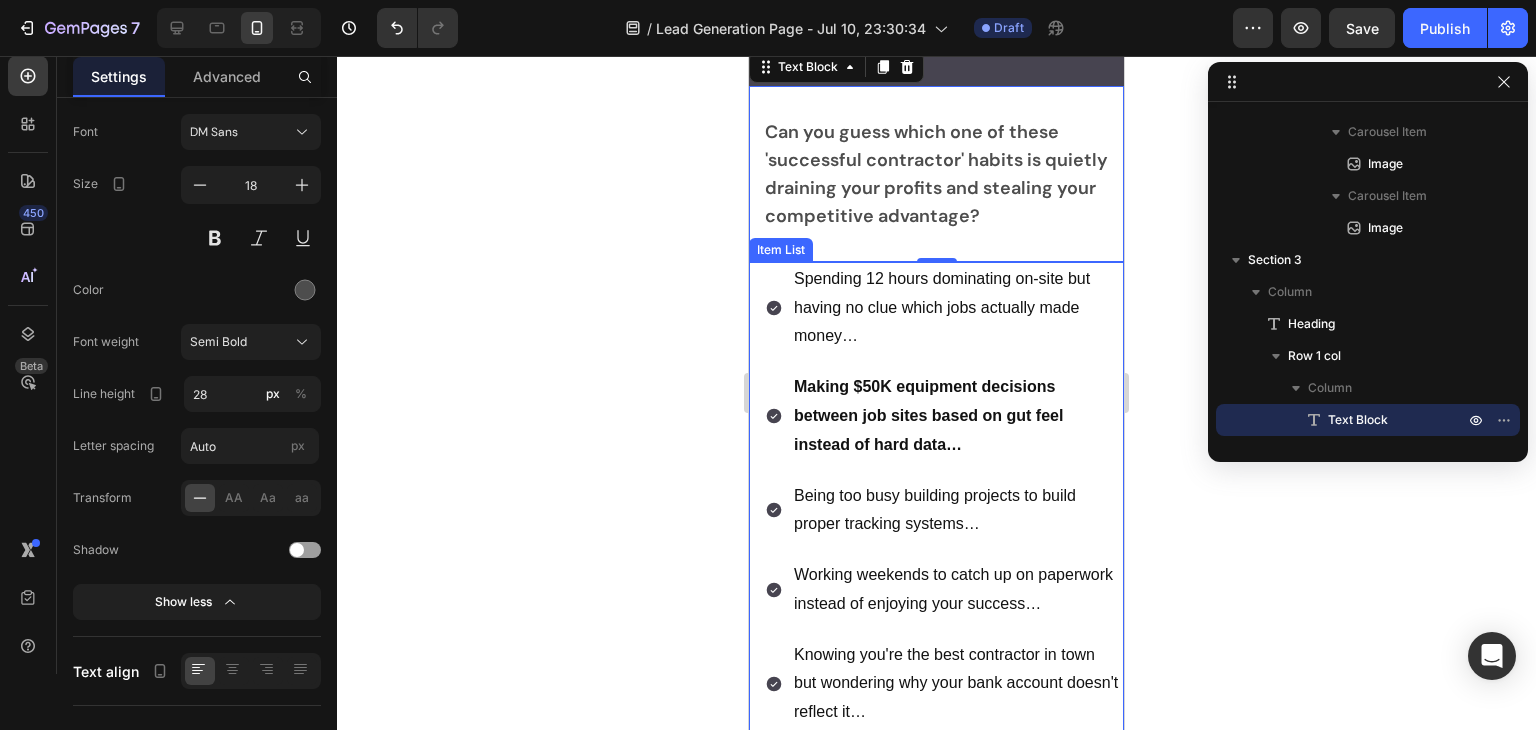 click on "Spending 12 hours dominating on-site but having no clue which jobs actually made money…" at bounding box center [957, 308] 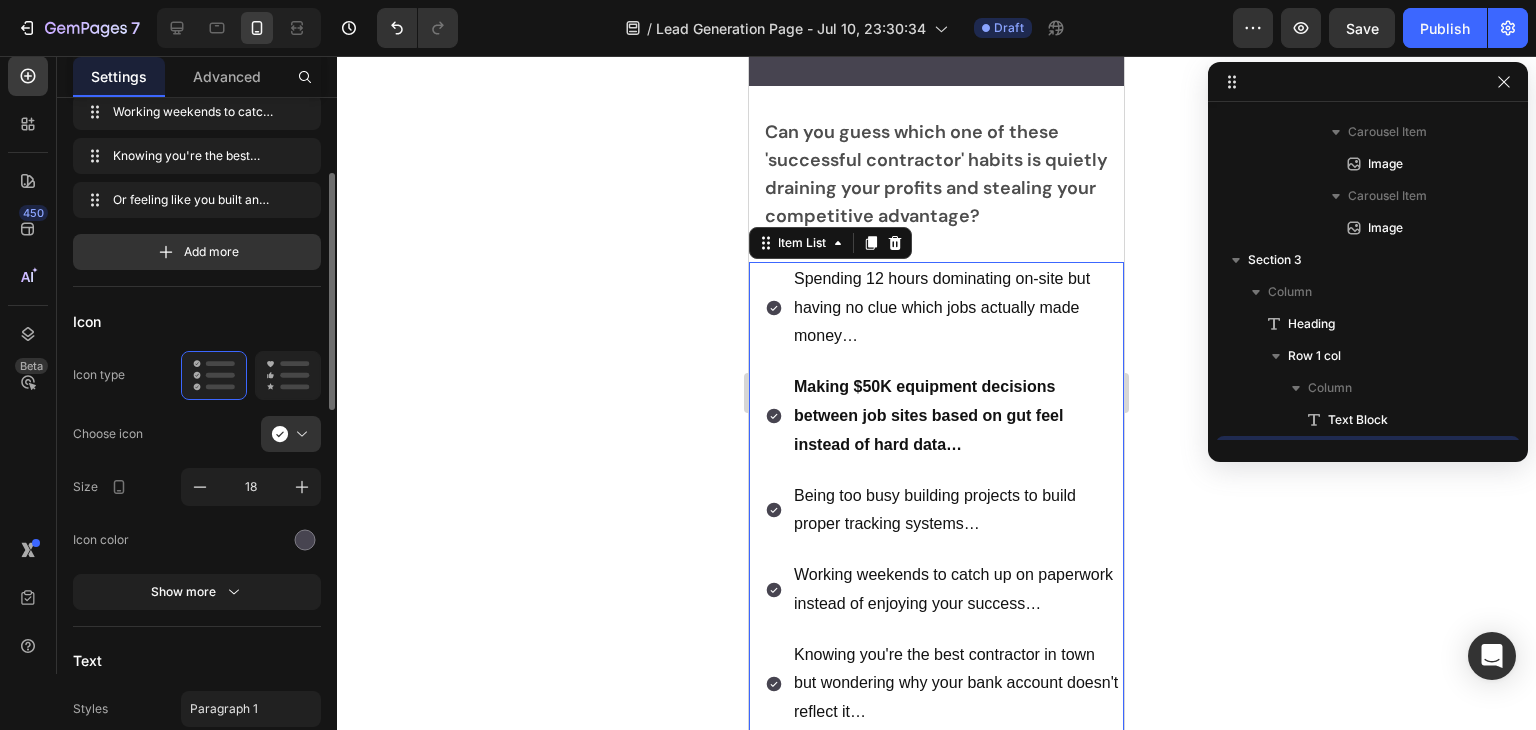 scroll, scrollTop: 300, scrollLeft: 0, axis: vertical 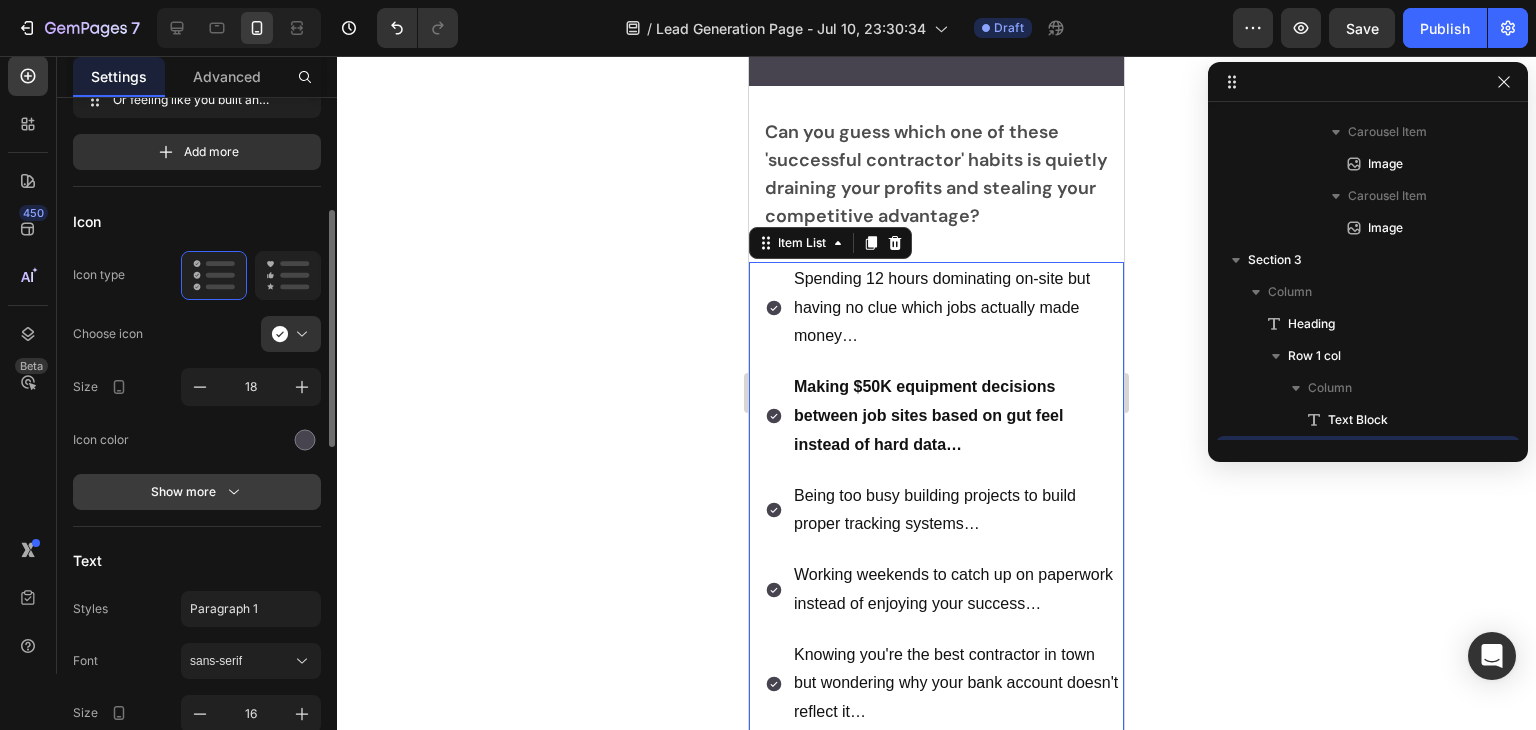 click on "Show more" at bounding box center (197, 492) 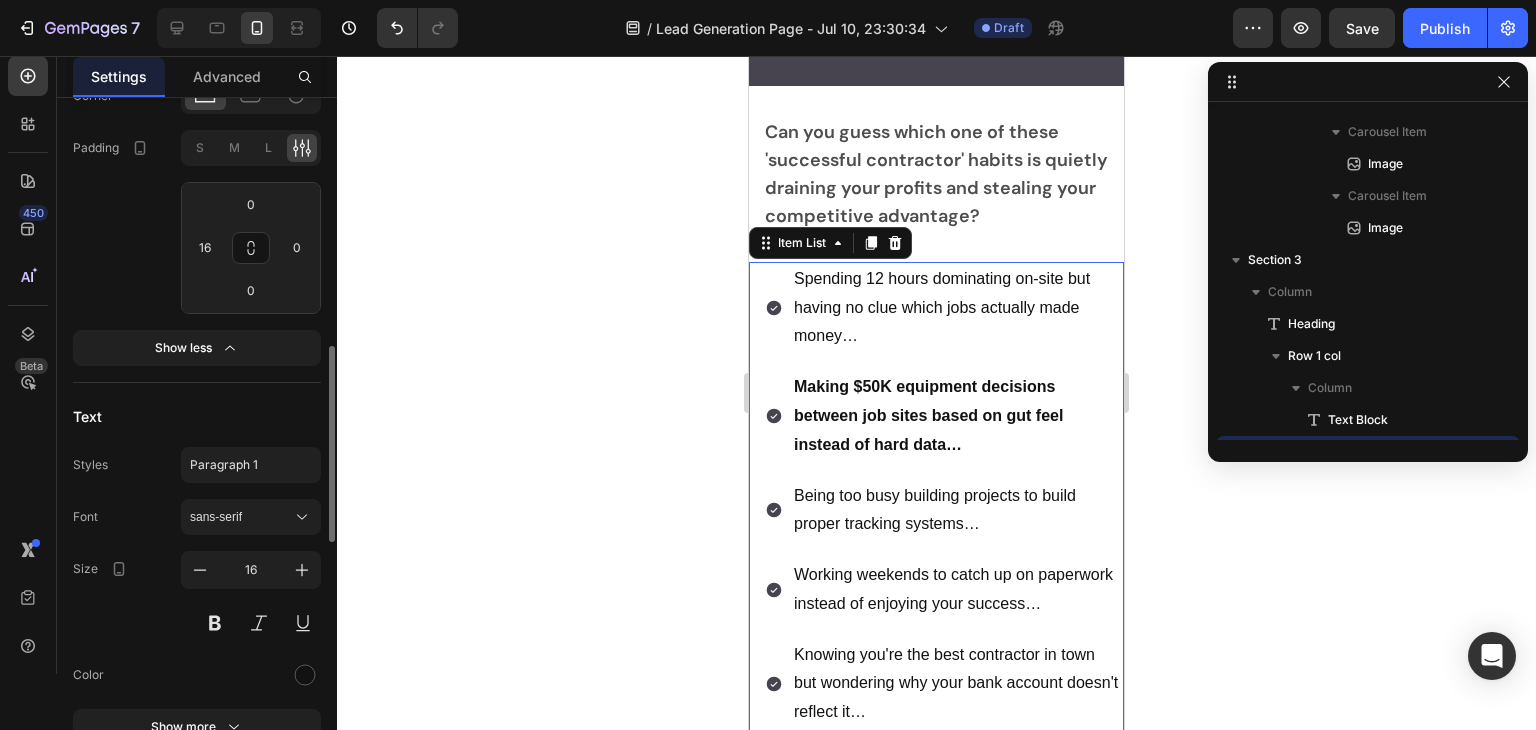 scroll, scrollTop: 900, scrollLeft: 0, axis: vertical 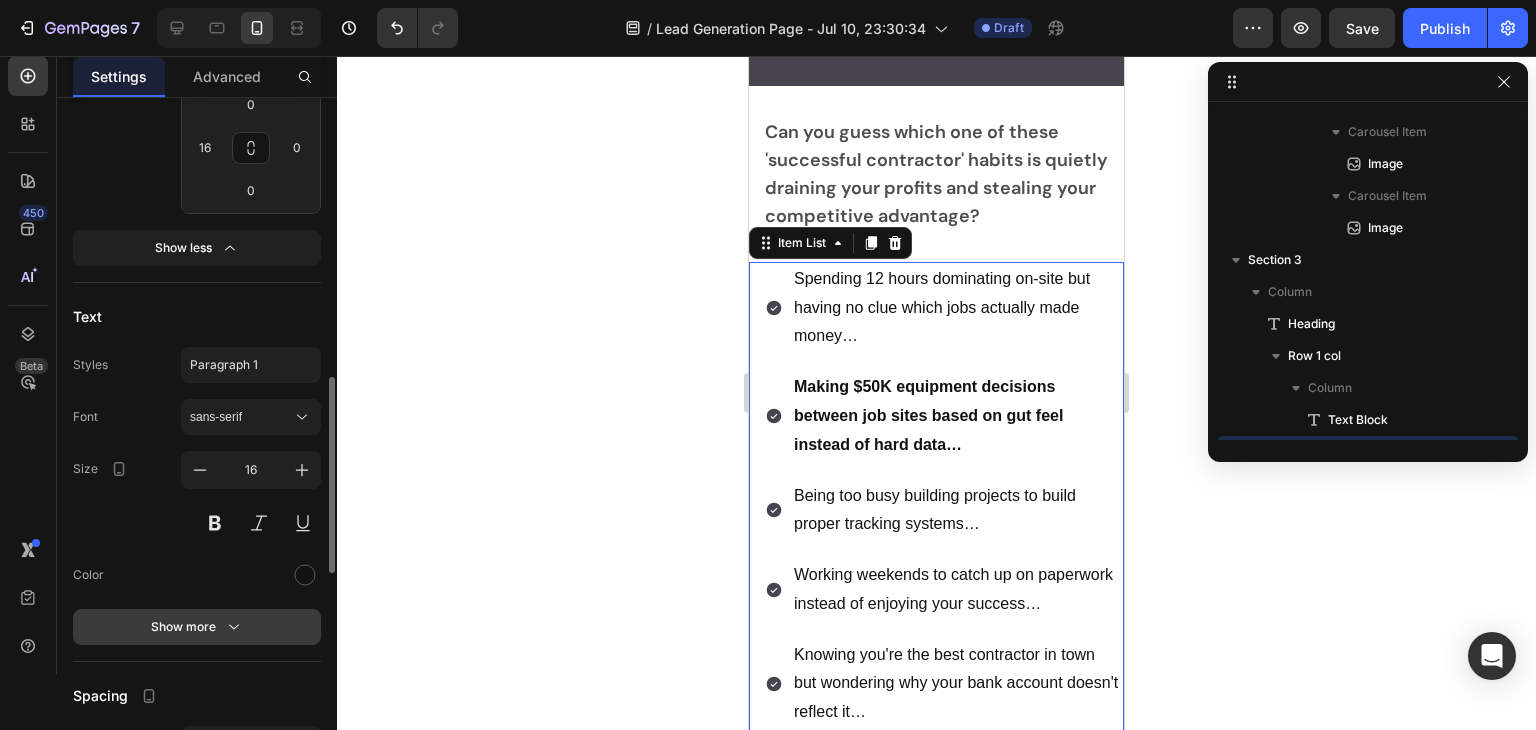click on "Show more" at bounding box center [197, 627] 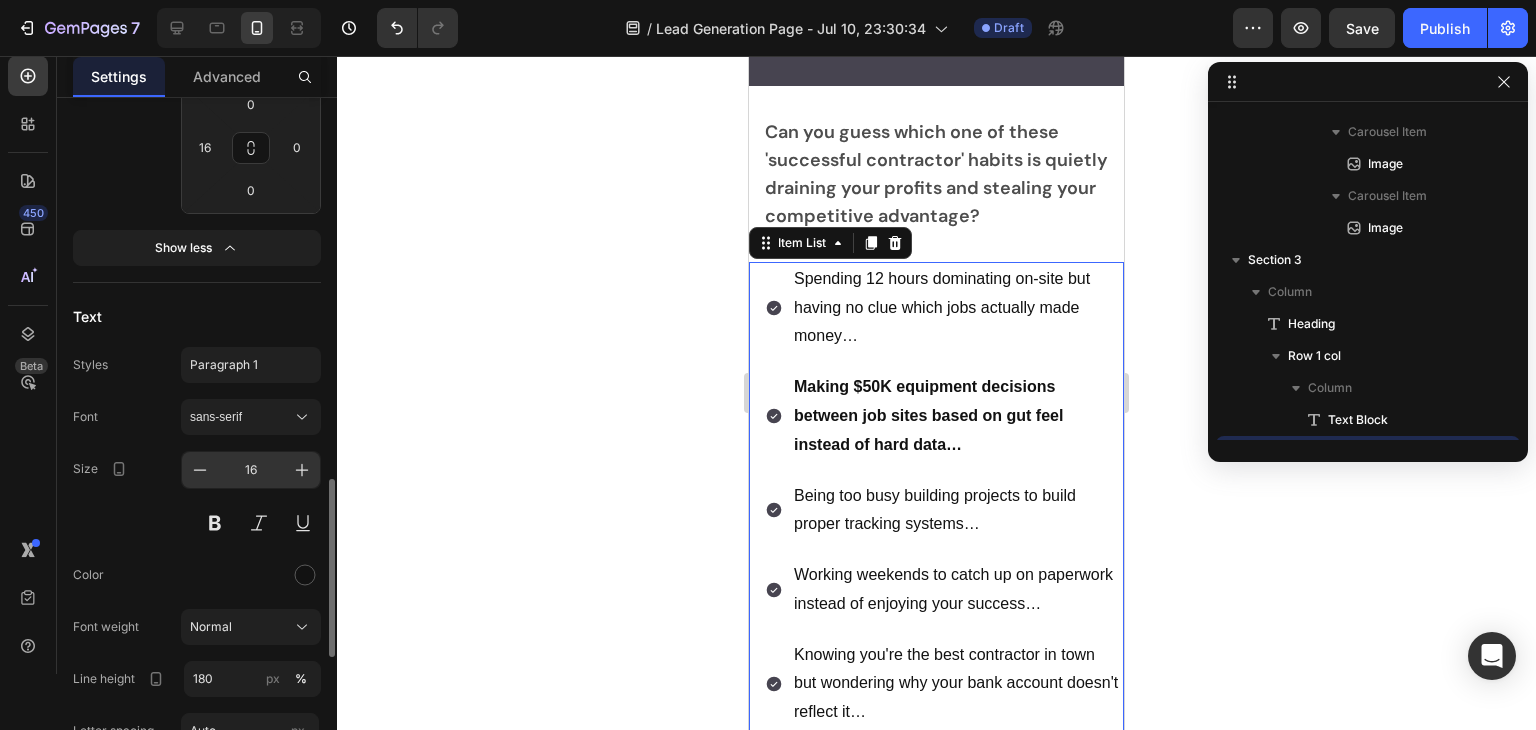 scroll, scrollTop: 1000, scrollLeft: 0, axis: vertical 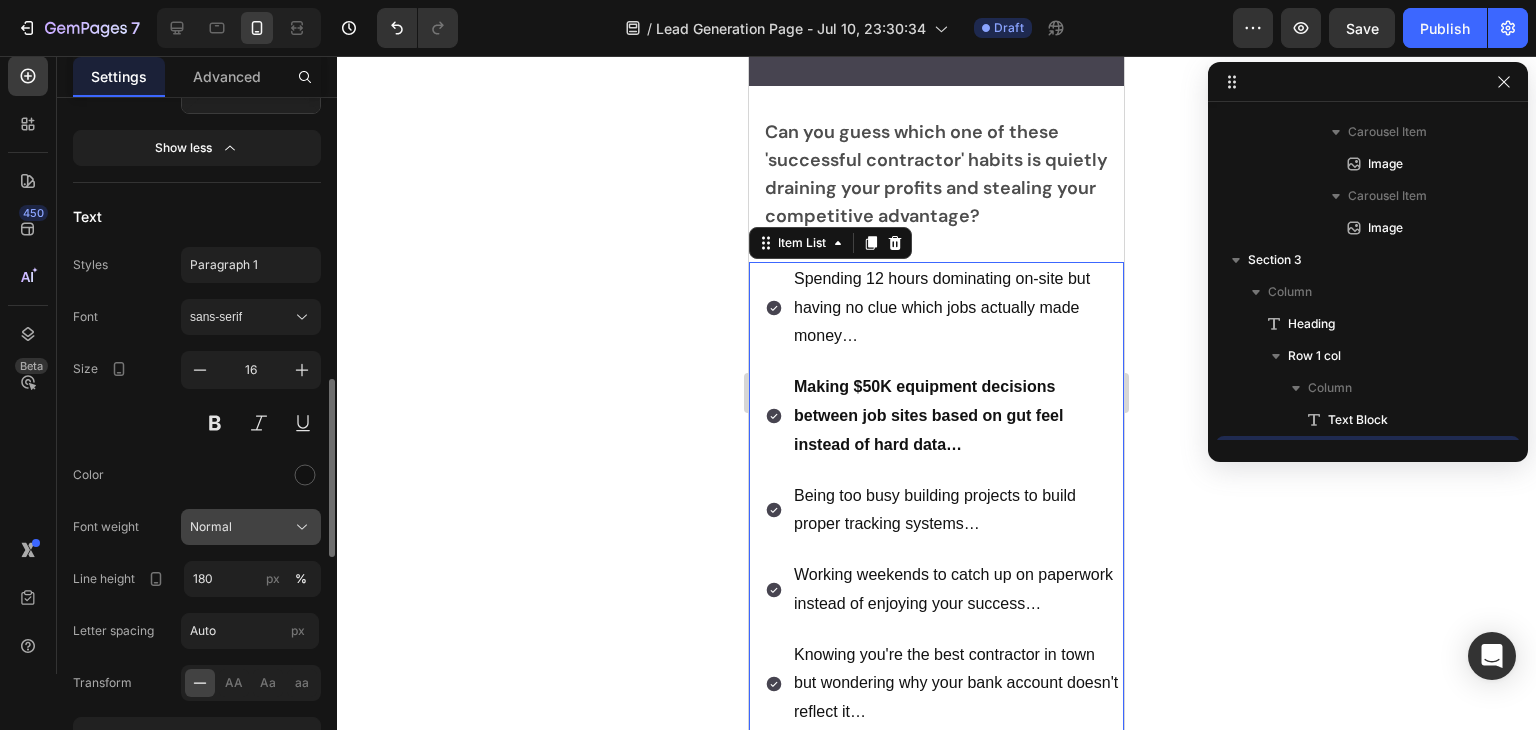 click on "Normal" at bounding box center (251, 527) 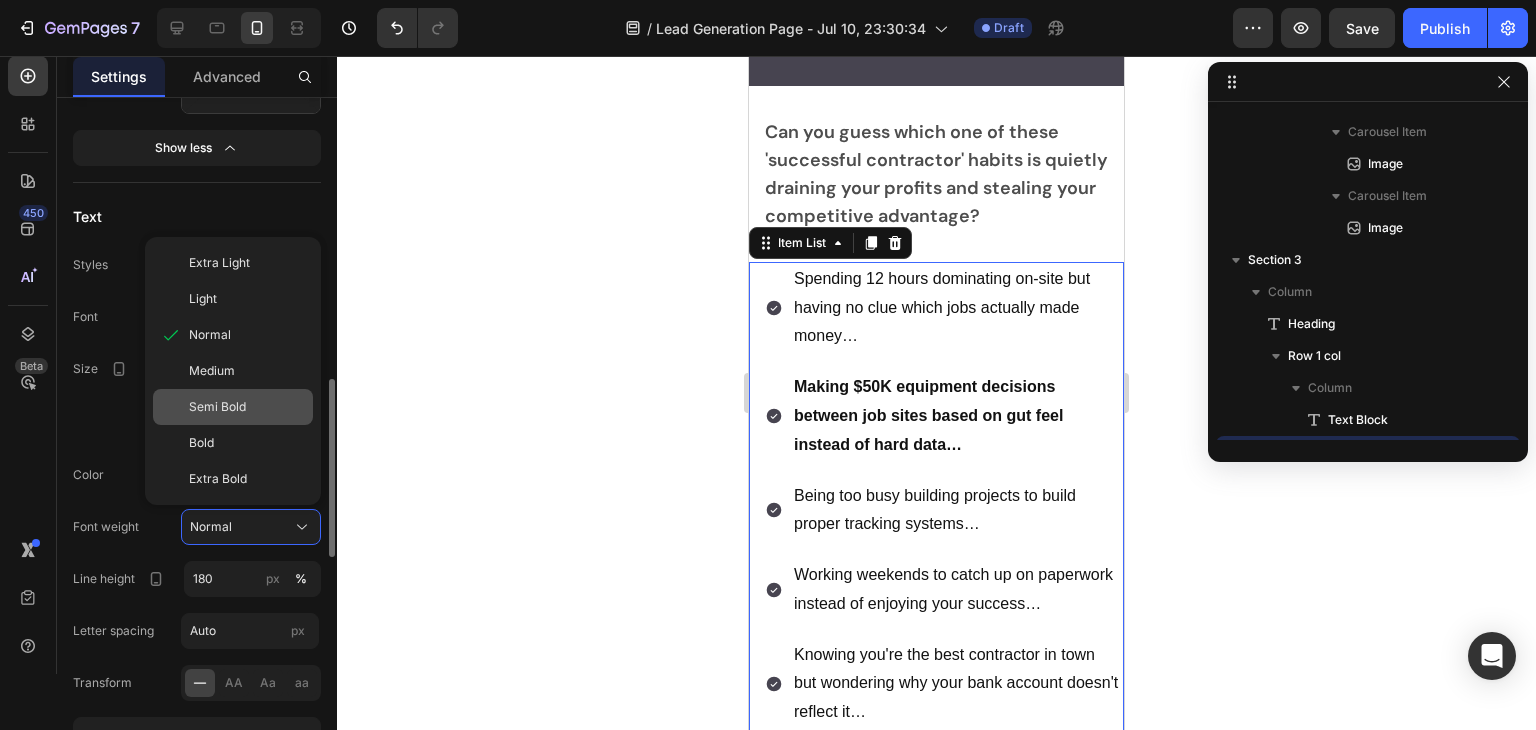 click on "Semi Bold" at bounding box center (217, 407) 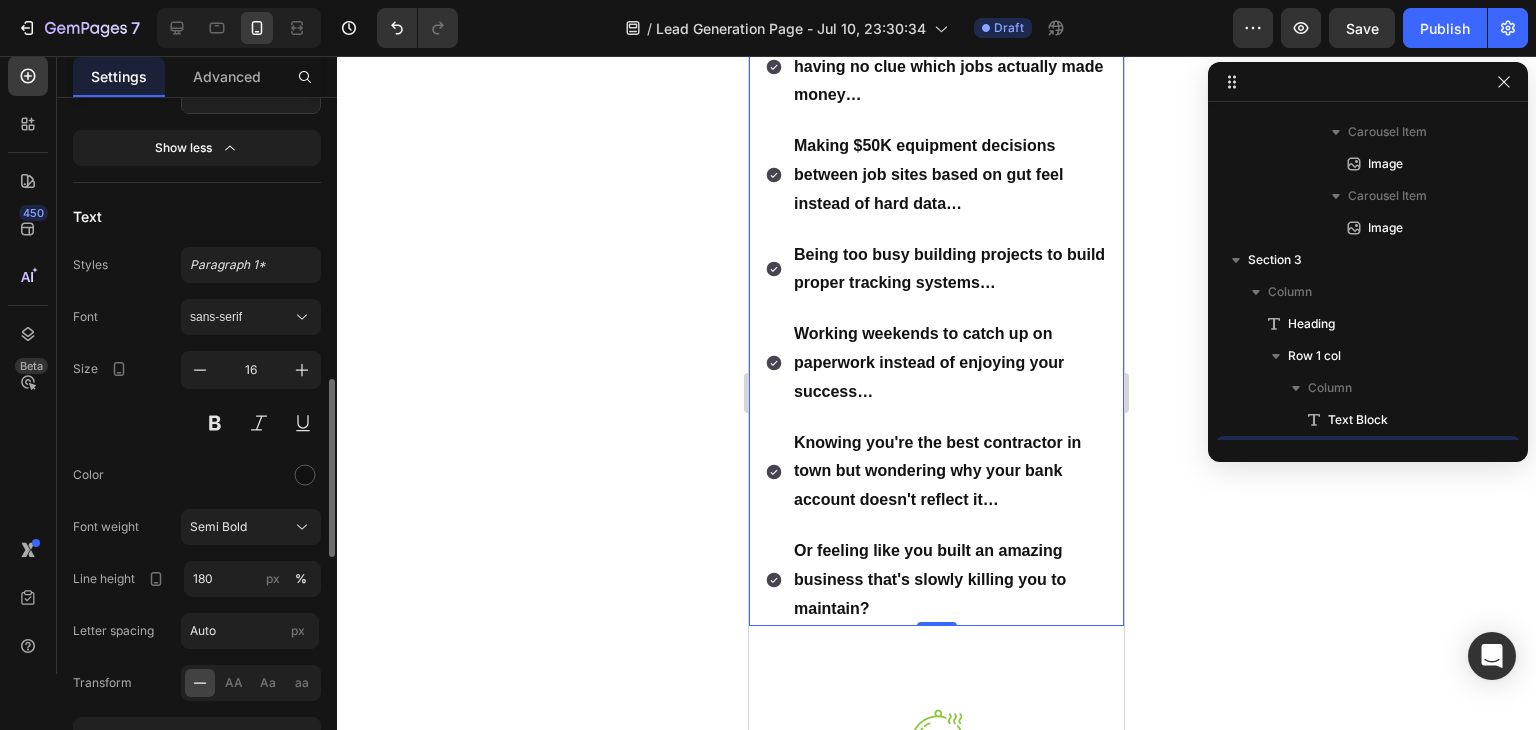 scroll, scrollTop: 1700, scrollLeft: 0, axis: vertical 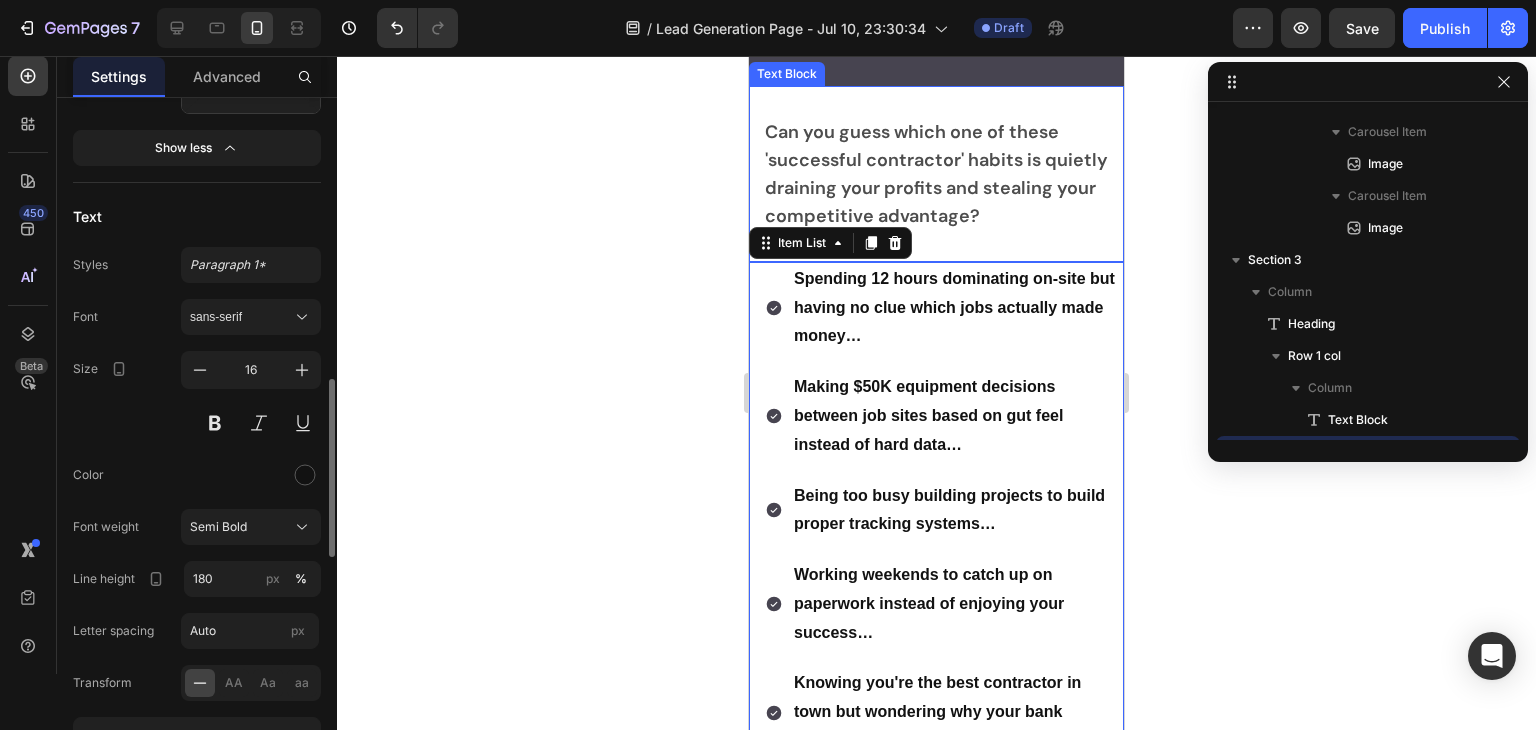 click on "Can you guess which one of these 'successful contractor' habits is quietly draining your profits and stealing your competitive advantage?" at bounding box center (936, 174) 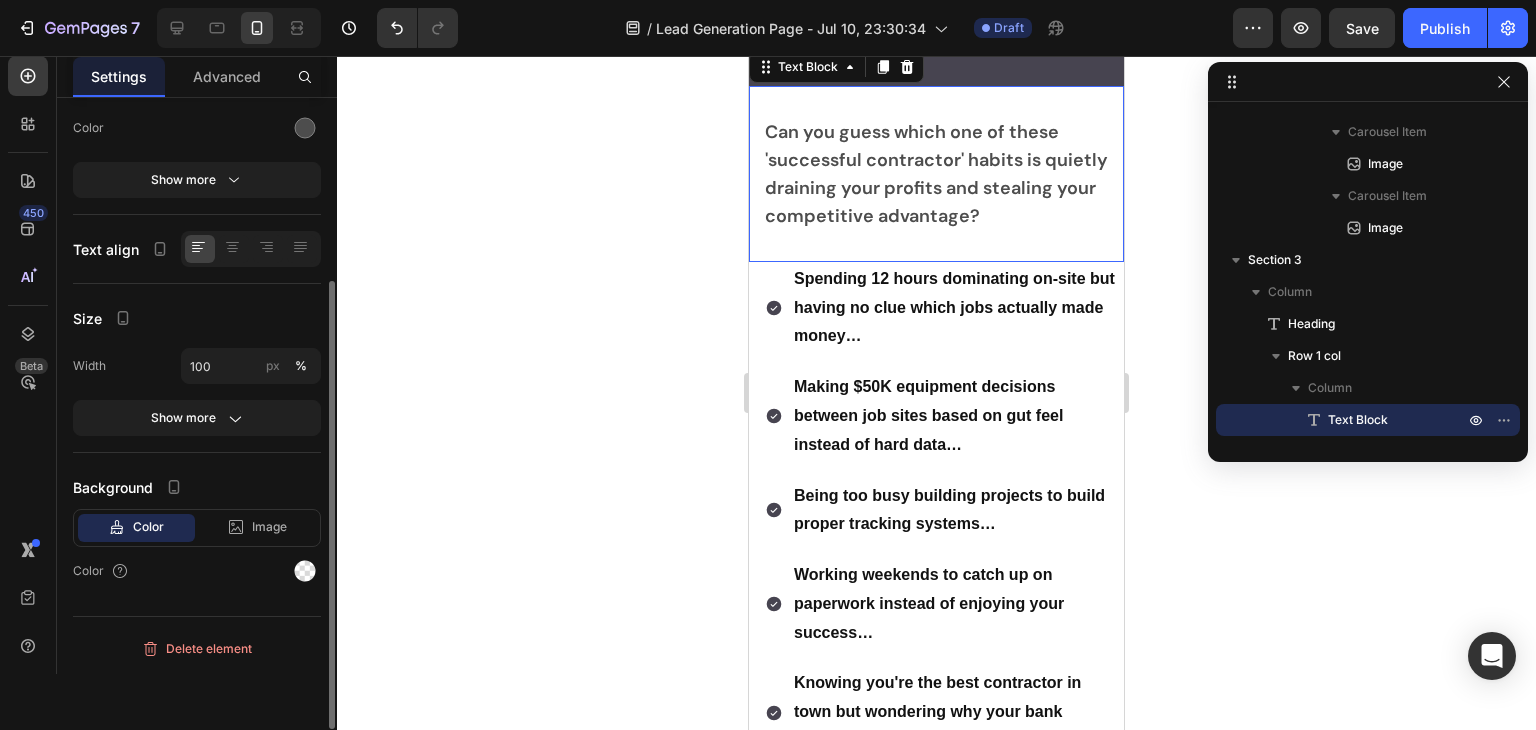 scroll, scrollTop: 0, scrollLeft: 0, axis: both 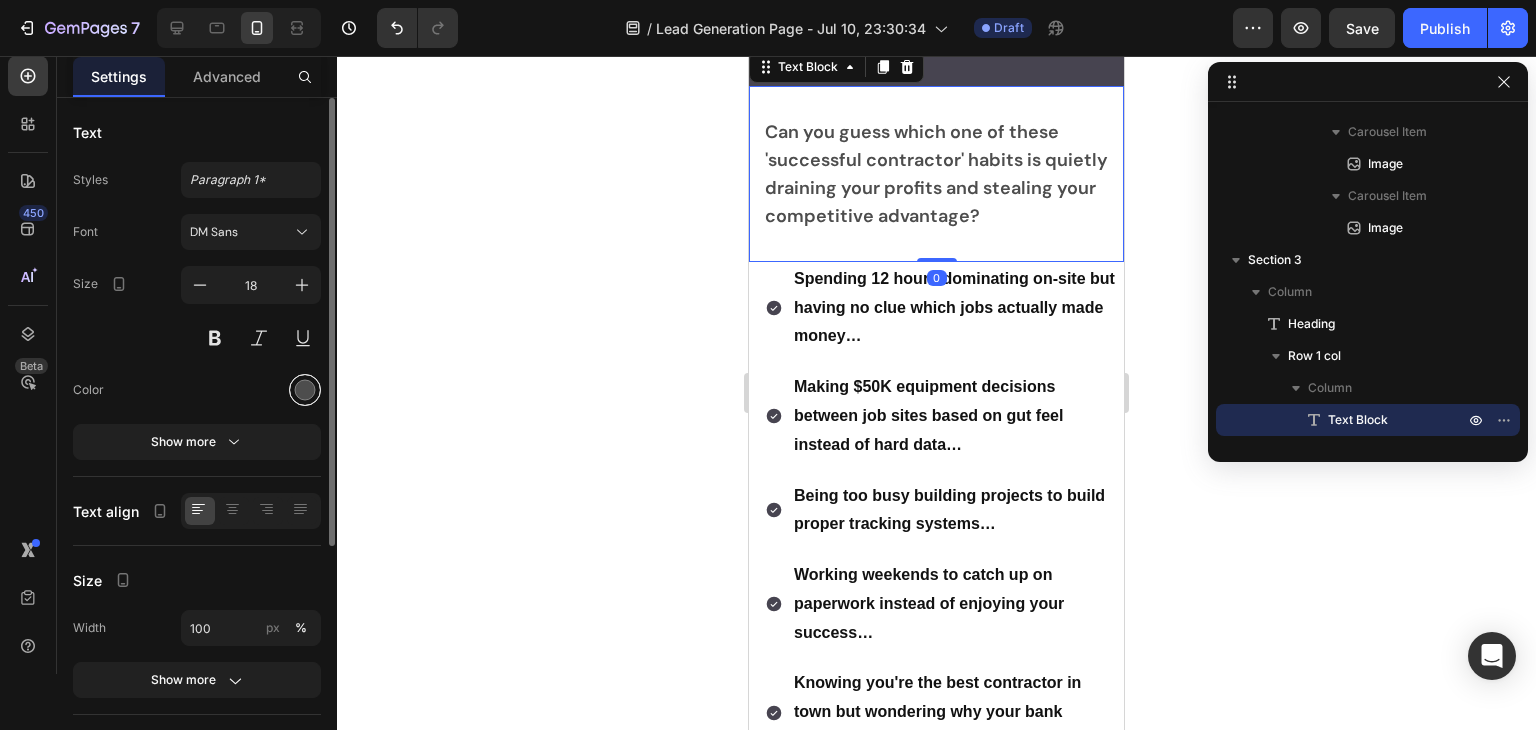 click at bounding box center [305, 390] 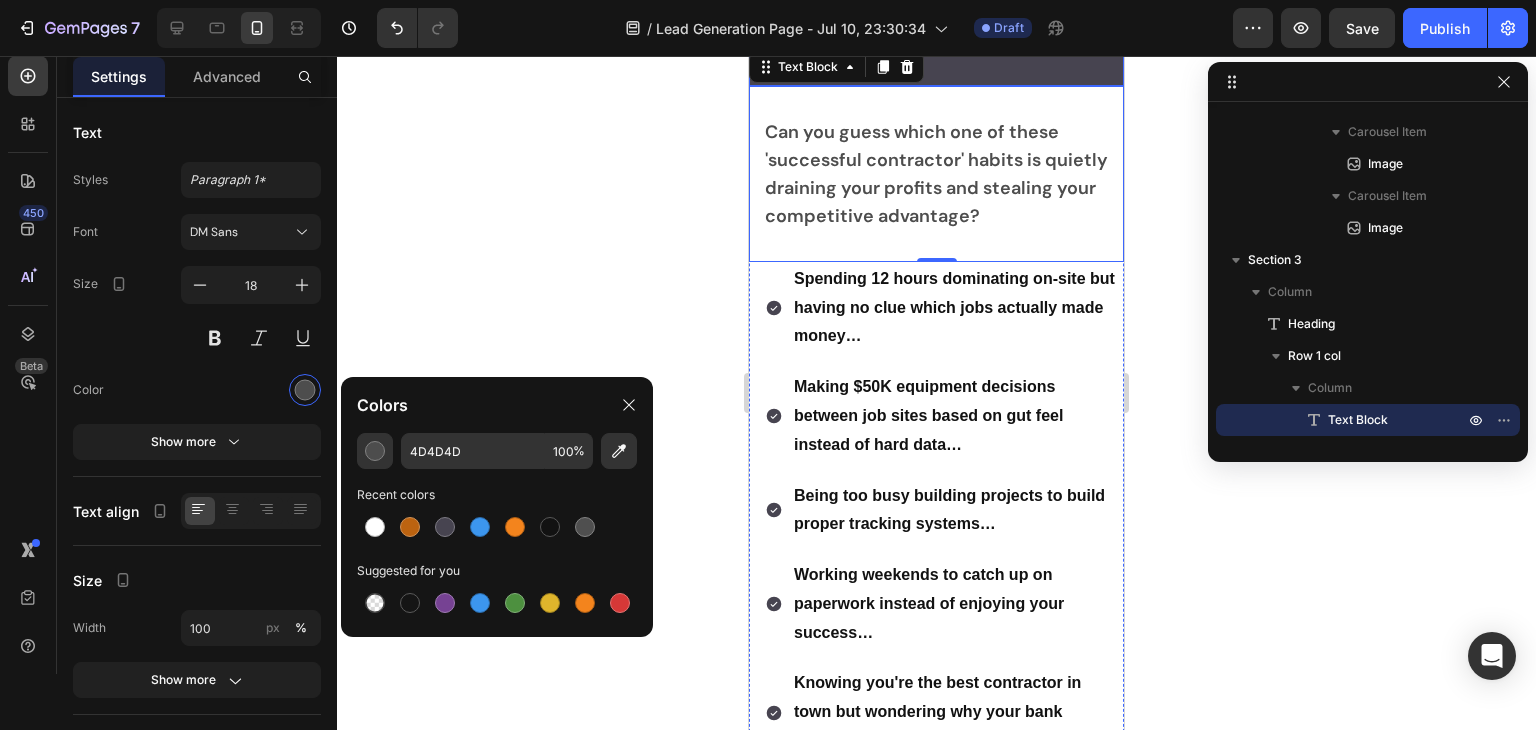click on "Remove Profit-Killing Blind Spots - And Watch Your Control, Margins, And Competitive Edge Explode" at bounding box center (936, -53) 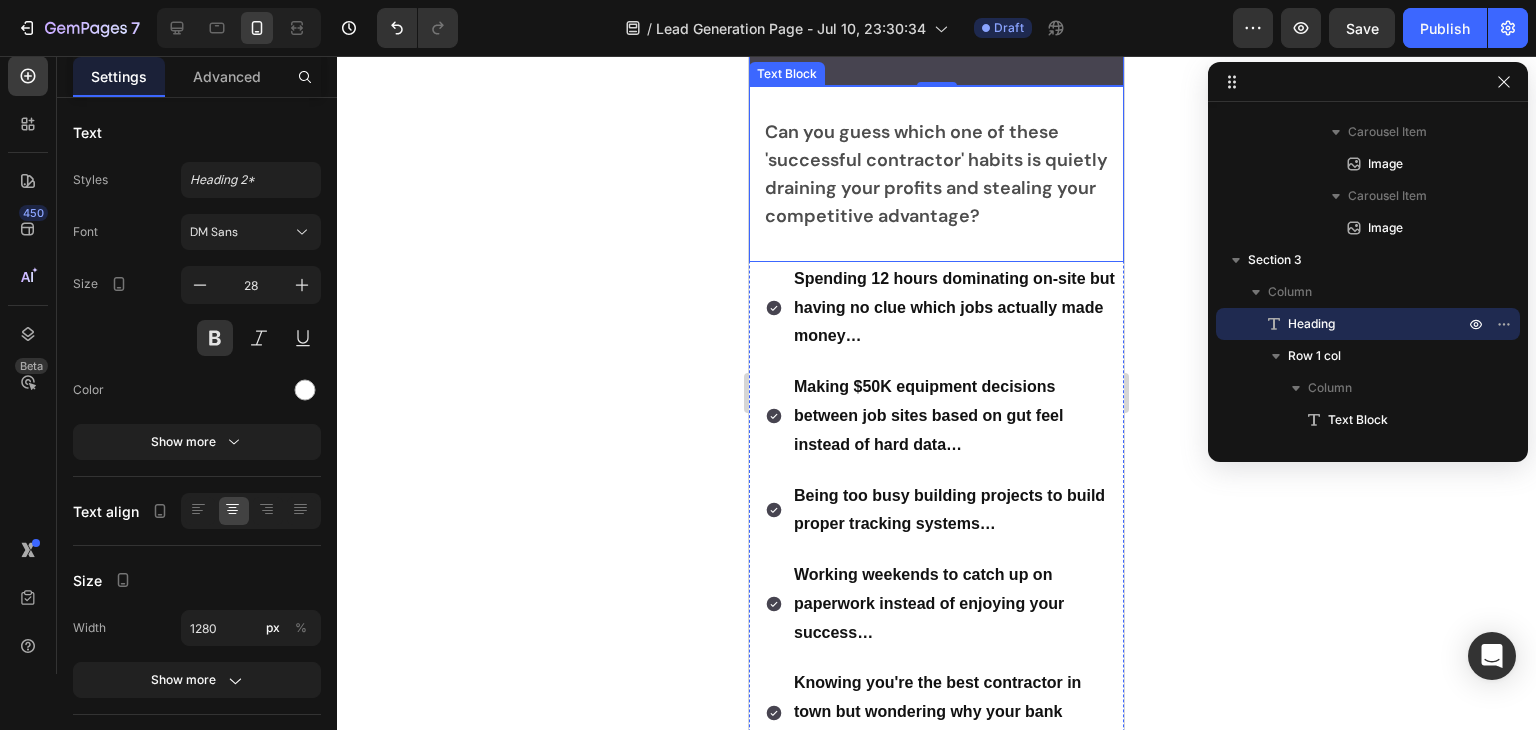 click on "Can you guess which one of these 'successful contractor' habits is quietly draining your profits and stealing your competitive advantage?" at bounding box center (936, 174) 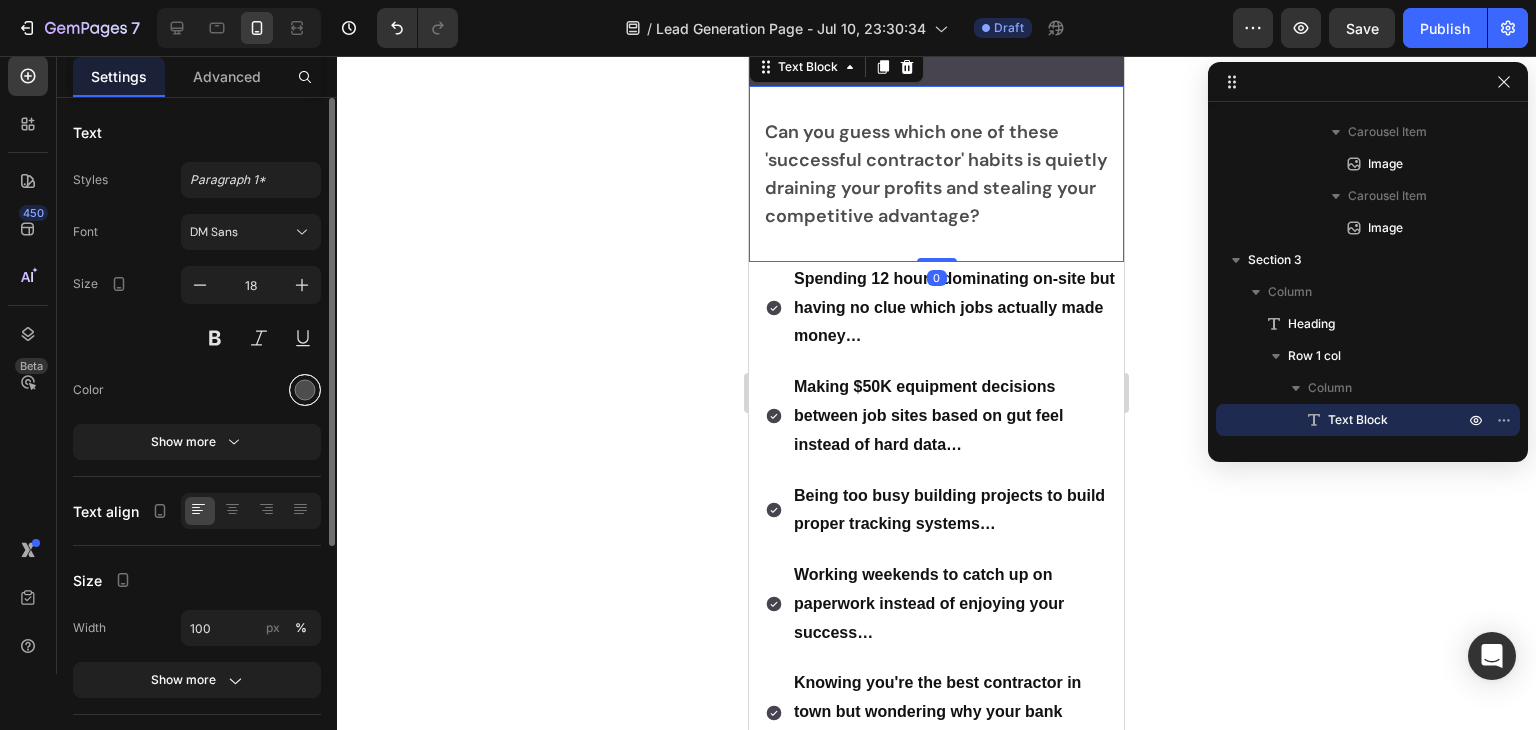 click at bounding box center [305, 390] 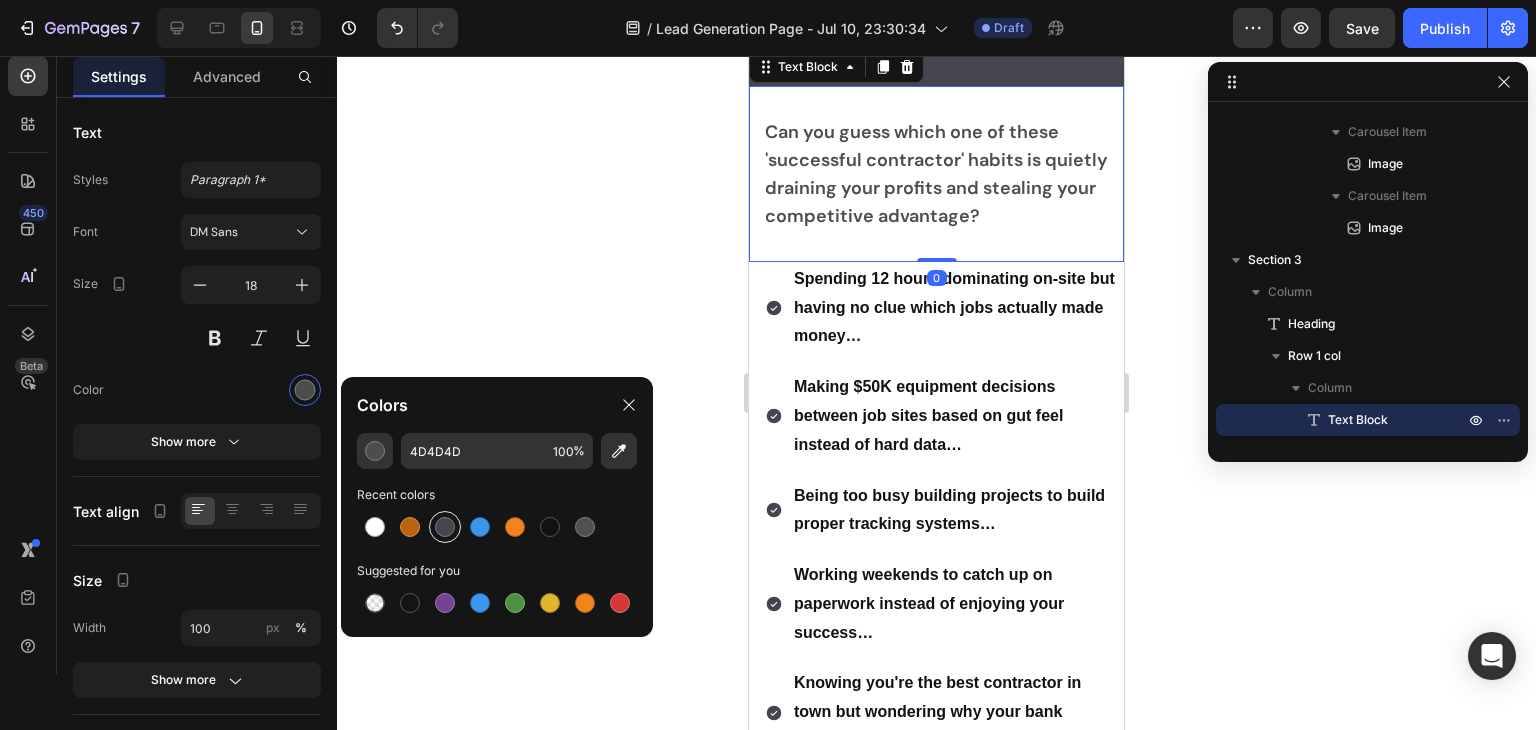 click at bounding box center (445, 527) 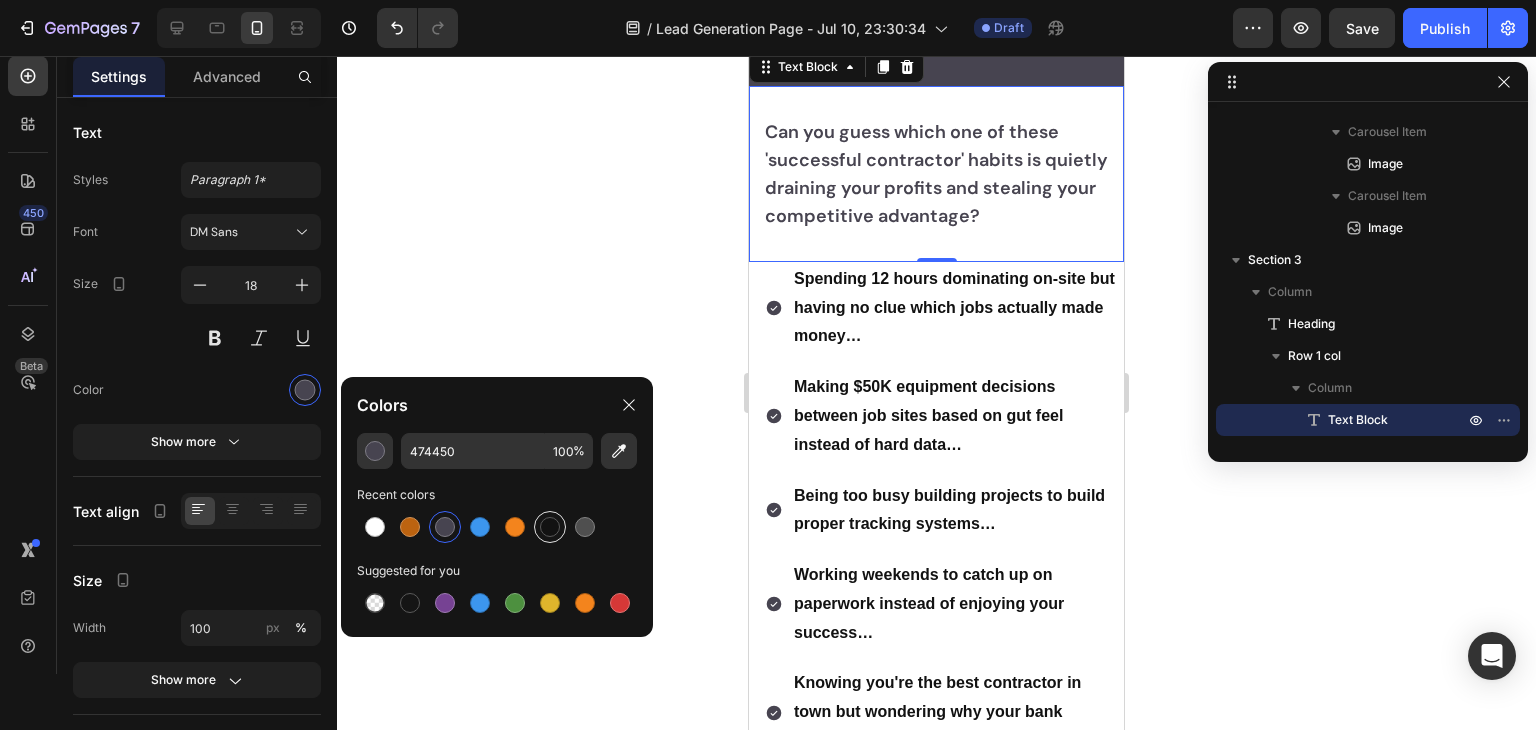 click at bounding box center [550, 527] 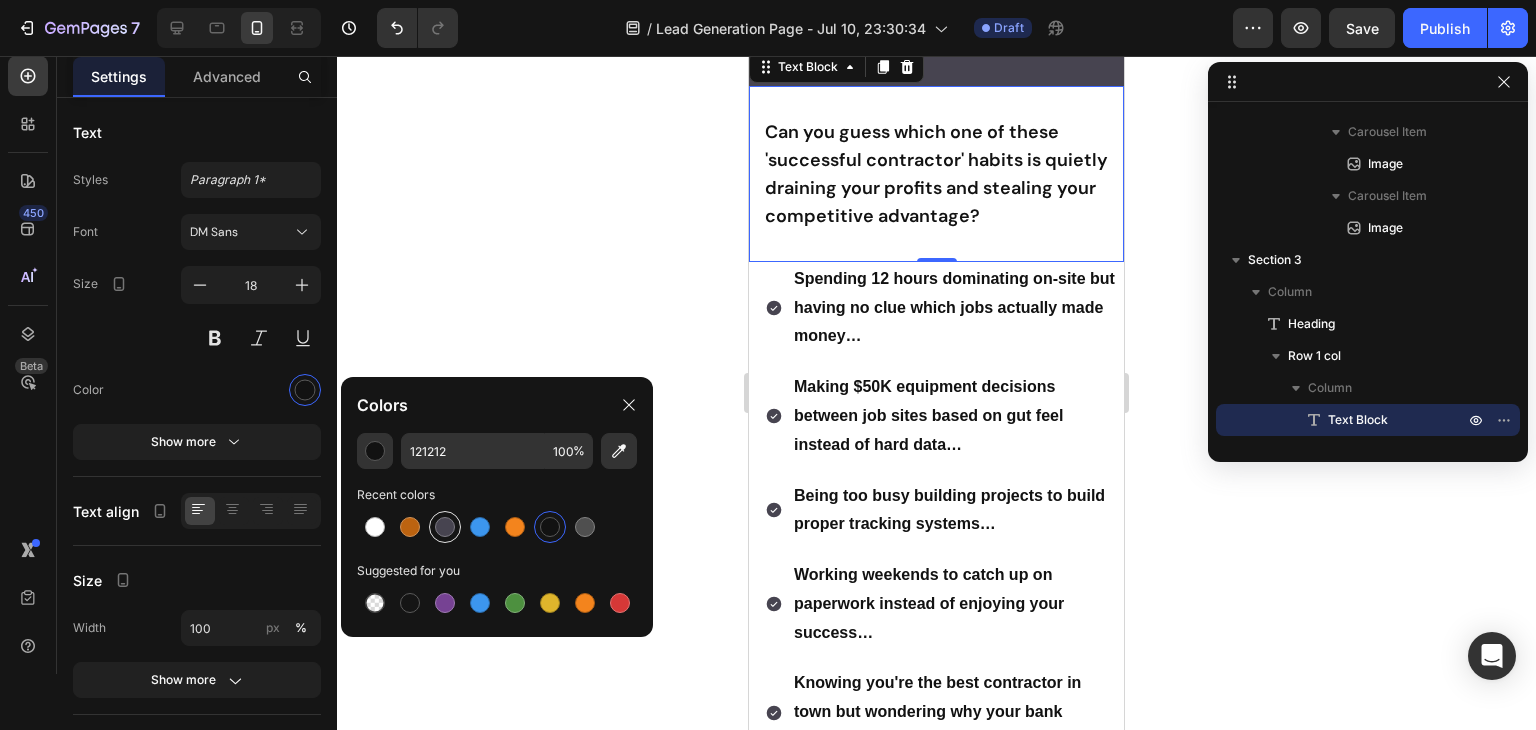 click at bounding box center [445, 527] 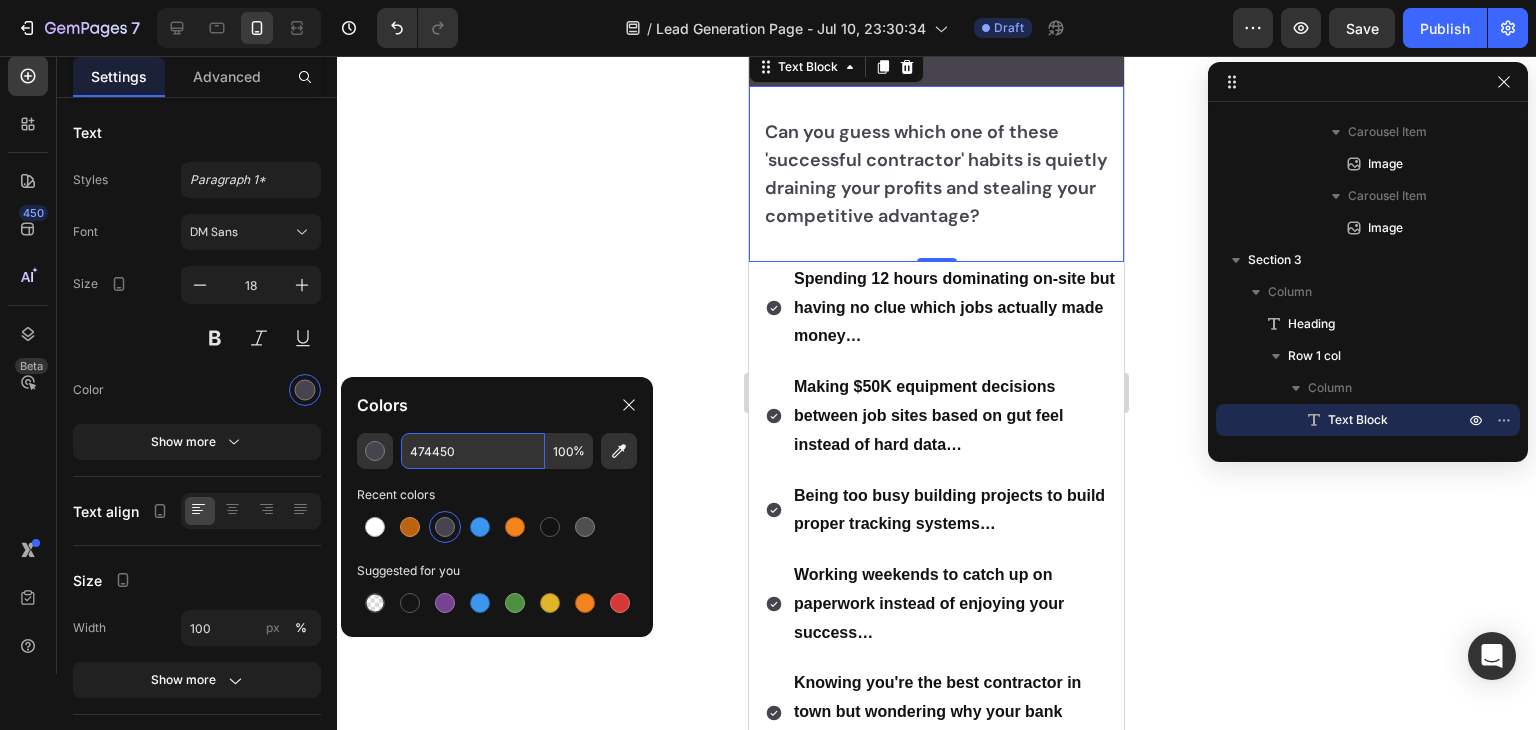 click on "474450" at bounding box center (473, 451) 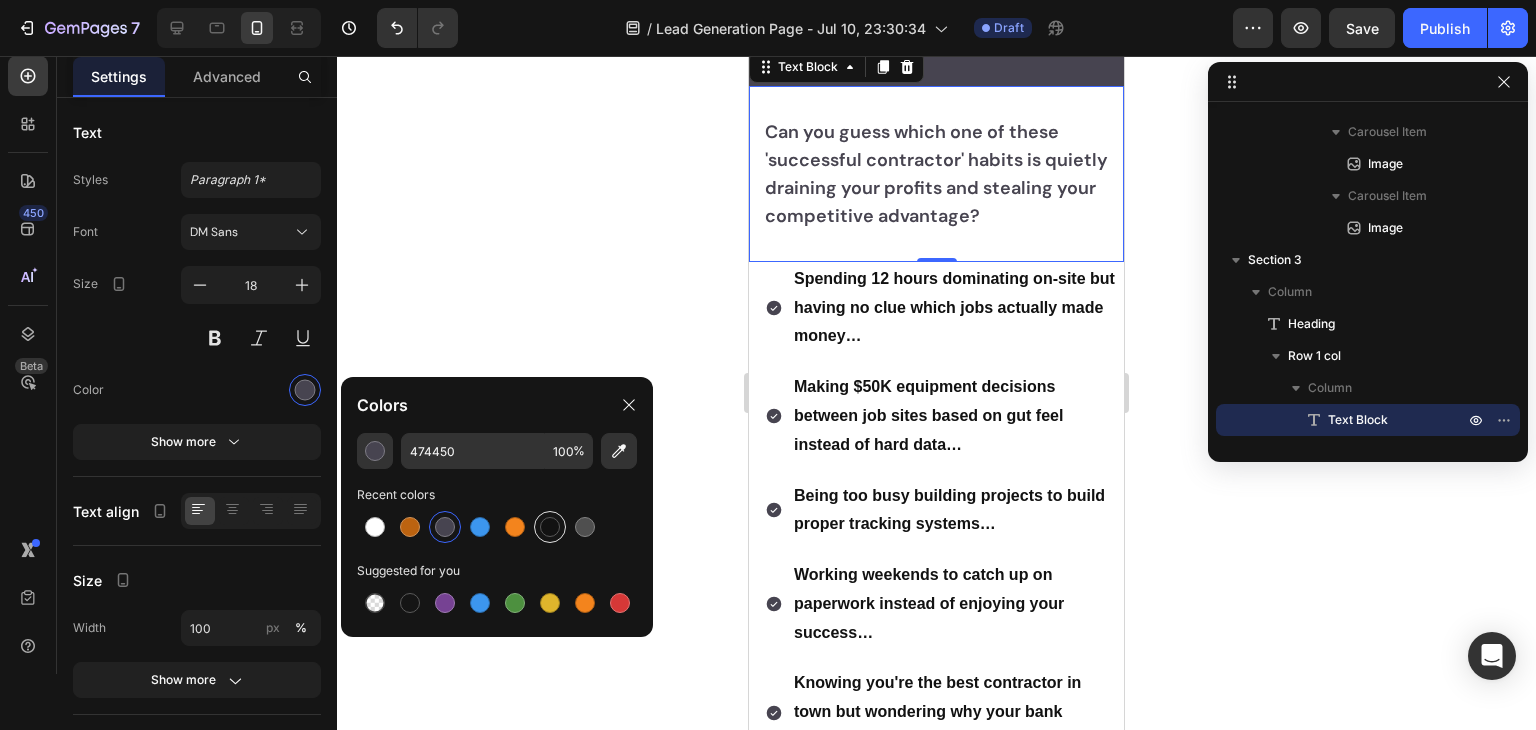 click at bounding box center [550, 527] 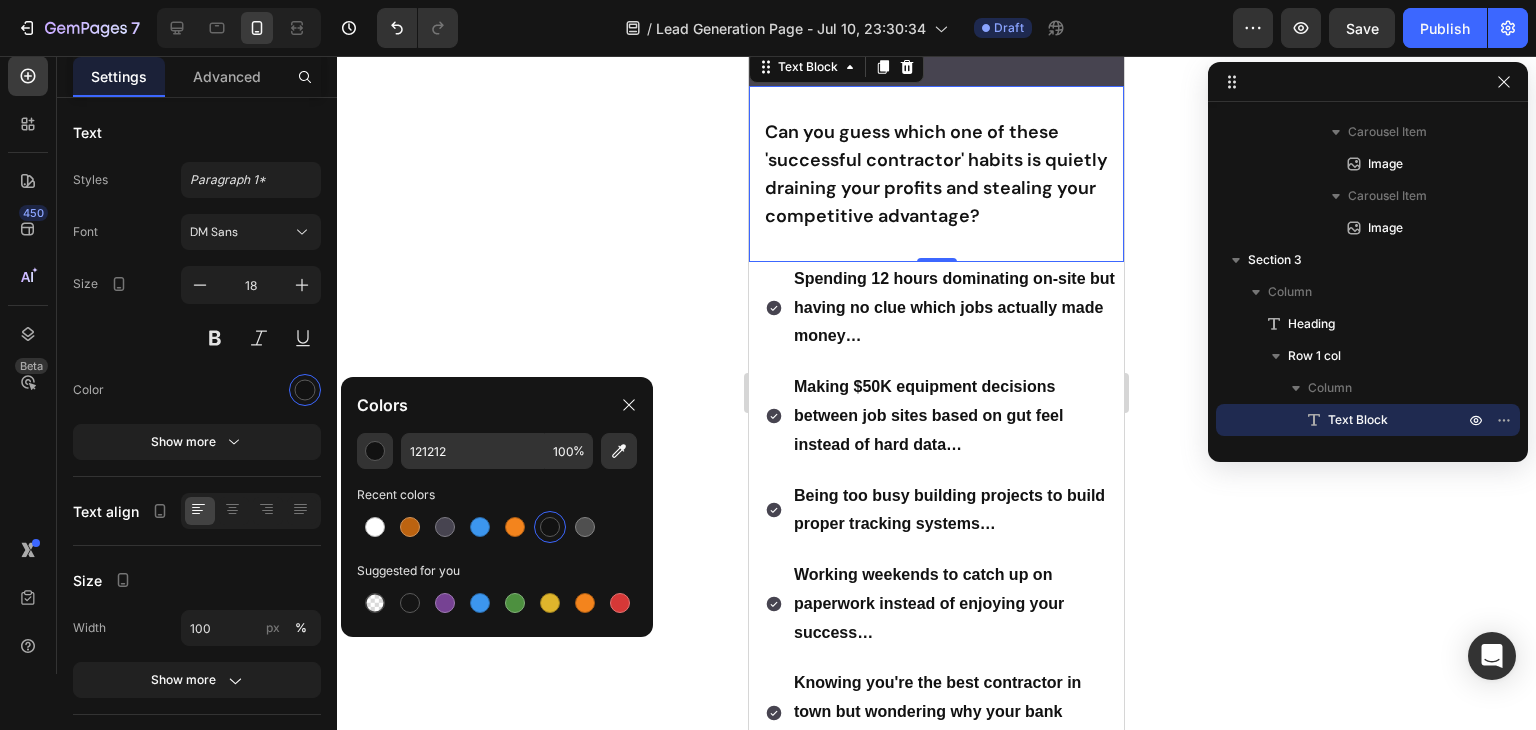 click on "Can you guess which one of these 'successful contractor' habits is quietly draining your profits and stealing your competitive advantage?" at bounding box center [936, 174] 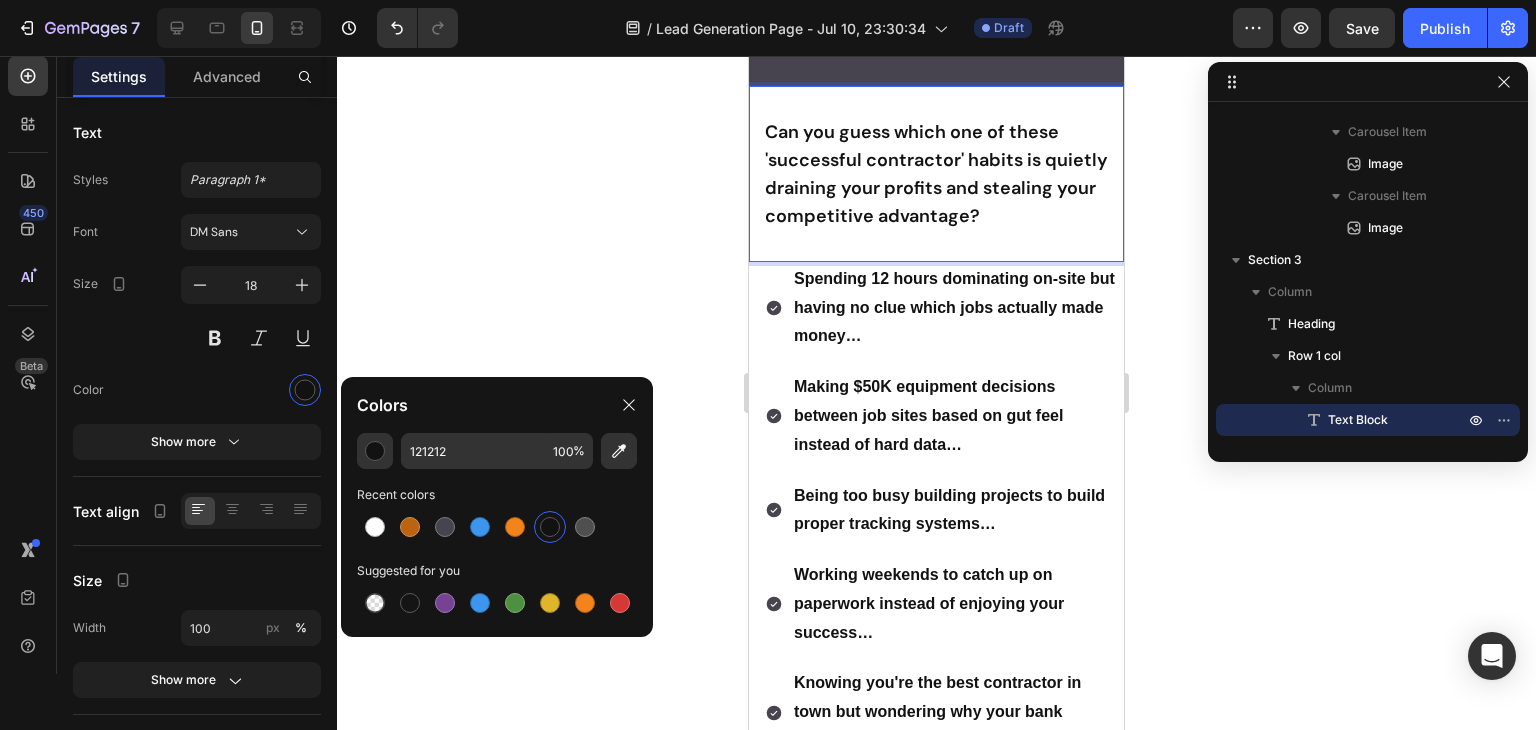 click on "Can you guess which one of these 'successful contractor' habits is quietly draining your profits and stealing your competitive advantage?" at bounding box center (936, 174) 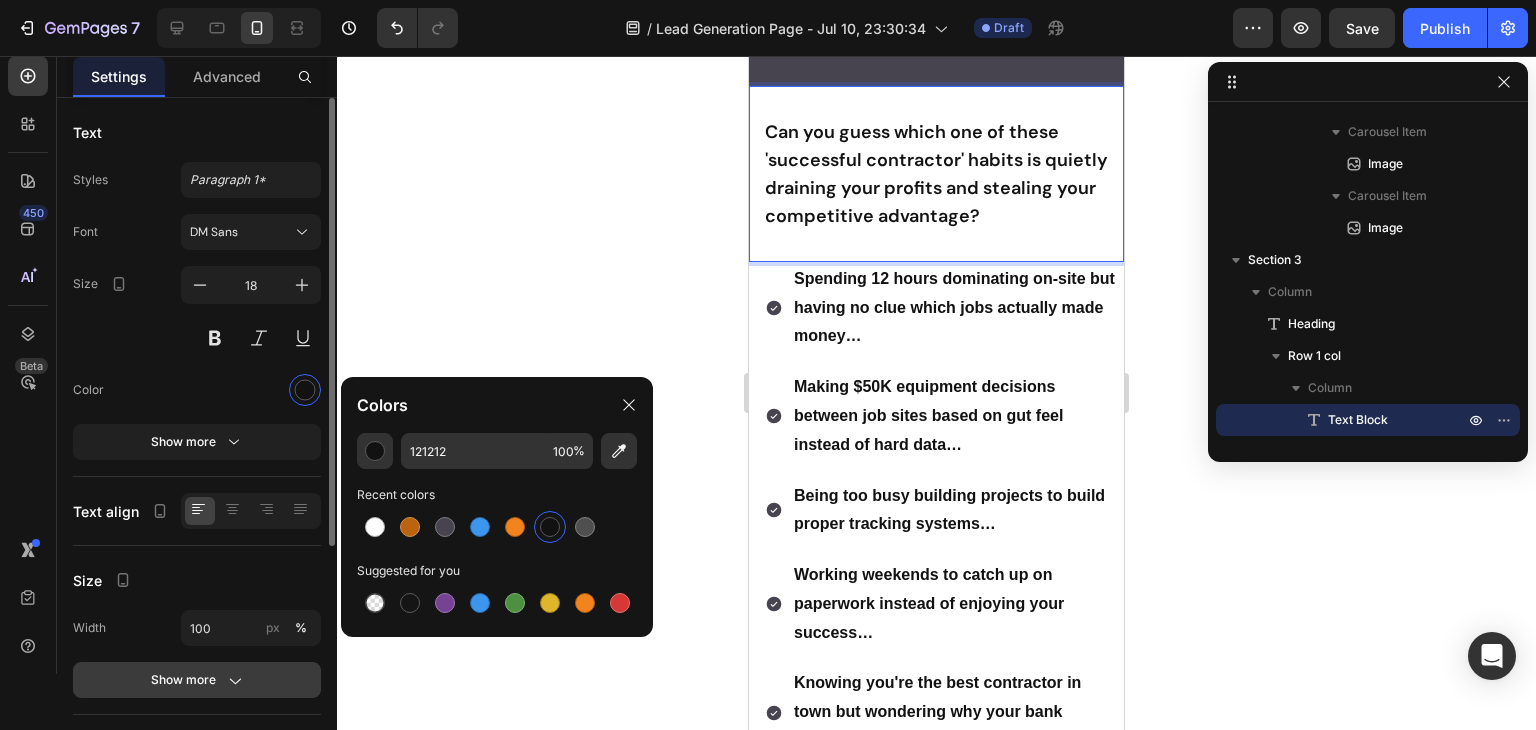 scroll, scrollTop: 260, scrollLeft: 0, axis: vertical 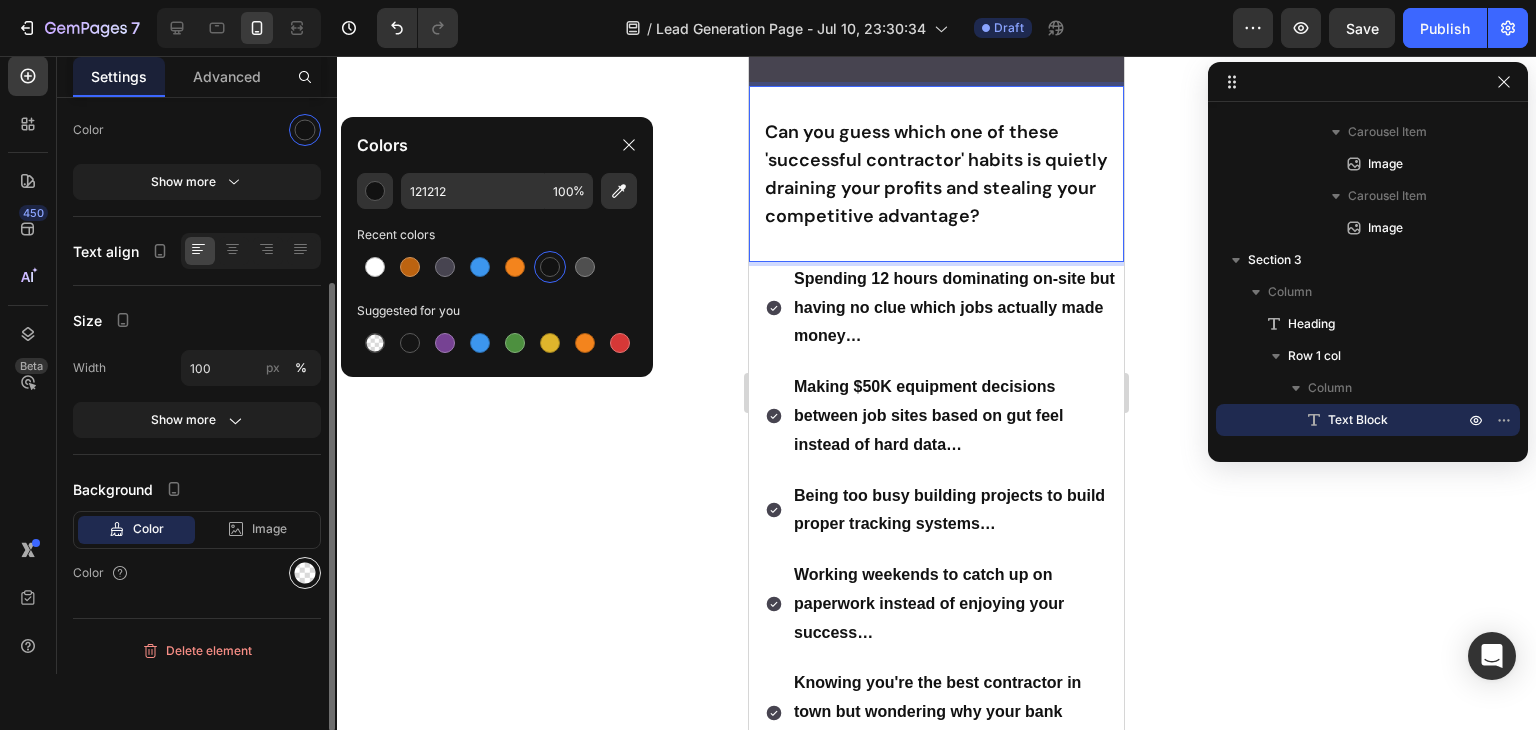click at bounding box center (305, 573) 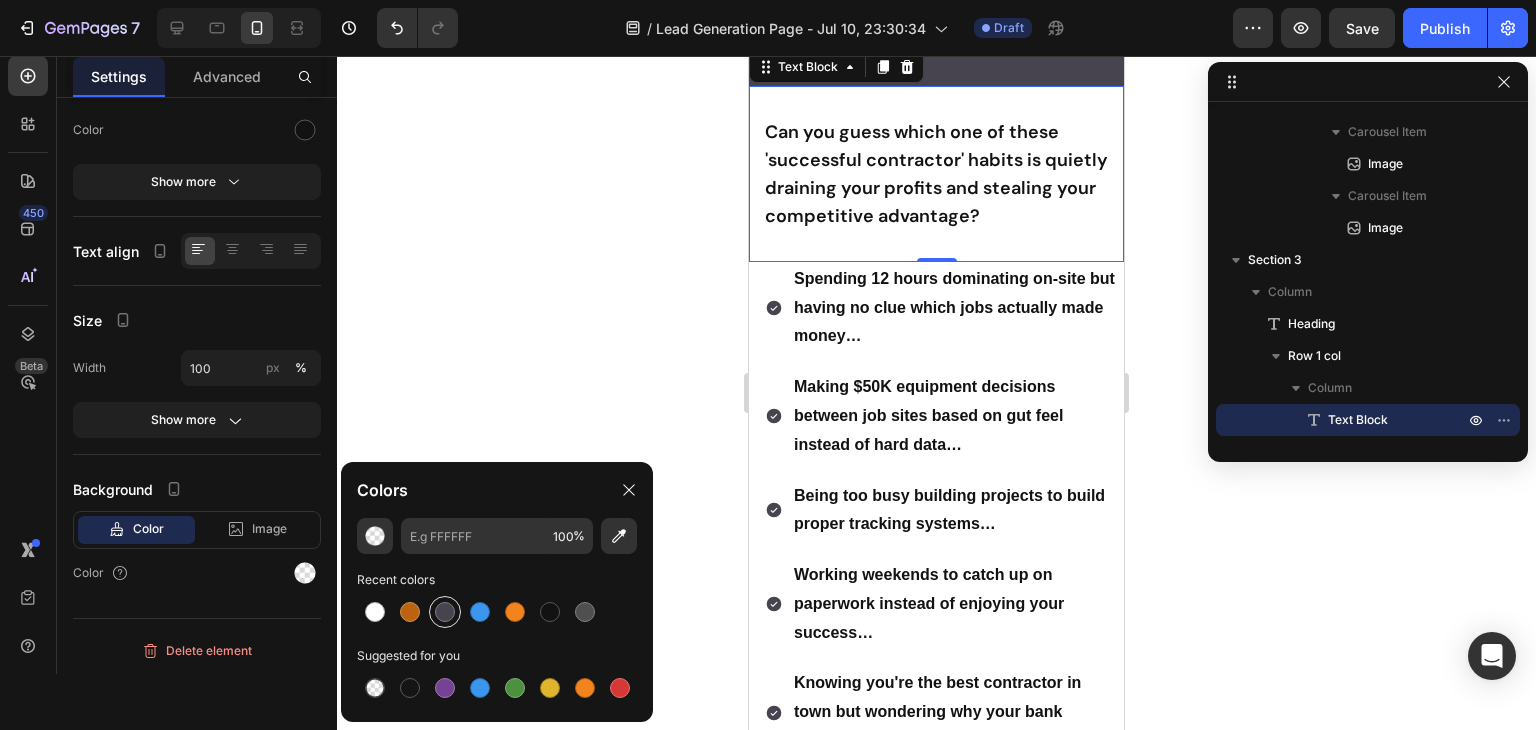 click at bounding box center (445, 612) 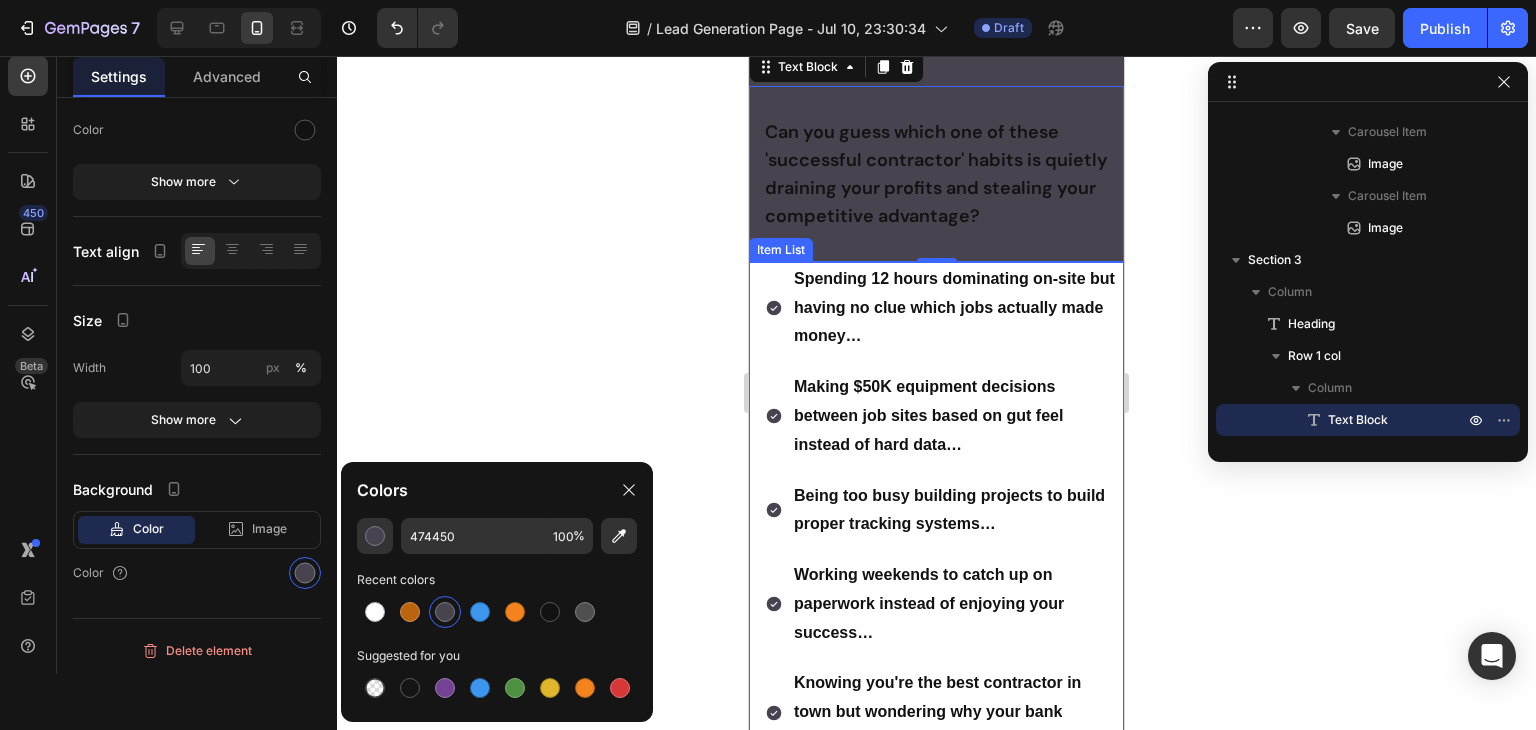 click on "Spending 12 hours dominating on-site but having no clue which jobs actually made money…" at bounding box center [936, 308] 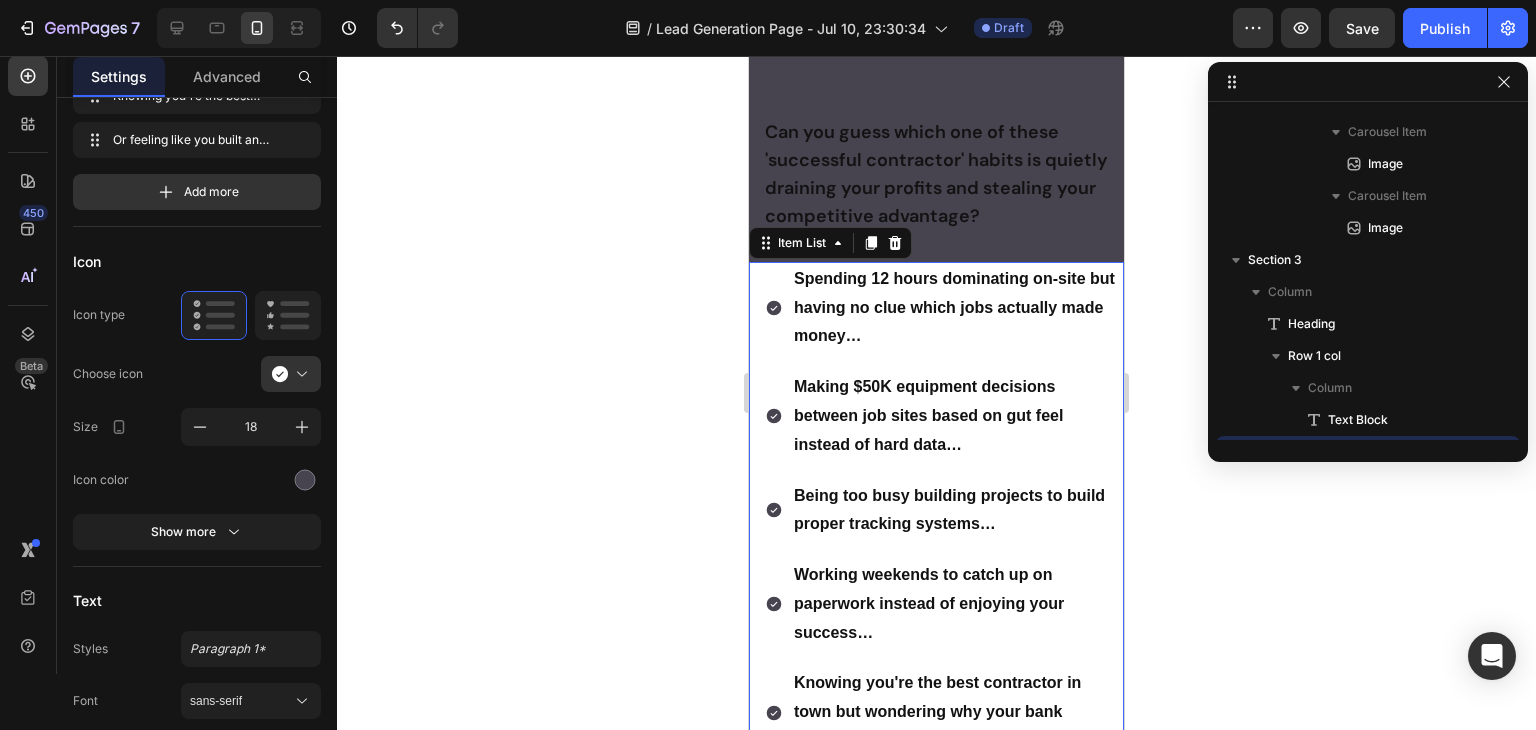 scroll, scrollTop: 0, scrollLeft: 0, axis: both 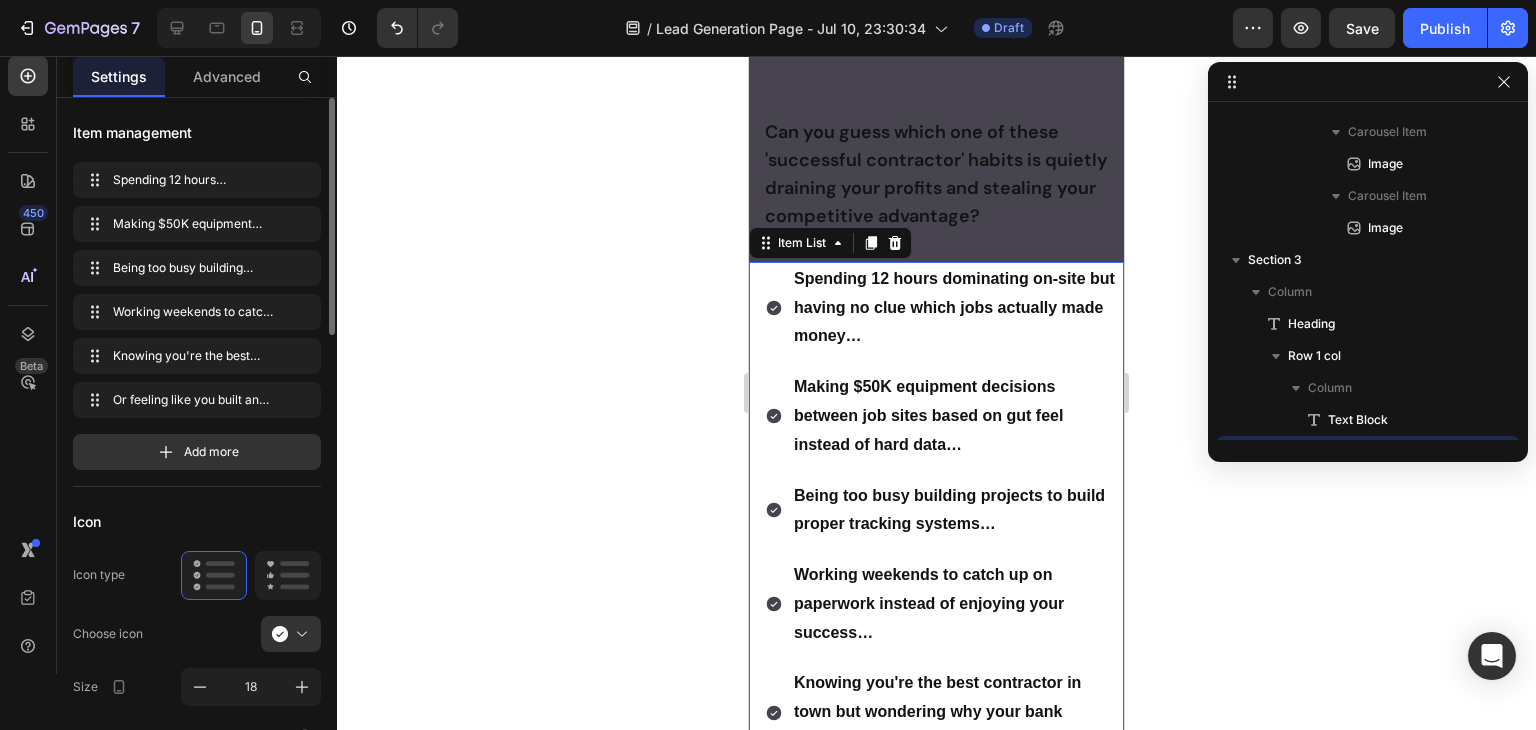 click on "Can you guess which one of these 'successful contractor' habits is quietly draining your profits and stealing your competitive advantage?" at bounding box center (936, 174) 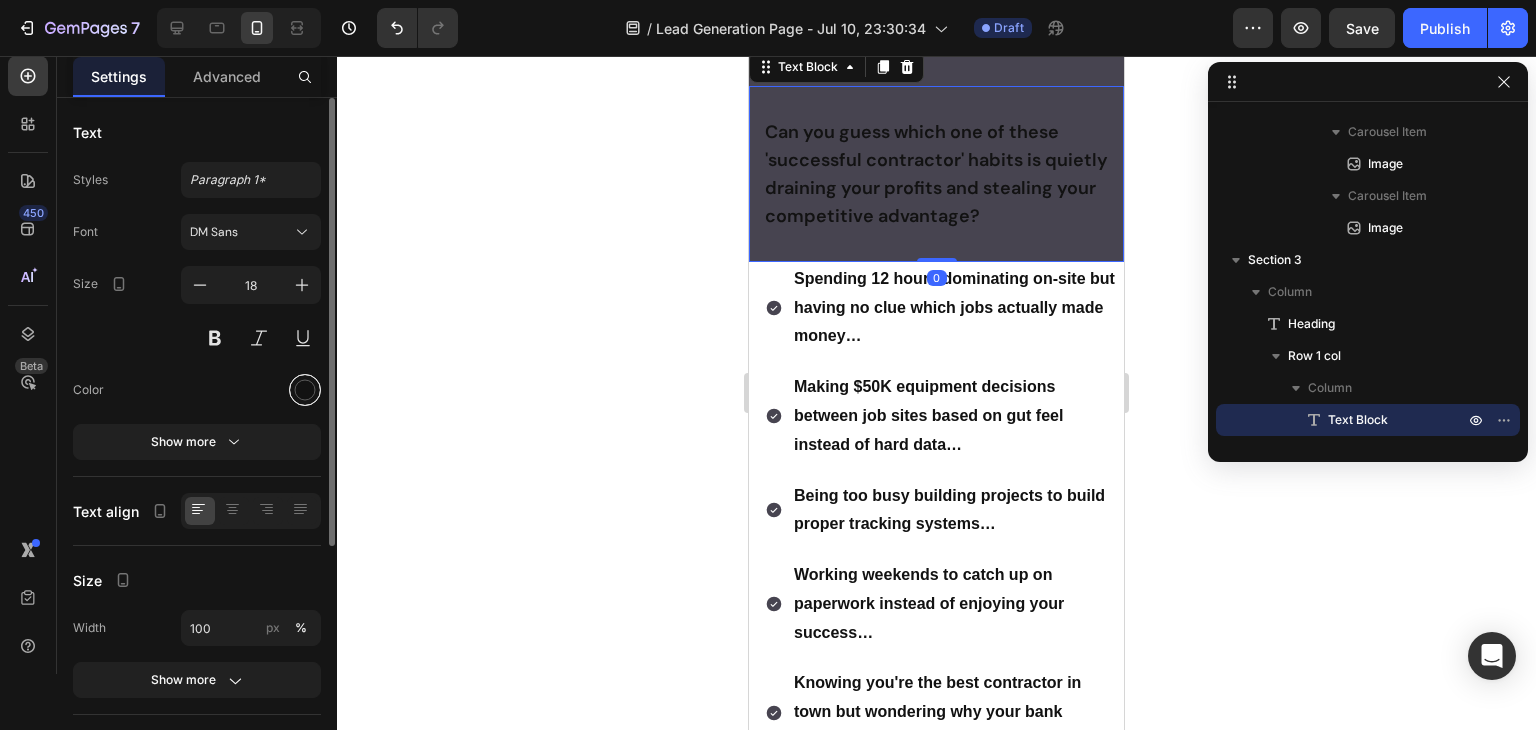 click at bounding box center (305, 390) 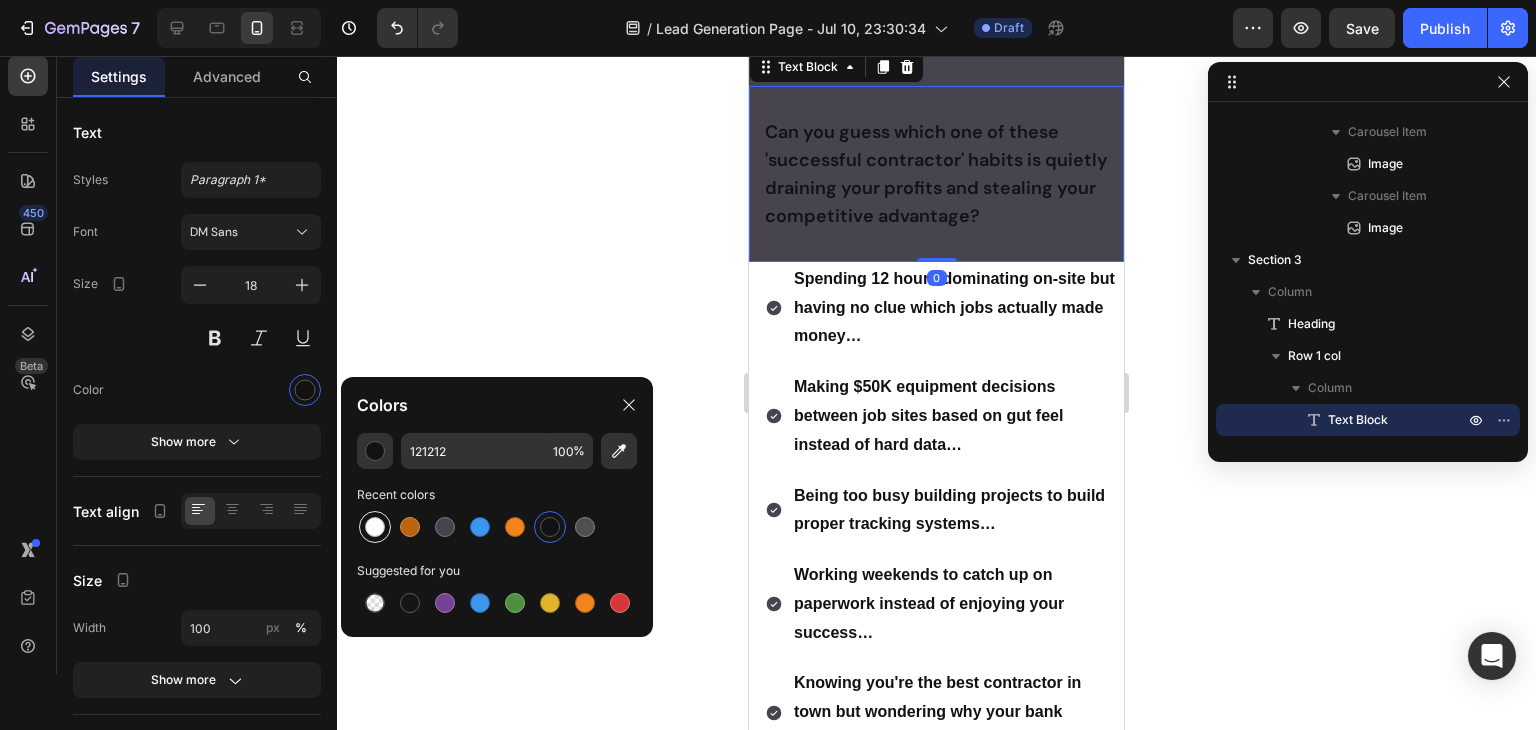 click at bounding box center [375, 527] 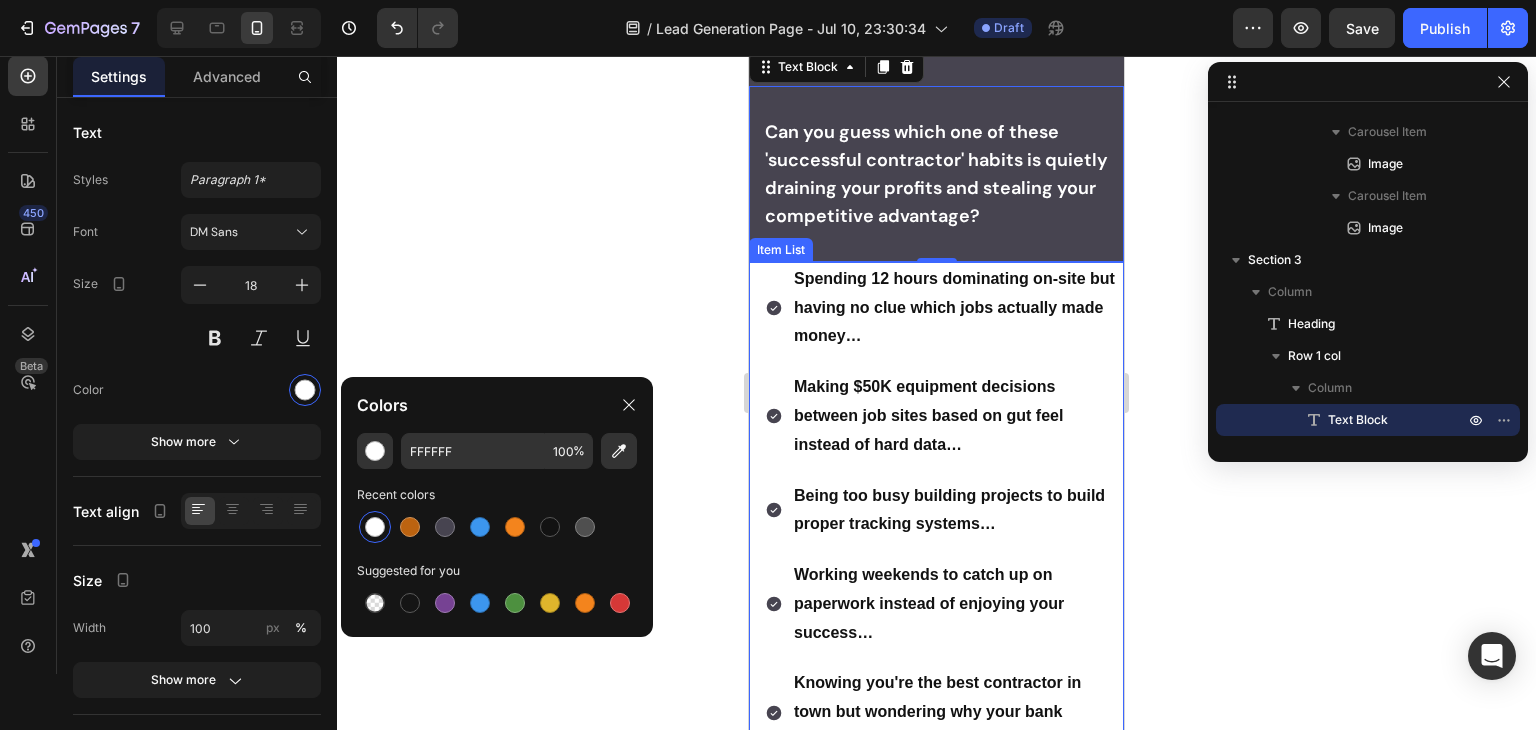 click on "Making $50K equipment decisions between job sites based on gut feel instead of hard data…" at bounding box center [936, 416] 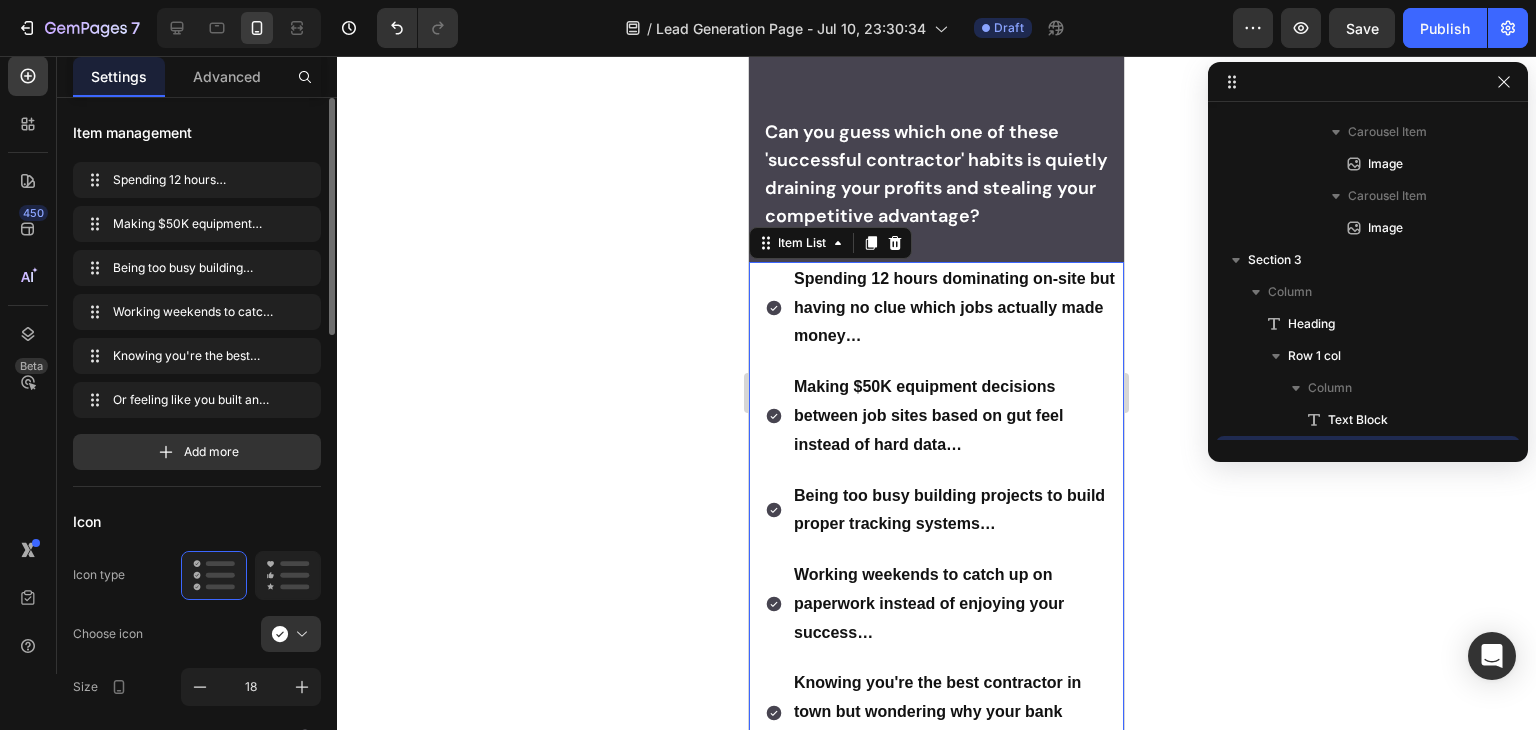 scroll, scrollTop: 1052, scrollLeft: 0, axis: vertical 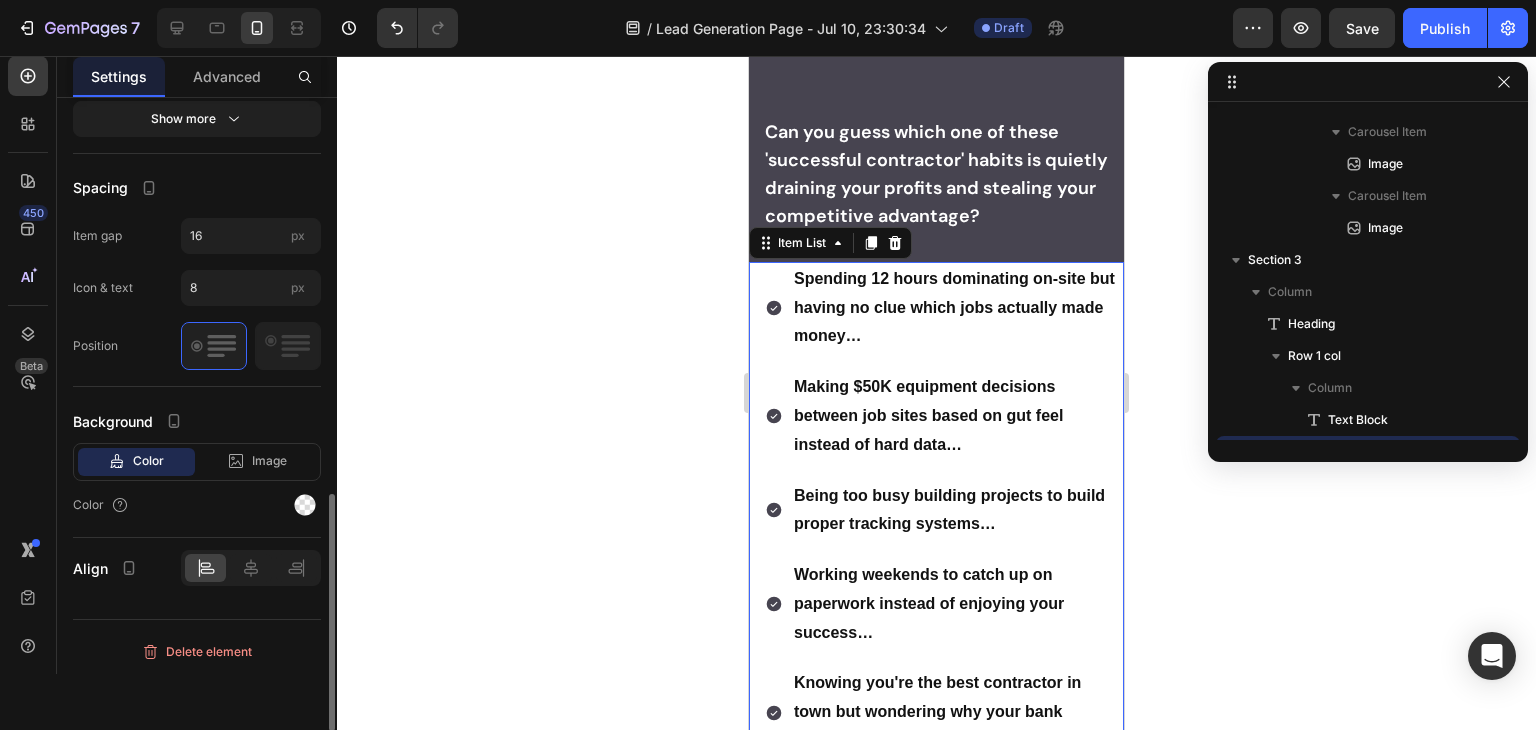 click on "Background Color Image Video  Color" 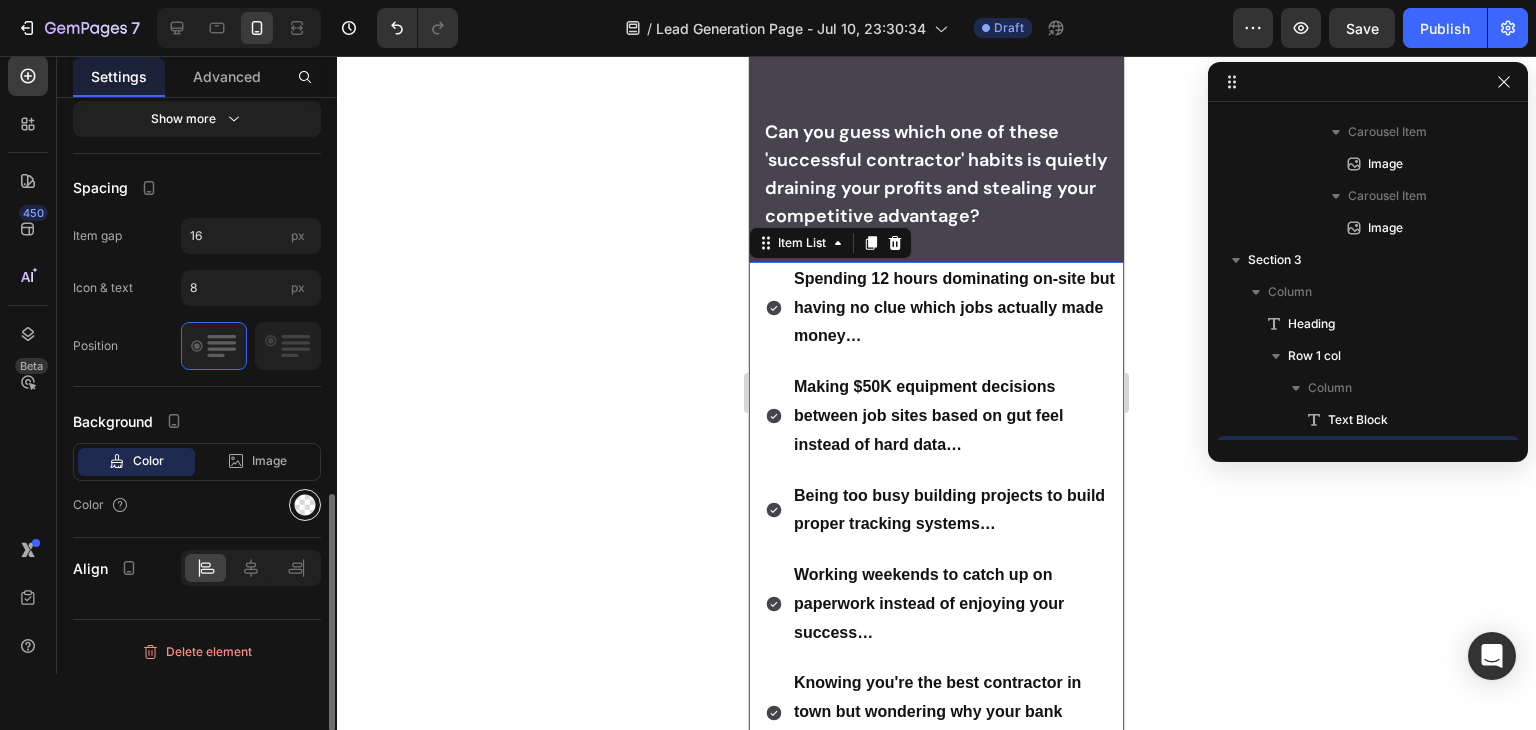 click at bounding box center [305, 505] 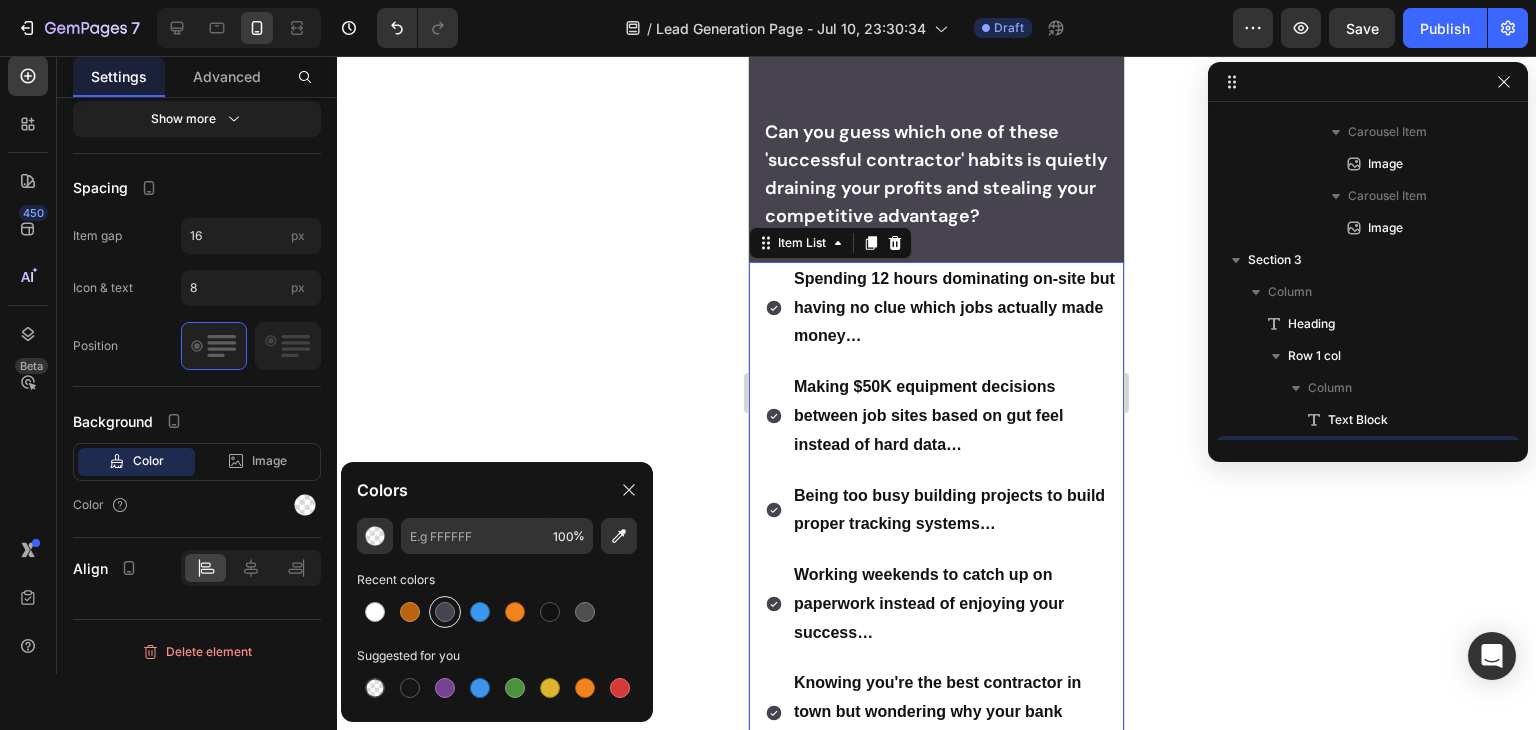 click at bounding box center [445, 612] 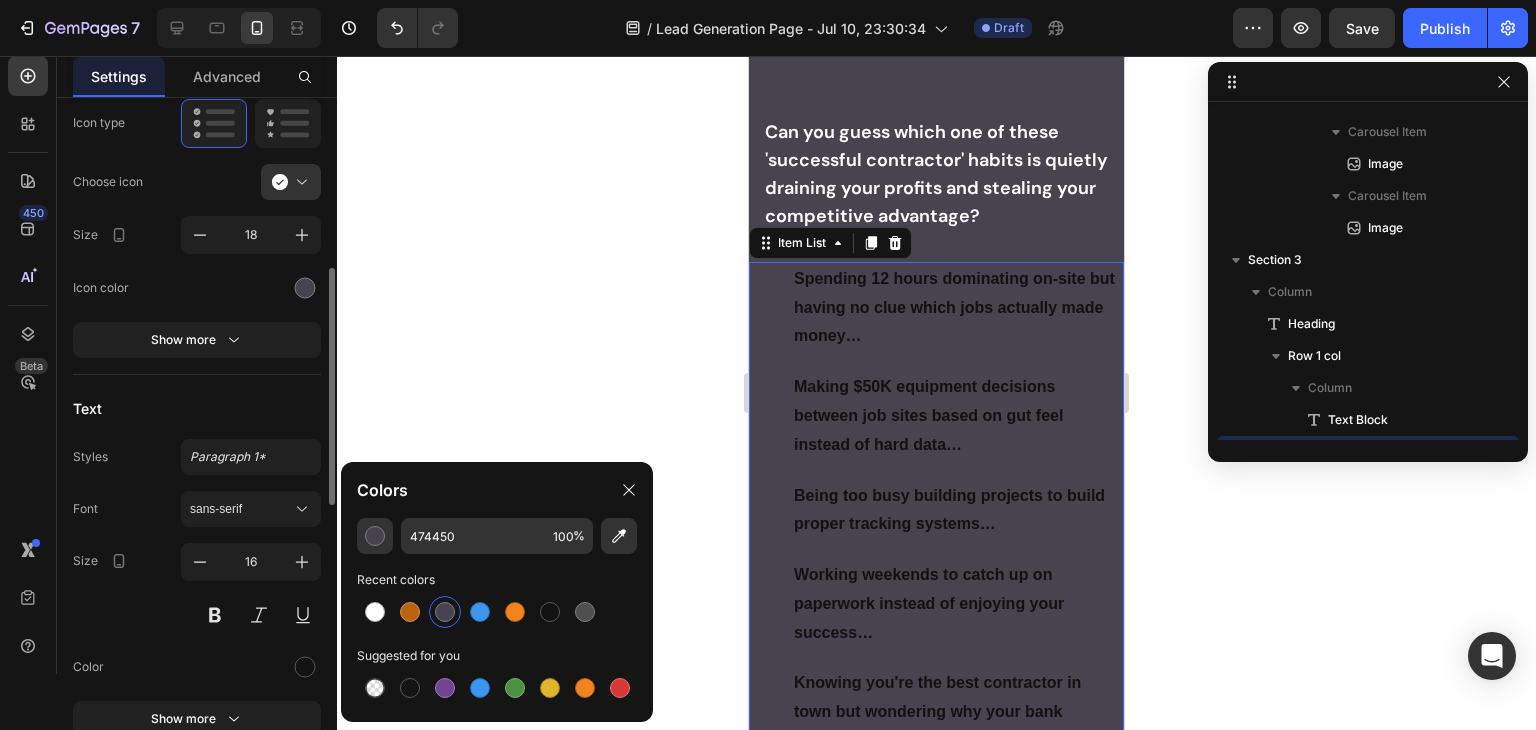 scroll, scrollTop: 352, scrollLeft: 0, axis: vertical 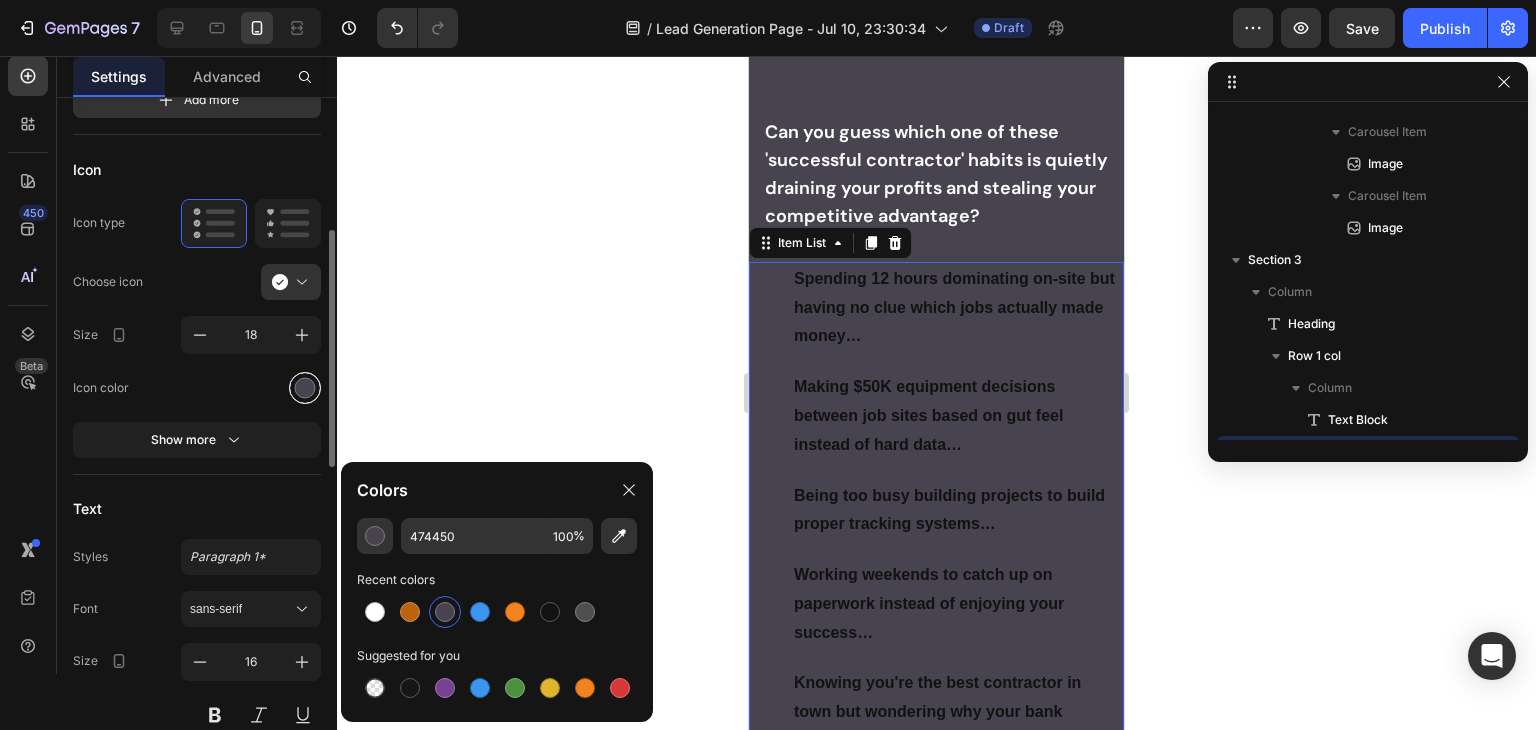 click at bounding box center [305, 387] 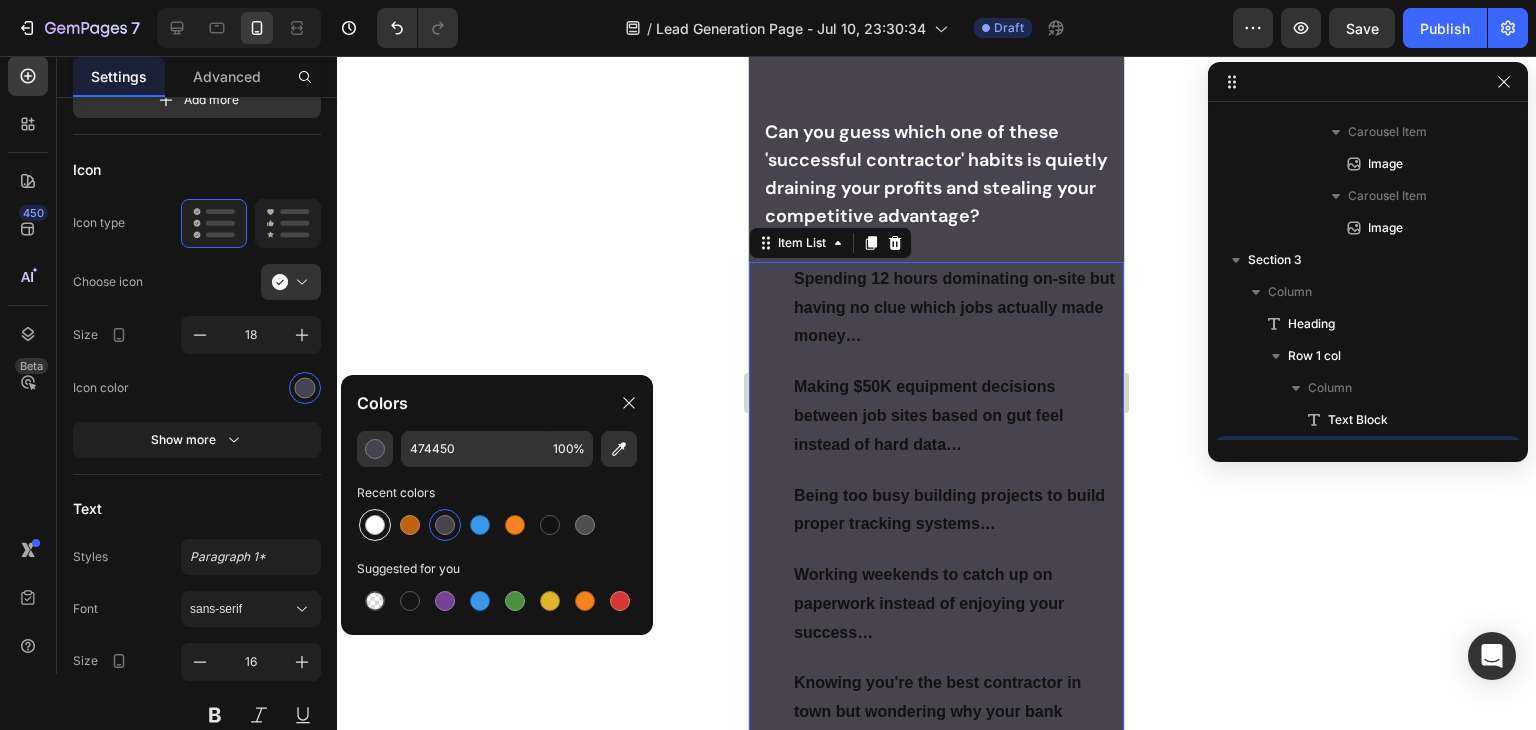 click at bounding box center (375, 525) 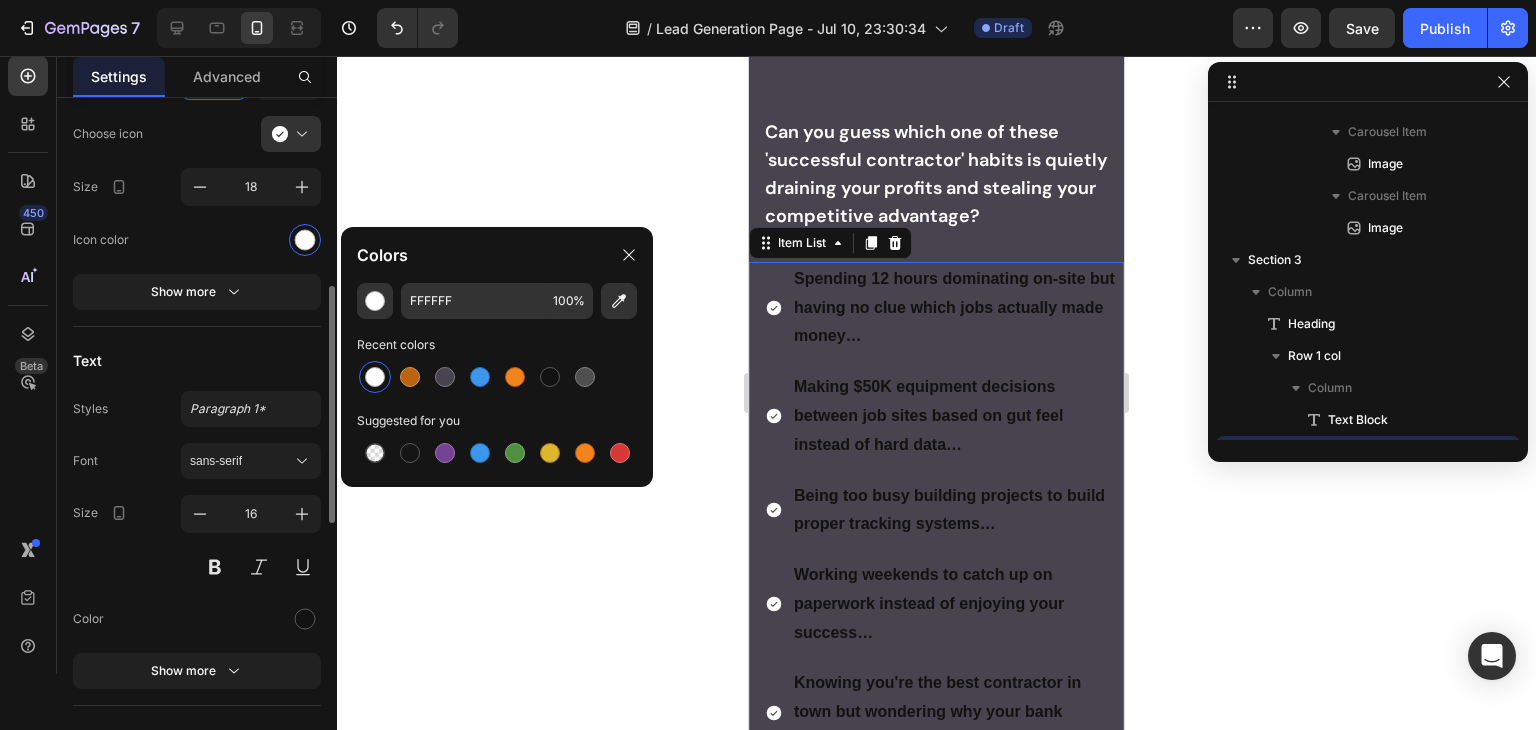 scroll, scrollTop: 700, scrollLeft: 0, axis: vertical 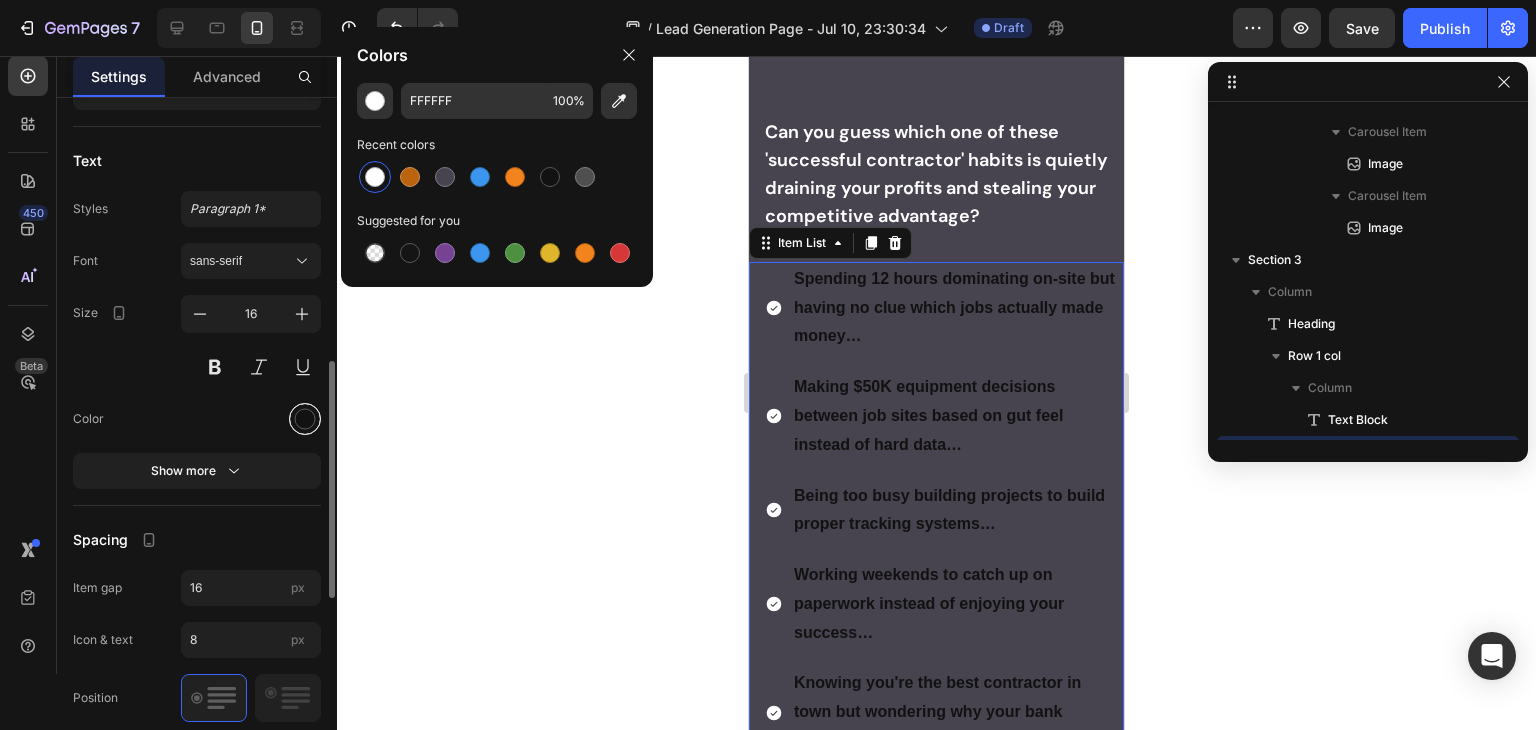 click at bounding box center [305, 419] 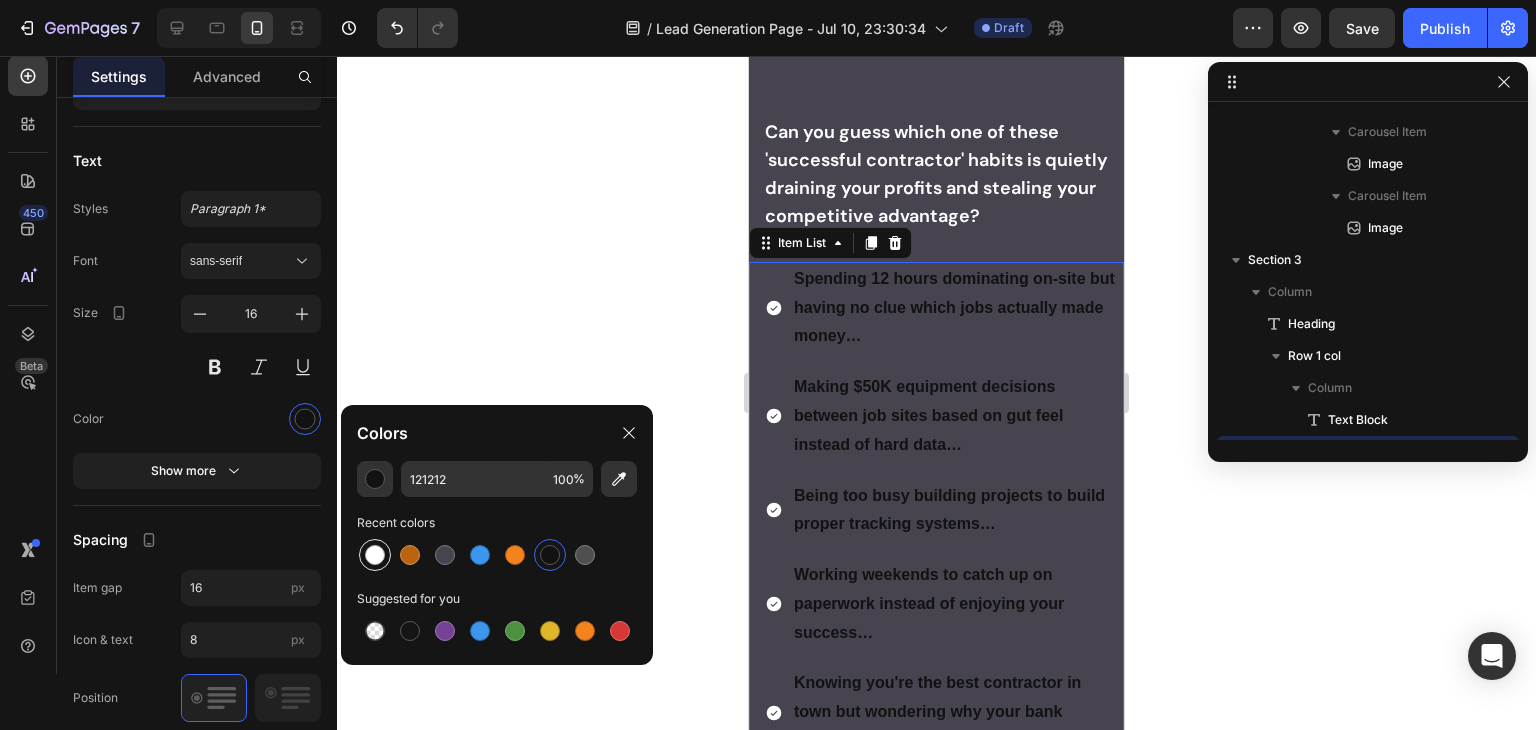 click at bounding box center (375, 555) 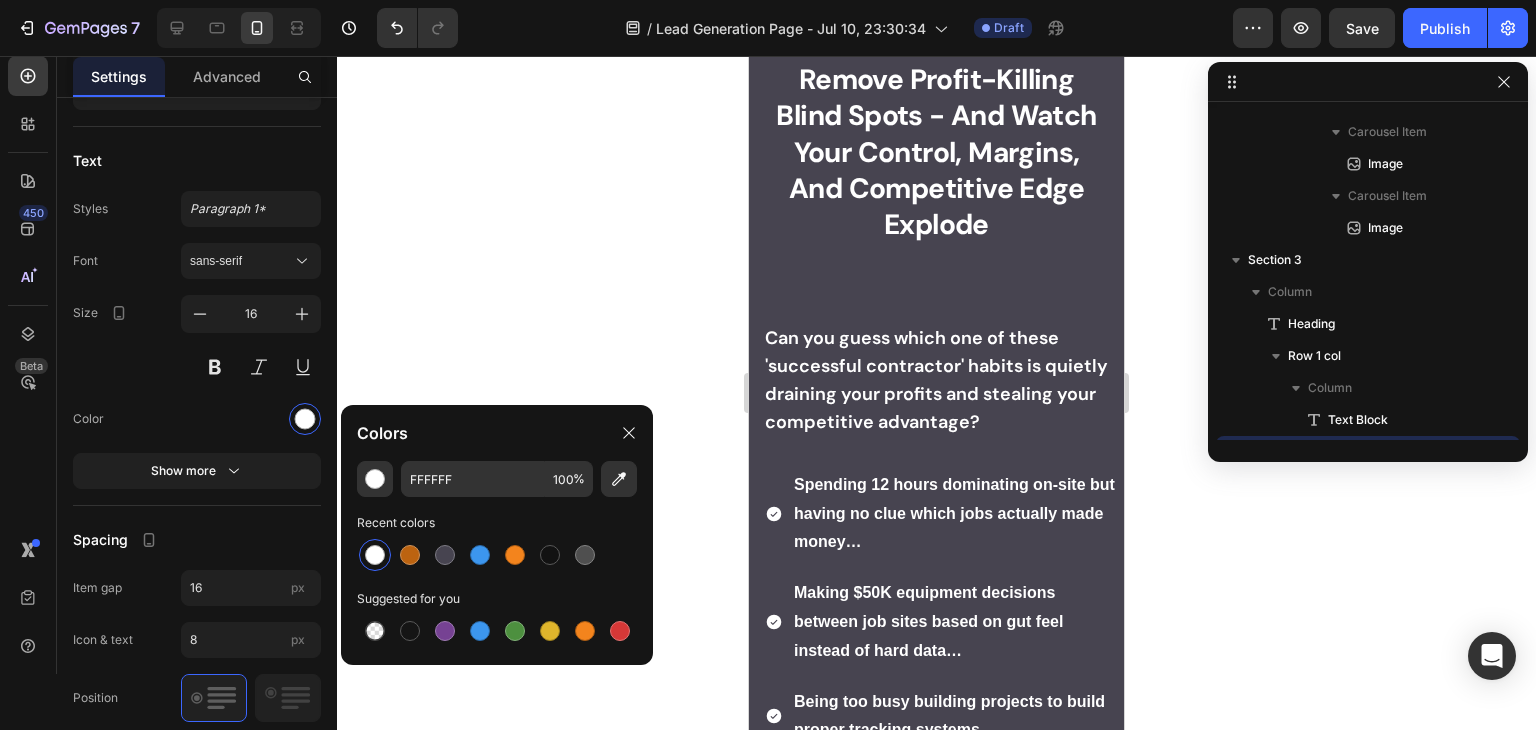 scroll, scrollTop: 1600, scrollLeft: 0, axis: vertical 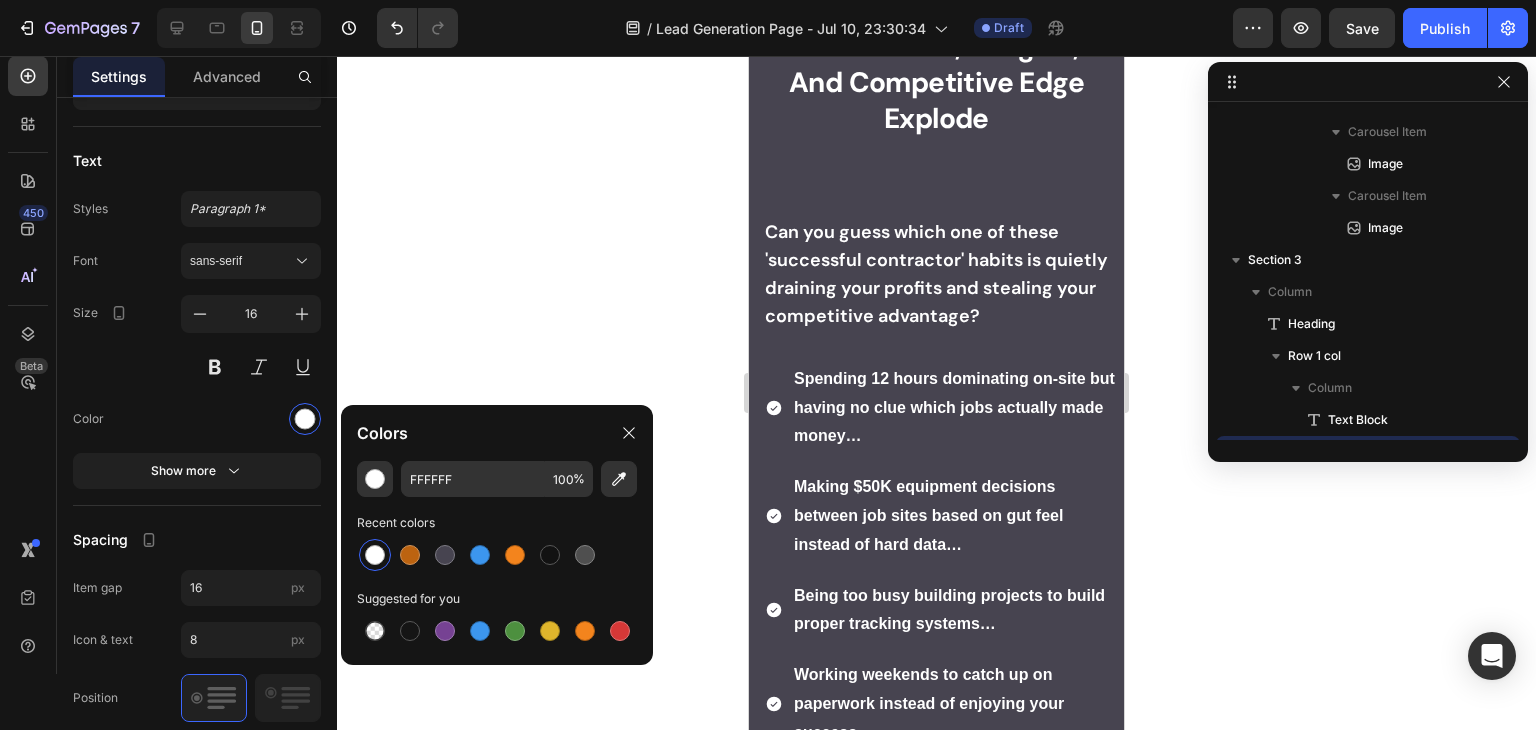 click 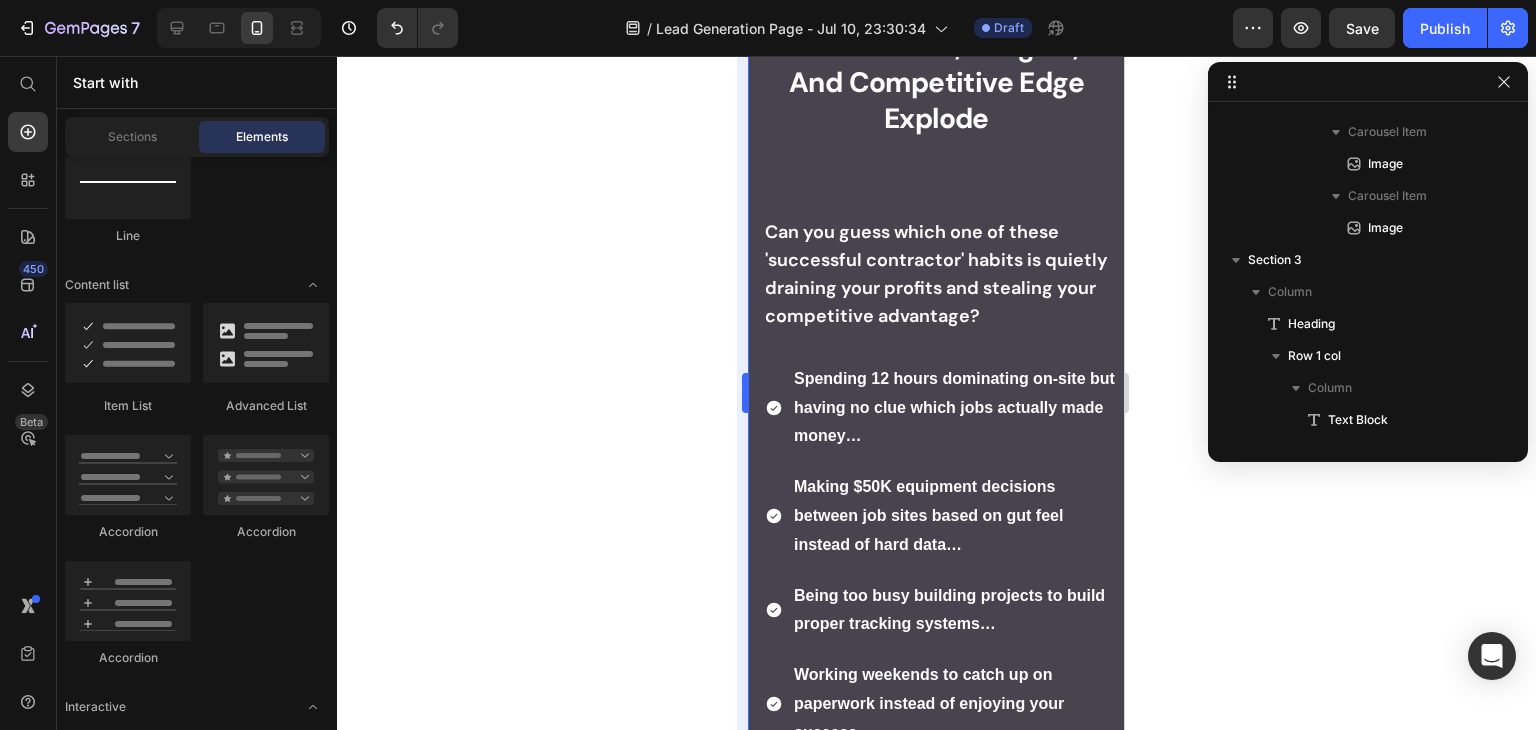 scroll, scrollTop: 0, scrollLeft: 0, axis: both 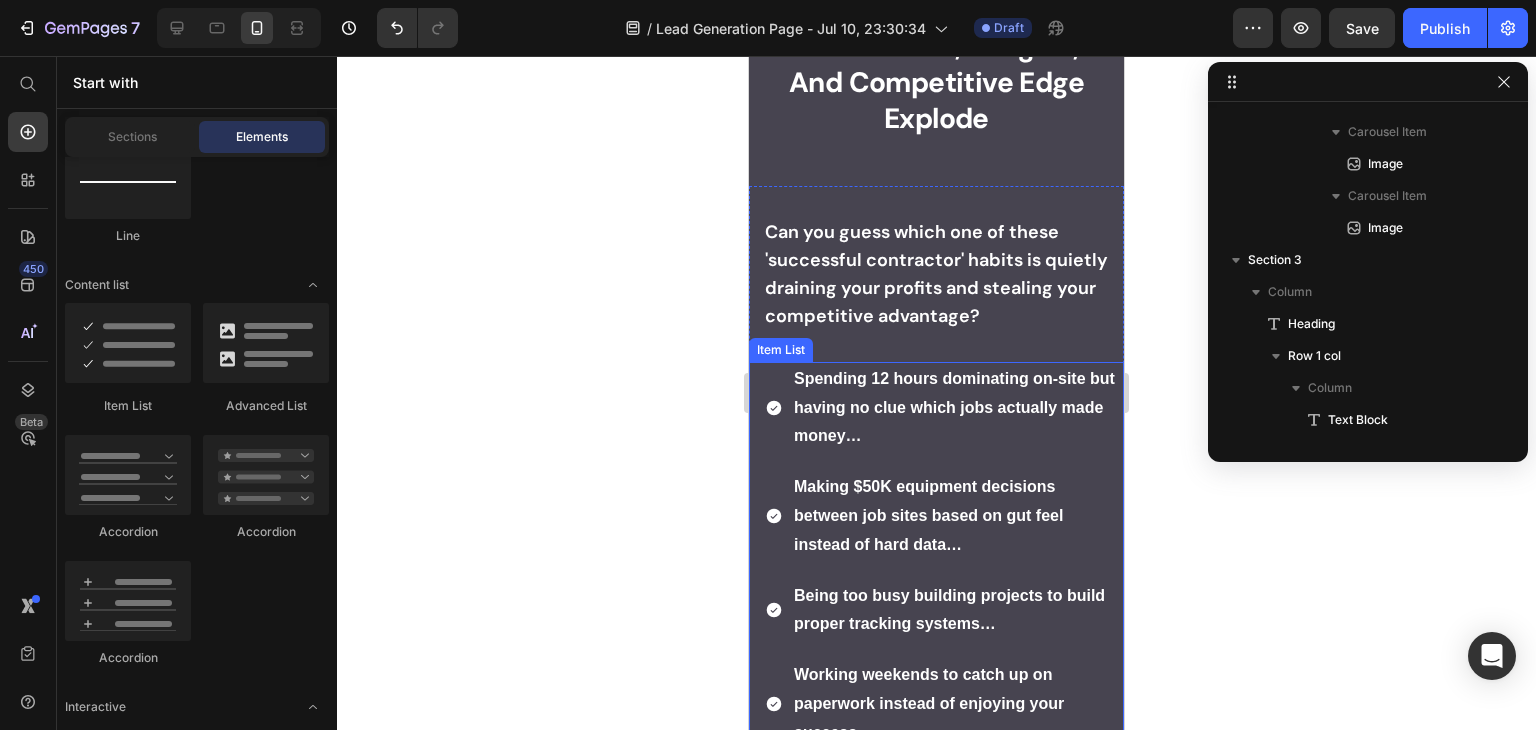 click 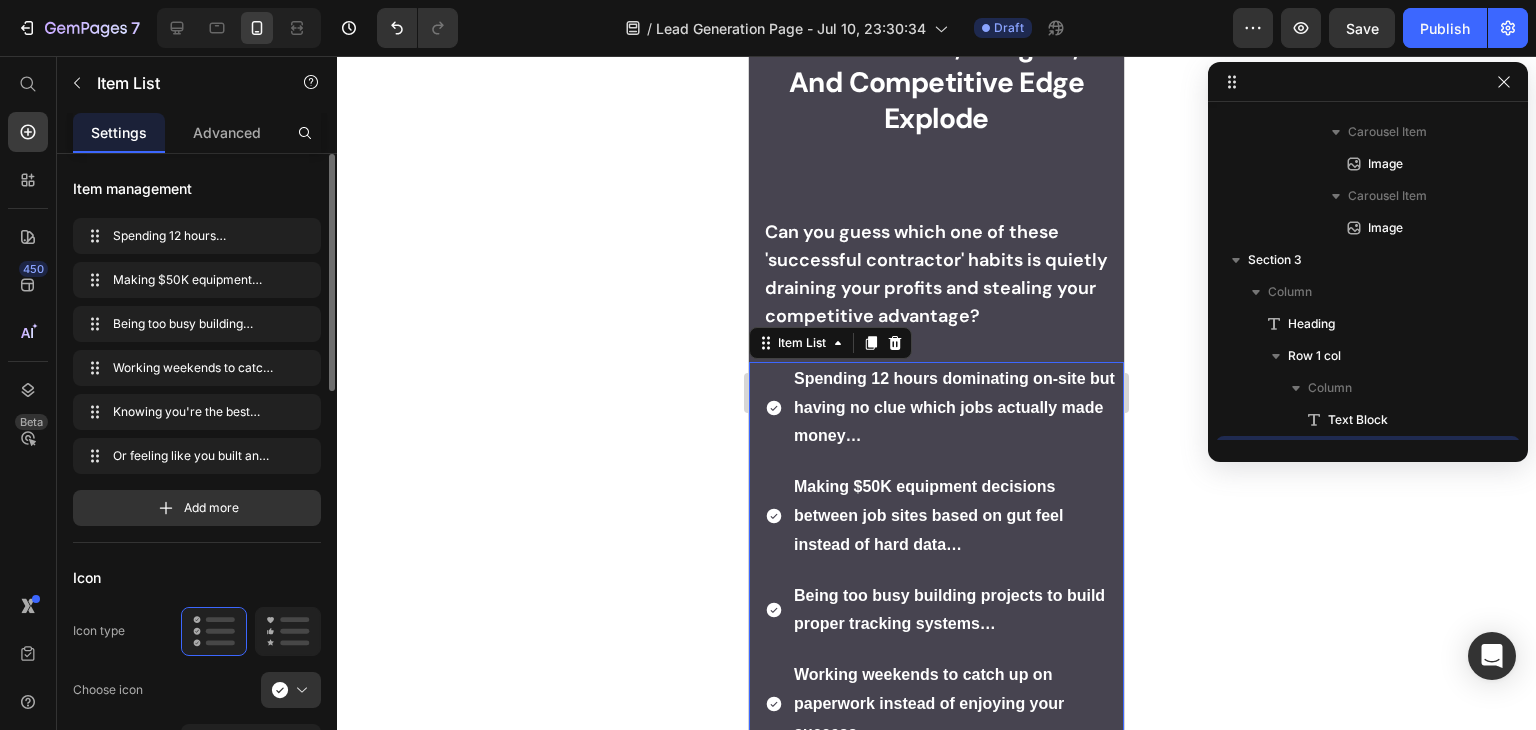 scroll, scrollTop: 300, scrollLeft: 0, axis: vertical 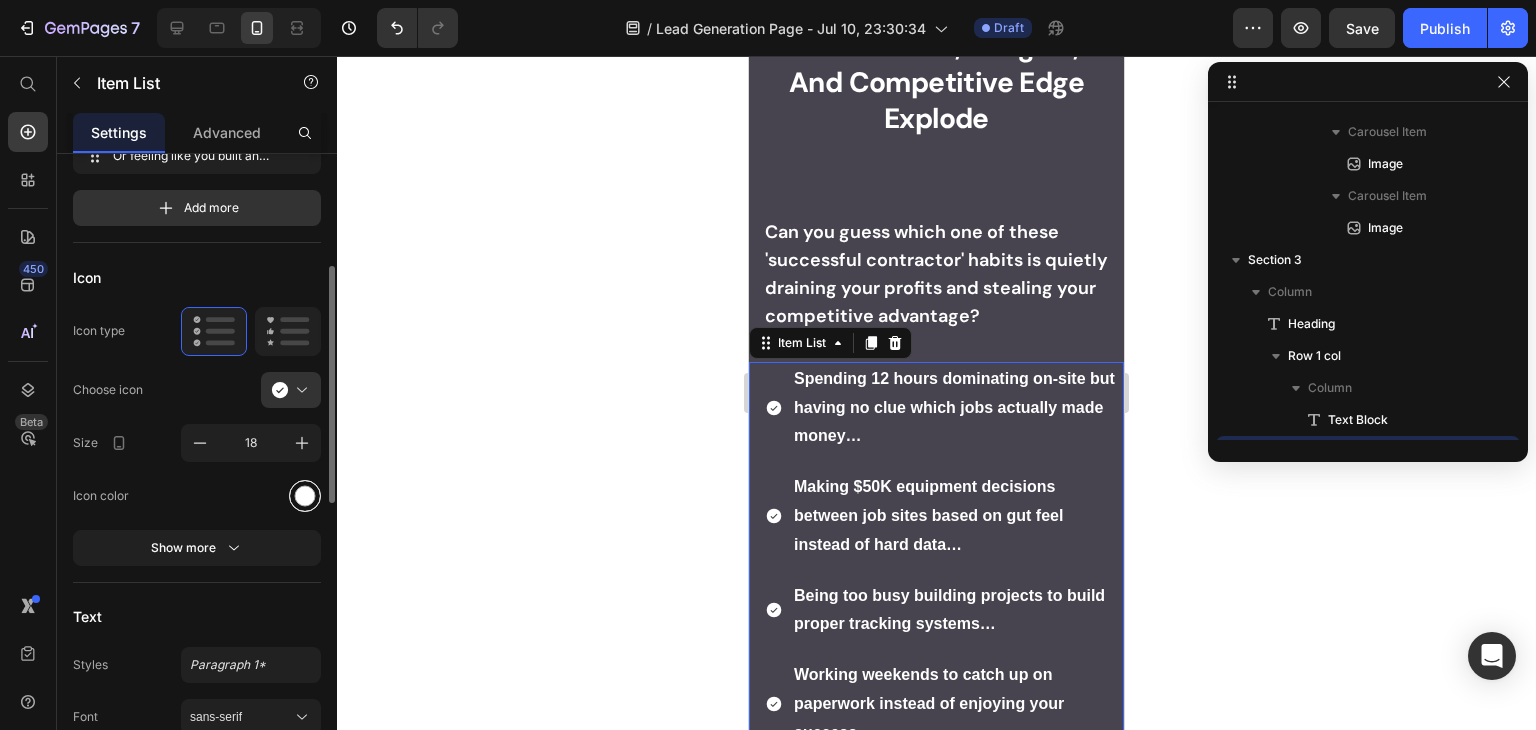 click at bounding box center [305, 496] 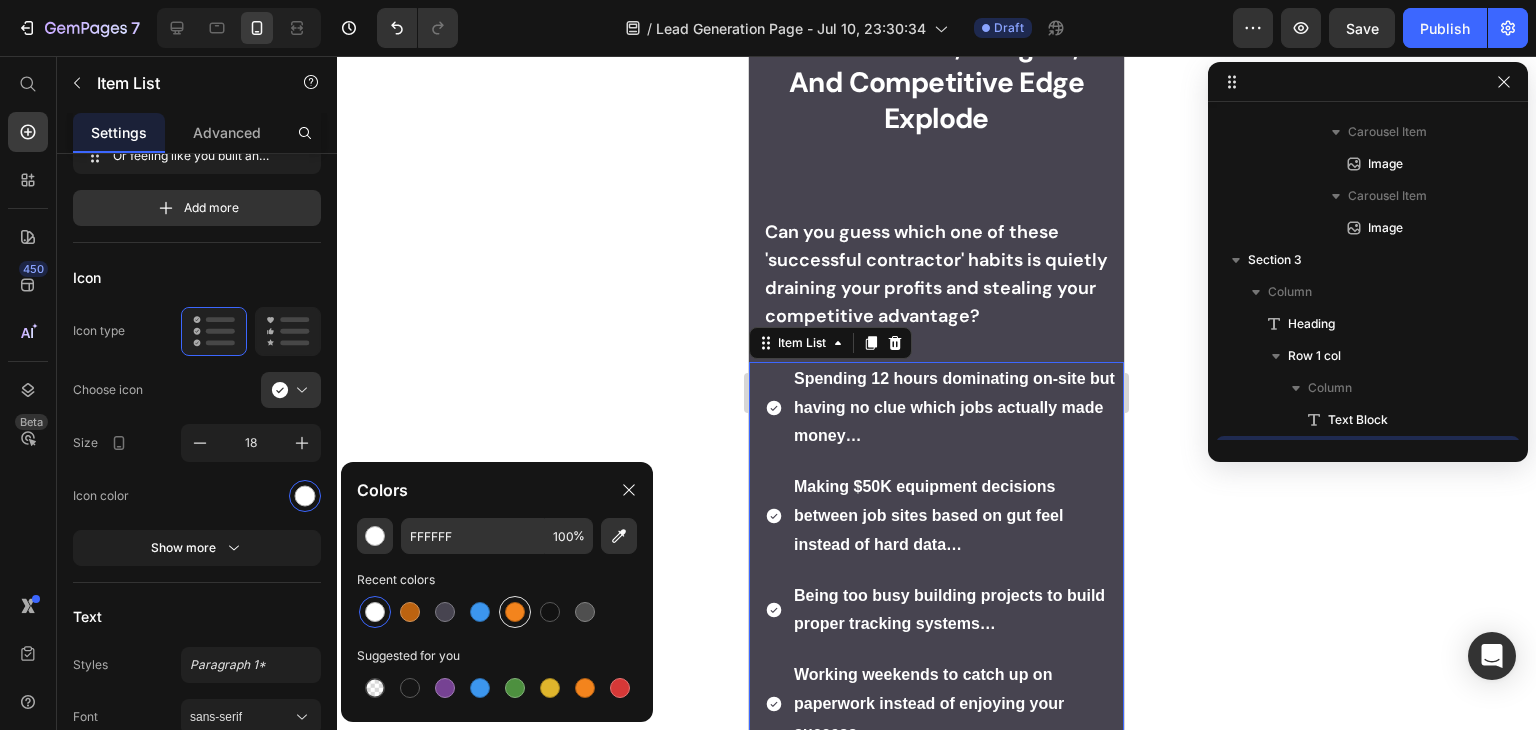 click at bounding box center (515, 612) 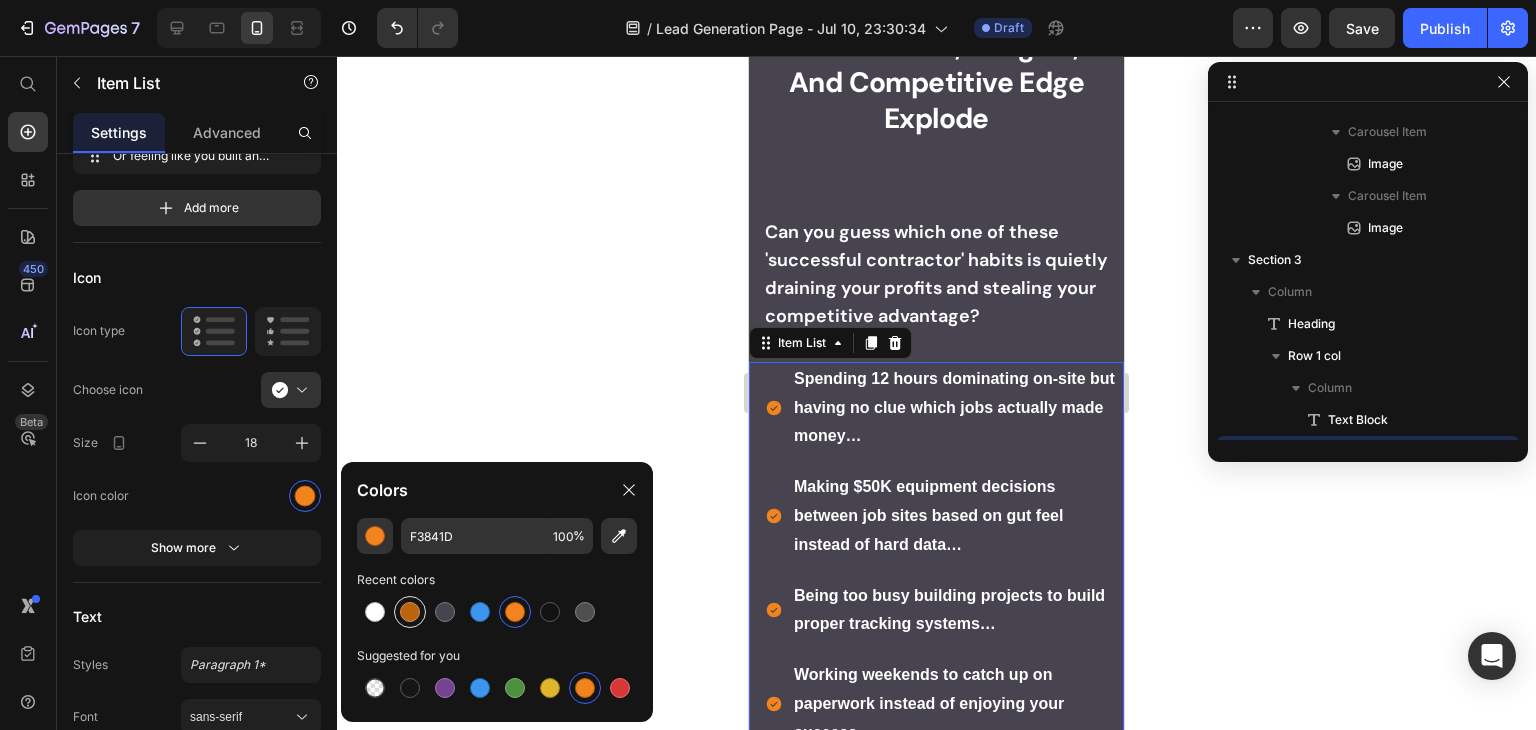 click at bounding box center [410, 612] 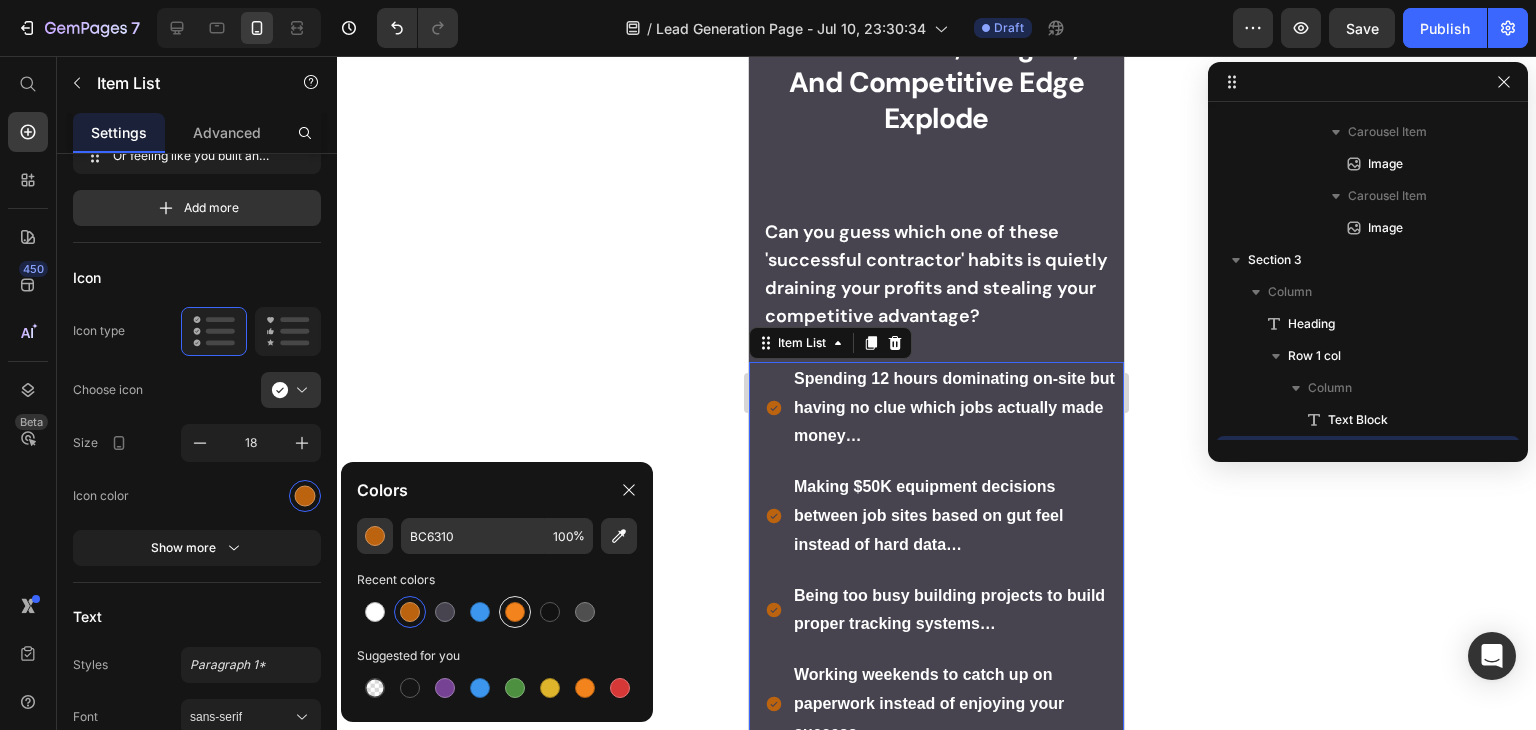 click at bounding box center (515, 612) 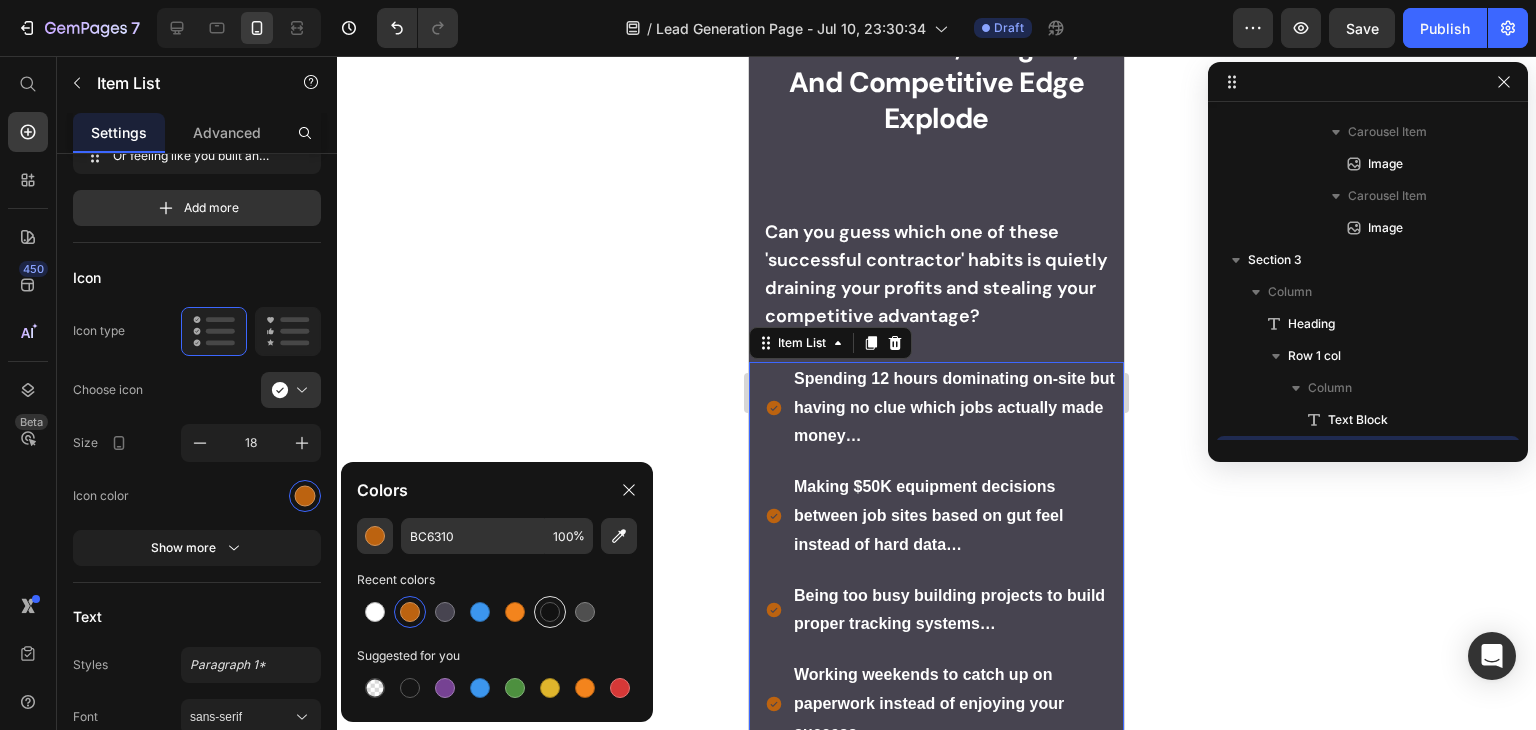 type on "F3841D" 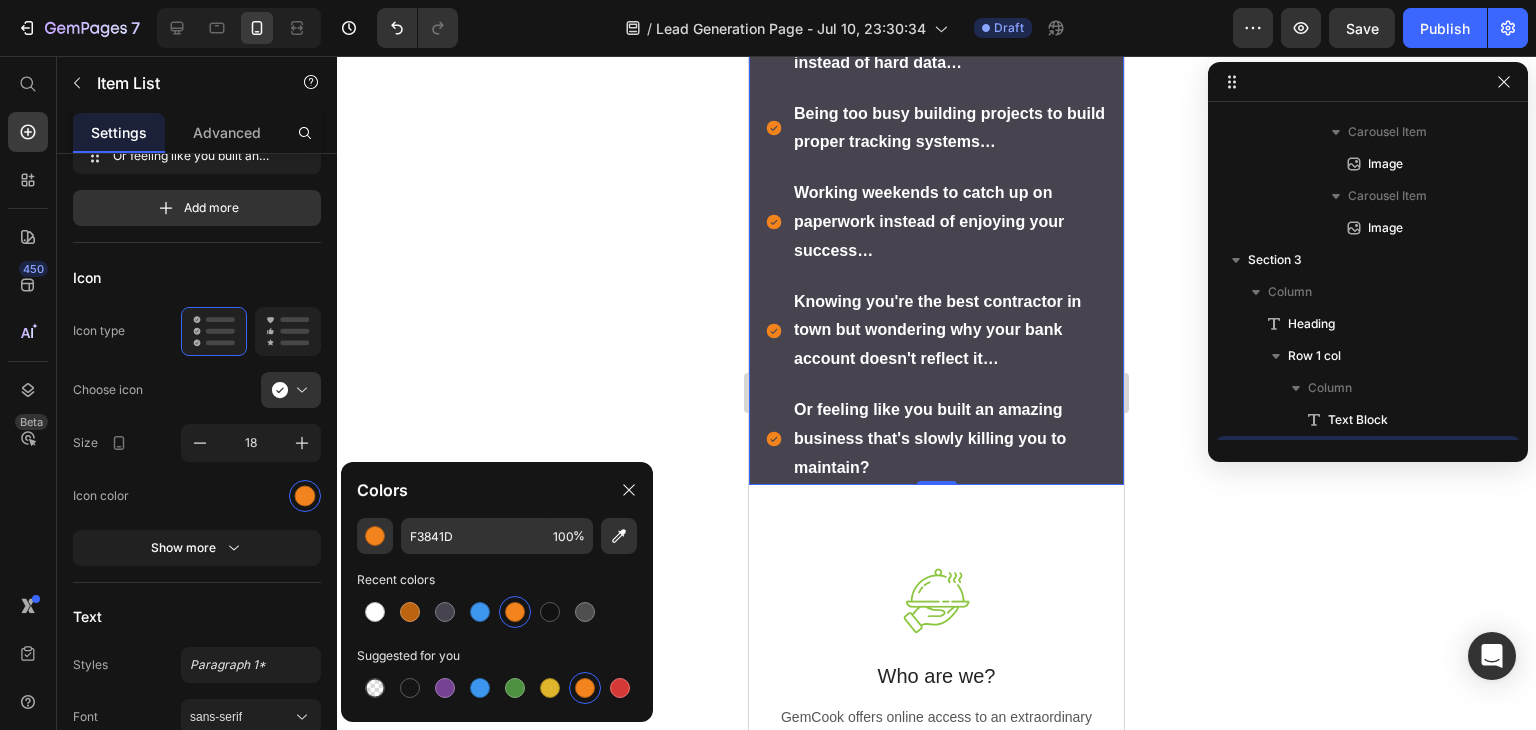 scroll, scrollTop: 2200, scrollLeft: 0, axis: vertical 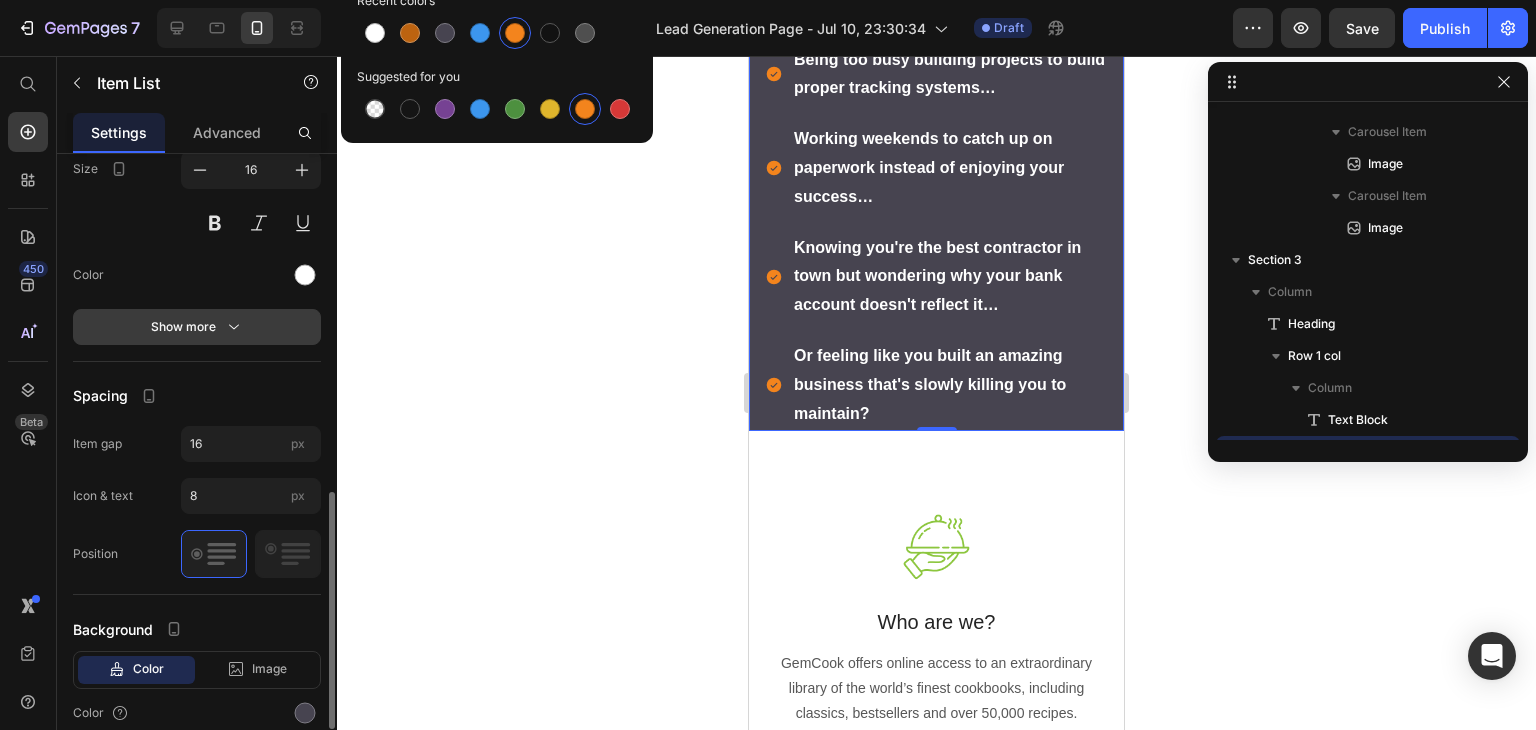 click on "Show more" at bounding box center [197, 327] 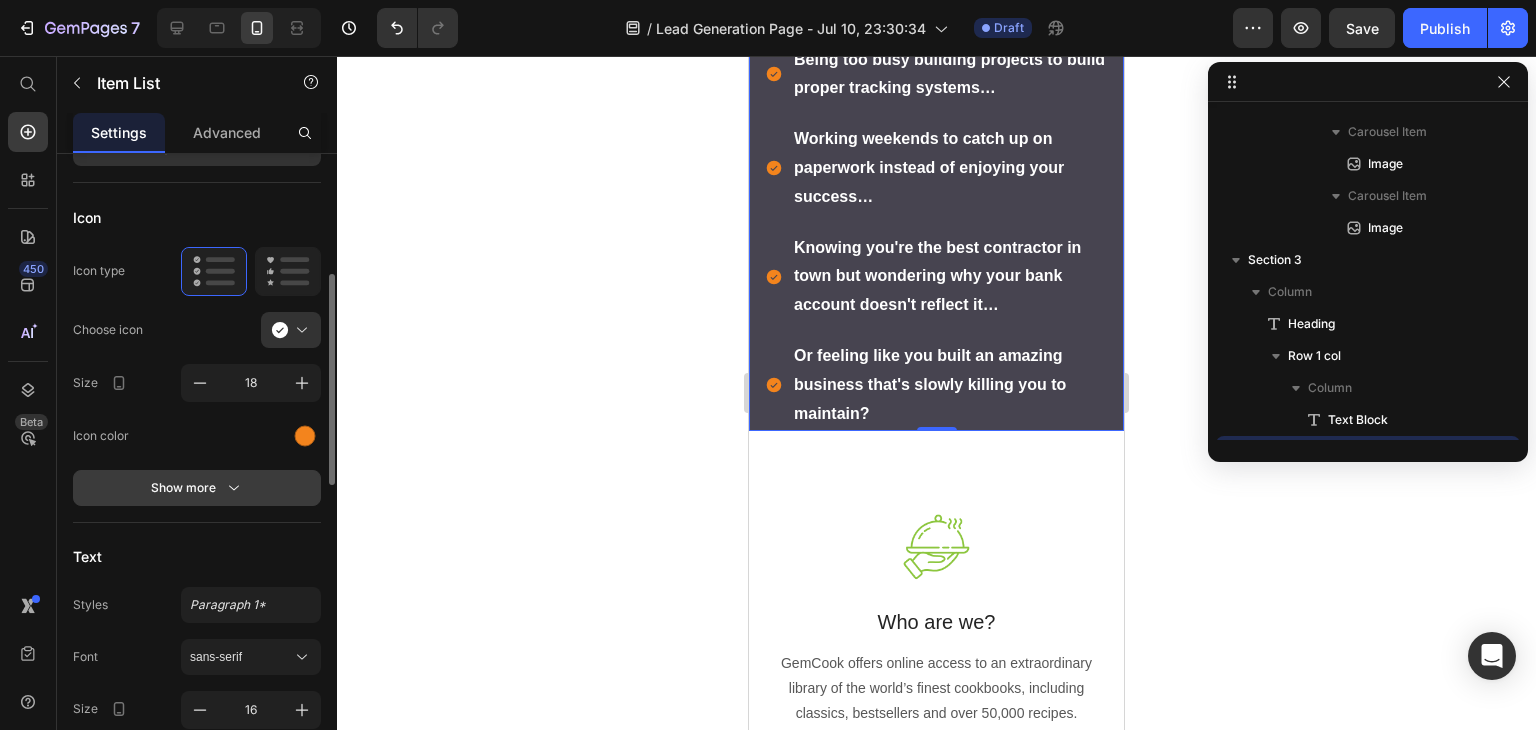click 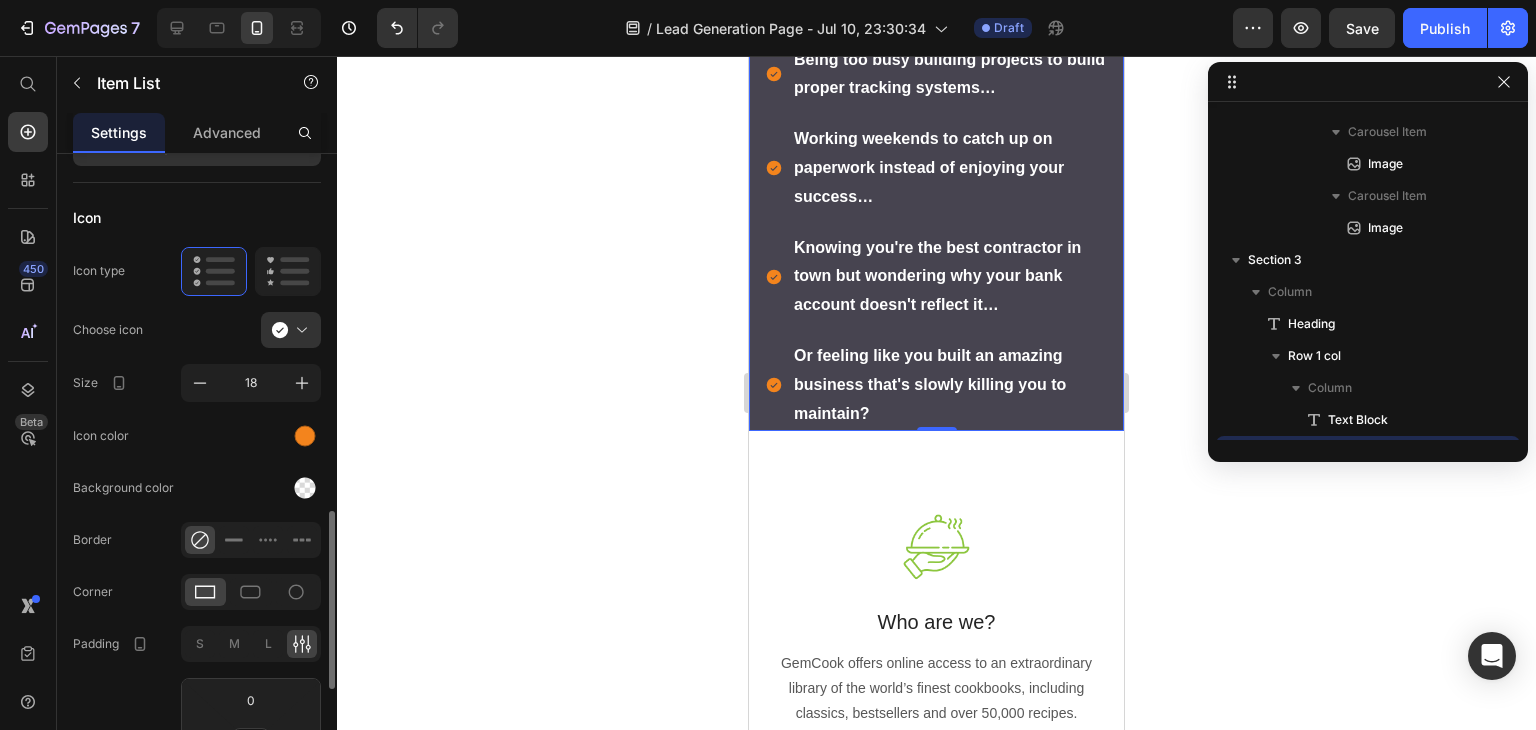 scroll, scrollTop: 560, scrollLeft: 0, axis: vertical 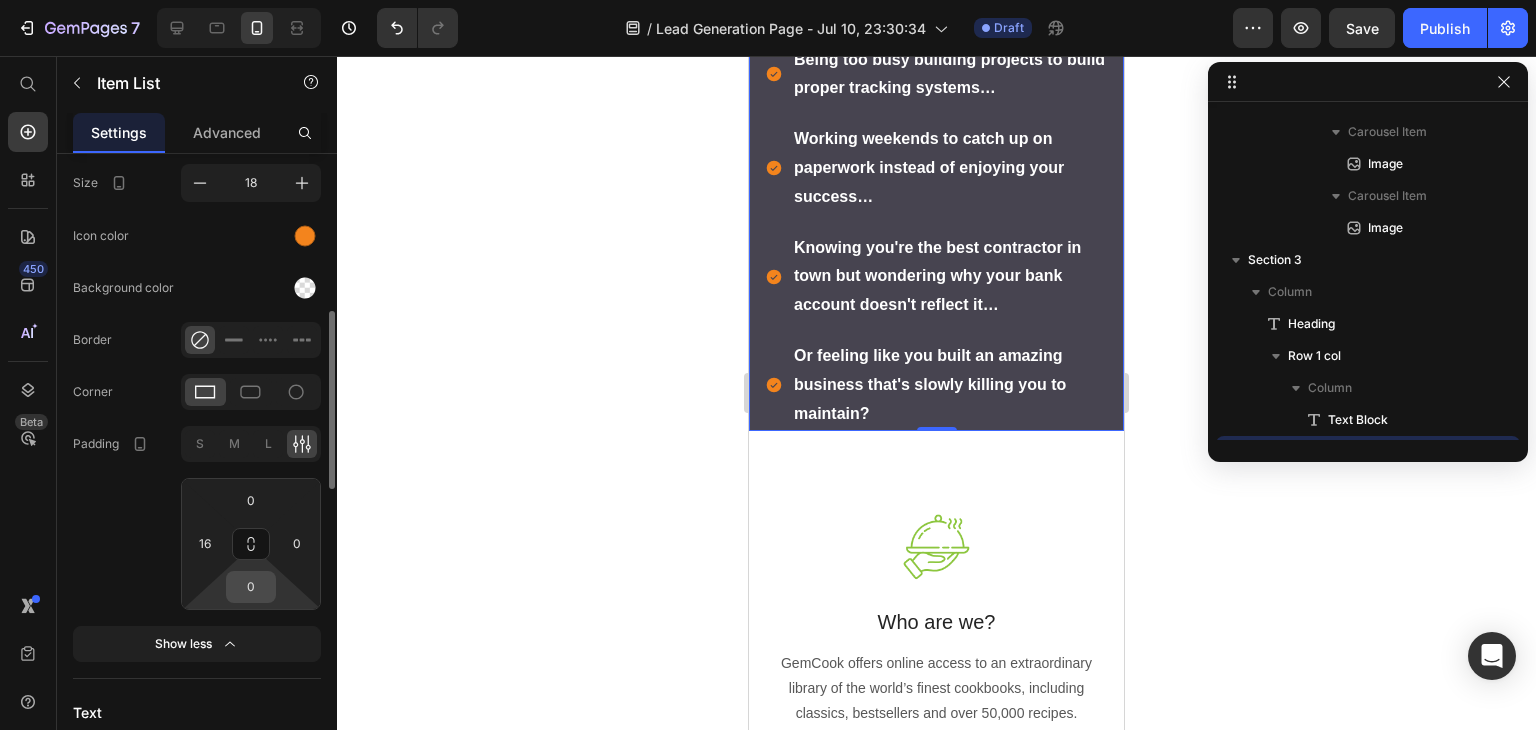 click on "0" at bounding box center [251, 587] 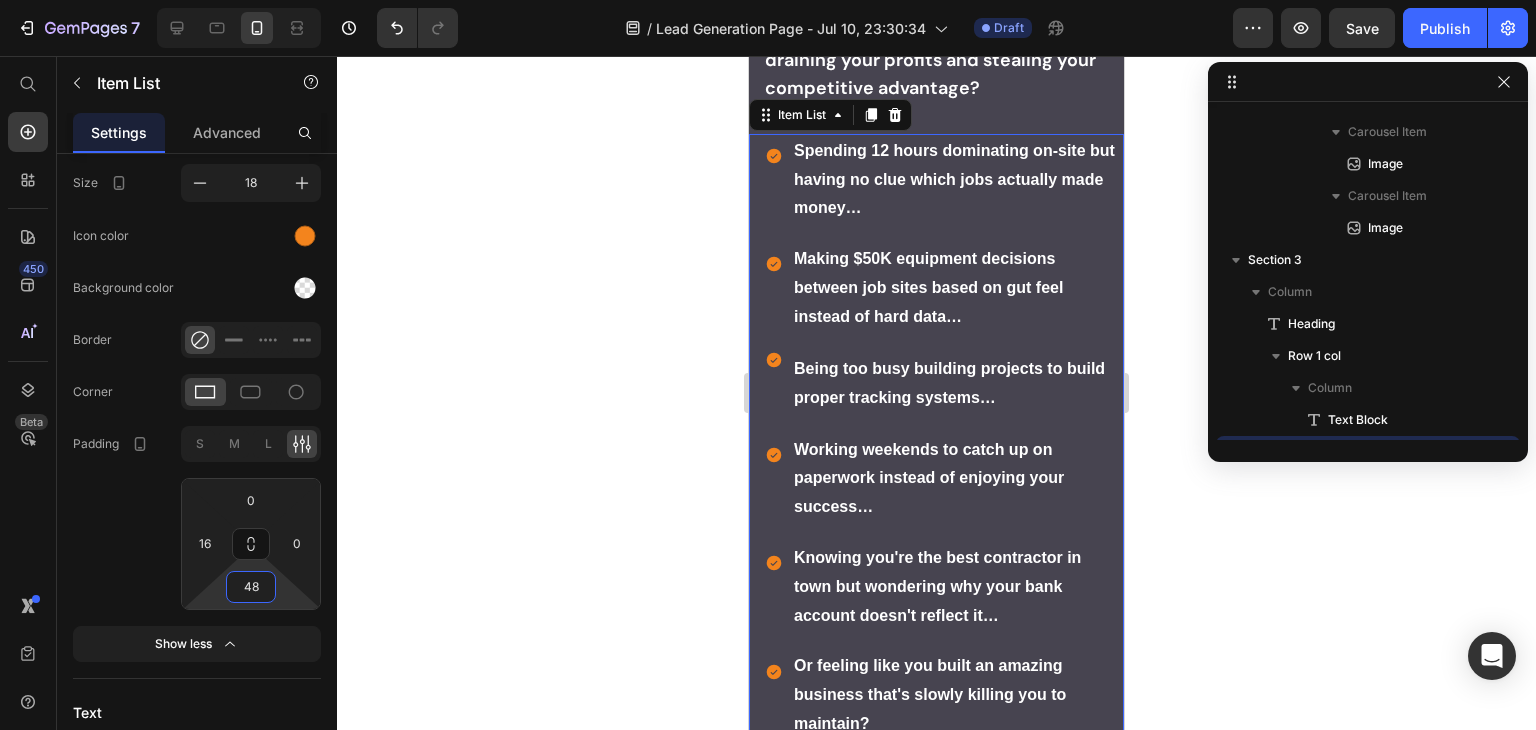 scroll, scrollTop: 2000, scrollLeft: 0, axis: vertical 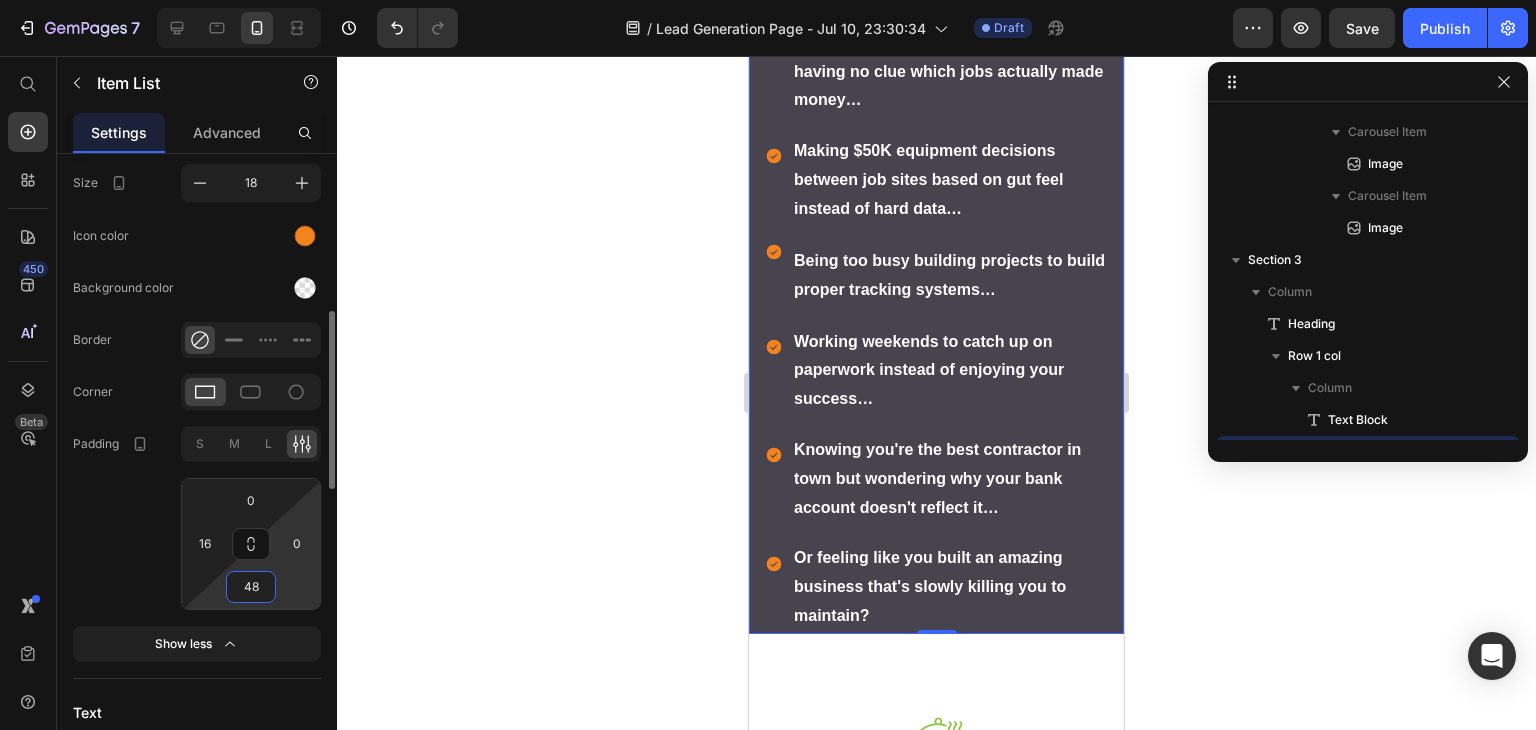 type on "4" 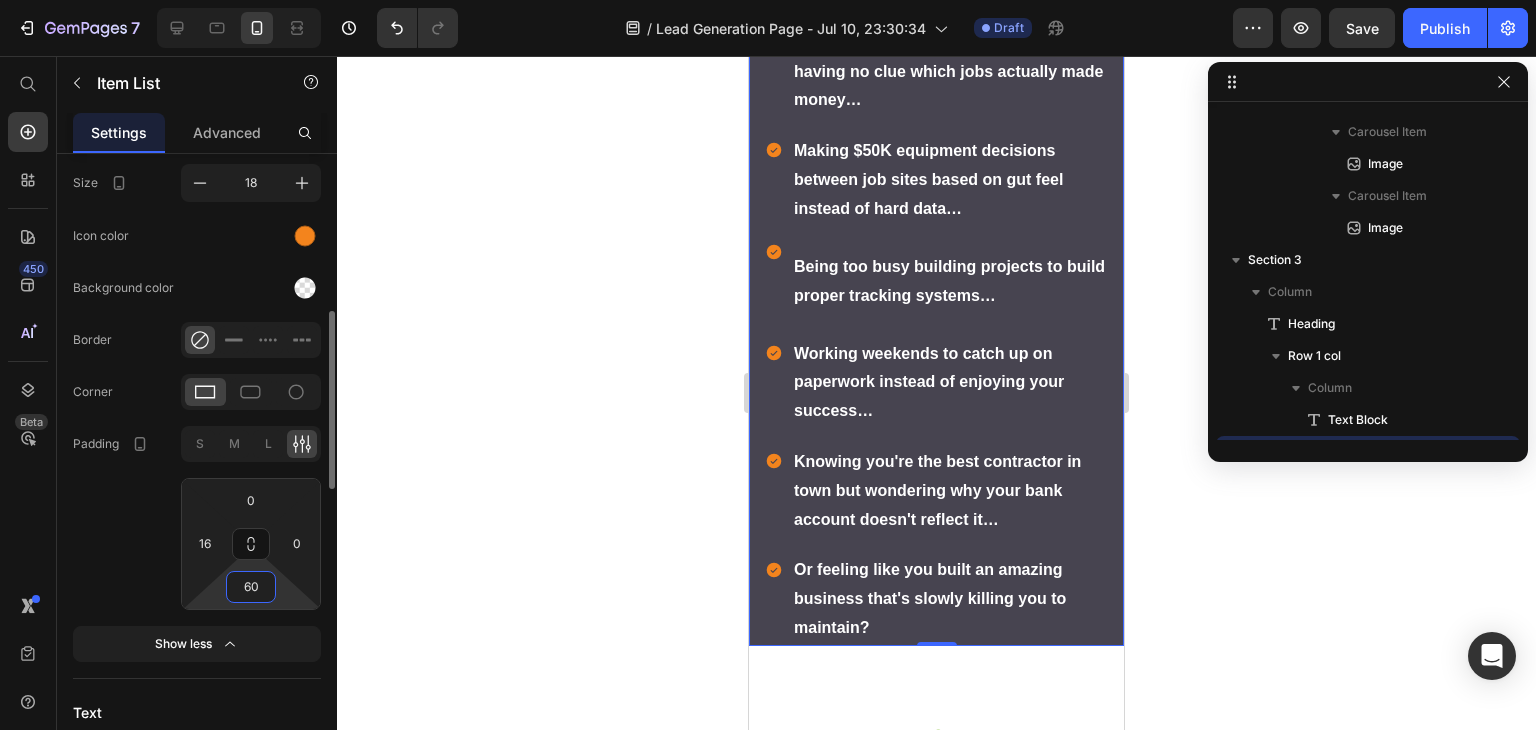 type on "6" 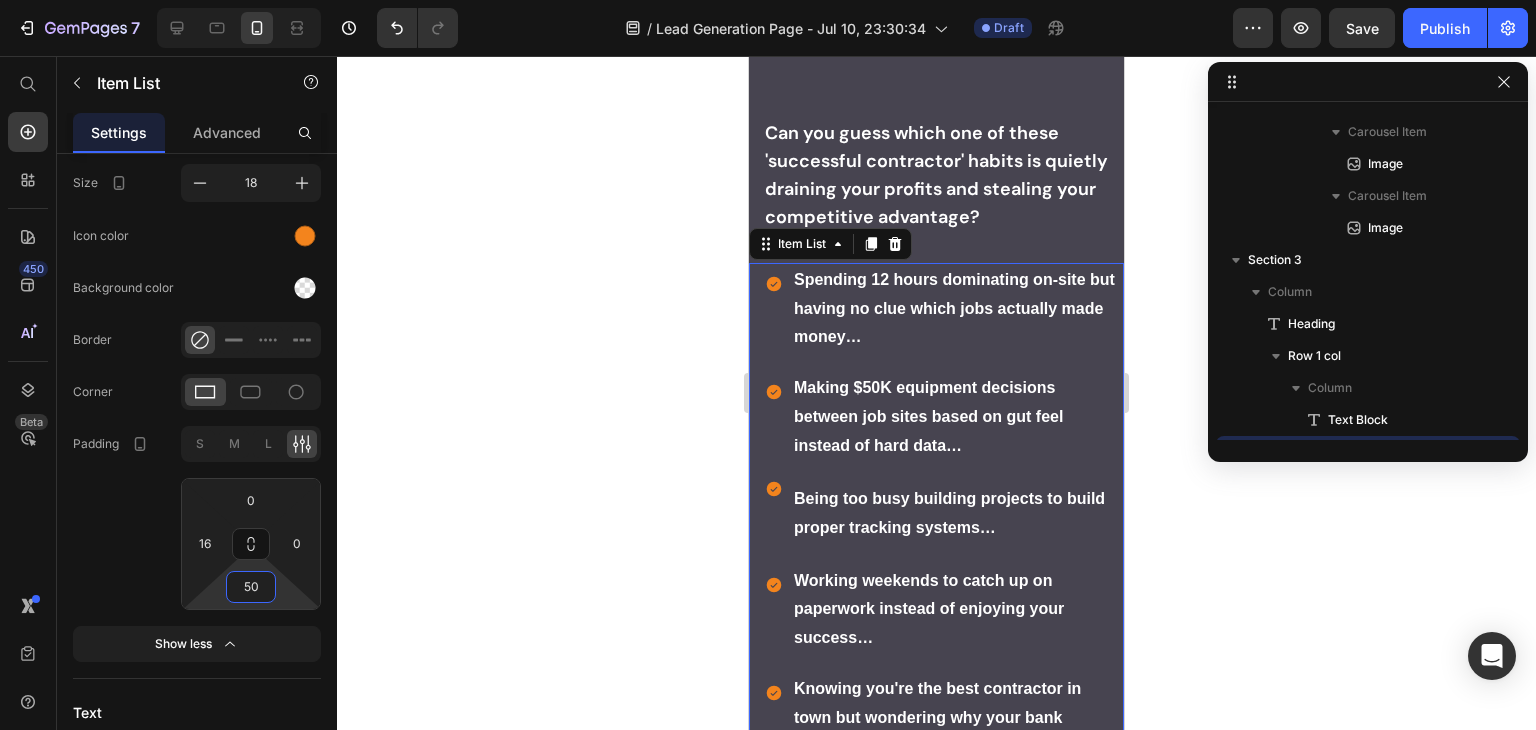 scroll, scrollTop: 1700, scrollLeft: 0, axis: vertical 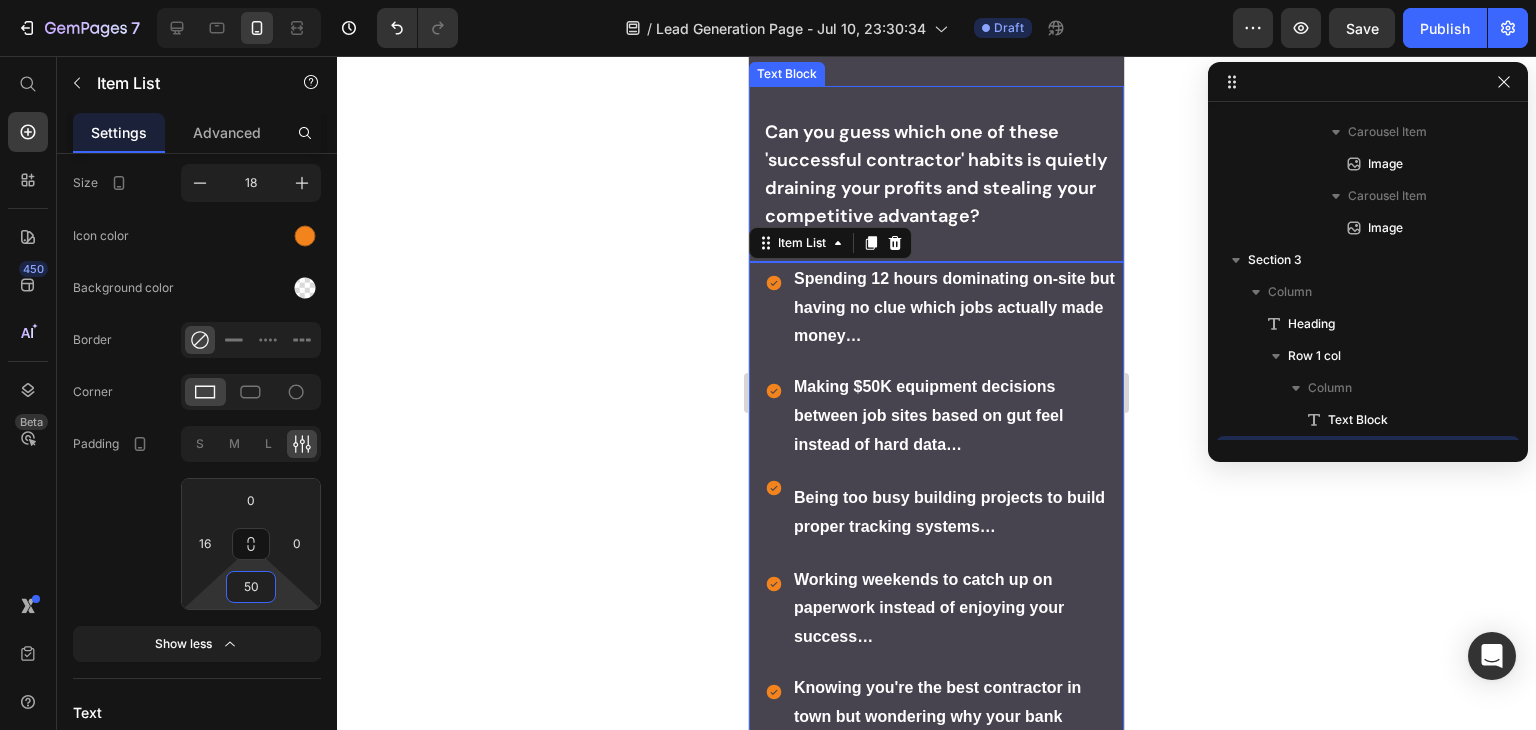 type on "50" 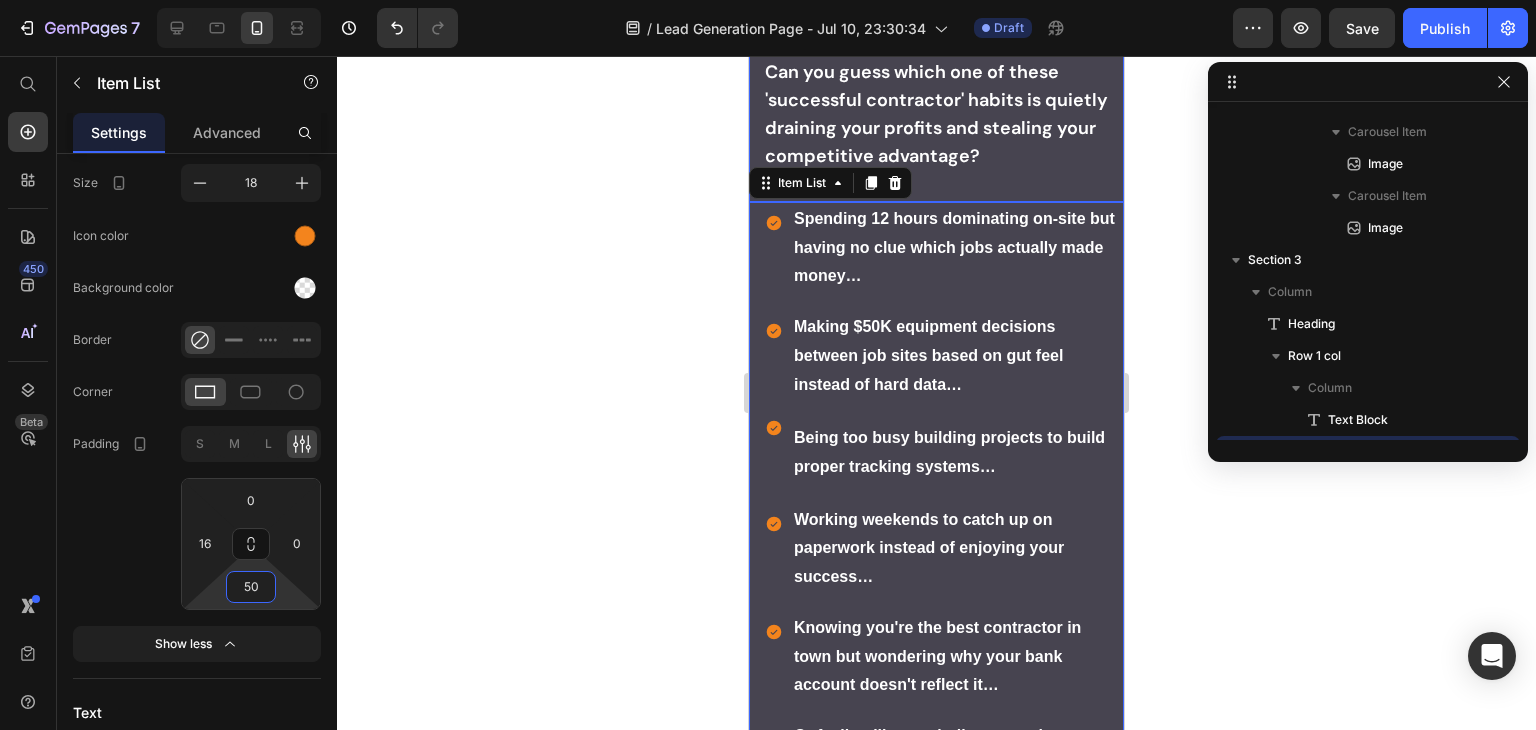 click on "Can you guess which one of these 'successful contractor' habits is quietly draining your profits and stealing your competitive advantage?" at bounding box center [936, 114] 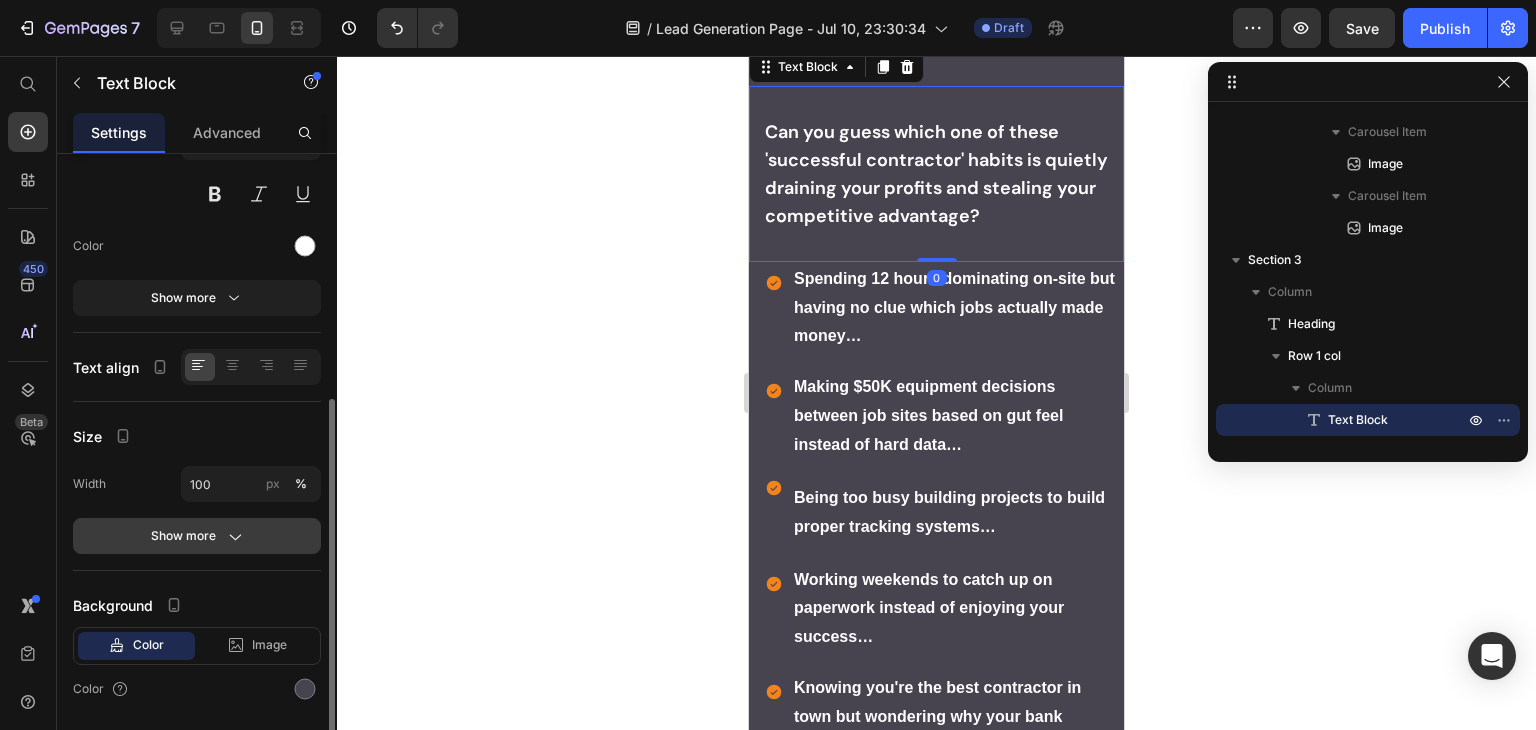 scroll, scrollTop: 260, scrollLeft: 0, axis: vertical 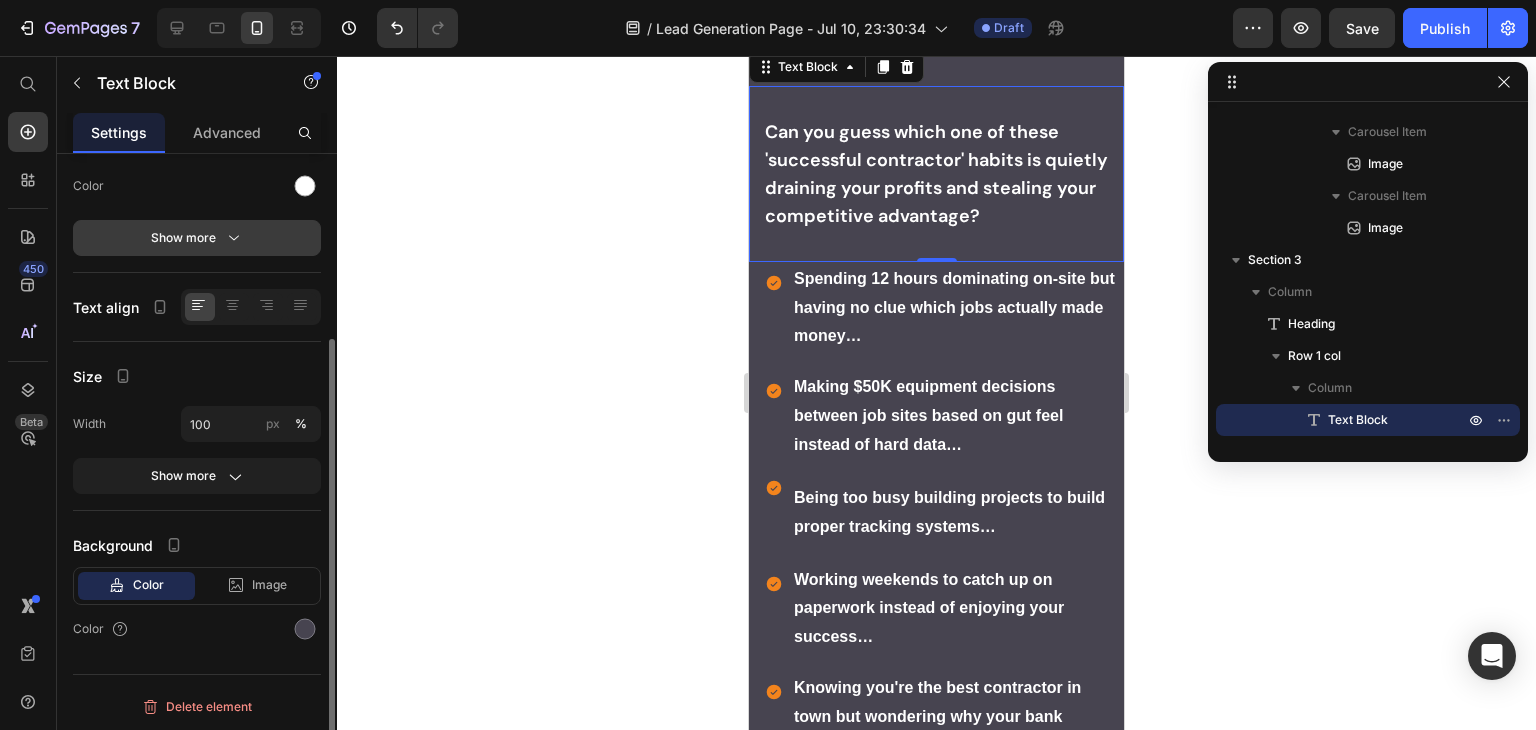 click 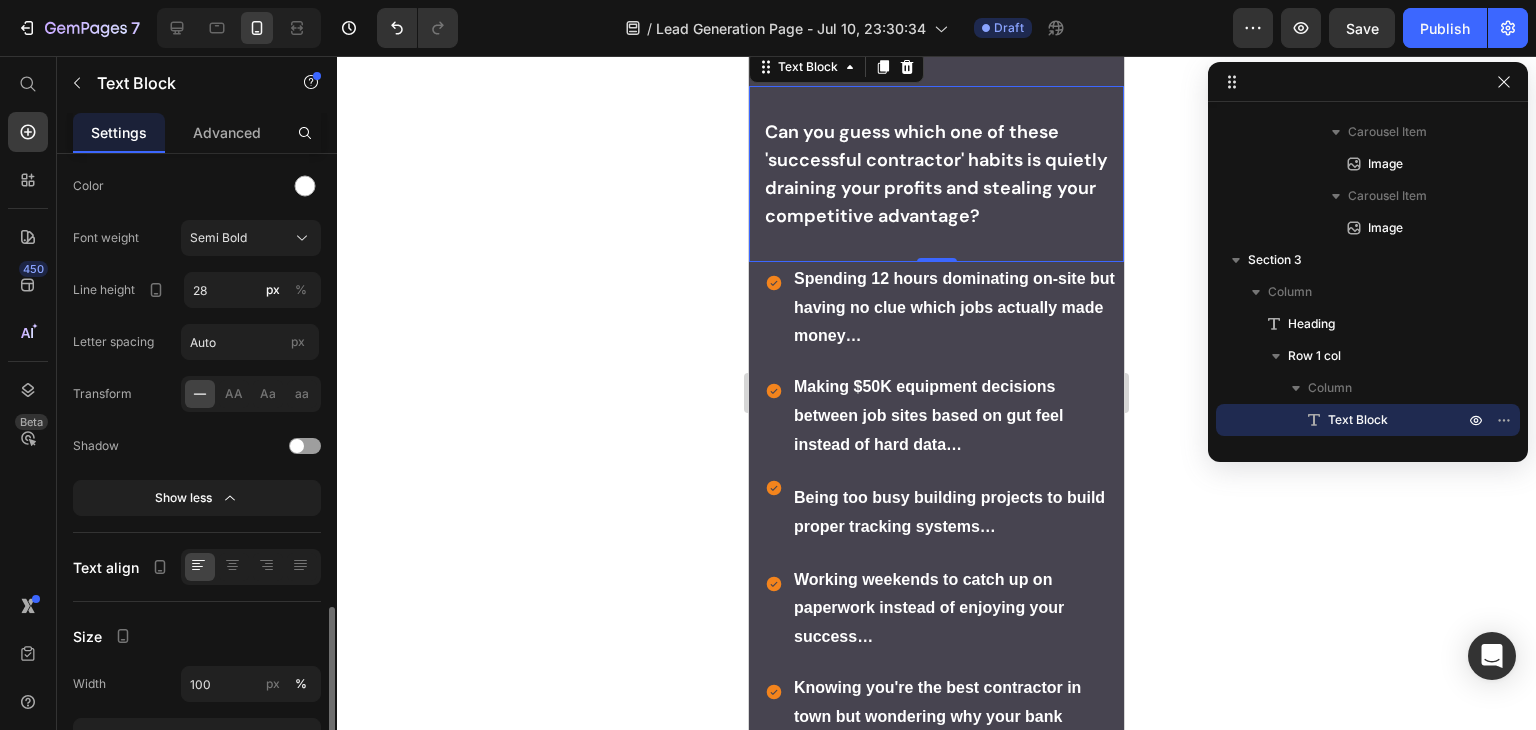 scroll, scrollTop: 460, scrollLeft: 0, axis: vertical 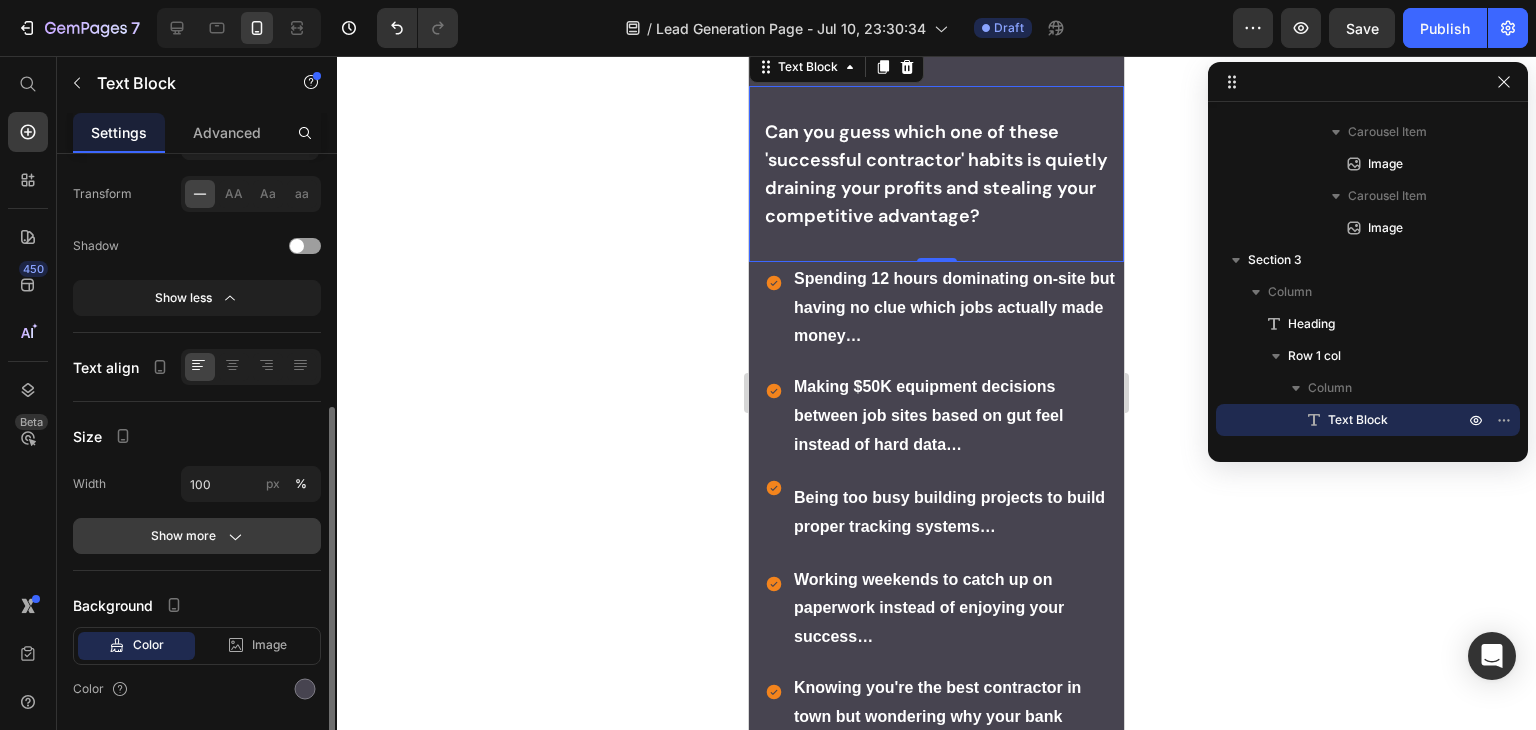 click 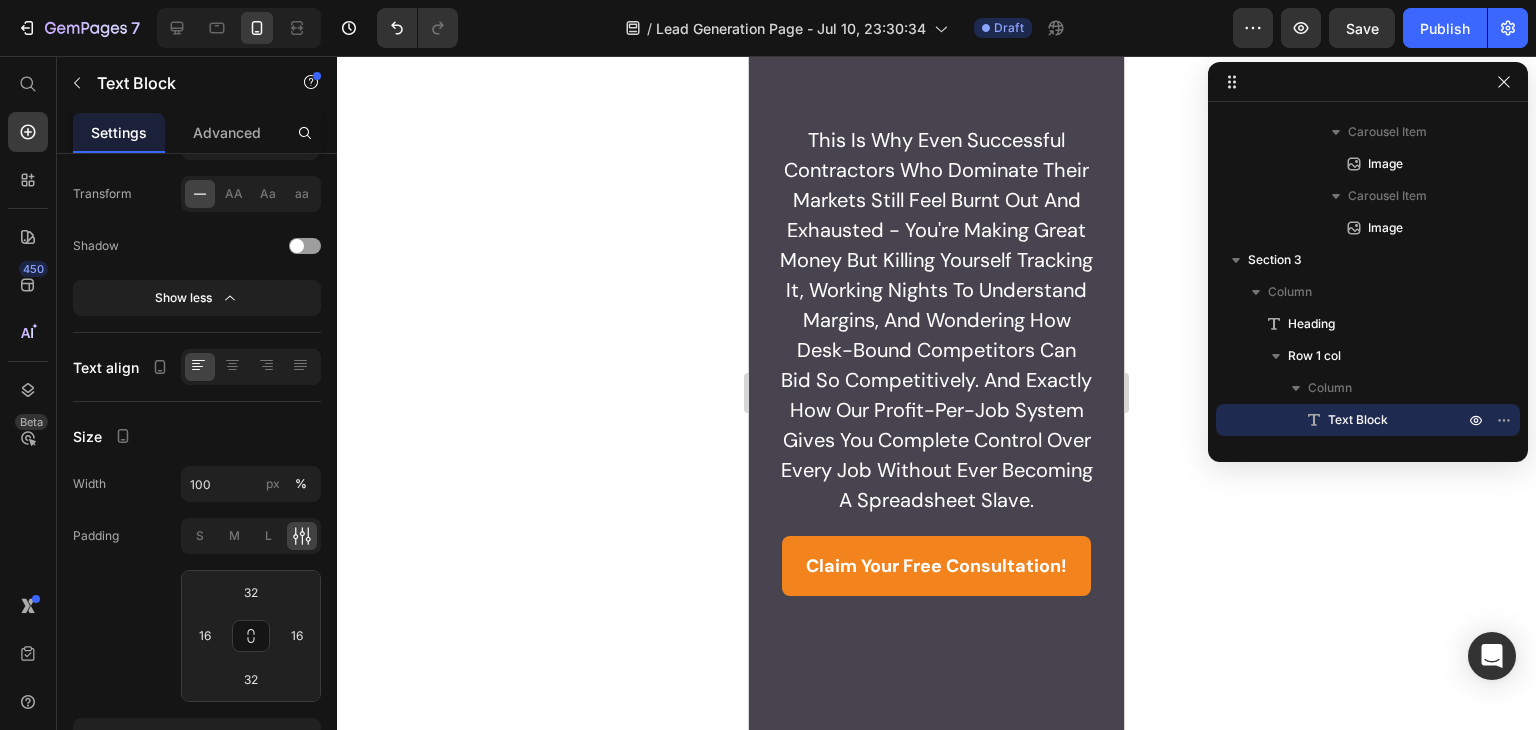 scroll, scrollTop: 400, scrollLeft: 0, axis: vertical 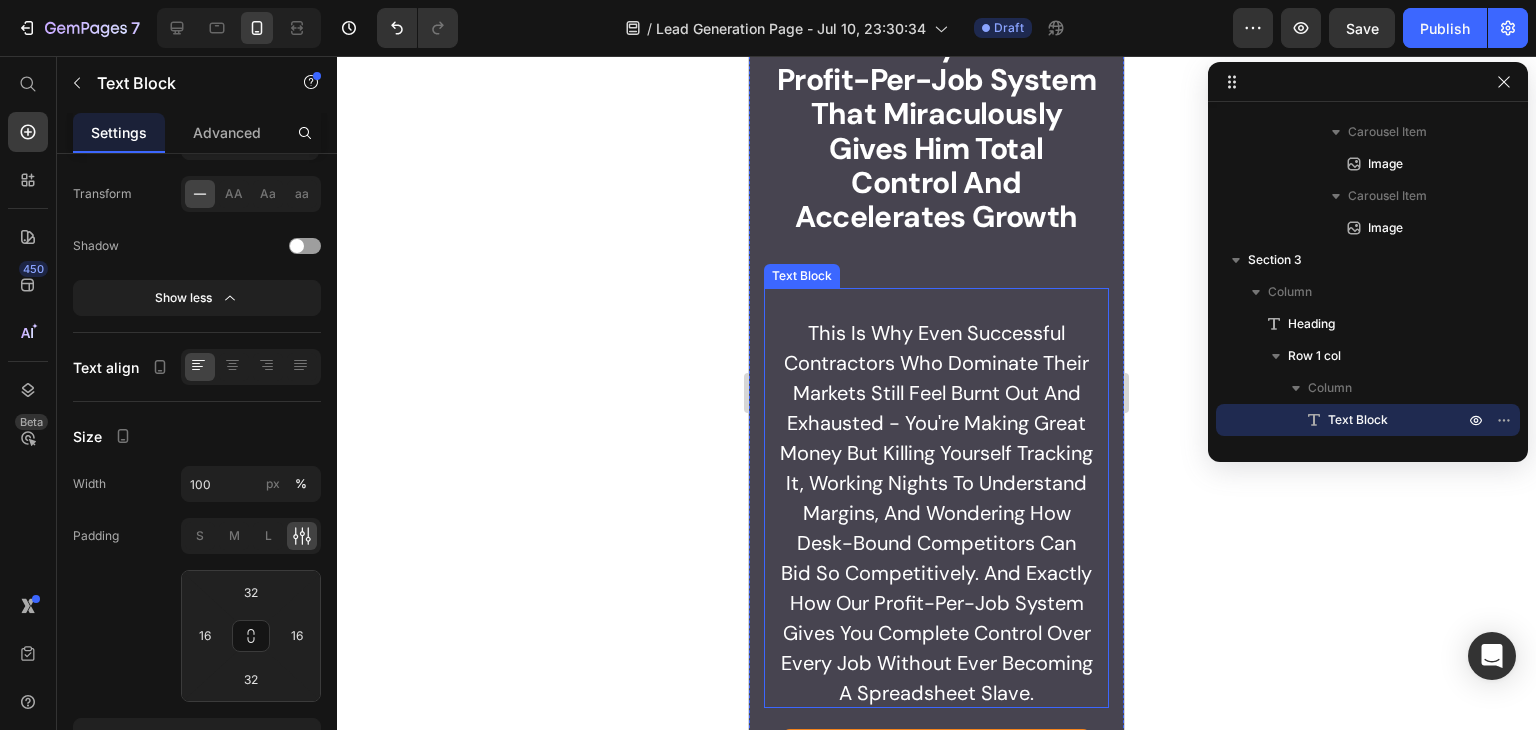 click on "Discover How A Burned-Out Contractor, Running On 4 Hours Sleep & Pure Caffeine, Accidentally Invents A Profit-Per-Job System That Miraculously Gives Him Total Control And Accelerates Growth" at bounding box center (936, 42) 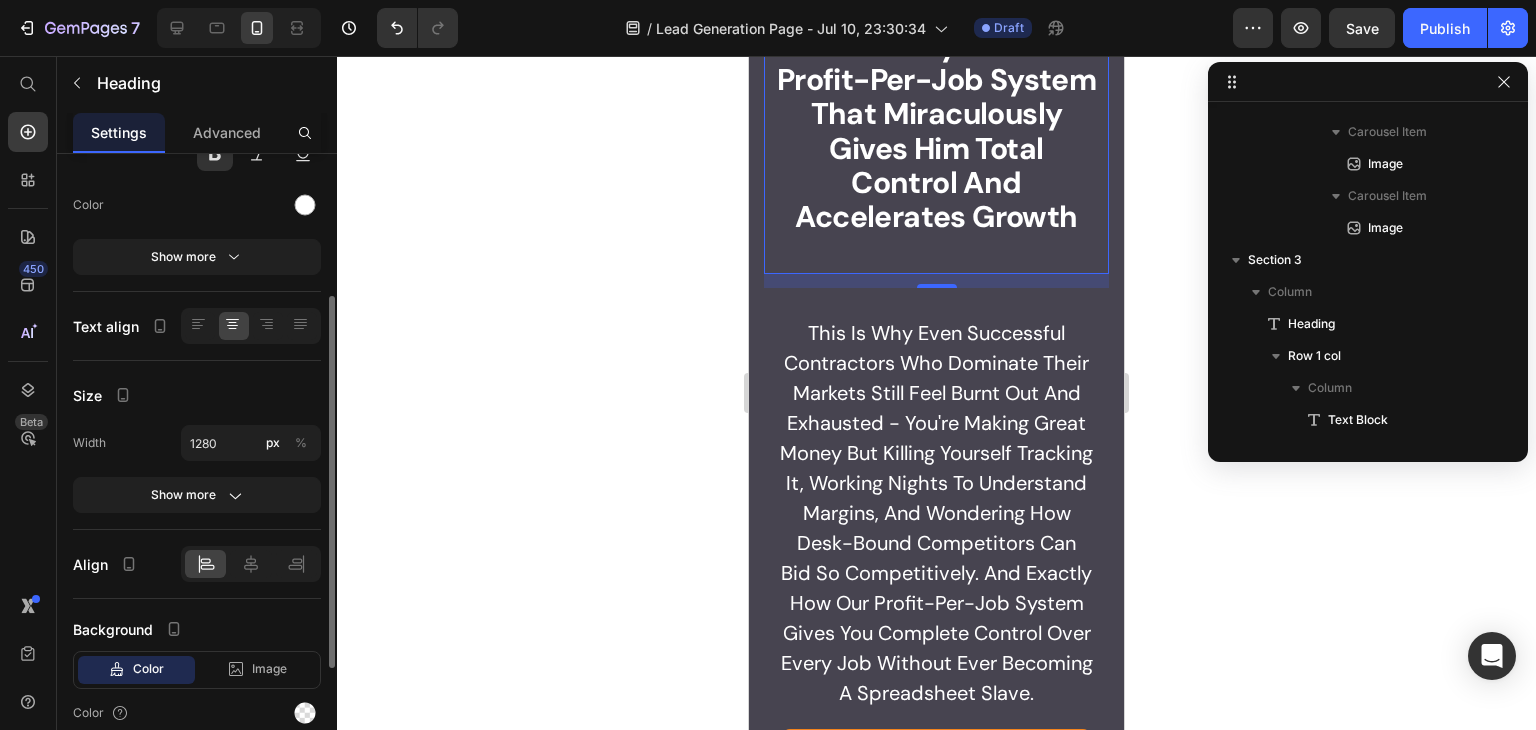 scroll, scrollTop: 141, scrollLeft: 0, axis: vertical 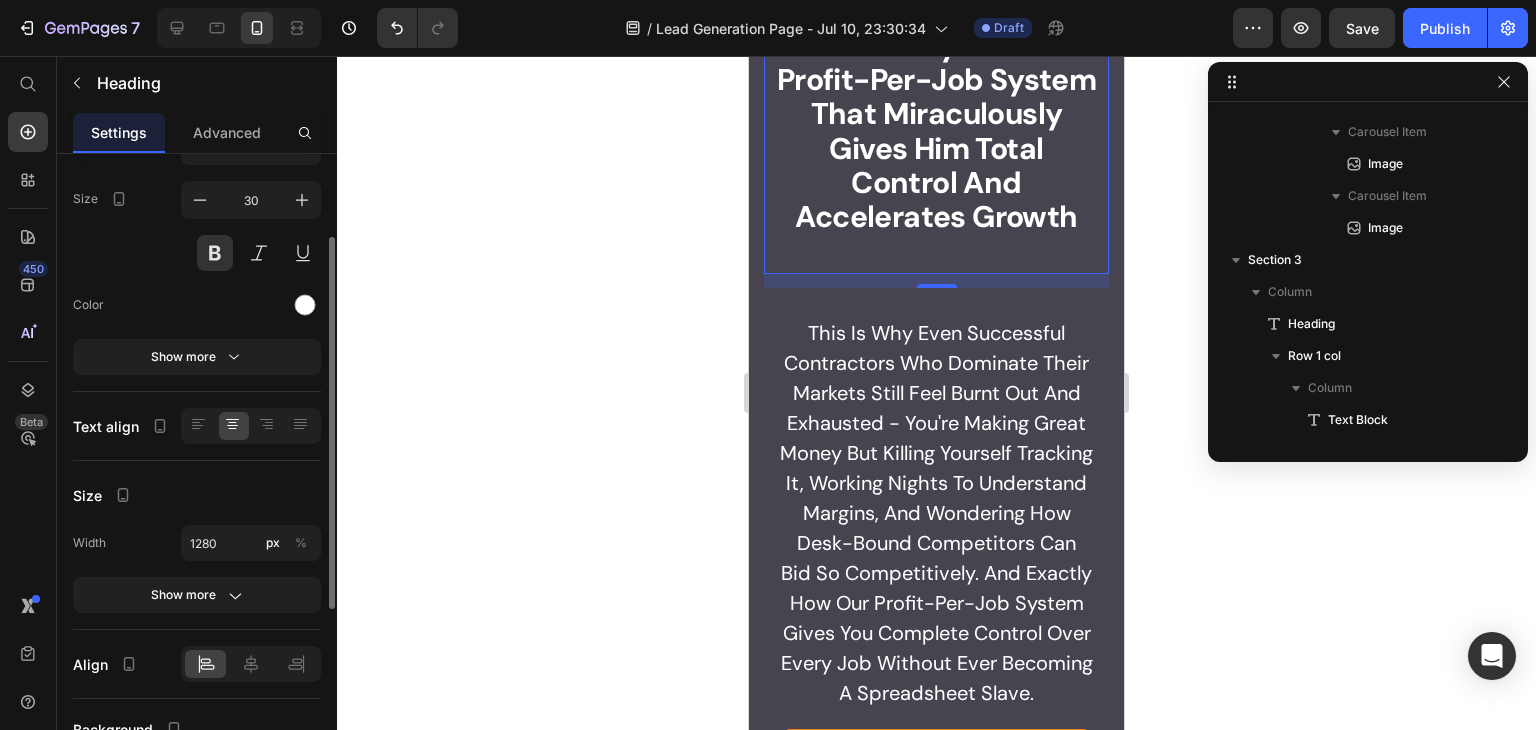 click on "Size Width 1280 px % Show more" 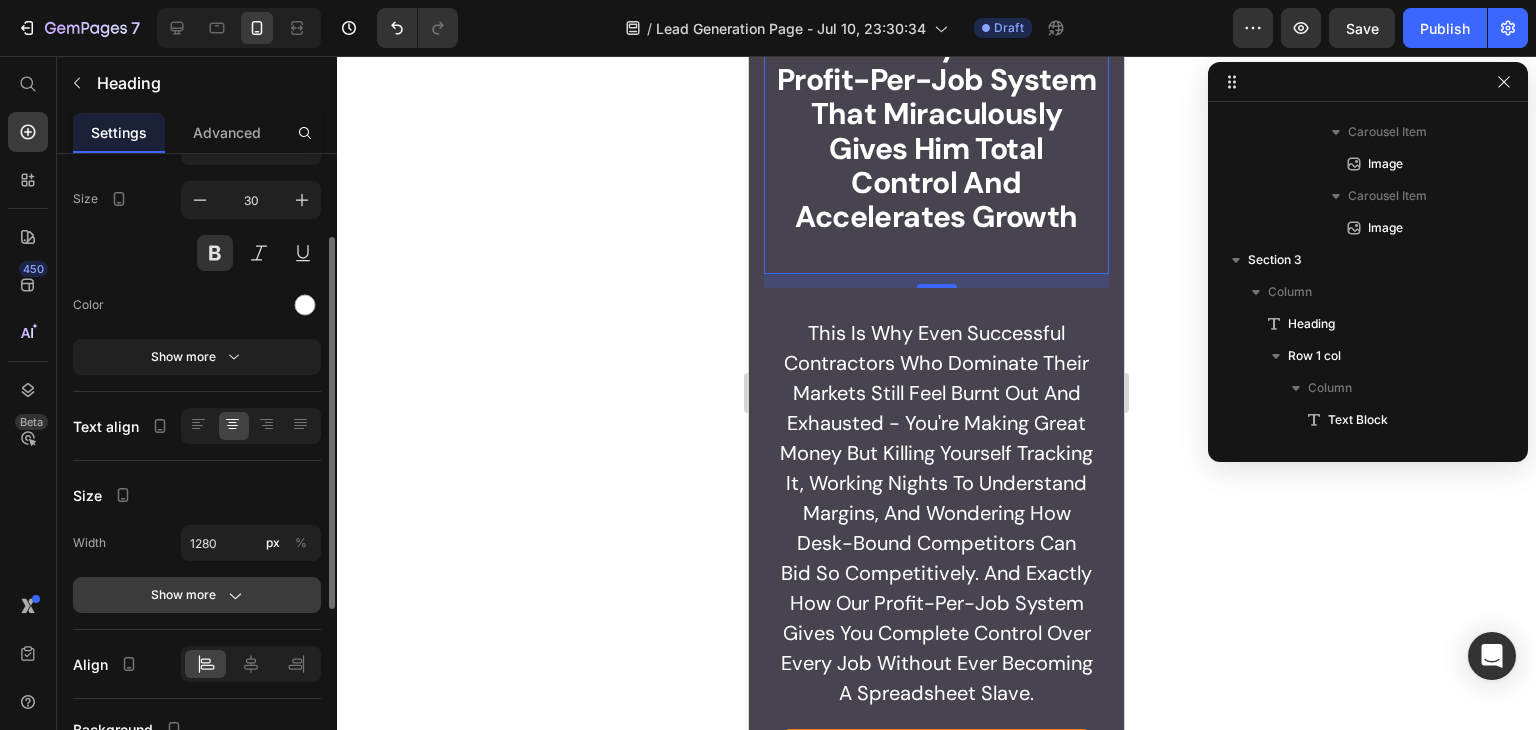 click on "Show more" 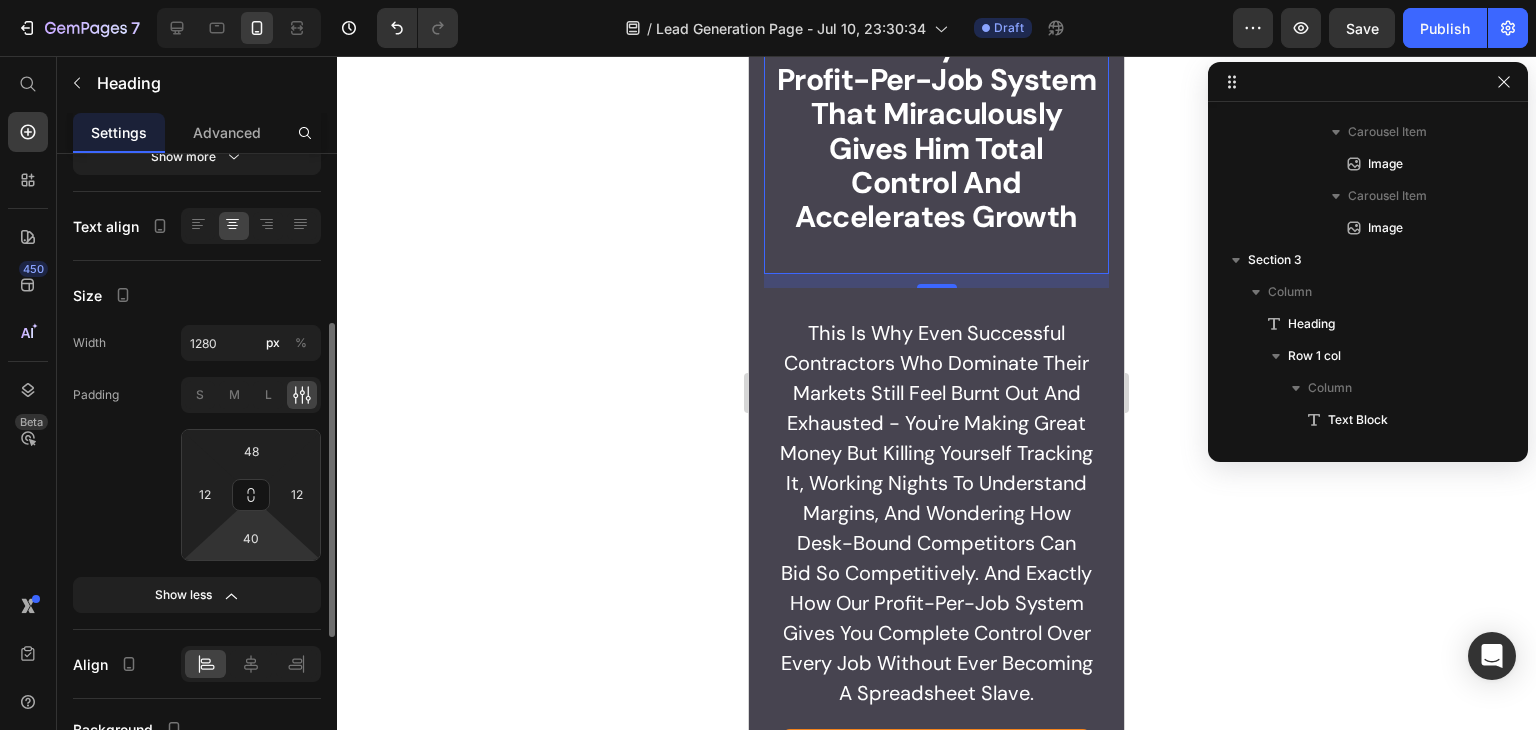 scroll, scrollTop: 441, scrollLeft: 0, axis: vertical 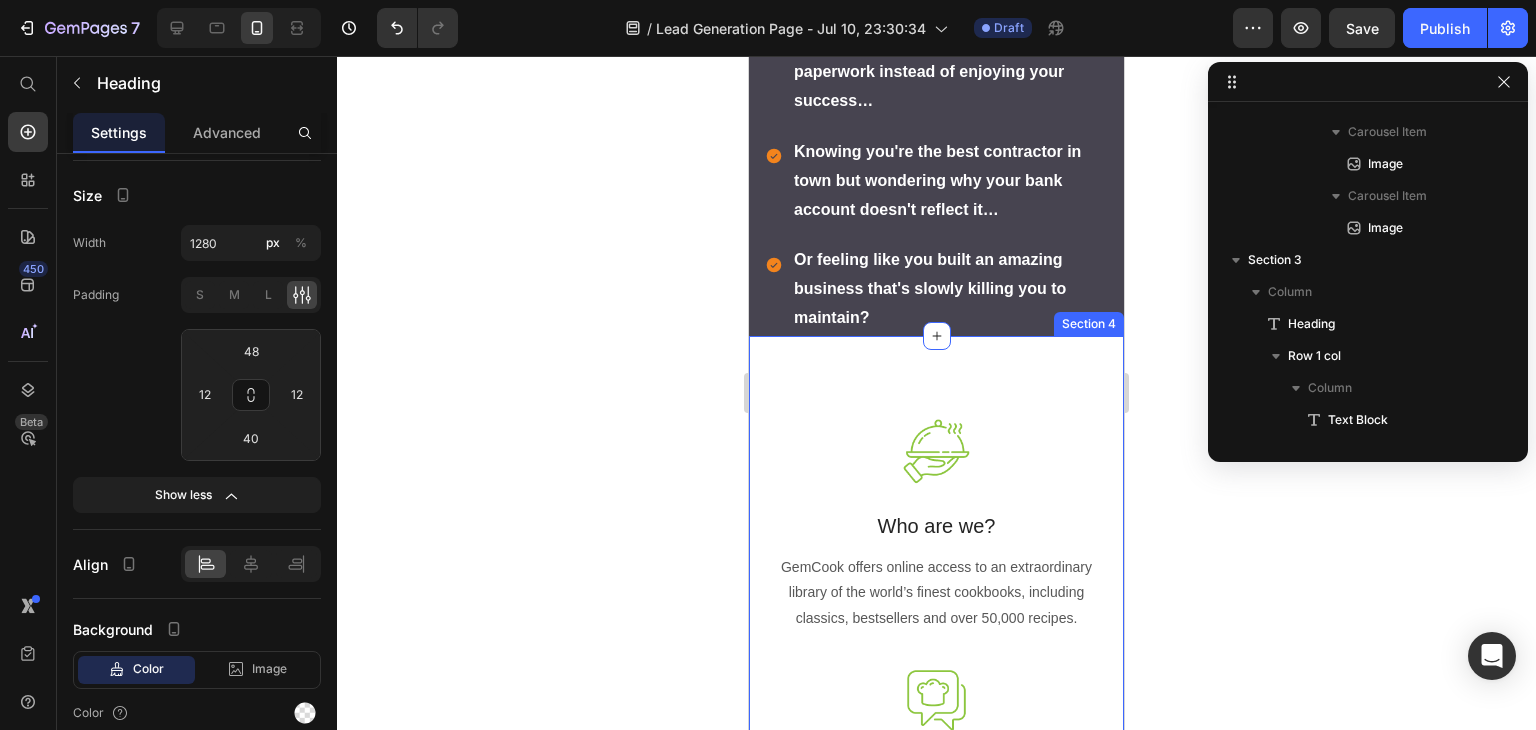 type 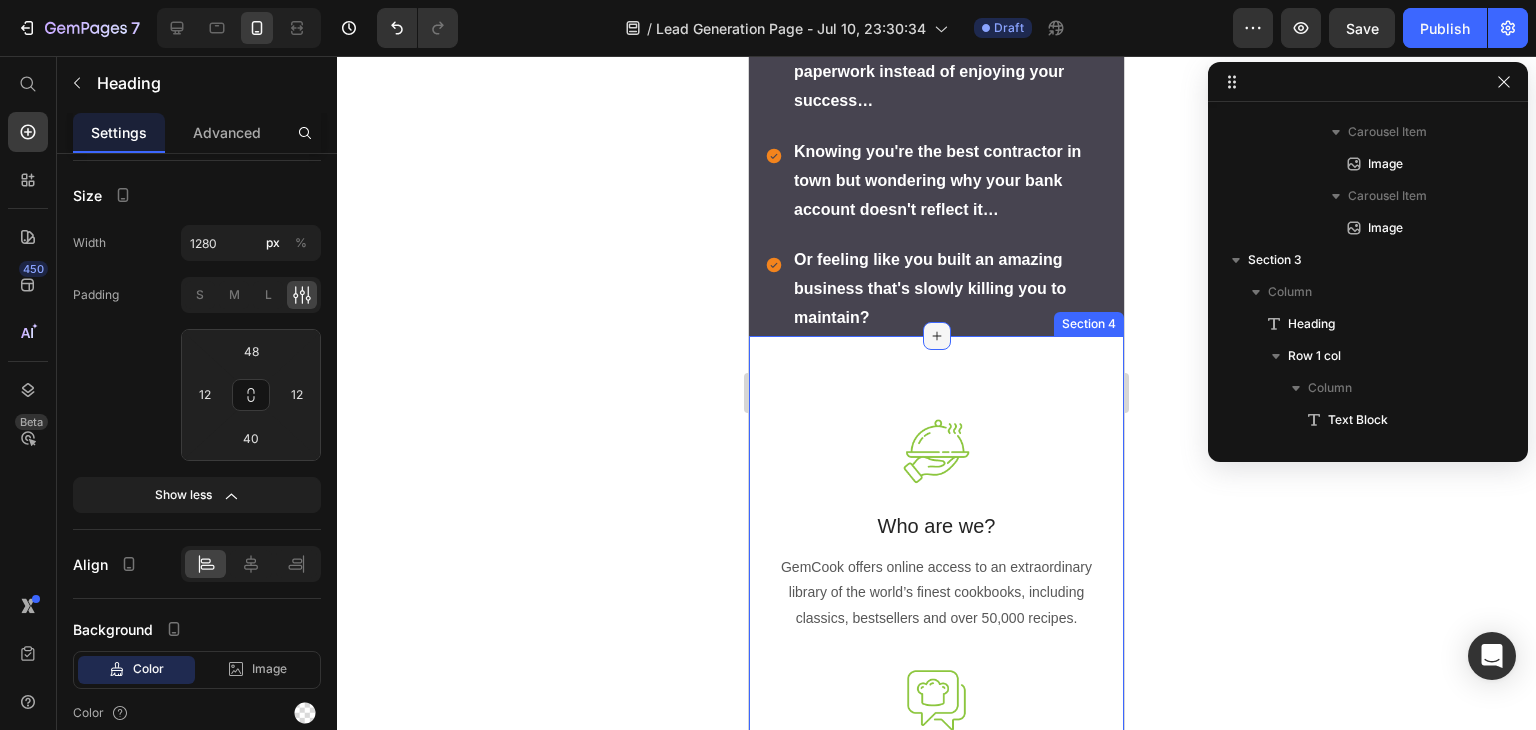 click 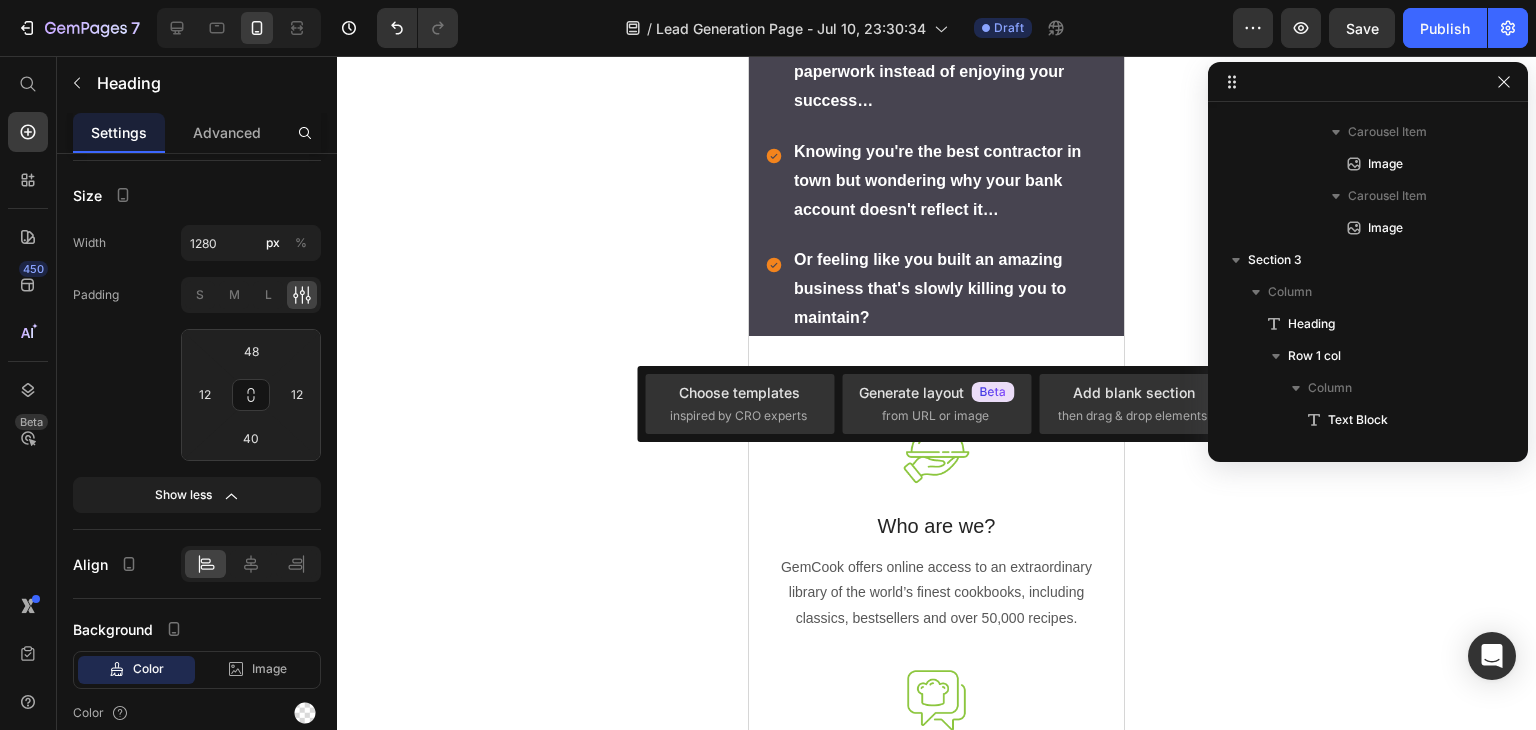 click on "Or feeling like you built an amazing business that's slowly killing you to maintain?" at bounding box center [957, 289] 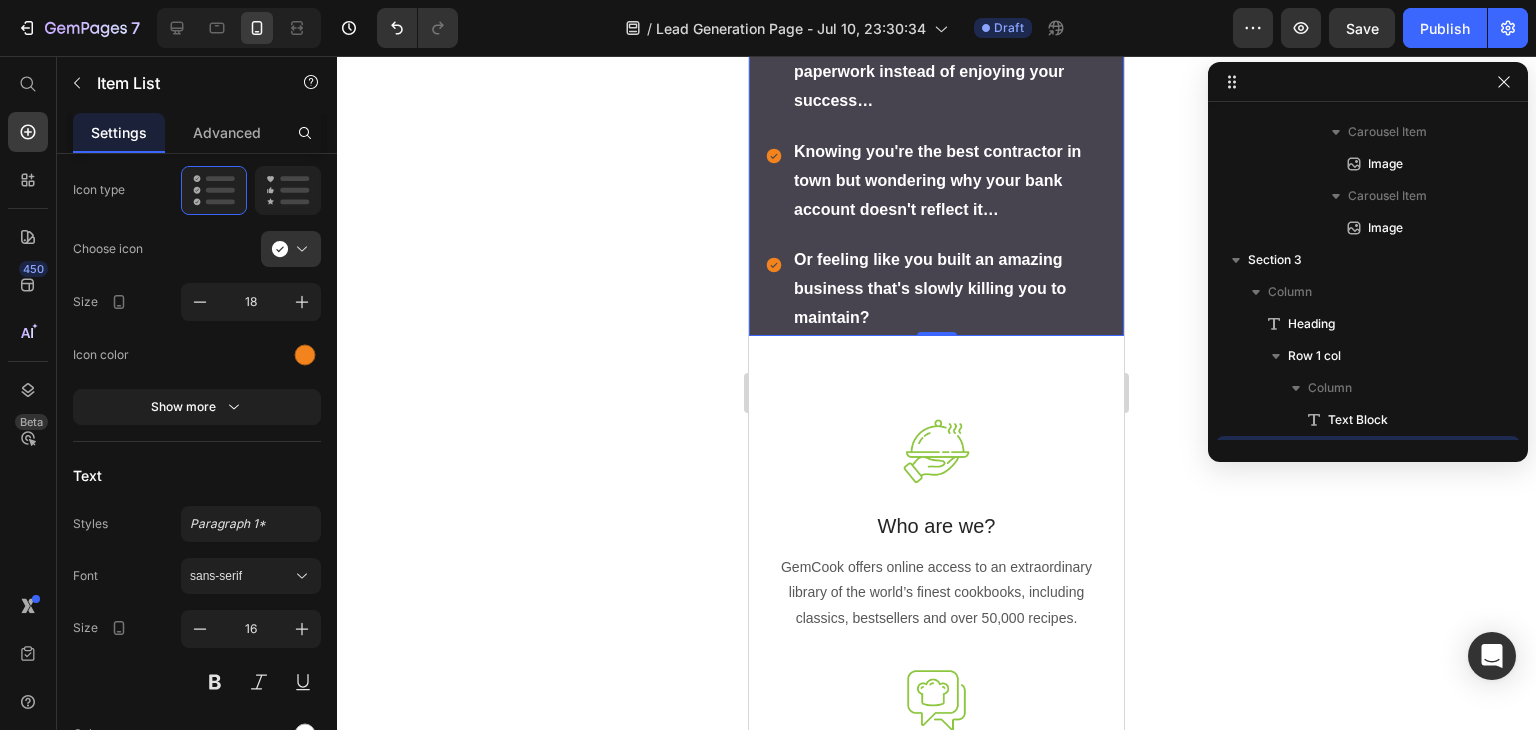 scroll, scrollTop: 0, scrollLeft: 0, axis: both 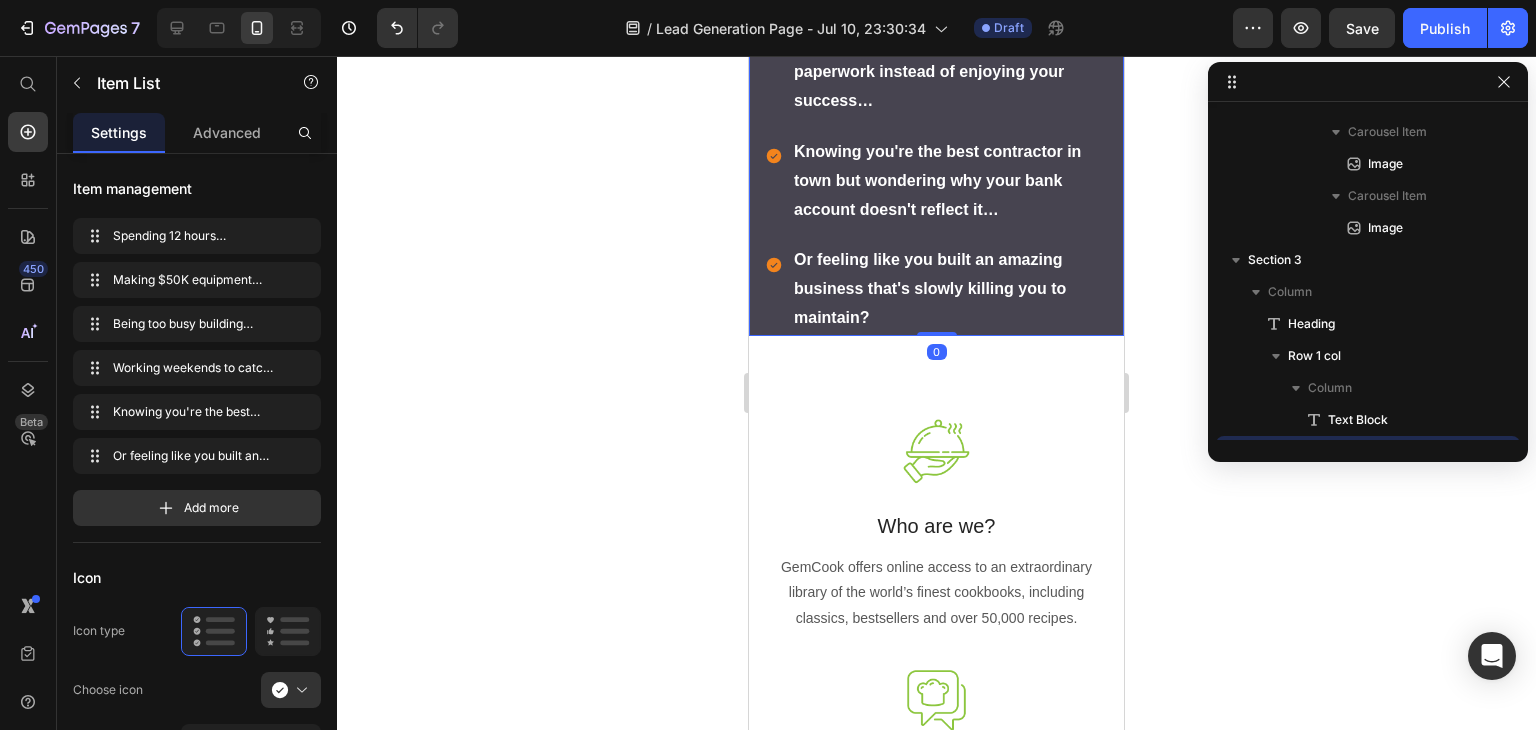 click at bounding box center [766, 290] 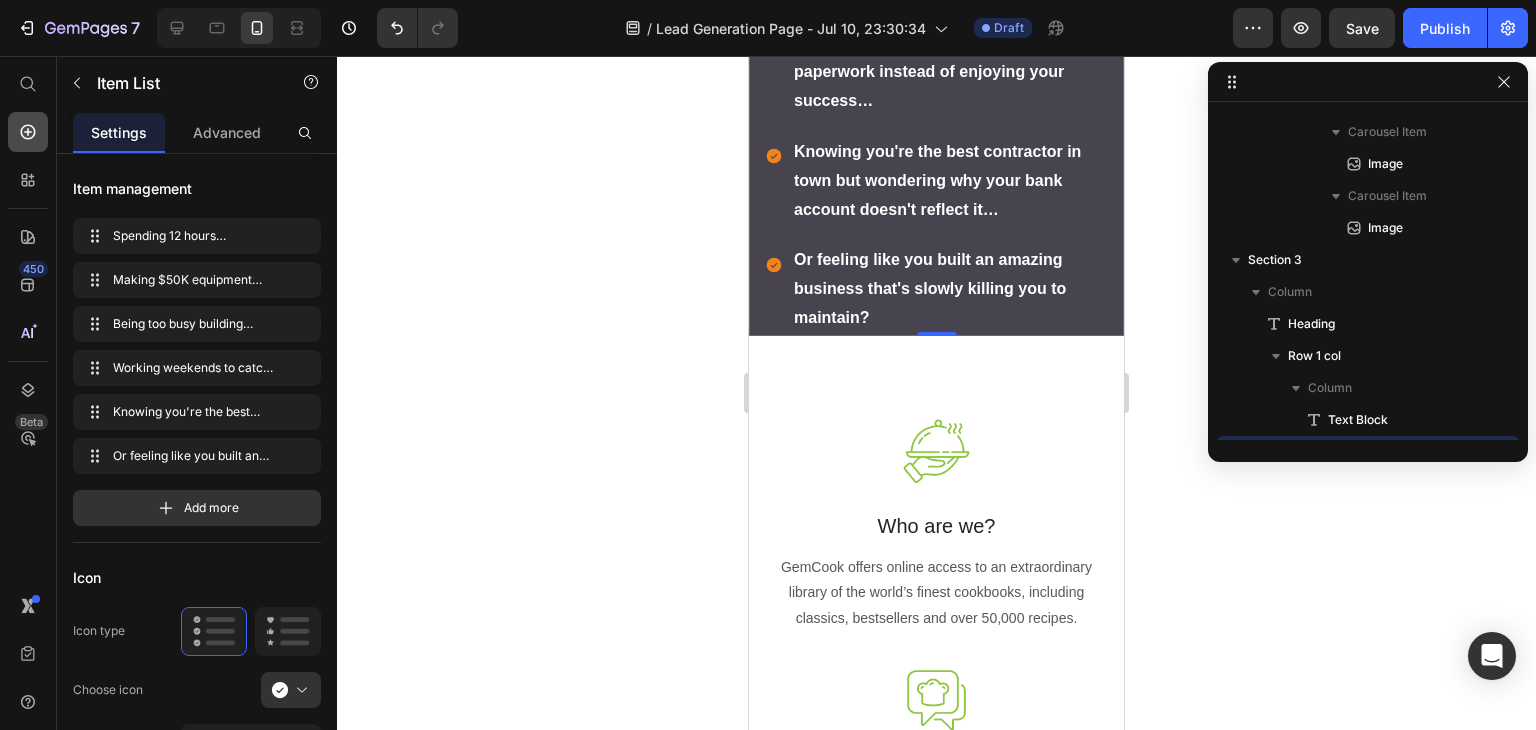 click 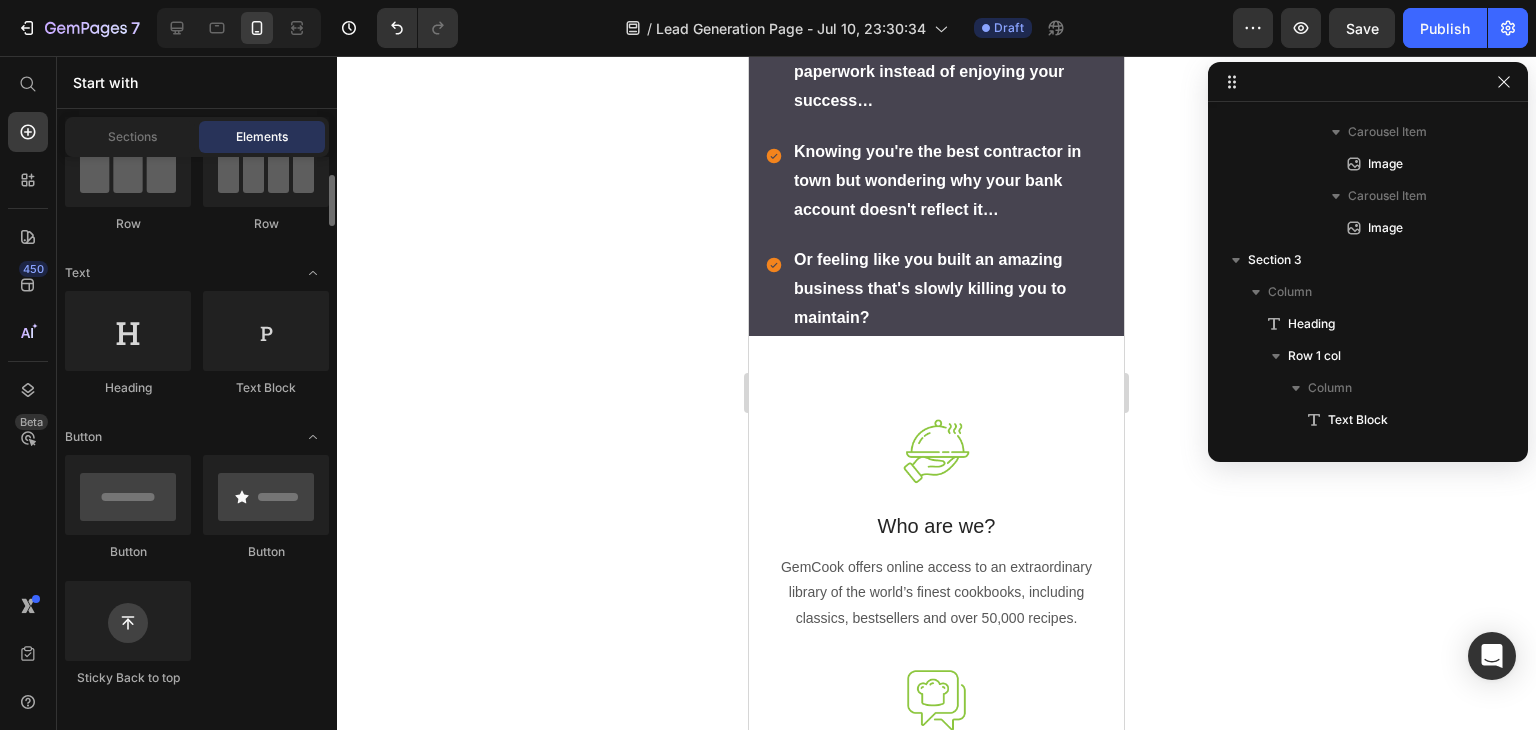scroll, scrollTop: 300, scrollLeft: 0, axis: vertical 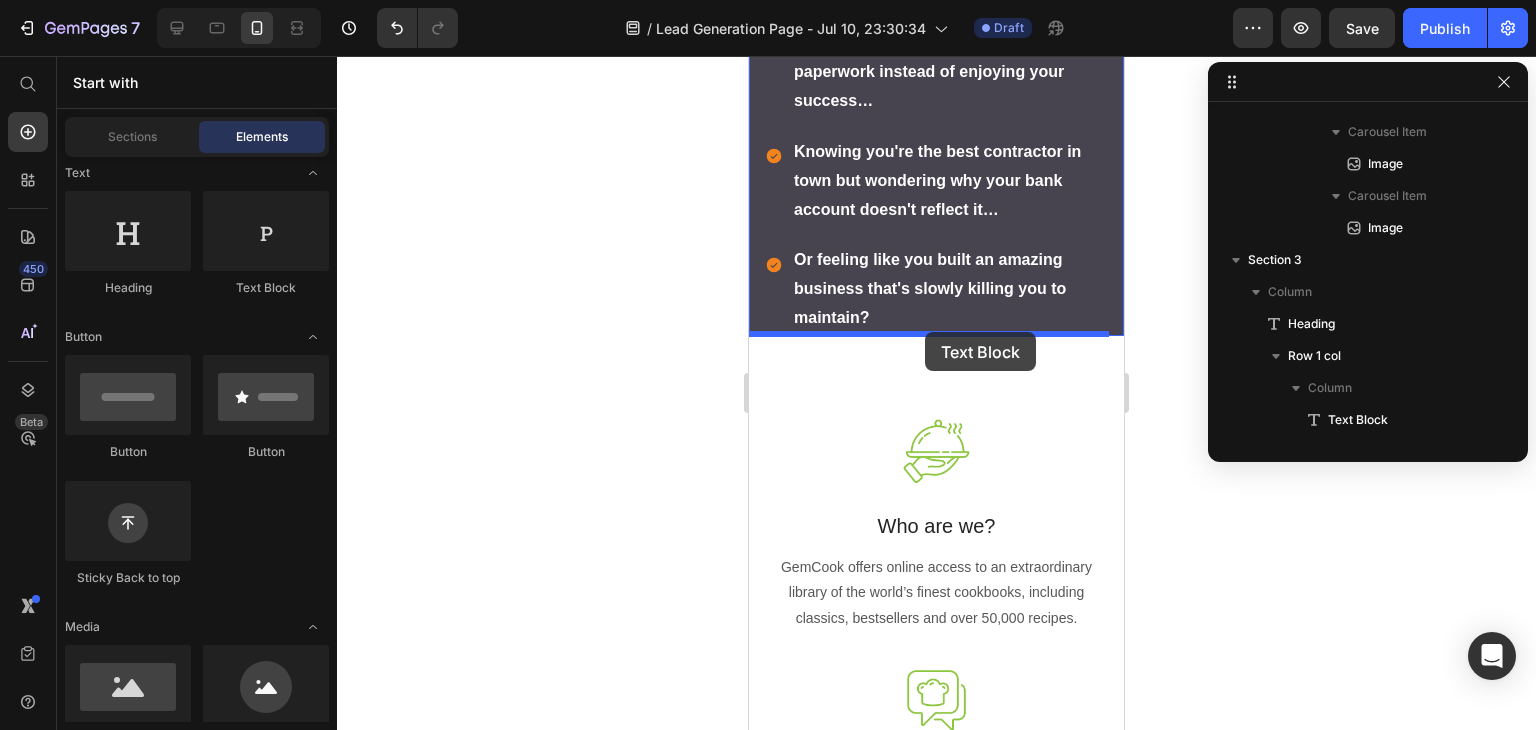 drag, startPoint x: 1033, startPoint y: 317, endPoint x: 926, endPoint y: 332, distance: 108.04629 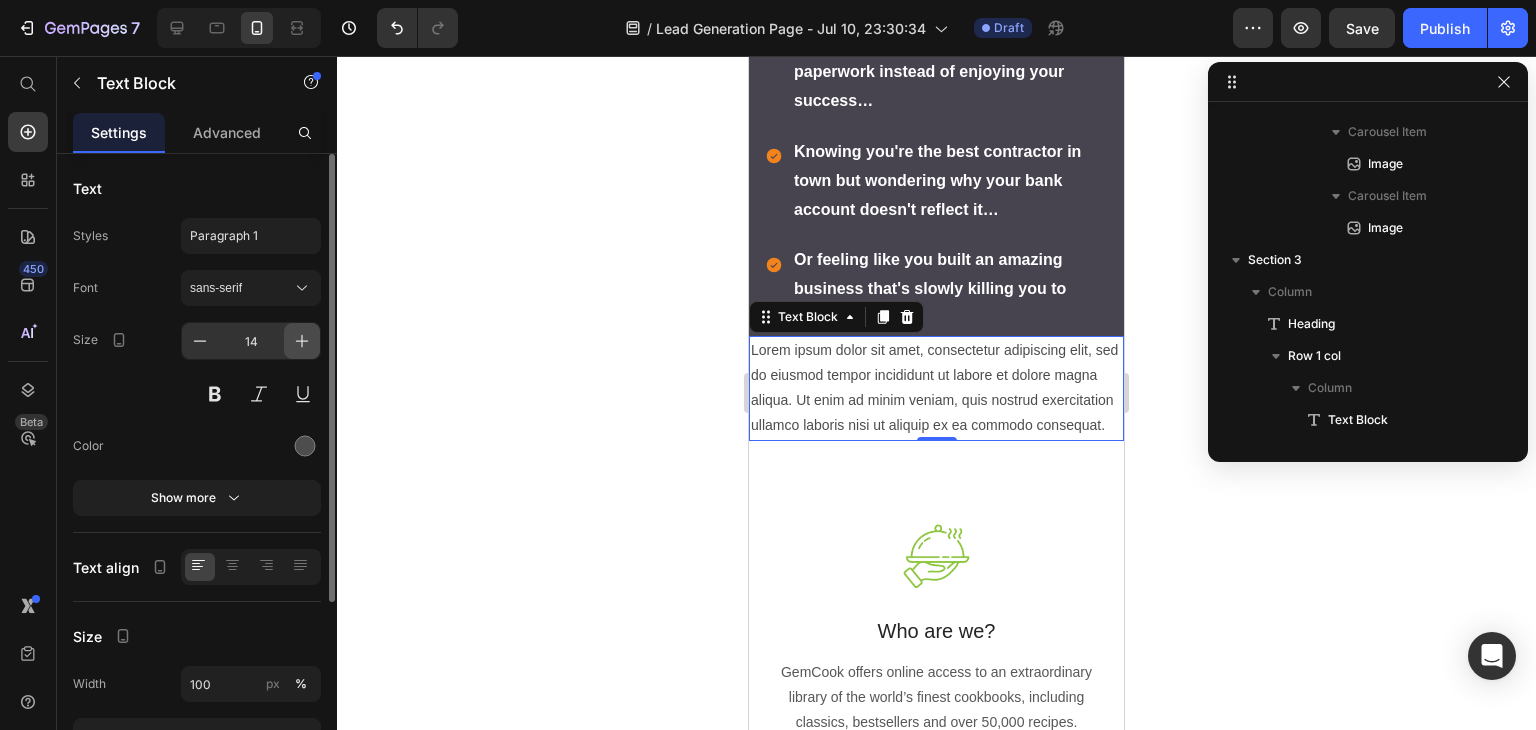 click 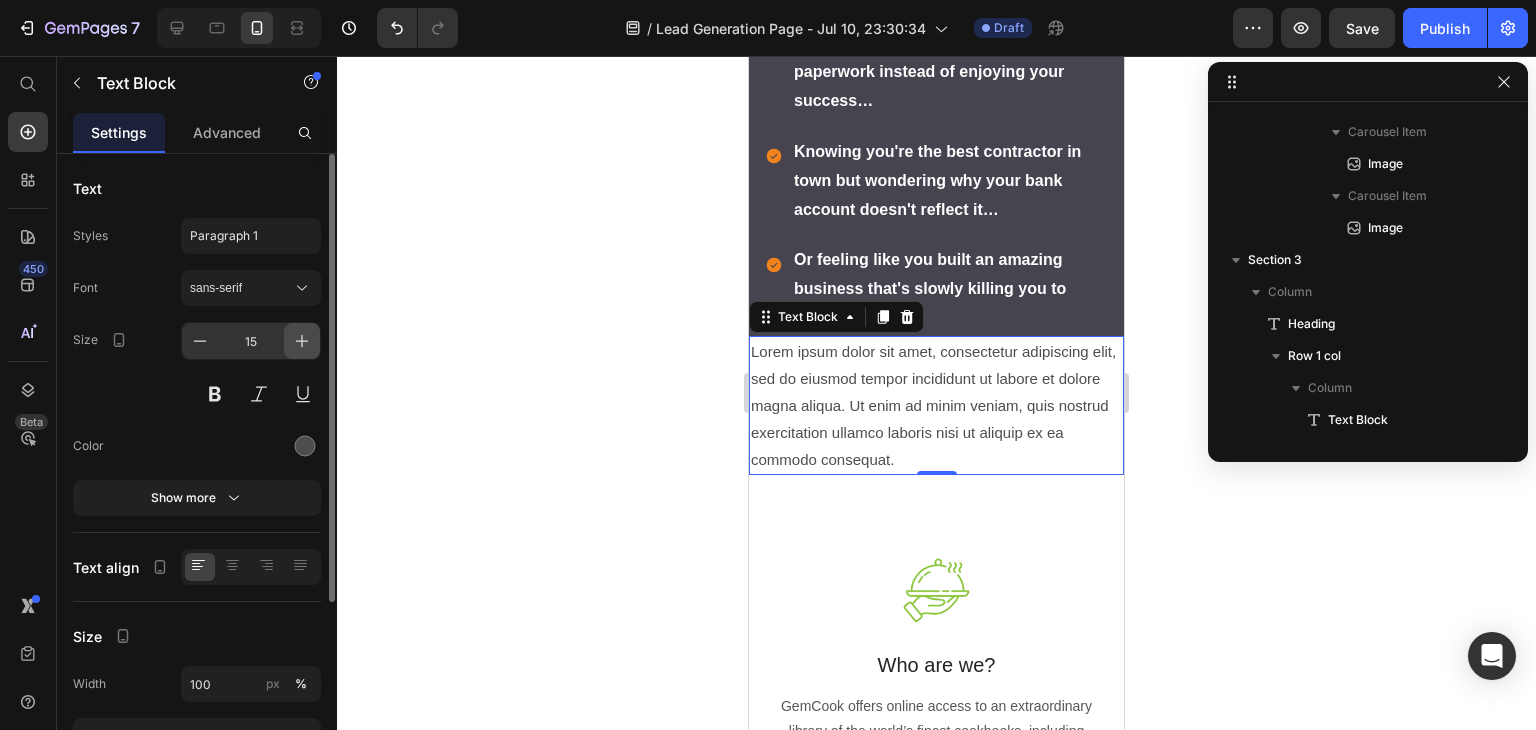 click 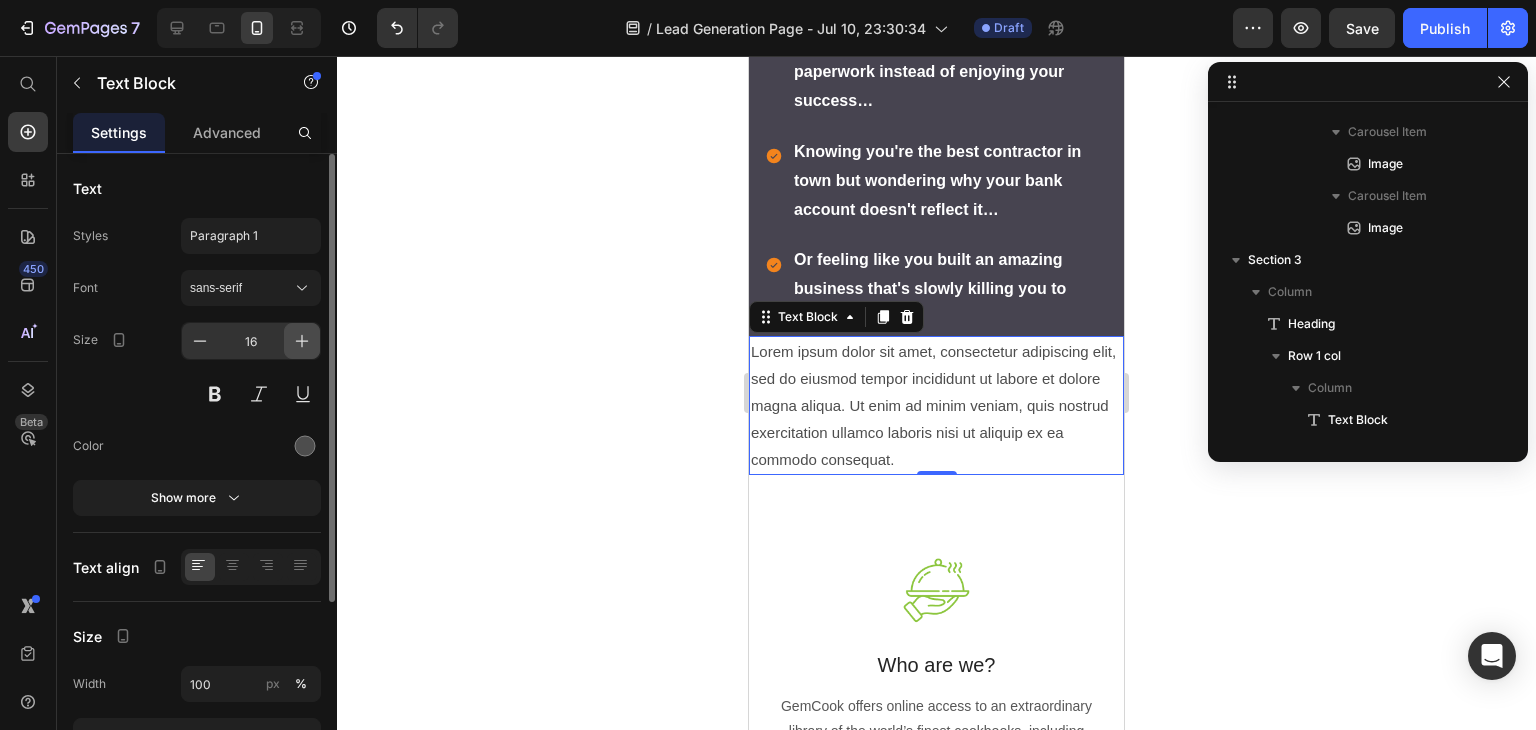click 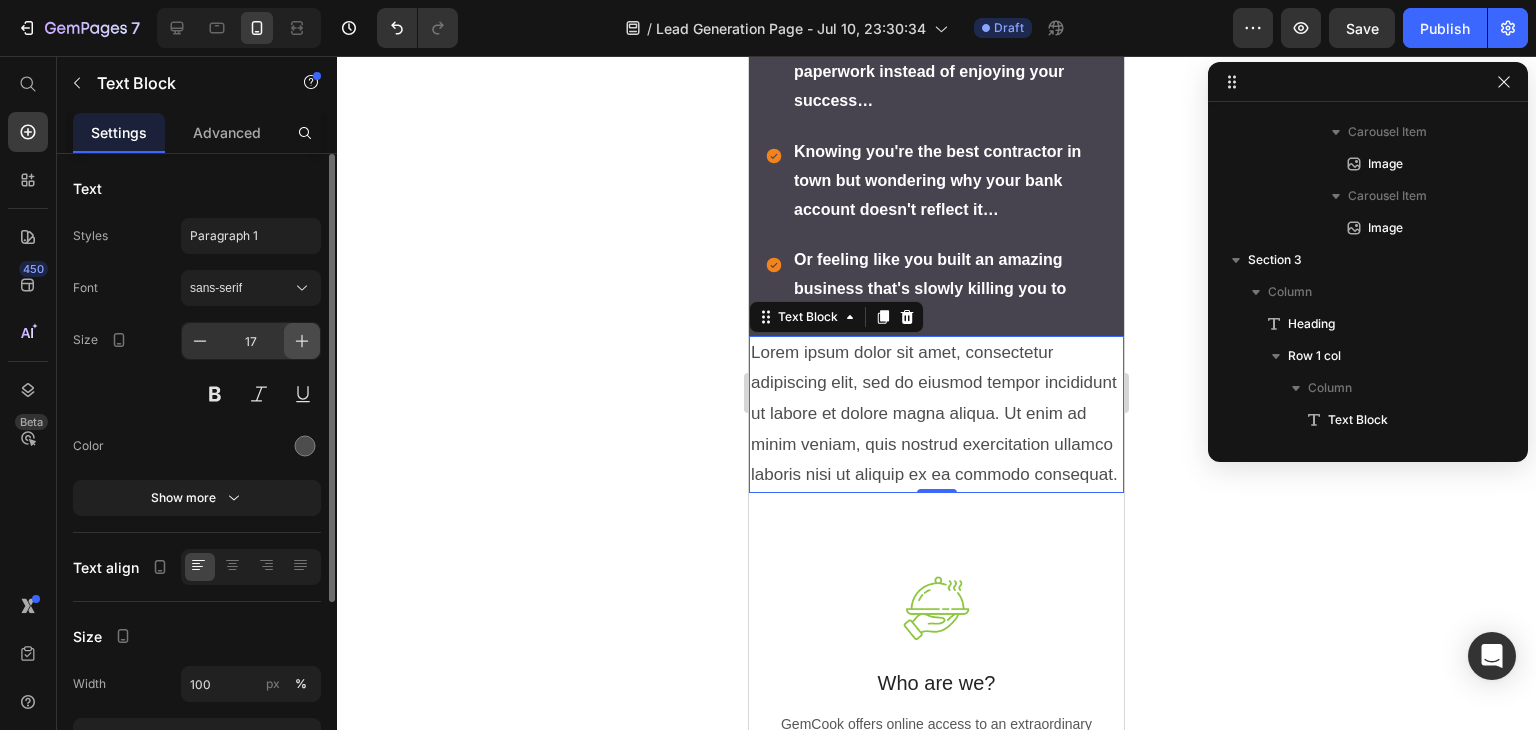 click 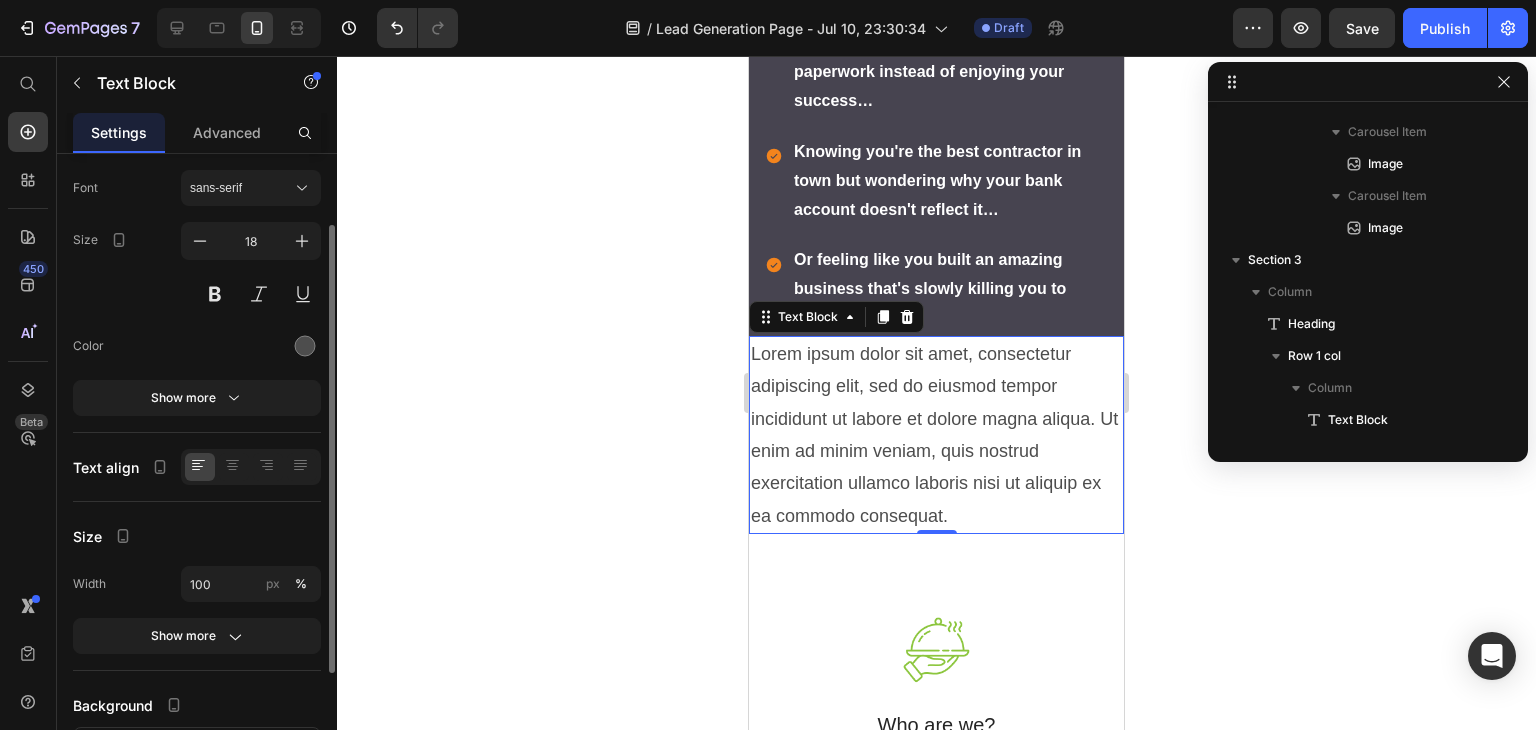 scroll, scrollTop: 0, scrollLeft: 0, axis: both 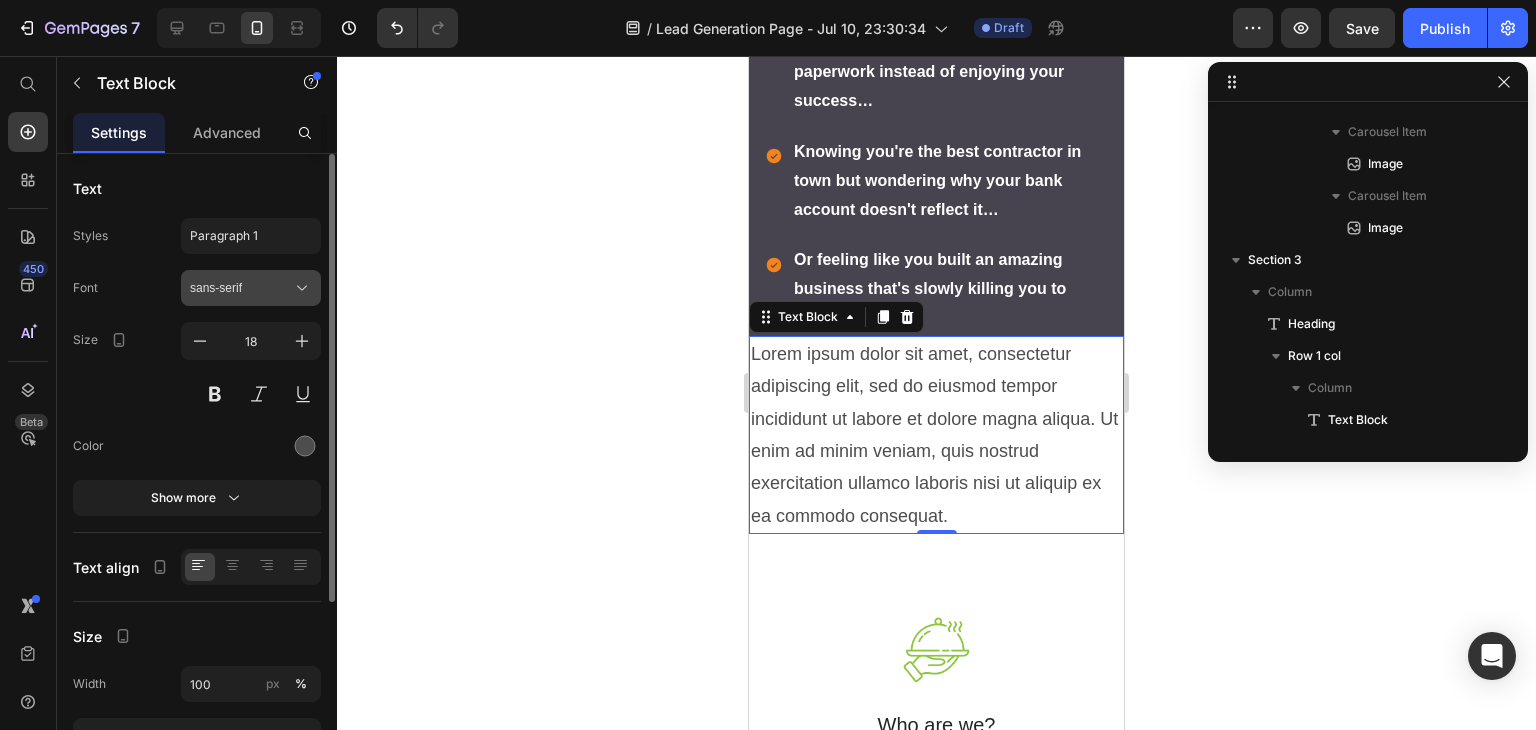 click on "sans-serif" at bounding box center (241, 288) 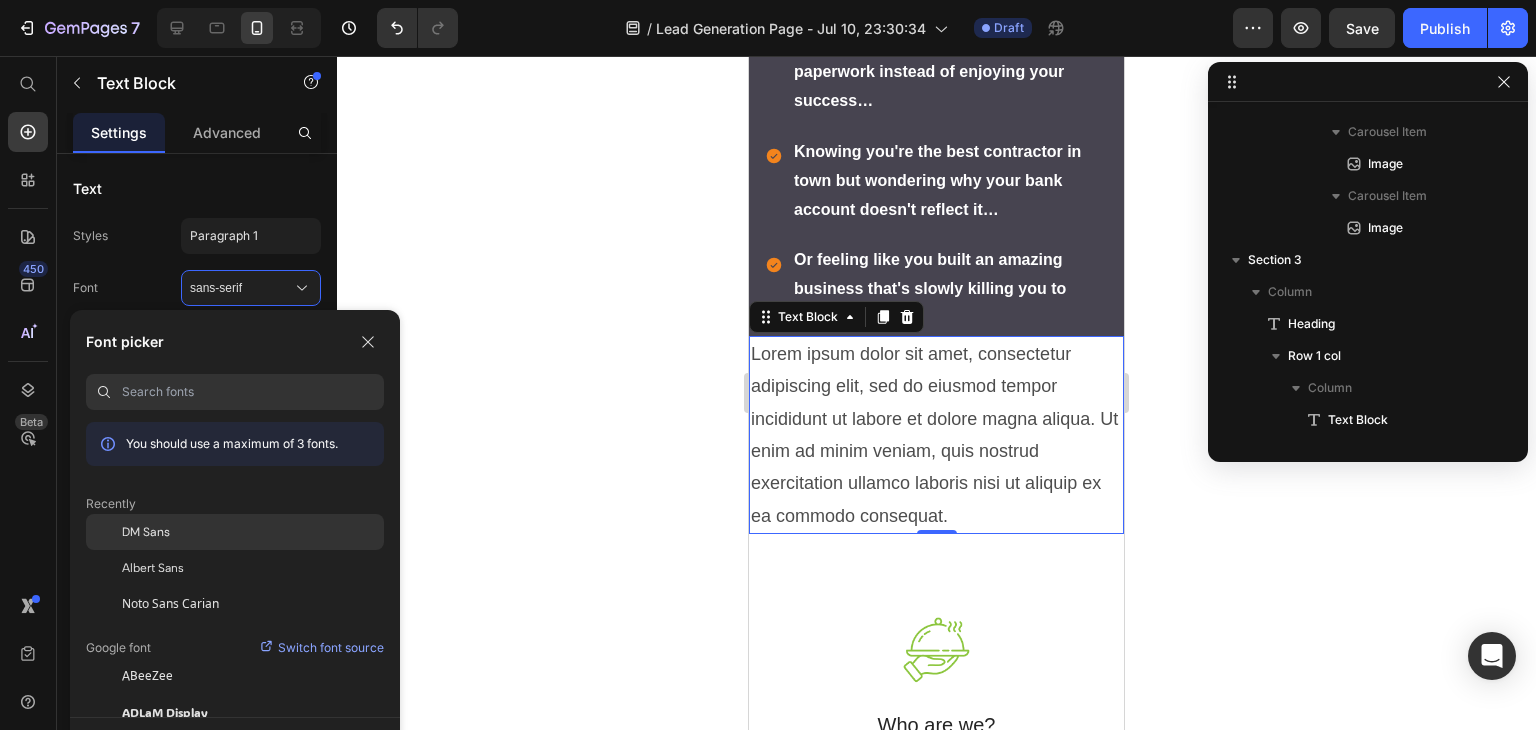 click on "DM Sans" 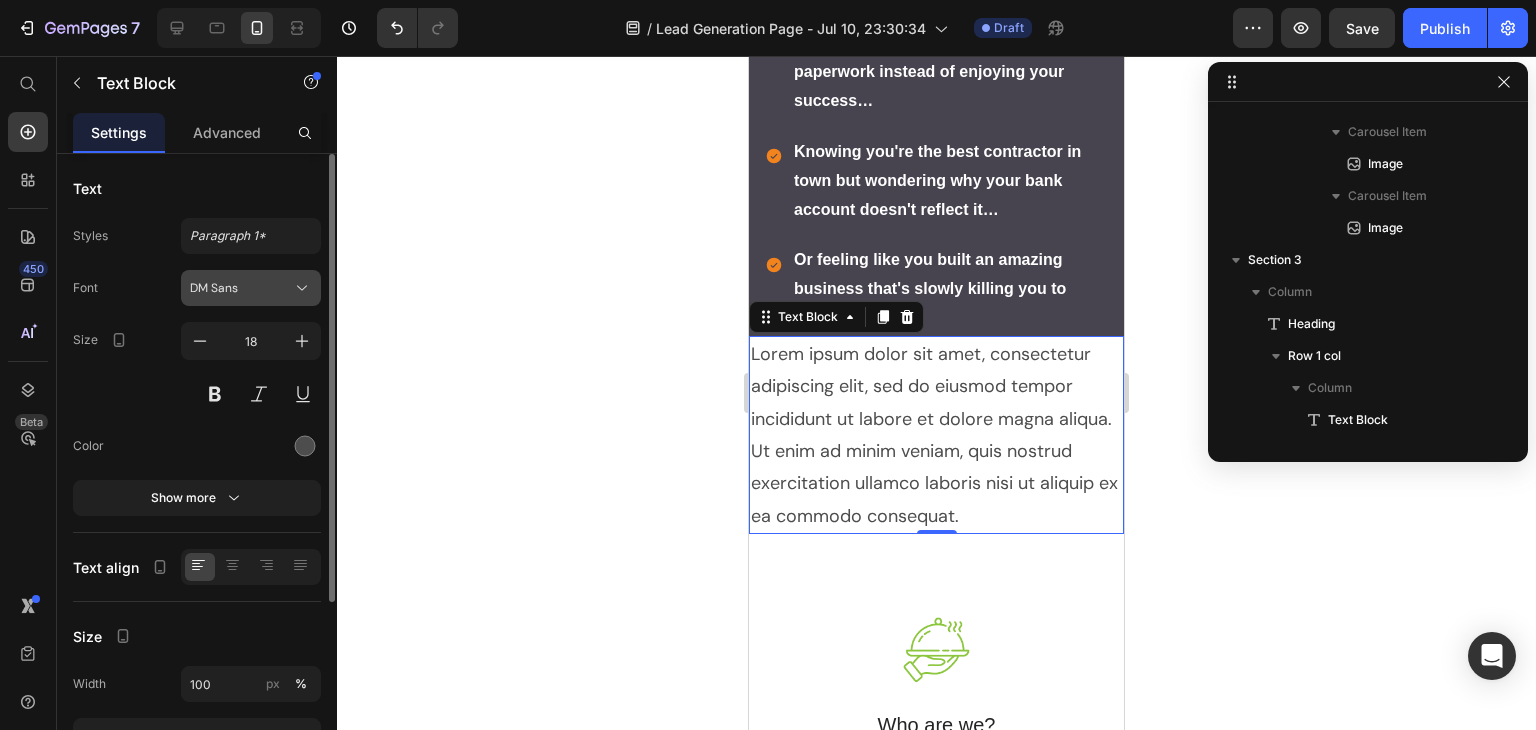 click on "DM Sans" at bounding box center [251, 288] 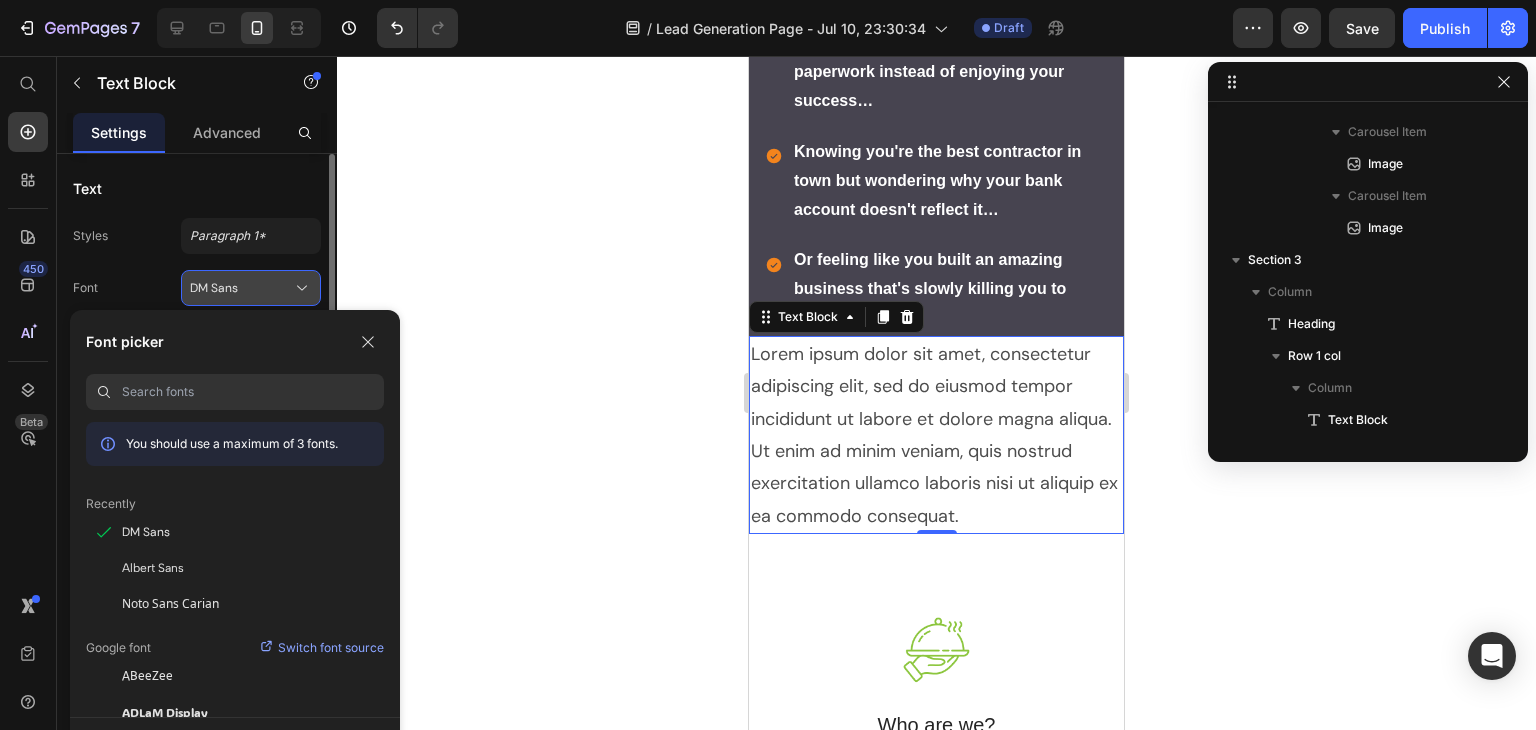 click on "DM Sans" at bounding box center (251, 288) 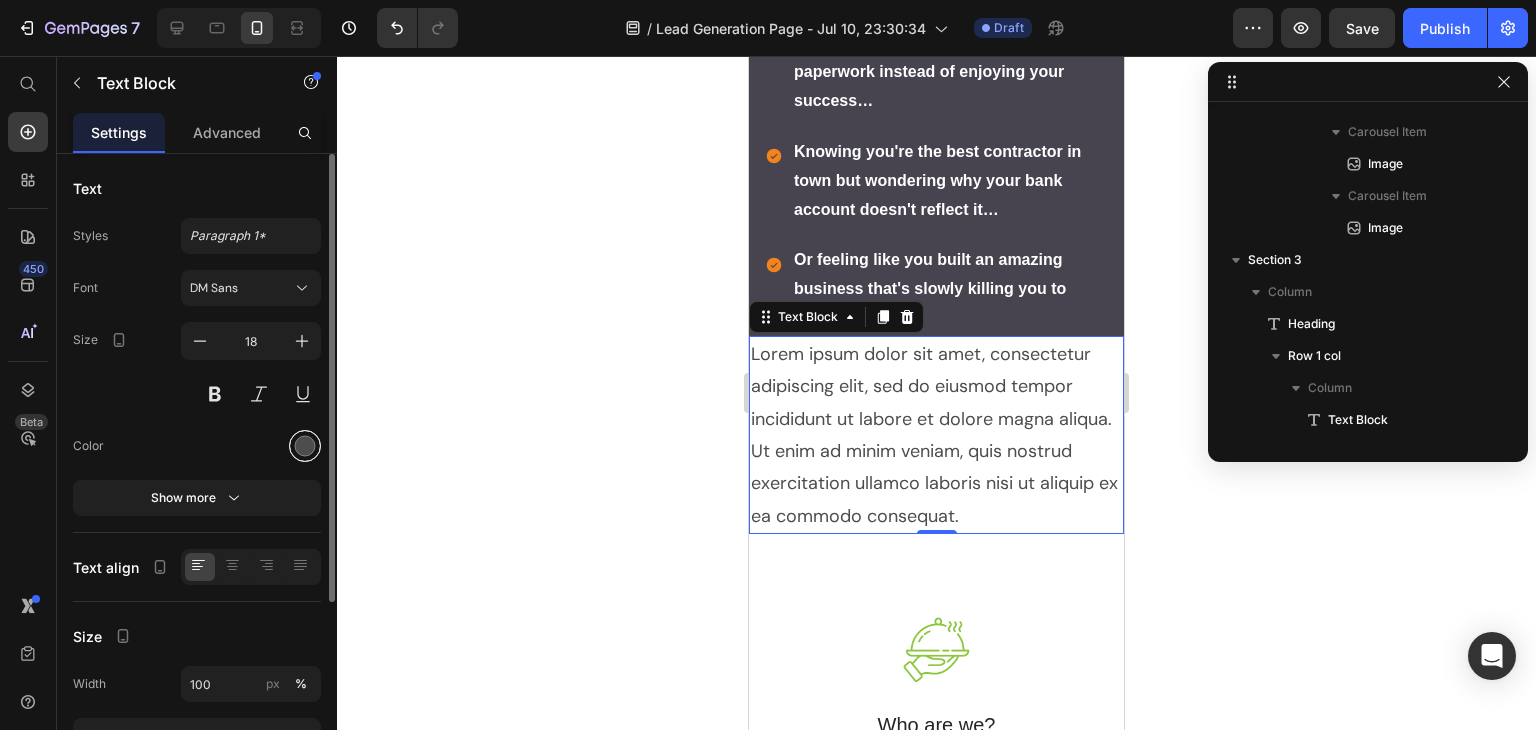 click at bounding box center (305, 446) 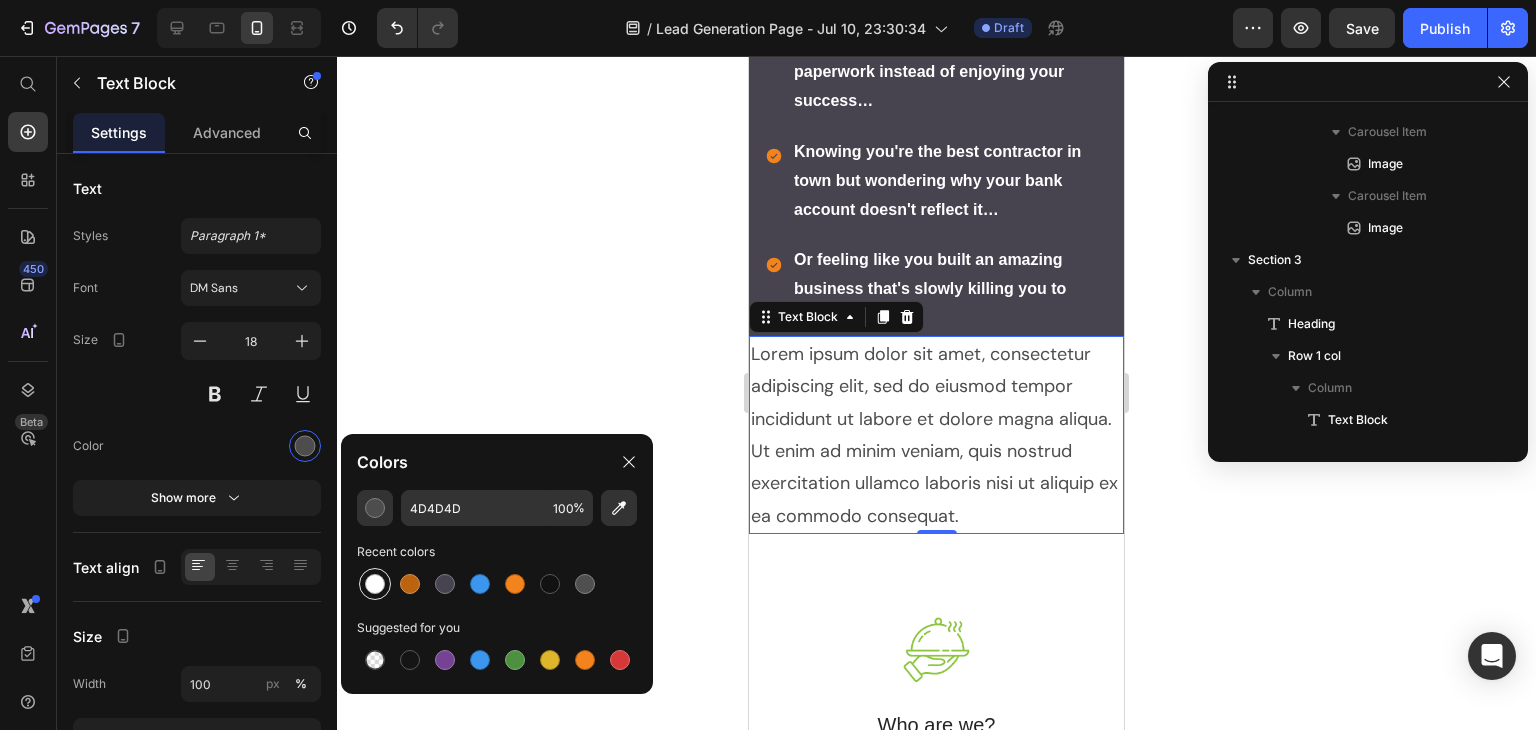 click at bounding box center [375, 584] 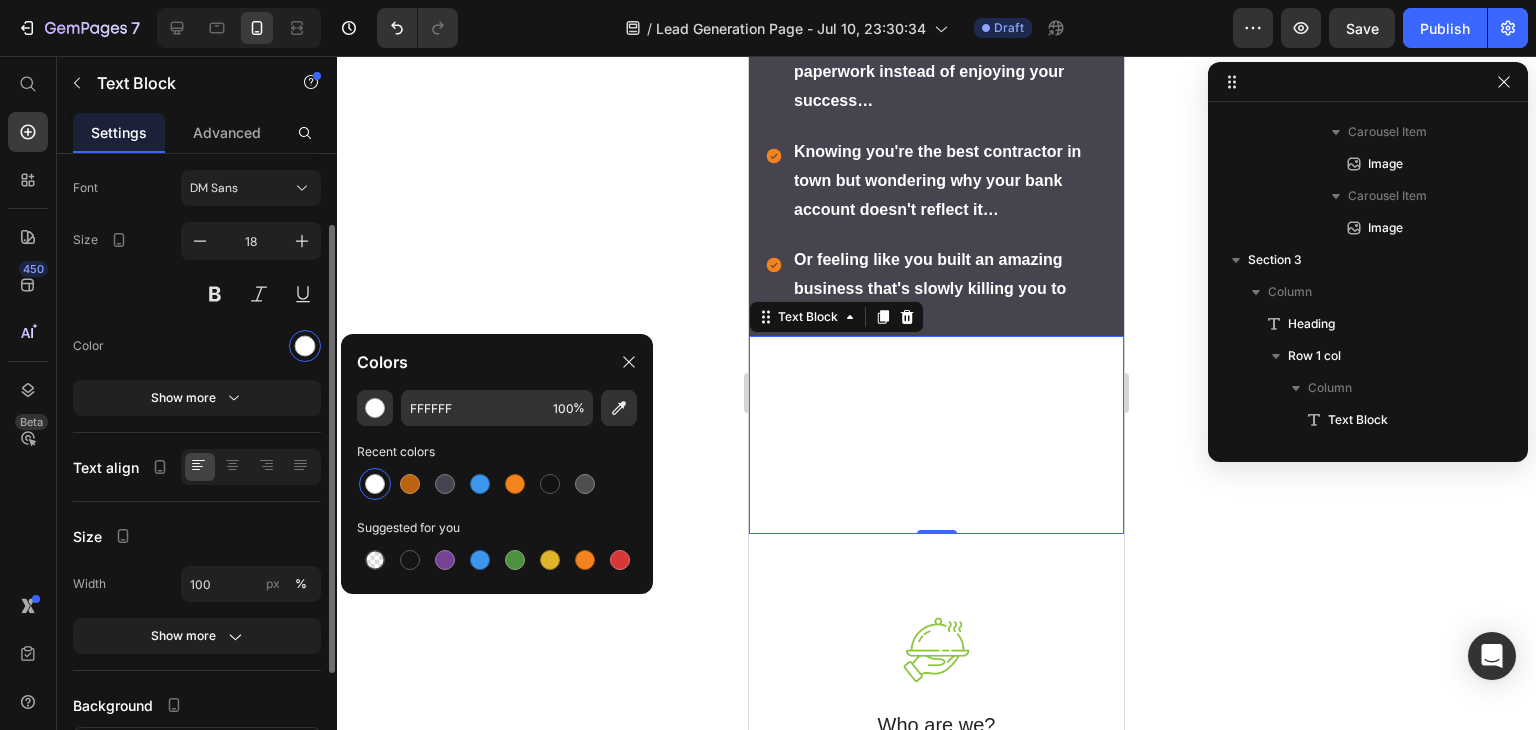 scroll, scrollTop: 200, scrollLeft: 0, axis: vertical 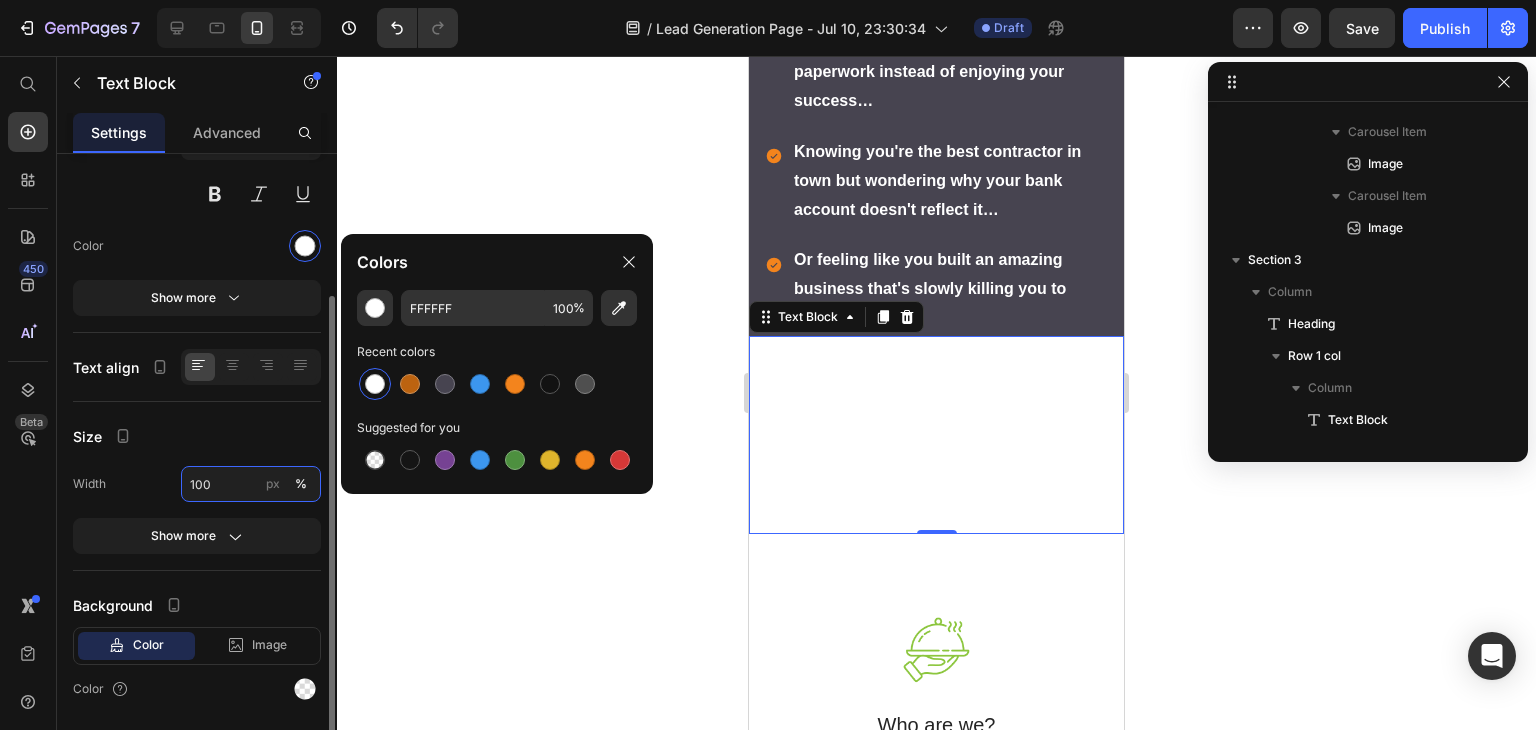 click on "100" at bounding box center [251, 484] 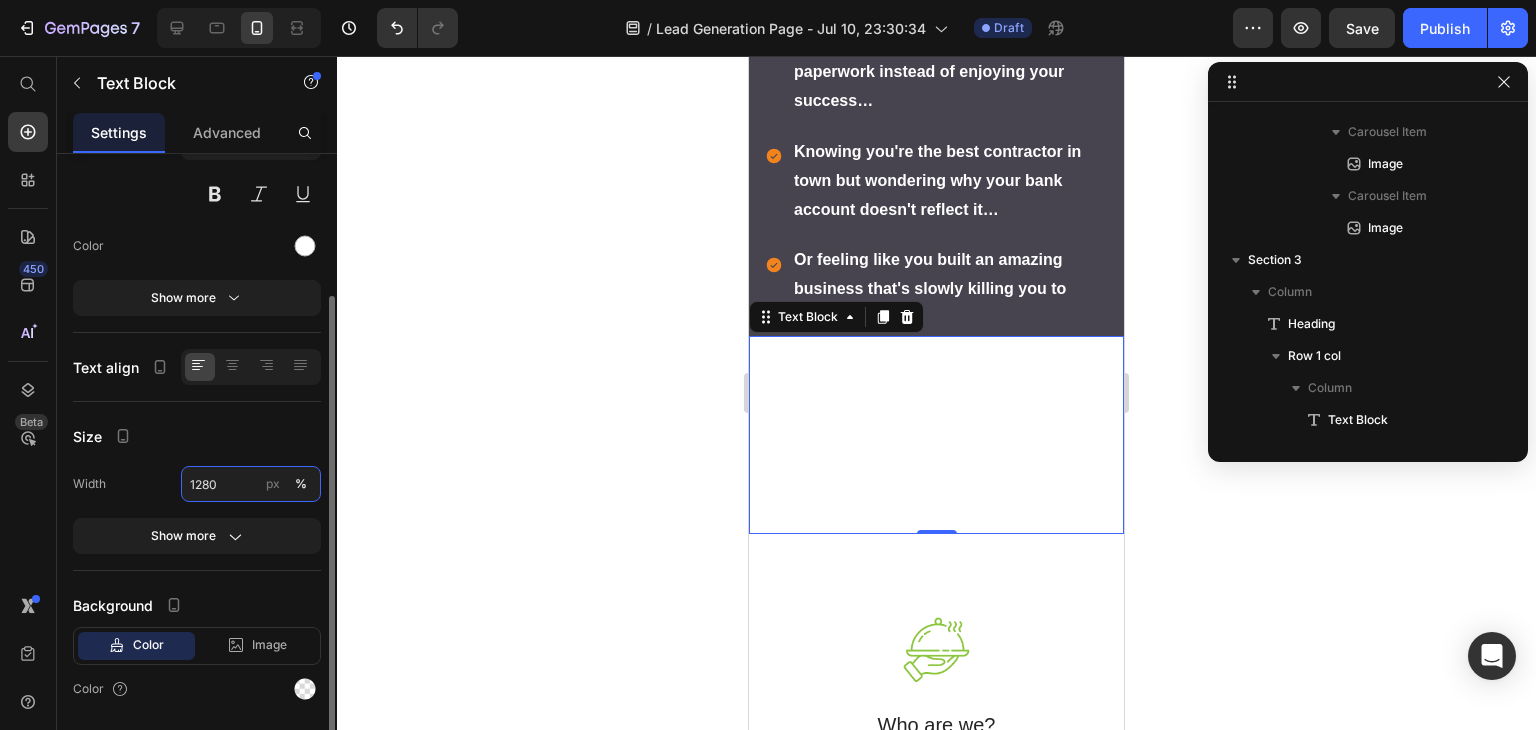 type on "1280" 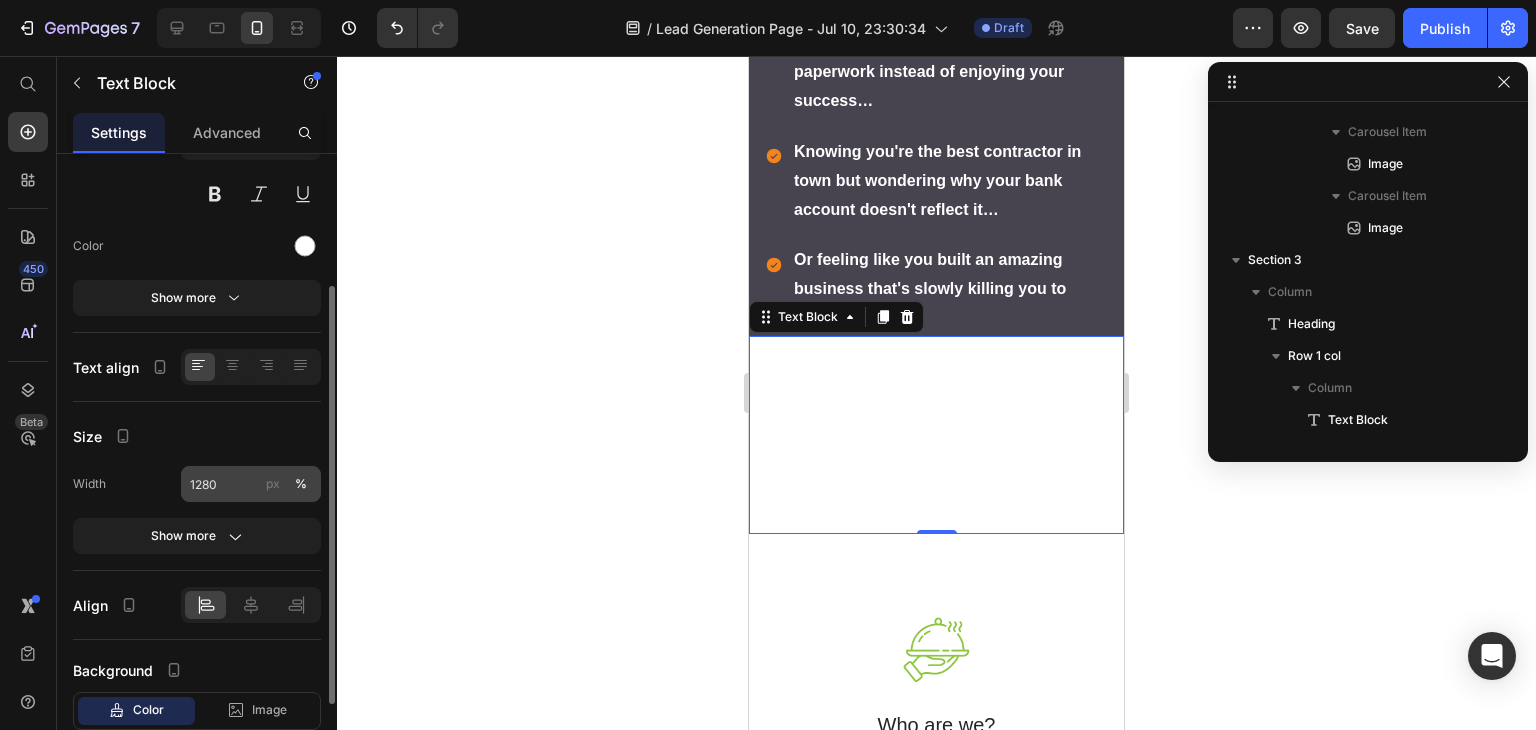 click on "px" at bounding box center [273, 484] 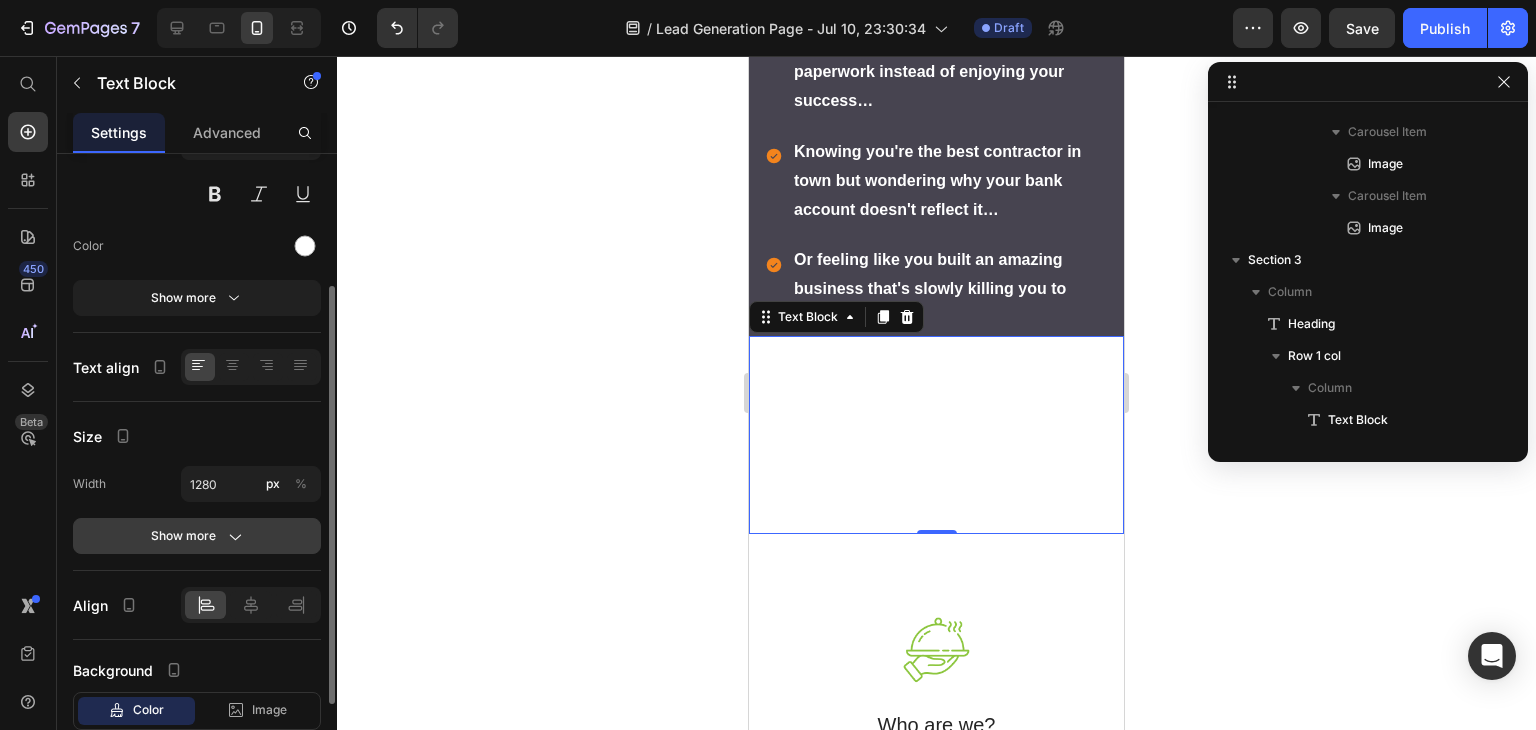click 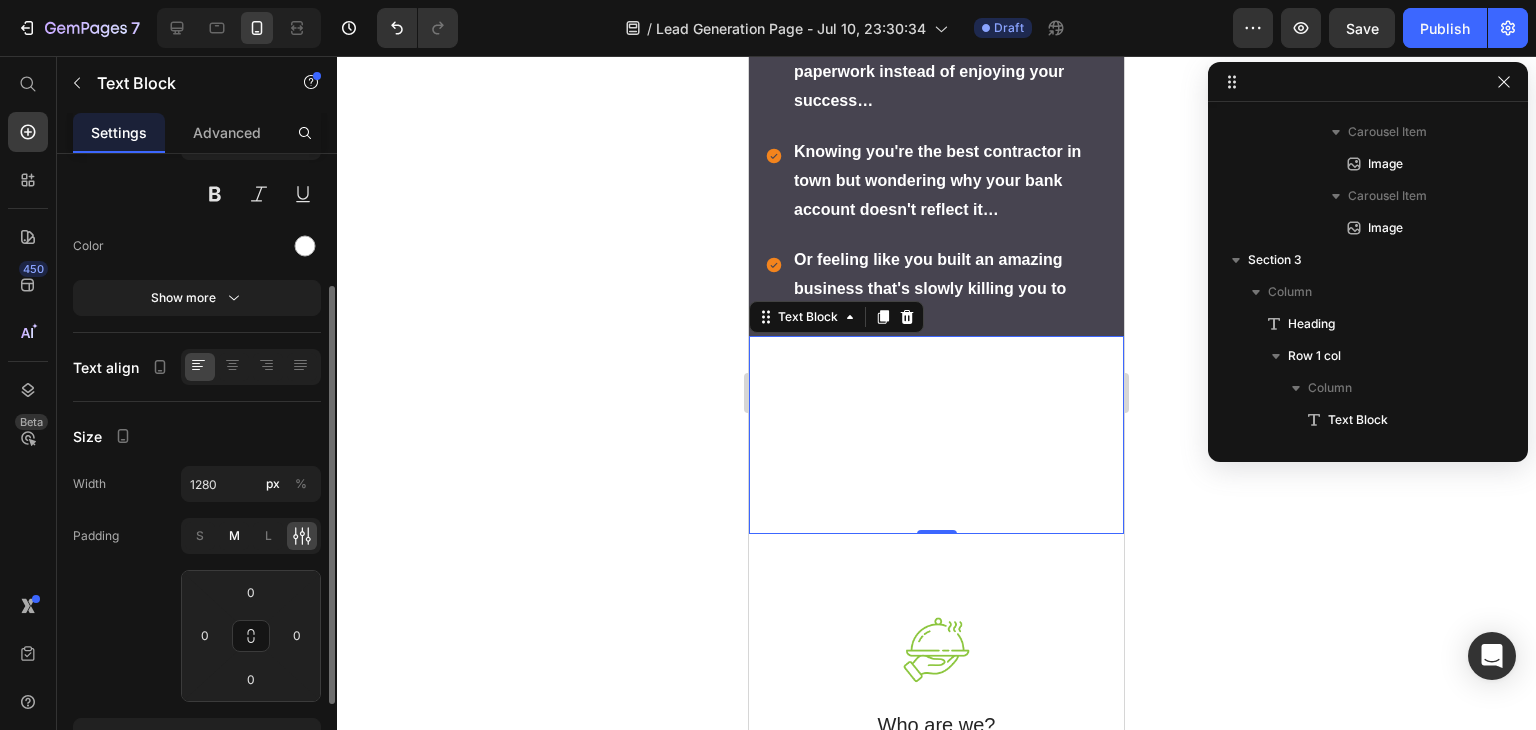 scroll, scrollTop: 300, scrollLeft: 0, axis: vertical 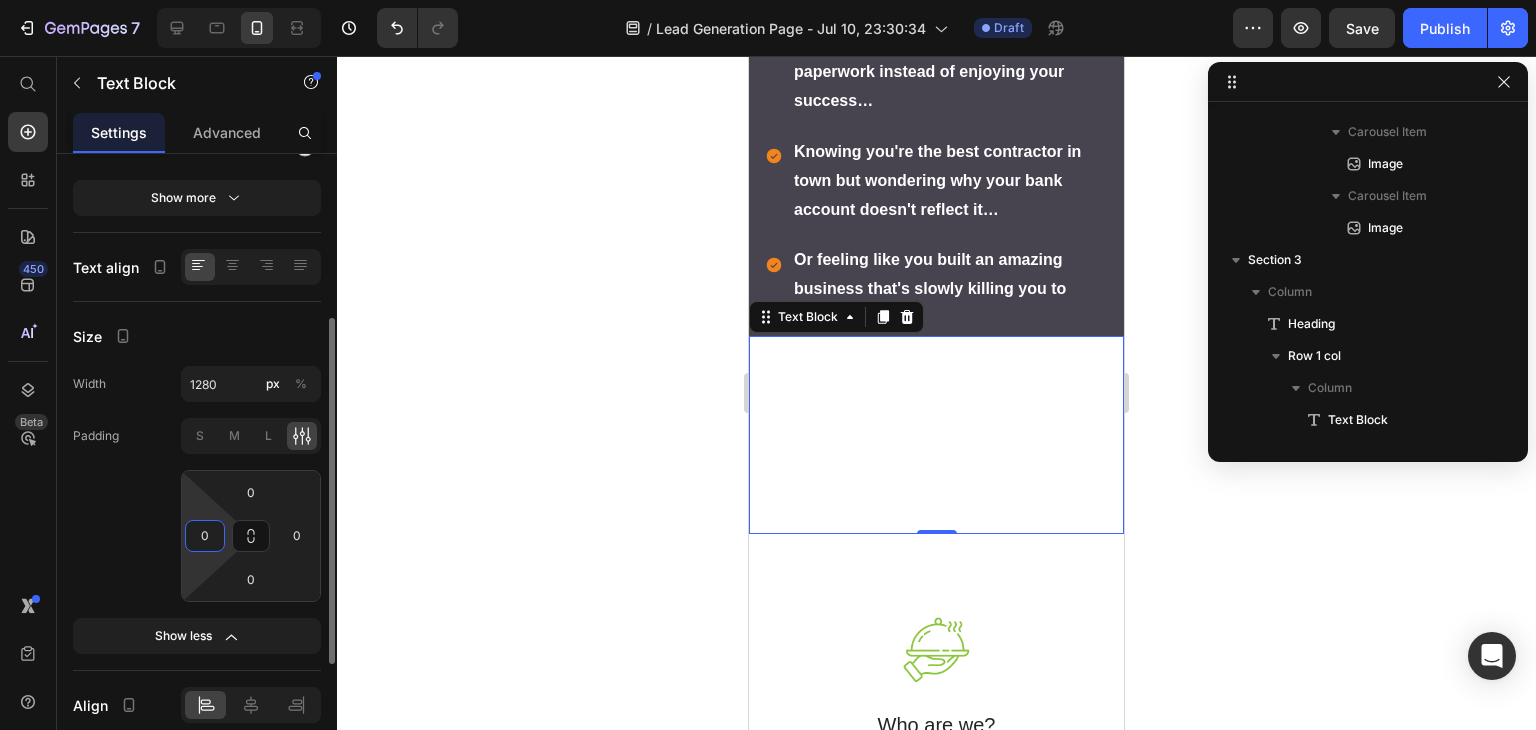 click on "0" at bounding box center [205, 536] 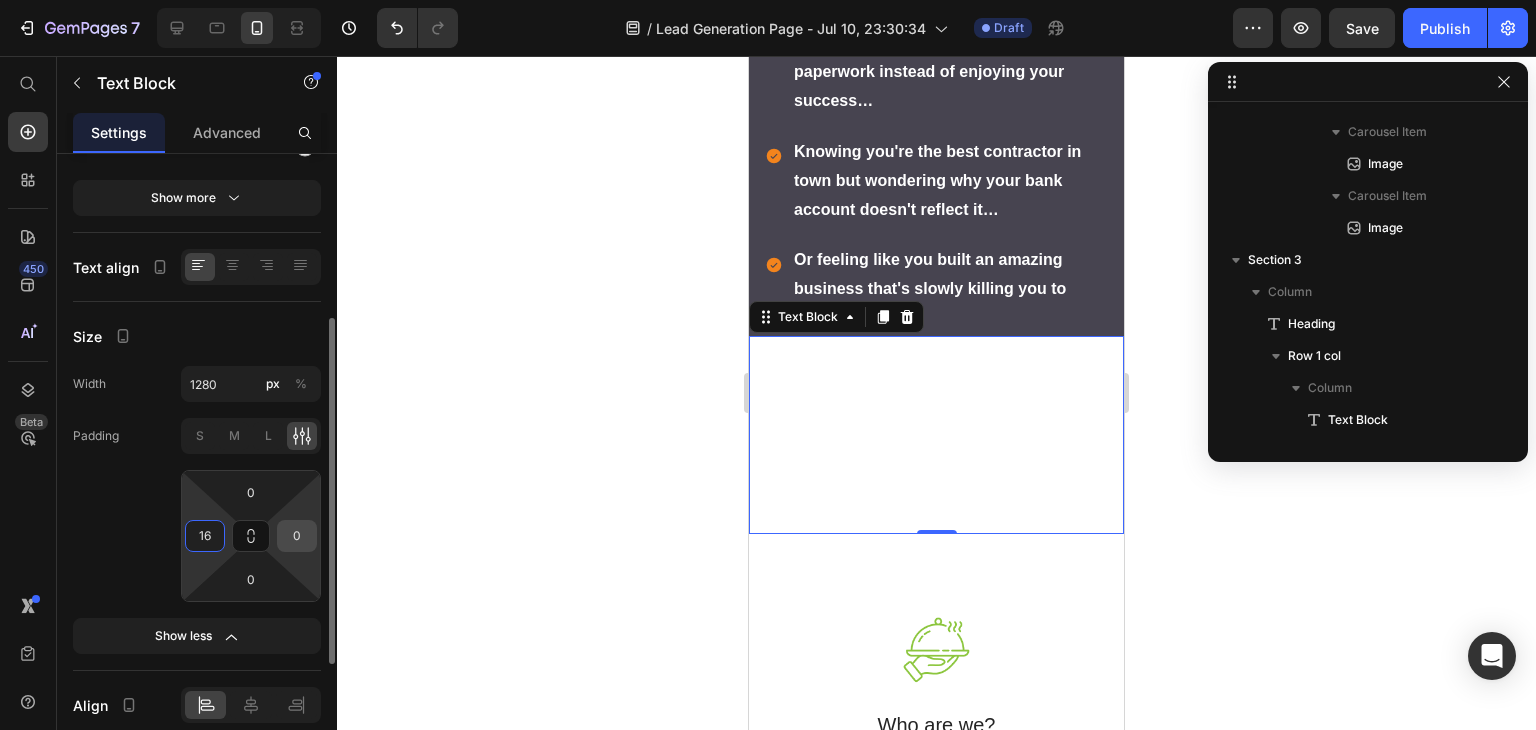 type on "16" 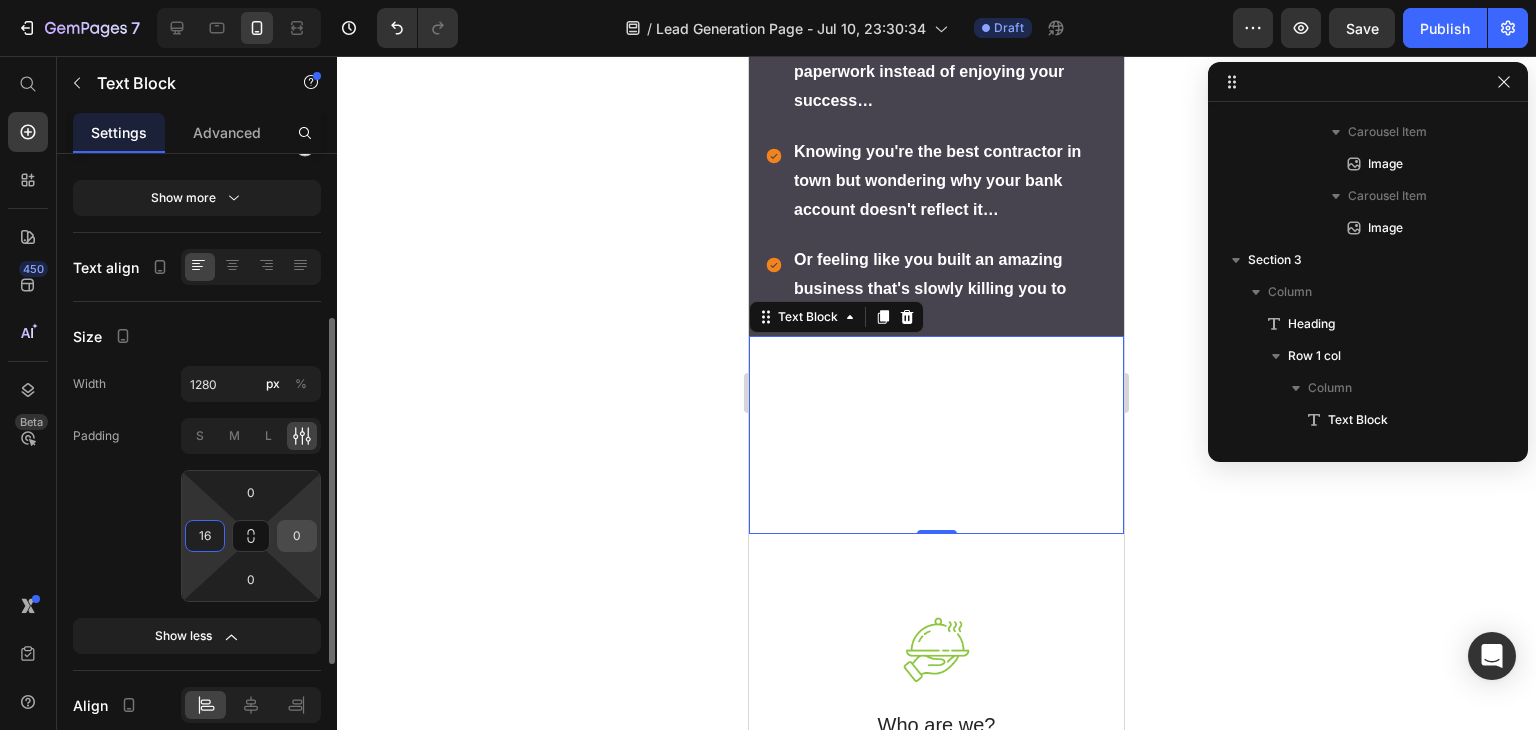 click on "0" at bounding box center (297, 536) 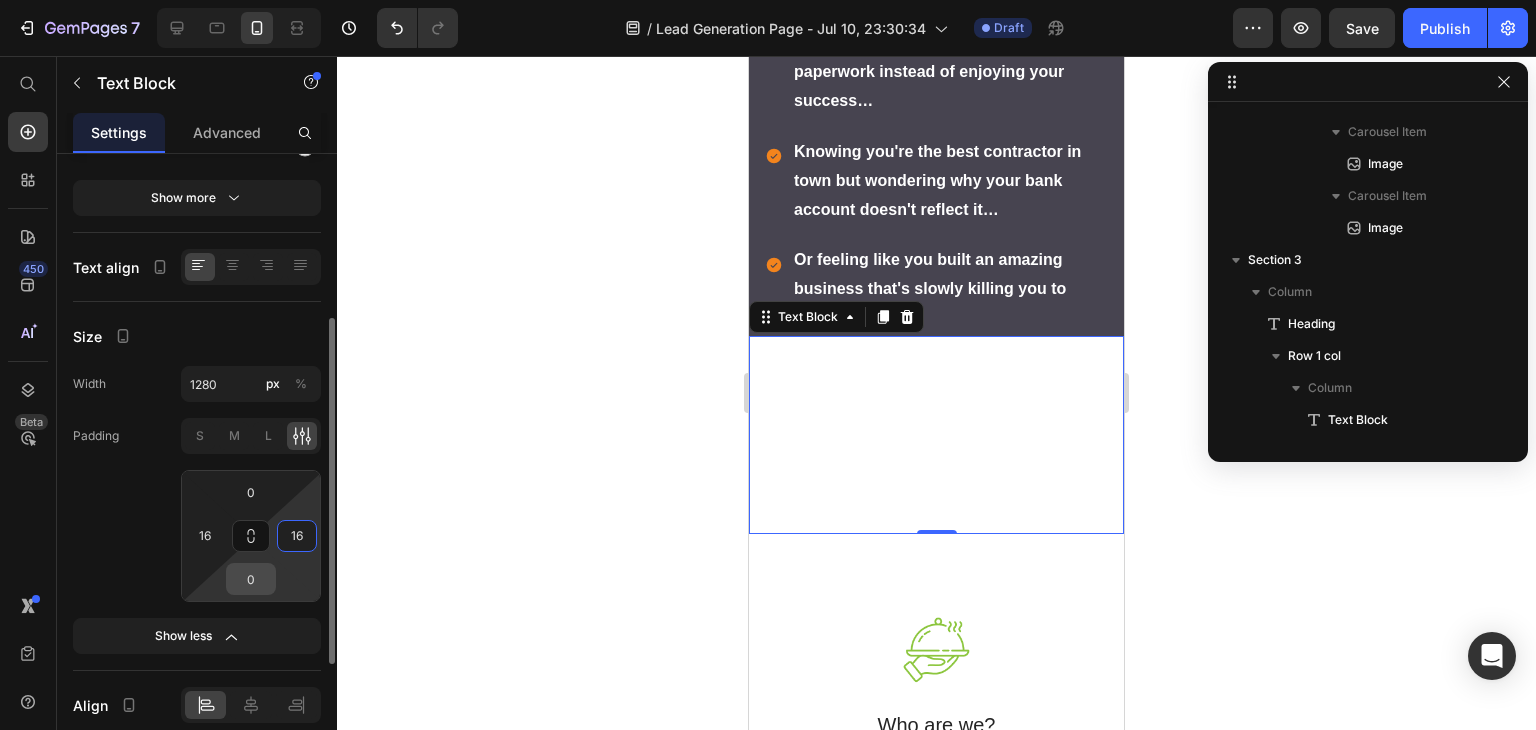 type on "16" 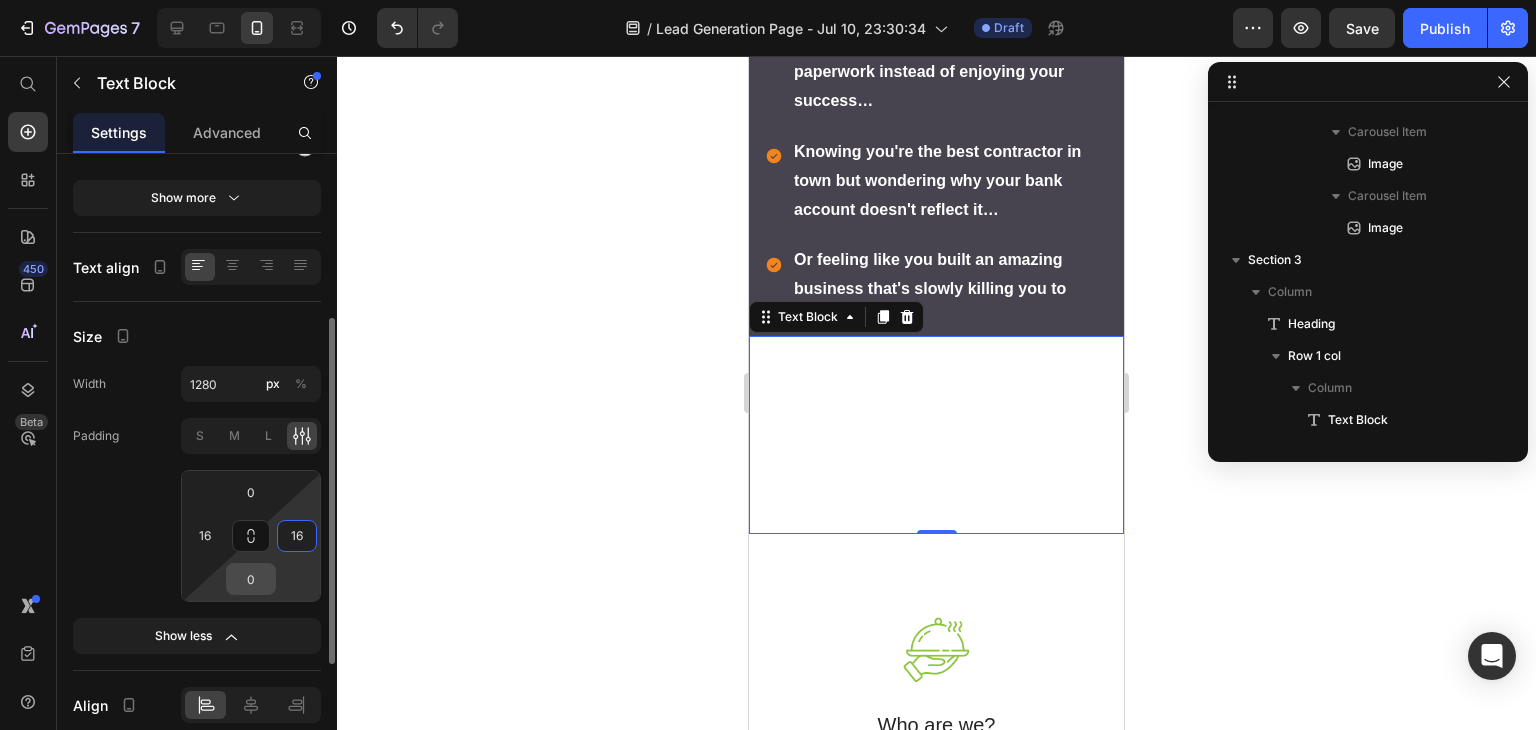 click on "0" at bounding box center [251, 579] 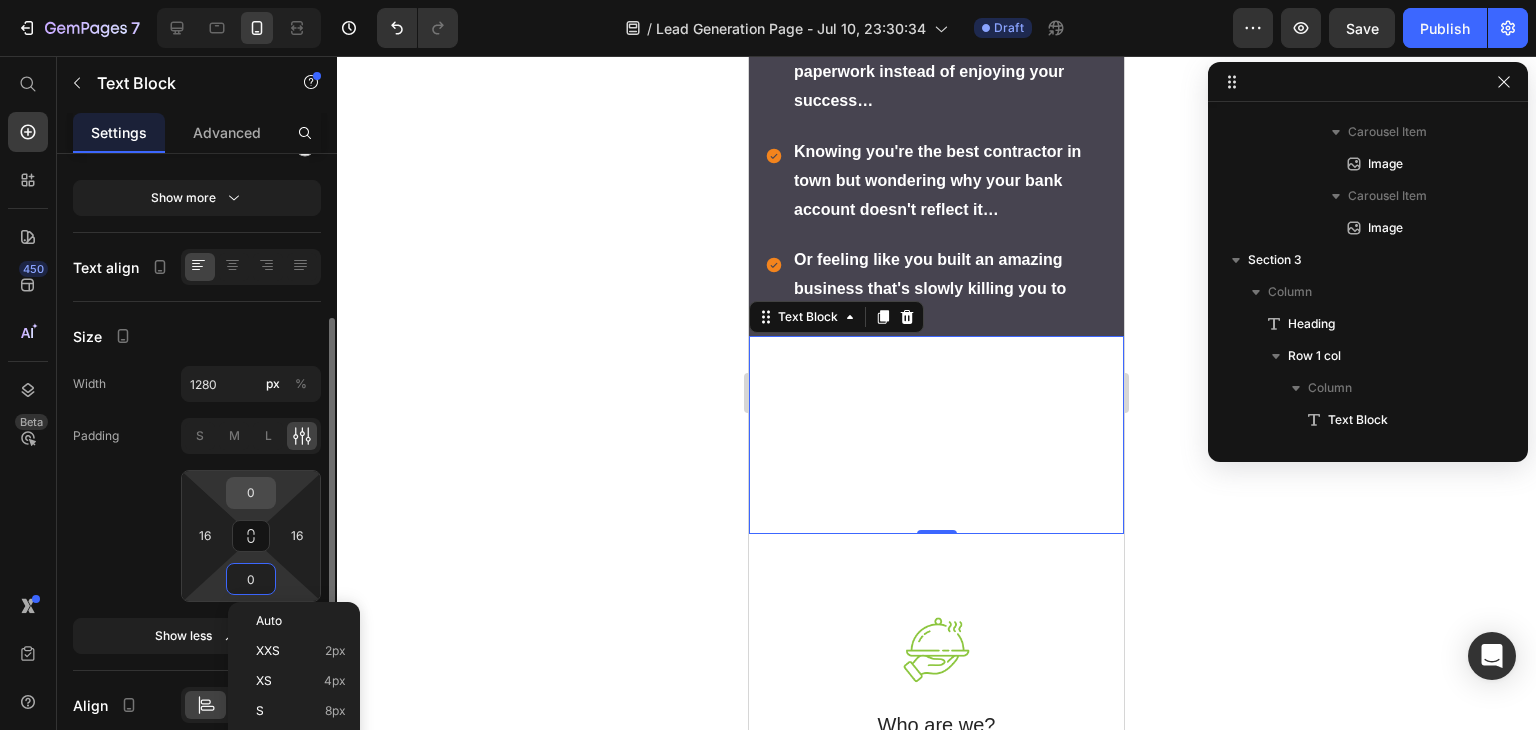 click on "0" at bounding box center (251, 493) 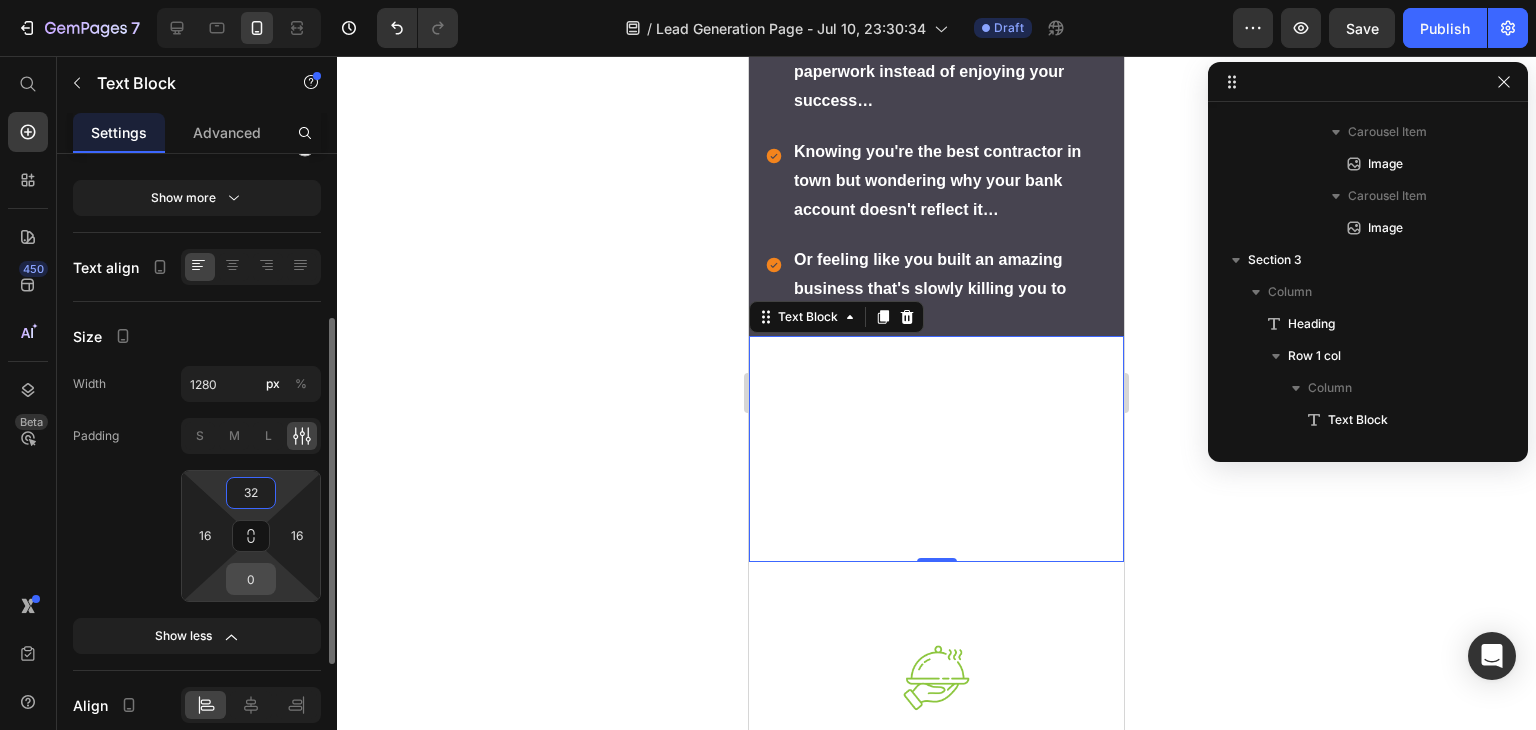 type on "32" 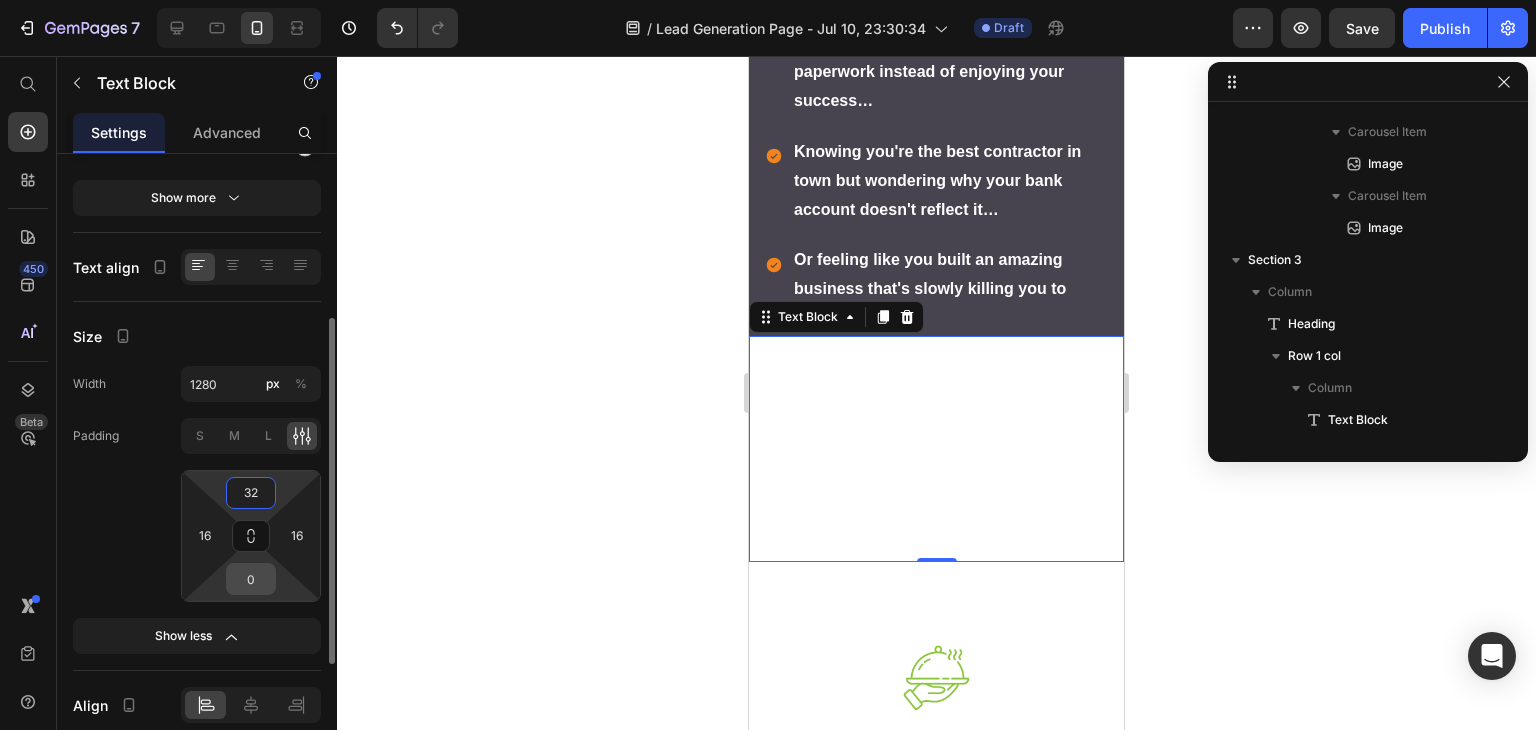 click on "0" at bounding box center [251, 579] 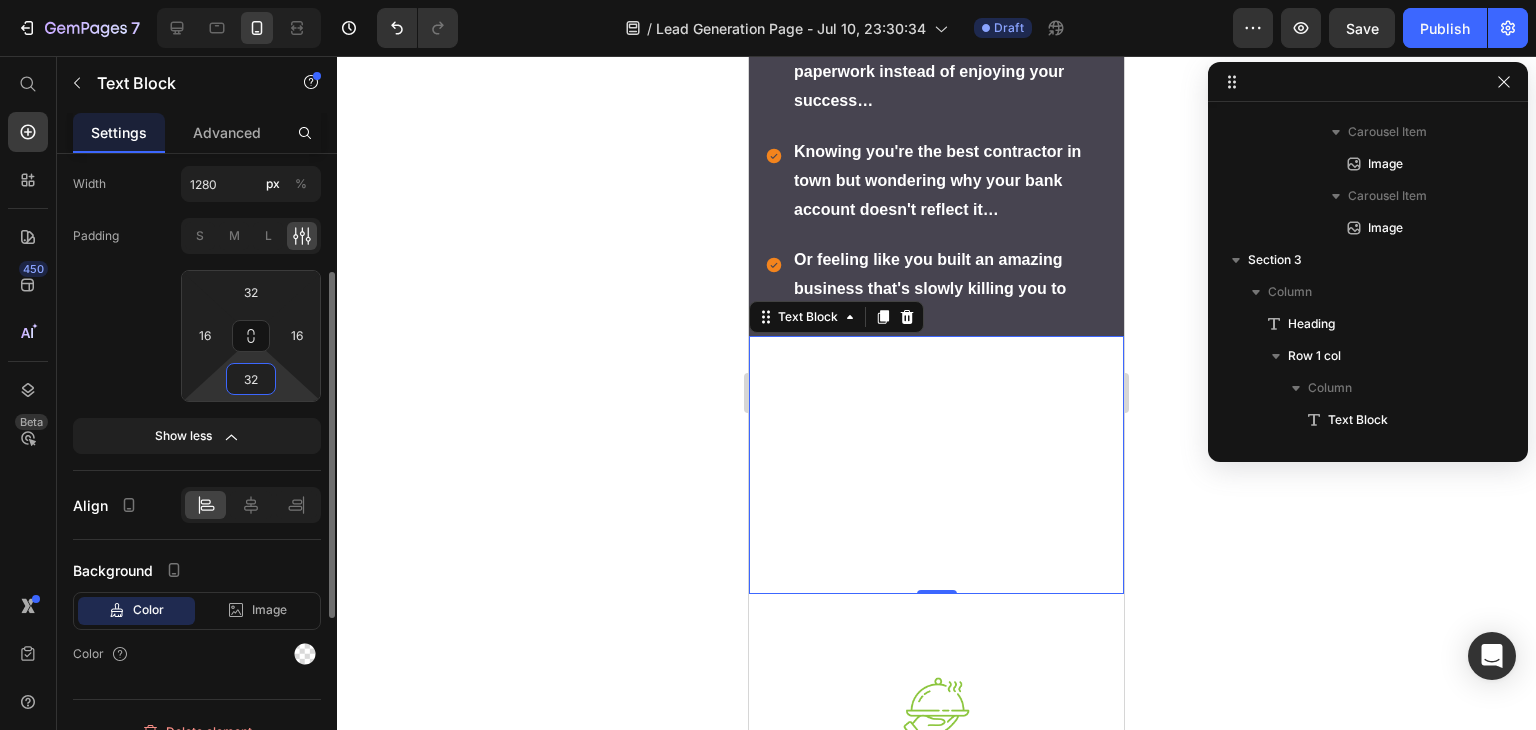 scroll, scrollTop: 524, scrollLeft: 0, axis: vertical 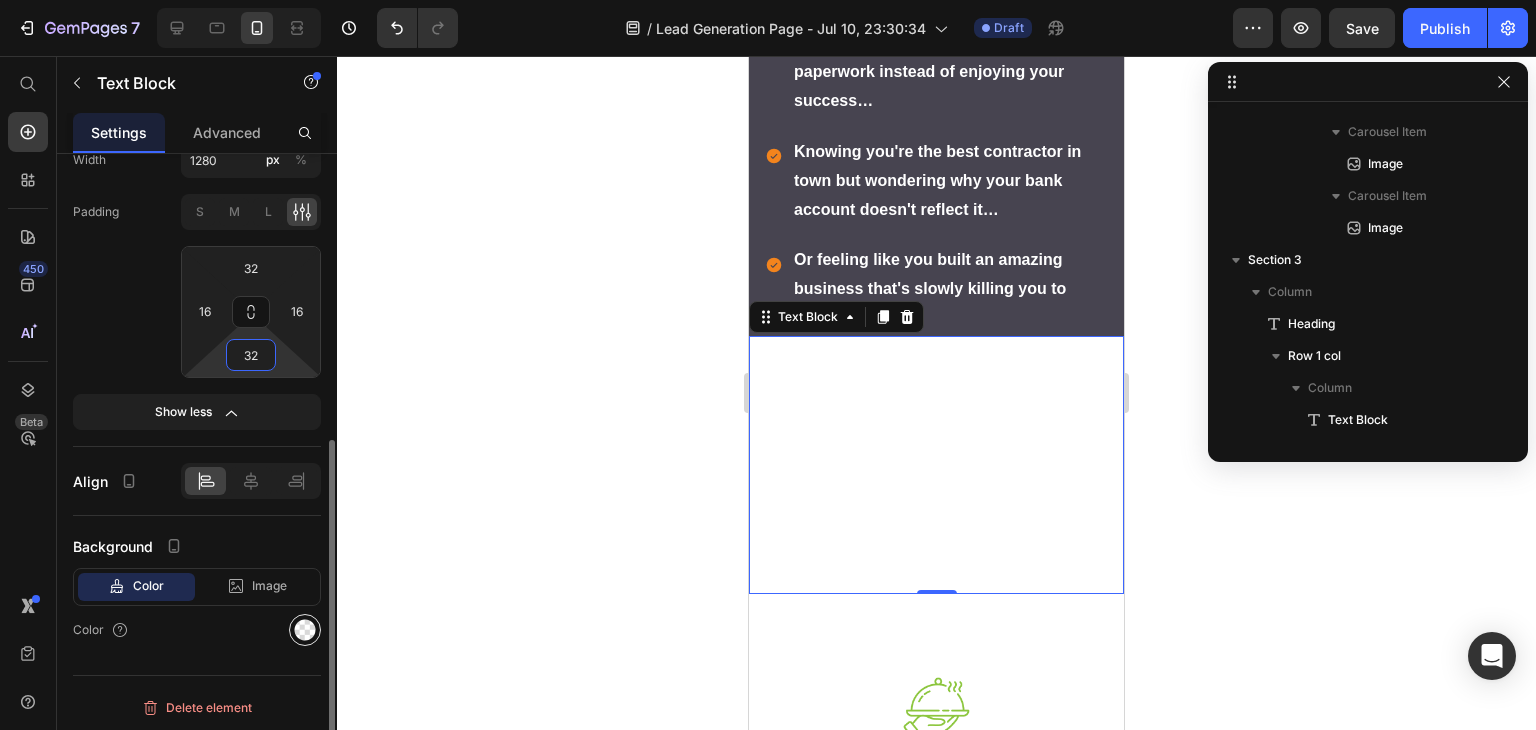 type on "32" 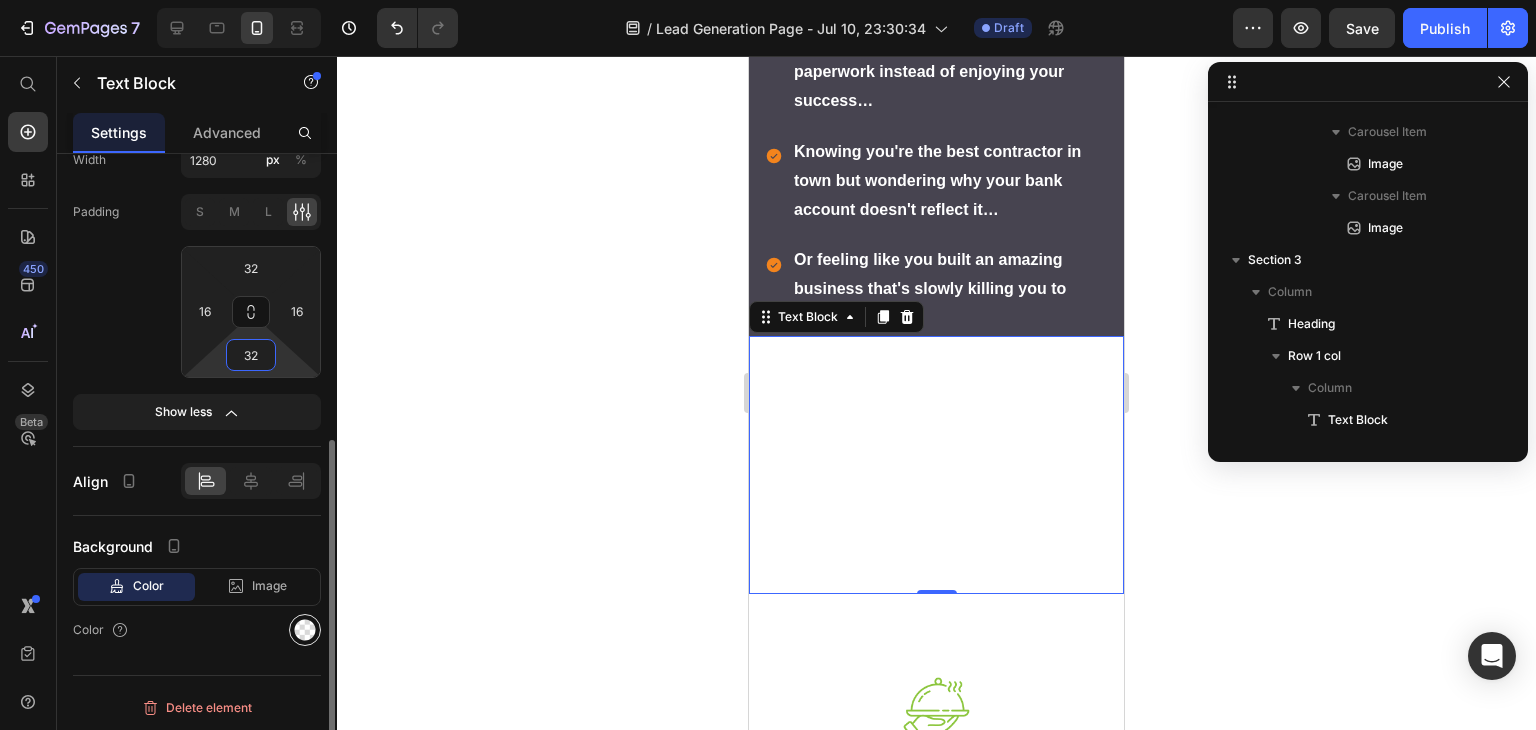 click at bounding box center [305, 630] 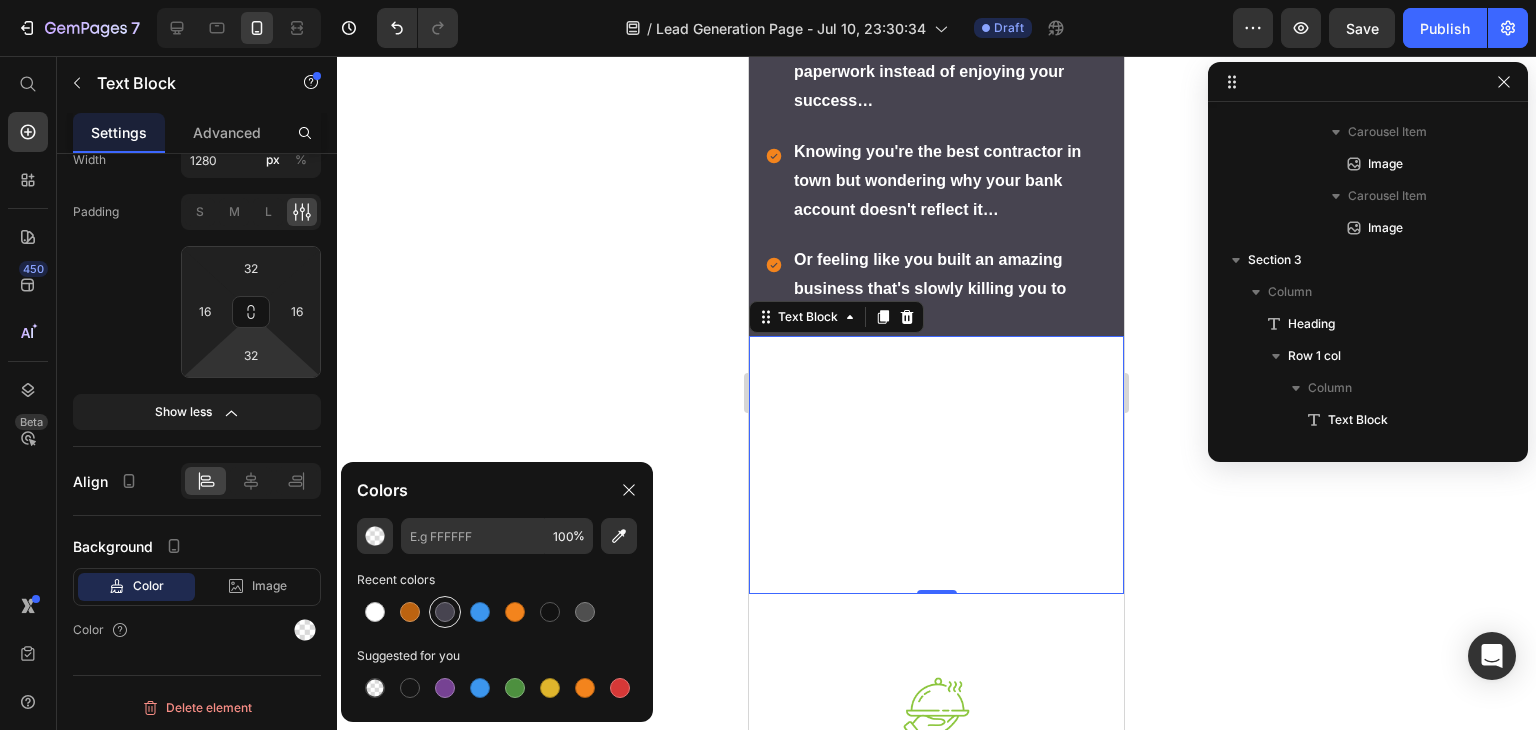 click at bounding box center (445, 612) 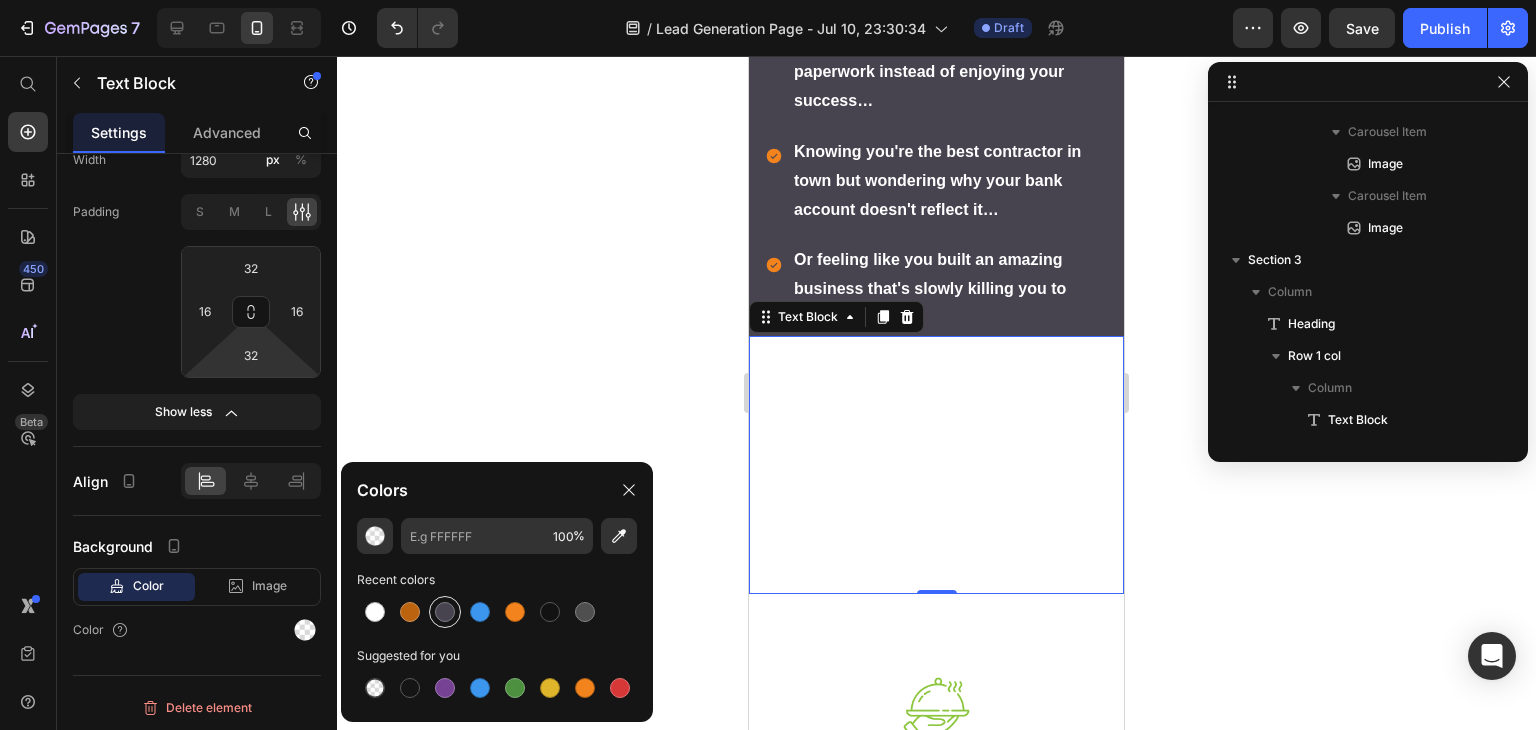 type on "474450" 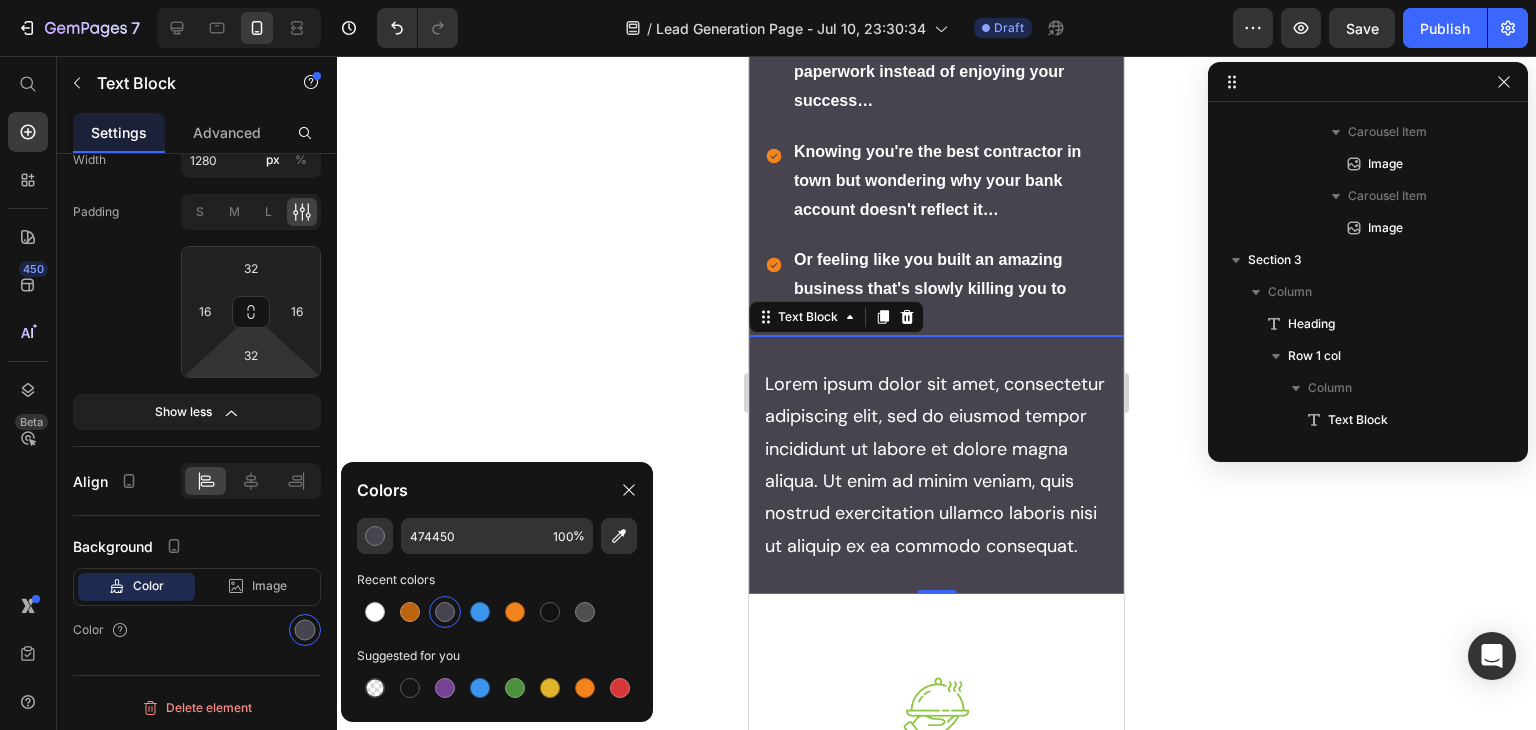 click on "Knowing you're the best contractor in town but wondering why your bank account doesn't reflect it…" at bounding box center (957, 181) 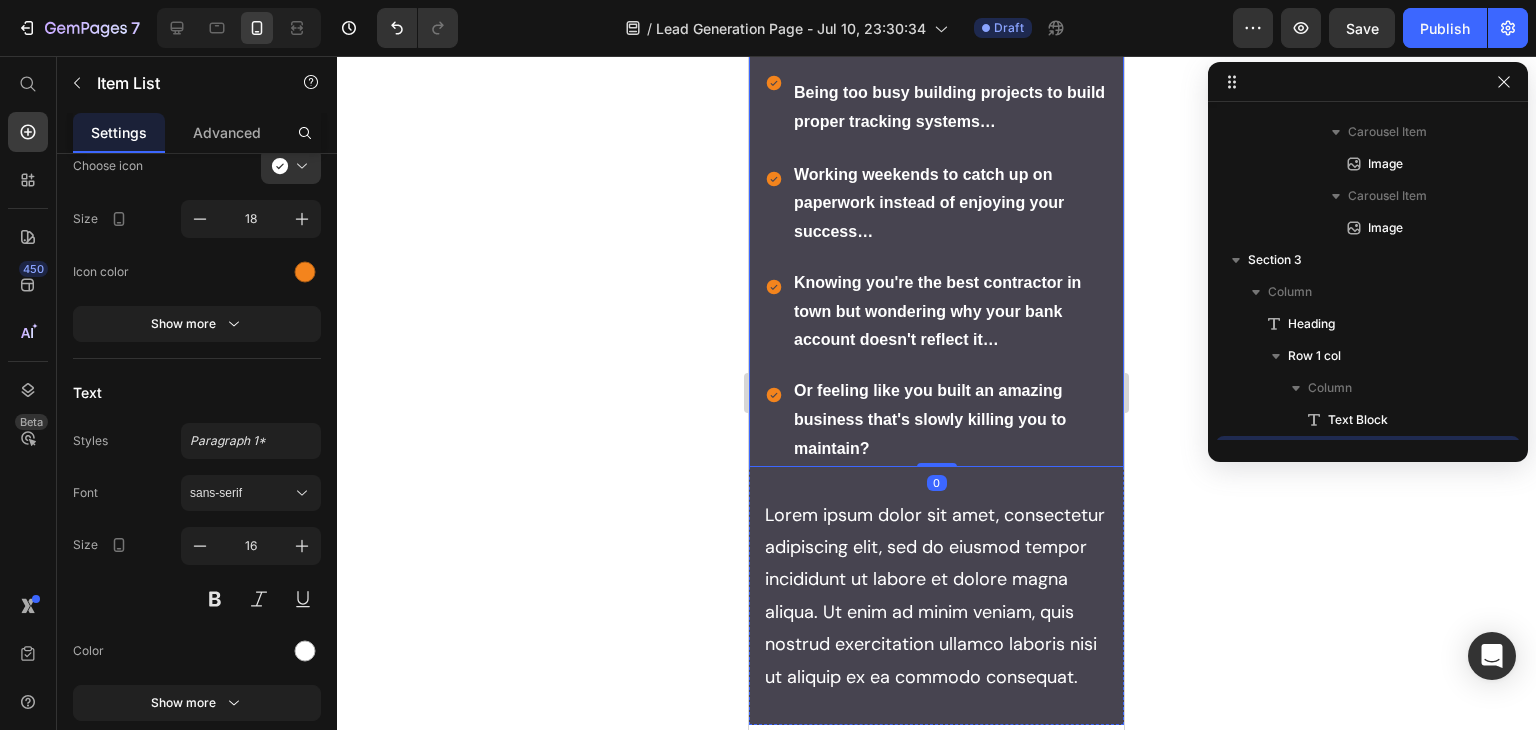 scroll, scrollTop: 0, scrollLeft: 0, axis: both 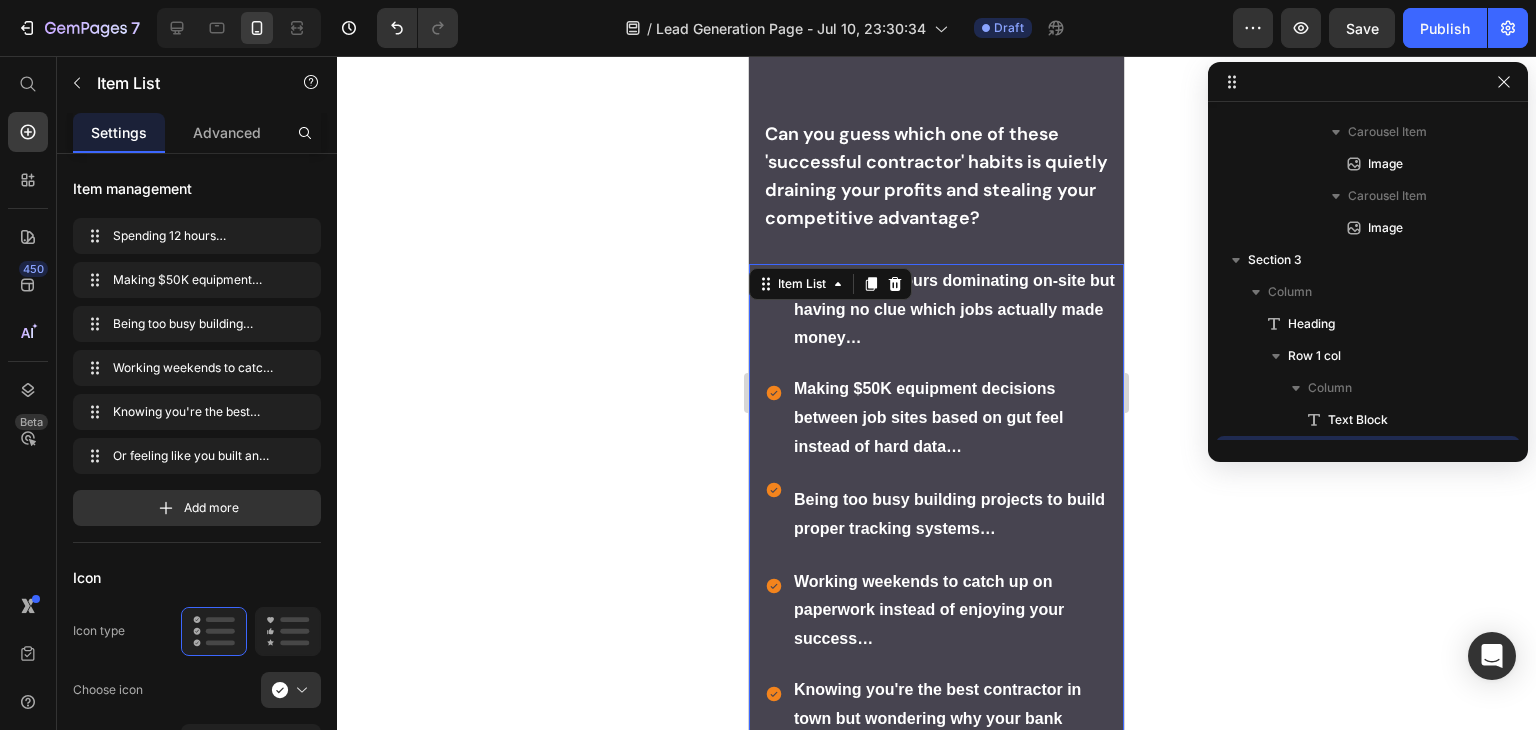 click on "Spending 12 hours dominating on-site but having no clue which jobs actually made money…" at bounding box center [936, 310] 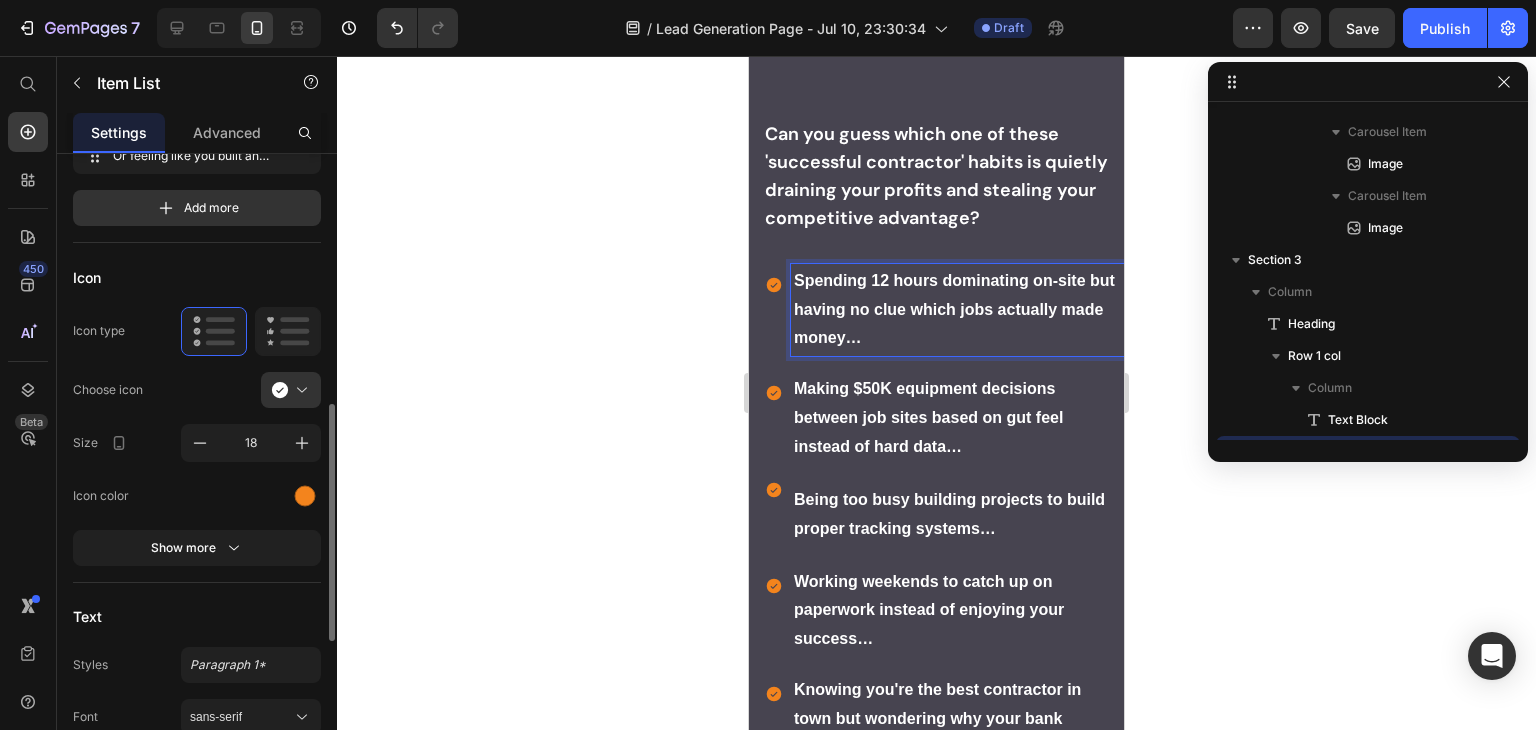 scroll, scrollTop: 500, scrollLeft: 0, axis: vertical 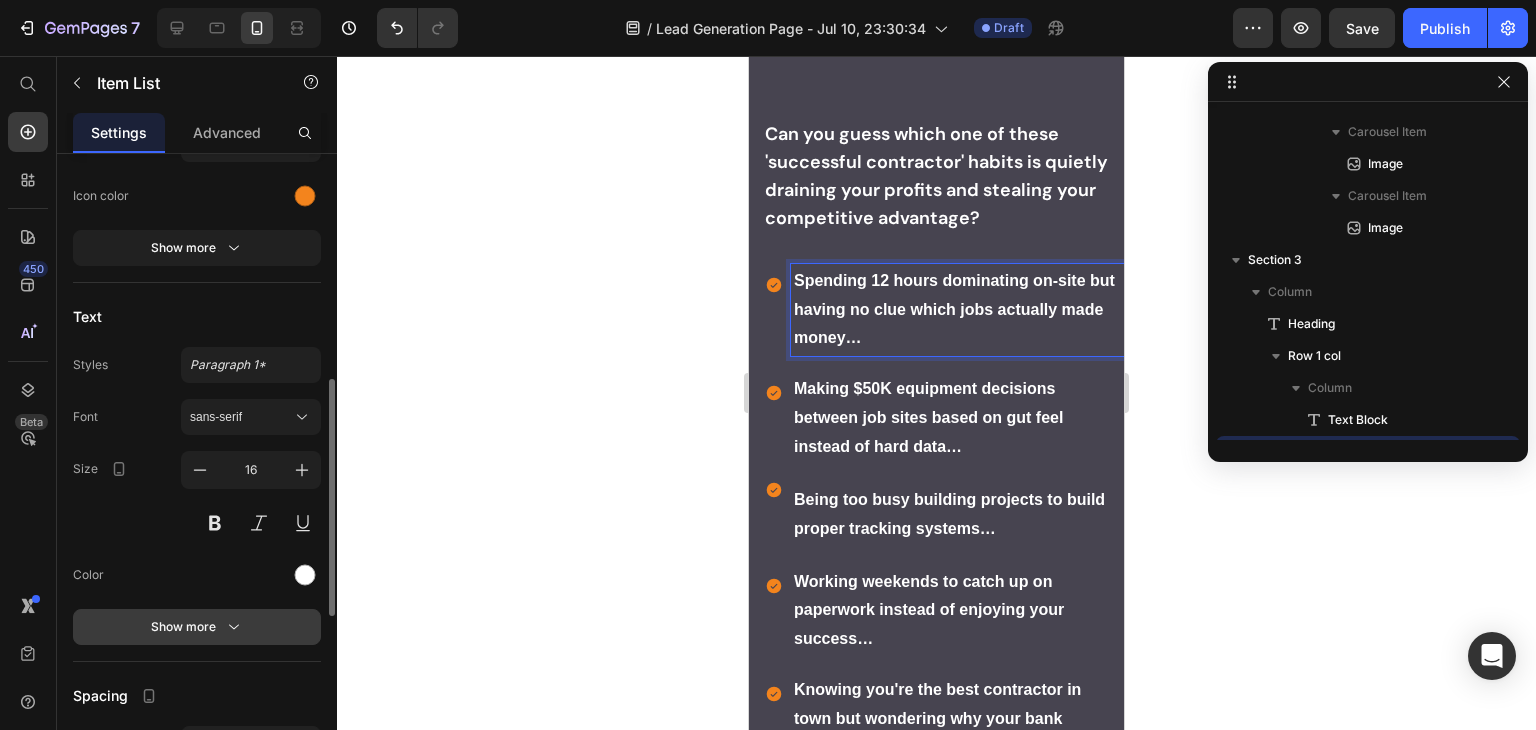 click 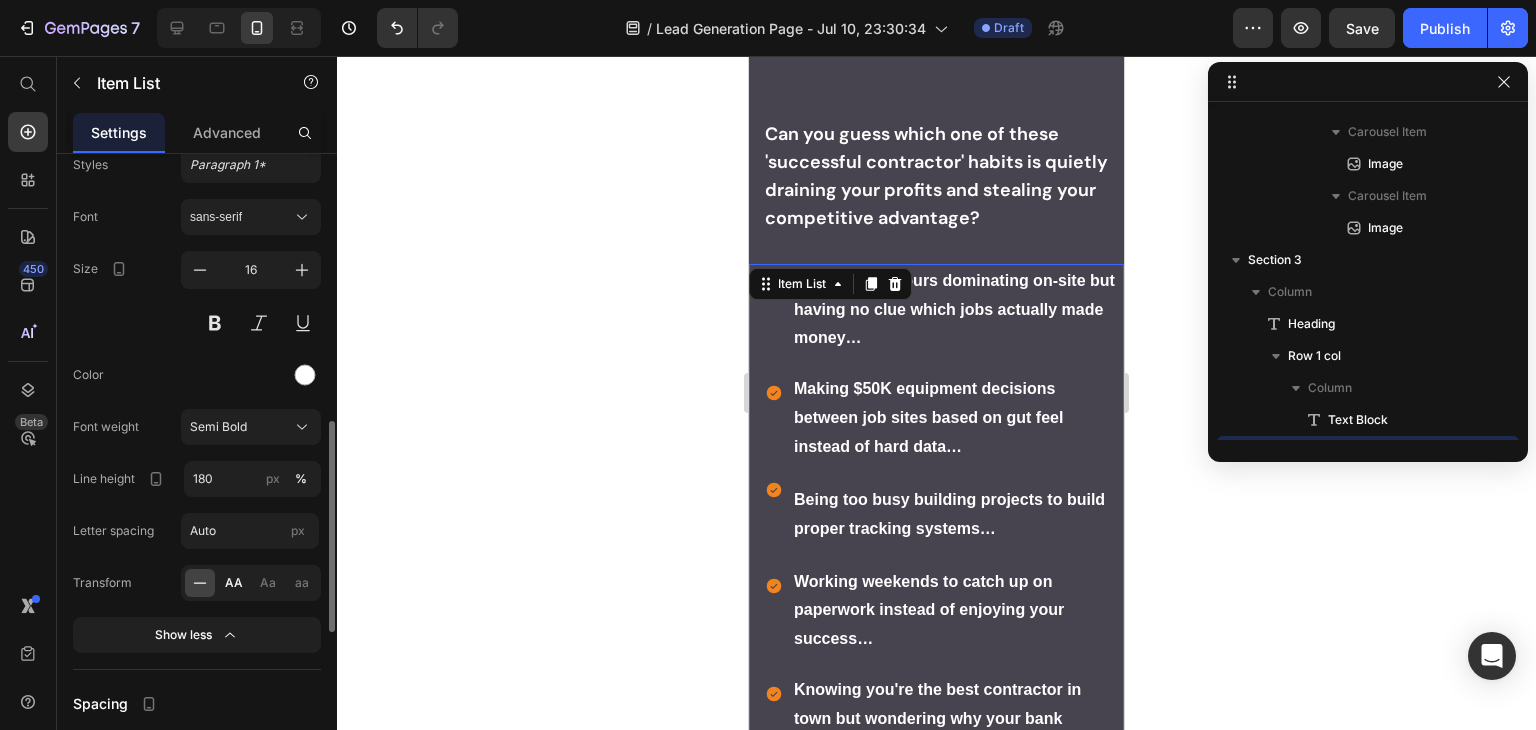 scroll, scrollTop: 900, scrollLeft: 0, axis: vertical 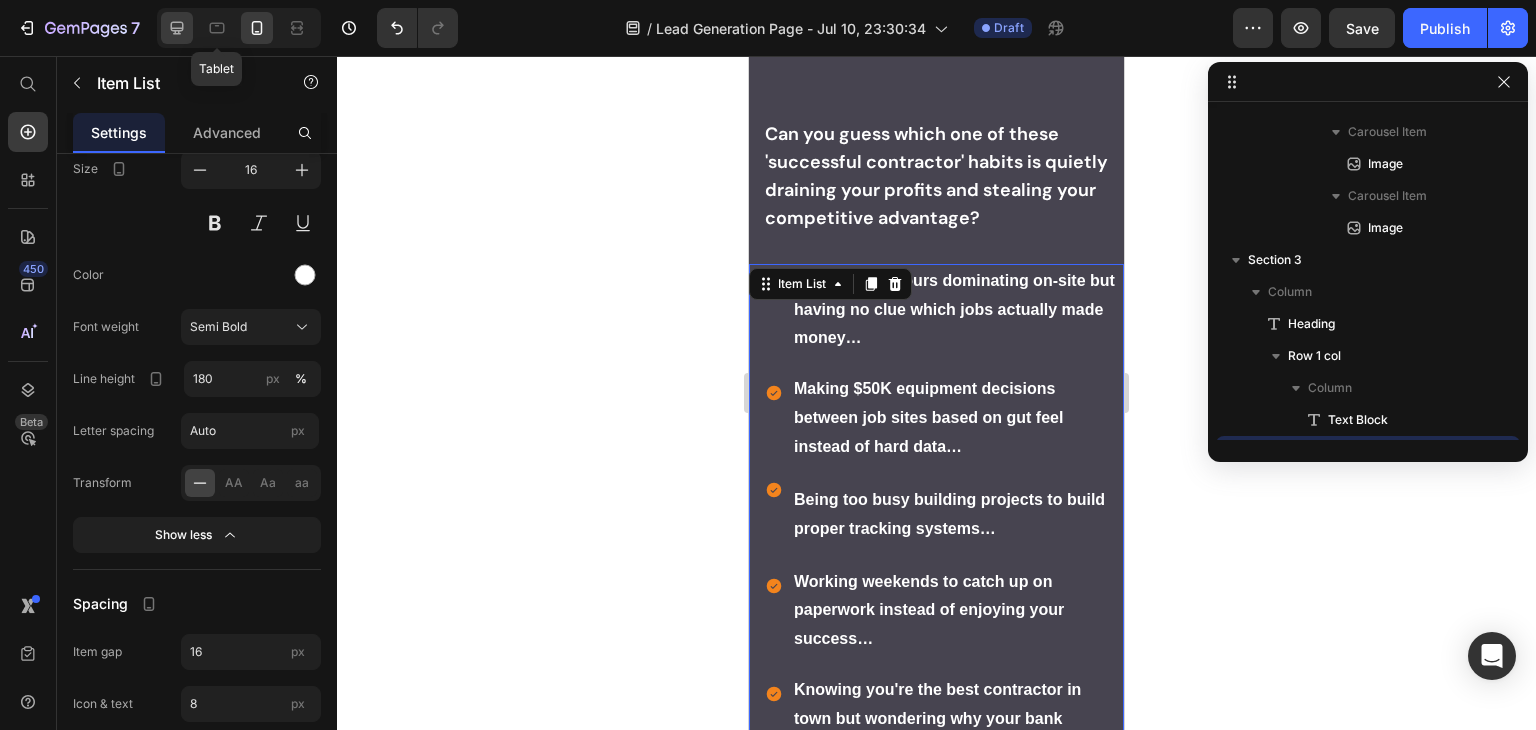 click 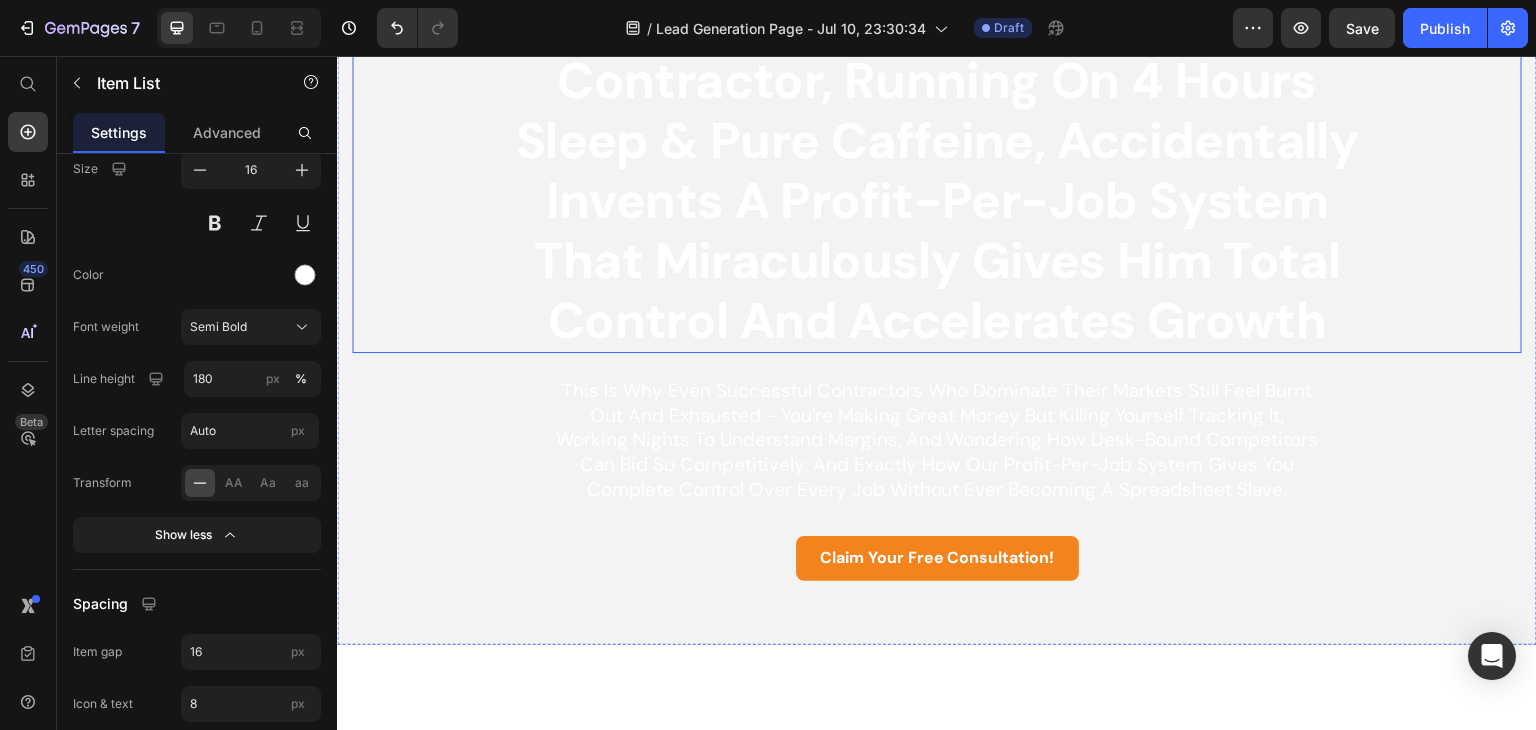 scroll, scrollTop: 200, scrollLeft: 0, axis: vertical 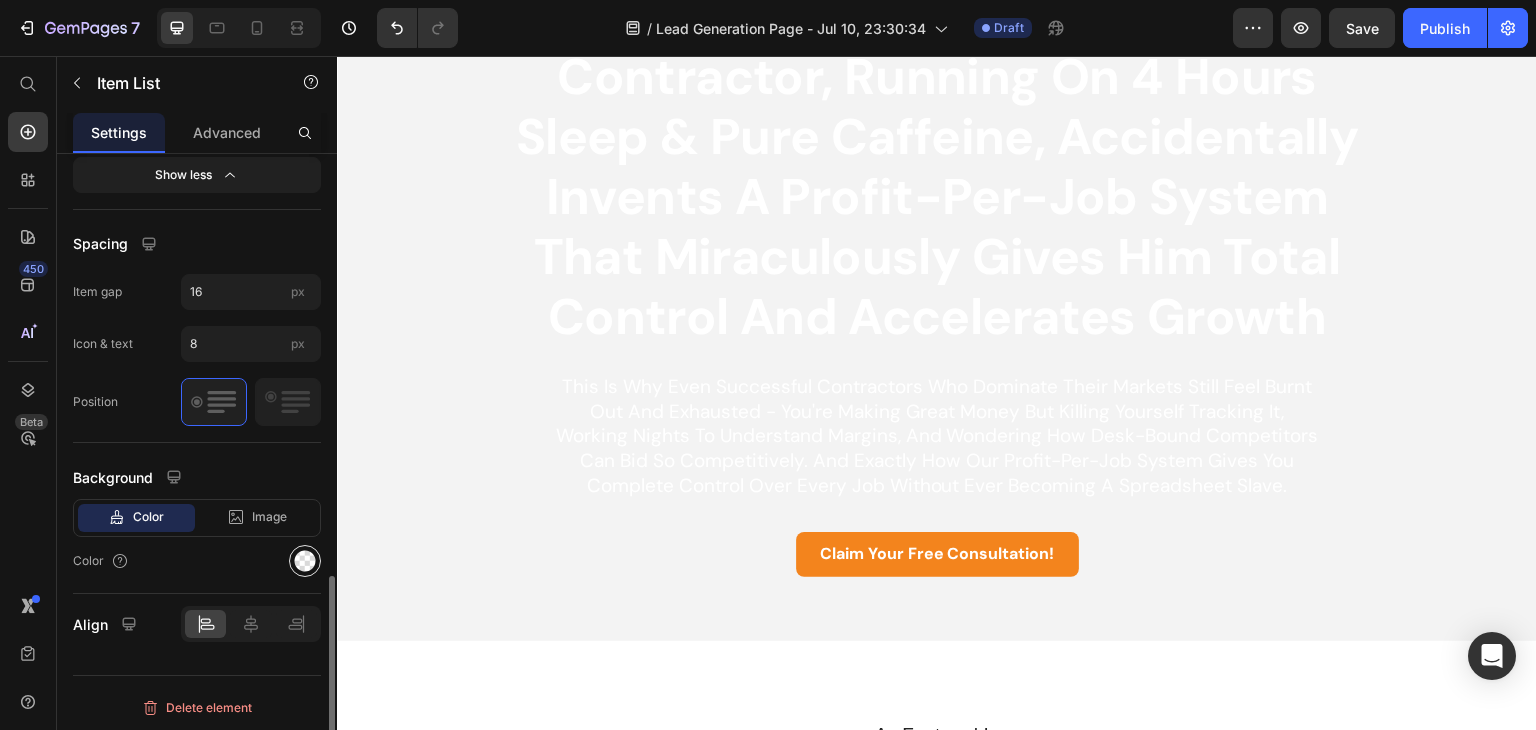 click at bounding box center (305, 561) 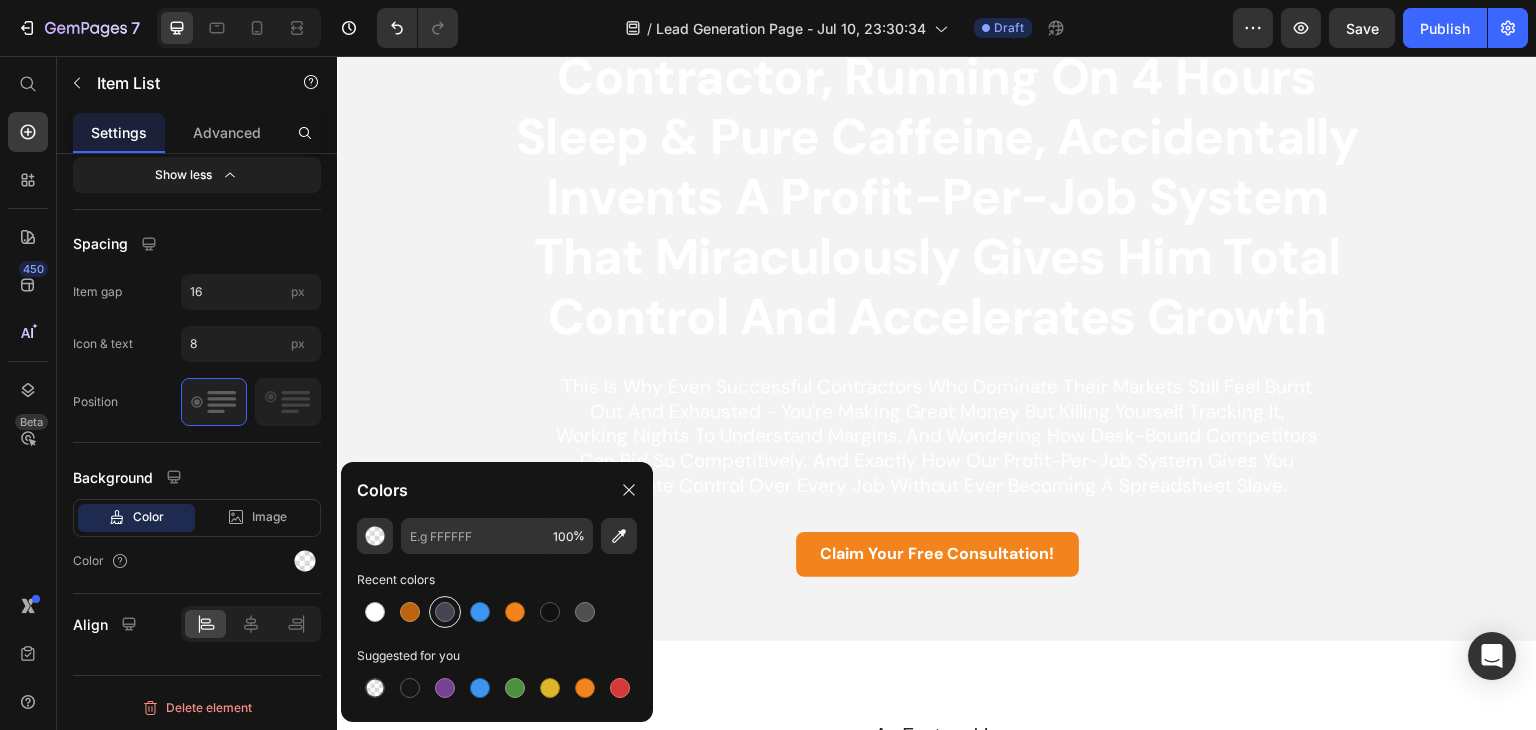 click at bounding box center [445, 612] 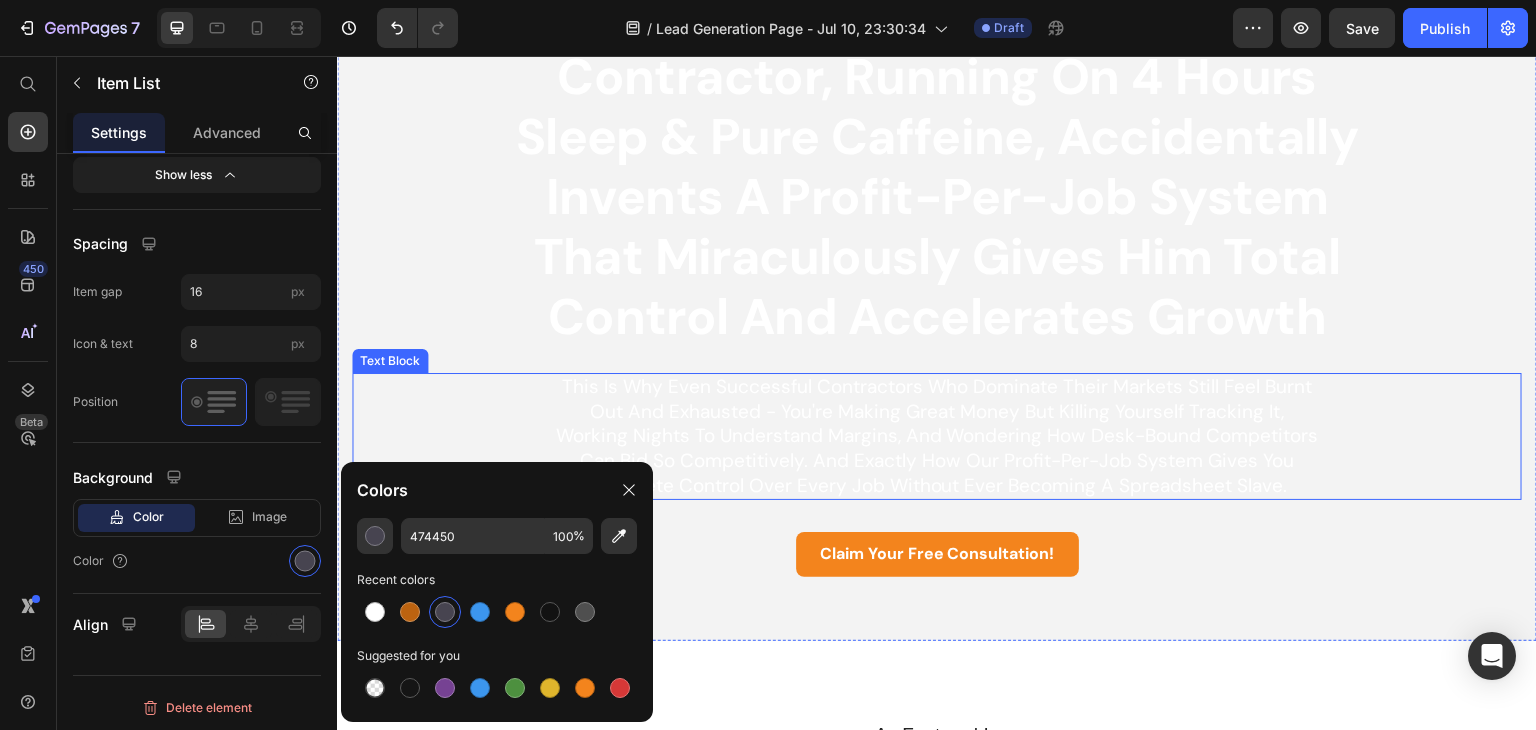 click on "This is why even successful contractors who dominate their markets still feel burnt out and exhausted - you're making great money but killing yourself tracking it, working nights to understand margins, and wondering how desk-bound competitors can bid so competitively. And exactly how our Profit-Per-Job System gives you complete control over every job without ever becoming a spreadsheet slave." at bounding box center (937, 437) 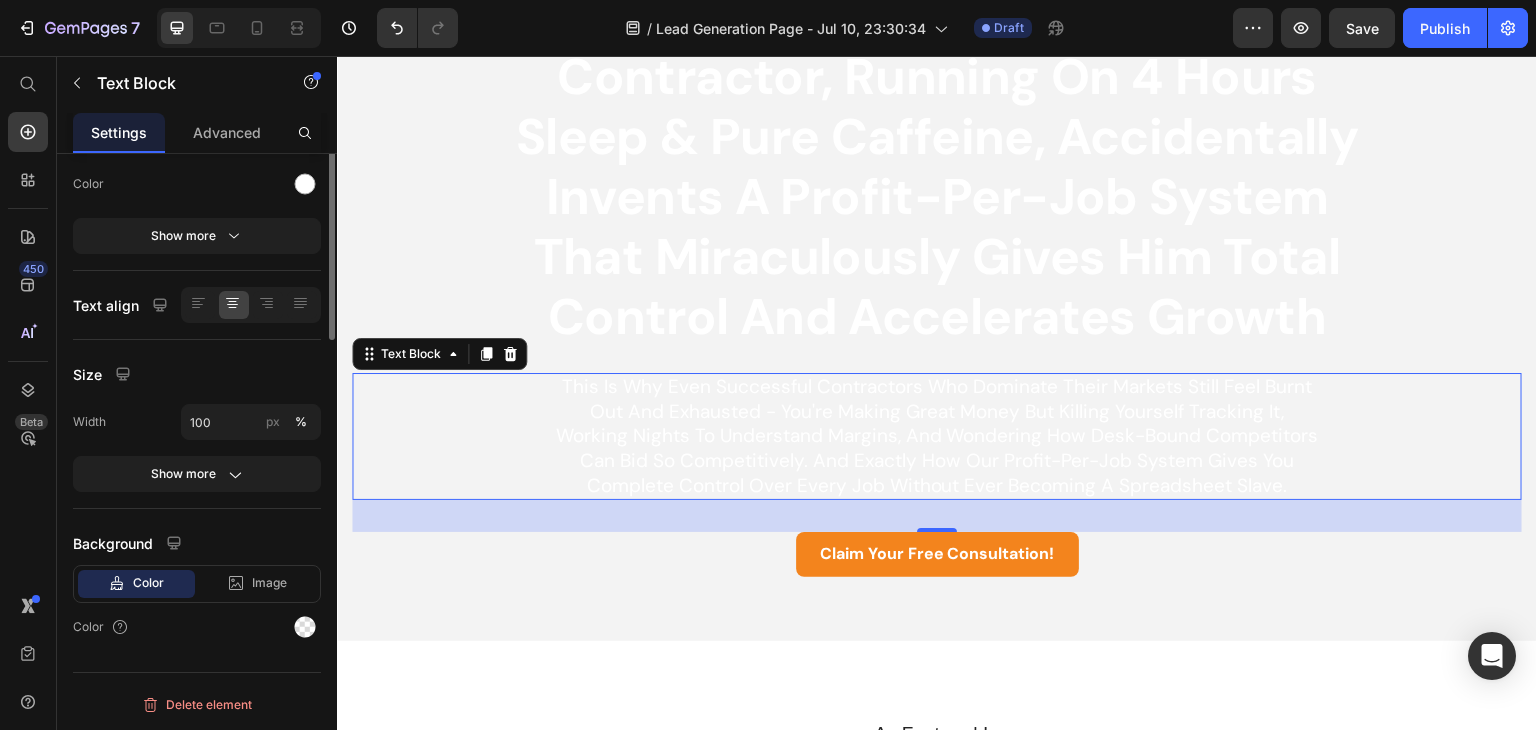 scroll, scrollTop: 0, scrollLeft: 0, axis: both 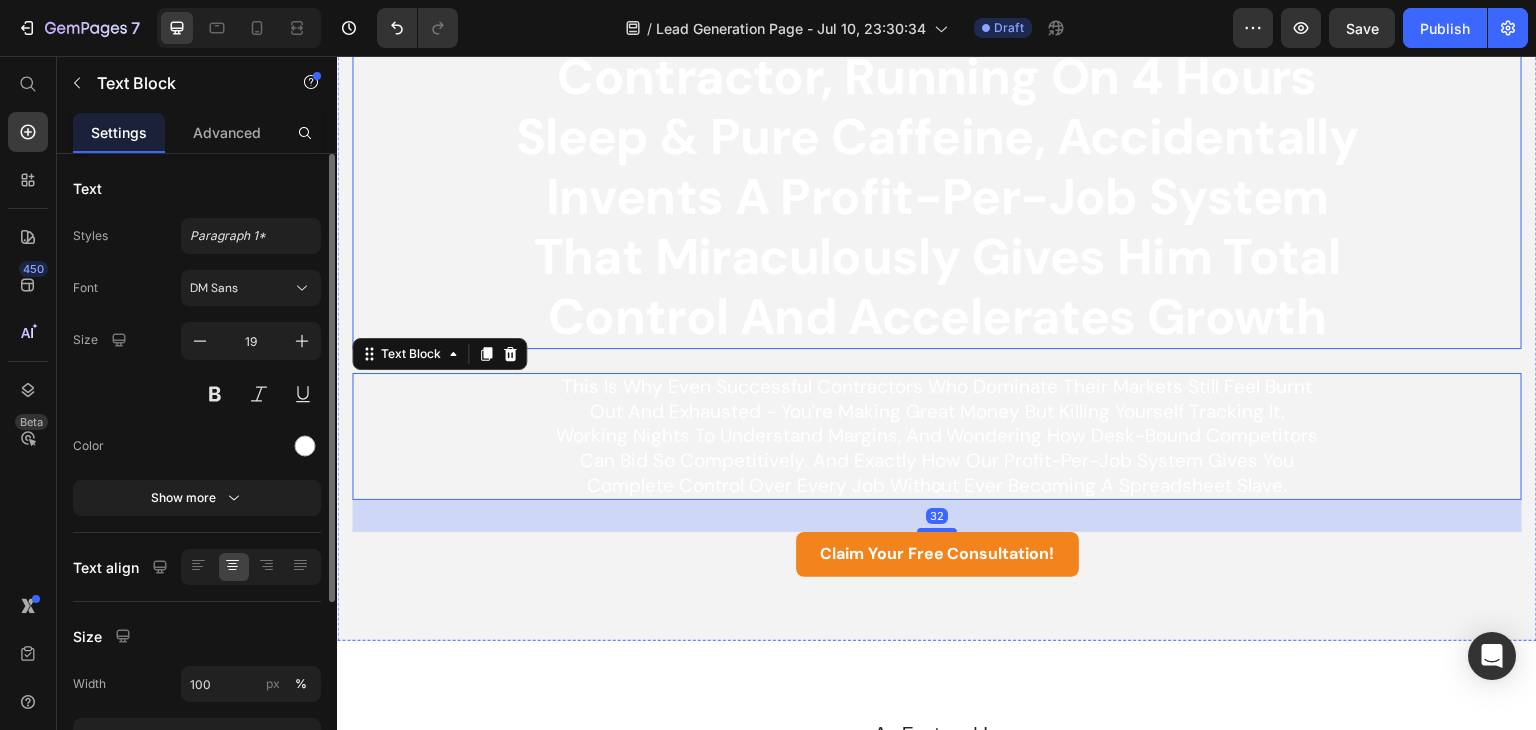 click on "Discover How A Burned-Out Contractor, Running On 4 Hours Sleep & Pure Caffeine, Accidentally Invents A Profit-Per-Job System That Miraculously Gives Him Total Control And Accelerates Growth" at bounding box center [937, 167] 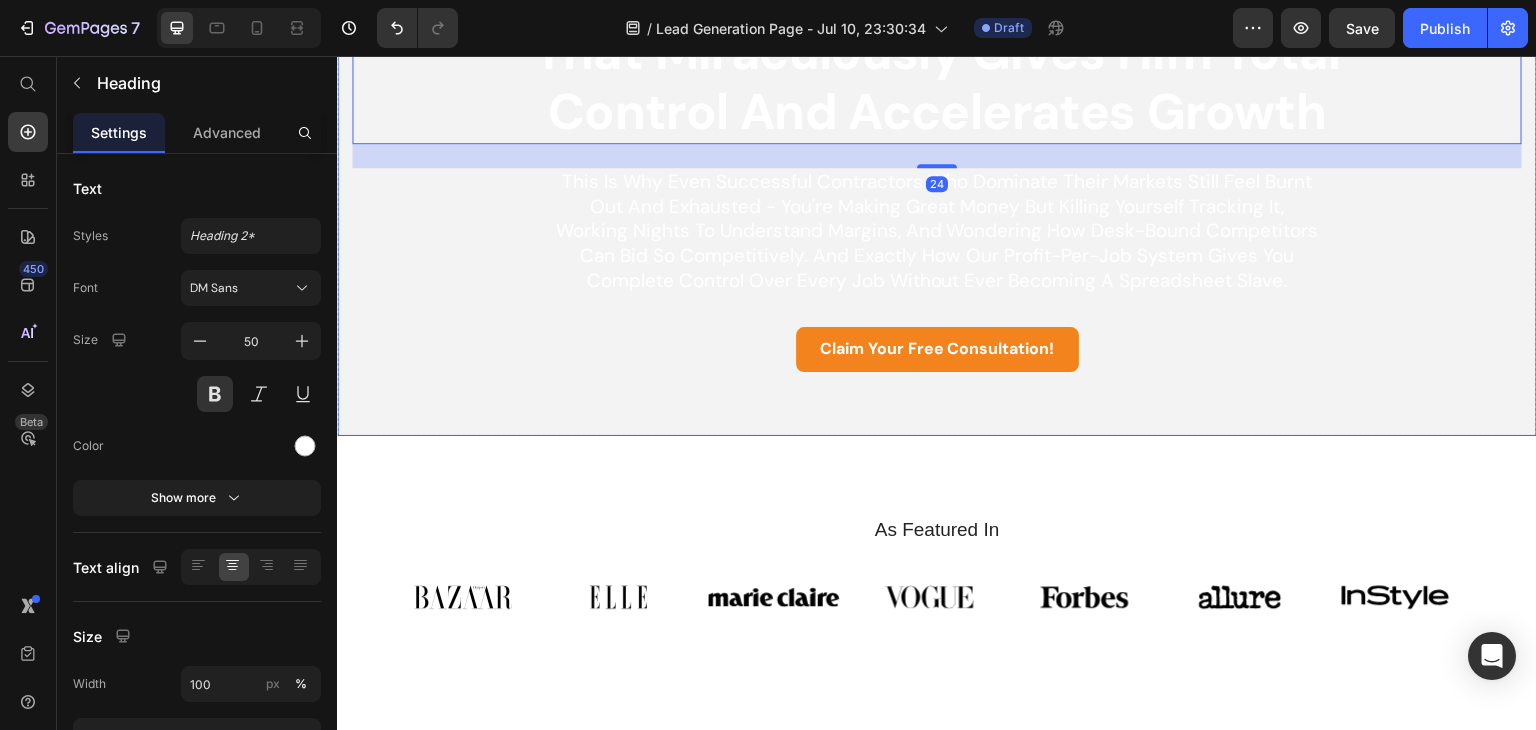 scroll, scrollTop: 900, scrollLeft: 0, axis: vertical 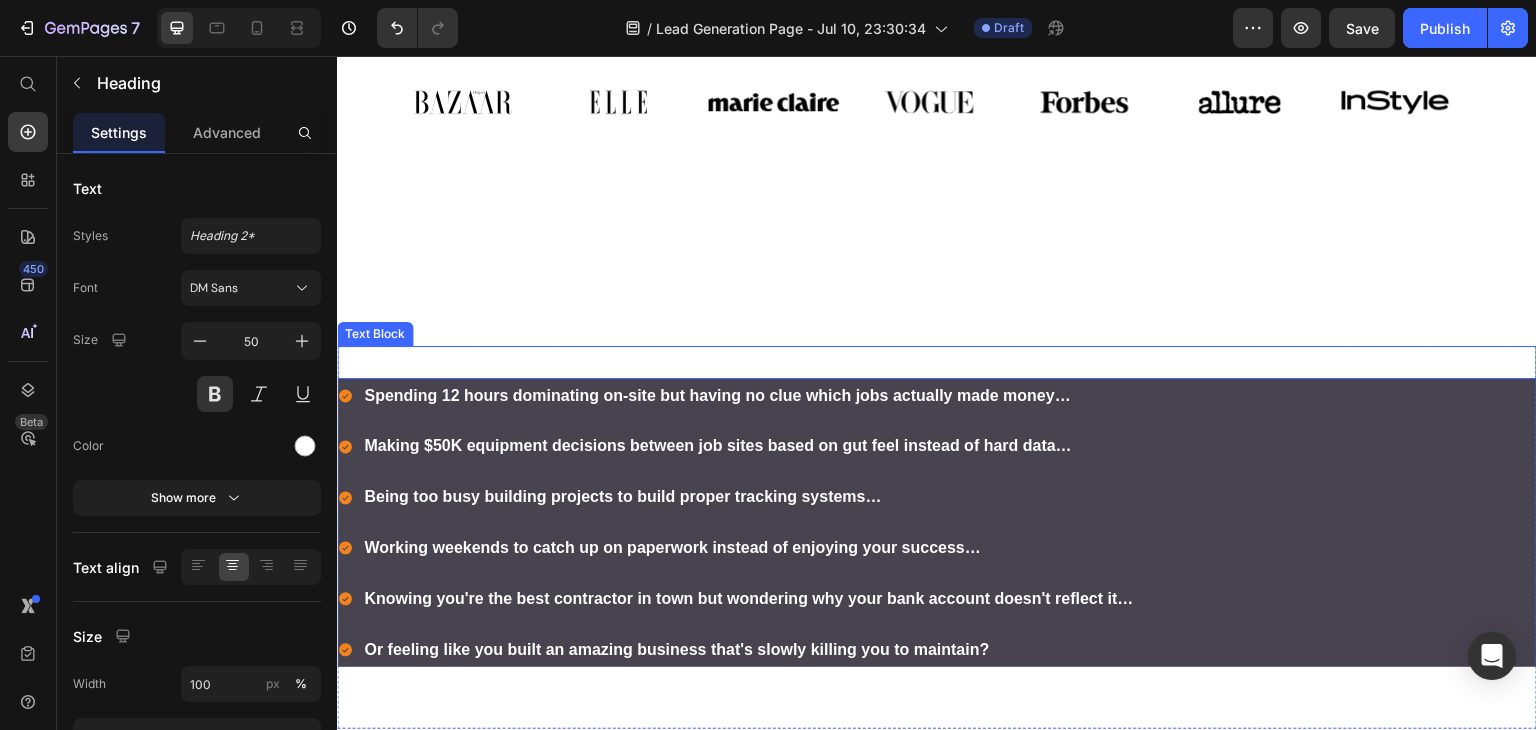 click on "Can you guess which one of these 'successful contractor' habits is quietly draining your profits and stealing your competitive advantage?" at bounding box center (937, 362) 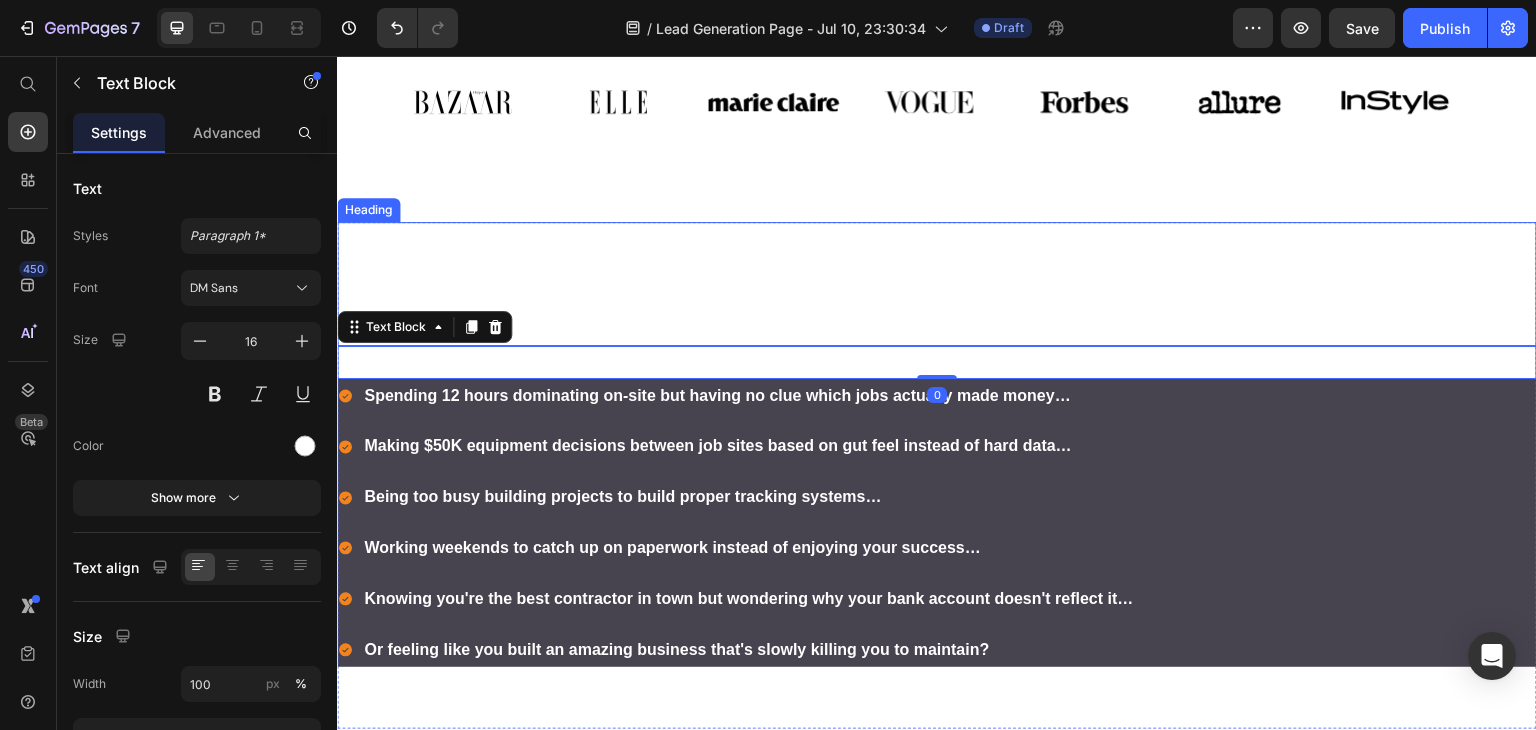 click on "Remove Profit-Killing Blind Spots - And Watch Your Control, Margins, And Competitive Edge Explode" at bounding box center [937, 284] 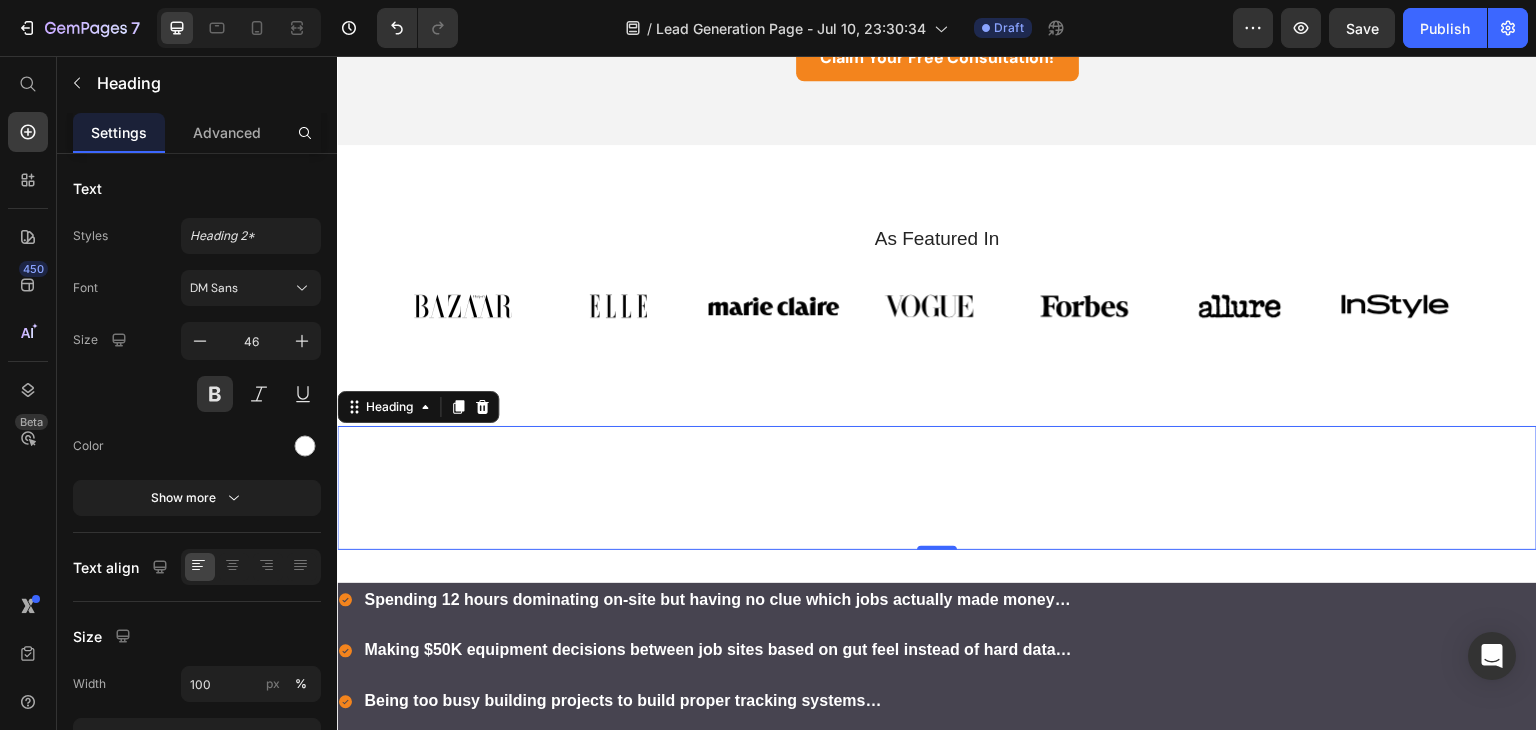 scroll, scrollTop: 1100, scrollLeft: 0, axis: vertical 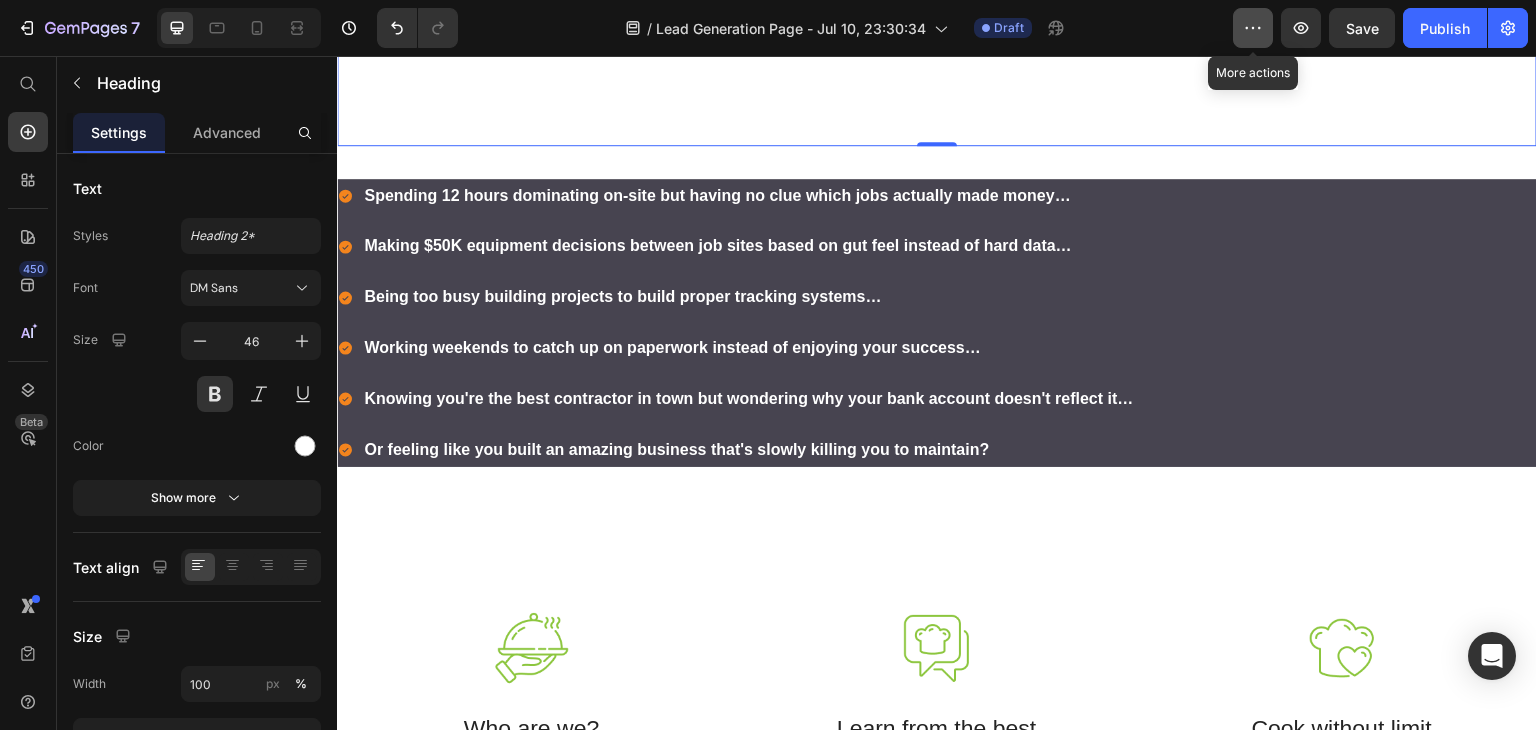 click 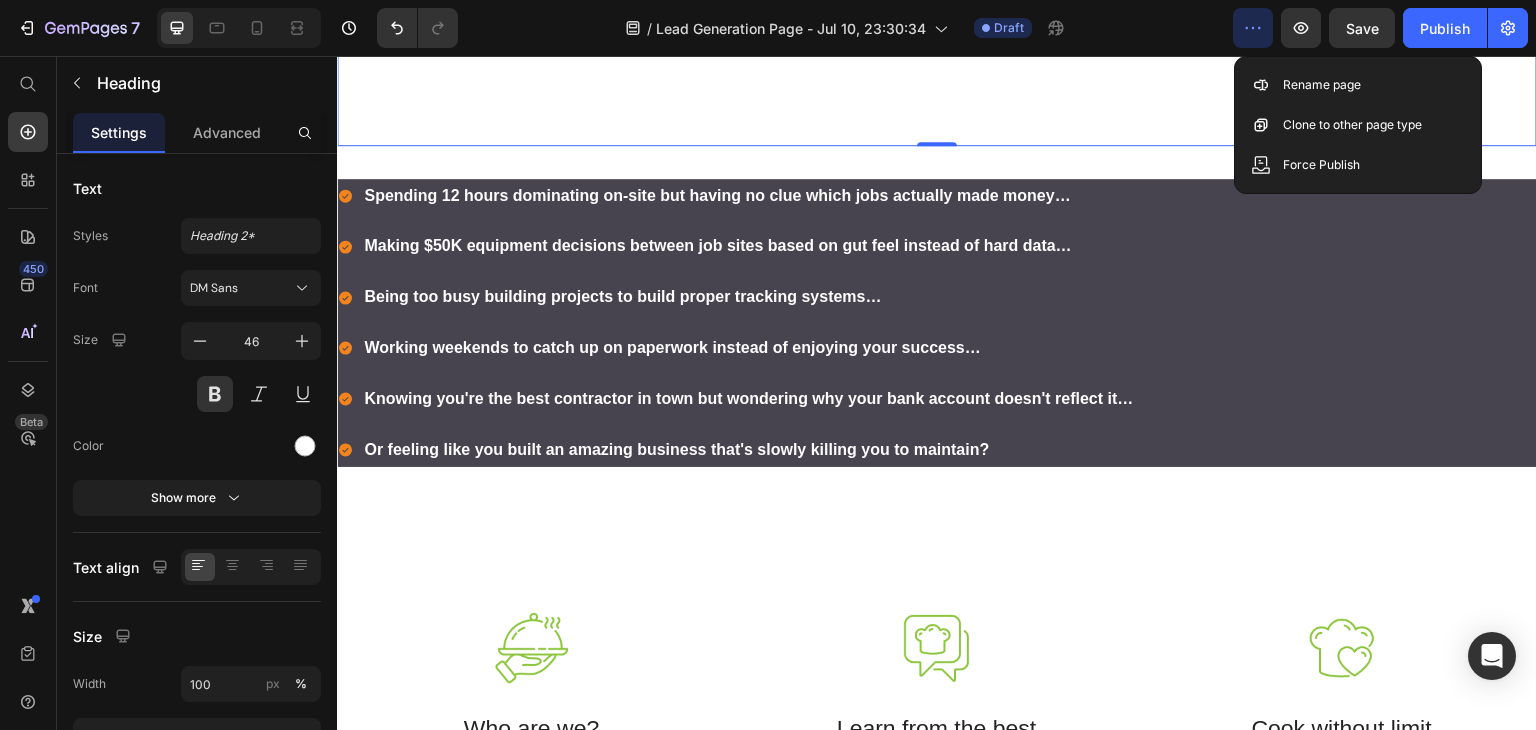 click 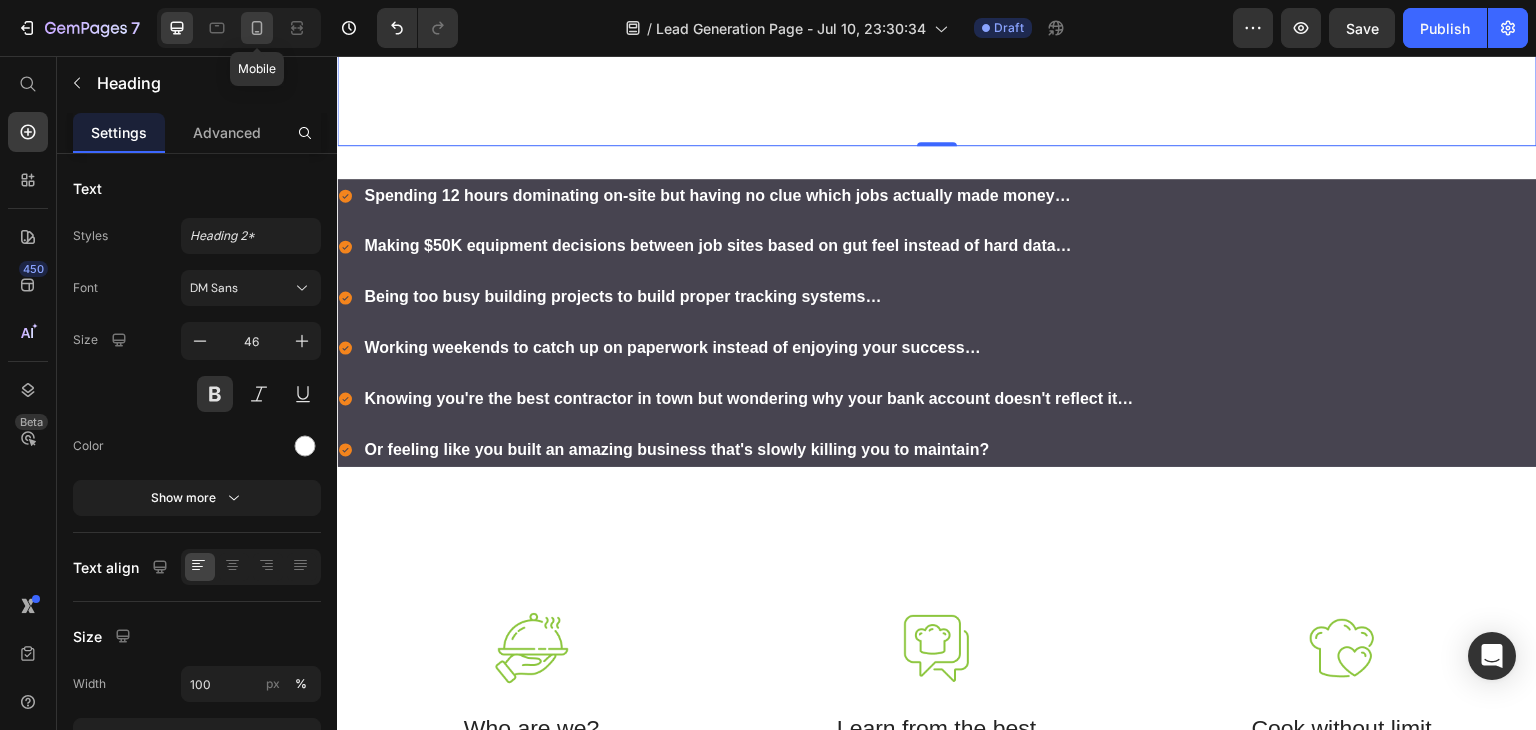 click 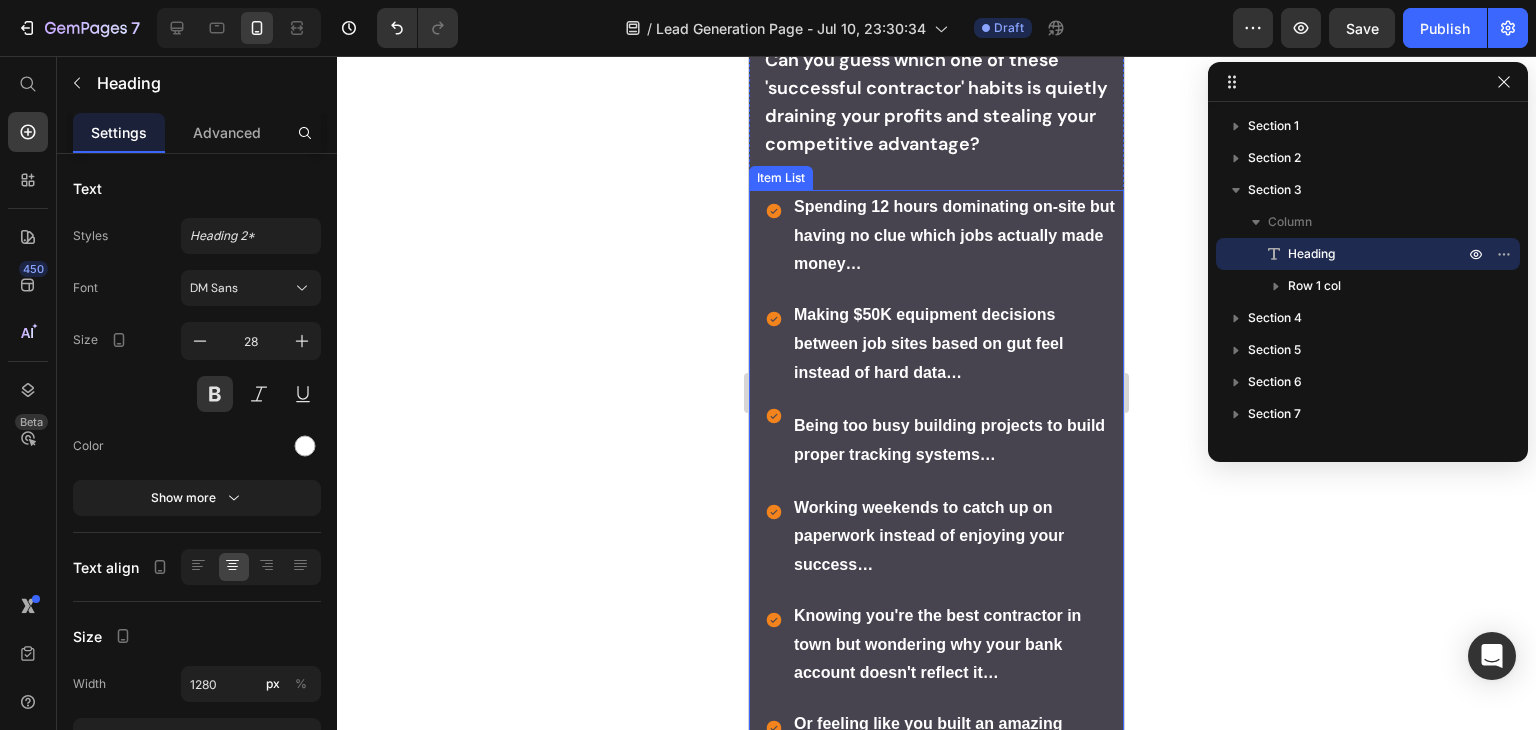 scroll, scrollTop: 1700, scrollLeft: 0, axis: vertical 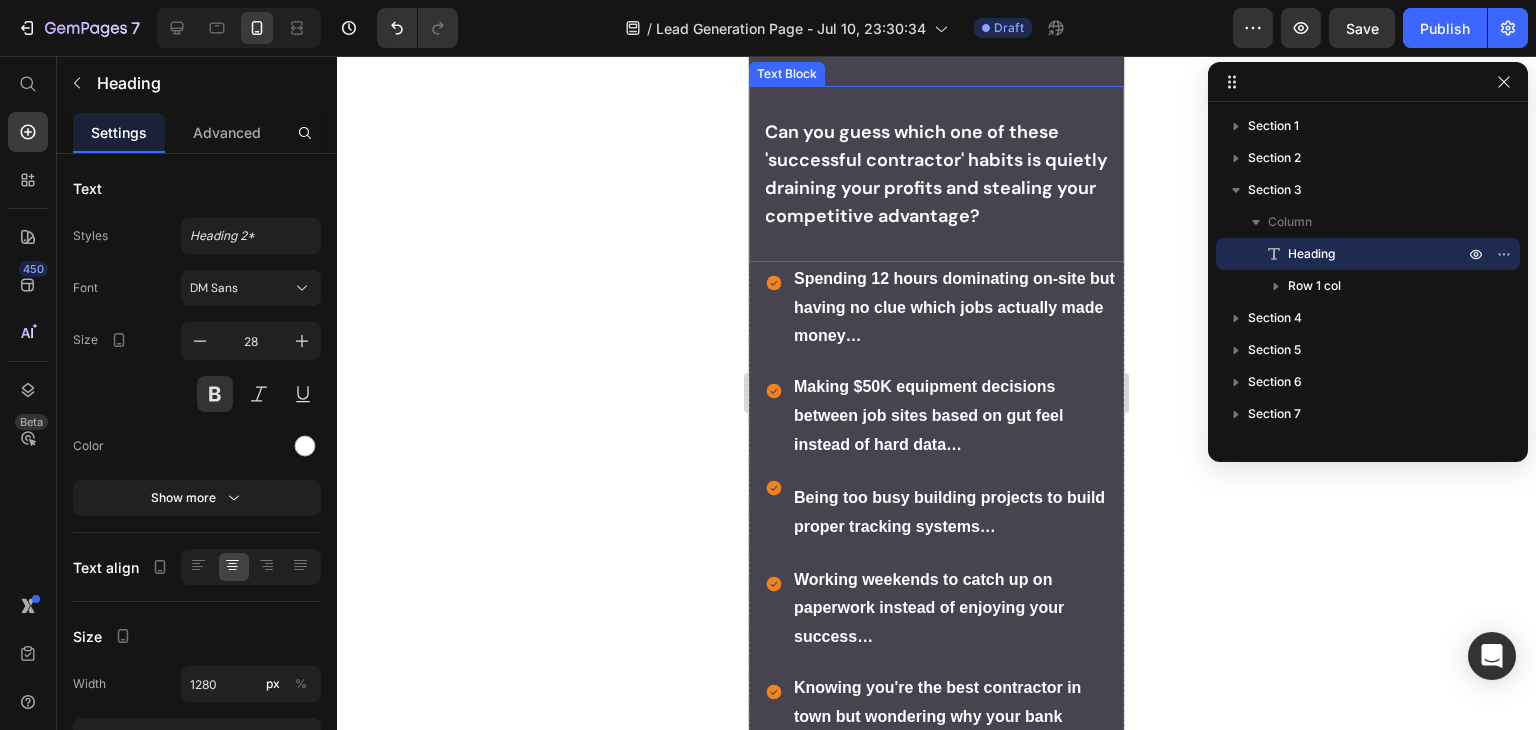 click on "Can you guess which one of these 'successful contractor' habits is quietly draining your profits and stealing your competitive advantage?" at bounding box center (936, 174) 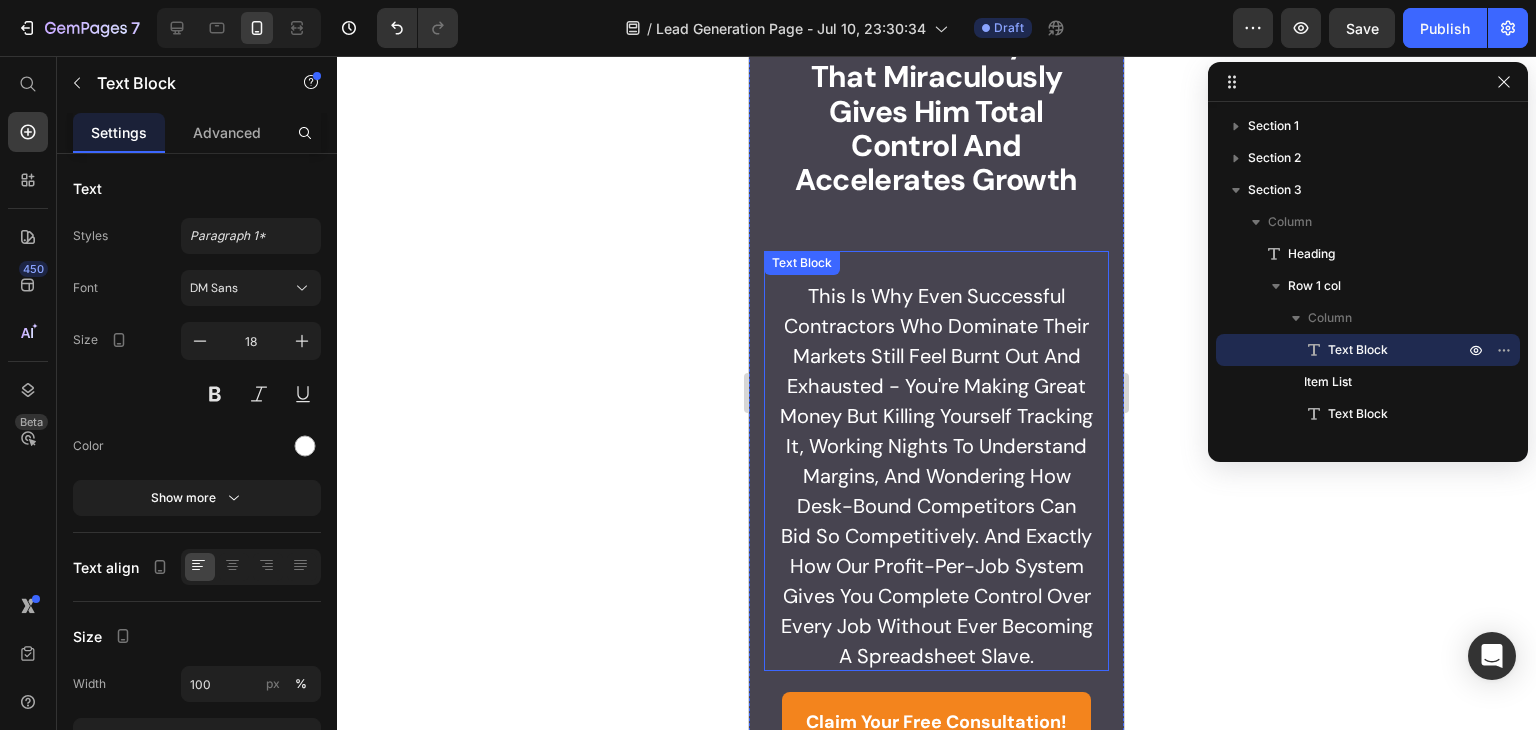 scroll, scrollTop: 800, scrollLeft: 0, axis: vertical 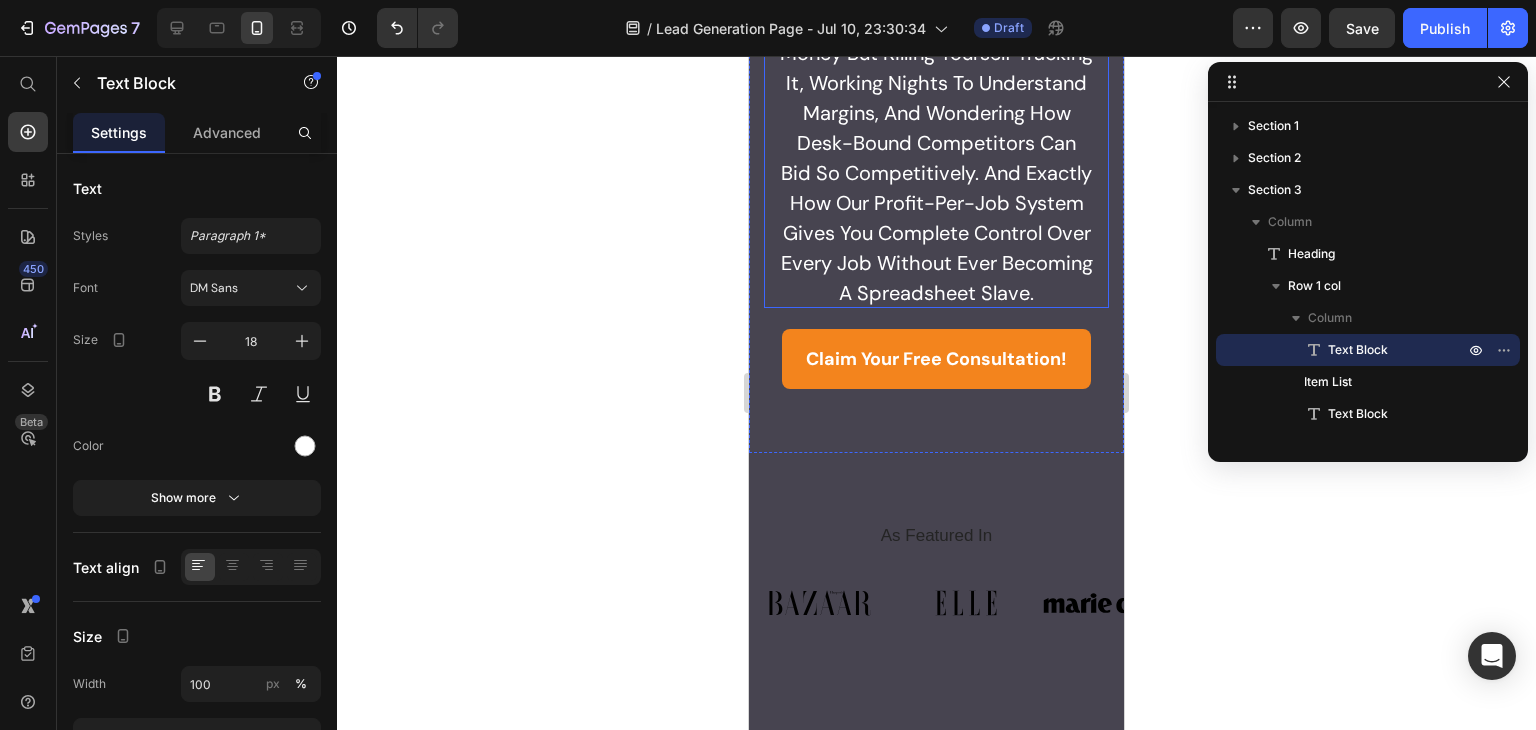 click on "This is why even successful contractors who dominate their markets still feel burnt out and exhausted - you're making great money but killing yourself tracking it, working nights to understand margins, and wondering how desk-bound competitors can bid so competitively. And exactly how our Profit-Per-Job System gives you complete control over every job without ever becoming a spreadsheet slave." at bounding box center [936, 113] 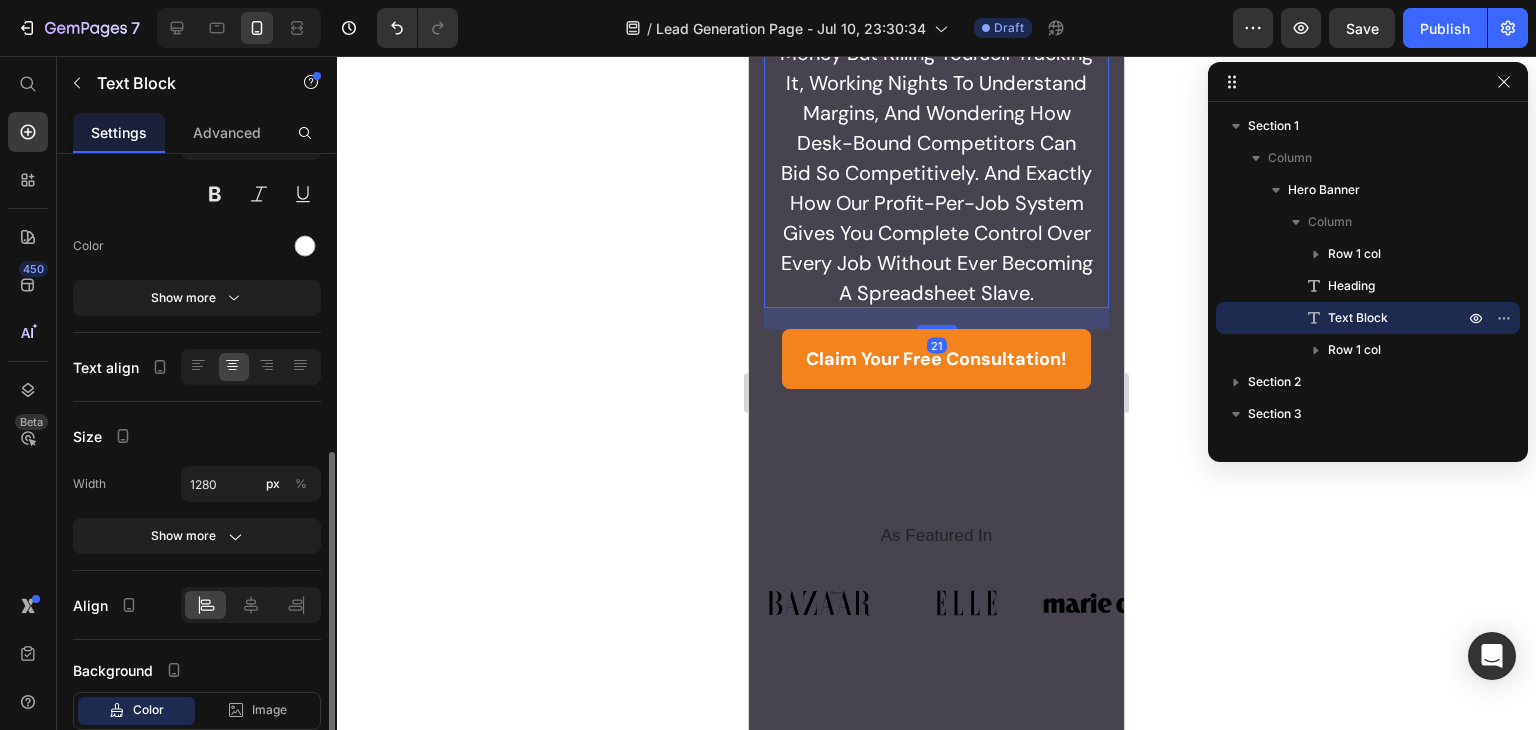 scroll, scrollTop: 300, scrollLeft: 0, axis: vertical 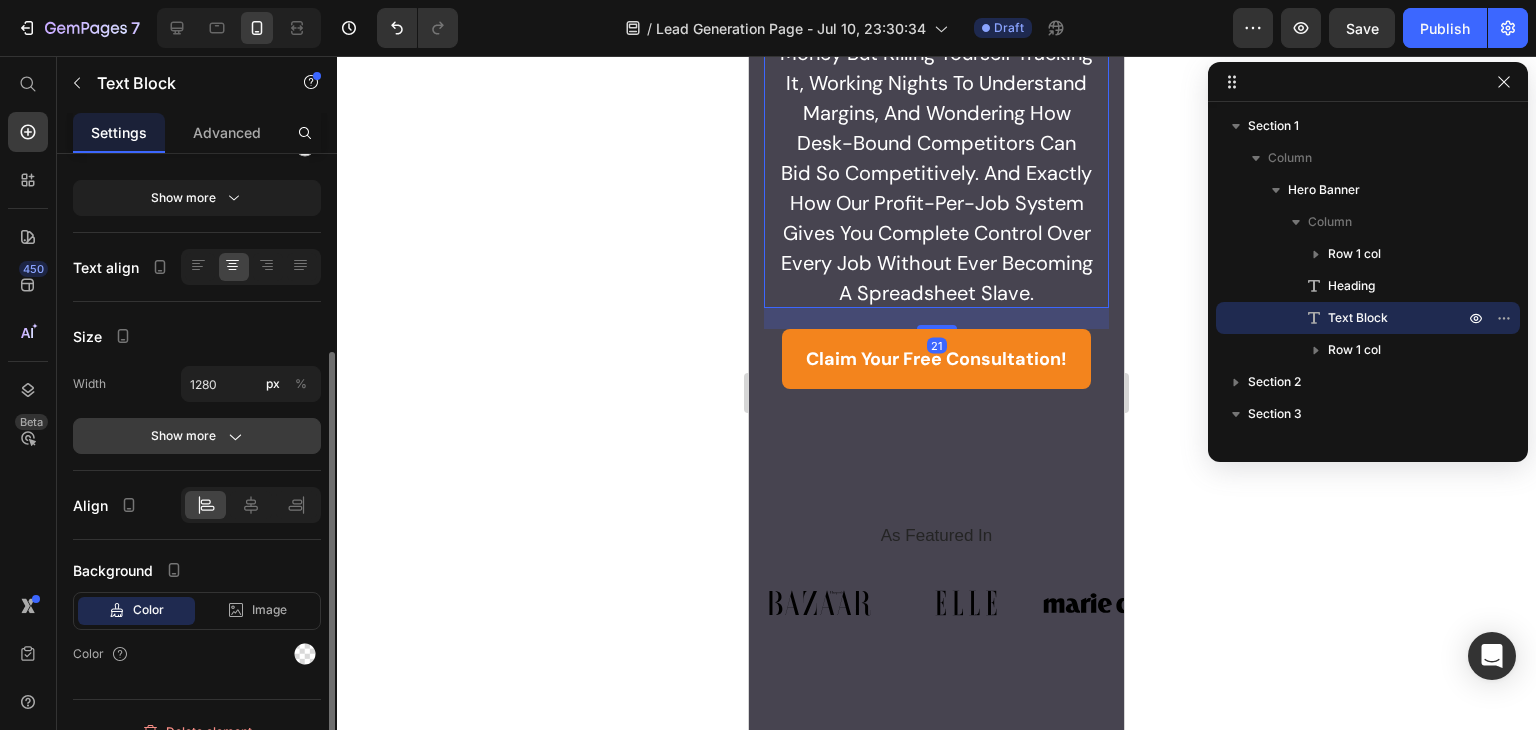 click on "Show more" 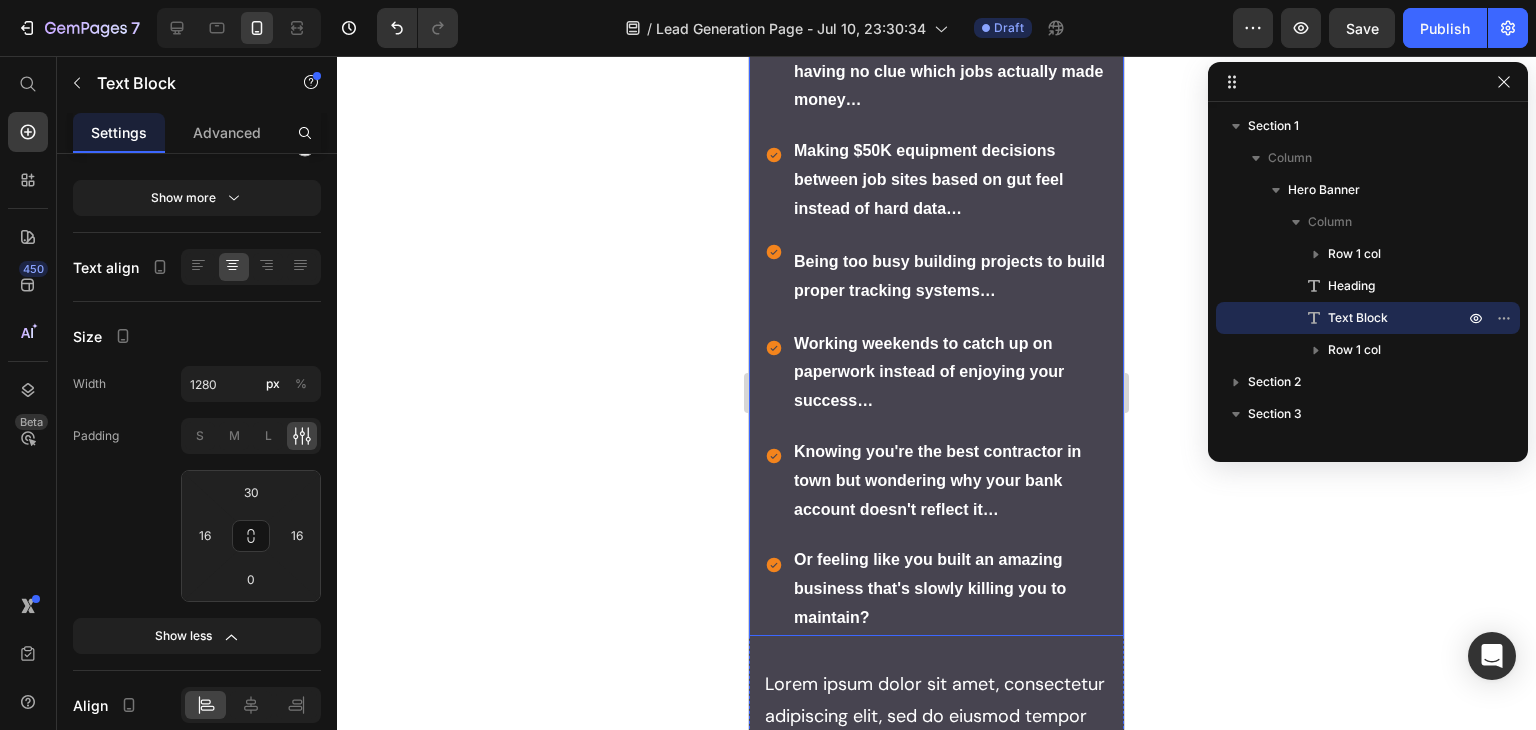 scroll, scrollTop: 2400, scrollLeft: 0, axis: vertical 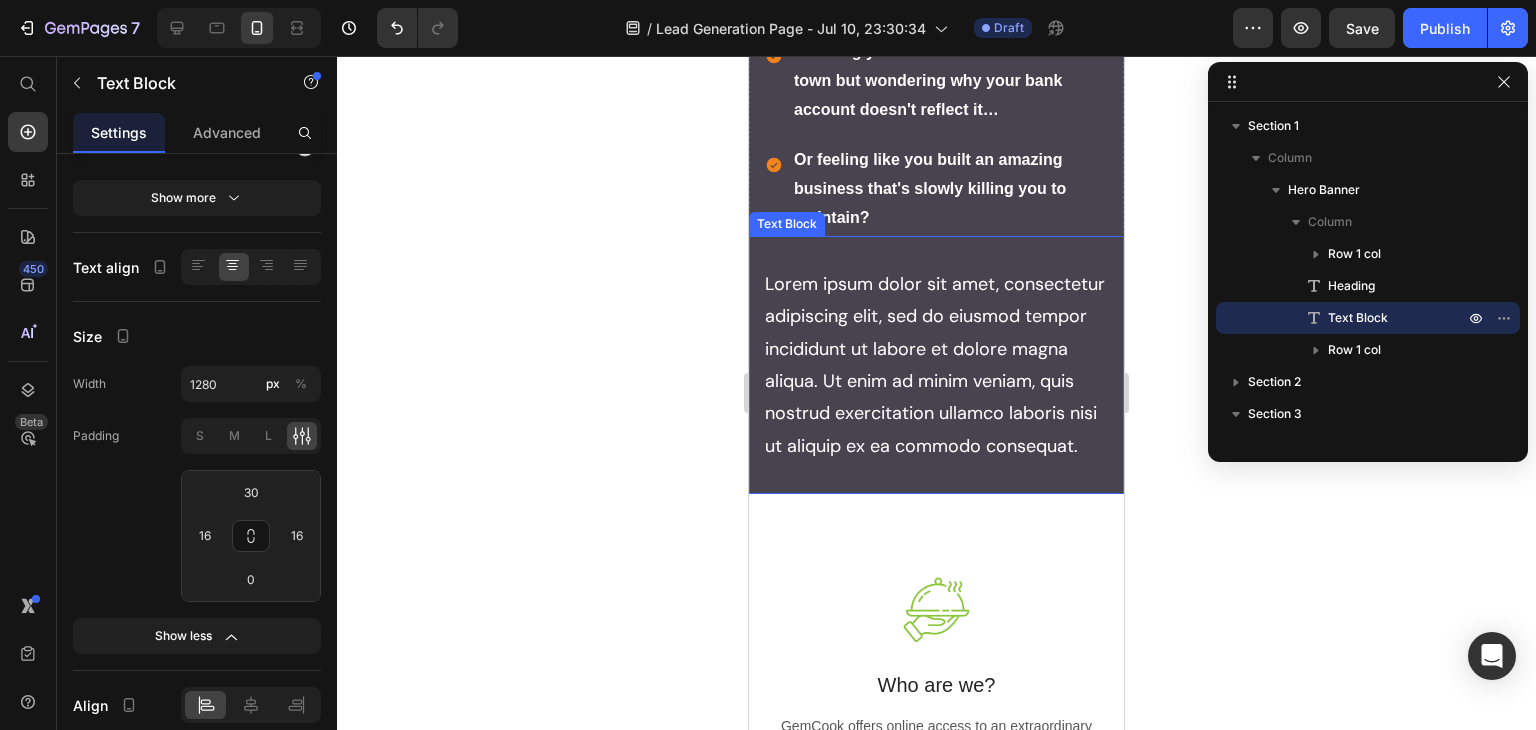 click on "Lorem ipsum dolor sit amet, consectetur adipiscing elit, sed do eiusmod tempor incididunt ut labore et dolore magna aliqua. Ut enim ad minim veniam, quis nostrud exercitation ullamco laboris nisi ut aliquip ex ea commodo consequat." at bounding box center (936, 365) 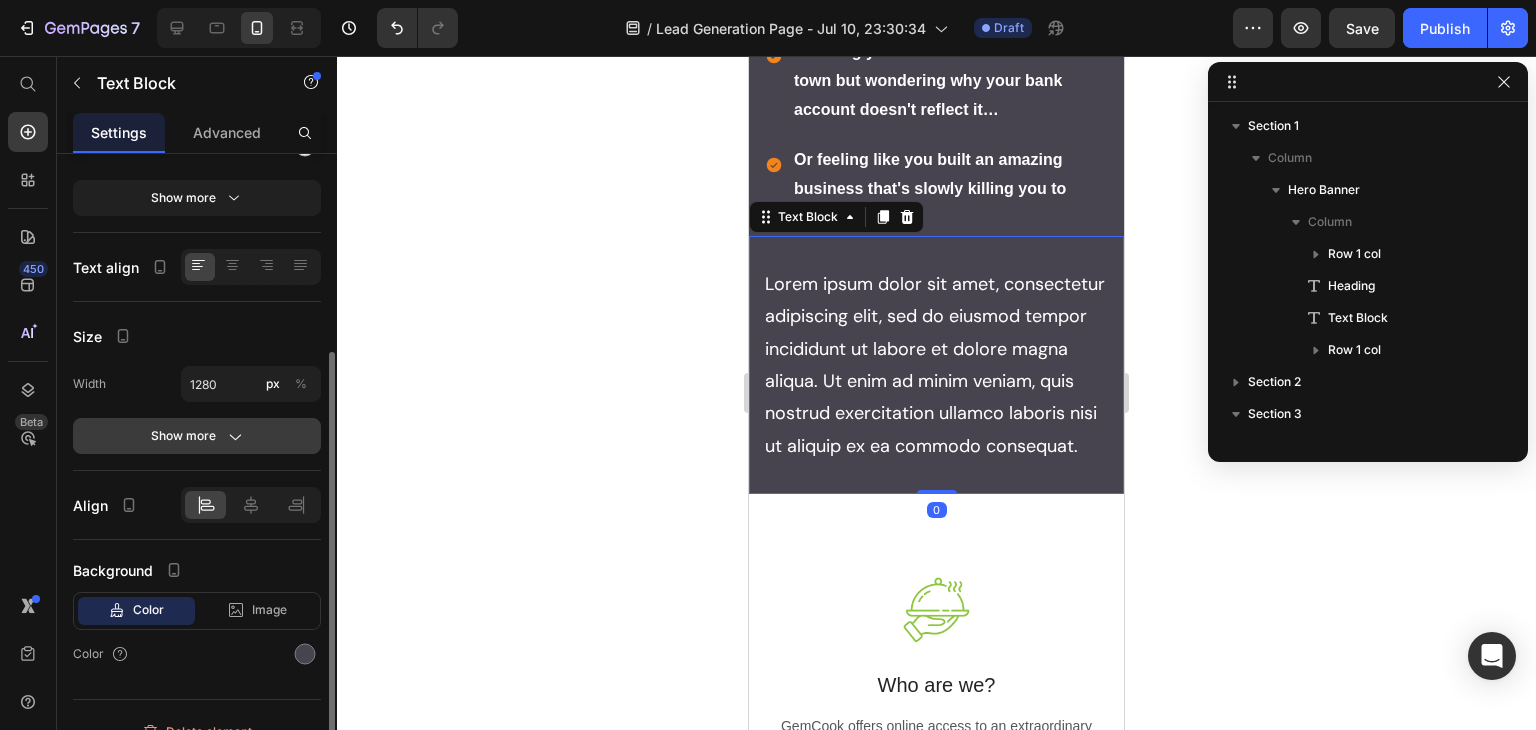 click on "Show more" 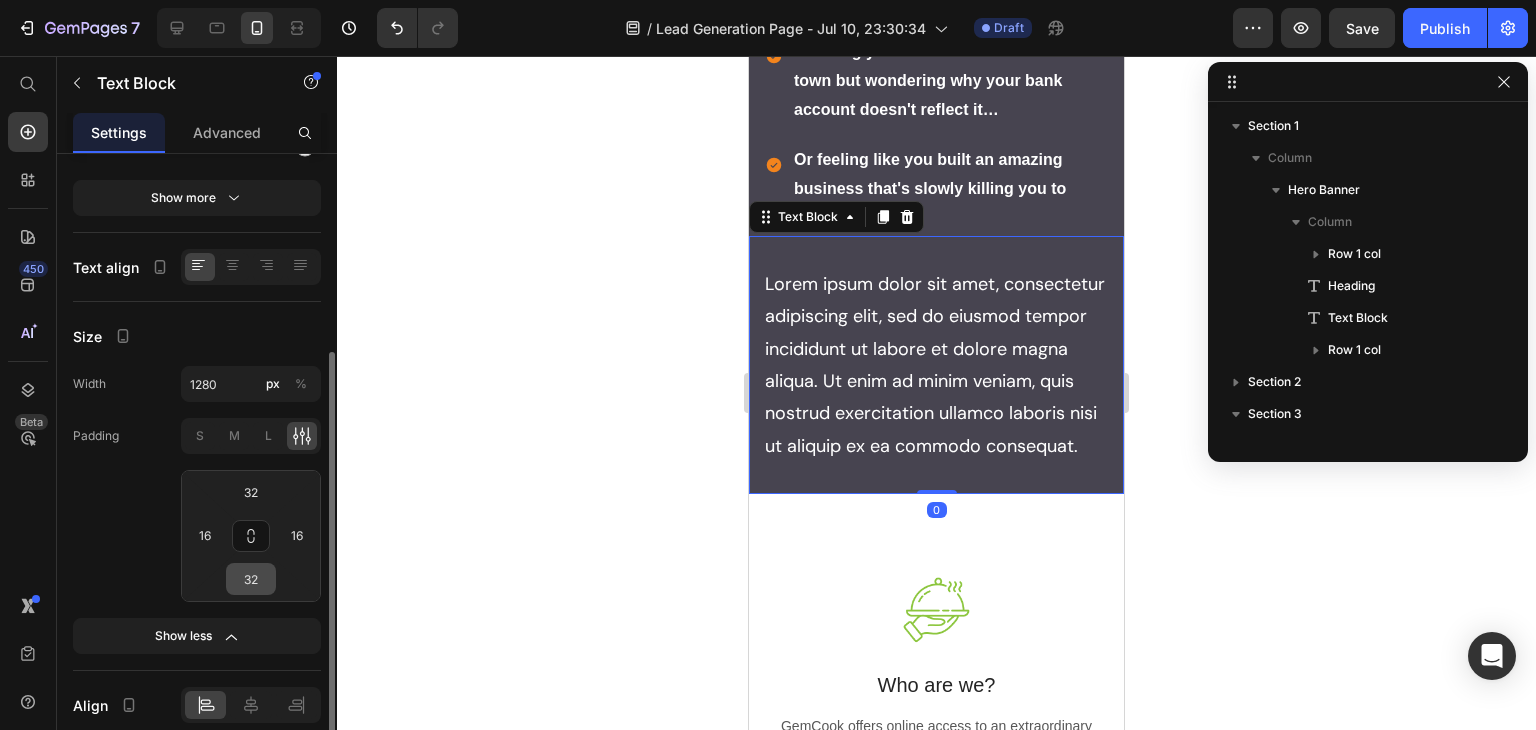 scroll, scrollTop: 400, scrollLeft: 0, axis: vertical 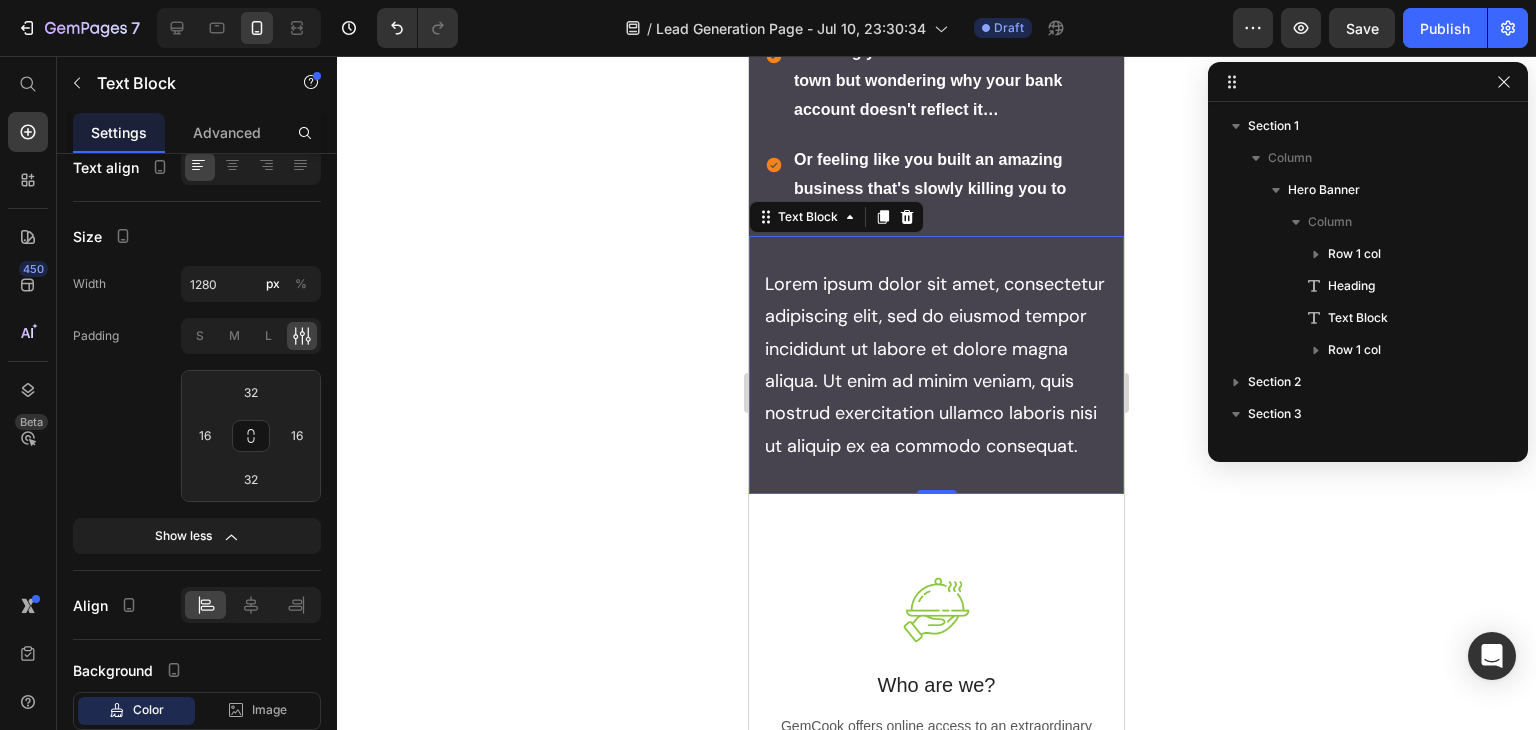 type 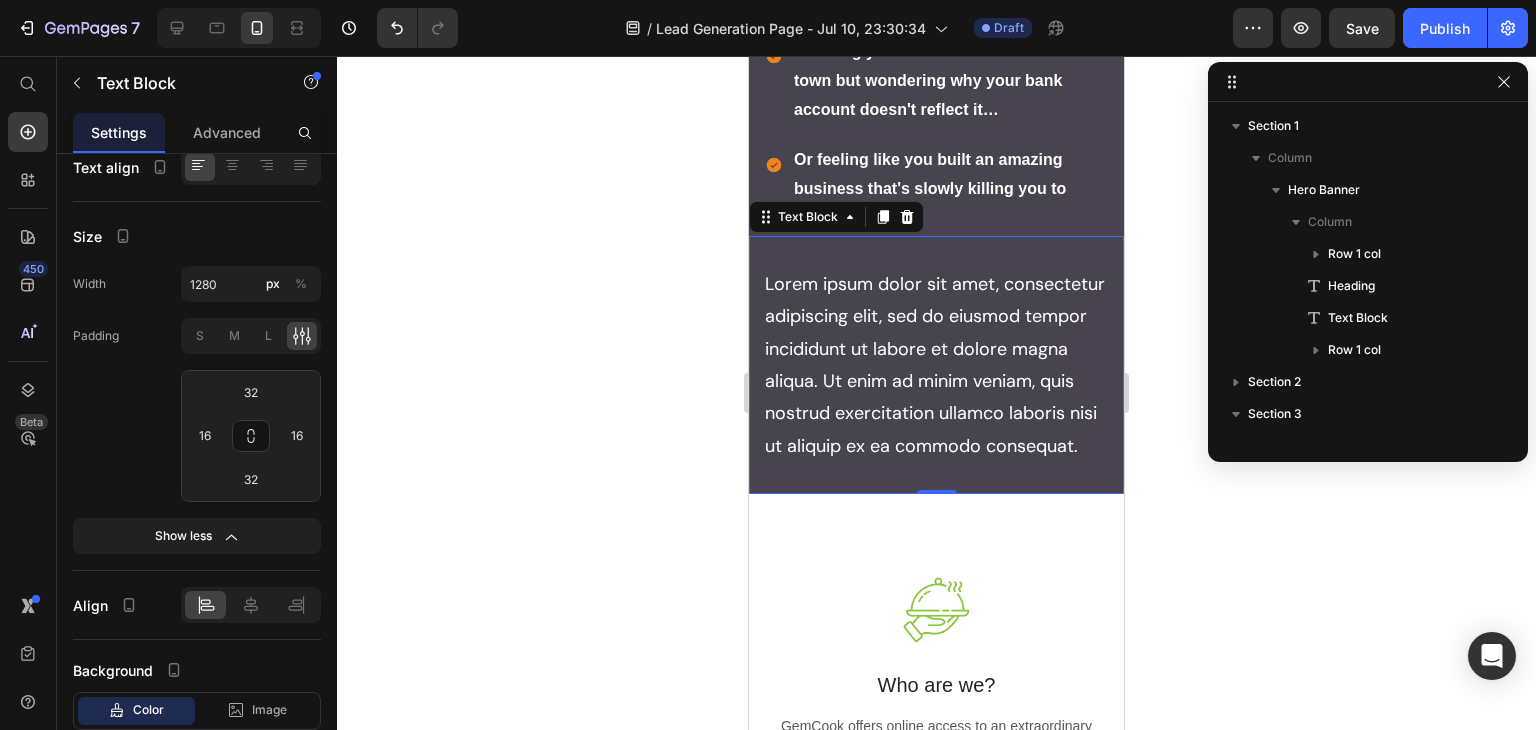 click on "Lorem ipsum dolor sit amet, consectetur adipiscing elit, sed do eiusmod tempor incididunt ut labore et dolore magna aliqua. Ut enim ad minim veniam, quis nostrud exercitation ullamco laboris nisi ut aliquip ex ea commodo consequat." at bounding box center [936, 365] 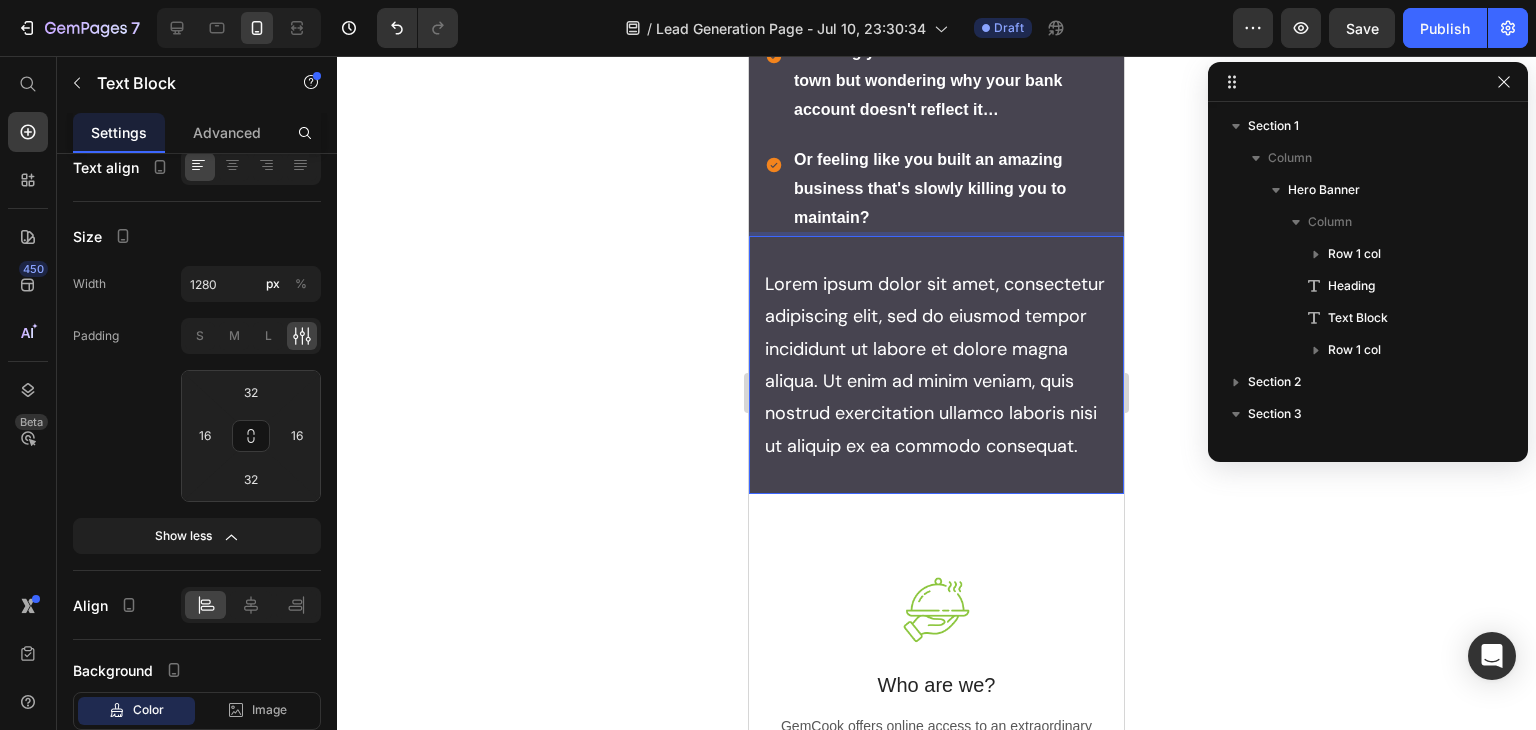 click on "Lorem ipsum dolor sit amet, consectetur adipiscing elit, sed do eiusmod tempor incididunt ut labore et dolore magna aliqua. Ut enim ad minim veniam, quis nostrud exercitation ullamco laboris nisi ut aliquip ex ea commodo consequat." at bounding box center (936, 365) 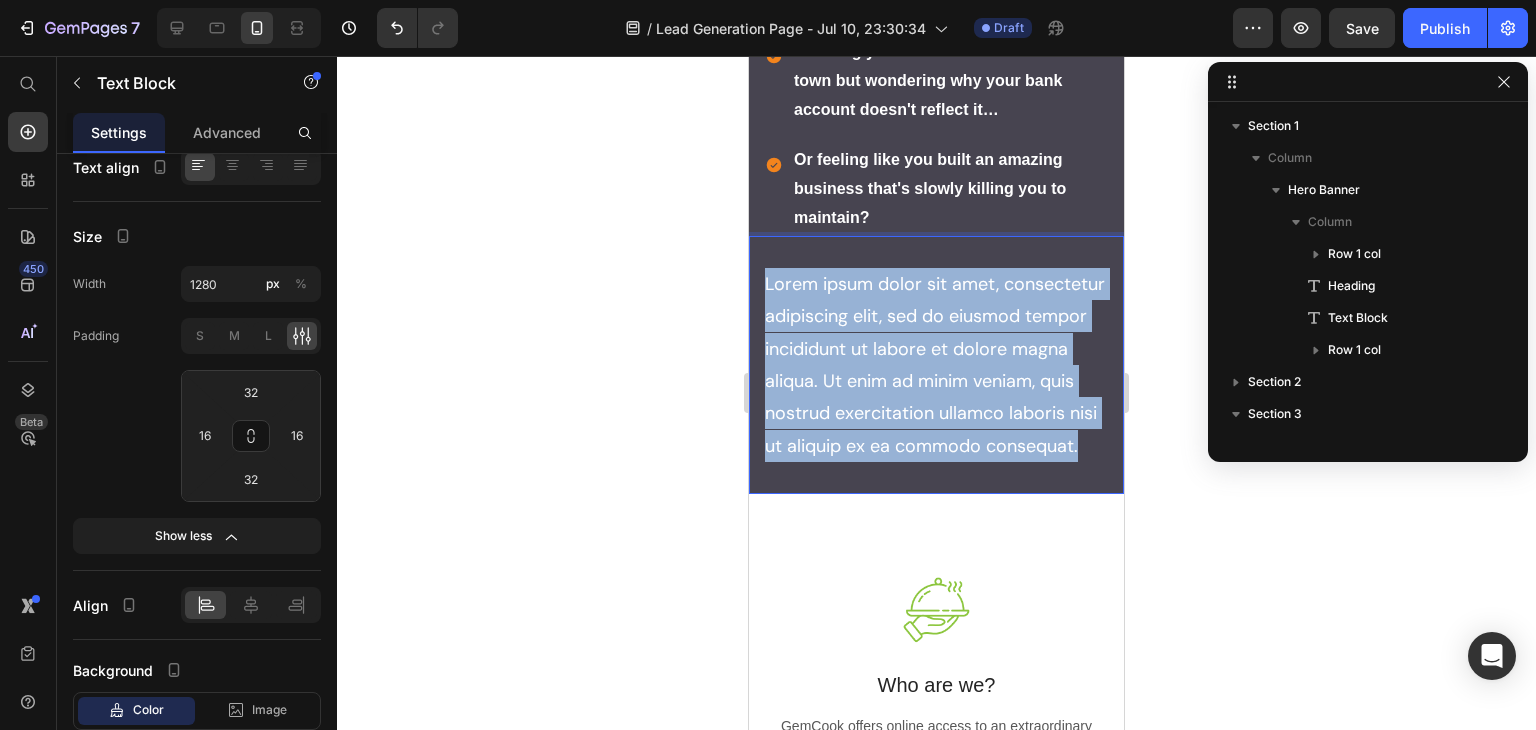 drag, startPoint x: 766, startPoint y: 279, endPoint x: 1064, endPoint y: 483, distance: 361.1371 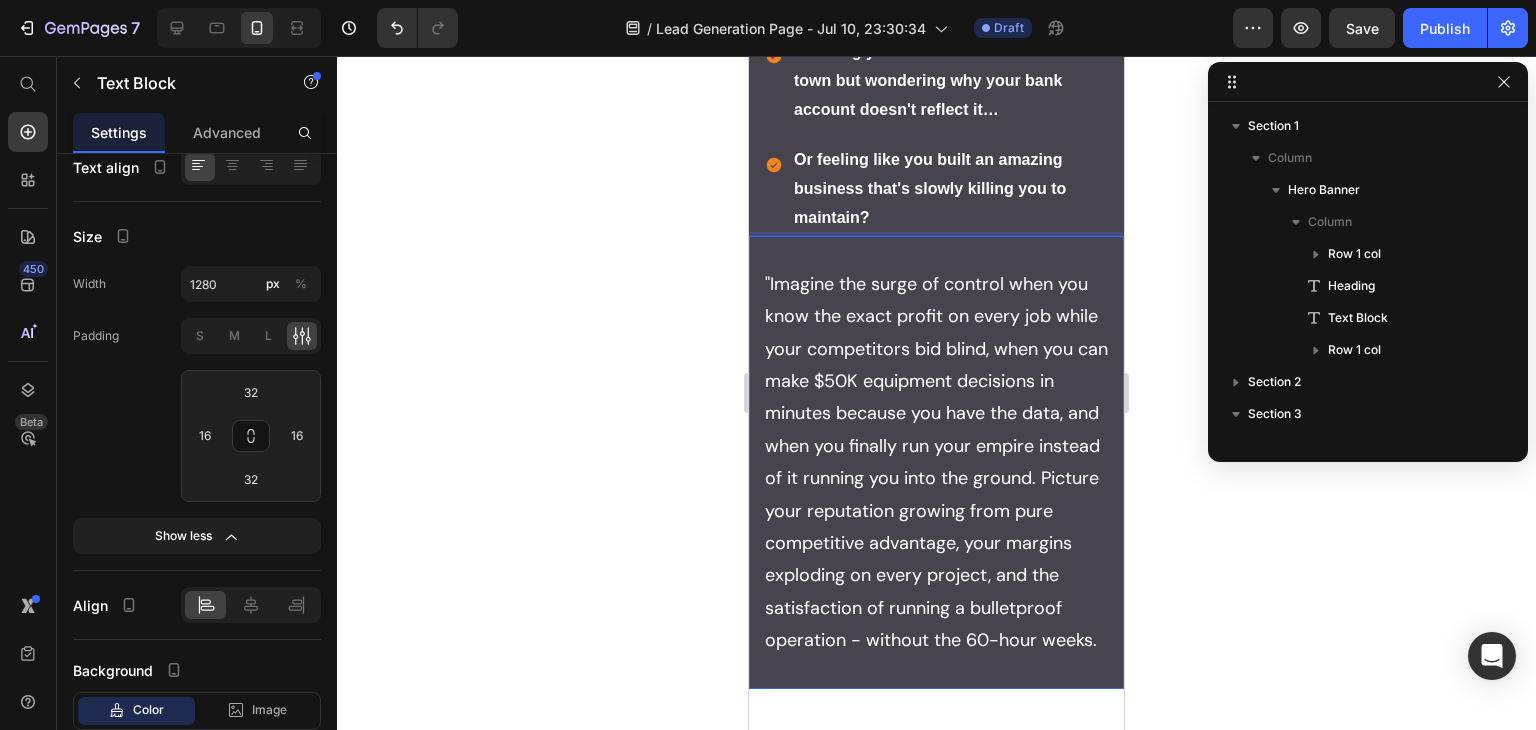 click on ""Imagine the surge of control when you know the exact profit on every job while your competitors bid blind, when you can make $50K equipment decisions in minutes because you have the data, and when you finally run your empire instead of it running you into the ground. Picture your reputation growing from pure competitive advantage, your margins exploding on every project, and the satisfaction of running a bulletproof operation - without the 60-hour weeks." at bounding box center [936, 462] 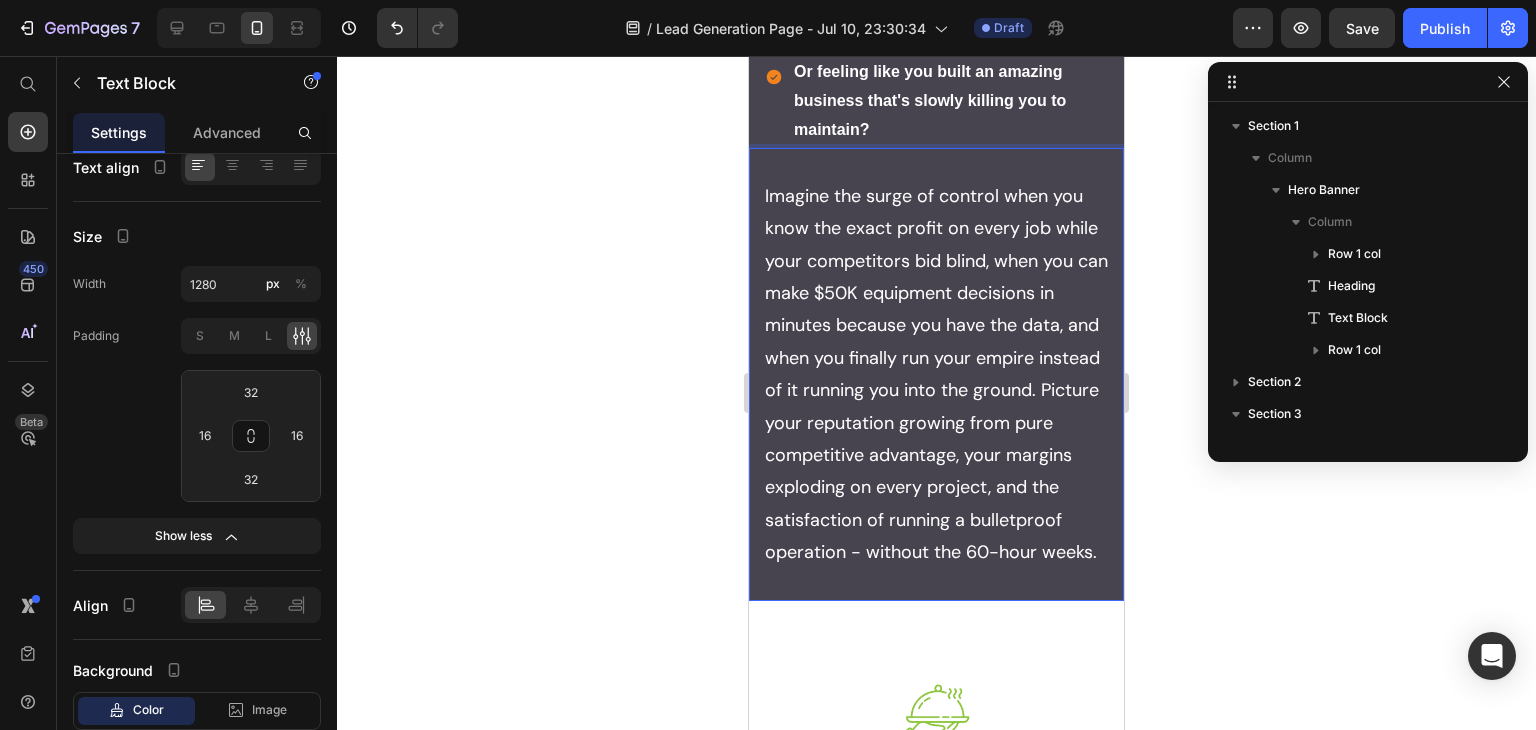 scroll, scrollTop: 2500, scrollLeft: 0, axis: vertical 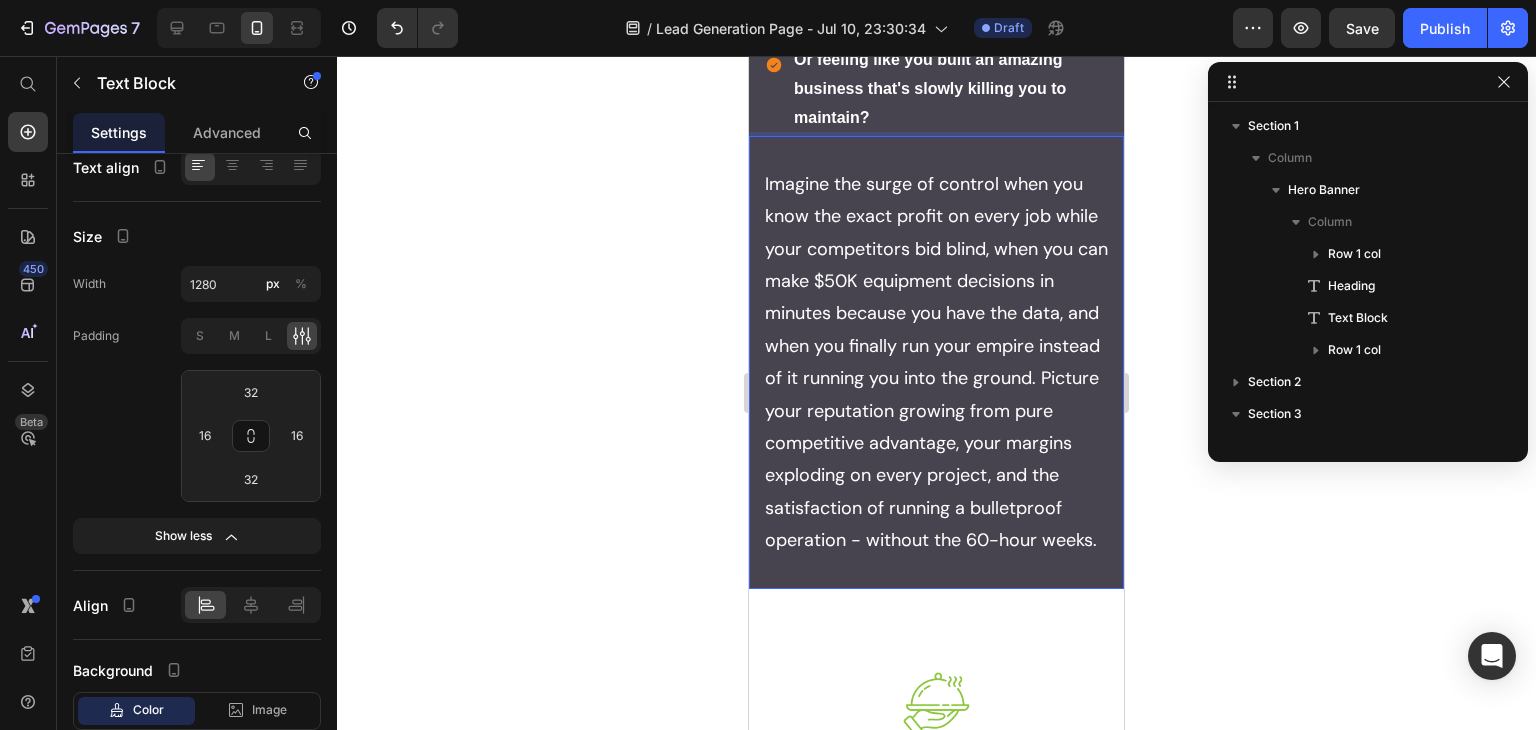 click on "Imagine the surge of control when you know the exact profit on every job while your competitors bid blind, when you can make $50K equipment decisions in minutes because you have the data, and when you finally run your empire instead of it running you into the ground. Picture your reputation growing from pure competitive advantage, your margins exploding on every project, and the satisfaction of running a bulletproof operation - without the 60-hour weeks." at bounding box center [936, 362] 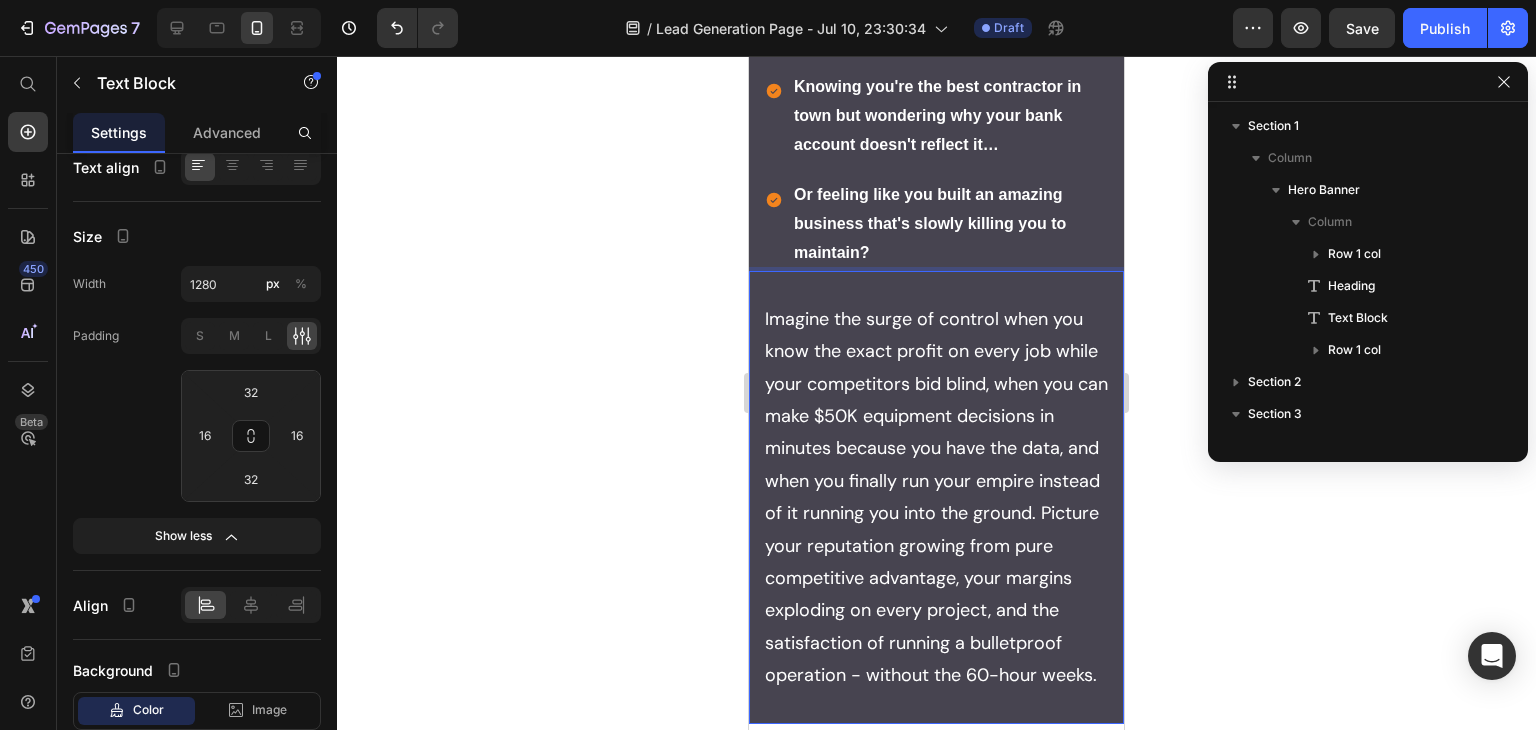 scroll, scrollTop: 2400, scrollLeft: 0, axis: vertical 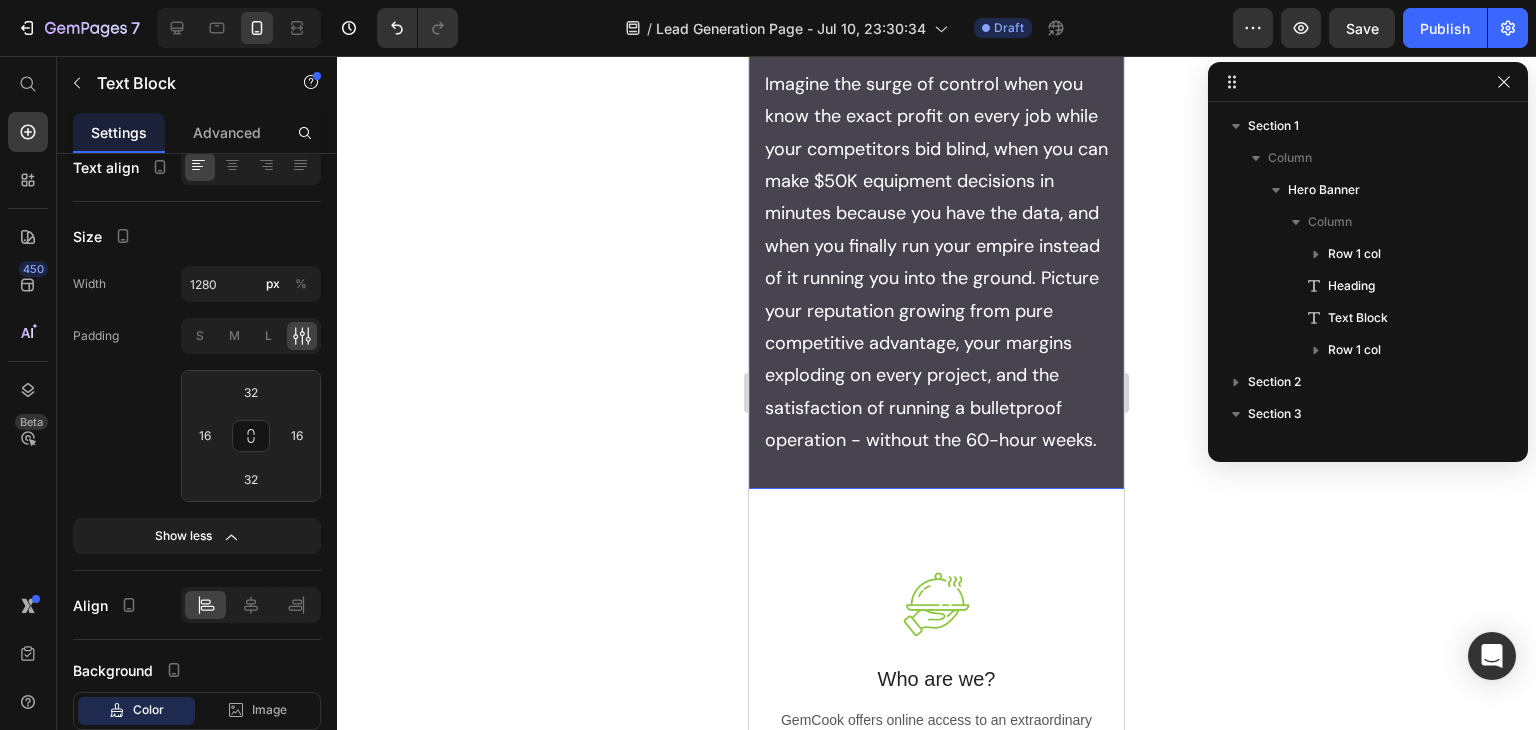click on "Imagine the surge of control when you know the exact profit on every job while your competitors bid blind, when you can make $50K equipment decisions in minutes because you have the data, and when you finally run your empire instead of it running you into the ground. Picture your reputation growing from pure competitive advantage, your margins exploding on every project, and the satisfaction of running a bulletproof operation - without the 60-hour weeks." at bounding box center (936, 262) 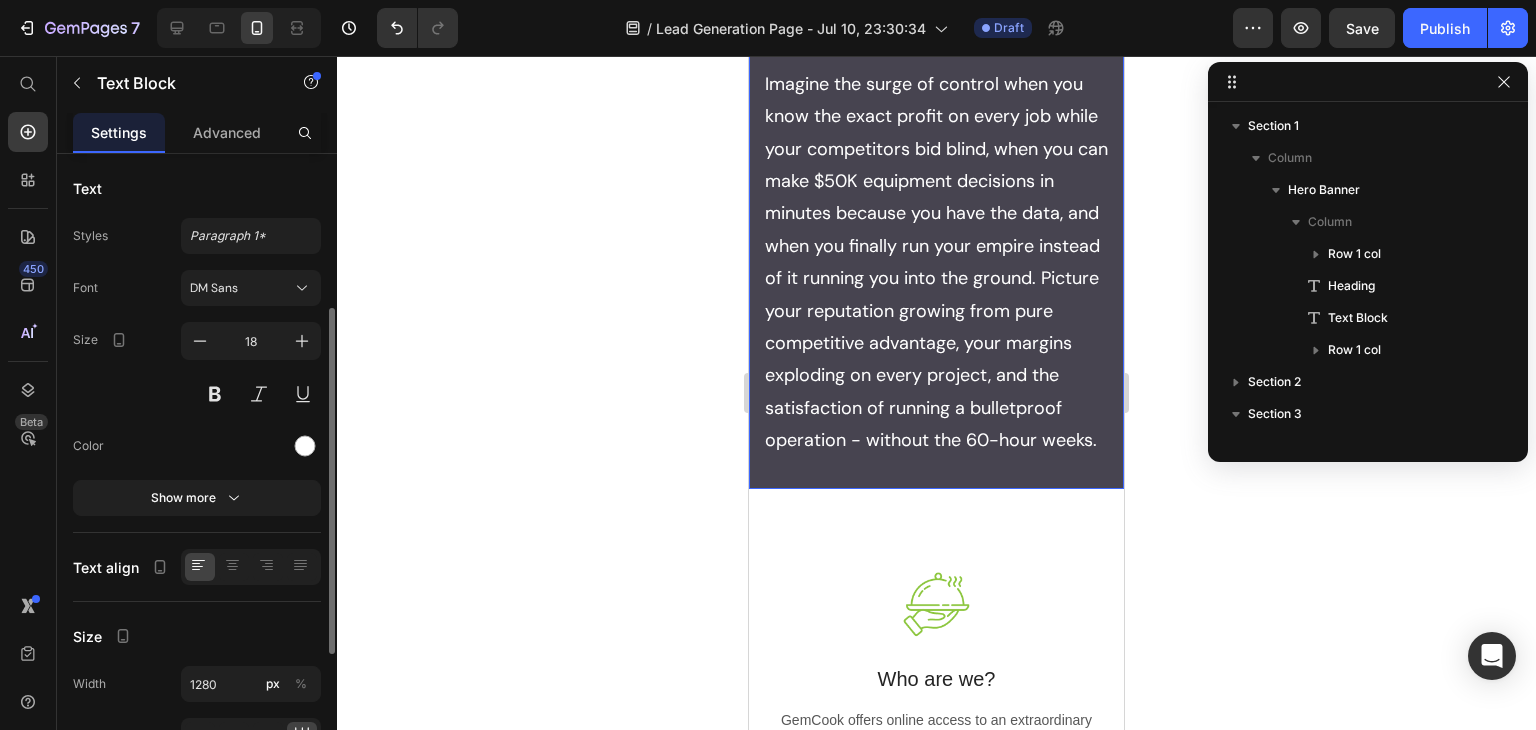 scroll, scrollTop: 100, scrollLeft: 0, axis: vertical 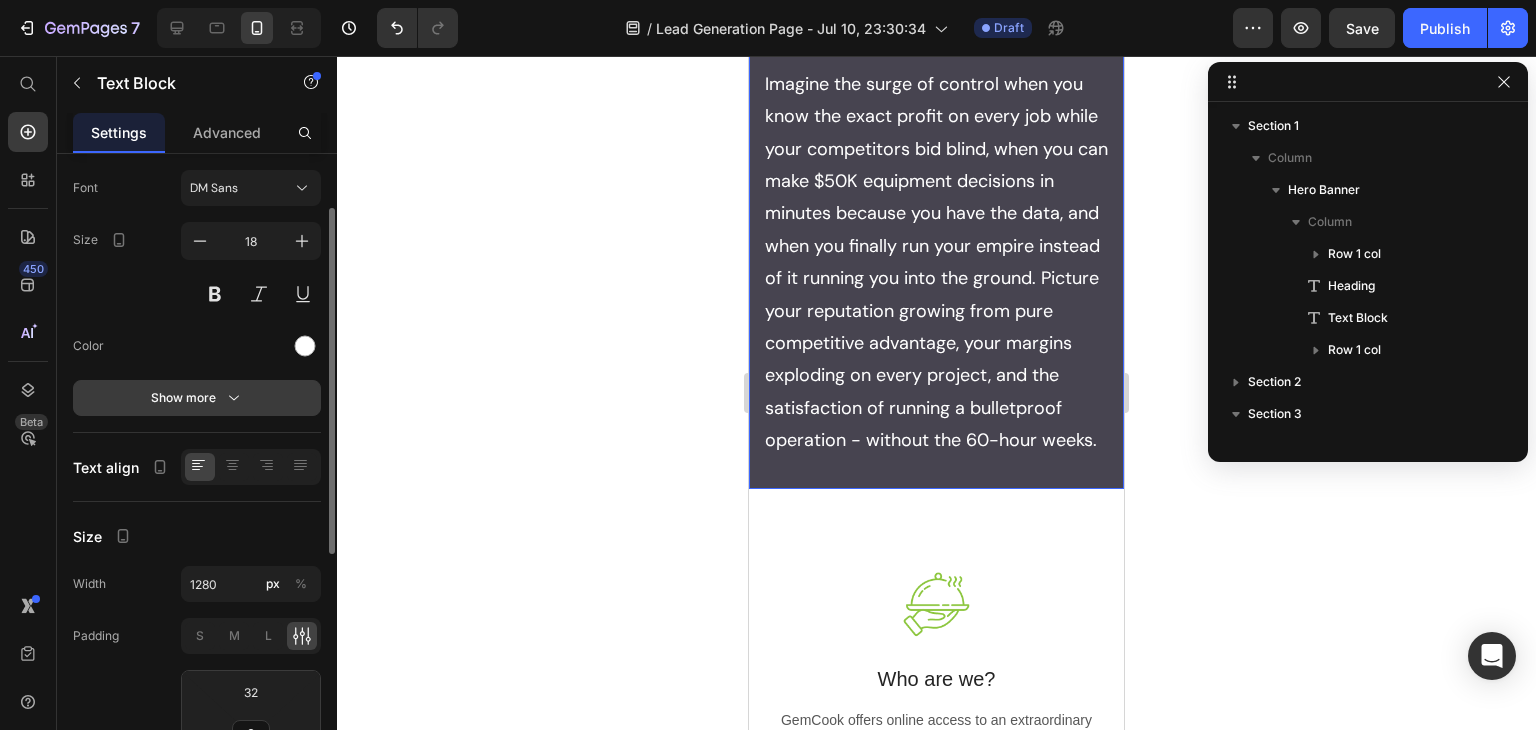 click on "Show more" at bounding box center [197, 398] 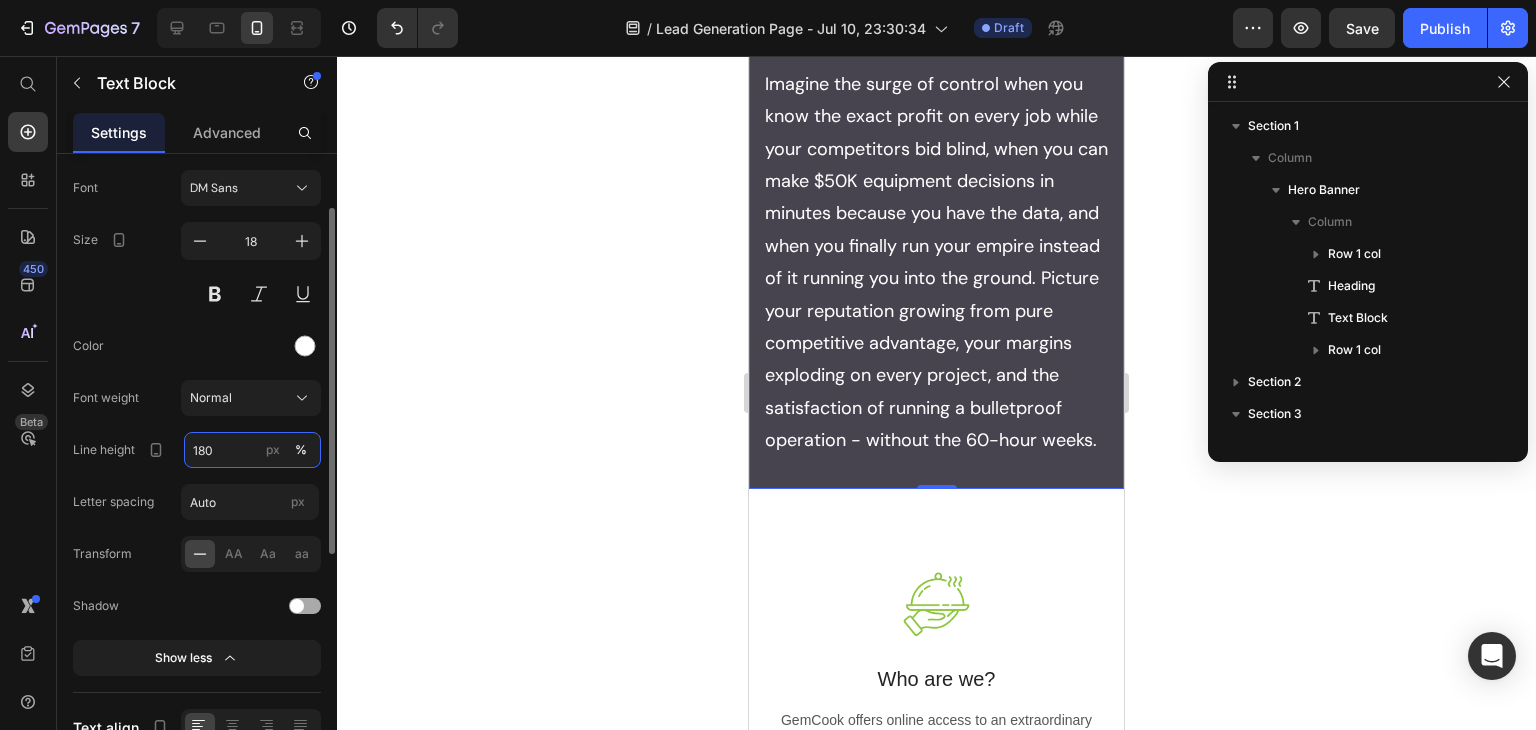 click on "180" at bounding box center (252, 450) 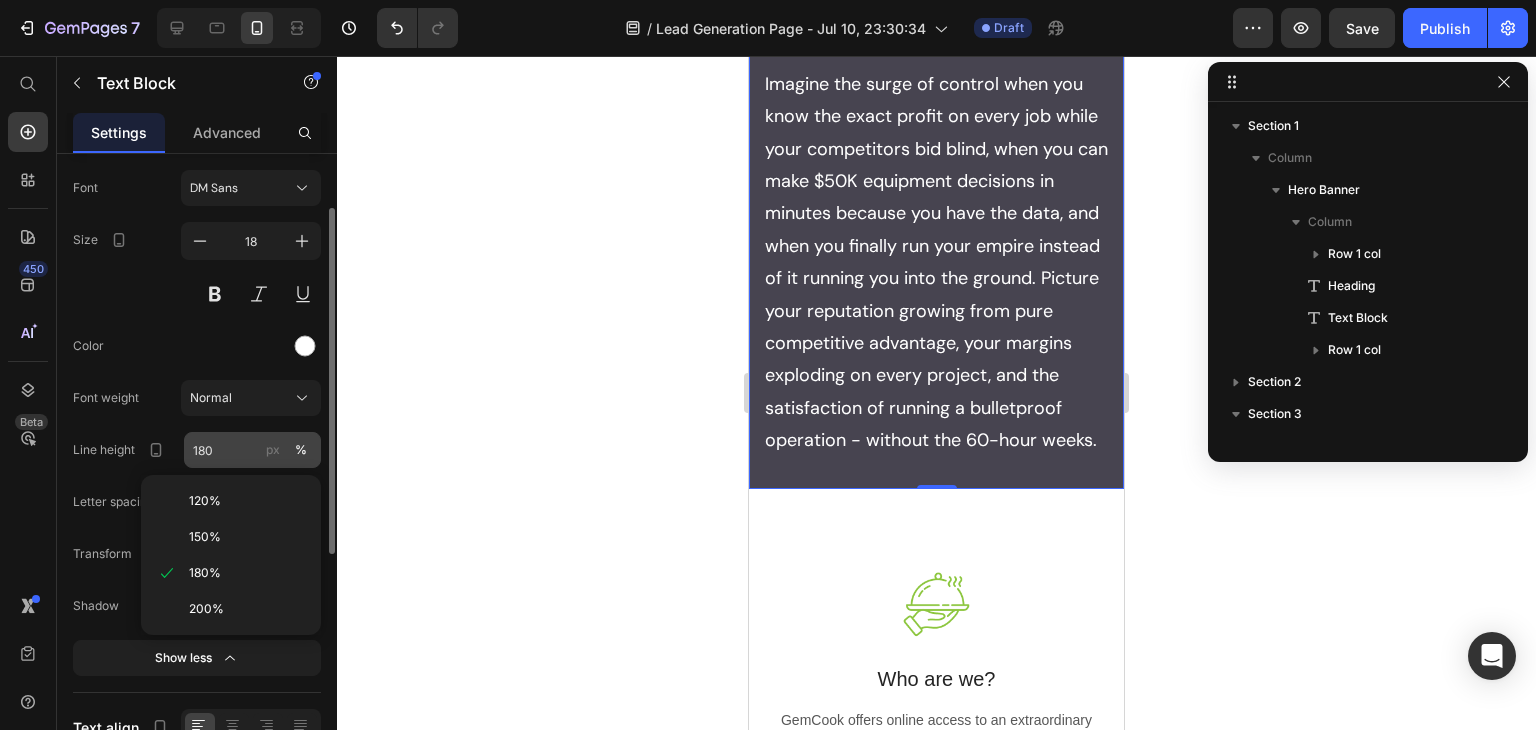 click on "px" at bounding box center (273, 450) 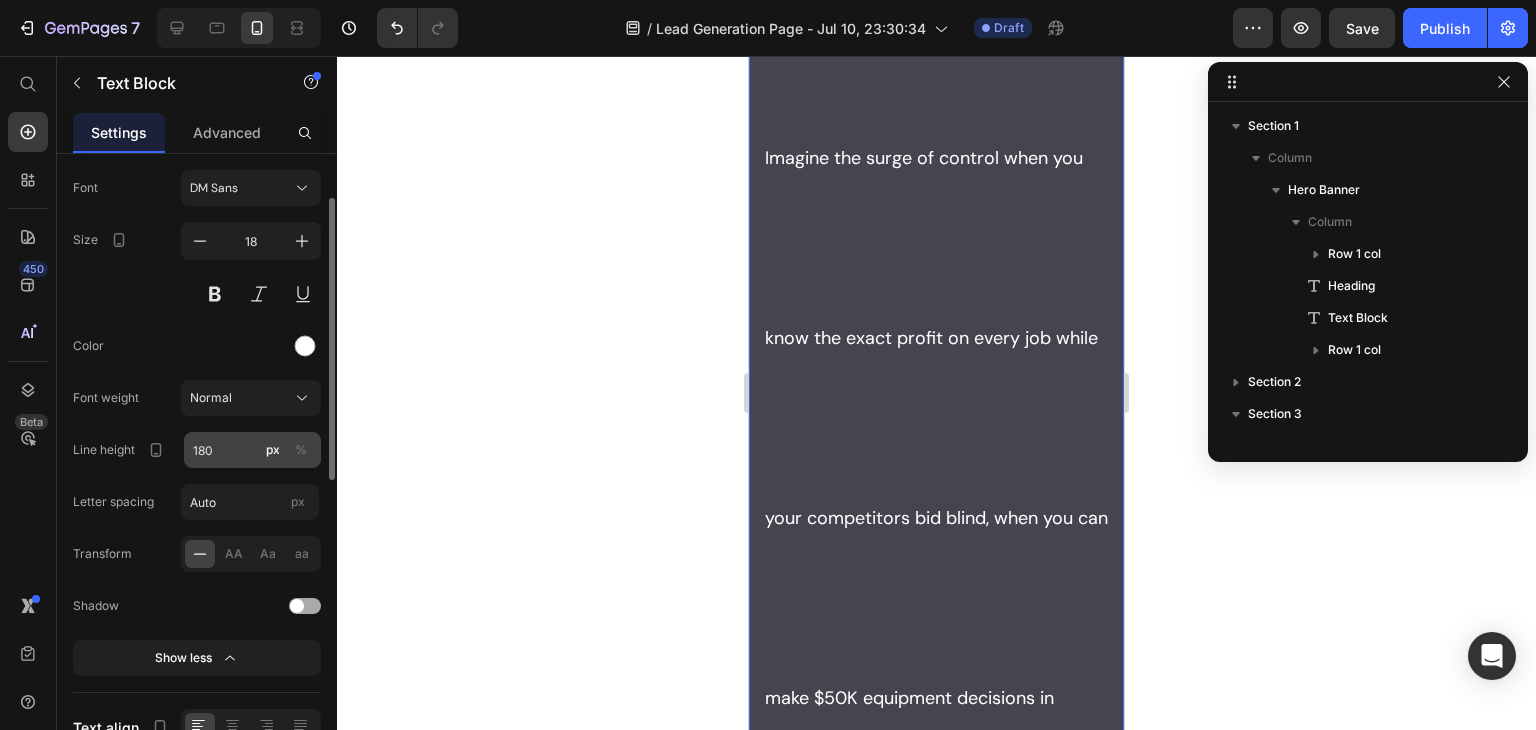 type 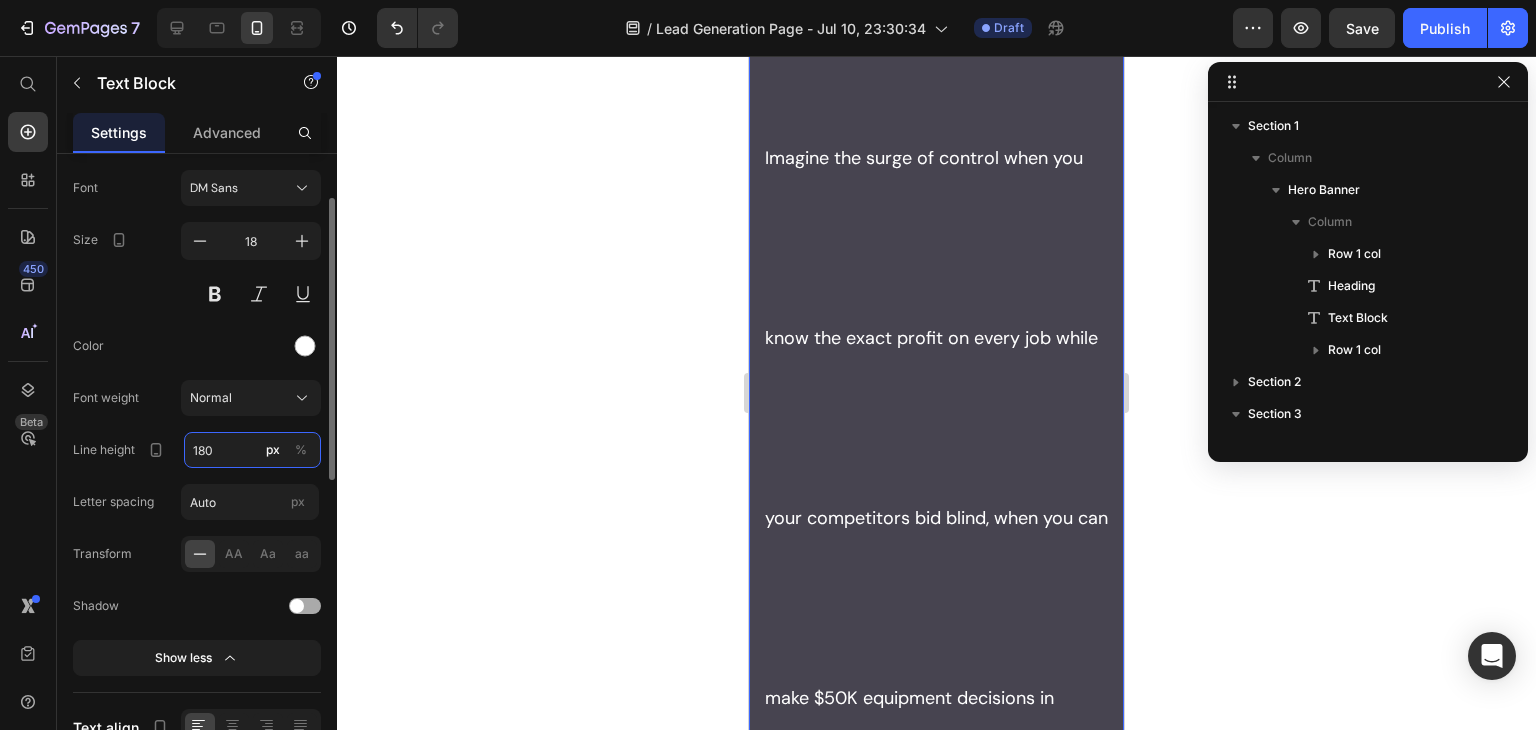 click on "180" at bounding box center (252, 450) 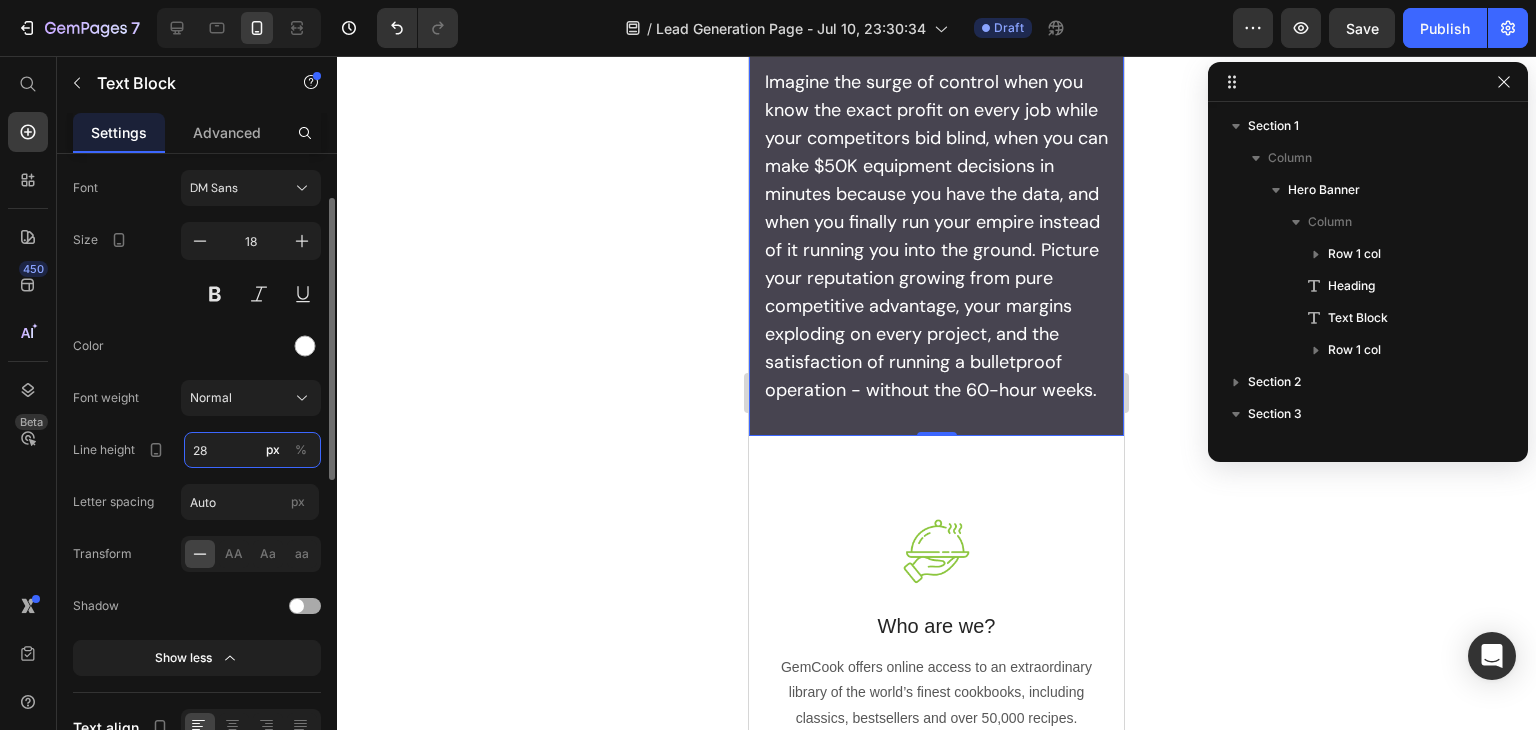 type on "28" 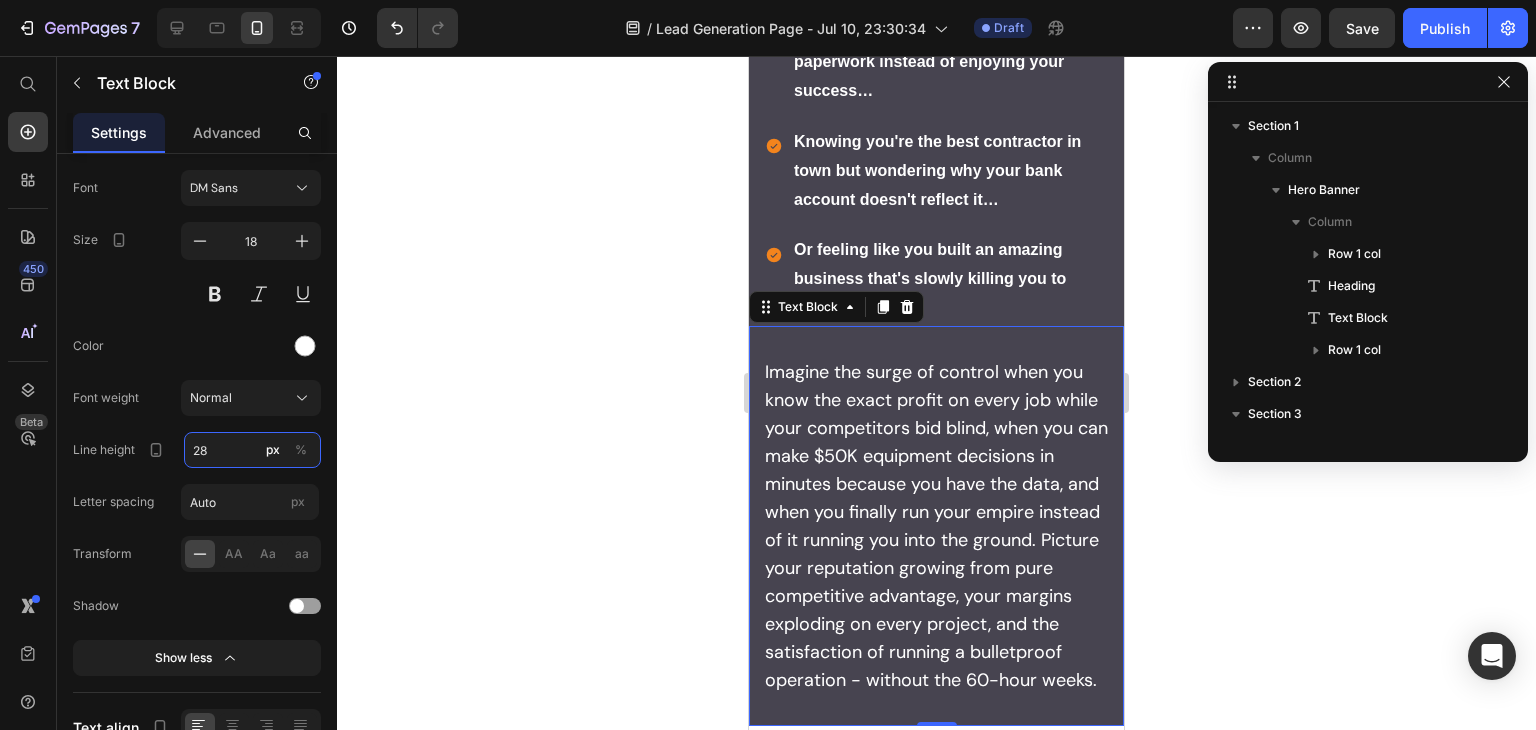 scroll, scrollTop: 2400, scrollLeft: 0, axis: vertical 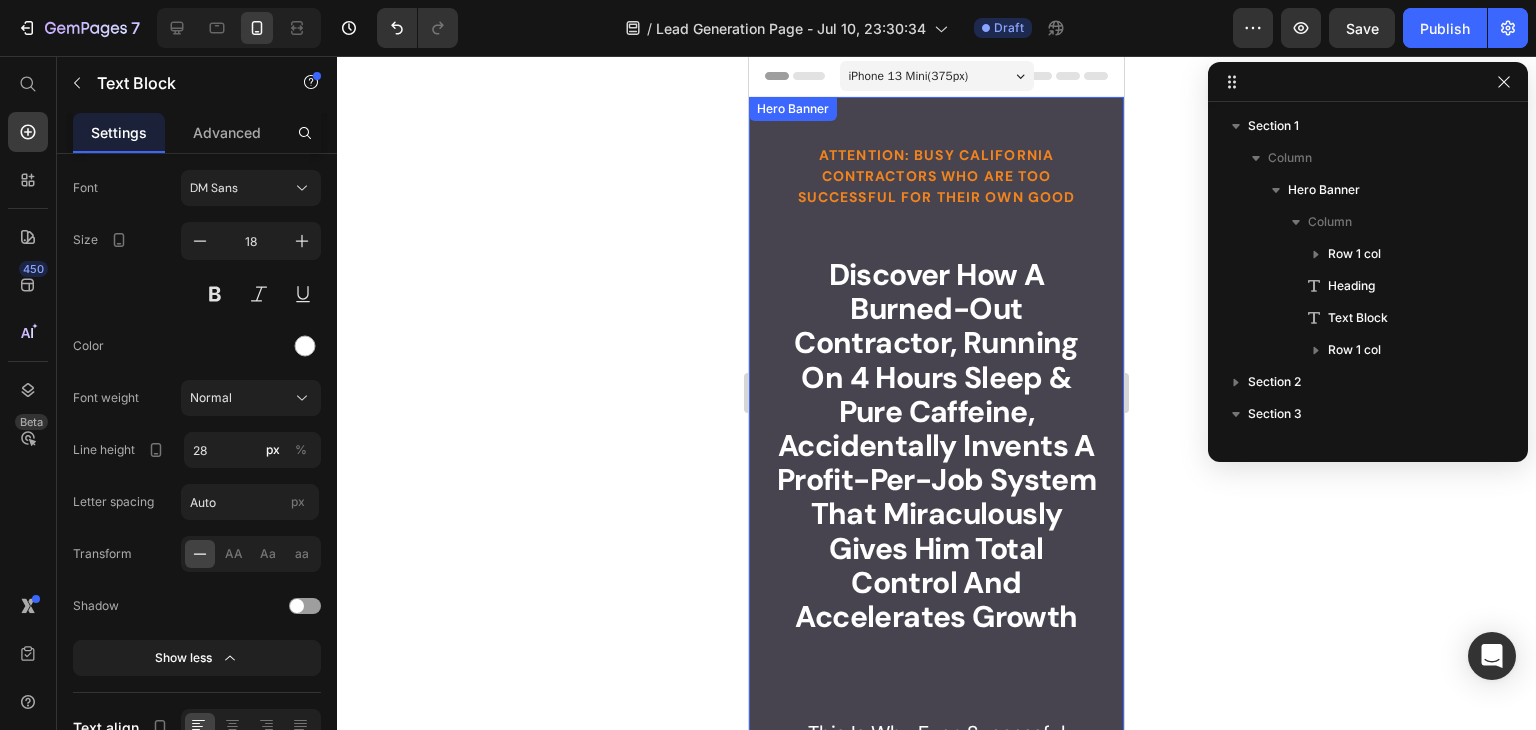 click on "ATTENTION: BUSY [STATE] CONTRACTORS WHO ARE TOO SUCCESSFUL FOR THEIR OWN GOOD Text Block Row Discover How A Burned-Out Contractor, Running On 4 Hours Sleep  & Pure Caffeine, Accidentally Invents A Profit-Per-Job System That Miraculously Gives Him Total Control And Accelerates Growth Heading This is why even successful contractors who dominate their markets still feel burnt out and exhausted - you're making great money but killing yourself tracking it, working nights to understand margins, and wondering how desk-bound competitors can bid so competitively. And exactly how our Profit-Per-Job System gives you complete control over every job without ever becoming a spreadsheet slave. Text Block claim your free consultation! Button Row" at bounding box center [936, 675] 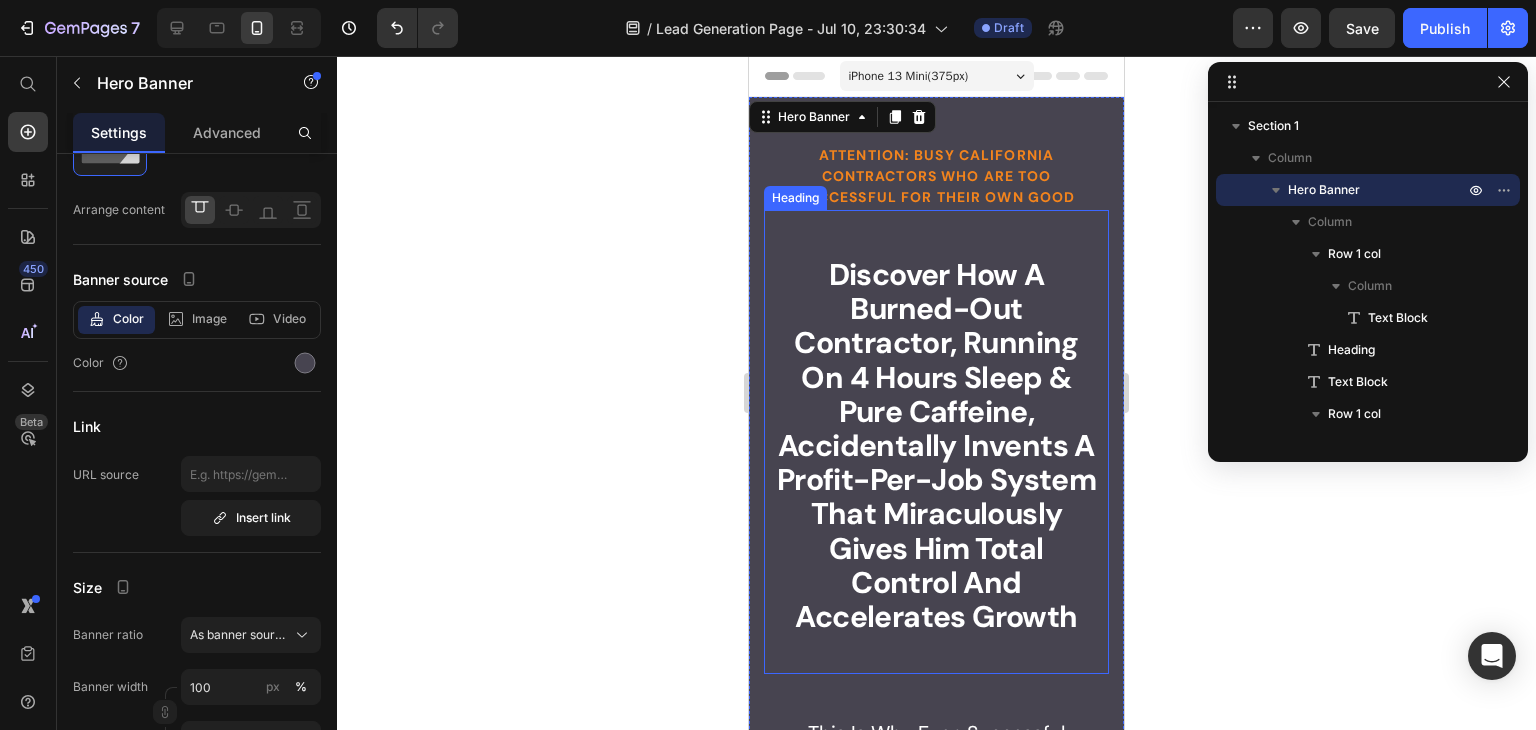 scroll, scrollTop: 0, scrollLeft: 0, axis: both 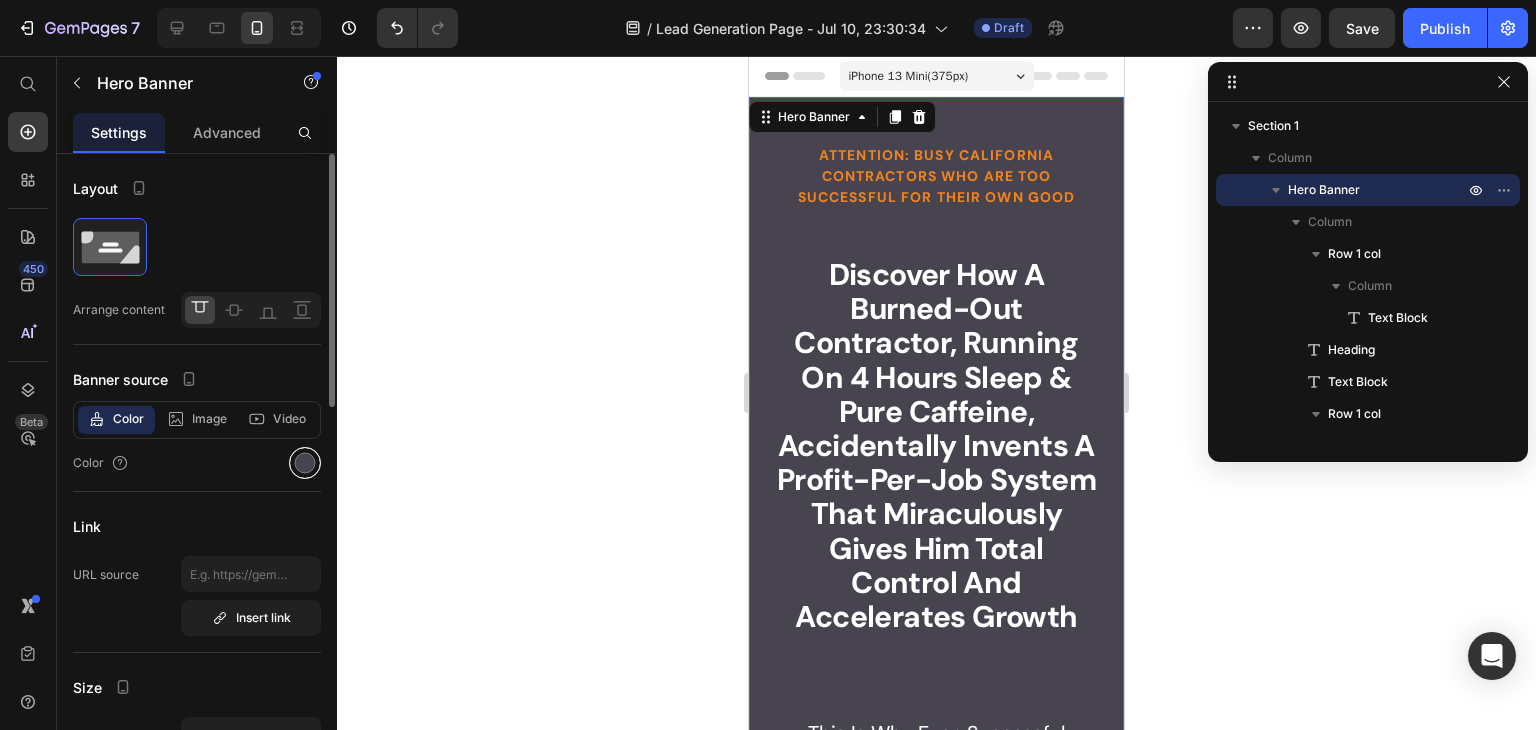 click at bounding box center [305, 463] 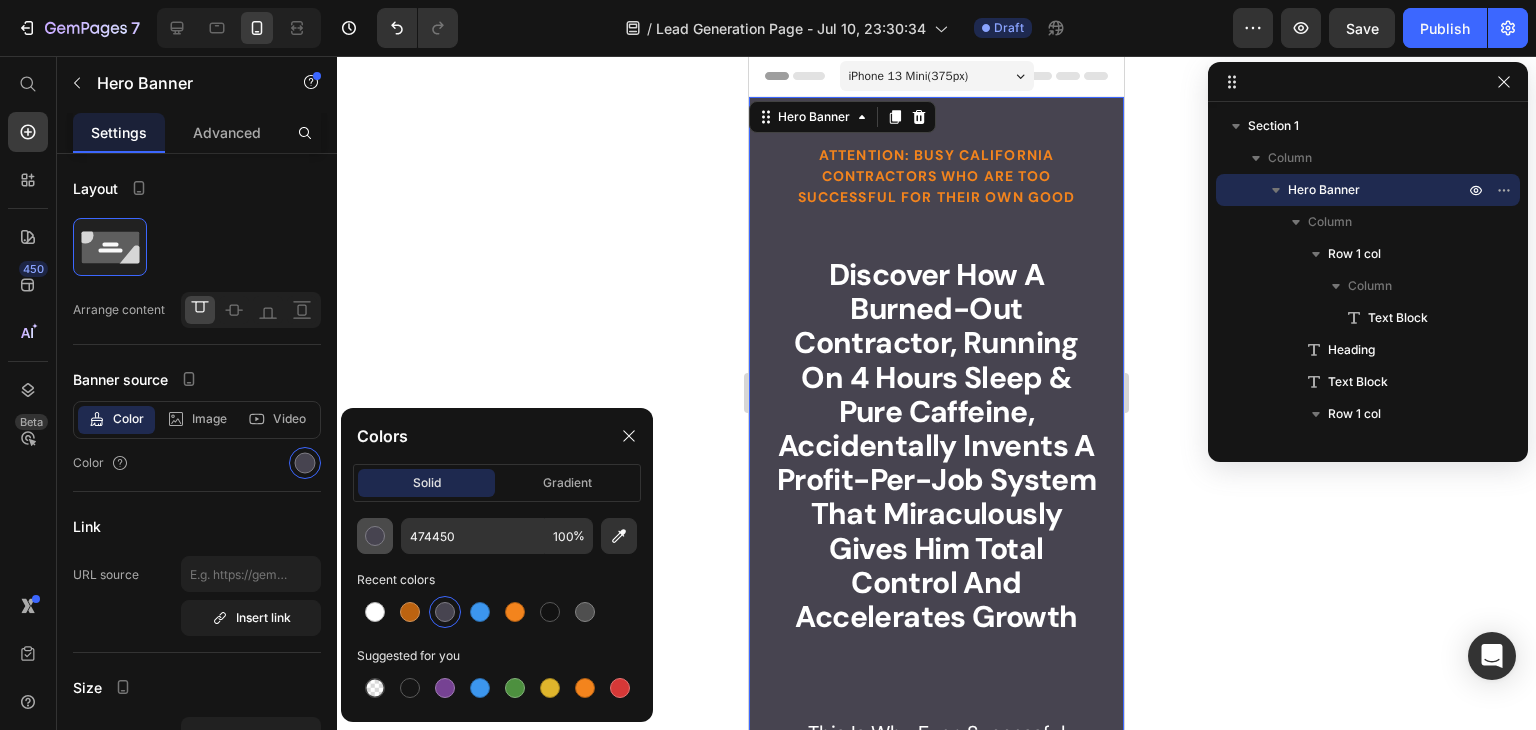click at bounding box center [375, 536] 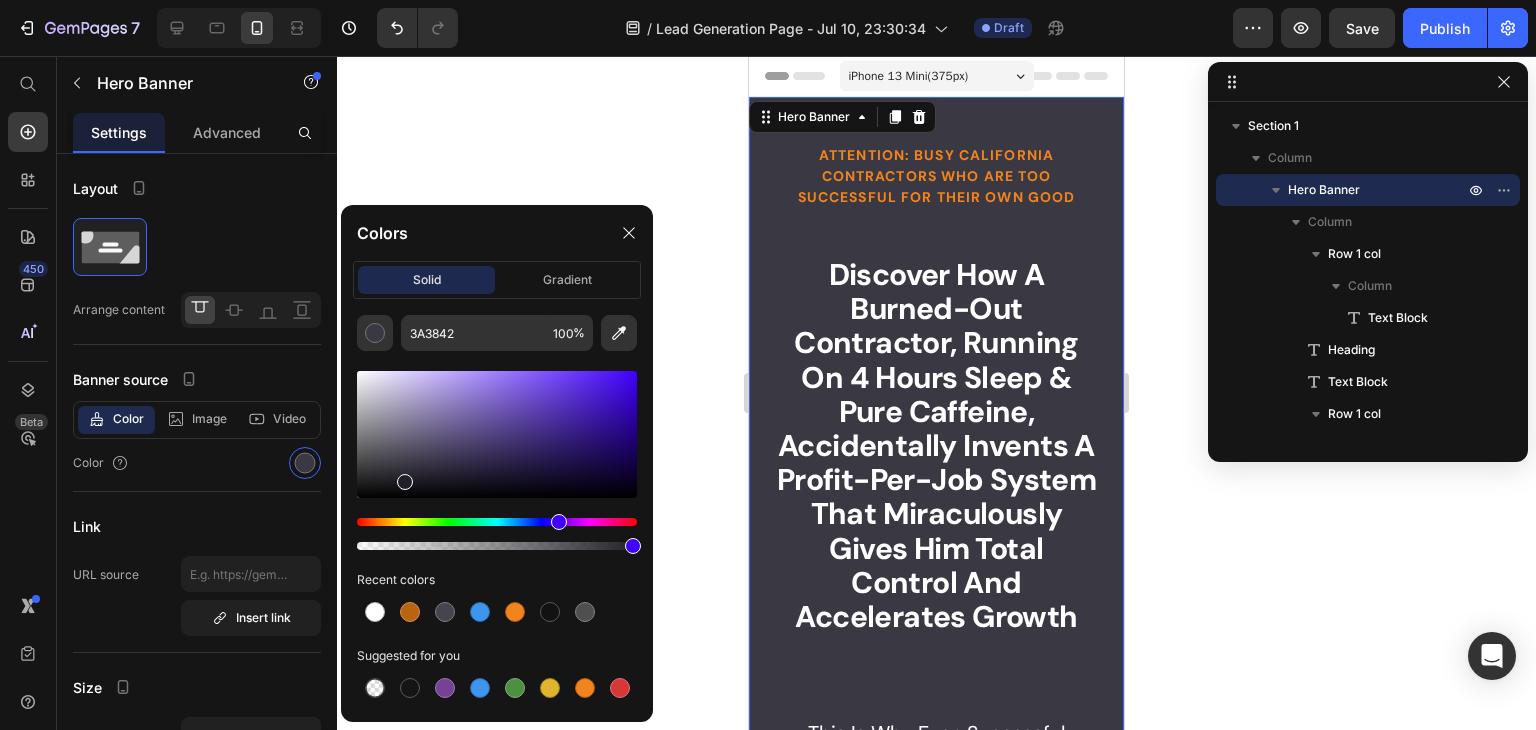 drag, startPoint x: 401, startPoint y: 464, endPoint x: 403, endPoint y: 478, distance: 14.142136 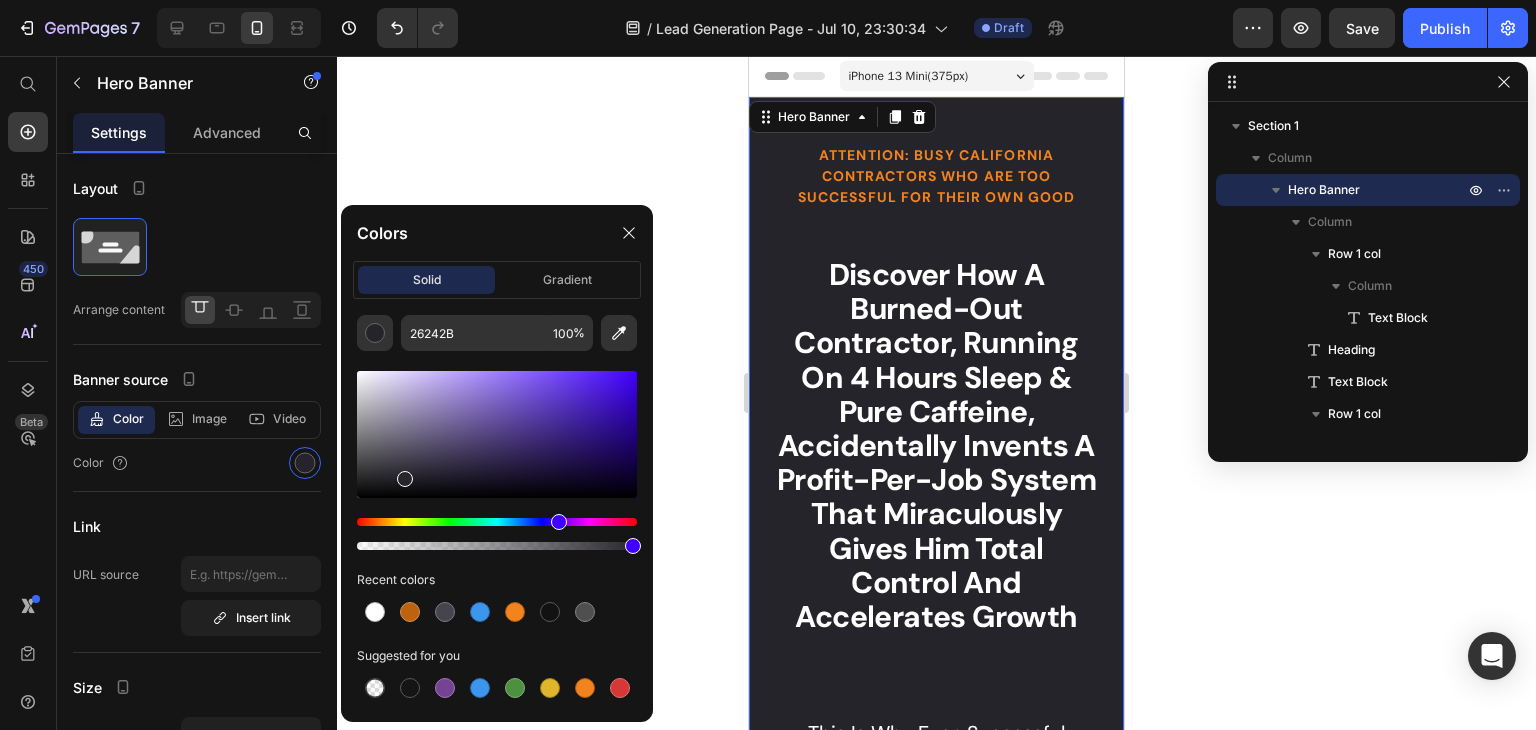 click at bounding box center [405, 479] 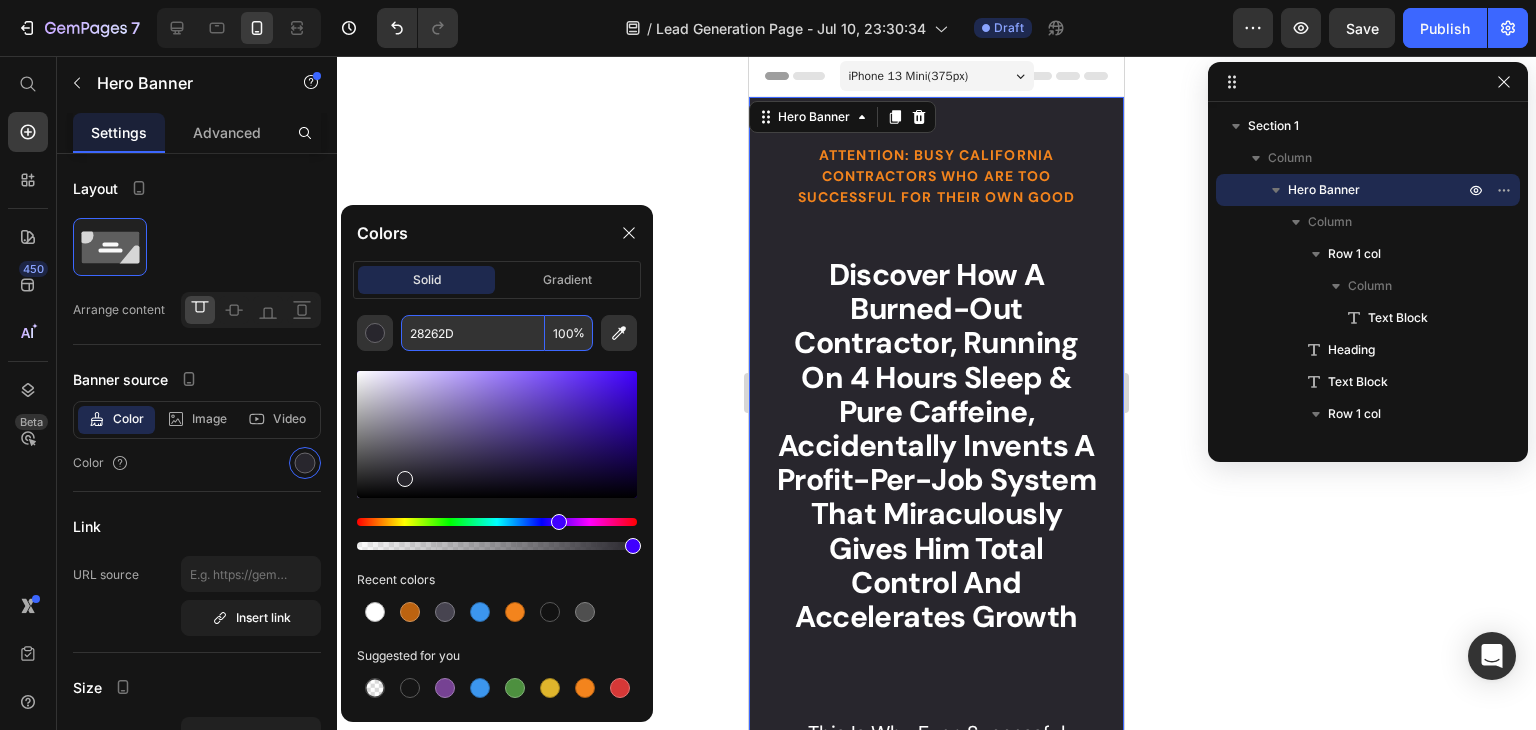 click on "28262D" at bounding box center [473, 333] 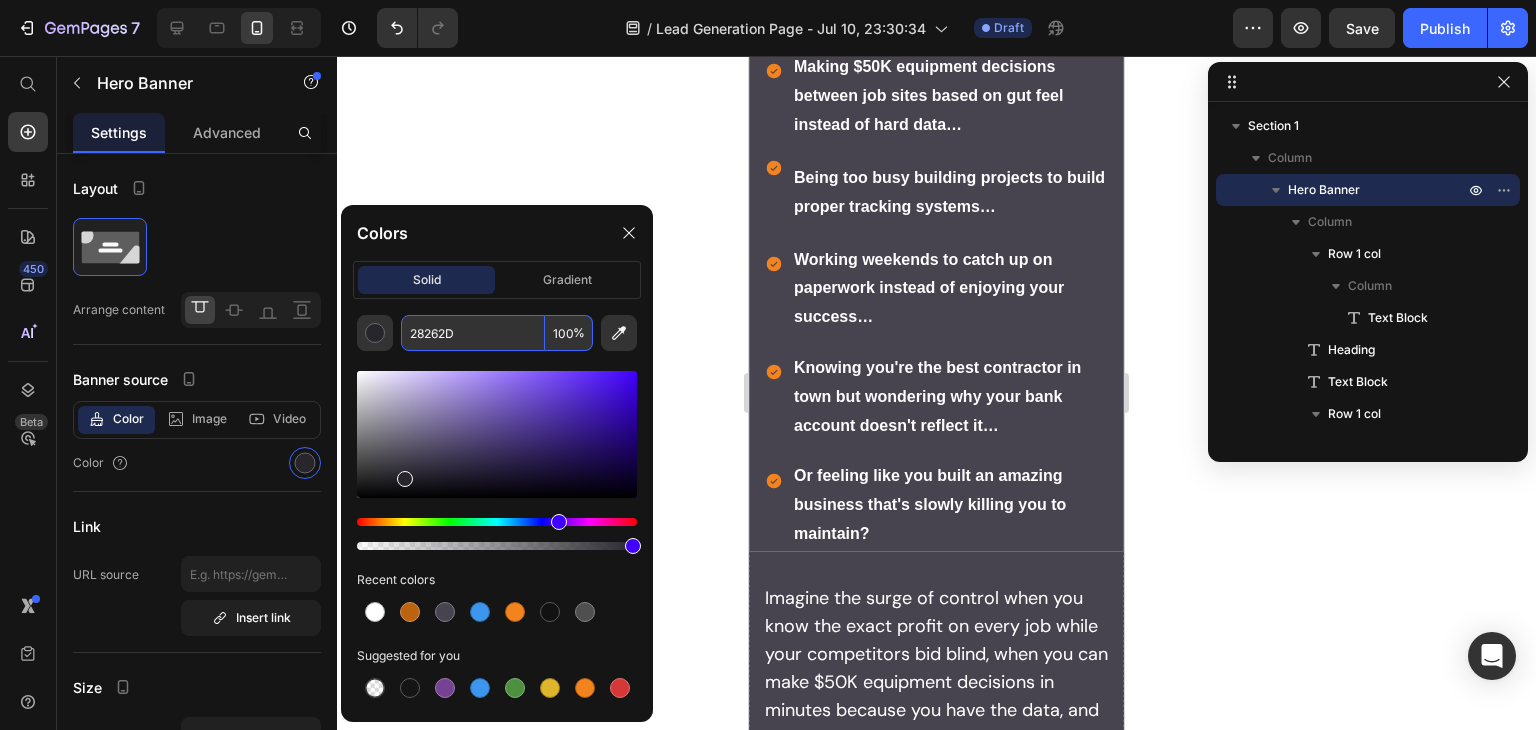 scroll, scrollTop: 2600, scrollLeft: 0, axis: vertical 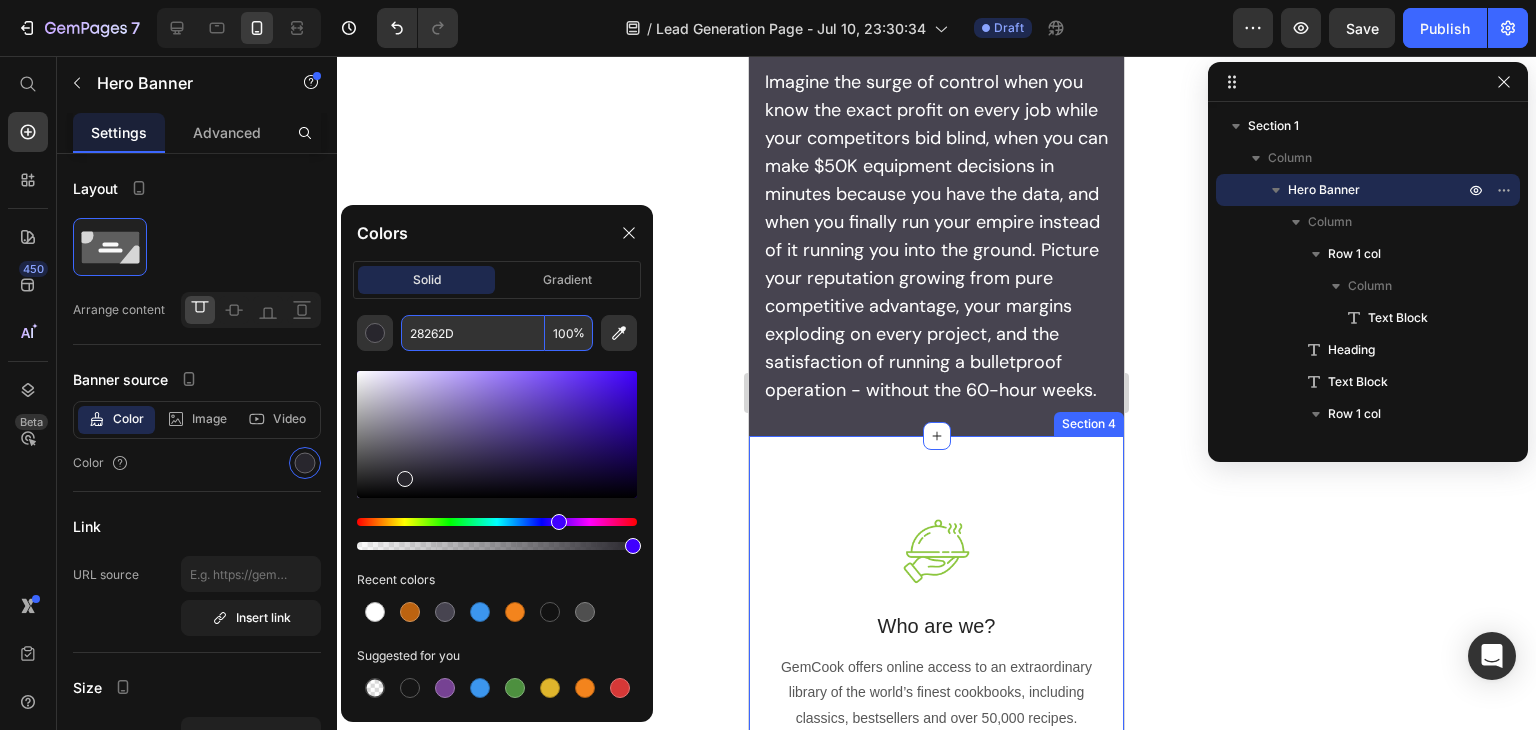 click on "Image Who are we? Text block GemCook offers online access to an extraordinary library of the world’s finest cookbooks, including classics, bestsellers and over 50,000 recipes. Text block Image Learn from the best Text block Our diverse collection of cookbooks are recommended by leading food professionals and written by top chefs and award-winning food writers. Text block Image Cook without limit Text block Instantly find inspiration and guidance for any dish, skill-level, cuisine or dietary requirement through our GemCook powerful search and smart filters. Text block Row Section 4" at bounding box center (936, 873) 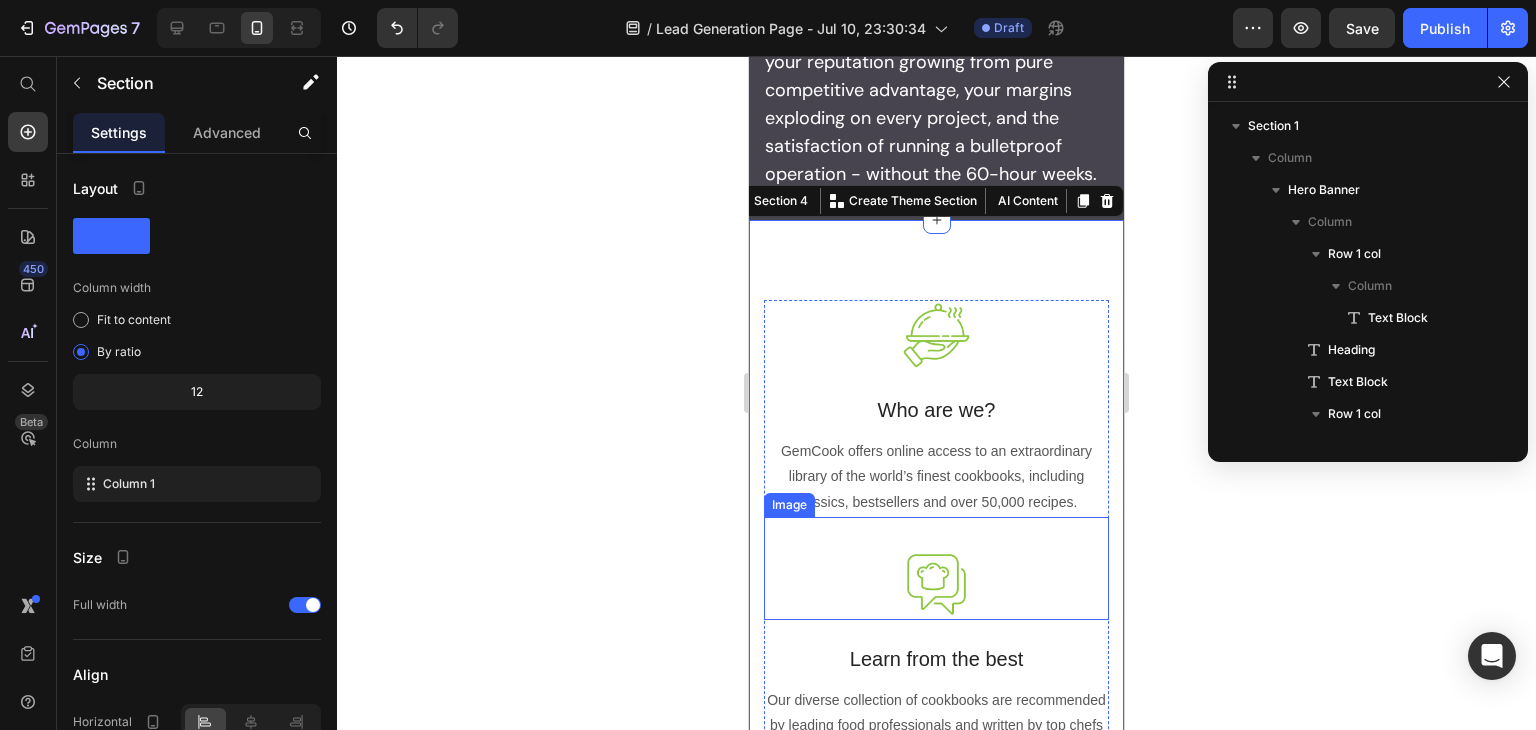 scroll, scrollTop: 2600, scrollLeft: 0, axis: vertical 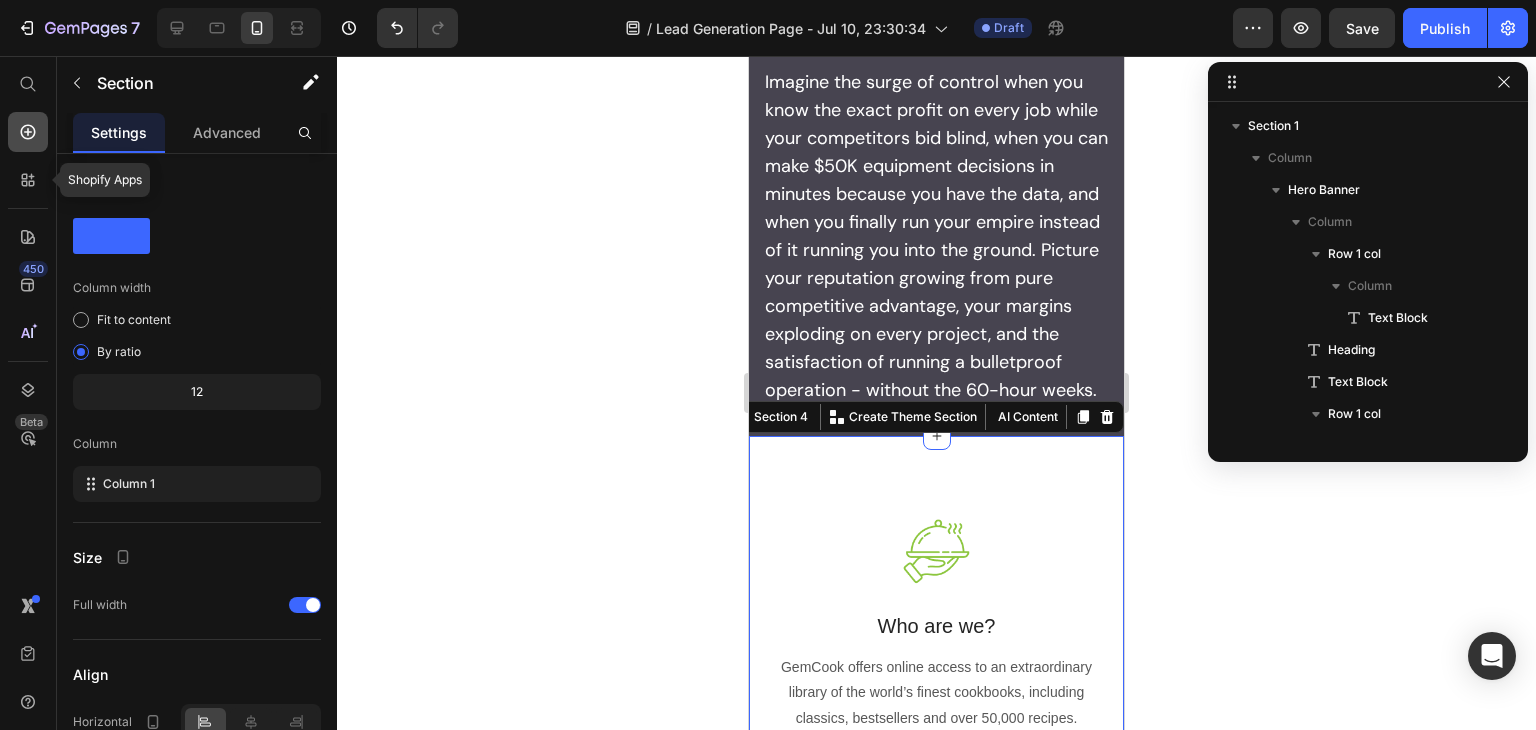 click 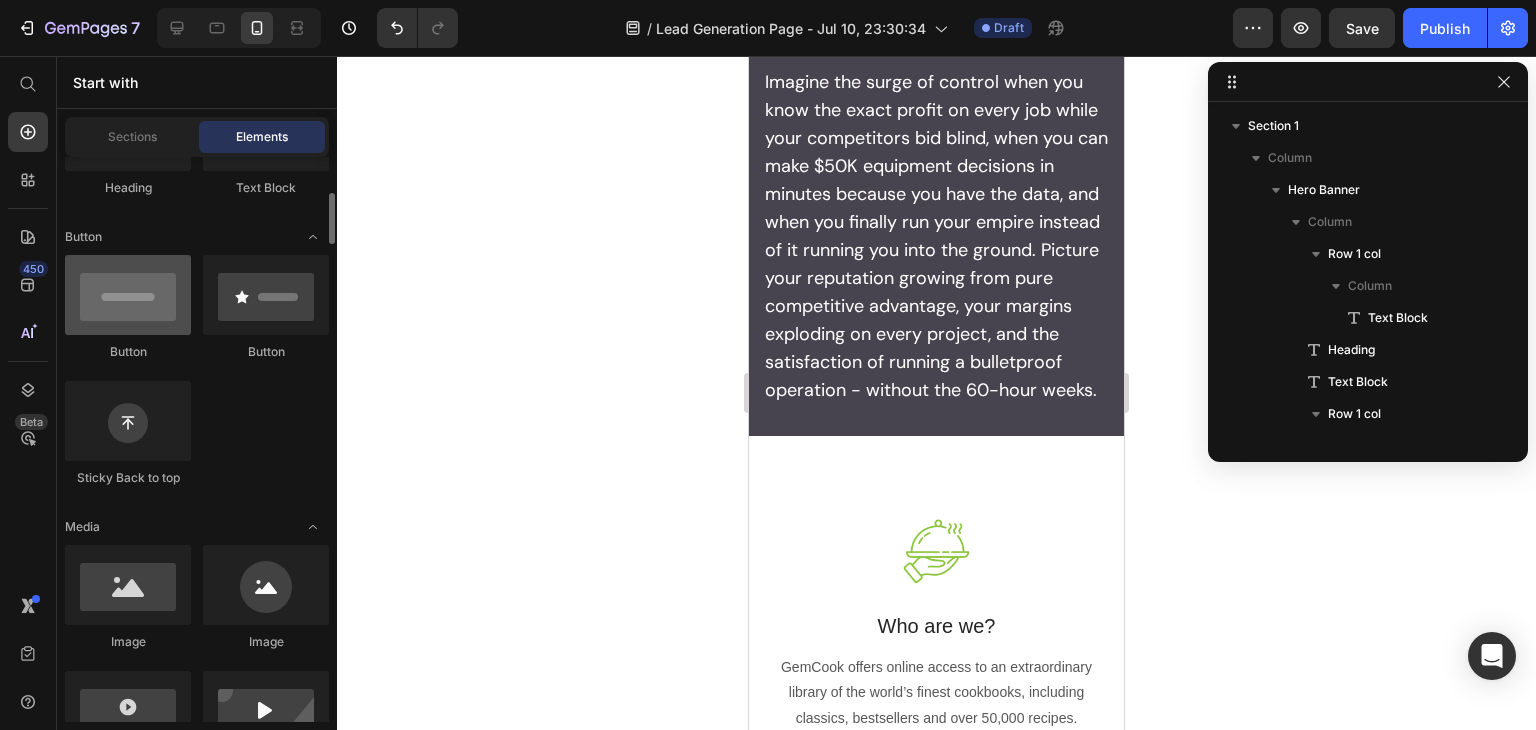 scroll, scrollTop: 600, scrollLeft: 0, axis: vertical 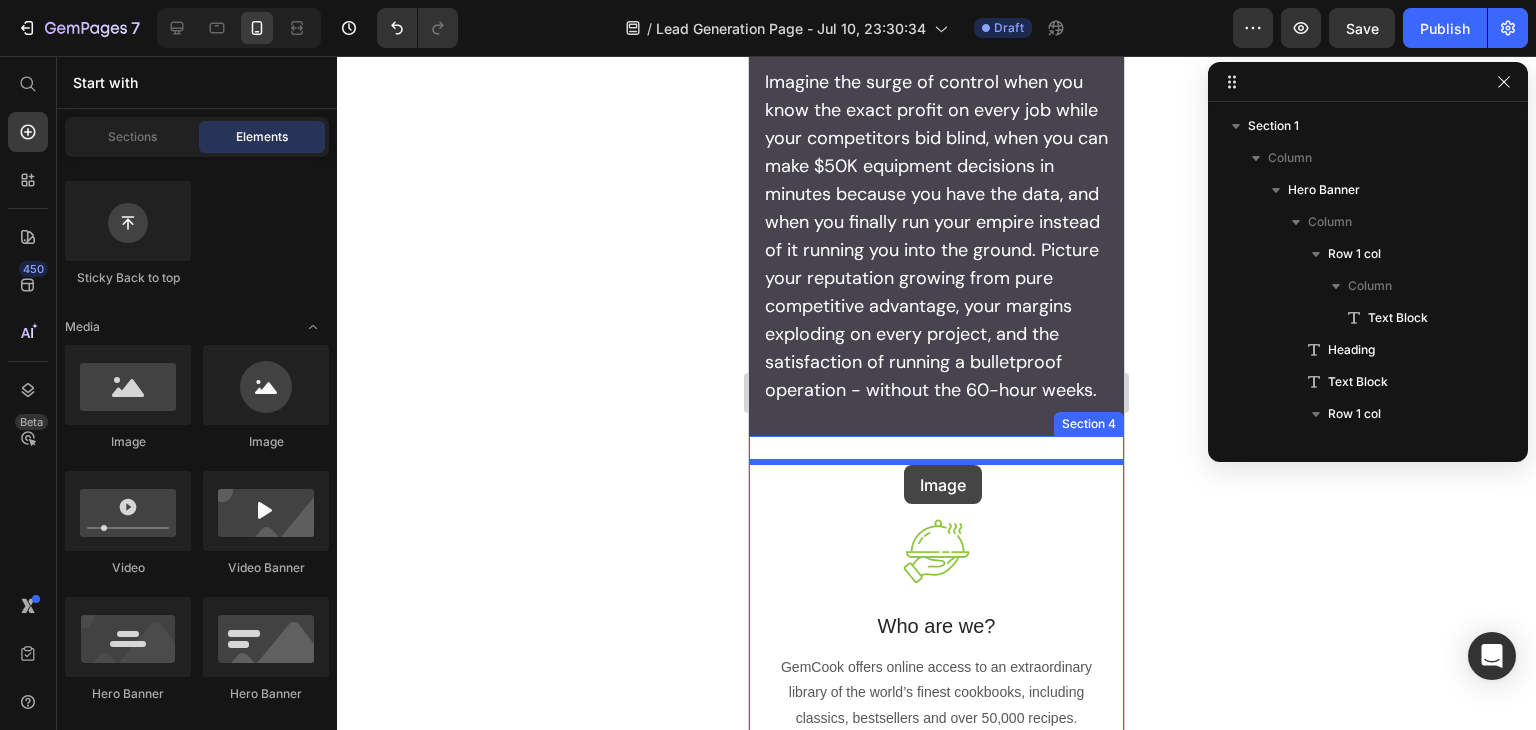 drag, startPoint x: 878, startPoint y: 443, endPoint x: 904, endPoint y: 465, distance: 34.058773 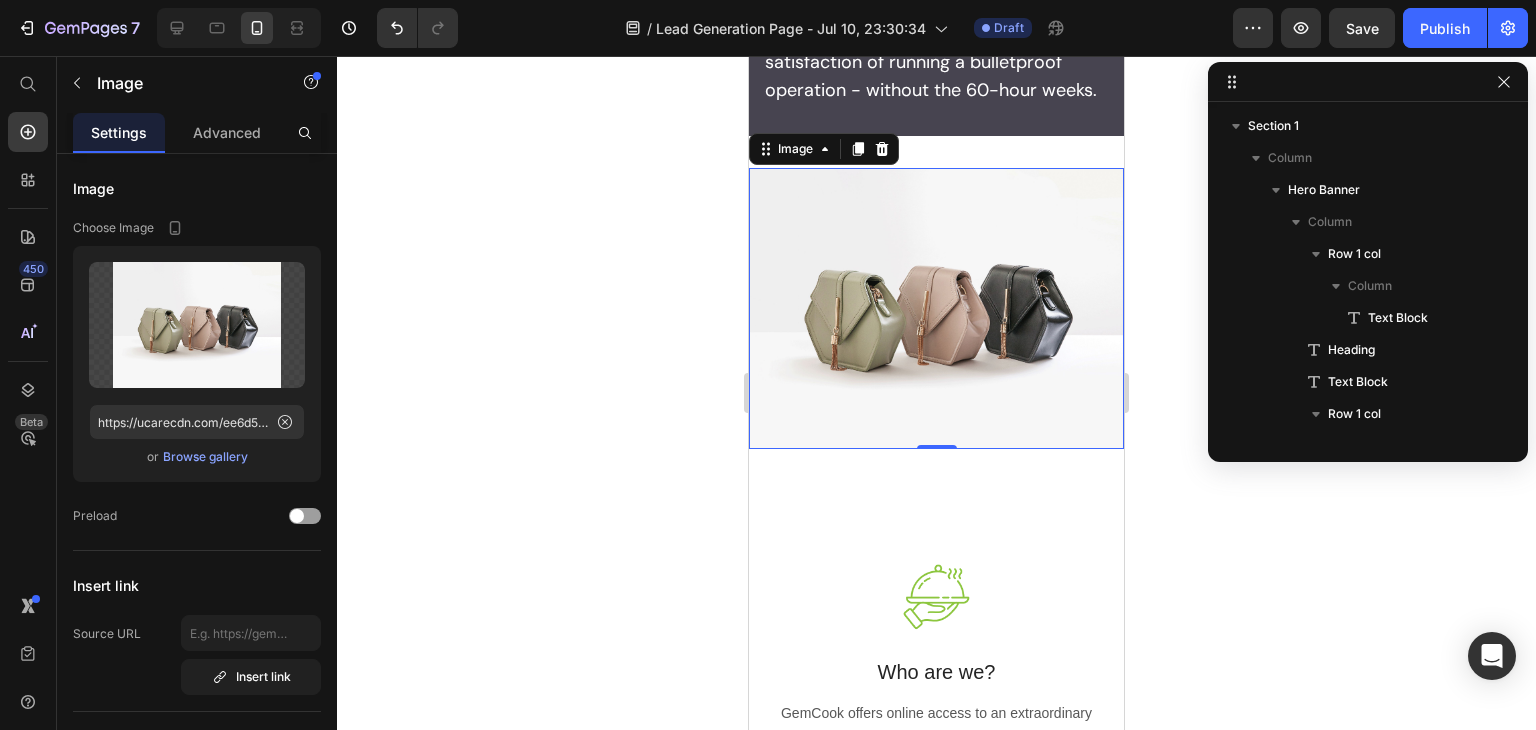 scroll, scrollTop: 2800, scrollLeft: 0, axis: vertical 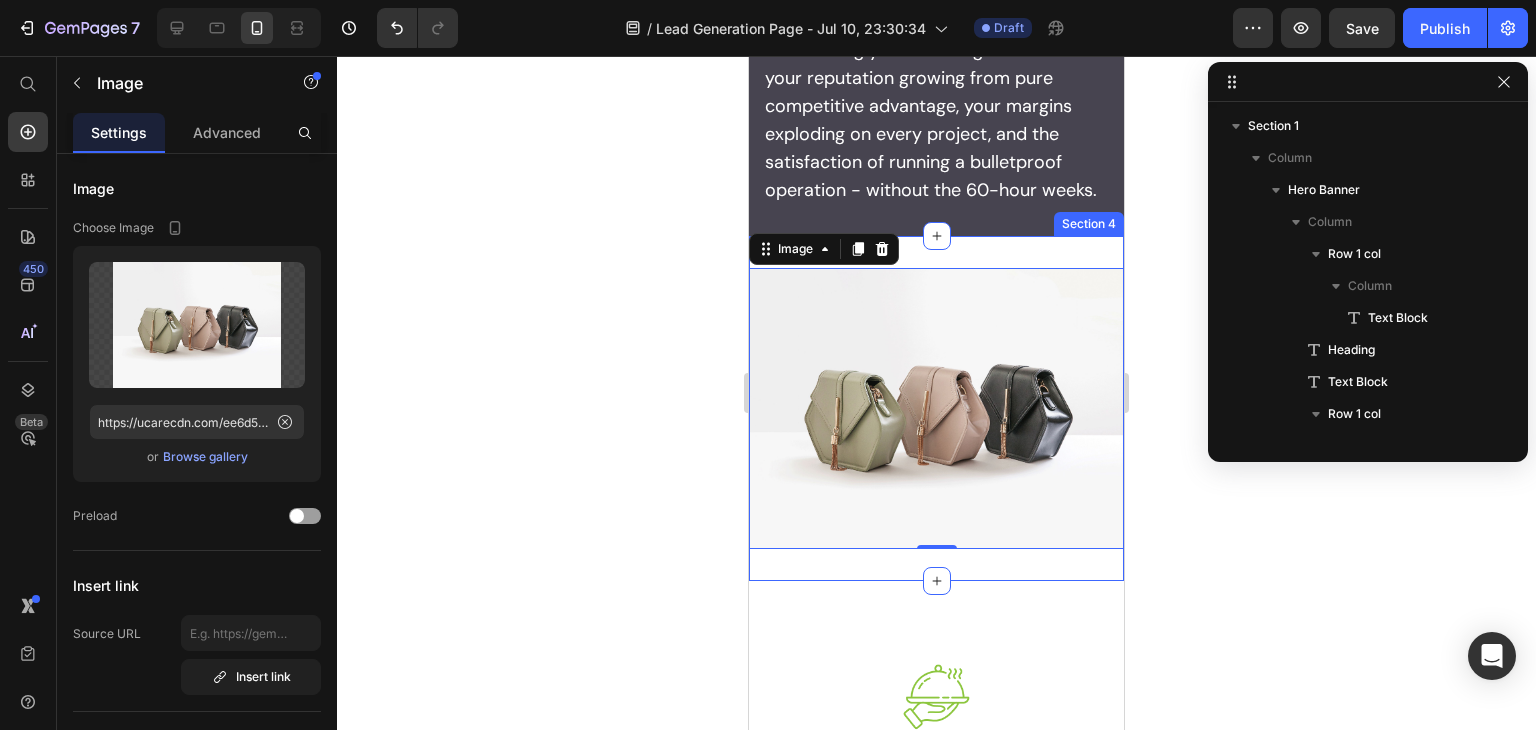 click on "Image   0 Section 4" at bounding box center (936, 408) 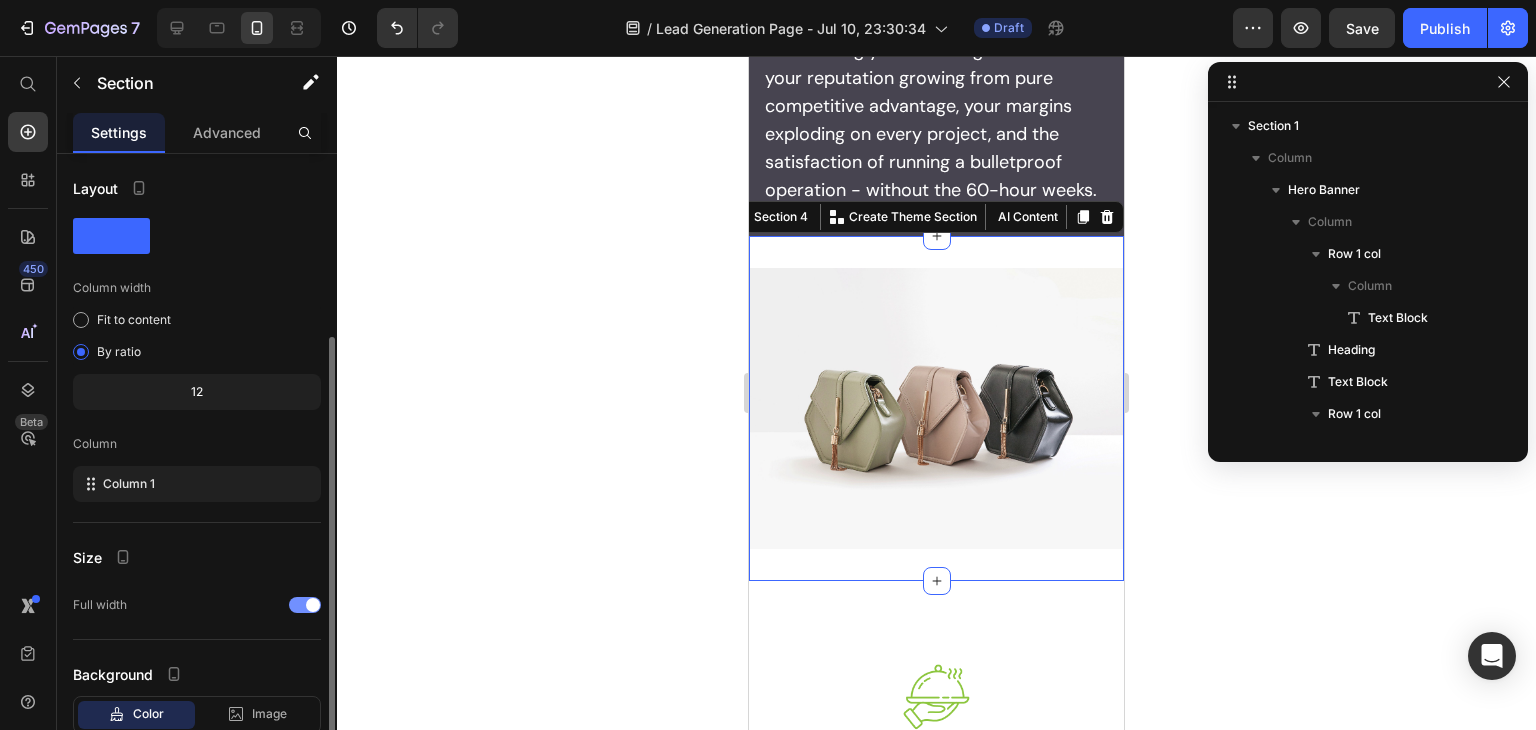 scroll, scrollTop: 129, scrollLeft: 0, axis: vertical 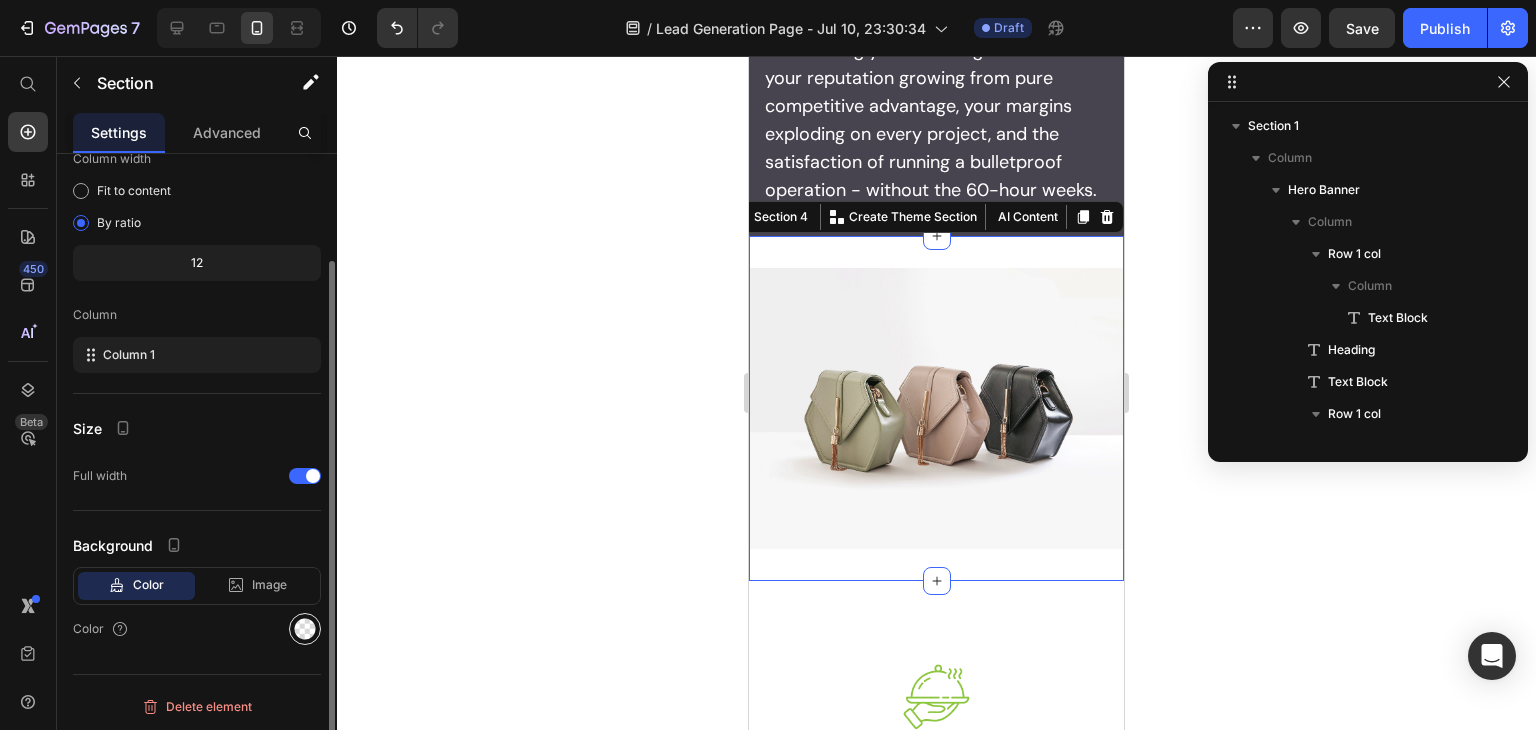 click at bounding box center (305, 629) 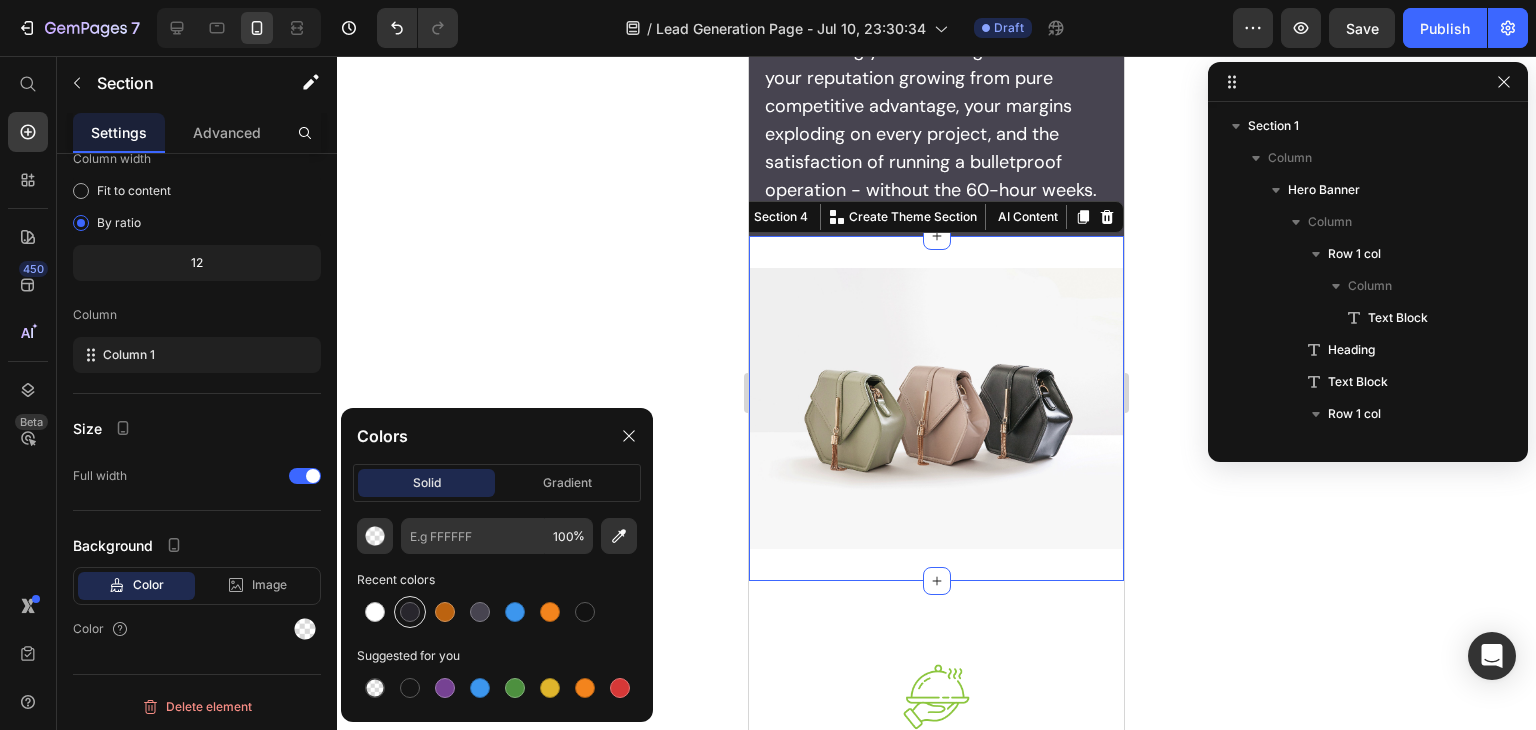 click at bounding box center [410, 612] 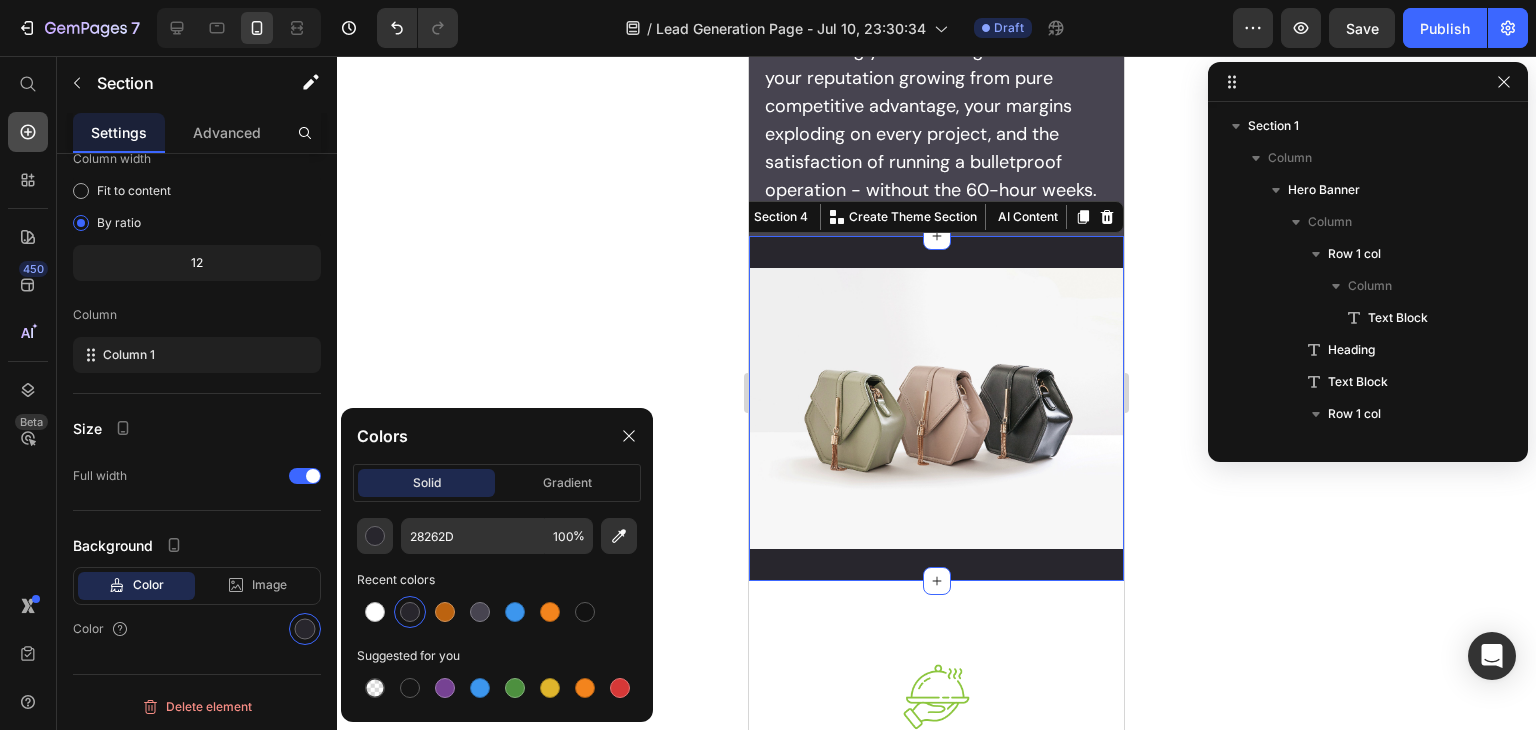 click 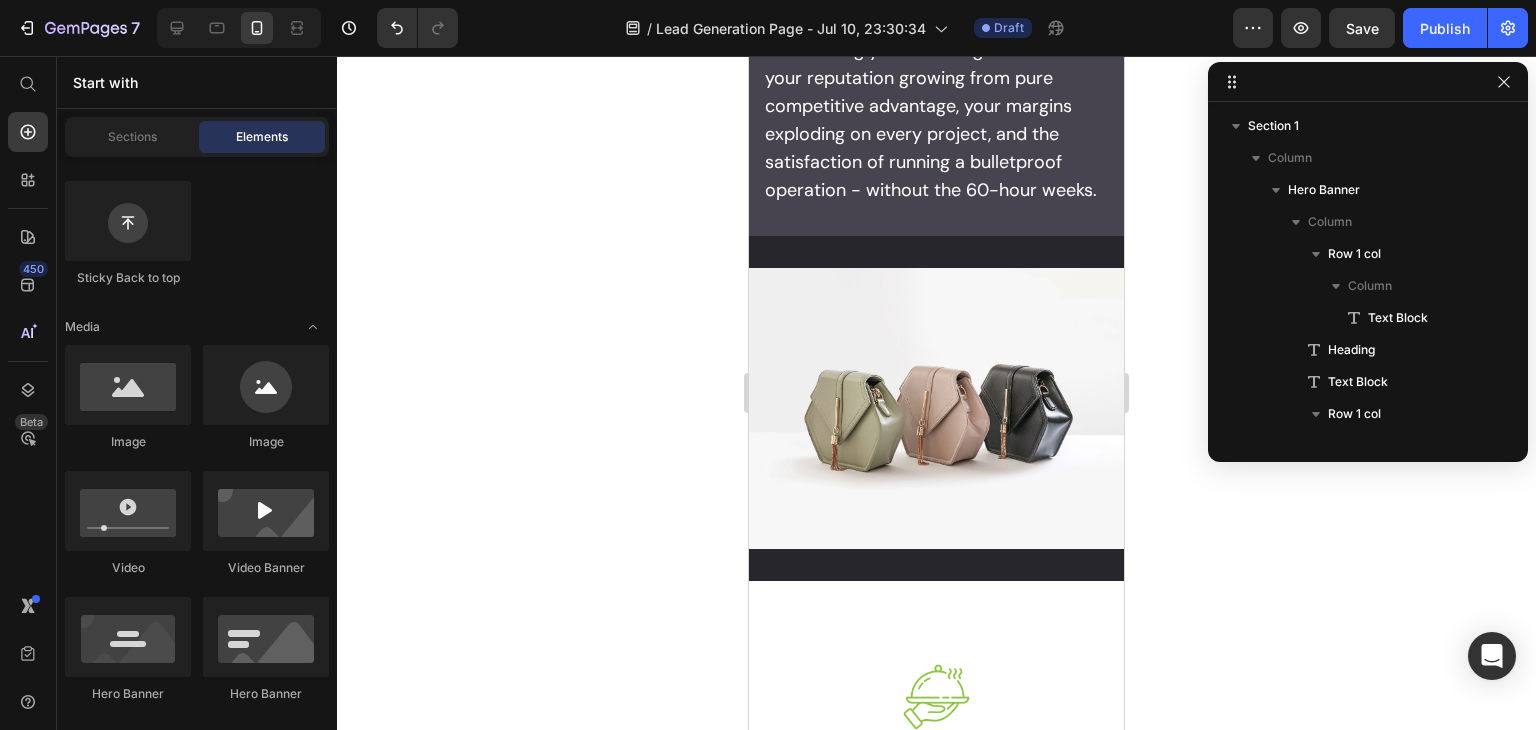 scroll, scrollTop: 0, scrollLeft: 0, axis: both 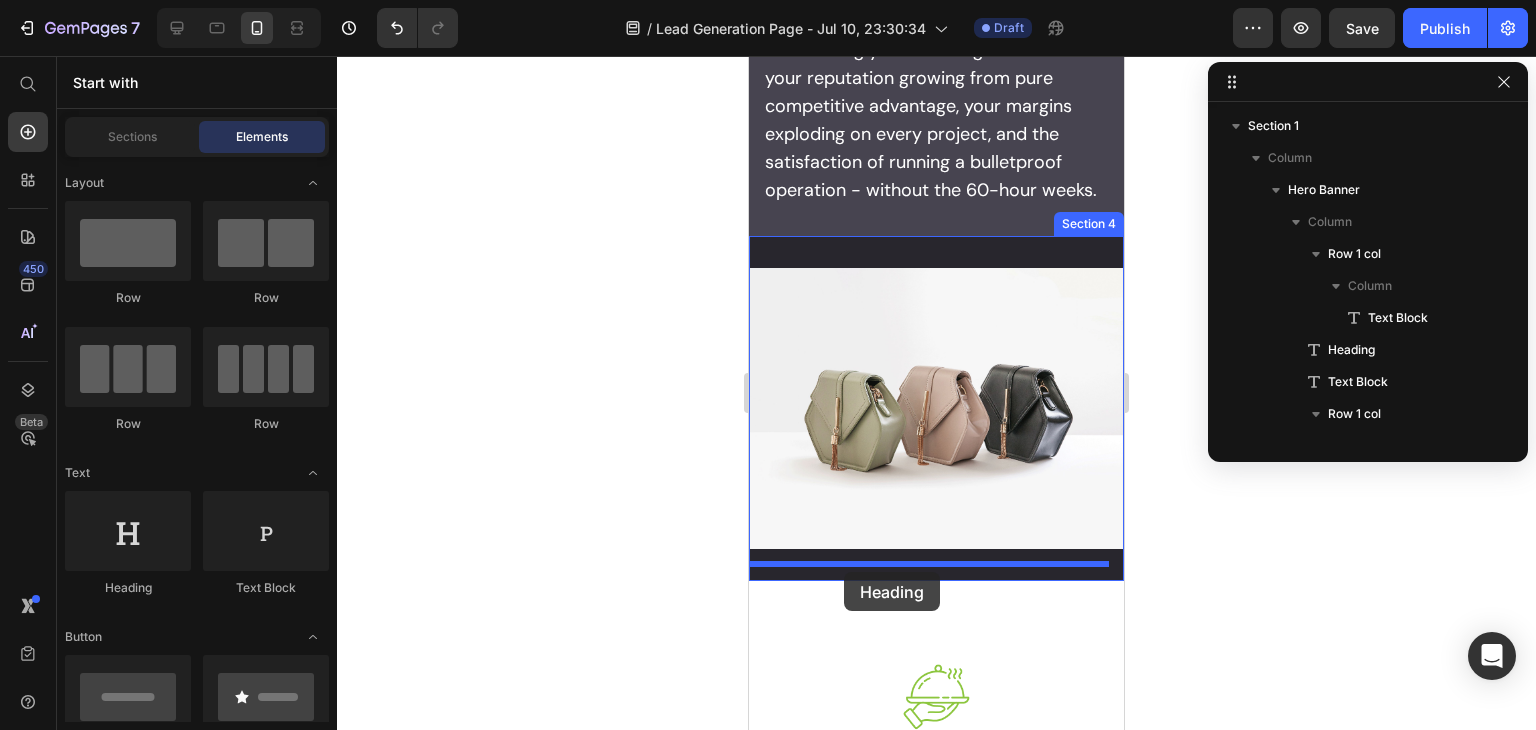 drag, startPoint x: 920, startPoint y: 597, endPoint x: 844, endPoint y: 572, distance: 80.00625 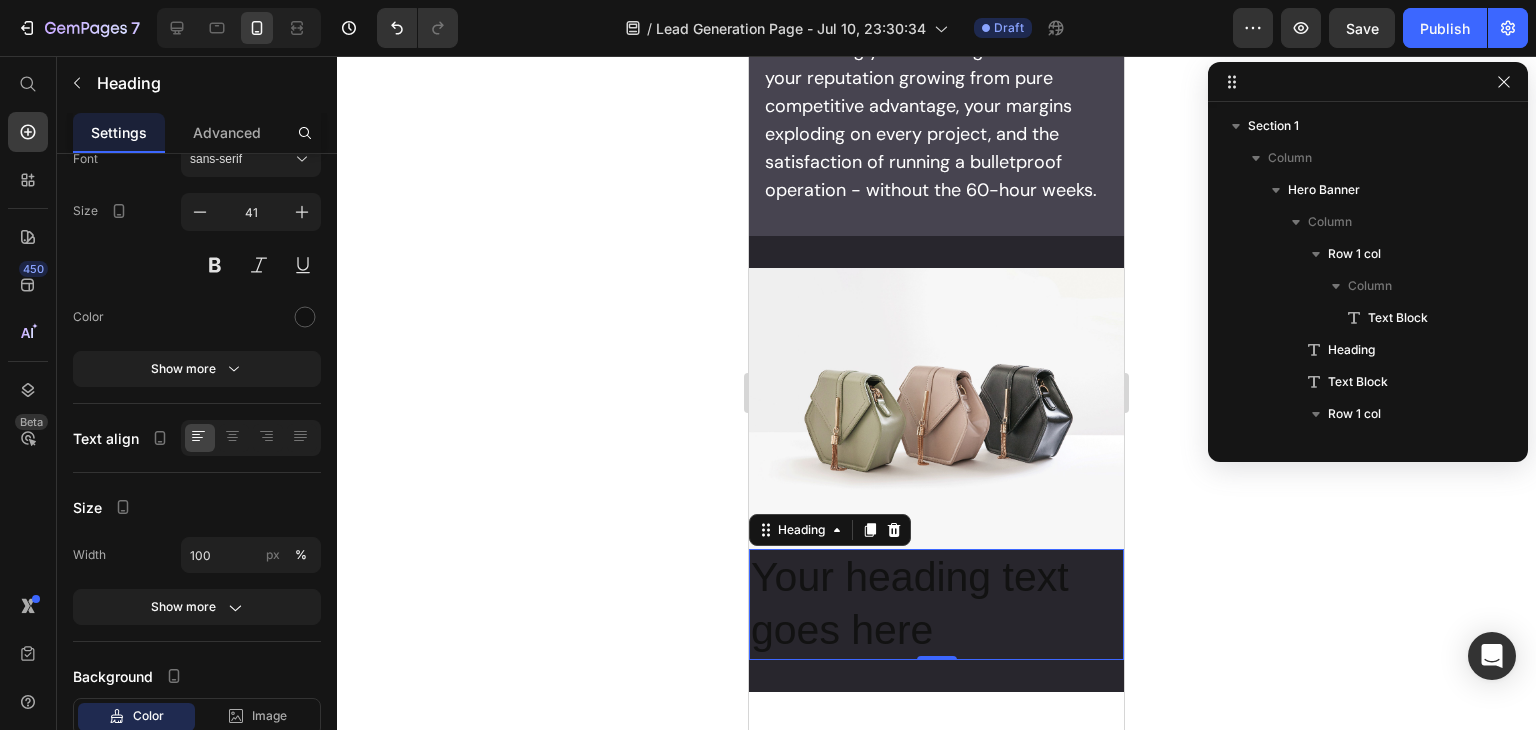 scroll, scrollTop: 0, scrollLeft: 0, axis: both 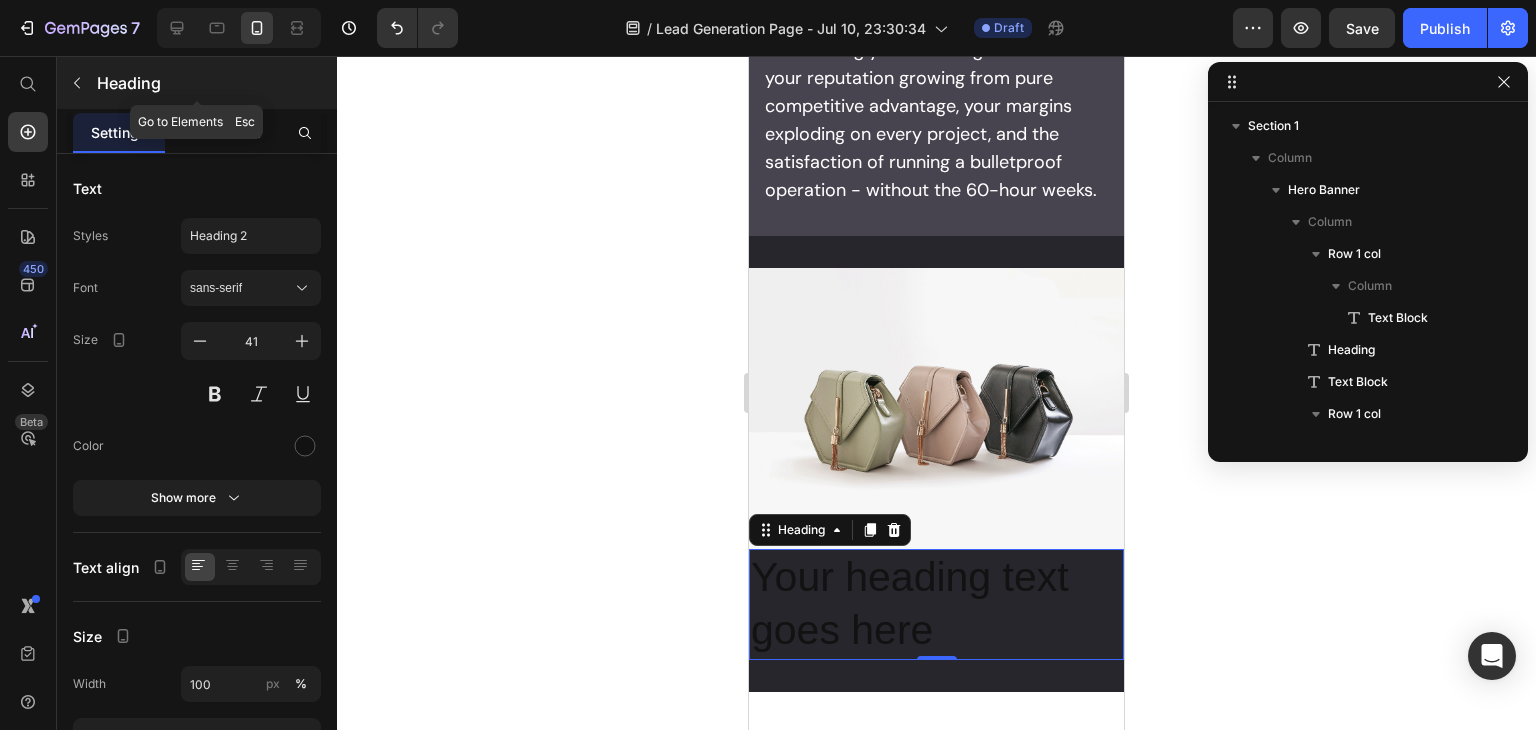 click 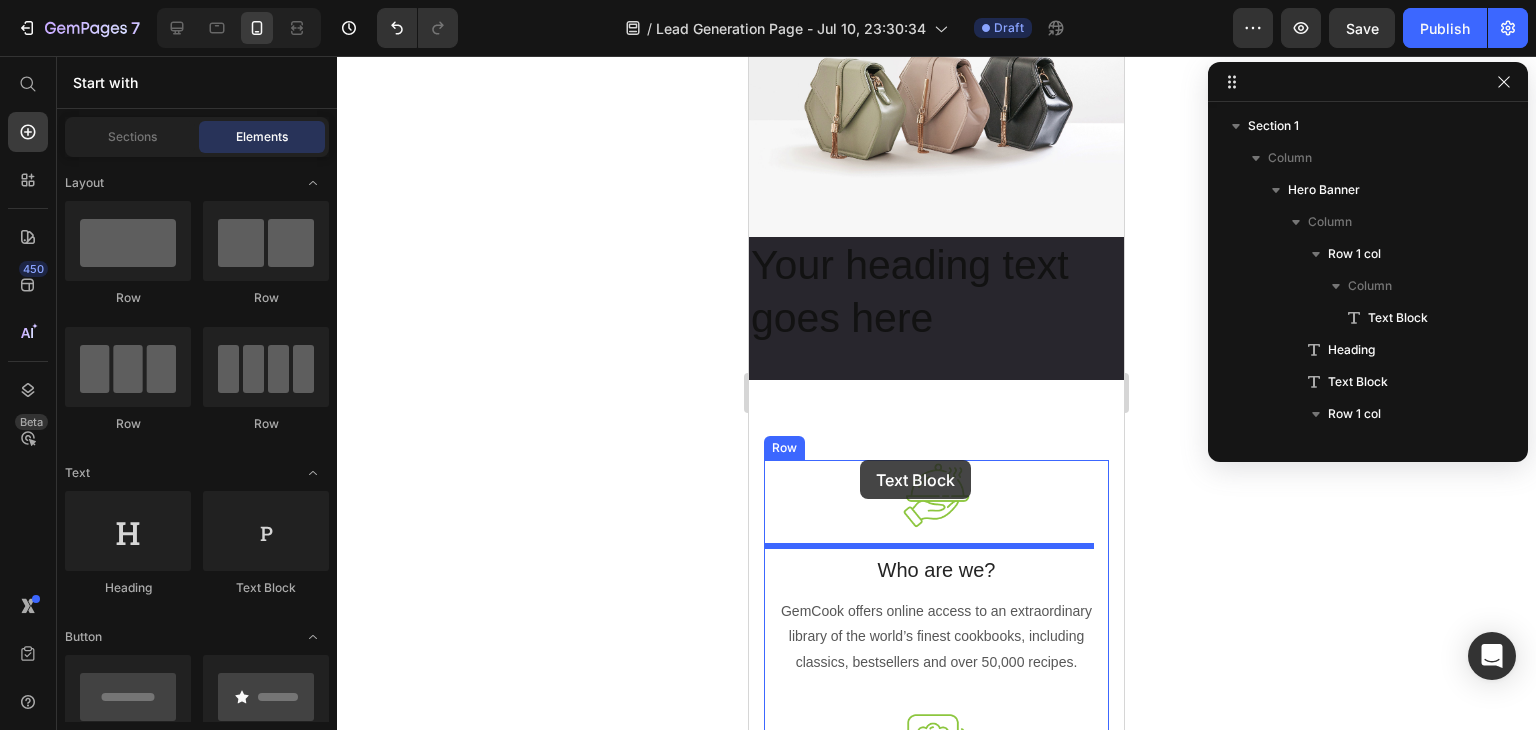 scroll, scrollTop: 3340, scrollLeft: 0, axis: vertical 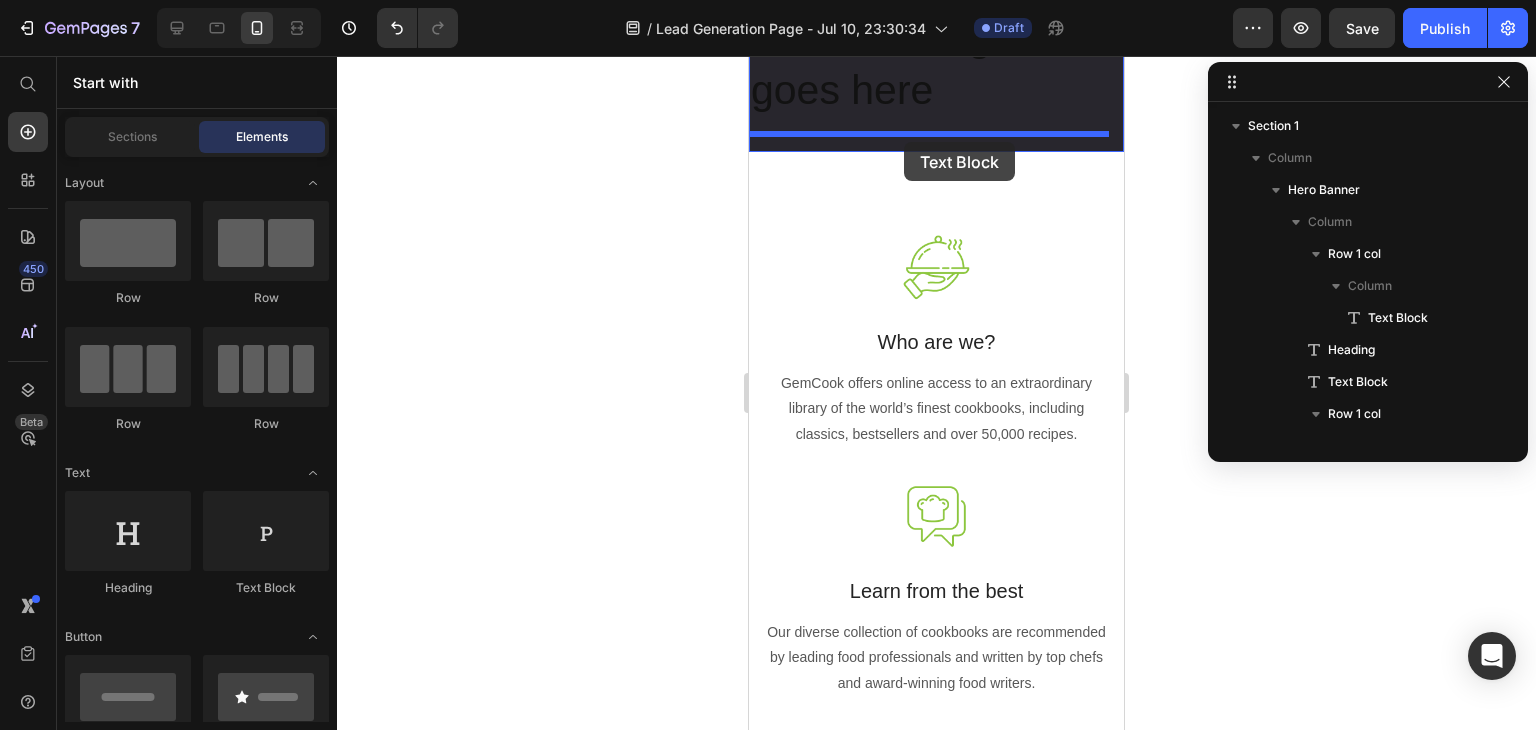 drag, startPoint x: 1033, startPoint y: 594, endPoint x: 904, endPoint y: 142, distance: 470.04788 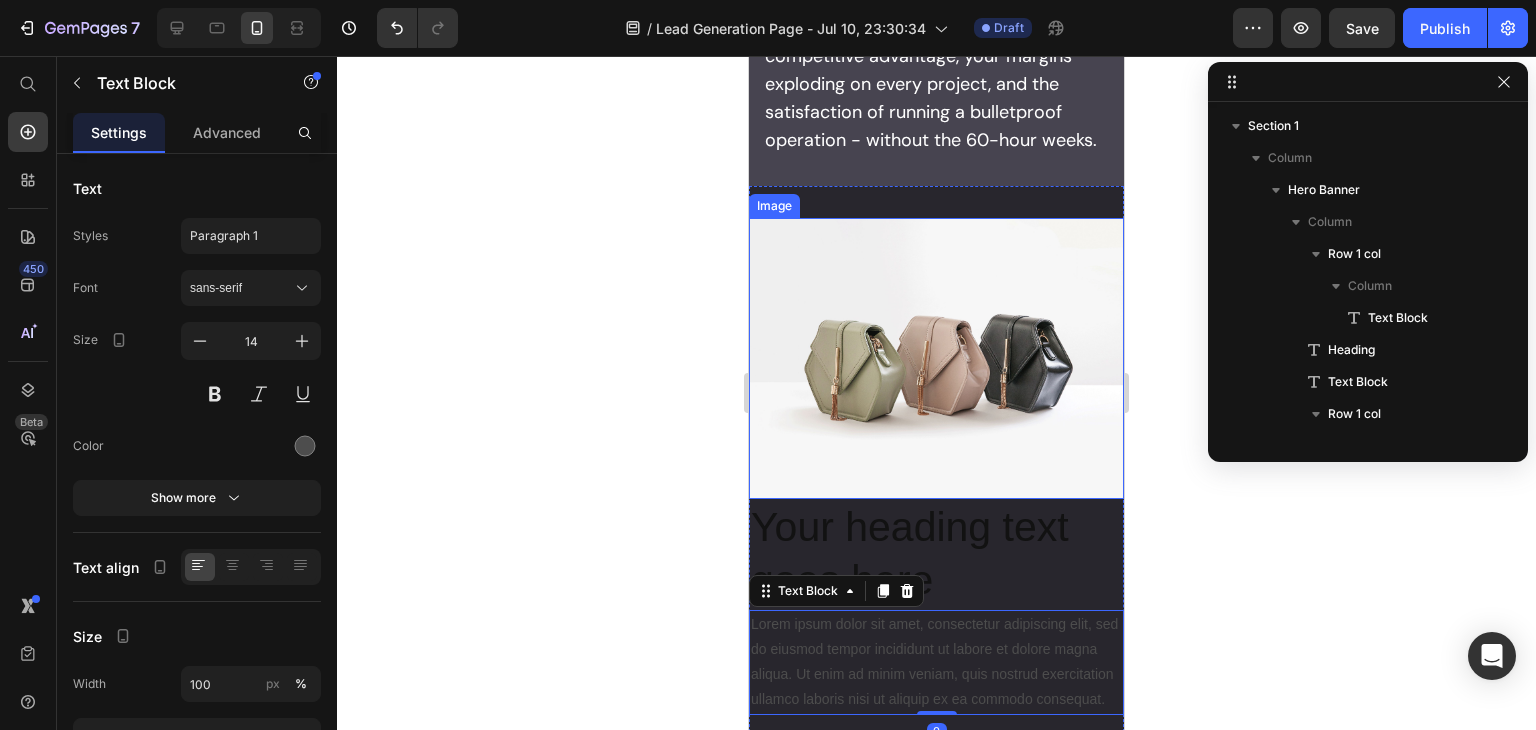 scroll, scrollTop: 2840, scrollLeft: 0, axis: vertical 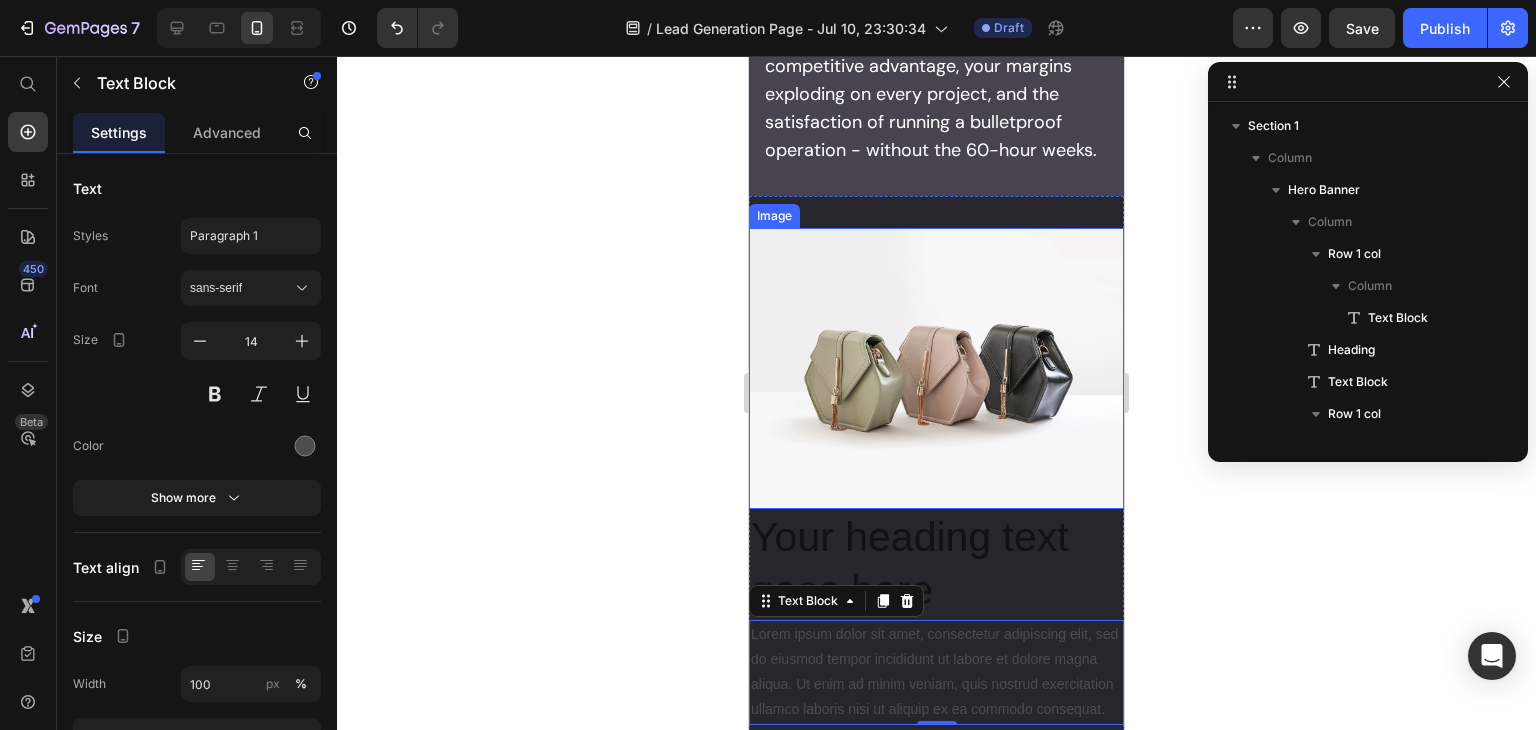 click at bounding box center [936, 368] 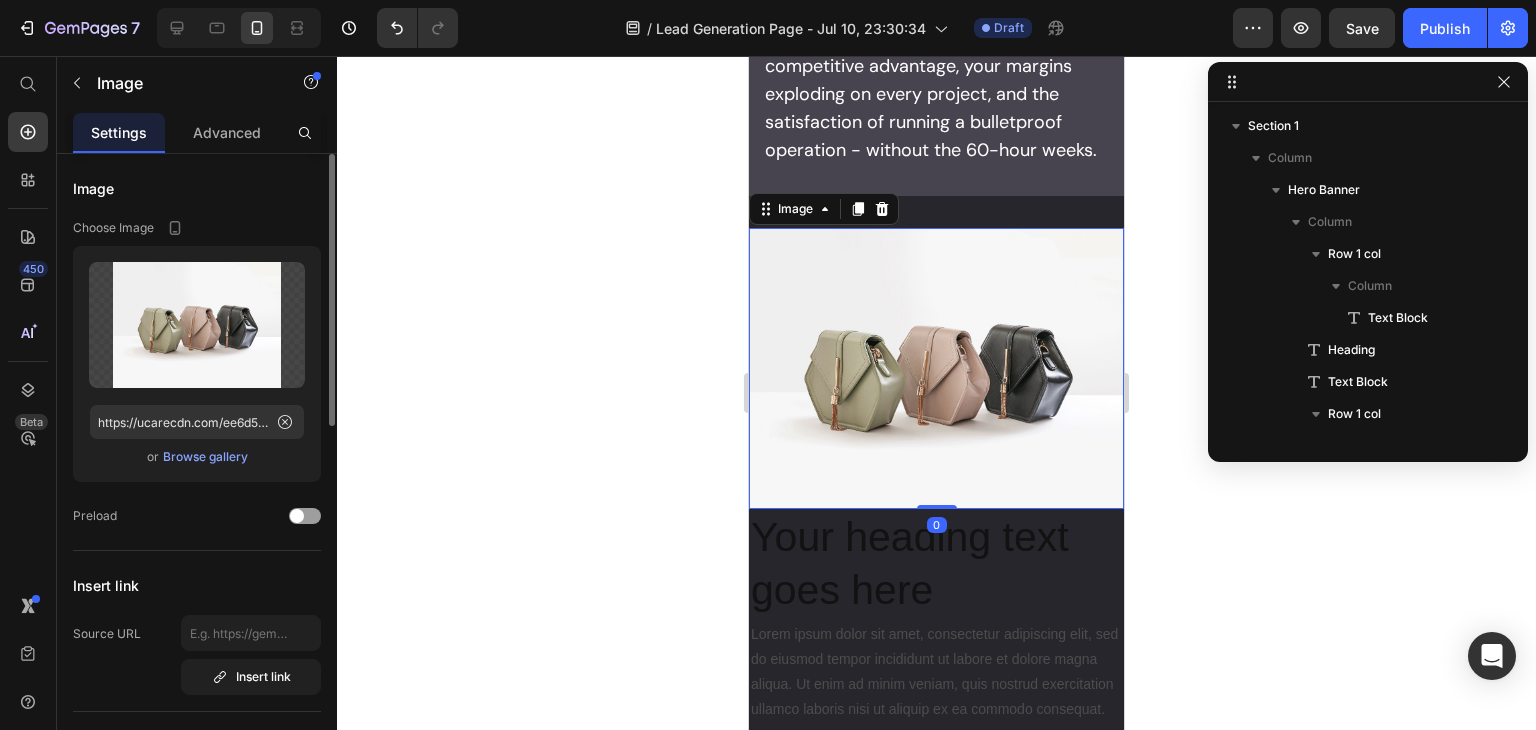 click on "Browse gallery" at bounding box center (205, 457) 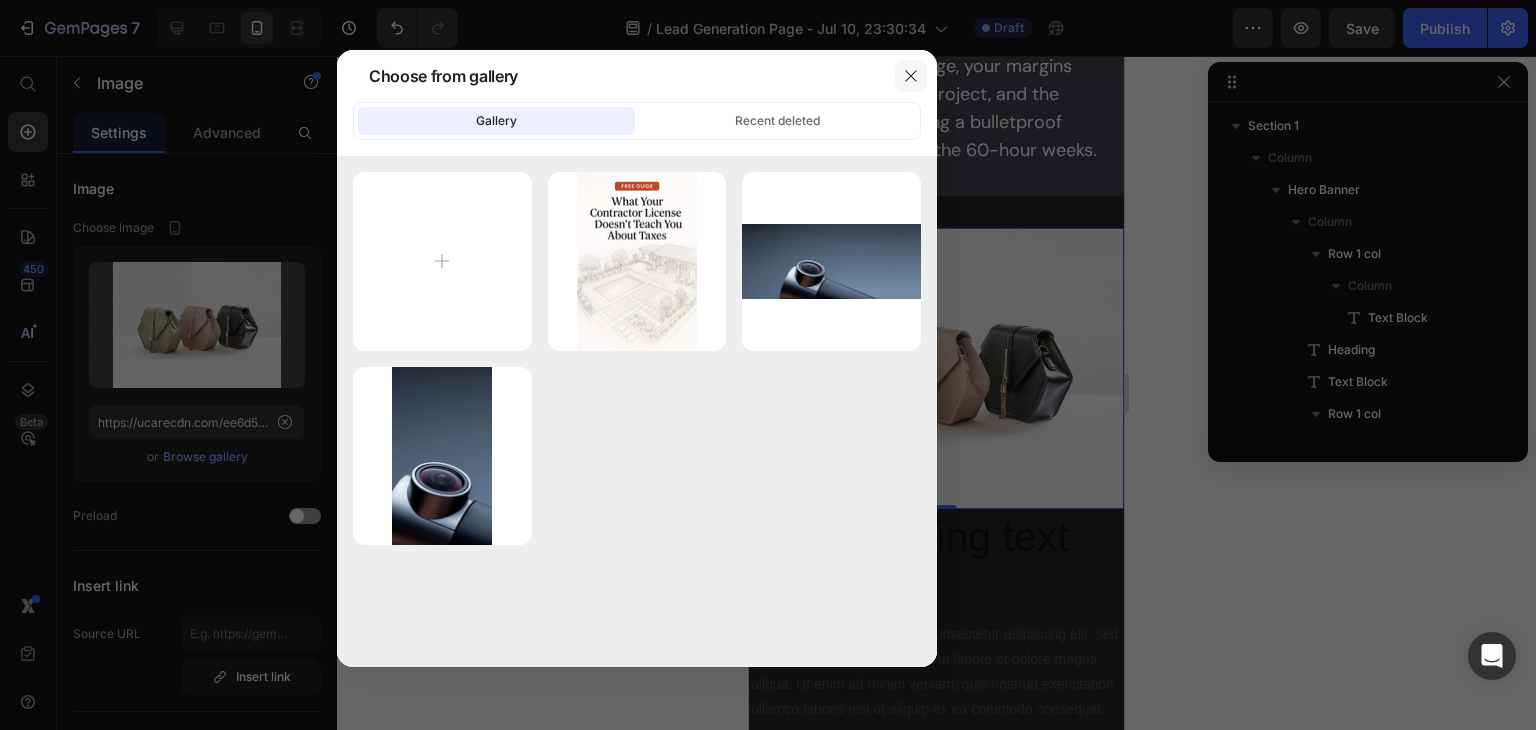 click 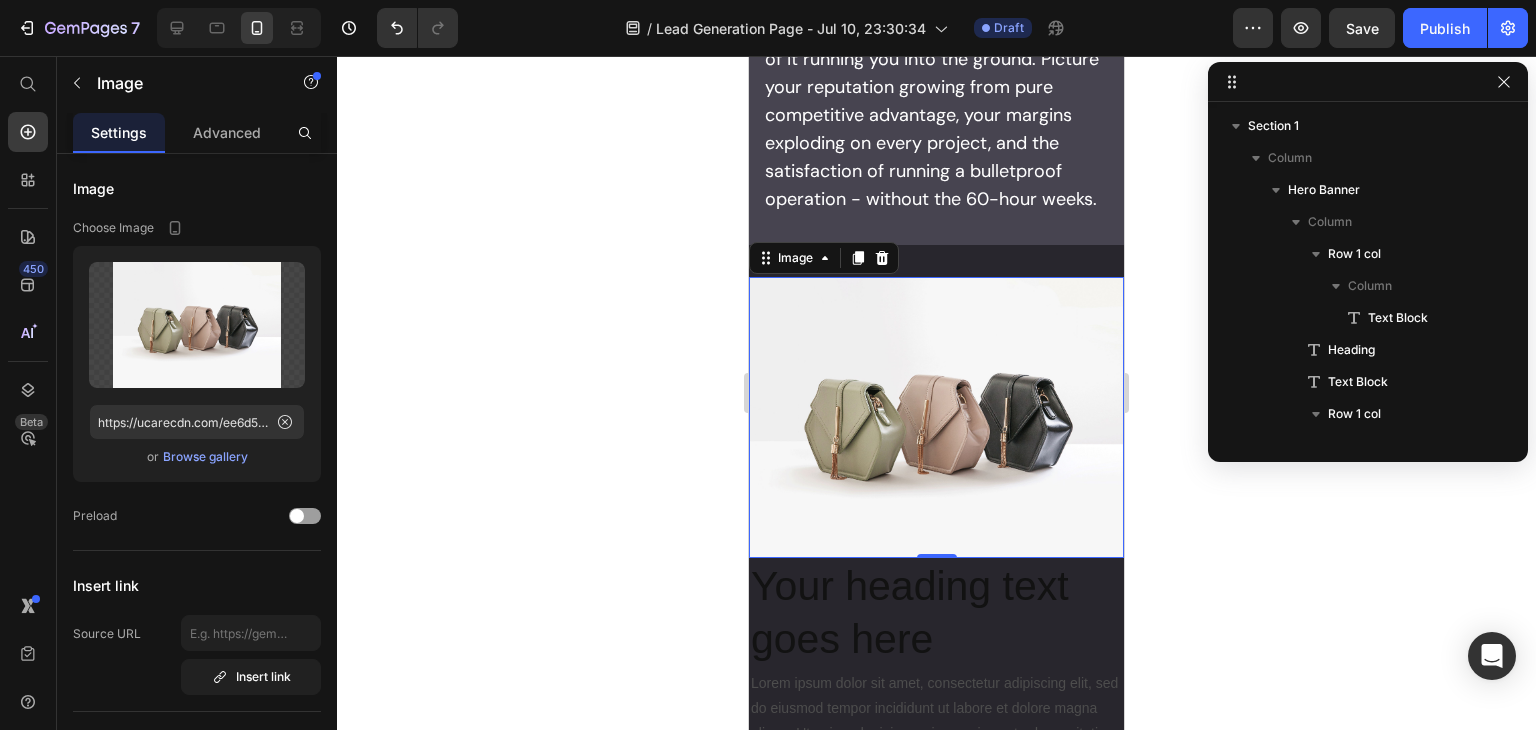 scroll, scrollTop: 2840, scrollLeft: 0, axis: vertical 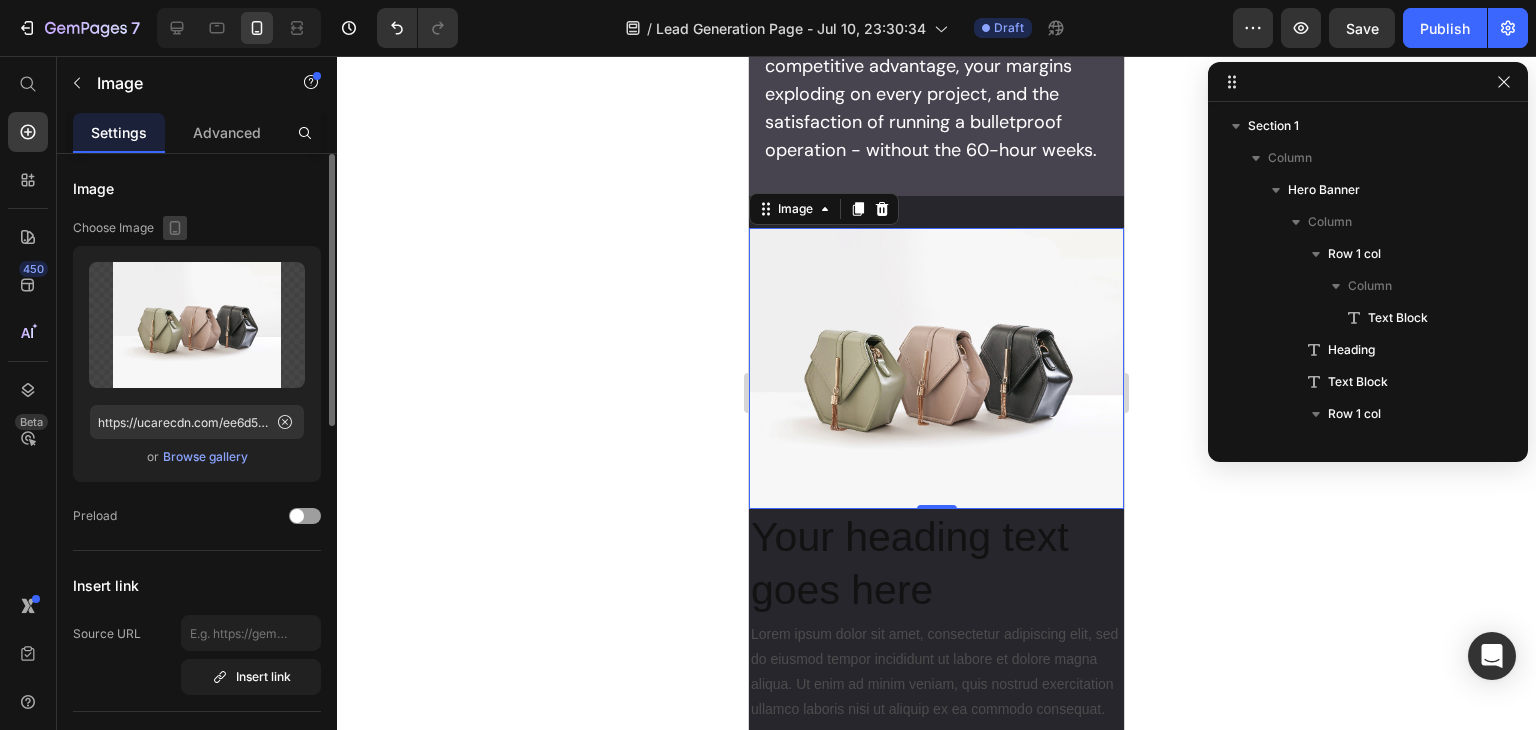 click 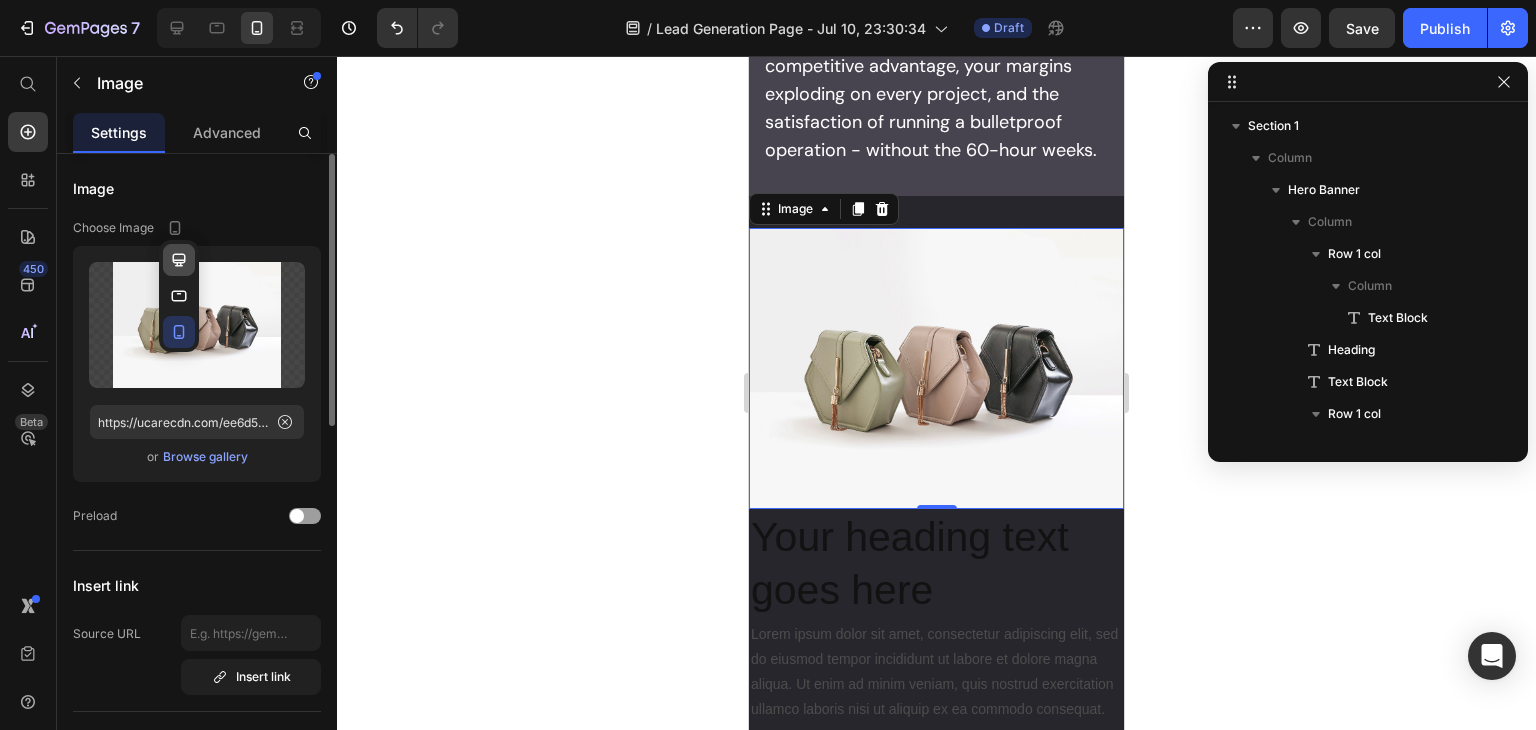 click 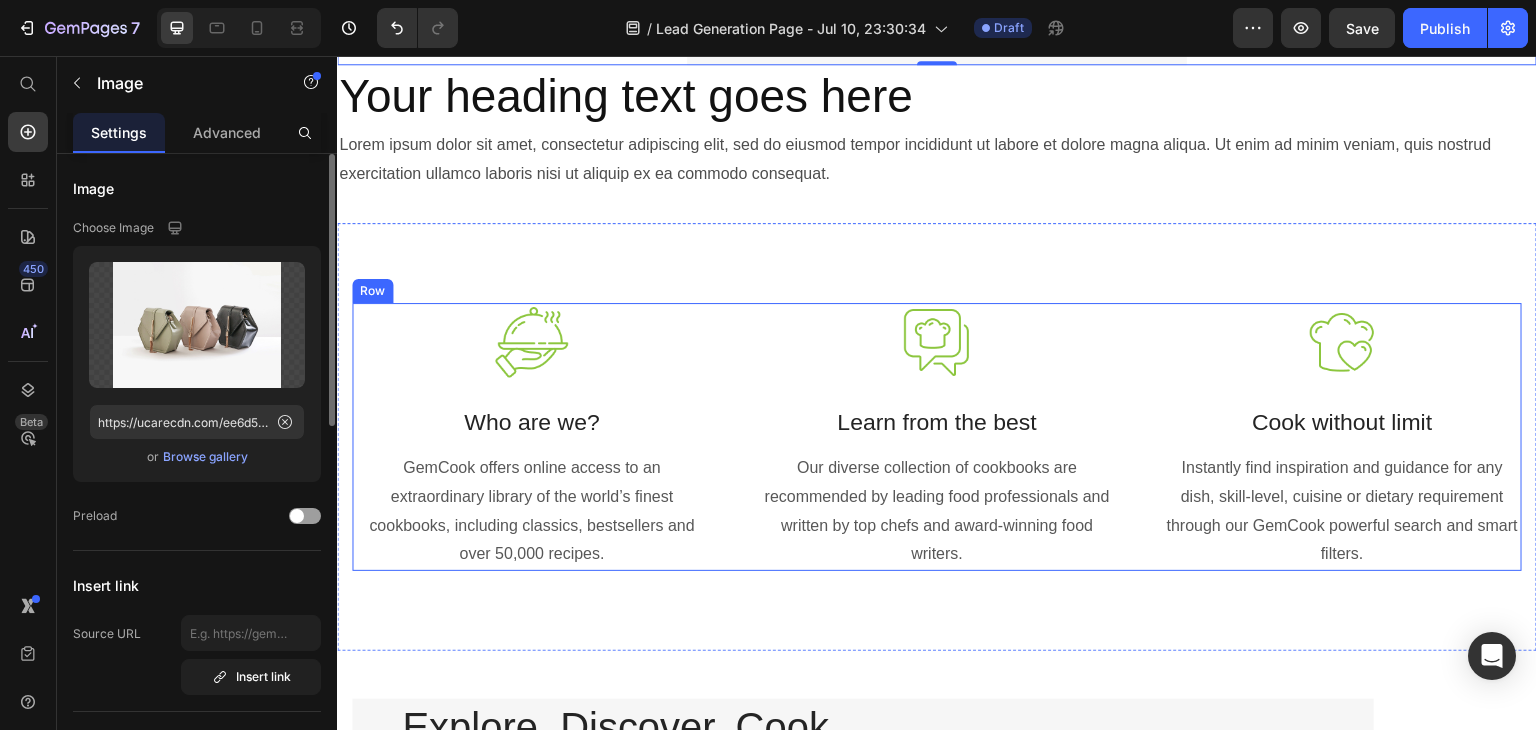 scroll, scrollTop: 2027, scrollLeft: 0, axis: vertical 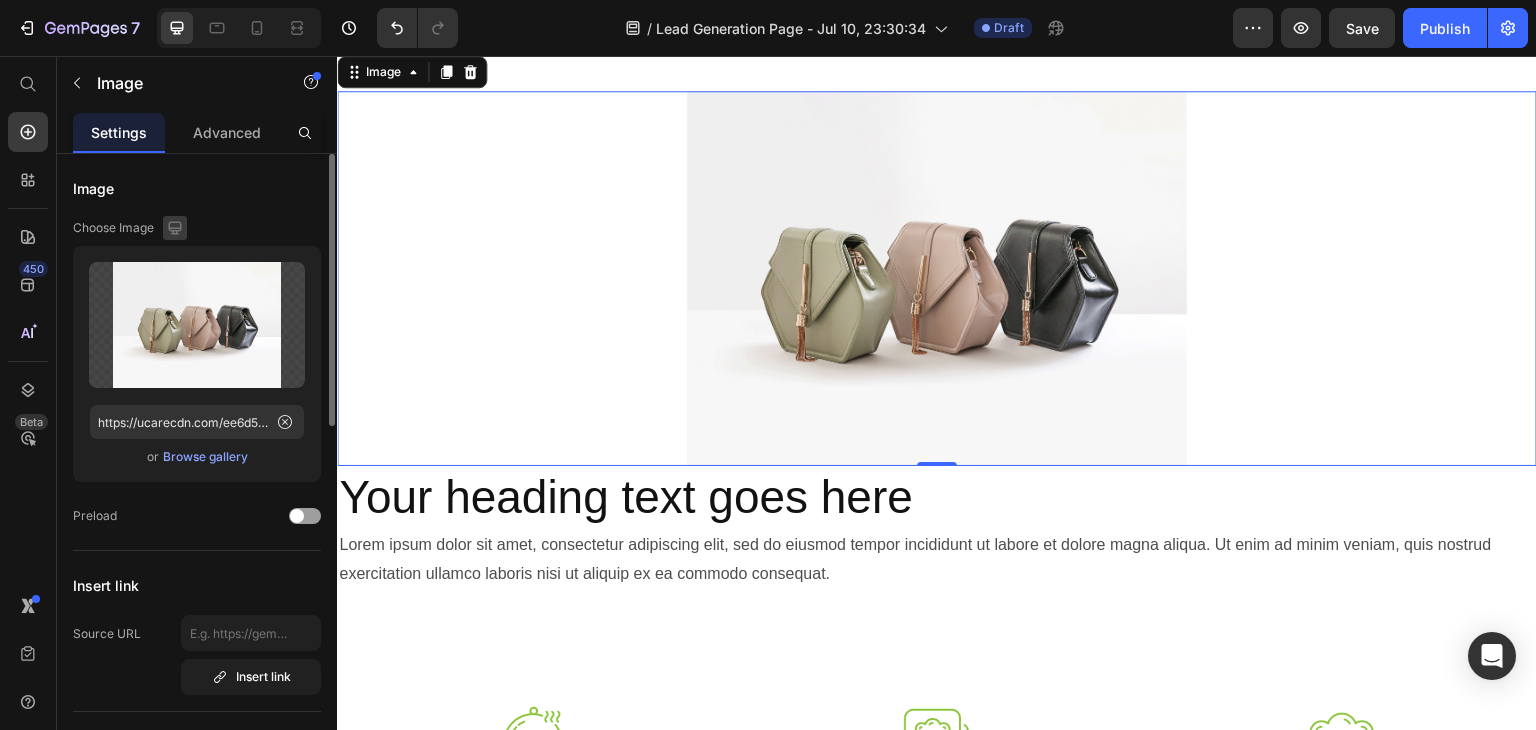 click 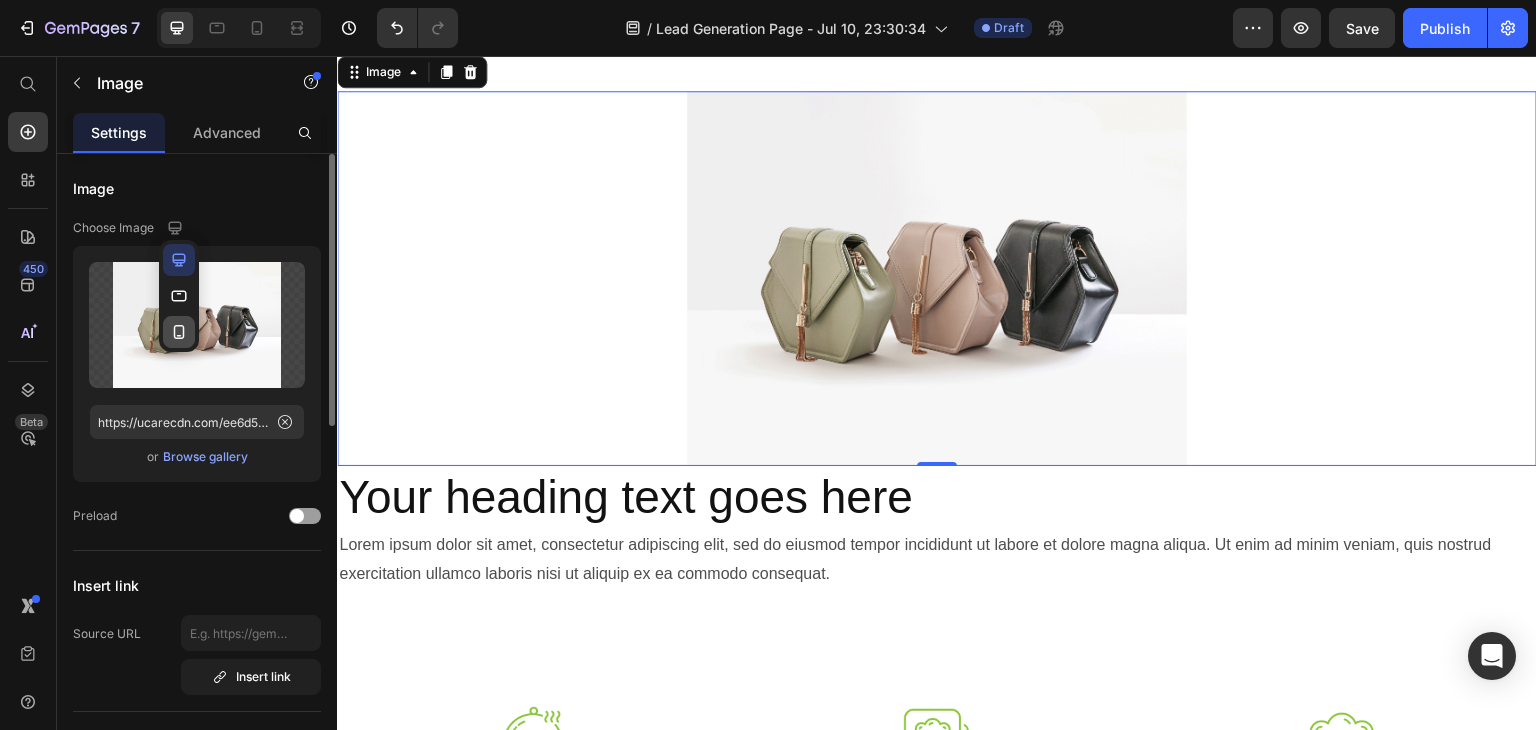 click 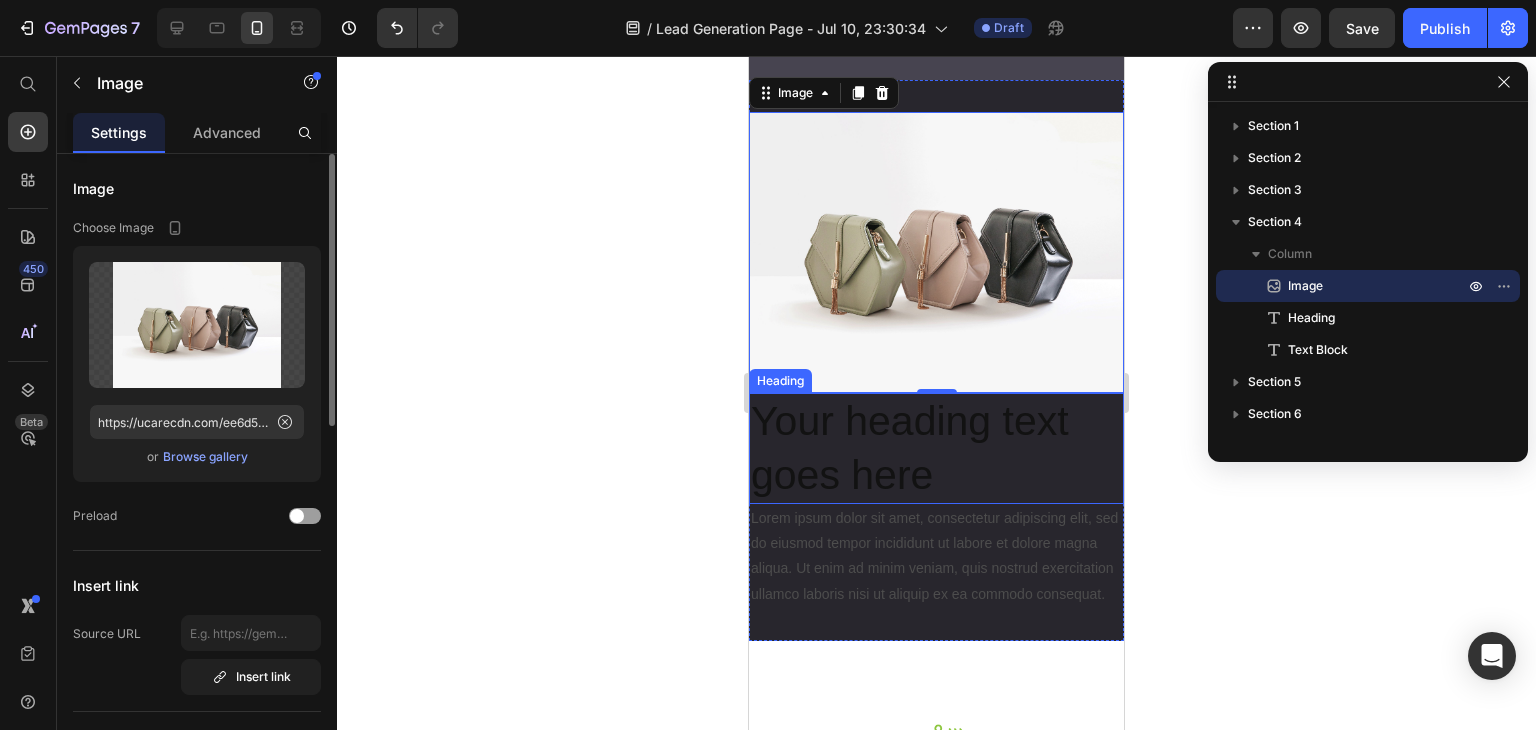 scroll, scrollTop: 2929, scrollLeft: 0, axis: vertical 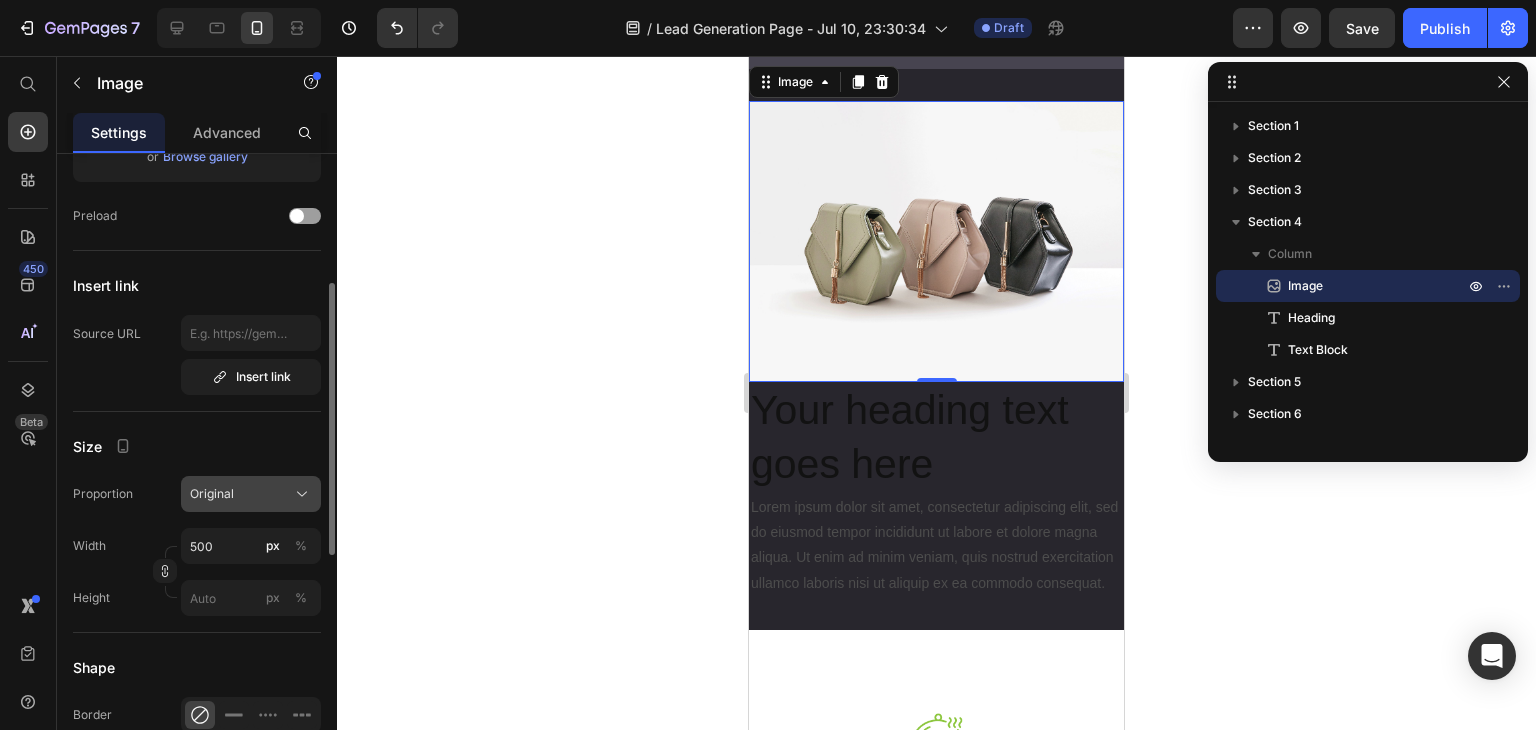 click on "Original" 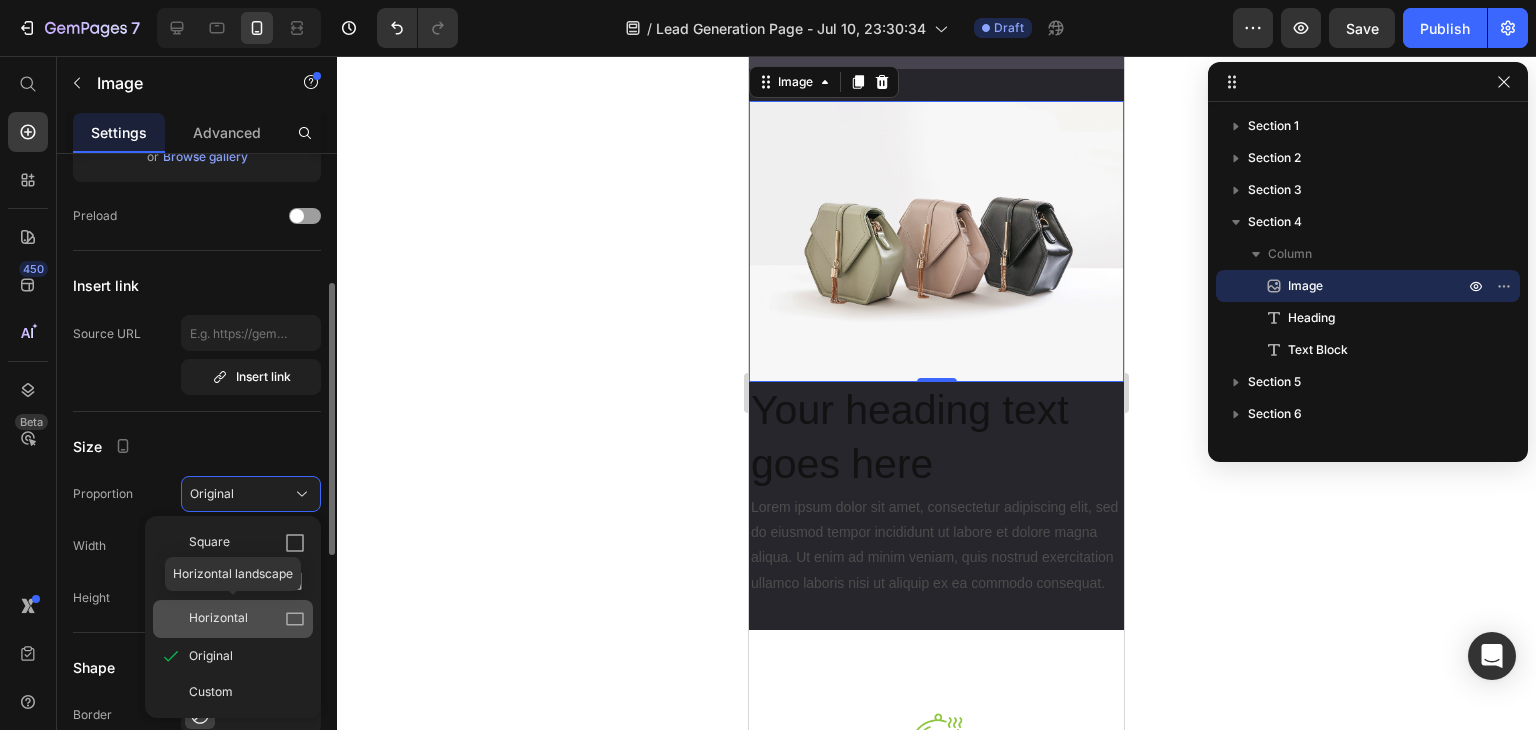 click on "Horizontal" at bounding box center [218, 619] 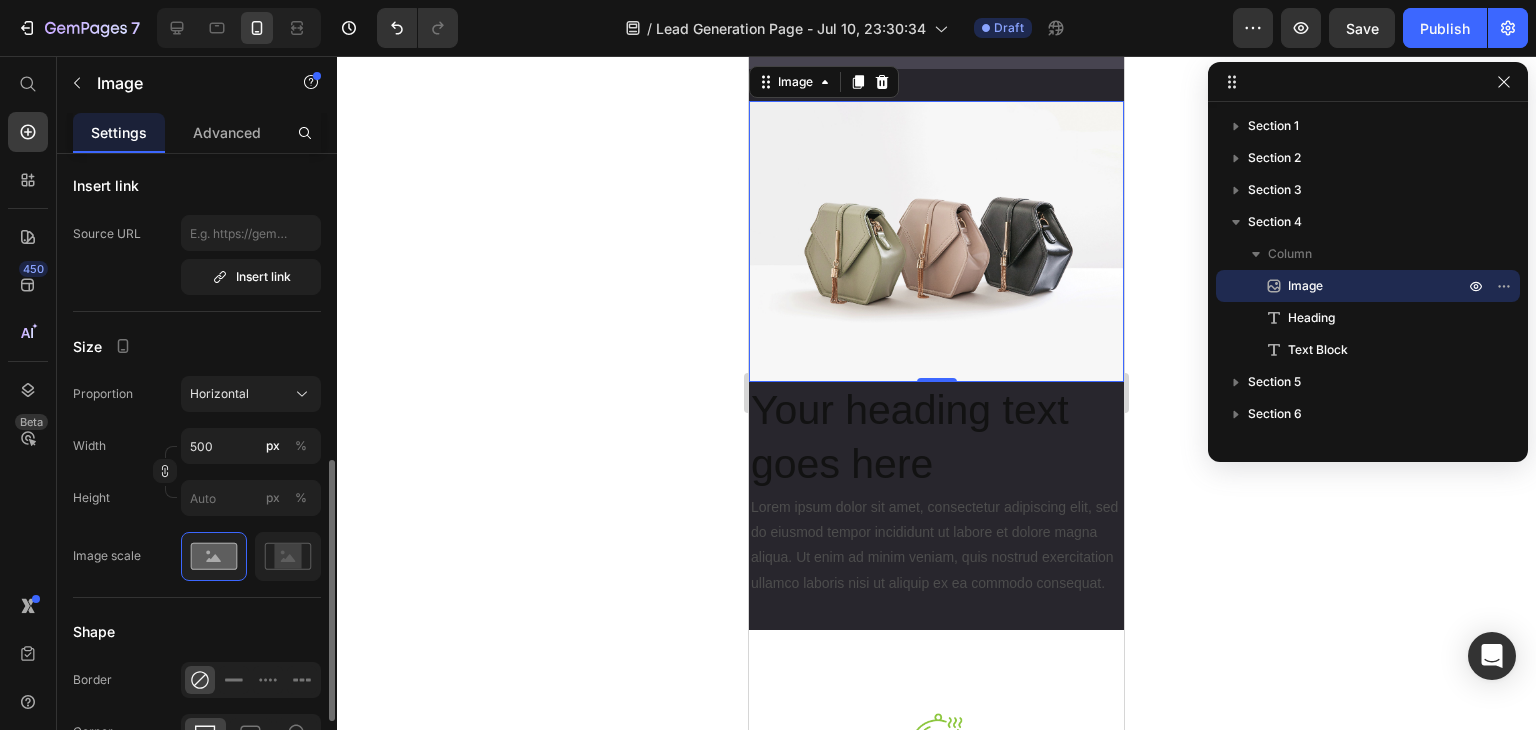 scroll, scrollTop: 500, scrollLeft: 0, axis: vertical 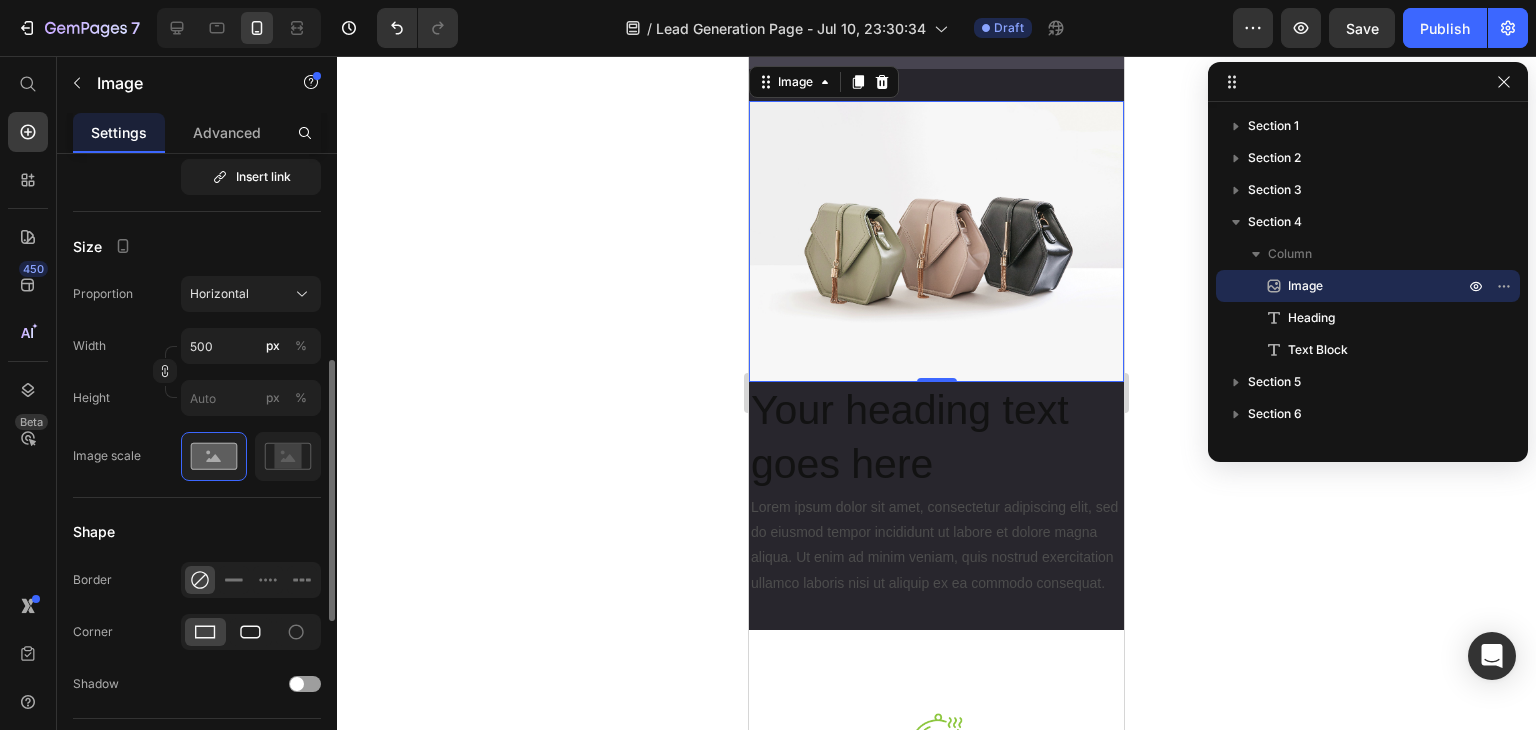 click 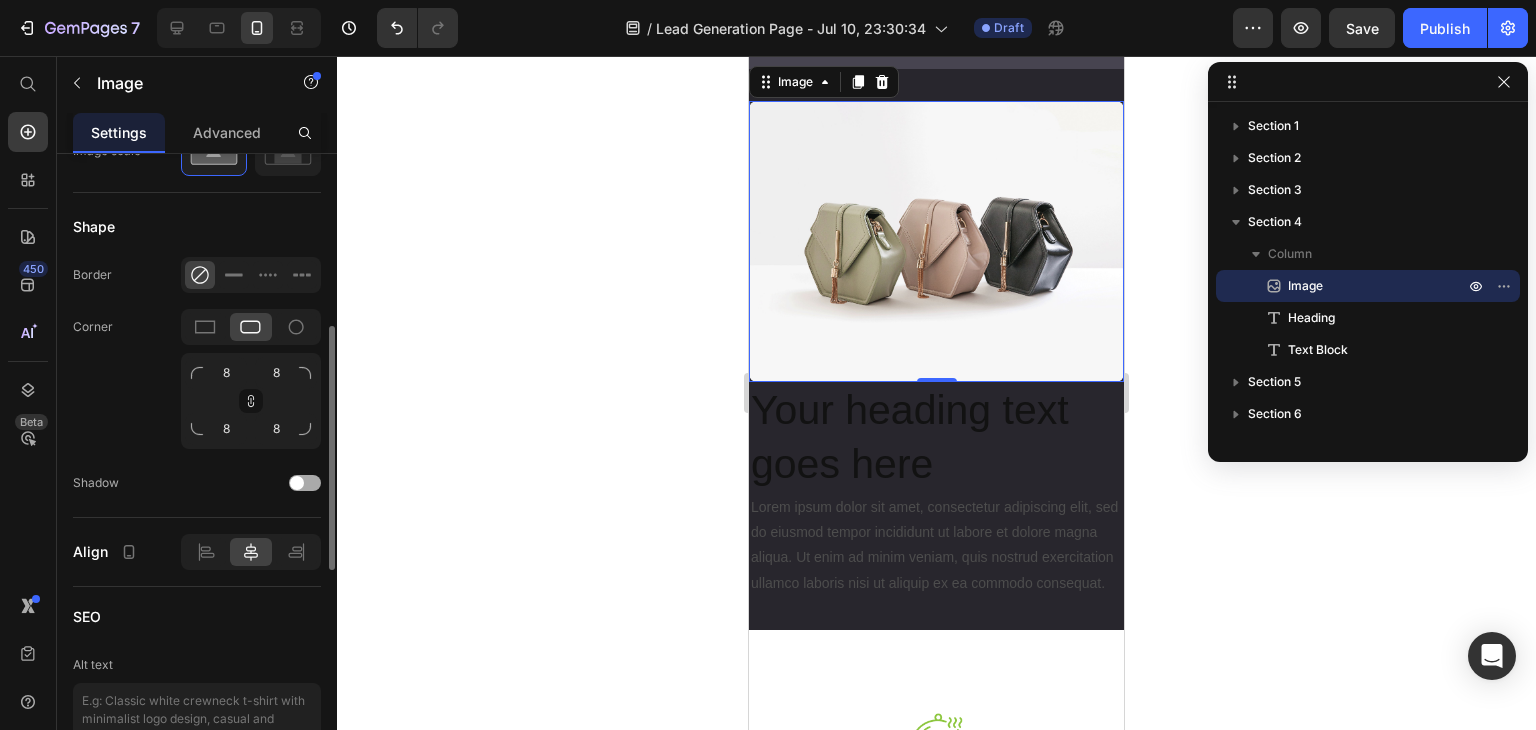 scroll, scrollTop: 705, scrollLeft: 0, axis: vertical 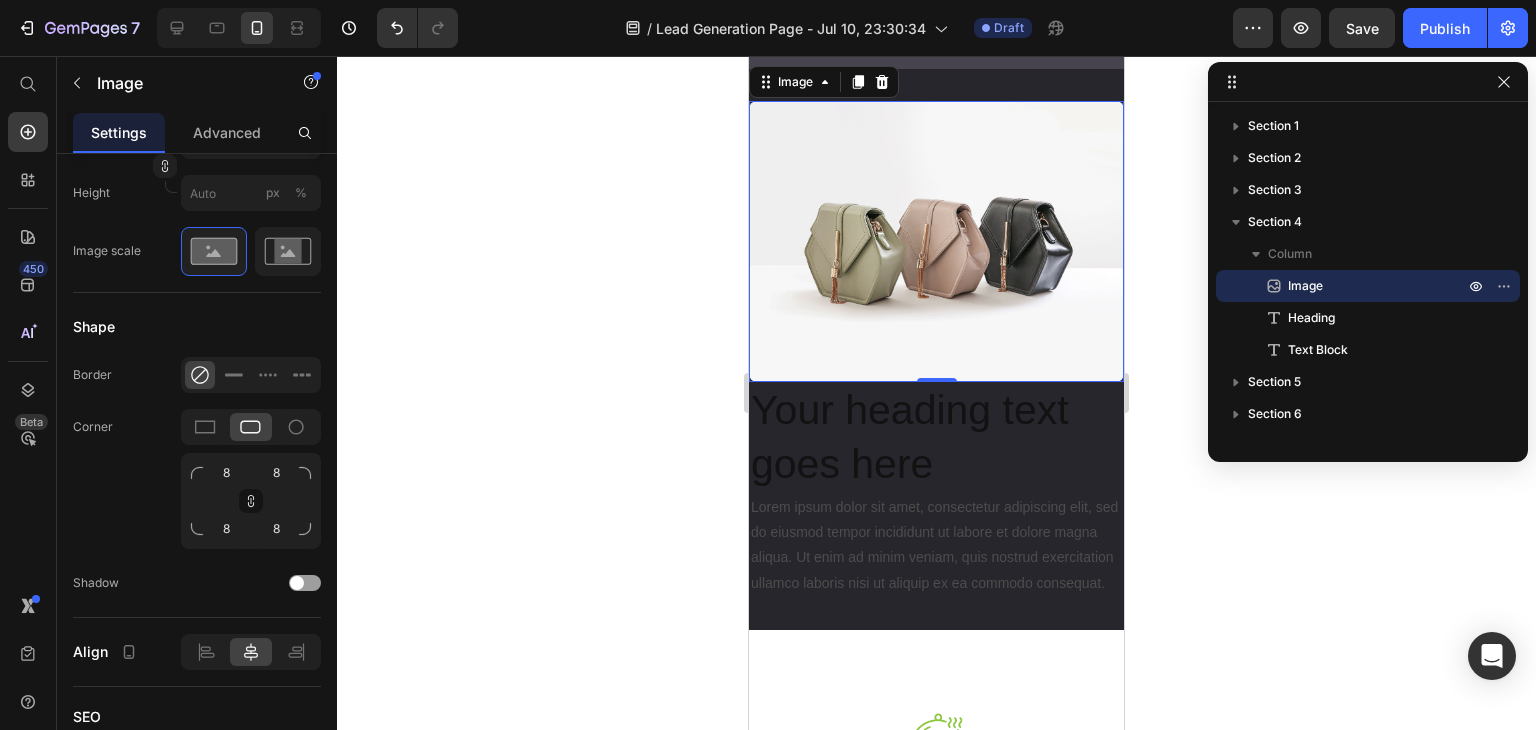click 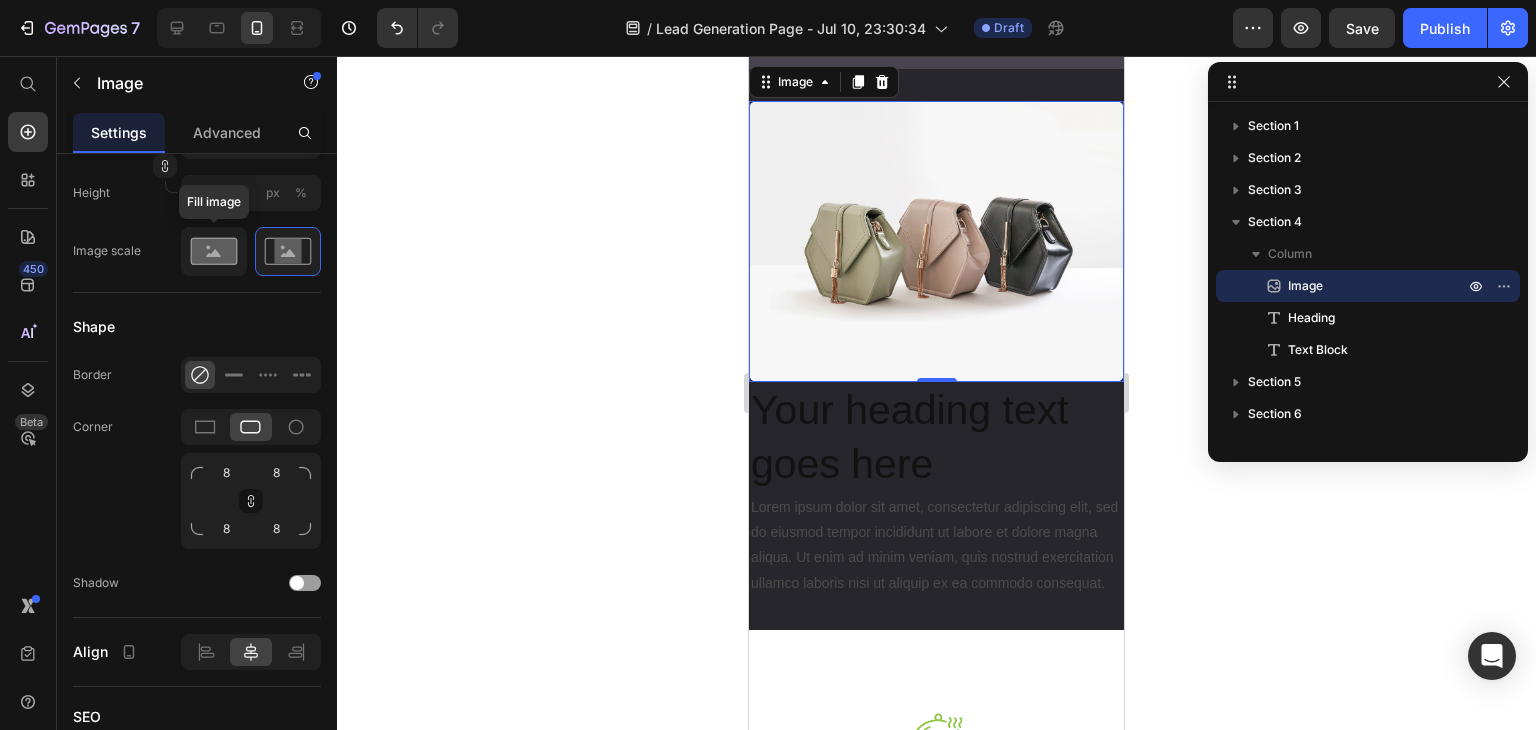 click 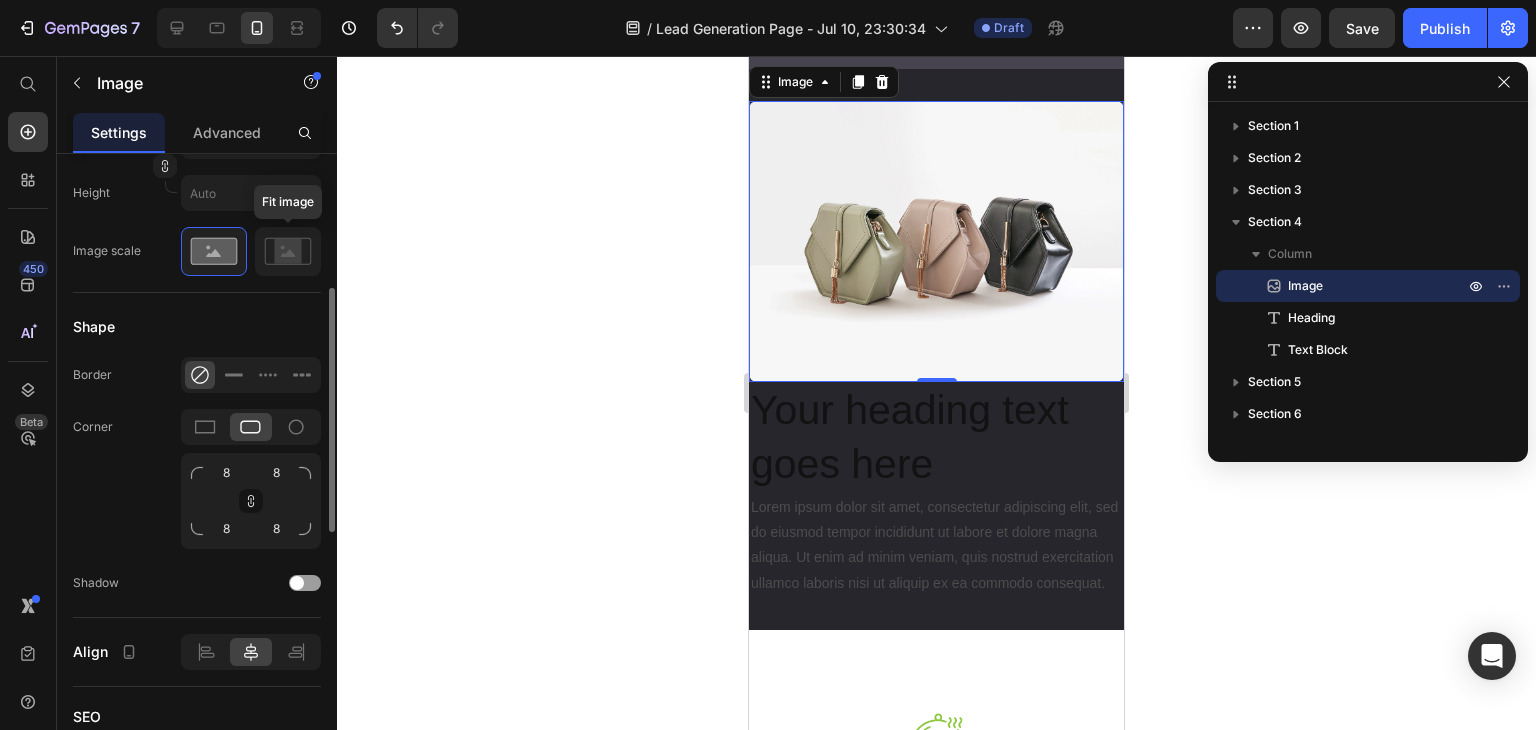 scroll, scrollTop: 605, scrollLeft: 0, axis: vertical 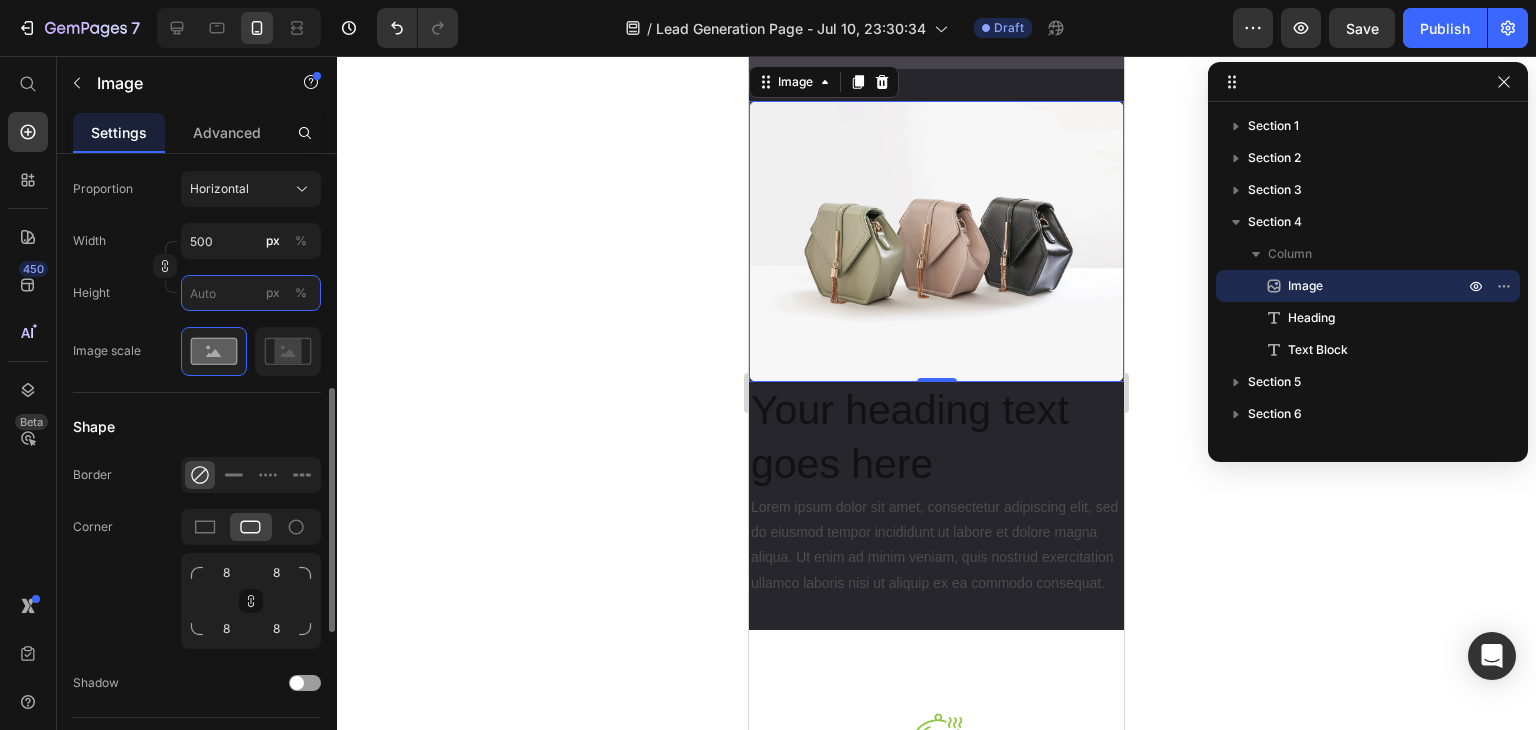 click on "px %" at bounding box center (251, 293) 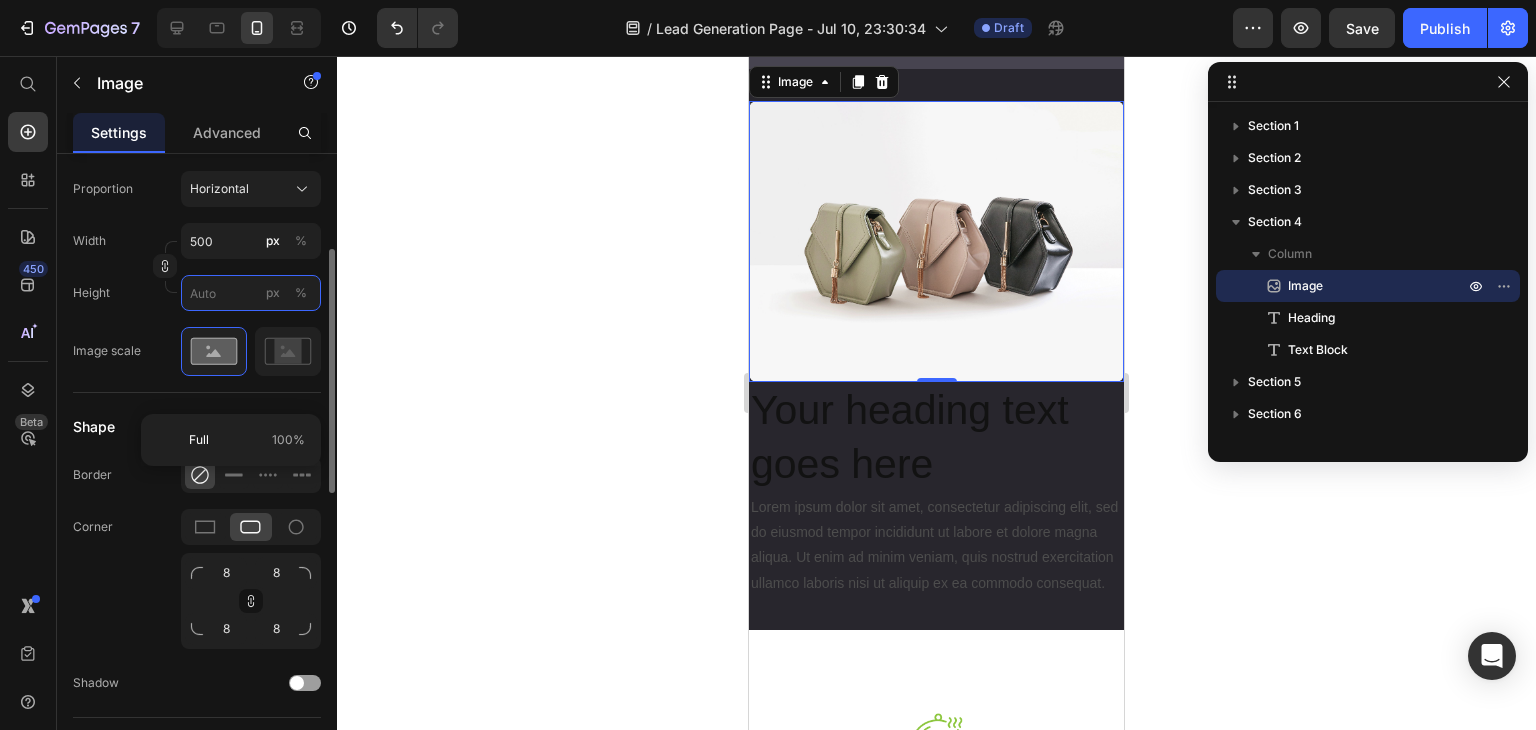 scroll, scrollTop: 505, scrollLeft: 0, axis: vertical 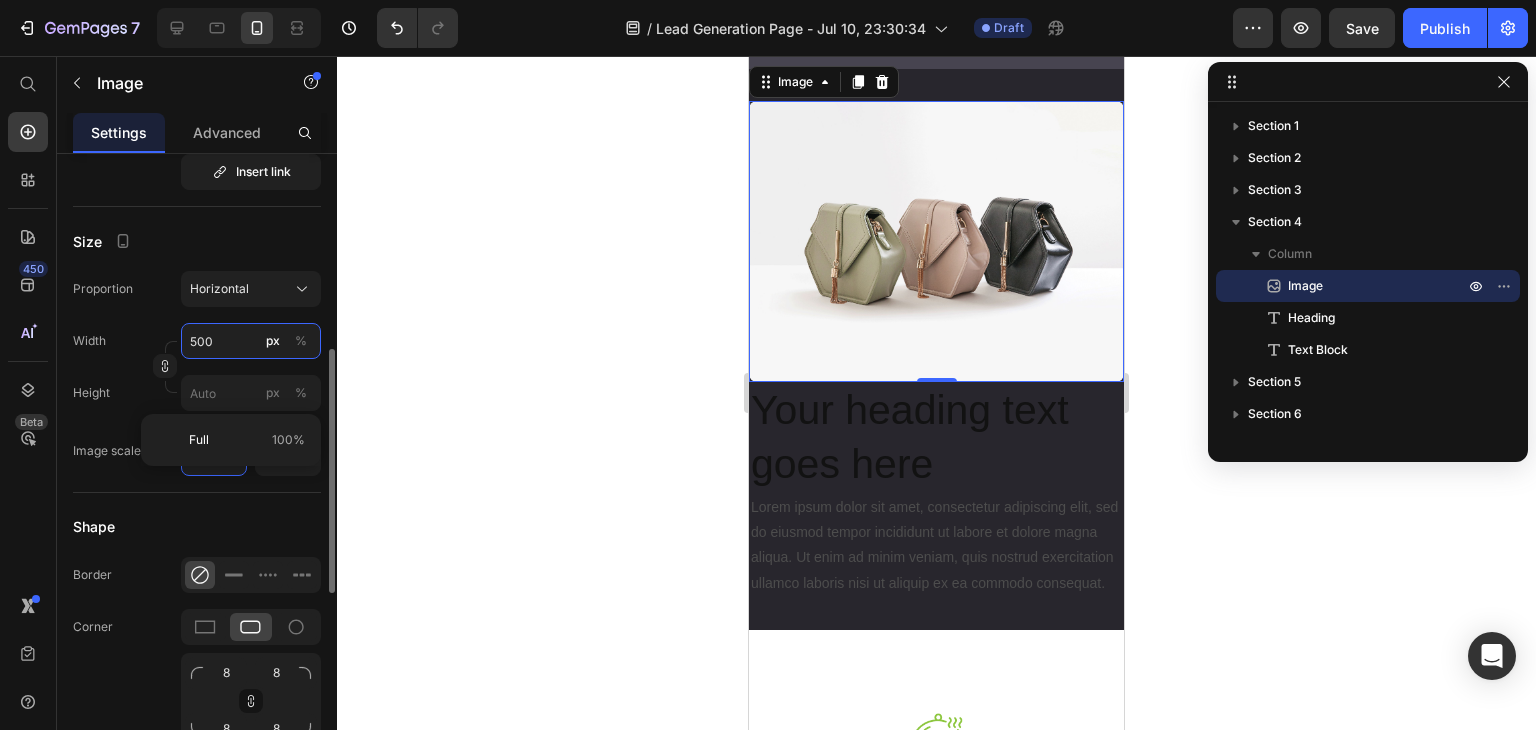 click on "500" at bounding box center (251, 341) 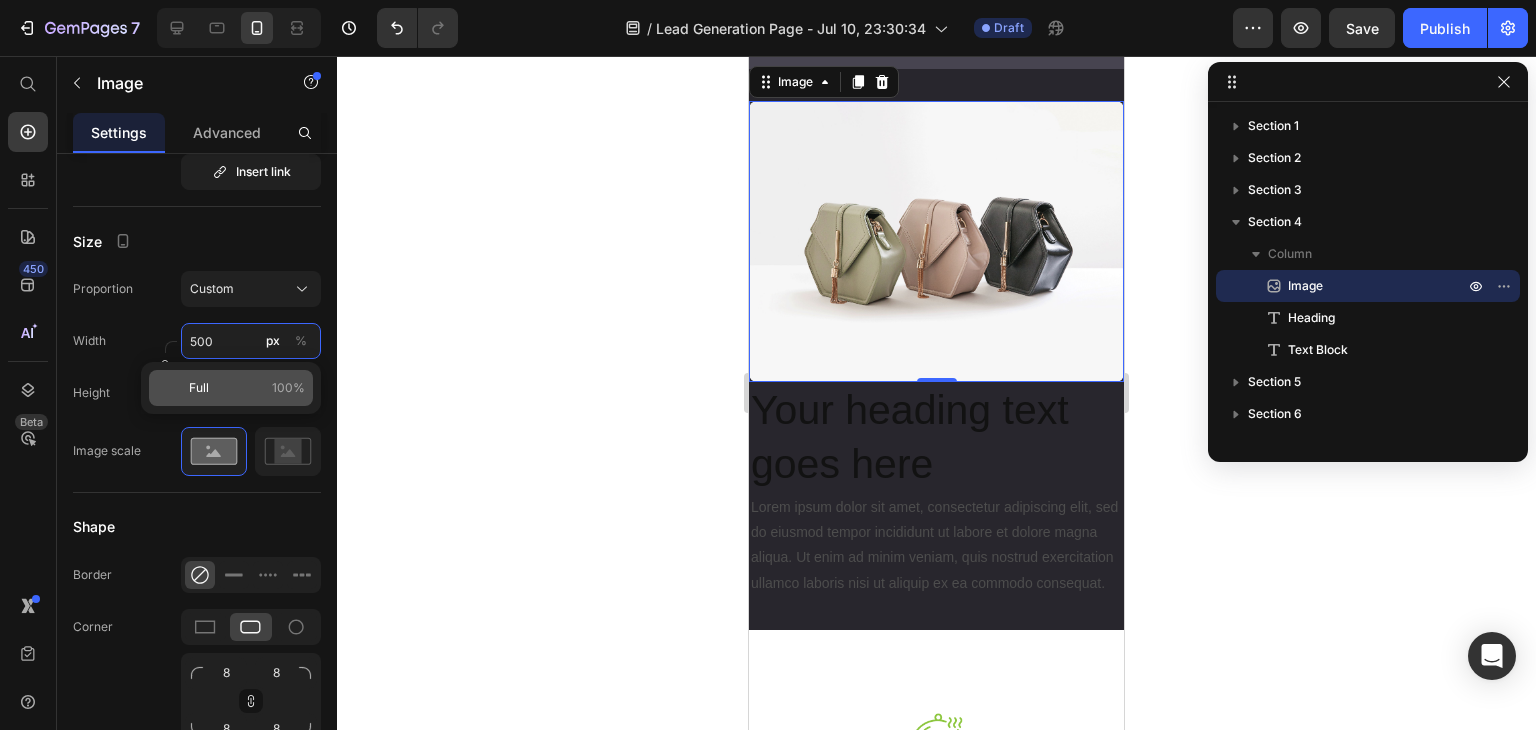 scroll, scrollTop: 305, scrollLeft: 0, axis: vertical 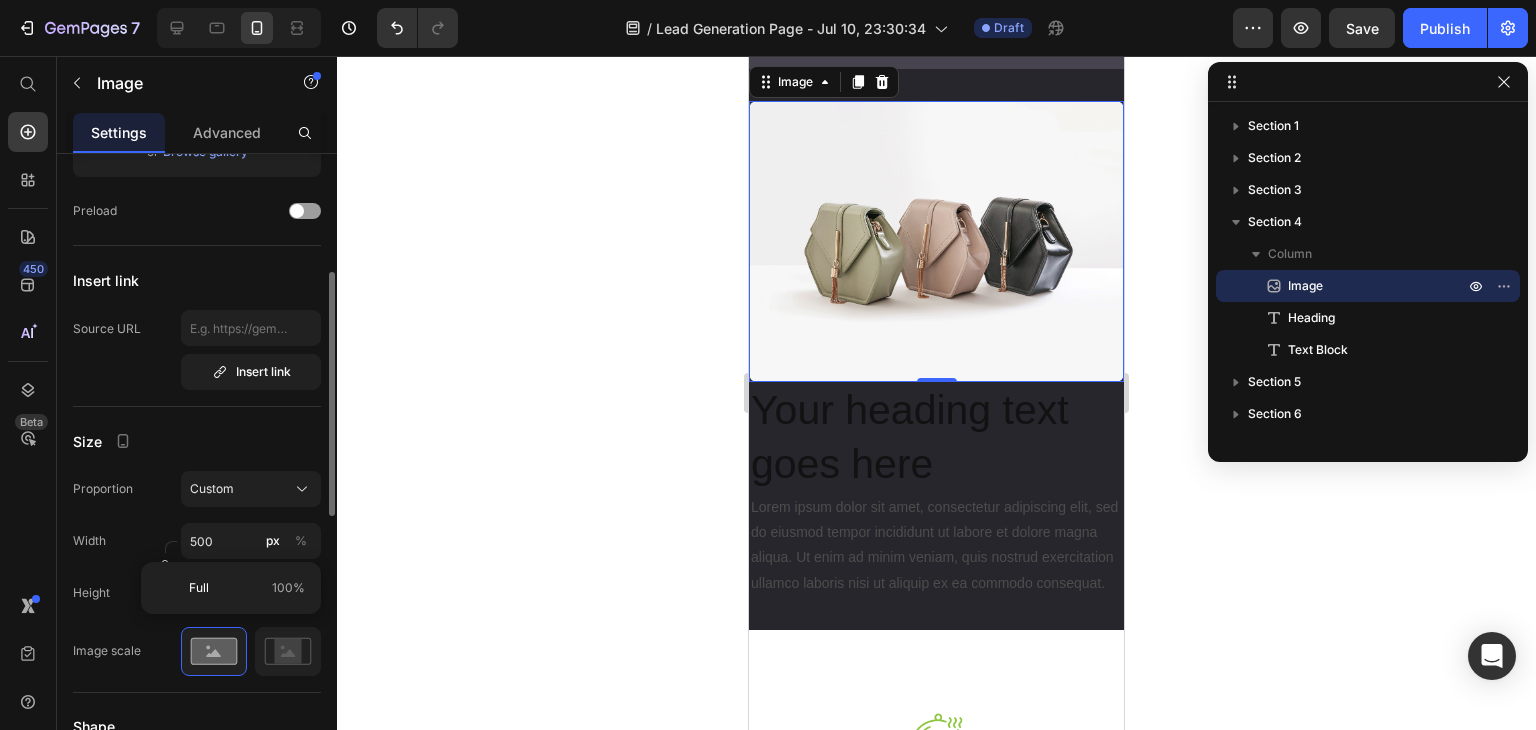 click on "Proportion Custom Width 500 px % Height px %" at bounding box center [197, 541] 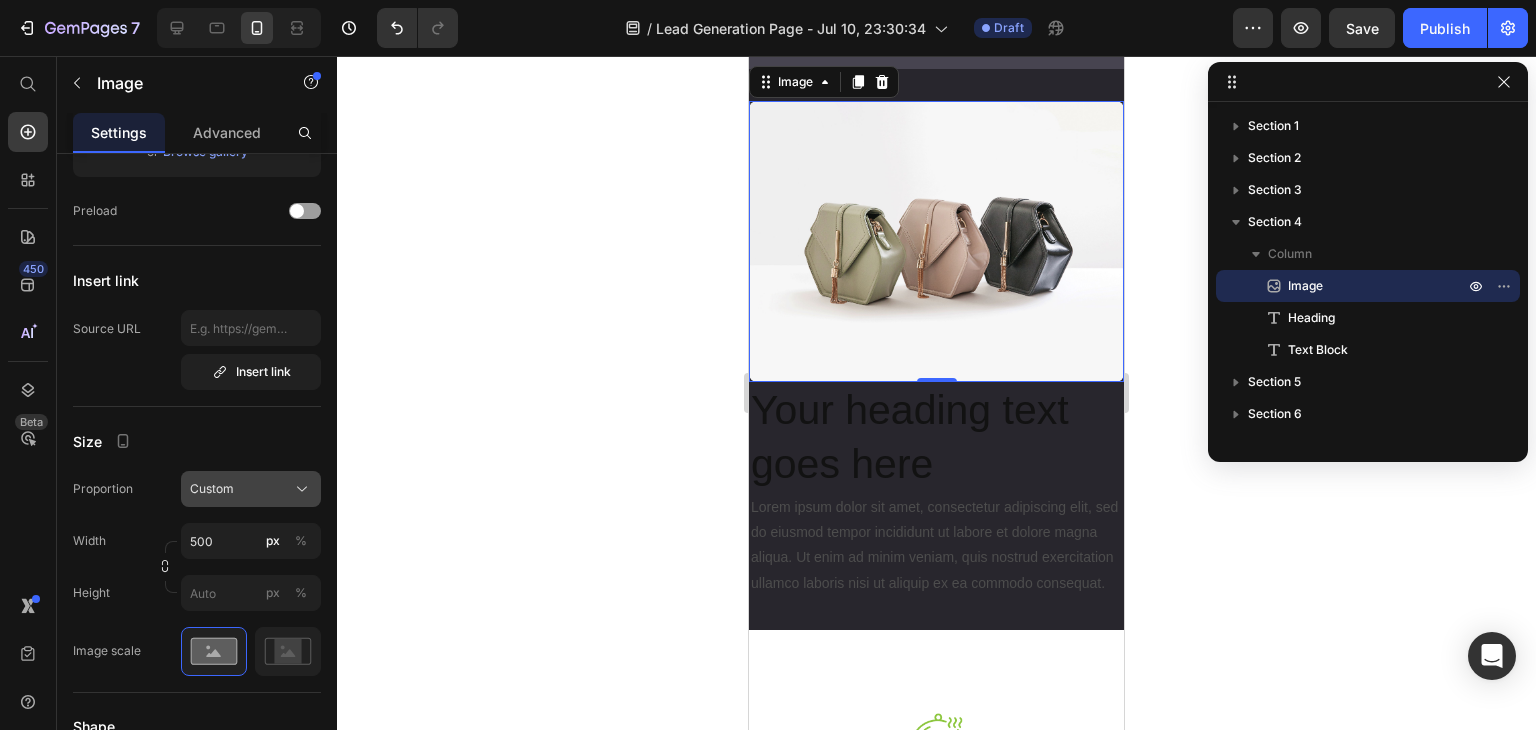 click on "Custom" 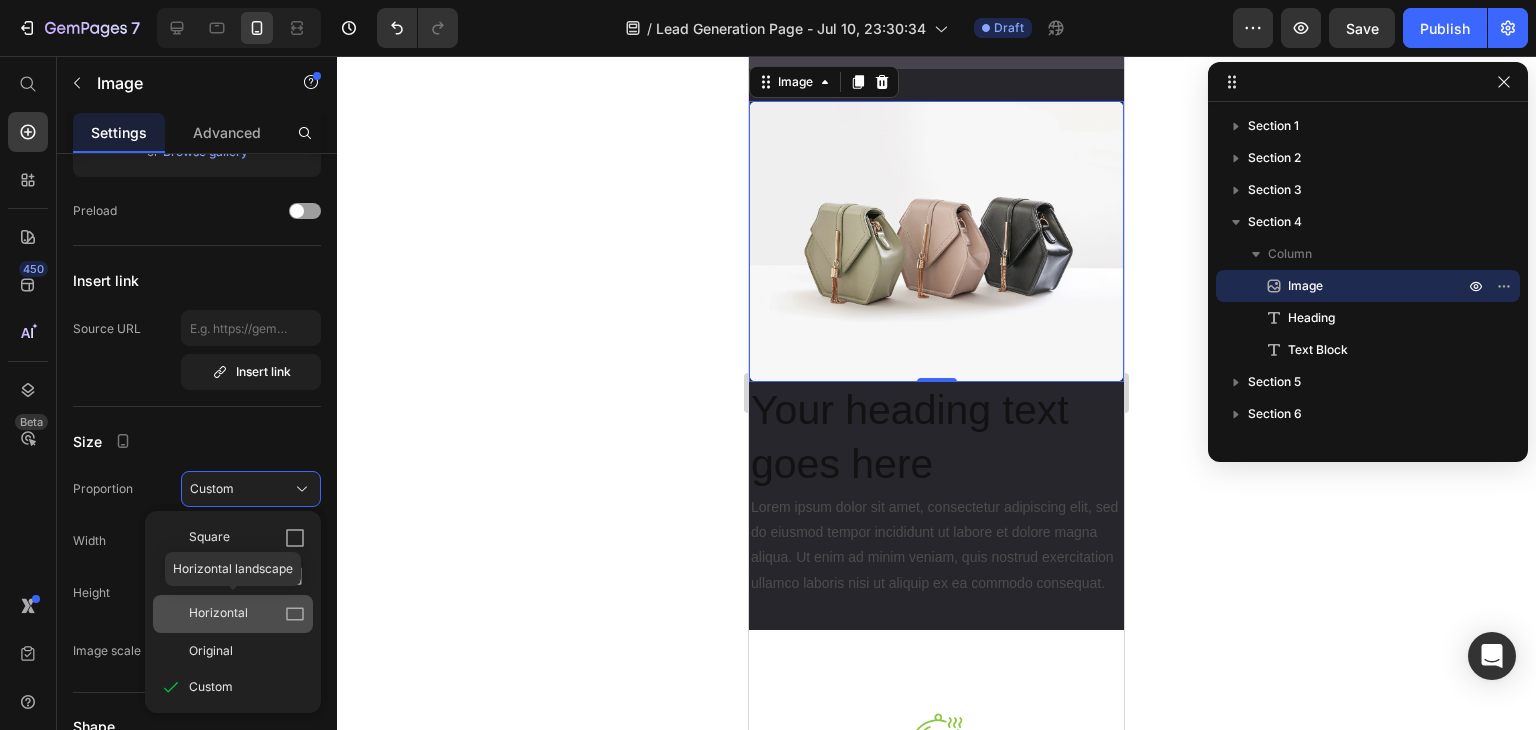 click on "Horizontal" 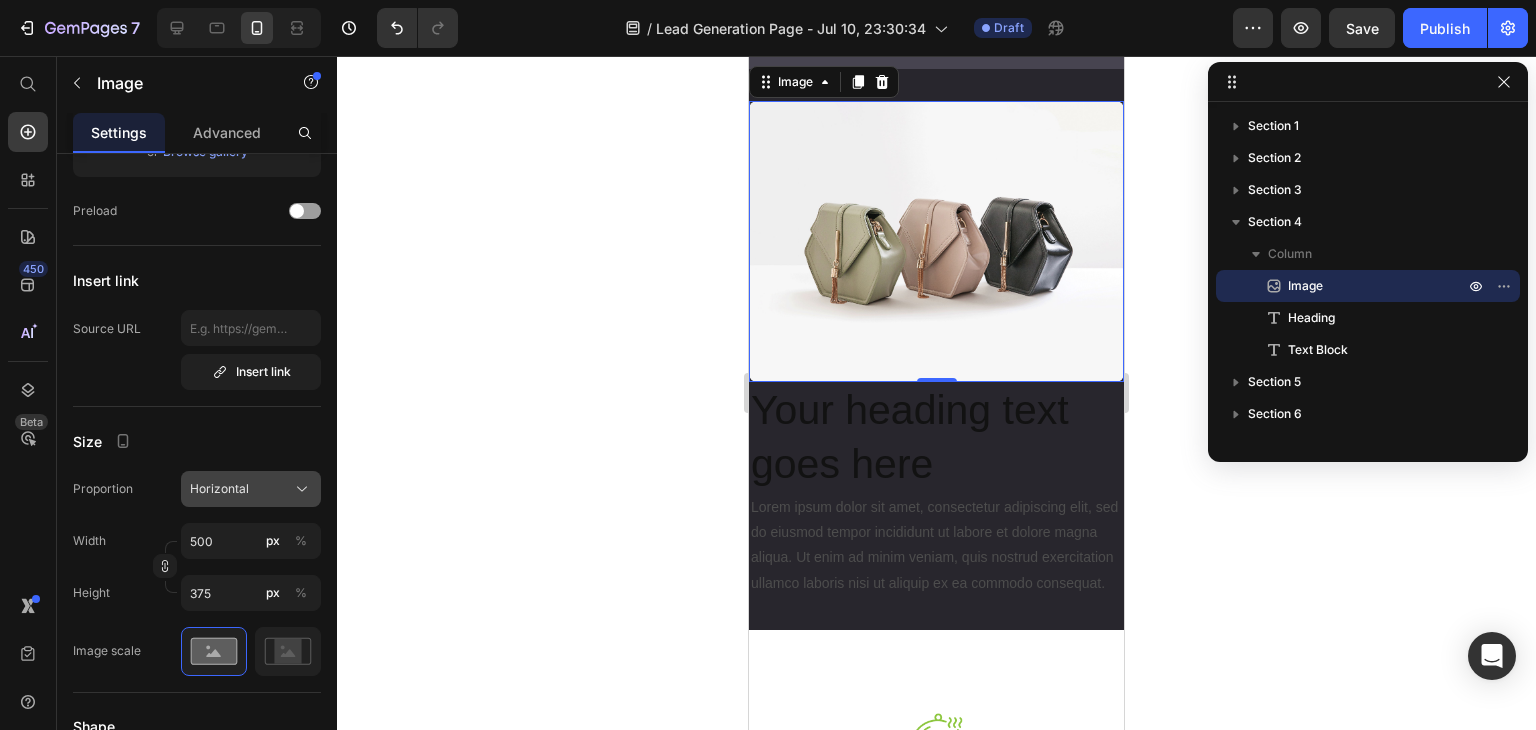 click on "Horizontal" at bounding box center [251, 489] 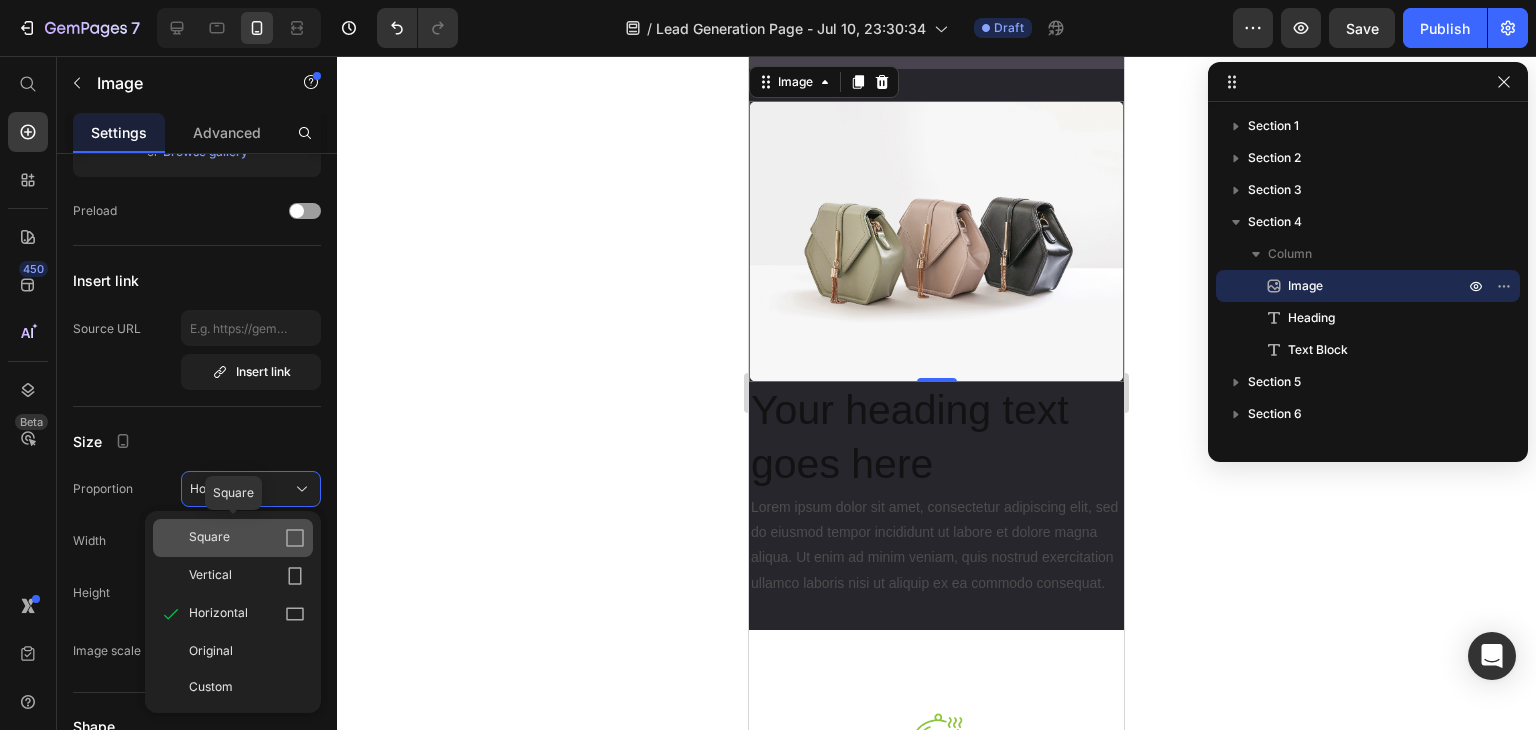 click on "Square" at bounding box center (247, 538) 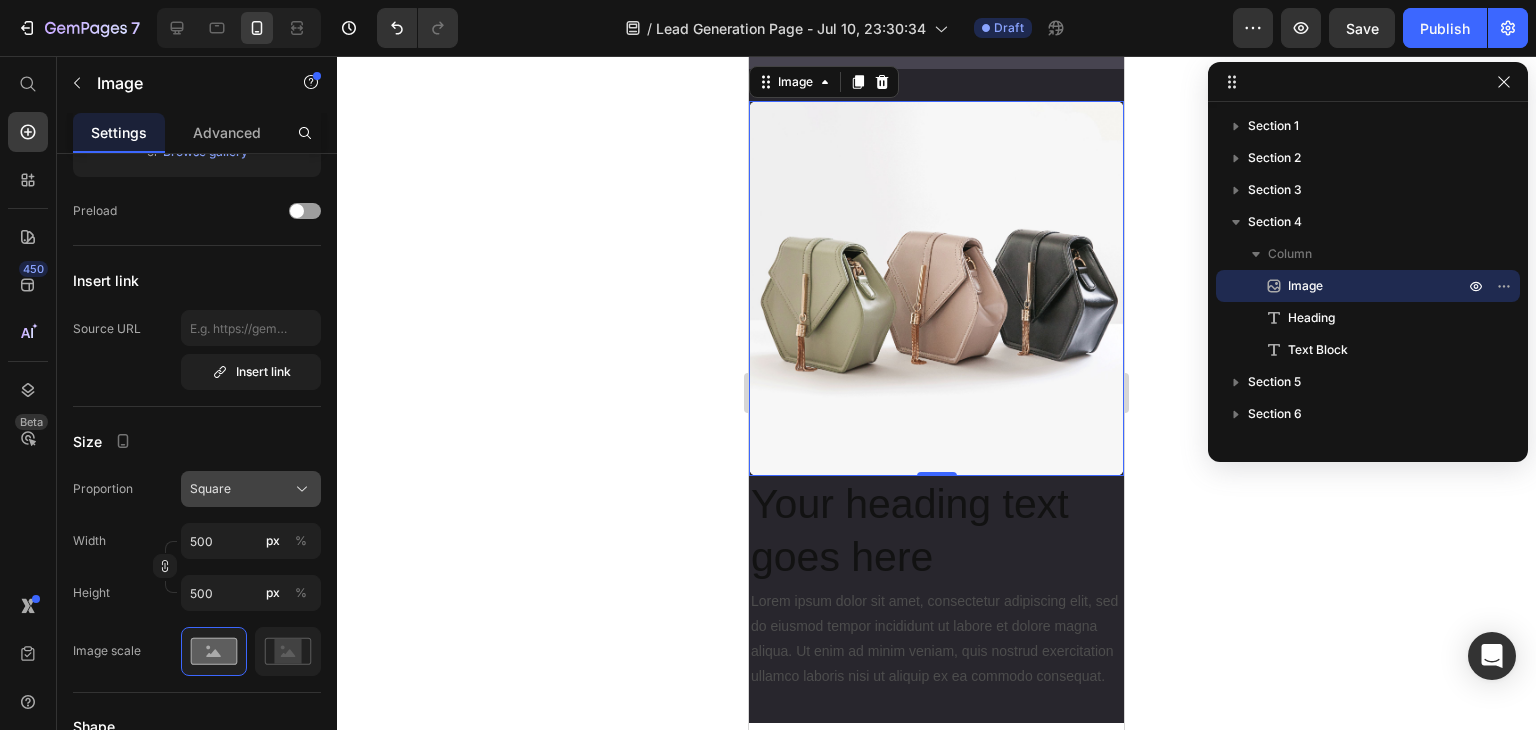 click on "Square" 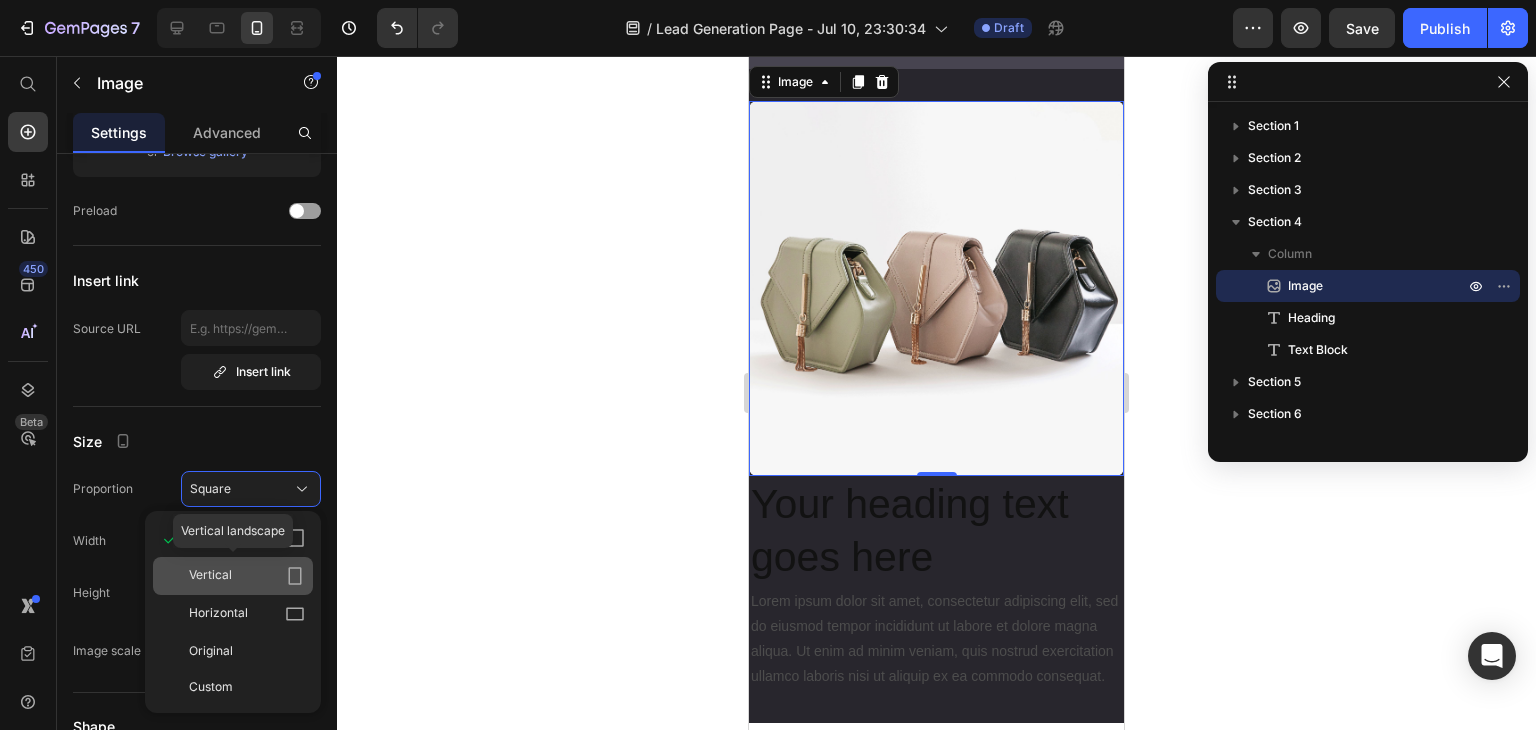 click on "Vertical" at bounding box center (247, 576) 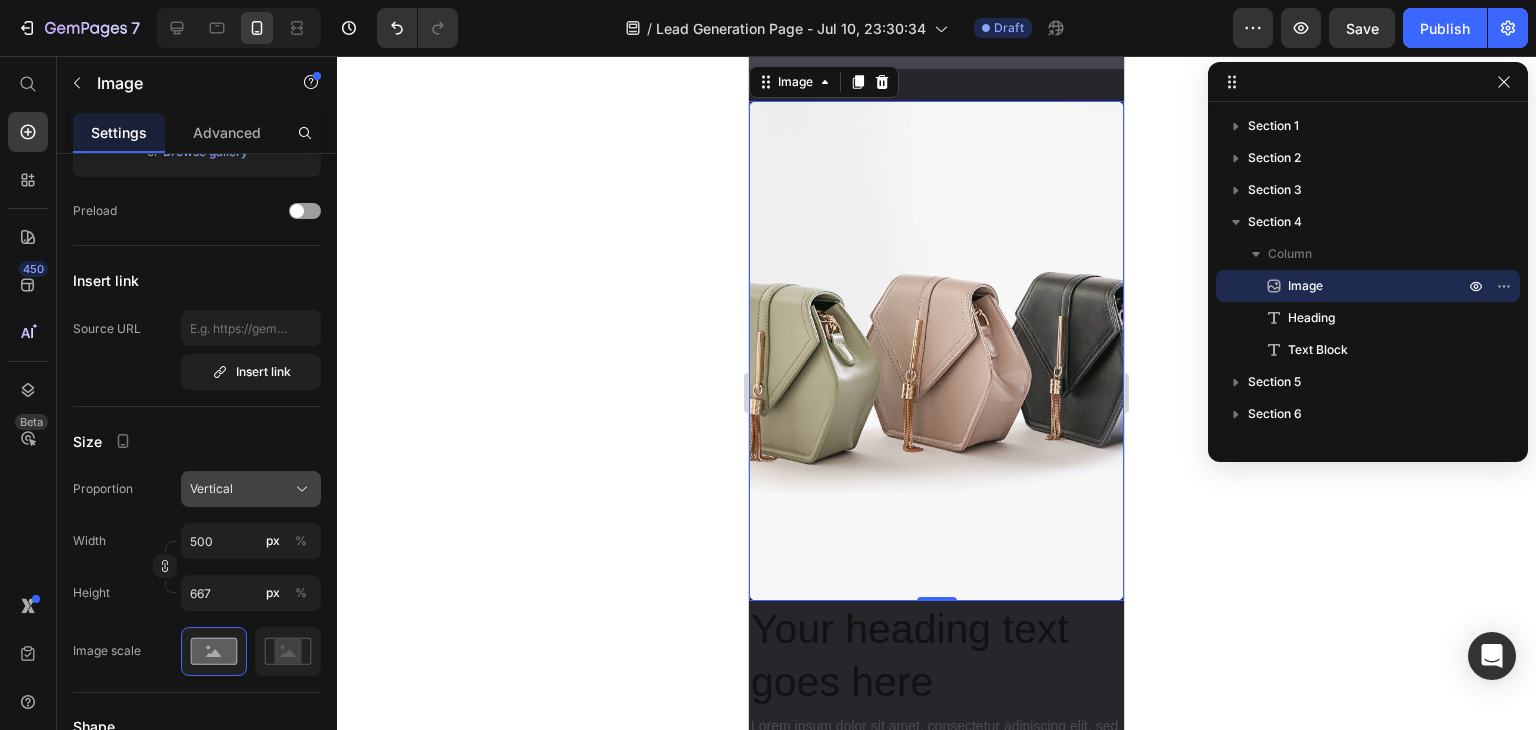 click on "Vertical" 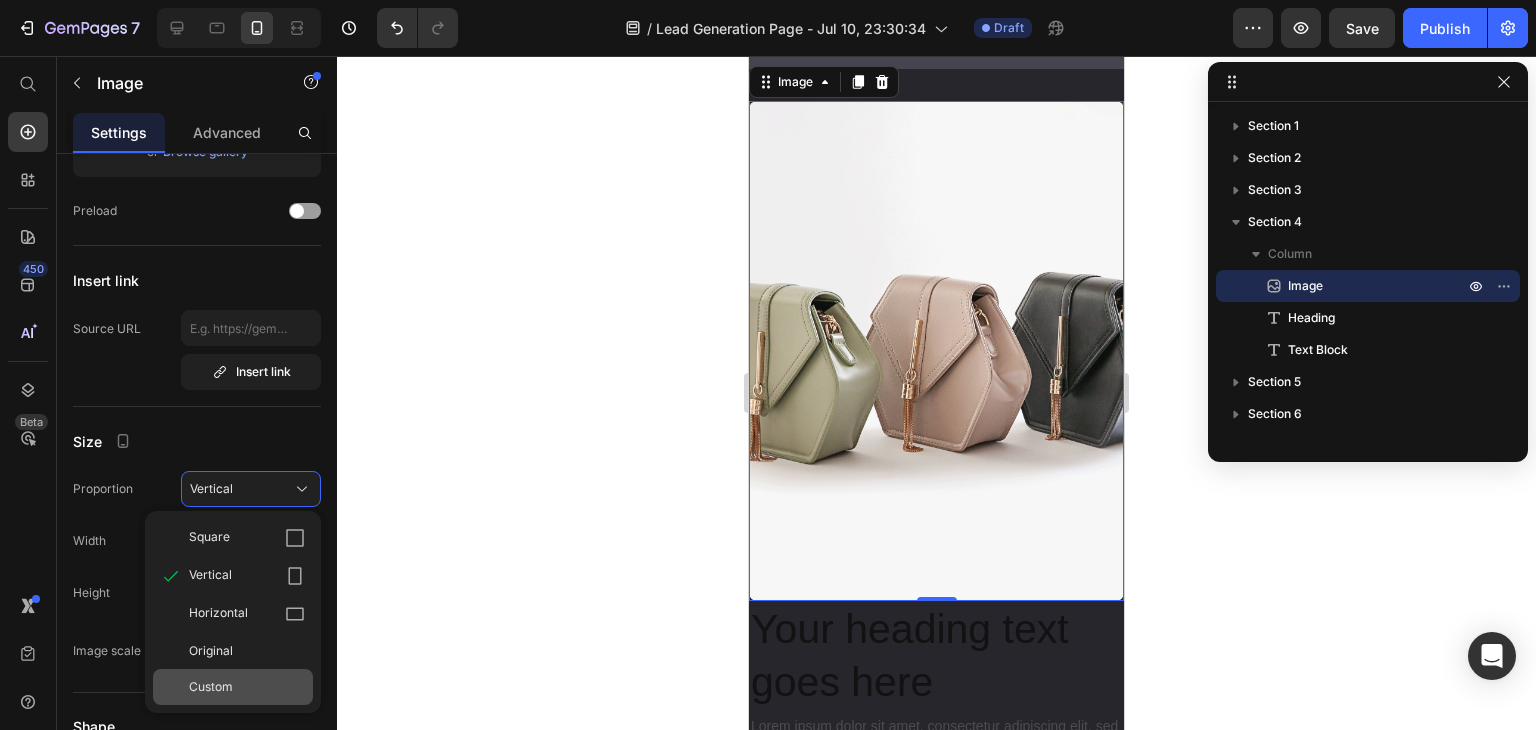 click on "Custom" at bounding box center (247, 687) 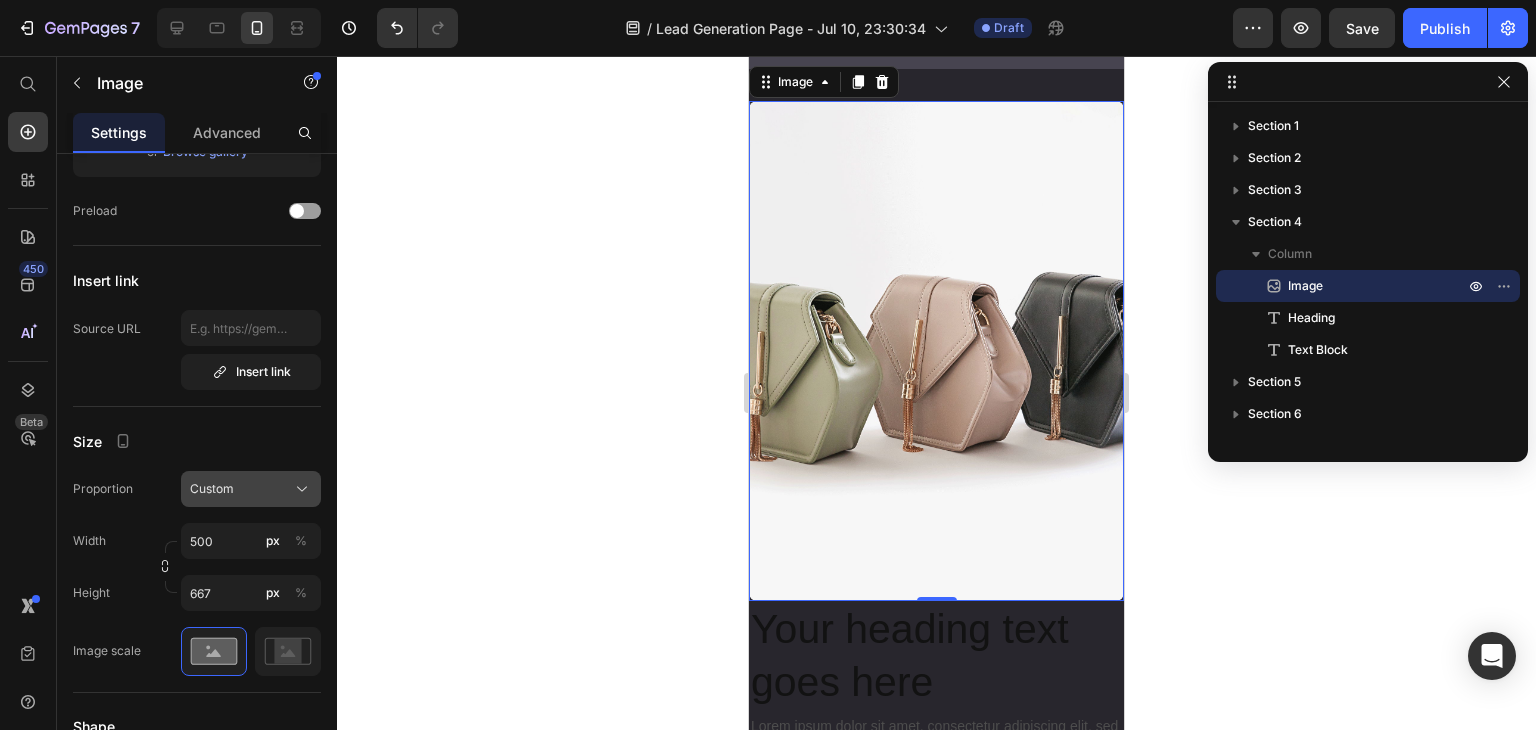 click on "Custom" 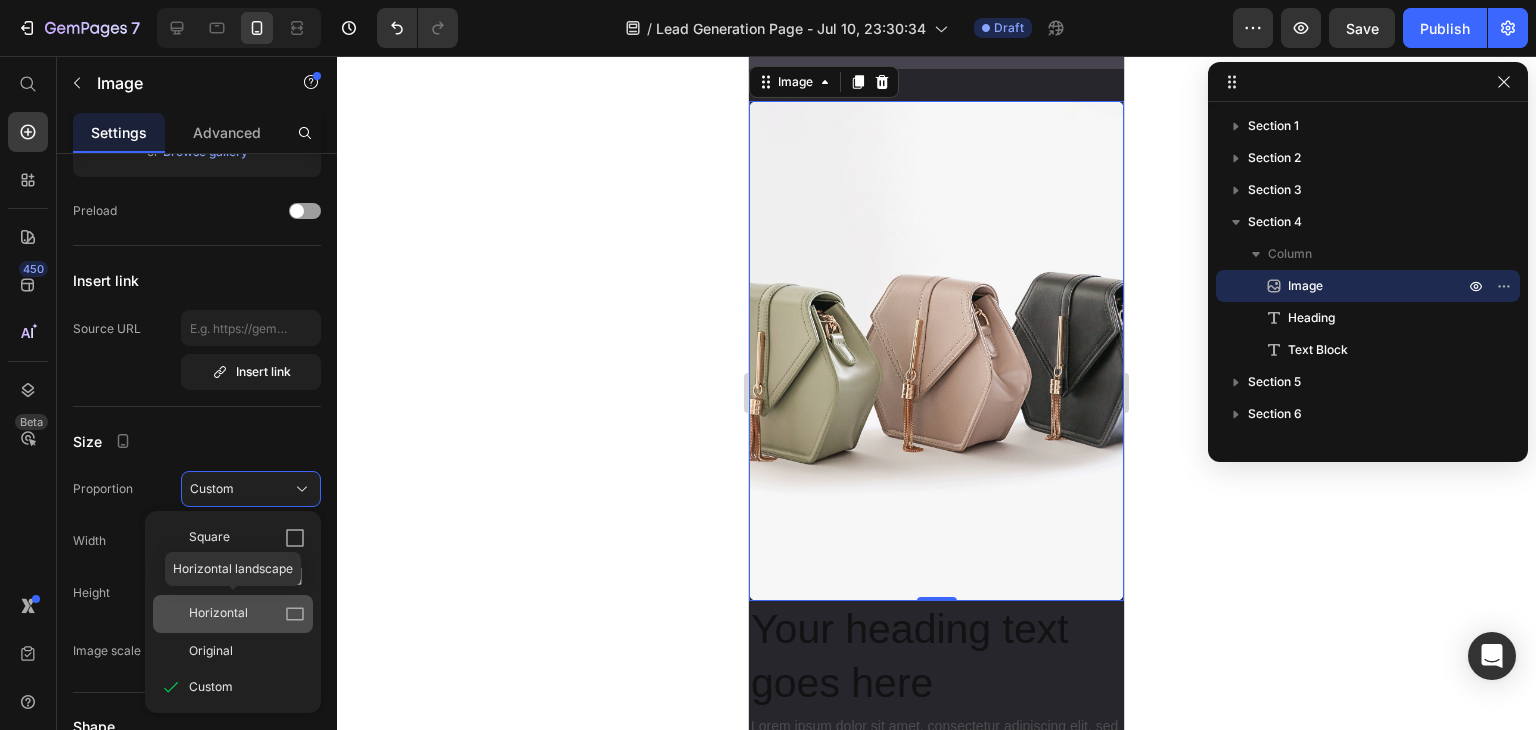 click on "Horizontal" at bounding box center [218, 614] 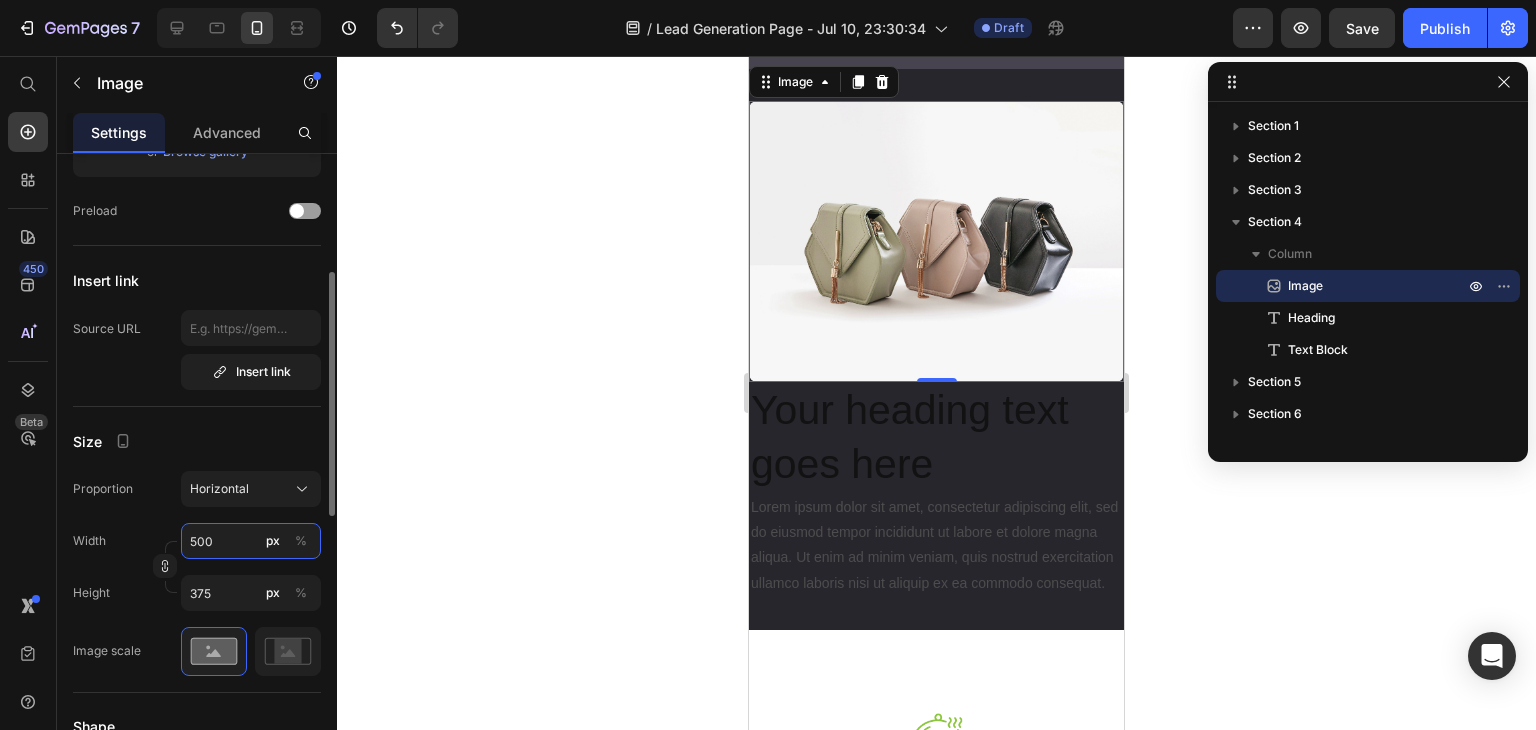 click on "500" at bounding box center (251, 541) 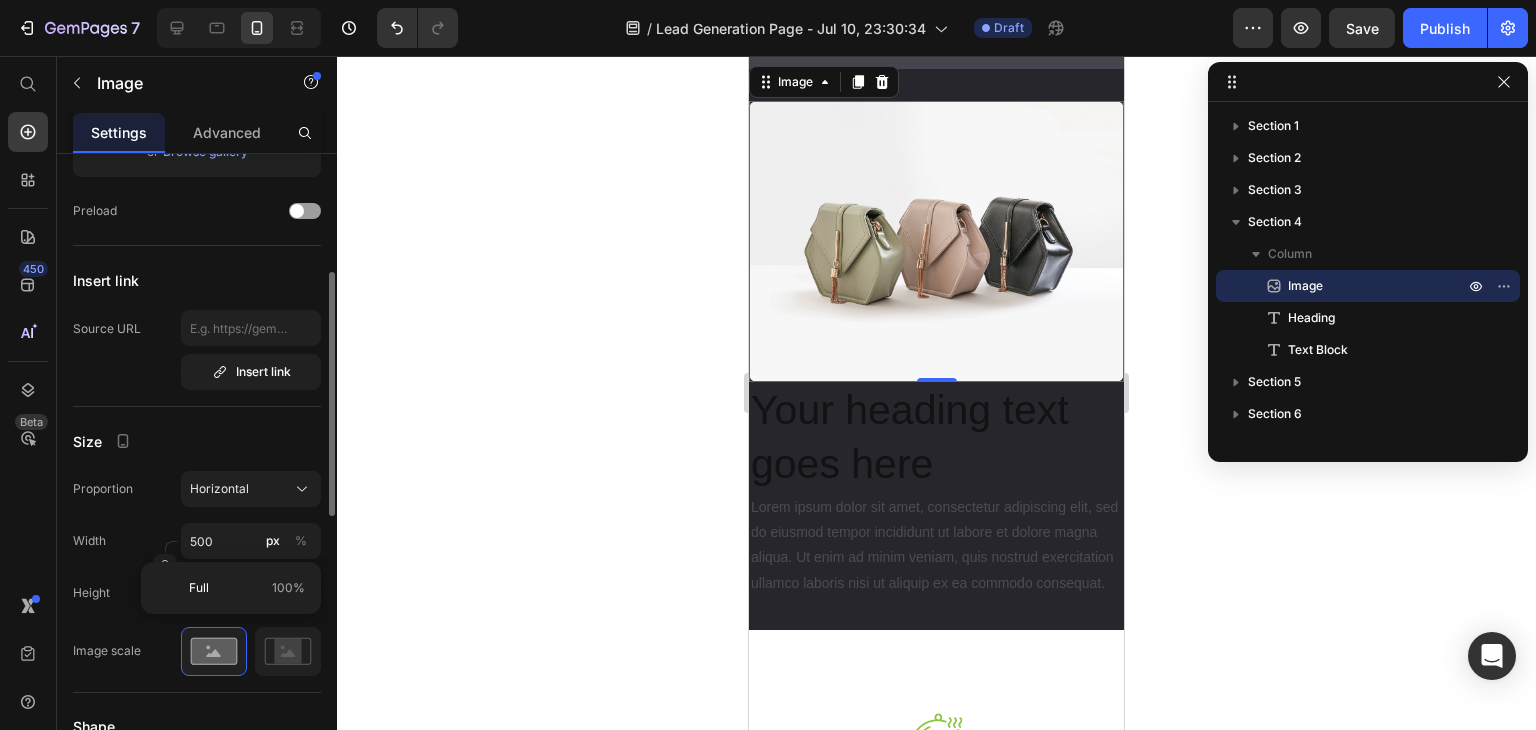 click on "Width 500 px %" at bounding box center [197, 541] 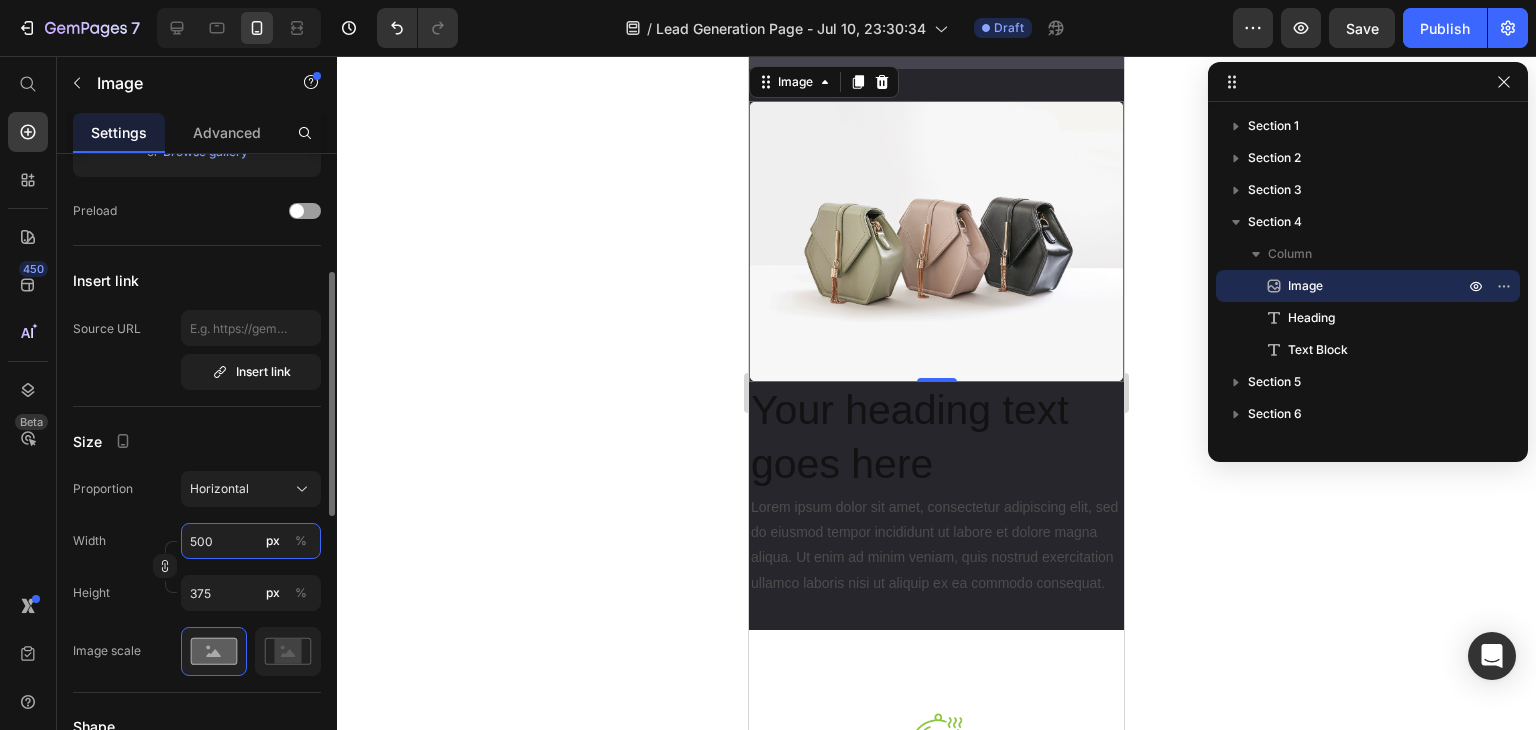 click on "500" at bounding box center (251, 541) 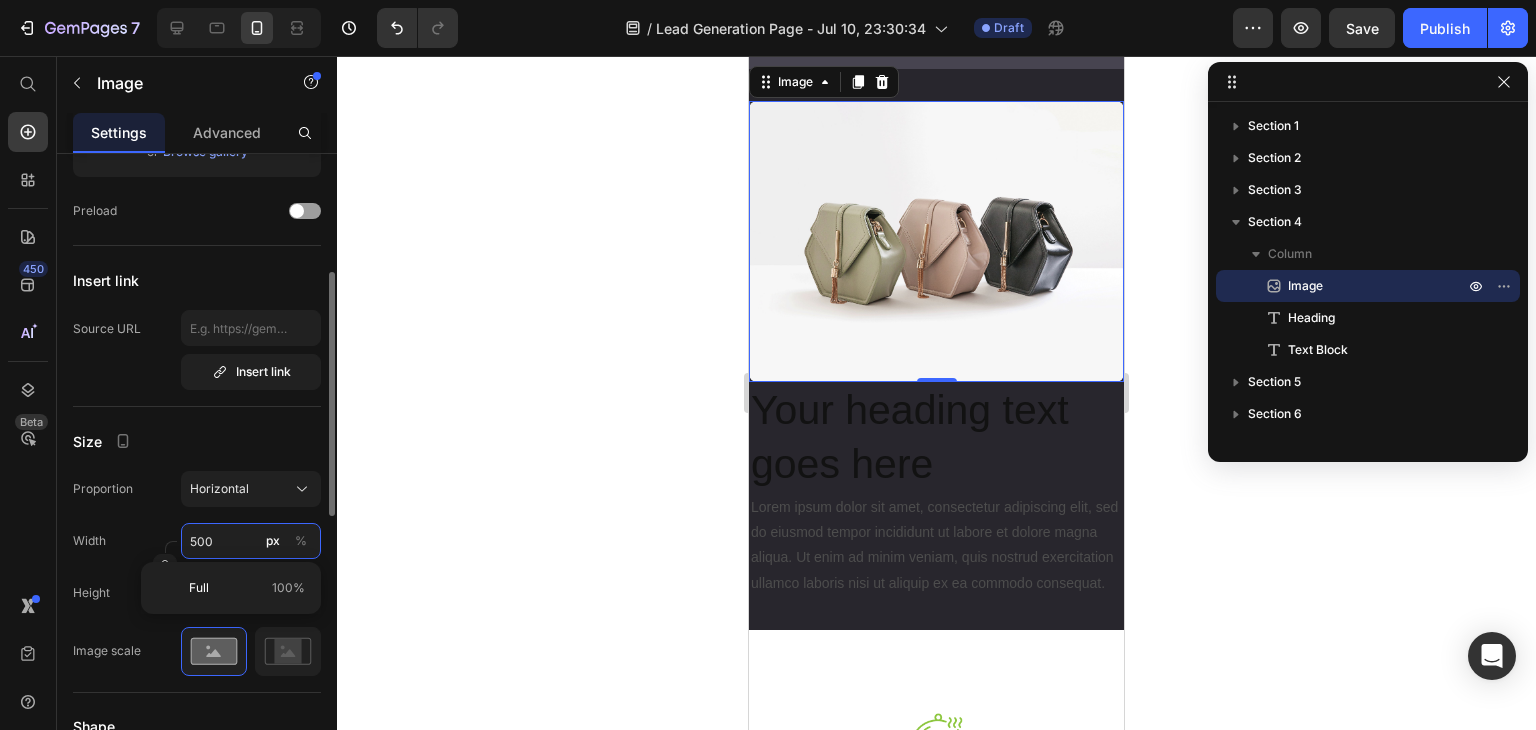 type on "2" 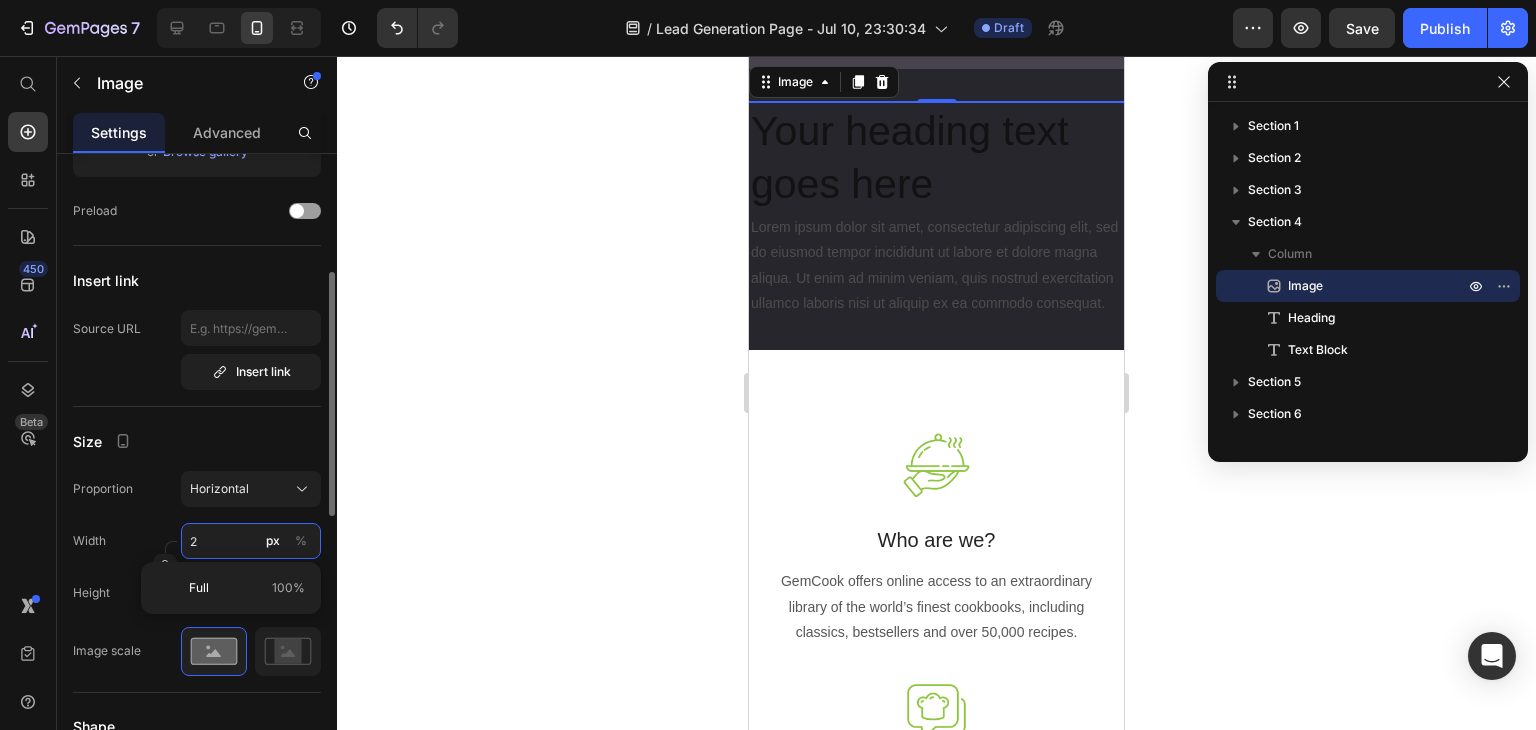 type on "20" 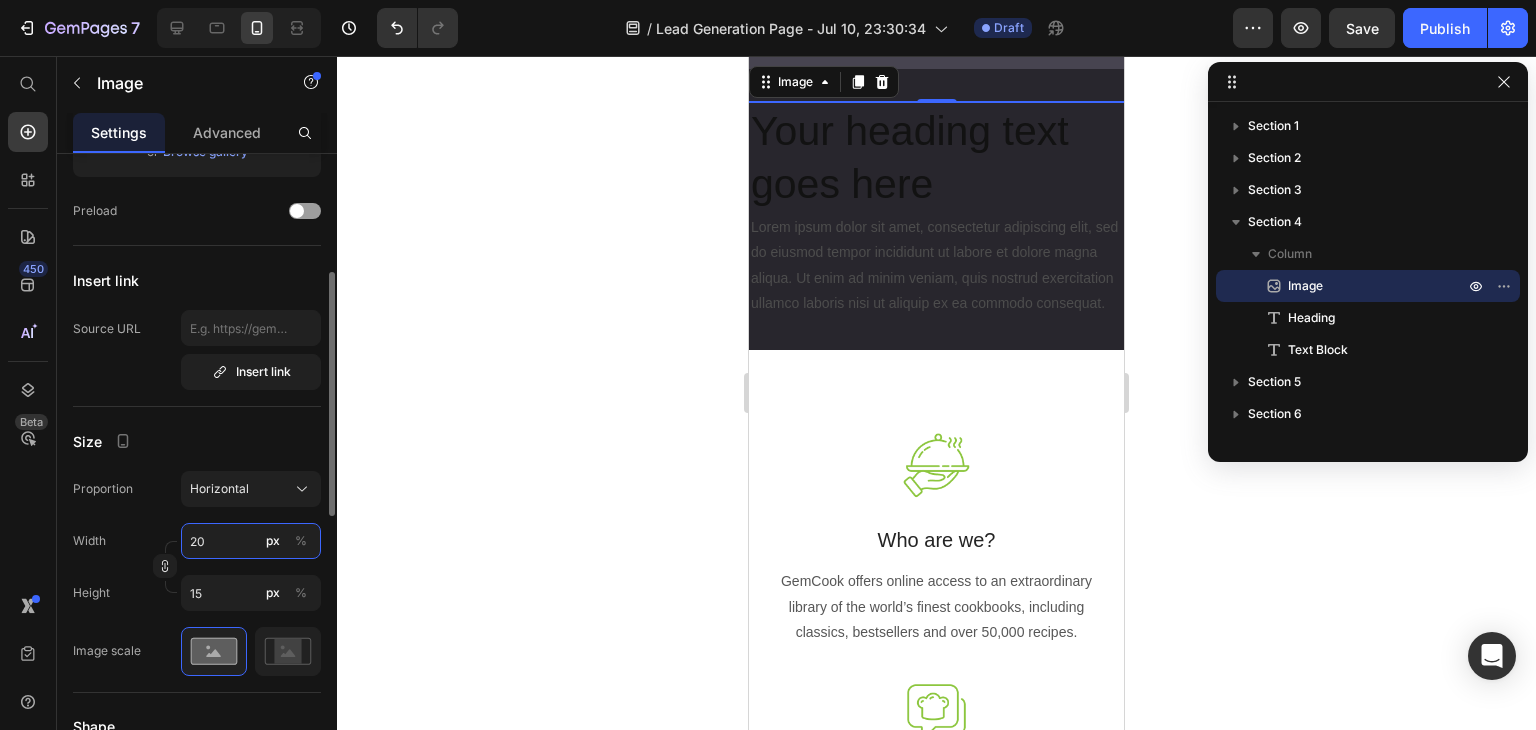 type on "200" 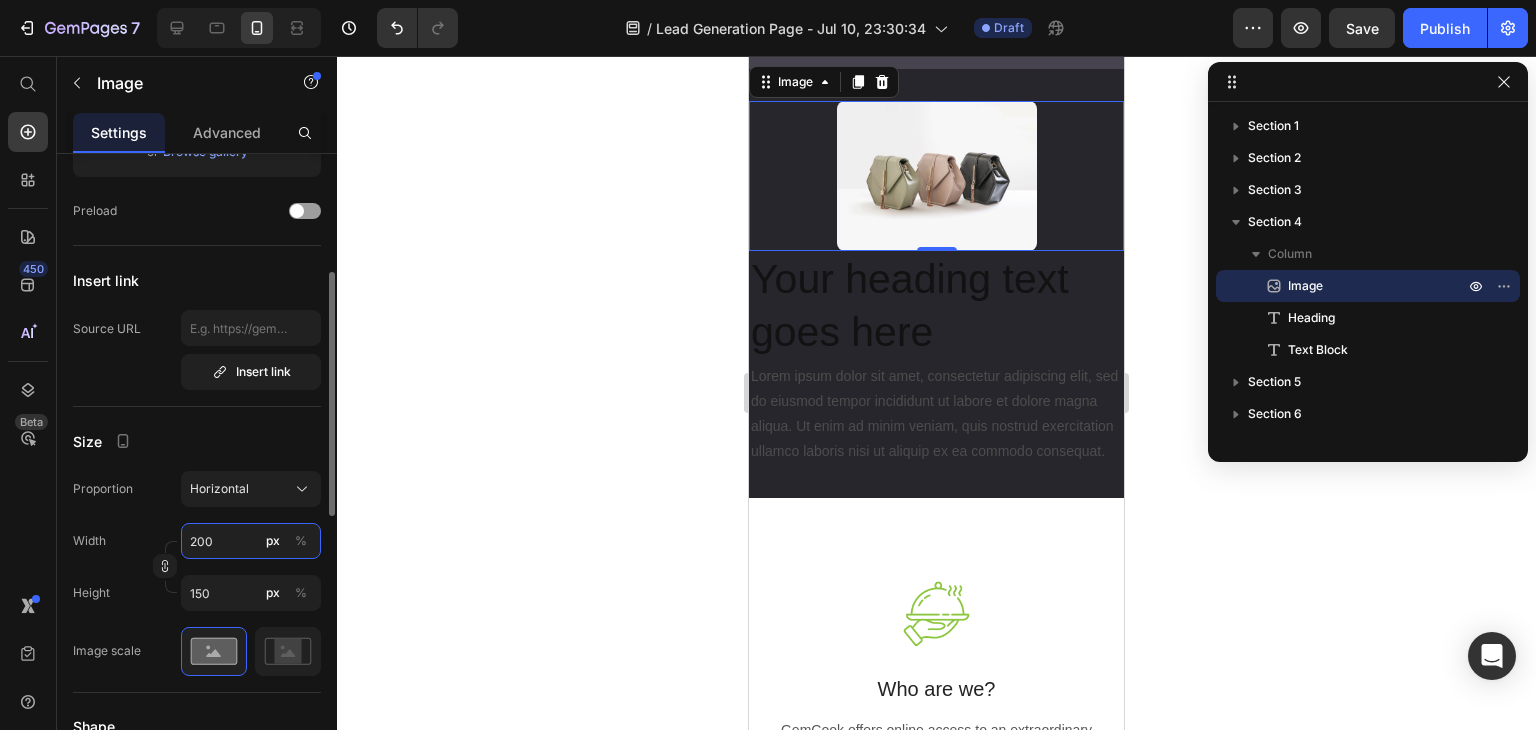 type on "20" 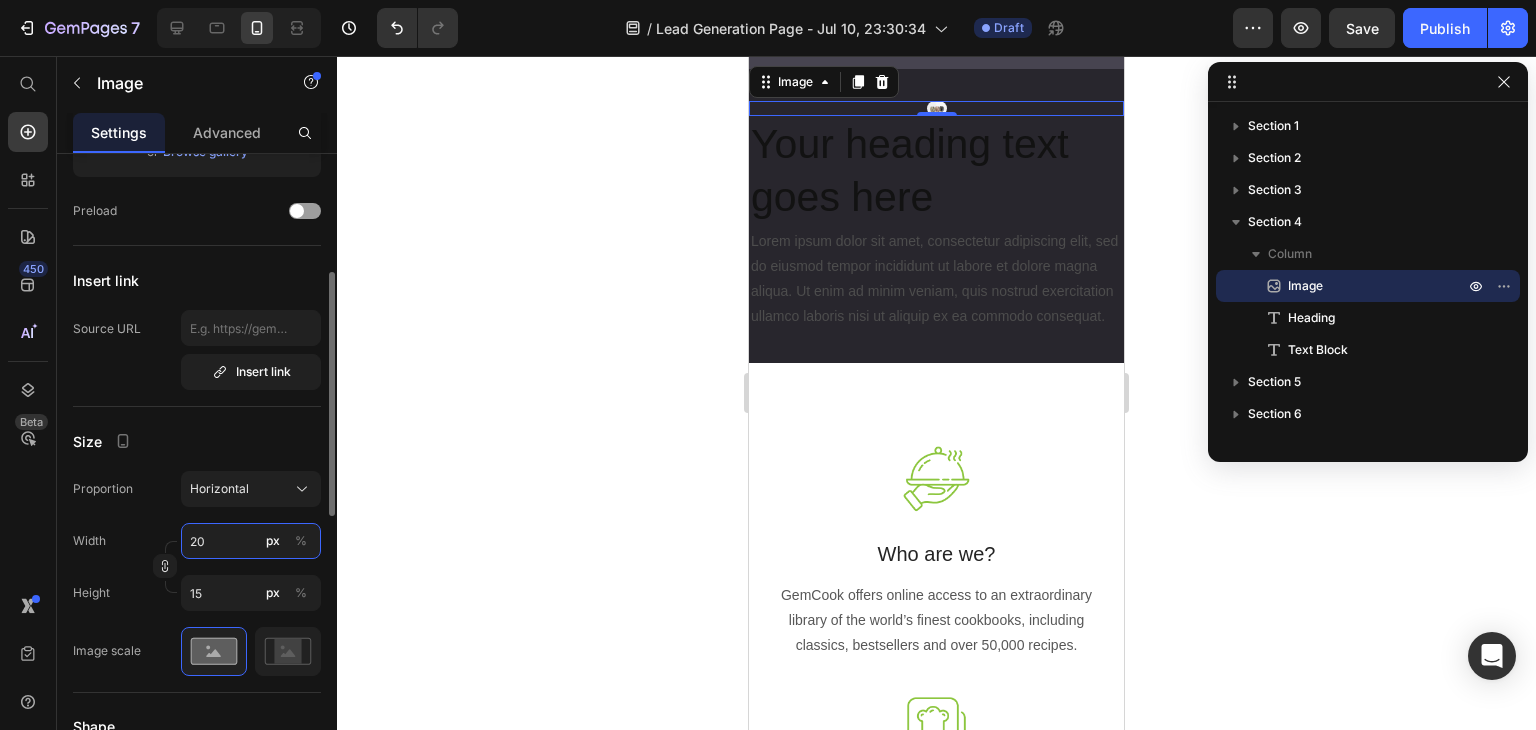 type on "2" 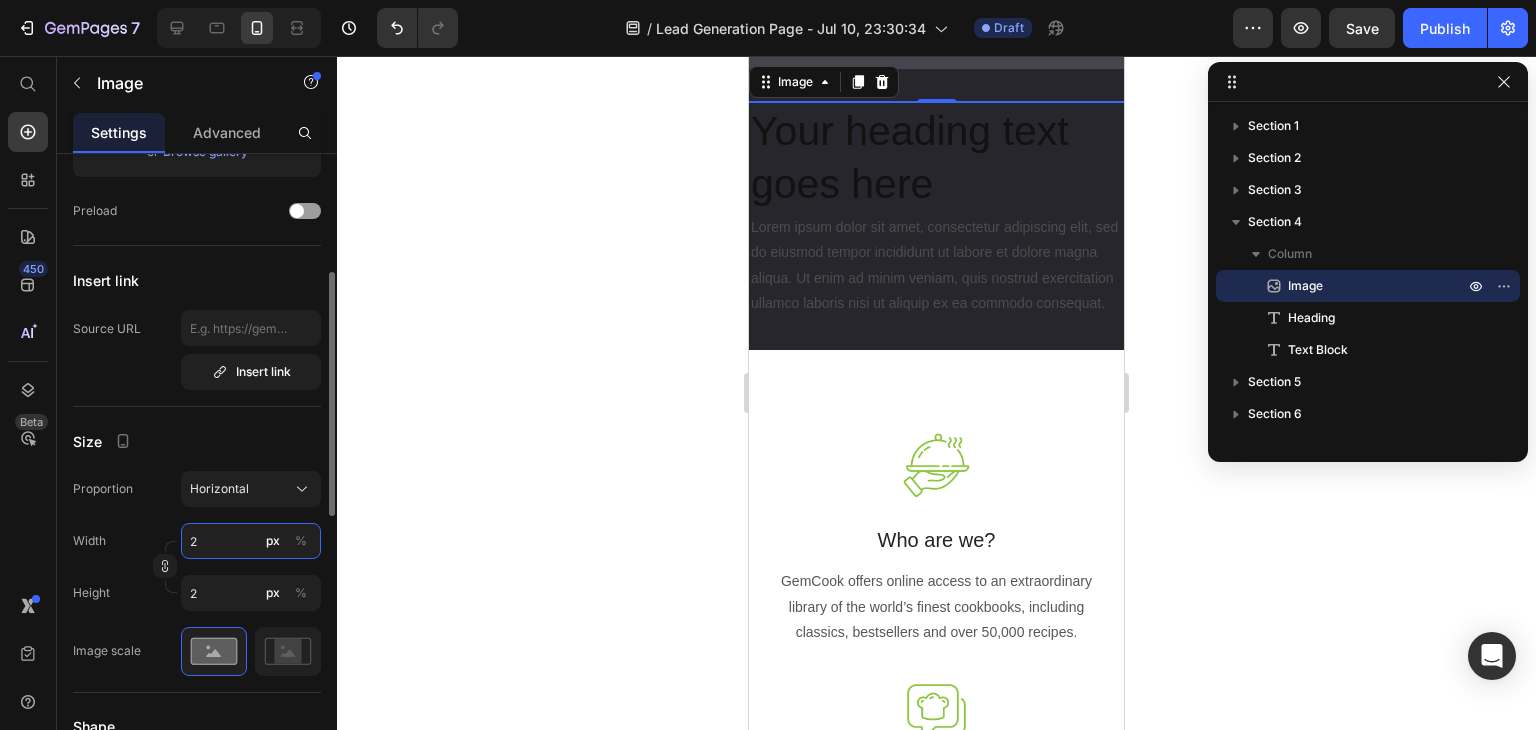 type on "24" 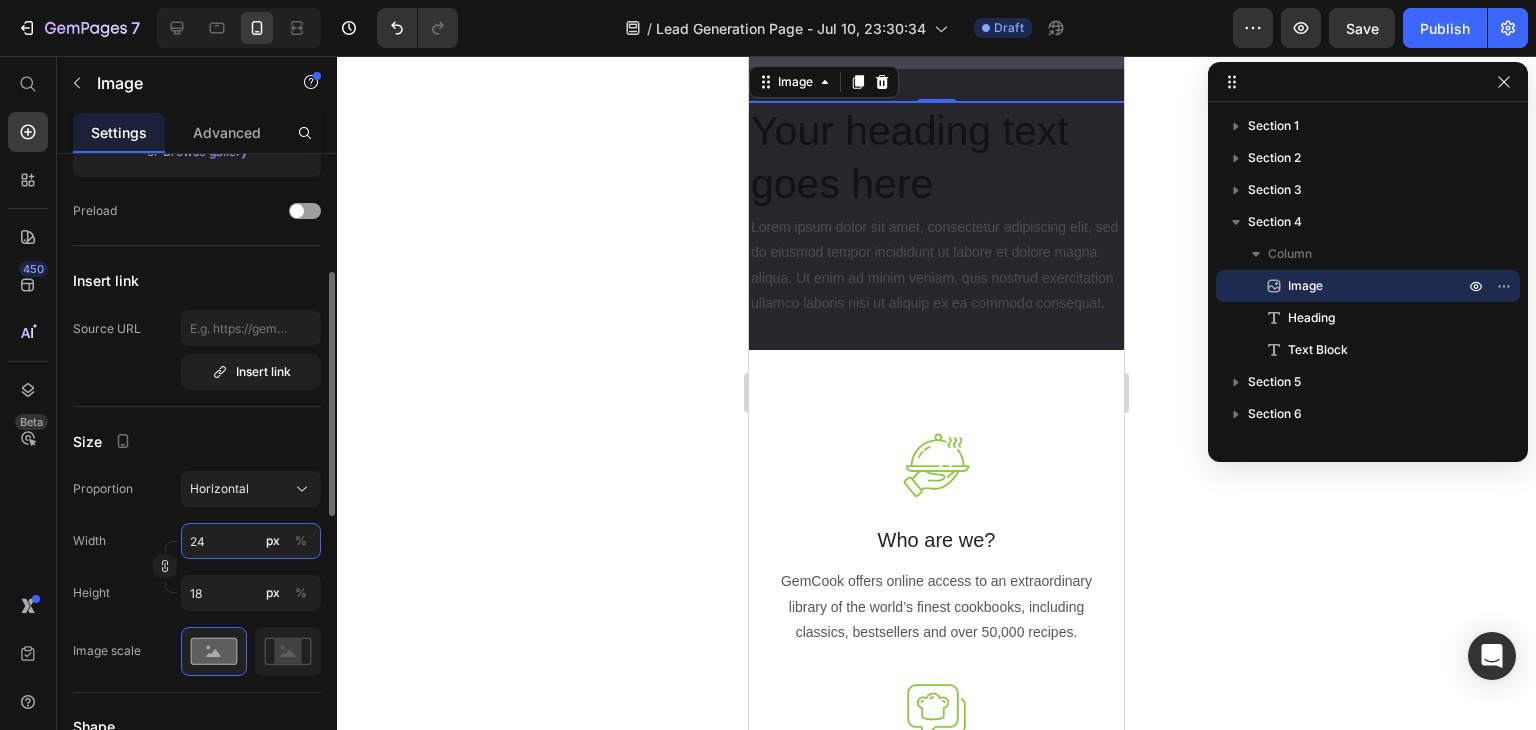 type on "240" 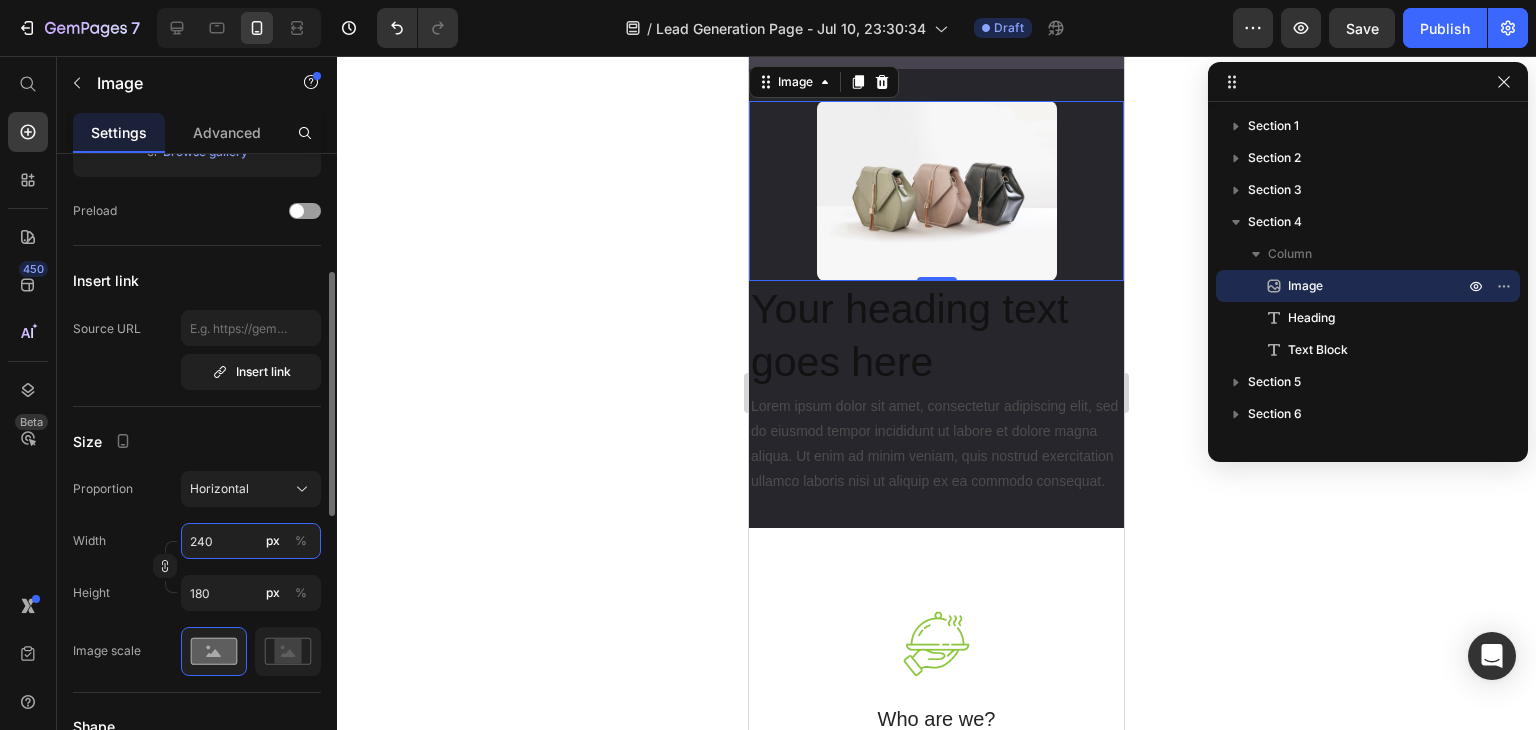 type on "24" 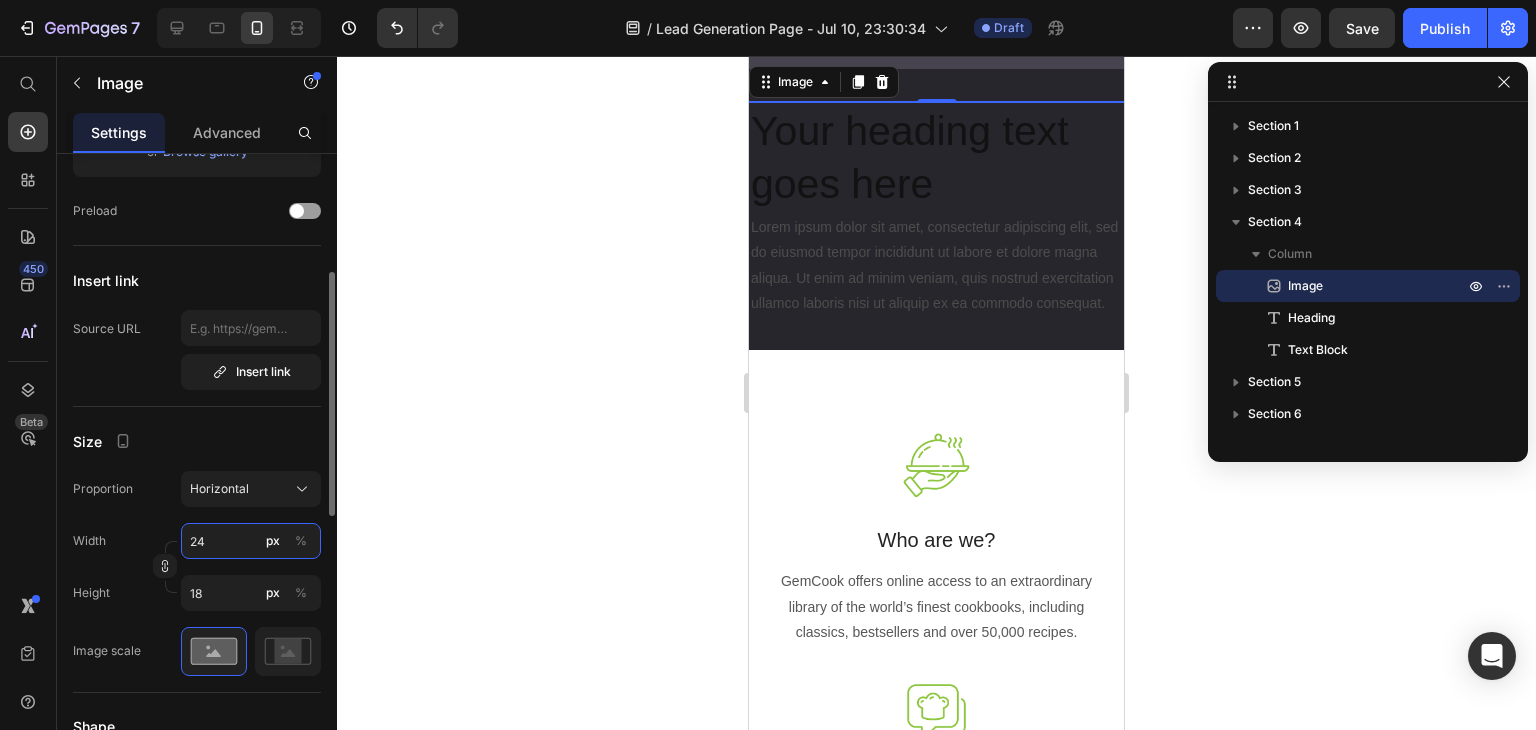 type on "2" 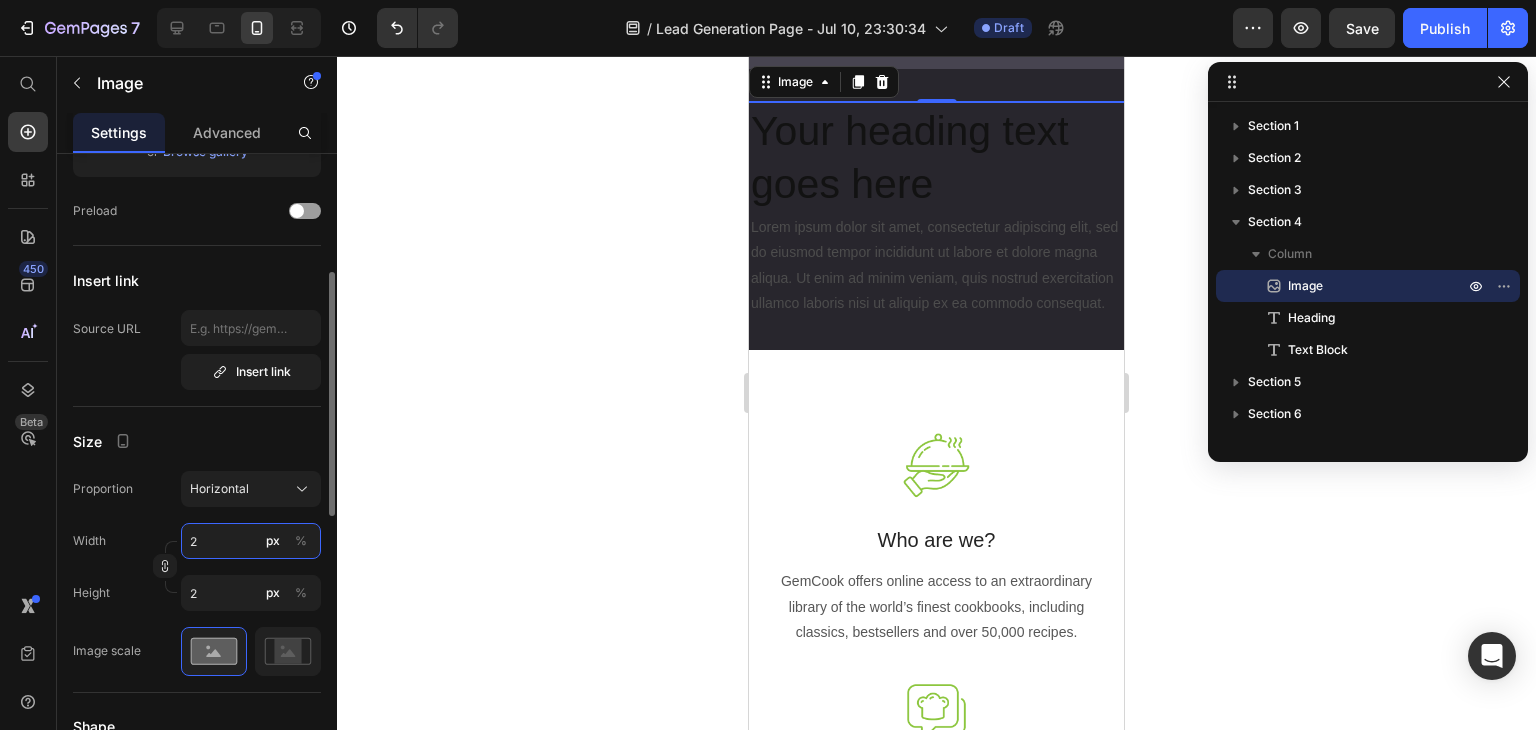 type 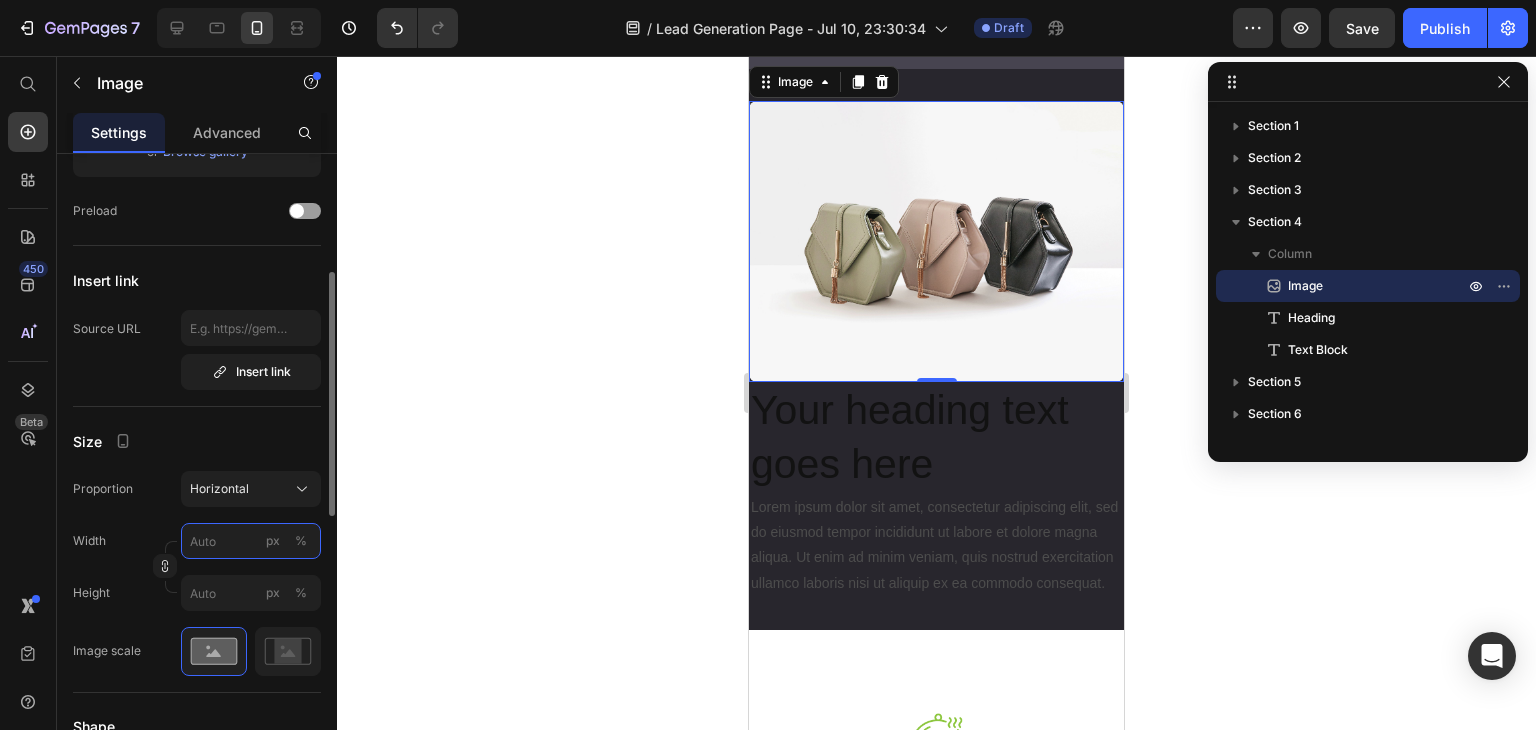 type on "4" 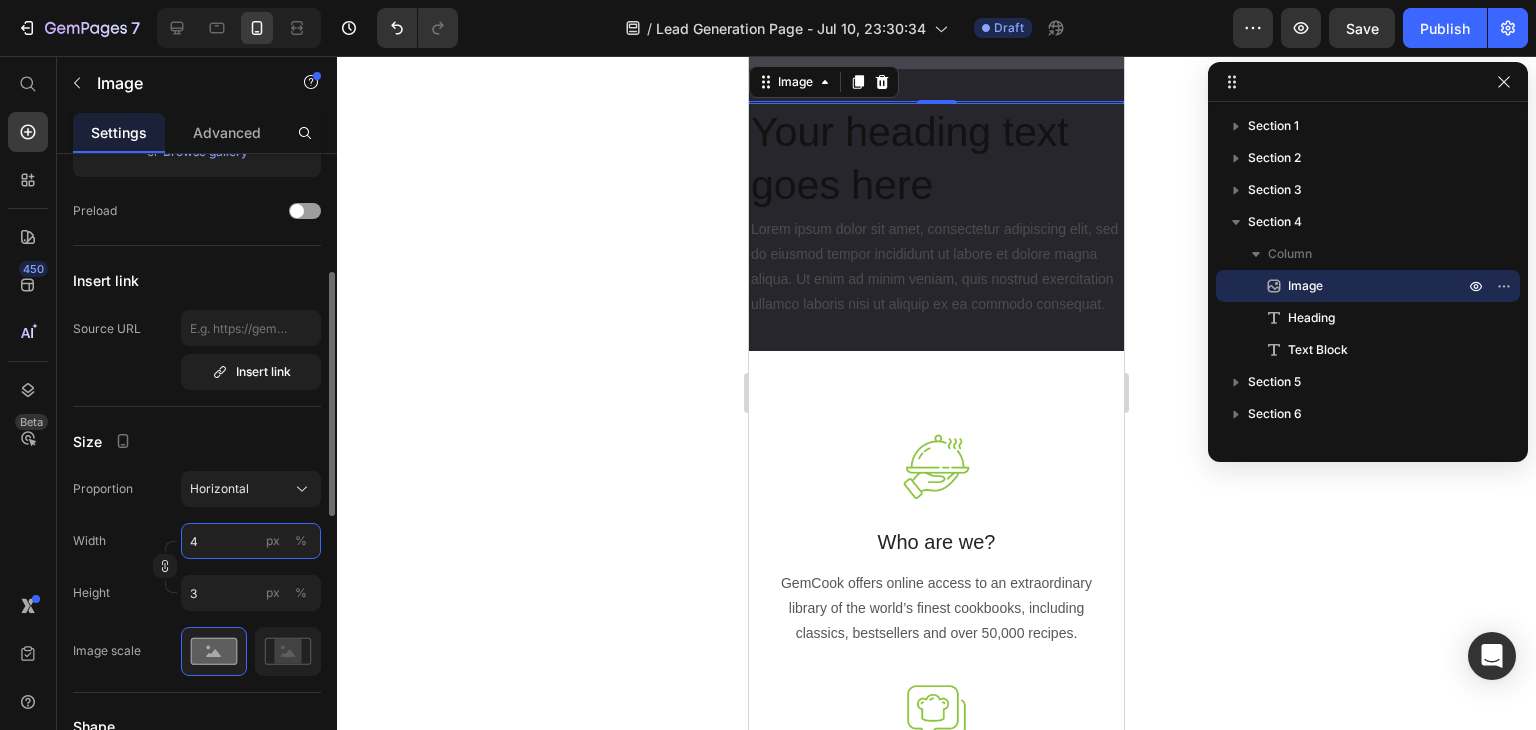 type on "40" 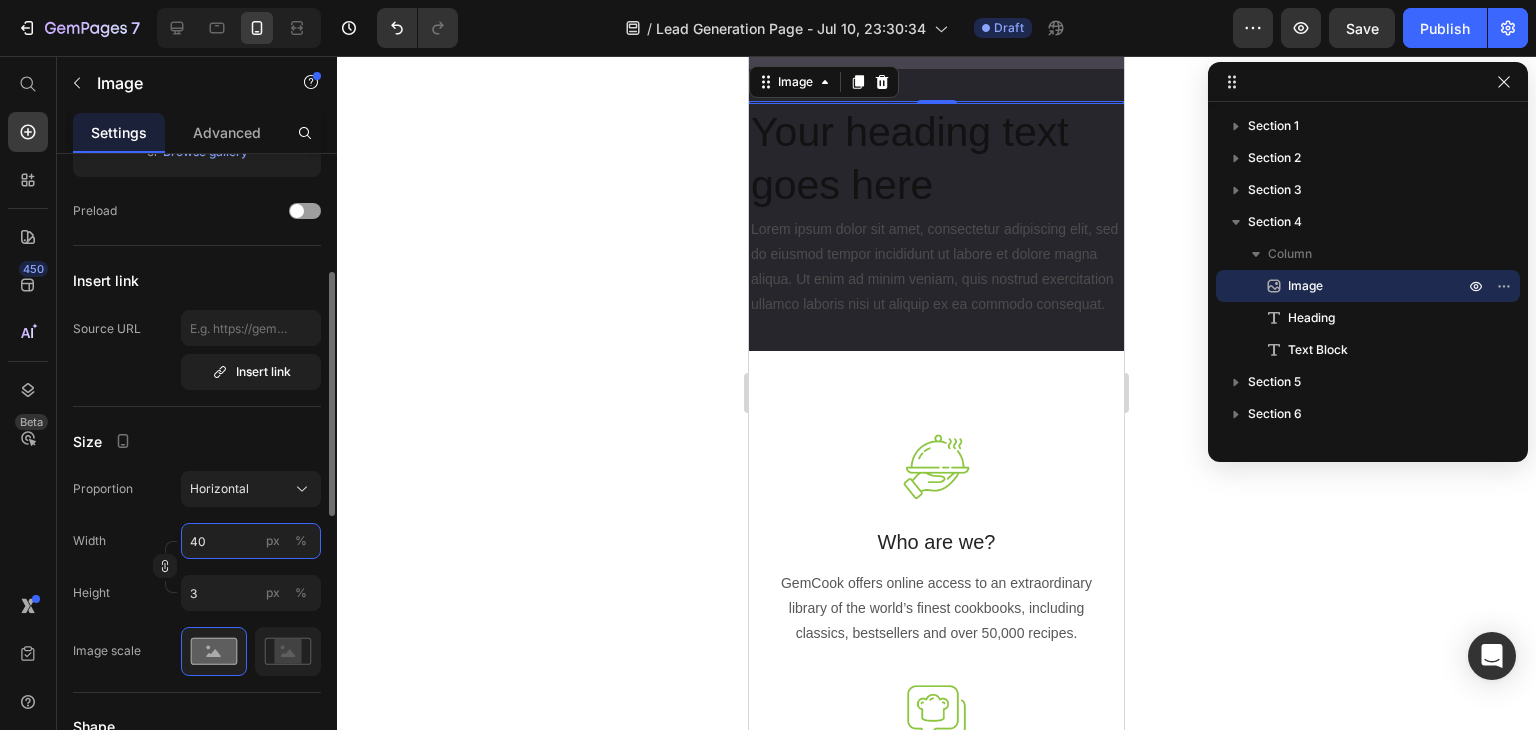 type on "30" 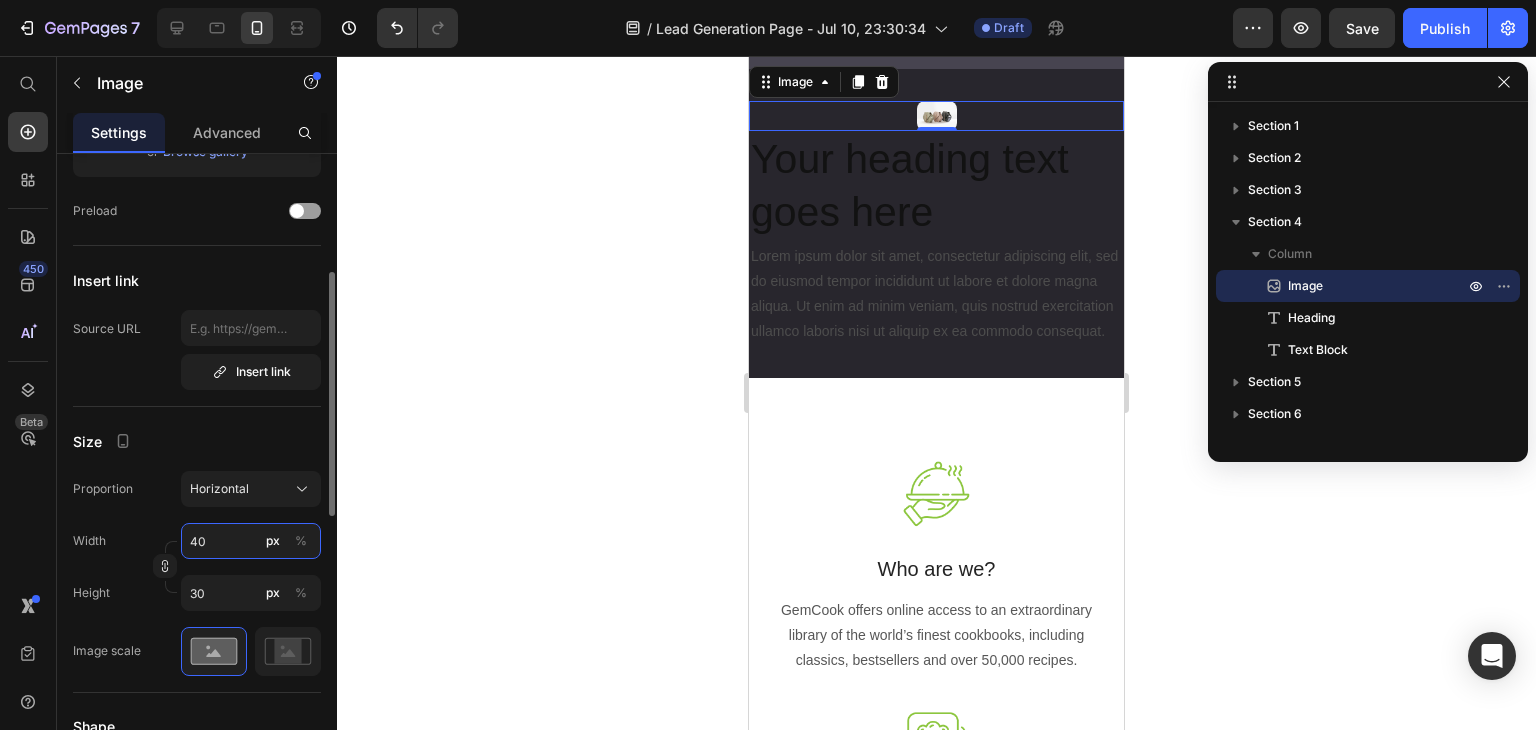 type on "400" 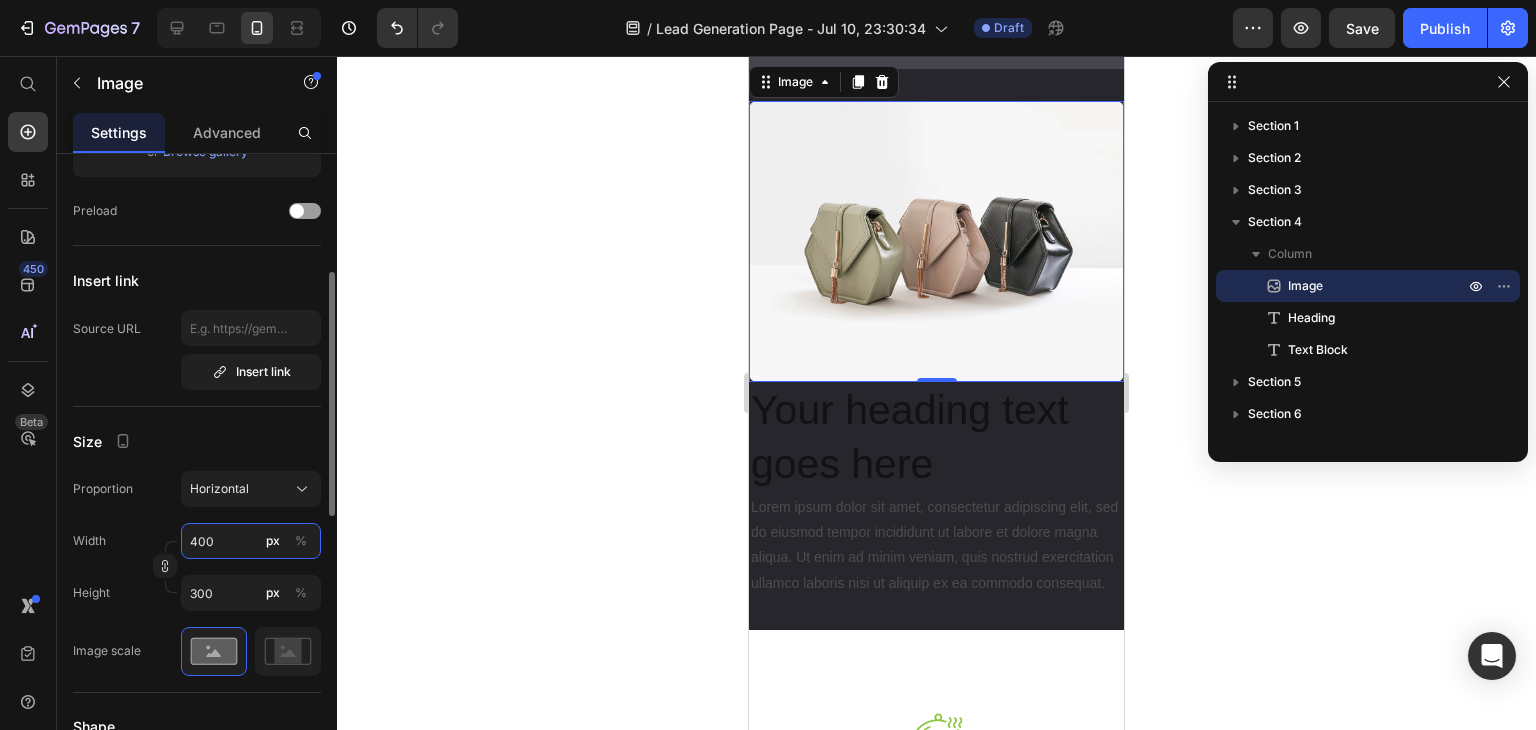 type on "40" 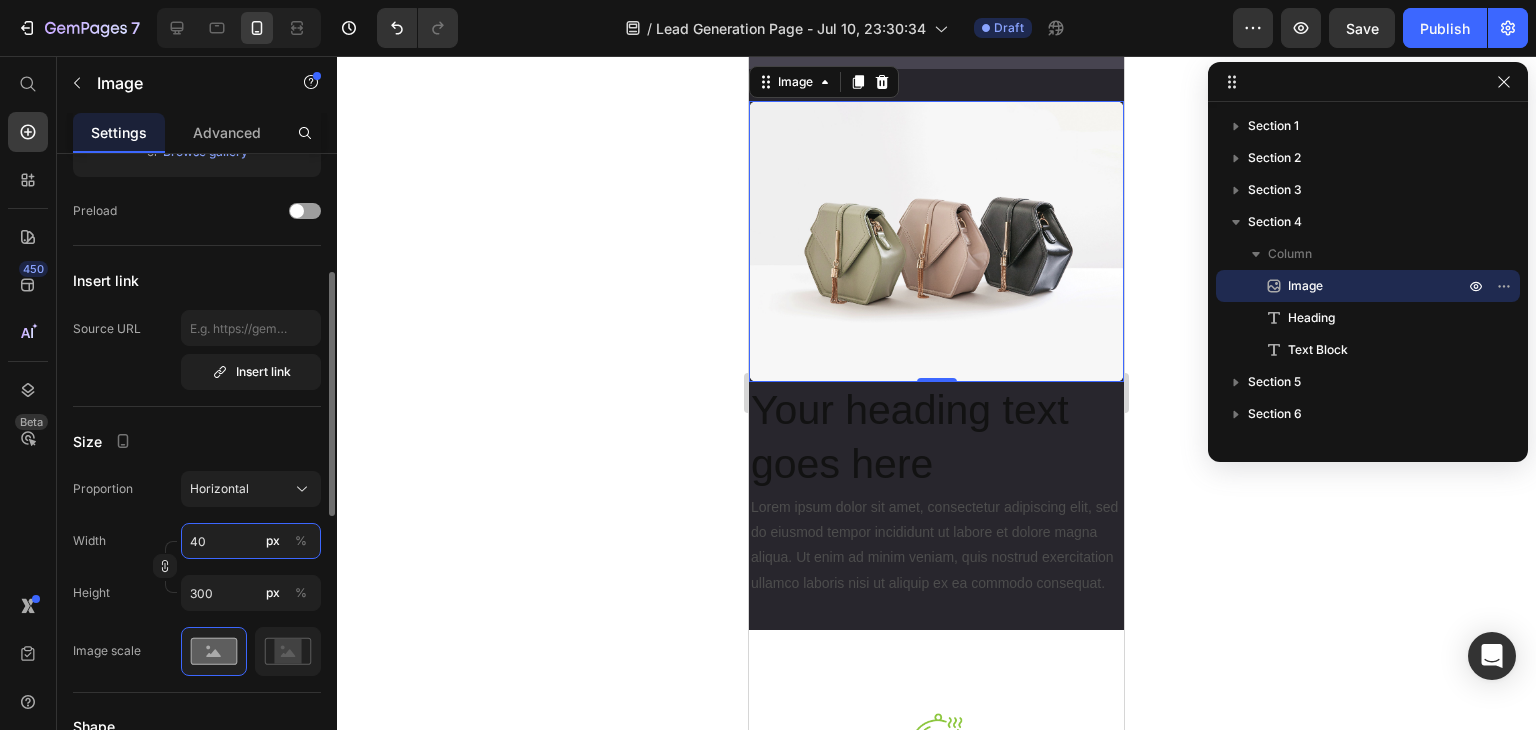 type on "30" 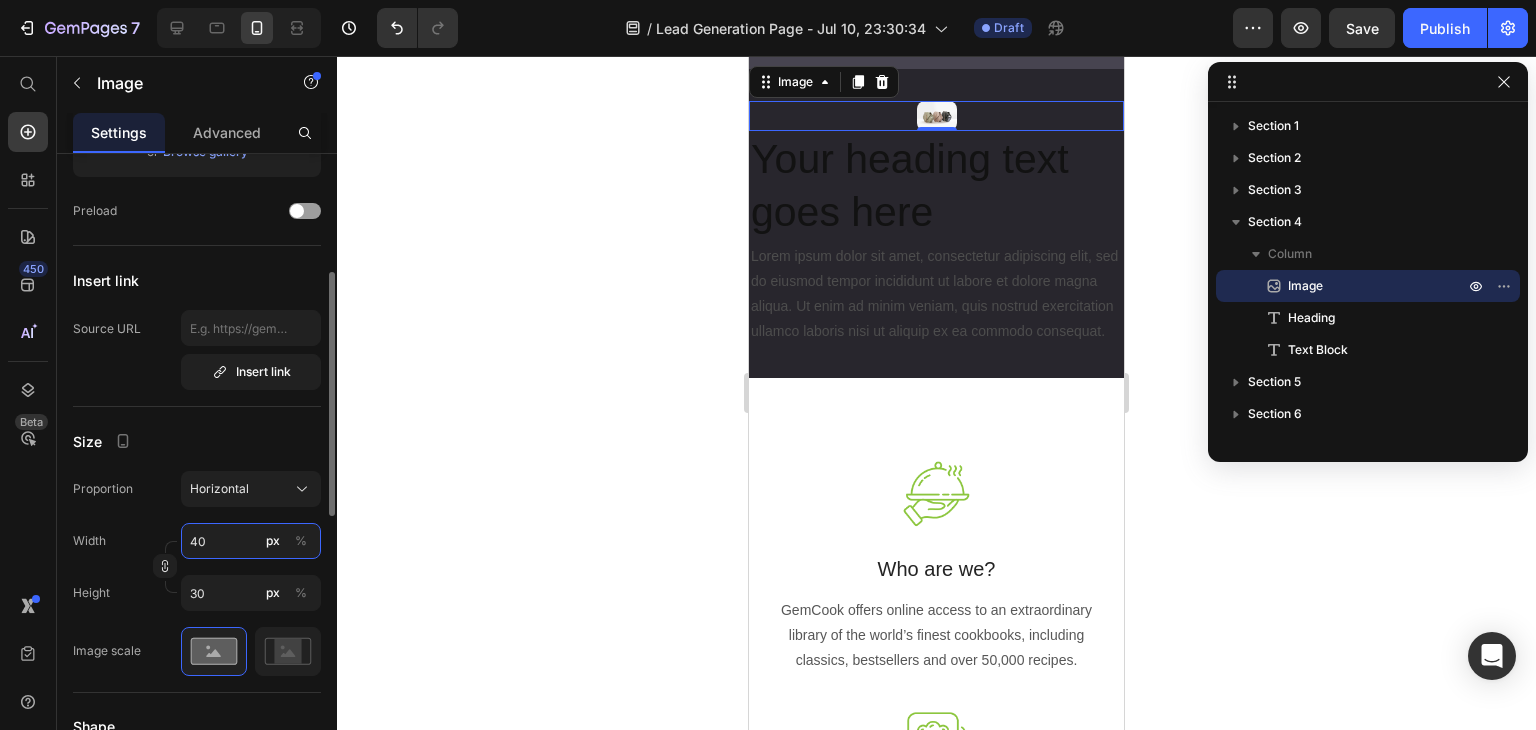 type on "4" 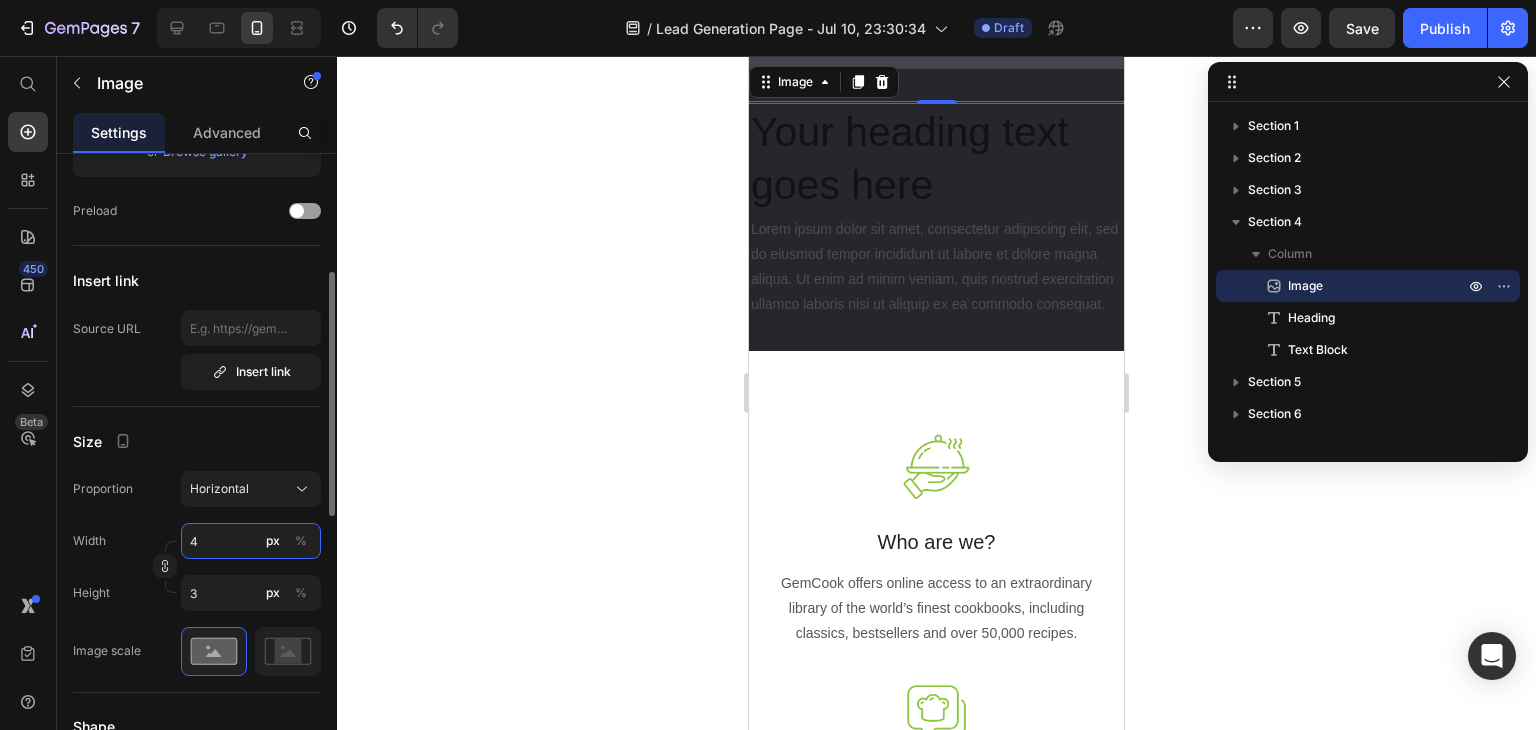 type 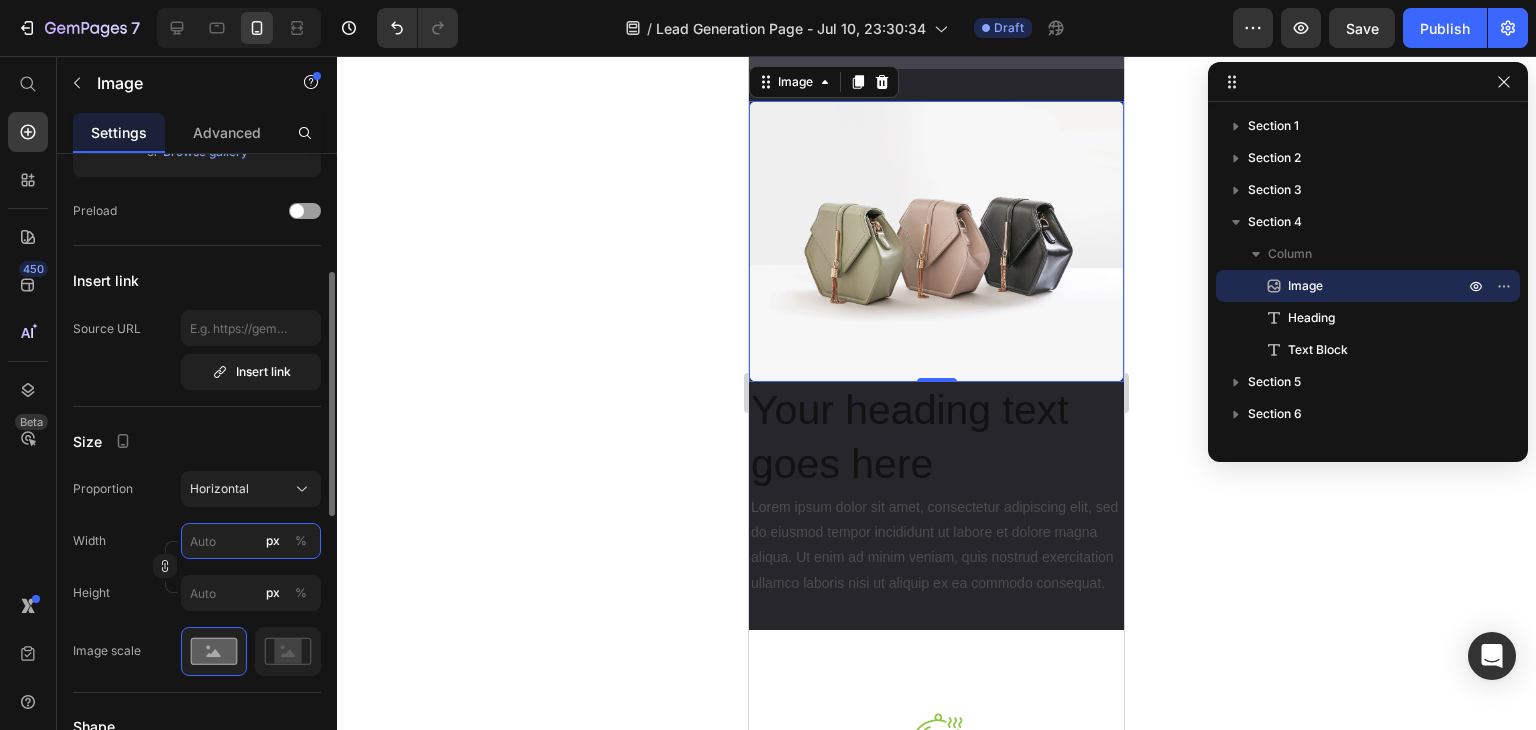 type on "3" 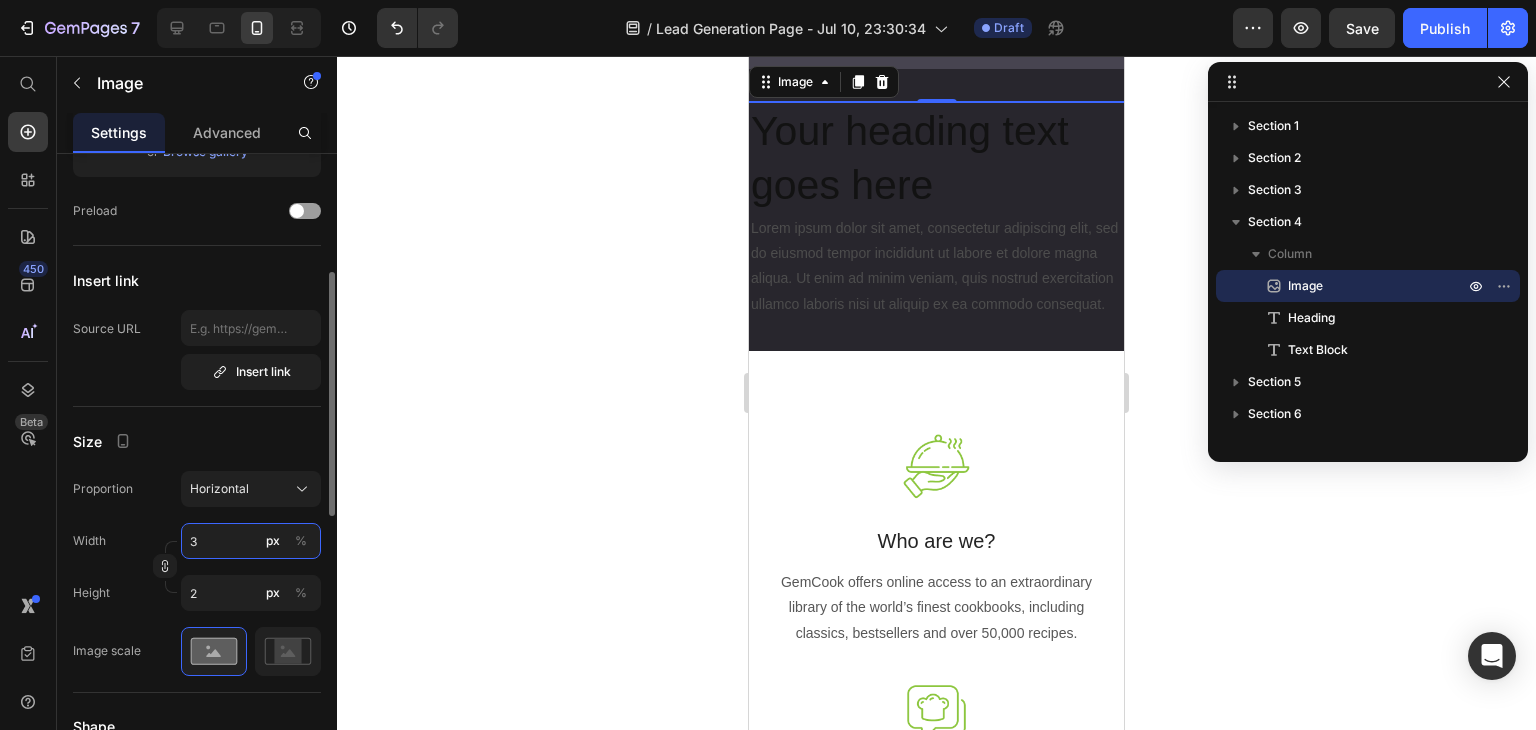 type on "30" 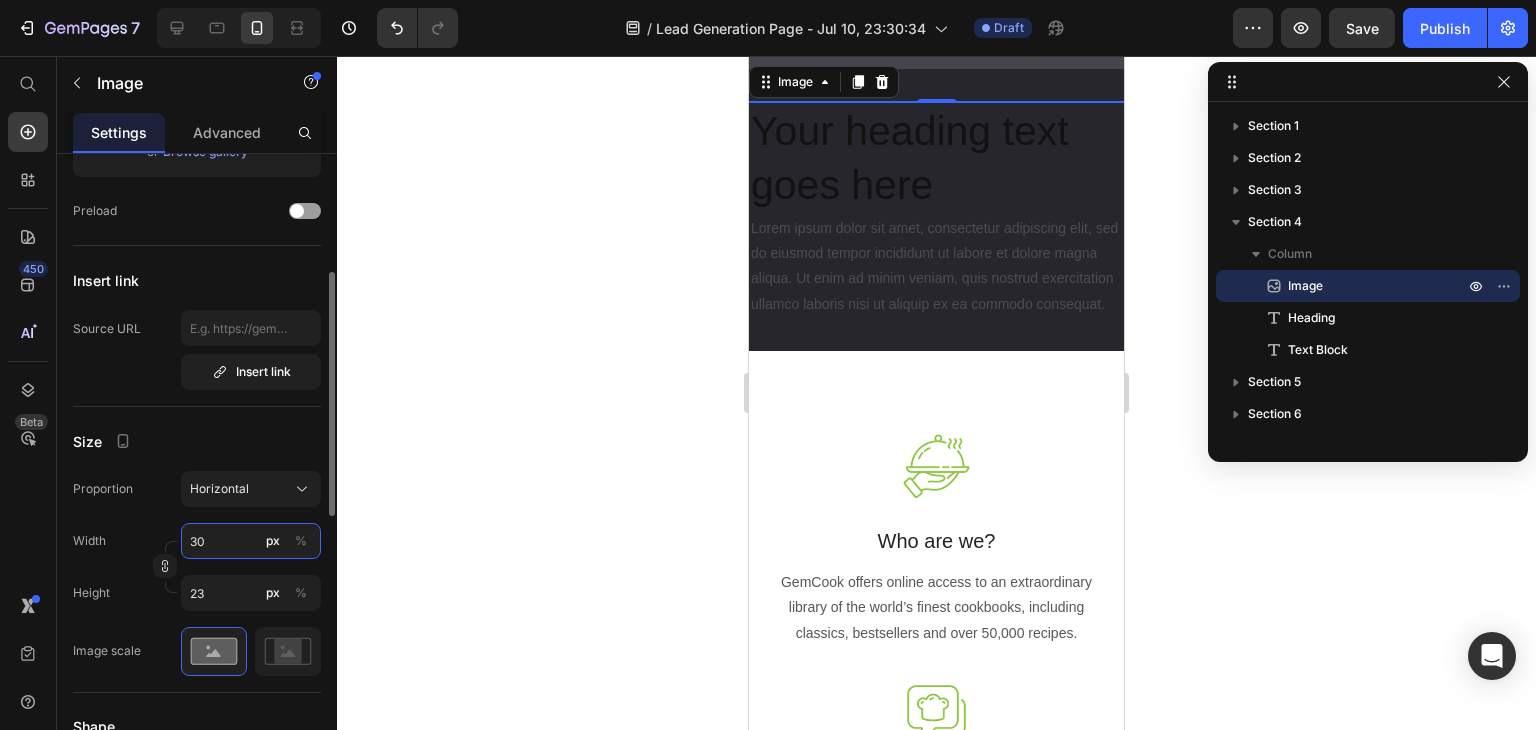 type on "300" 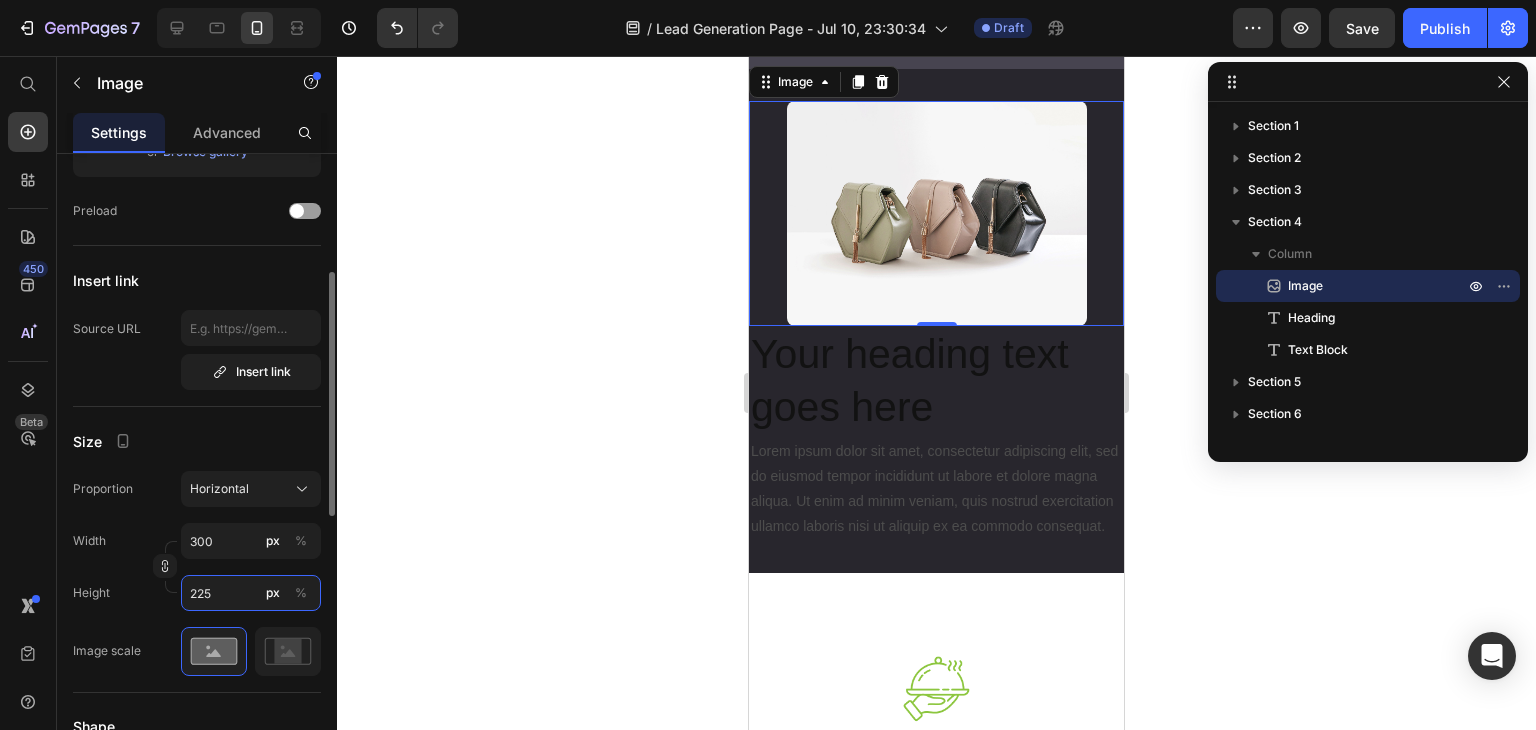 click on "225" at bounding box center (251, 593) 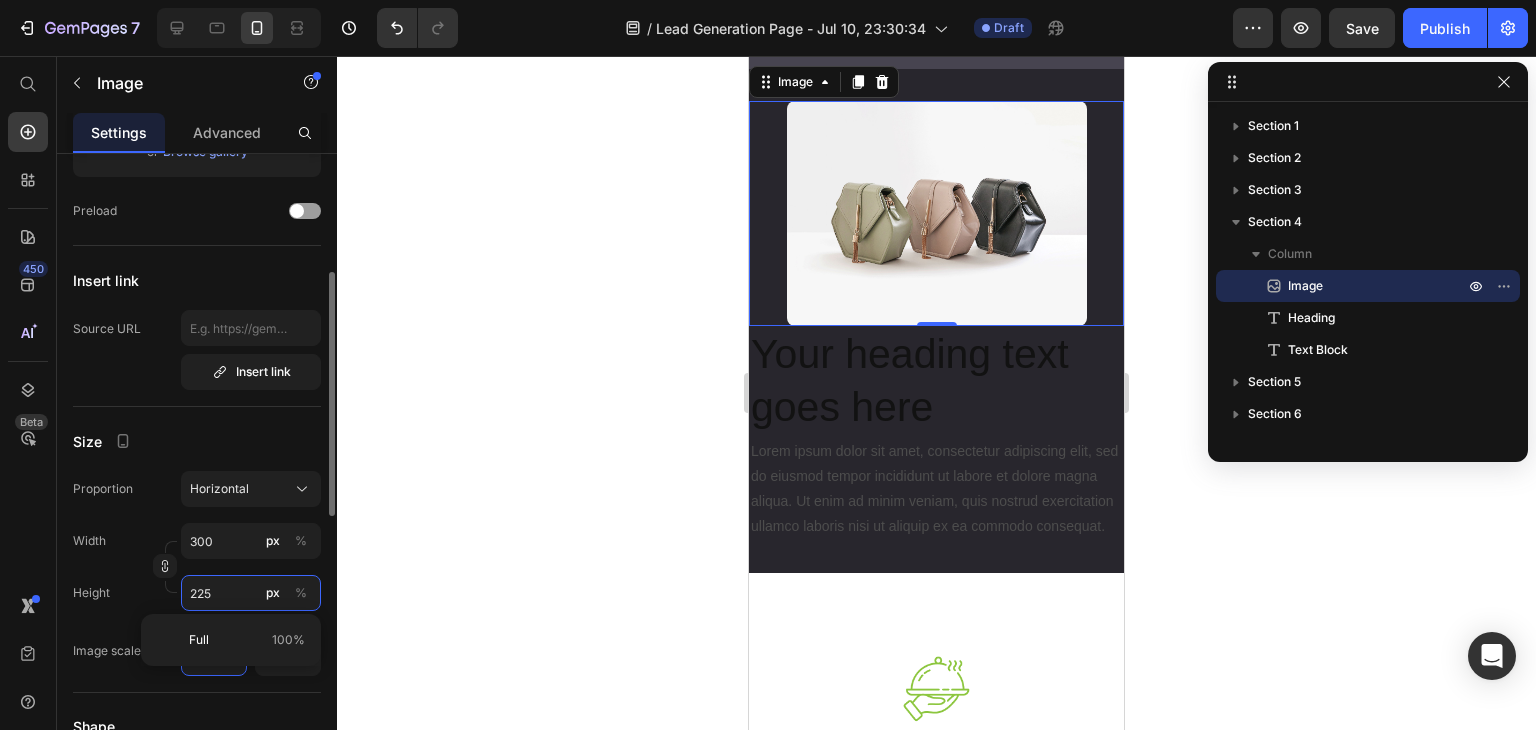 type on "1" 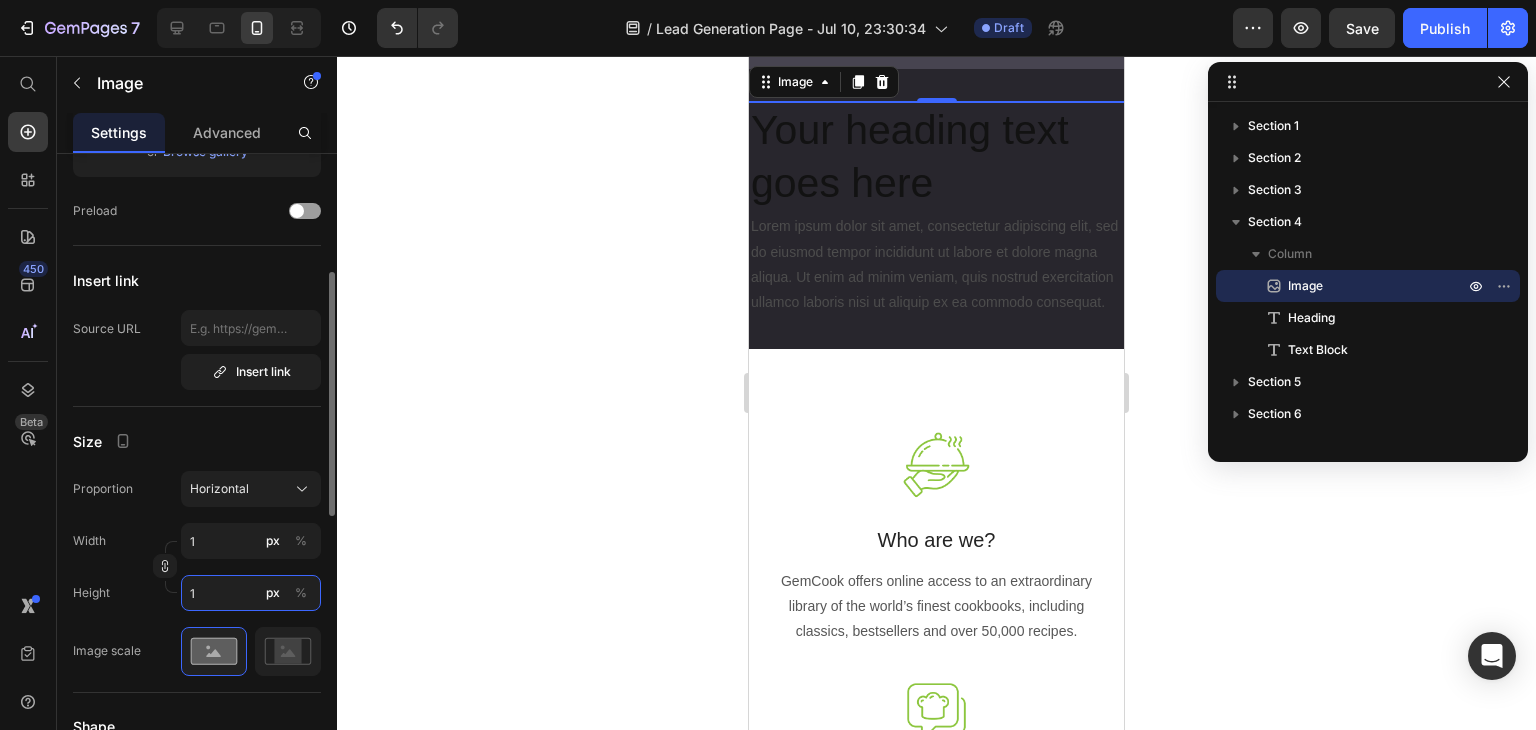type on "13" 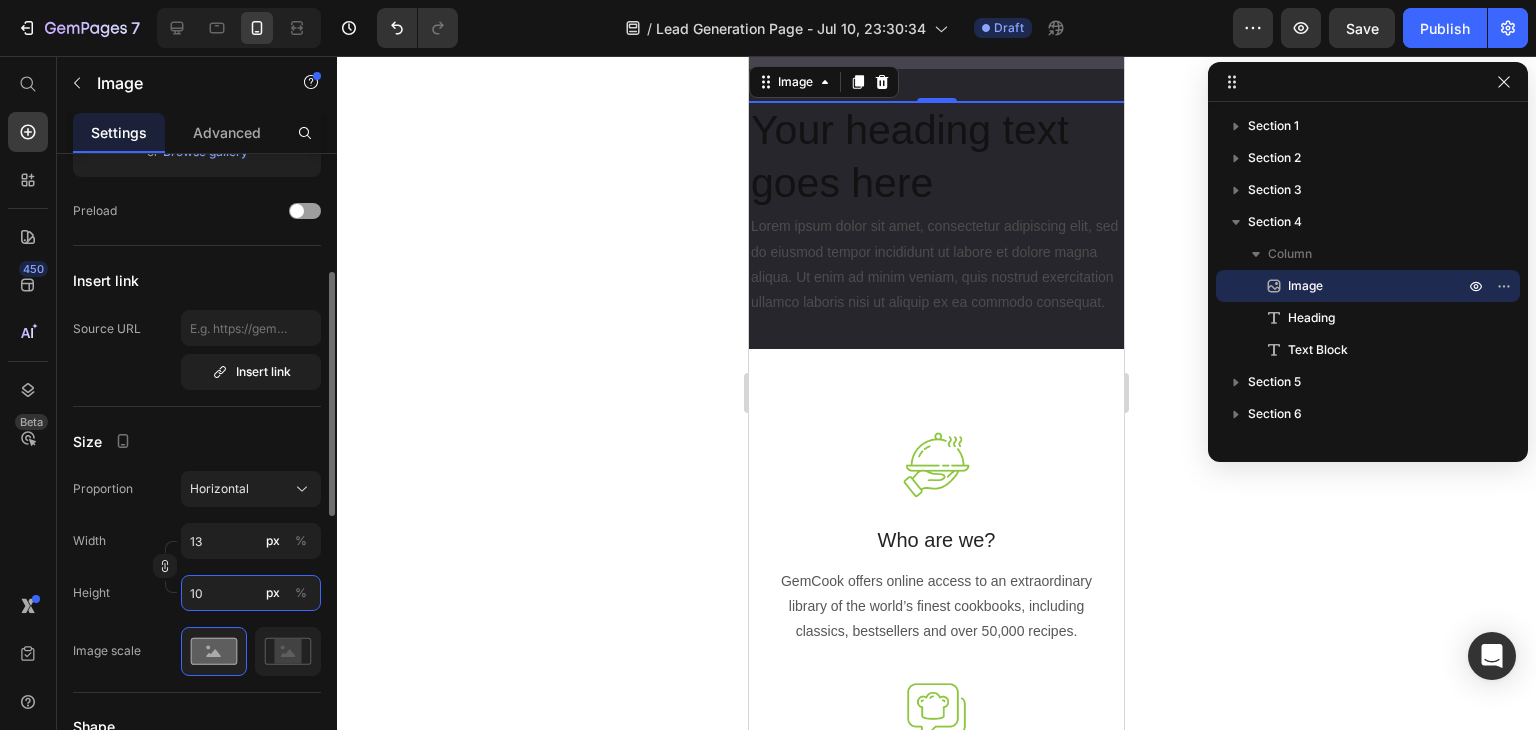 type on "133" 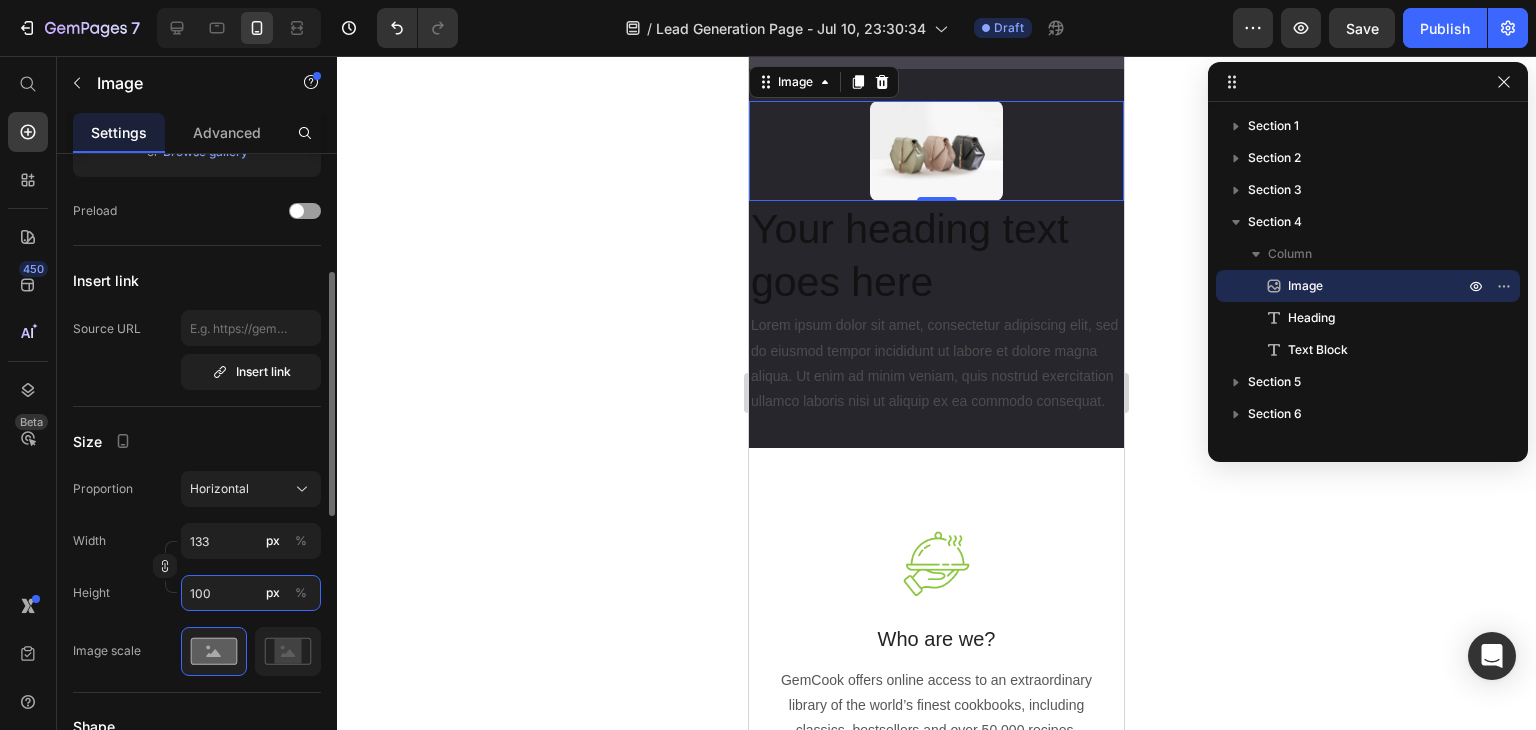 type on "13" 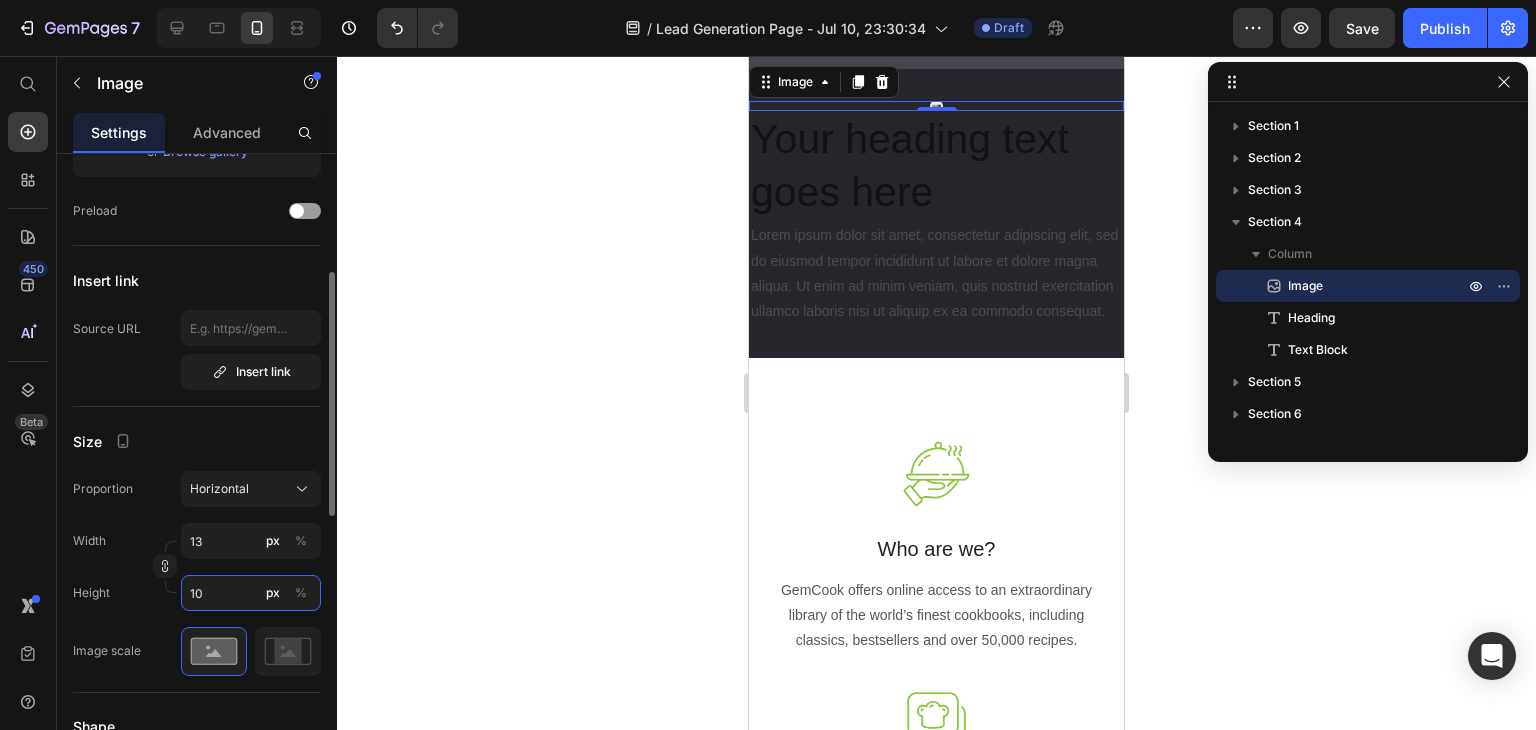 type on "1" 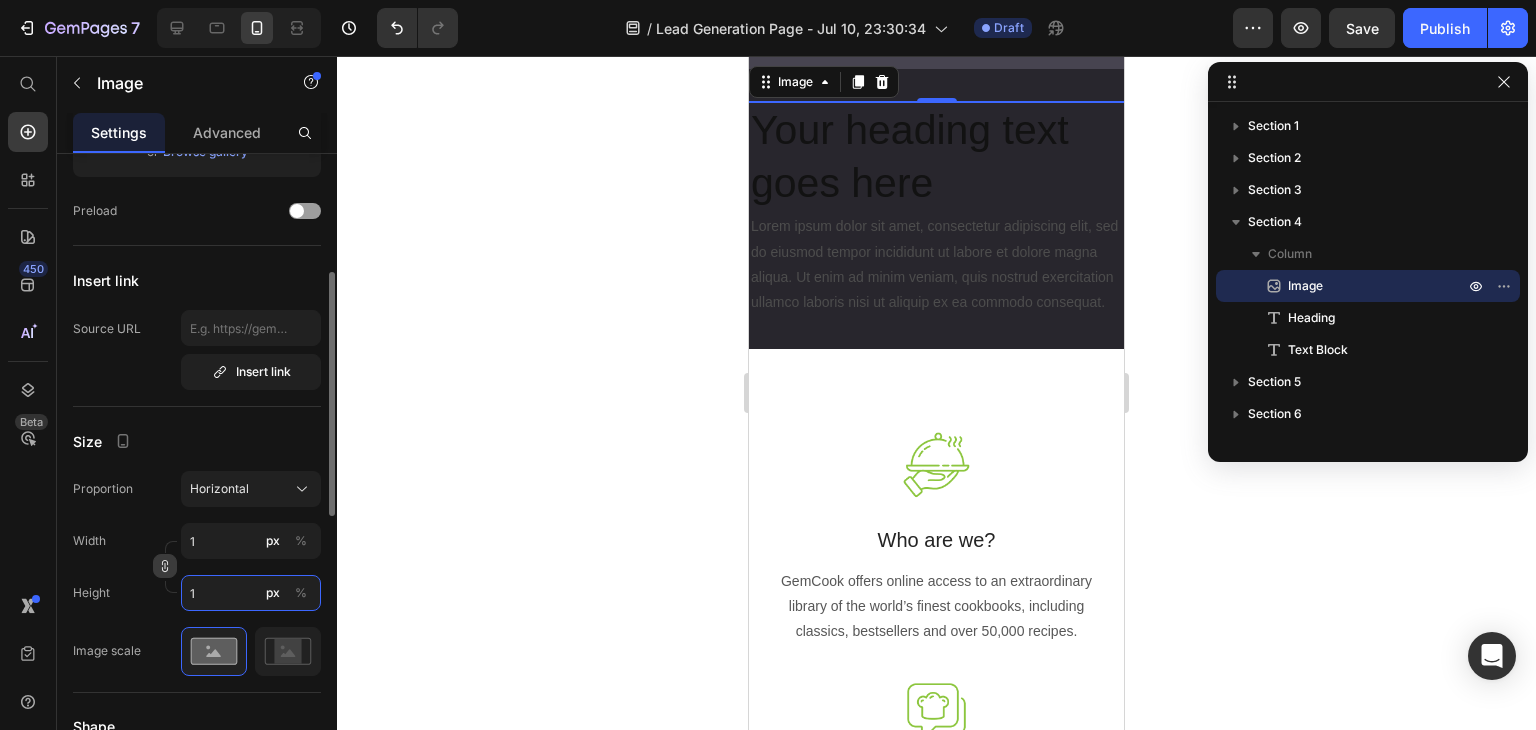 type on "1" 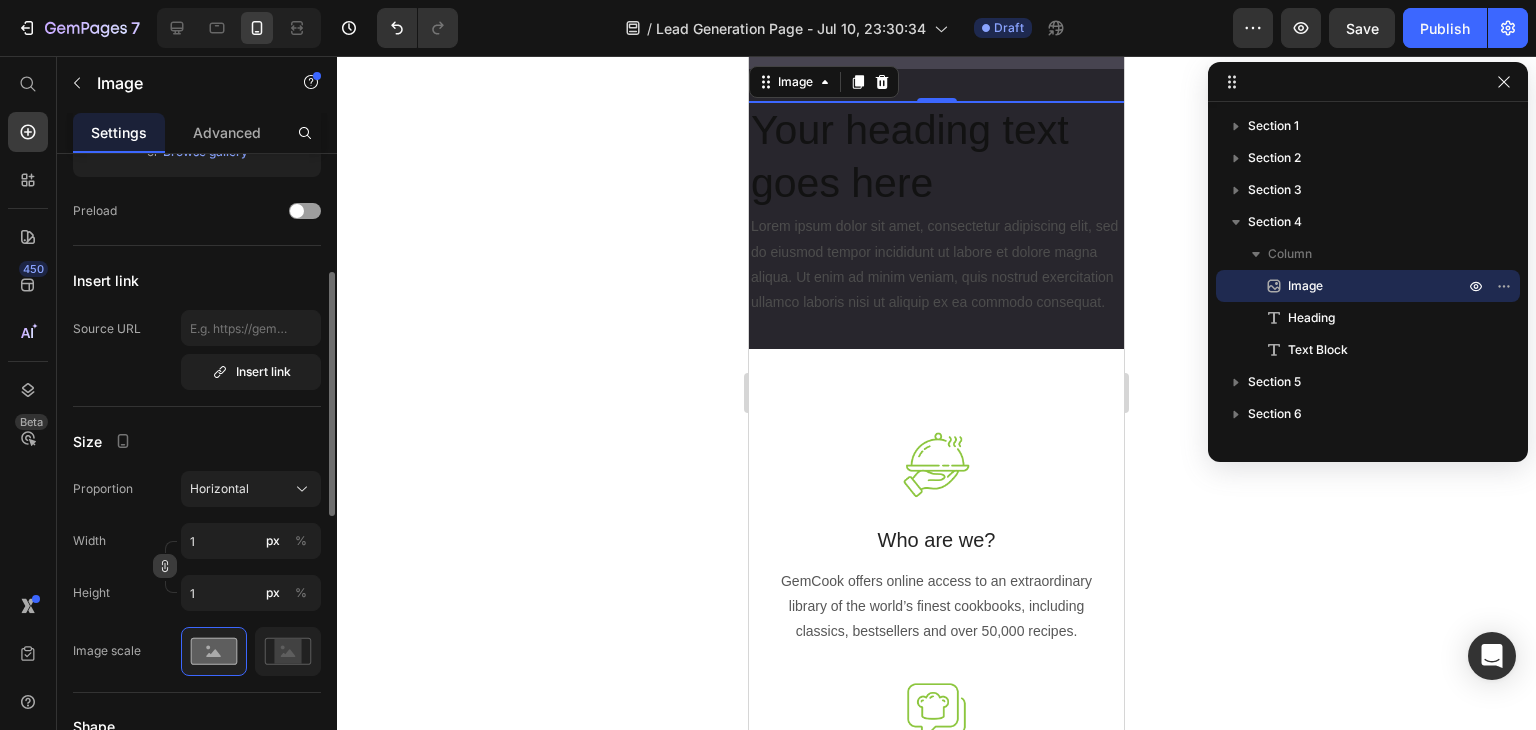 click 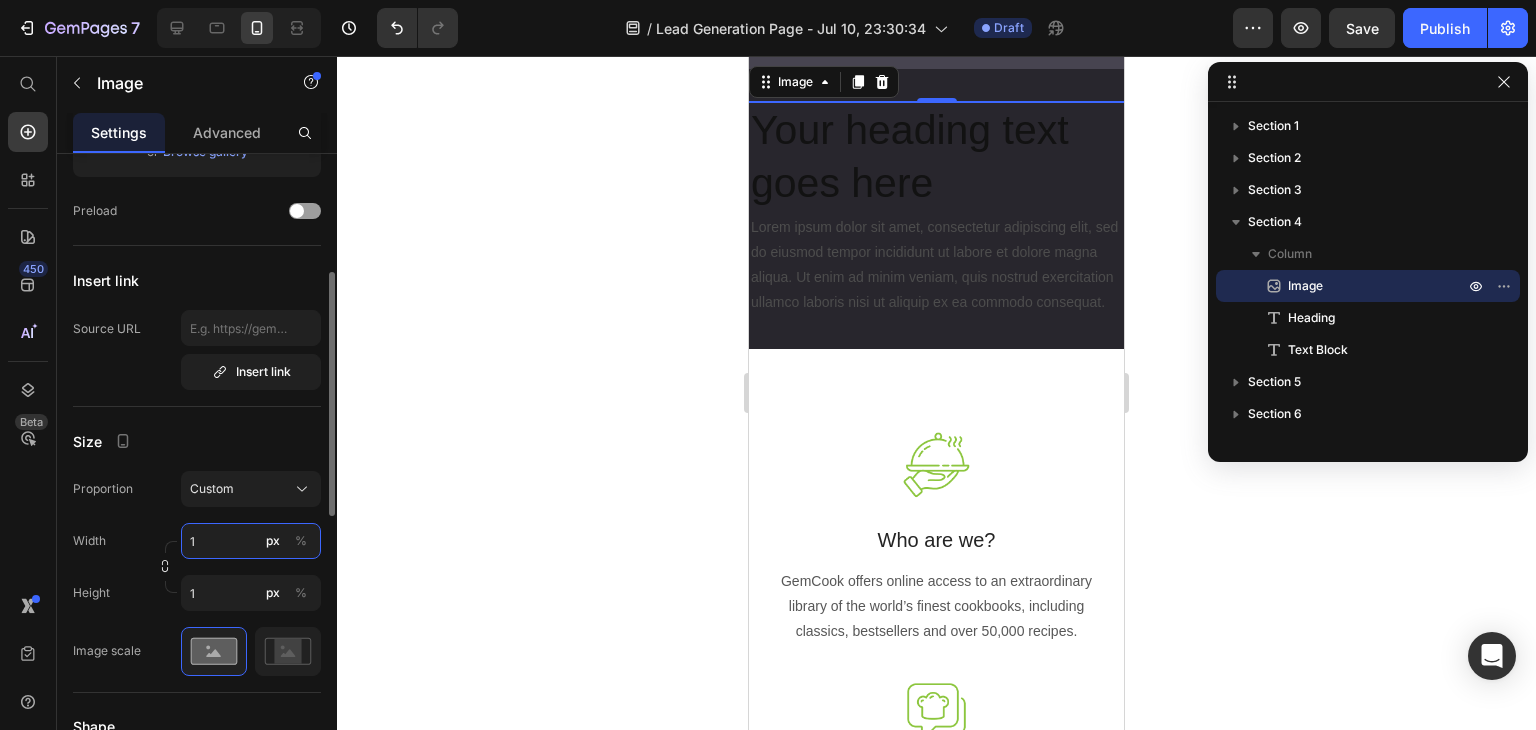 click on "1" at bounding box center (251, 541) 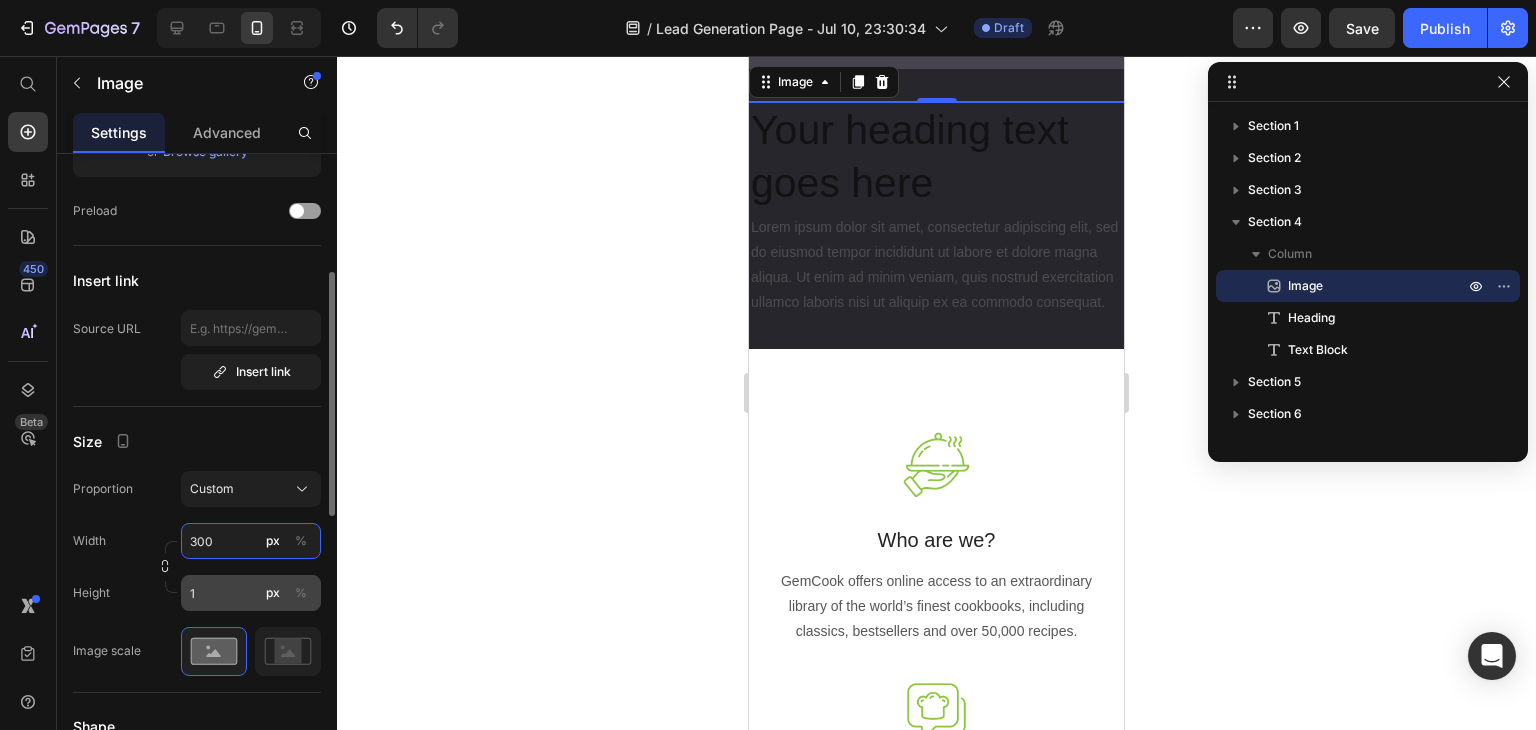 type on "300" 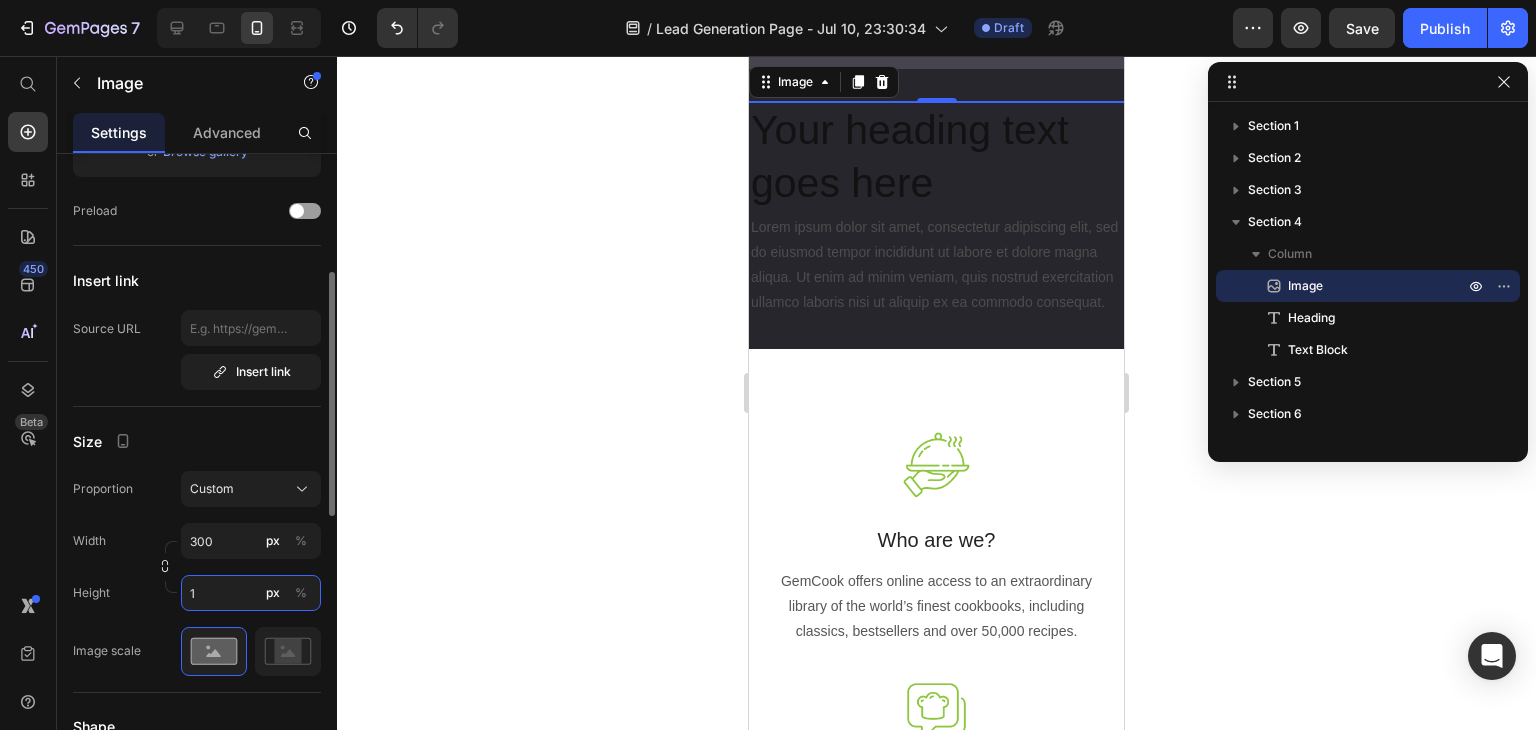 click on "1" at bounding box center [251, 593] 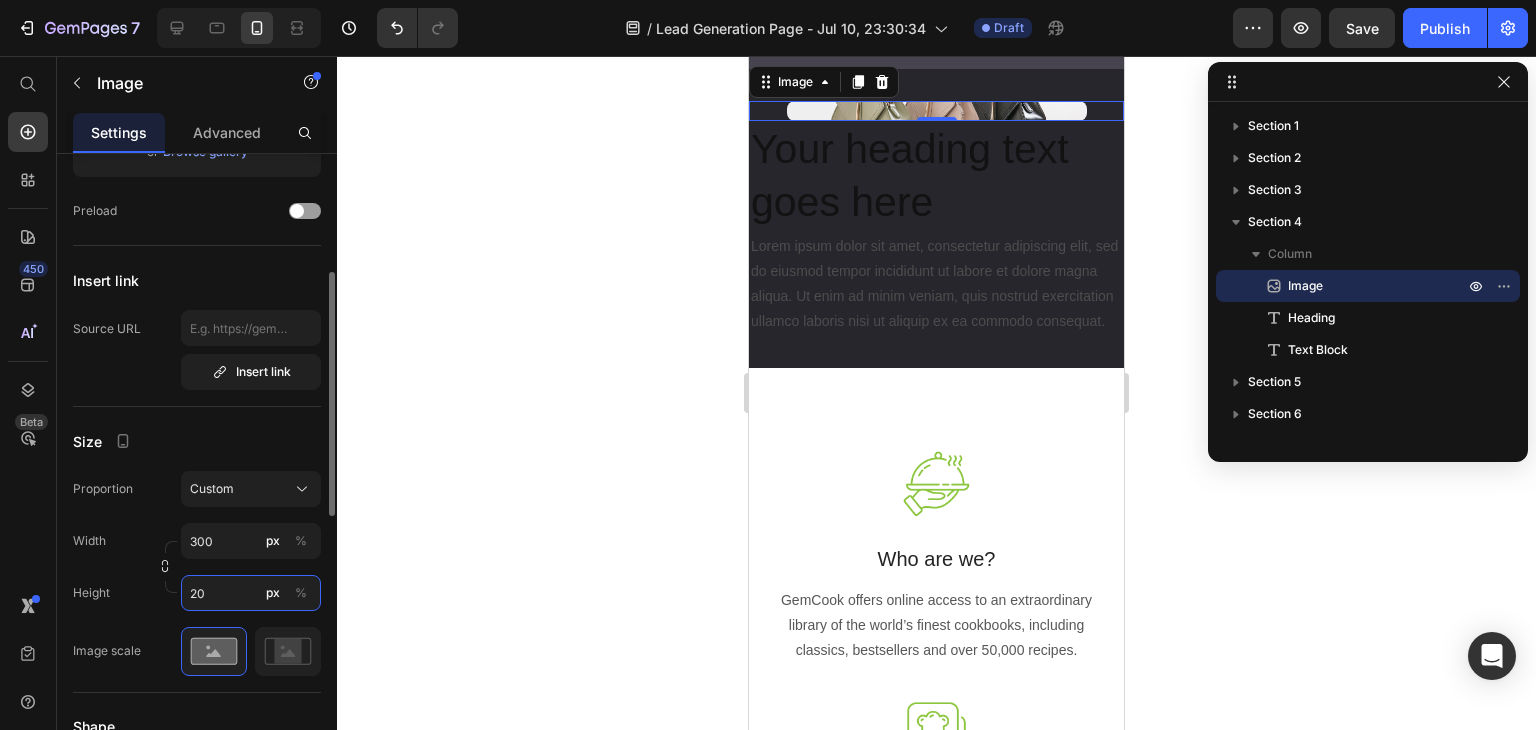 type on "2" 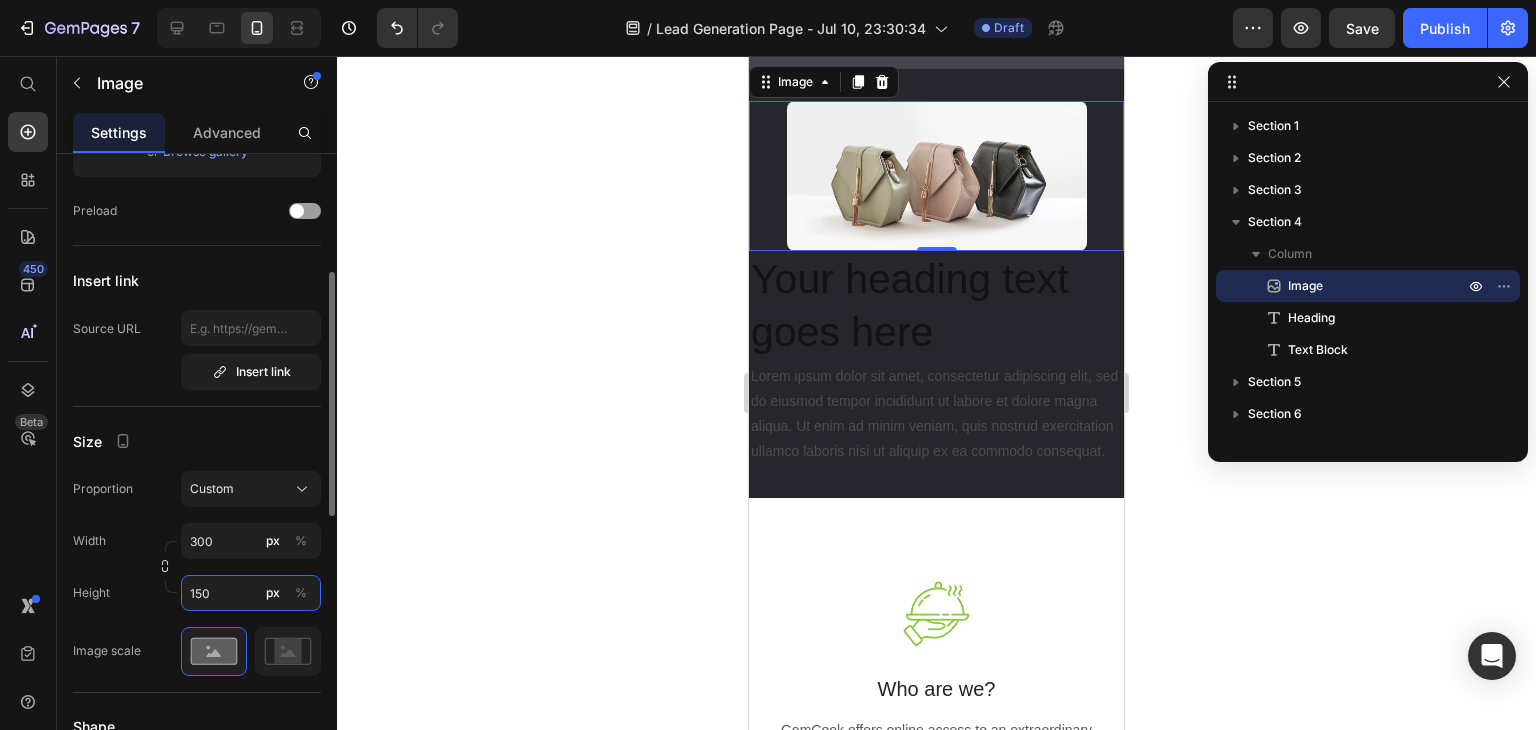 type on "150" 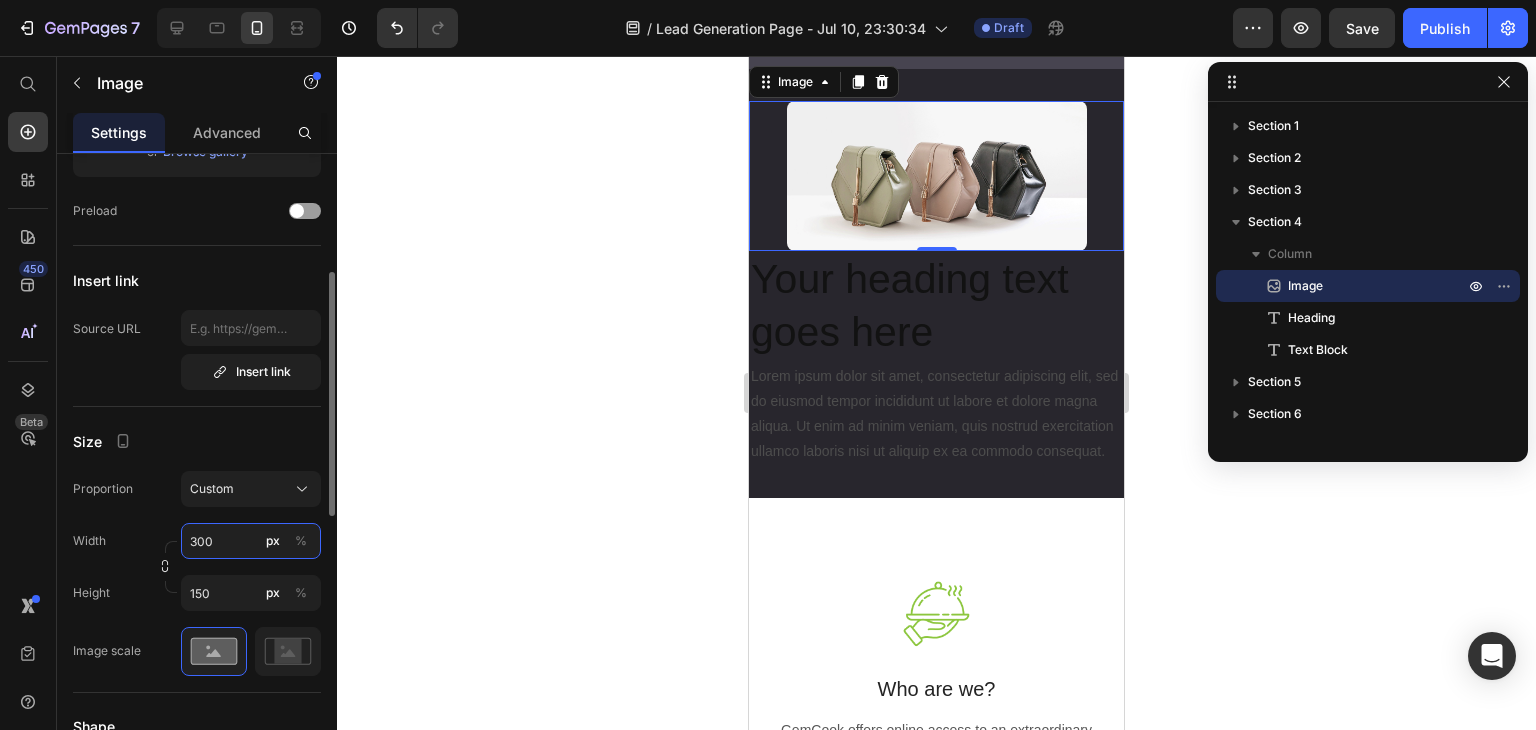 click on "300" at bounding box center (251, 541) 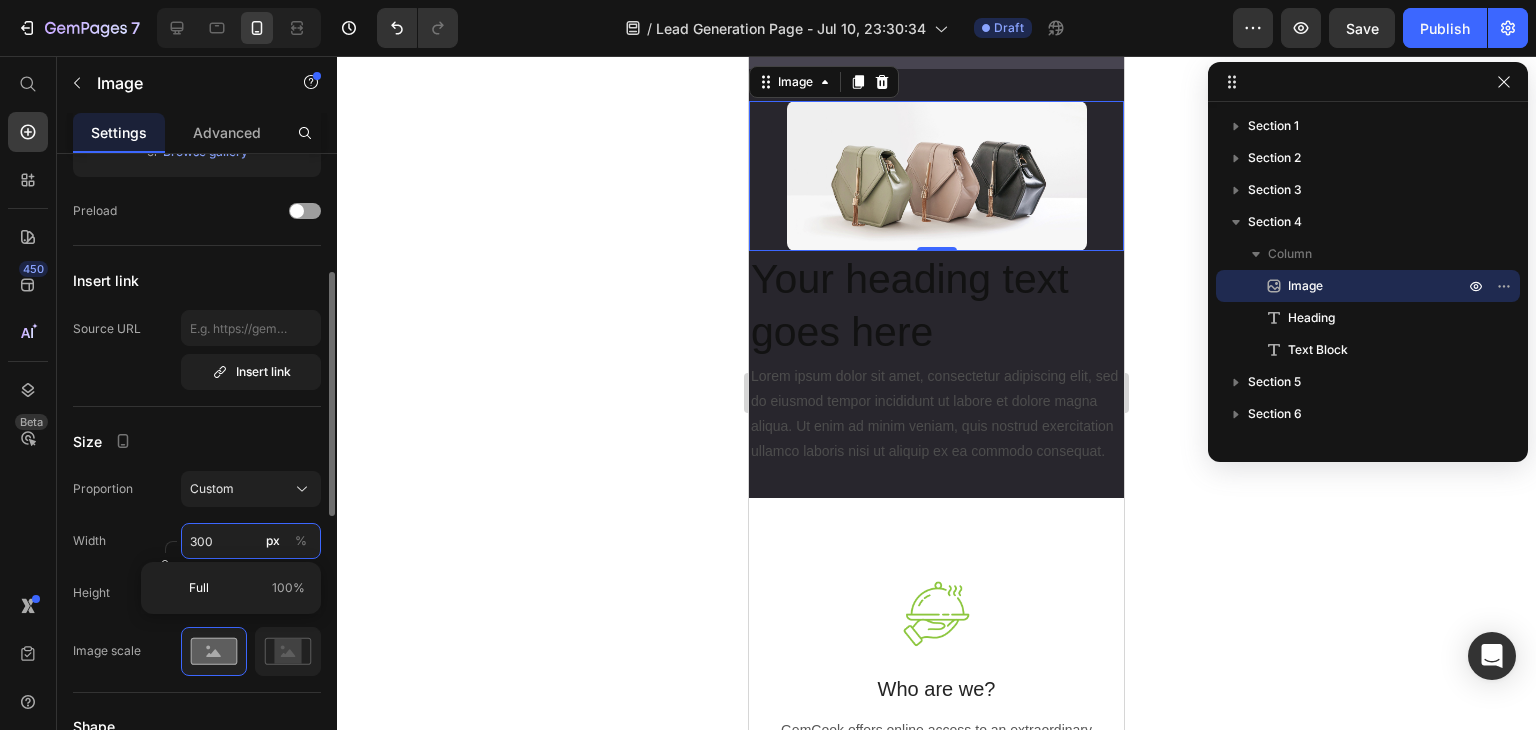 click on "300" at bounding box center [251, 541] 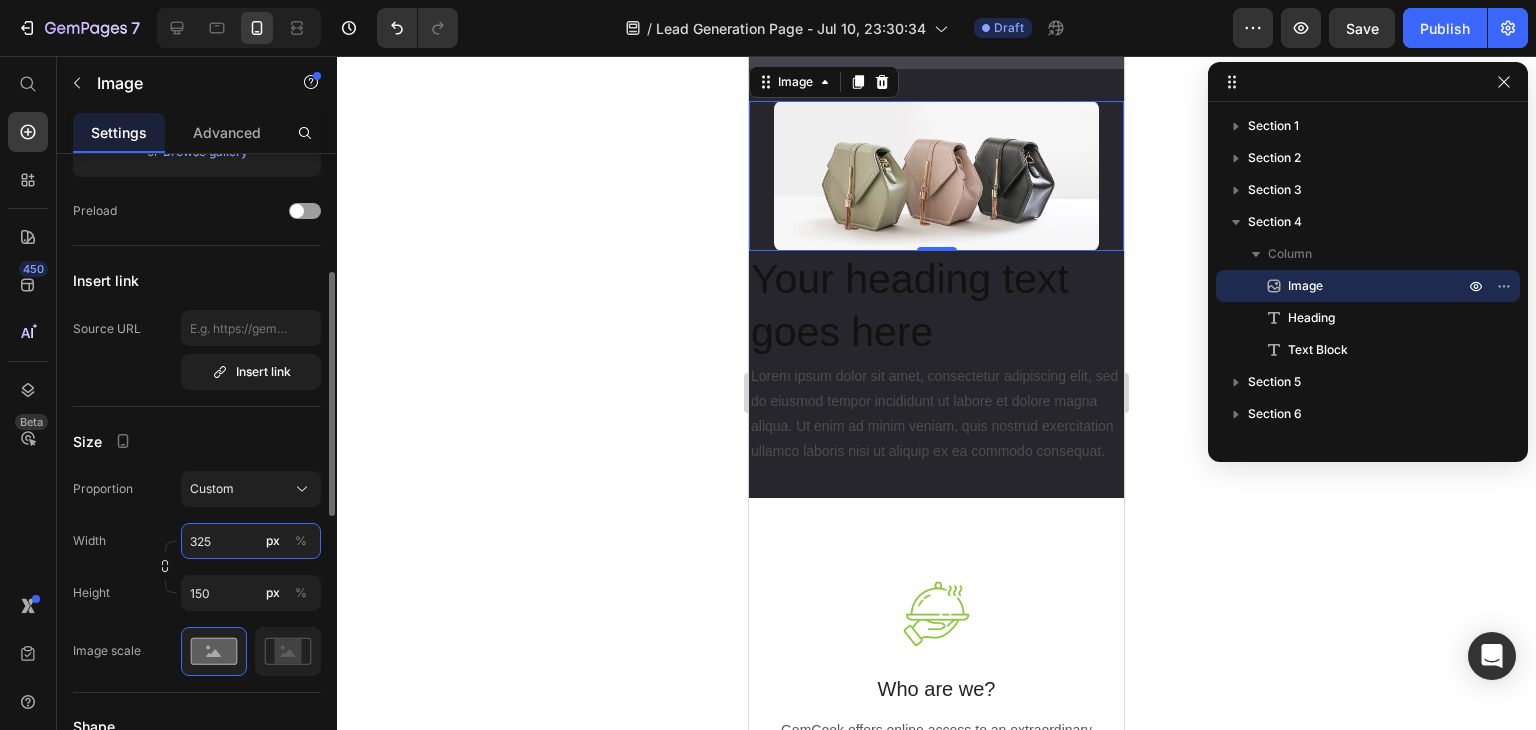 type on "325" 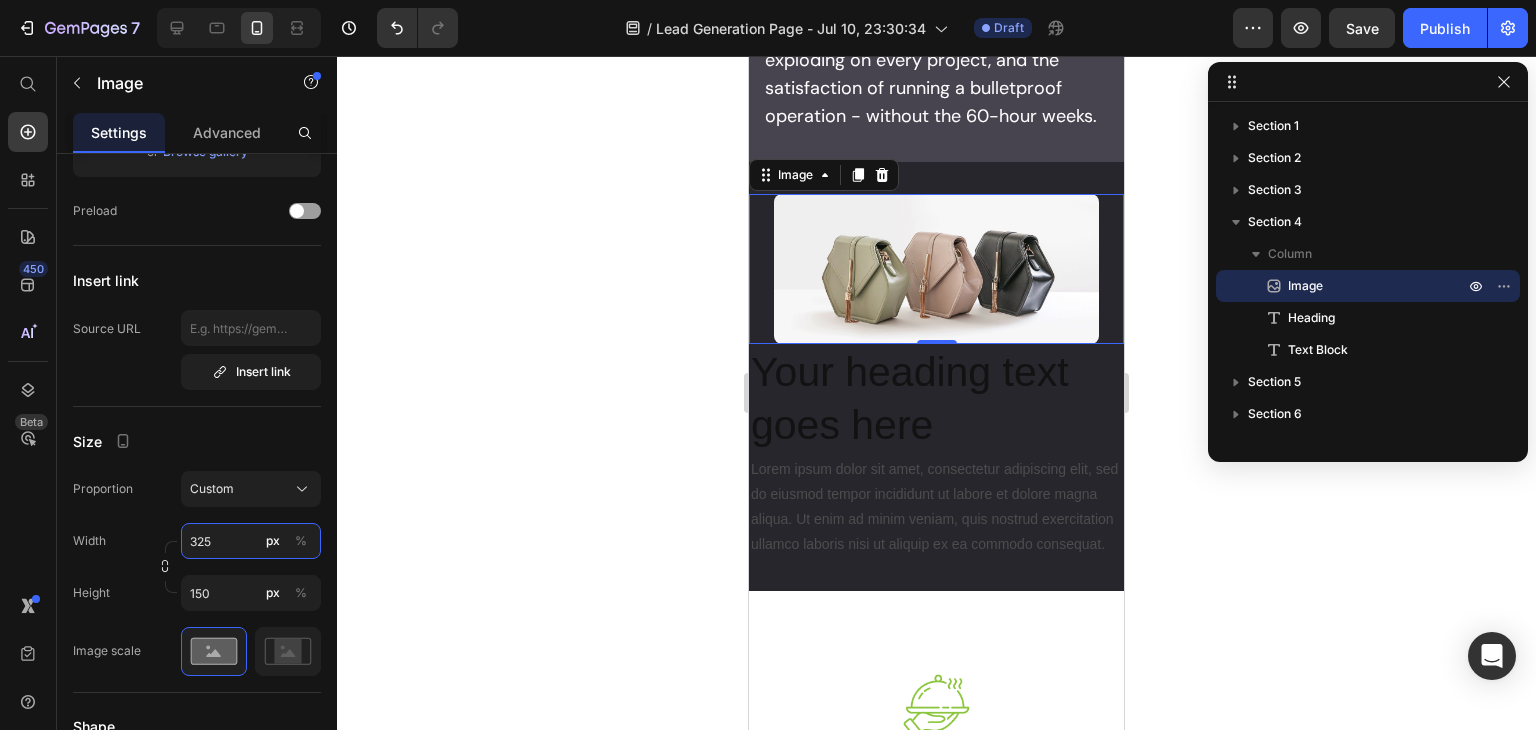 scroll, scrollTop: 2729, scrollLeft: 0, axis: vertical 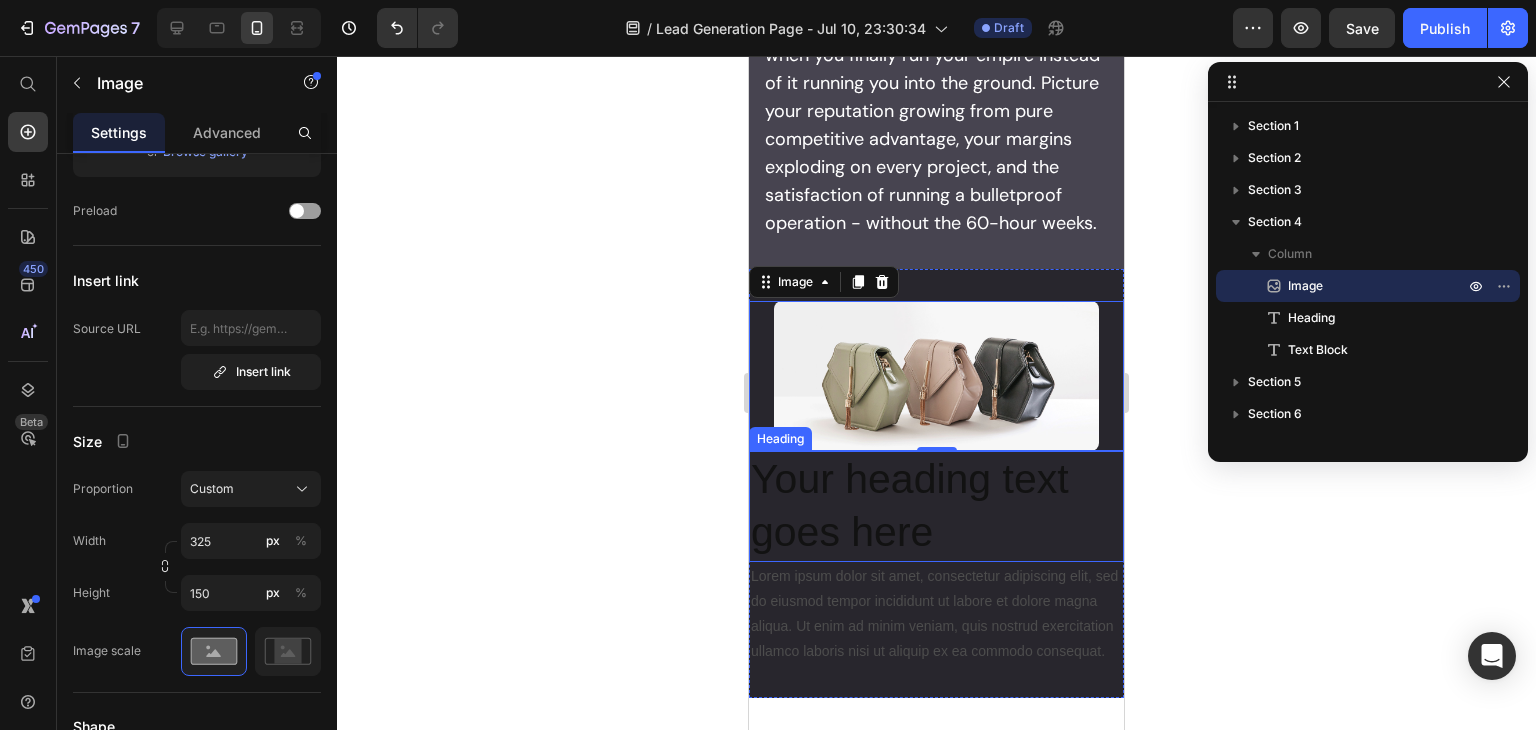 click on "Your heading text goes here" at bounding box center [936, 506] 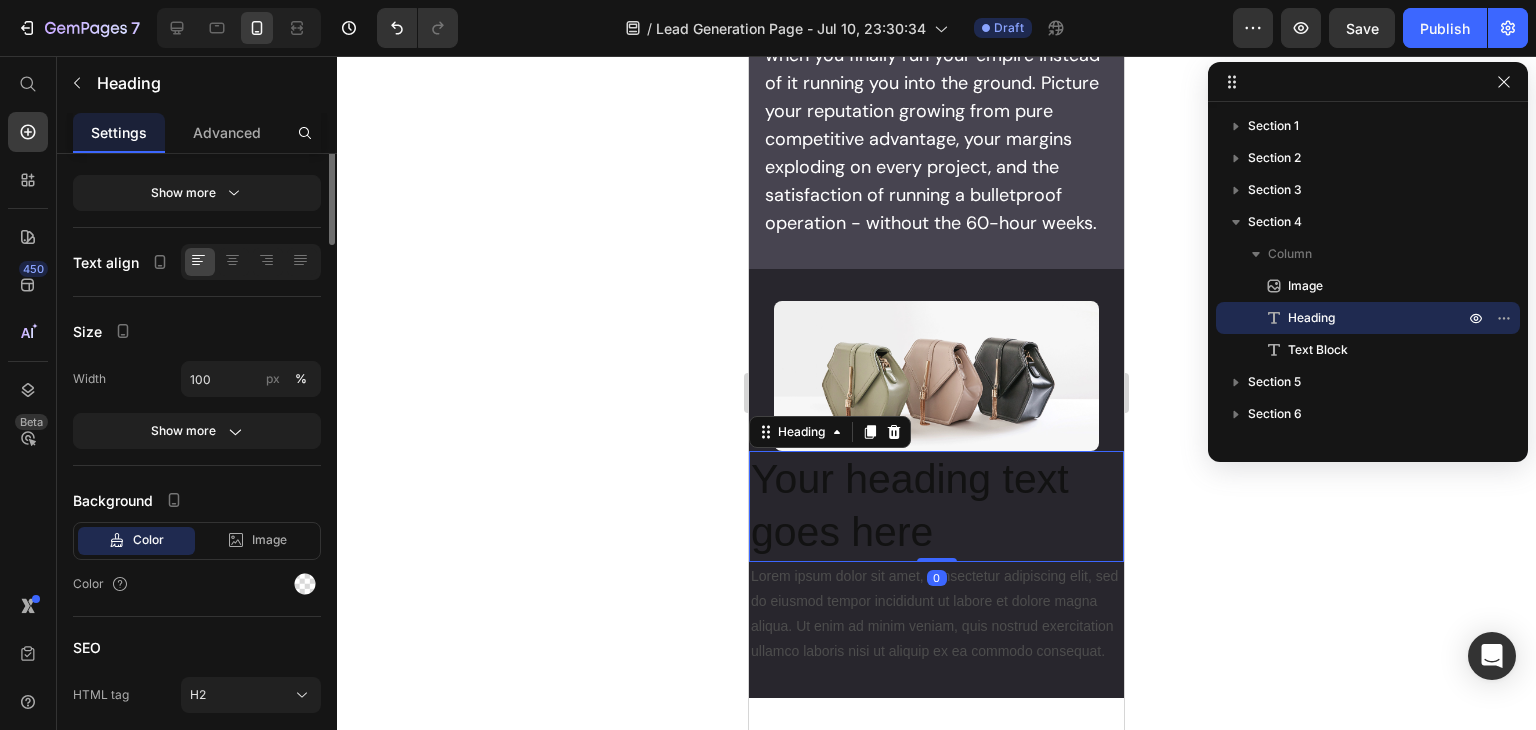 scroll, scrollTop: 0, scrollLeft: 0, axis: both 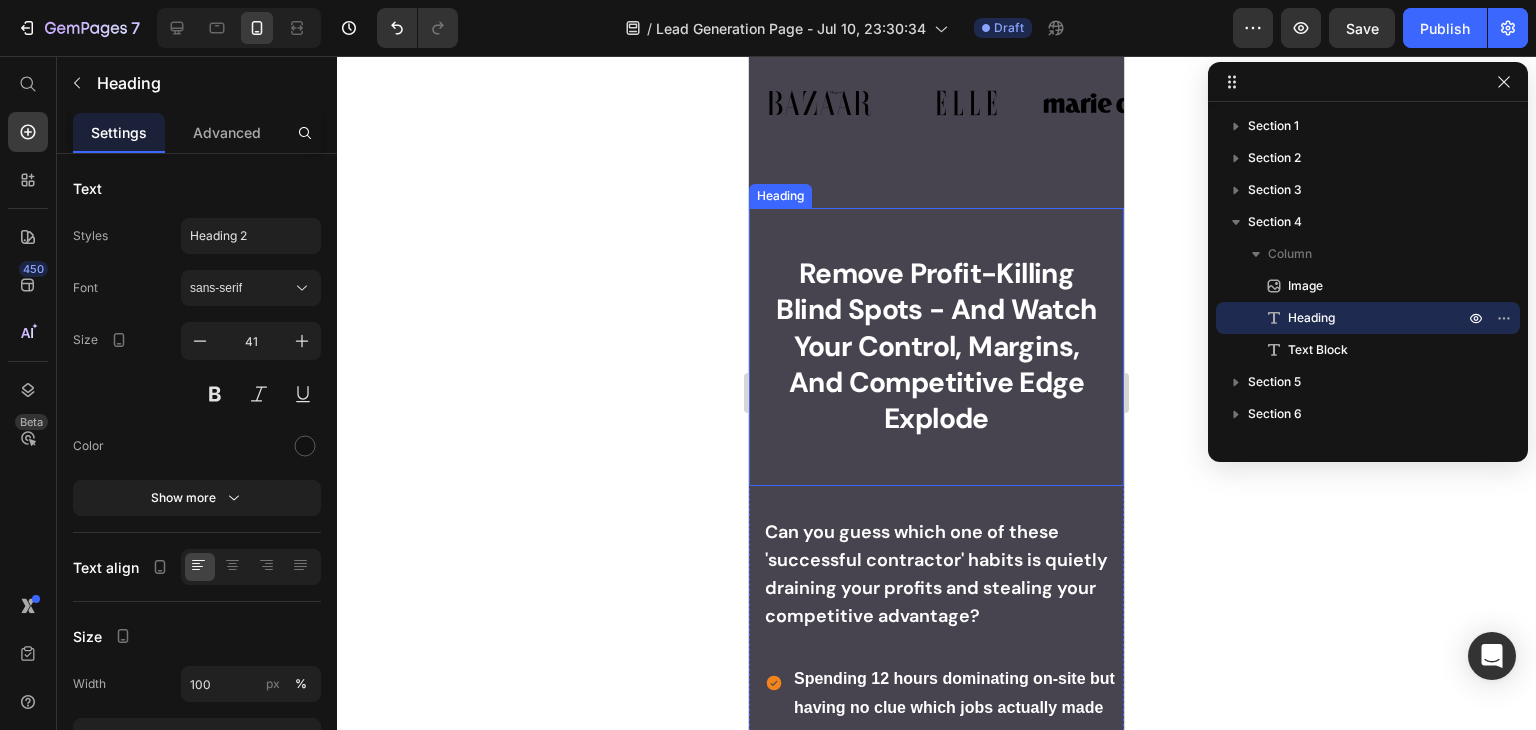 click on "Remove Profit-Killing Blind Spots - And Watch Your Control, Margins, And Competitive Edge Explode" at bounding box center [936, 347] 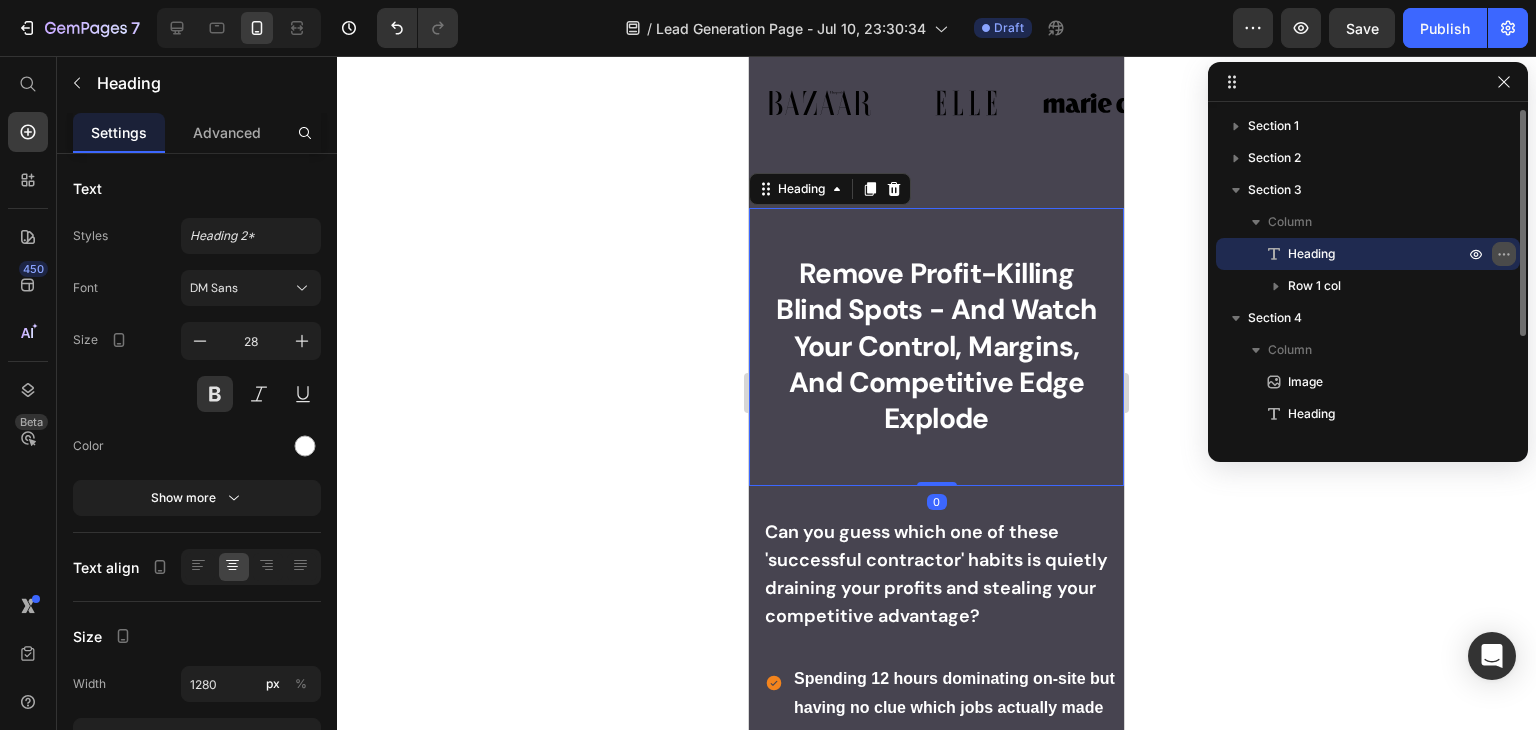 click 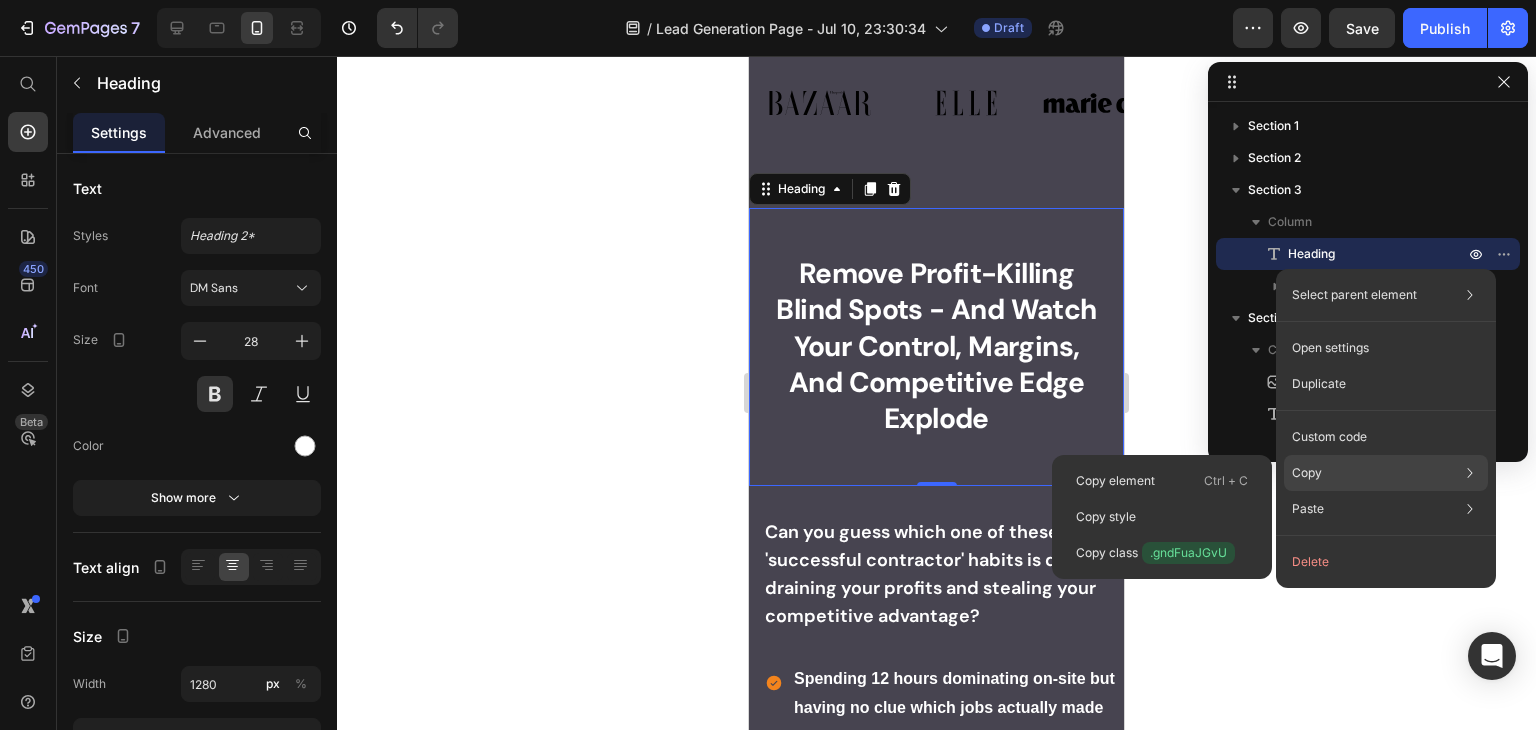 click on "Copy Copy element  Ctrl + C Copy style  Copy class  .gndFuaJGvU" 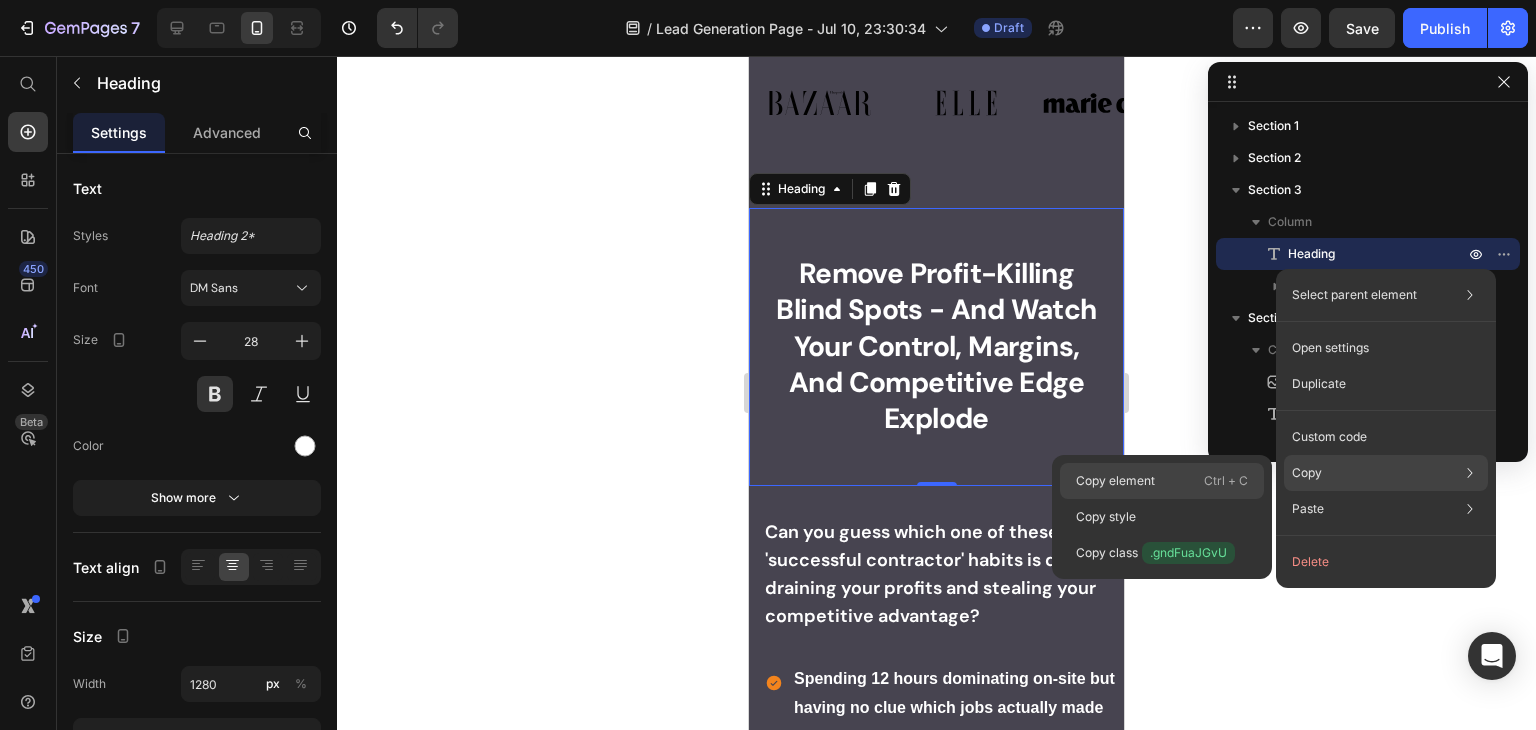 click on "Copy element" at bounding box center (1115, 481) 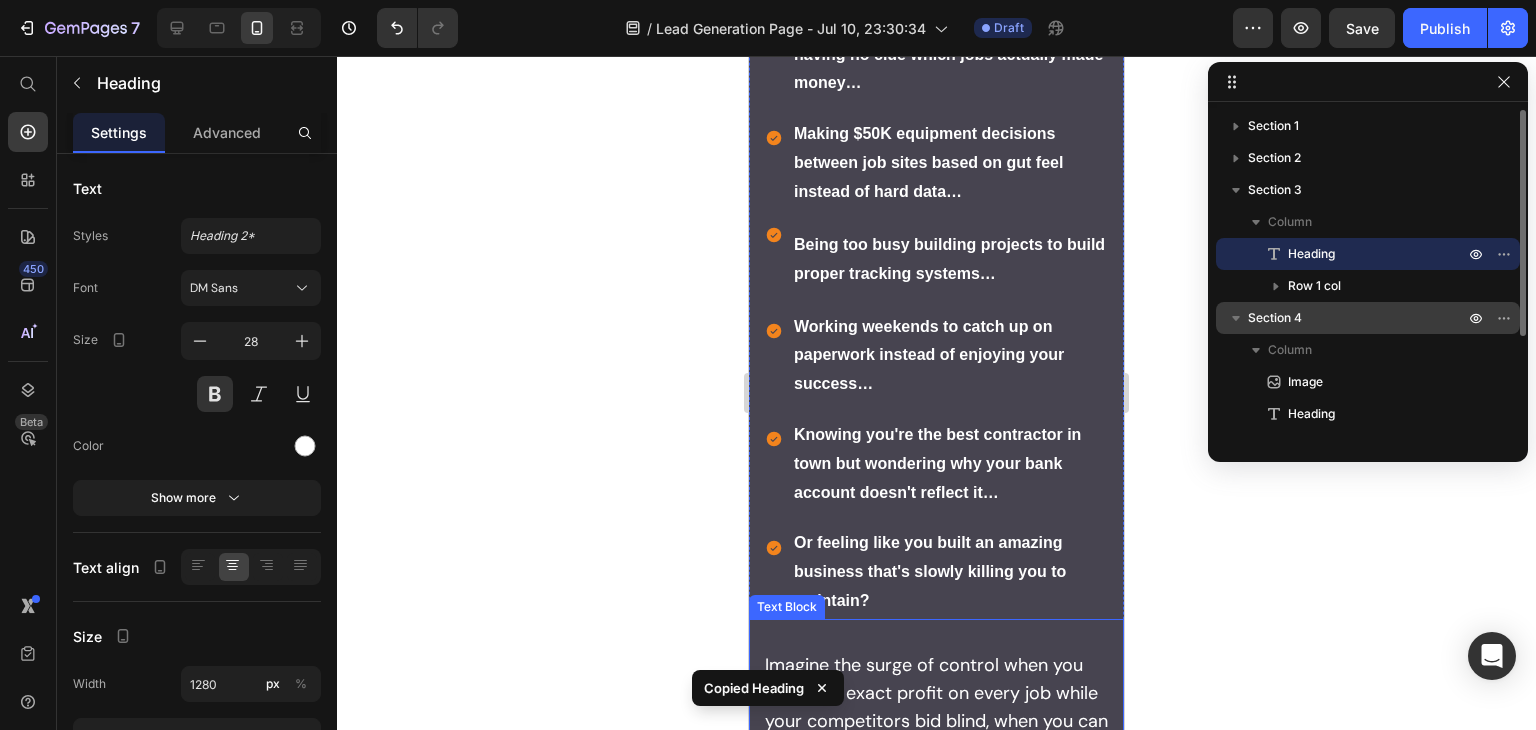 scroll, scrollTop: 2400, scrollLeft: 0, axis: vertical 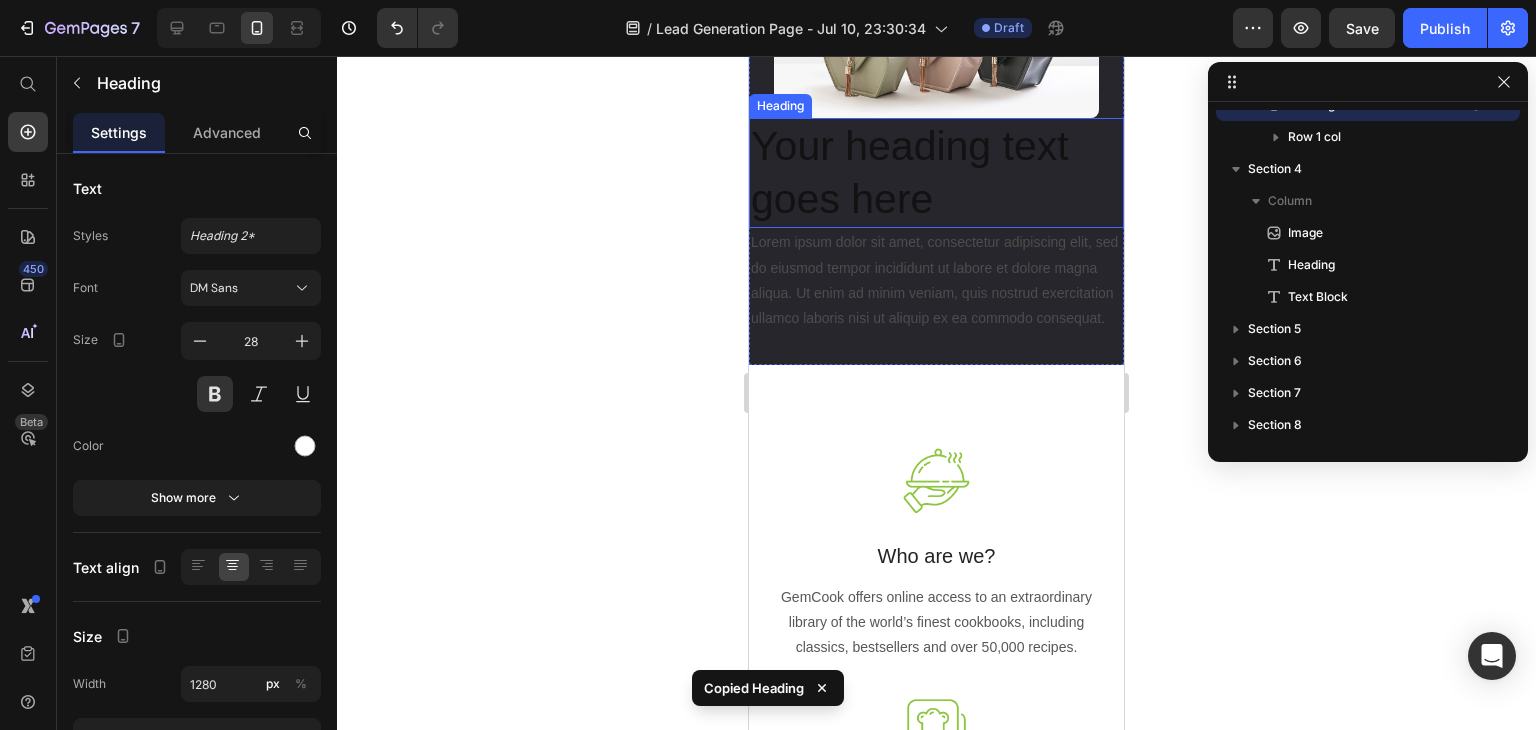 click on "Your heading text goes here" at bounding box center [936, 173] 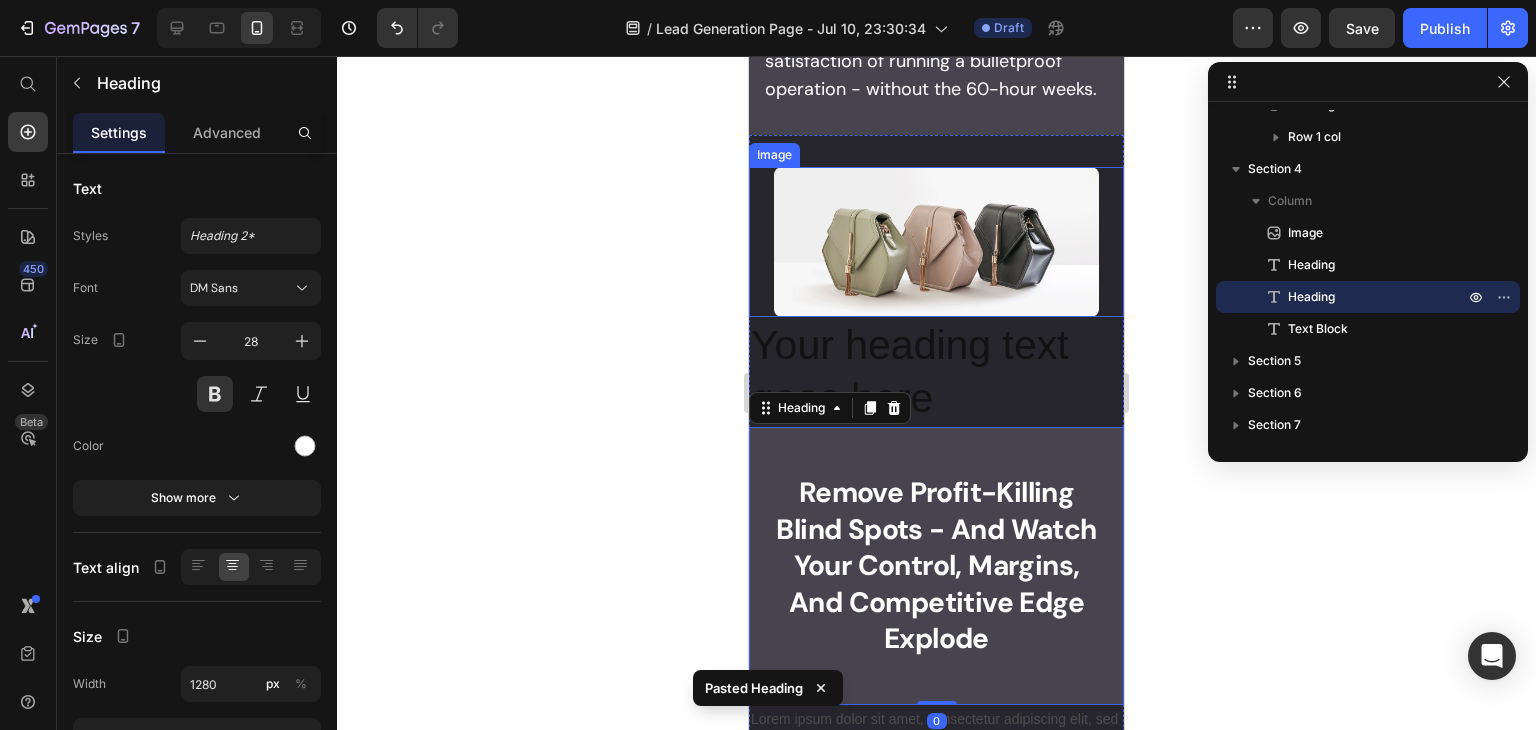 scroll, scrollTop: 2900, scrollLeft: 0, axis: vertical 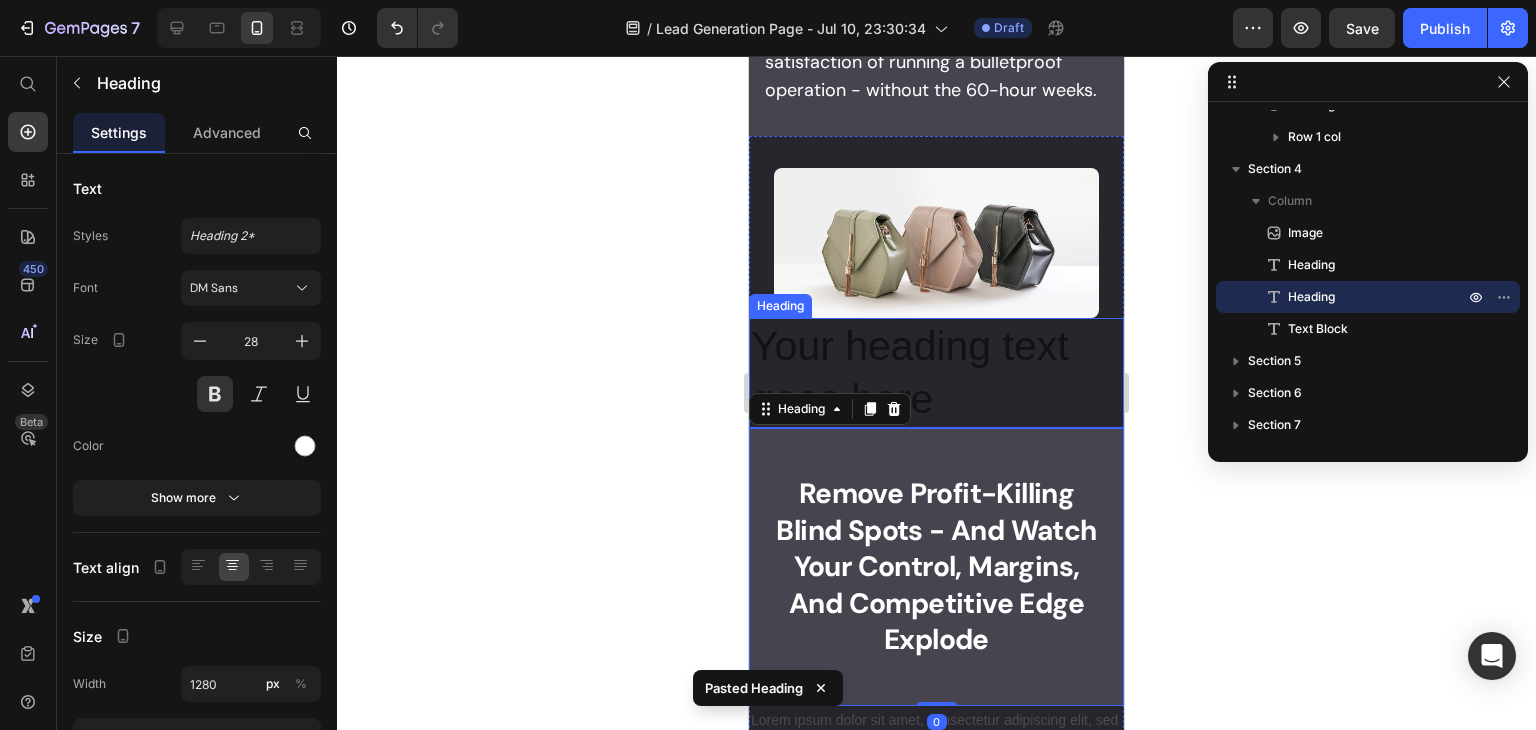 click on "Your heading text goes here" at bounding box center [936, 373] 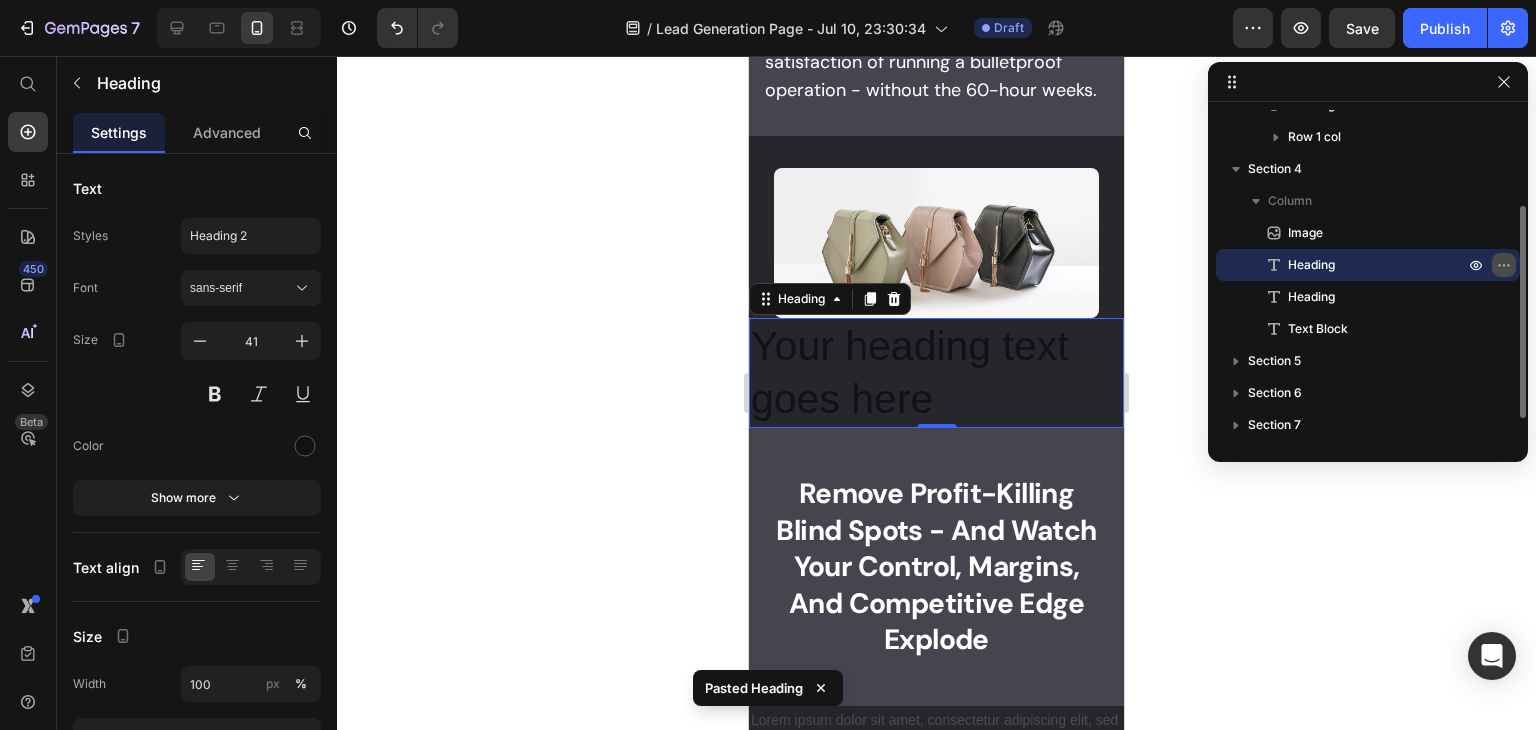 click 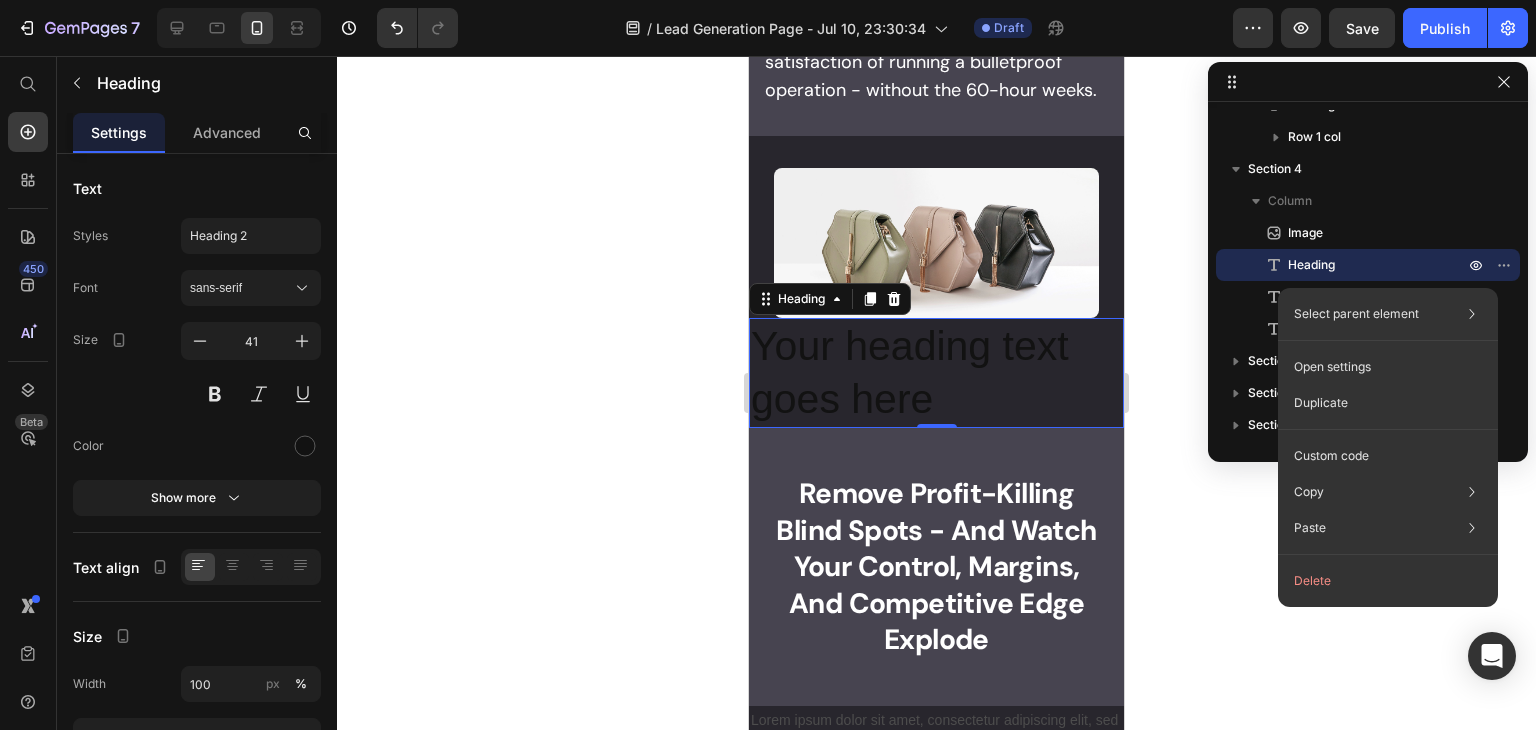 click on "Delete" 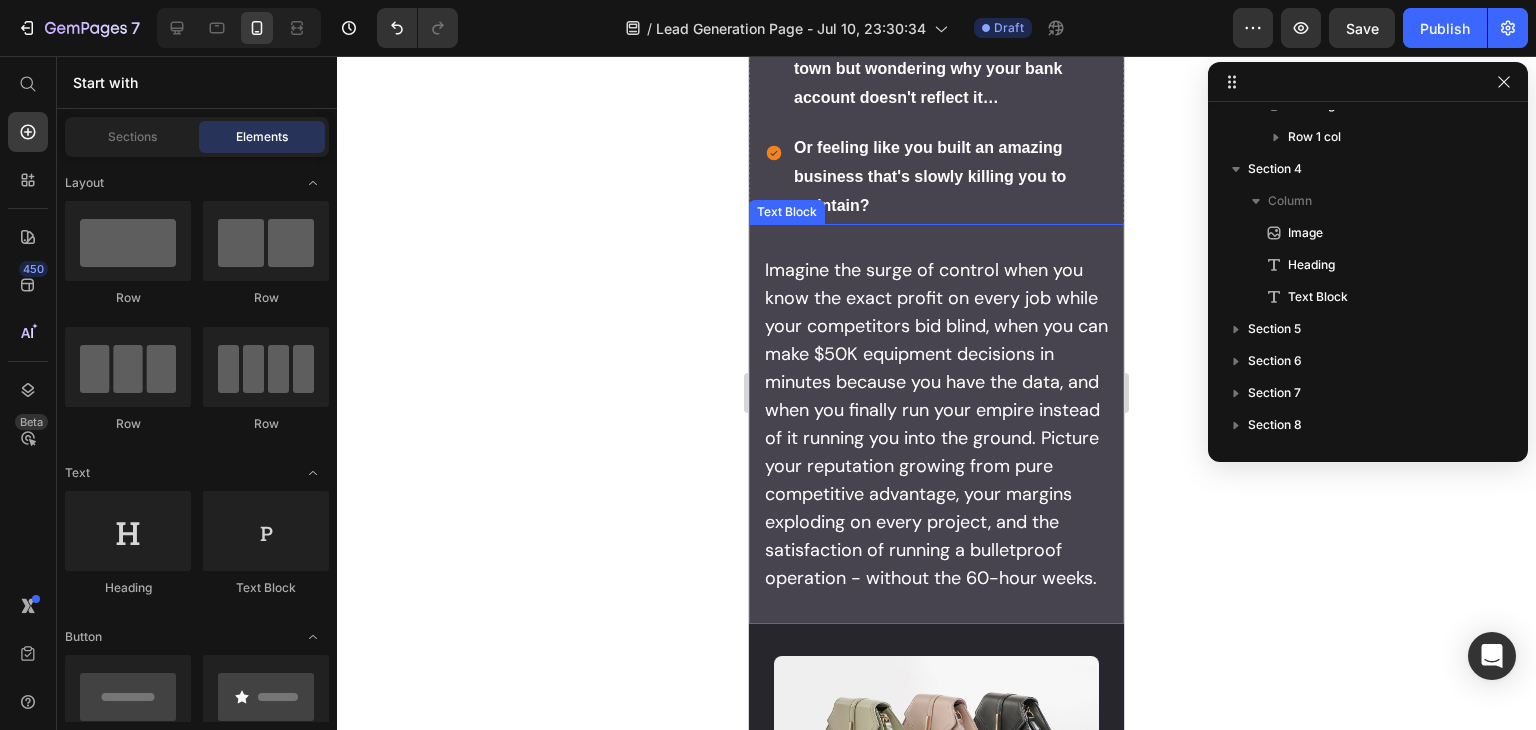 scroll, scrollTop: 2800, scrollLeft: 0, axis: vertical 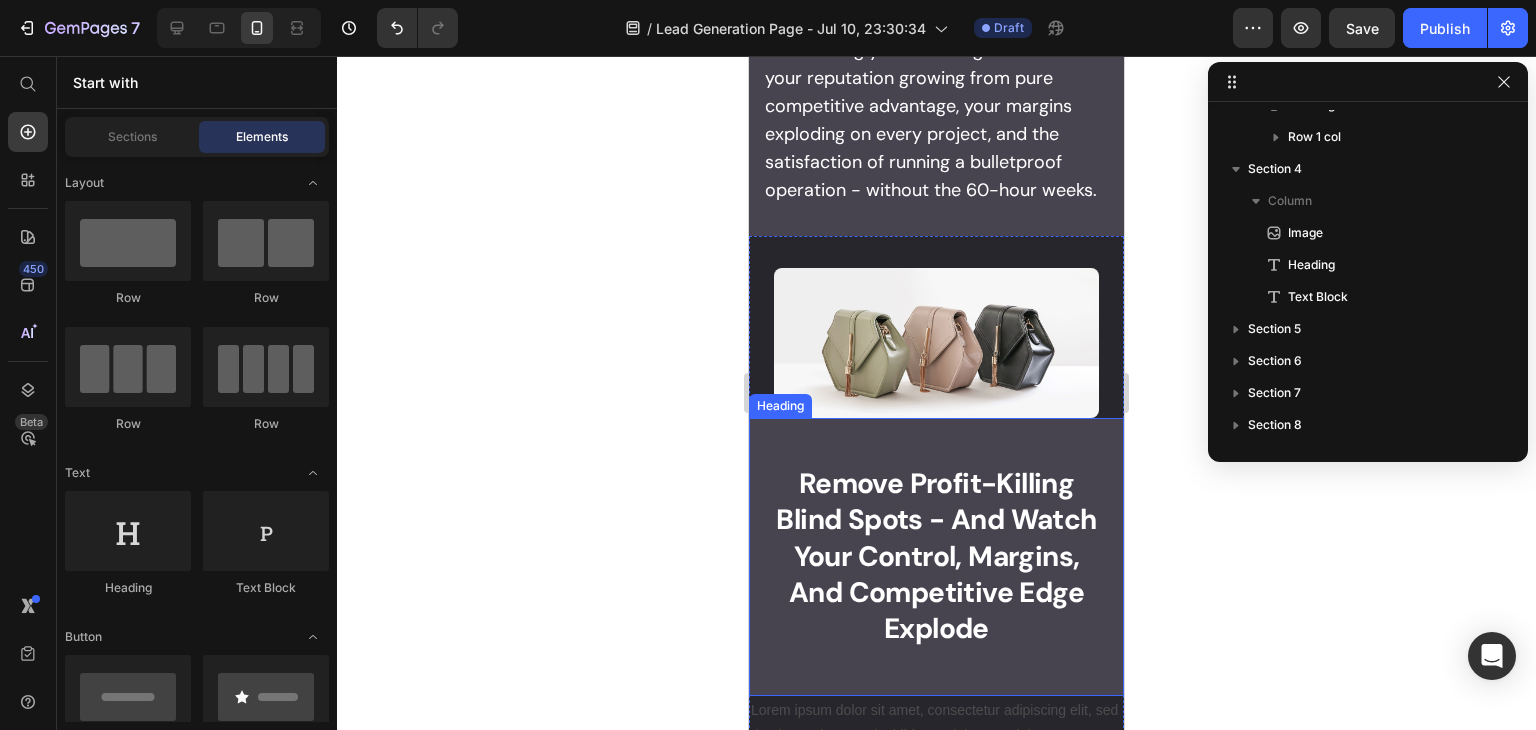 click on "Remove Profit-Killing Blind Spots - And Watch Your Control, Margins, And Competitive Edge Explode" at bounding box center (936, 557) 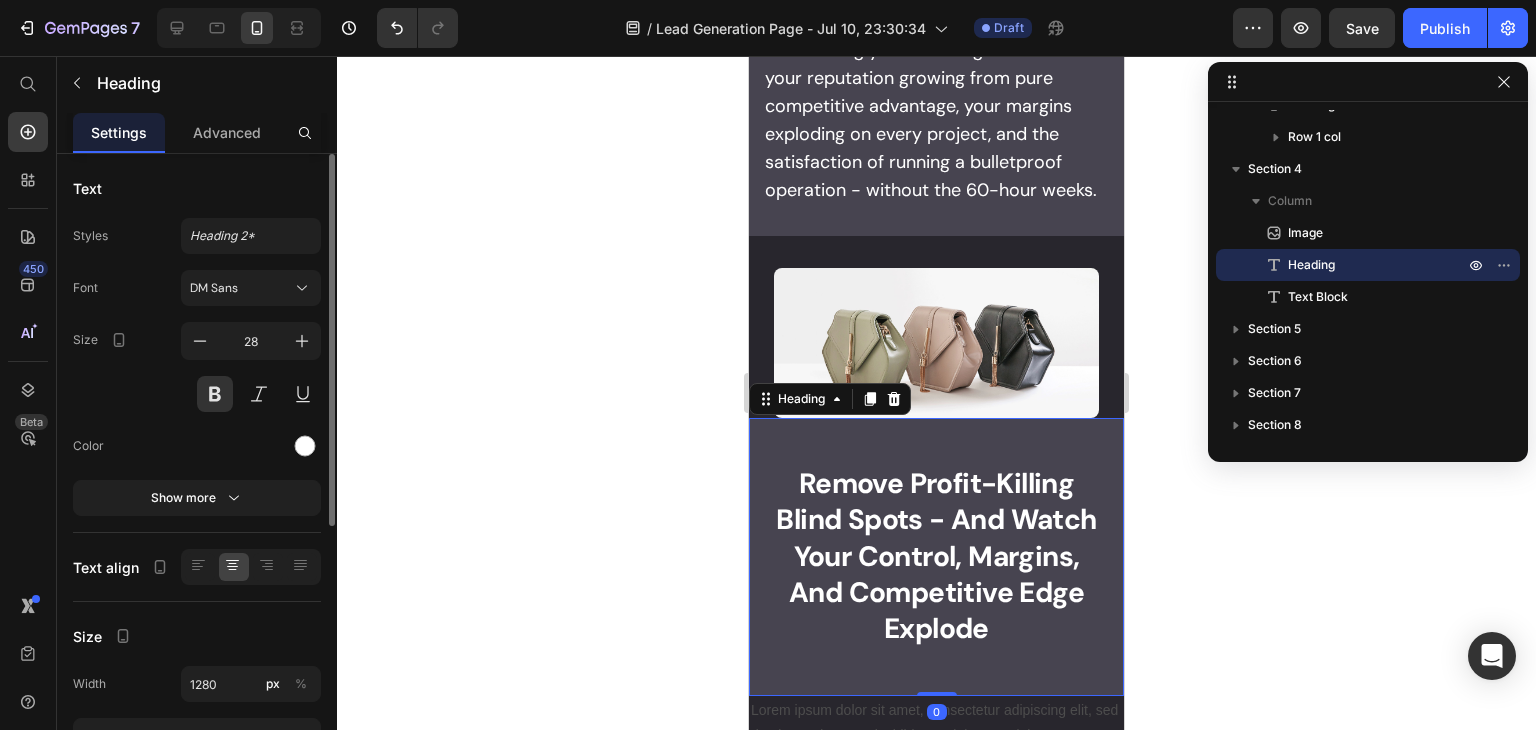 scroll, scrollTop: 441, scrollLeft: 0, axis: vertical 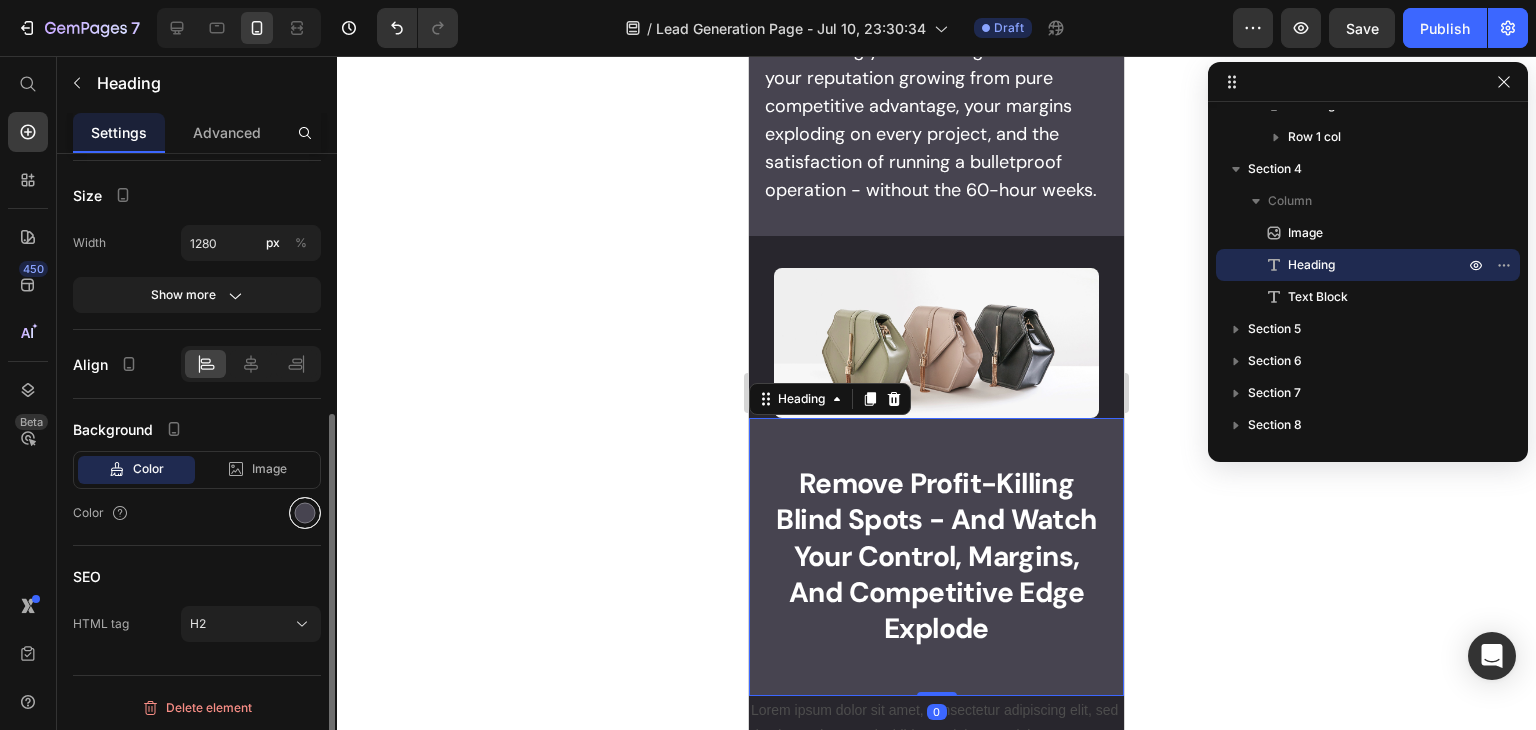 click at bounding box center (305, 513) 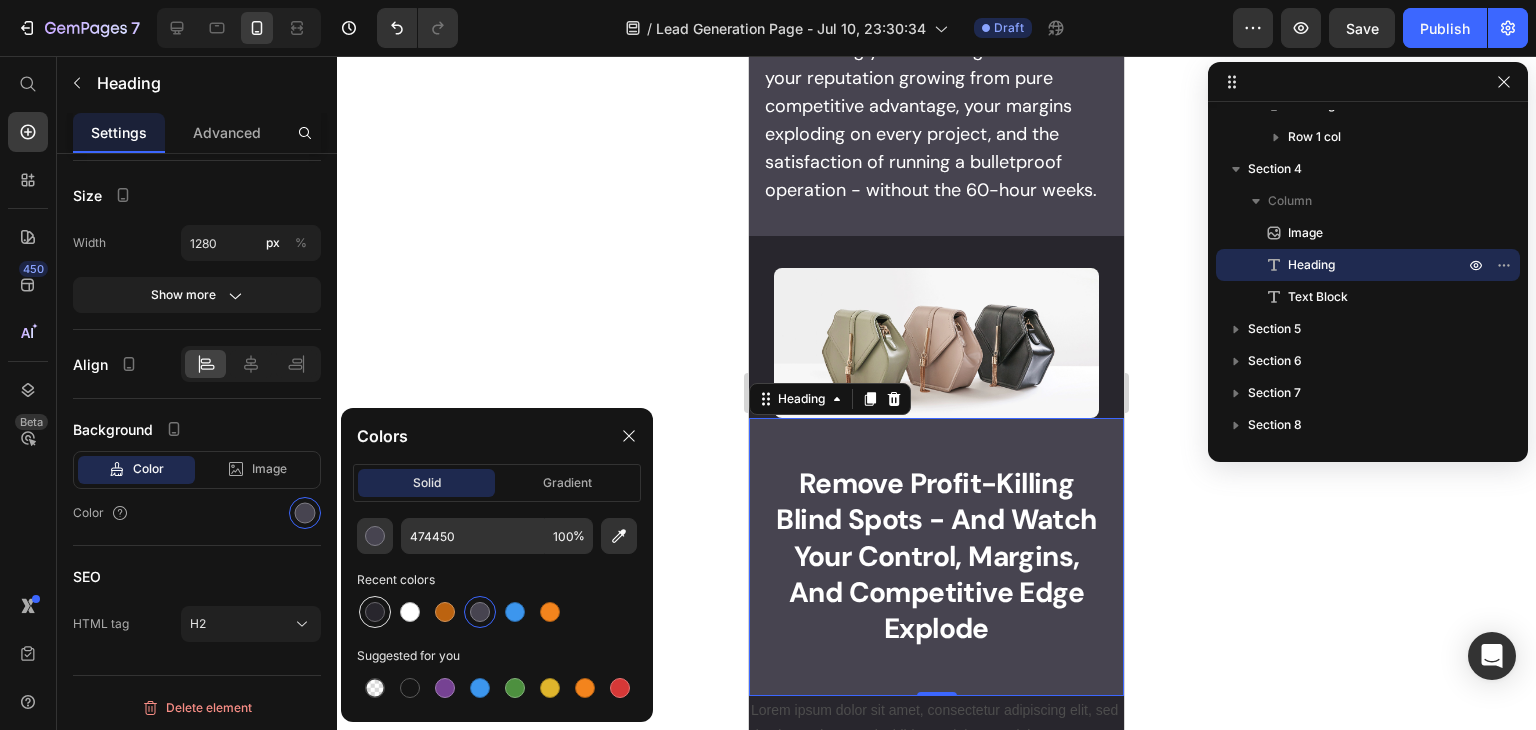 click at bounding box center (375, 612) 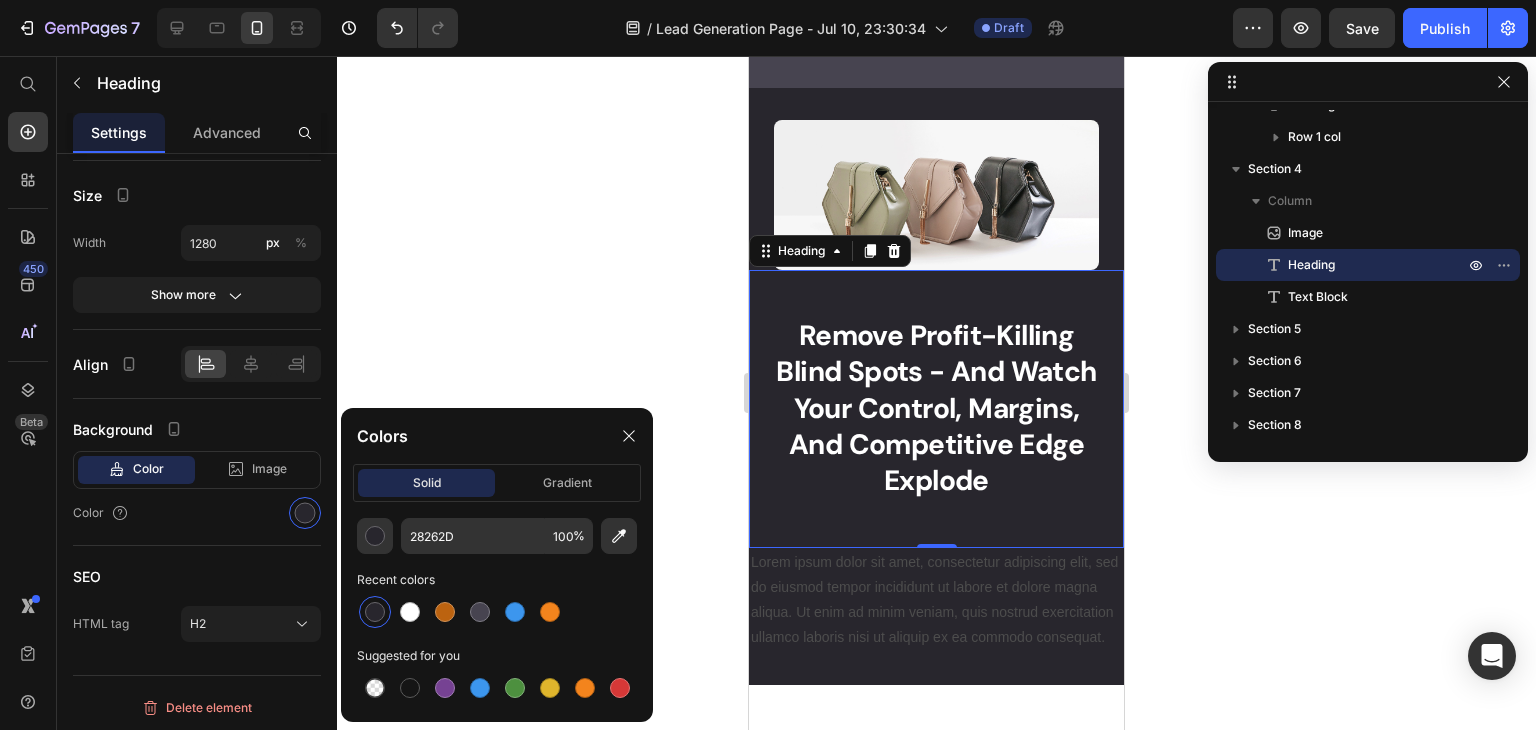 scroll, scrollTop: 2900, scrollLeft: 0, axis: vertical 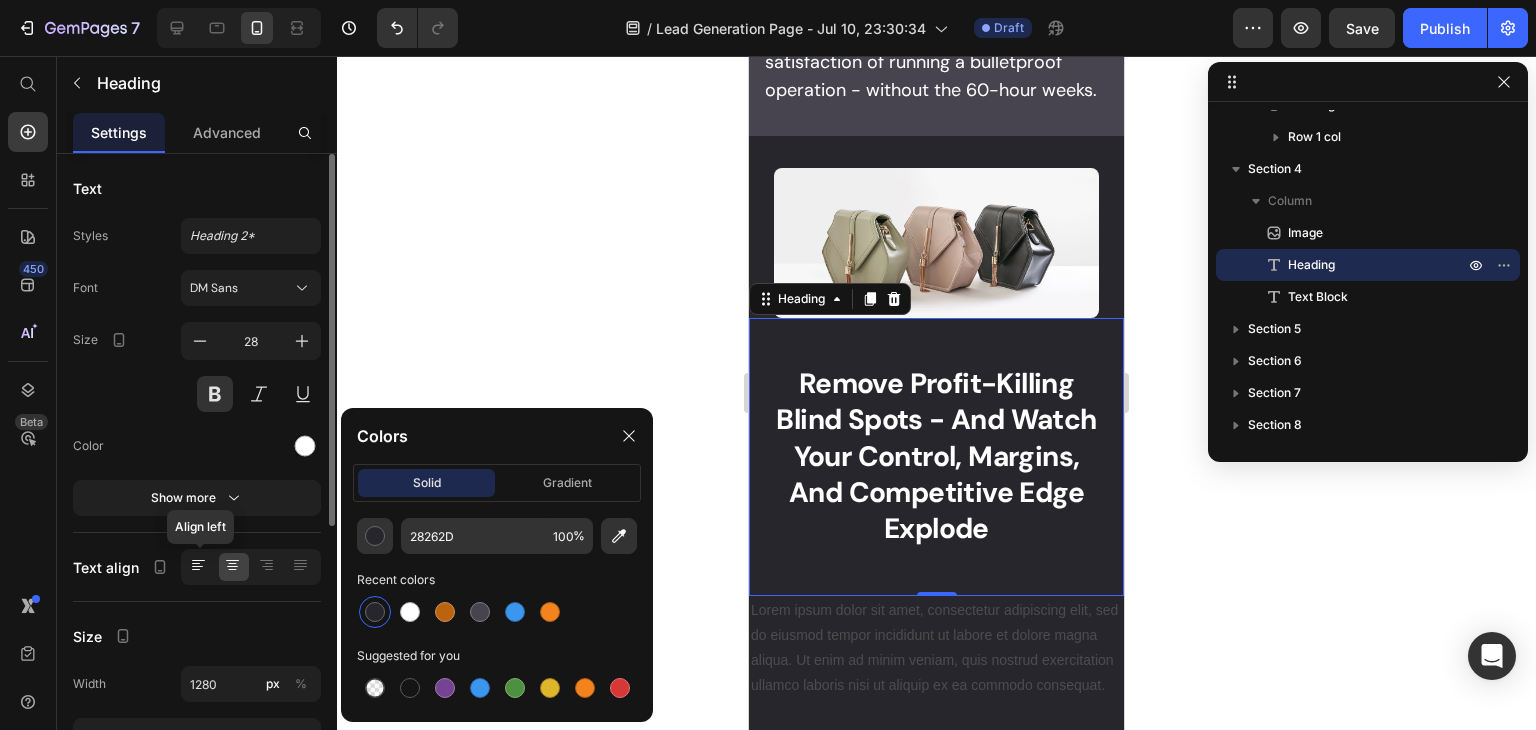 click 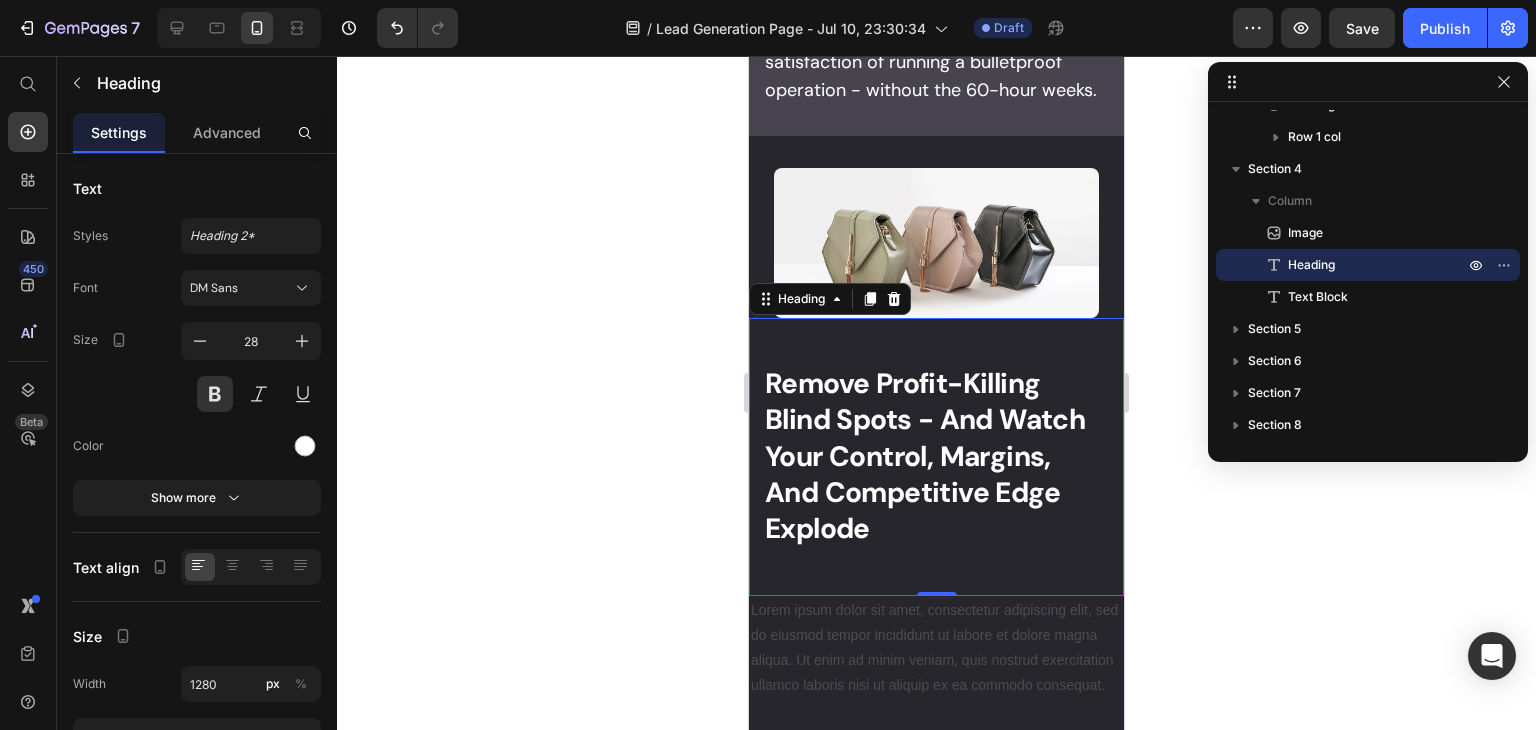 click on "Remove Profit-Killing Blind Spots - And Watch Your Control, Margins, And Competitive Edge Explode" at bounding box center (936, 457) 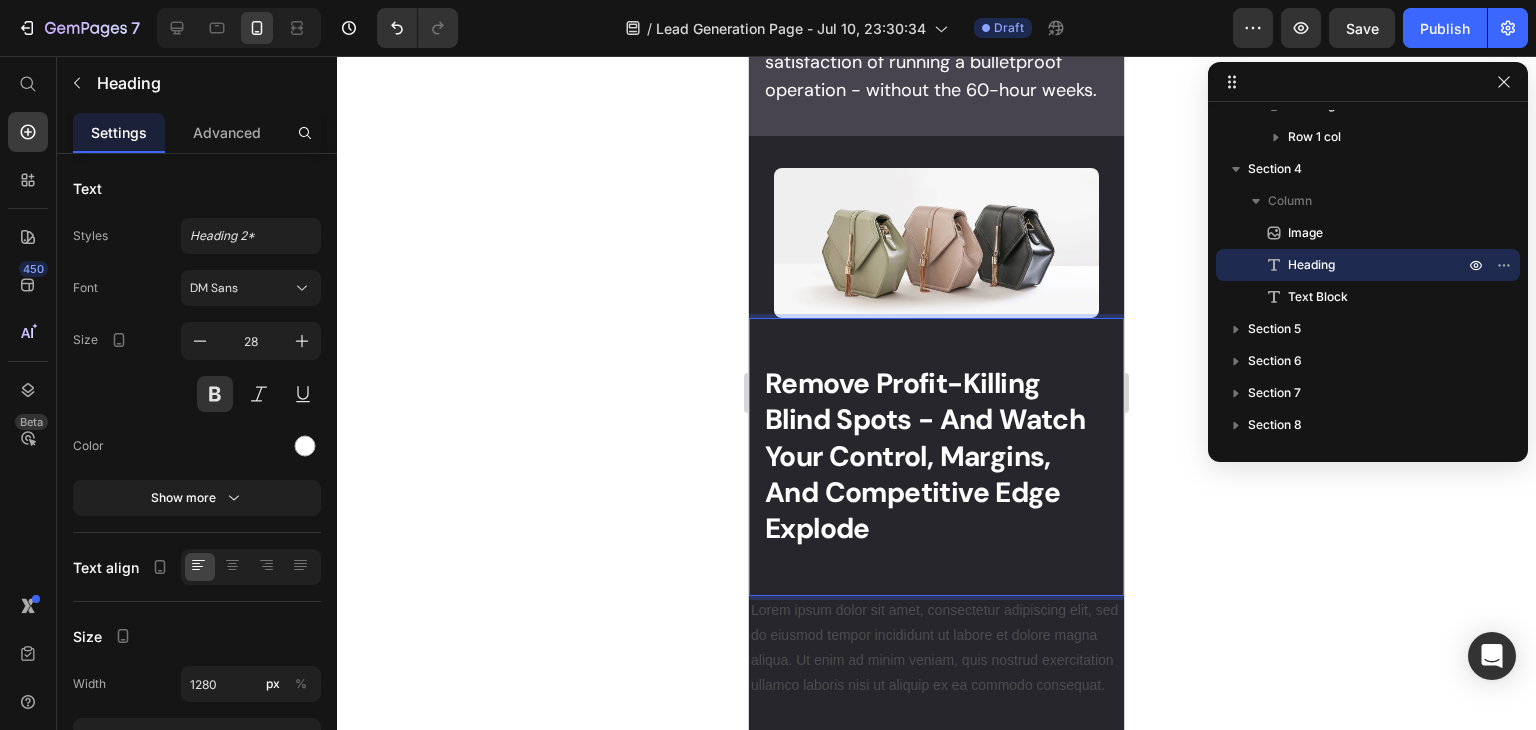 click on "Remove Profit-Killing Blind Spots - And Watch Your Control, Margins, And Competitive Edge Explode" at bounding box center [936, 457] 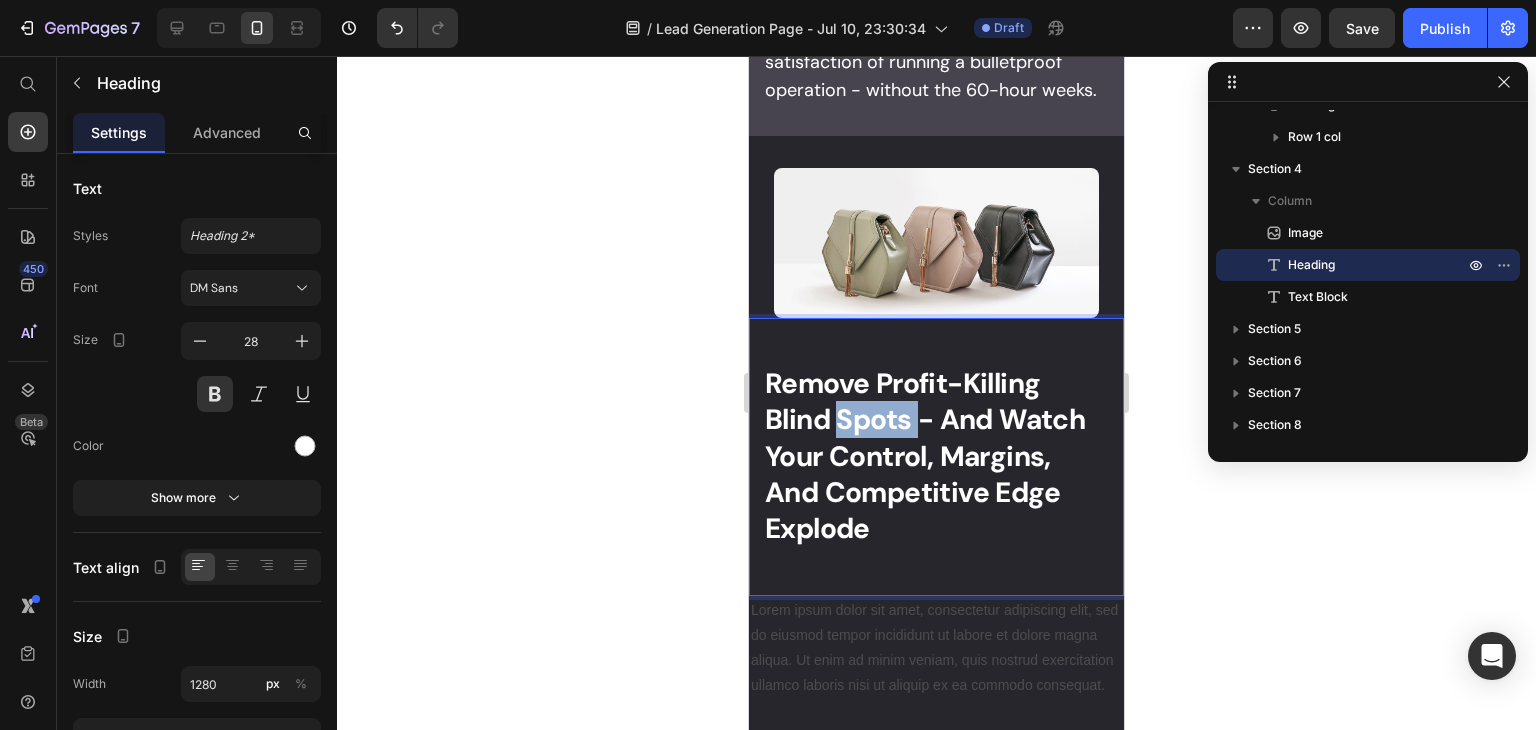 click on "Remove Profit-Killing Blind Spots - And Watch Your Control, Margins, And Competitive Edge Explode" at bounding box center (936, 457) 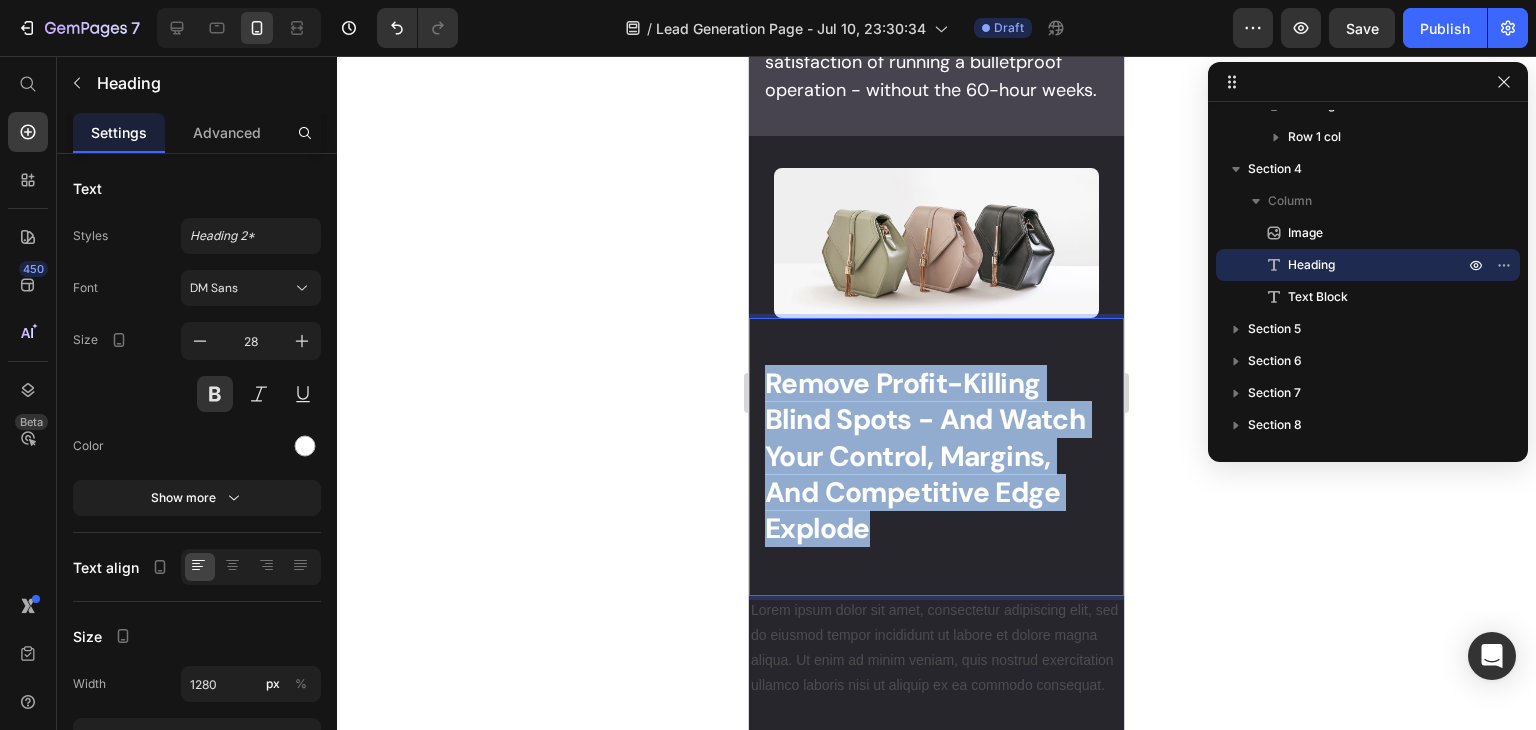click on "Remove Profit-Killing Blind Spots - And Watch Your Control, Margins, And Competitive Edge Explode" at bounding box center [936, 457] 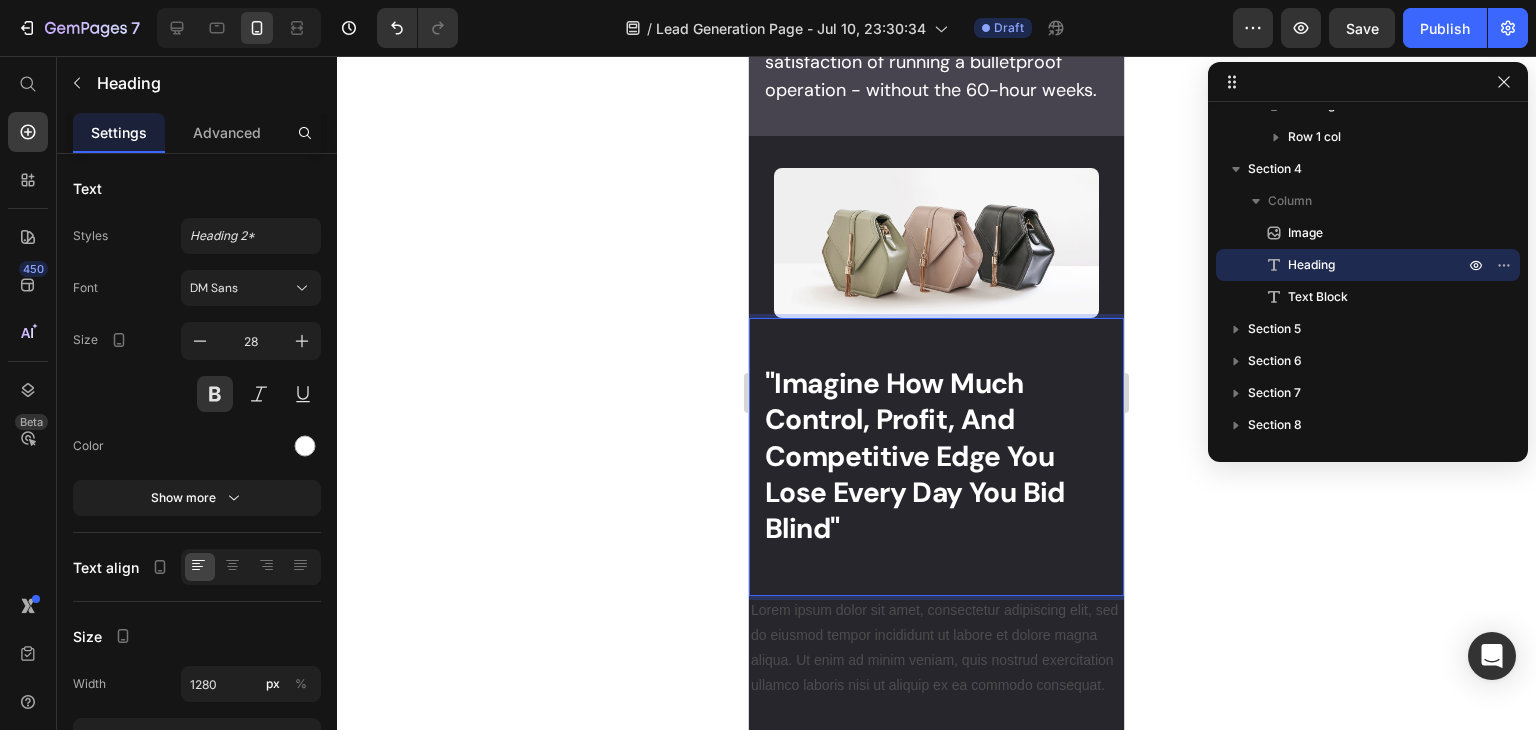 click on ""Imagine How Much Control, Profit, And Competitive Edge You Lose Every Day You Bid Blind"" at bounding box center [915, 456] 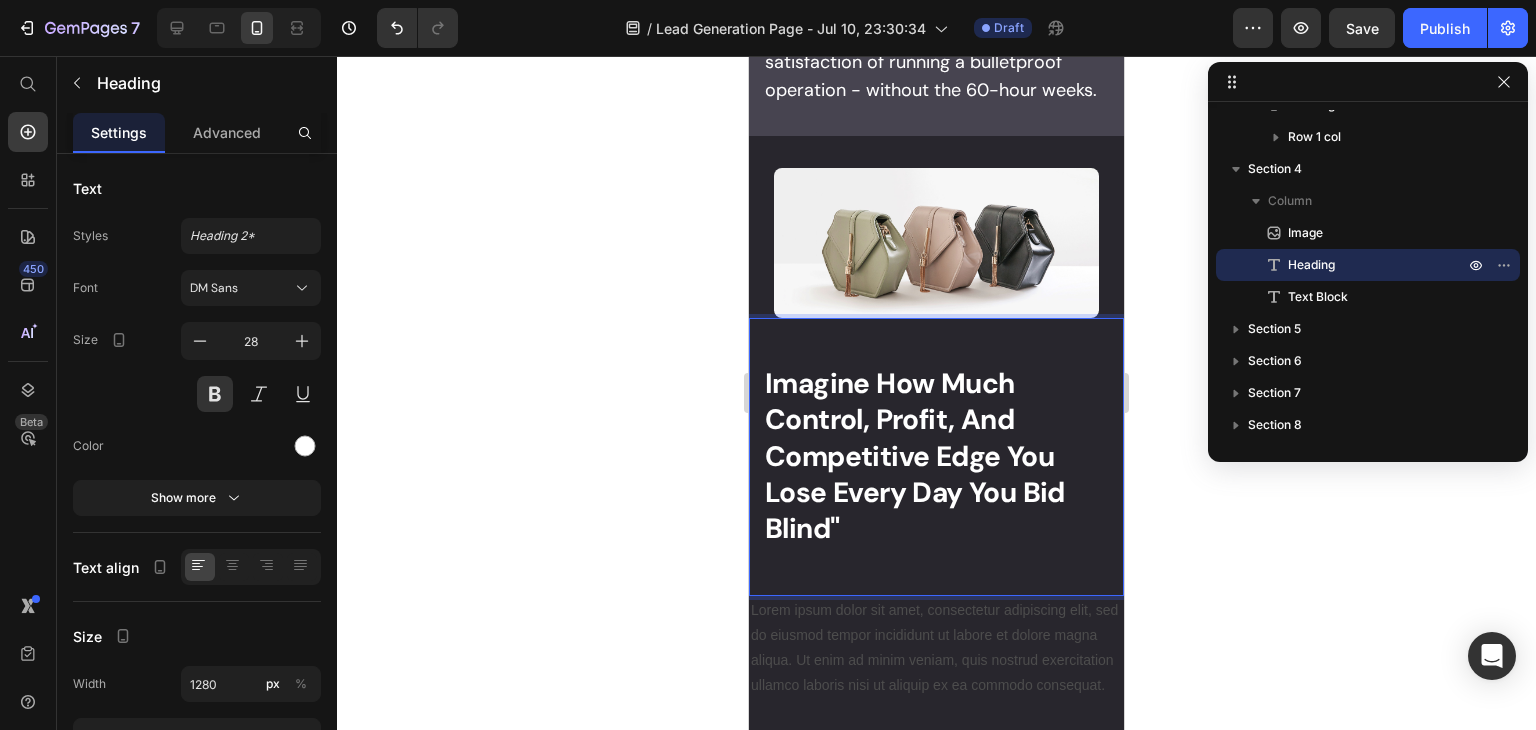 click on "Imagine How Much Control, Profit, And Competitive Edge You Lose Every Day You Bid Blind"" at bounding box center [936, 457] 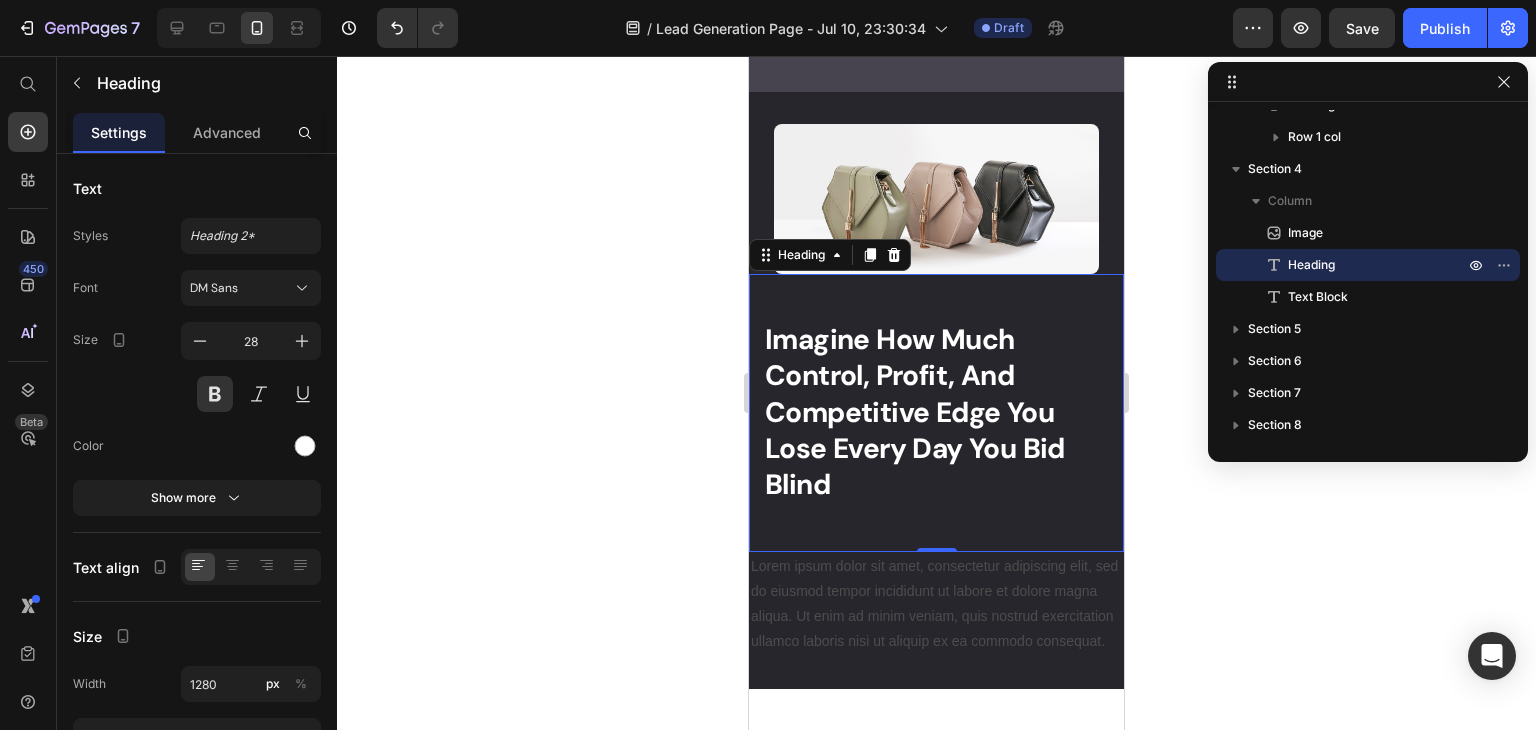 scroll, scrollTop: 2944, scrollLeft: 0, axis: vertical 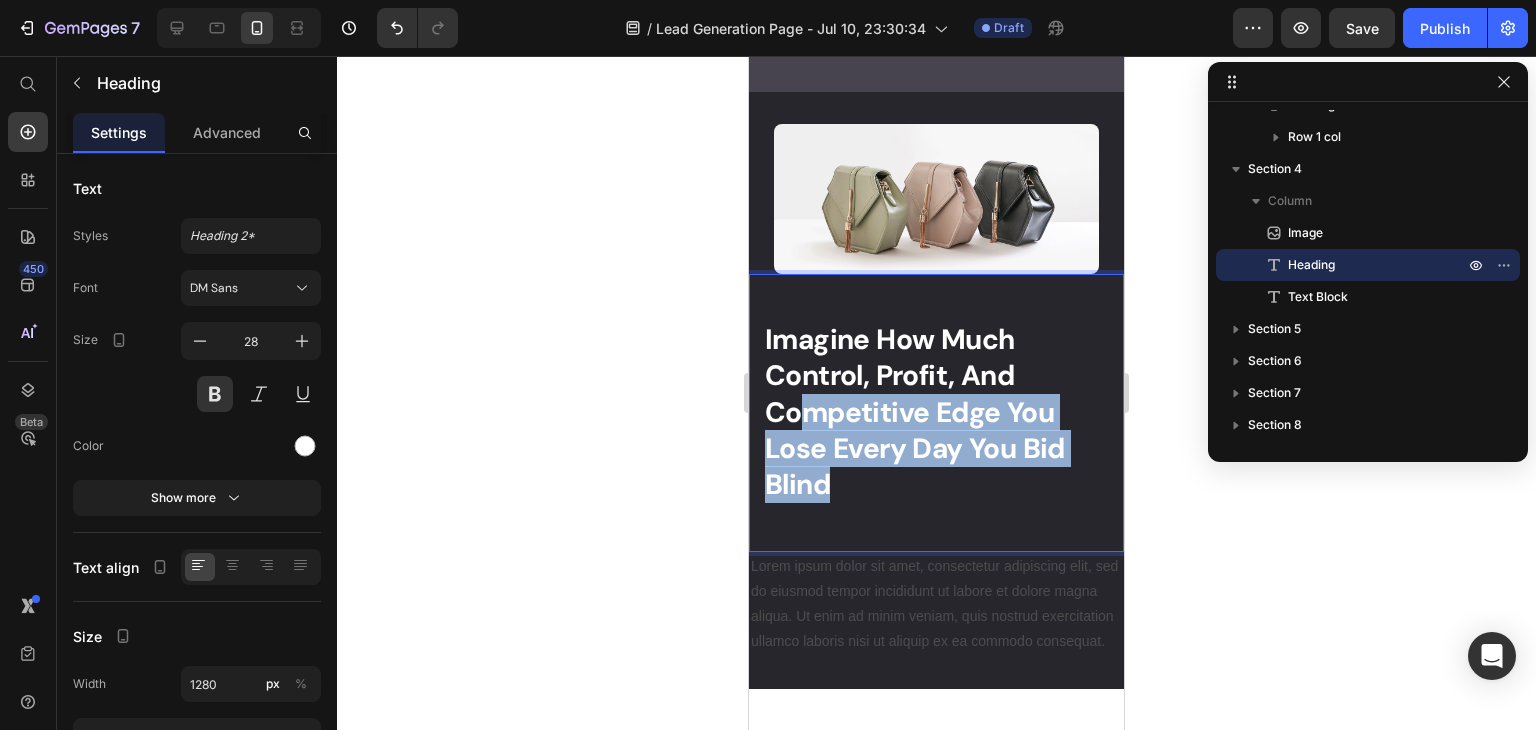 drag, startPoint x: 839, startPoint y: 522, endPoint x: 788, endPoint y: 400, distance: 132.23087 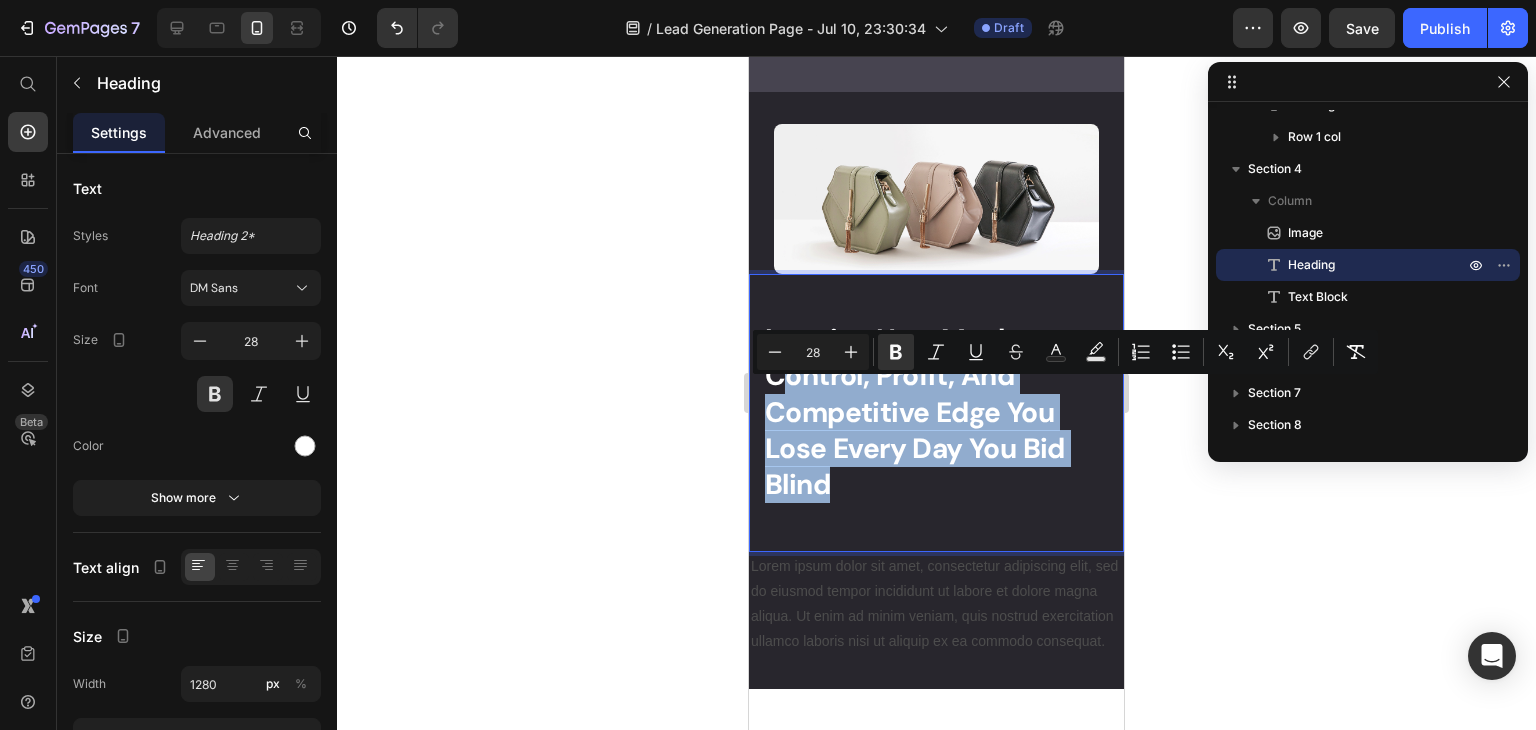 click on "Imagine How Much Control, Profit, And Competitive Edge You Lose Every Day You Bid Blind" at bounding box center (915, 412) 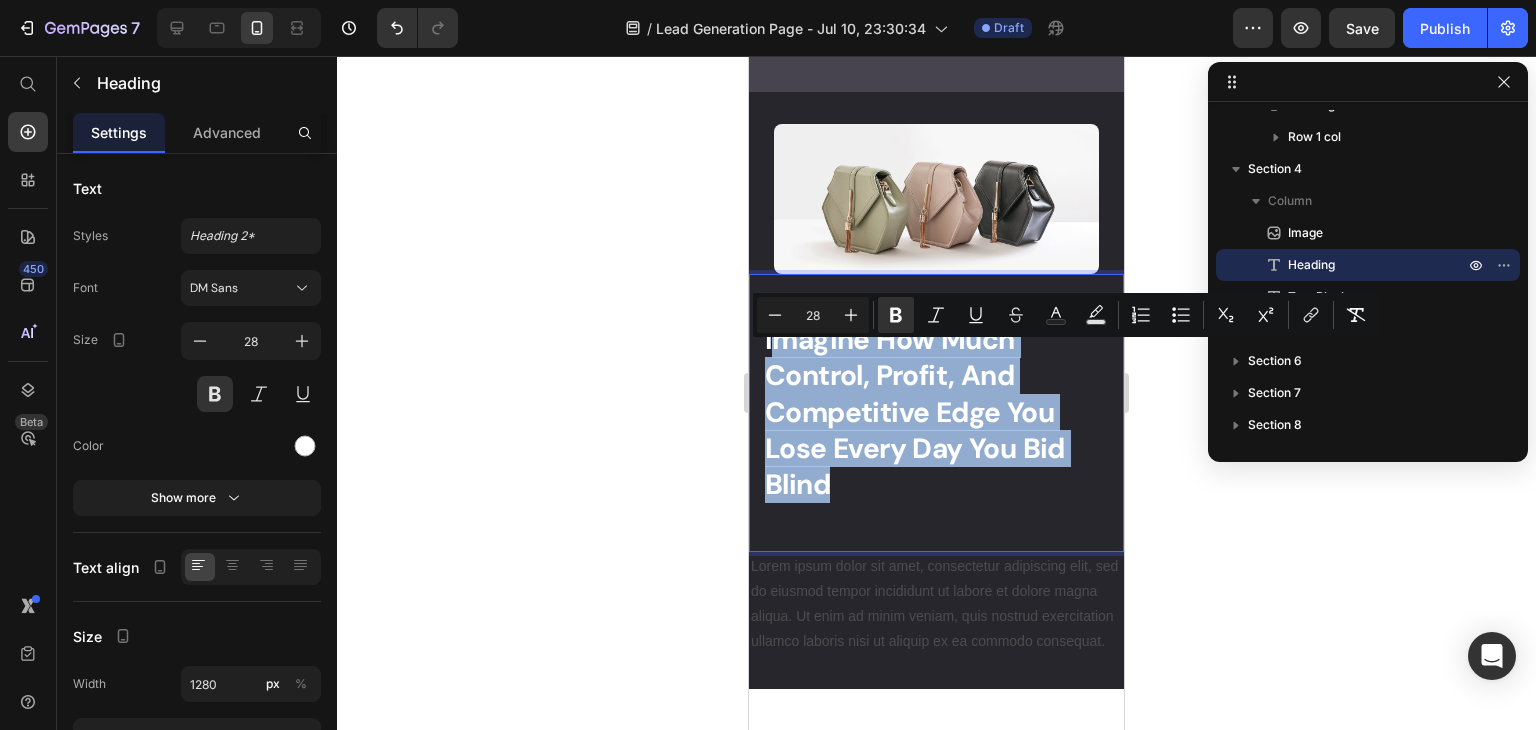drag, startPoint x: 834, startPoint y: 512, endPoint x: 768, endPoint y: 357, distance: 168.46661 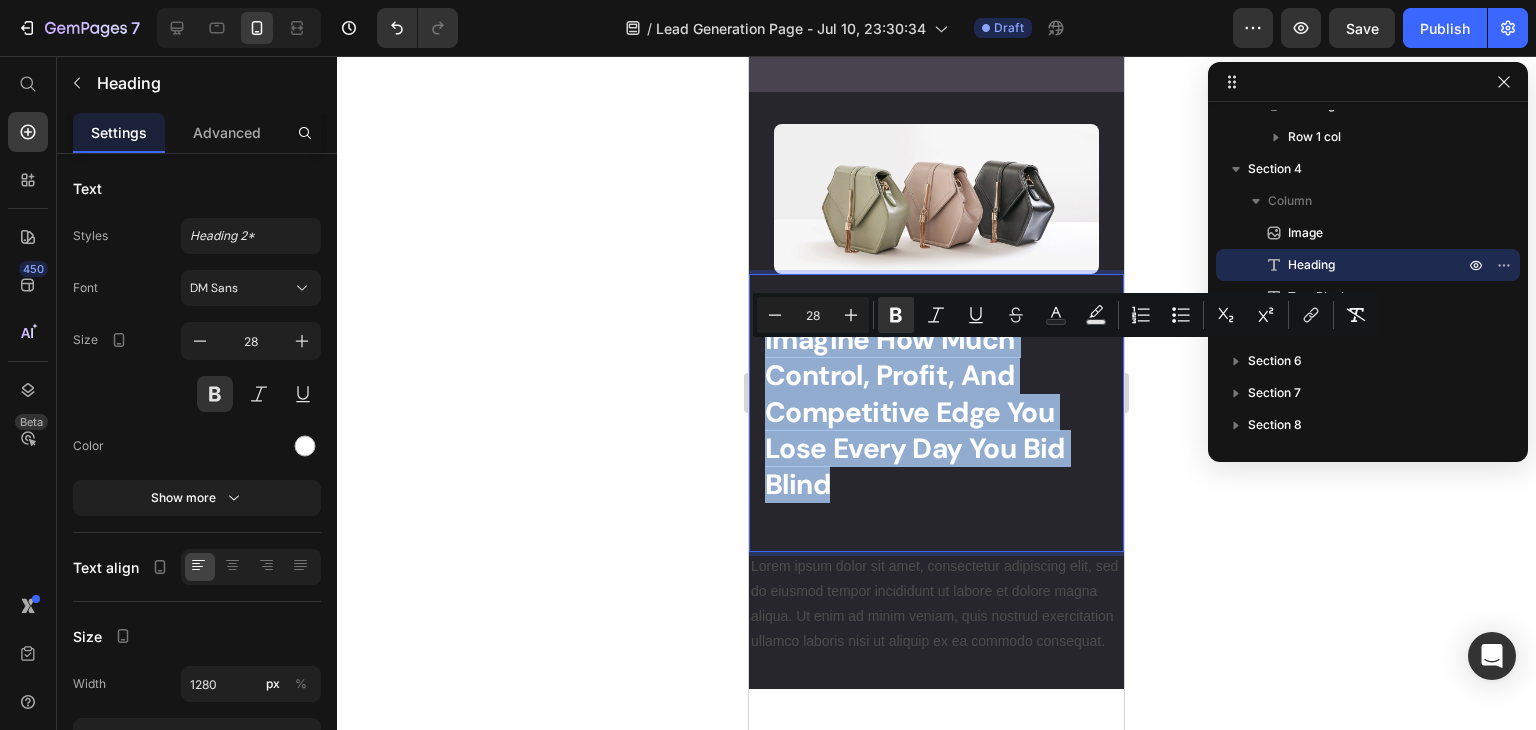 drag, startPoint x: 764, startPoint y: 357, endPoint x: 862, endPoint y: 509, distance: 180.85353 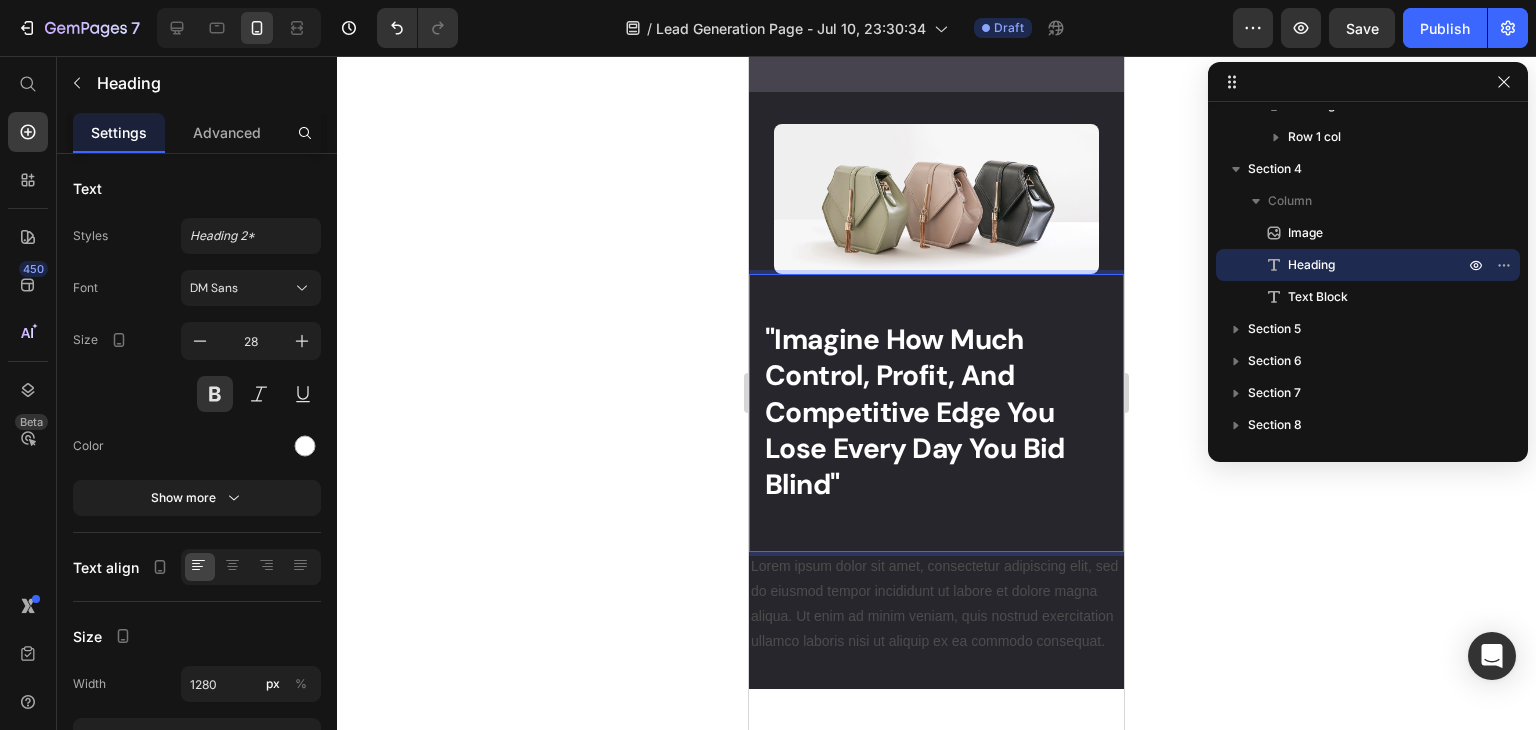 click on ""Imagine How Much Control, Profit, And Competitive Edge You Lose Every Day You Bid Blind"" at bounding box center [915, 412] 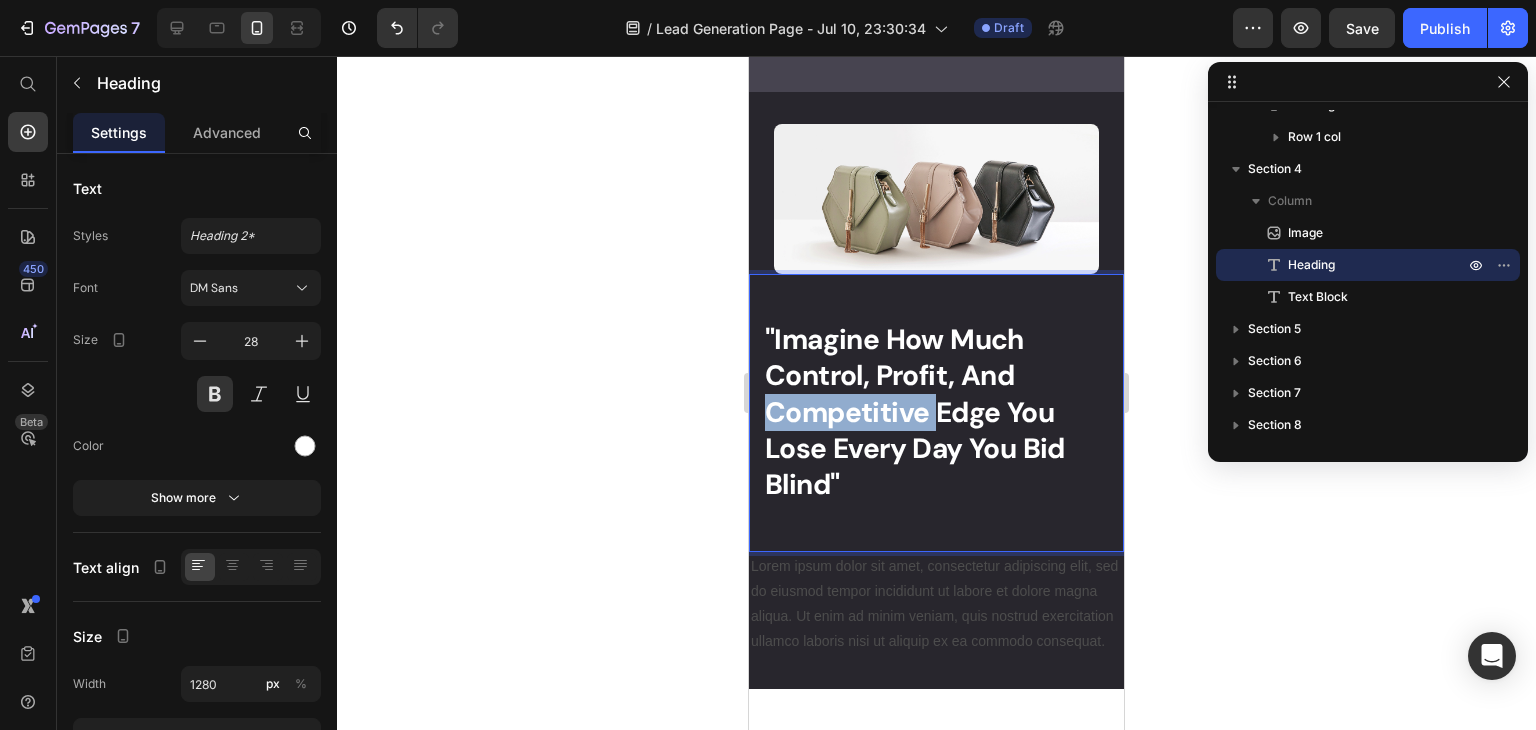 click on ""Imagine How Much Control, Profit, And Competitive Edge You Lose Every Day You Bid Blind"" at bounding box center [915, 412] 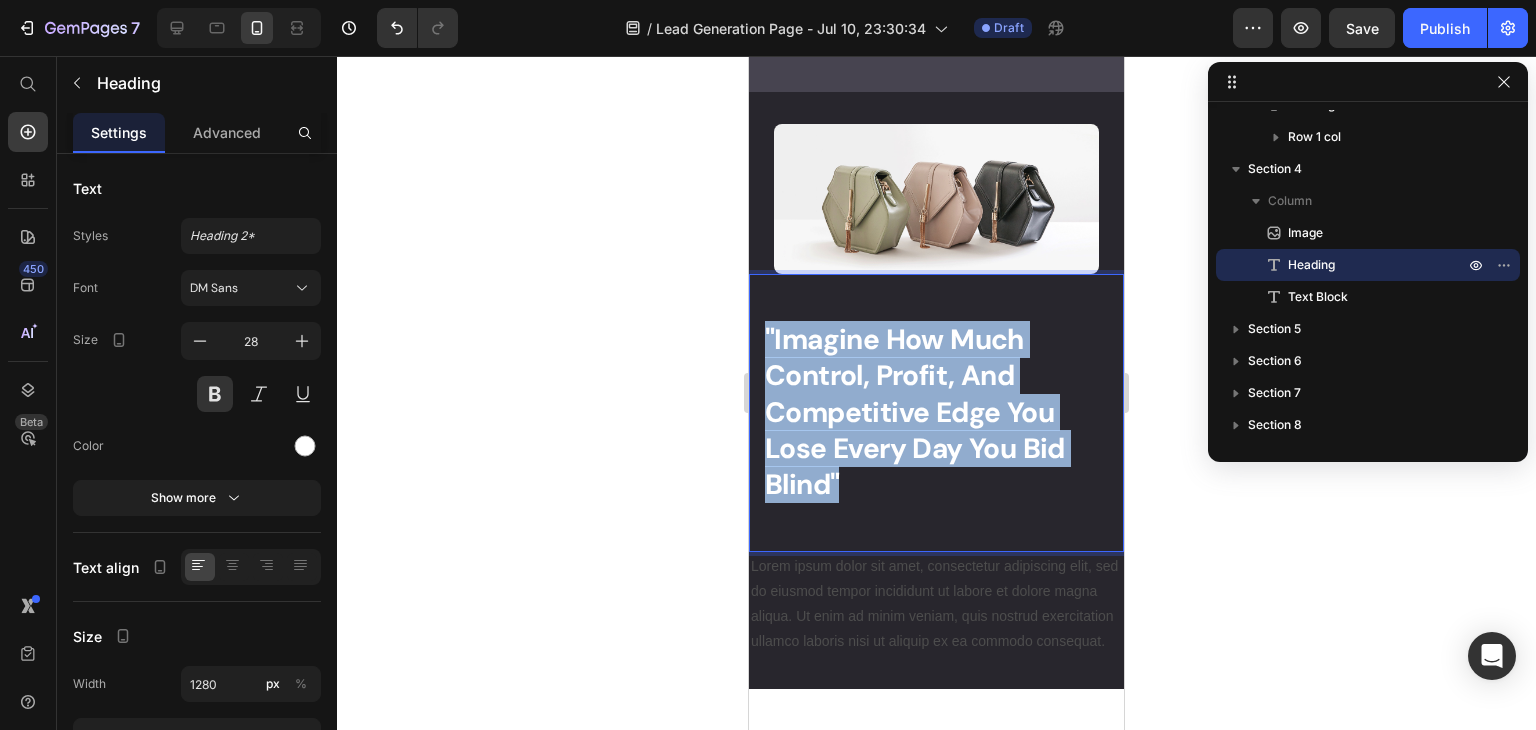 click on ""Imagine How Much Control, Profit, And Competitive Edge You Lose Every Day You Bid Blind"" at bounding box center [915, 412] 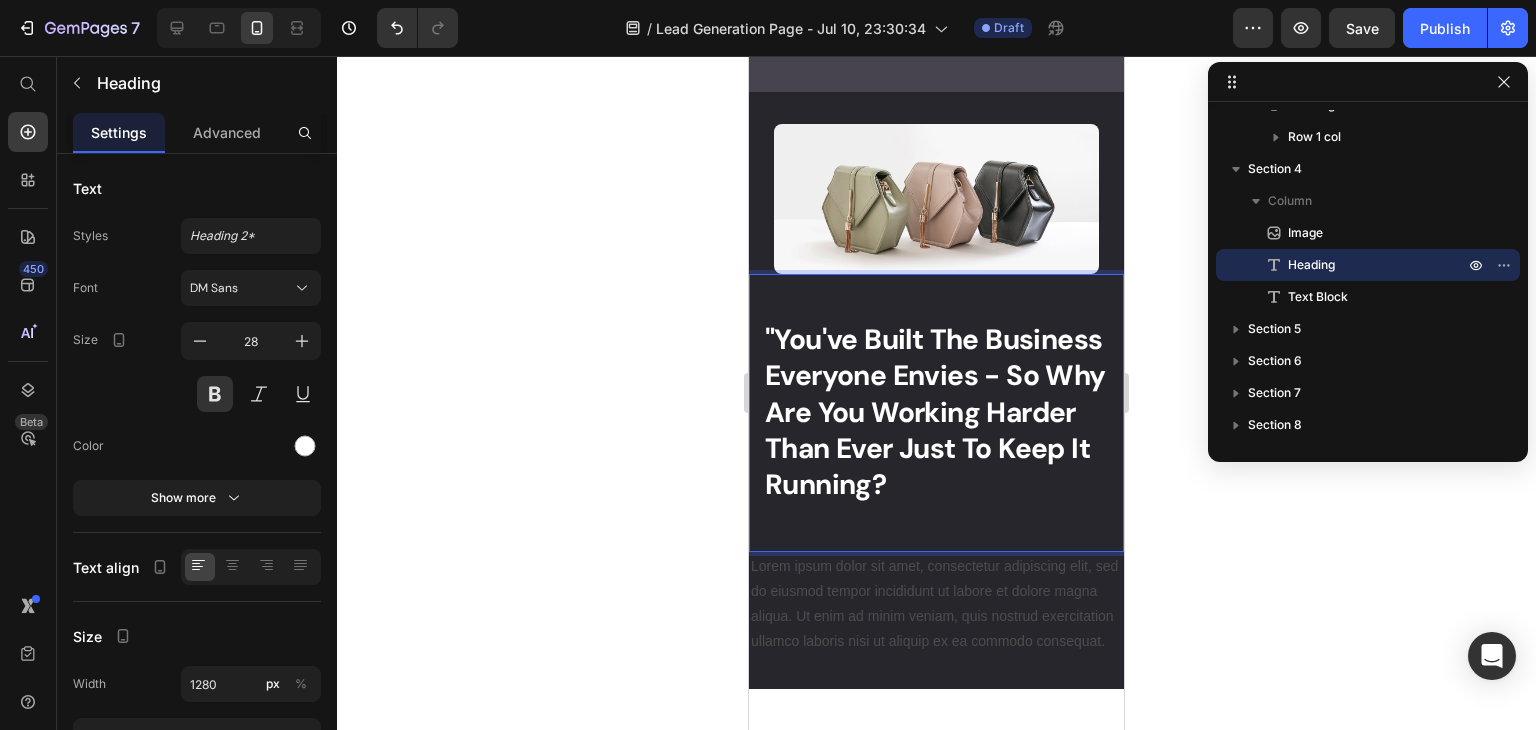click on ""You've Built The Business Everyone Envies - So Why Are You Working Harder Than Ever Just To Keep It Running?" at bounding box center [935, 412] 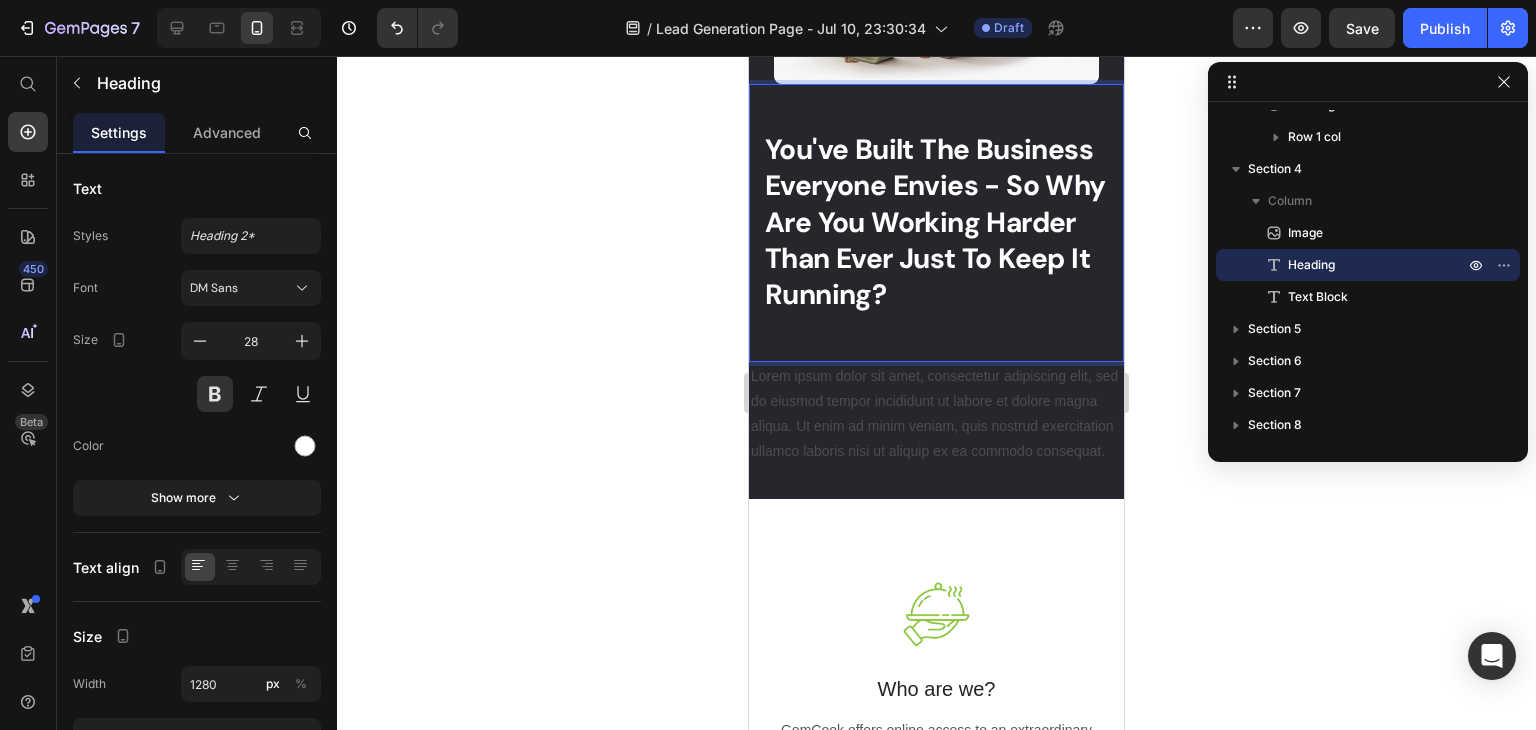 scroll, scrollTop: 3174, scrollLeft: 0, axis: vertical 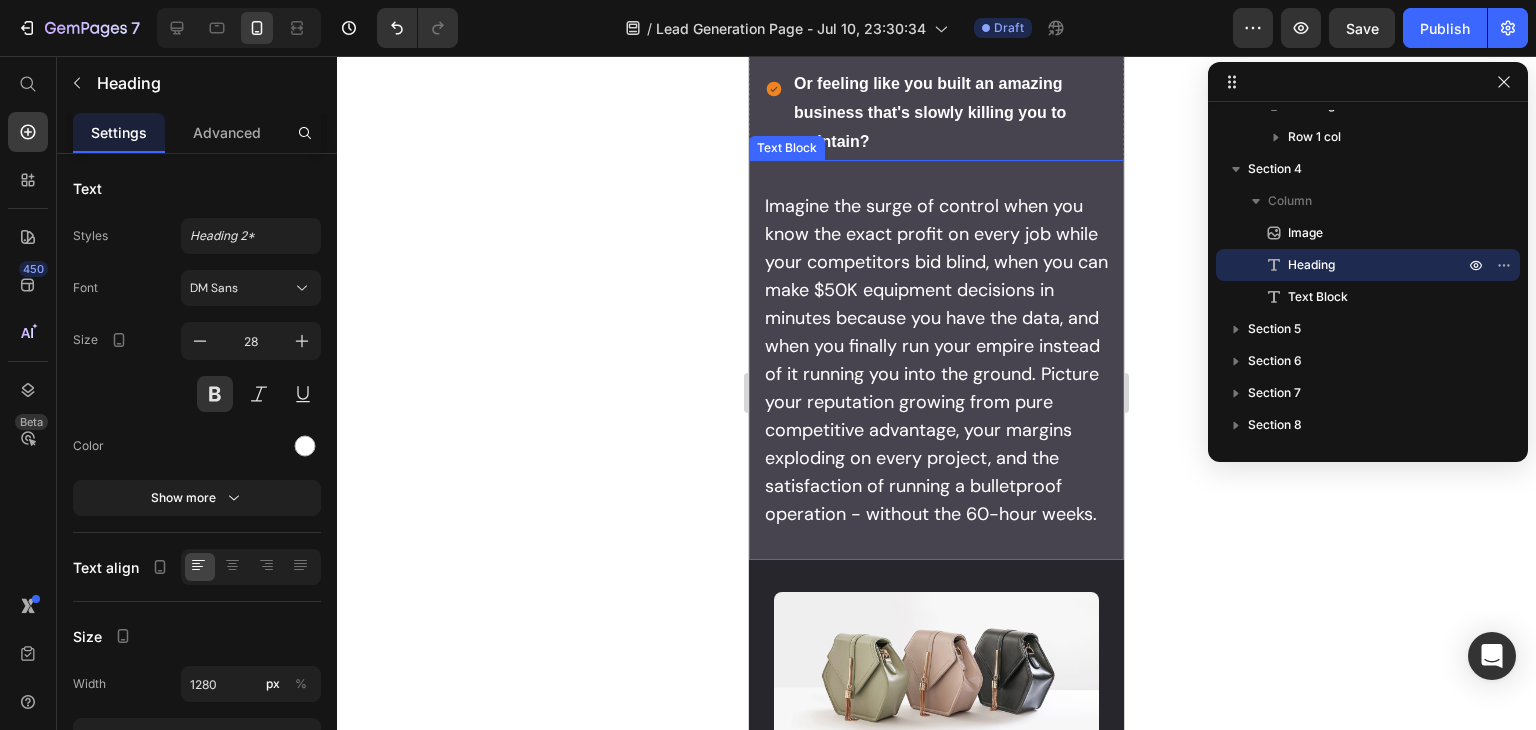 click on "Imagine the surge of control when you know the exact profit on every job while your competitors bid blind, when you can make $50K equipment decisions in minutes because you have the data, and when you finally run your empire instead of it running you into the ground. Picture your reputation growing from pure competitive advantage, your margins exploding on every project, and the satisfaction of running a bulletproof operation - without the 60-hour weeks." at bounding box center [936, 360] 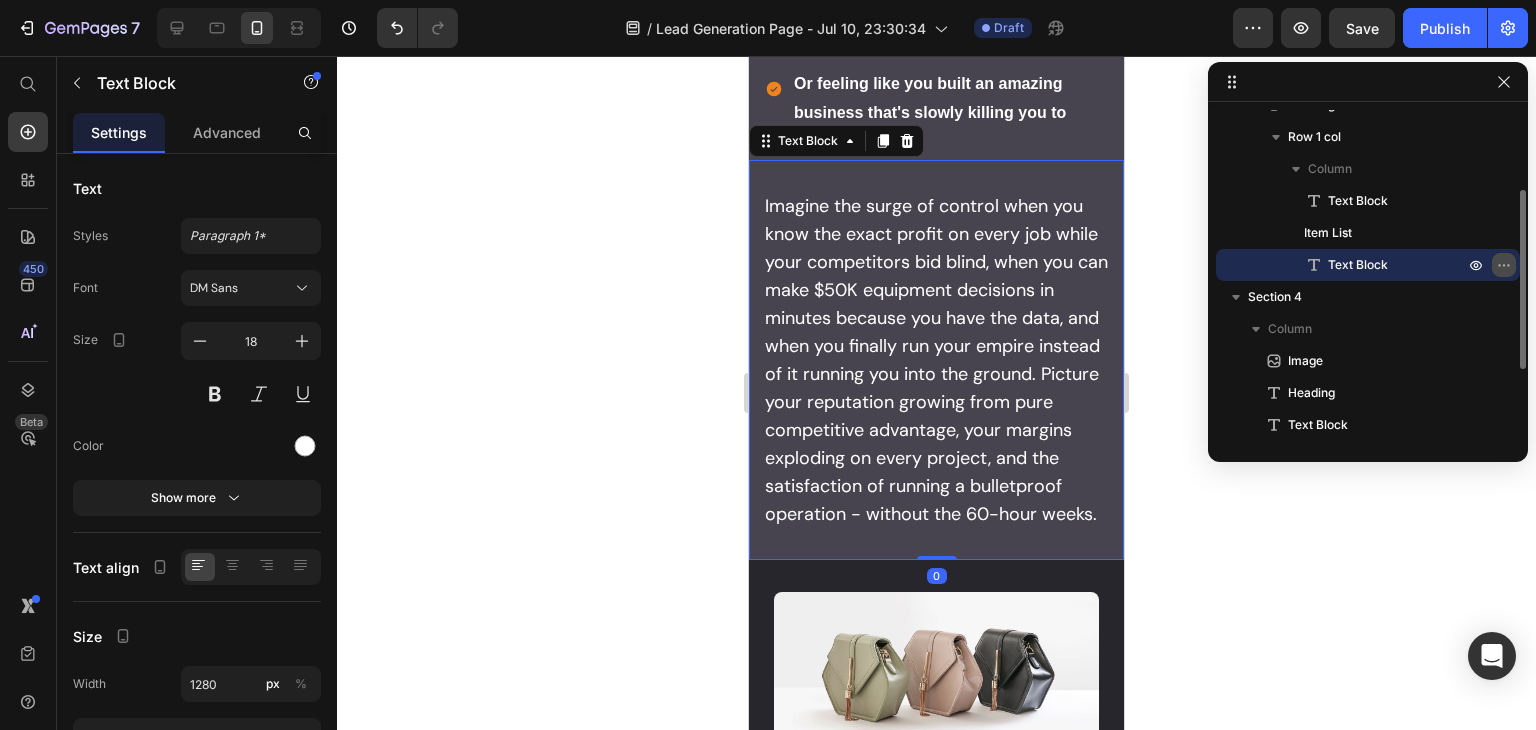 click 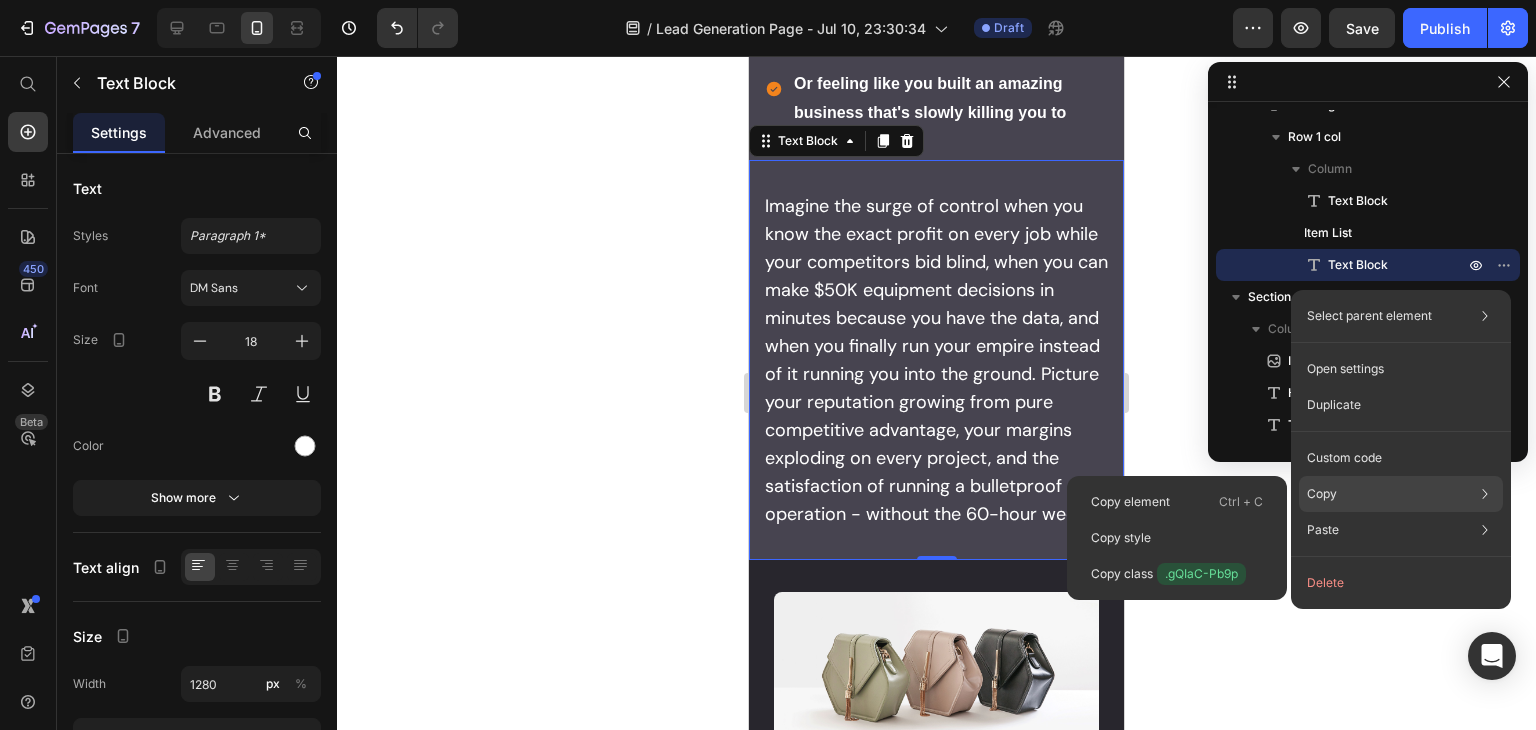 click on "Copy Copy element  Ctrl + C Copy style  Copy class  .gQIaC-Pb9p" 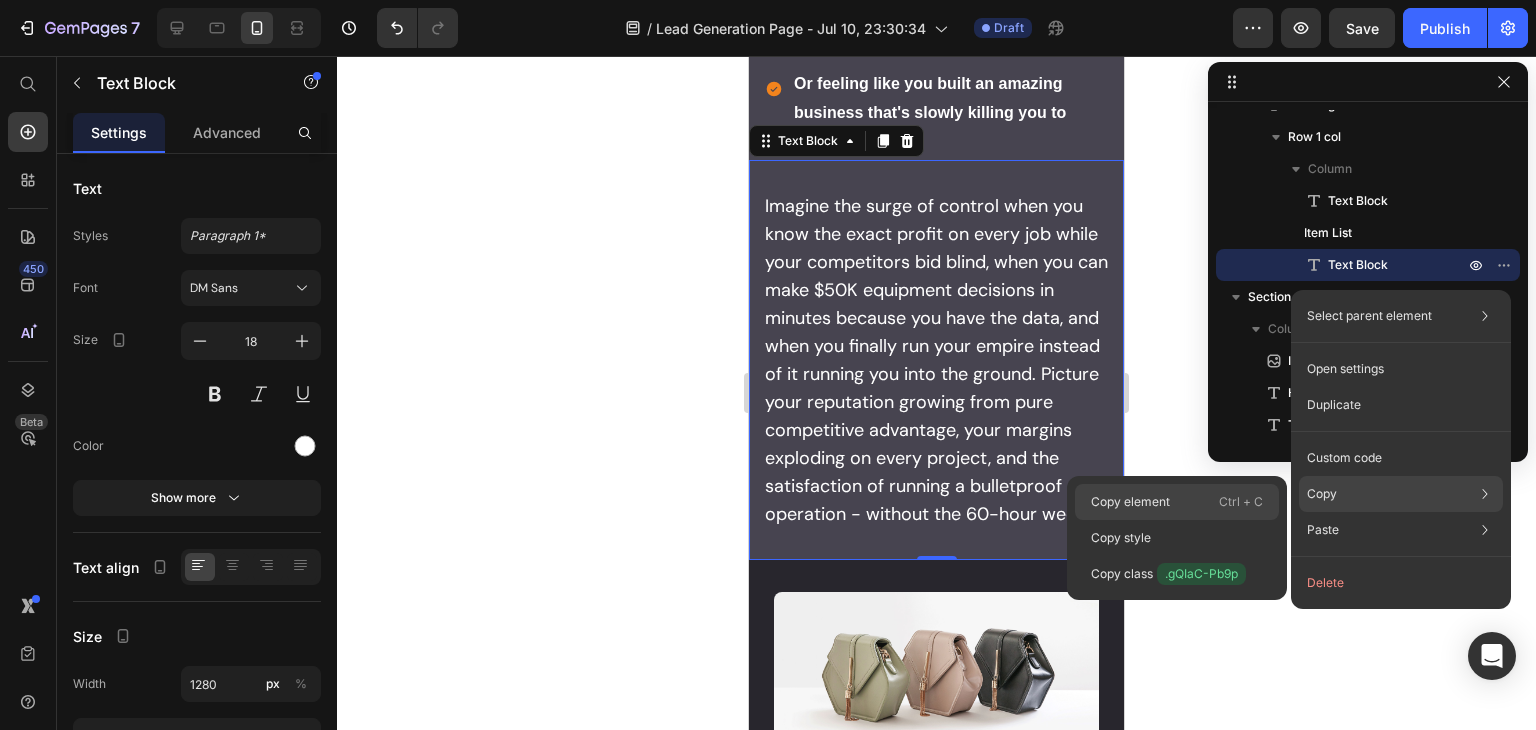 click on "Ctrl + C" at bounding box center [1241, 502] 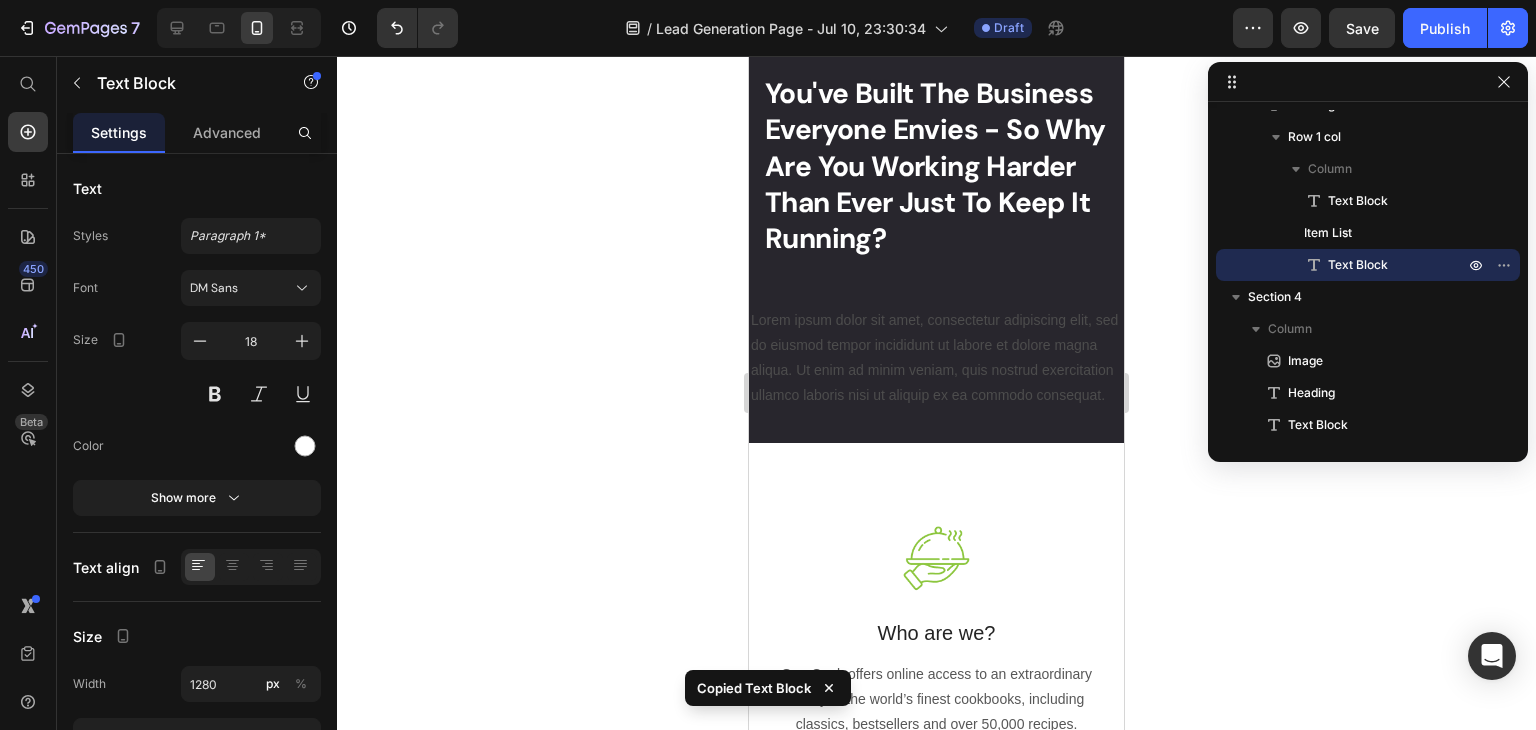 scroll, scrollTop: 3192, scrollLeft: 0, axis: vertical 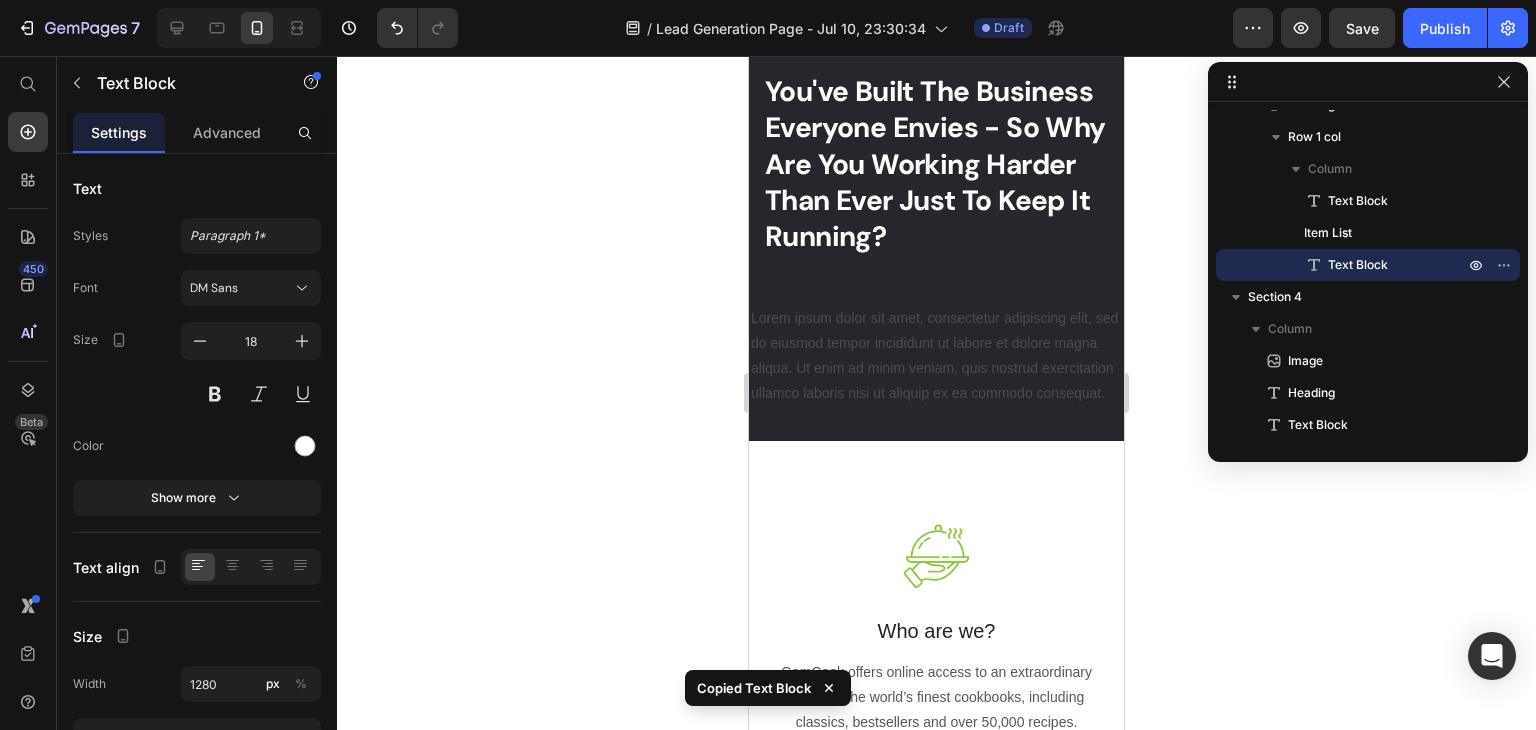 click on "Lorem ipsum dolor sit amet, consectetur adipiscing elit, sed do eiusmod tempor incididunt ut labore et dolore magna aliqua. Ut enim ad minim veniam, quis nostrud exercitation ullamco laboris nisi ut aliquip ex ea commodo consequat." at bounding box center (936, 356) 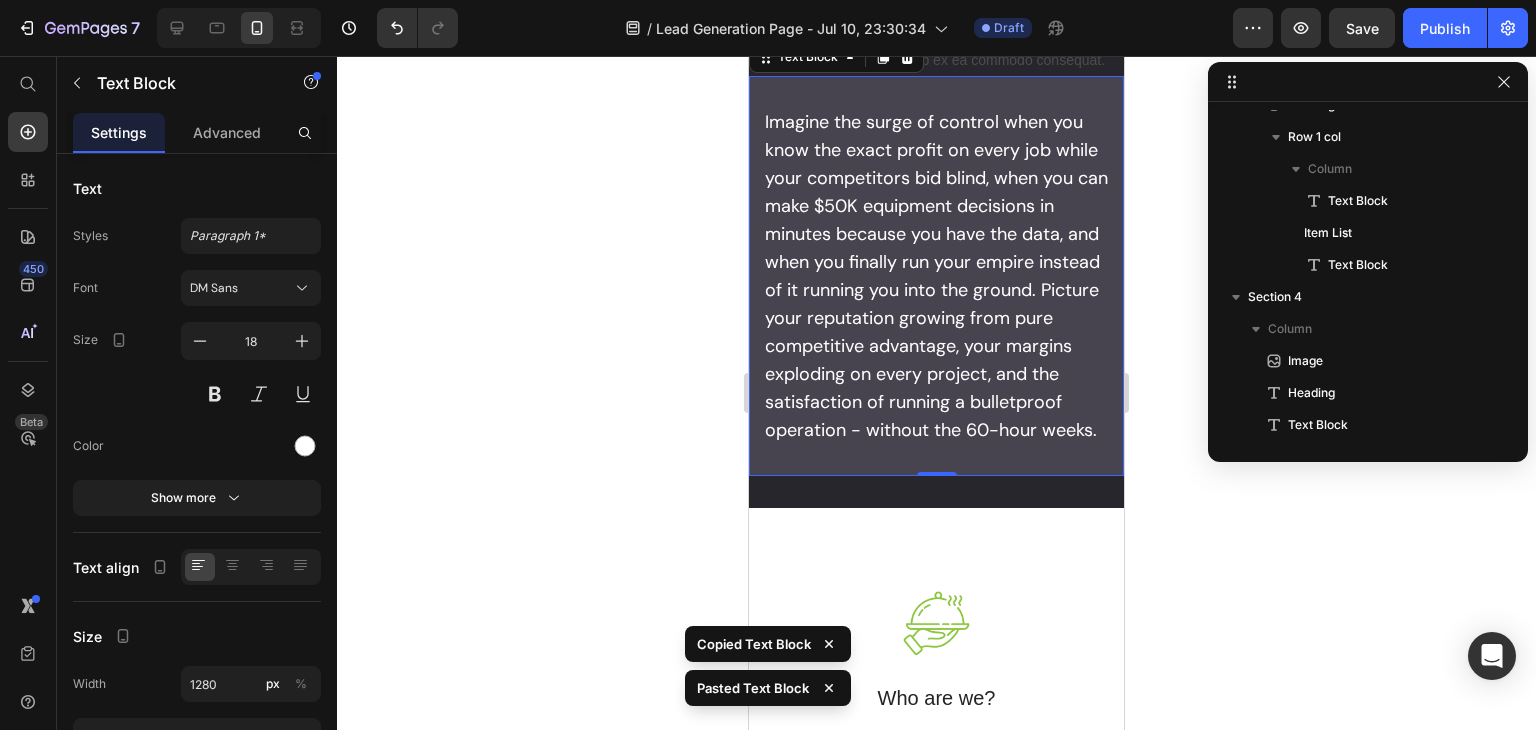 scroll, scrollTop: 3388, scrollLeft: 0, axis: vertical 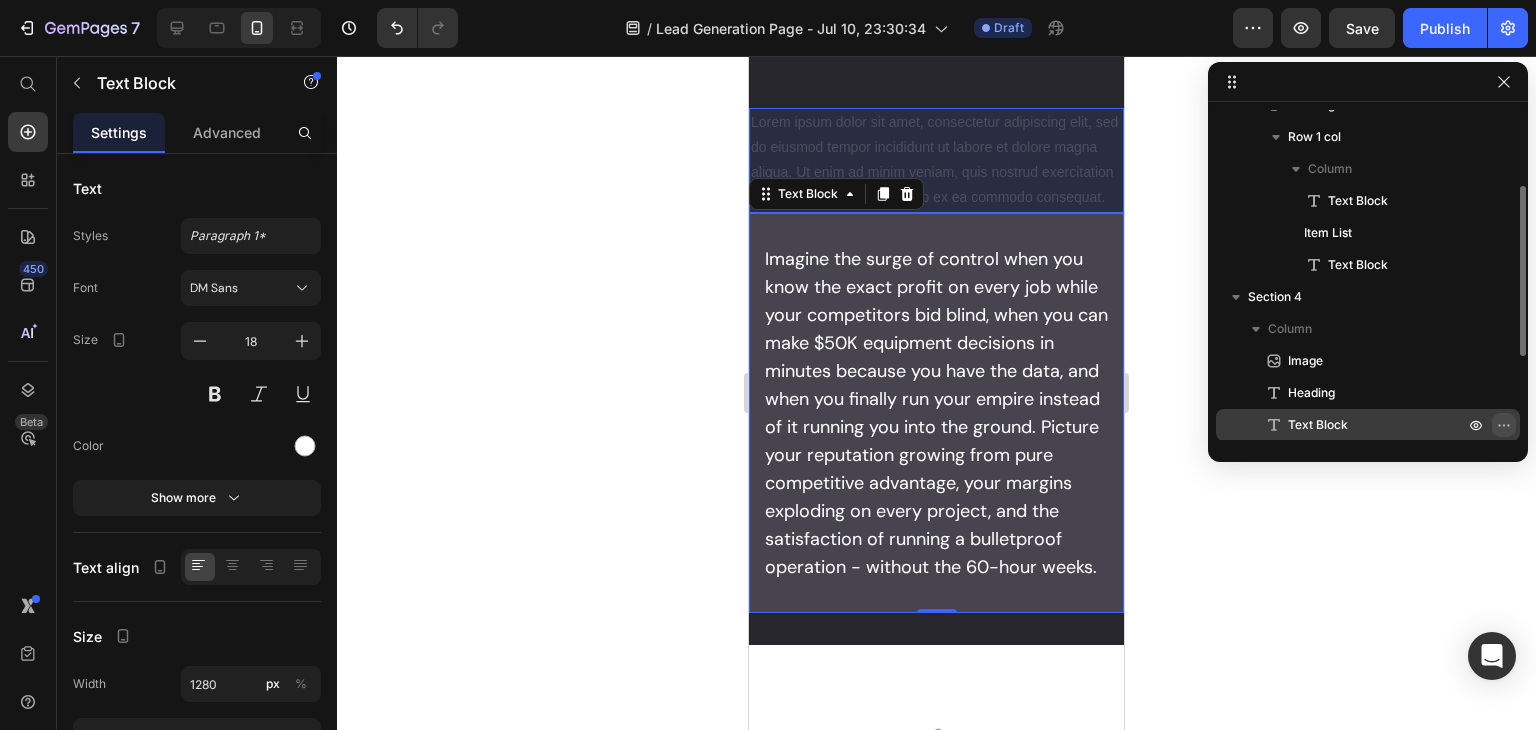 click 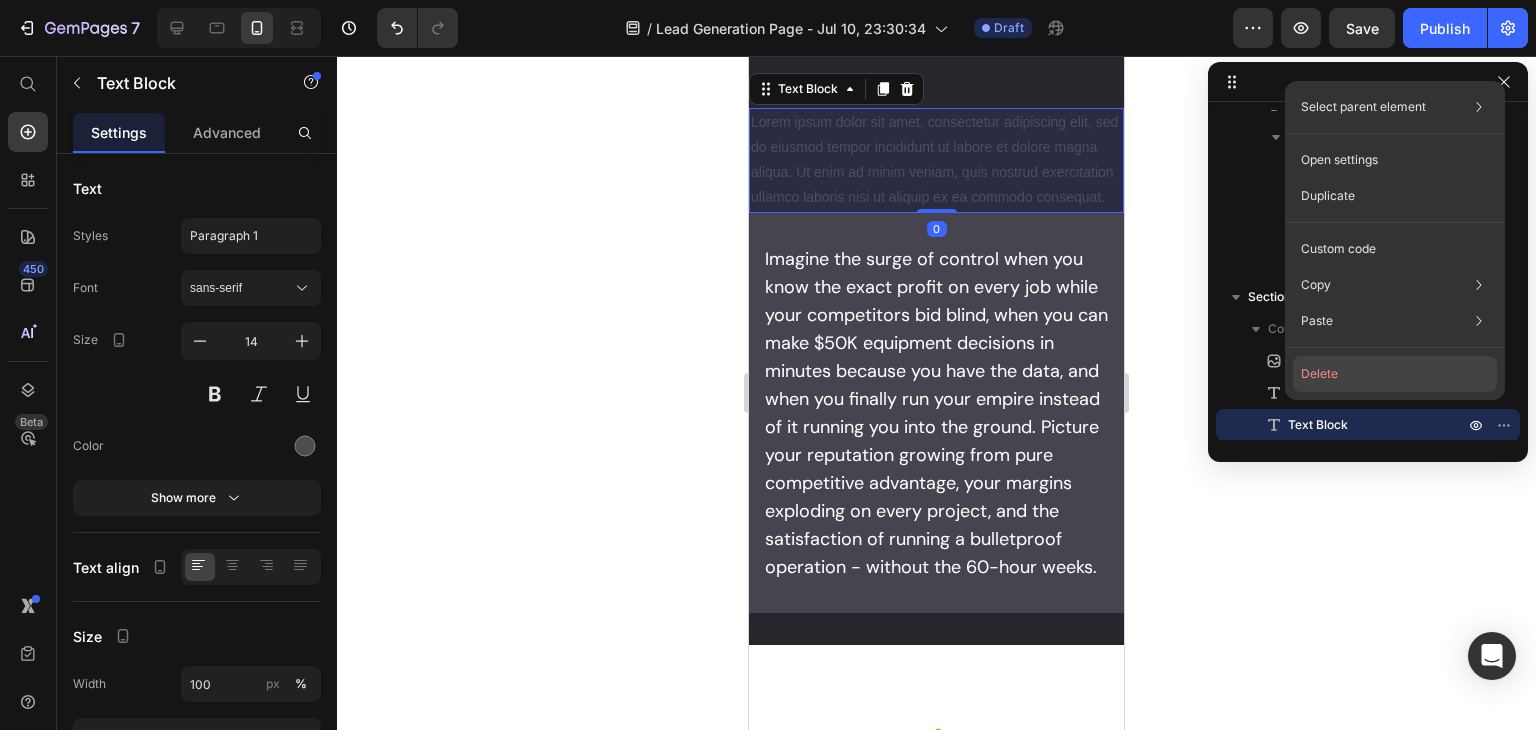 click on "Delete" 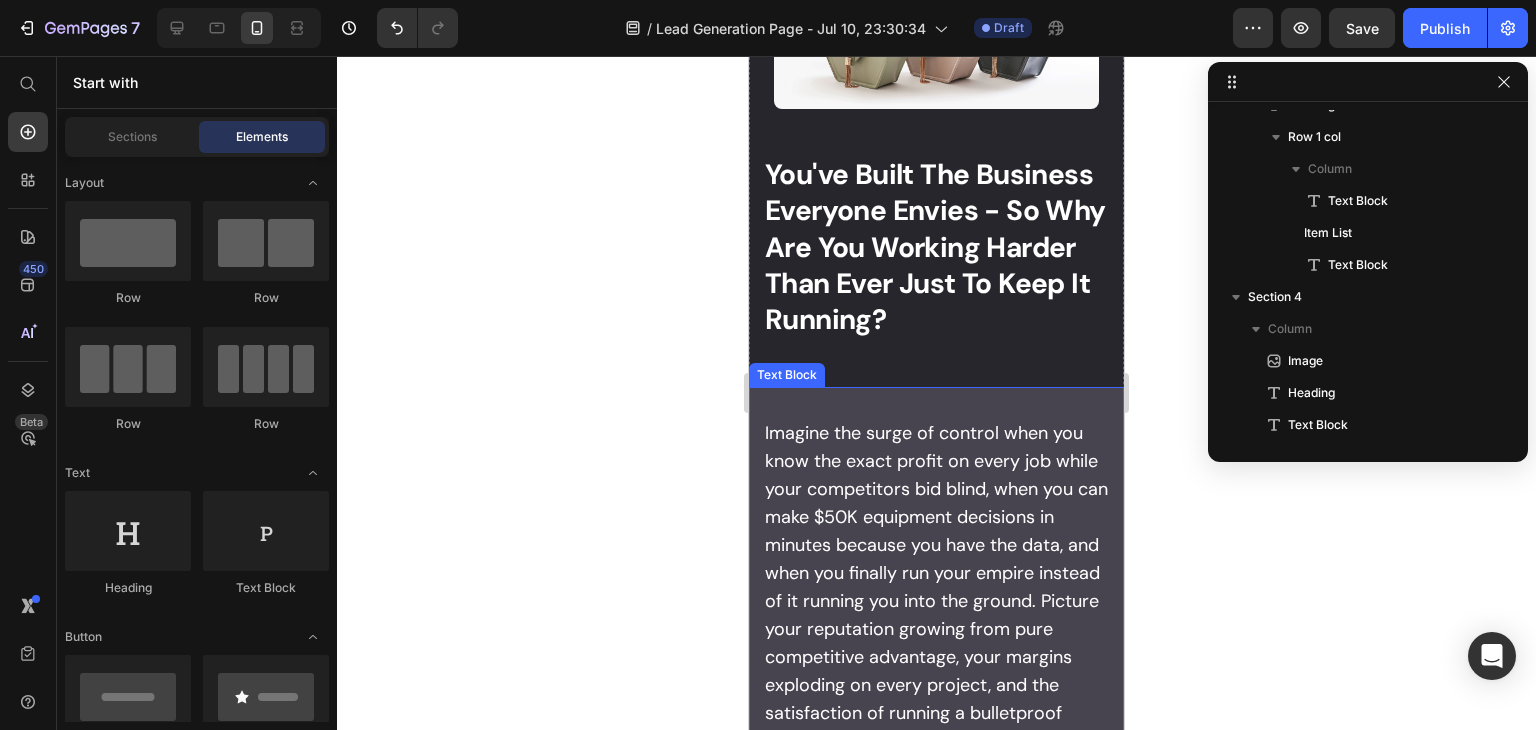 scroll, scrollTop: 3102, scrollLeft: 0, axis: vertical 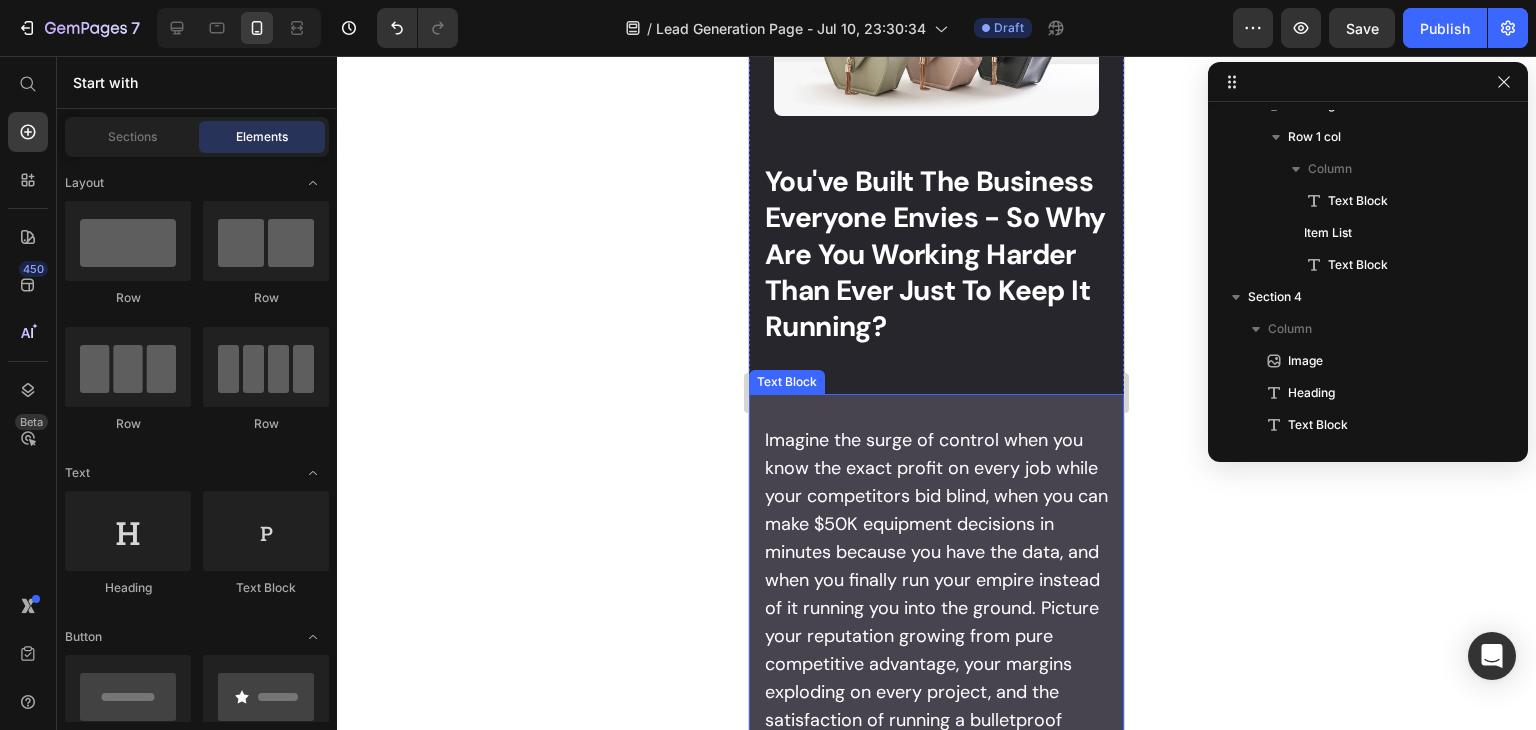 click on "Imagine the surge of control when you know the exact profit on every job while your competitors bid blind, when you can make $50K equipment decisions in minutes because you have the data, and when you finally run your empire instead of it running you into the ground. Picture your reputation growing from pure competitive advantage, your margins exploding on every project, and the satisfaction of running a bulletproof operation - without the 60-hour weeks." at bounding box center (936, 594) 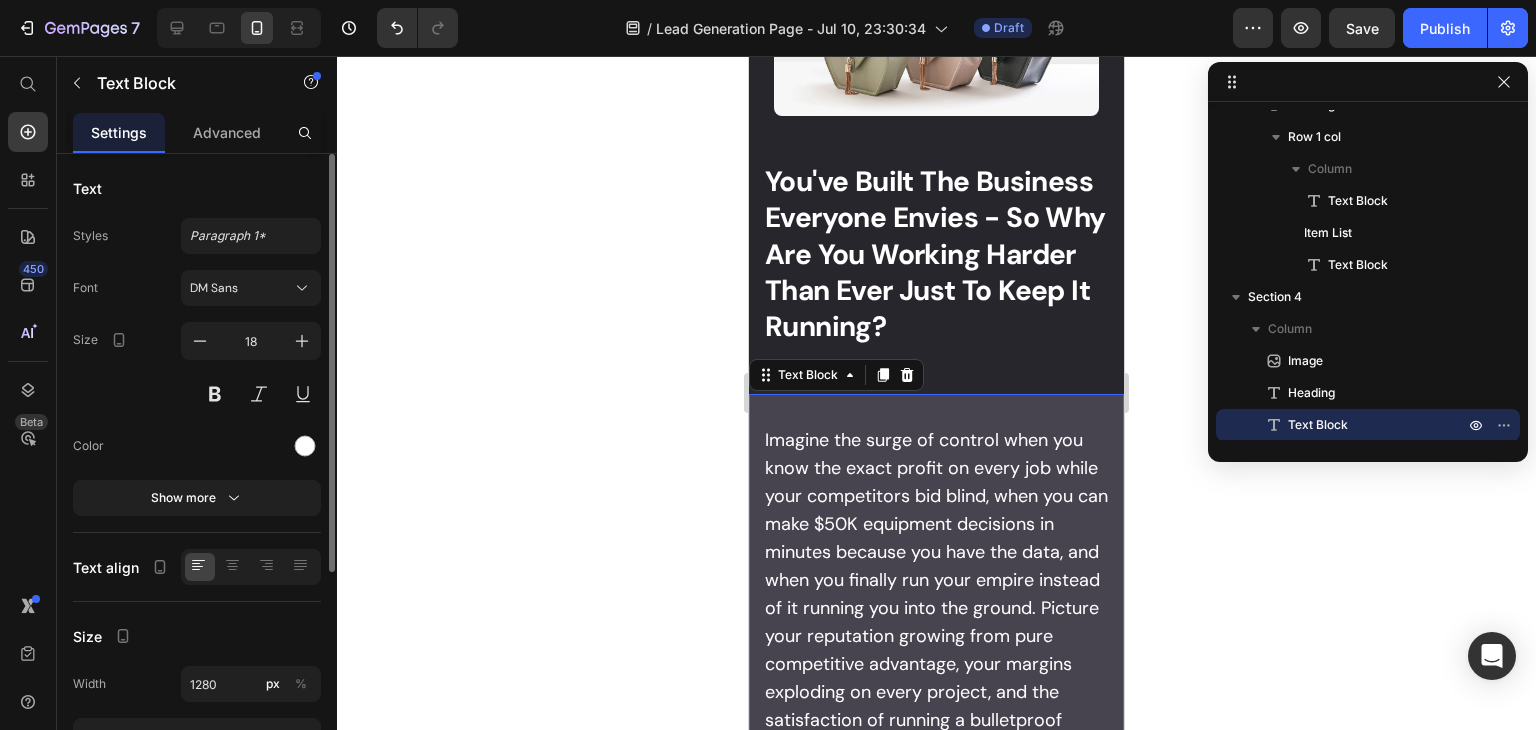 scroll, scrollTop: 324, scrollLeft: 0, axis: vertical 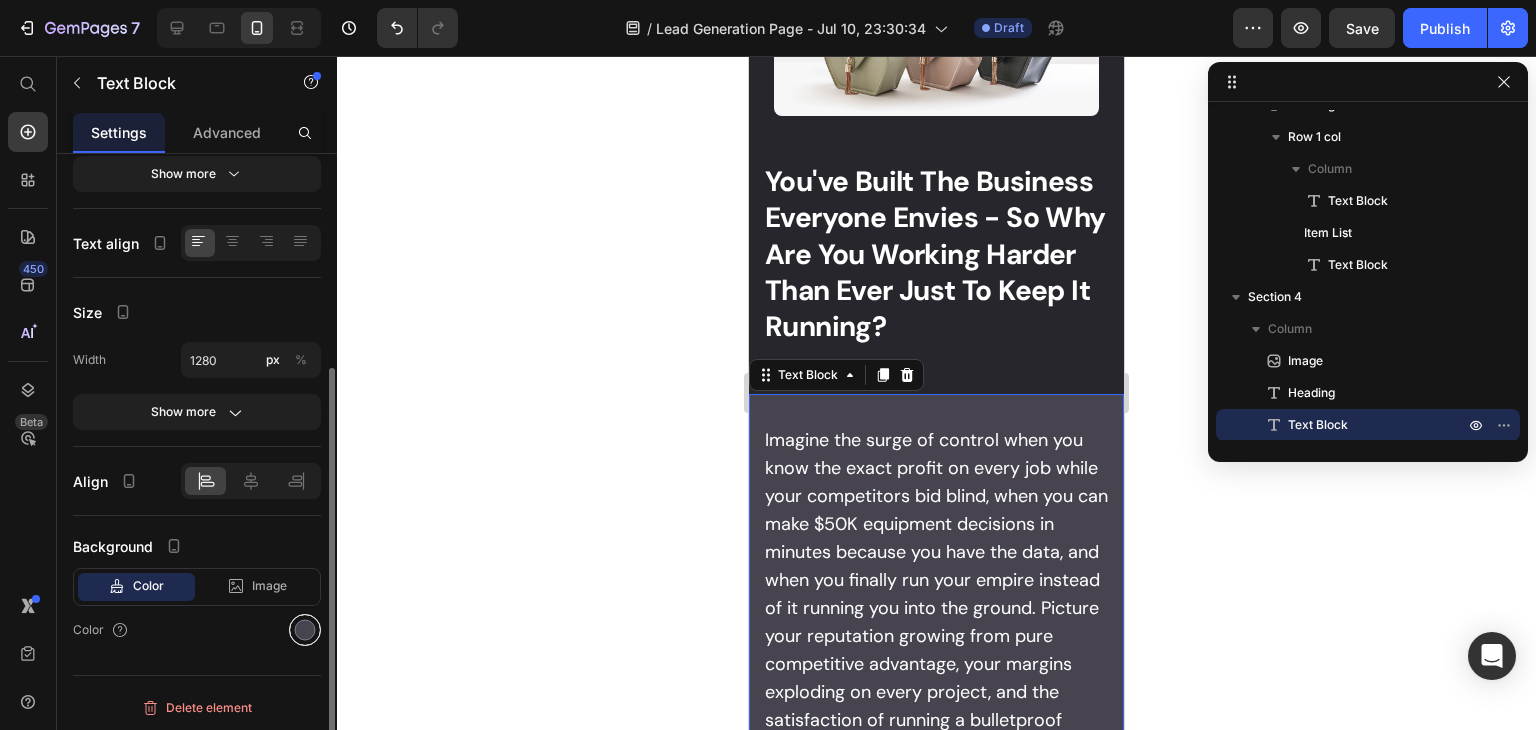 click at bounding box center [305, 630] 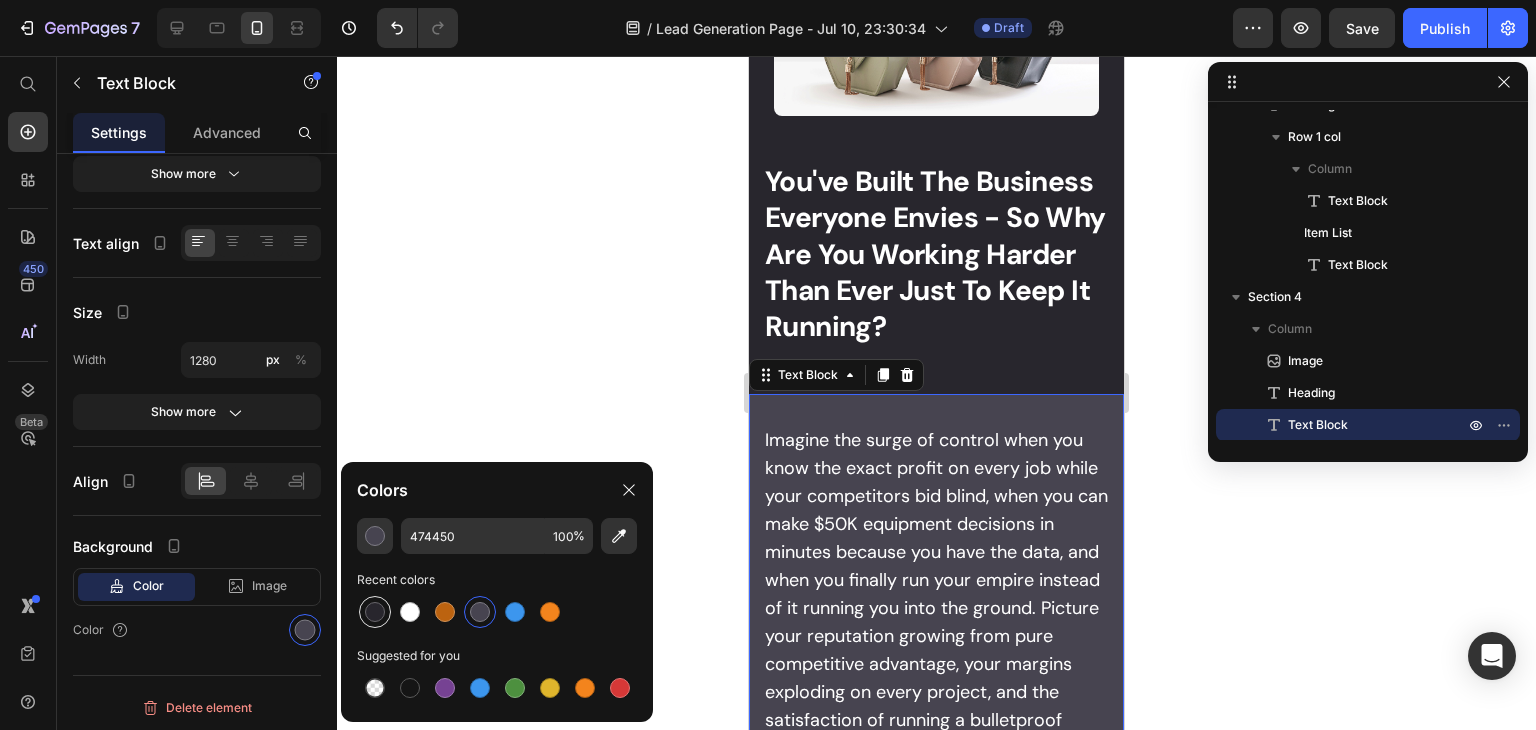 click at bounding box center [375, 612] 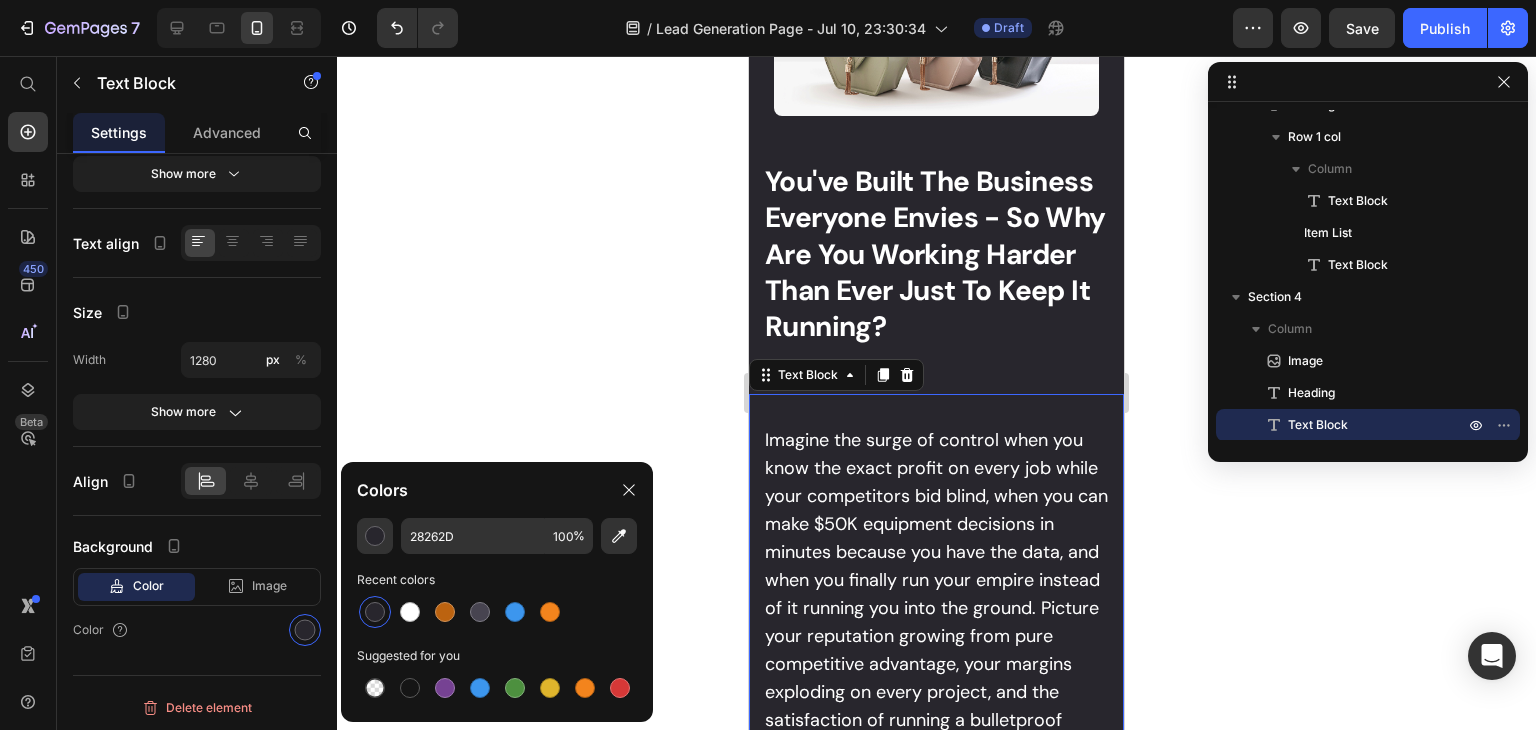 click on "Imagine the surge of control when you know the exact profit on every job while your competitors bid blind, when you can make $50K equipment decisions in minutes because you have the data, and when you finally run your empire instead of it running you into the ground. Picture your reputation growing from pure competitive advantage, your margins exploding on every project, and the satisfaction of running a bulletproof operation - without the 60-hour weeks." at bounding box center (936, 594) 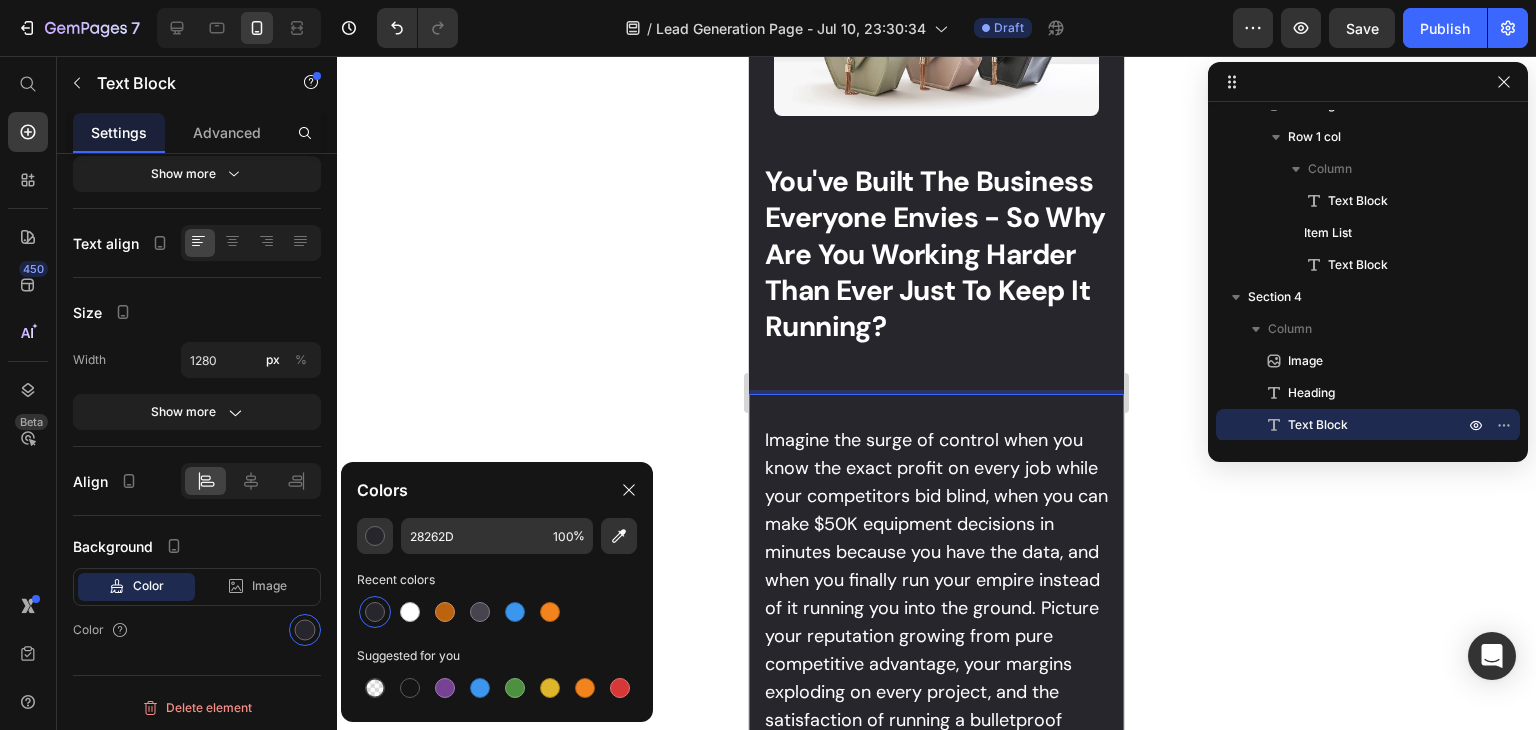 click on "Imagine the surge of control when you know the exact profit on every job while your competitors bid blind, when you can make $50K equipment decisions in minutes because you have the data, and when you finally run your empire instead of it running you into the ground. Picture your reputation growing from pure competitive advantage, your margins exploding on every project, and the satisfaction of running a bulletproof operation - without the 60-hour weeks." at bounding box center (936, 594) 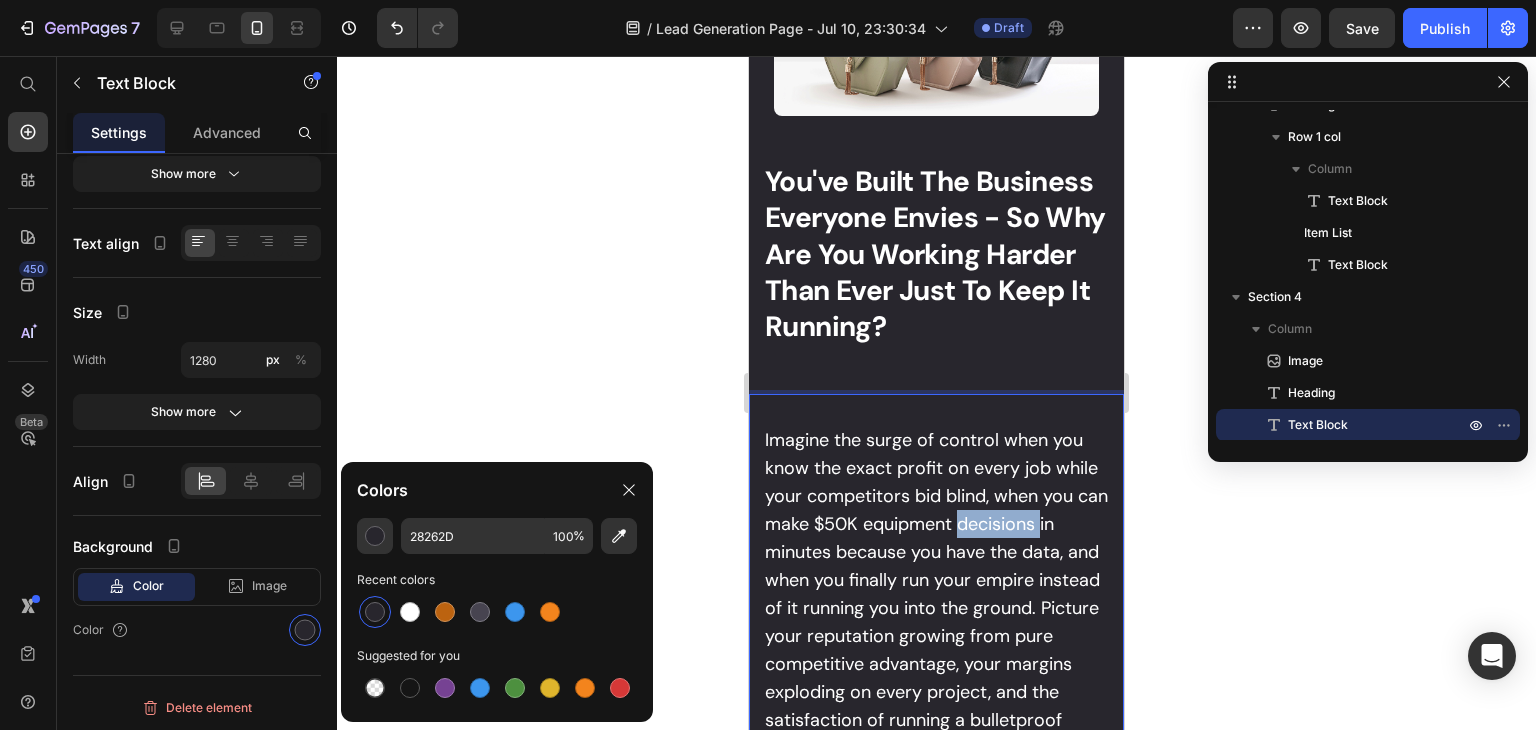 click on "Imagine the surge of control when you know the exact profit on every job while your competitors bid blind, when you can make $50K equipment decisions in minutes because you have the data, and when you finally run your empire instead of it running you into the ground. Picture your reputation growing from pure competitive advantage, your margins exploding on every project, and the satisfaction of running a bulletproof operation - without the 60-hour weeks." at bounding box center (936, 594) 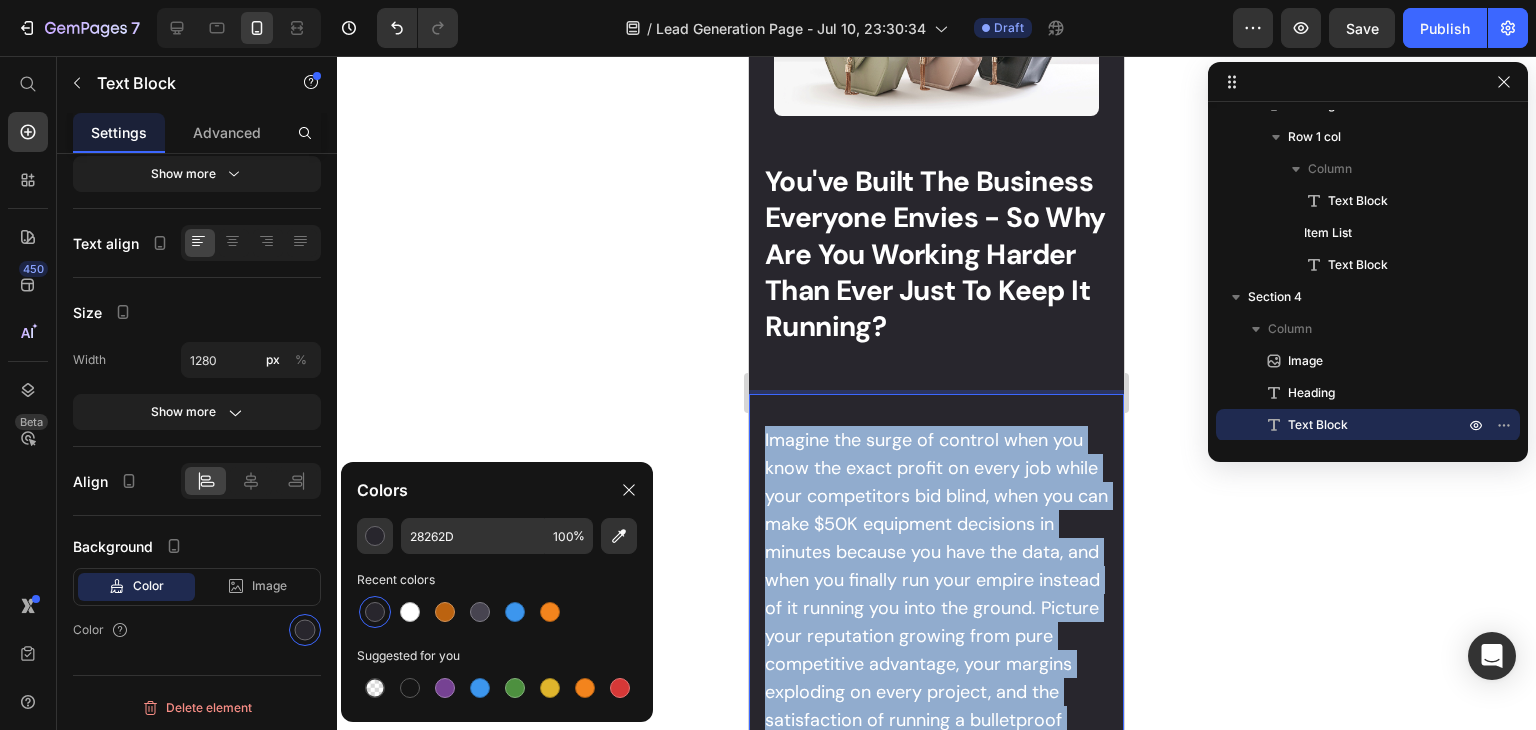 click on "Imagine the surge of control when you know the exact profit on every job while your competitors bid blind, when you can make $50K equipment decisions in minutes because you have the data, and when you finally run your empire instead of it running you into the ground. Picture your reputation growing from pure competitive advantage, your margins exploding on every project, and the satisfaction of running a bulletproof operation - without the 60-hour weeks." at bounding box center (936, 594) 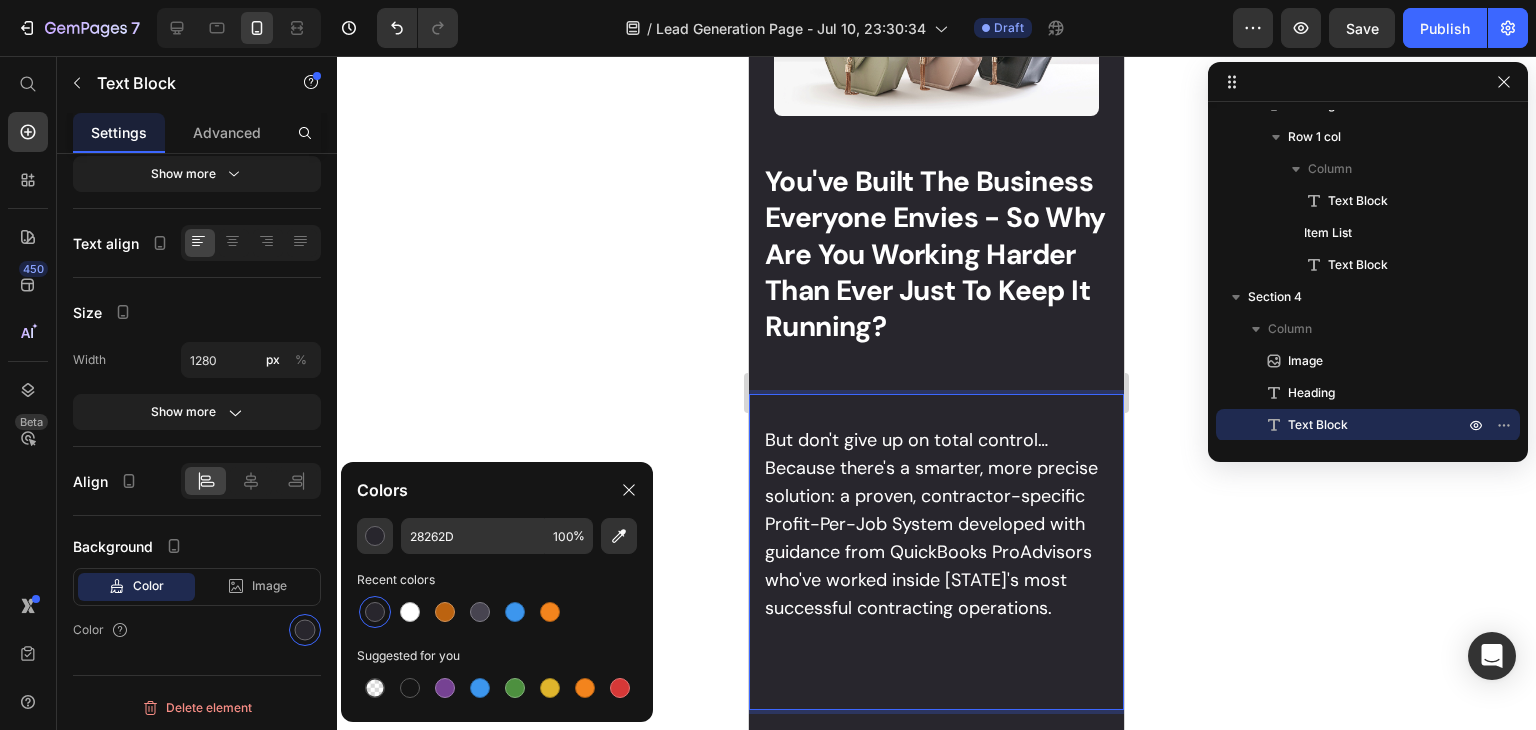 scroll, scrollTop: 3124, scrollLeft: 0, axis: vertical 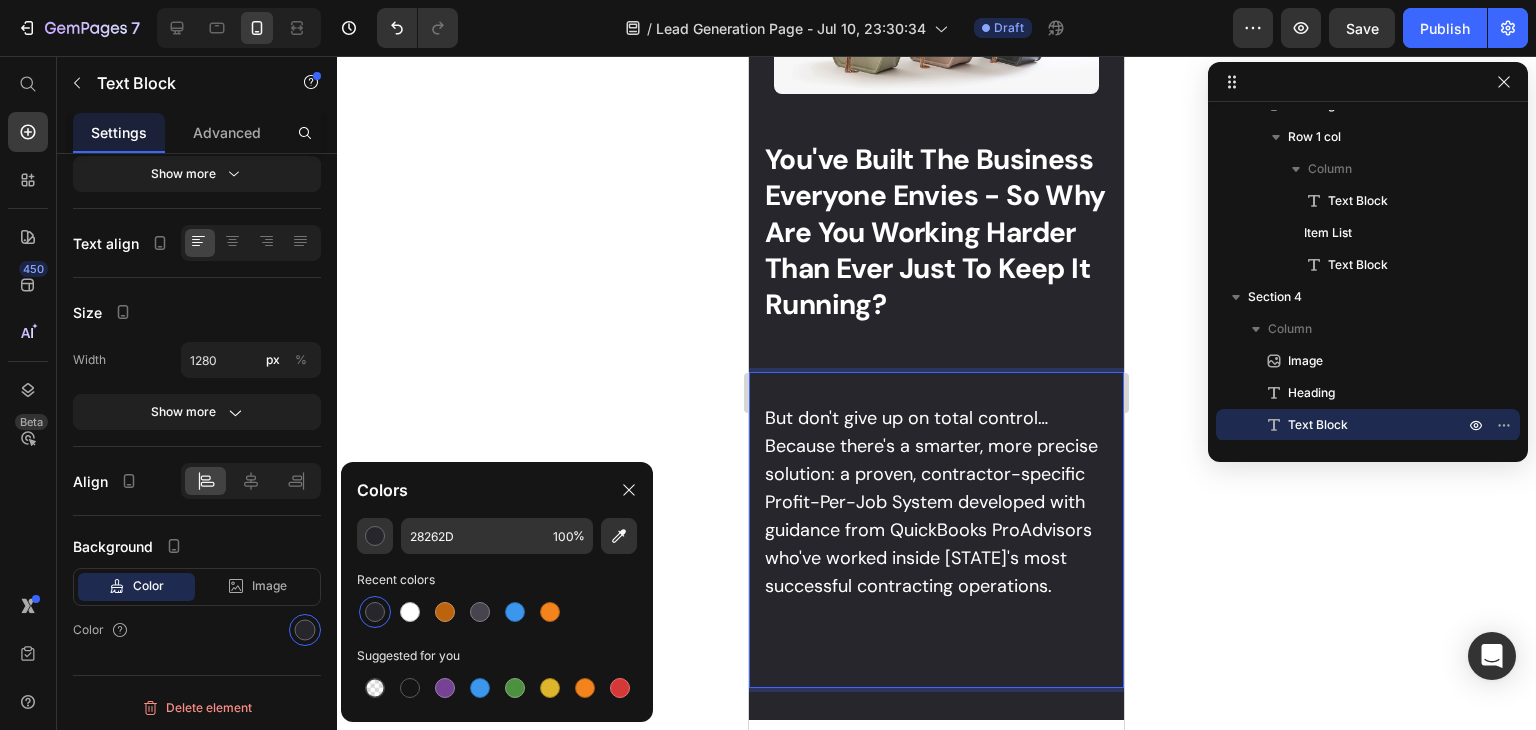 click on "But don't give up on total control… Because there's a smarter, more precise solution: a proven, contractor-specific Profit-Per-Job System developed with guidance from QuickBooks ProAdvisors who've worked inside [STATE]'s most successful contracting operations." at bounding box center [936, 502] 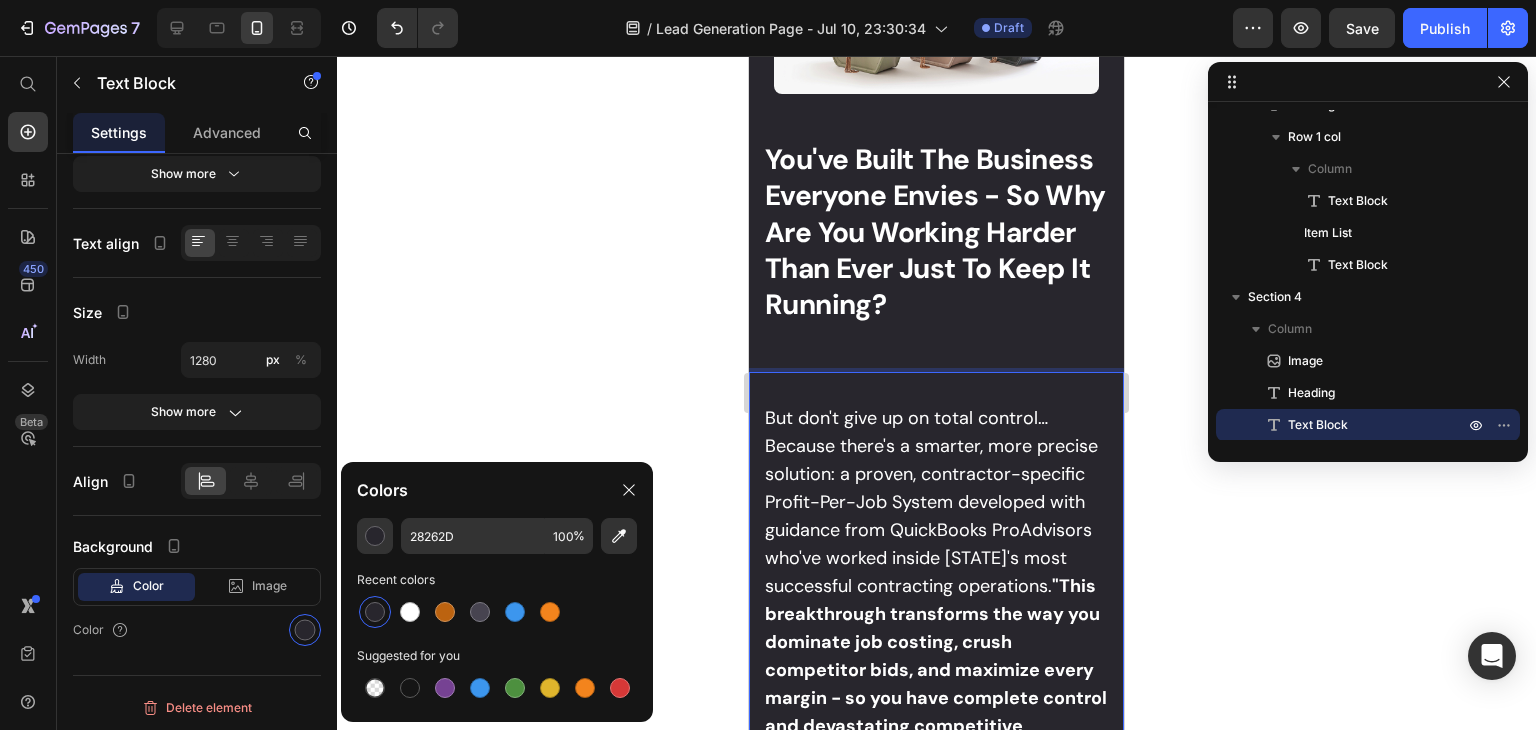 scroll, scrollTop: 3289, scrollLeft: 0, axis: vertical 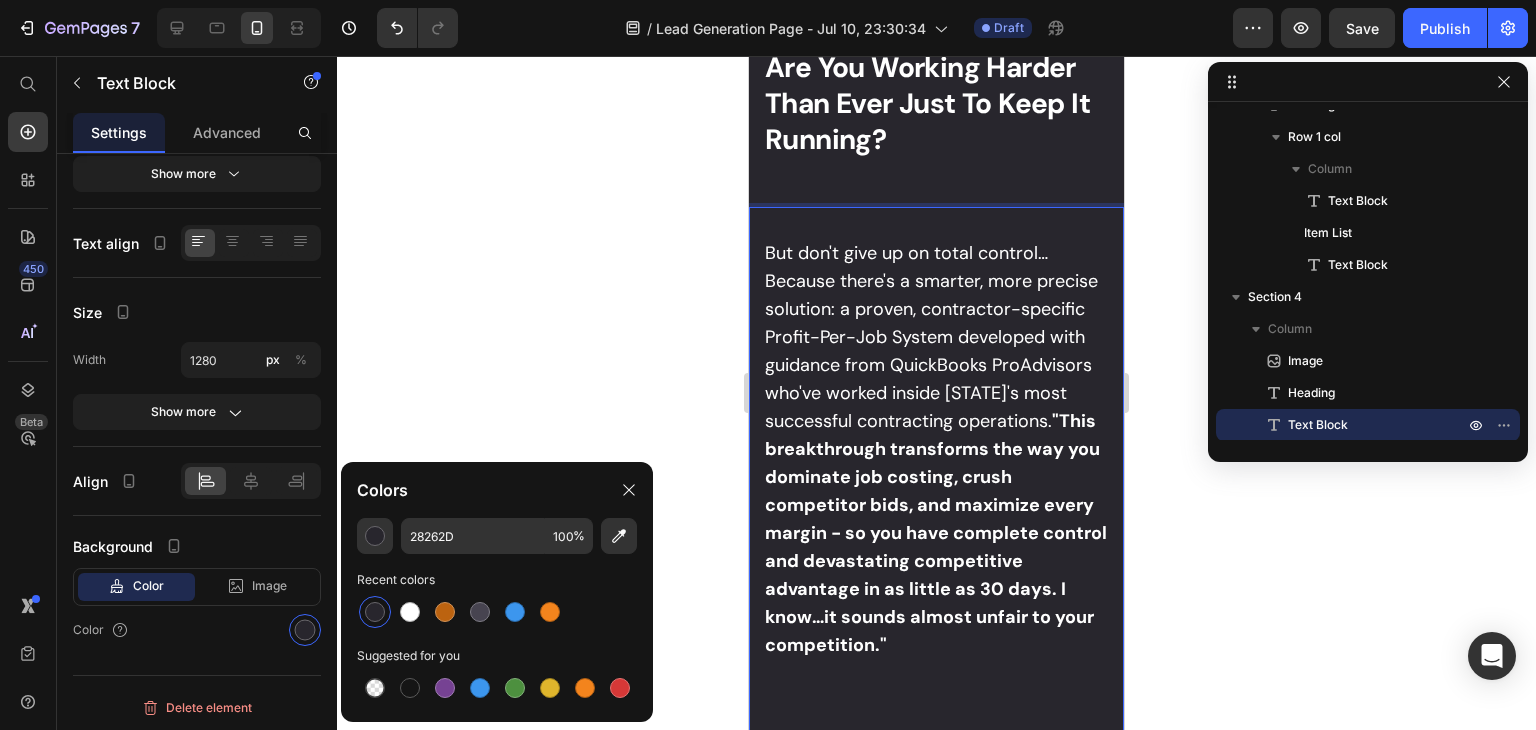 click on ""This breakthrough transforms the way you dominate job costing, crush competitor bids, and maximize every margin - so you have complete control and devastating competitive advantage in as little as 30 days. I know…it sounds almost unfair to your competition."" at bounding box center [936, 533] 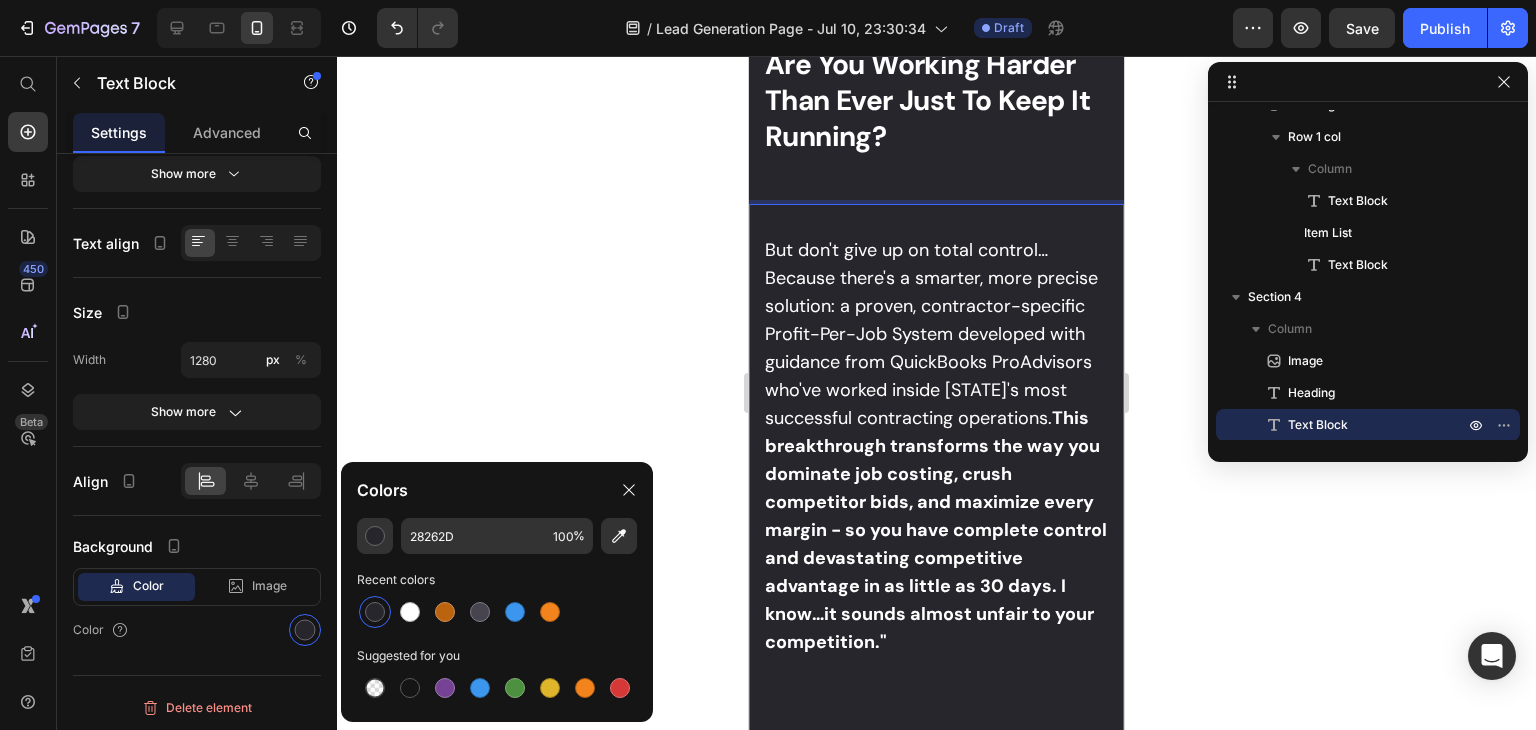 click on "But don't give up on total control… Because there's a smarter, more precise solution: a proven, contractor-specific Profit-Per-Job System developed with guidance from QuickBooks ProAdvisors who've worked inside [STATE]'s most successful contracting operations.  This breakthrough transforms the way you dominate job costing, crush competitor bids, and maximize every margin - so you have complete control and devastating competitive advantage in as little as 30 days. I know…it sounds almost unfair to your competition." at bounding box center [936, 446] 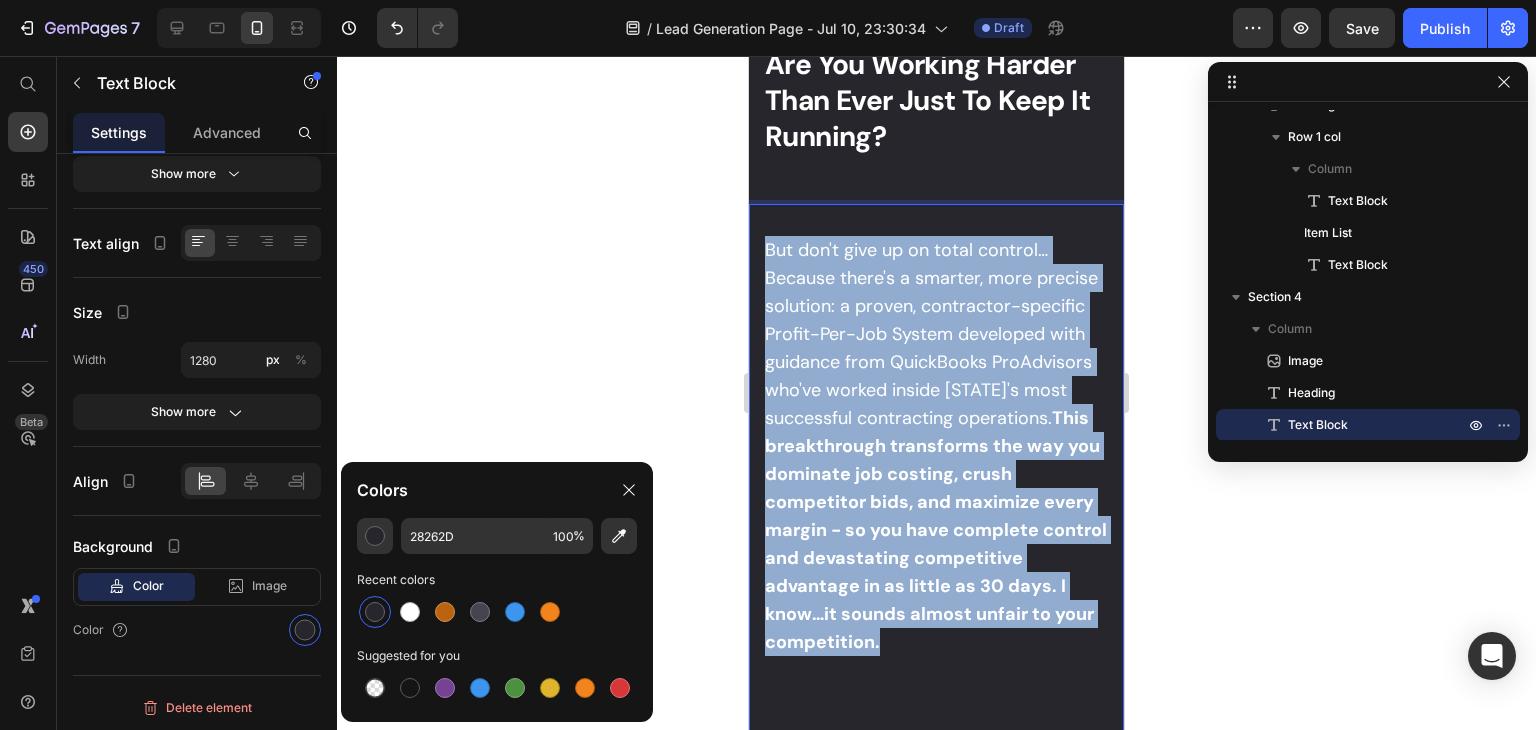 drag, startPoint x: 886, startPoint y: 698, endPoint x: 759, endPoint y: 267, distance: 449.32172 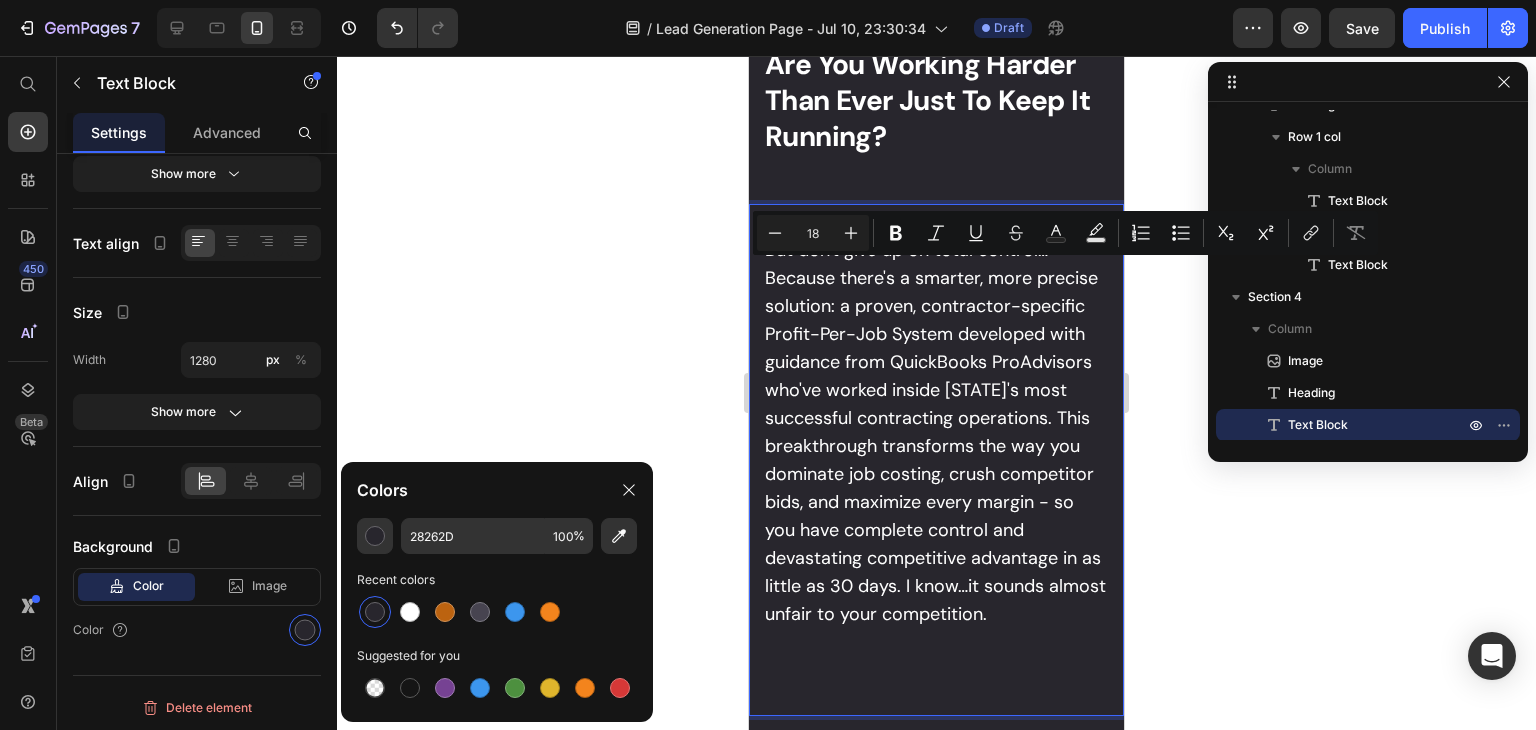 click on "But don't give up on total control… Because there's a smarter, more precise solution: a proven, contractor-specific Profit-Per-Job System developed with guidance from QuickBooks ProAdvisors who've worked inside [STATE]'s most successful contracting operations. This breakthrough transforms the way you dominate job costing, crush competitor bids, and maximize every margin - so you have complete control and devastating competitive advantage in as little as 30 days. I know…it sounds almost unfair to your competition." at bounding box center (936, 432) 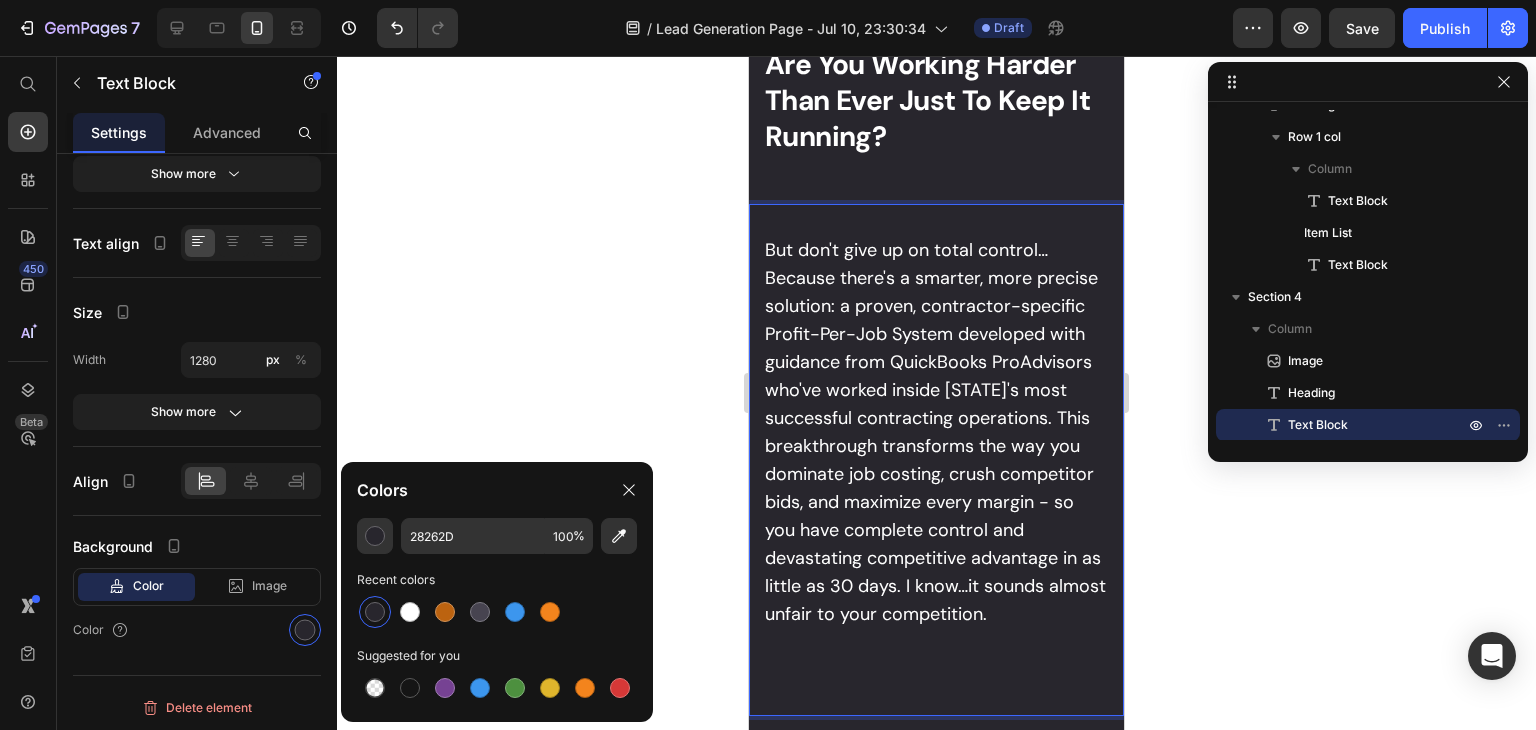 click on "But don't give up on total control… Because there's a smarter, more precise solution: a proven, contractor-specific Profit-Per-Job System developed with guidance from QuickBooks ProAdvisors who've worked inside [STATE]'s most successful contracting operations. This breakthrough transforms the way you dominate job costing, crush competitor bids, and maximize every margin - so you have complete control and devastating competitive advantage in as little as 30 days. I know…it sounds almost unfair to your competition." at bounding box center (936, 432) 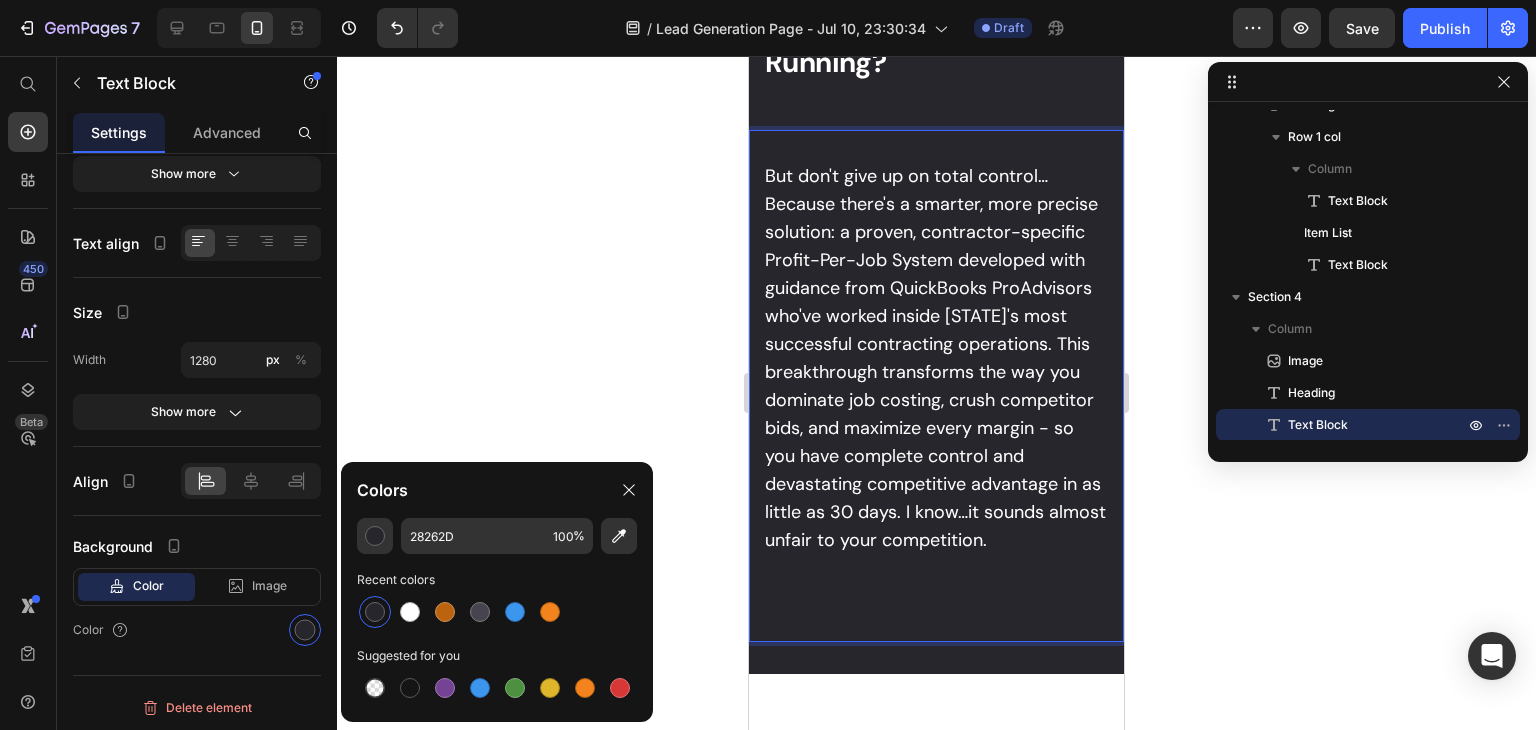 scroll, scrollTop: 3369, scrollLeft: 0, axis: vertical 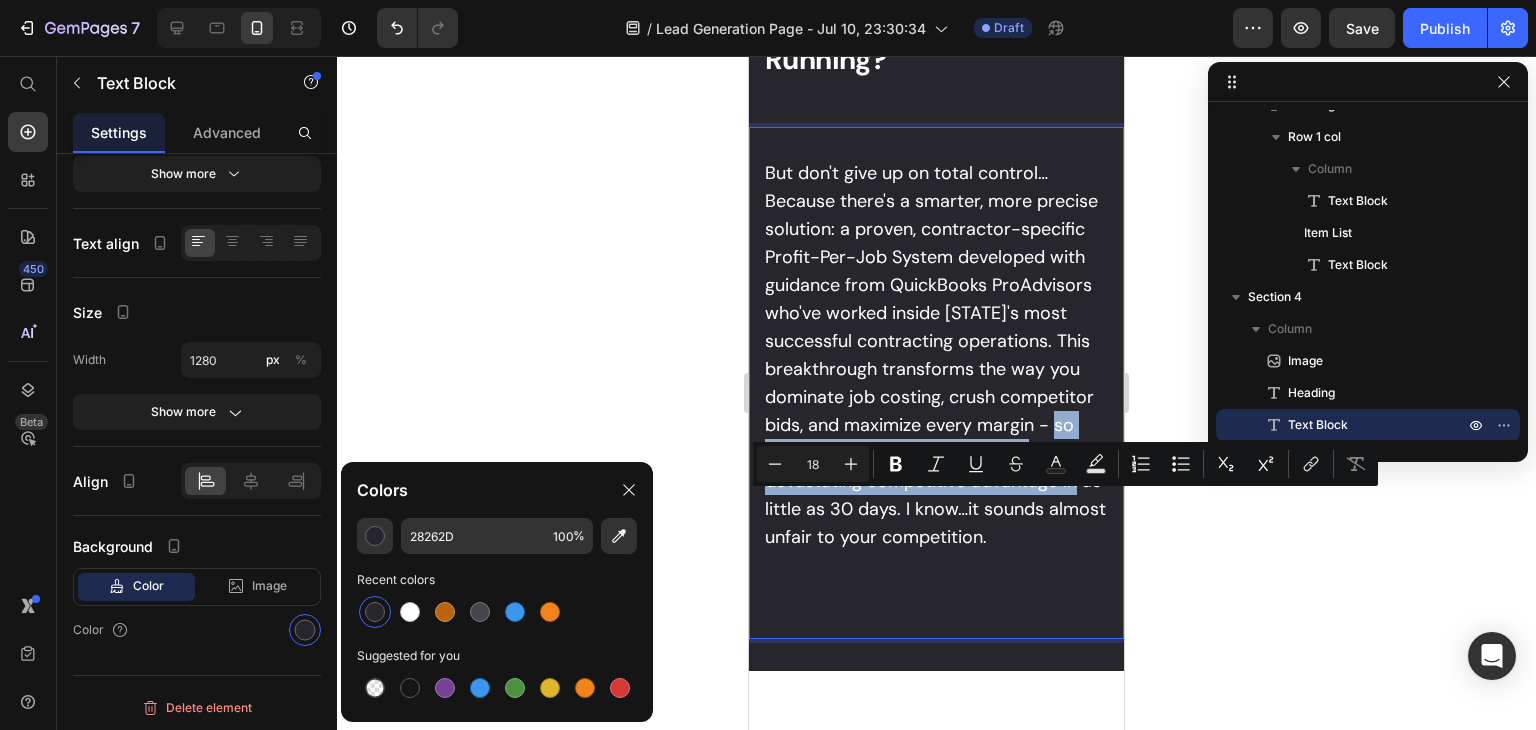 drag, startPoint x: 820, startPoint y: 505, endPoint x: 848, endPoint y: 569, distance: 69.856995 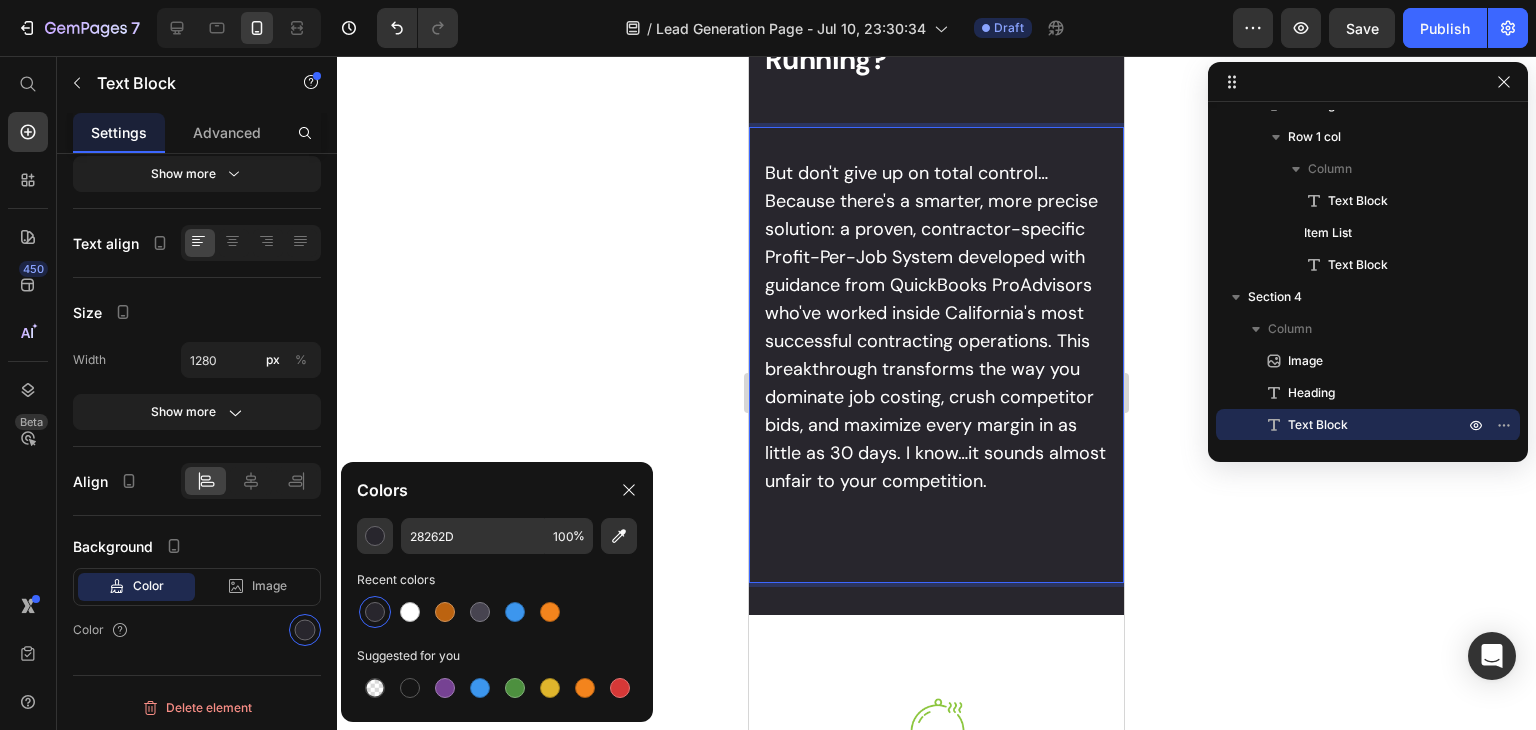 click on "But don't give up on total control… Because there's a smarter, more precise solution: a proven, contractor-specific Profit-Per-Job System developed with guidance from QuickBooks ProAdvisors who've worked inside California's most successful contracting operations. This breakthrough transforms the way you dominate job costing, crush competitor bids, and maximize every margin in as little as 30 days. I know…it sounds almost unfair to your competition." at bounding box center [936, 327] 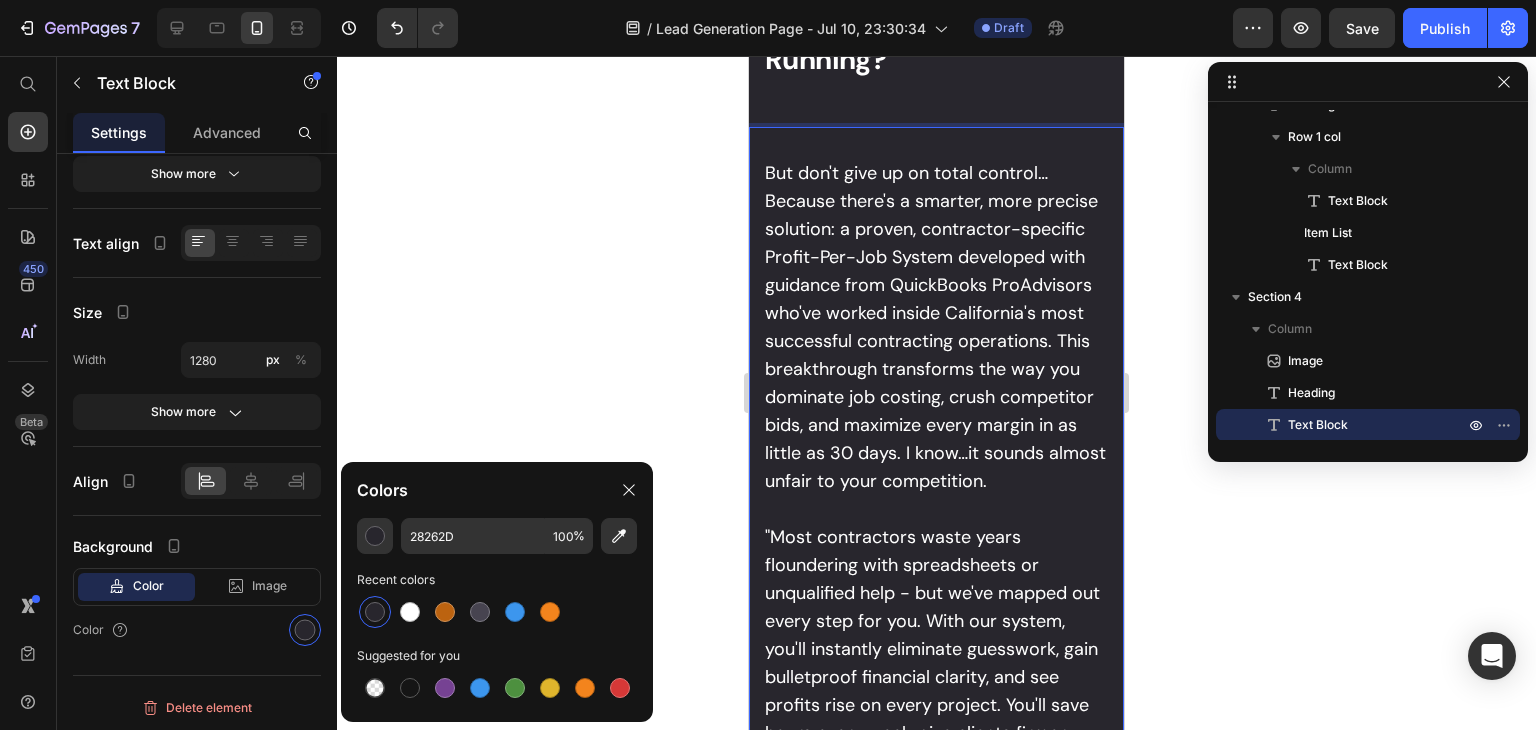 scroll, scrollTop: 3653, scrollLeft: 0, axis: vertical 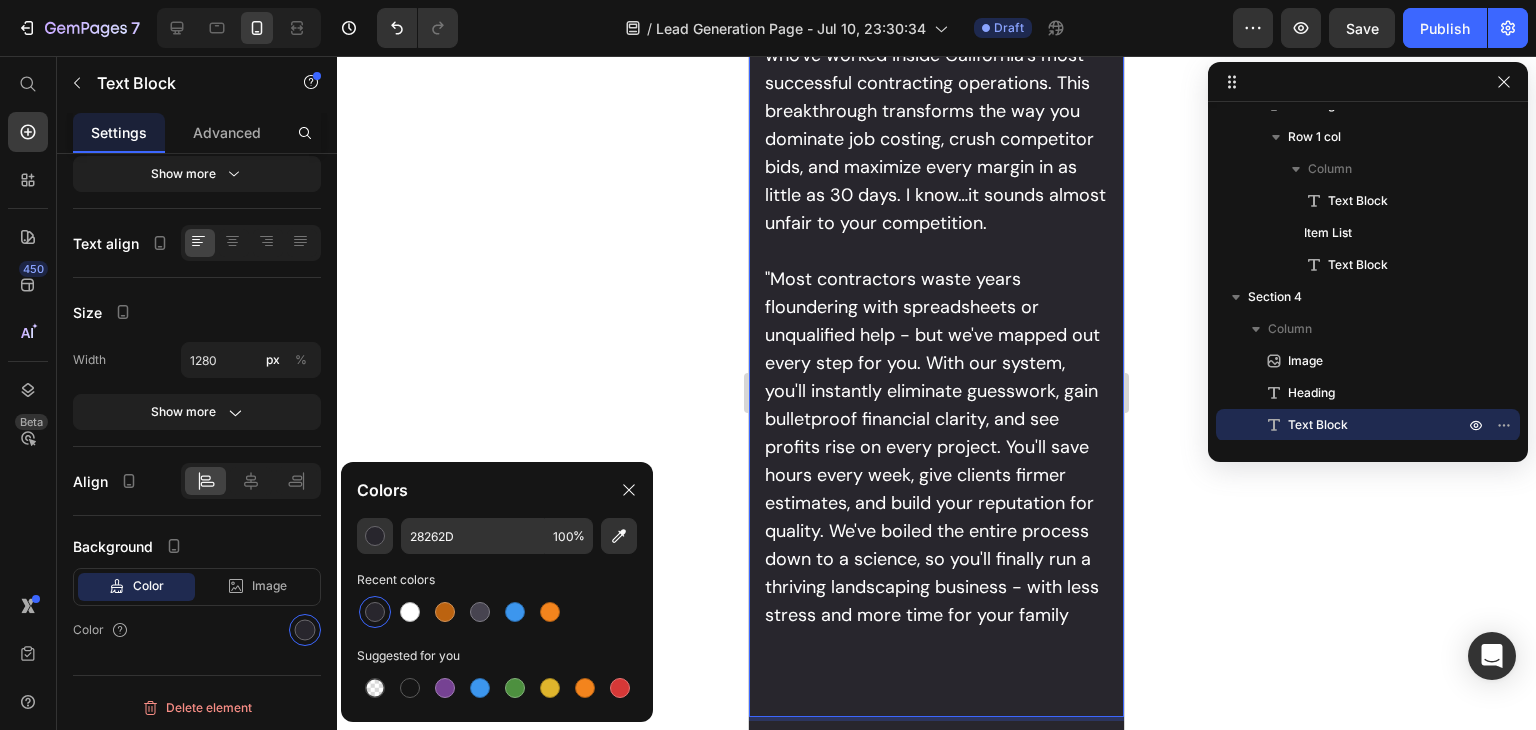 click on ""Most contractors waste years floundering with spreadsheets or unqualified help - but we've mapped out every step for you. With our system, you'll instantly eliminate guesswork, gain bulletproof financial clarity, and see profits rise on every project. You'll save hours every week, give clients firmer estimates, and build your reputation for quality. We've boiled the entire process down to a science, so you'll finally run a thriving landscaping business - with less stress and more time for your family" at bounding box center [936, 447] 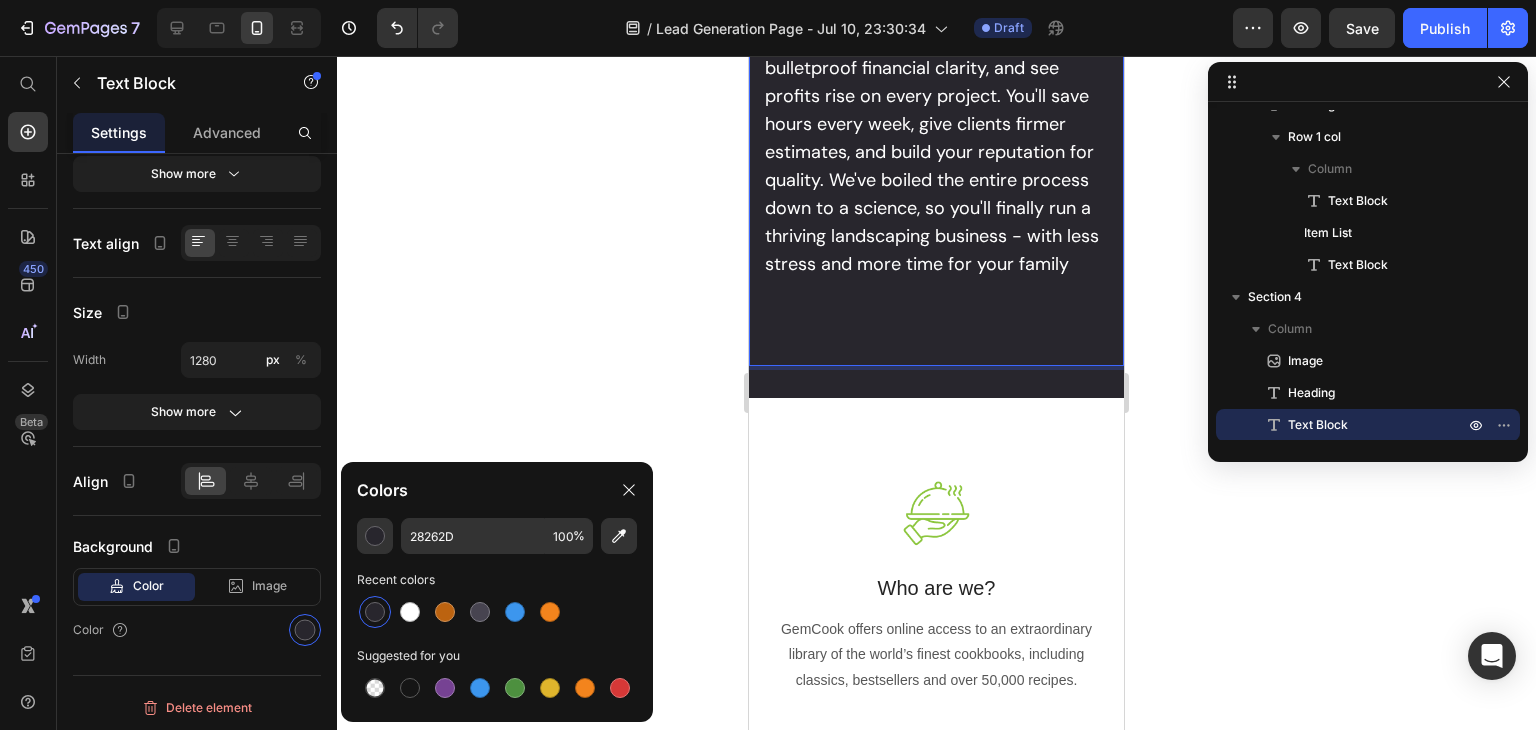 scroll, scrollTop: 4008, scrollLeft: 0, axis: vertical 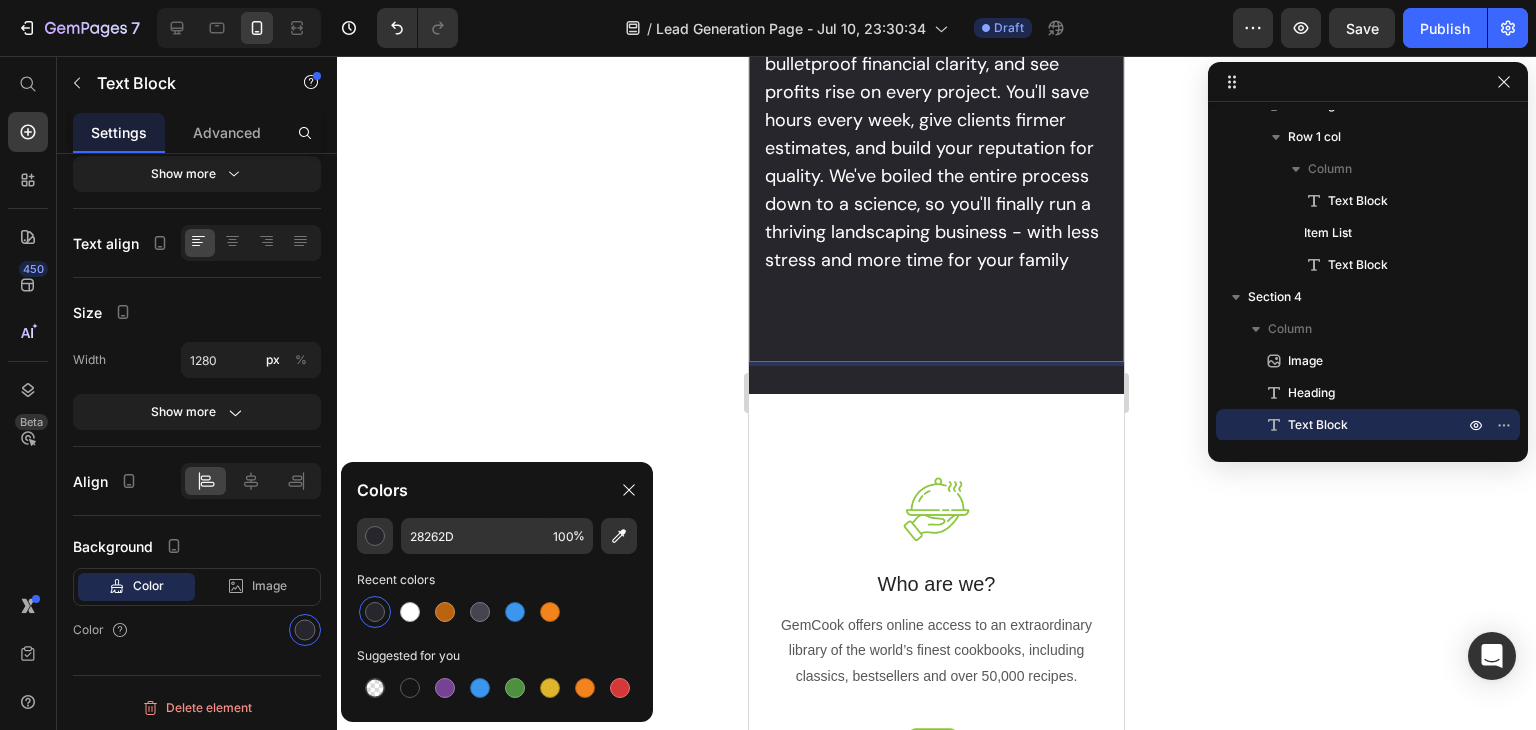 click on "Most contractors waste years floundering with spreadsheets or unqualified help - but we've mapped out every step for you. With our system, you'll instantly eliminate guesswork, gain bulletproof financial clarity, and see profits rise on every project. You'll save hours every week, give clients firmer estimates, and build your reputation for quality. We've boiled the entire process down to a science, so you'll finally run a thriving landscaping business - with less stress and more time for your family" at bounding box center [936, 92] 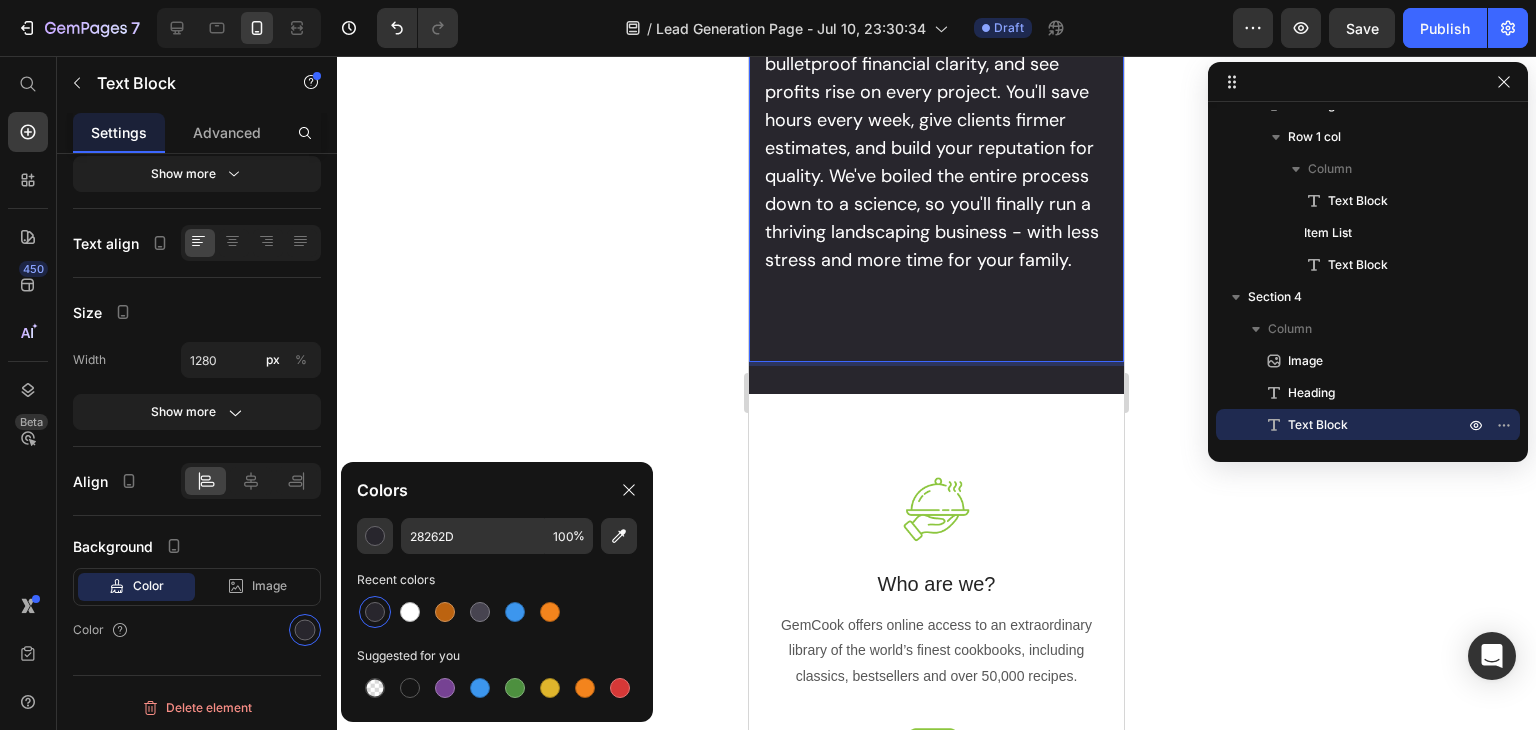 scroll, scrollTop: 3676, scrollLeft: 0, axis: vertical 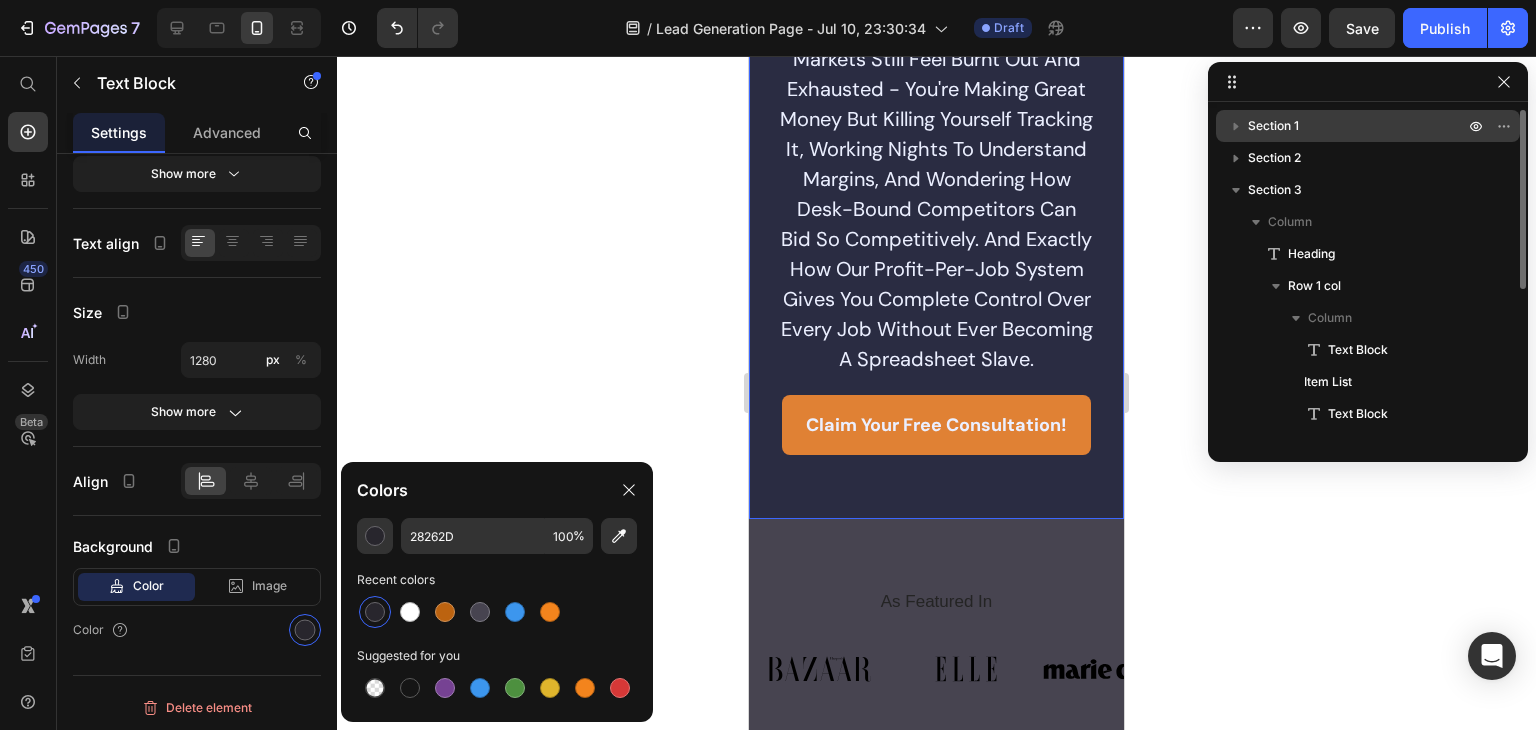 click on "Section 1" at bounding box center (1273, 126) 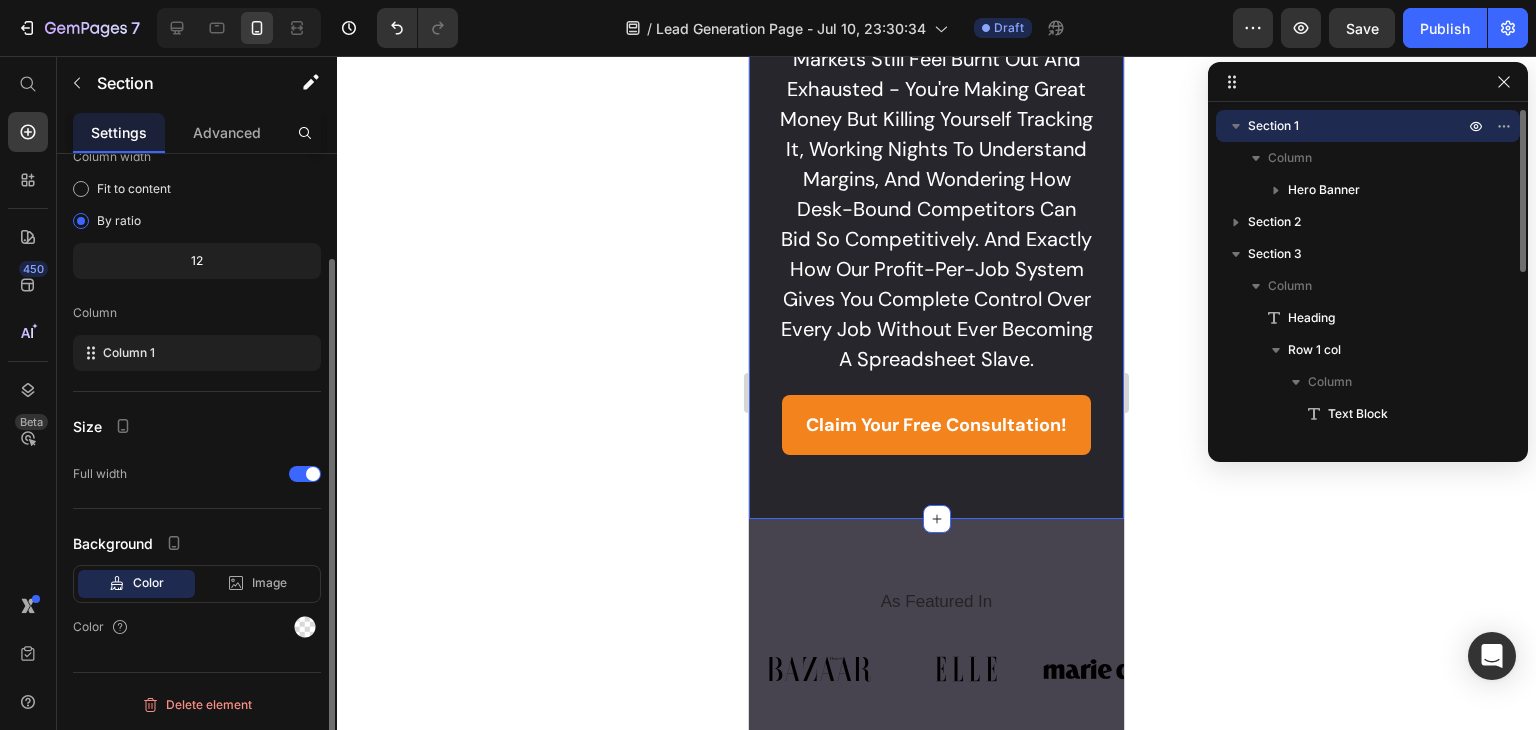 scroll, scrollTop: 0, scrollLeft: 0, axis: both 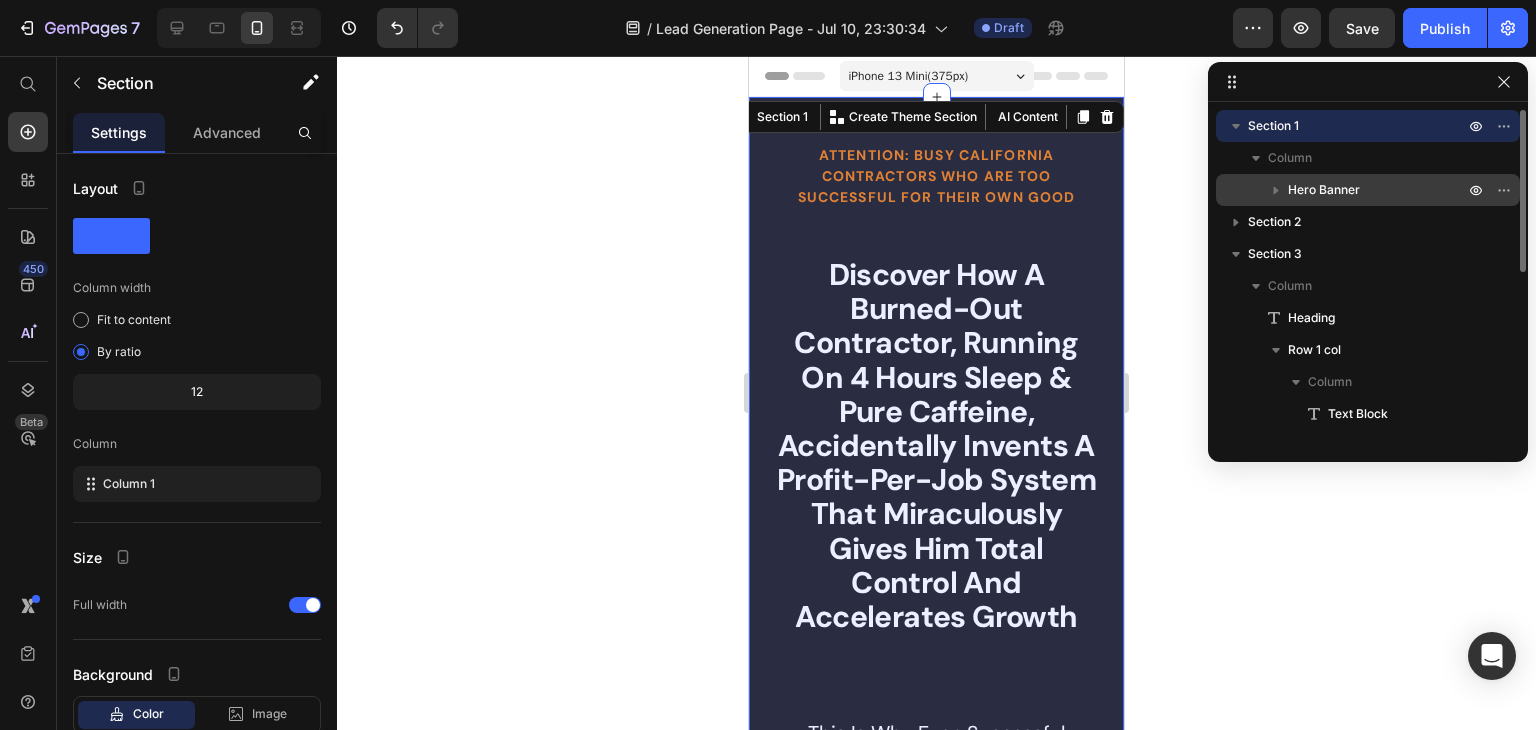 click 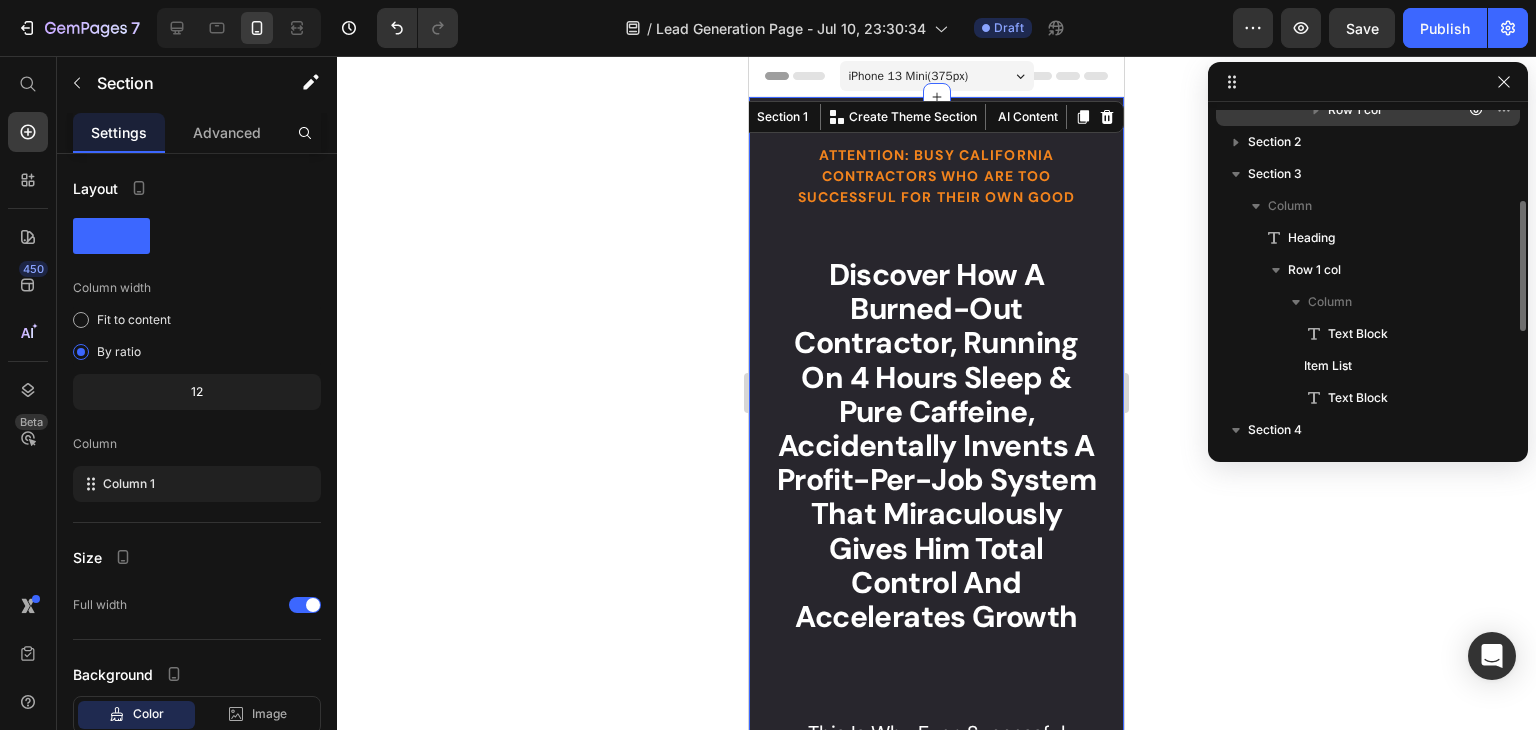 scroll, scrollTop: 240, scrollLeft: 0, axis: vertical 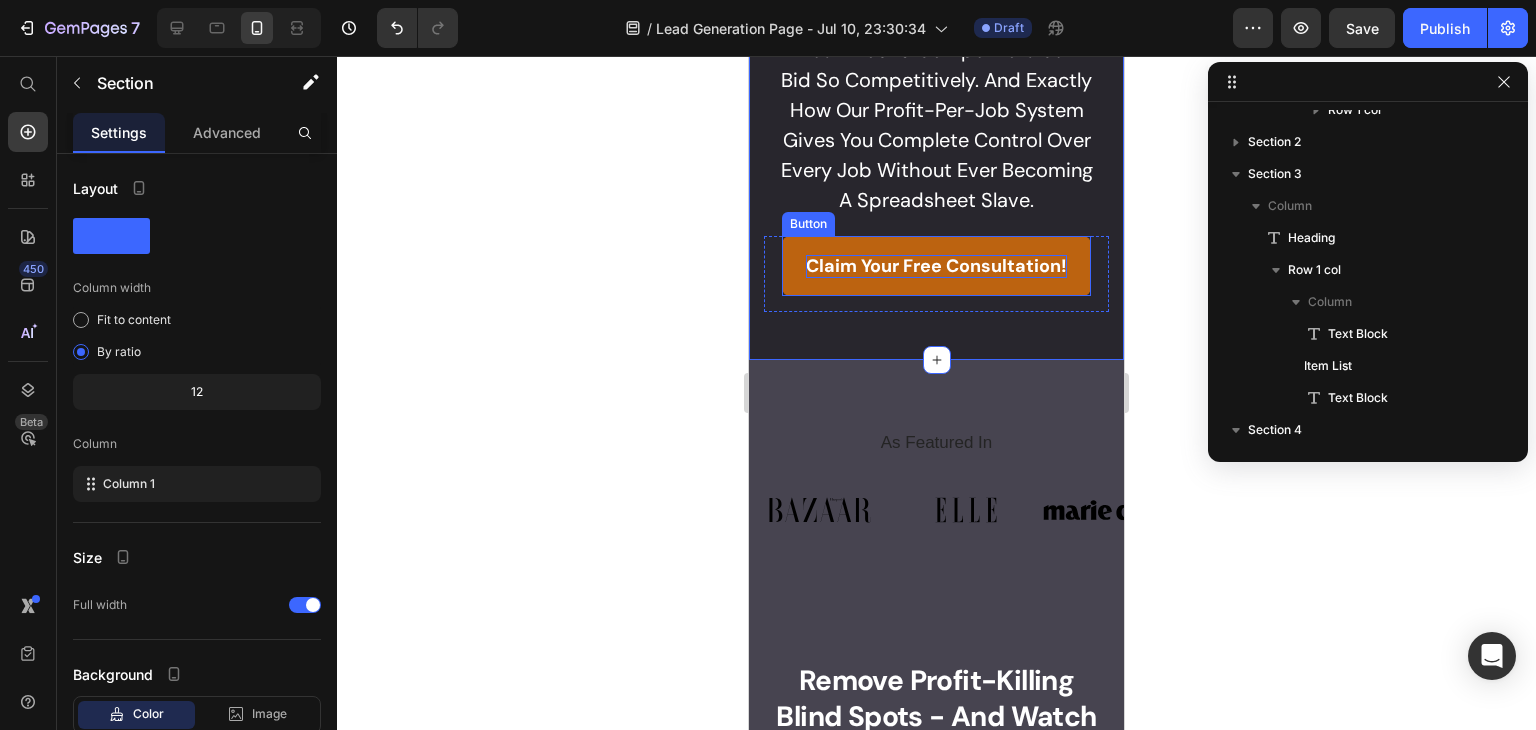 click on "claim your free consultation!" at bounding box center (936, 266) 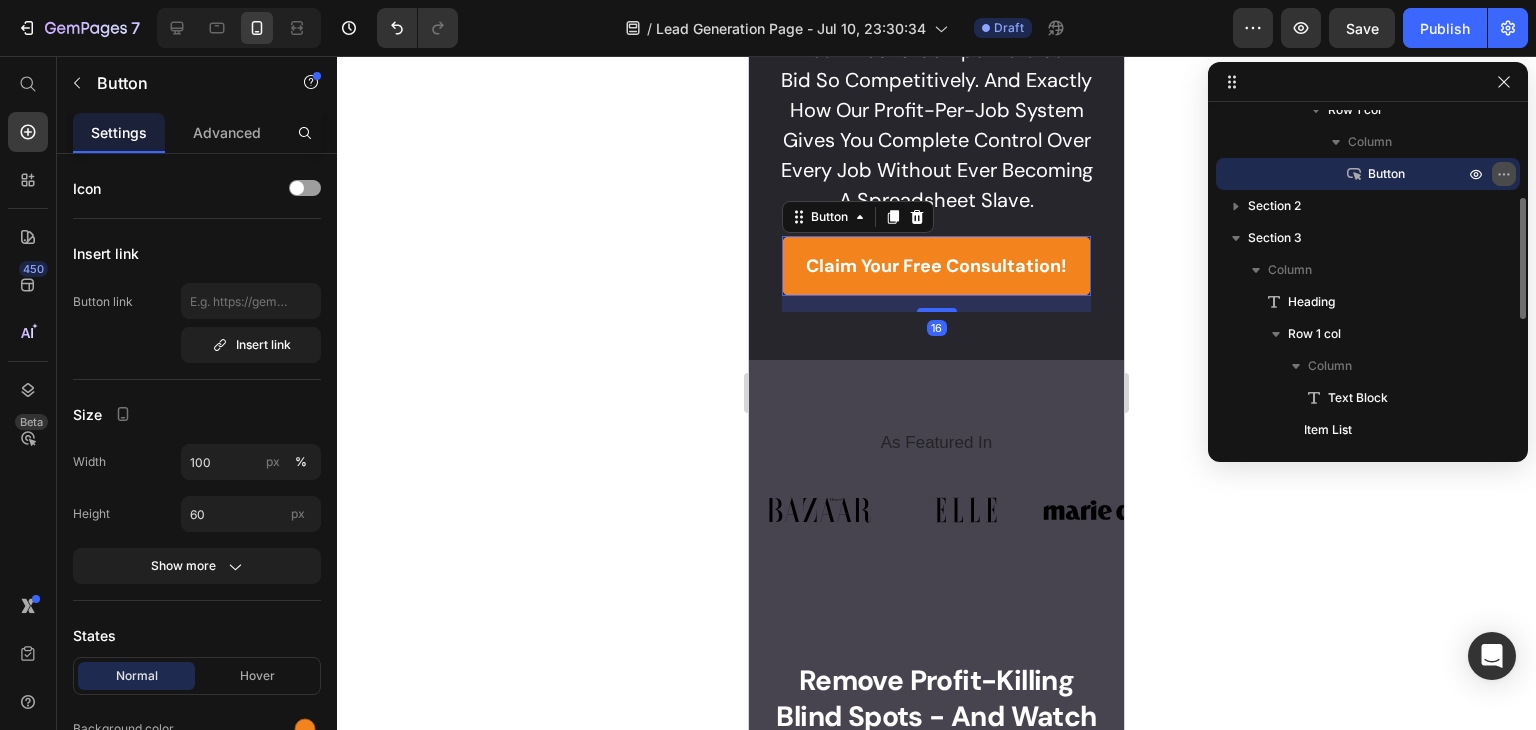 click 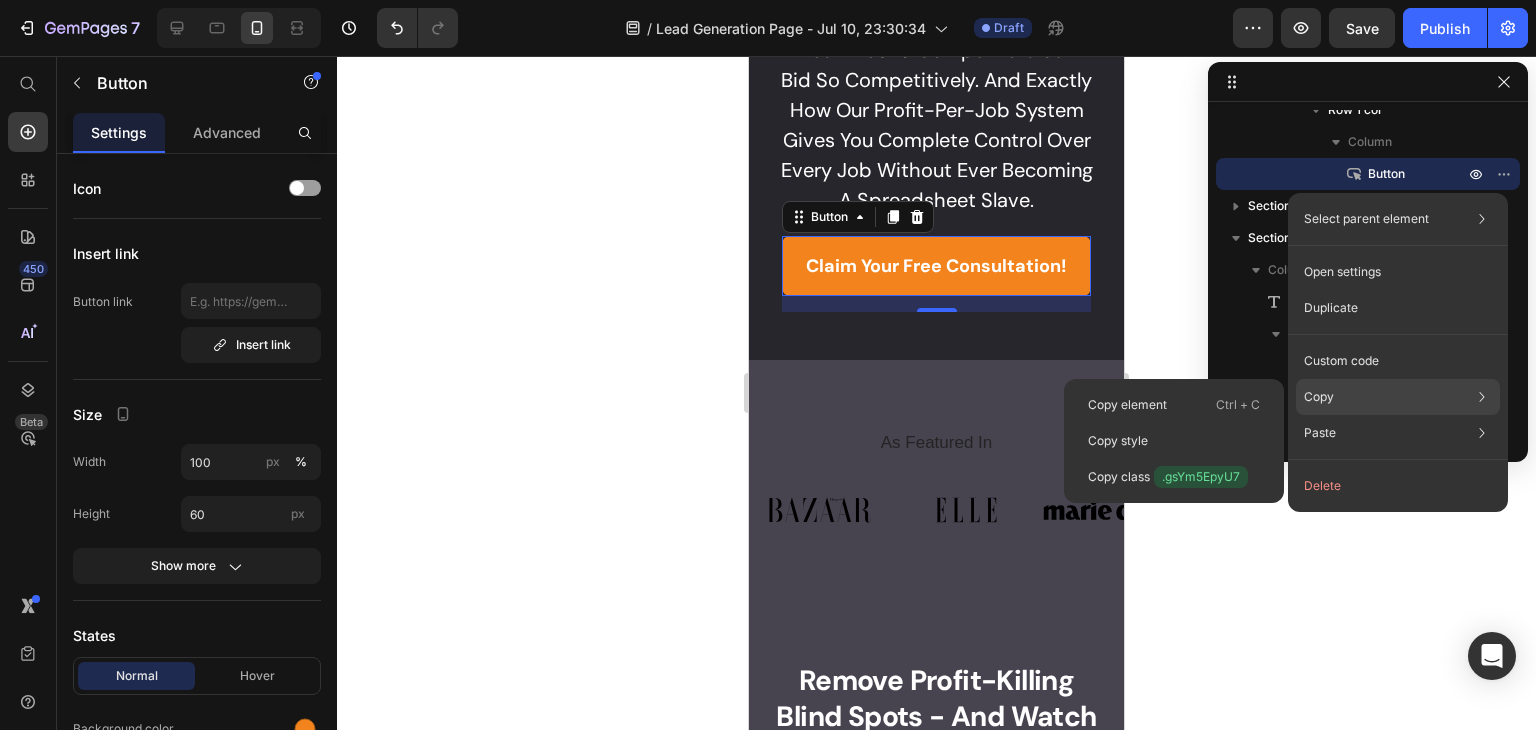 click on "Copy Copy element  Ctrl + C Copy style  Copy class  .gsYm5EpyU7" 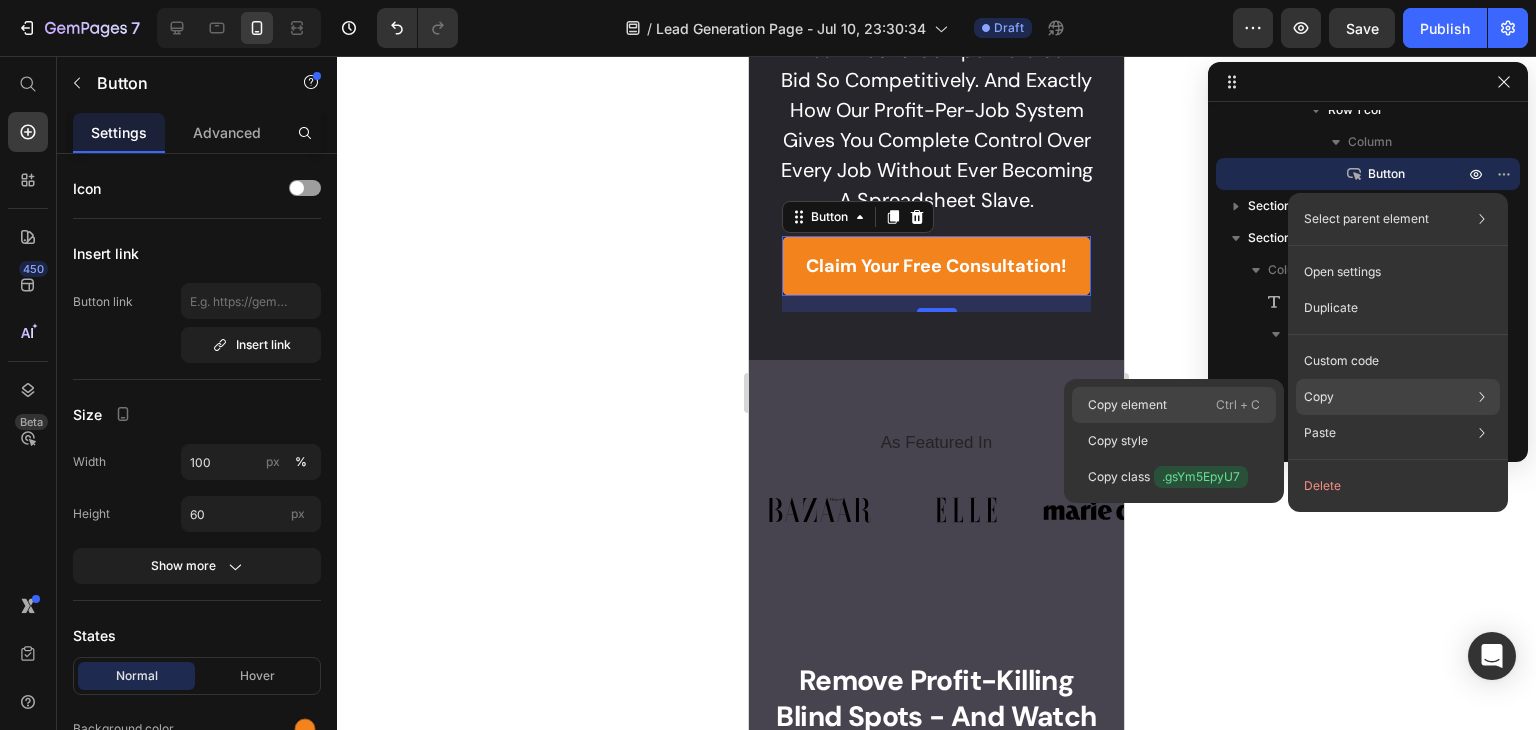 click on "Copy element  Ctrl + C" 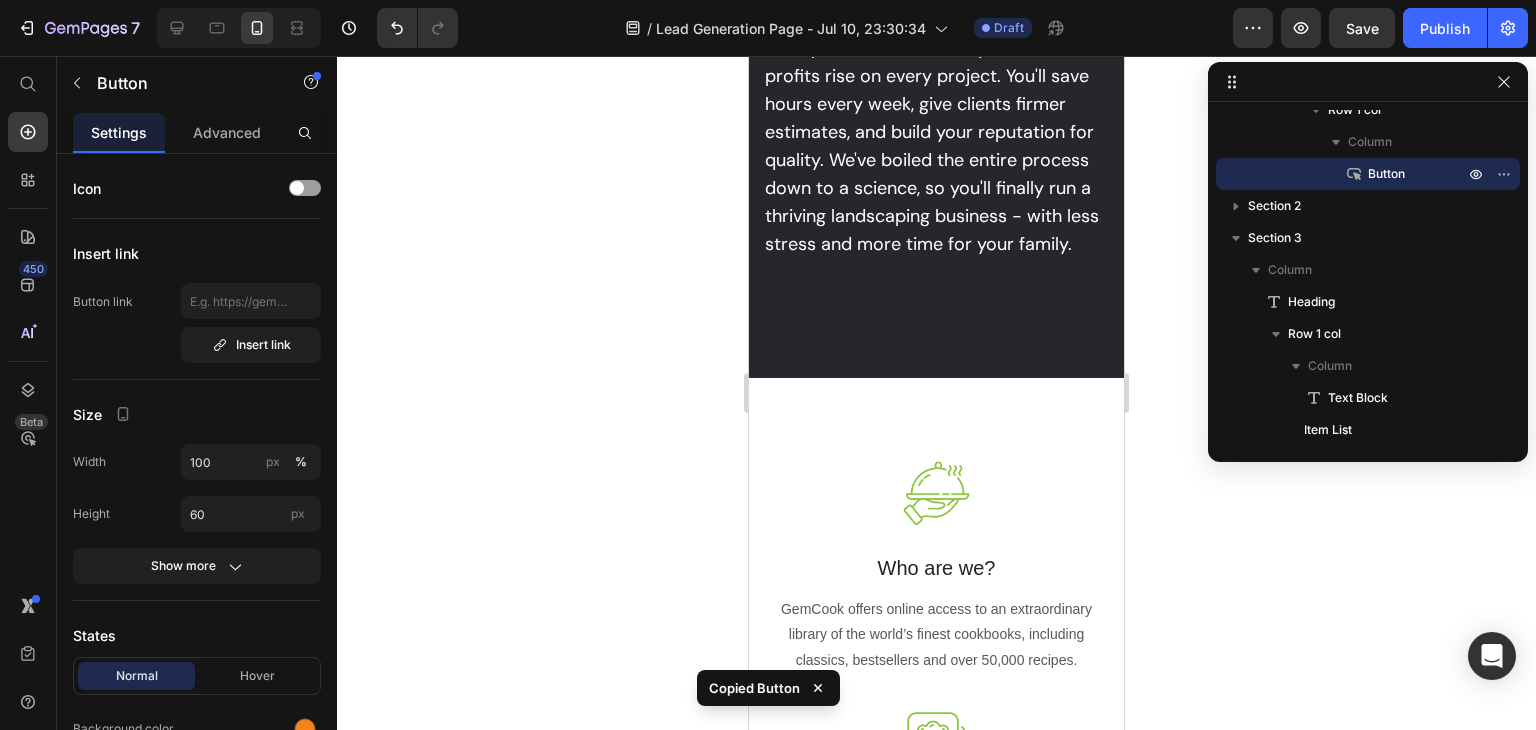 scroll, scrollTop: 4025, scrollLeft: 0, axis: vertical 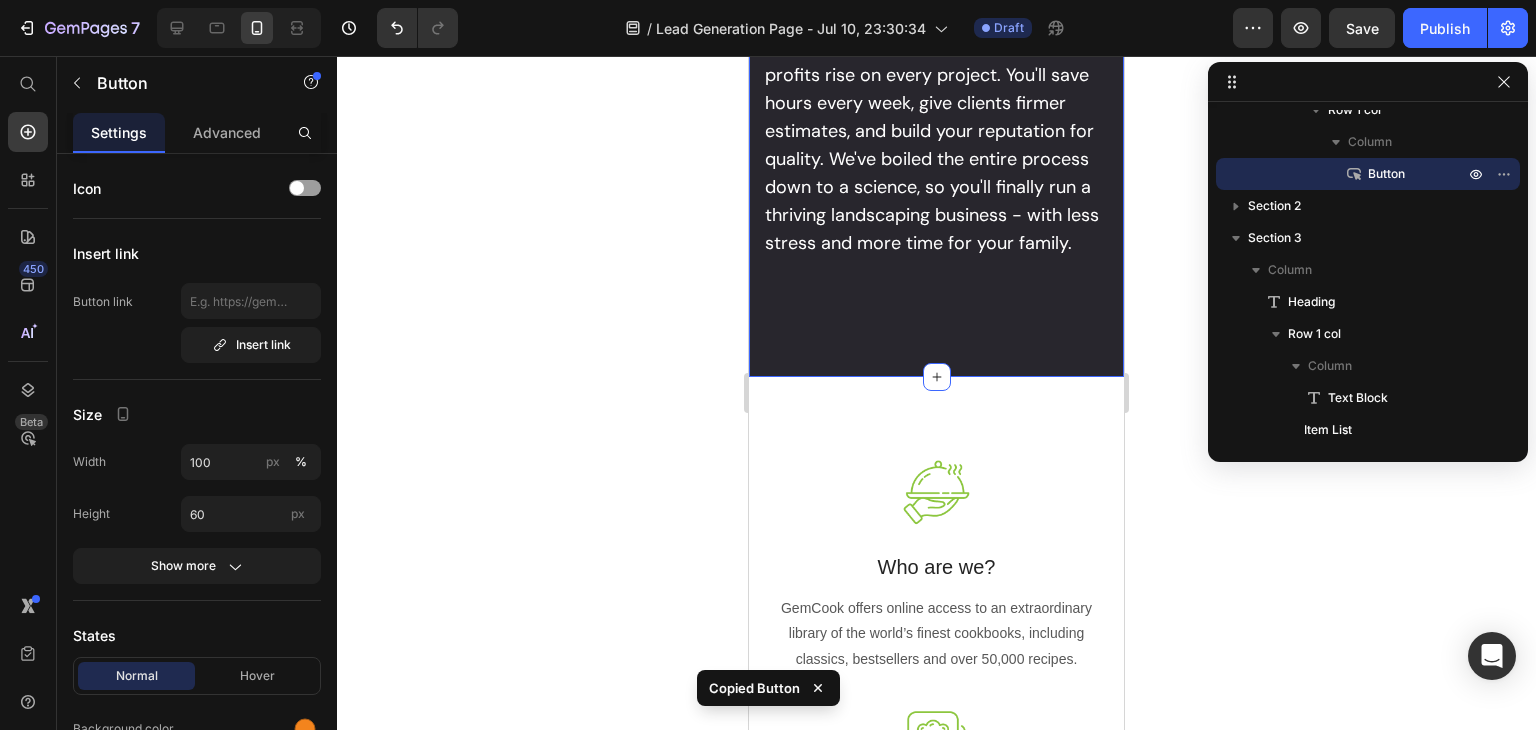 click on "But don't give up on total control… Because there's a smarter, more precise solution: a proven, contractor-specific Profit-Per-Job System developed with guidance from QuickBooks ProAdvisors who've worked inside California's most successful contracting operations. This breakthrough transforms the way you dominate job costing, crush competitor bids, and maximize every margin in as little as 30 days. I know…it sounds almost unfair to your competition.   Most contractors waste years floundering with spreadsheets or unqualified help - but we've mapped out every step for you. With our system, you'll instantly eliminate guesswork, gain bulletproof financial clarity, and see profits rise on every project. You'll save hours every week, give clients firmer estimates, and build your reputation for quality. We've boiled the entire process down to a science, so you'll finally run a thriving landscaping business - with less stress and more time for your family." at bounding box center [936, -79] 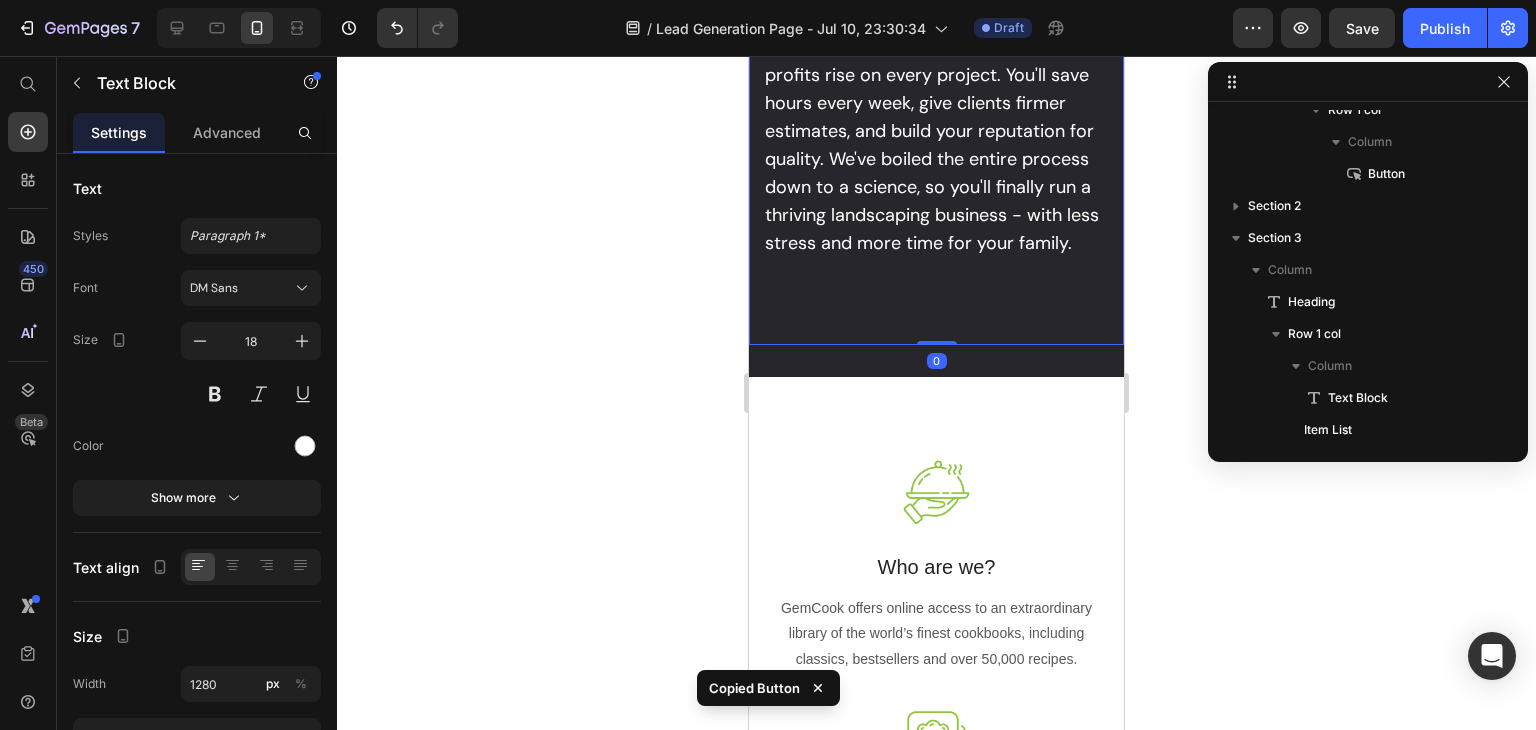 scroll, scrollTop: 565, scrollLeft: 0, axis: vertical 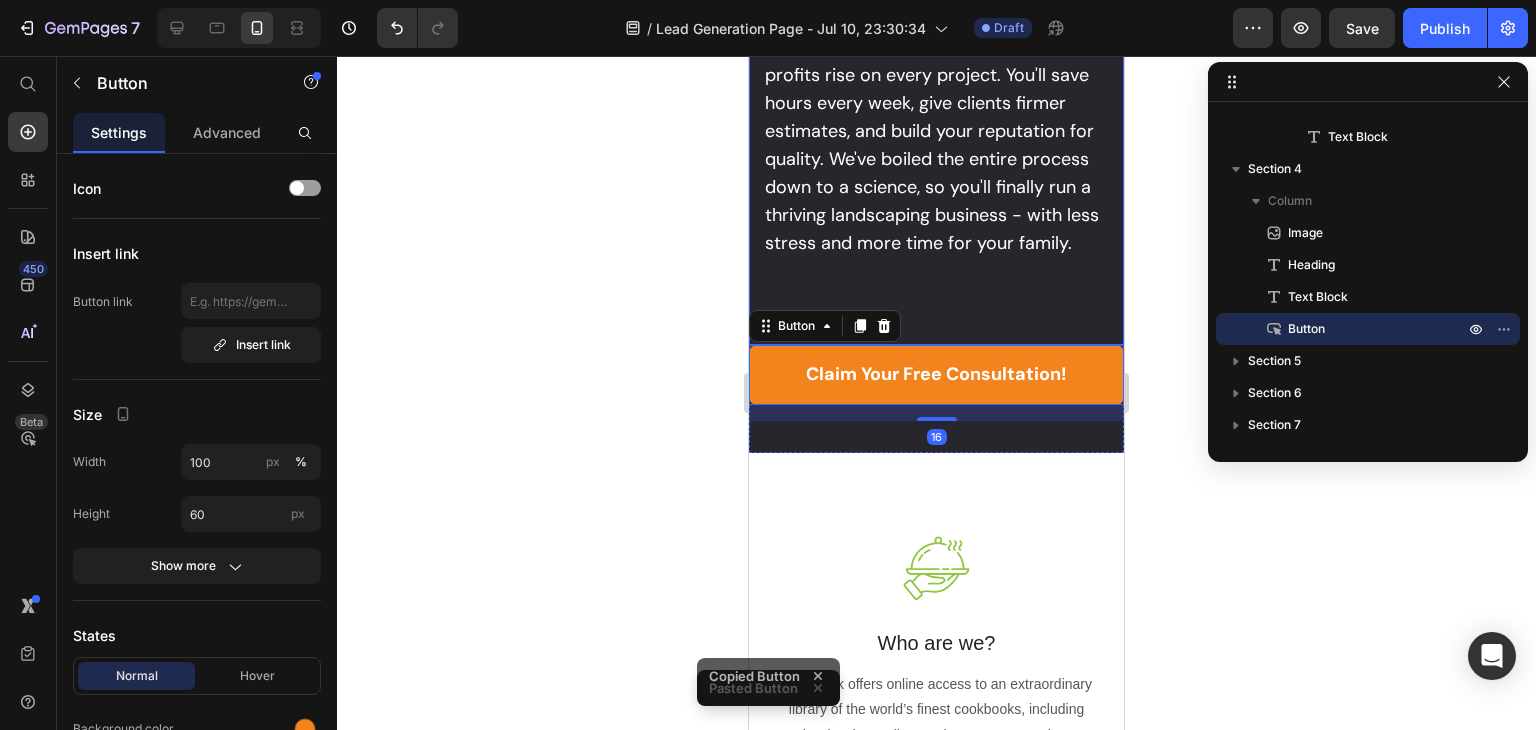 click at bounding box center (936, 299) 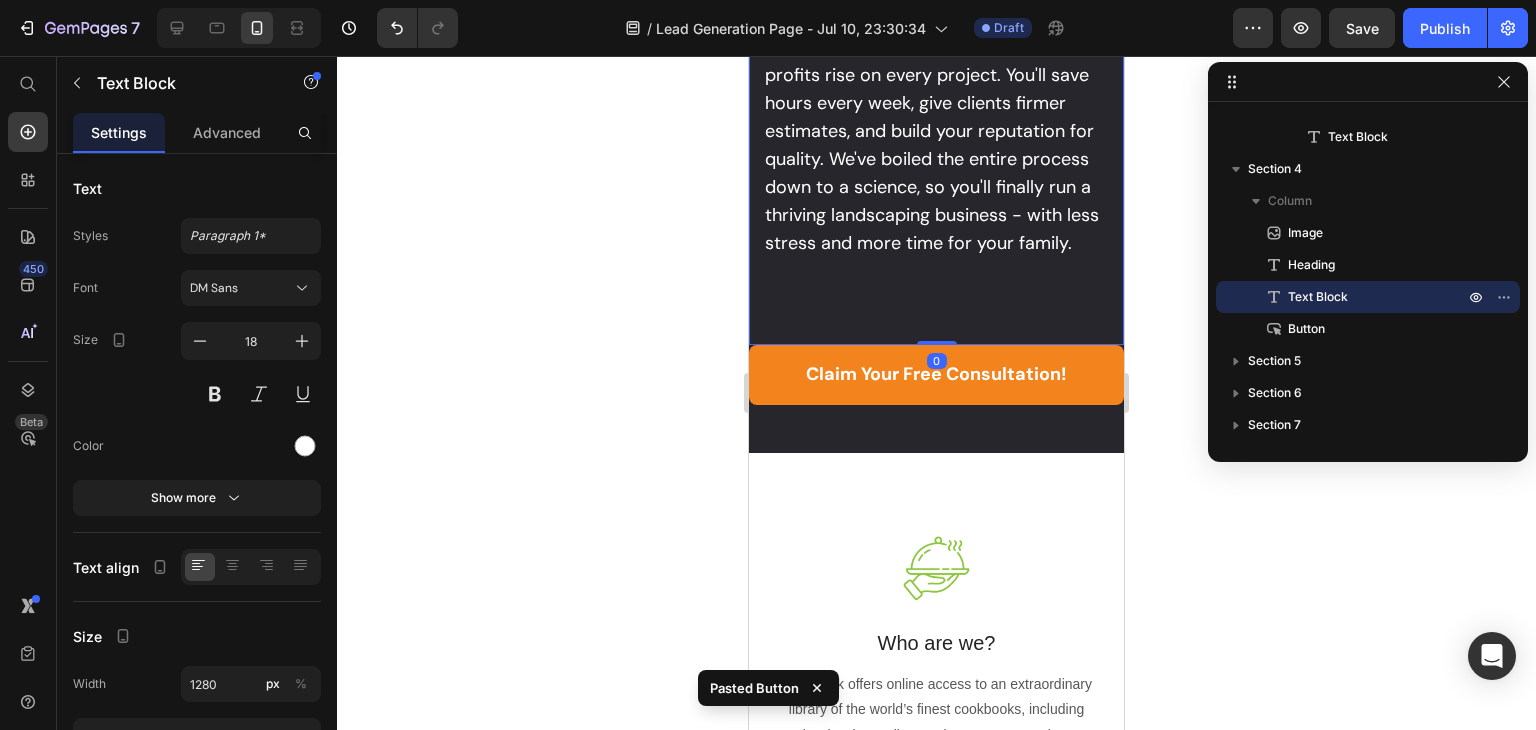 click at bounding box center [936, 299] 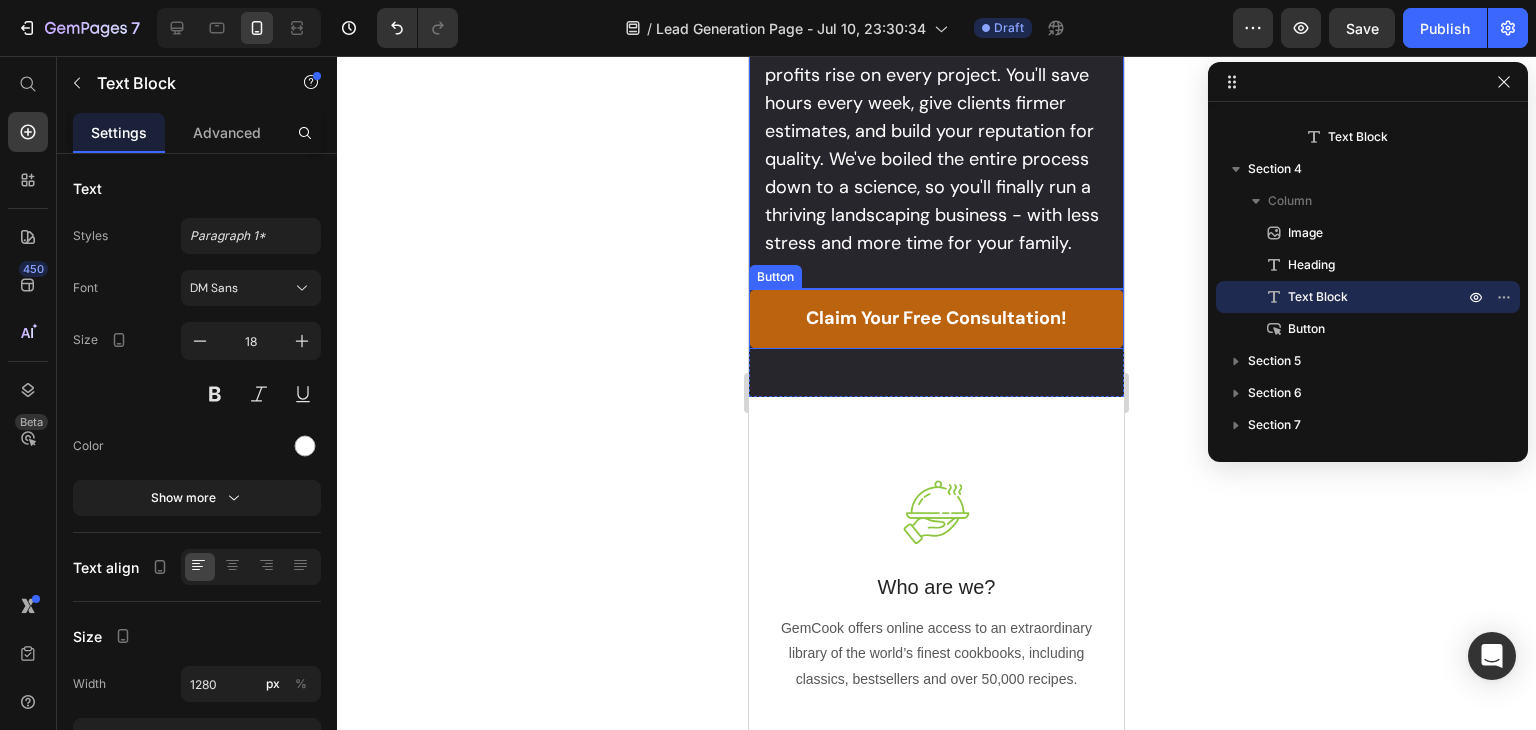 click on "claim your free consultation!" at bounding box center (936, 319) 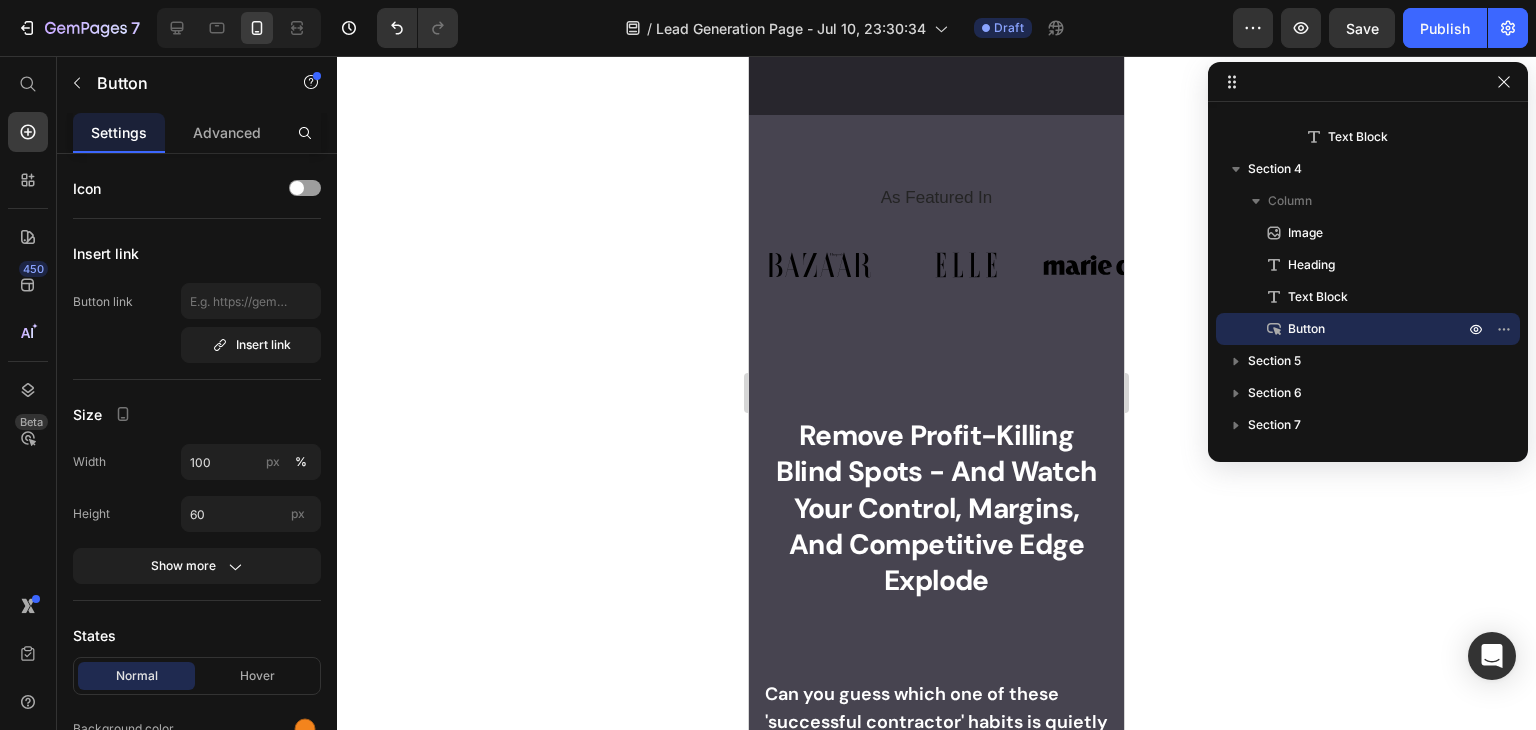 scroll, scrollTop: 905, scrollLeft: 0, axis: vertical 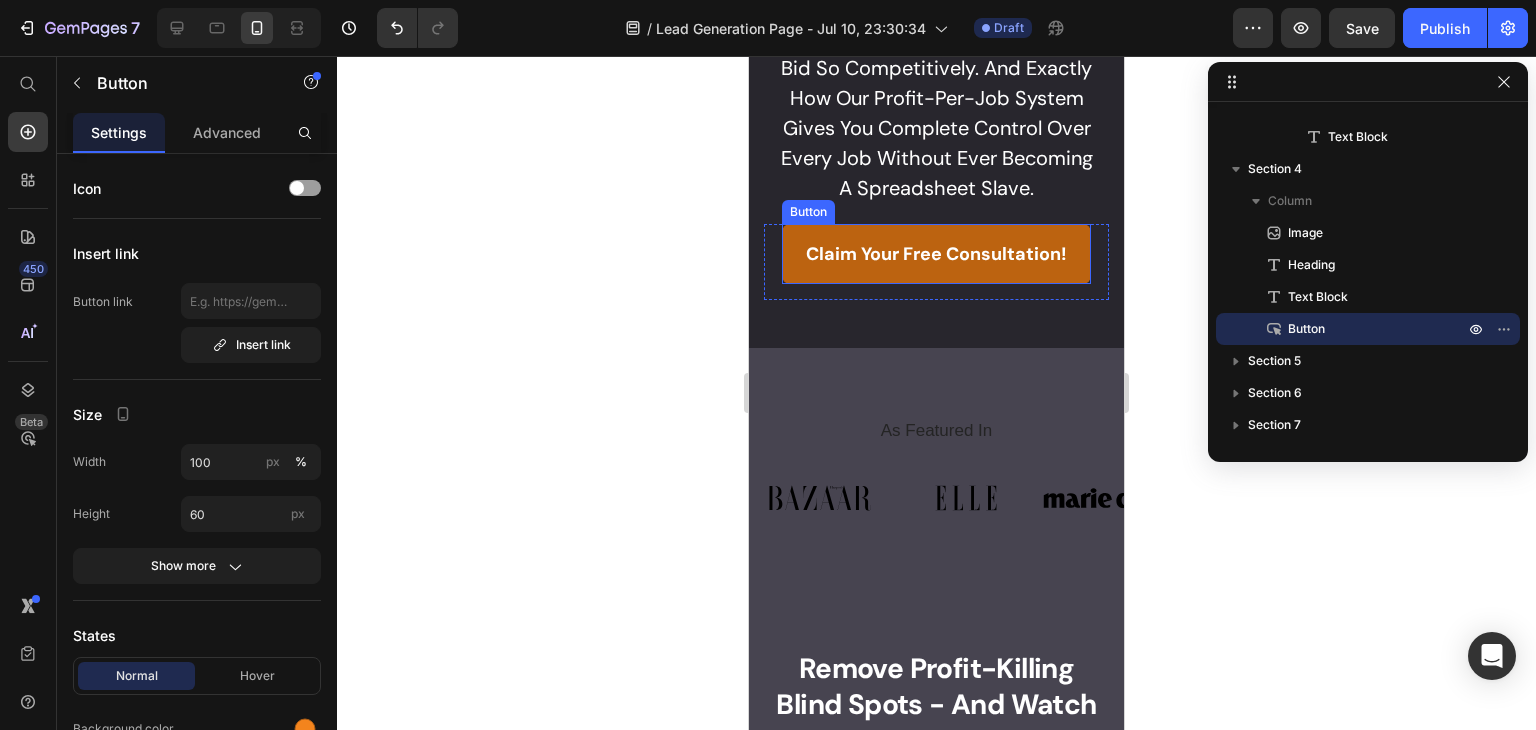 click on "claim your free consultation!" at bounding box center (936, 254) 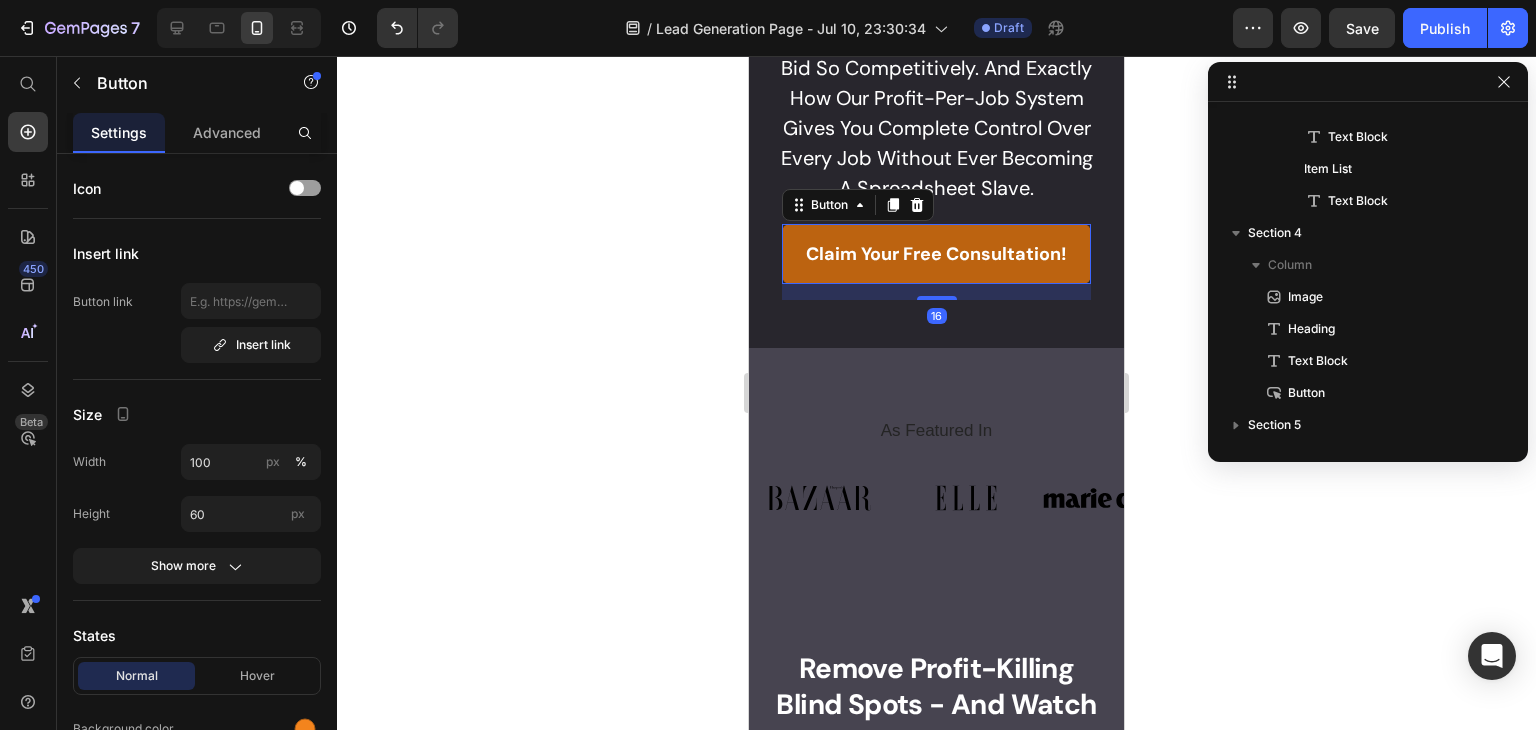scroll, scrollTop: 218, scrollLeft: 0, axis: vertical 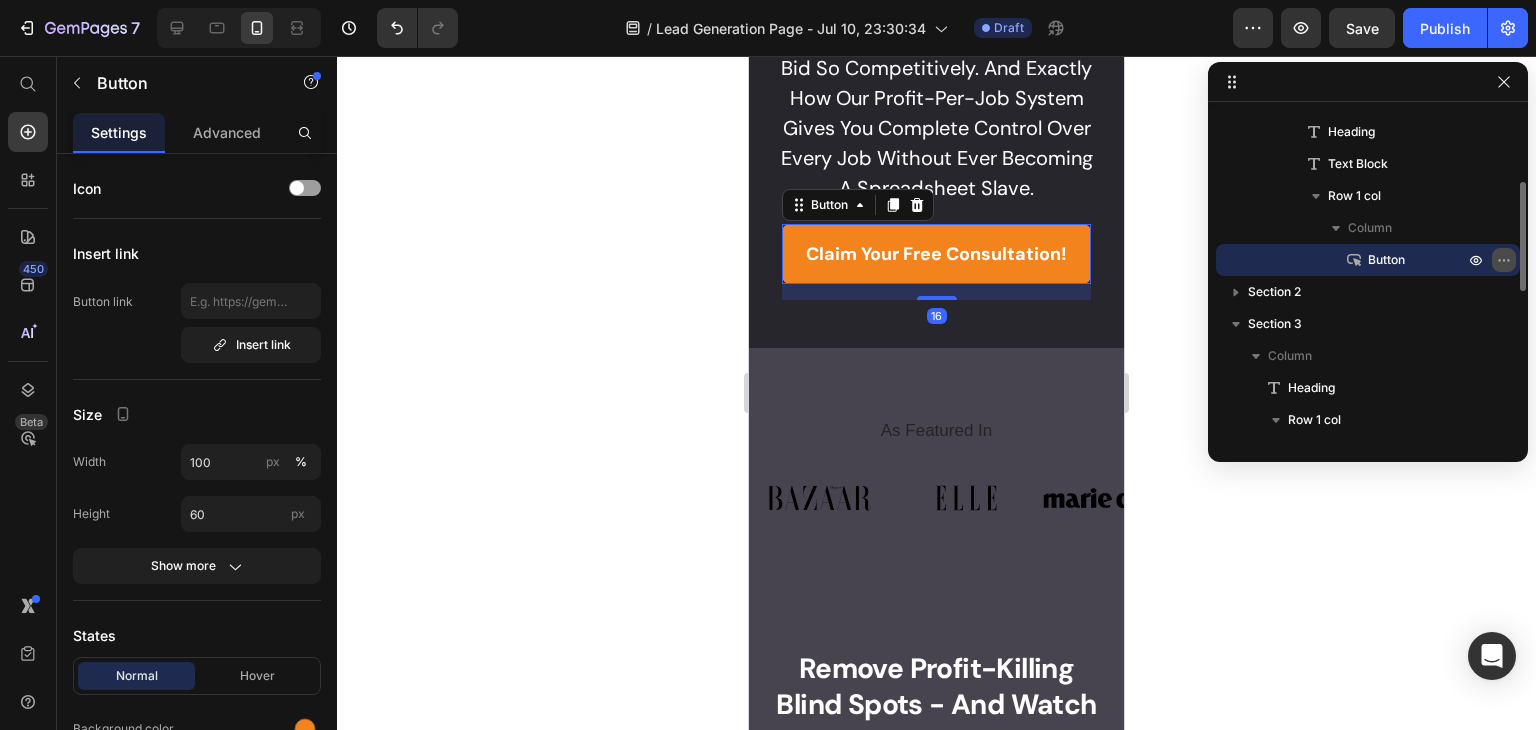 click at bounding box center [1504, 260] 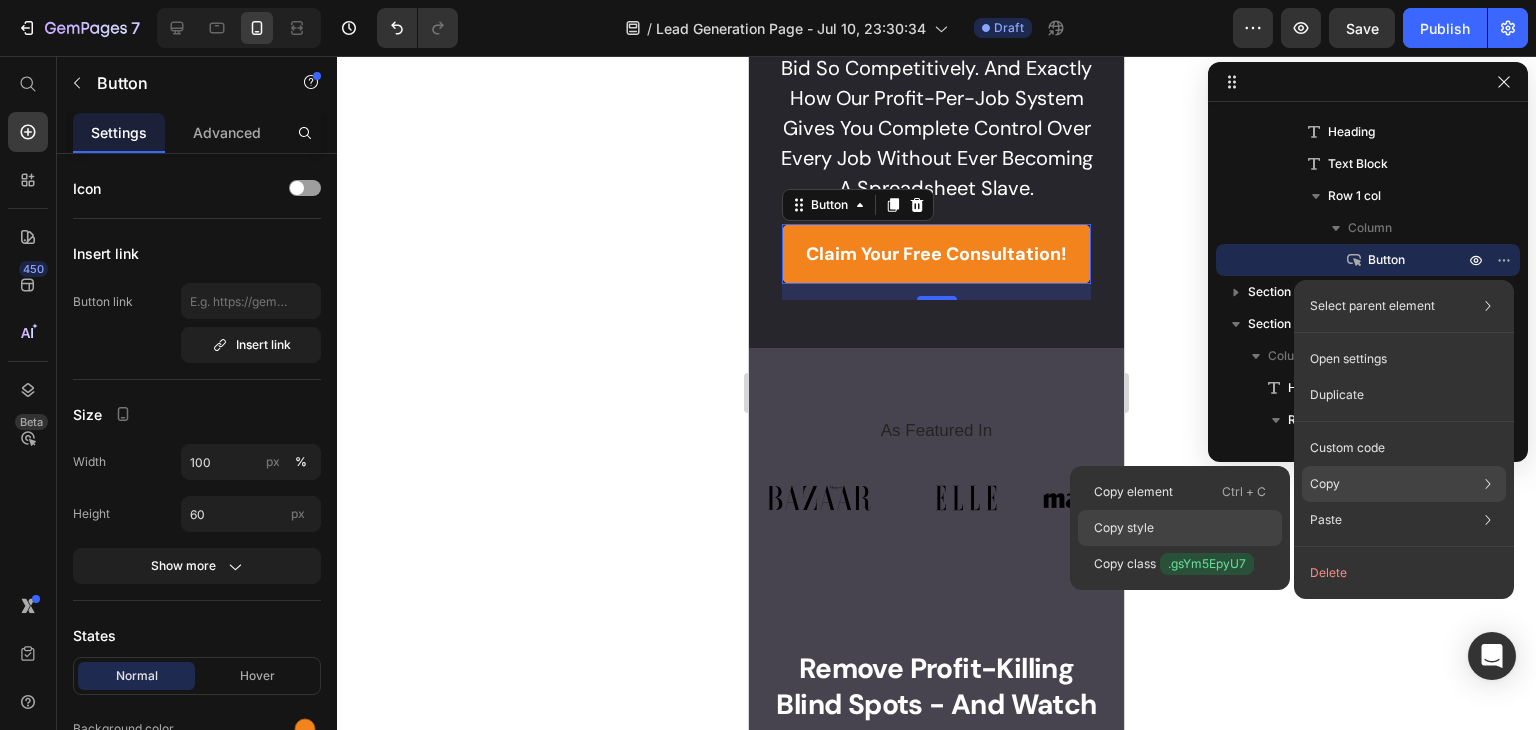 click on "Copy style" 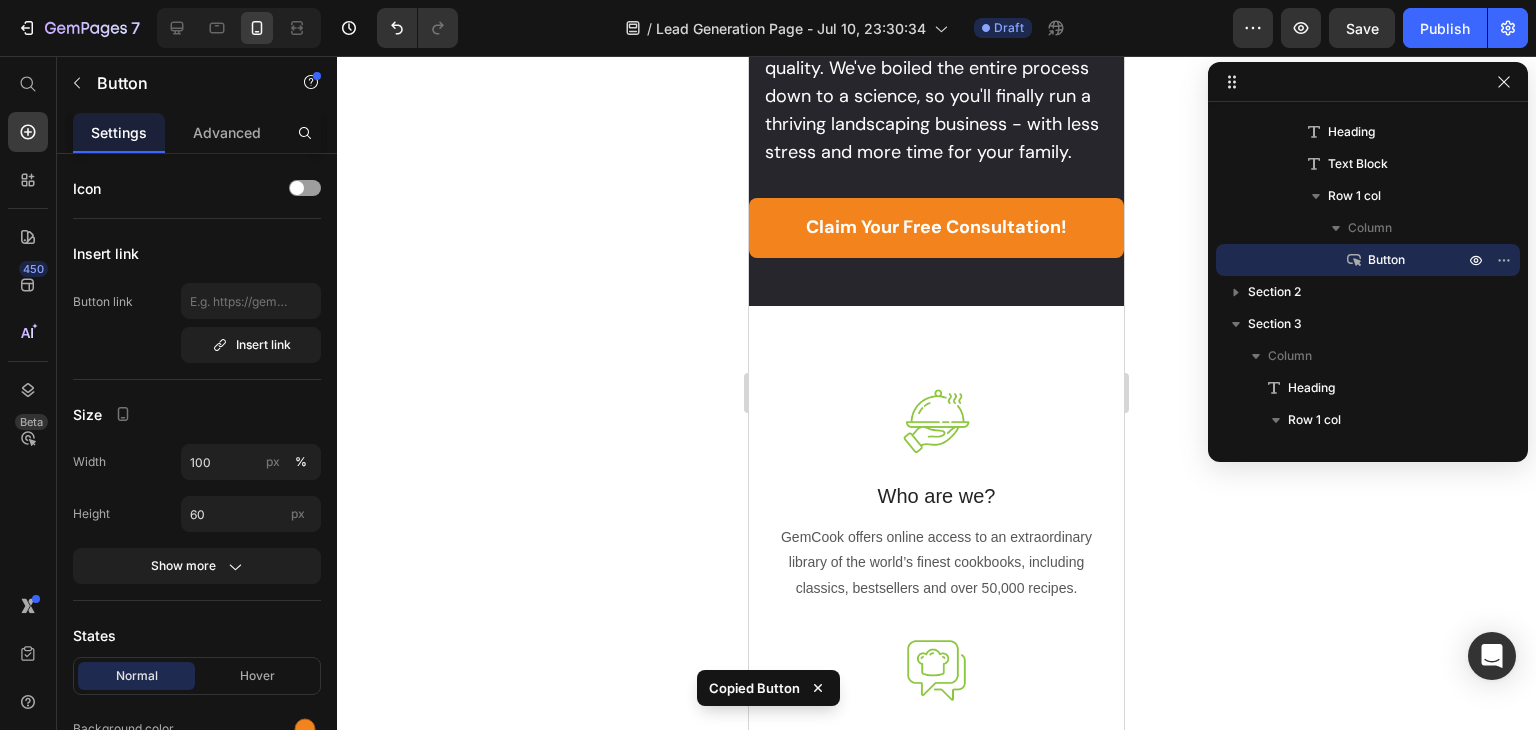 scroll, scrollTop: 4176, scrollLeft: 0, axis: vertical 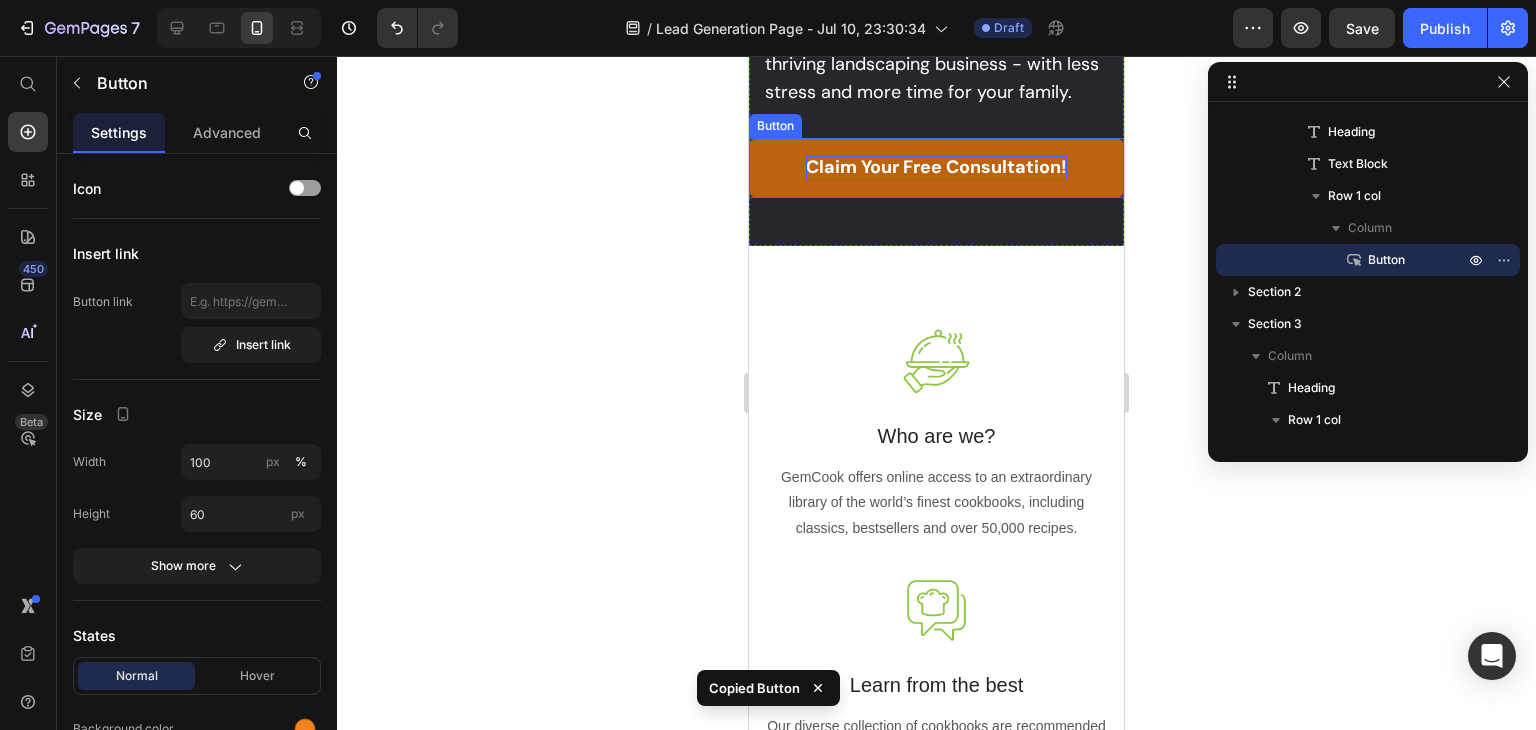 click on "claim your free consultation!" at bounding box center (936, 167) 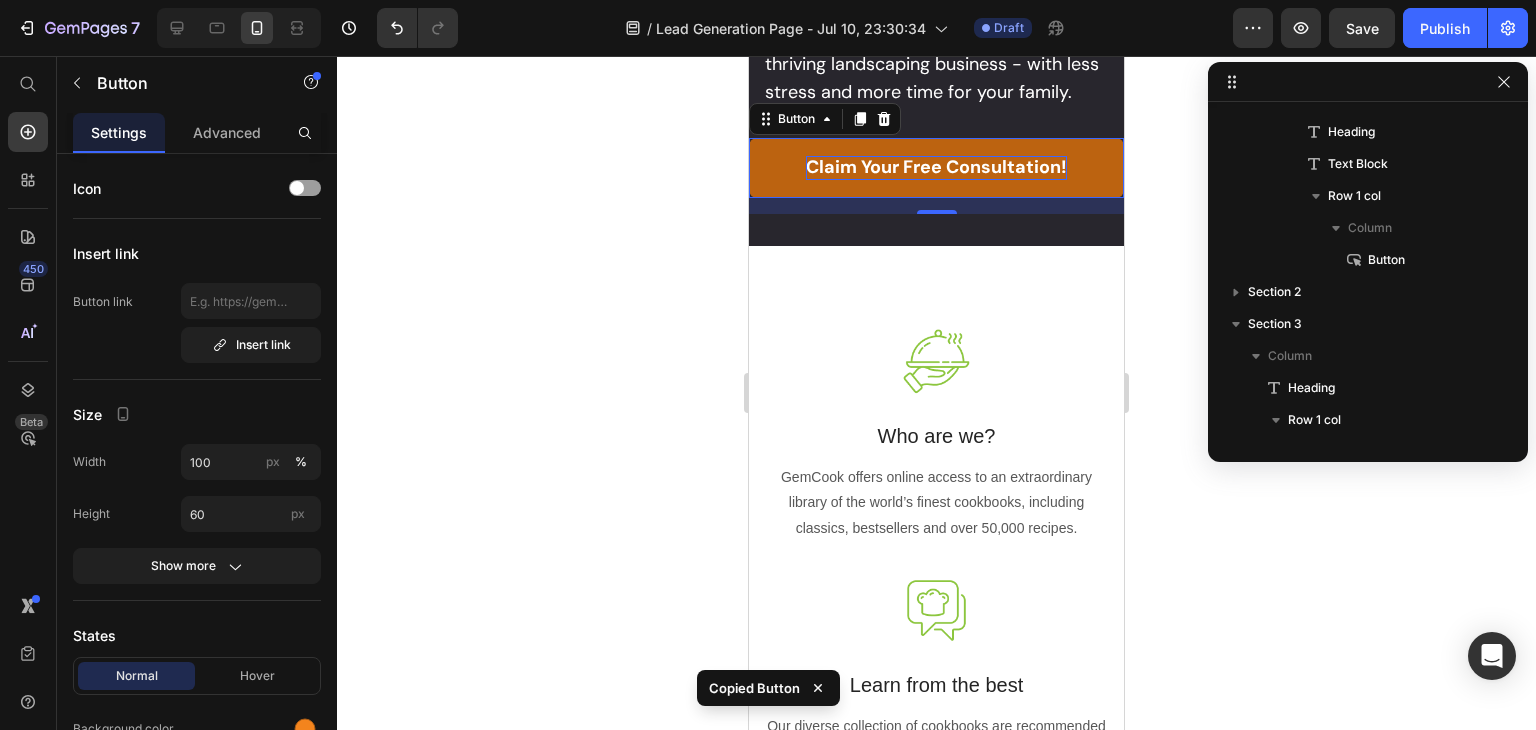 scroll, scrollTop: 661, scrollLeft: 0, axis: vertical 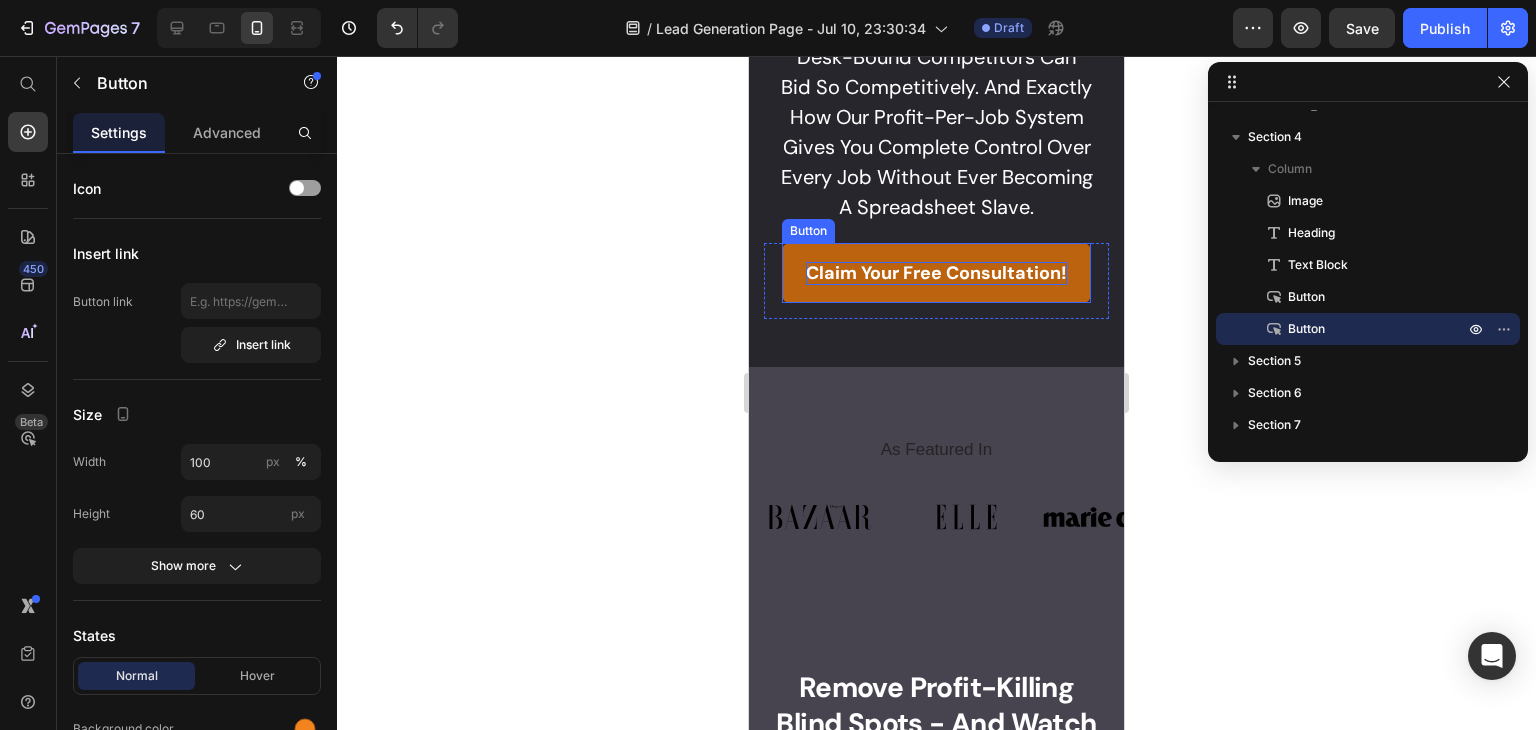 click on "claim your free consultation!" at bounding box center [936, 273] 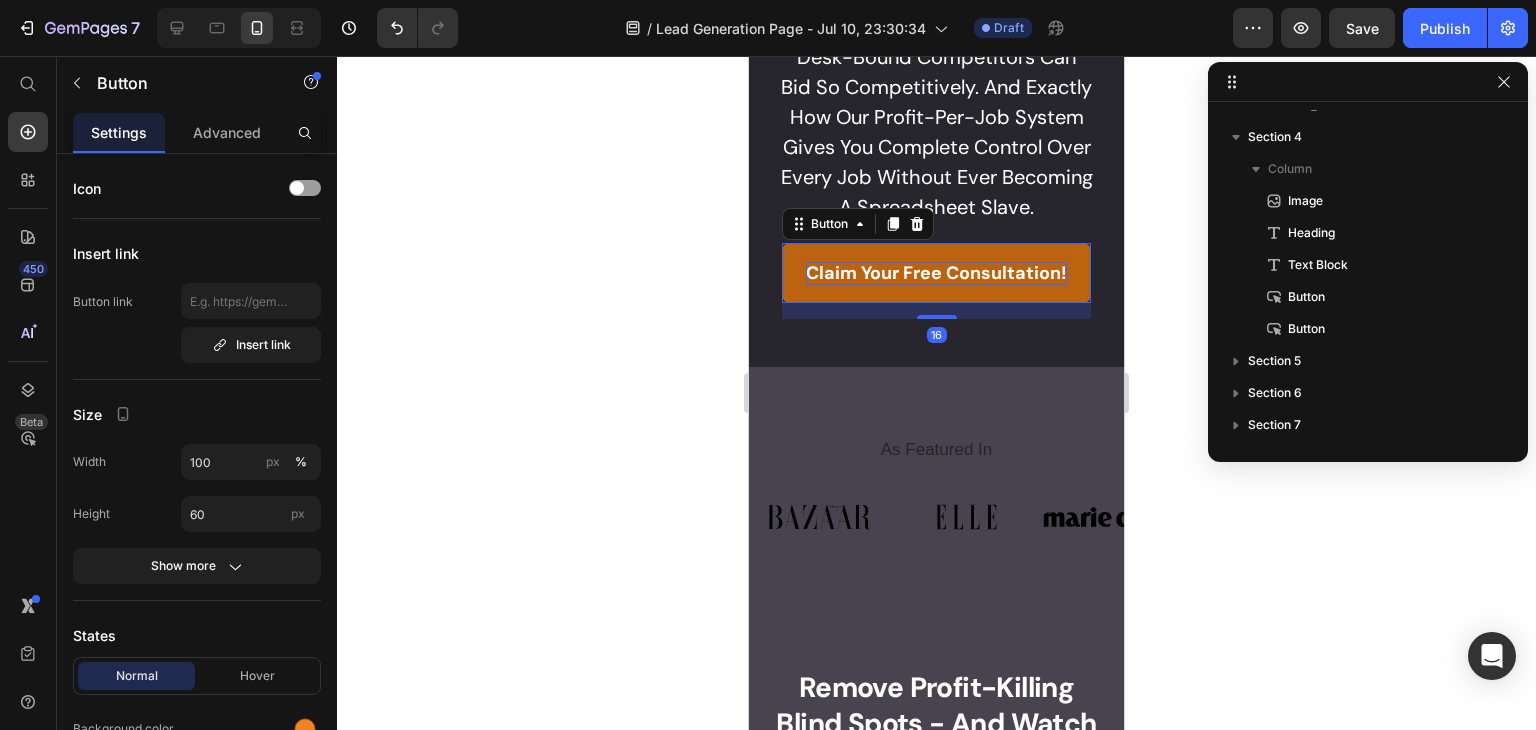 scroll, scrollTop: 218, scrollLeft: 0, axis: vertical 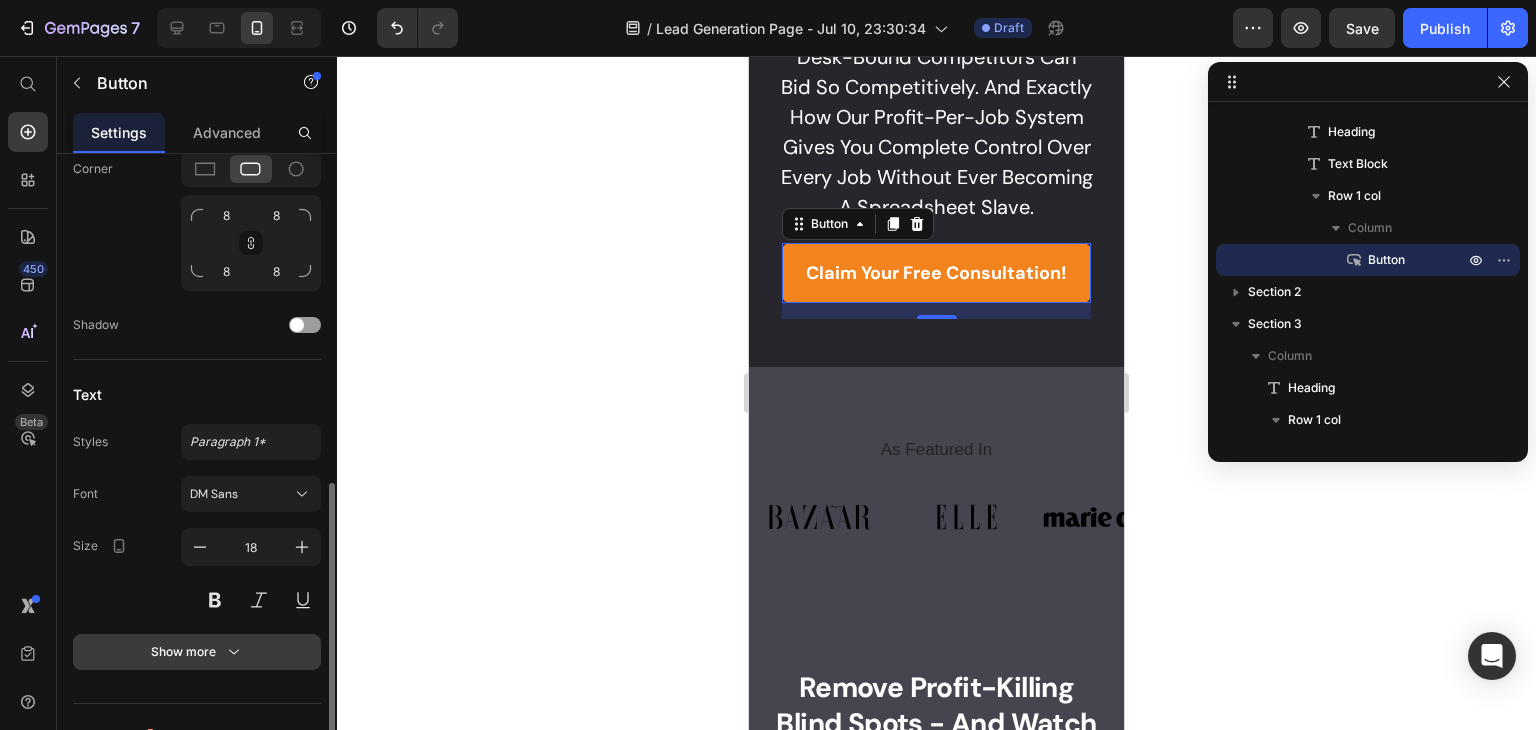 click on "Show more" at bounding box center (197, 652) 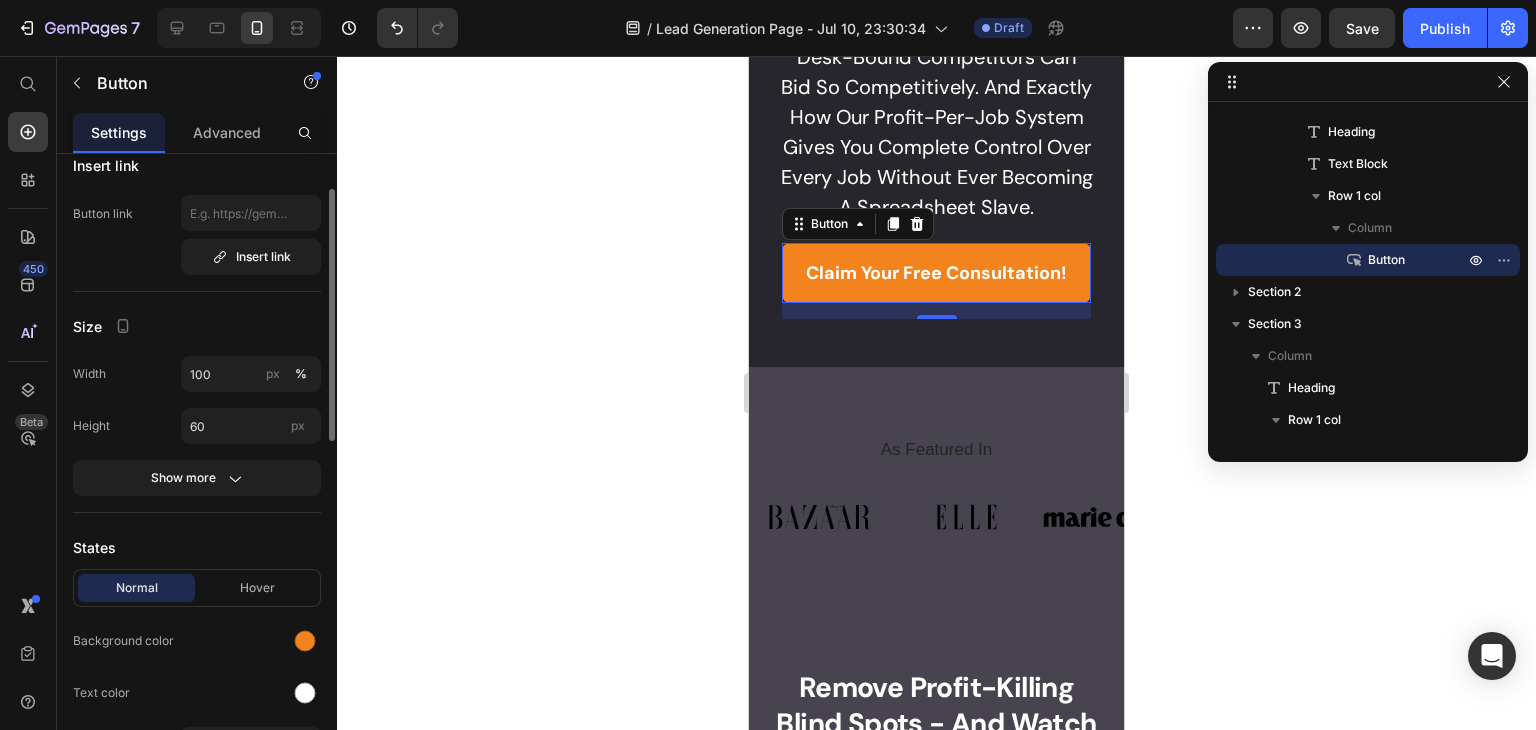scroll, scrollTop: 144, scrollLeft: 0, axis: vertical 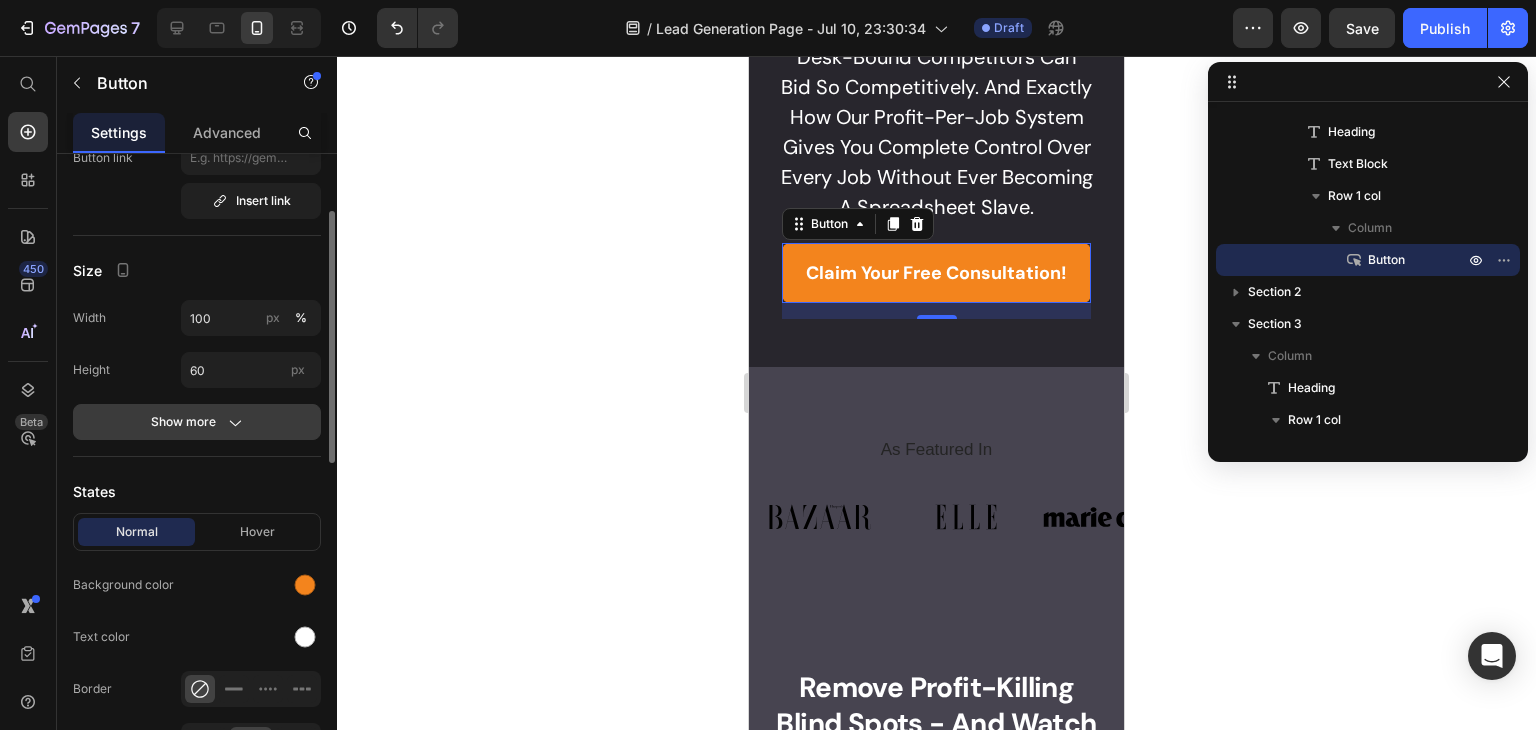 click on "Show more" 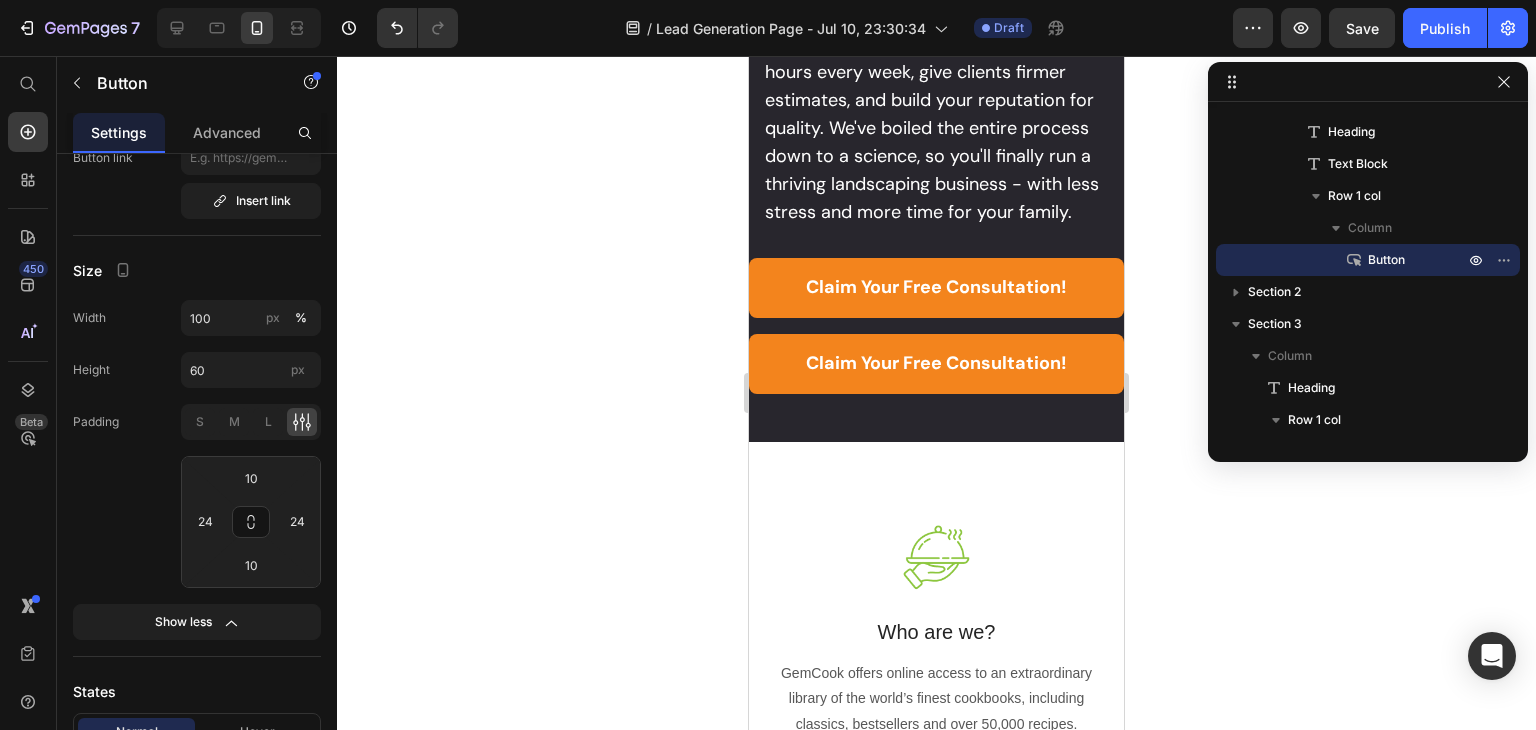 scroll, scrollTop: 4048, scrollLeft: 0, axis: vertical 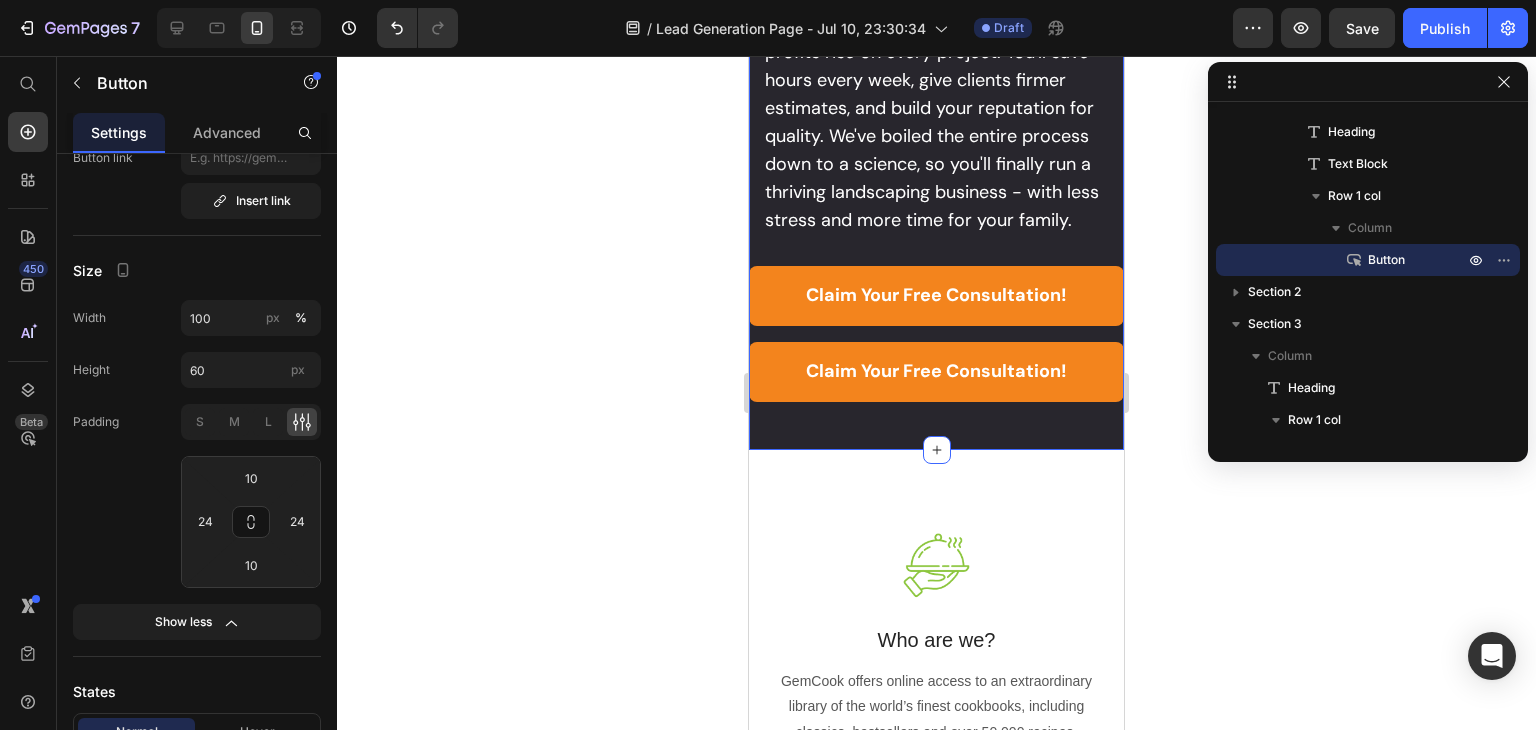 click on "Image You've Built The Business Everyone Envies - So Why Are You Working Harder Than Ever Just To Keep It Running? Heading But don't give up on total control… Because there's a smarter, more precise solution: a proven, contractor-specific Profit-Per-Job System developed with guidance from QuickBooks ProAdvisors who've worked inside [STATE]'s most successful contracting operations. This breakthrough transforms the way you dominate job costing, crush competitor bids, and maximize every margin in as little as 30 days. I know…it sounds almost unfair to your competition.   Text Block claim your free consultation! Button claim your free consultation! Button" at bounding box center [936, -268] 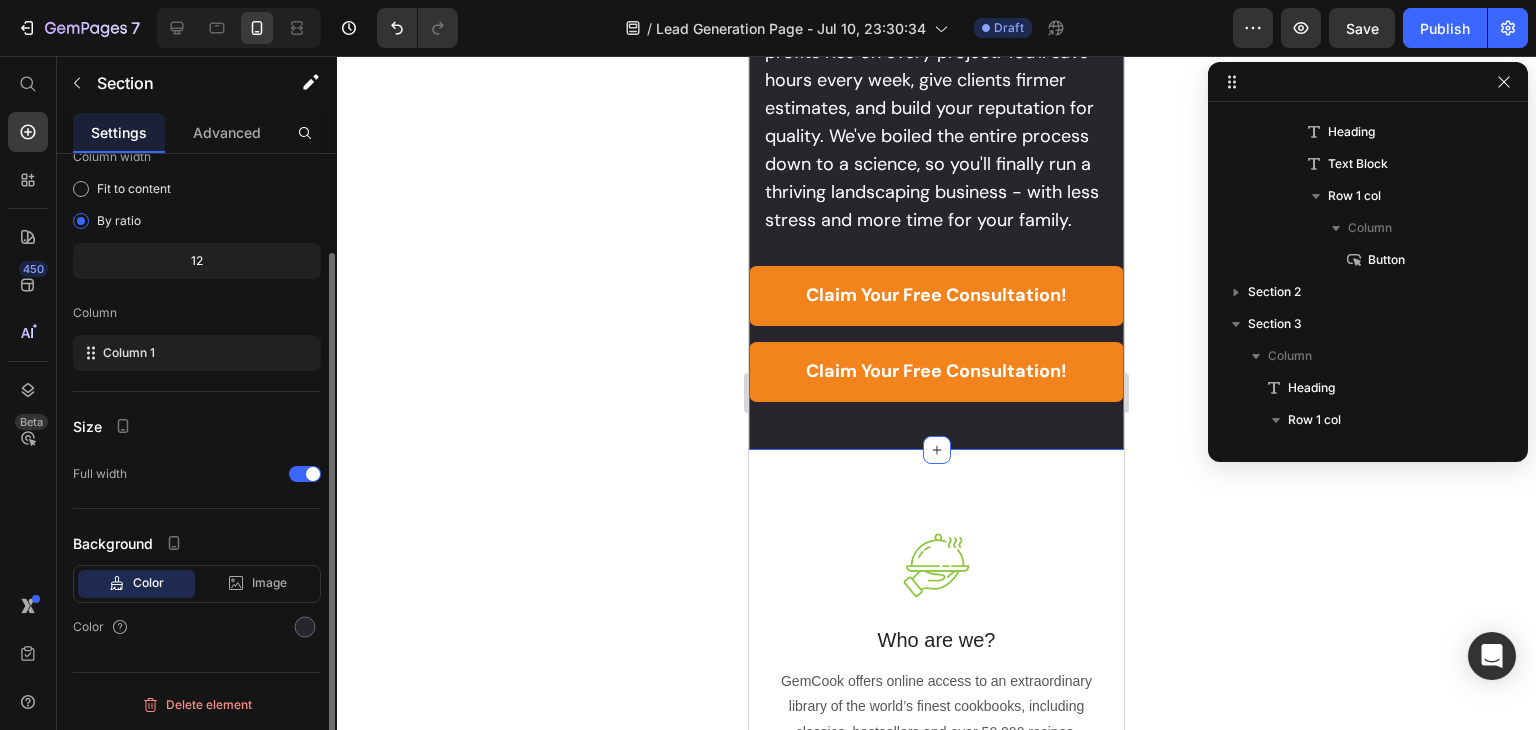 scroll, scrollTop: 538, scrollLeft: 0, axis: vertical 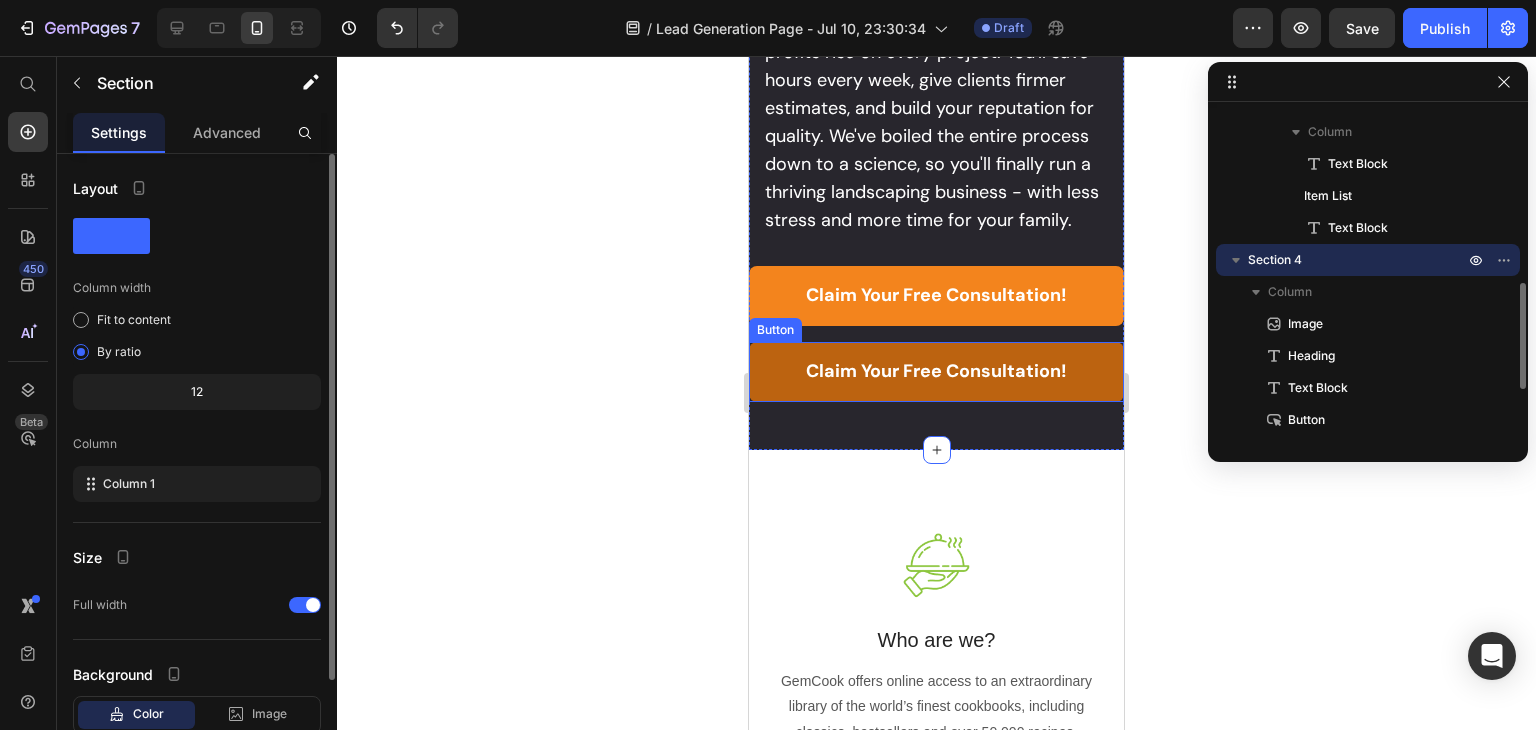 click on "claim your free consultation!" at bounding box center [936, 372] 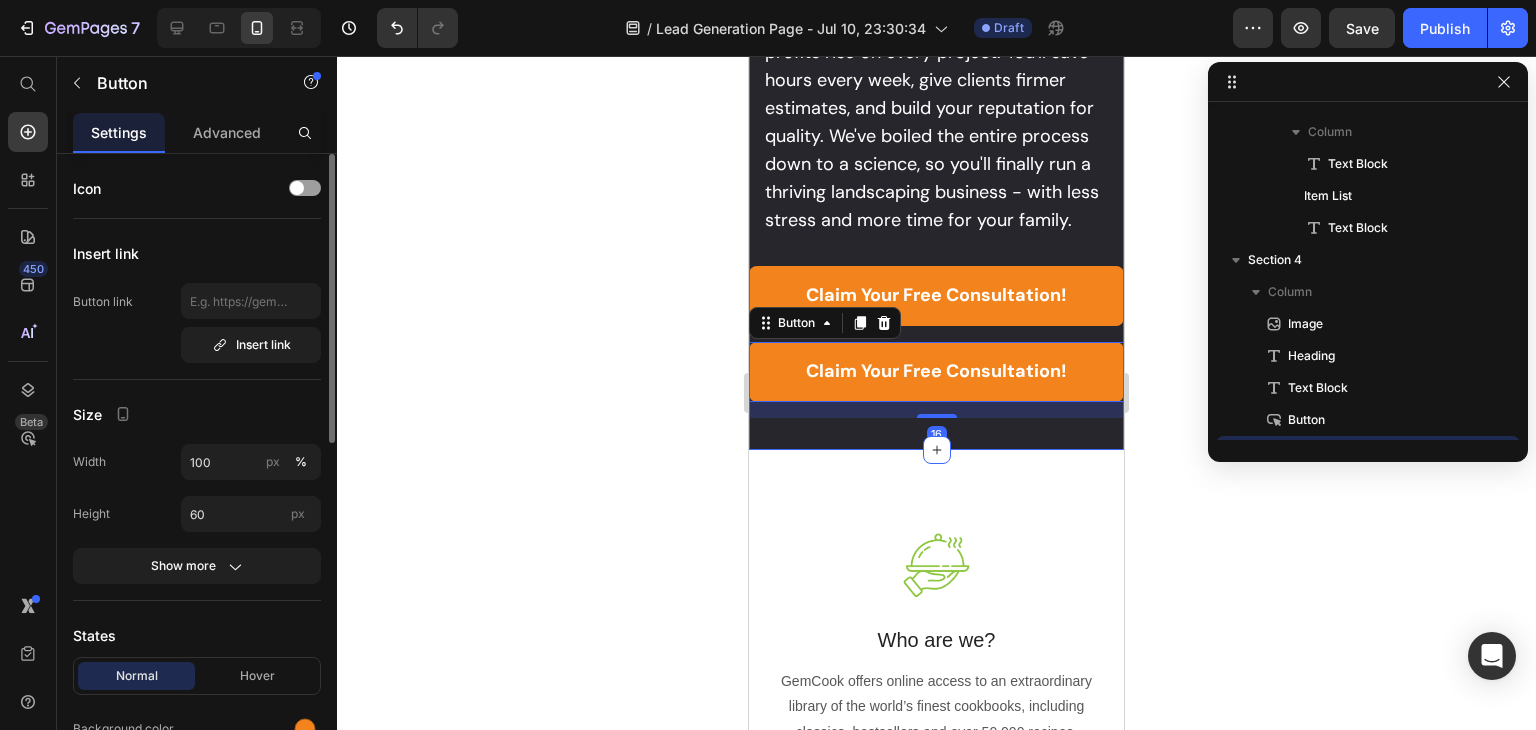 scroll, scrollTop: 693, scrollLeft: 0, axis: vertical 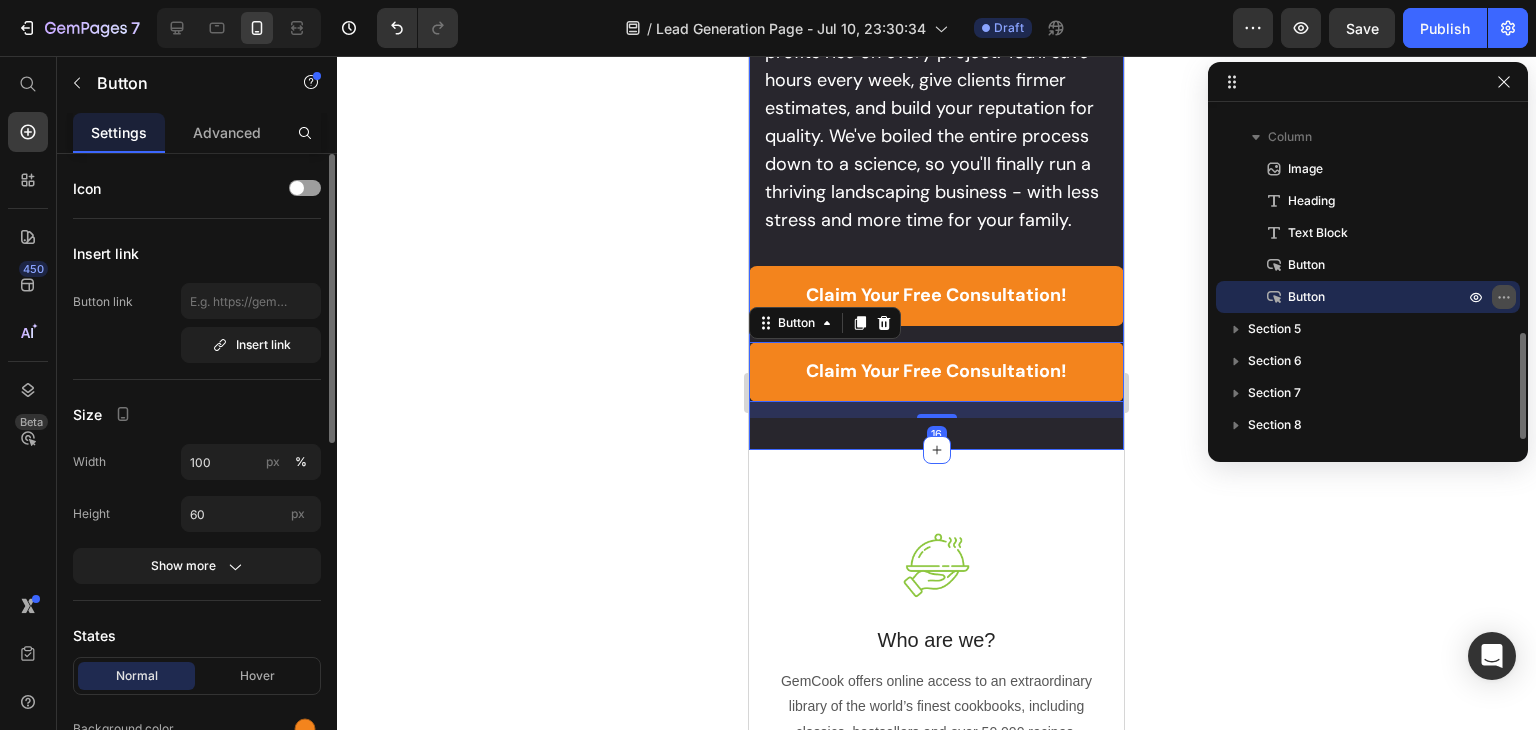 click 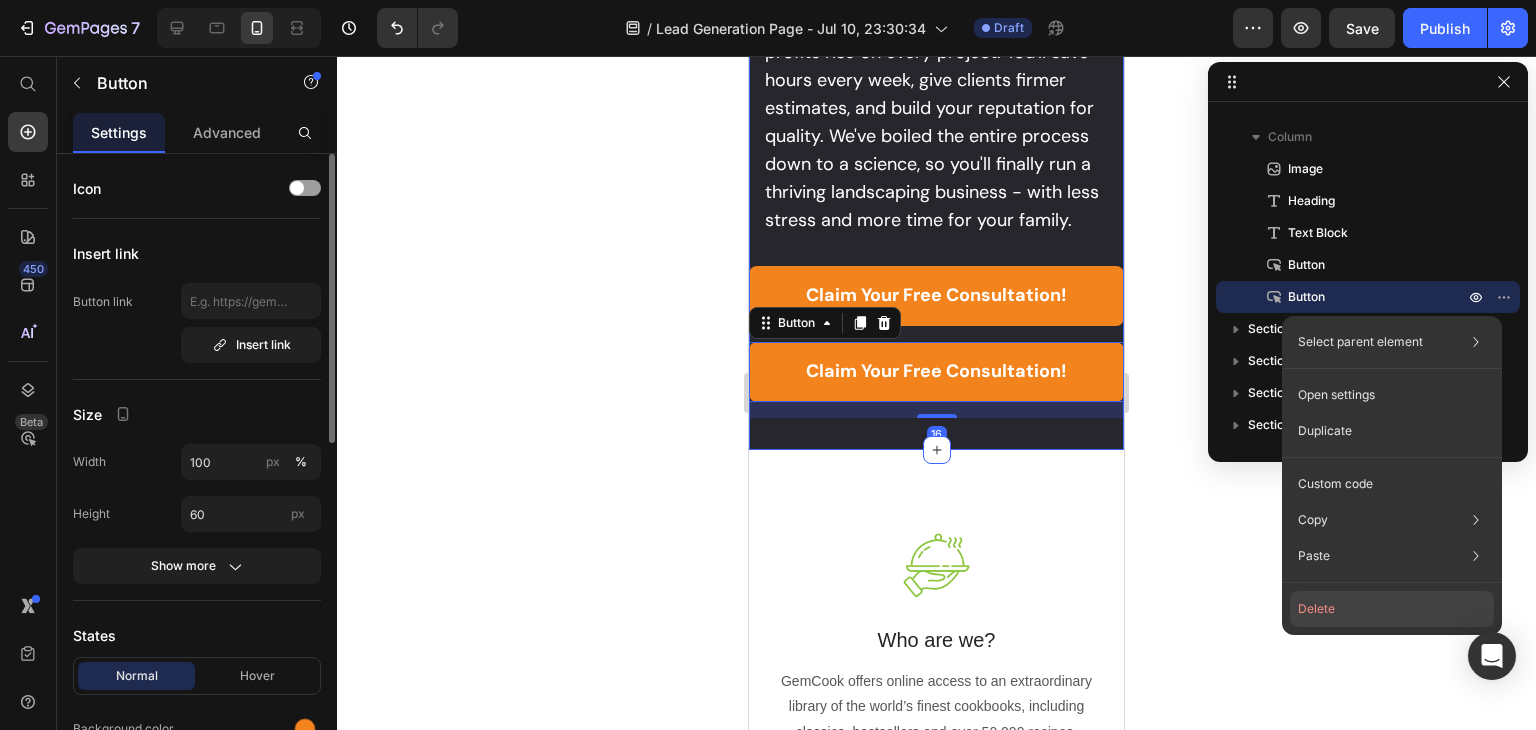 click on "Delete" 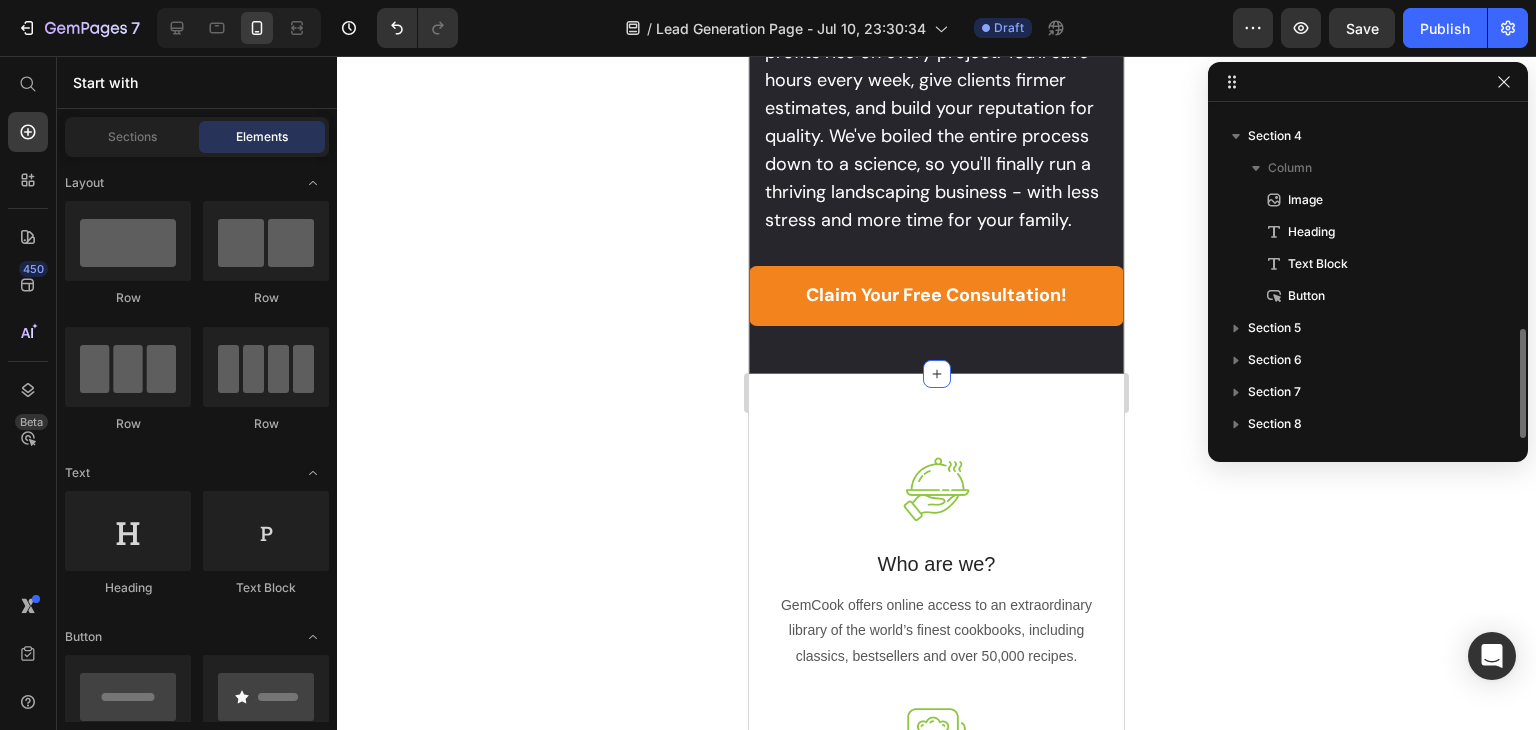 scroll, scrollTop: 661, scrollLeft: 0, axis: vertical 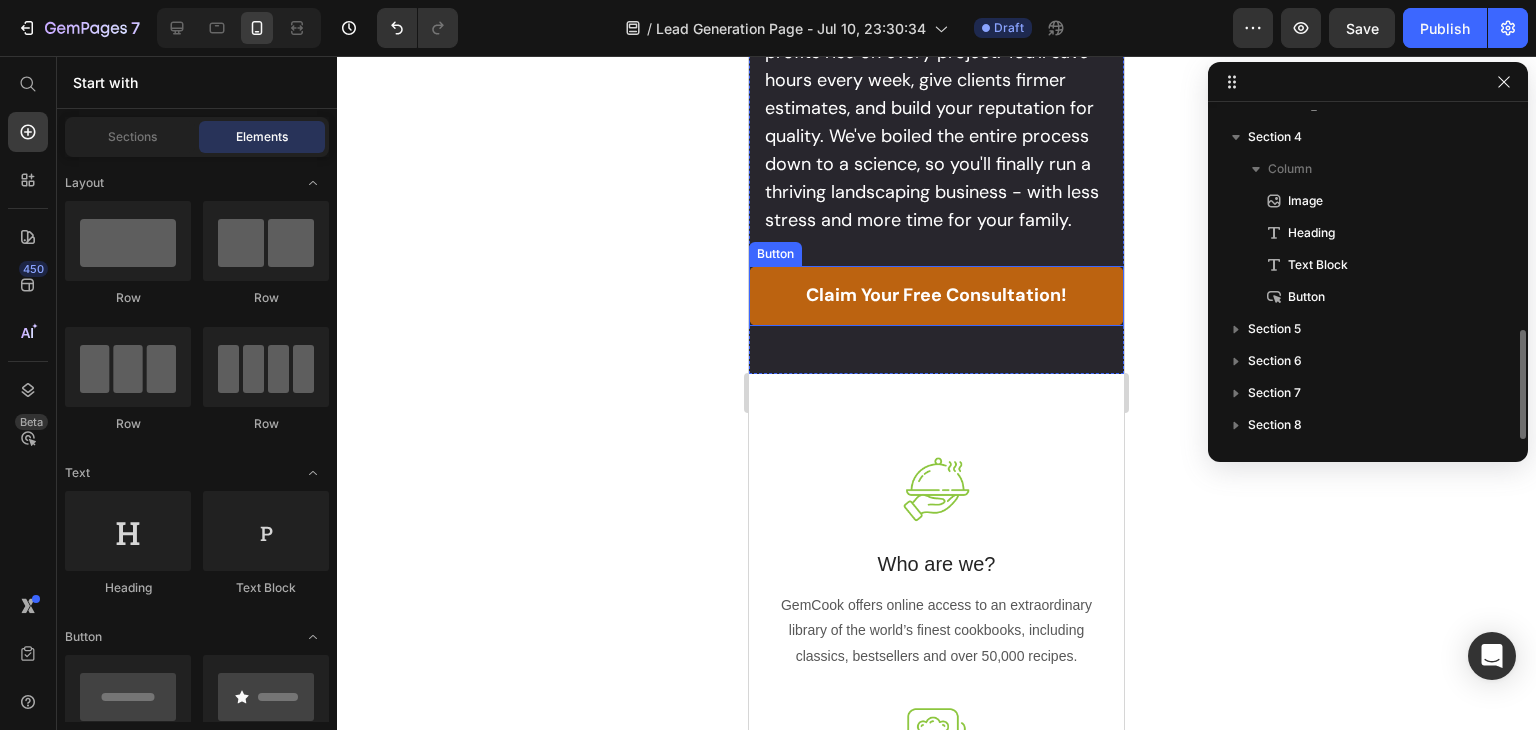 click on "claim your free consultation!" at bounding box center (936, 296) 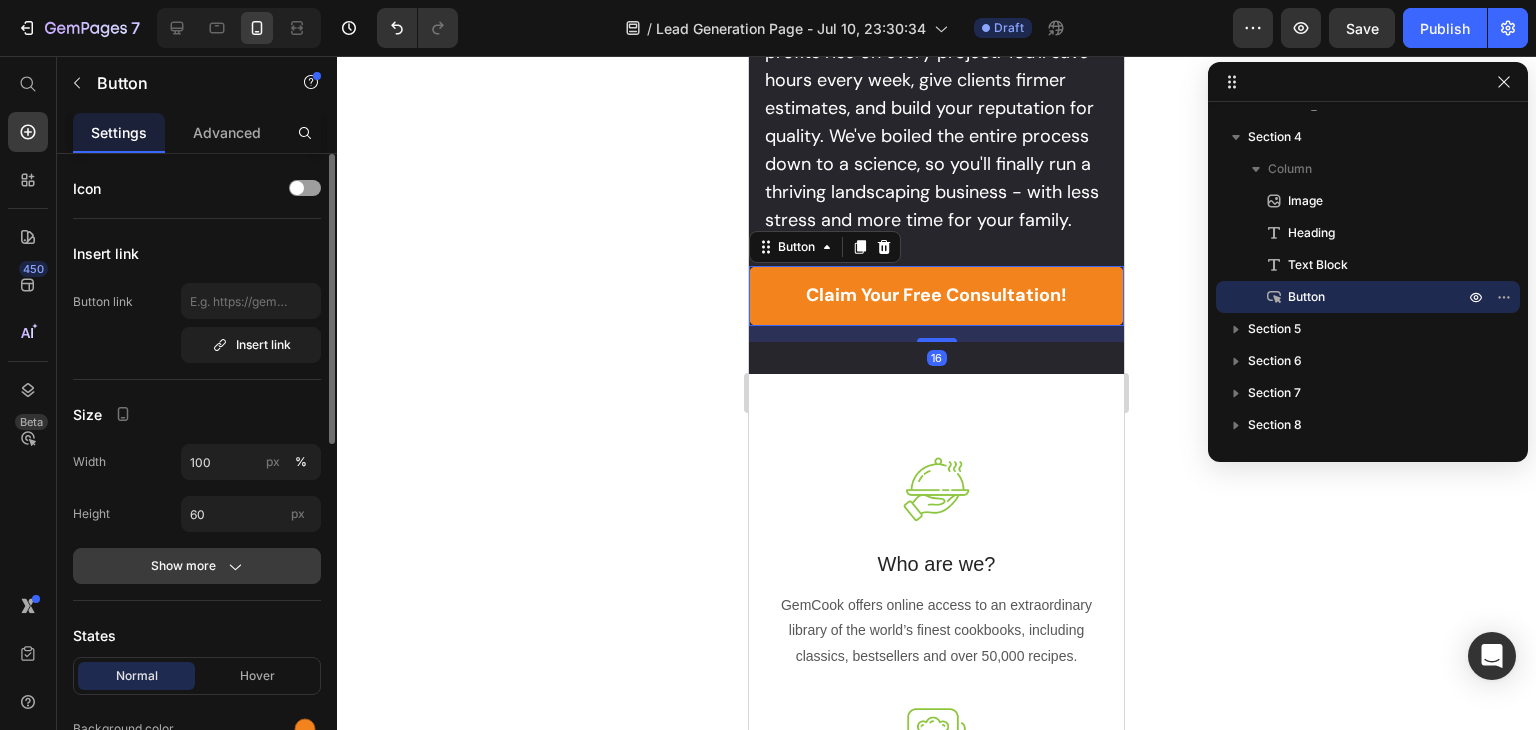 click on "Show more" 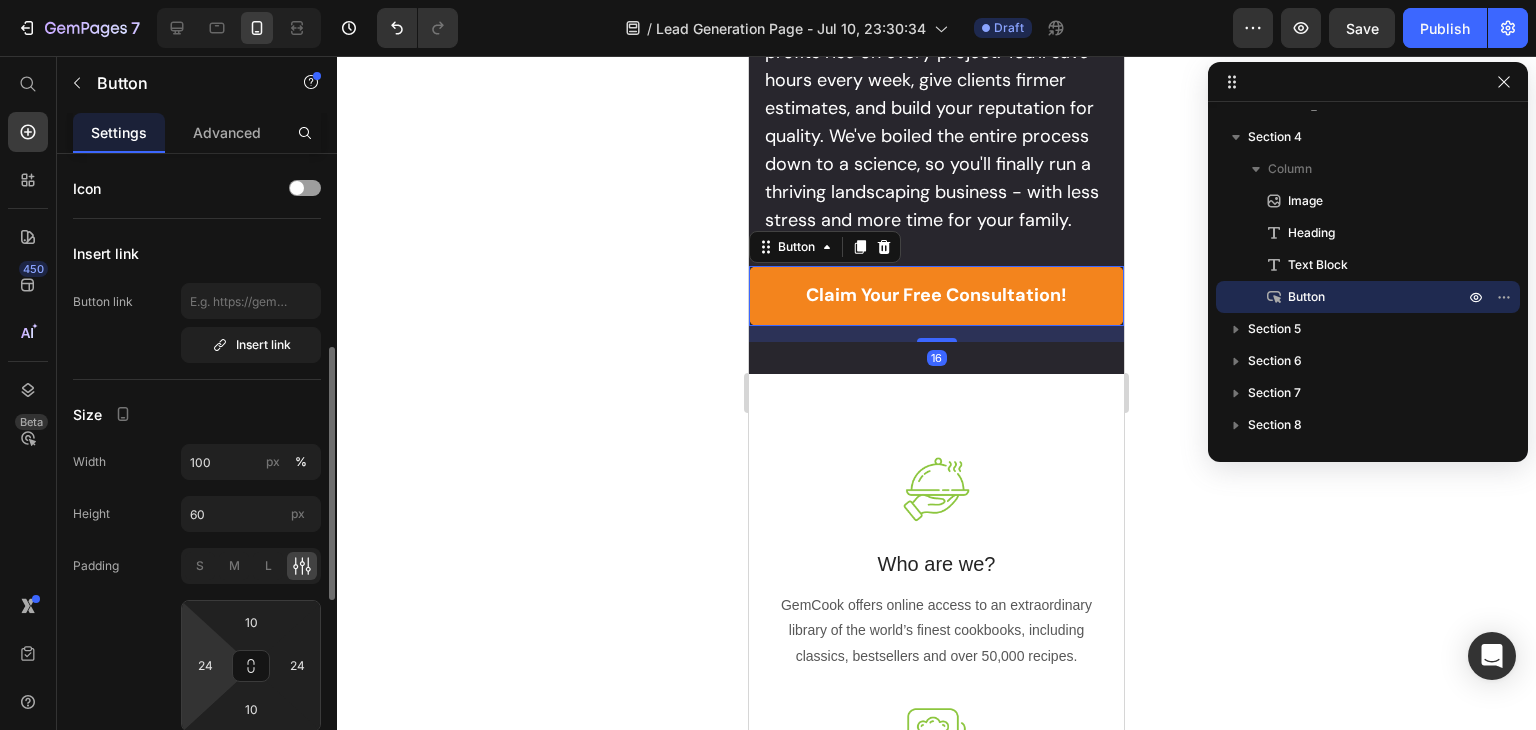 scroll, scrollTop: 141, scrollLeft: 0, axis: vertical 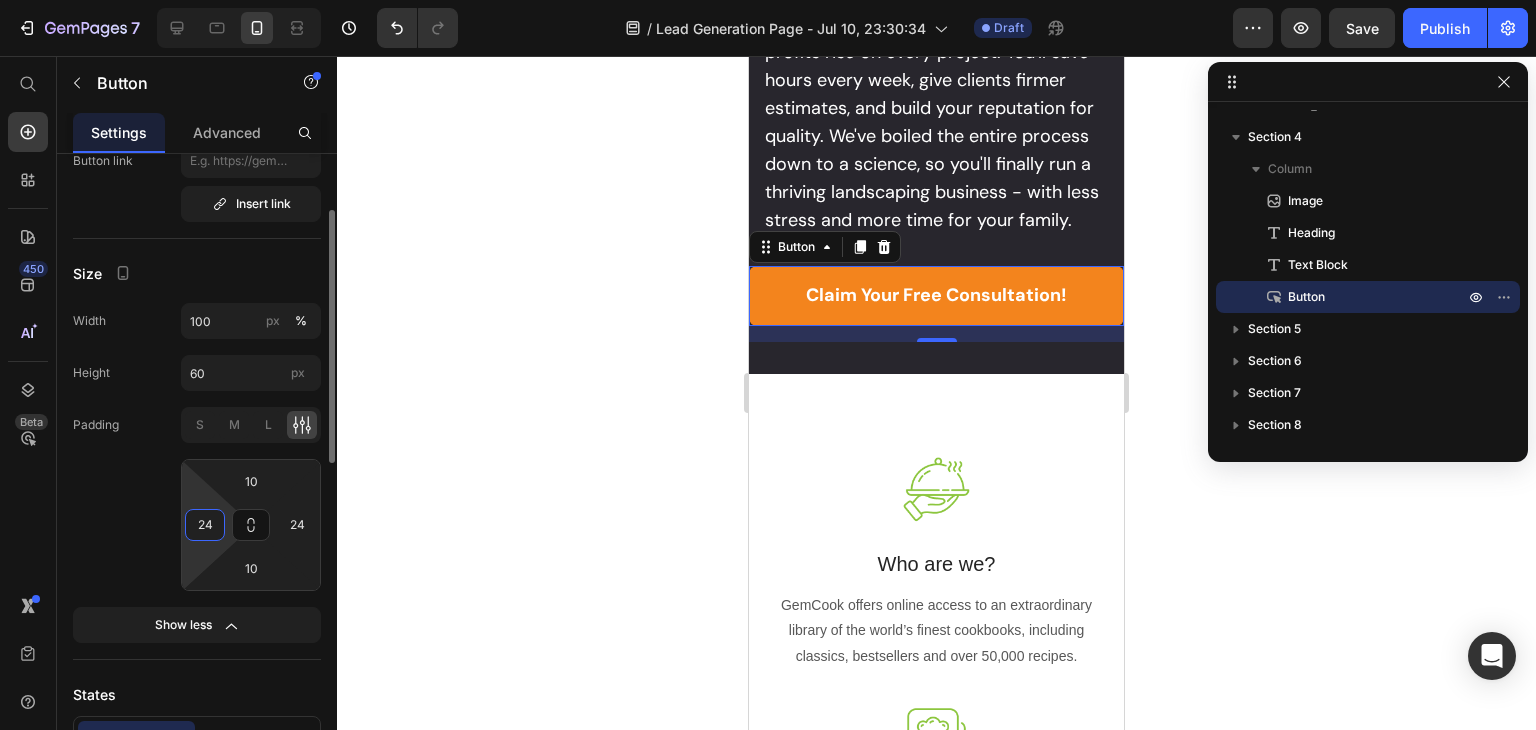 click on "24" at bounding box center [205, 525] 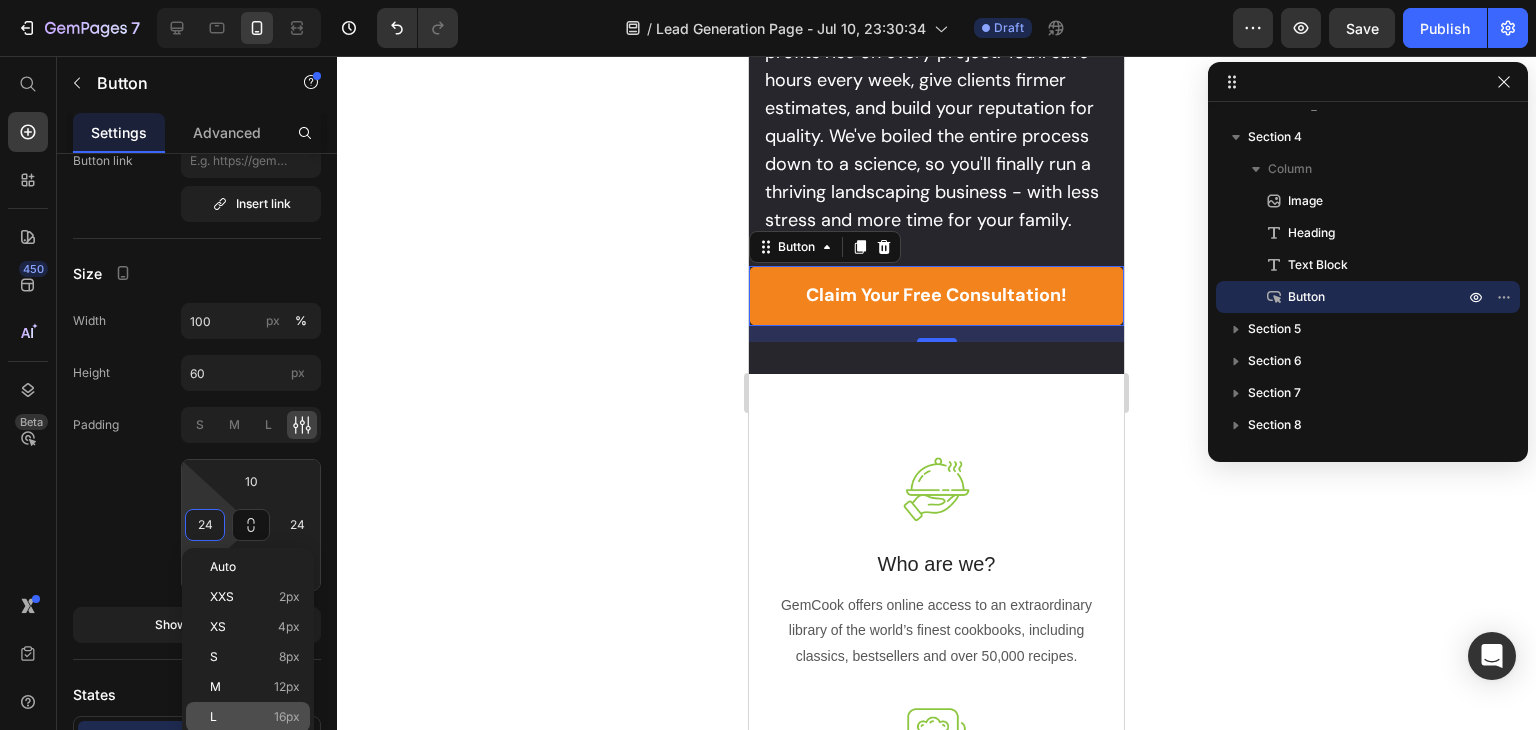 click on "L 16px" 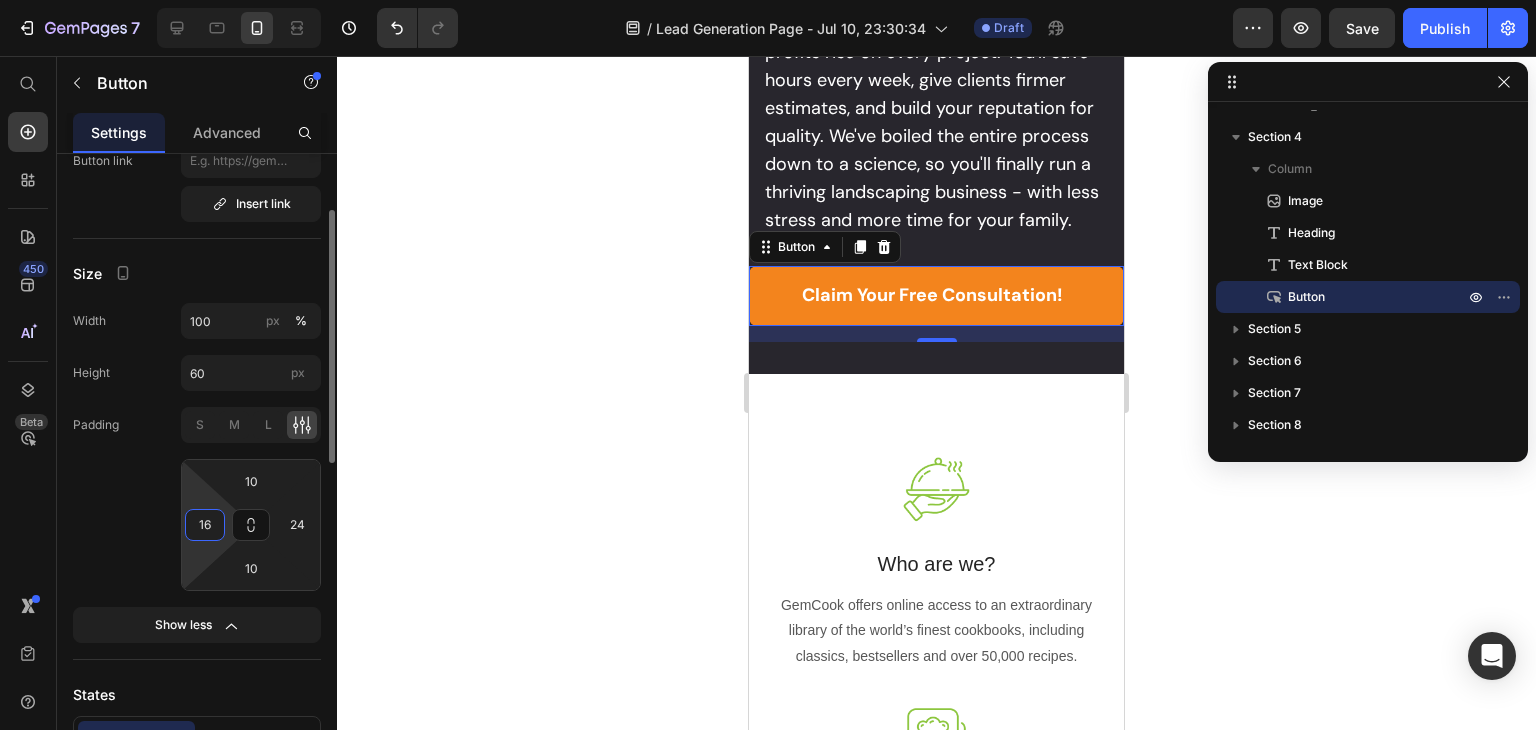 click on "16" at bounding box center [205, 525] 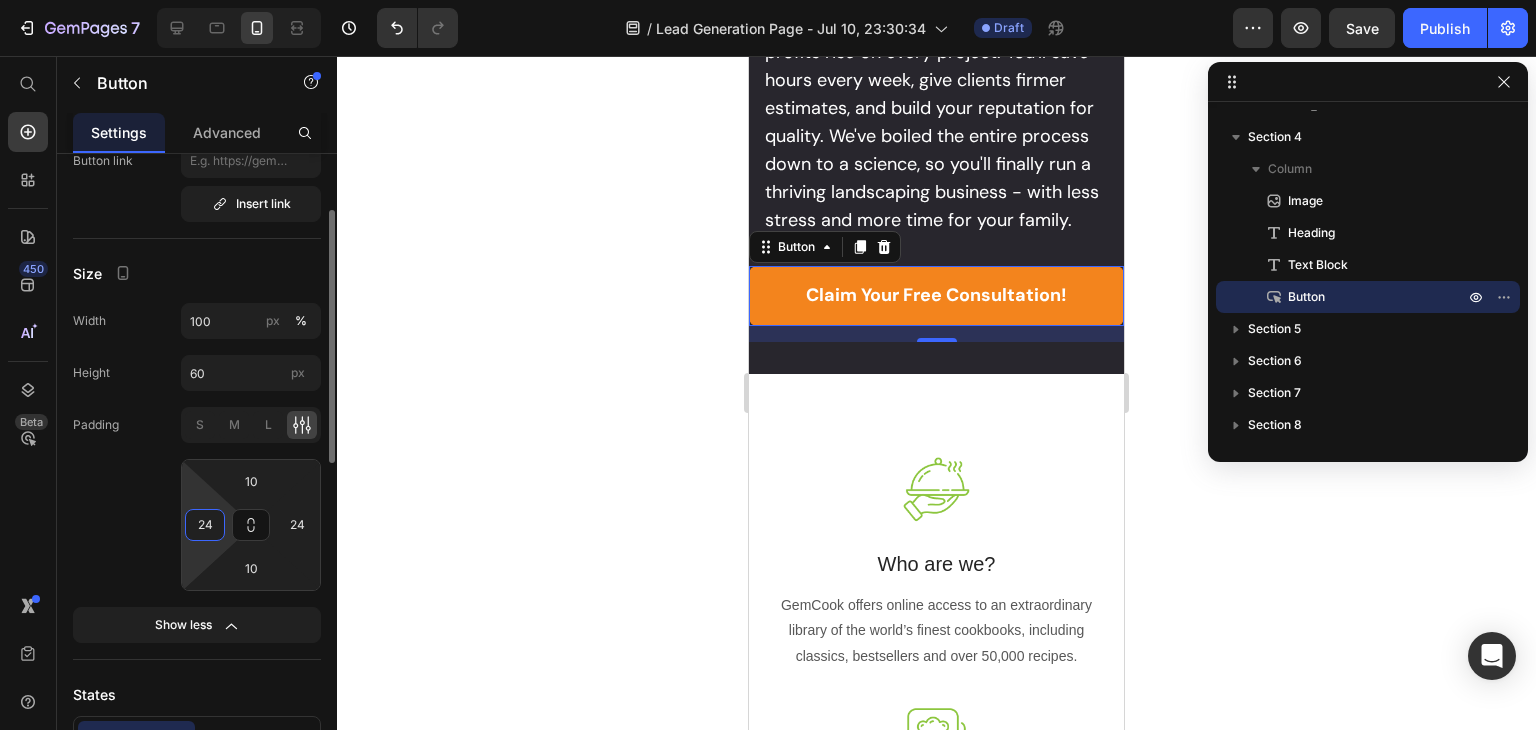 type on "24" 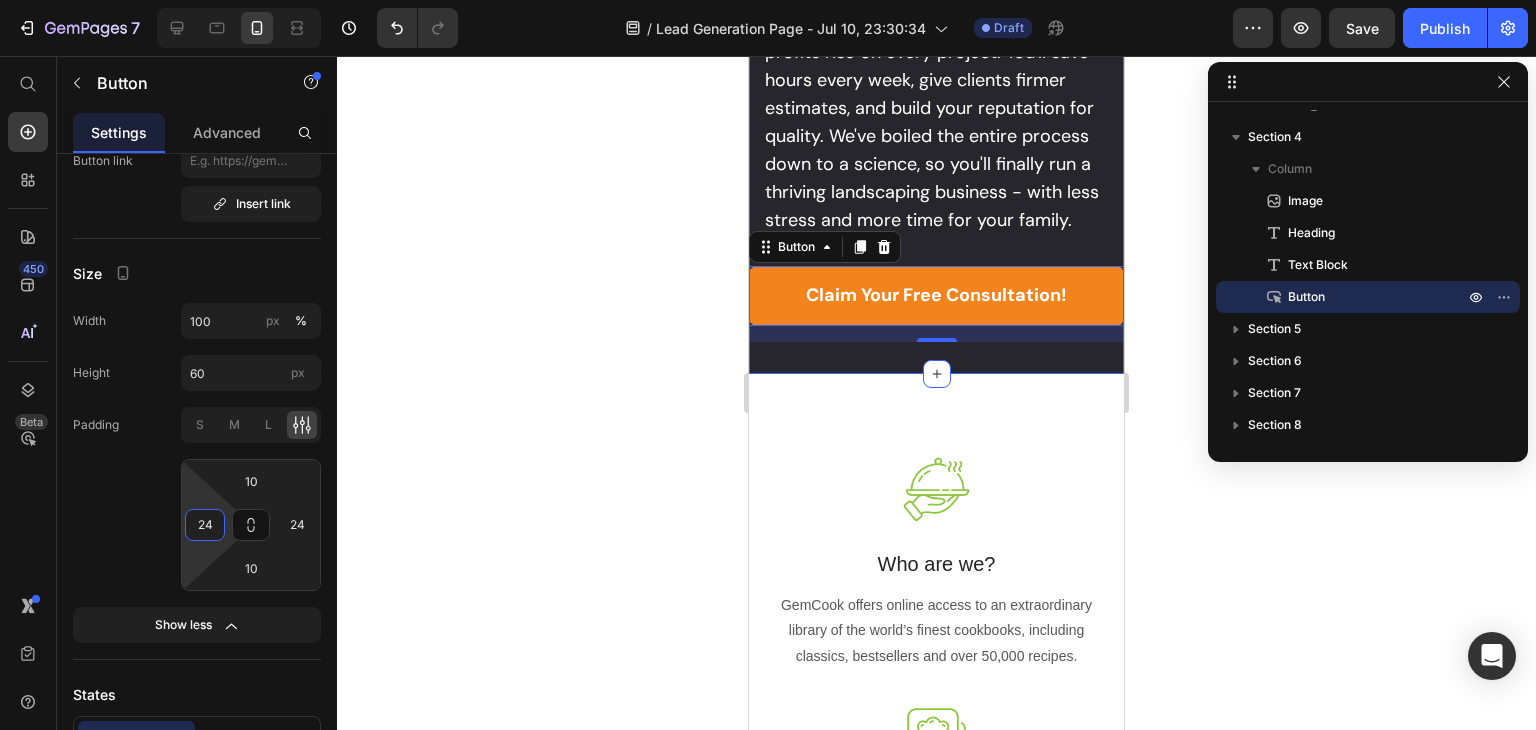 click on "Image You've Built The Business Everyone Envies - So Why Are You Working Harder Than Ever Just To Keep It Running? Heading But don't give up on total control… Because there's a smarter, more precise solution: a proven, contractor-specific Profit-Per-Job System developed with guidance from QuickBooks ProAdvisors who've worked inside [STATE]'s most successful contracting operations. This breakthrough transforms the way you dominate job costing, crush competitor bids, and maximize every margin in as little as 30 days. I know…it sounds almost unfair to your competition.   Text Block claim your free consultation! Button   16 Section 4" at bounding box center [936, -306] 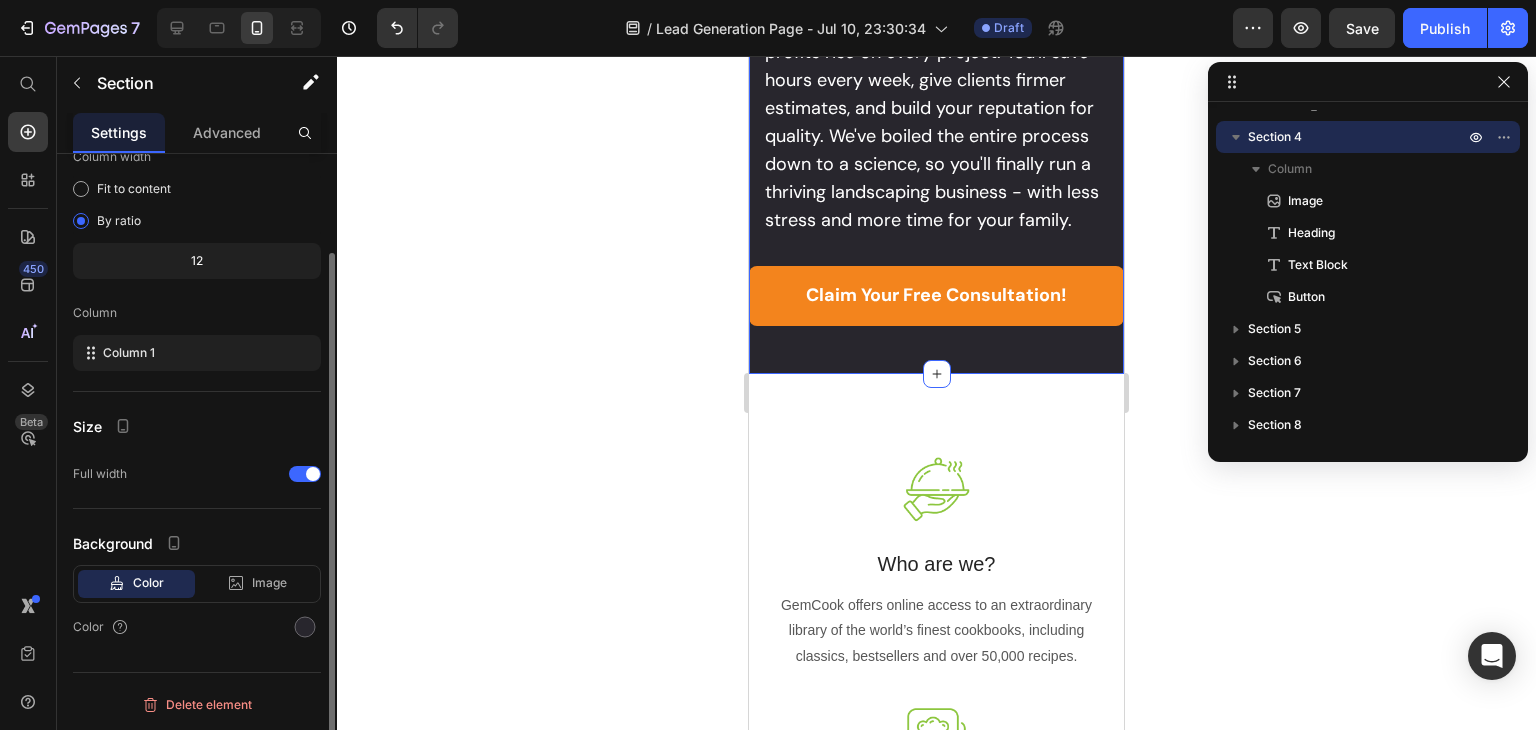 scroll, scrollTop: 0, scrollLeft: 0, axis: both 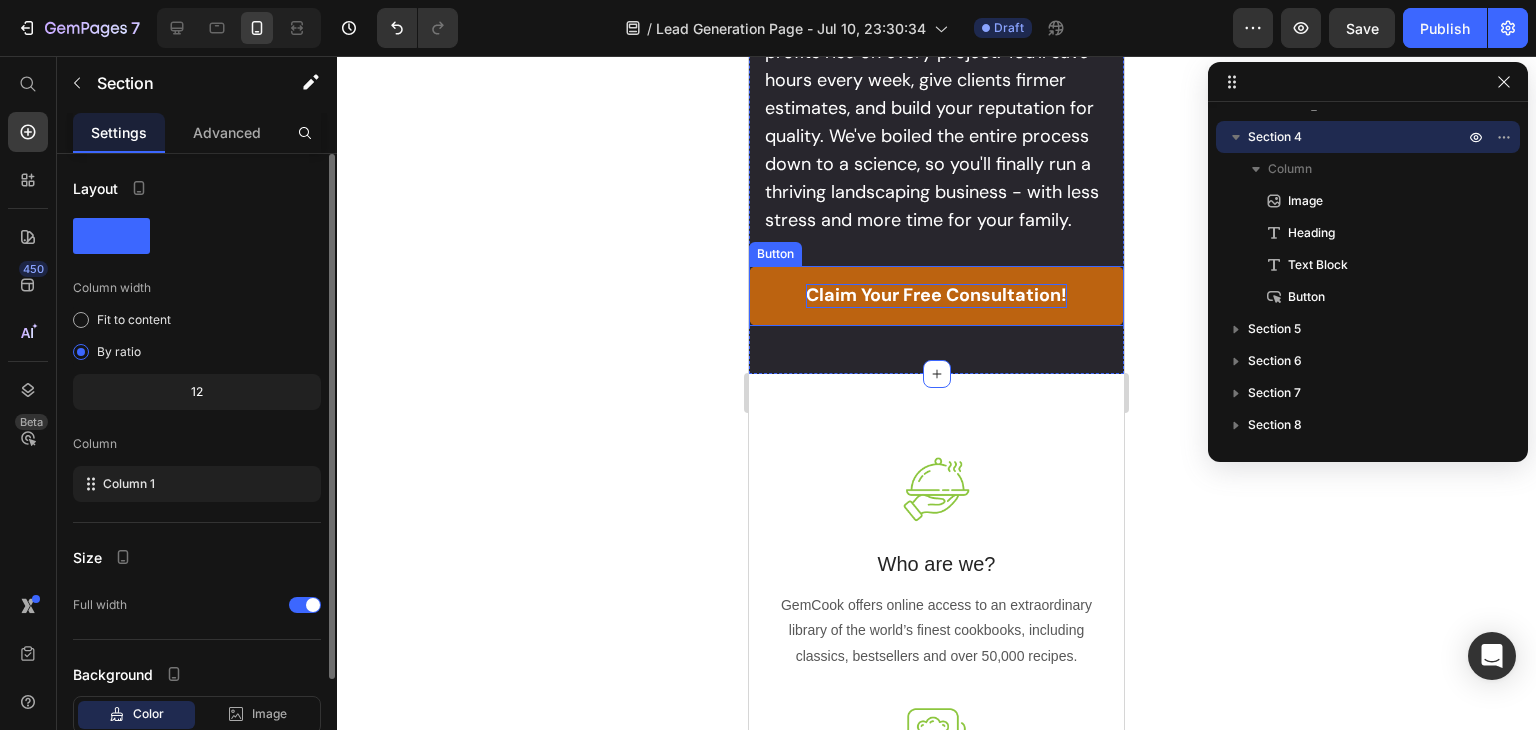 click on "claim your free consultation!" at bounding box center (936, 295) 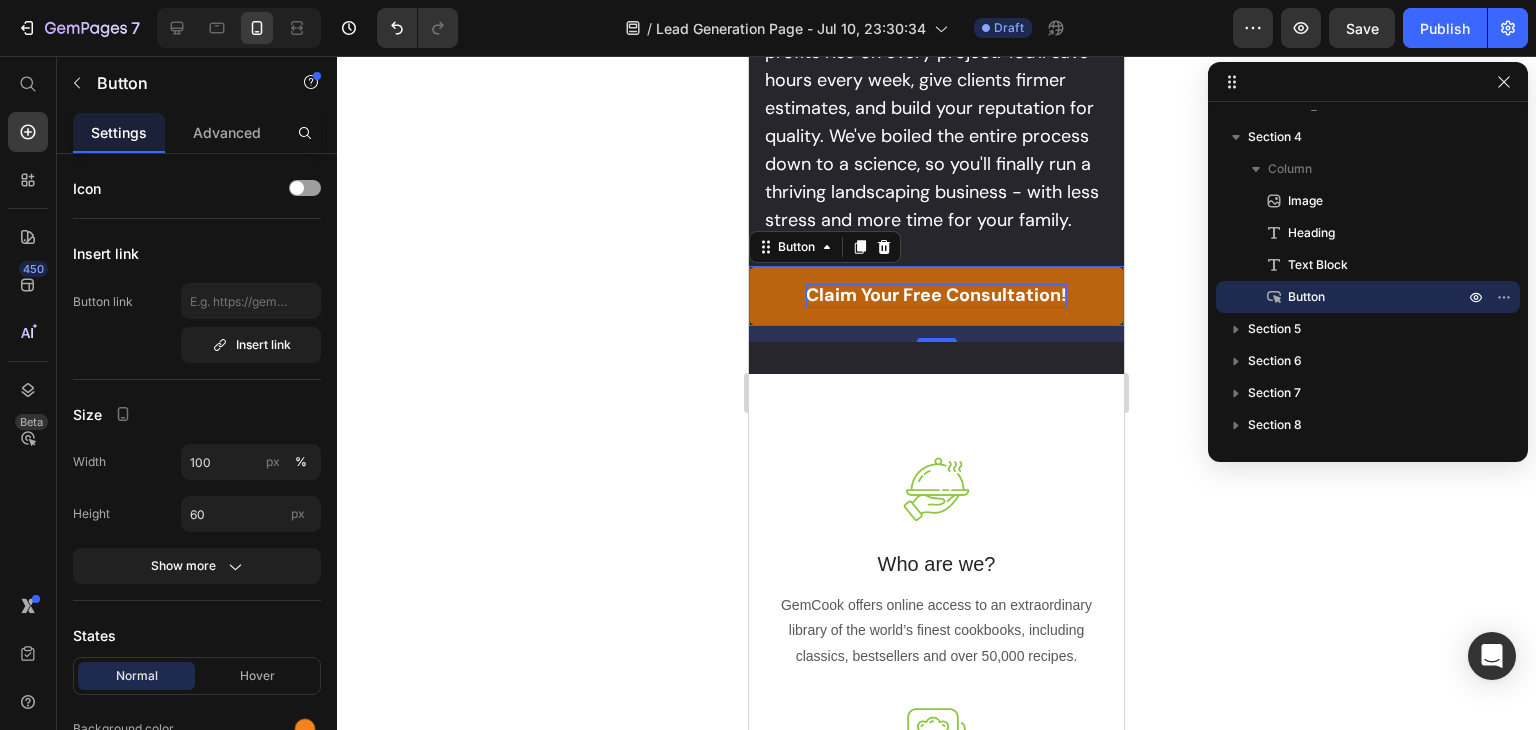type 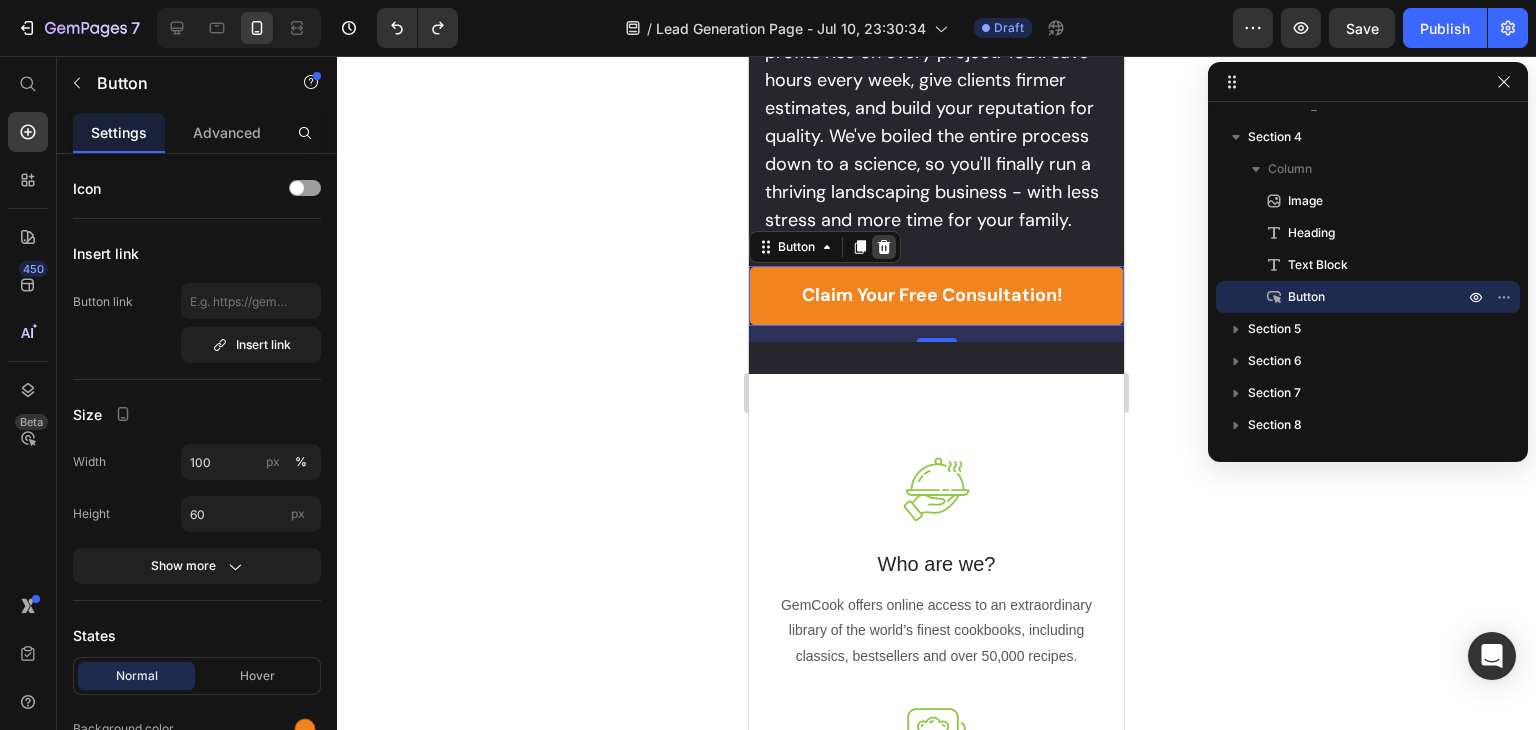 click 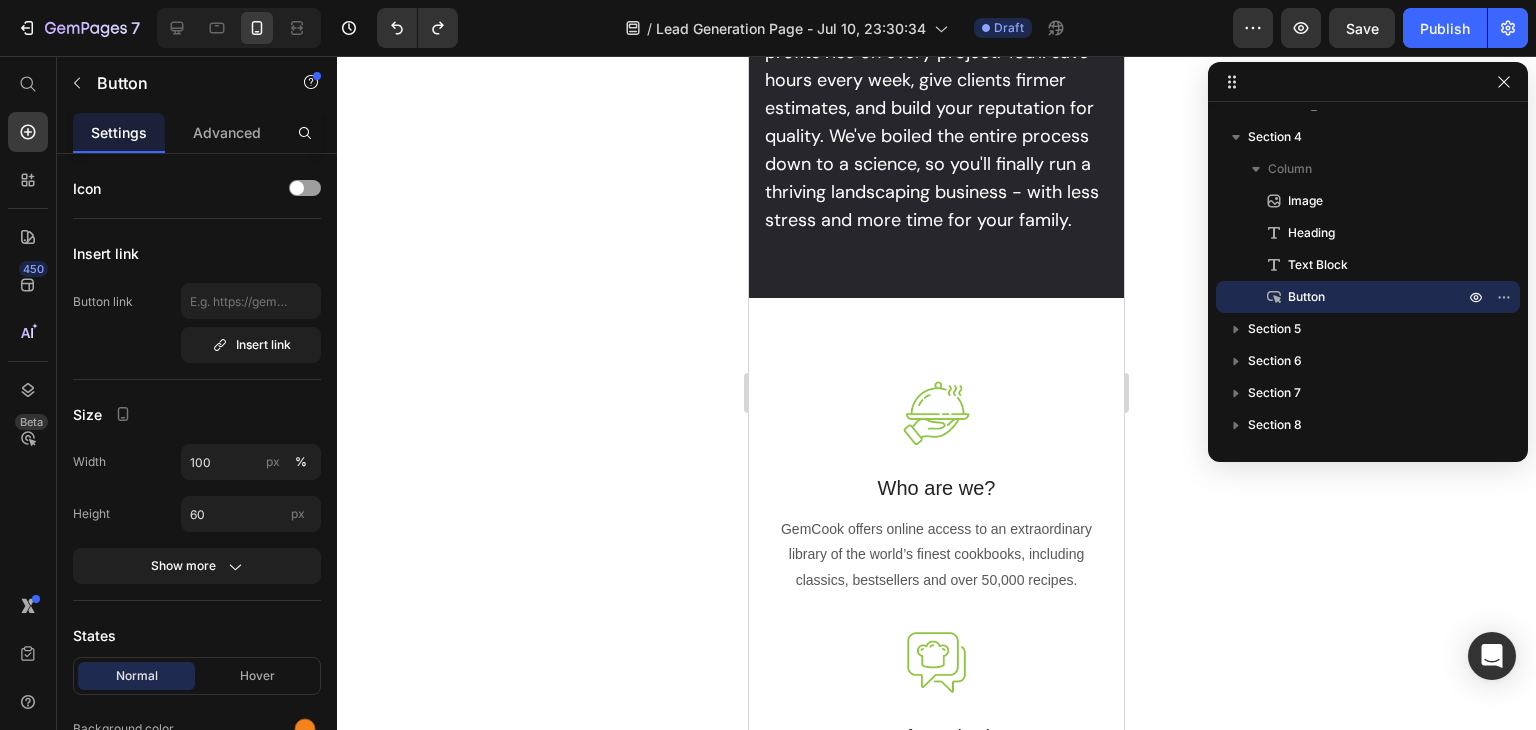 scroll, scrollTop: 629, scrollLeft: 0, axis: vertical 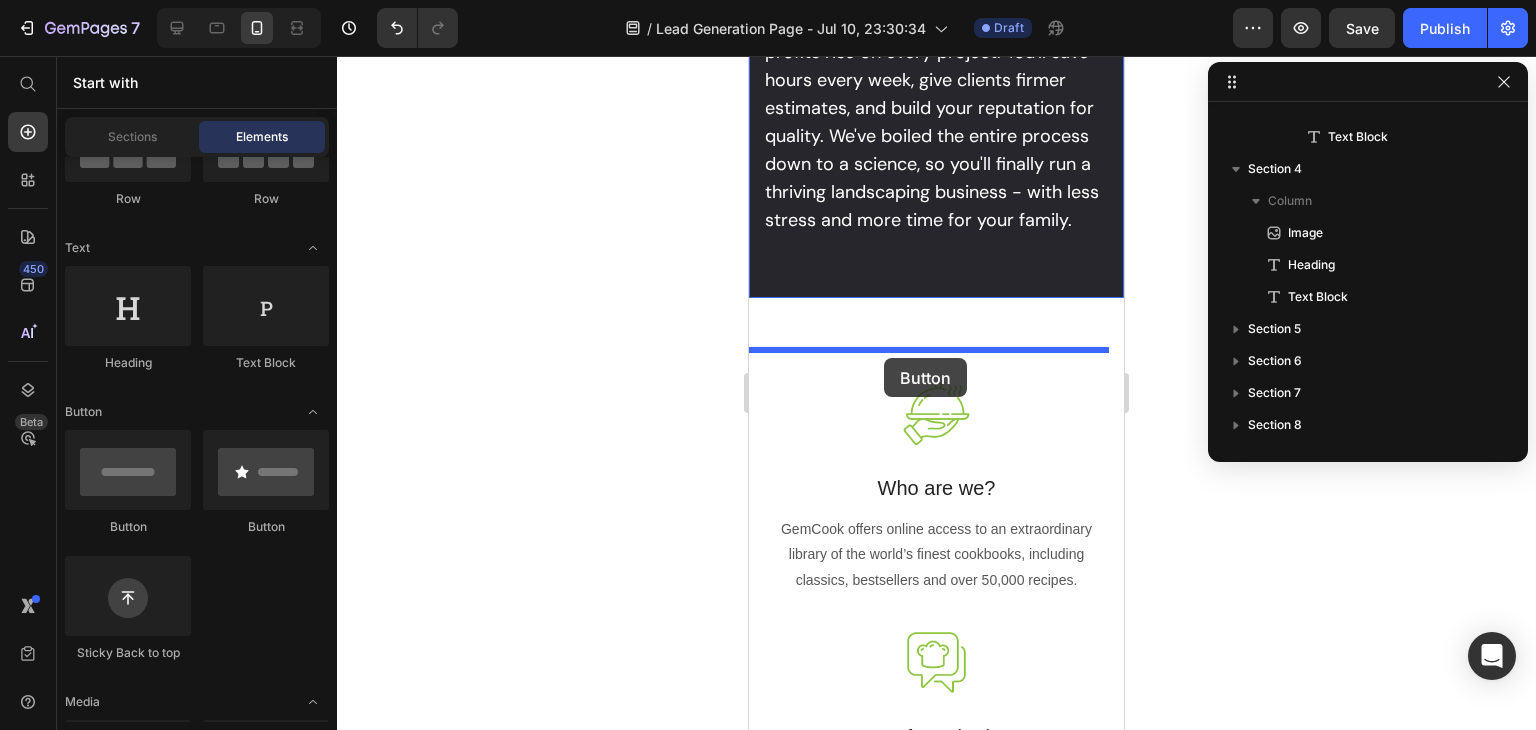 drag, startPoint x: 897, startPoint y: 532, endPoint x: 884, endPoint y: 358, distance: 174.48495 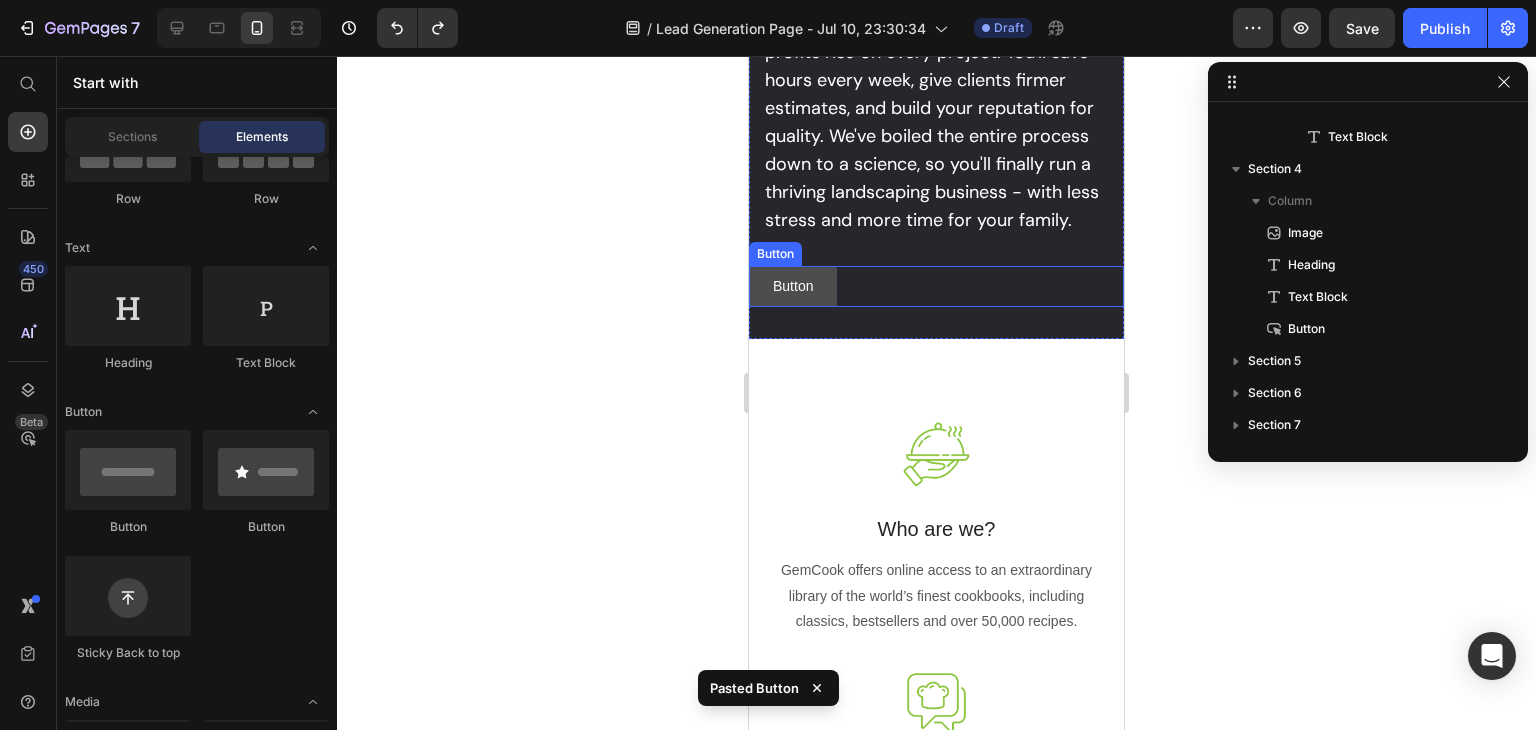 click on "Button" at bounding box center (793, 286) 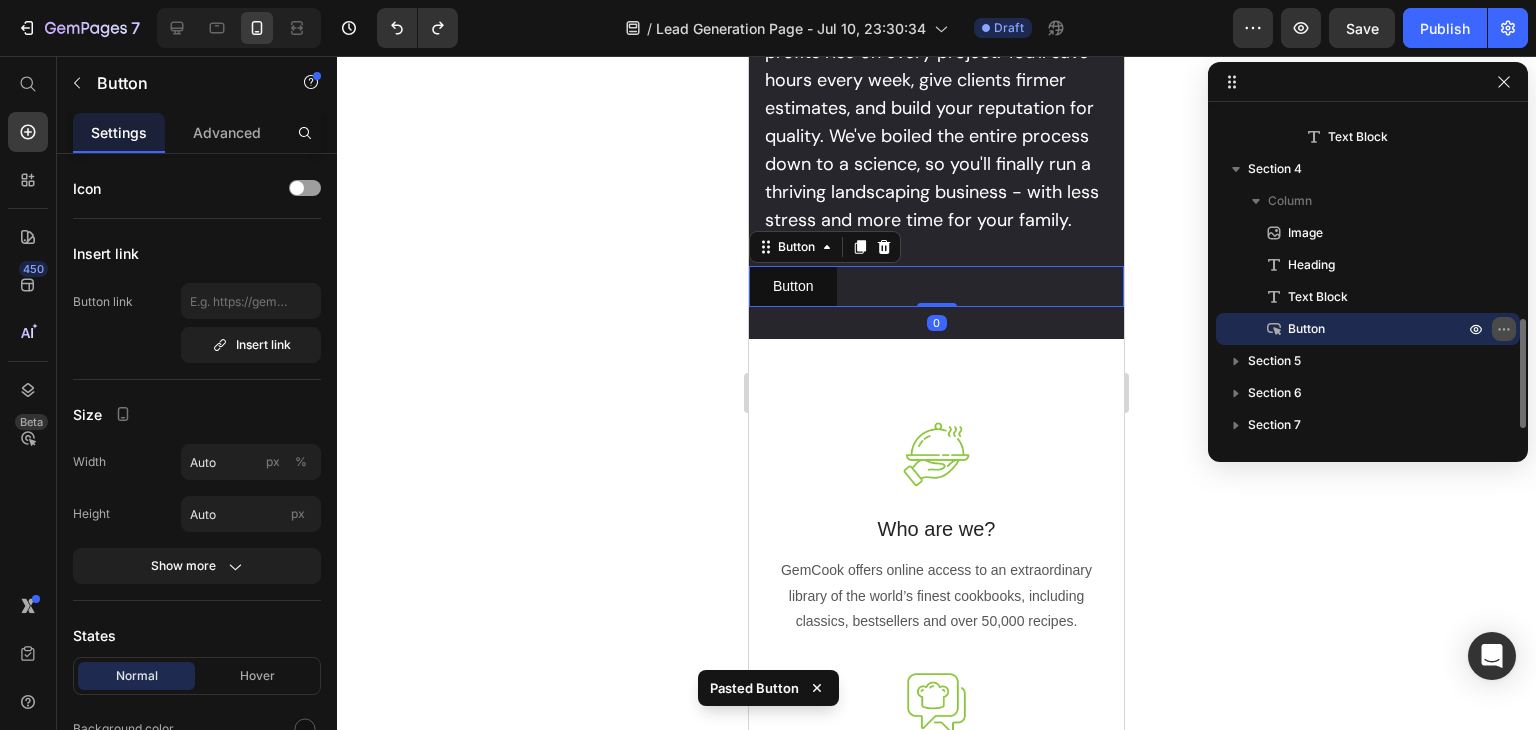 click 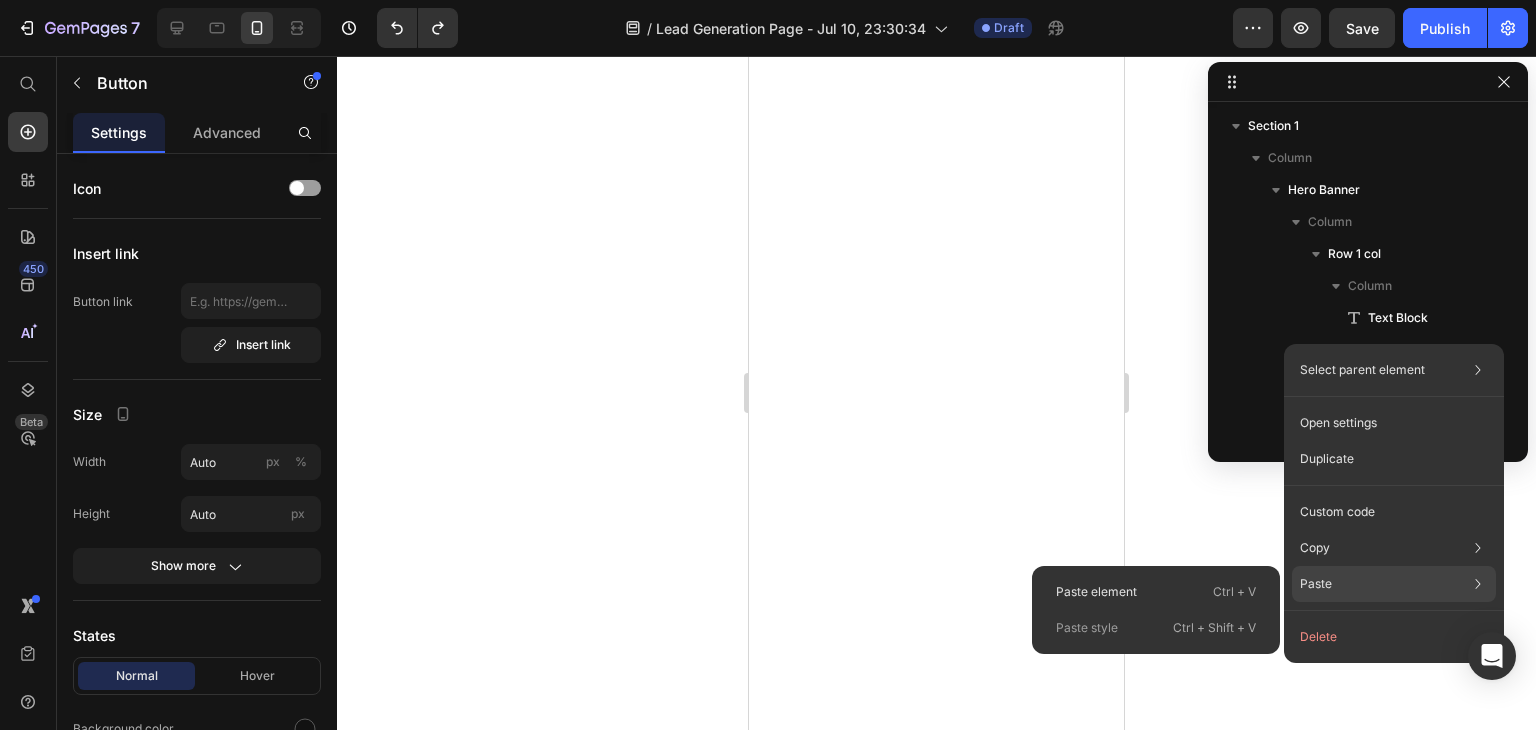 scroll, scrollTop: 0, scrollLeft: 0, axis: both 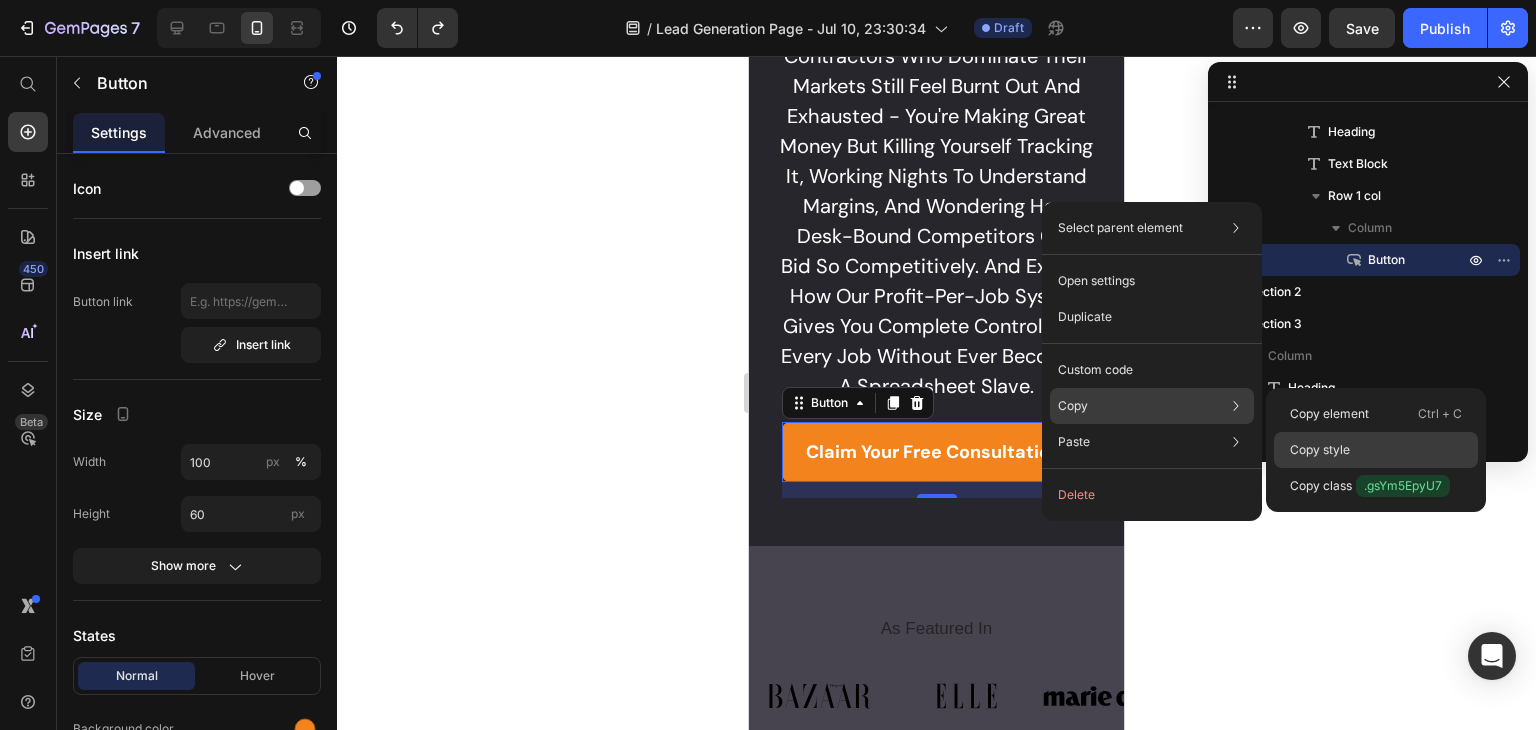 click on "Copy style" at bounding box center [1320, 450] 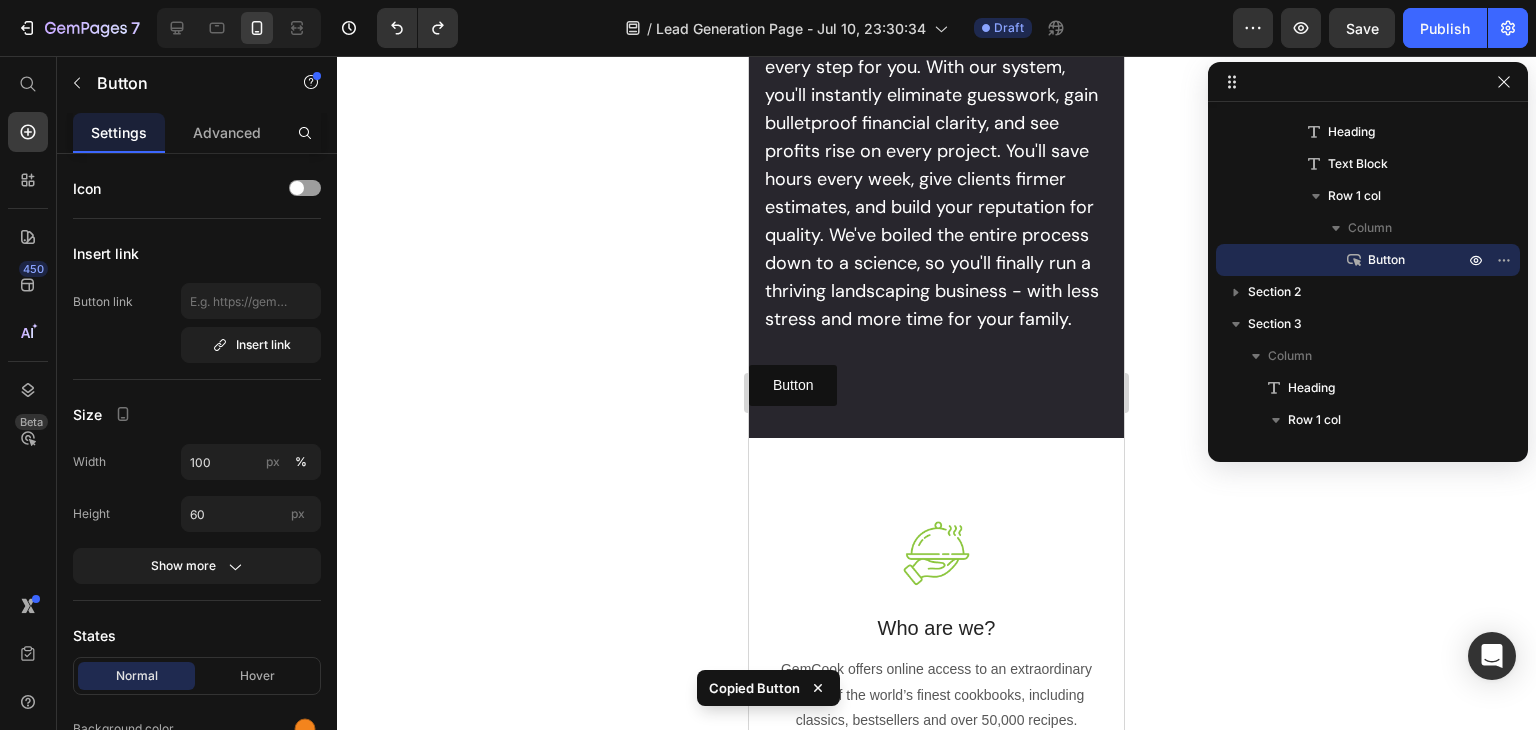 scroll, scrollTop: 3947, scrollLeft: 0, axis: vertical 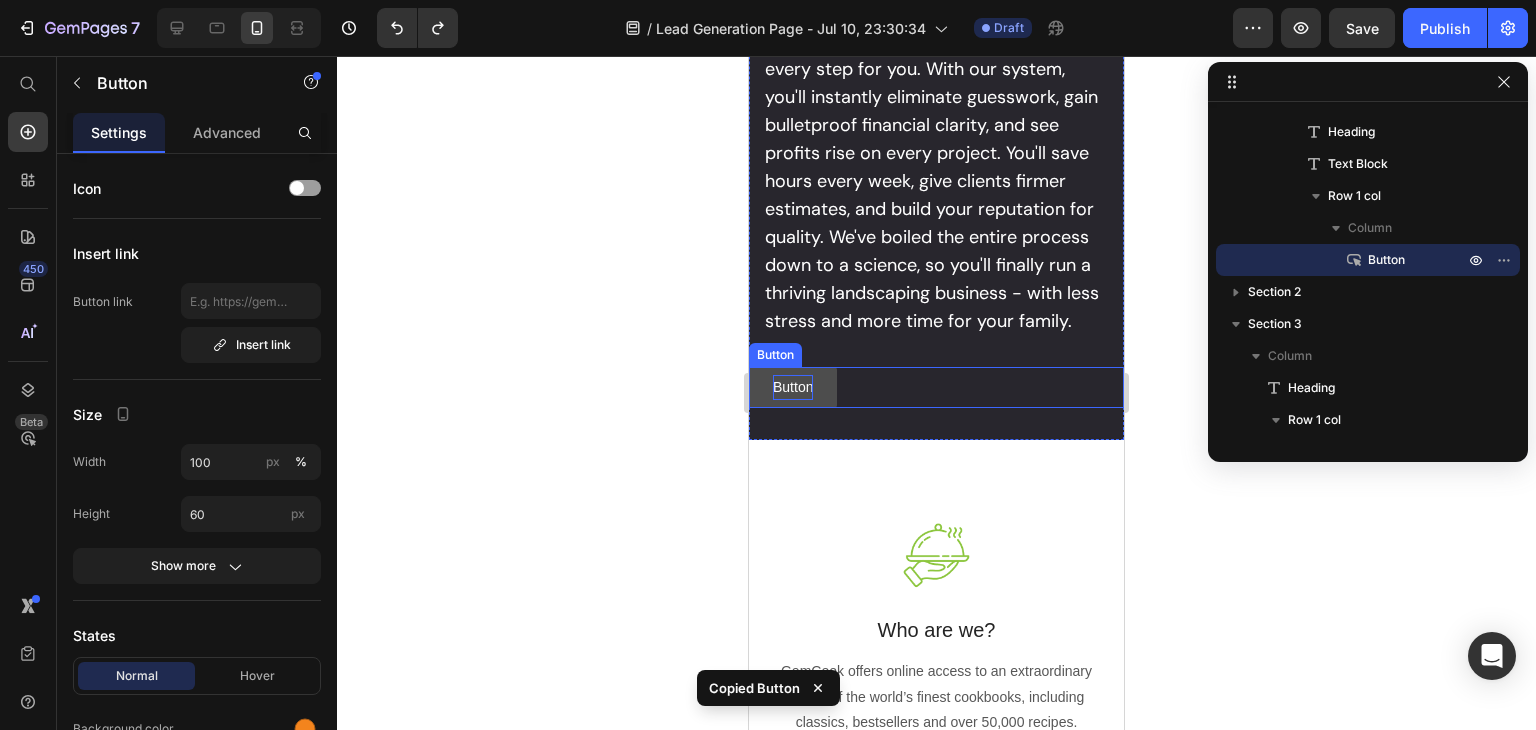 click on "Button" at bounding box center (793, 387) 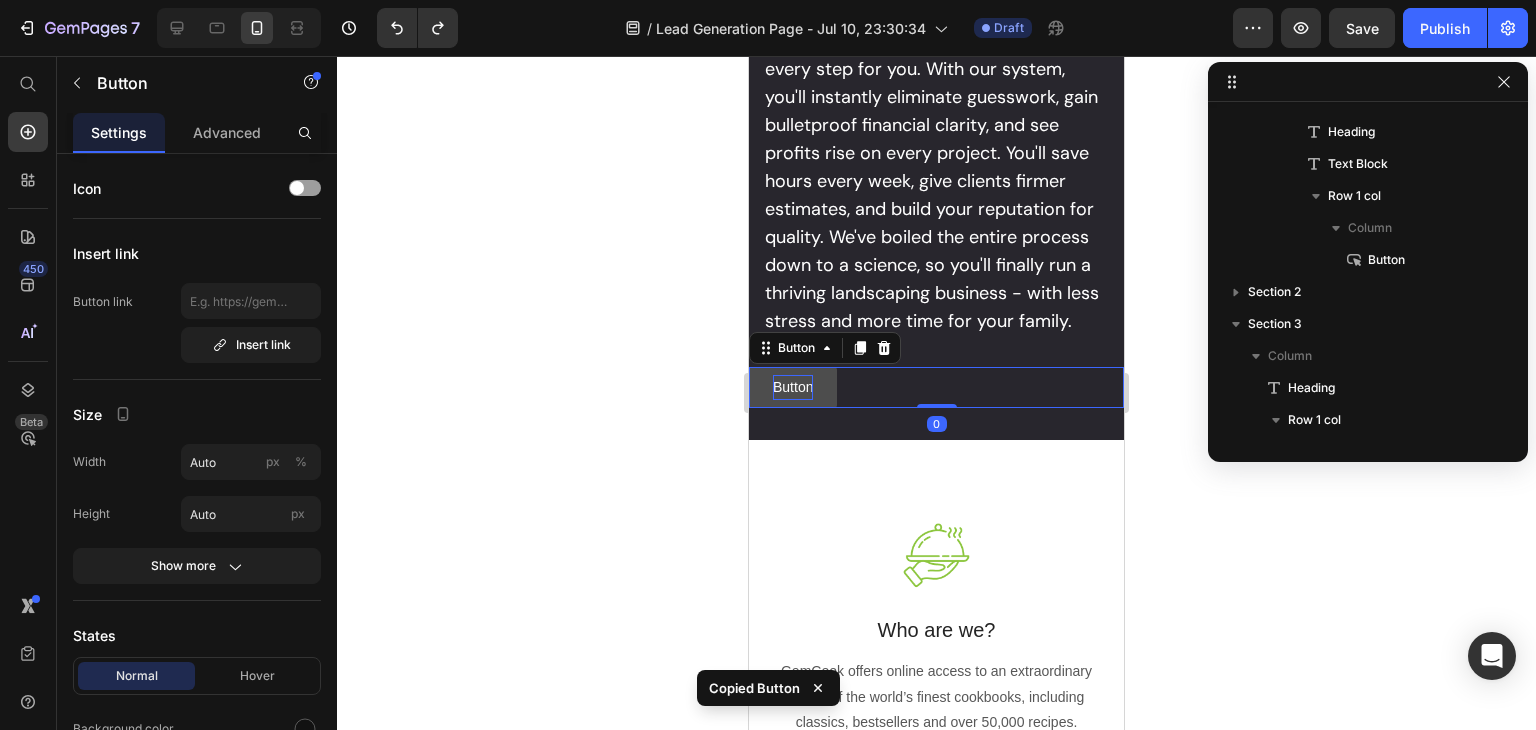 scroll, scrollTop: 661, scrollLeft: 0, axis: vertical 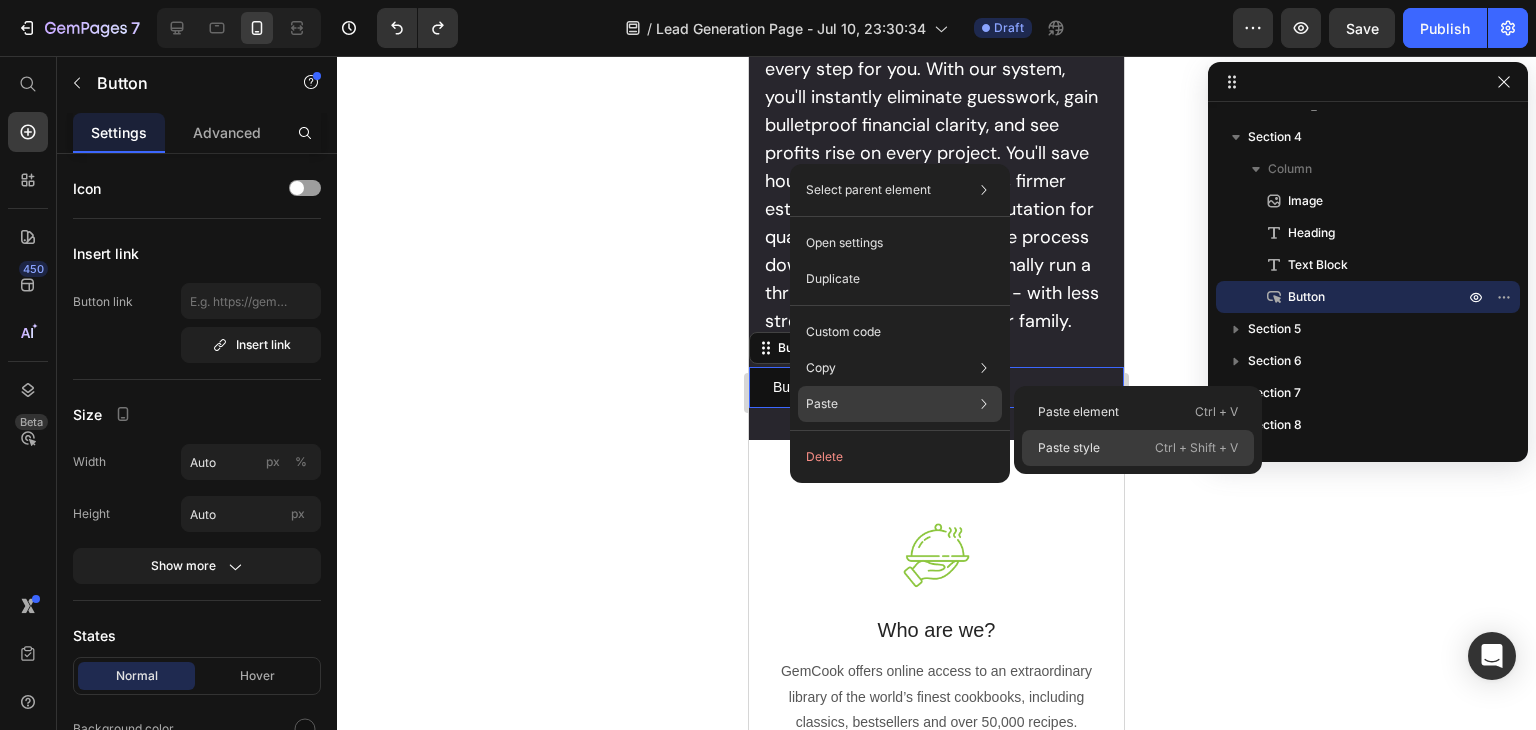 click on "Paste style" at bounding box center (1069, 448) 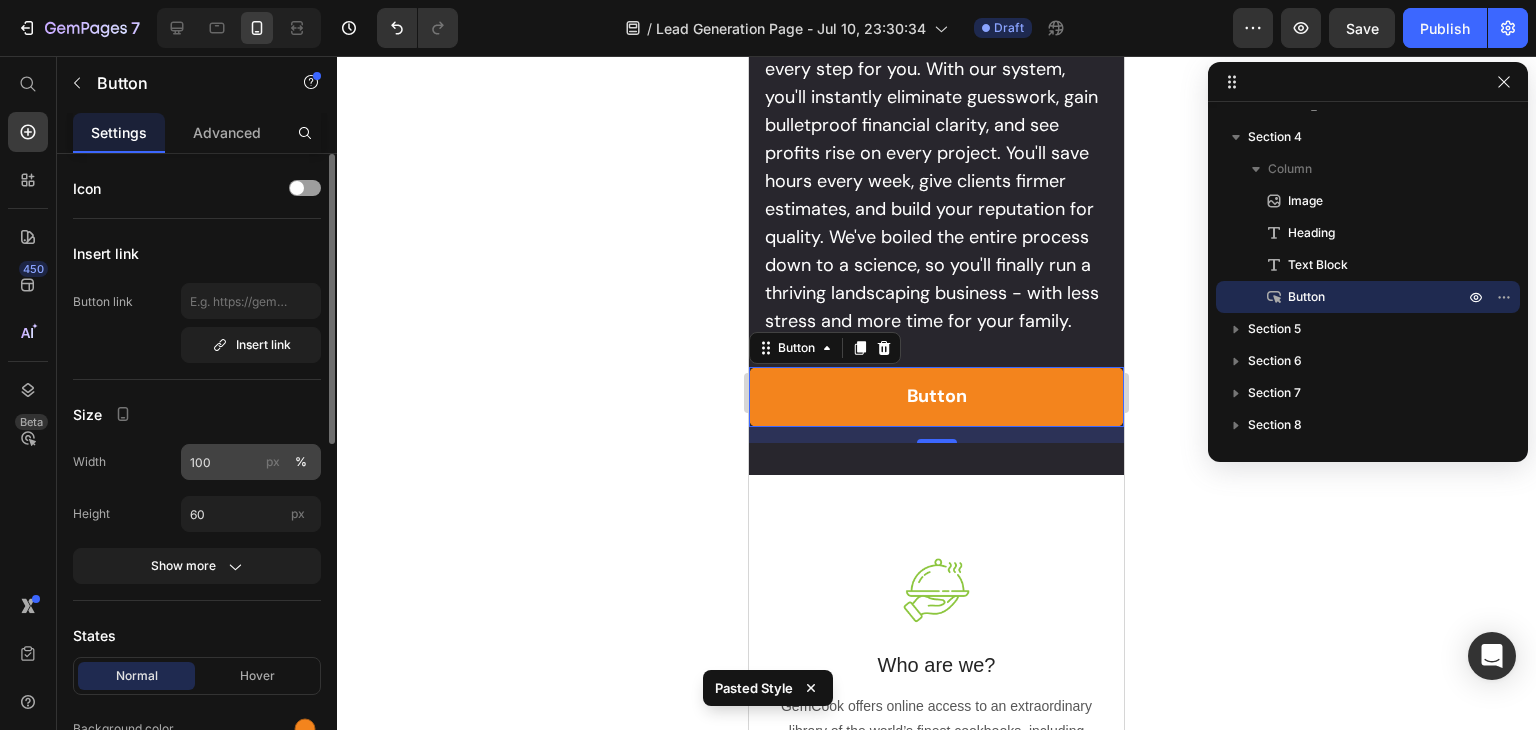 click on "px" at bounding box center (273, 462) 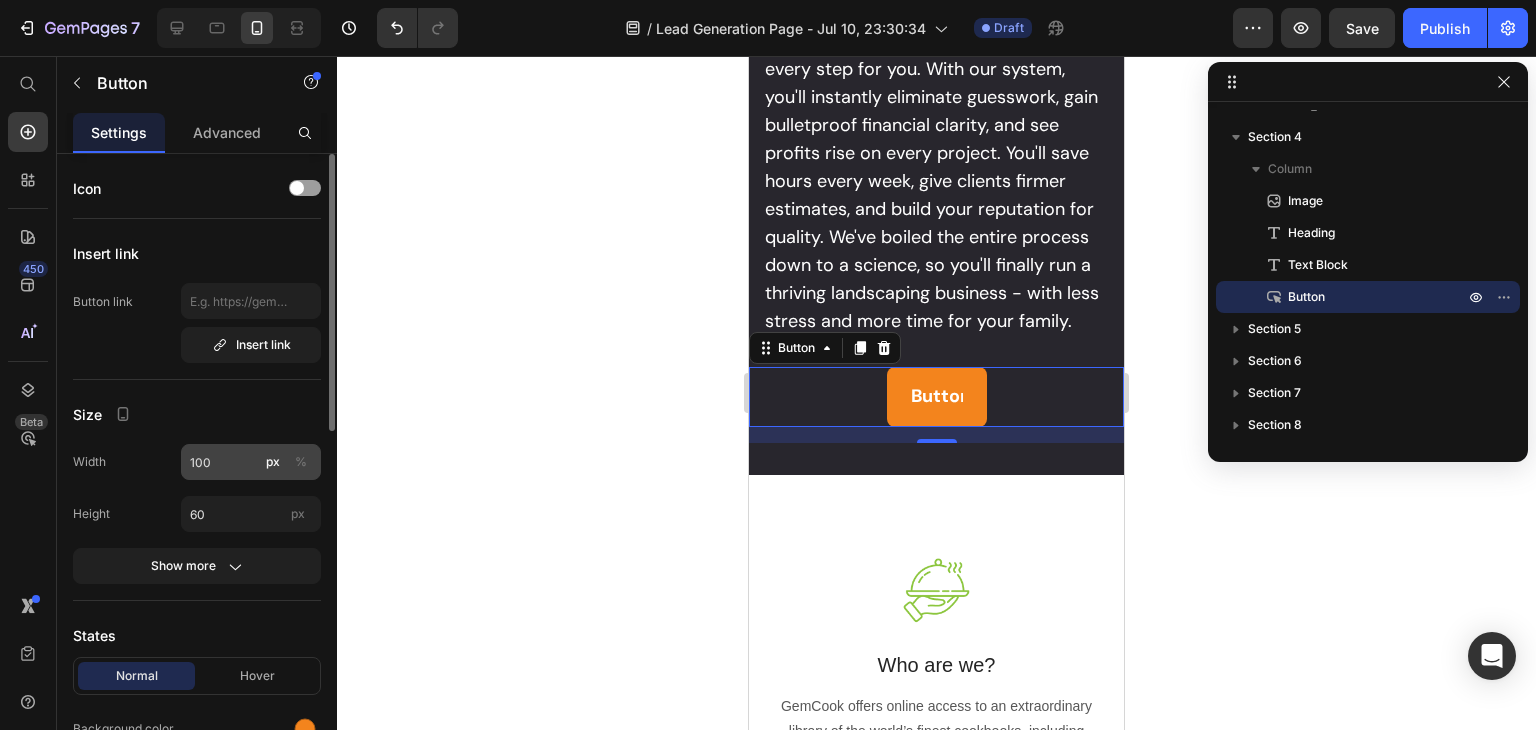 type 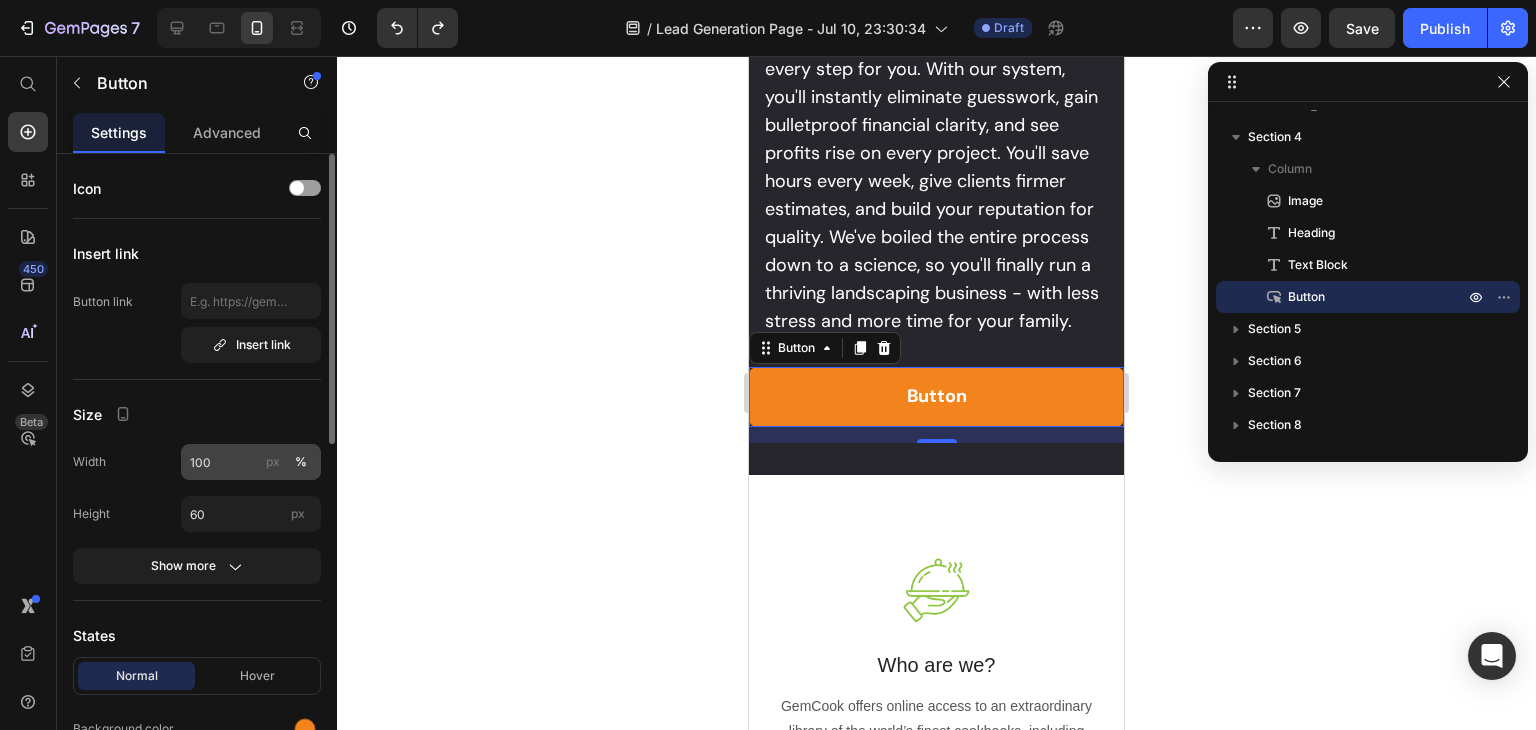 type on "Auto" 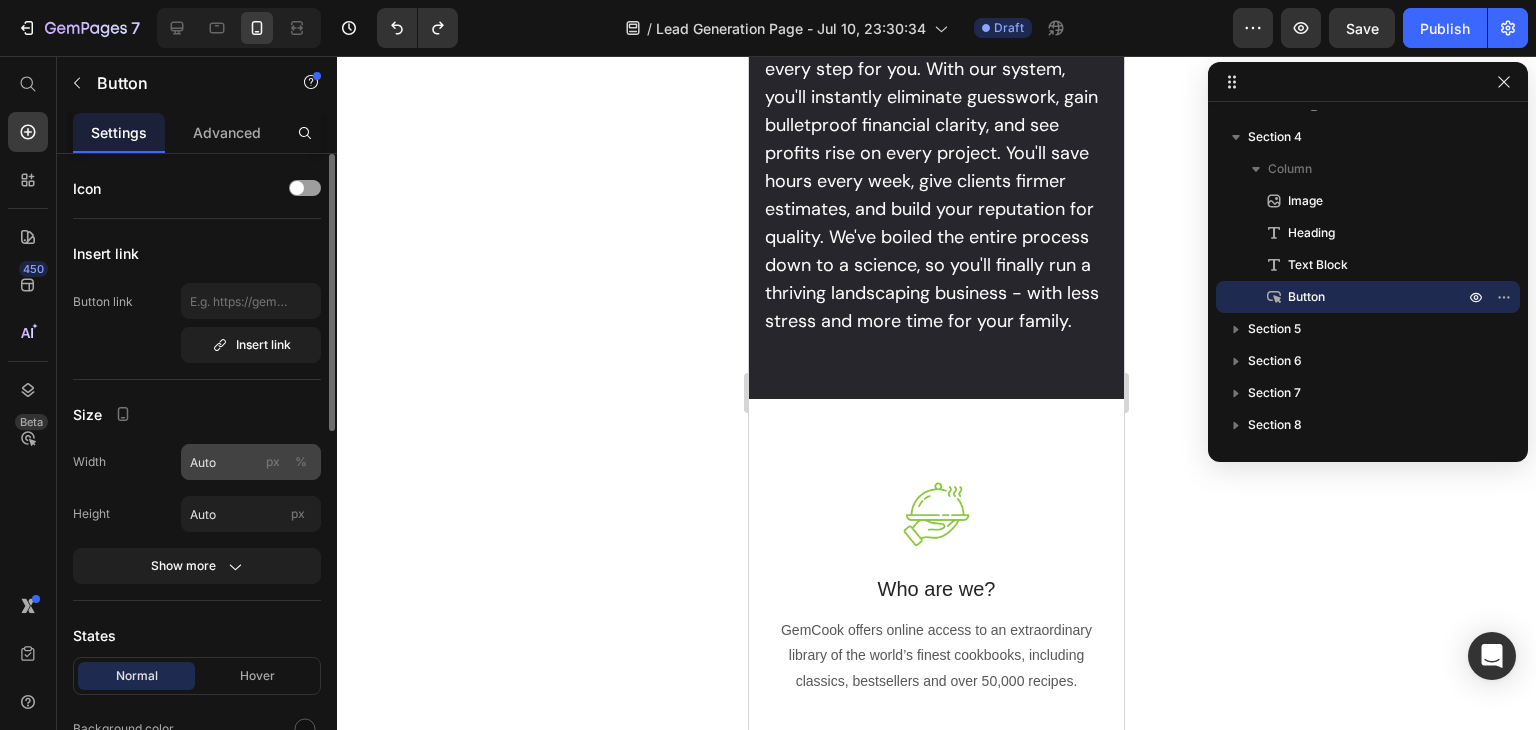 scroll, scrollTop: 629, scrollLeft: 0, axis: vertical 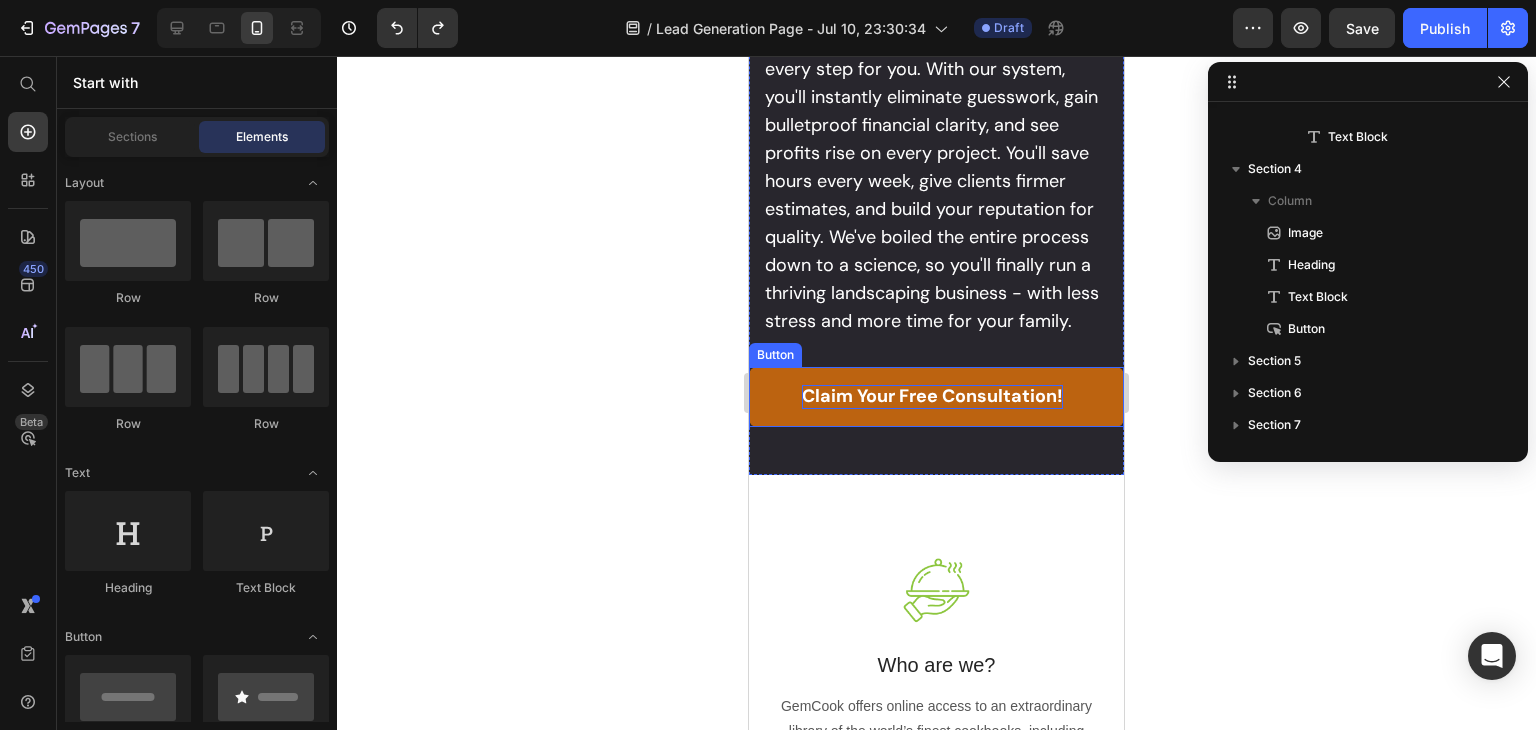 click on "claim your free consultation!" at bounding box center (932, 396) 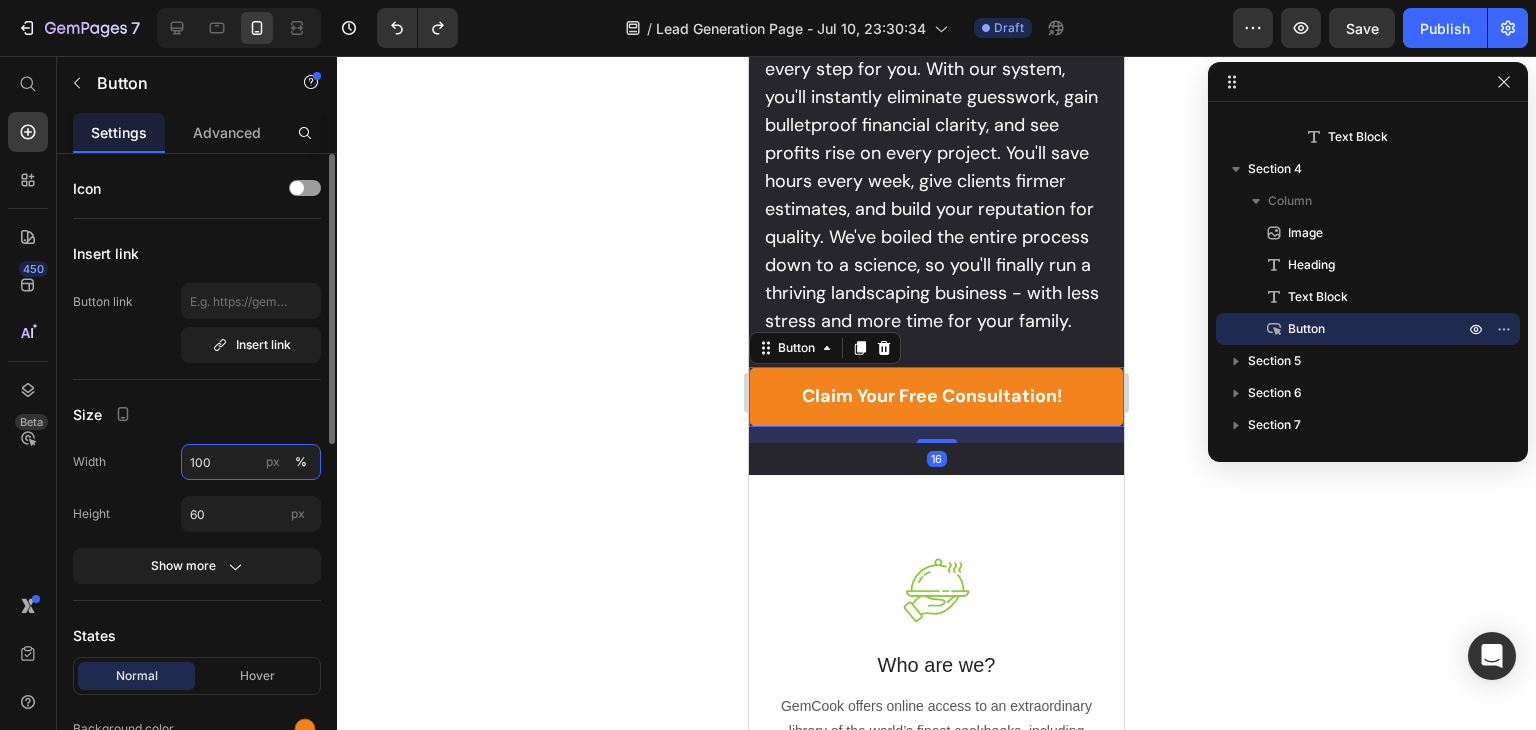 click on "100" at bounding box center (251, 462) 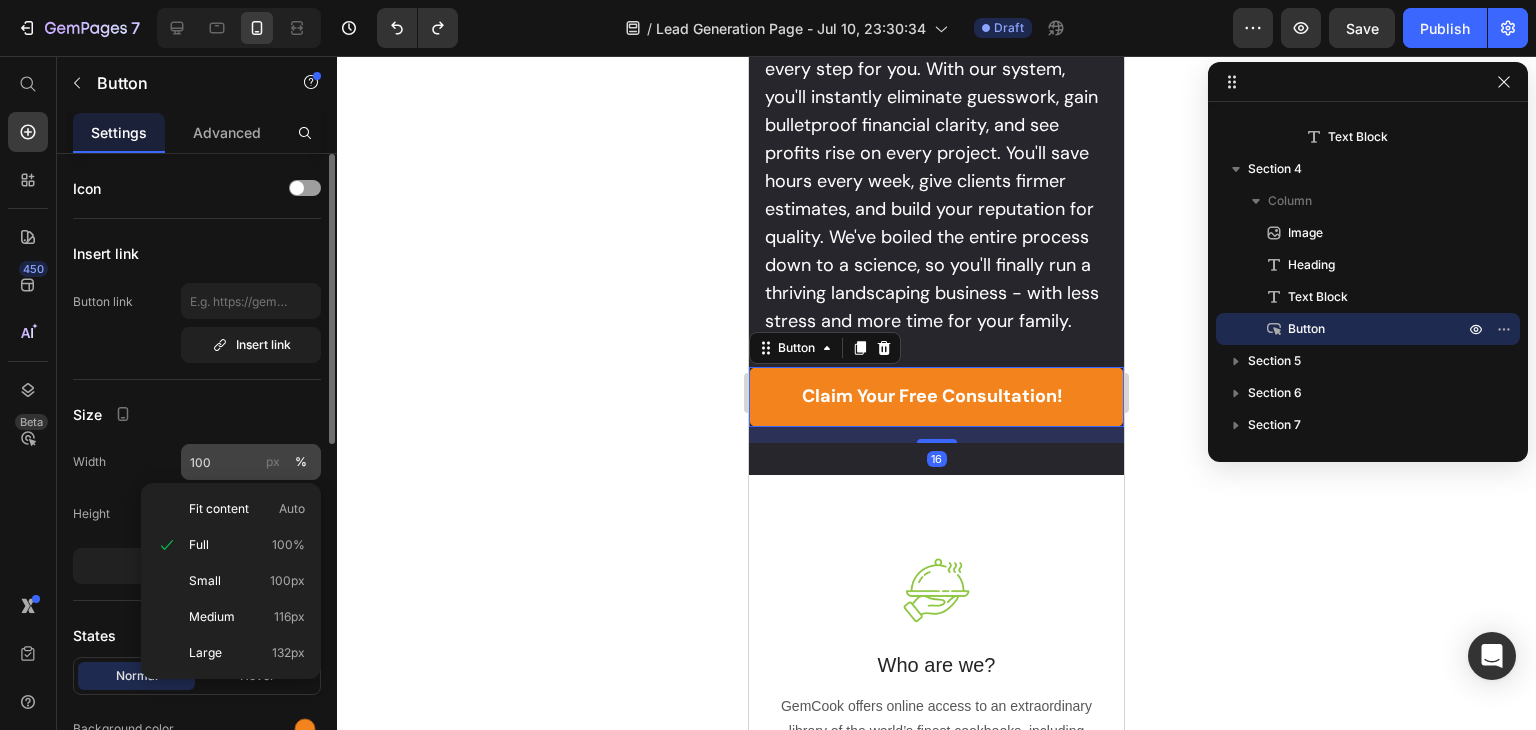 click on "px" at bounding box center (273, 462) 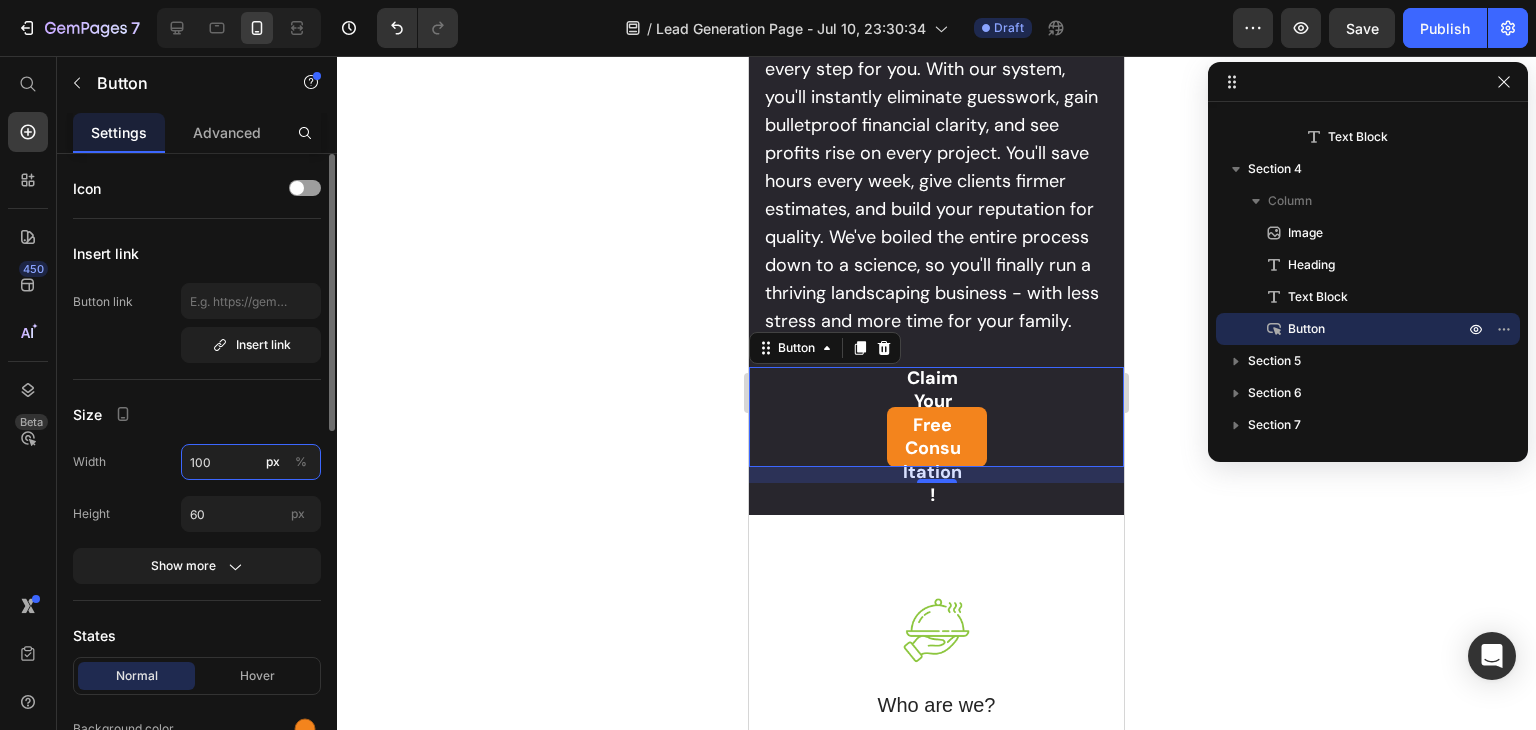 click on "100" at bounding box center (251, 462) 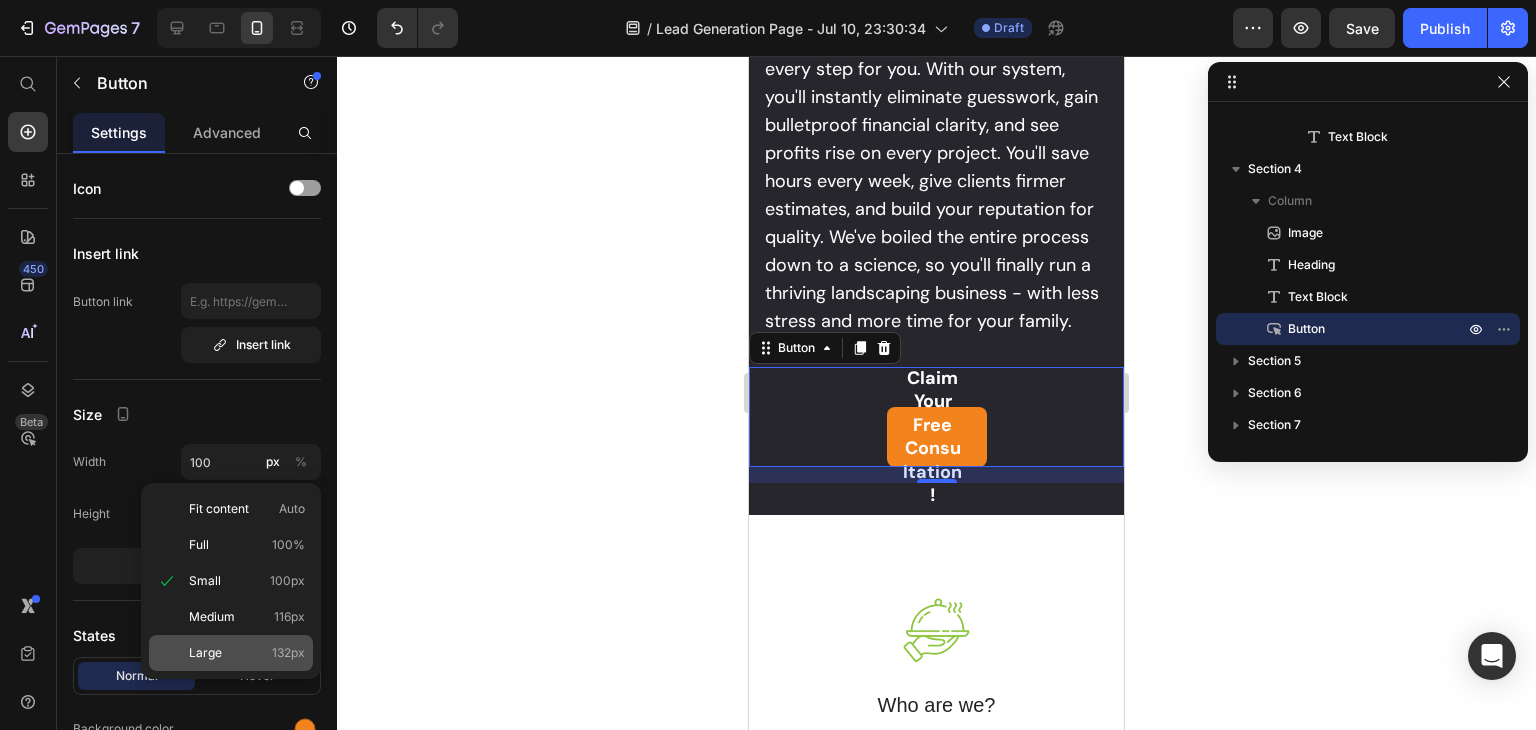 click on "Large 132px" at bounding box center (247, 653) 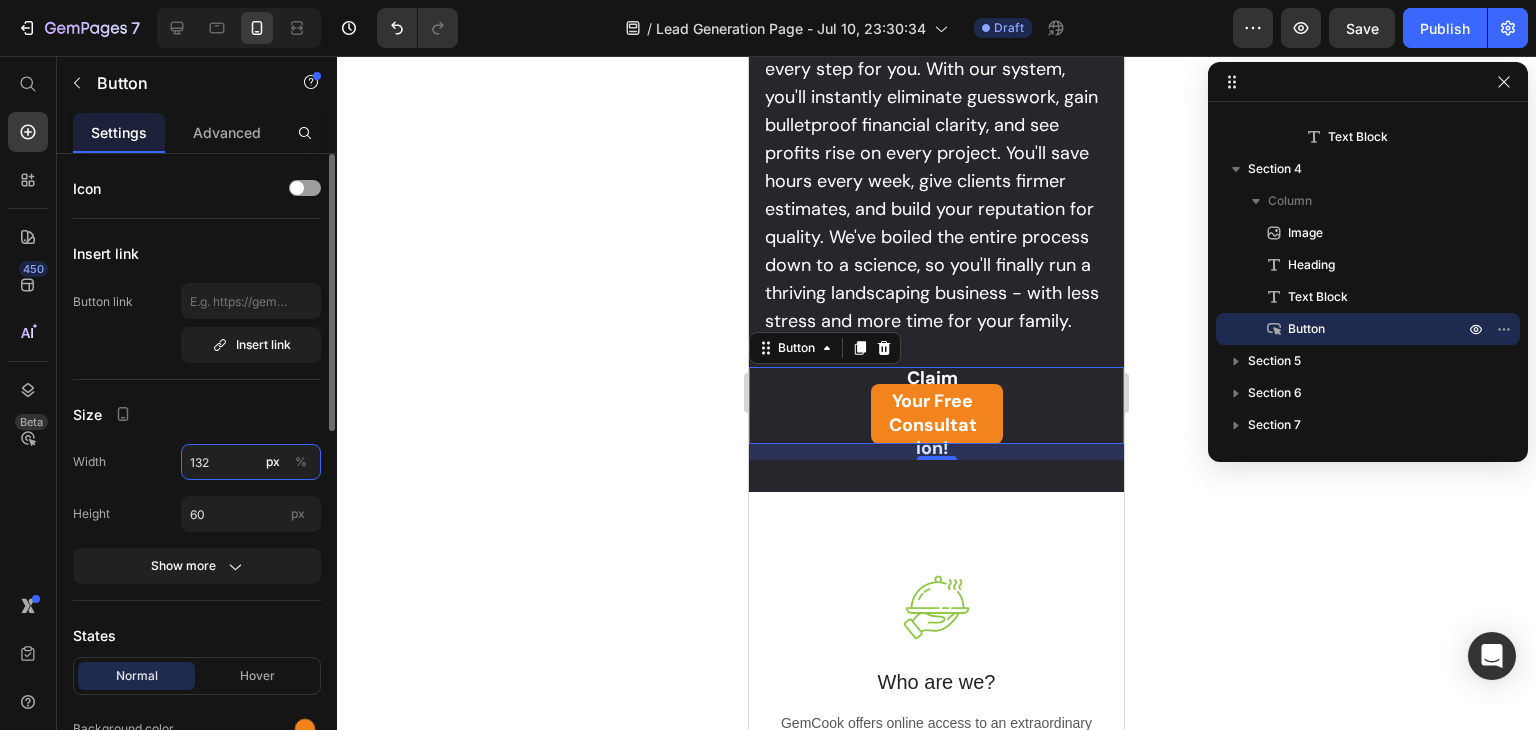 click on "132" at bounding box center [251, 462] 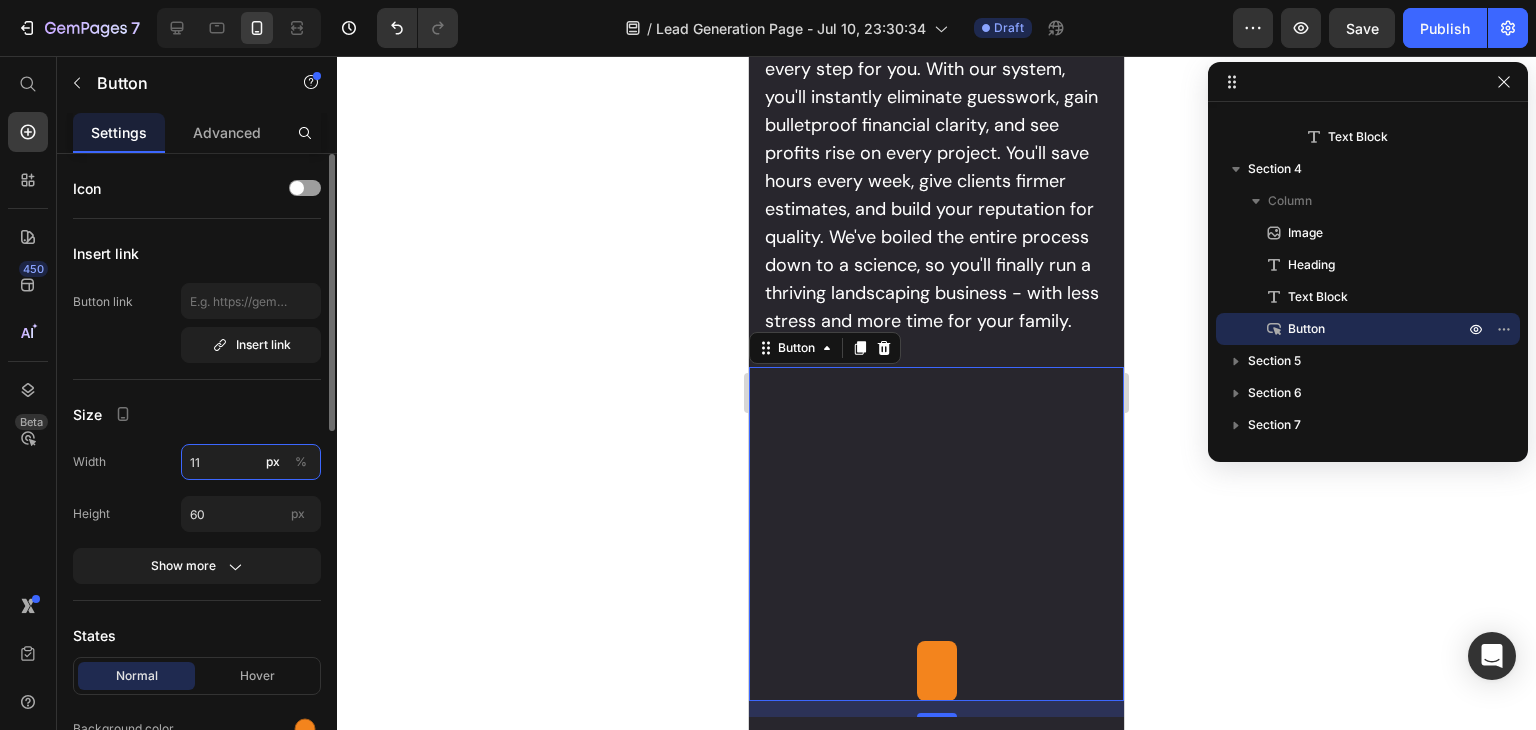 type on "1" 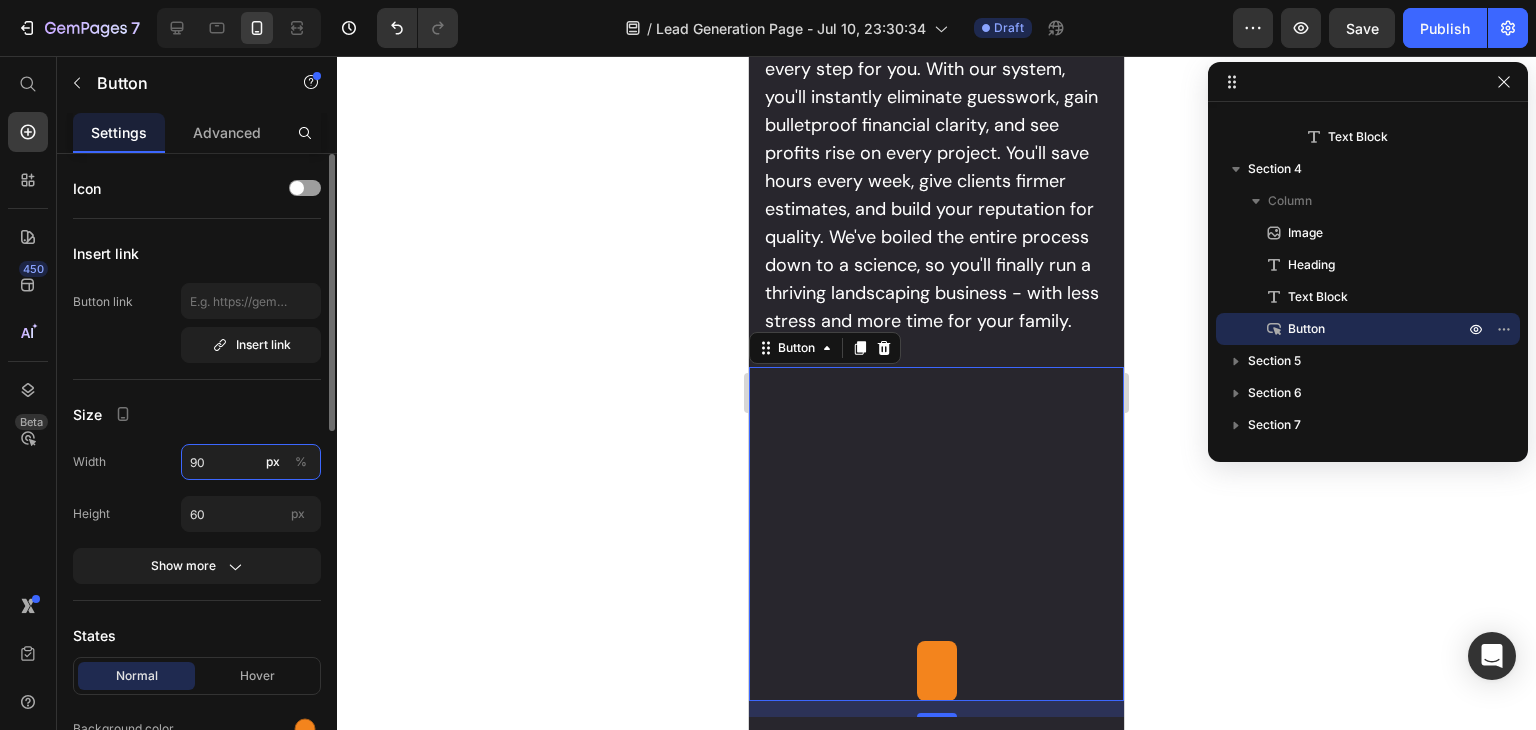 type on "9" 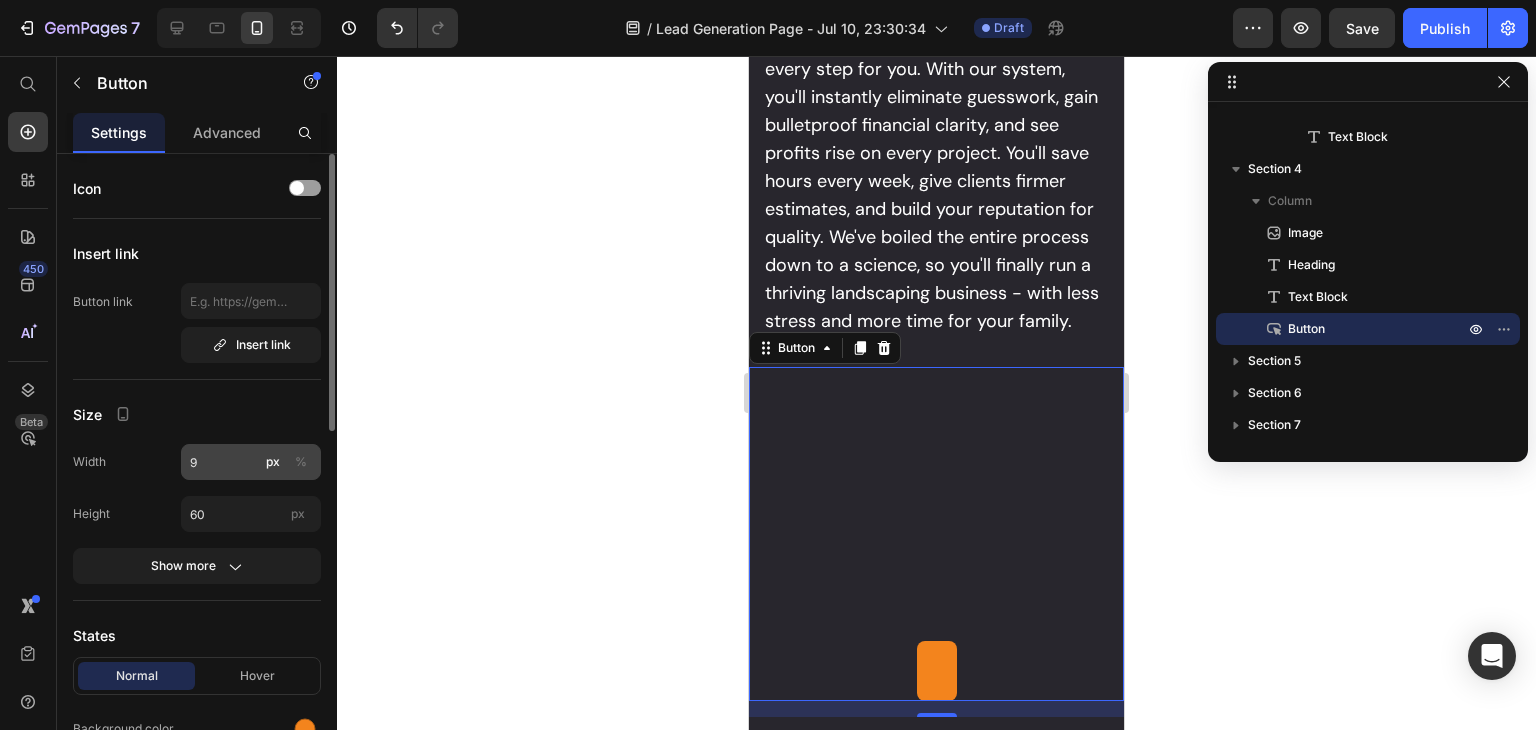 click on "%" at bounding box center (301, 462) 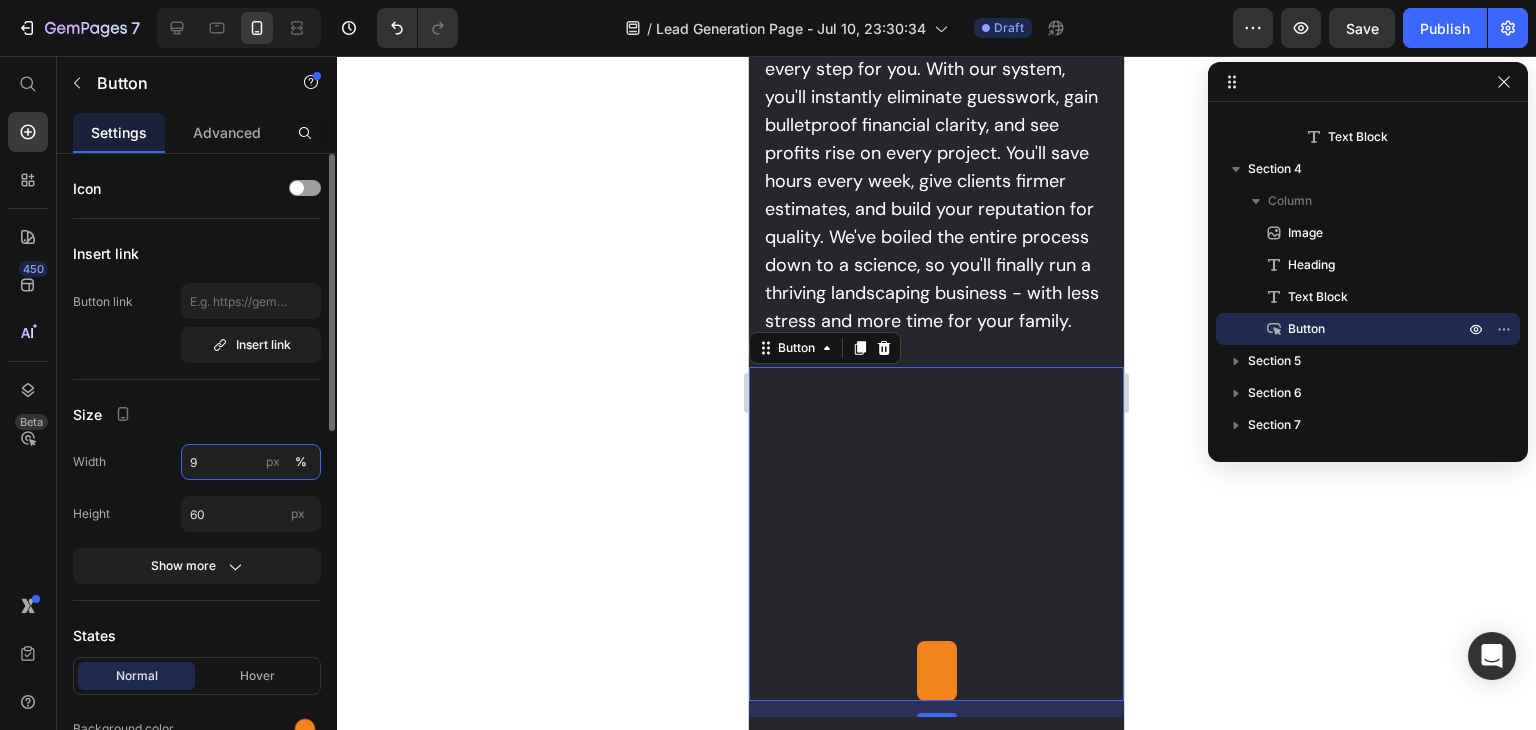click on "9" at bounding box center [251, 462] 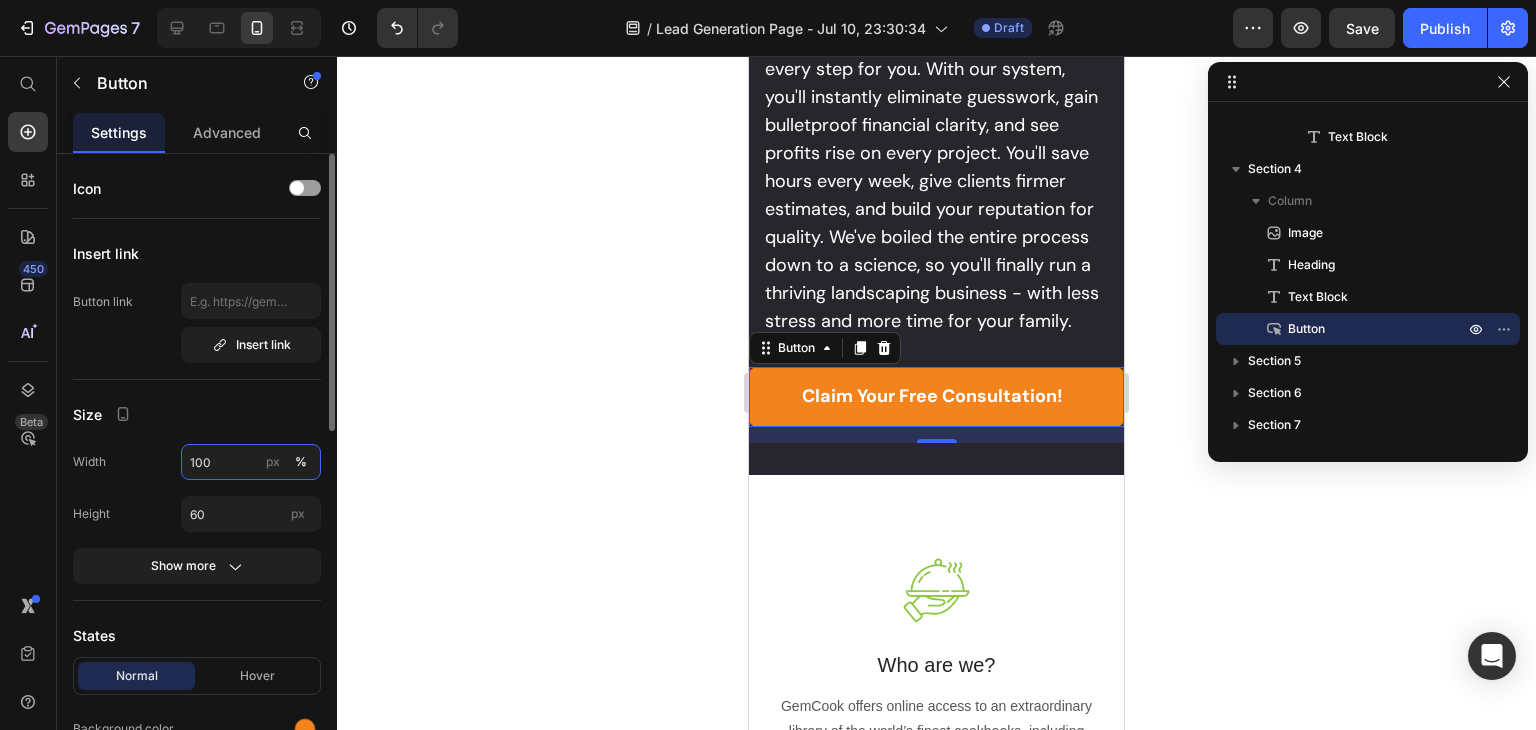 type on "100" 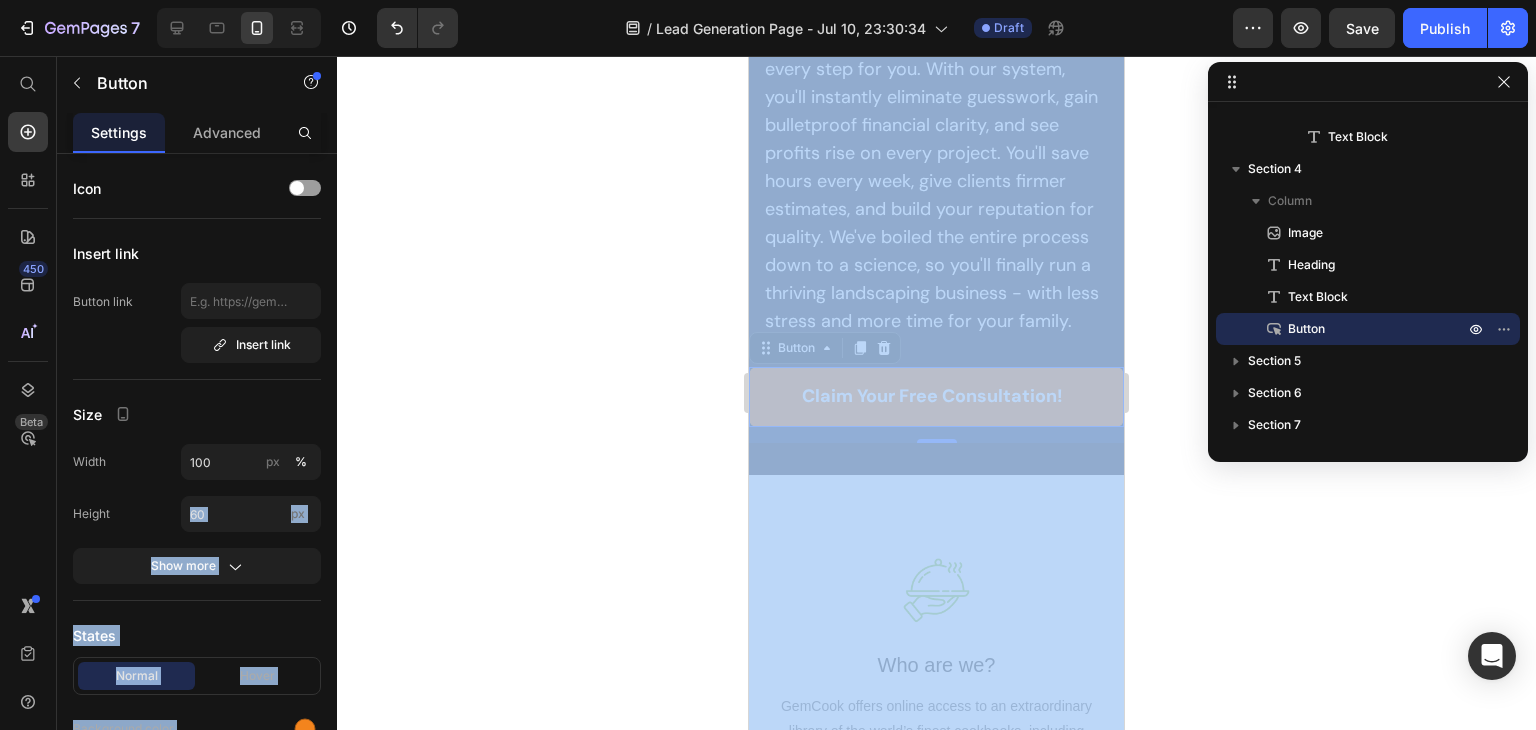 drag, startPoint x: 846, startPoint y: 757, endPoint x: 230, endPoint y: 45, distance: 941.48816 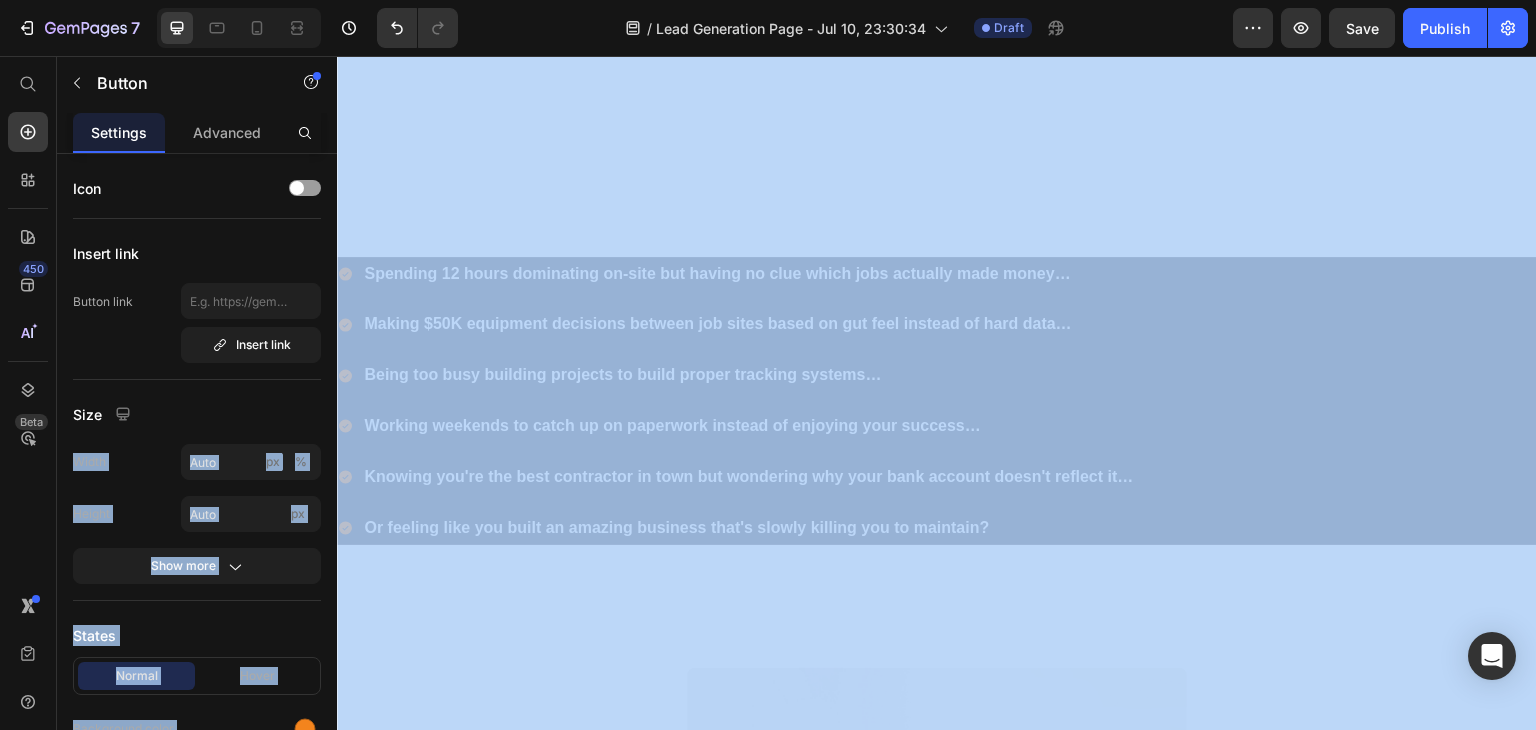 scroll, scrollTop: 1059, scrollLeft: 0, axis: vertical 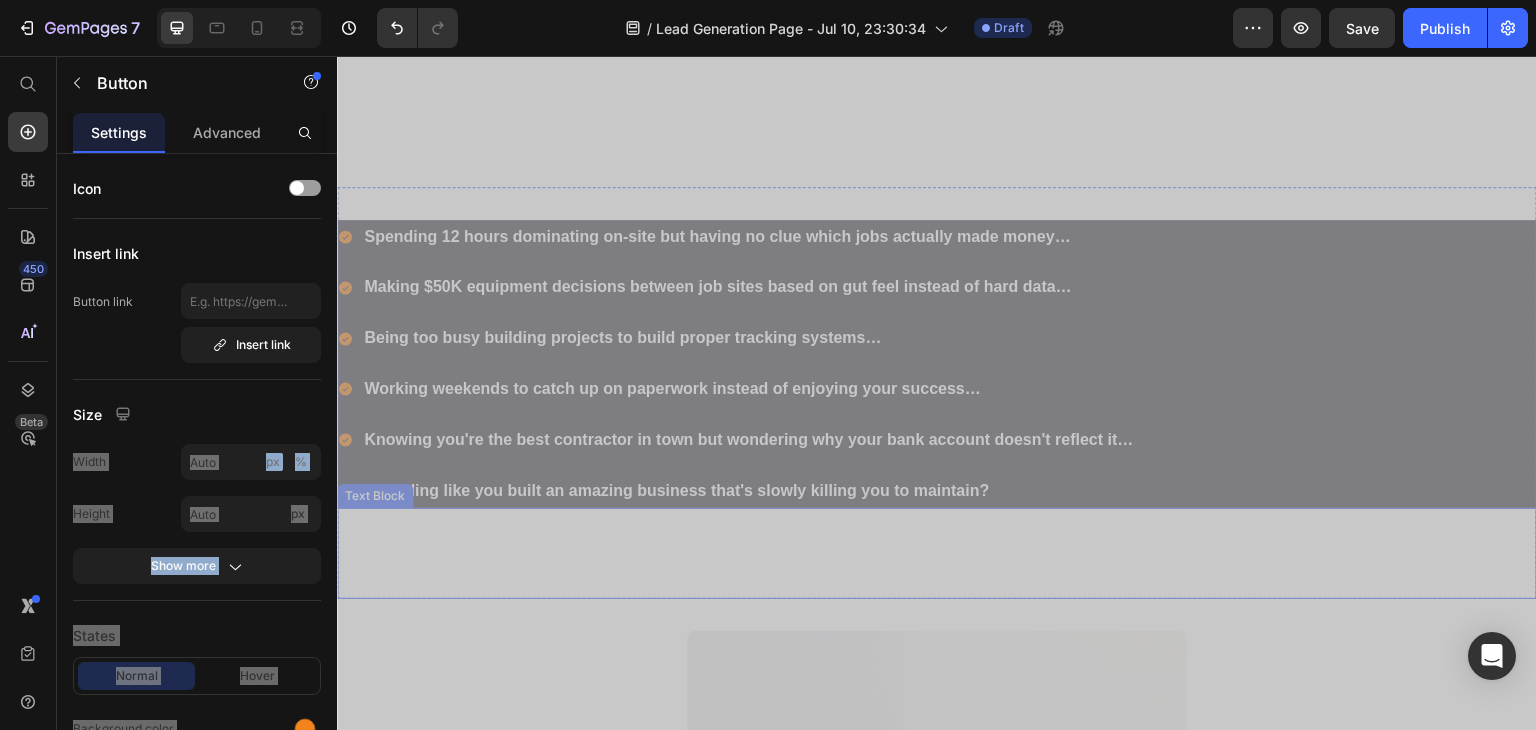 click on "Imagine the surge of control when you know the exact profit on every job while your competitors bid blind, when you can make $50K equipment decisions in minutes because you have the data, and when you finally run your empire instead of it running you into the ground. Picture your reputation growing from pure competitive advantage, your margins exploding on every project, and the satisfaction of running a bulletproof operation - without the 60-hour weeks." at bounding box center [937, 553] 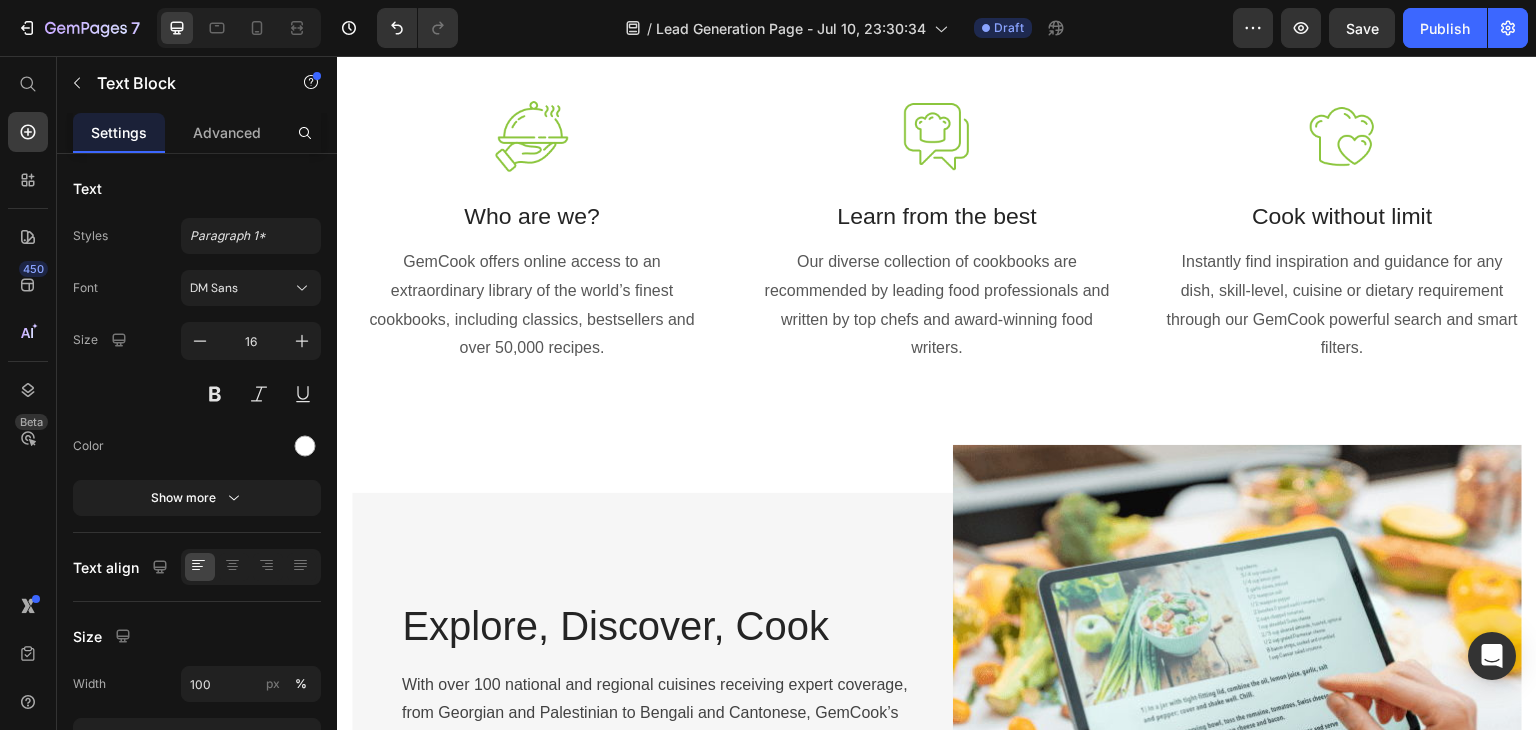 scroll, scrollTop: 2571, scrollLeft: 0, axis: vertical 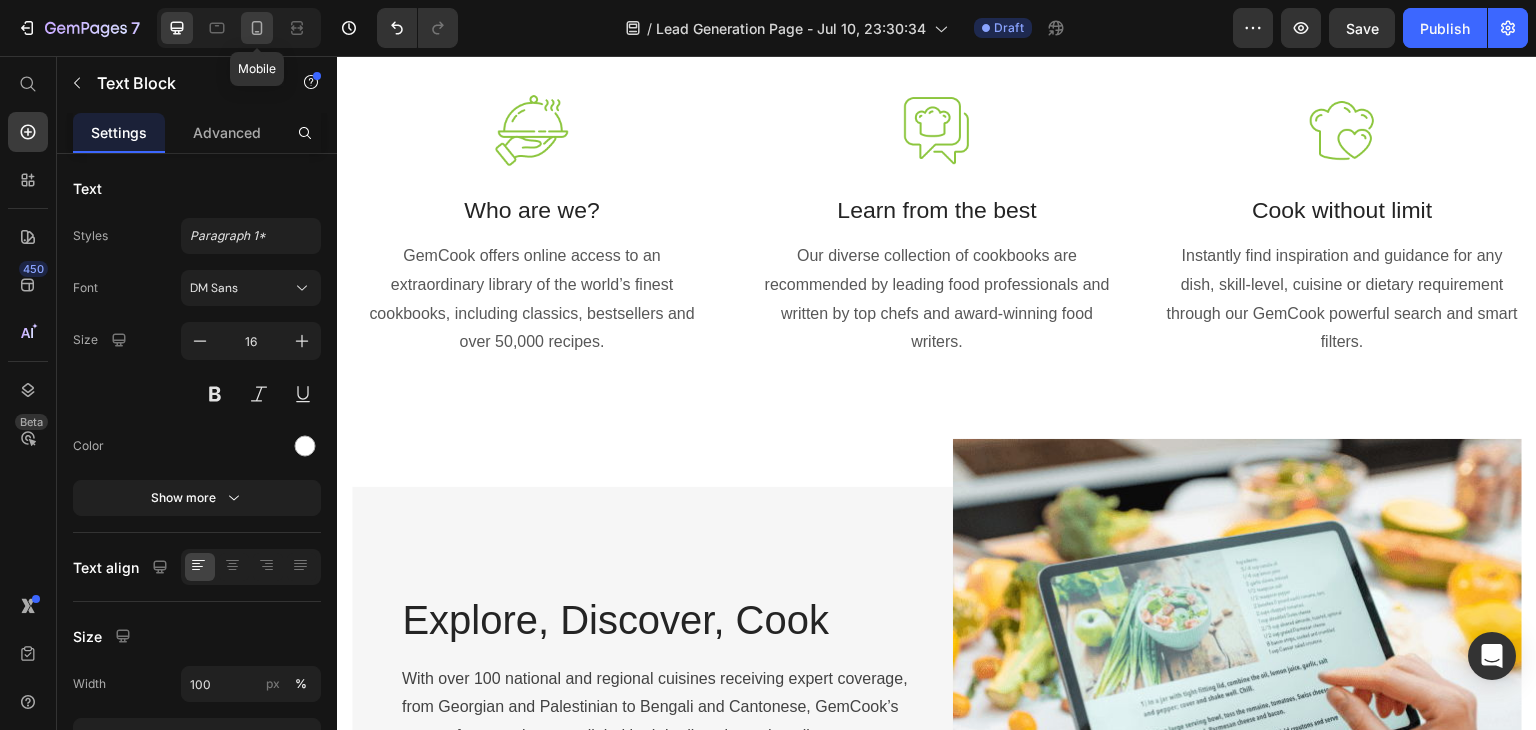 click 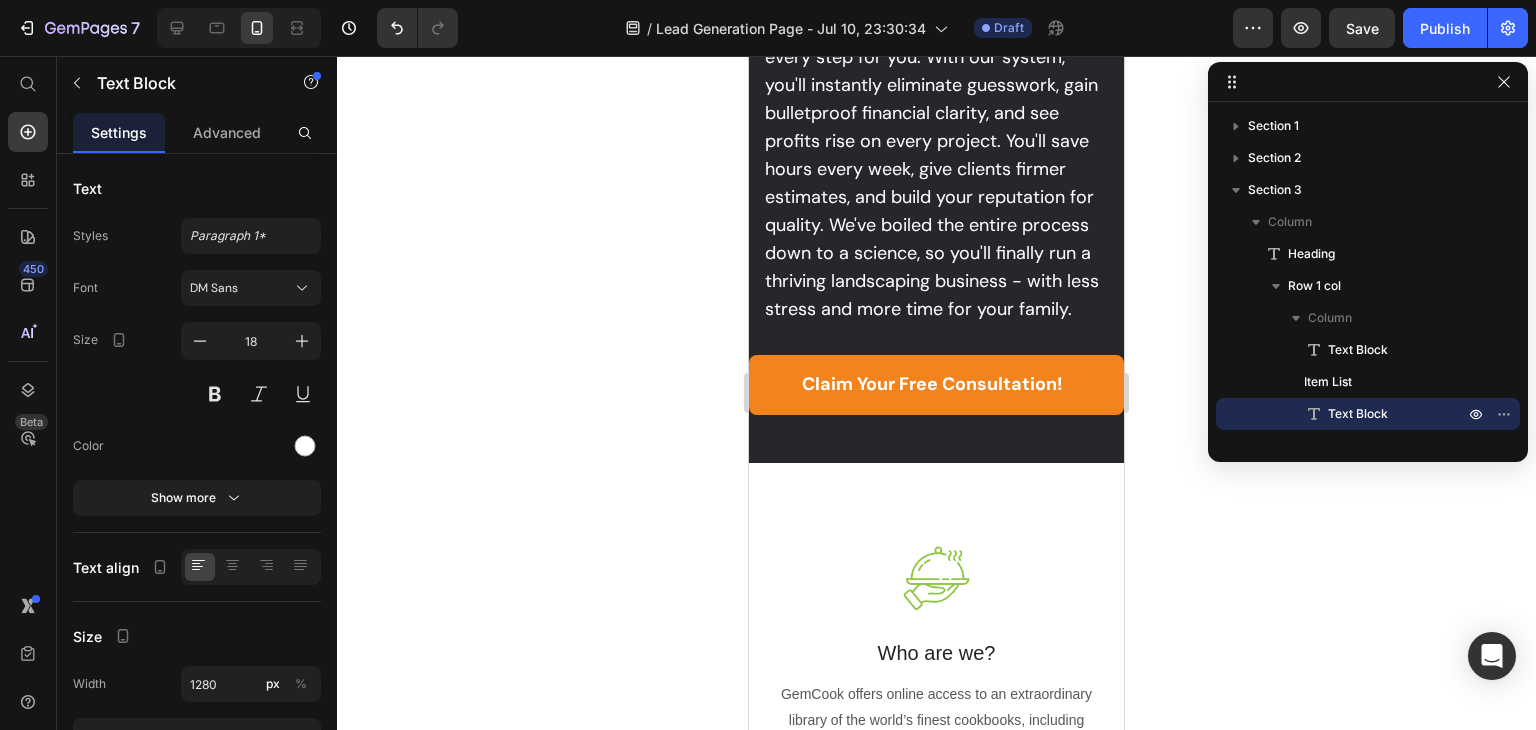 scroll, scrollTop: 3520, scrollLeft: 0, axis: vertical 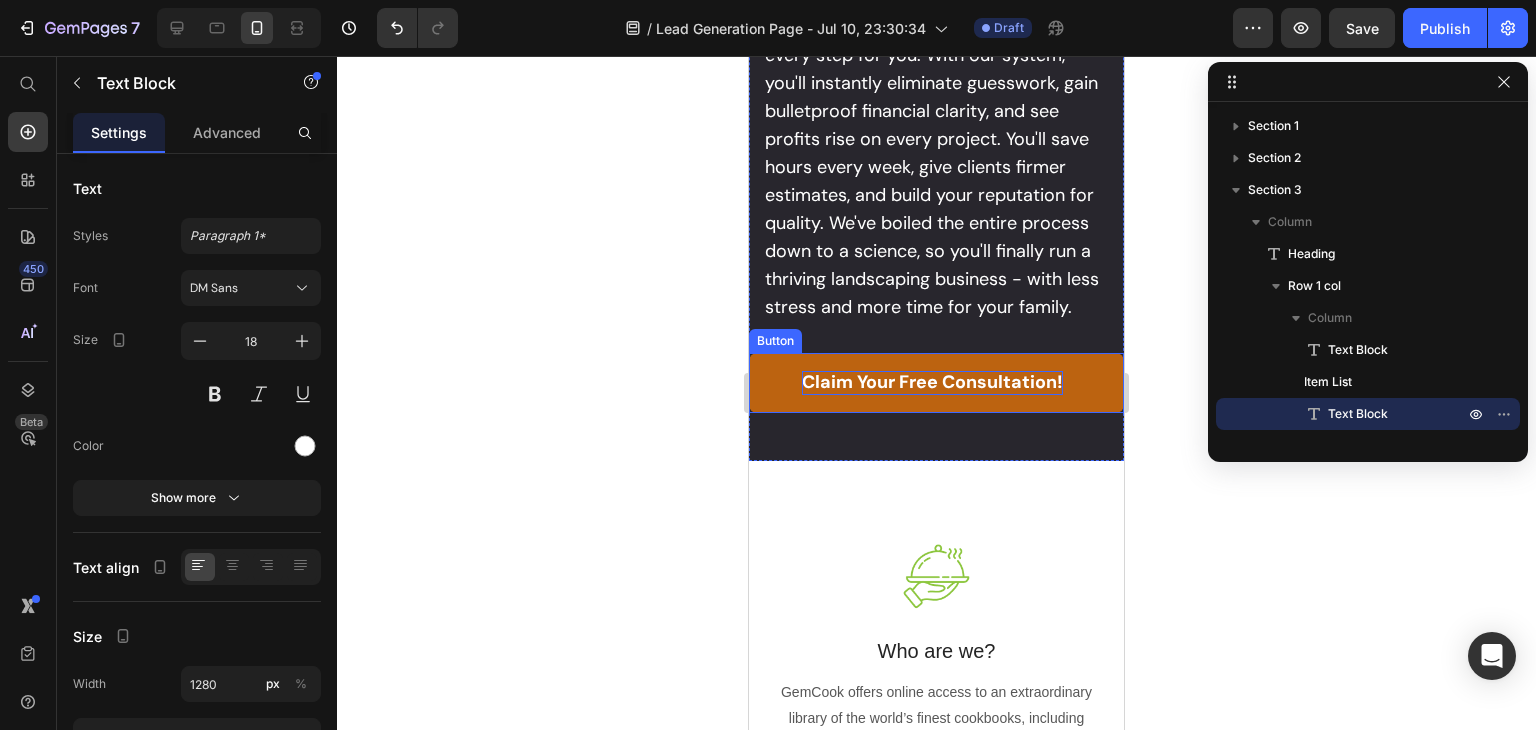 click on "claim your free consultation!" at bounding box center (932, 382) 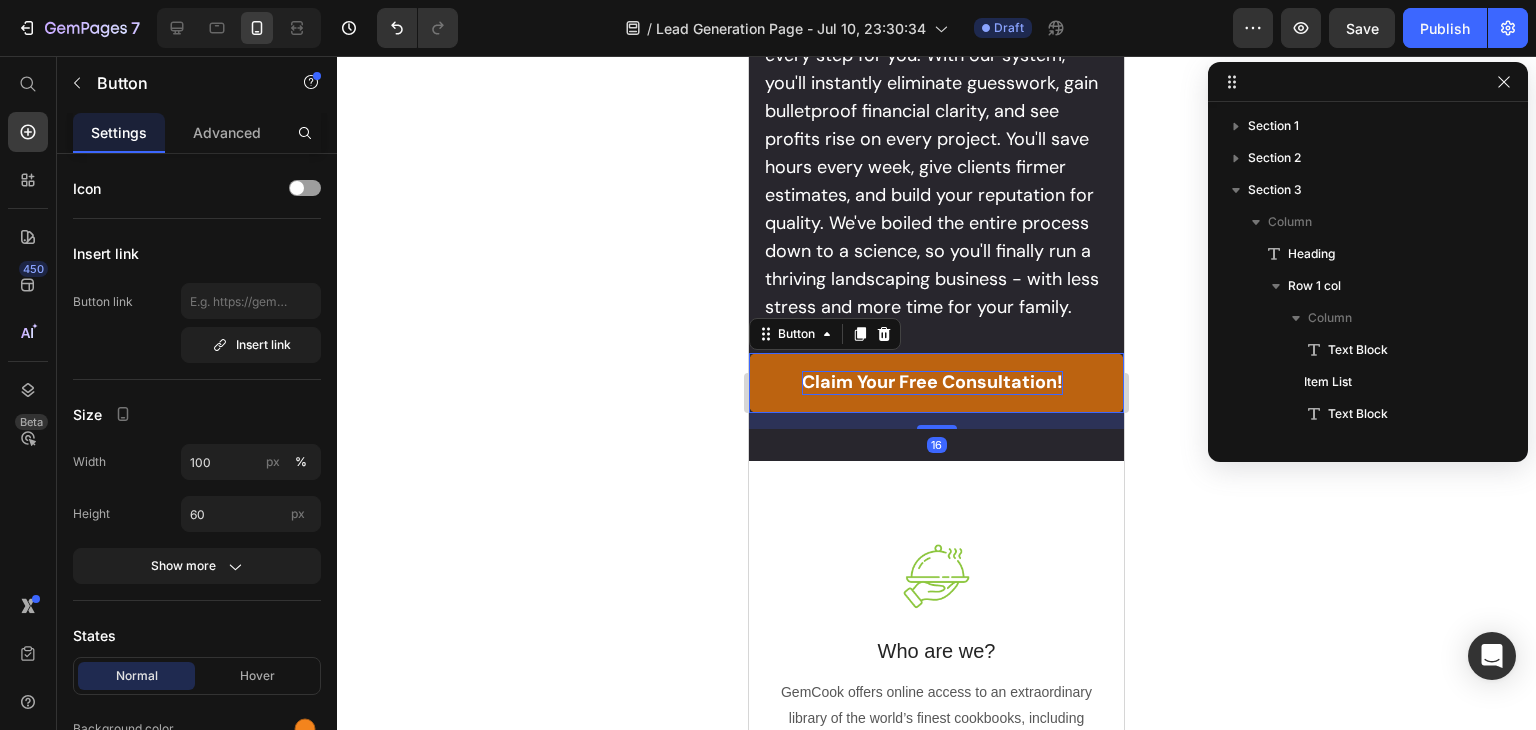 scroll, scrollTop: 309, scrollLeft: 0, axis: vertical 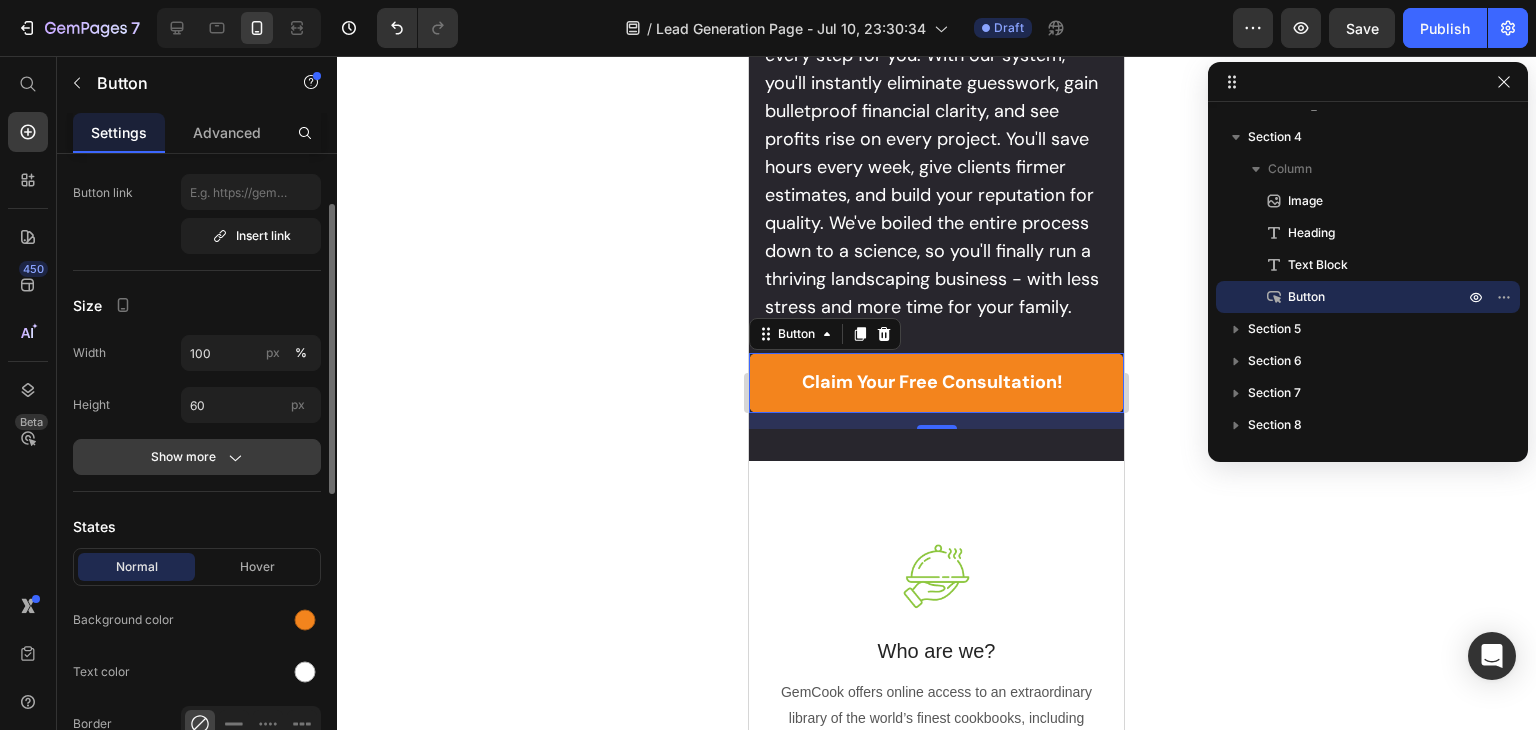 click on "Show more" 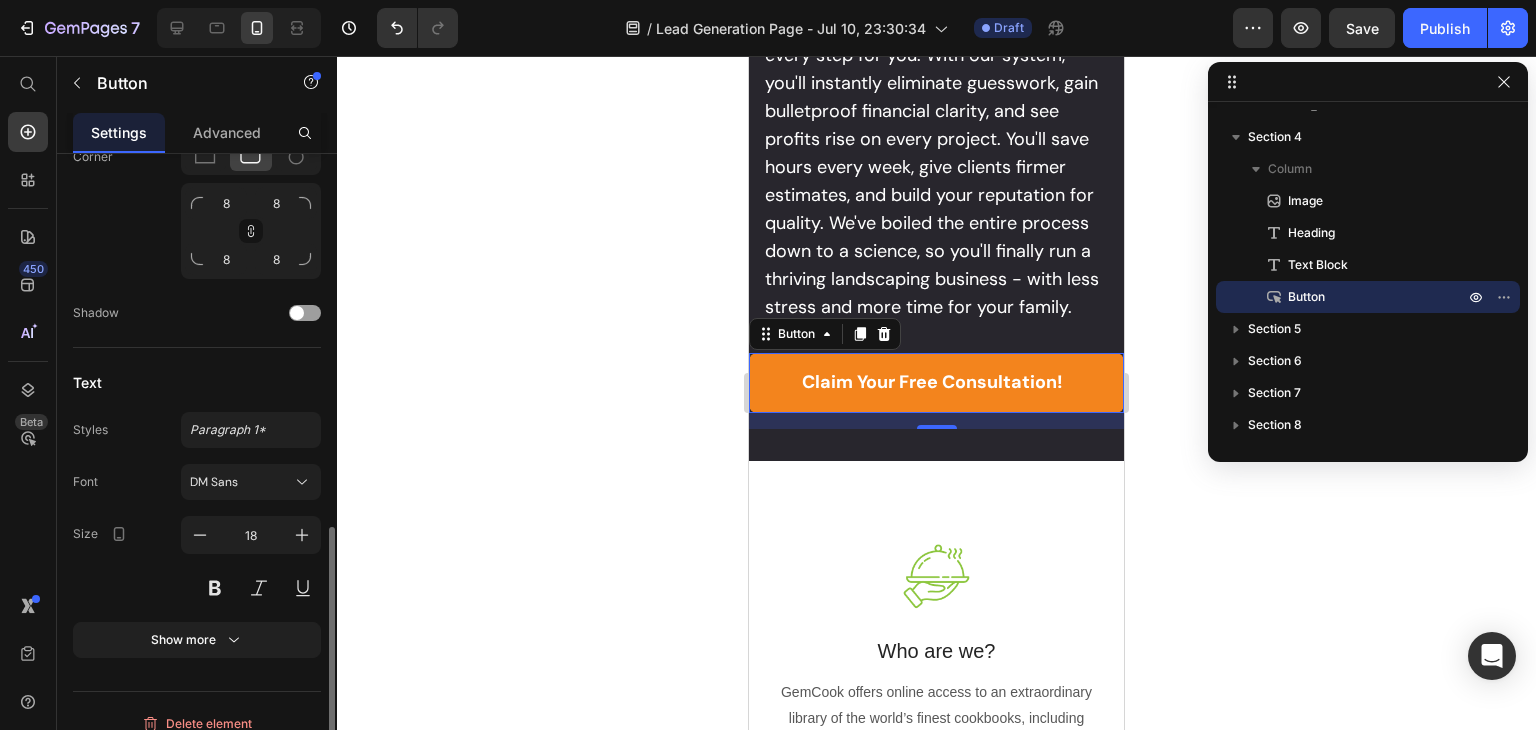 scroll, scrollTop: 945, scrollLeft: 0, axis: vertical 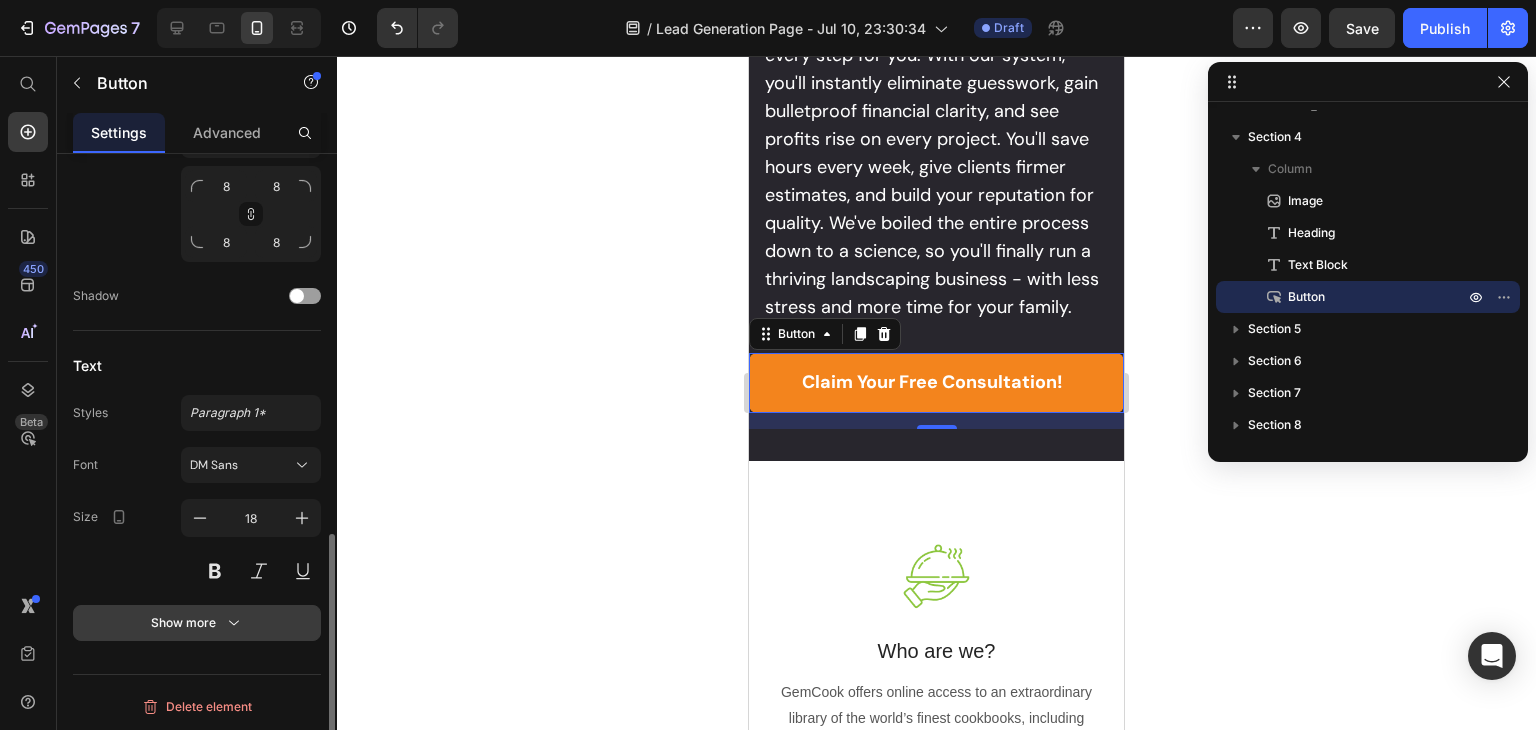 click on "Show more" at bounding box center (197, 623) 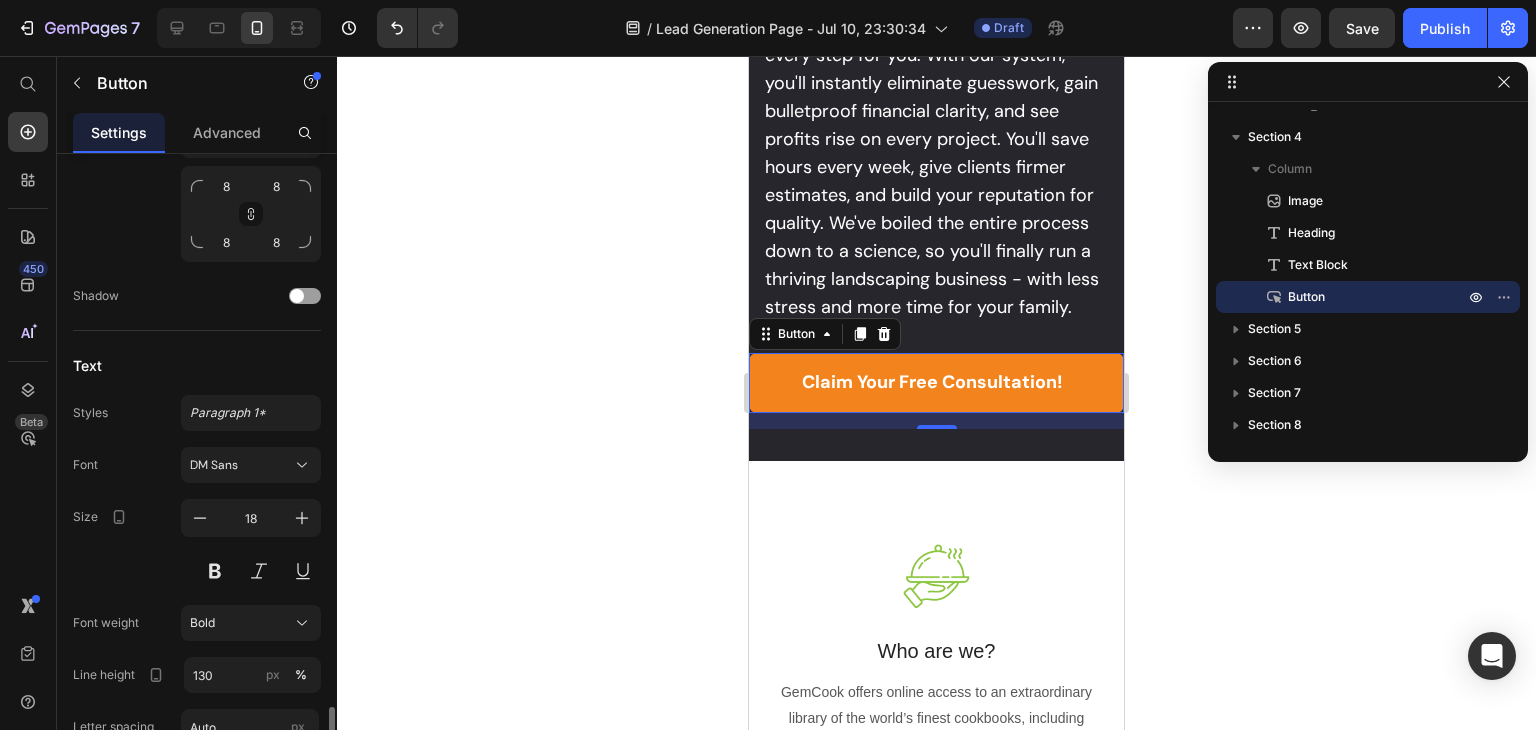 scroll, scrollTop: 1153, scrollLeft: 0, axis: vertical 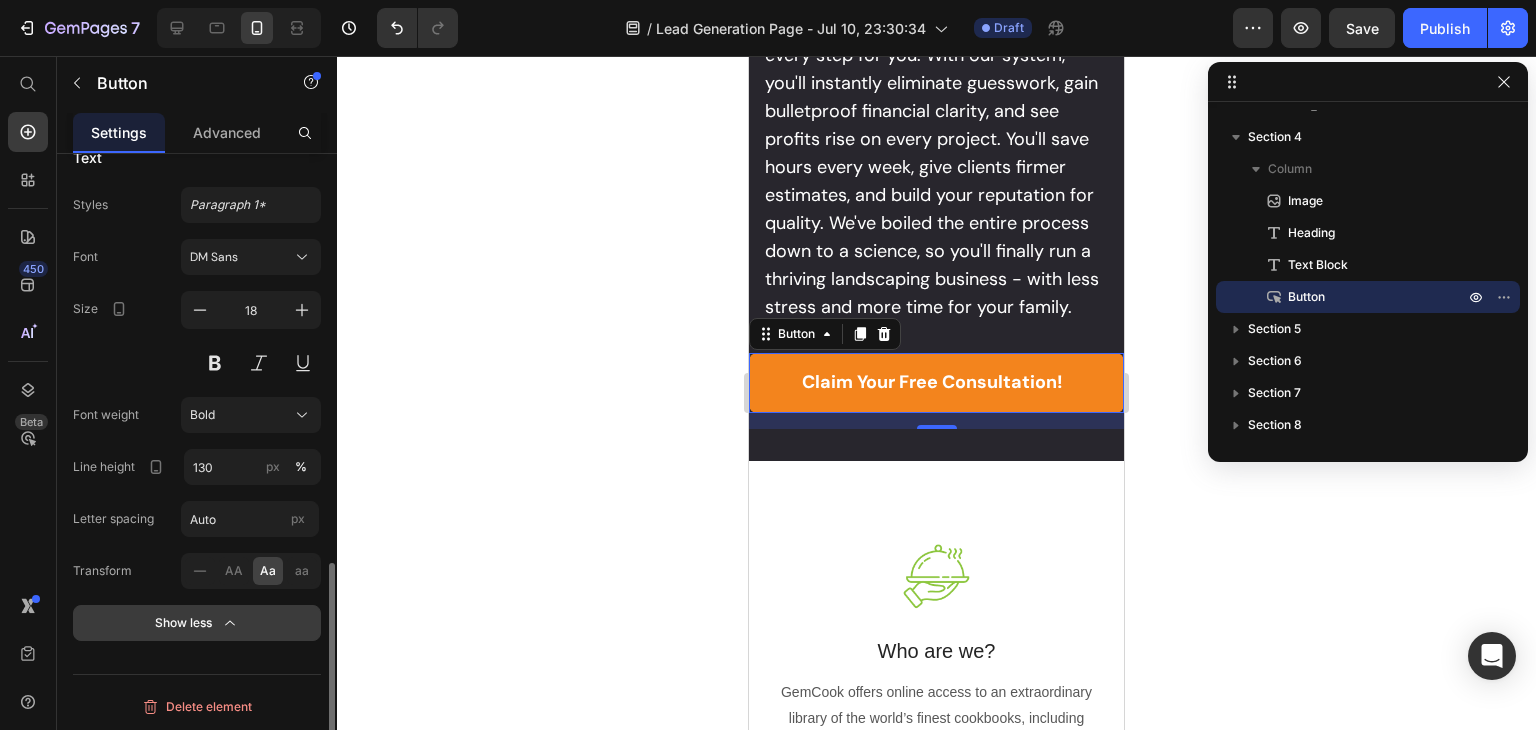 type 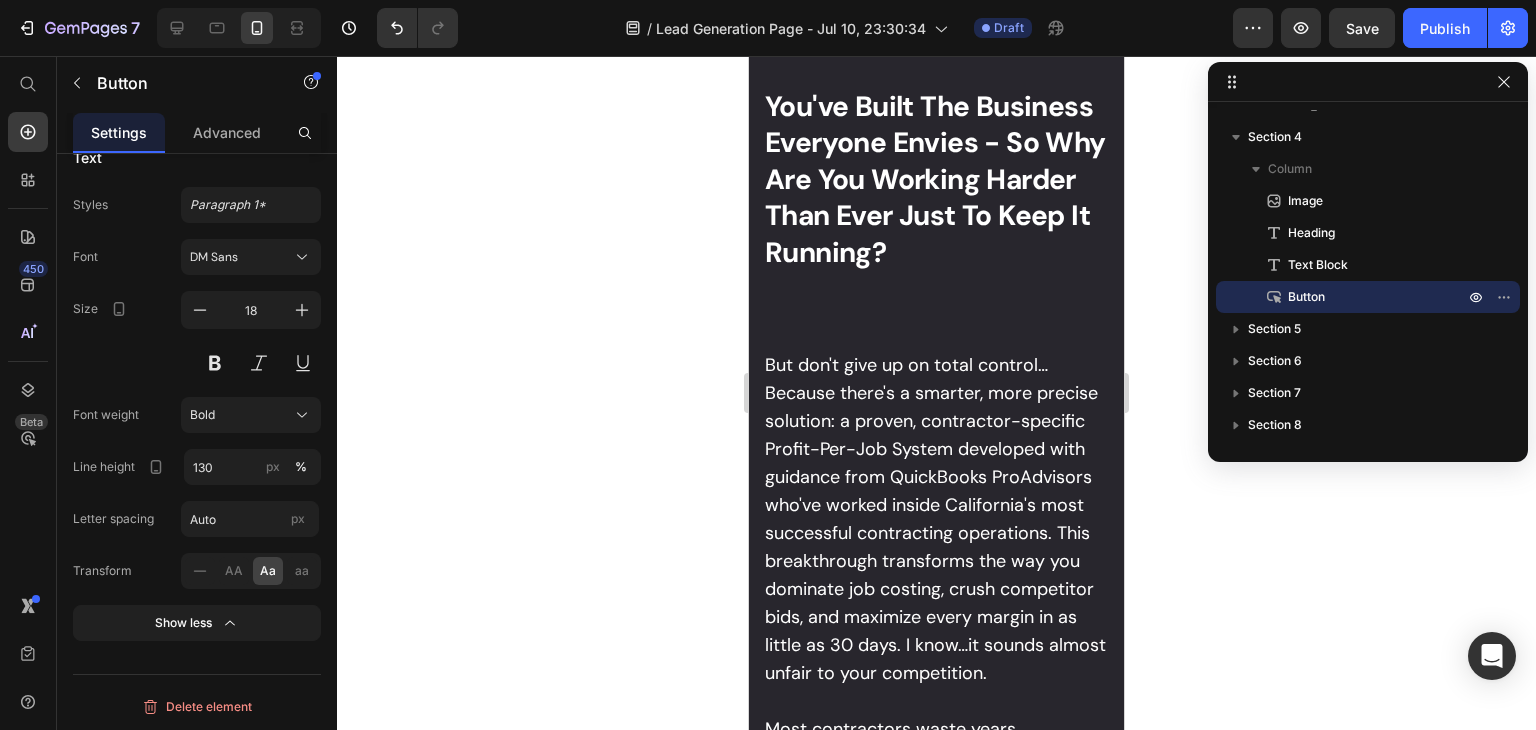 scroll, scrollTop: 2726, scrollLeft: 0, axis: vertical 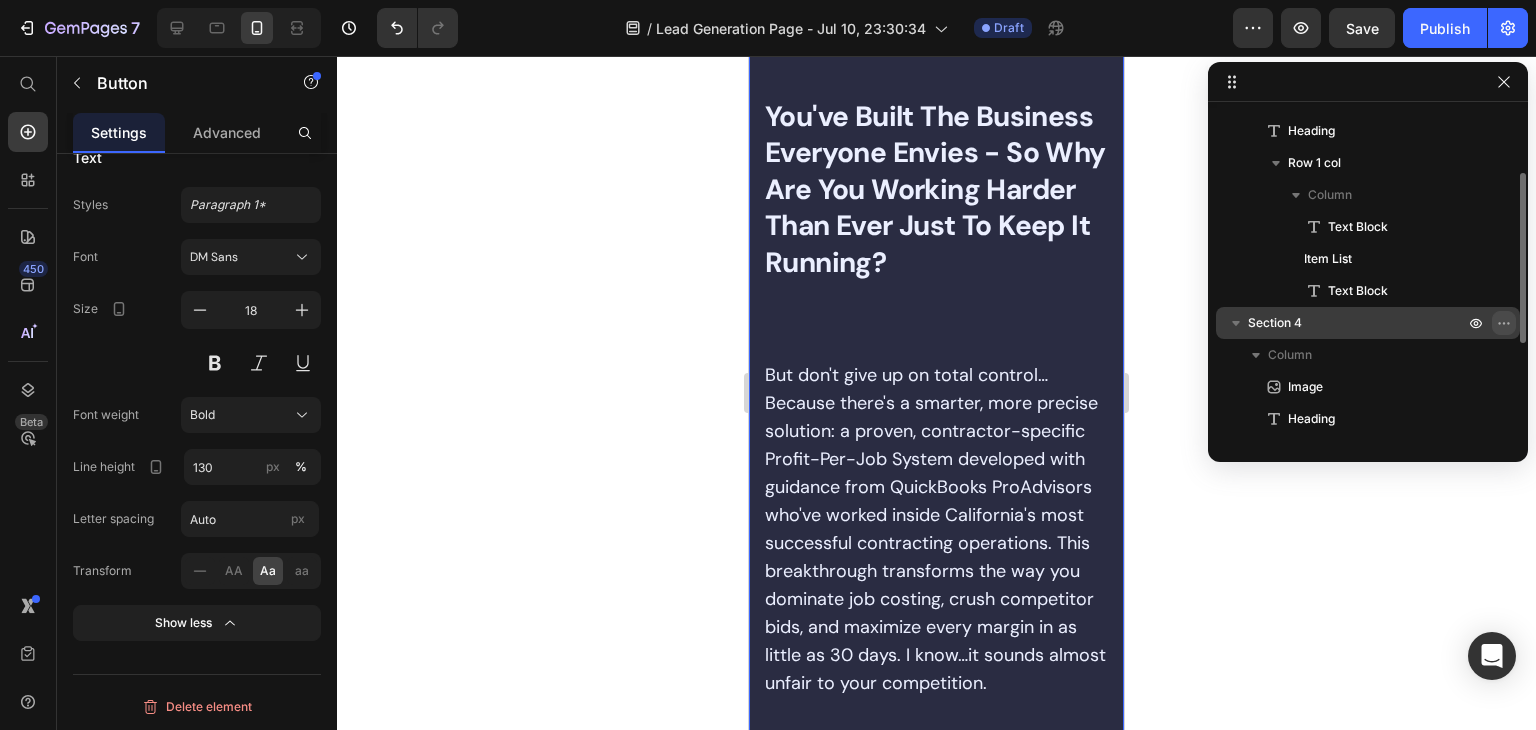 click at bounding box center (1504, 323) 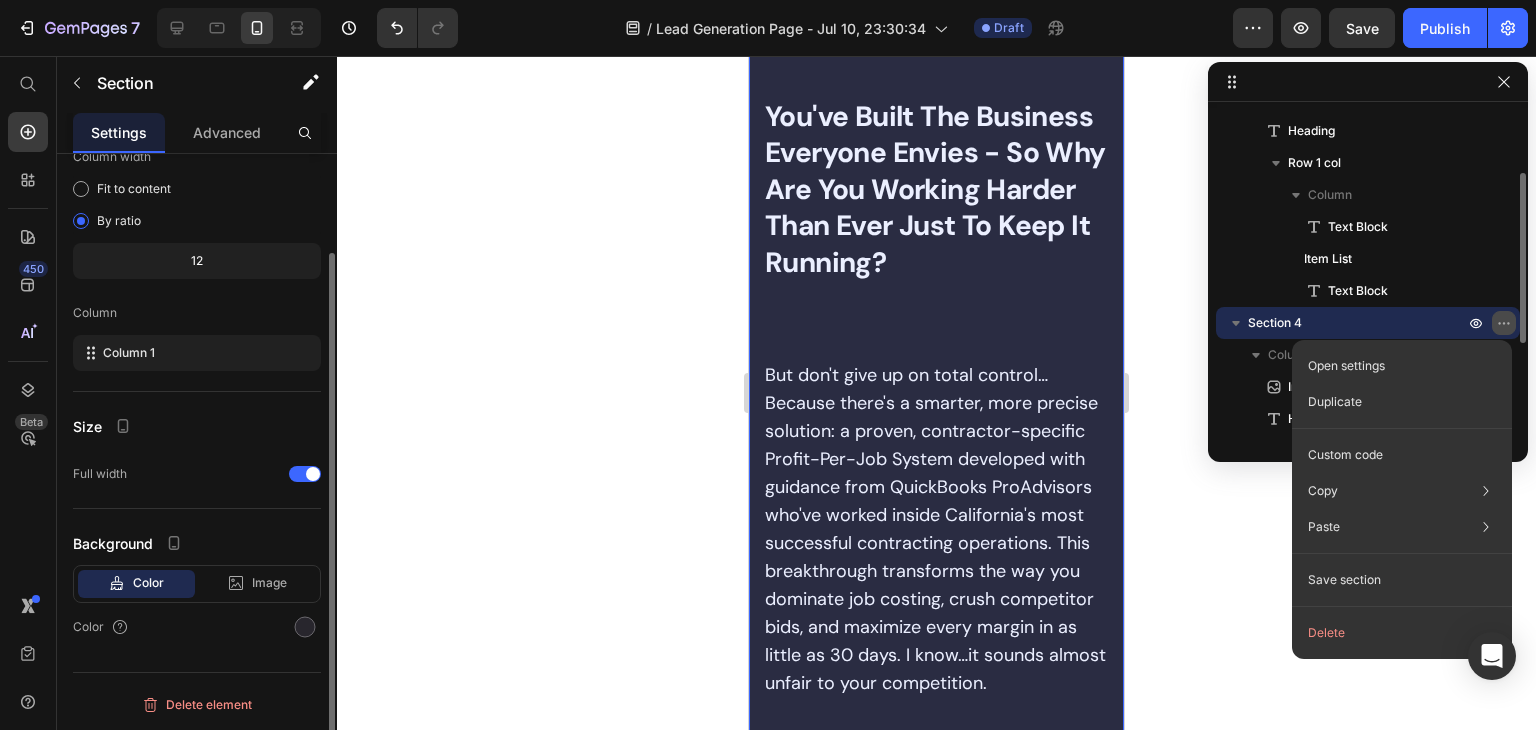 scroll, scrollTop: 0, scrollLeft: 0, axis: both 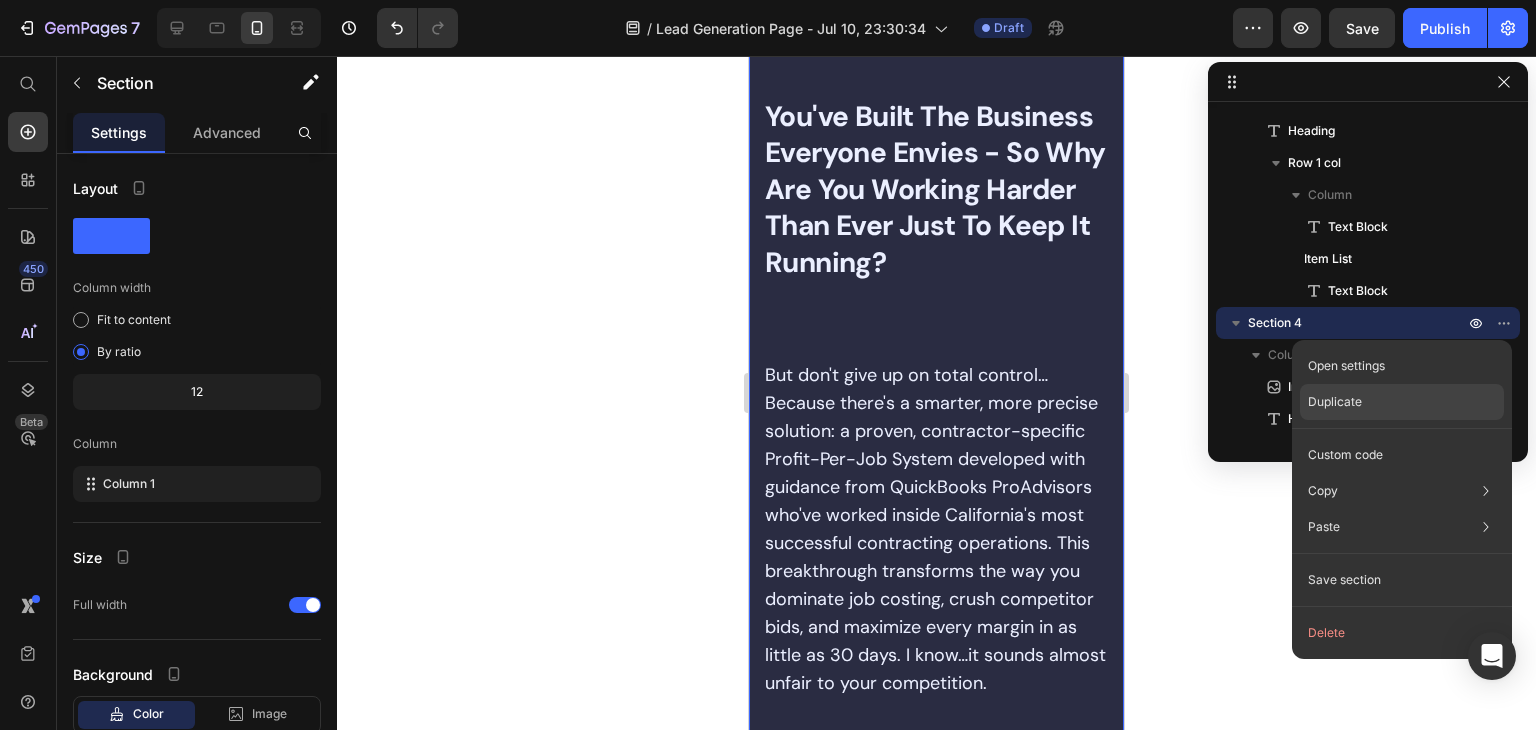 click on "Duplicate" 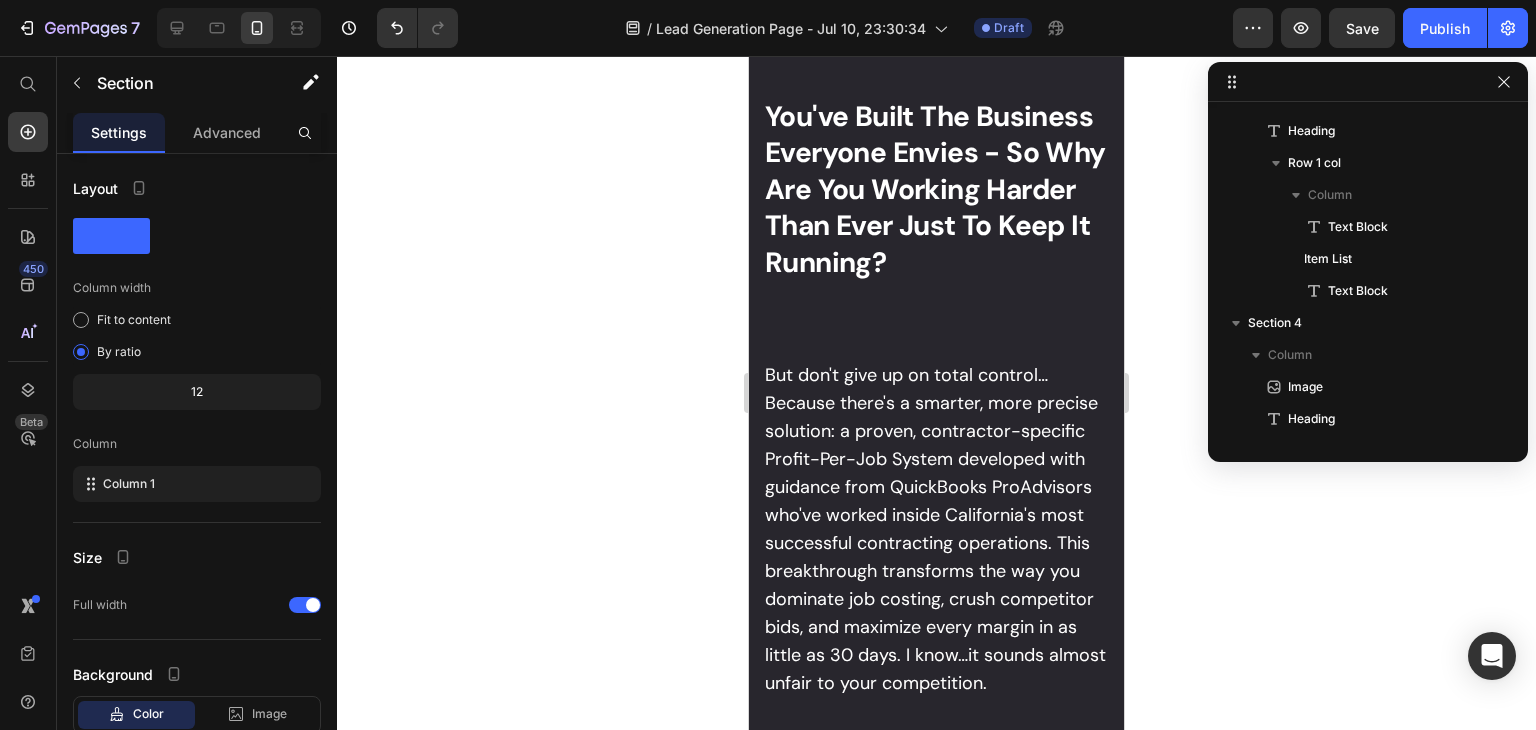 scroll, scrollTop: 378, scrollLeft: 0, axis: vertical 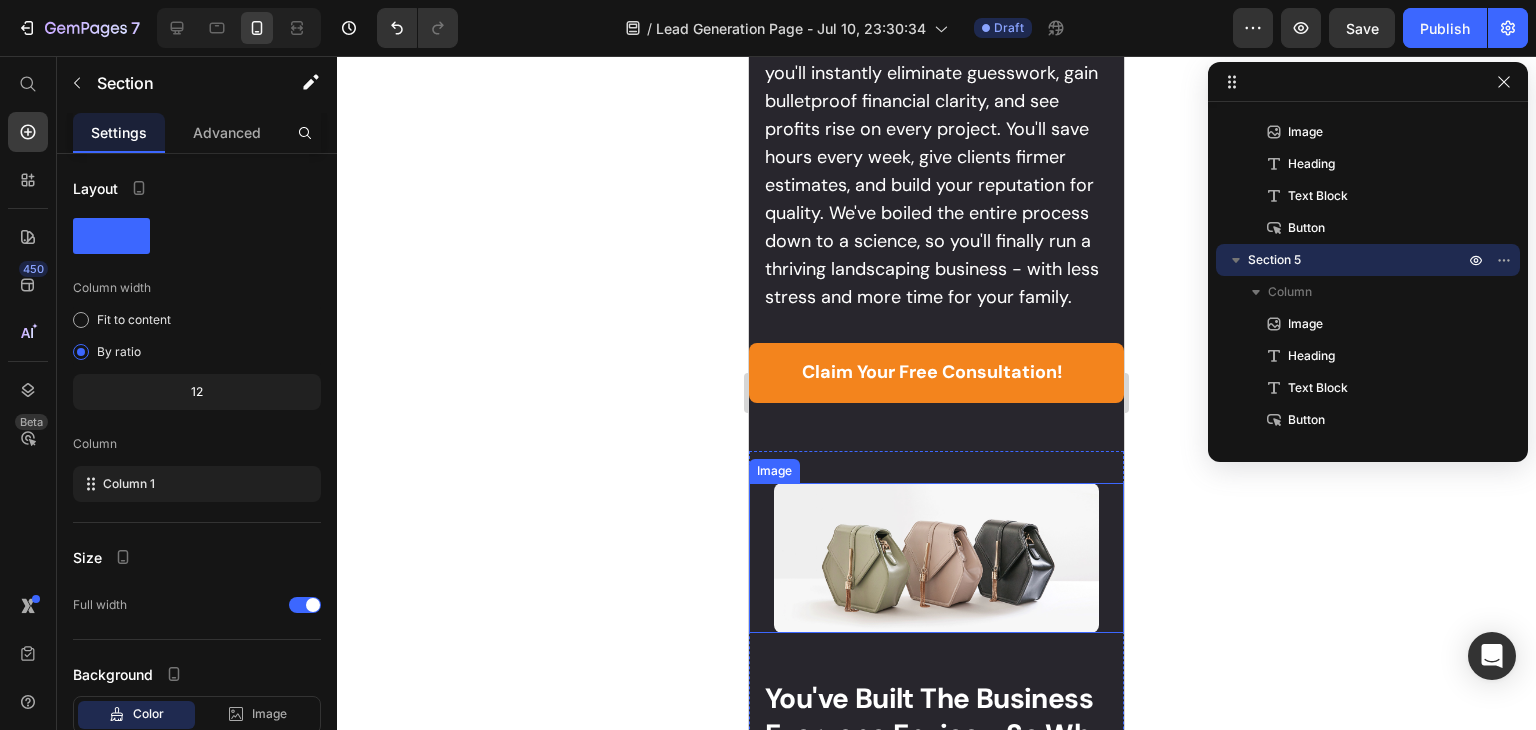 click at bounding box center [936, 558] 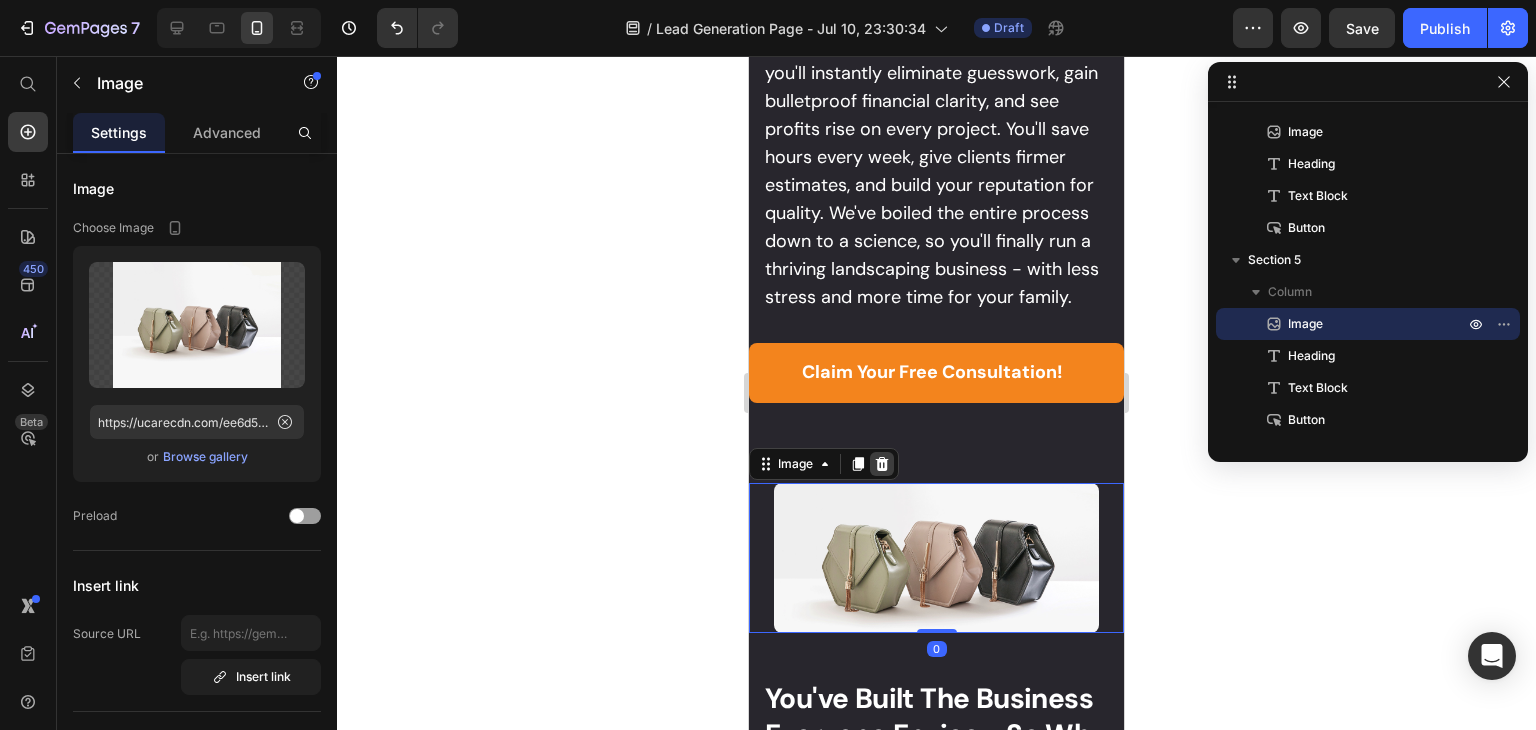 click 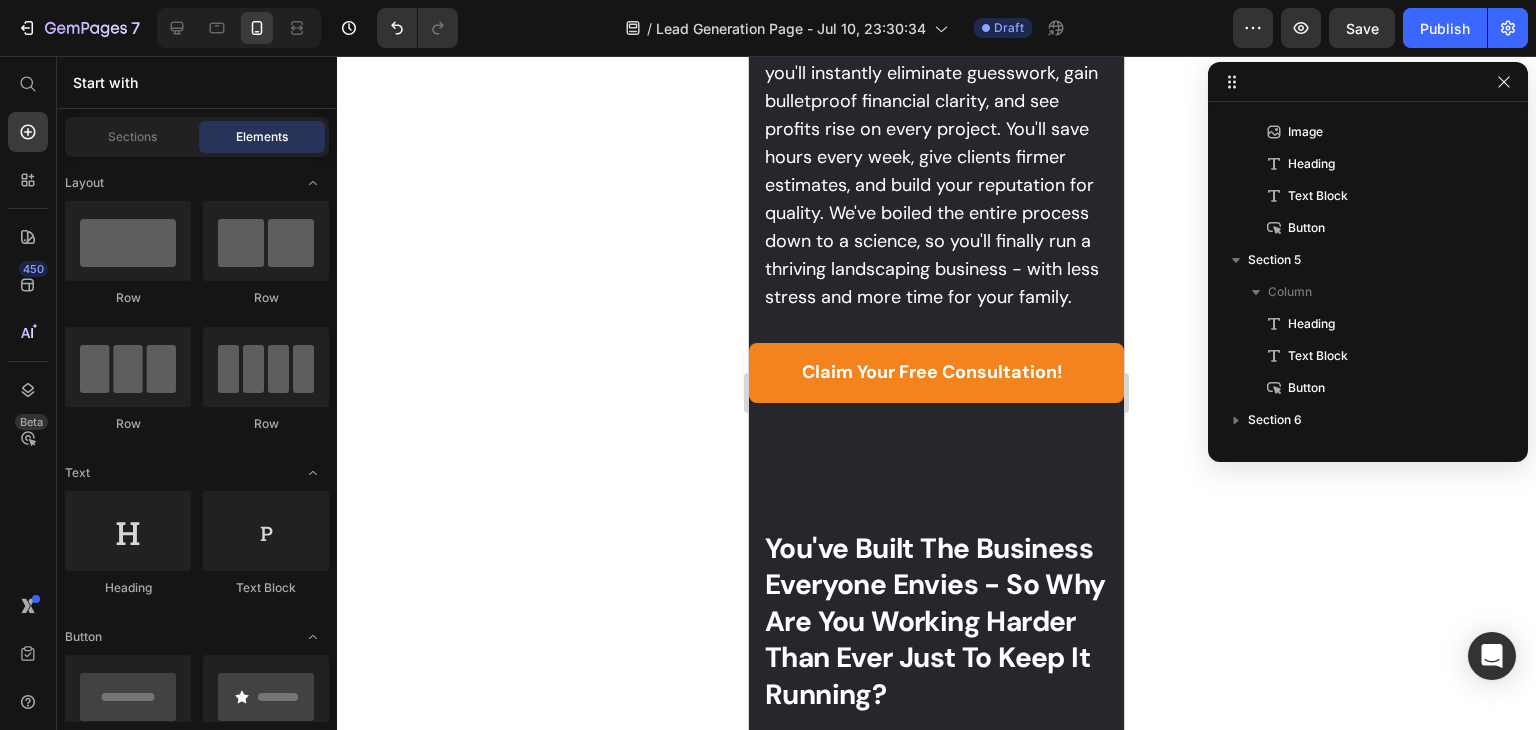 click on "You've Built The Business Everyone Envies - So Why Are You Working Harder Than Ever Just To Keep It Running?" at bounding box center (936, 622) 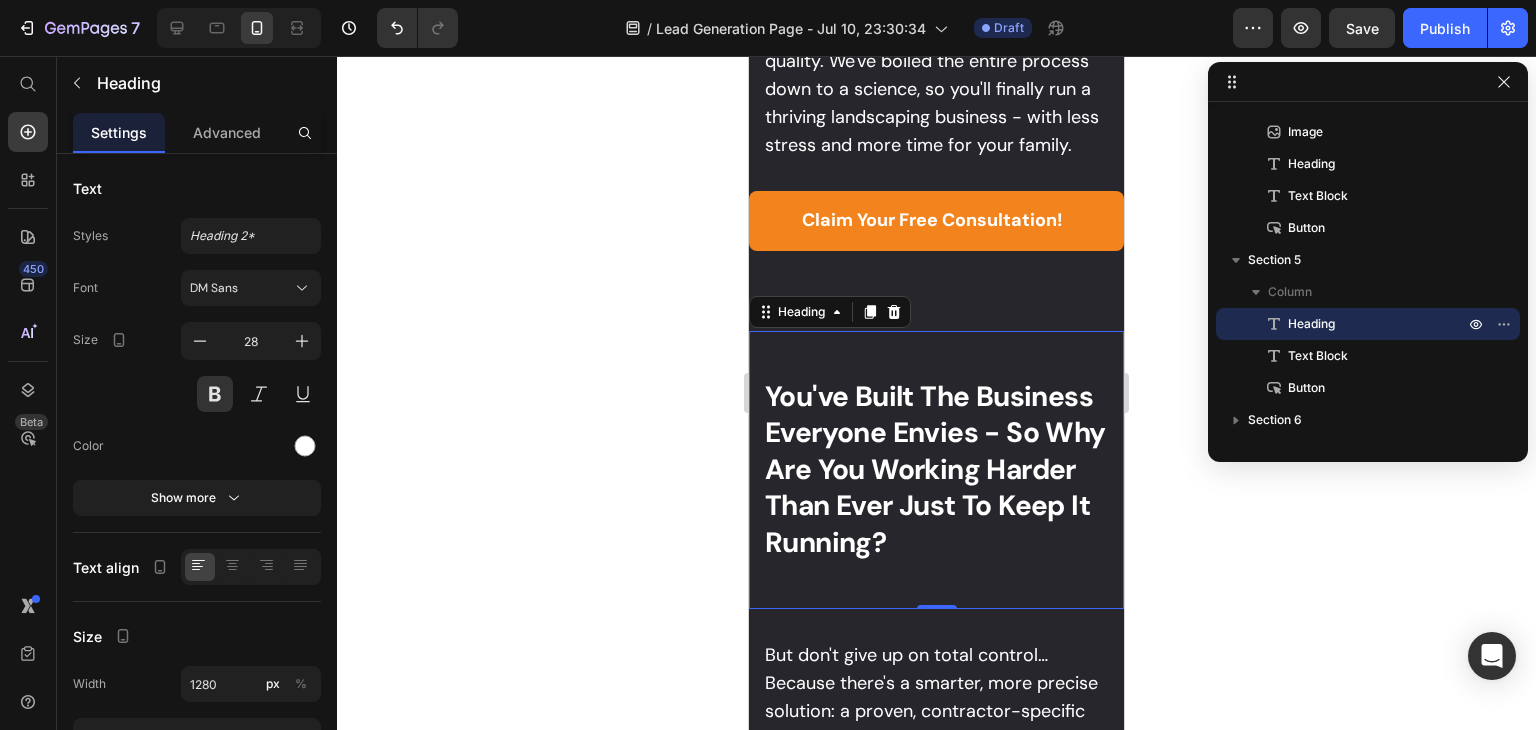 scroll, scrollTop: 3686, scrollLeft: 0, axis: vertical 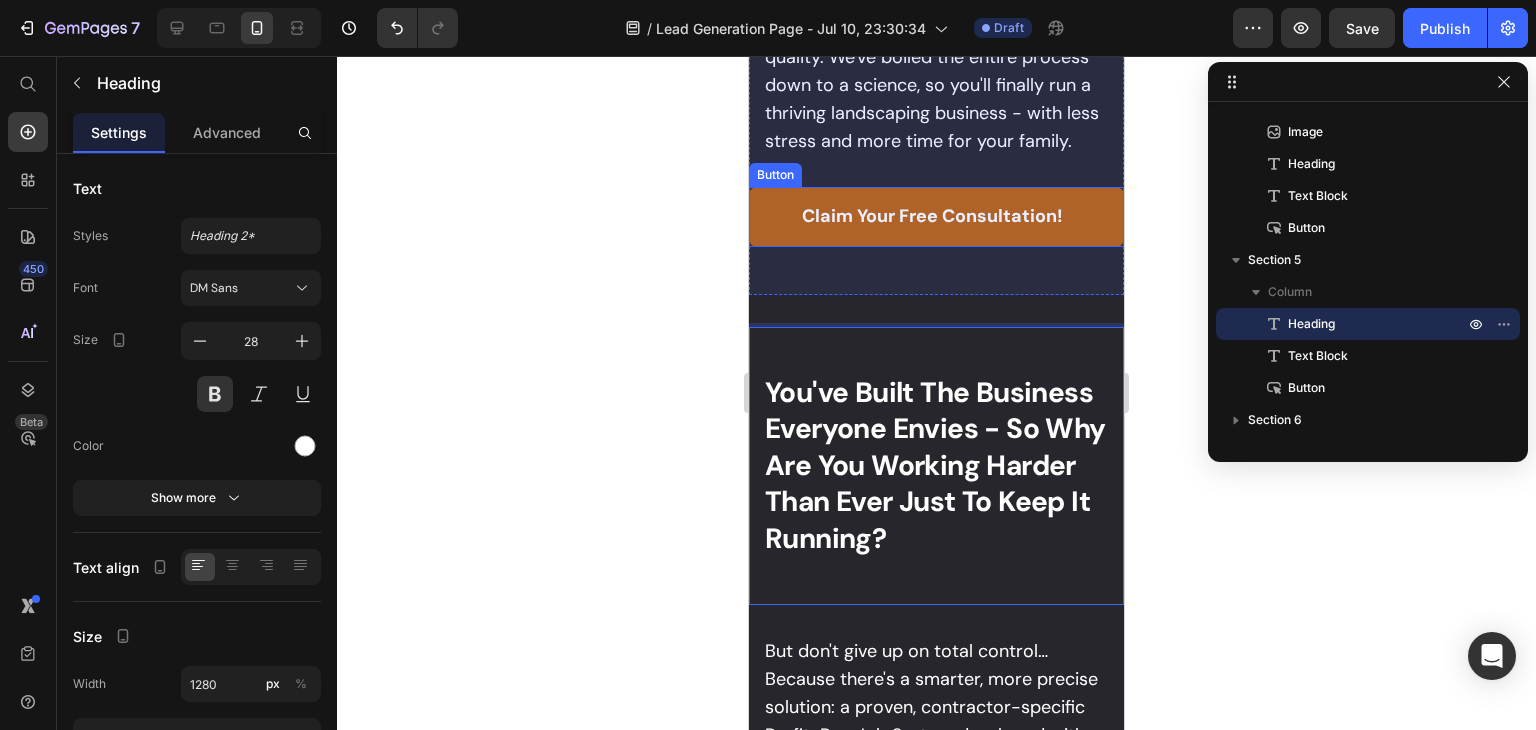 click on "claim your free consultation!" at bounding box center [936, 217] 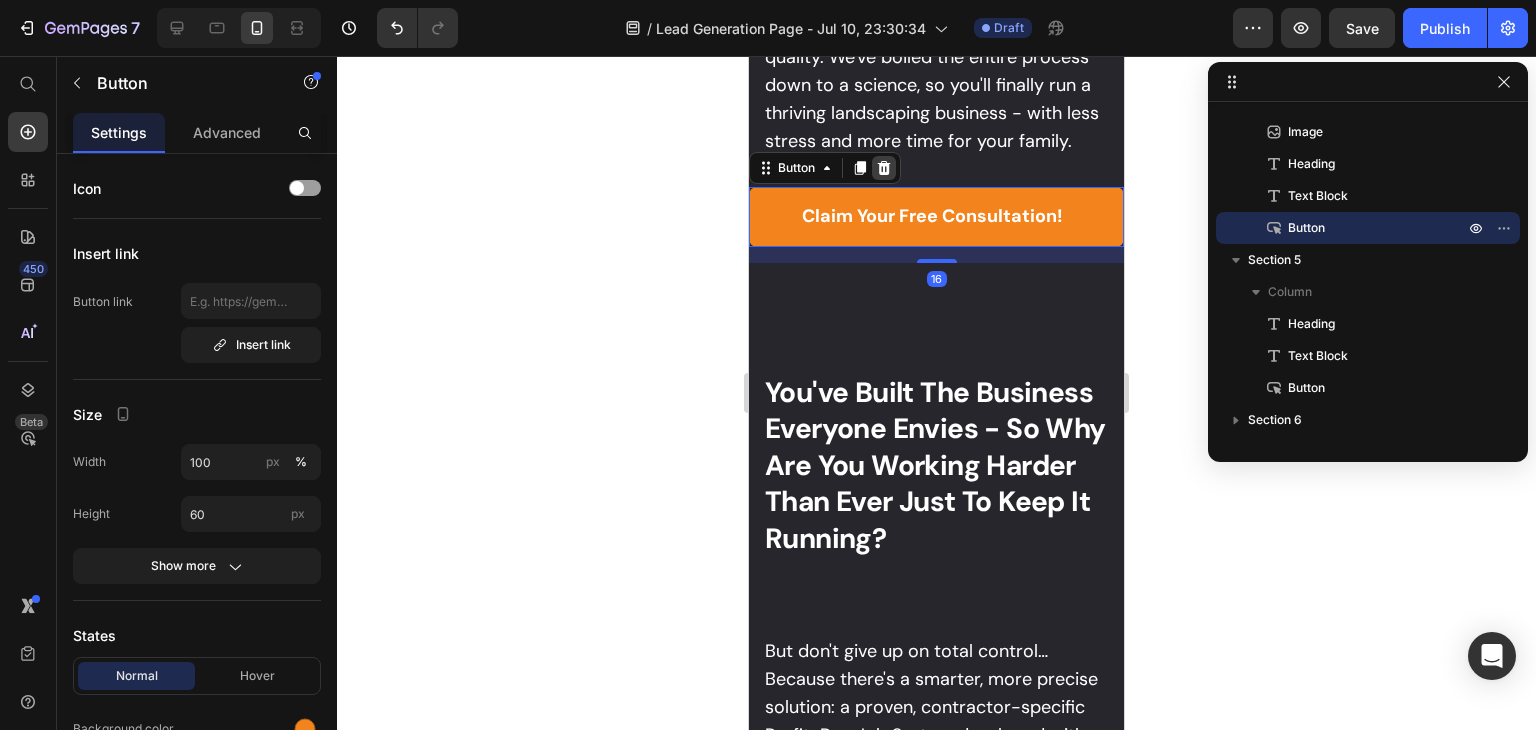 click 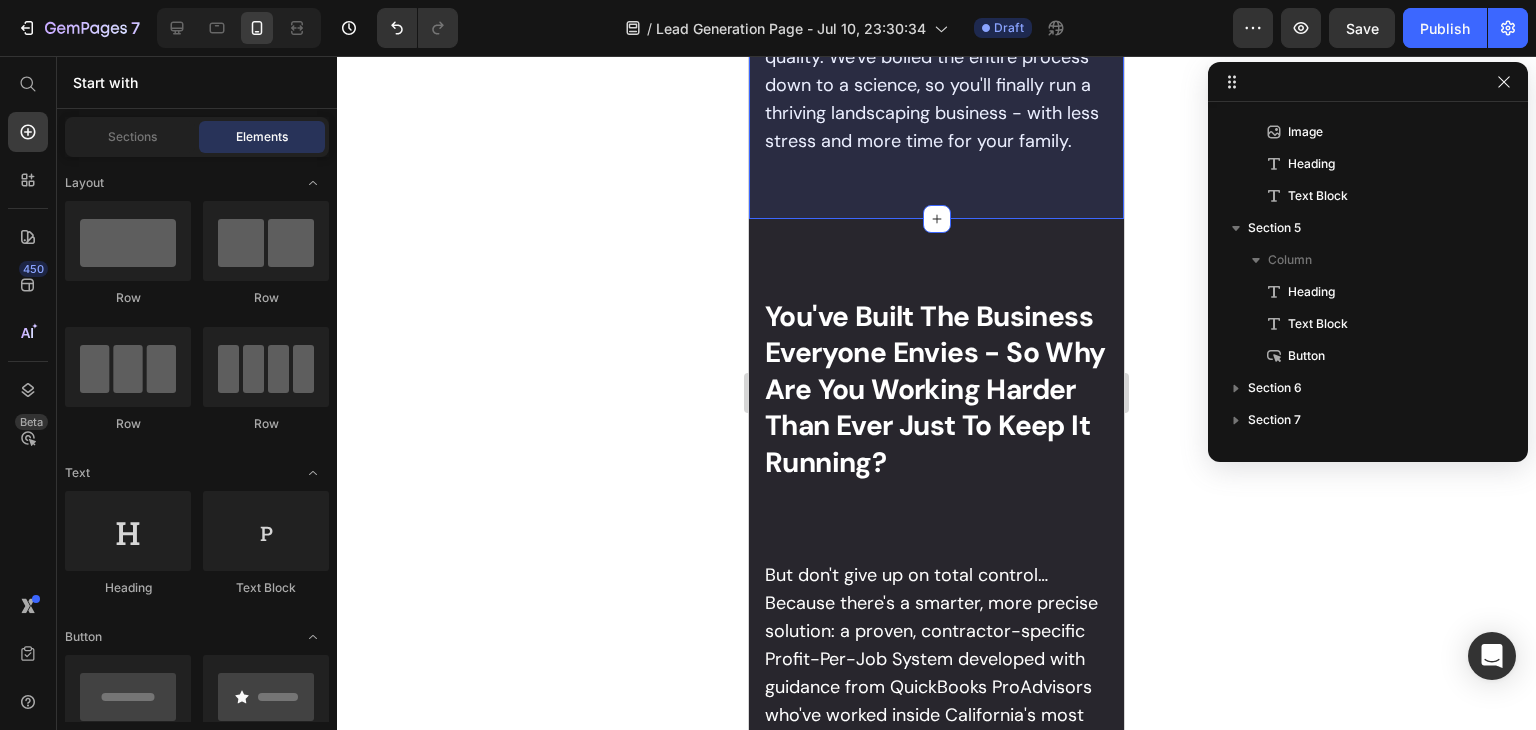 click on "⁠⁠⁠⁠⁠⁠⁠ You've Built The Business Everyone Envies - So Why Are You Working Harder Than Ever Just To Keep It Running? Heading But don't give up on total control… Because there's a smarter, more precise solution: a proven, contractor-specific Profit-Per-Job System developed with guidance from QuickBooks ProAdvisors who've worked inside California's most successful contracting operations. This breakthrough transforms the way you dominate job costing, crush competitor bids, and maximize every margin in as little as 30 days. I know…it sounds almost unfair to your competition.   Text Block claim your free consultation! Button Section 5" at bounding box center (936, 824) 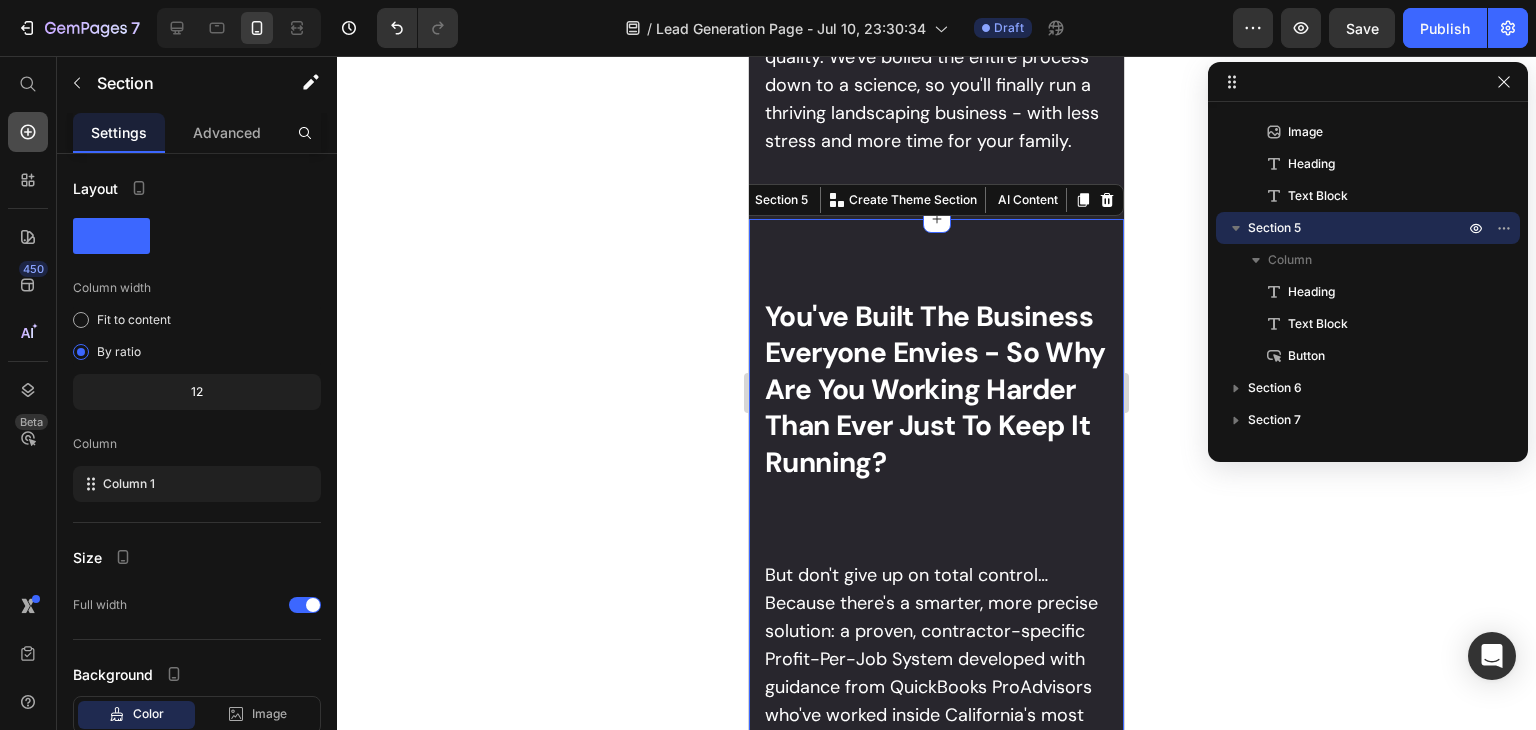 click 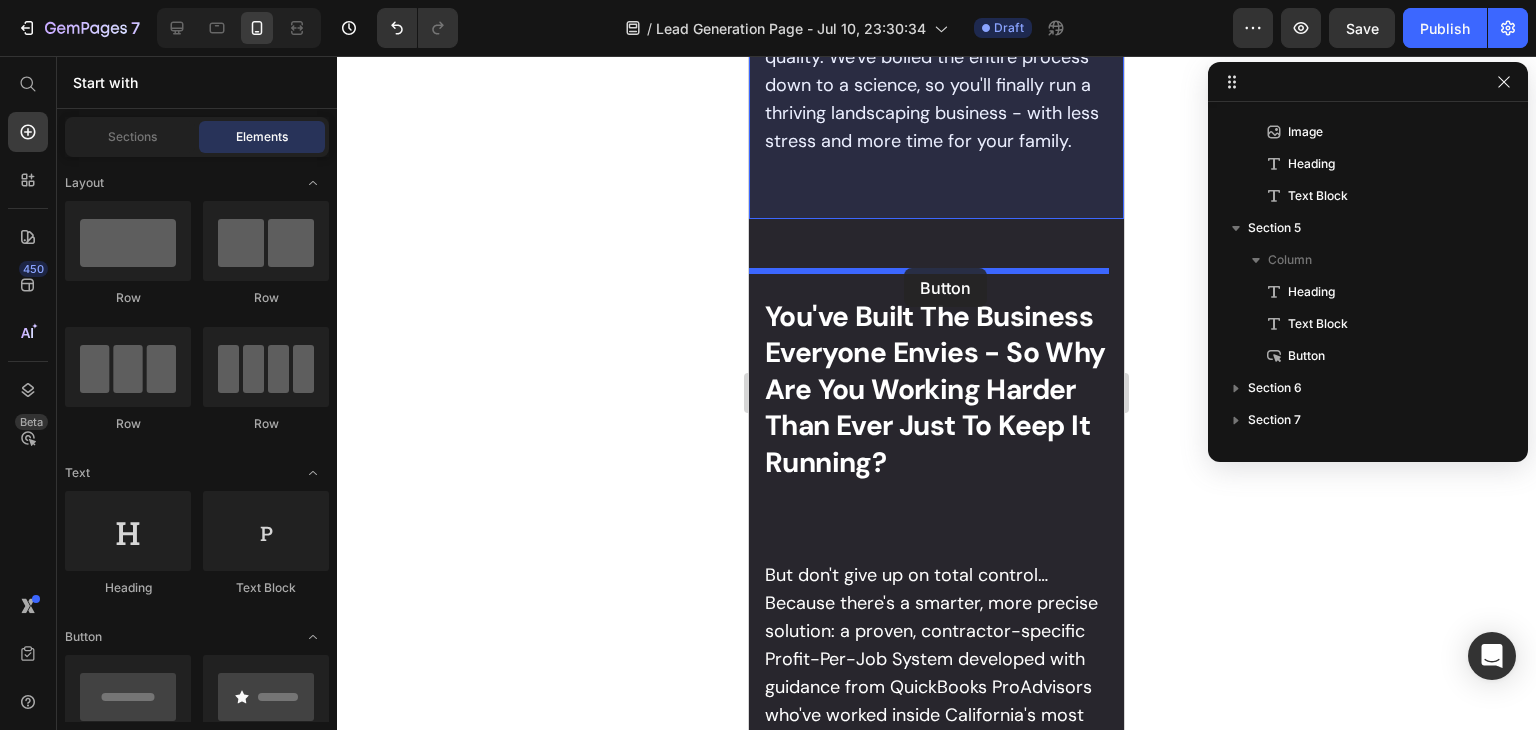 drag, startPoint x: 877, startPoint y: 552, endPoint x: 904, endPoint y: 266, distance: 287.27164 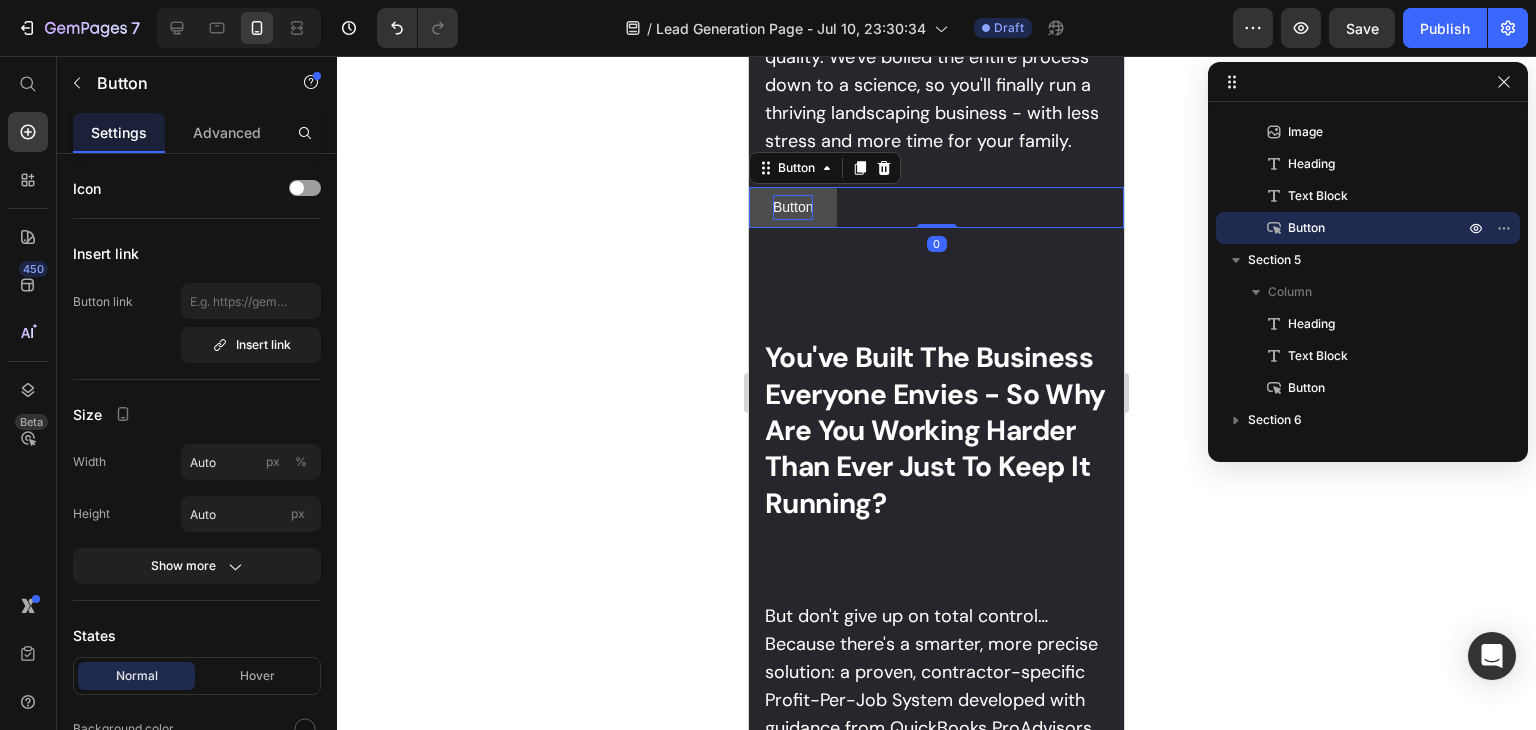 click on "Button" at bounding box center [793, 207] 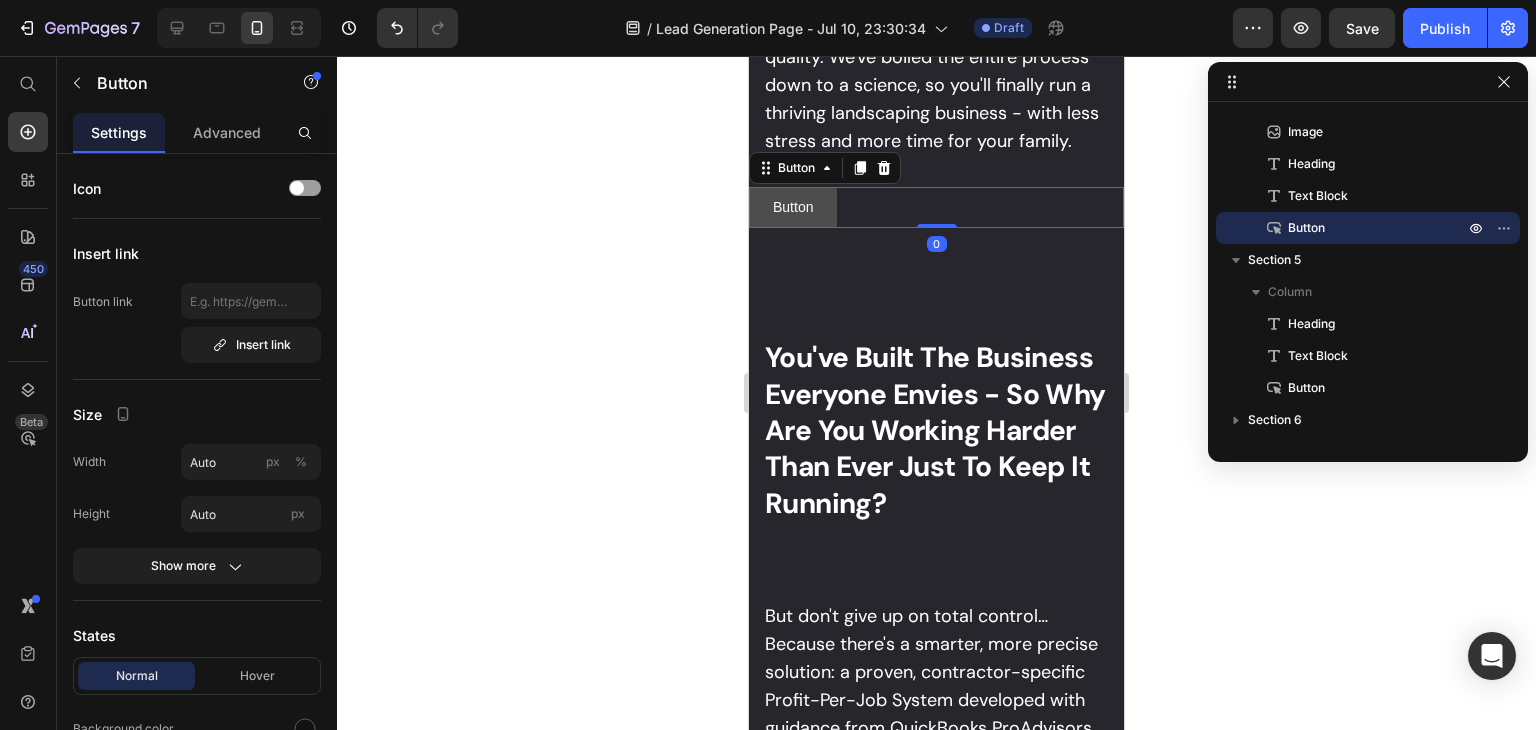 click on "Button" at bounding box center [793, 207] 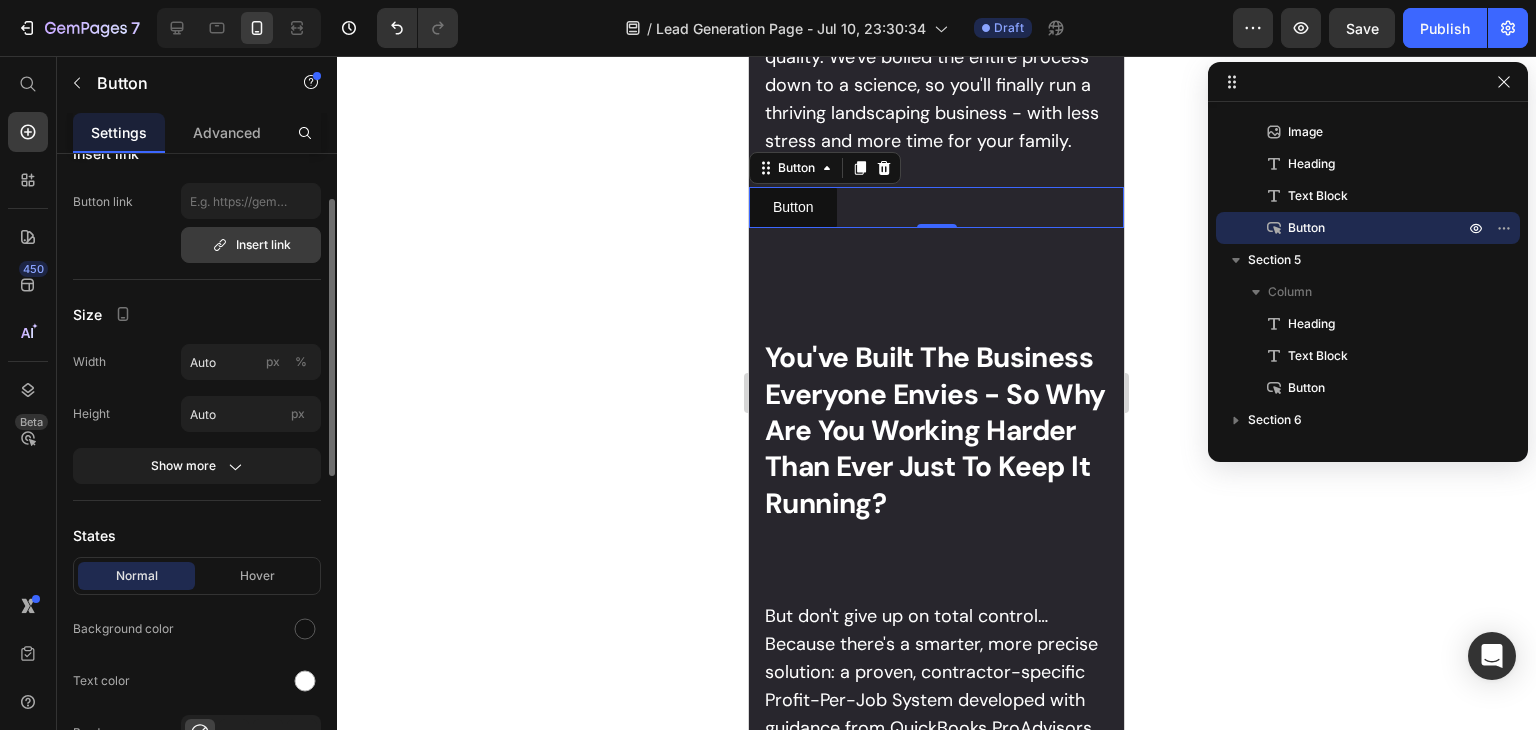 scroll, scrollTop: 101, scrollLeft: 0, axis: vertical 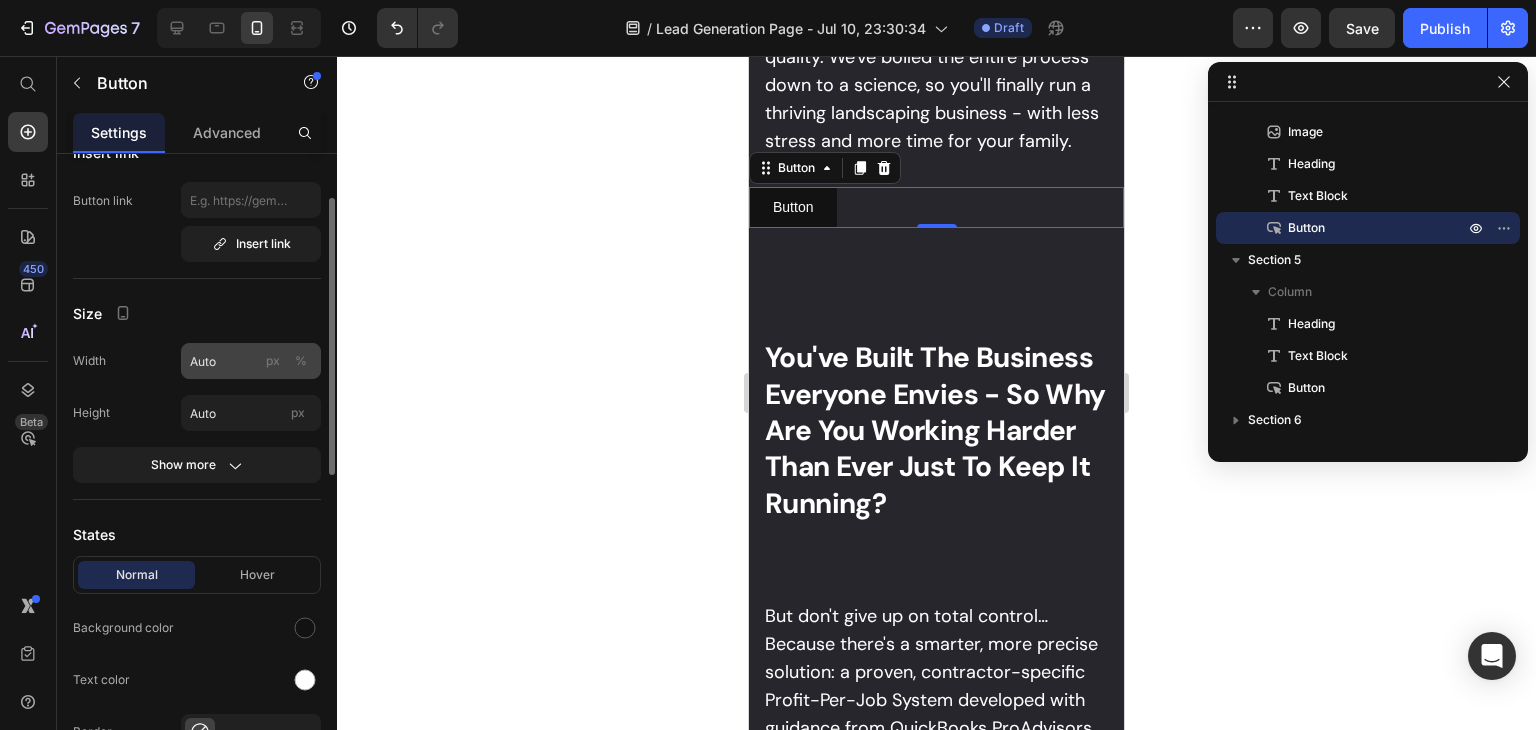 type 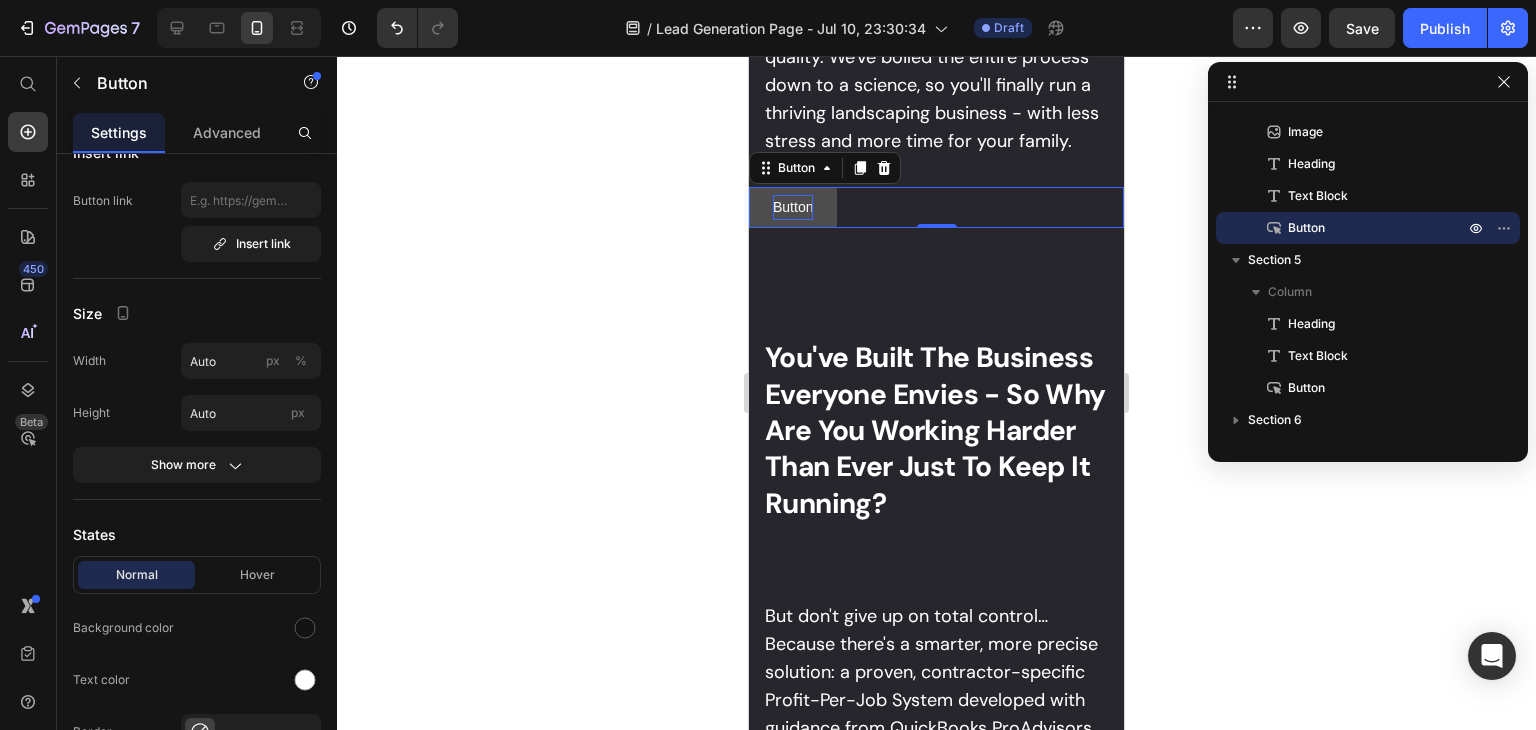 click on "Button" at bounding box center (793, 207) 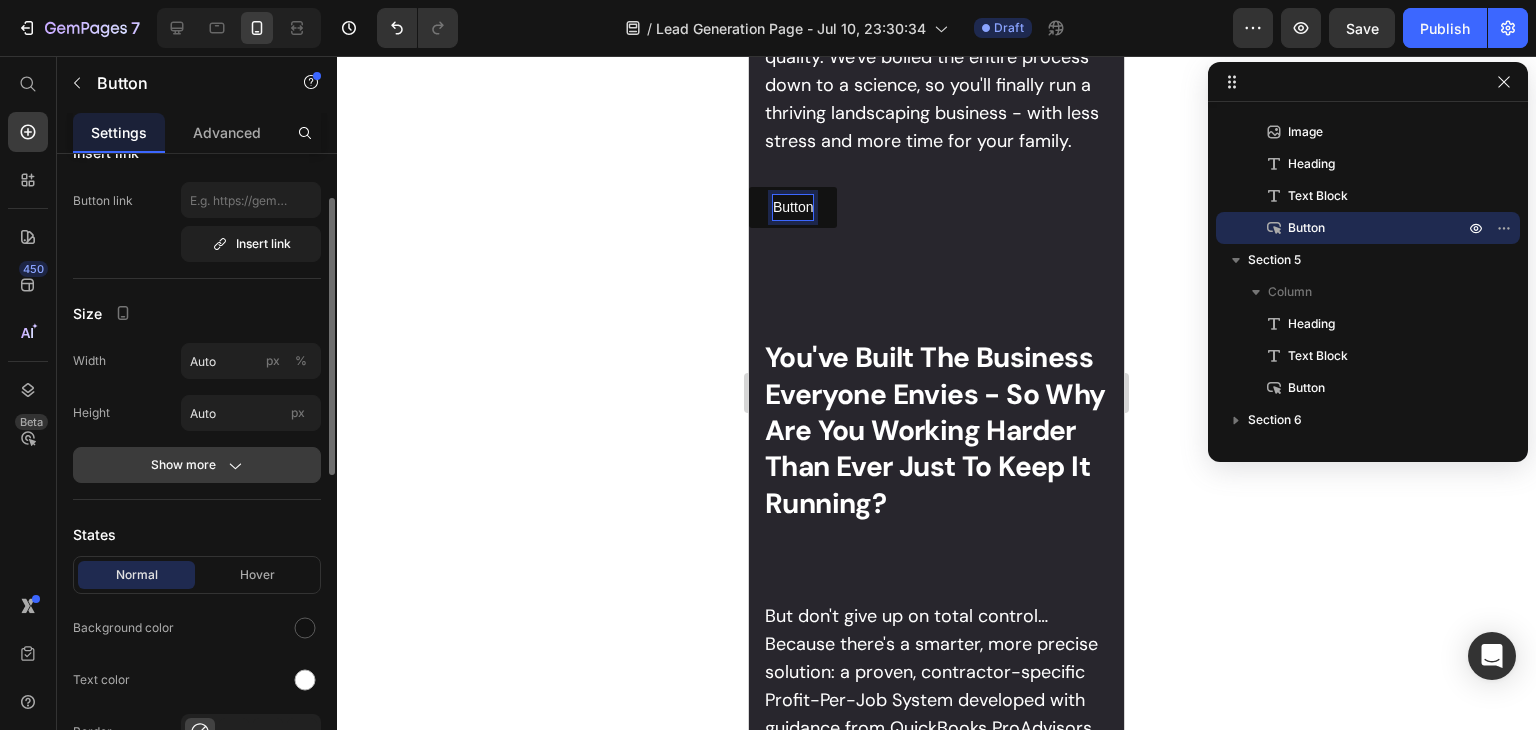 click on "Show more" 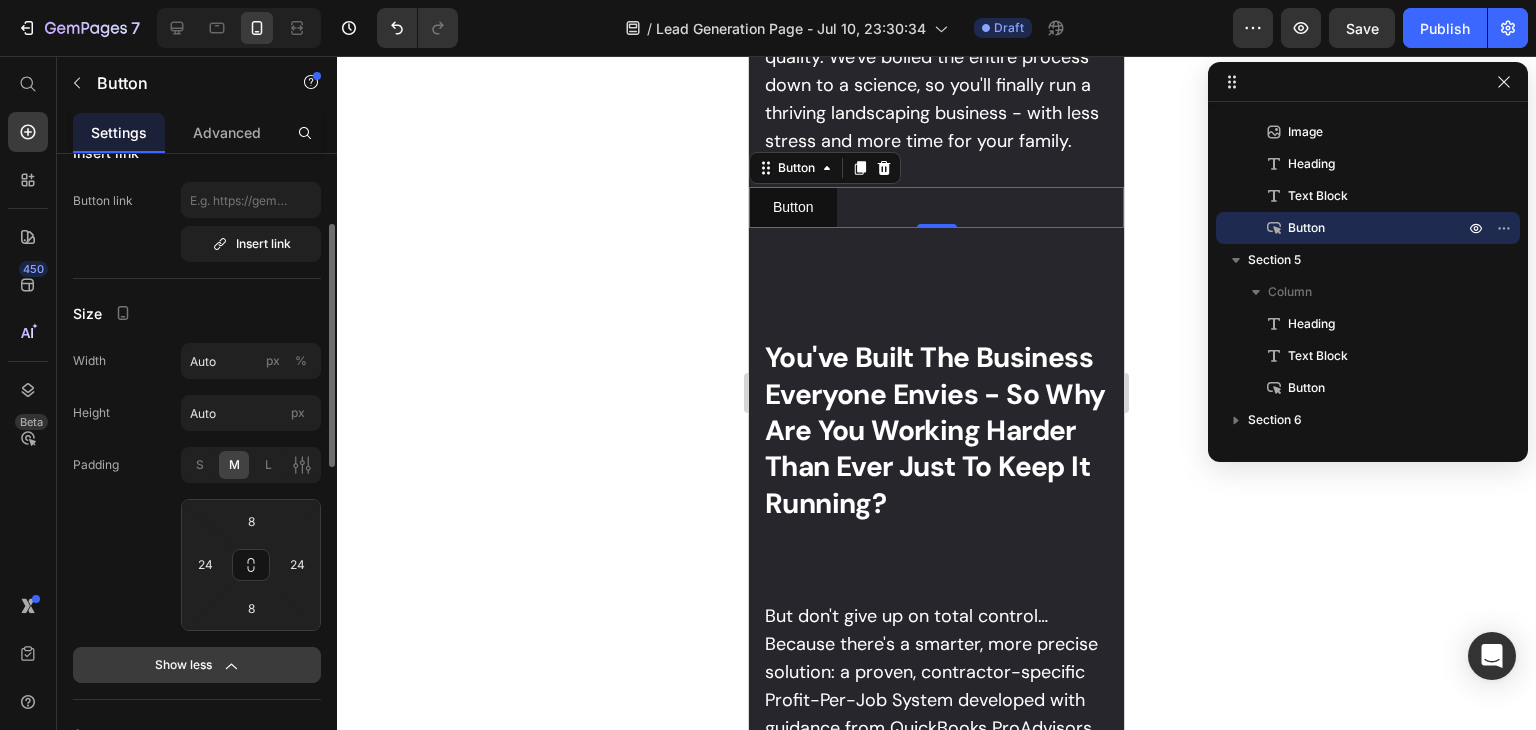 scroll, scrollTop: 124, scrollLeft: 0, axis: vertical 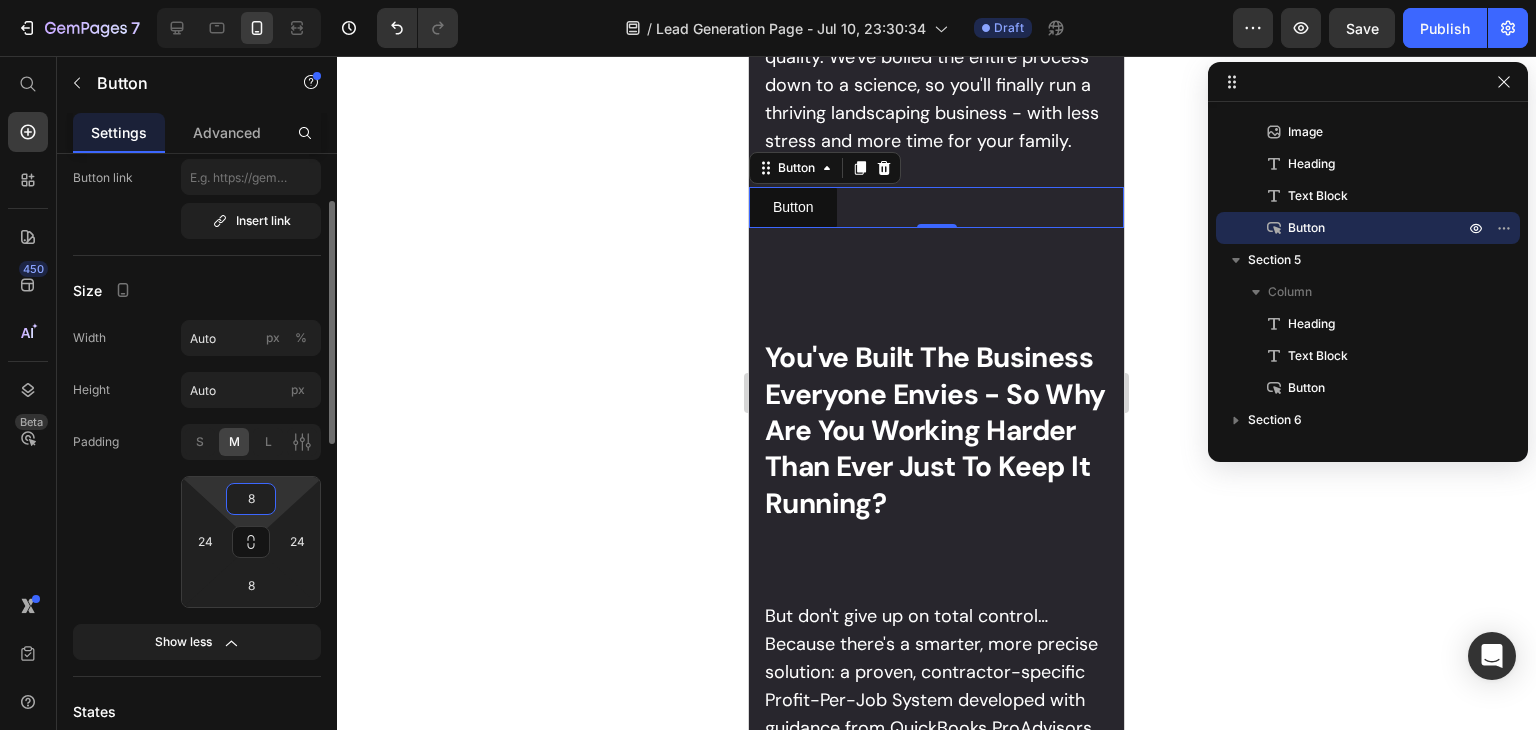click on "8" at bounding box center [251, 499] 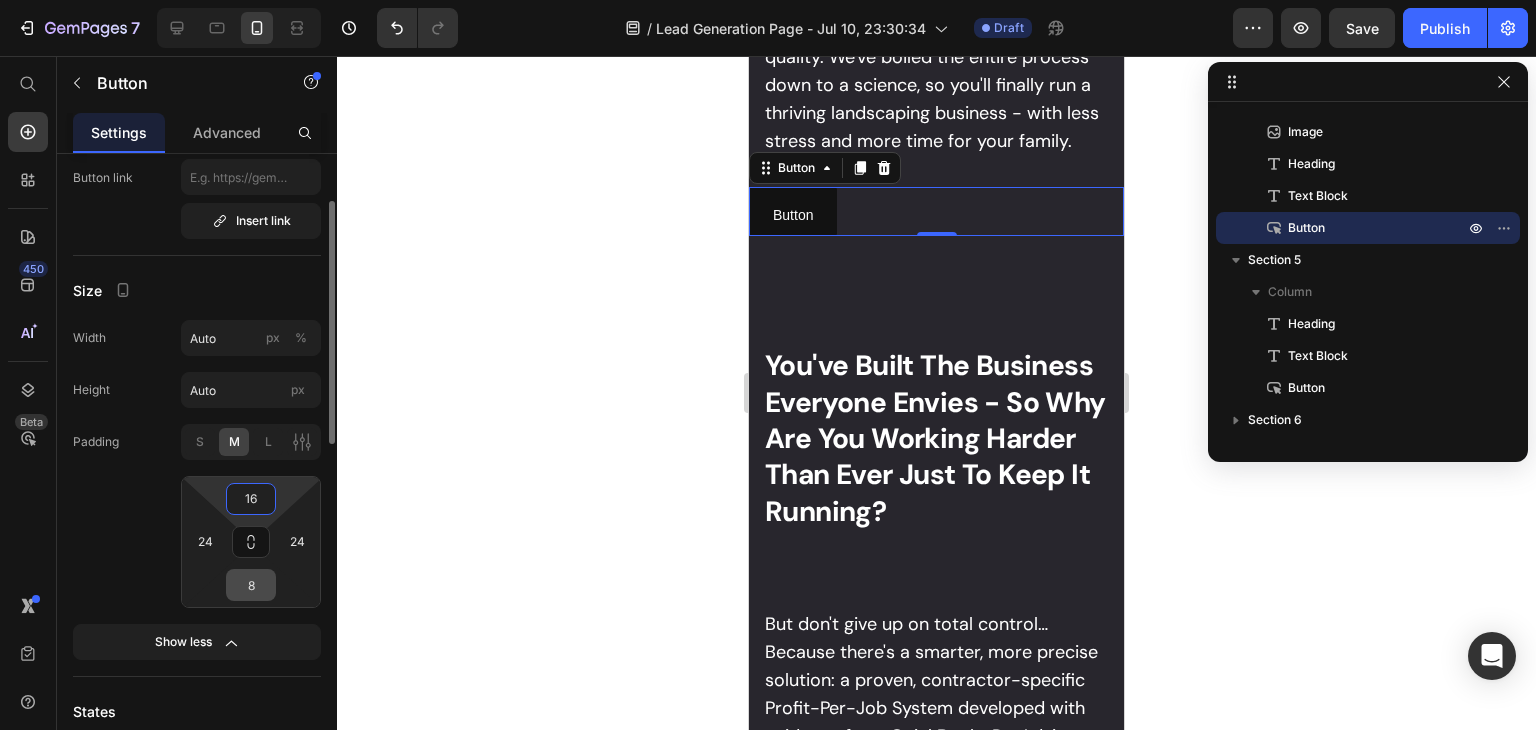 type on "16" 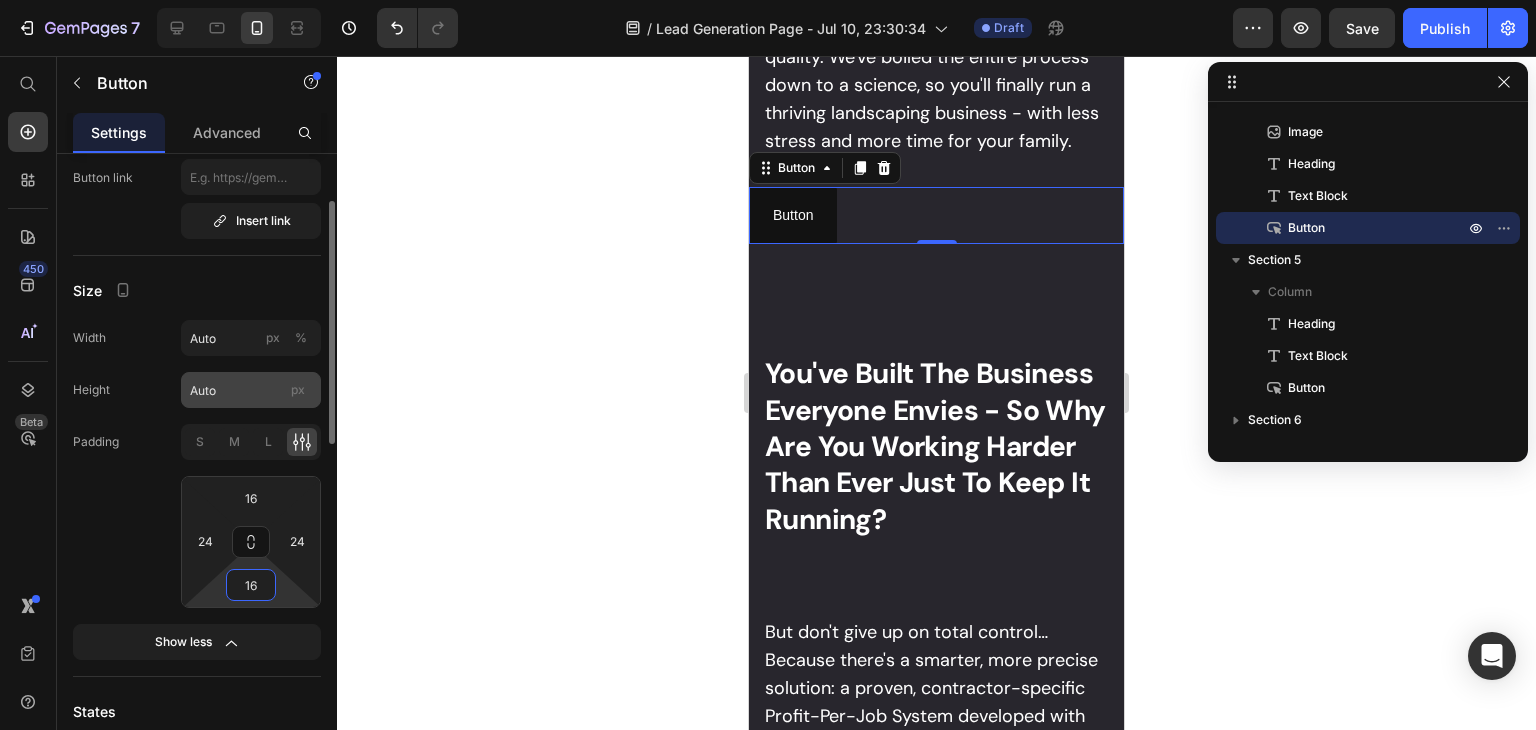 type on "16" 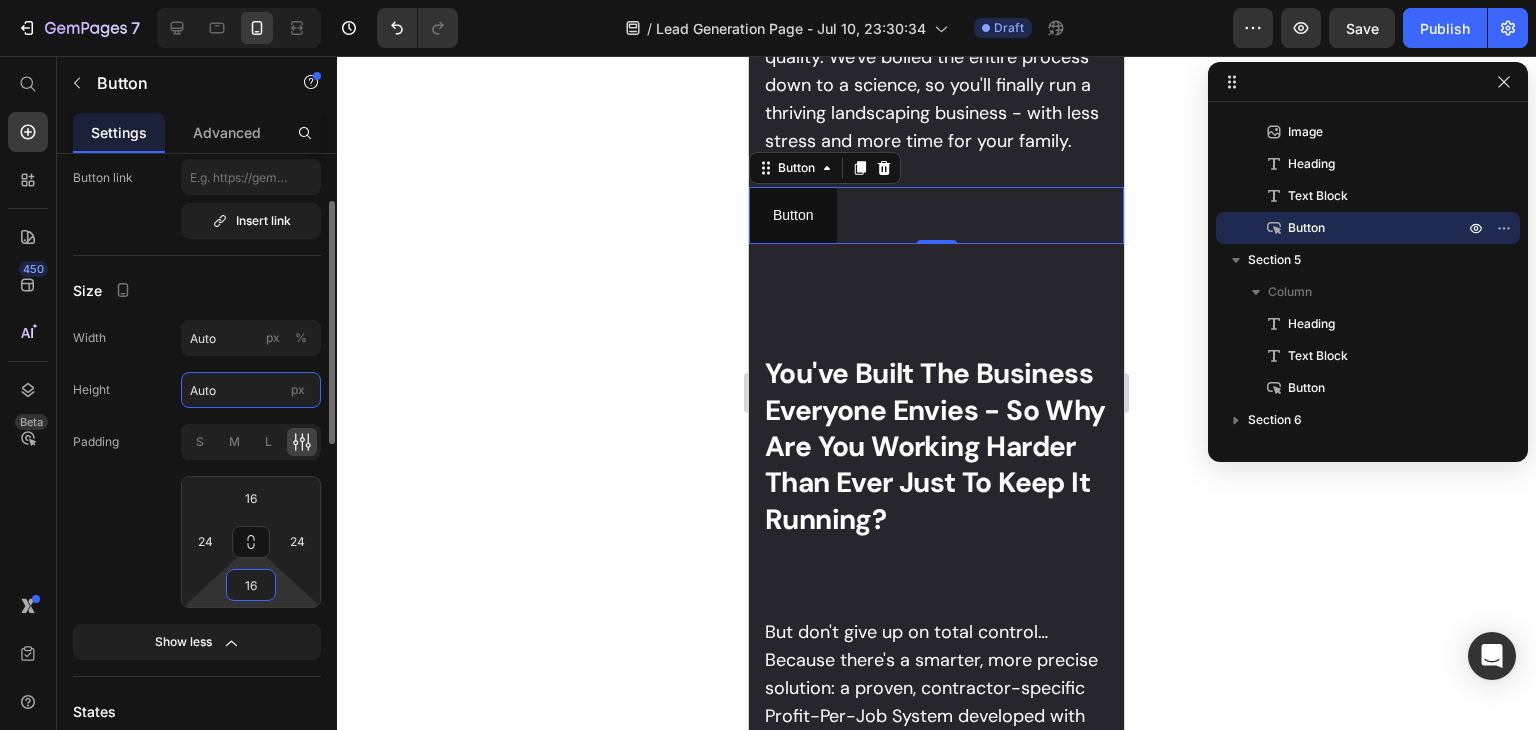 click on "Auto" at bounding box center (251, 390) 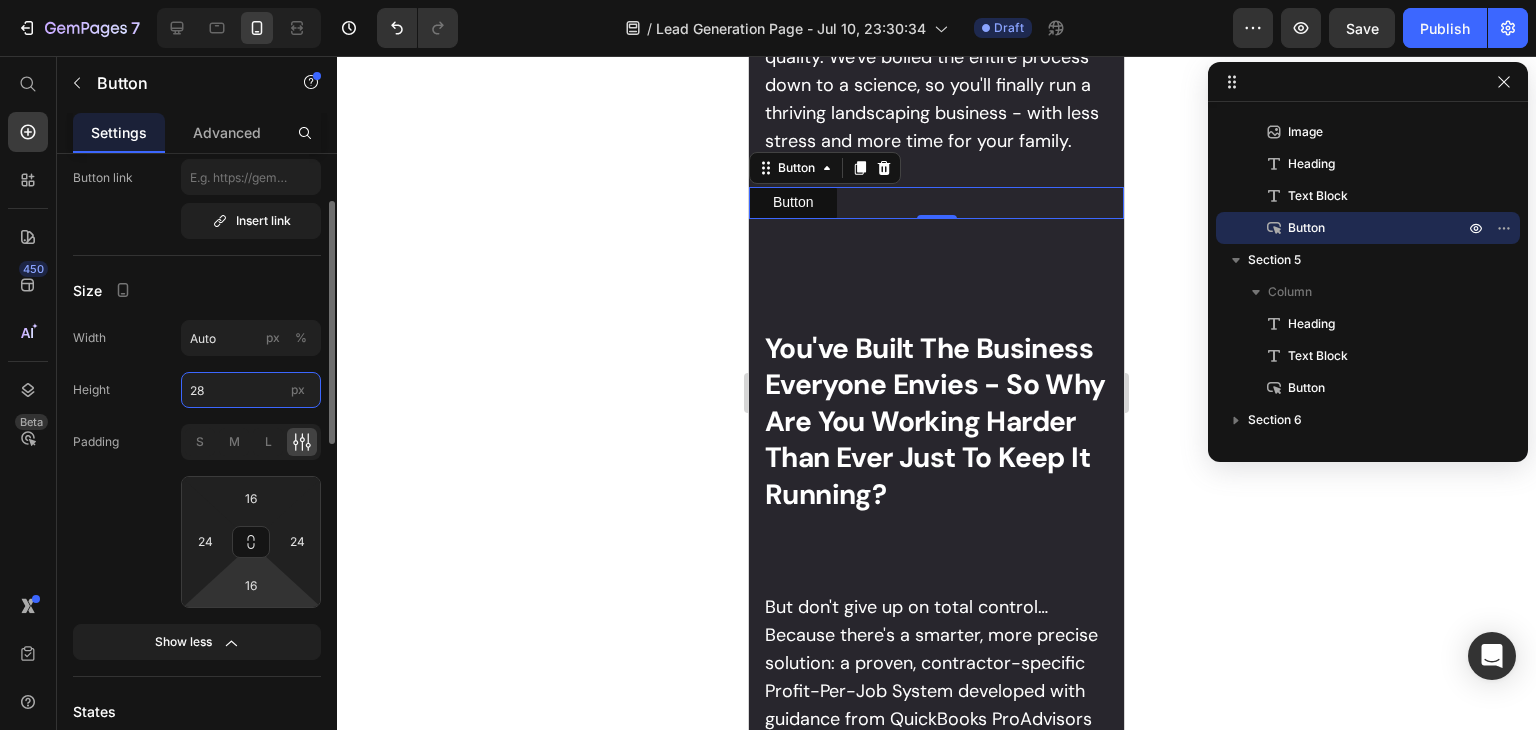 type on "28" 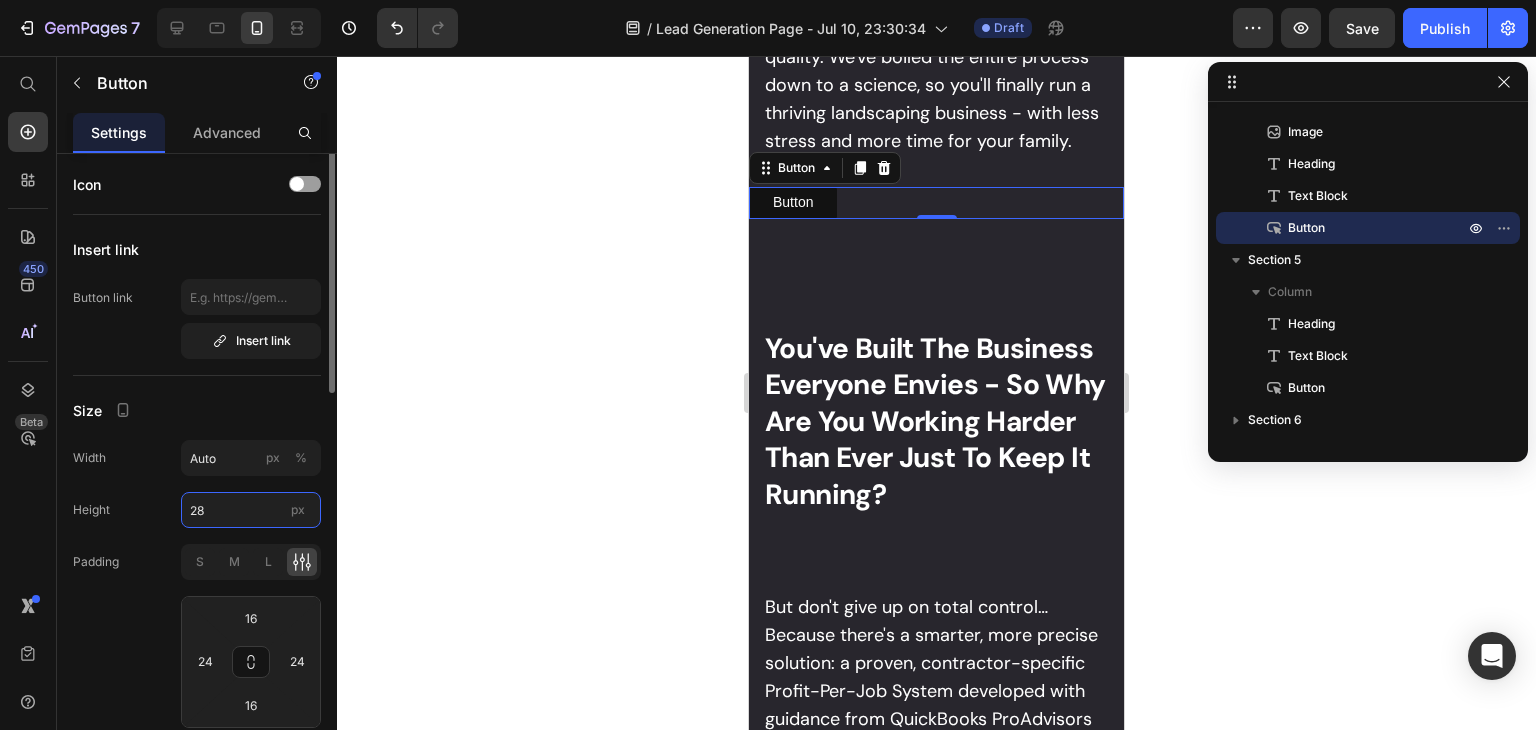 scroll, scrollTop: 0, scrollLeft: 0, axis: both 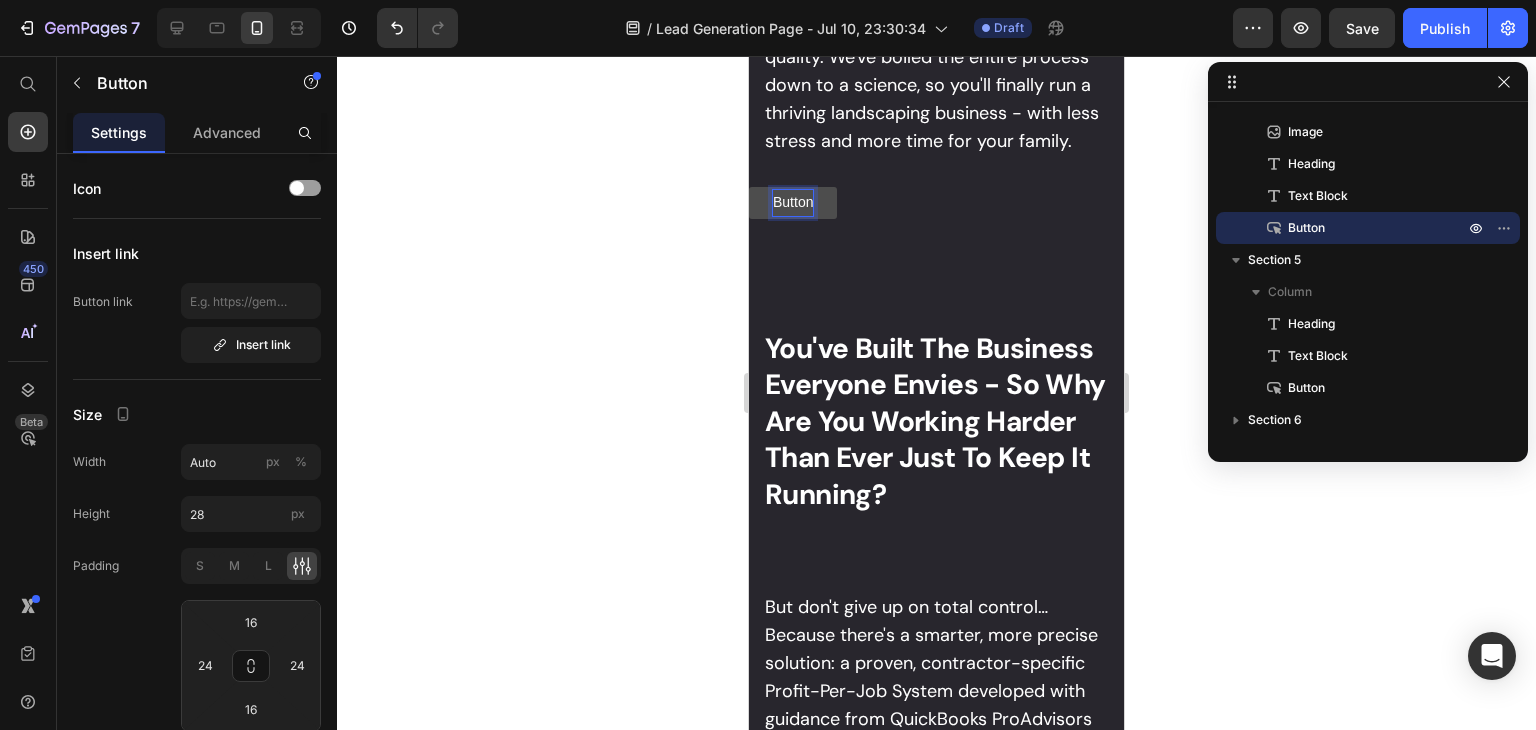 click on "Button" at bounding box center [793, 202] 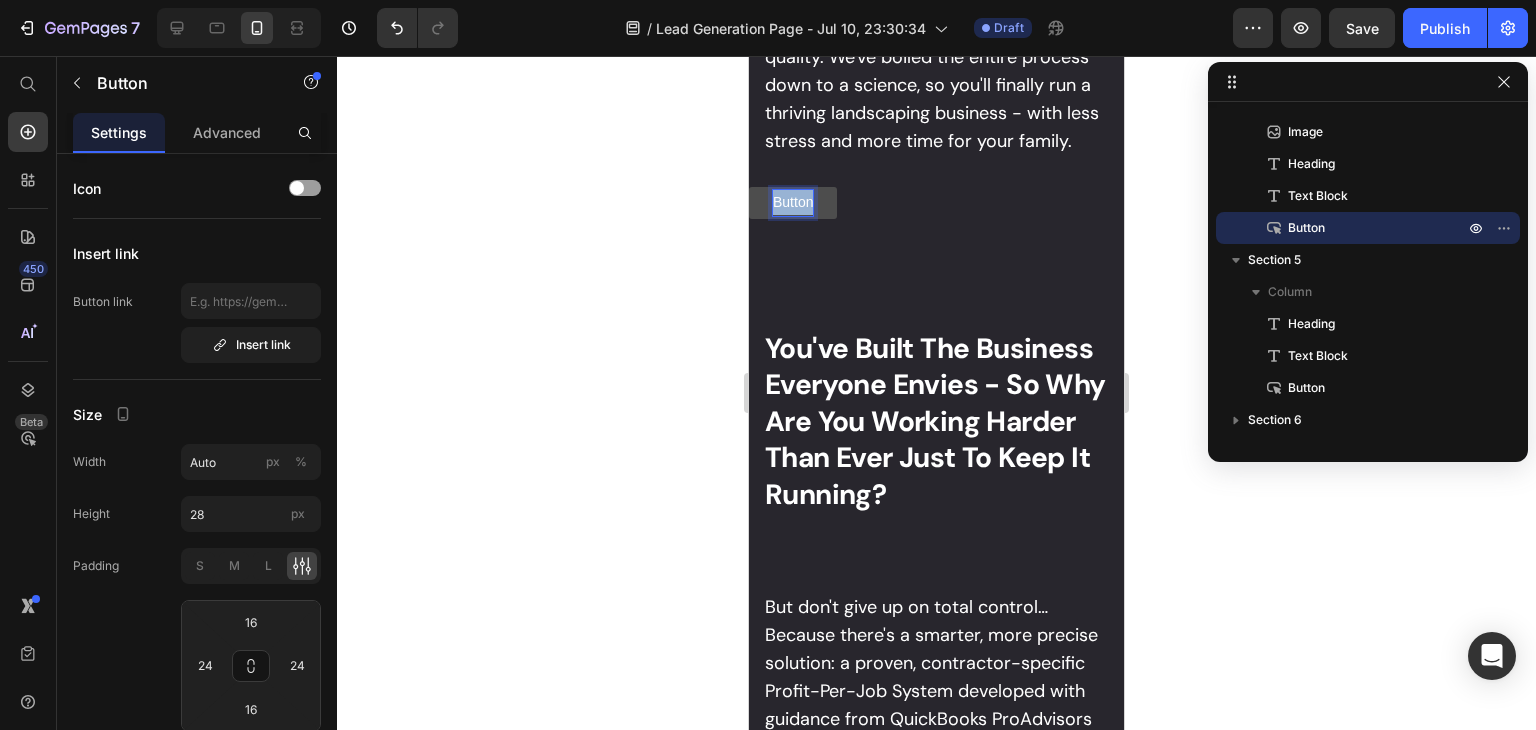 click on "Button" at bounding box center (793, 202) 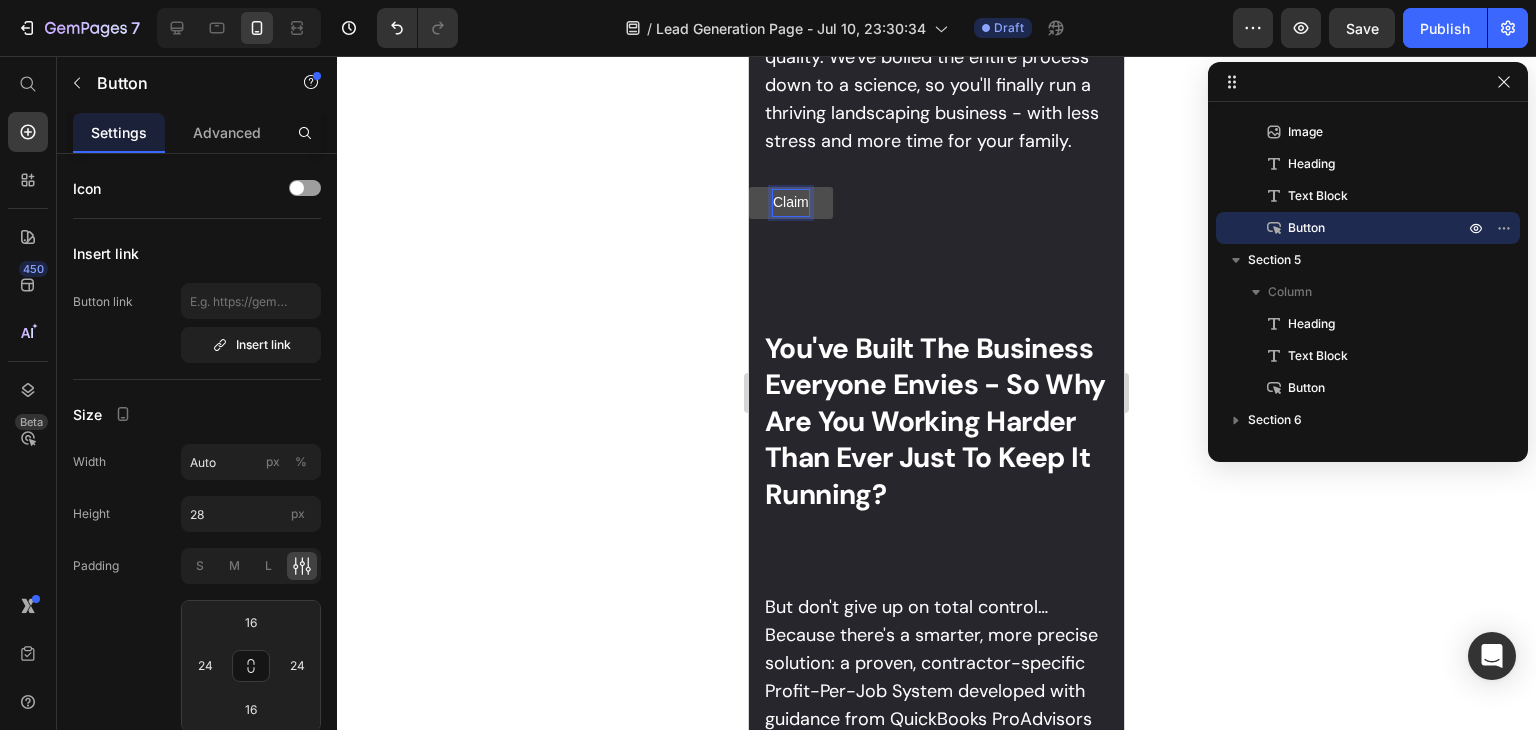 click on "Claim" at bounding box center (791, 203) 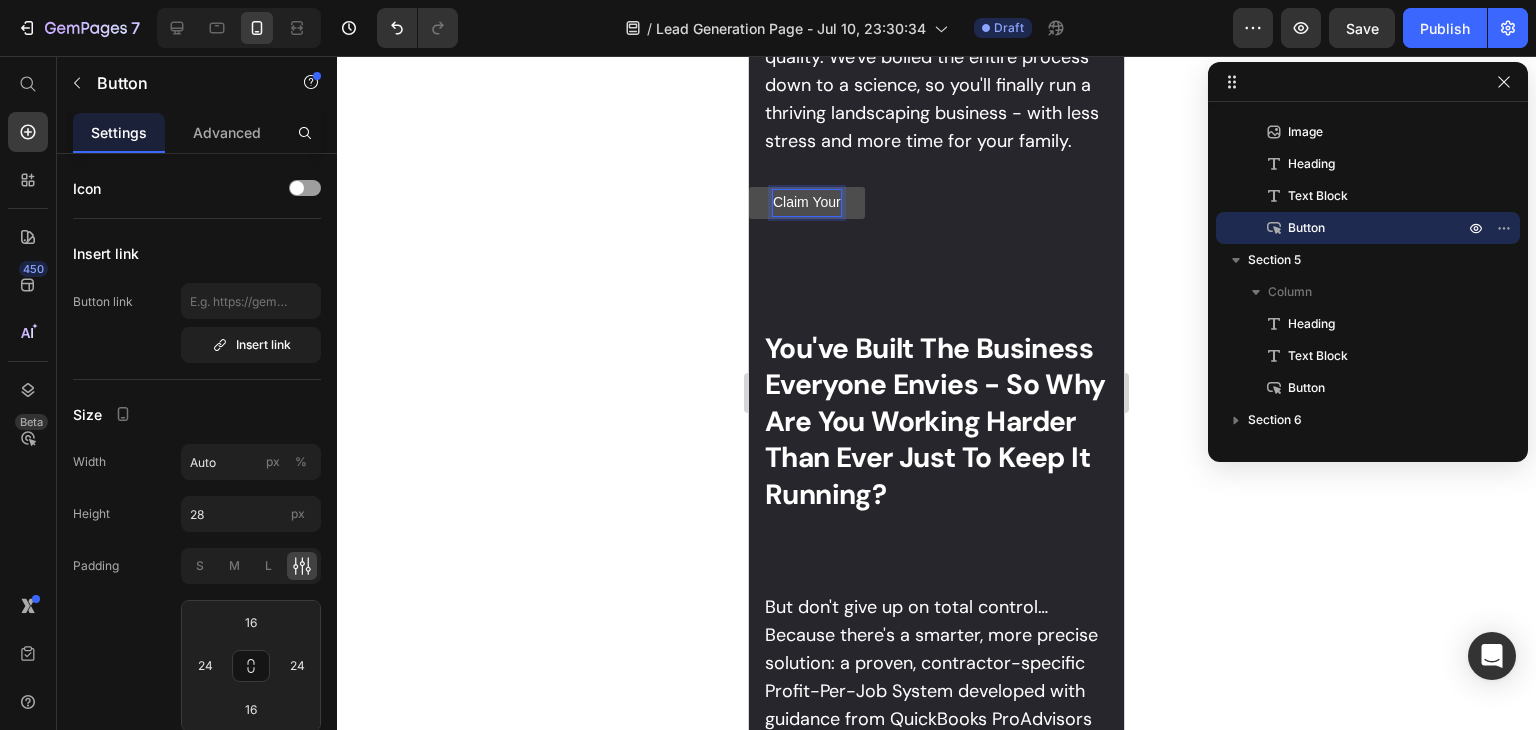 click on "Claim Your" at bounding box center (807, 203) 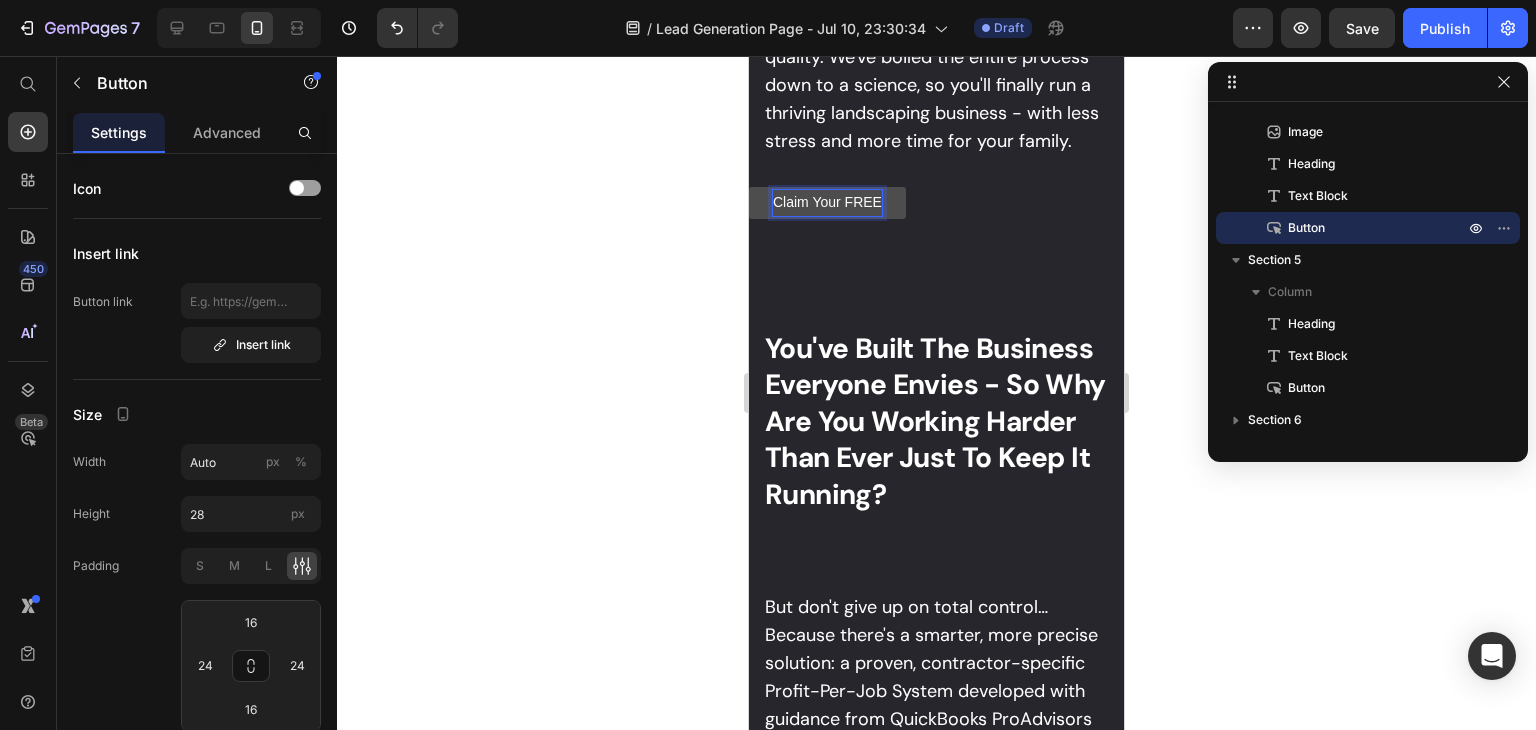 click on "Claim Your FREE" at bounding box center (827, 203) 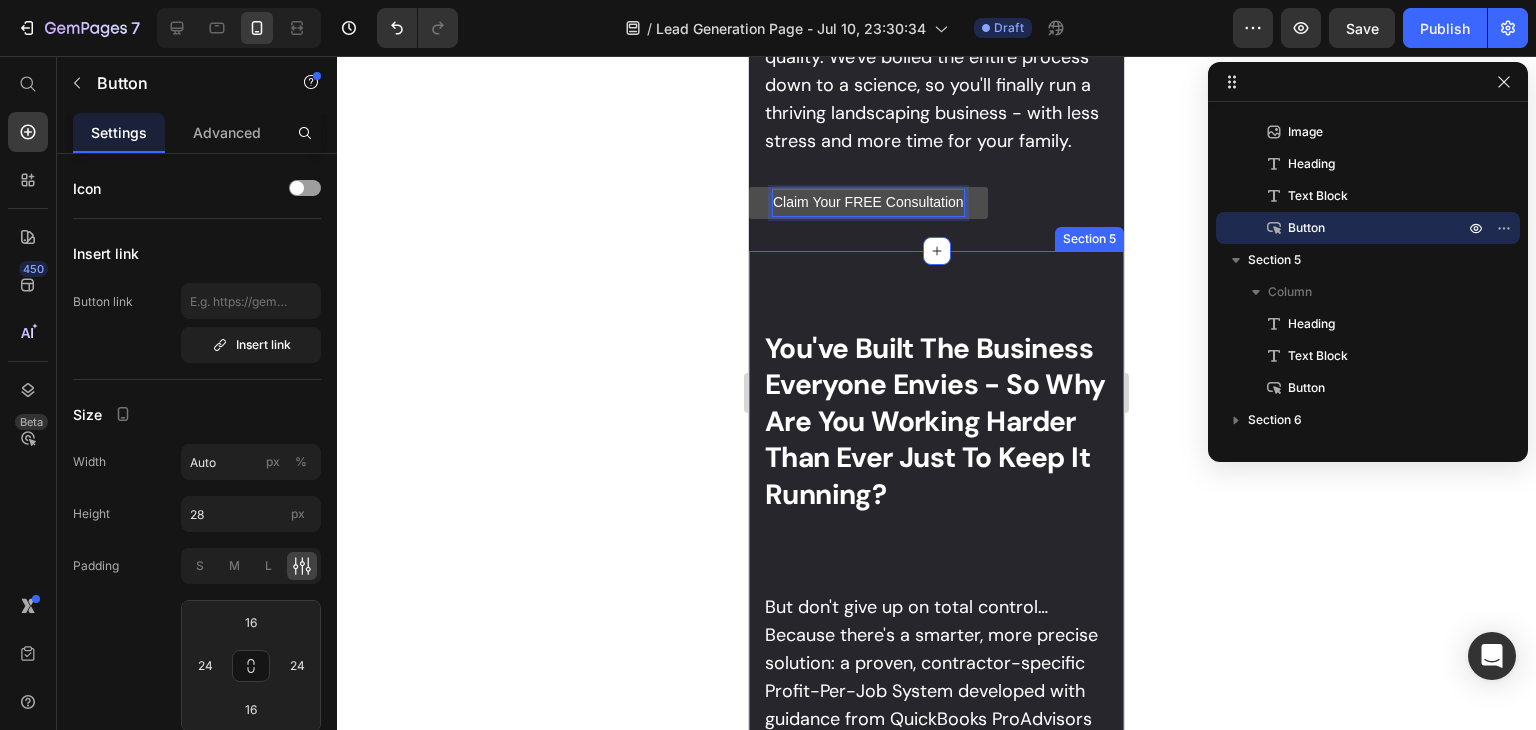 click on "⁠⁠⁠⁠⁠⁠⁠ You've Built The Business Everyone Envies - So Why Are You Working Harder Than Ever Just To Keep It Running? Heading But don't give up on total control… Because there's a smarter, more precise solution: a proven, contractor-specific Profit-Per-Job System developed with guidance from QuickBooks ProAdvisors who've worked inside California's most successful contracting operations. This breakthrough transforms the way you dominate job costing, crush competitor bids, and maximize every margin in as little as 30 days. I know…it sounds almost unfair to your competition.   Text Block claim your free consultation! Button Section 5" at bounding box center [936, 856] 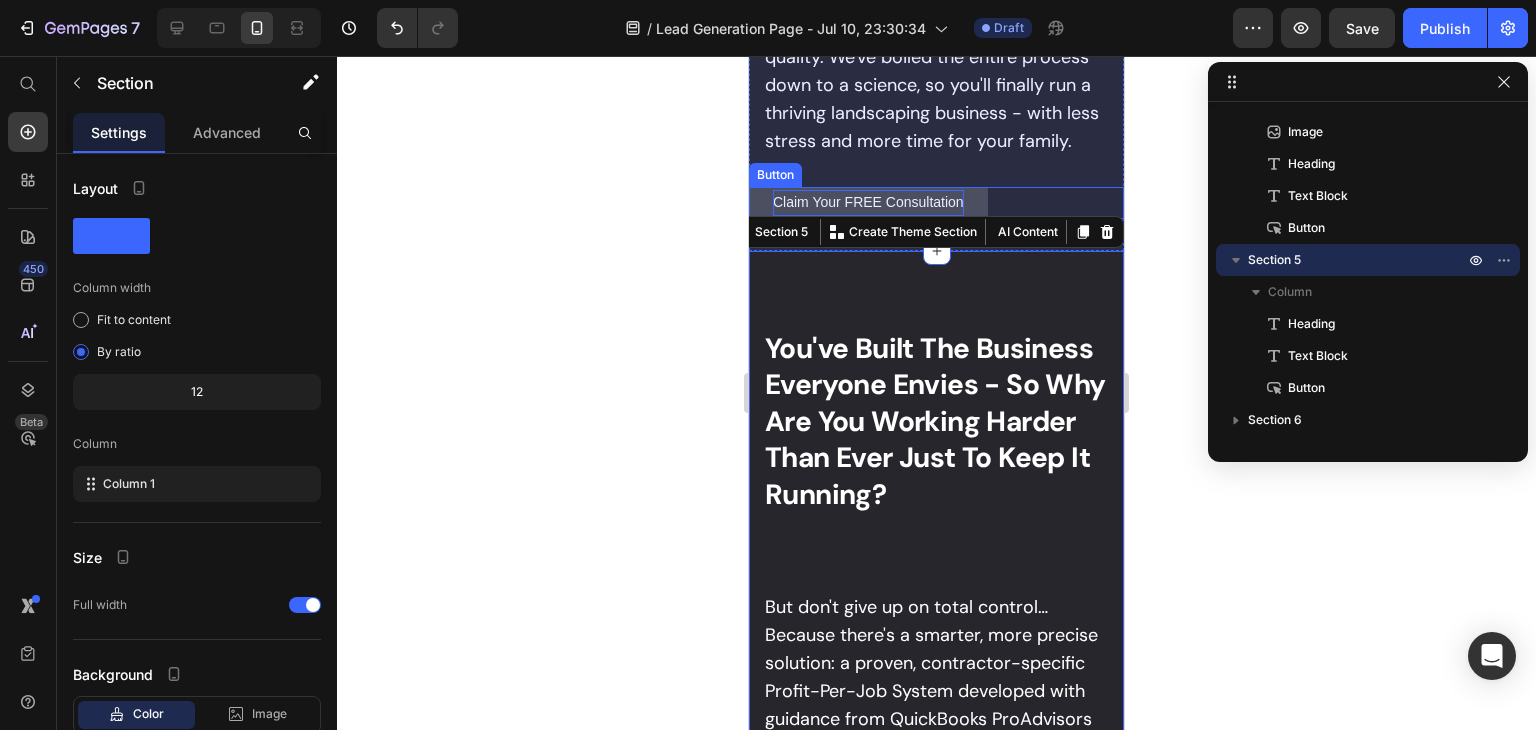 click on "Claim Your FREE Consultation" at bounding box center [868, 203] 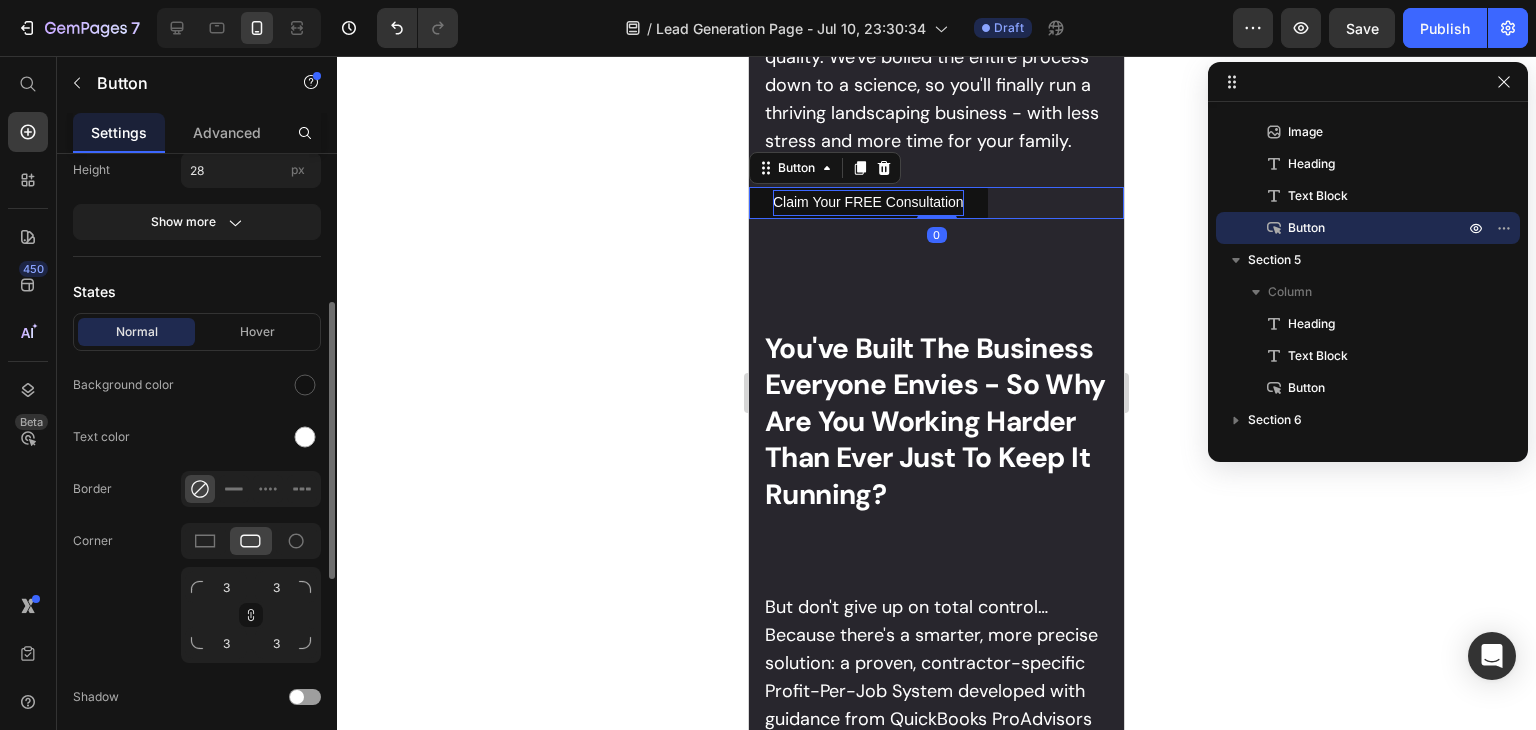scroll, scrollTop: 345, scrollLeft: 0, axis: vertical 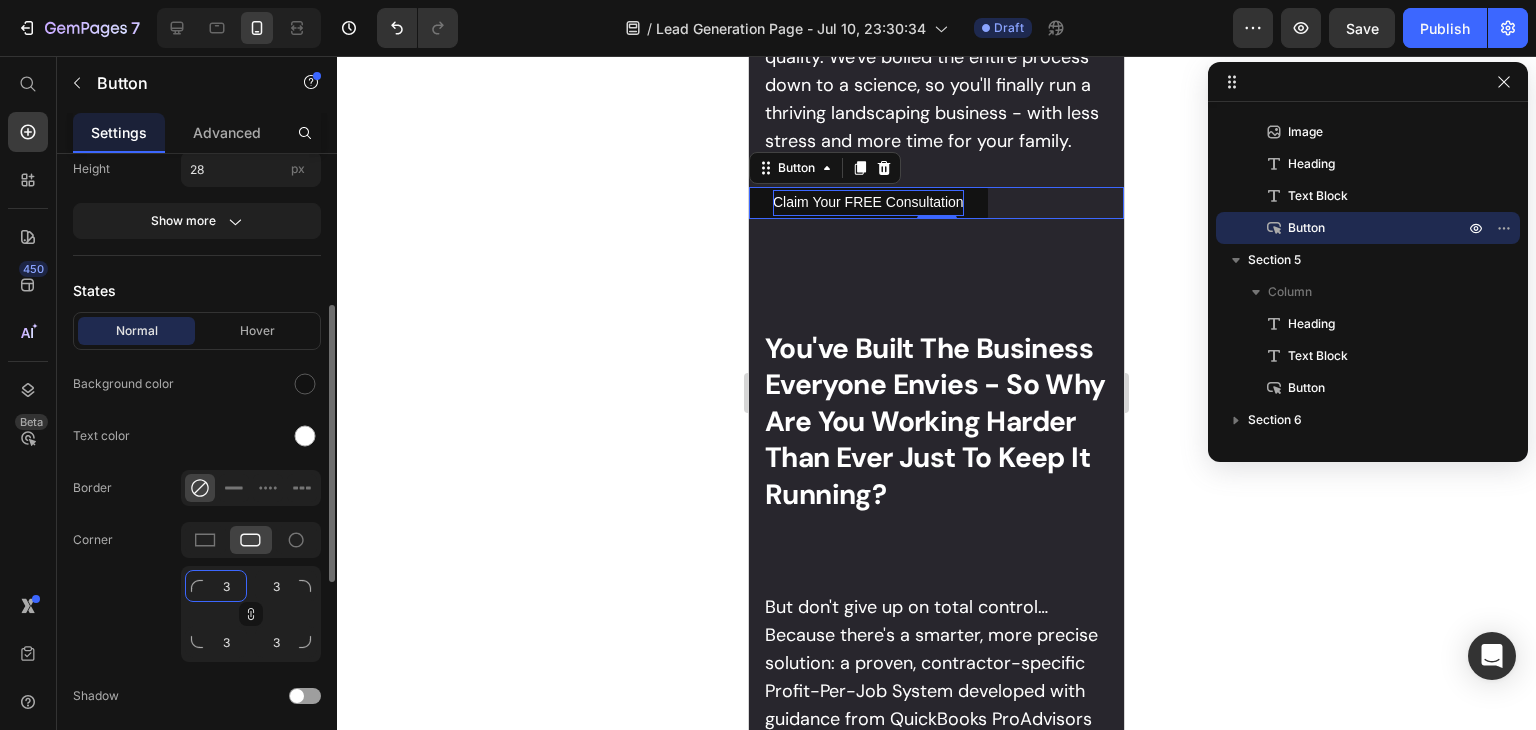 click on "3" 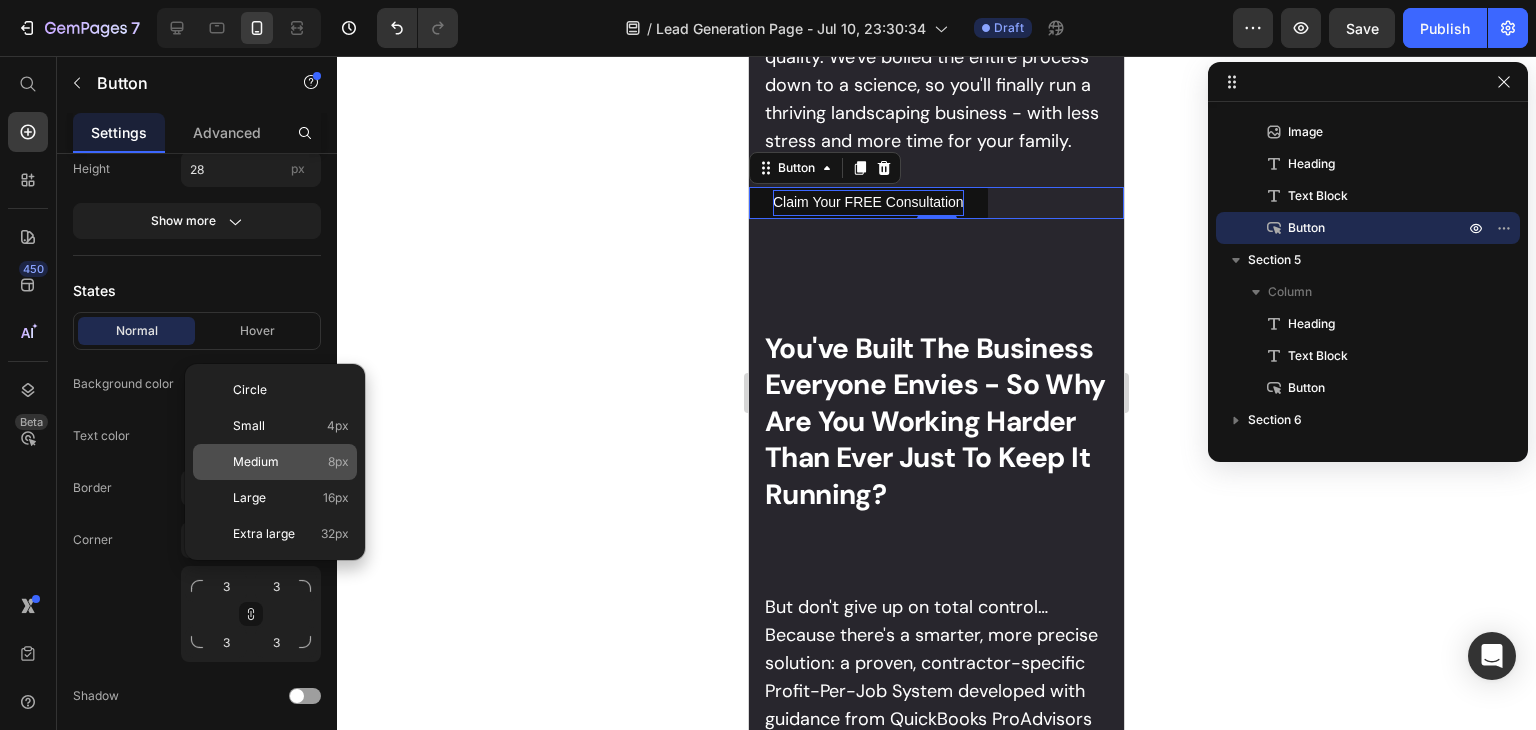 click on "Medium 8px" at bounding box center (291, 462) 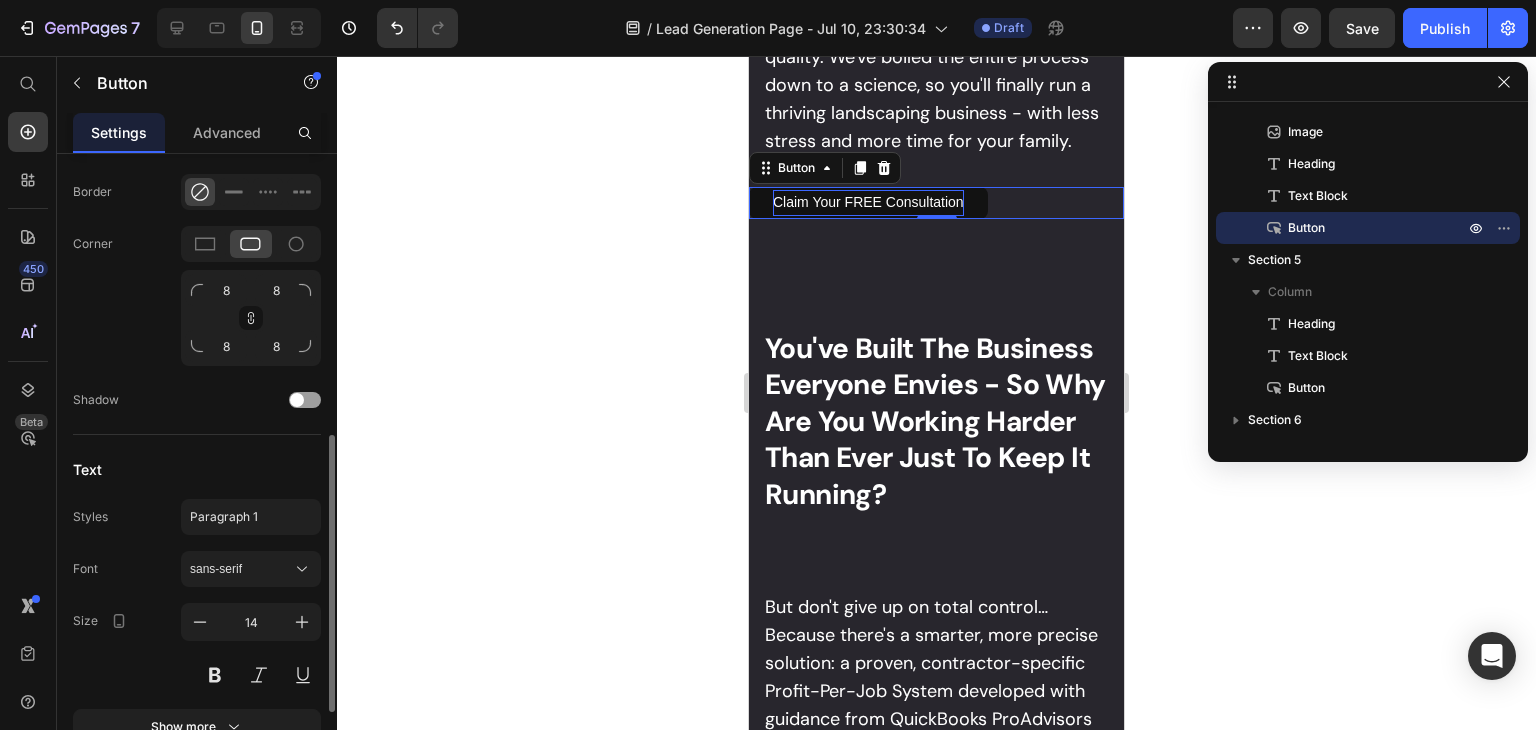 scroll, scrollTop: 810, scrollLeft: 0, axis: vertical 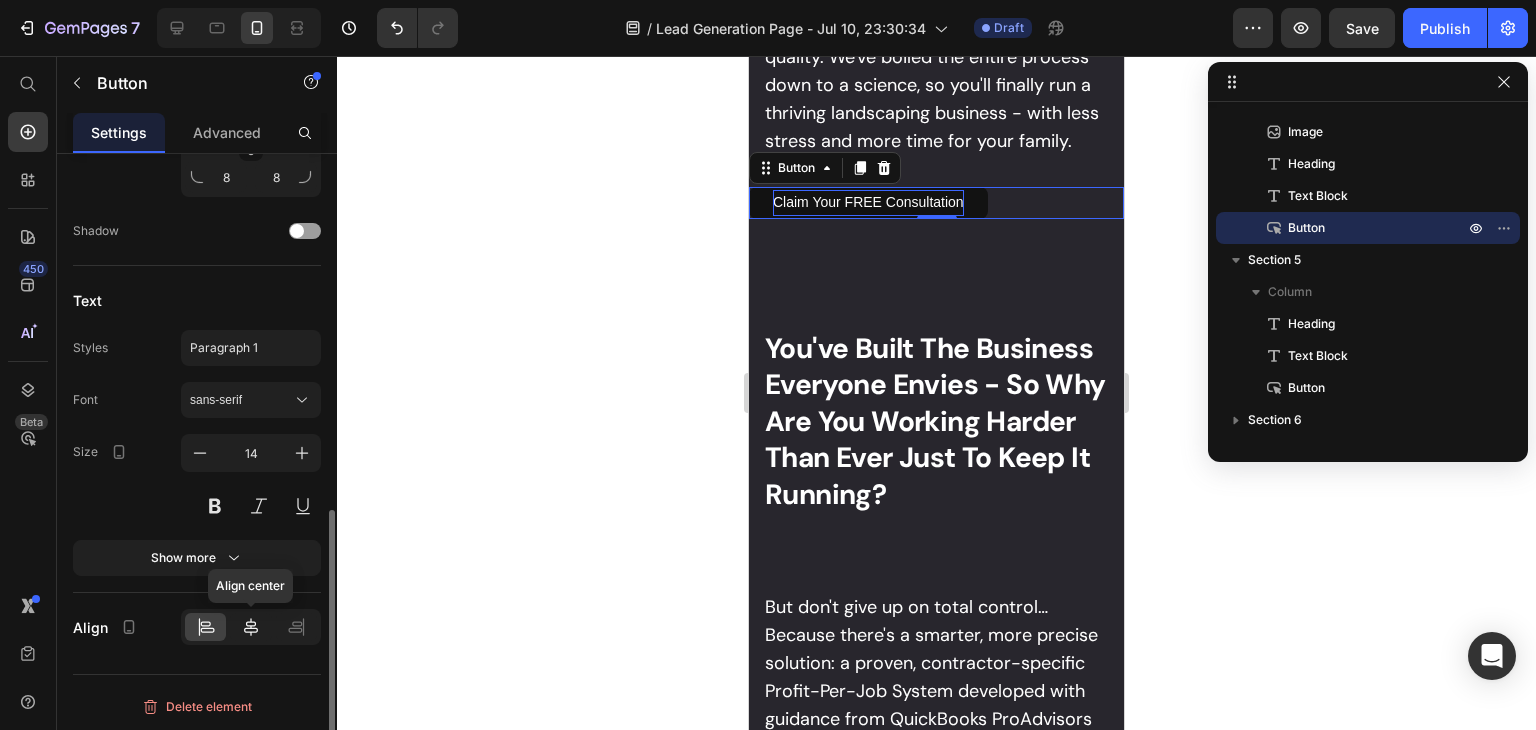 click 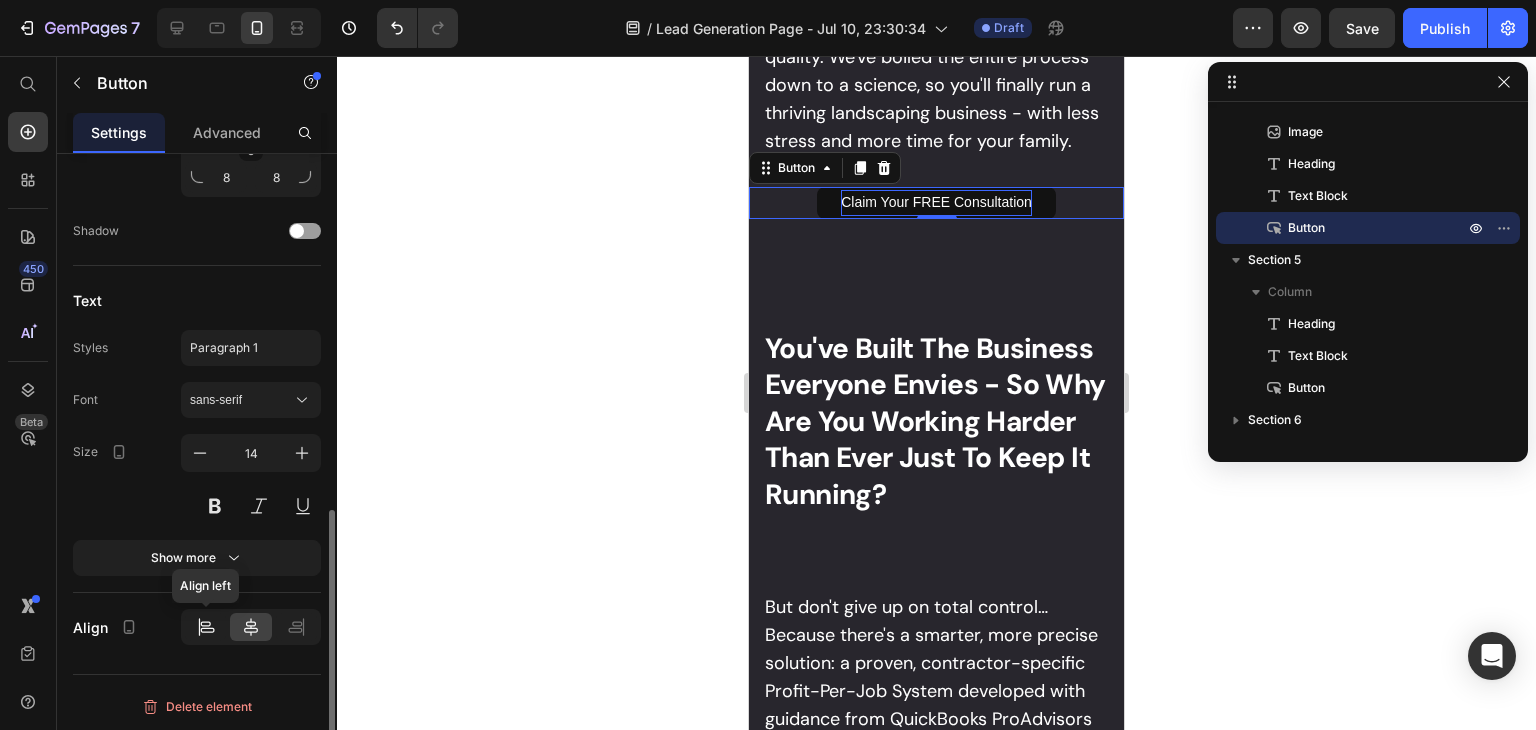 click 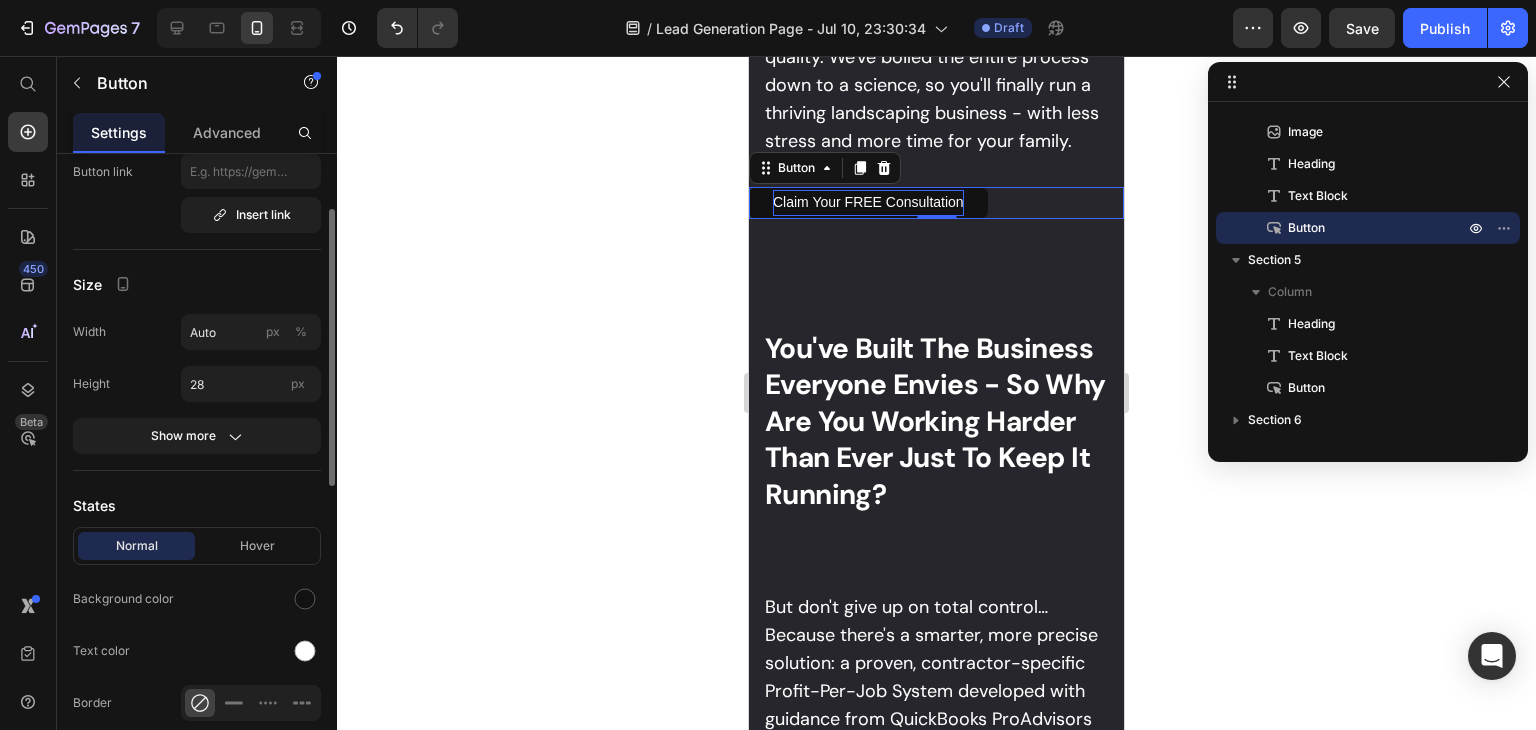 scroll, scrollTop: 129, scrollLeft: 0, axis: vertical 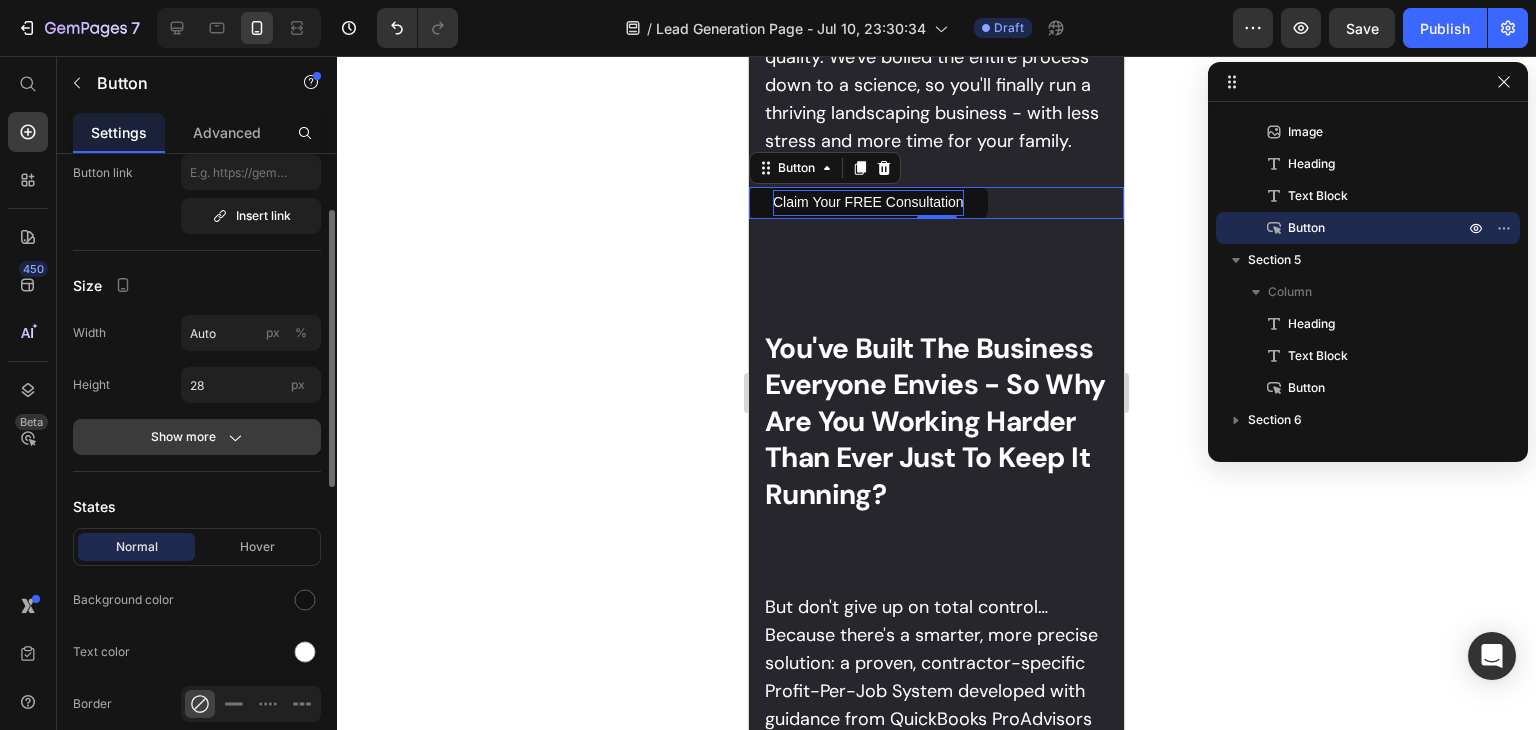 click on "Show more" 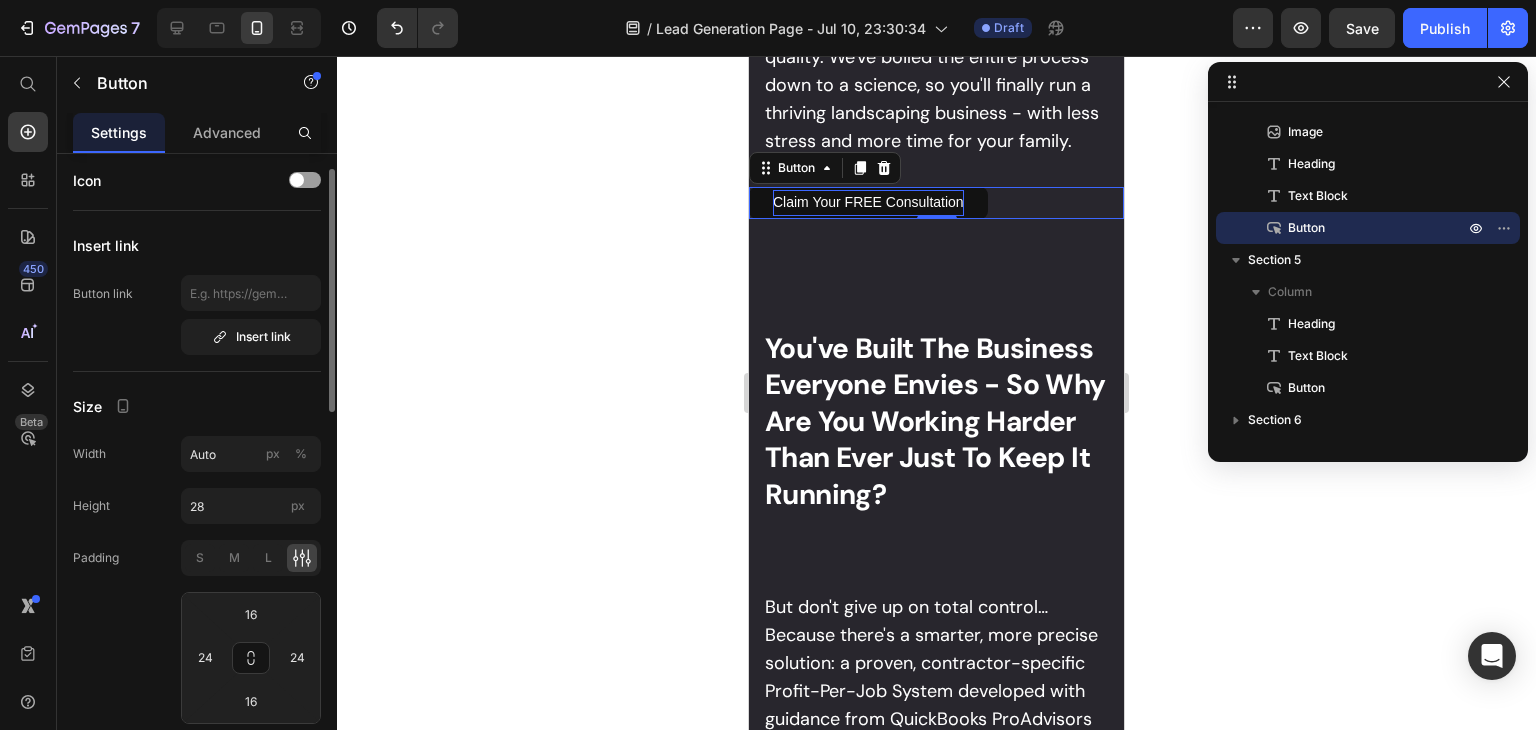 scroll, scrollTop: 0, scrollLeft: 0, axis: both 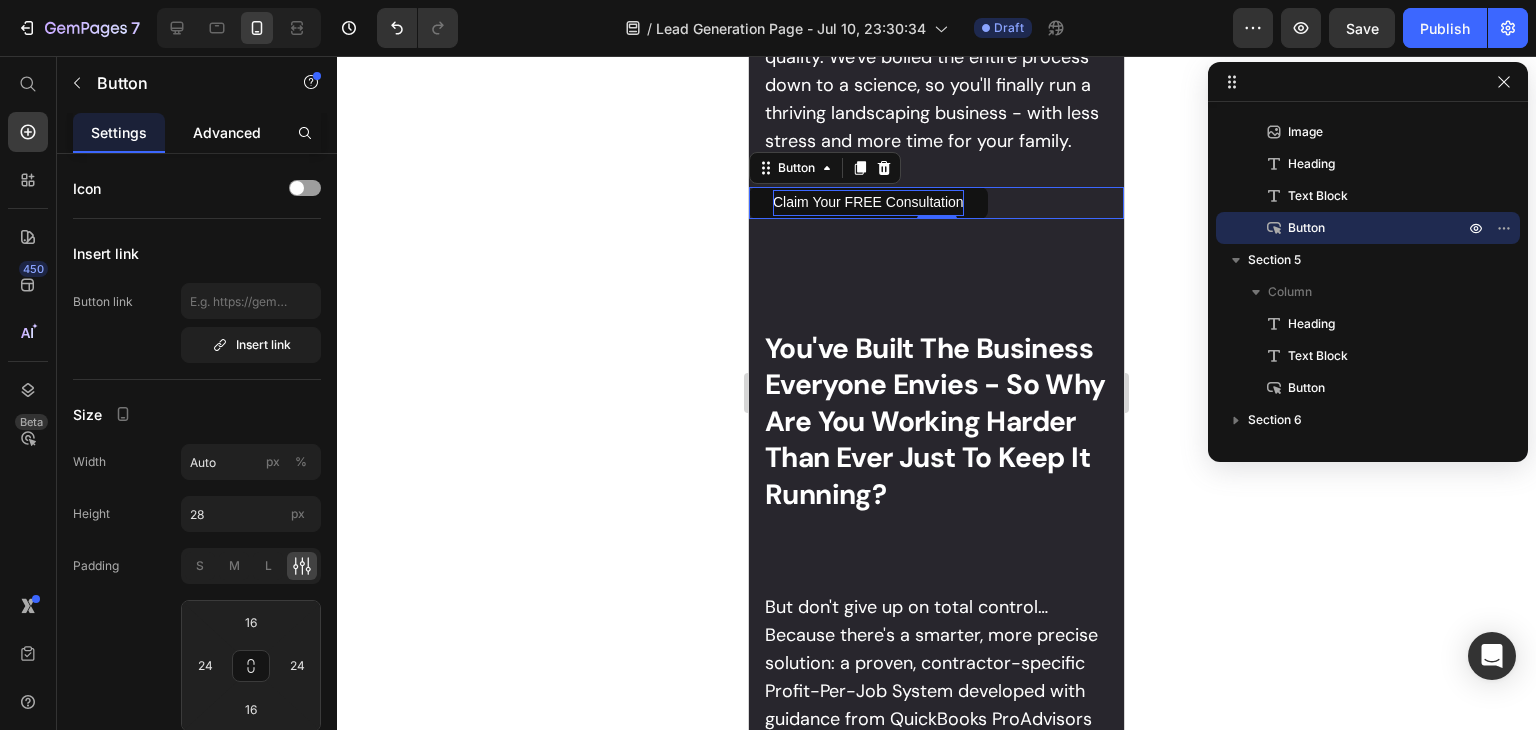 click on "Advanced" at bounding box center (227, 132) 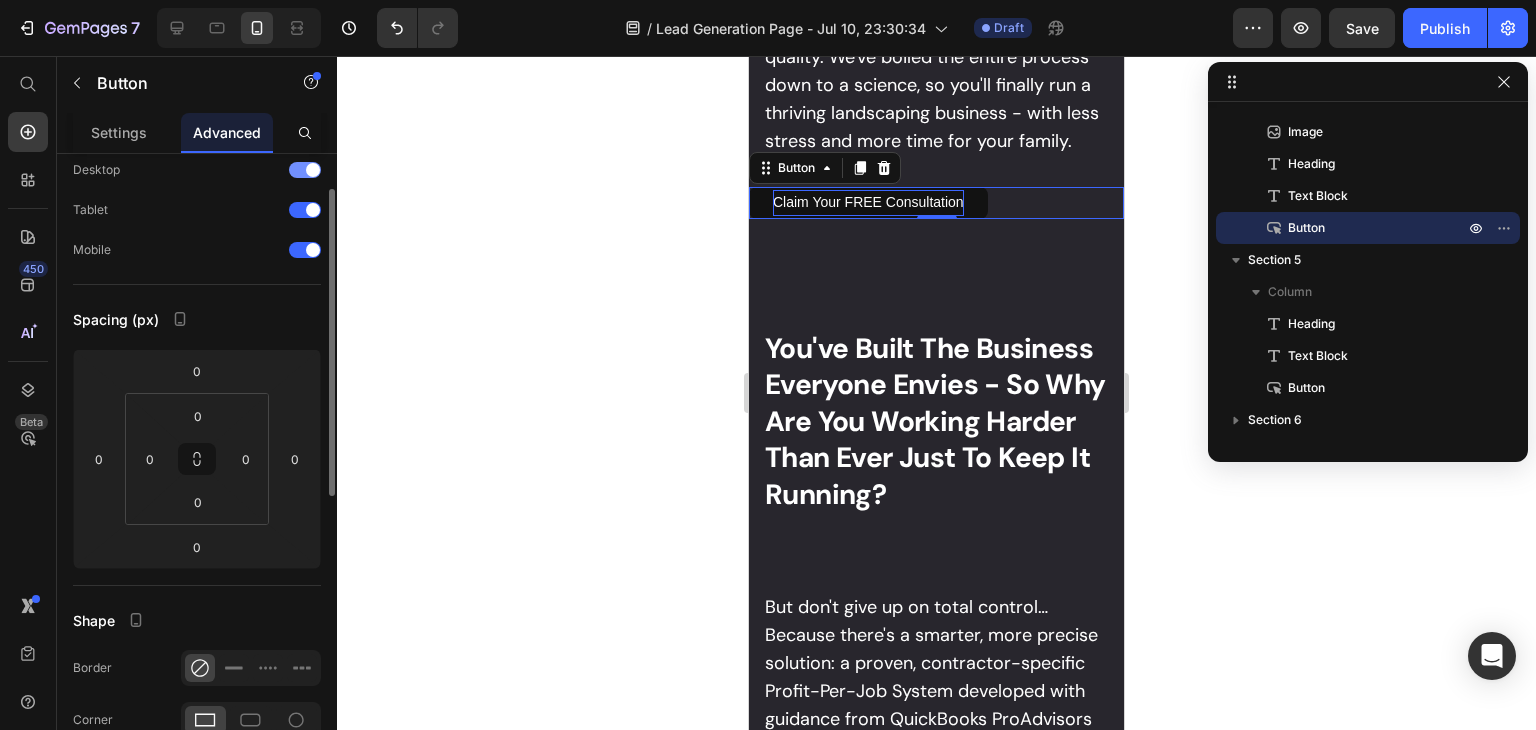 scroll, scrollTop: 68, scrollLeft: 0, axis: vertical 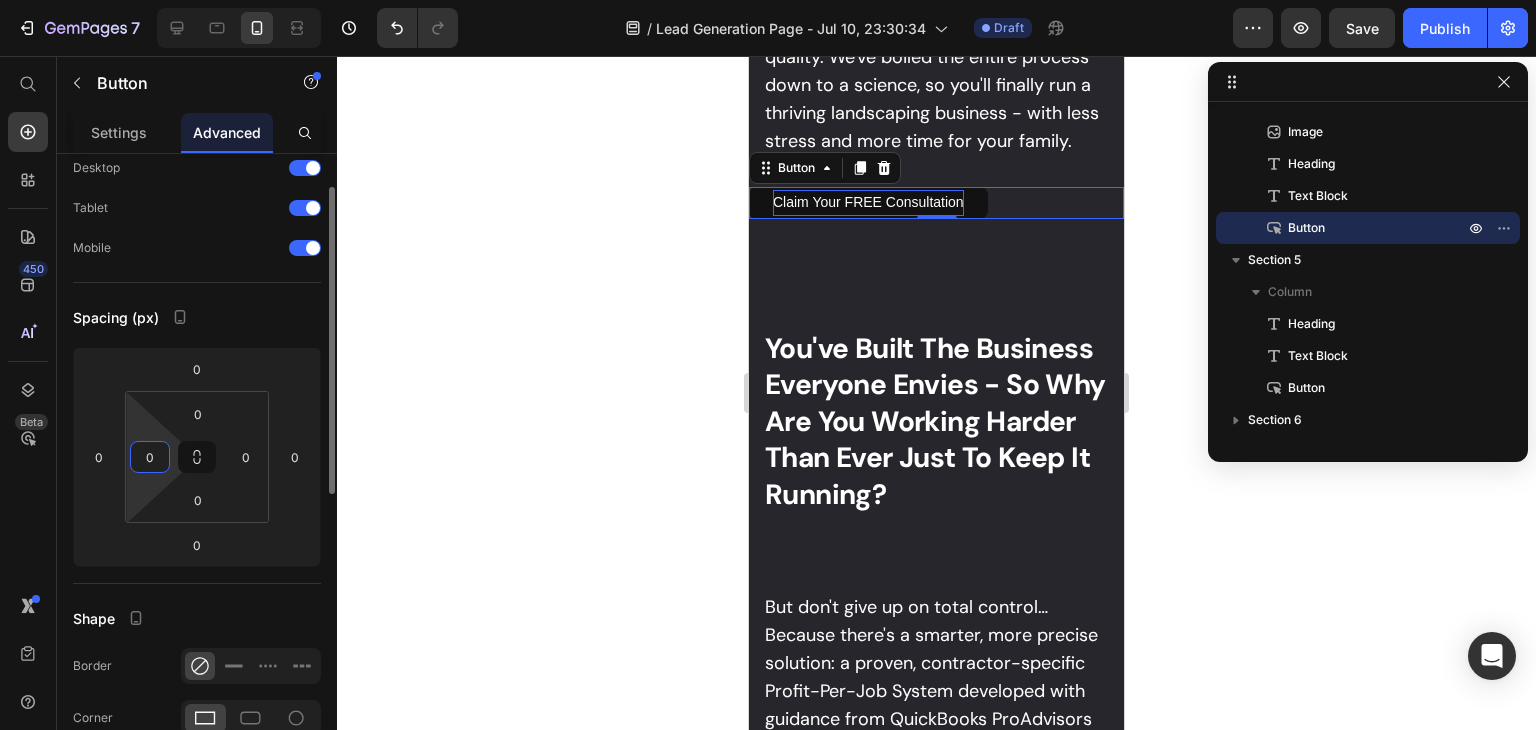 click on "0" at bounding box center (150, 457) 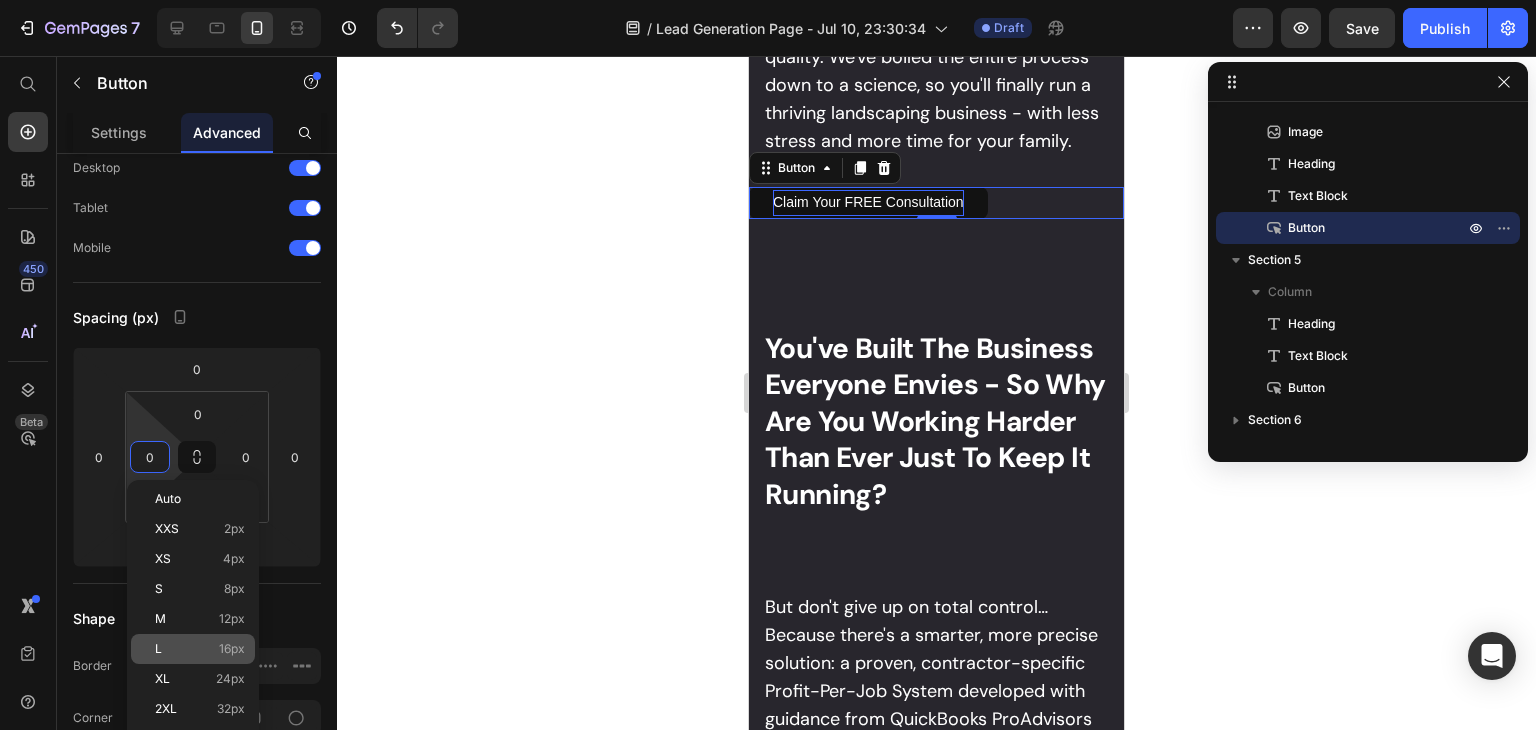 click on "L 16px" at bounding box center (200, 649) 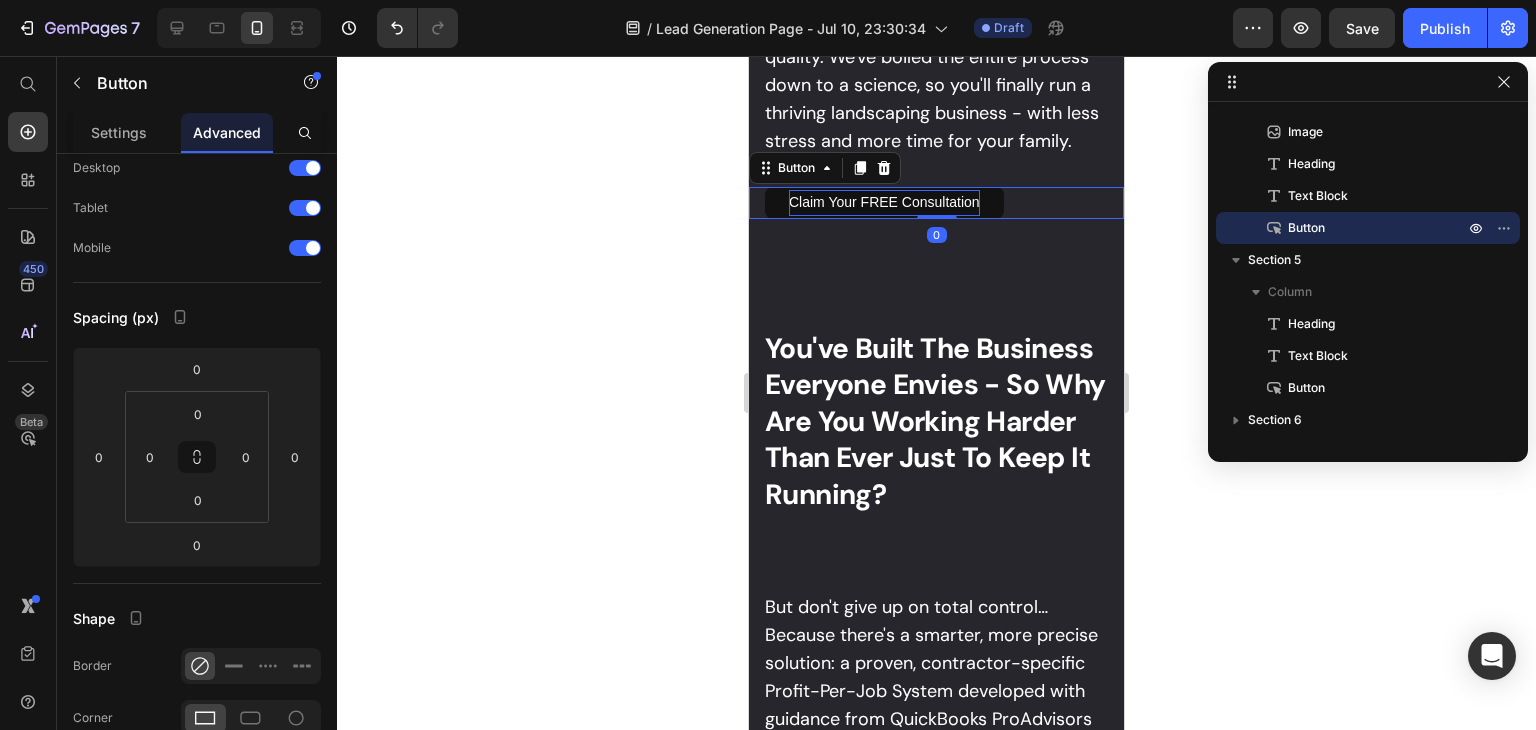 type on "16" 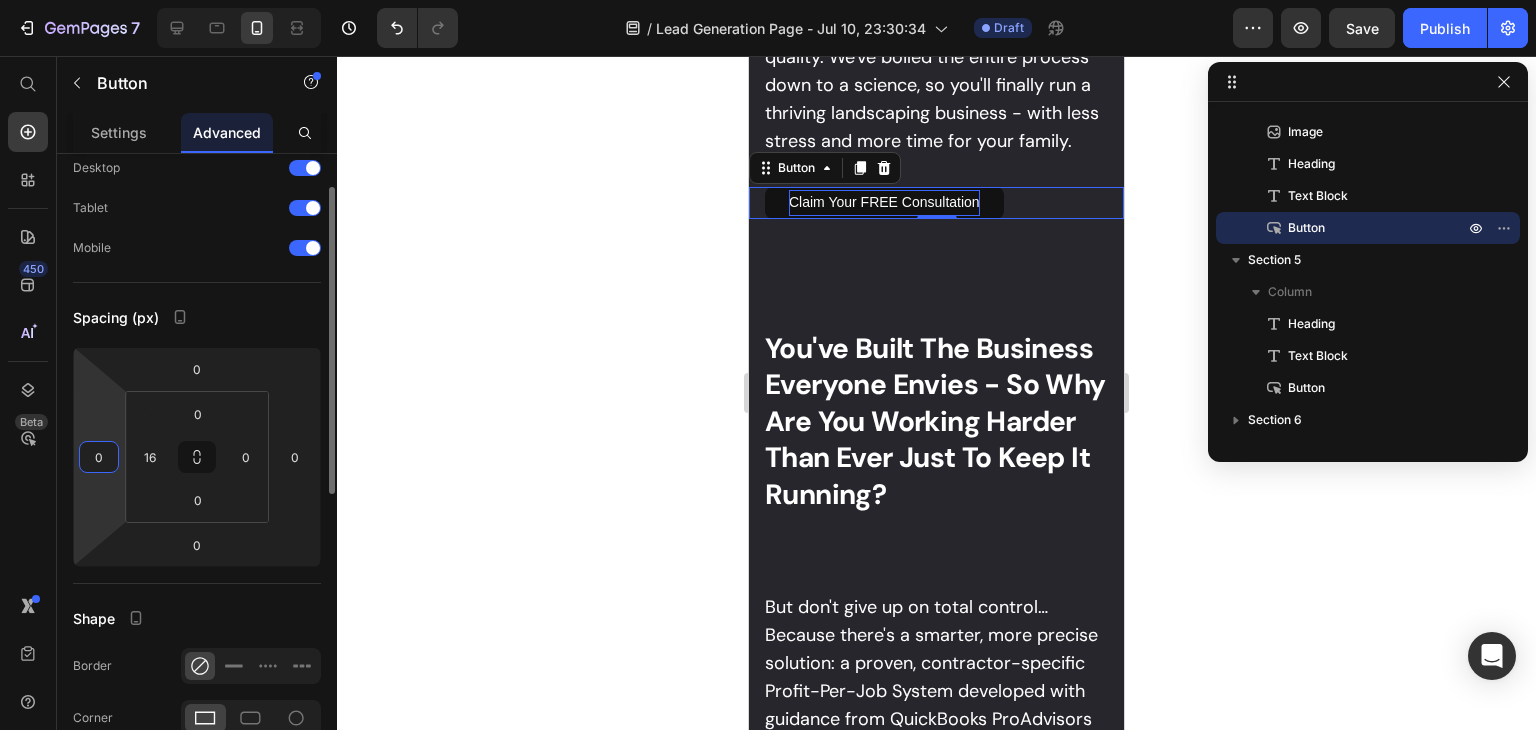 click on "0" at bounding box center (99, 457) 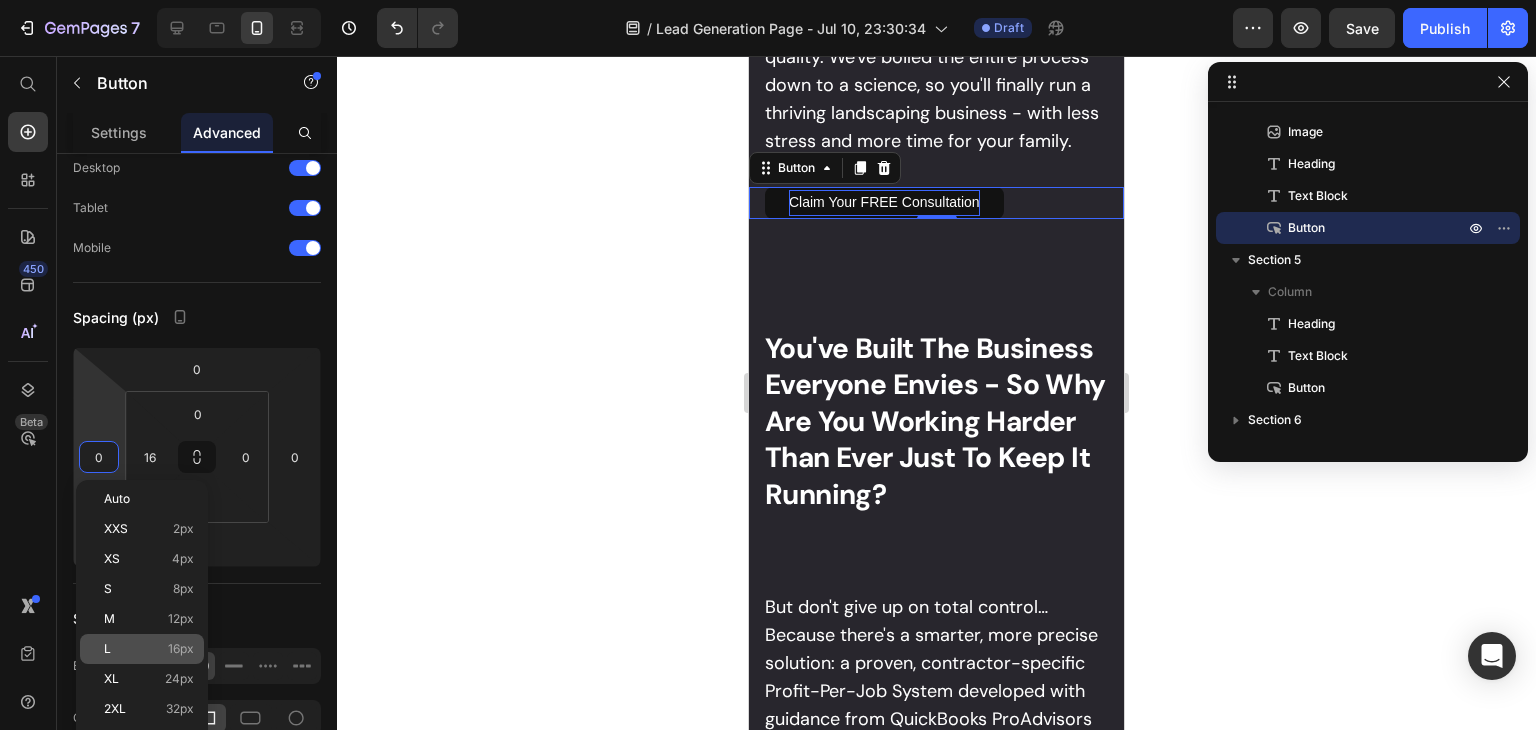 click on "L 16px" 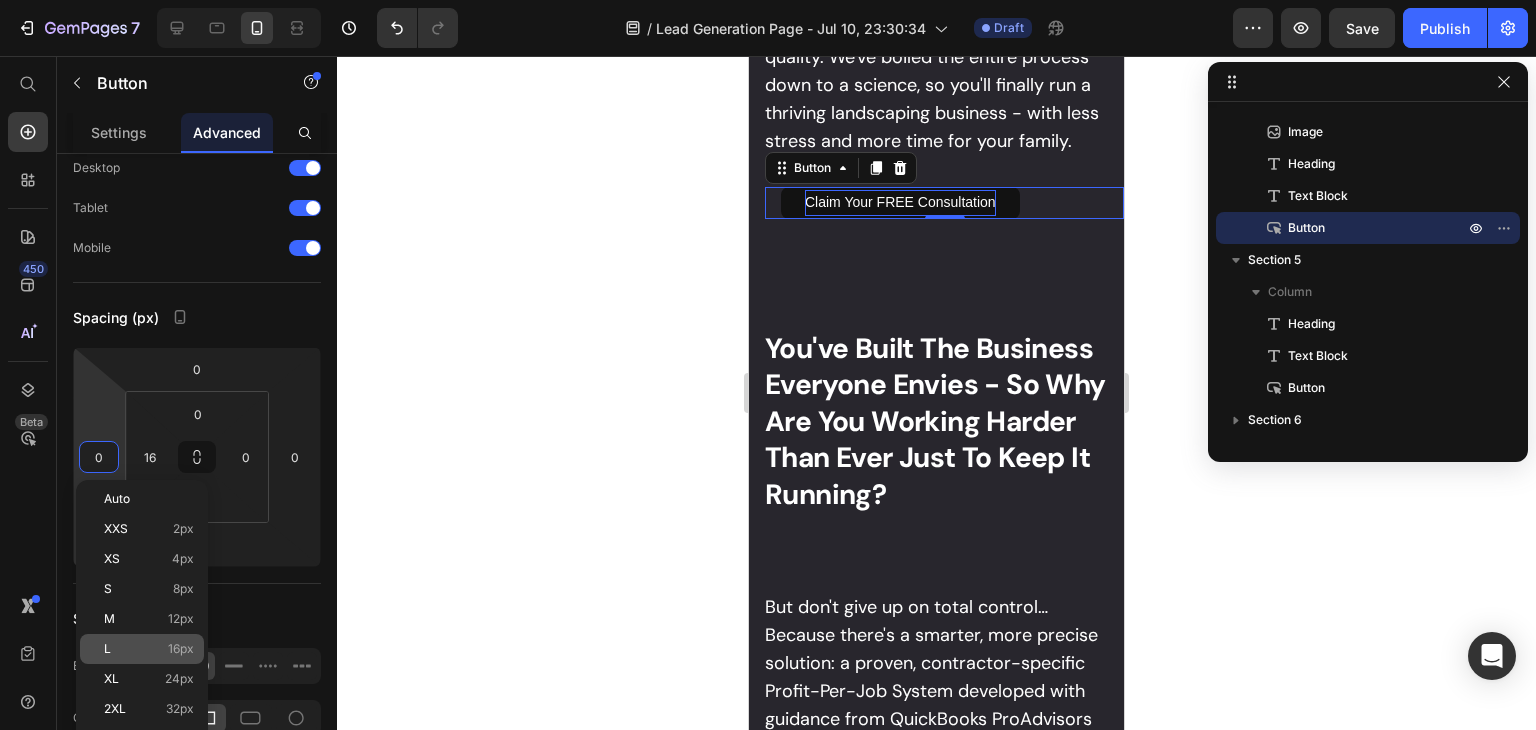 type on "16" 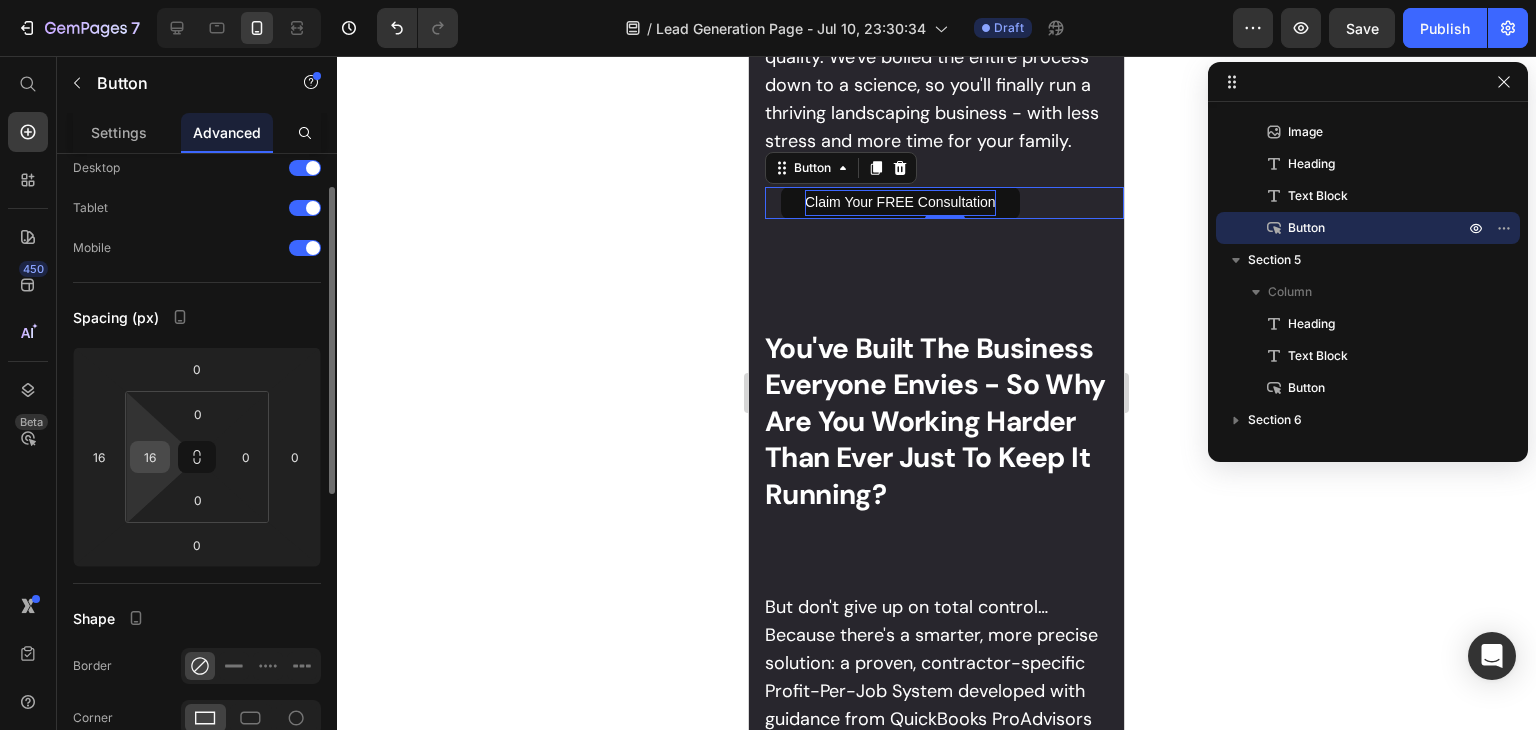 click on "16" at bounding box center (150, 457) 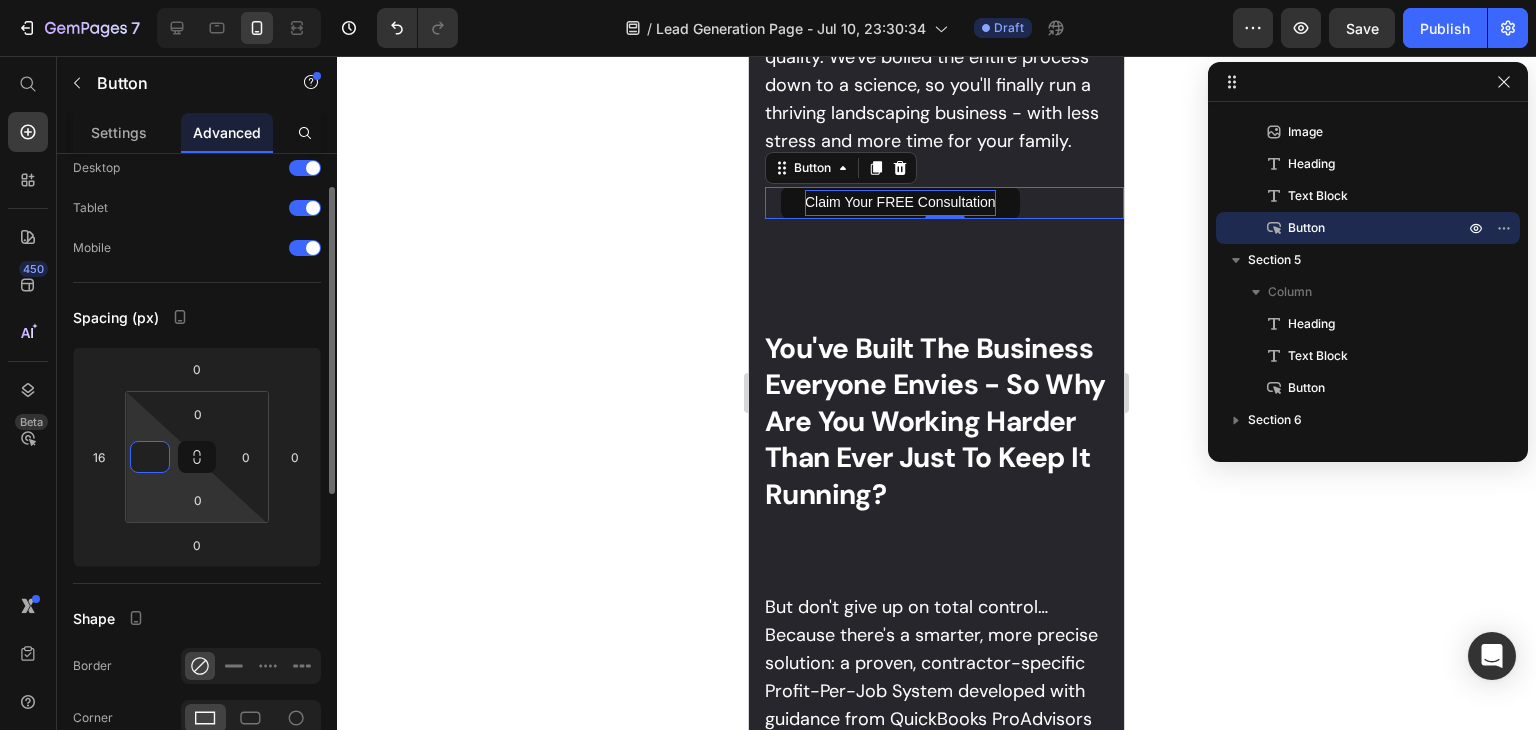 click on "7   /  Lead Generation Page - Jul 10, 23:30:34 Draft Preview  Save   Publish  450 Beta Start with Sections Elements Hero Section Product Detail Brands Trusted Badges Guarantee Product Breakdown How to use Testimonials Compare Bundle FAQs Social Proof Brand Story Product List Collection Blog List Contact Sticky Add to Cart Custom Footer Browse Library 450 Layout
Row
Row
Row
Row Text
Heading
Text Block Button
Button
Button
Sticky Back to top Media
Image" at bounding box center (768, 0) 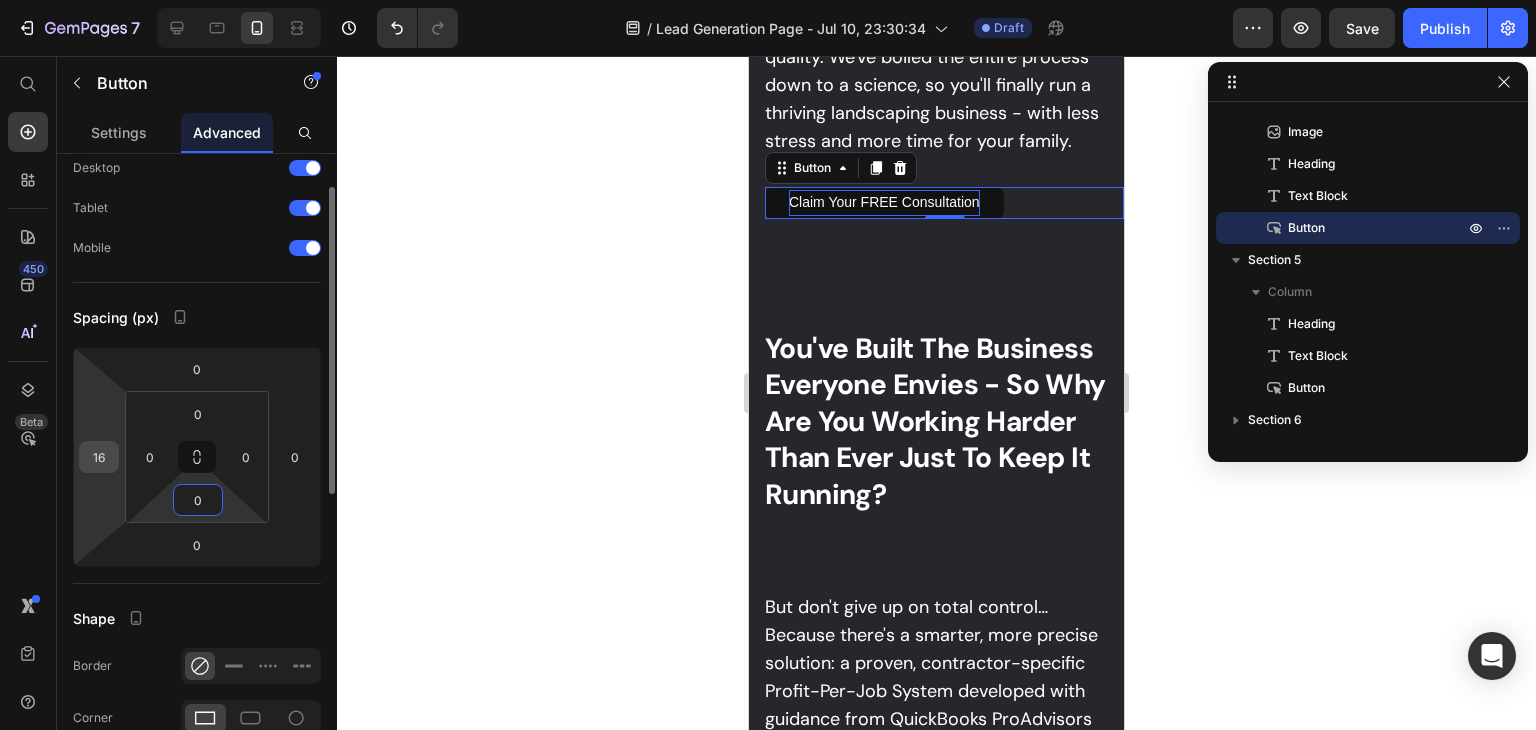 click on "16" at bounding box center [99, 457] 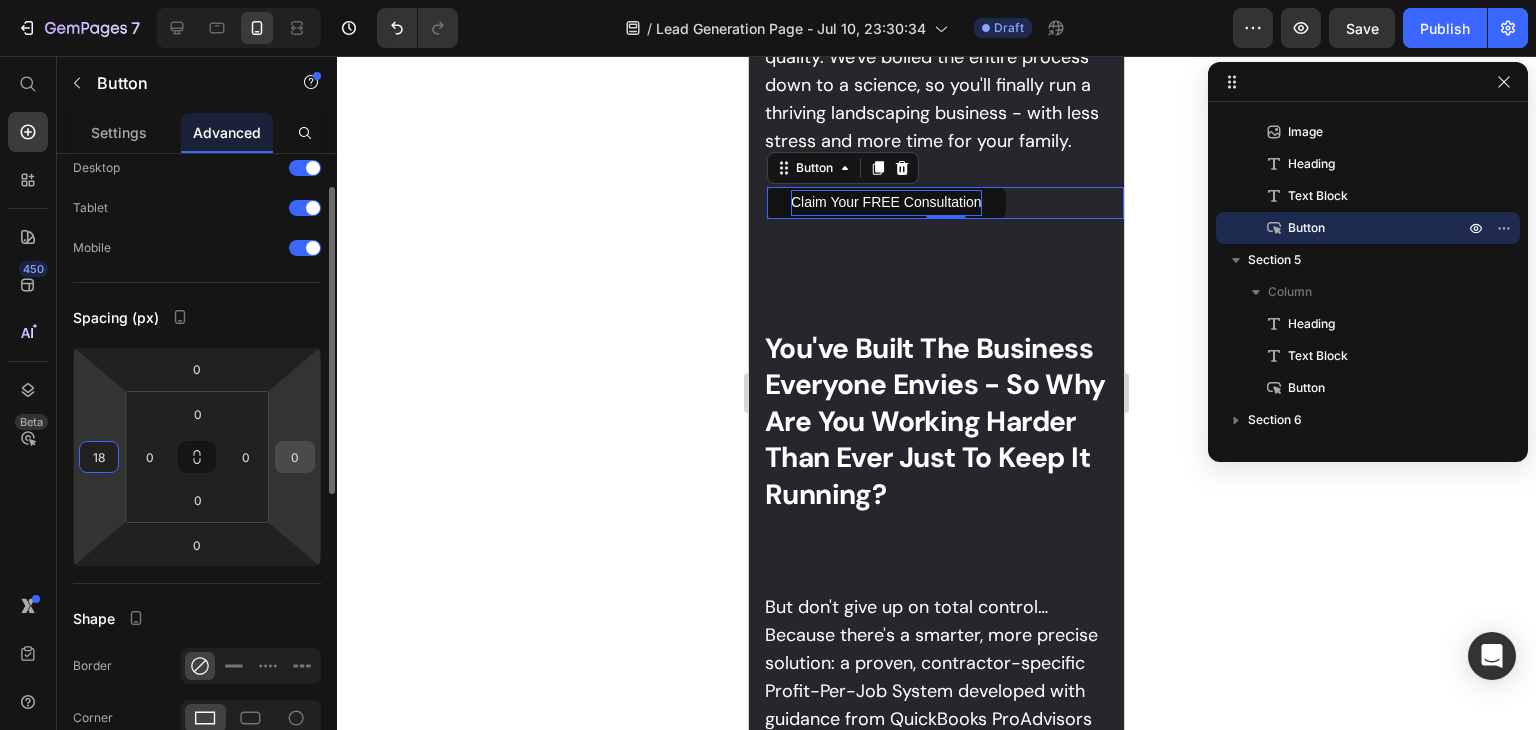 type on "18" 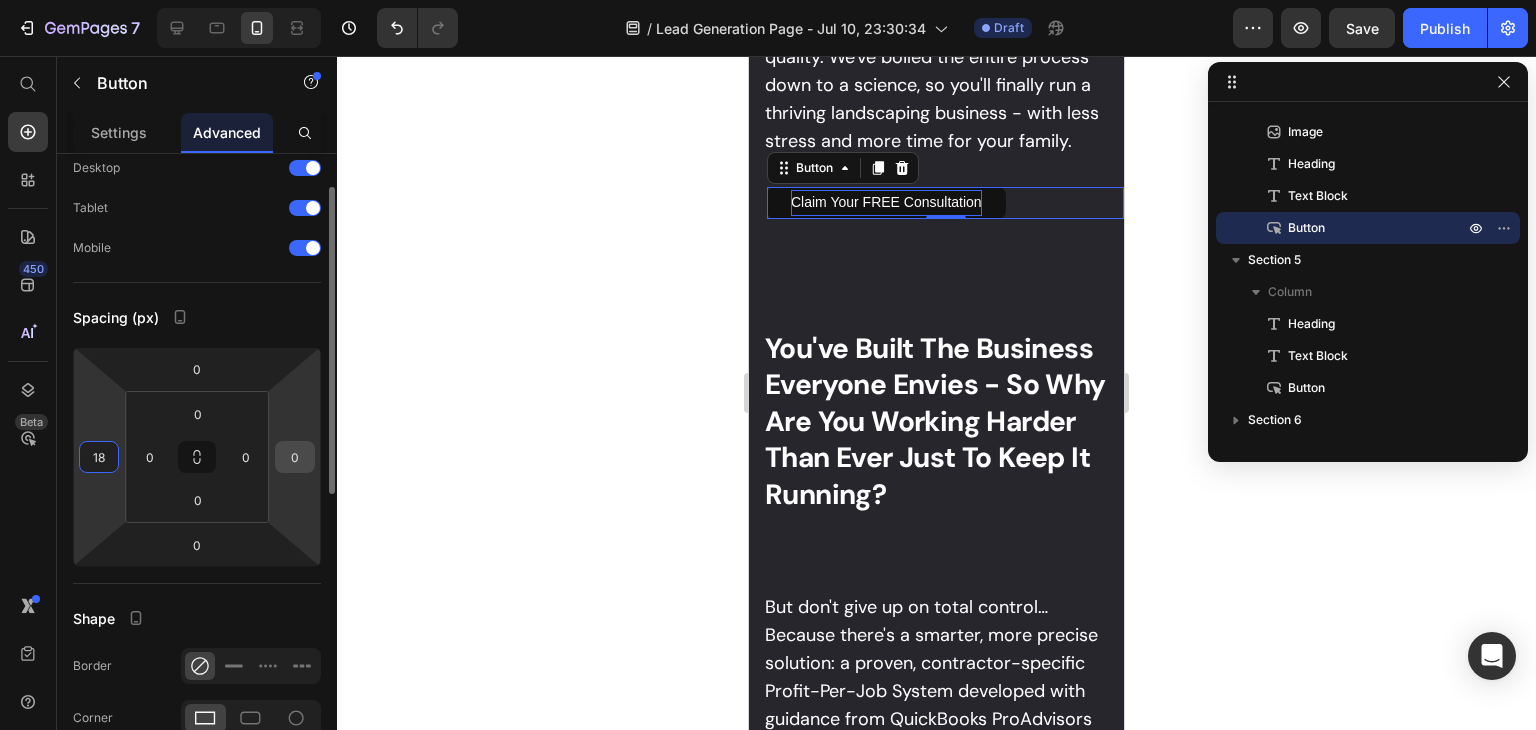 click on "0" at bounding box center (295, 457) 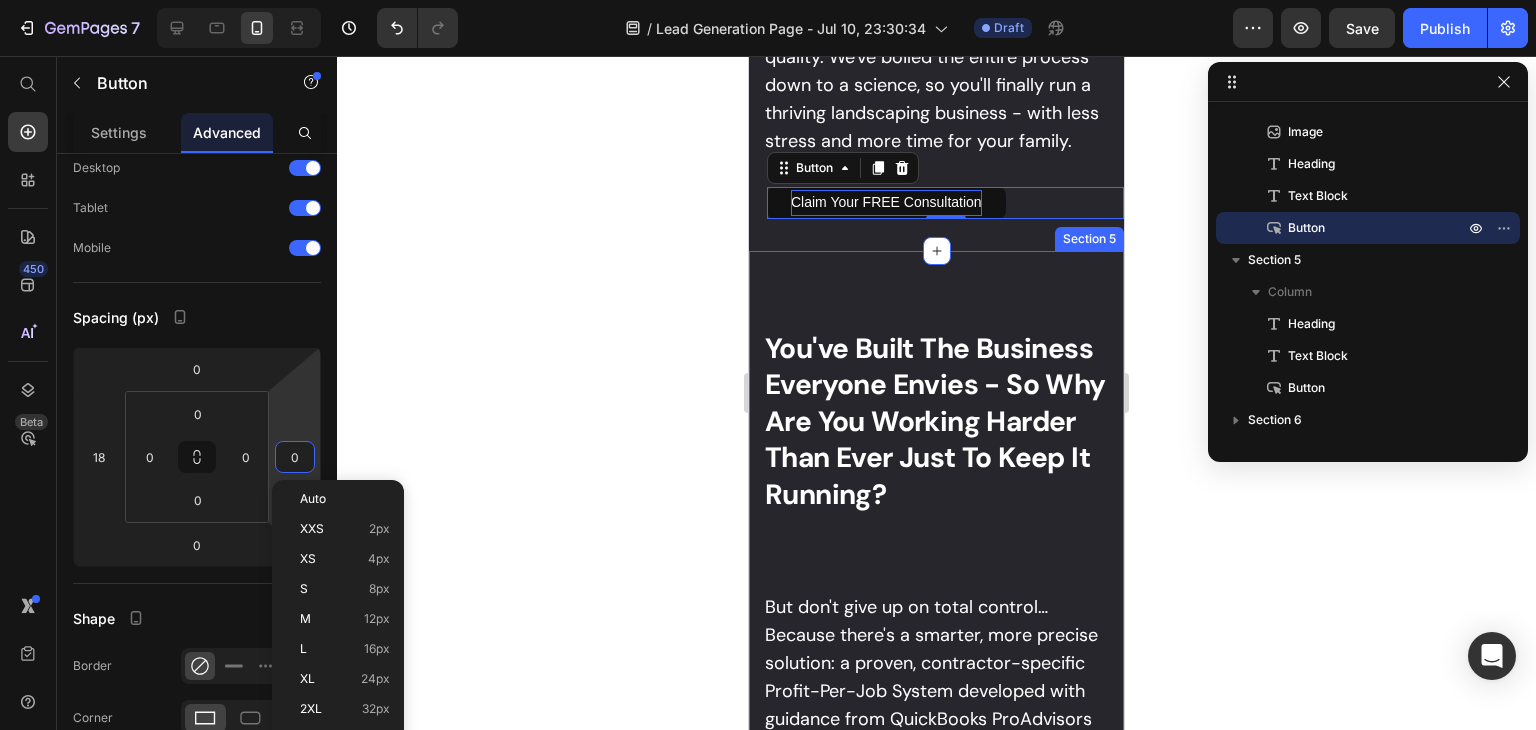 click on "⁠⁠⁠⁠⁠⁠⁠ You've Built The Business Everyone Envies - So Why Are You Working Harder Than Ever Just To Keep It Running?" at bounding box center (936, 422) 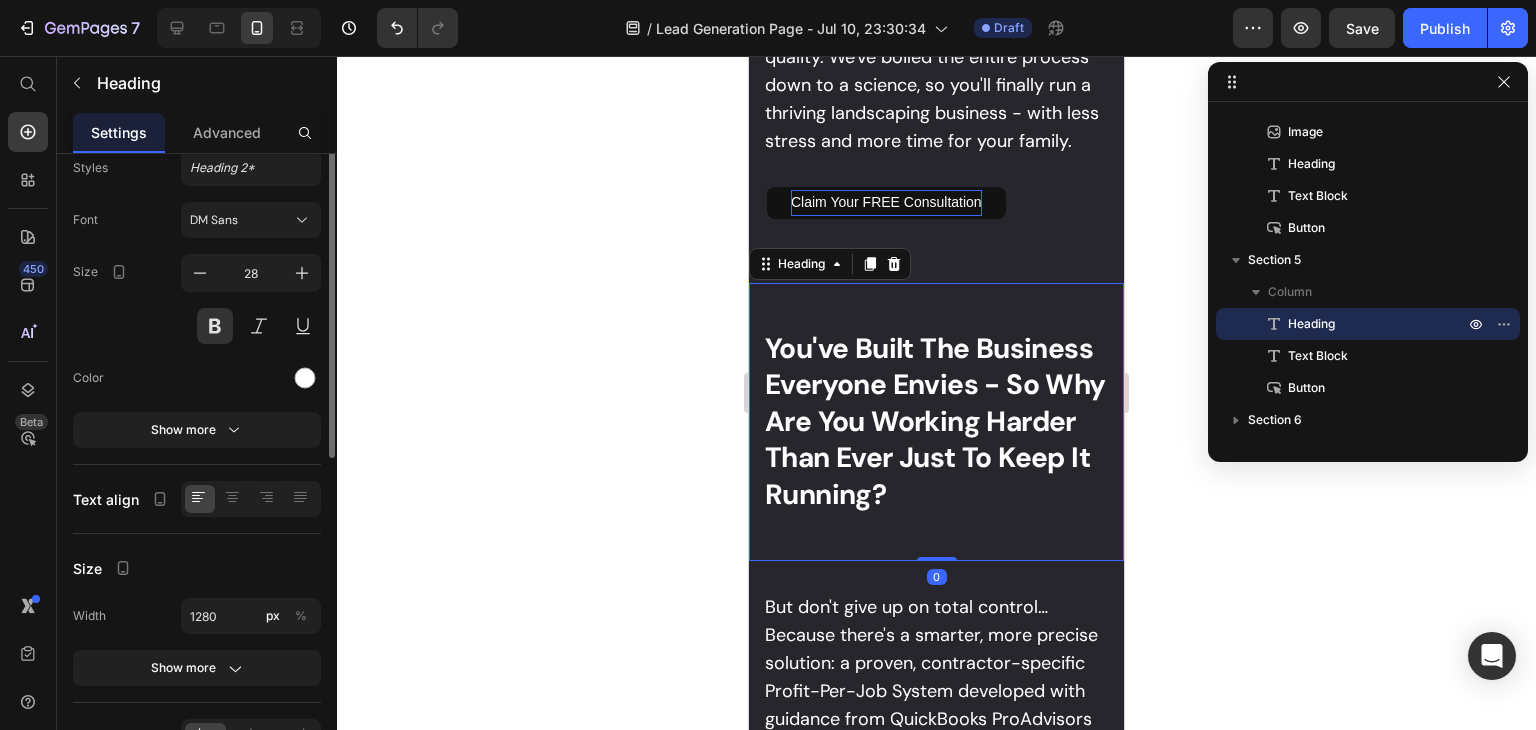 scroll, scrollTop: 0, scrollLeft: 0, axis: both 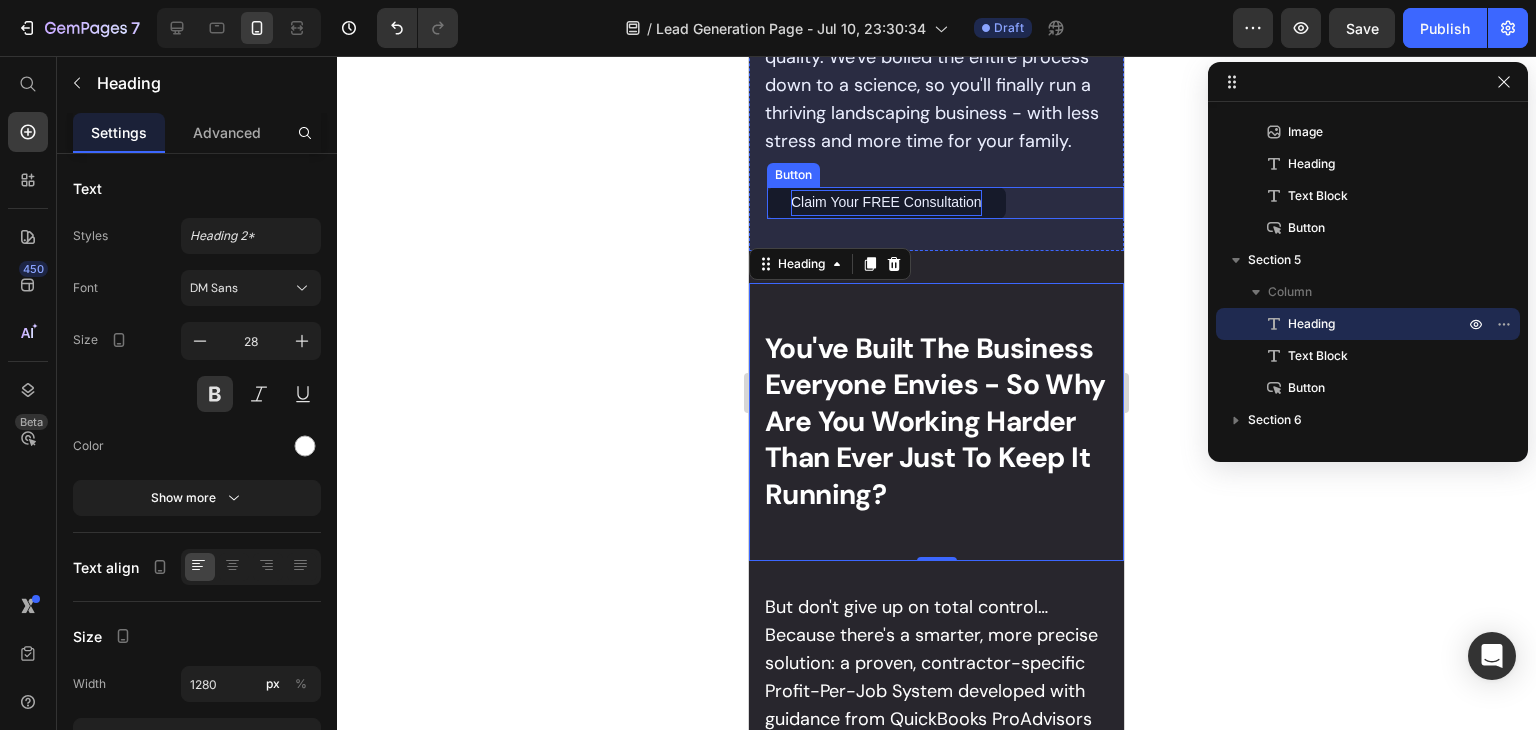 click on "Claim Your FREE Consultation" at bounding box center [886, 202] 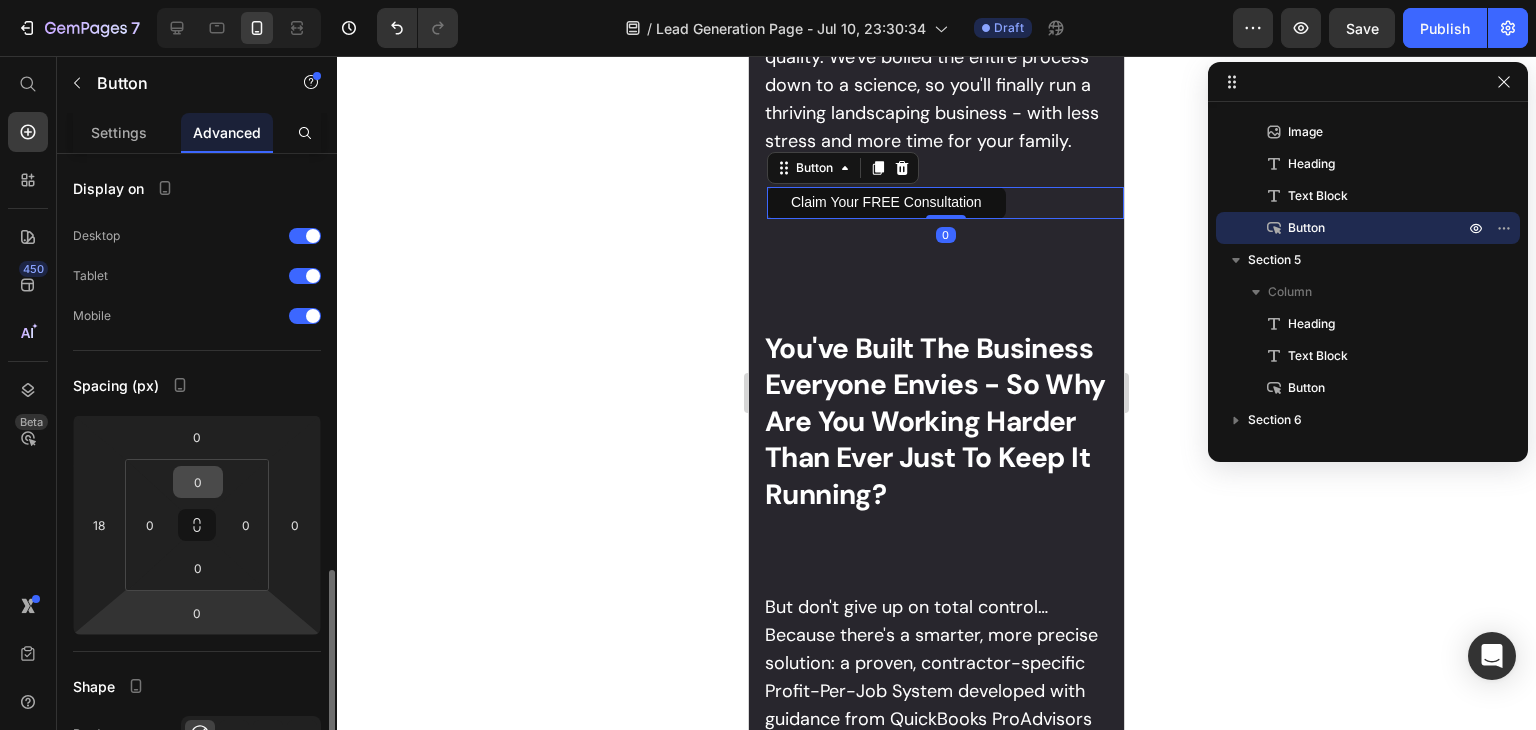 scroll, scrollTop: 302, scrollLeft: 0, axis: vertical 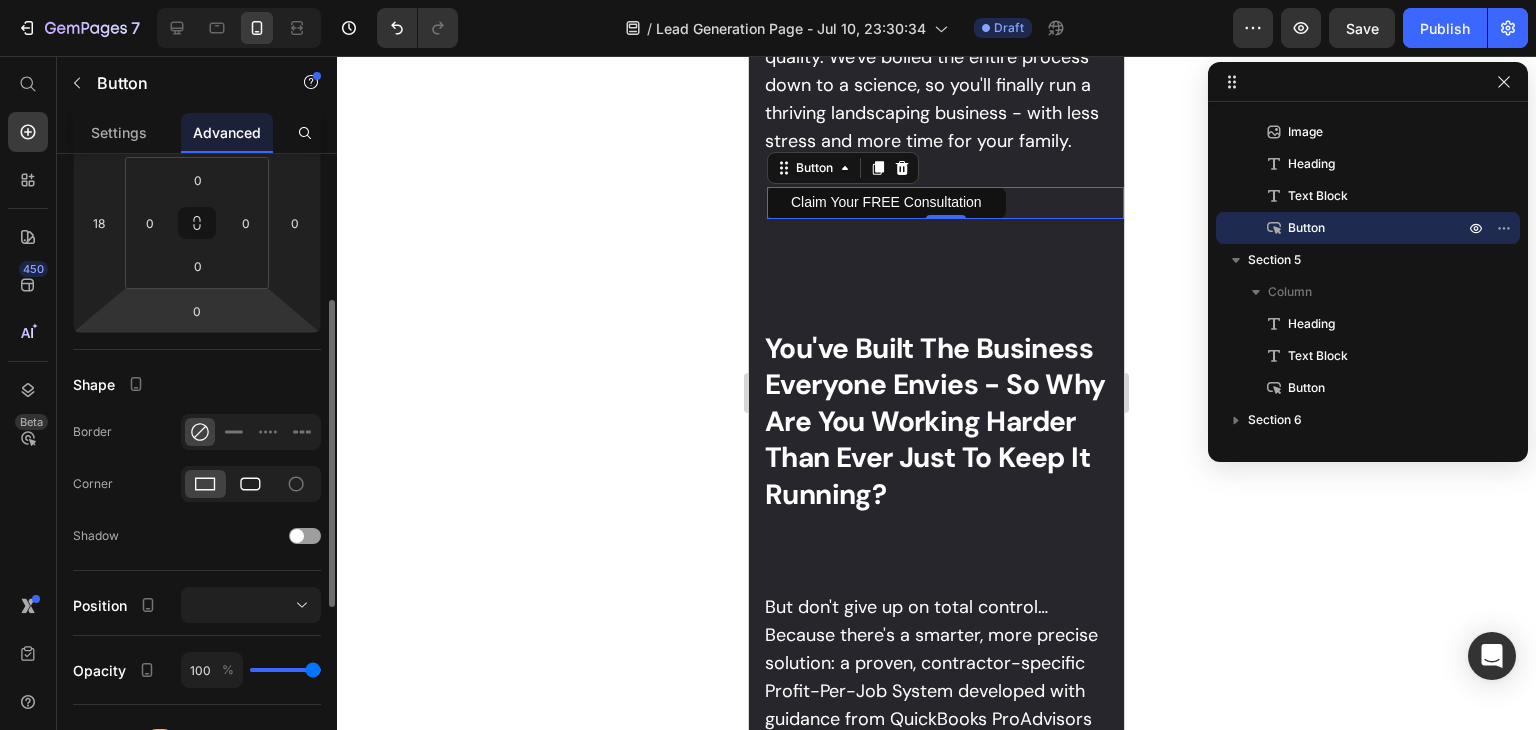 click 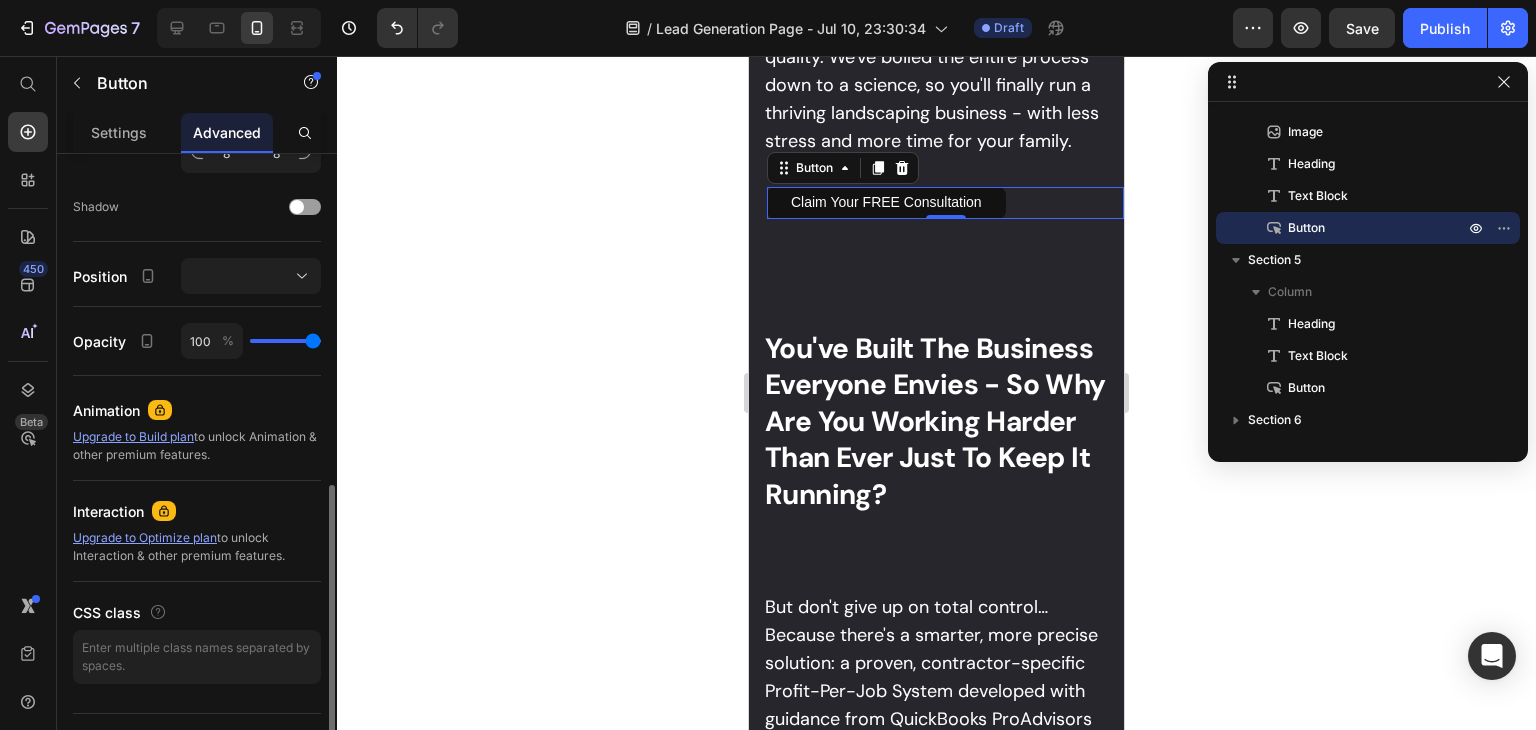 scroll, scrollTop: 736, scrollLeft: 0, axis: vertical 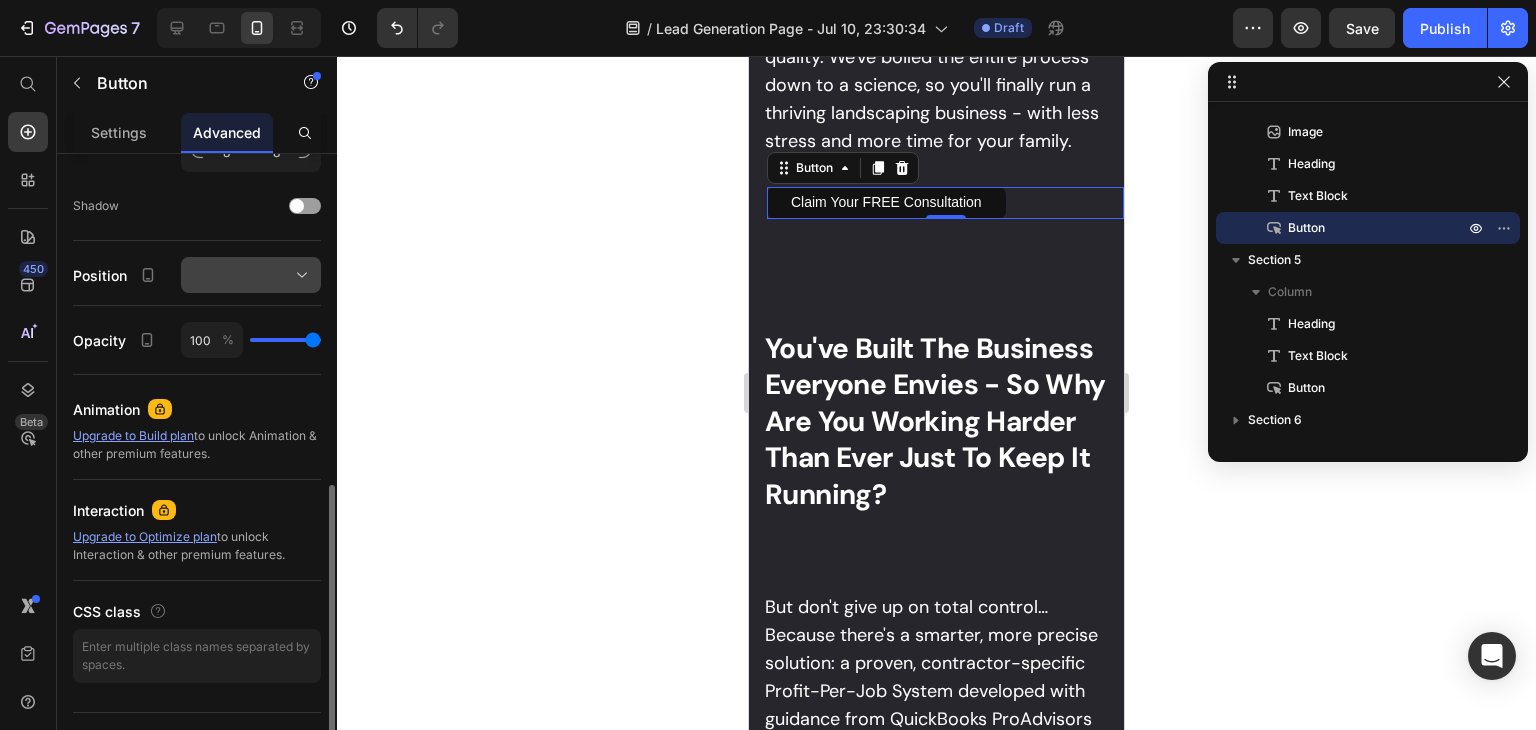 click 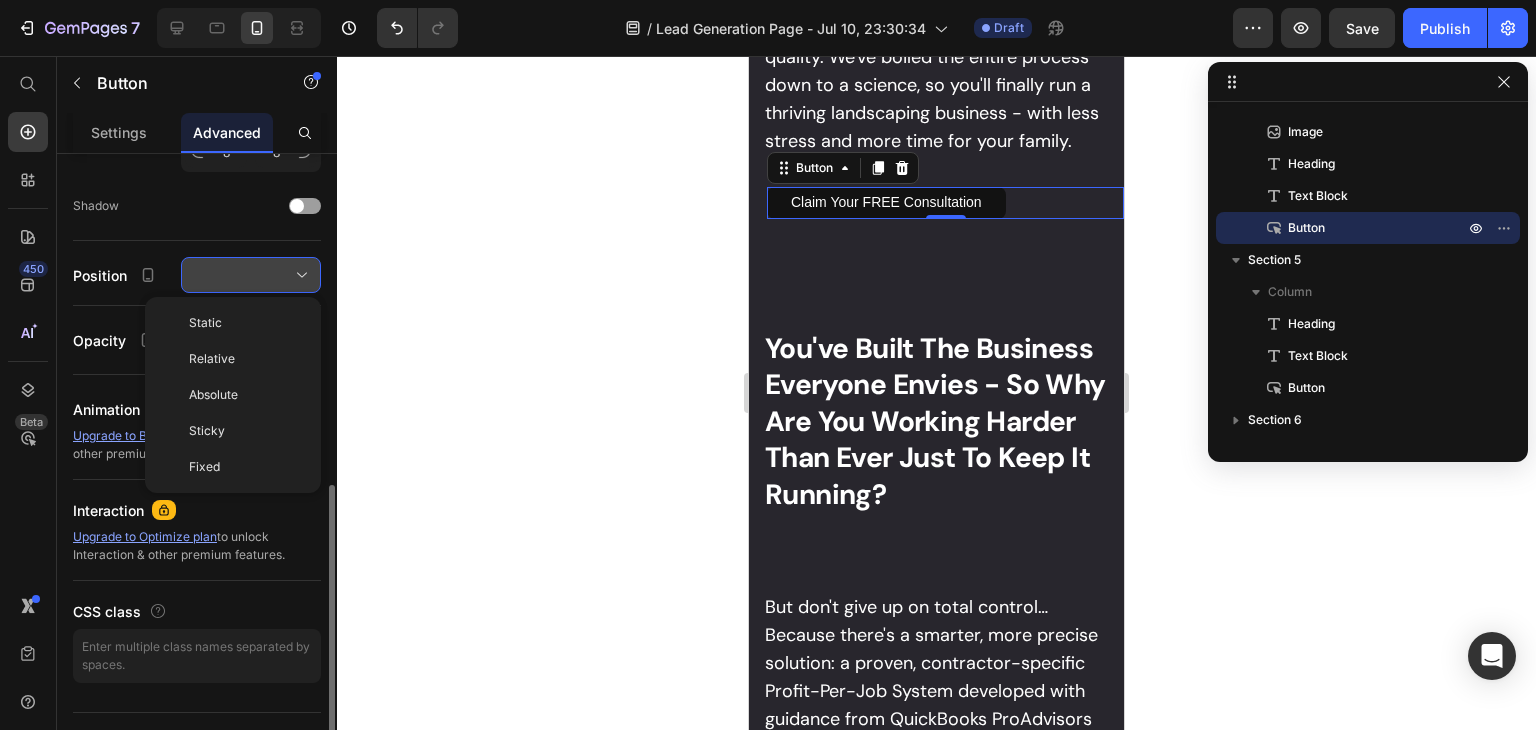 click 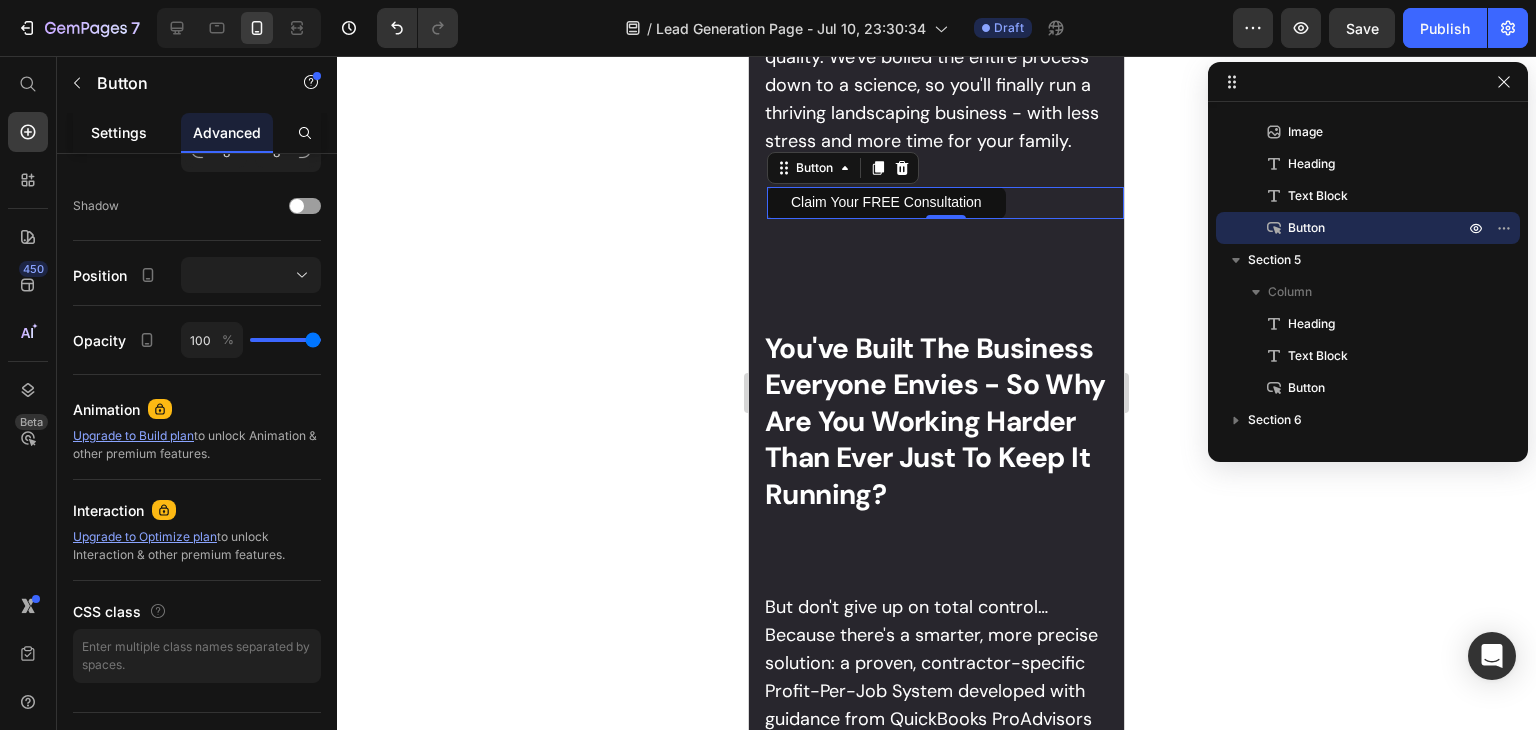 click on "Settings" at bounding box center [119, 132] 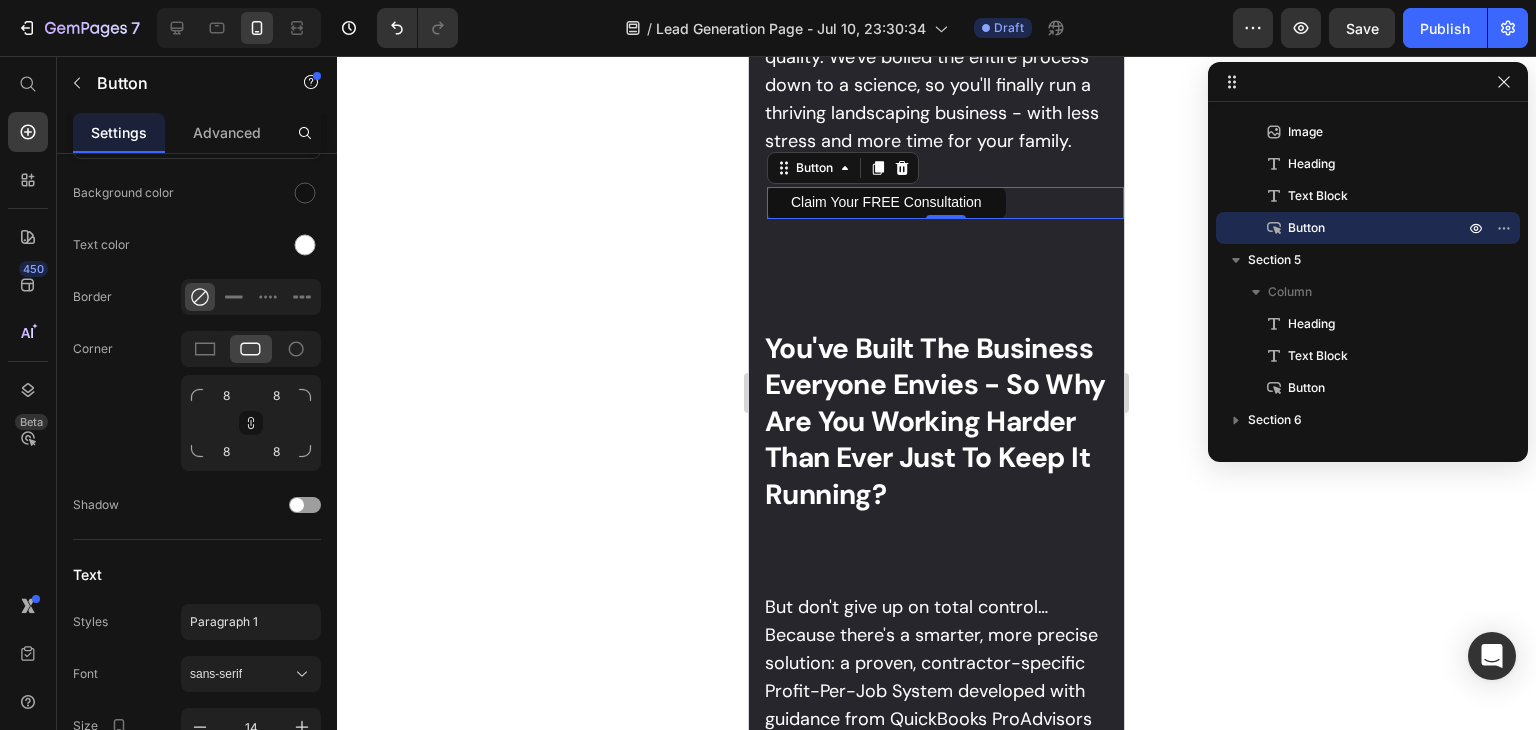 scroll, scrollTop: 0, scrollLeft: 0, axis: both 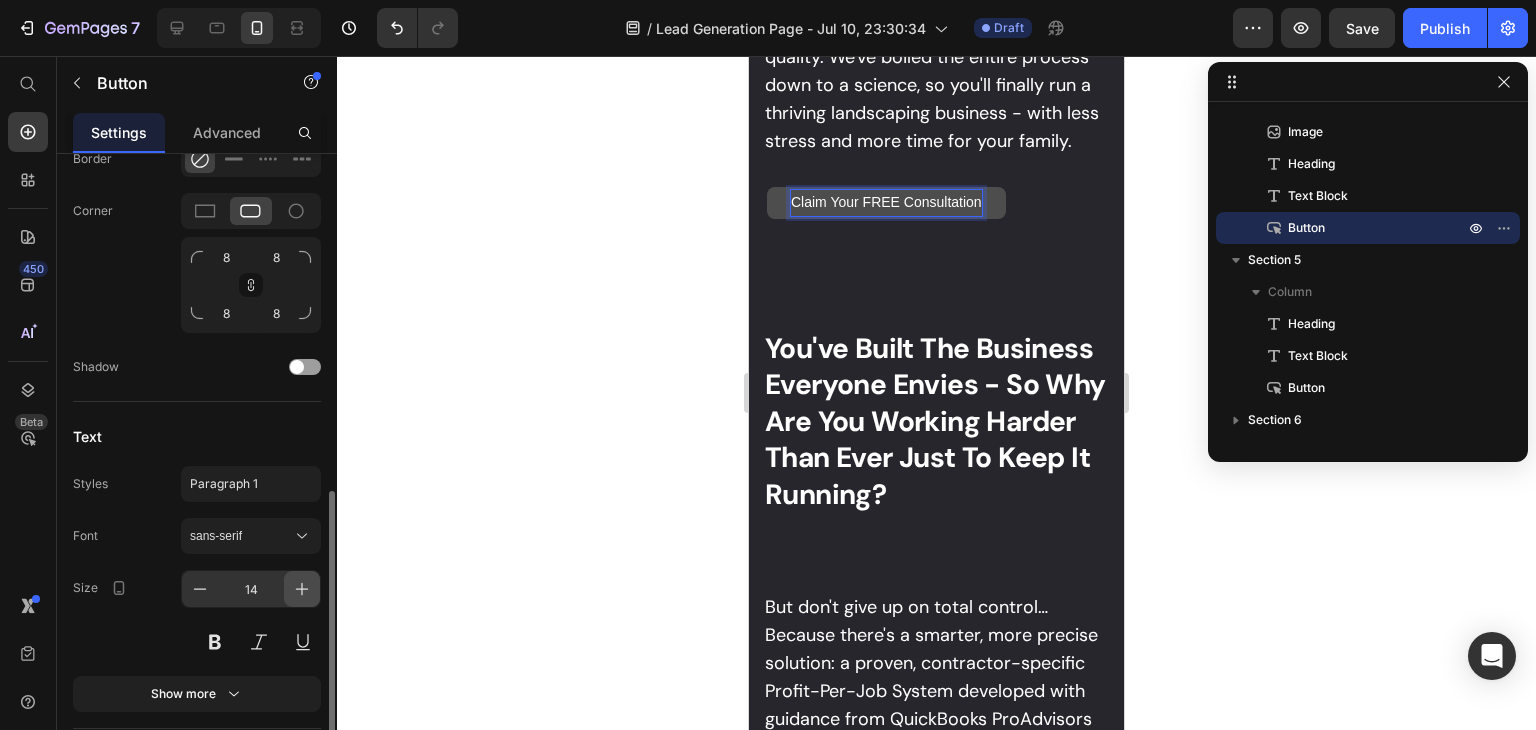 click 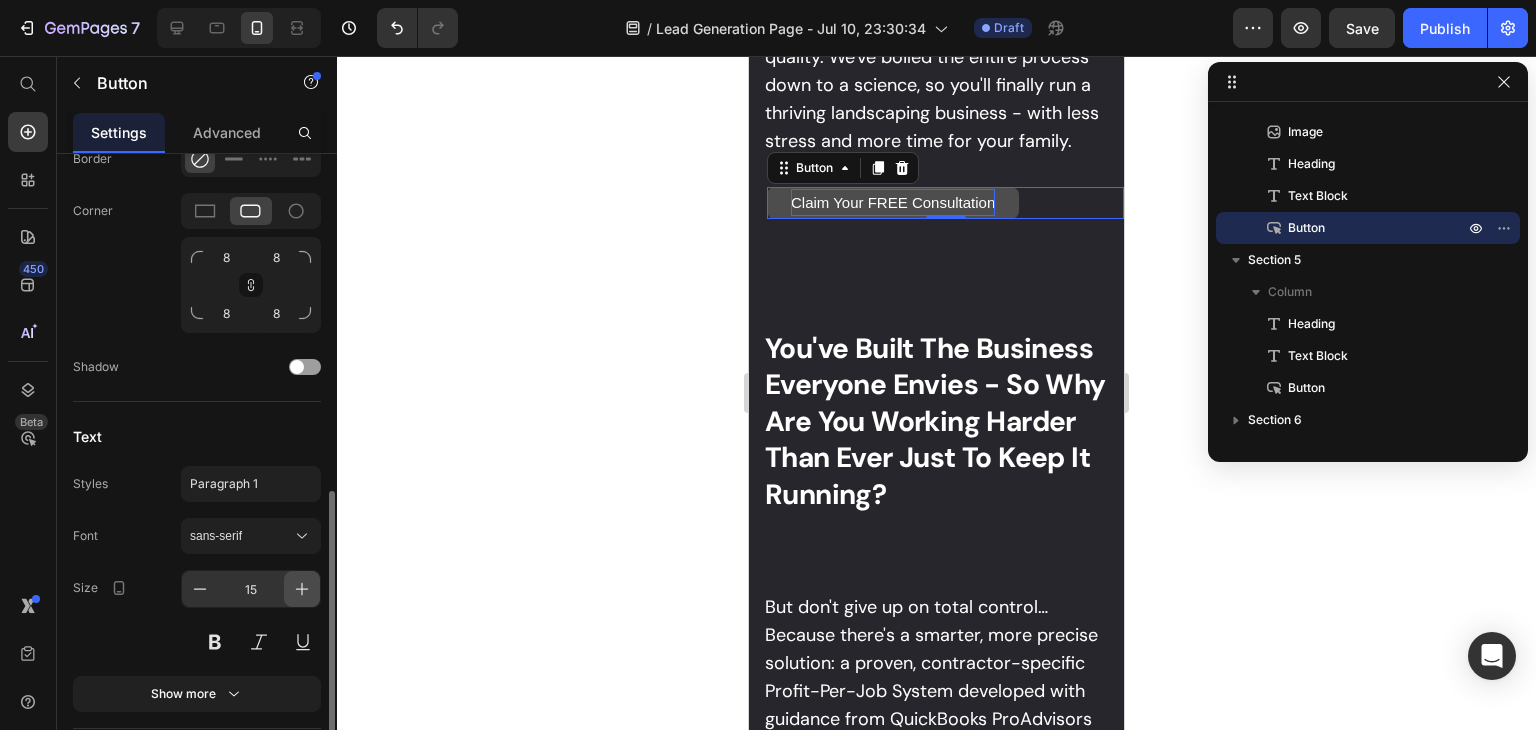 click 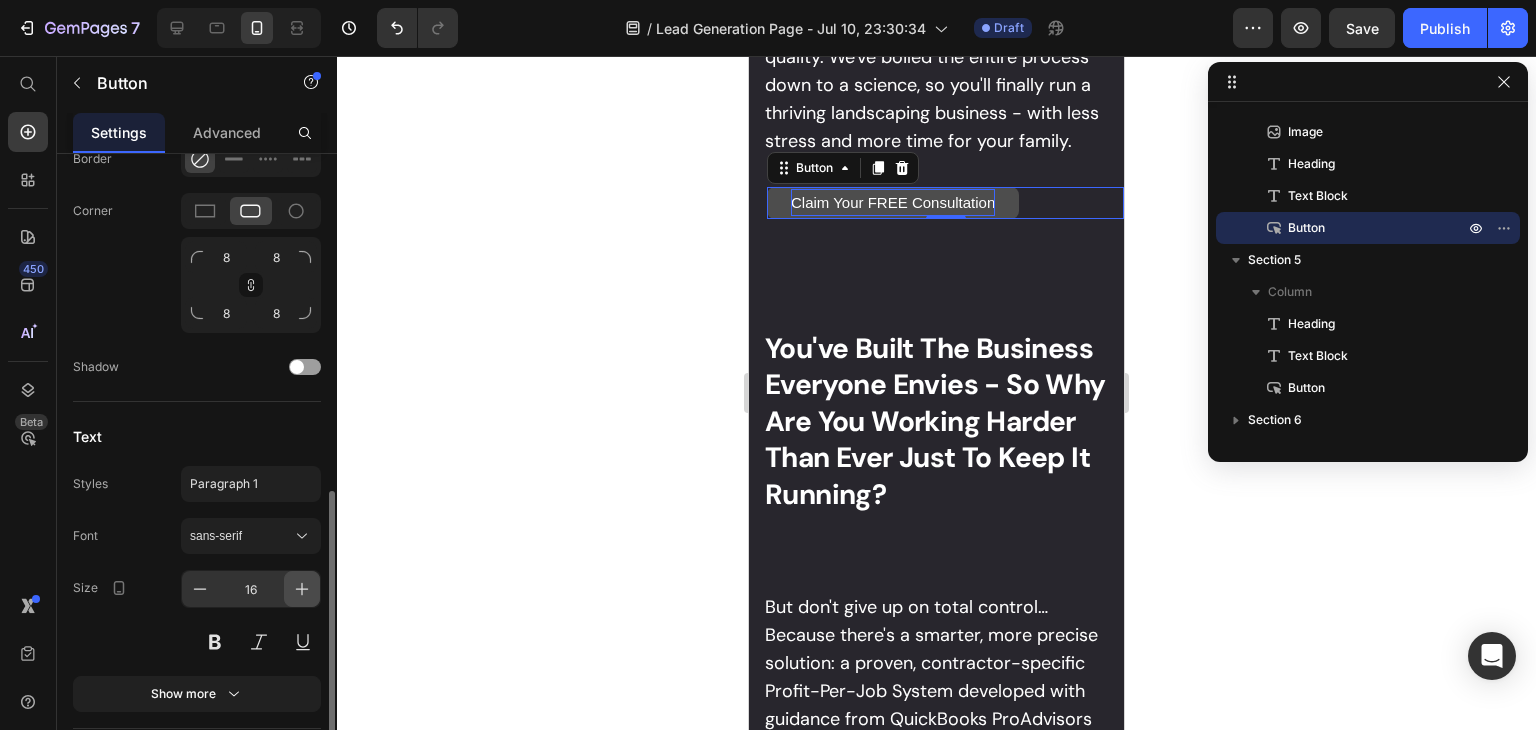 click 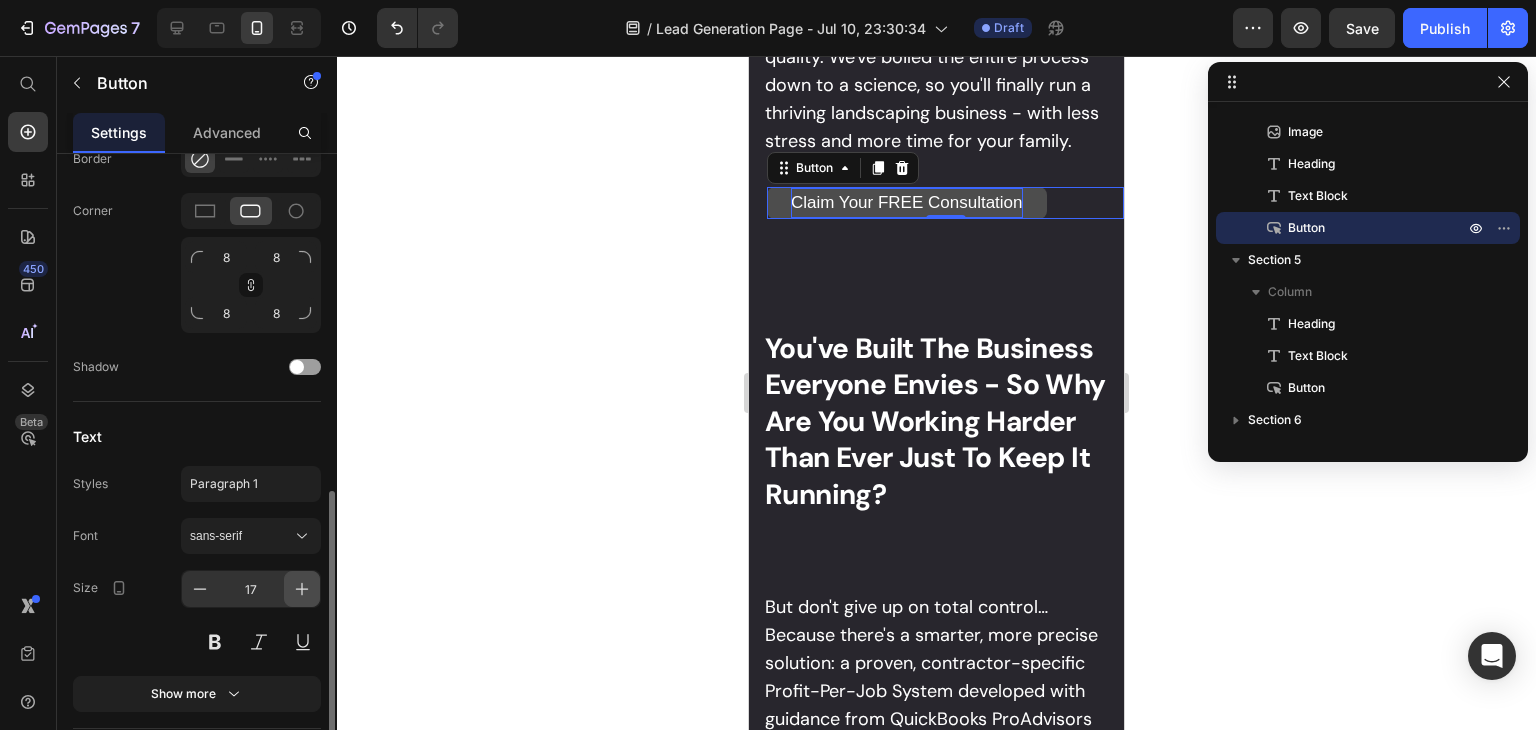 click 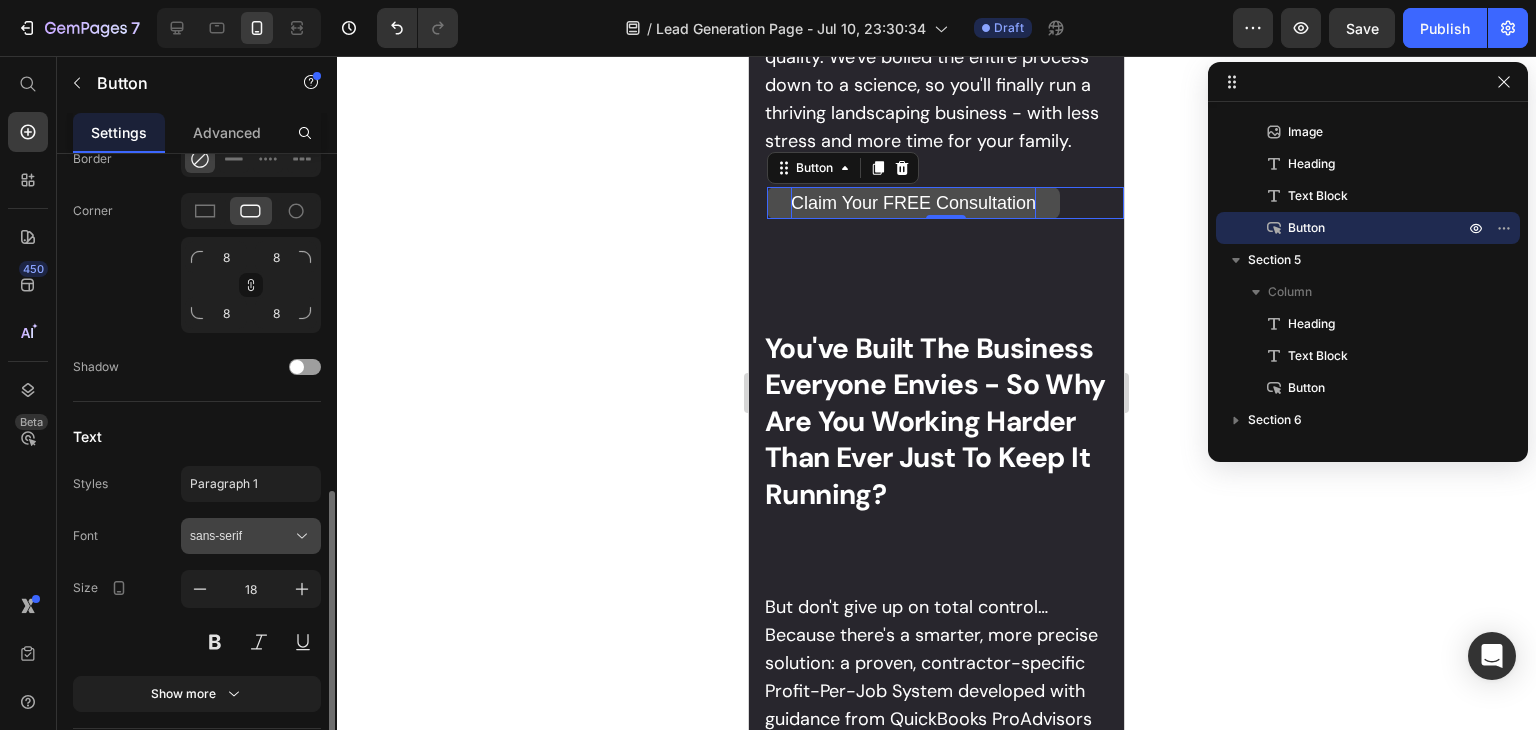 click 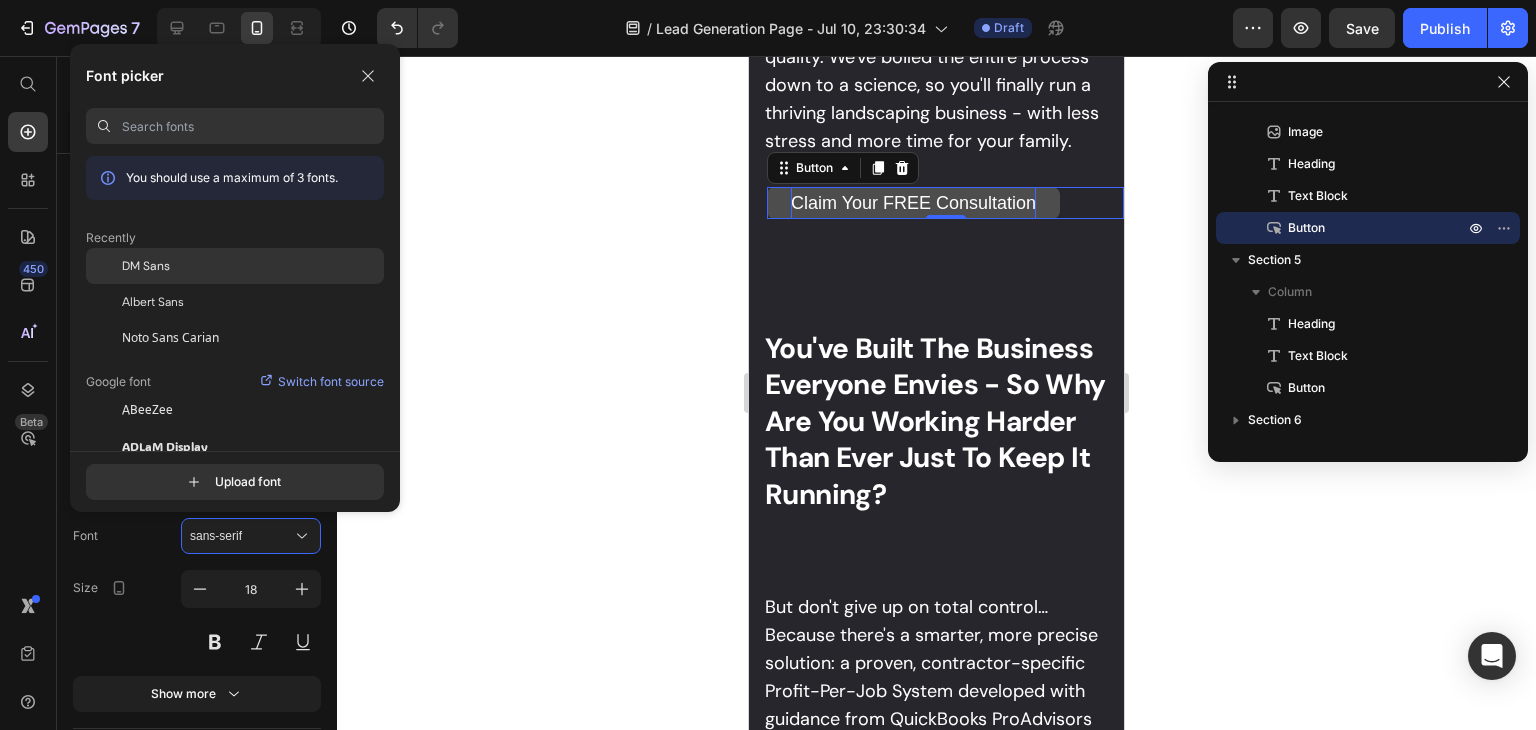 click on "DM Sans" 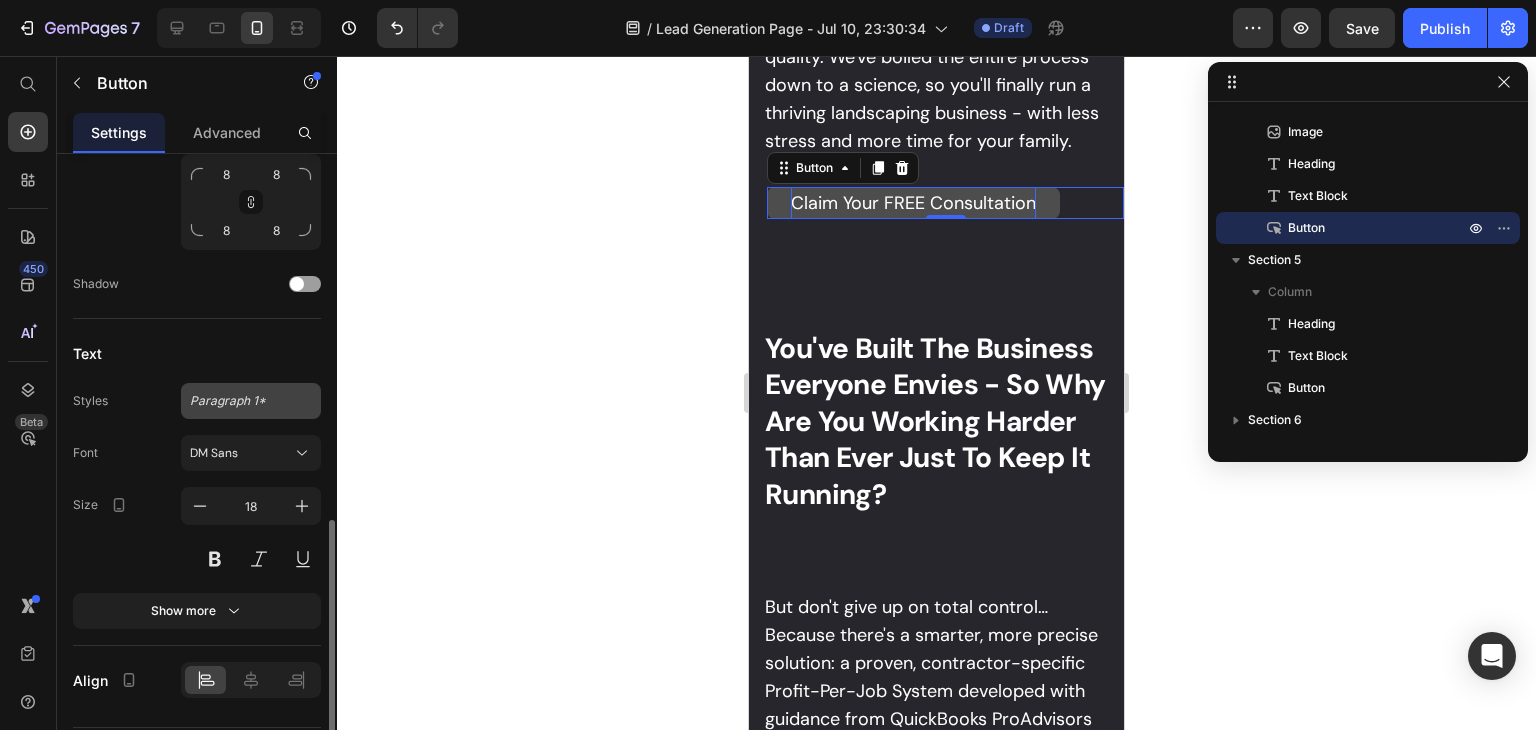 scroll, scrollTop: 955, scrollLeft: 0, axis: vertical 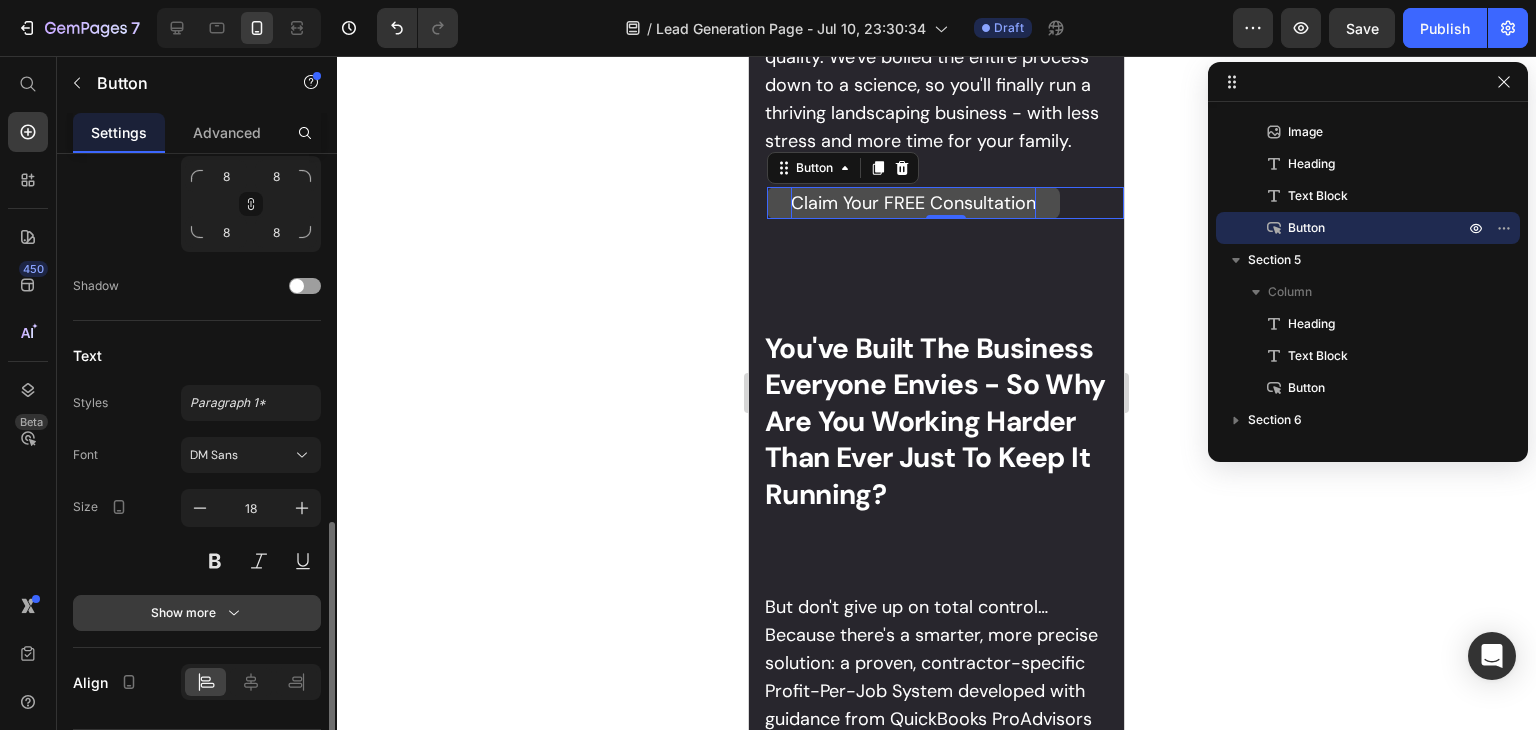 click on "Show more" at bounding box center (197, 613) 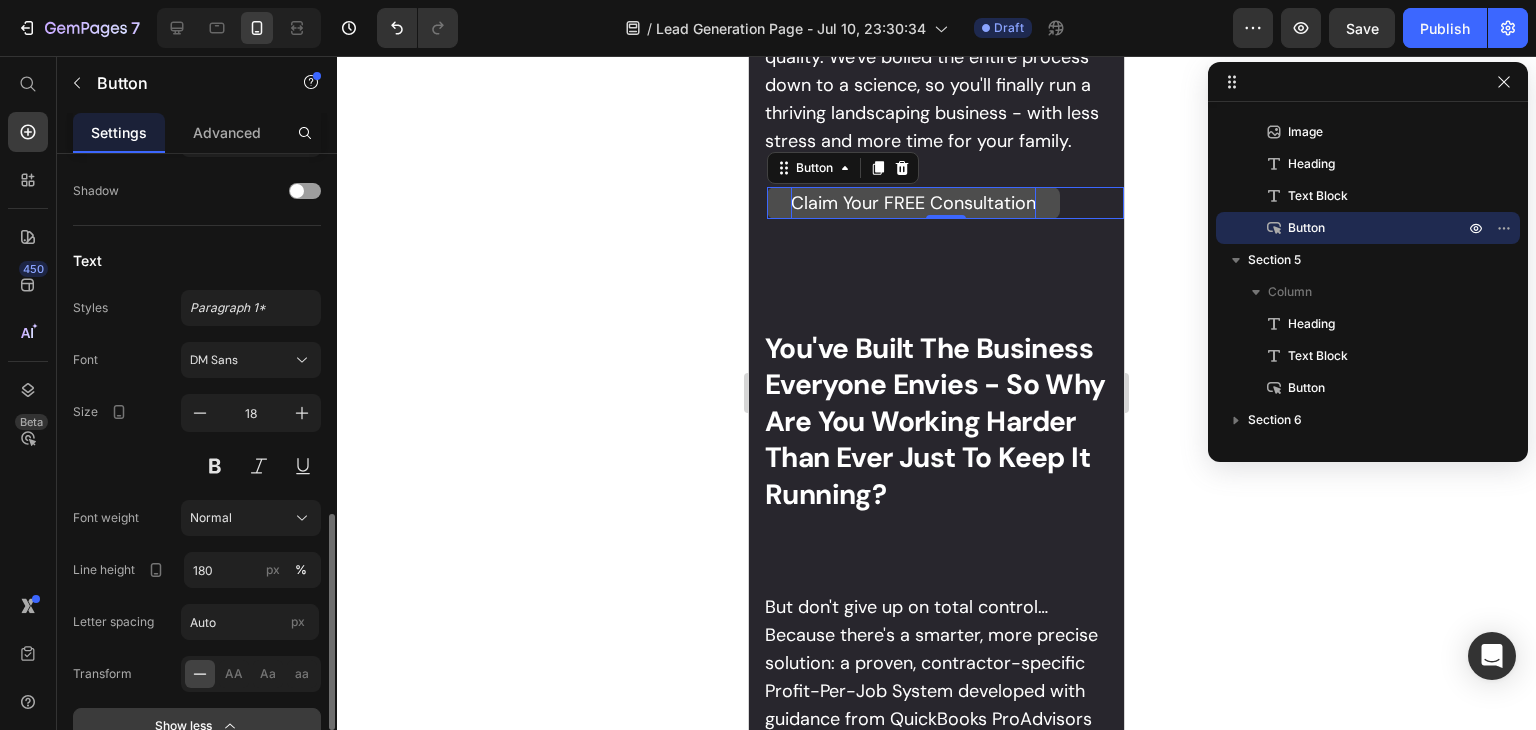 scroll, scrollTop: 1051, scrollLeft: 0, axis: vertical 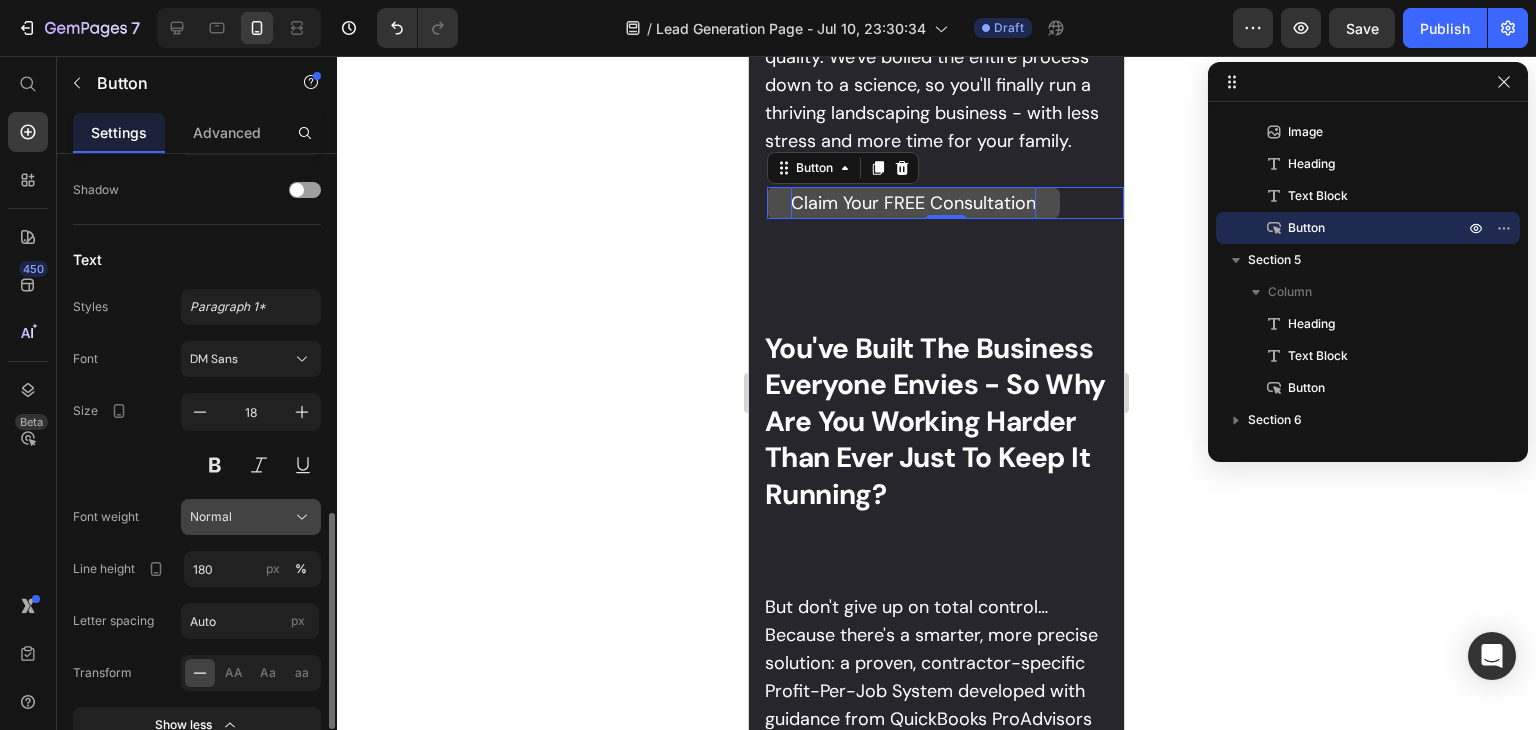 click on "Normal" 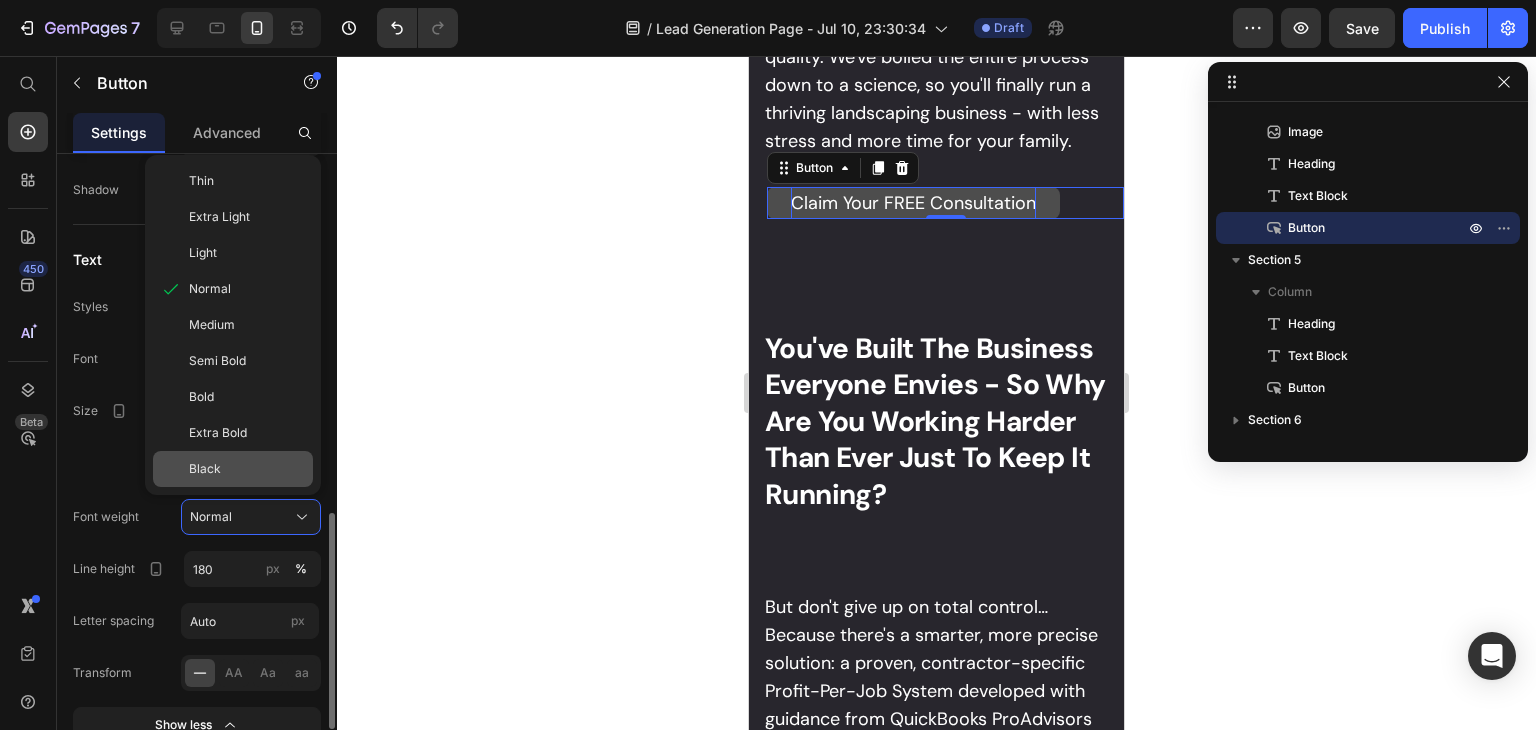 click on "Black" at bounding box center [247, 469] 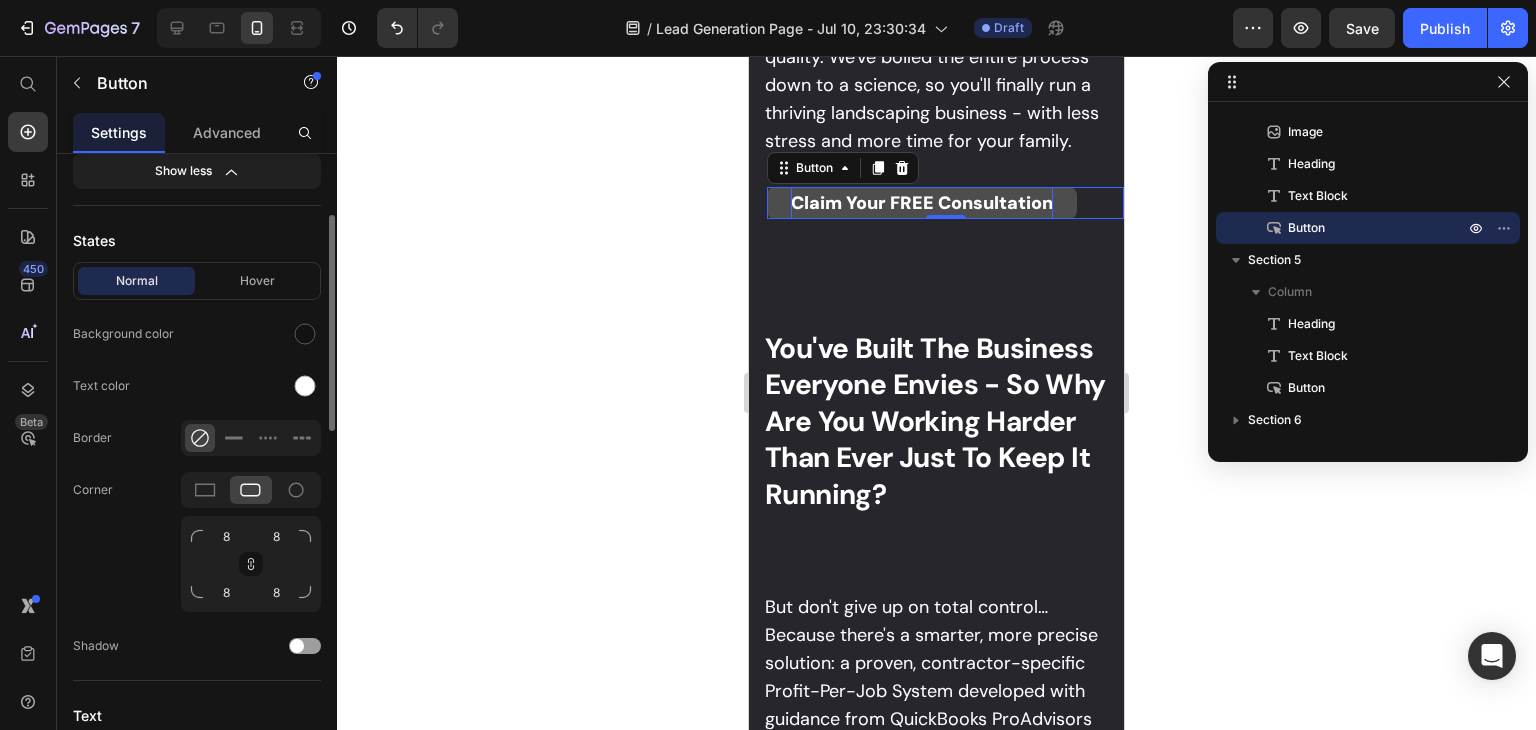 scroll, scrollTop: 484, scrollLeft: 0, axis: vertical 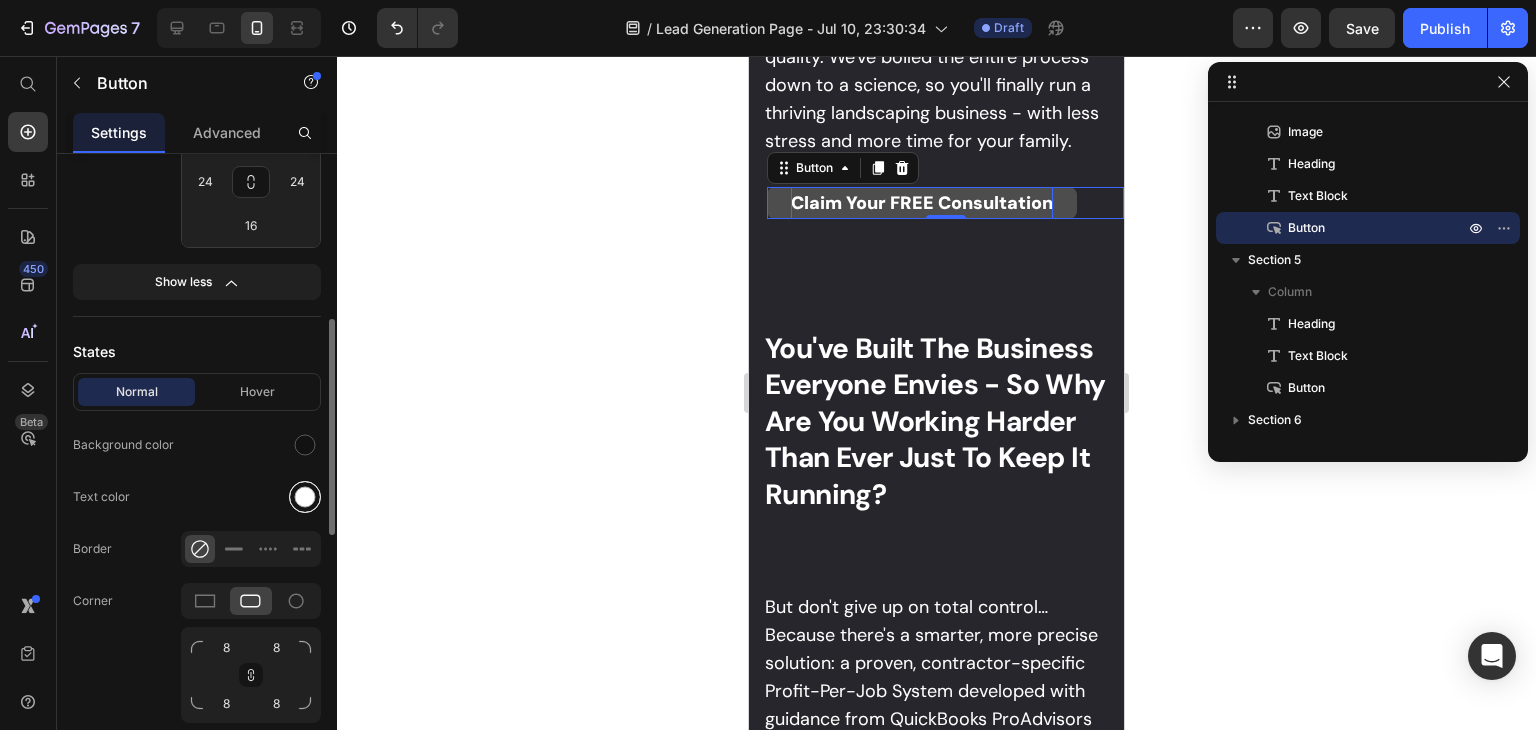 click at bounding box center [305, 497] 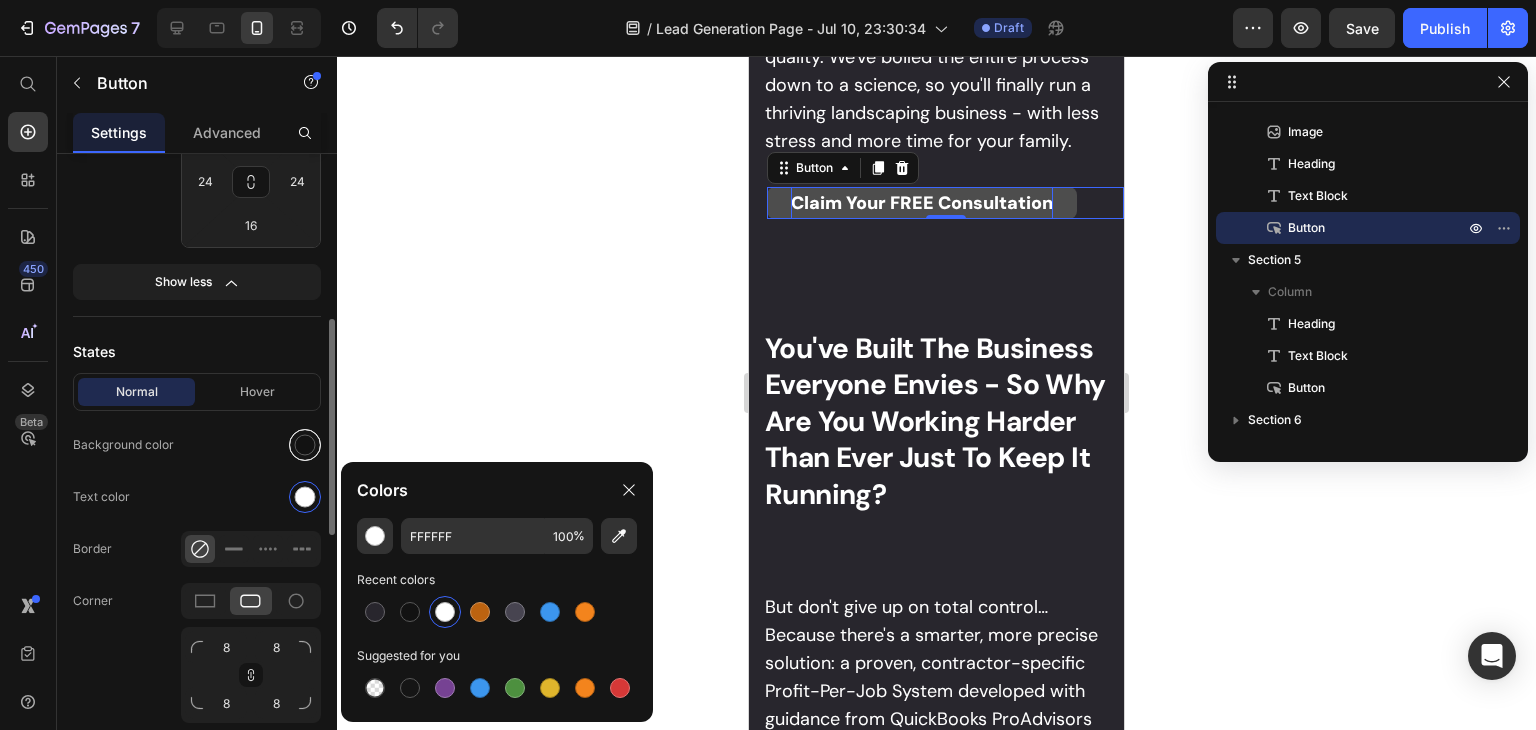 click at bounding box center (305, 445) 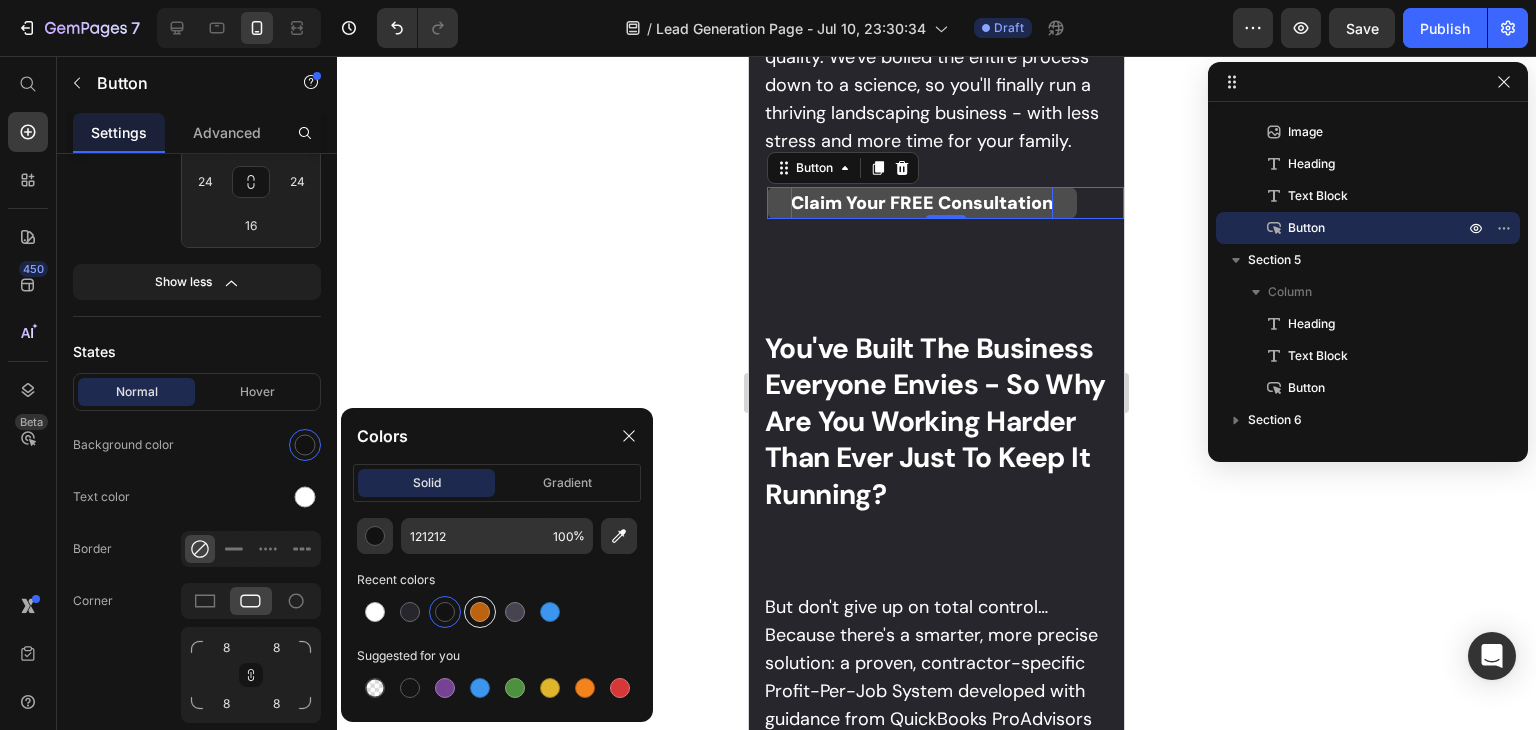 click at bounding box center (480, 612) 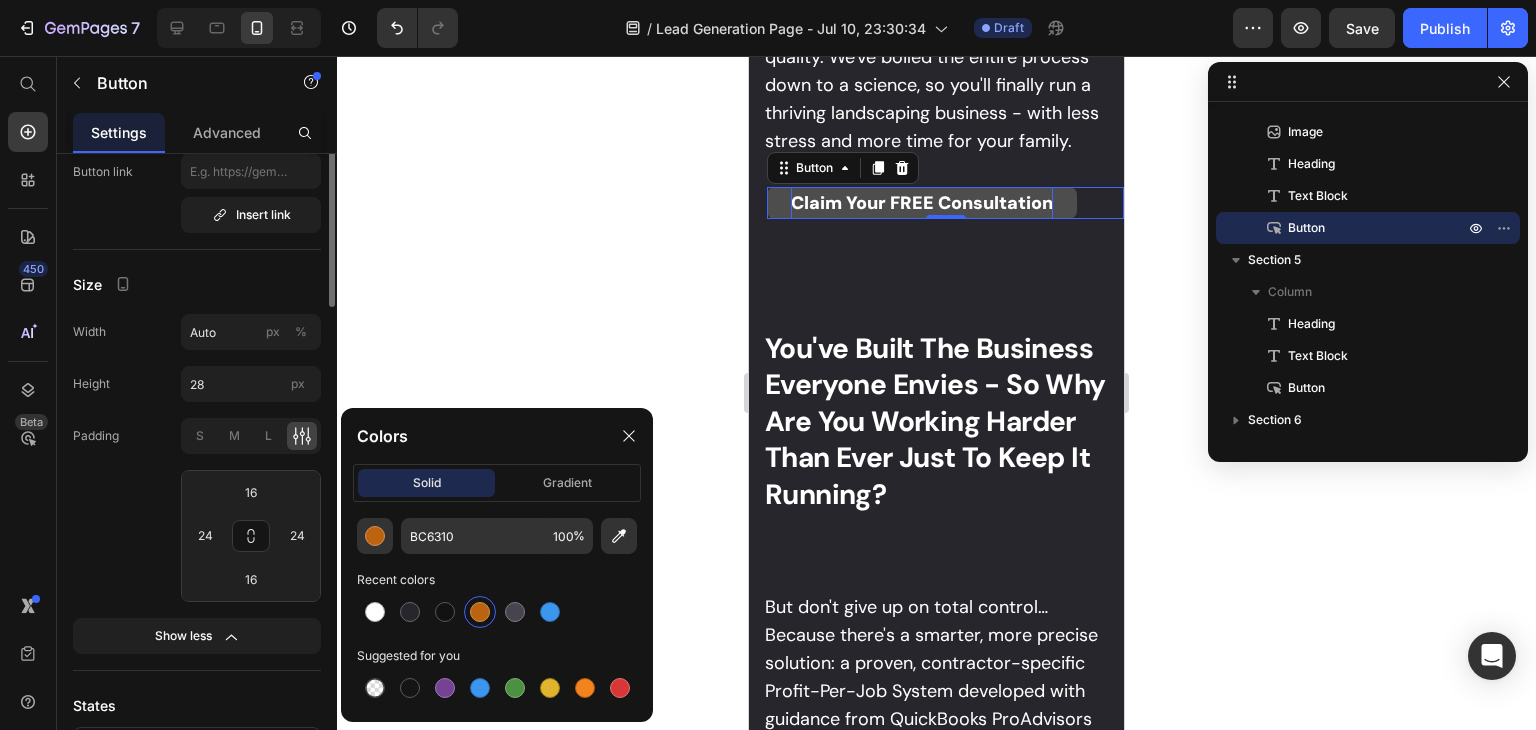 scroll, scrollTop: 28, scrollLeft: 0, axis: vertical 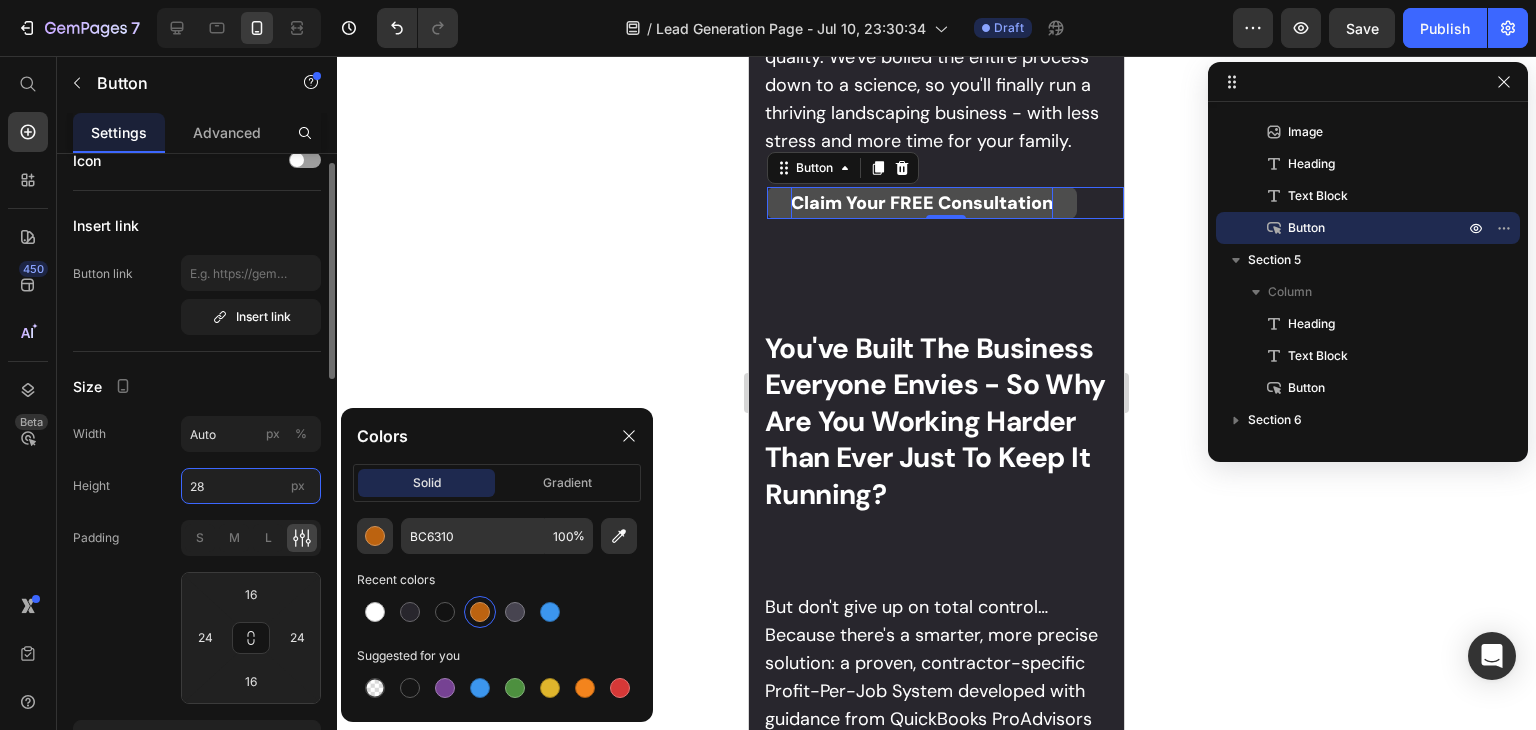 click on "28" at bounding box center (251, 486) 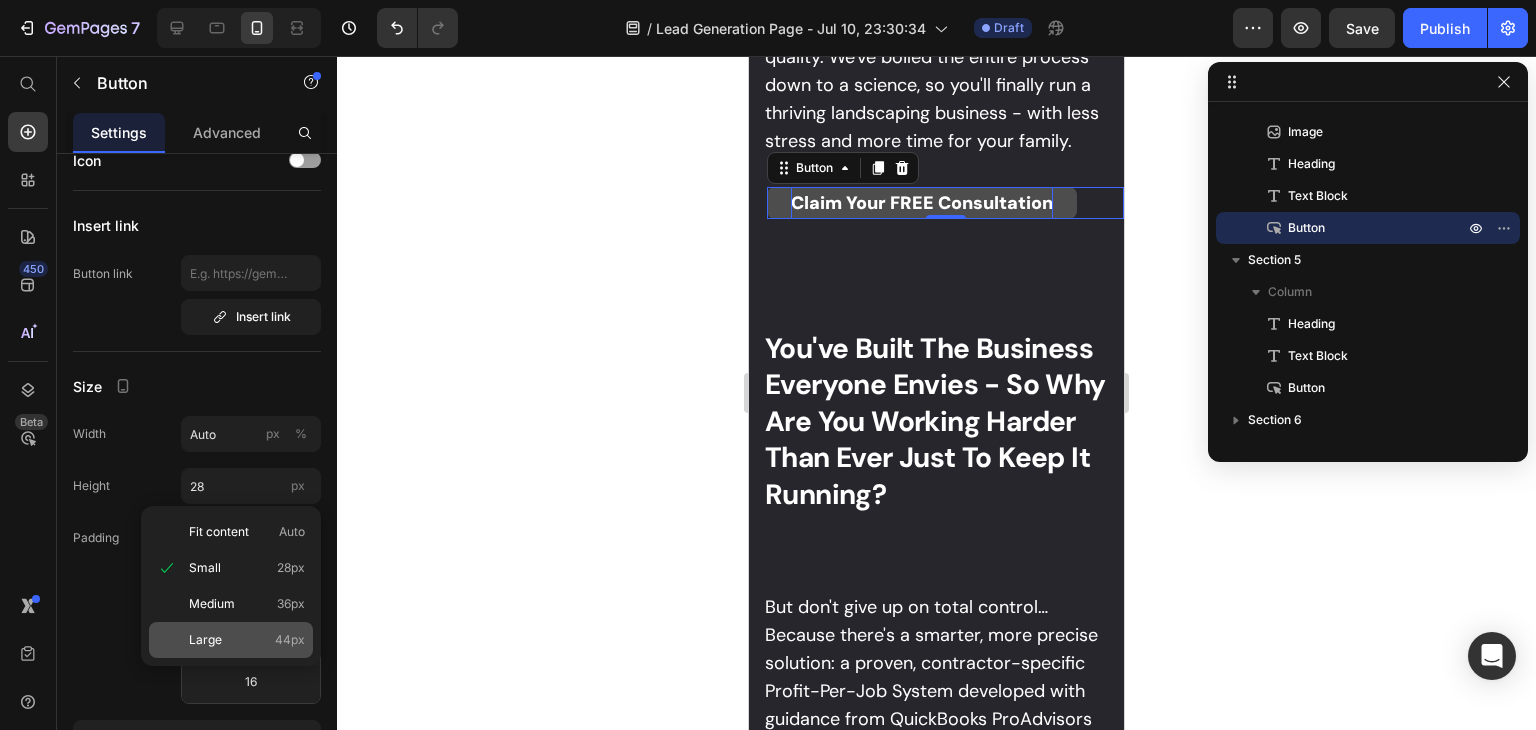 click on "Large 44px" 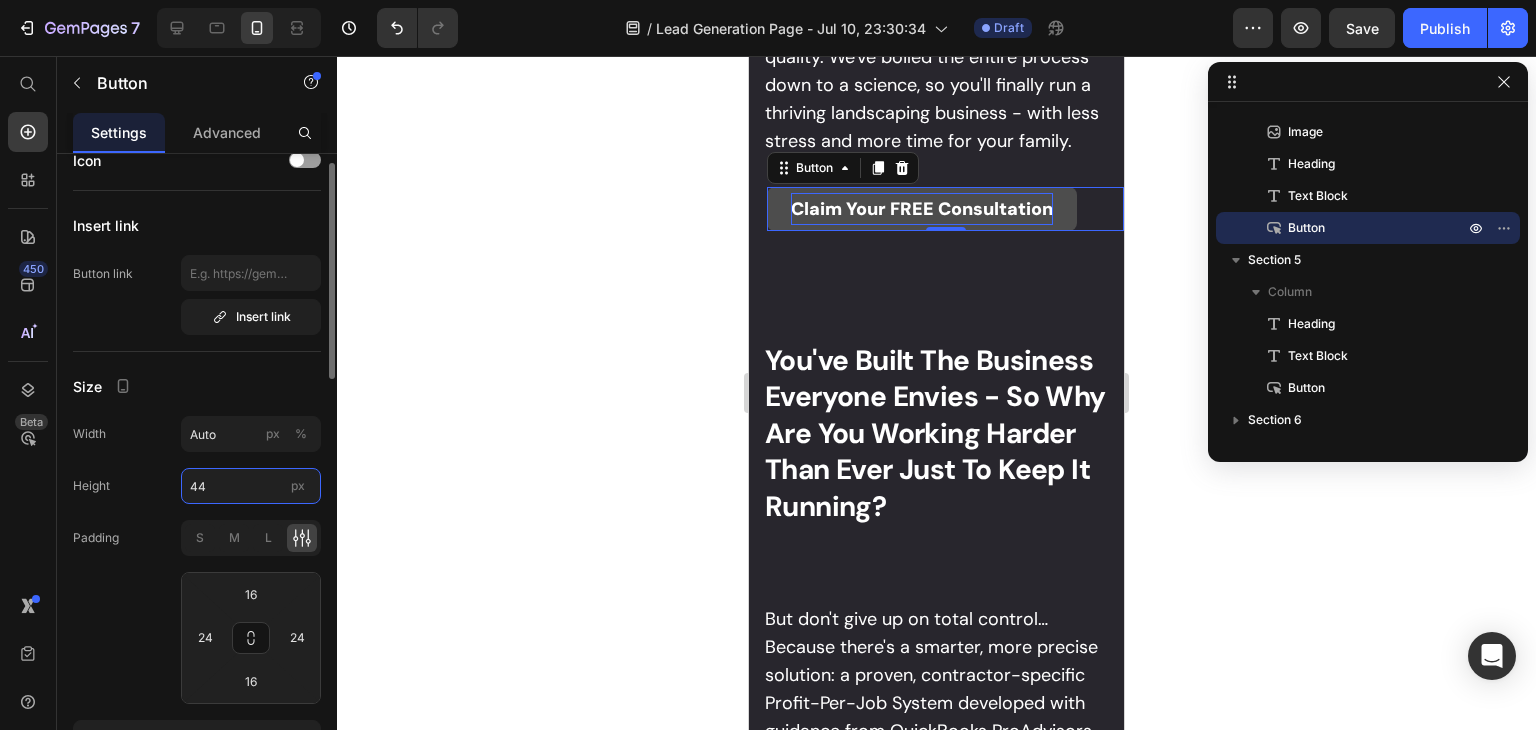 click on "44" at bounding box center (251, 486) 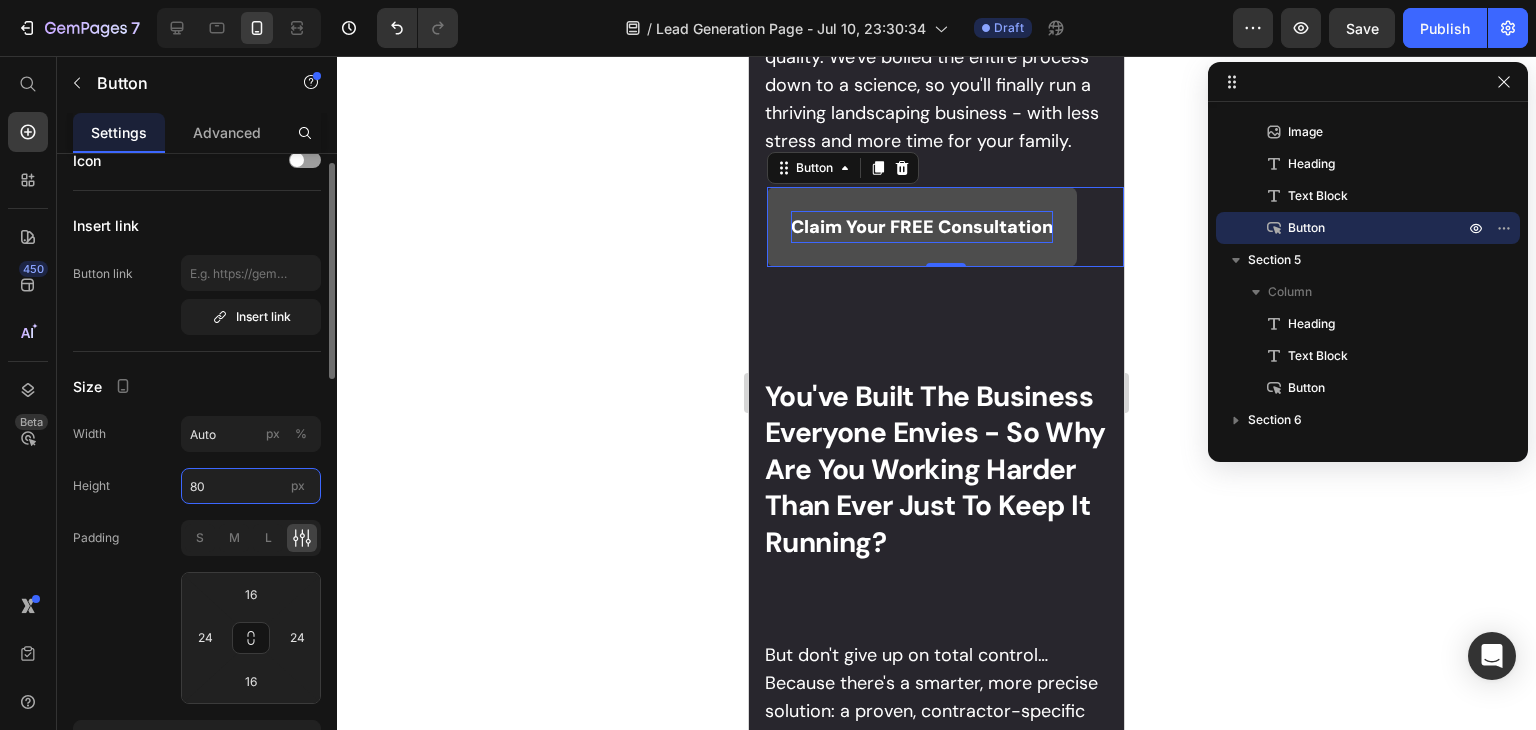 type on "8" 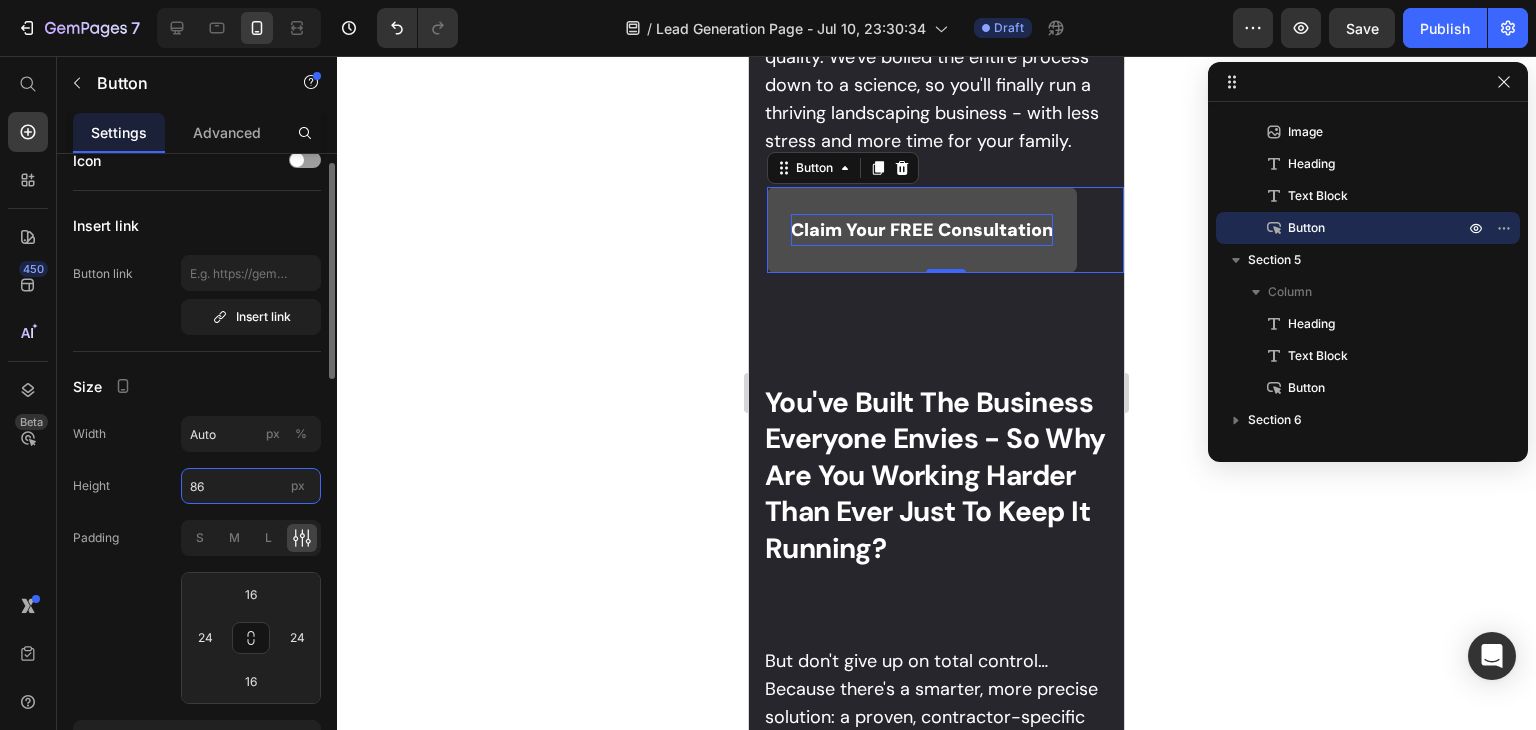 type on "8" 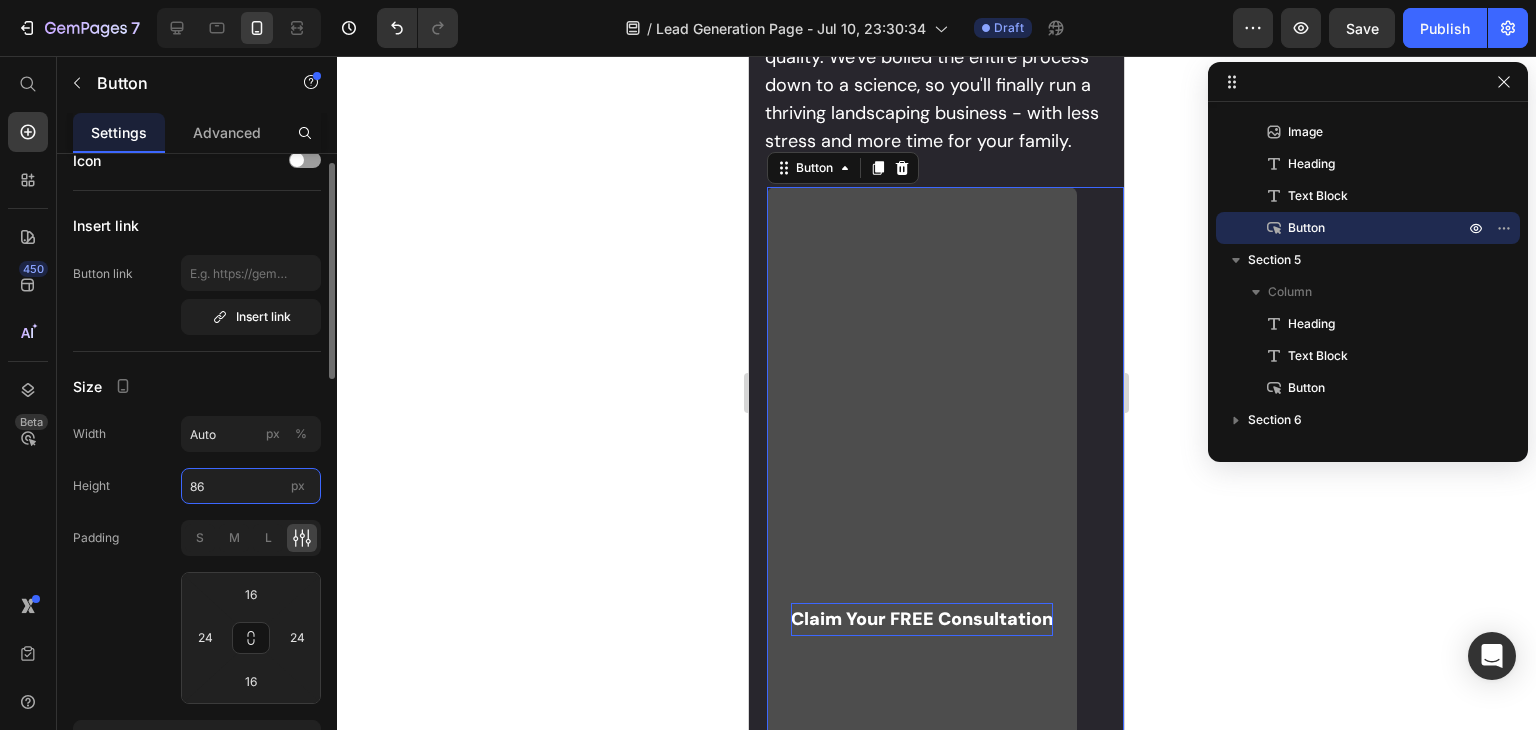 type on "8" 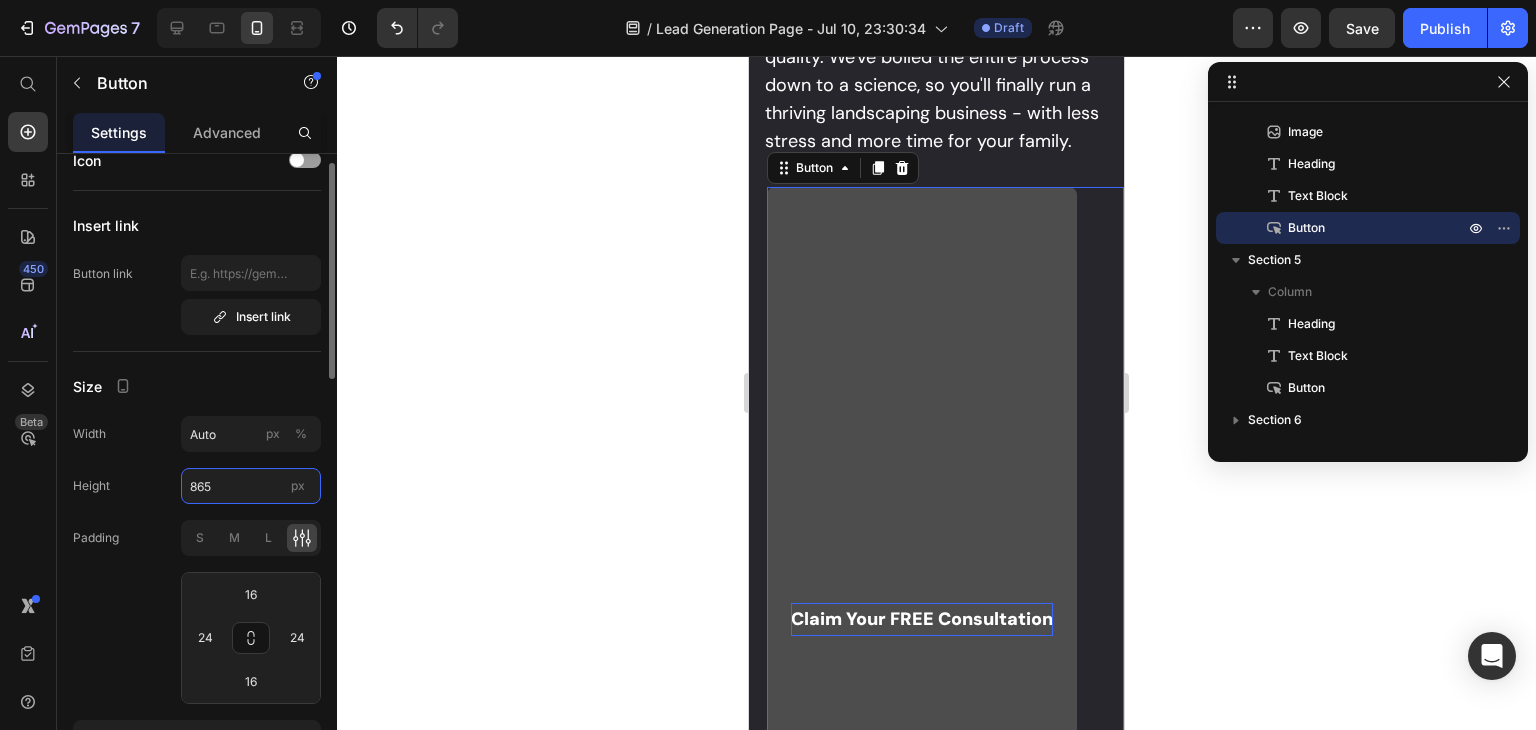type on "65" 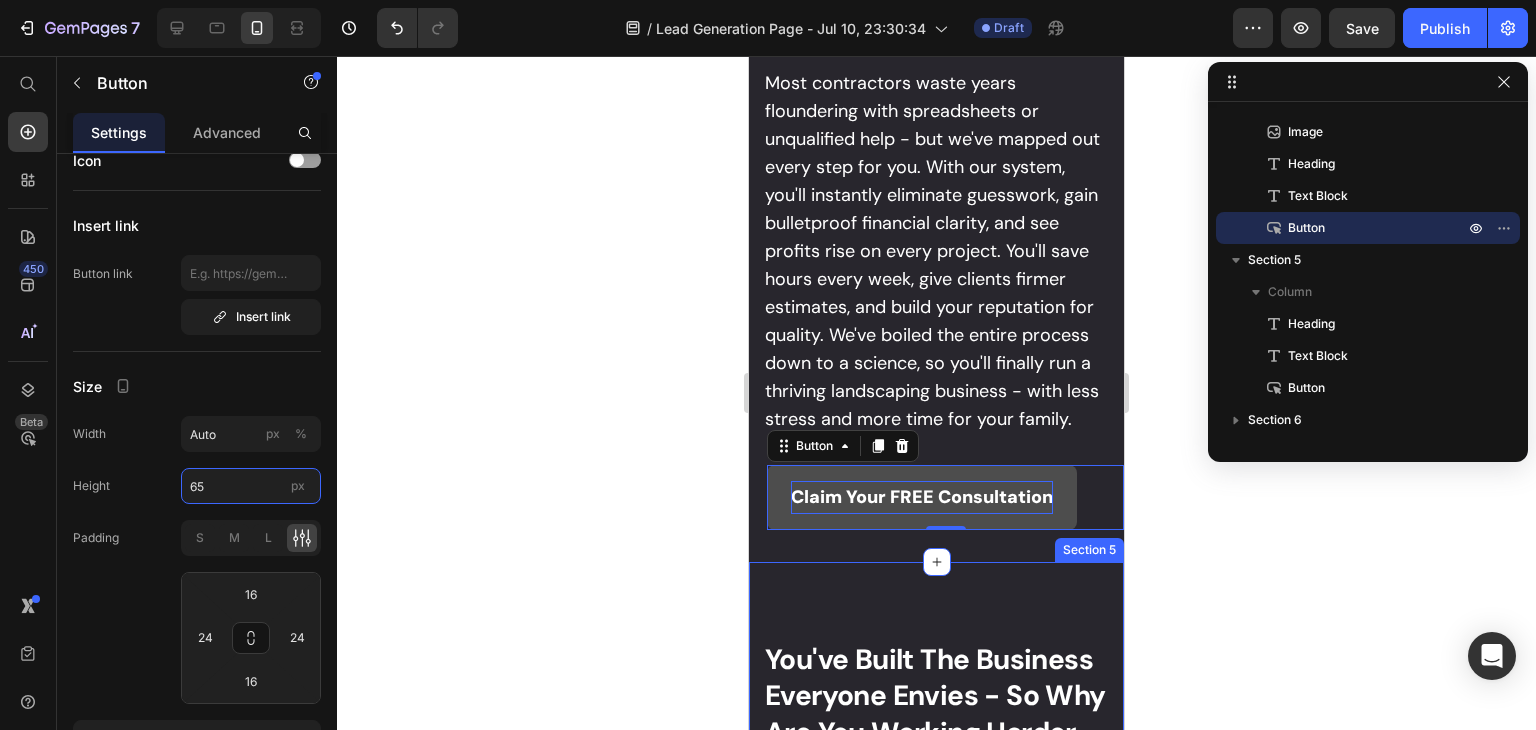 scroll, scrollTop: 3397, scrollLeft: 0, axis: vertical 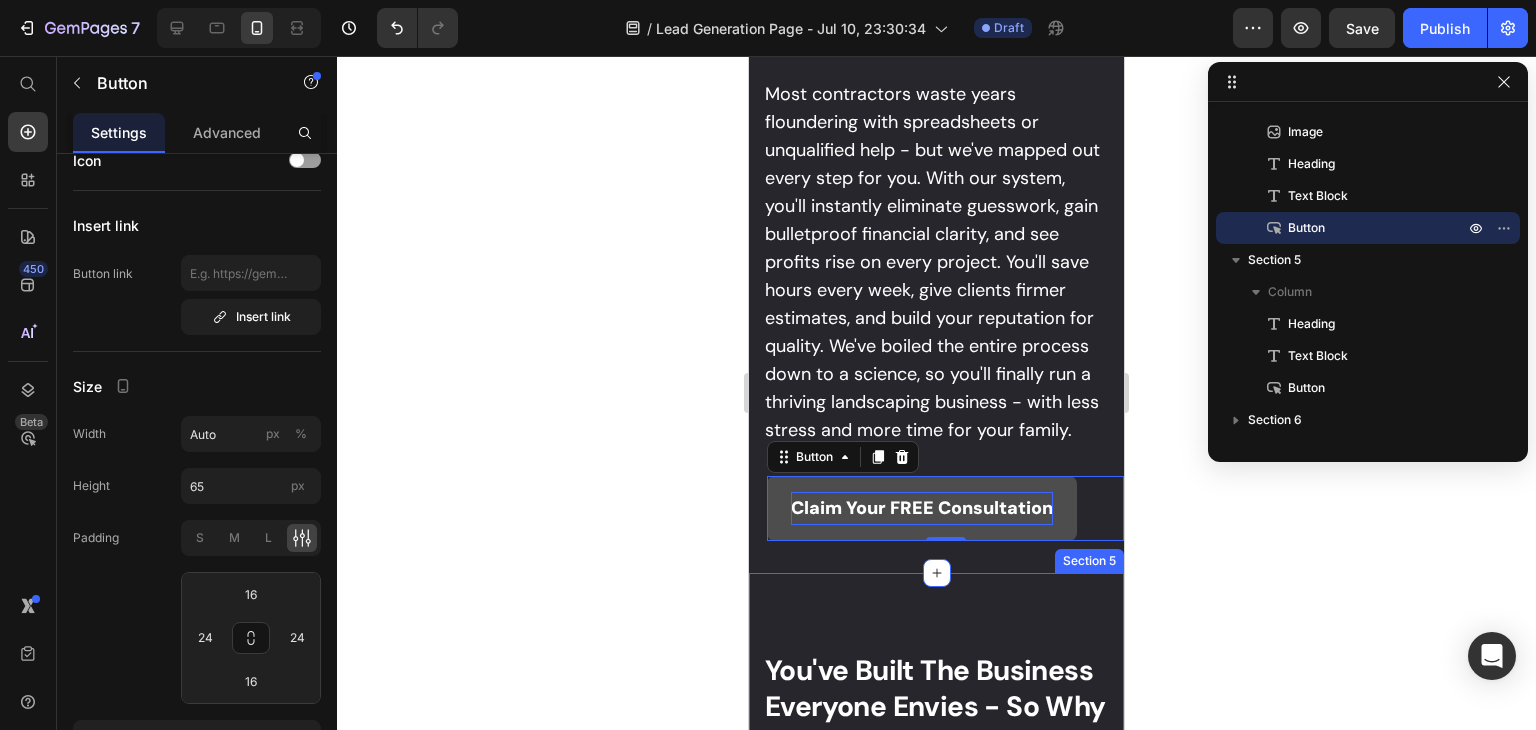 click on "Most contractors waste years floundering with spreadsheets or unqualified help - but we've mapped out every step for you. With our system, you'll instantly eliminate guesswork, gain bulletproof financial clarity, and see profits rise on every project. You'll save hours every week, give clients firmer estimates, and build your reputation for quality. We've boiled the entire process down to a science, so you'll finally run a thriving landscaping business - with less stress and more time for your family." at bounding box center [936, 262] 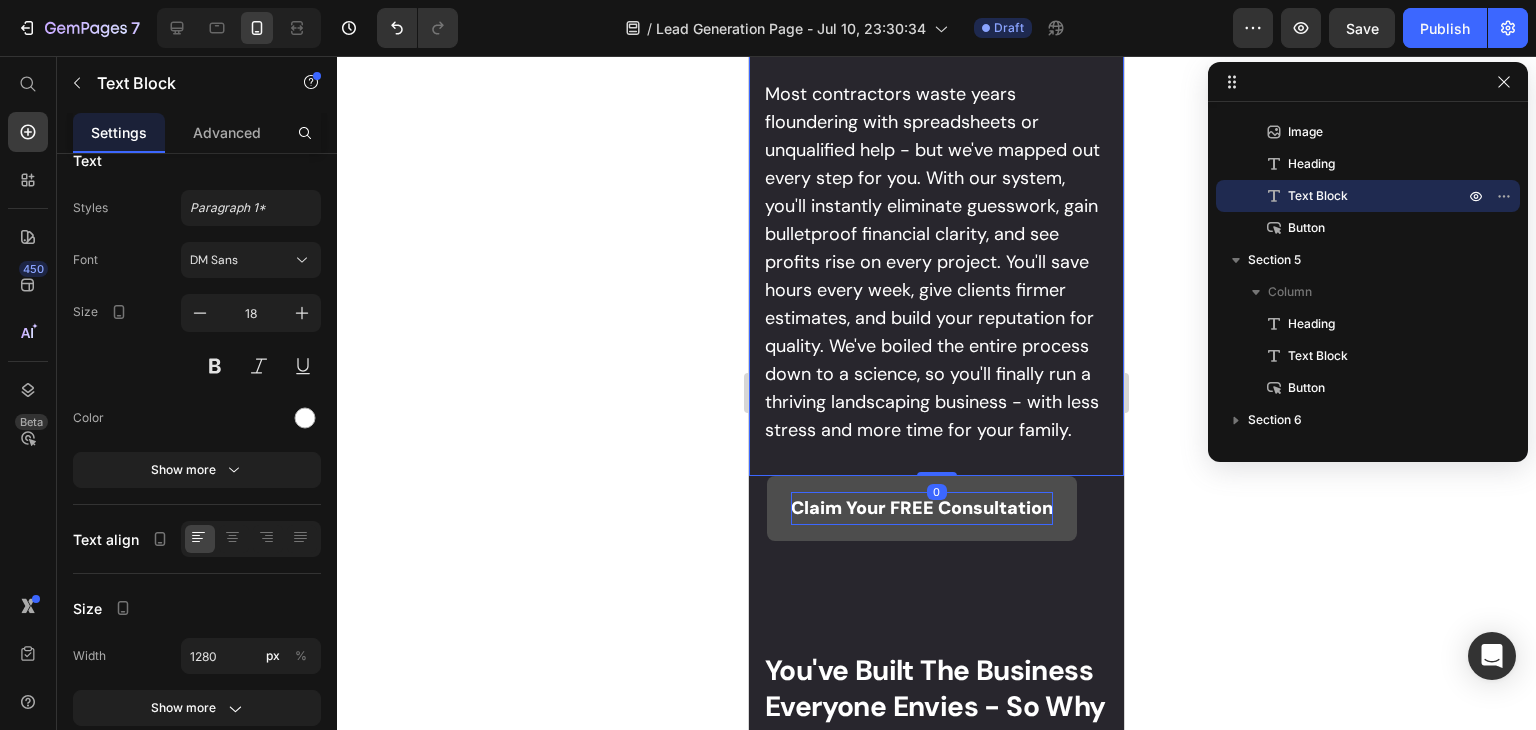 scroll, scrollTop: 0, scrollLeft: 0, axis: both 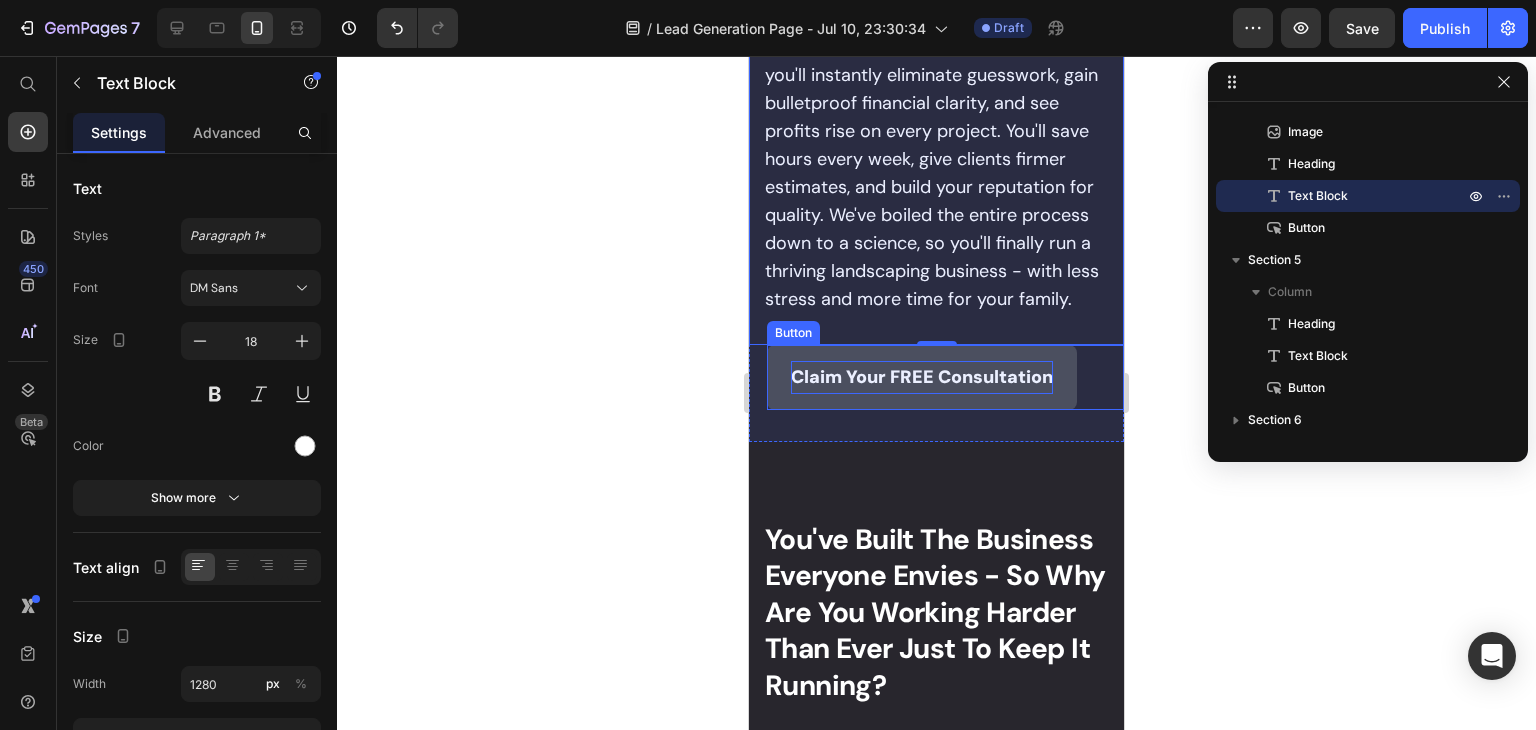 click on "Claim Your FREE Consultation" at bounding box center (922, 377) 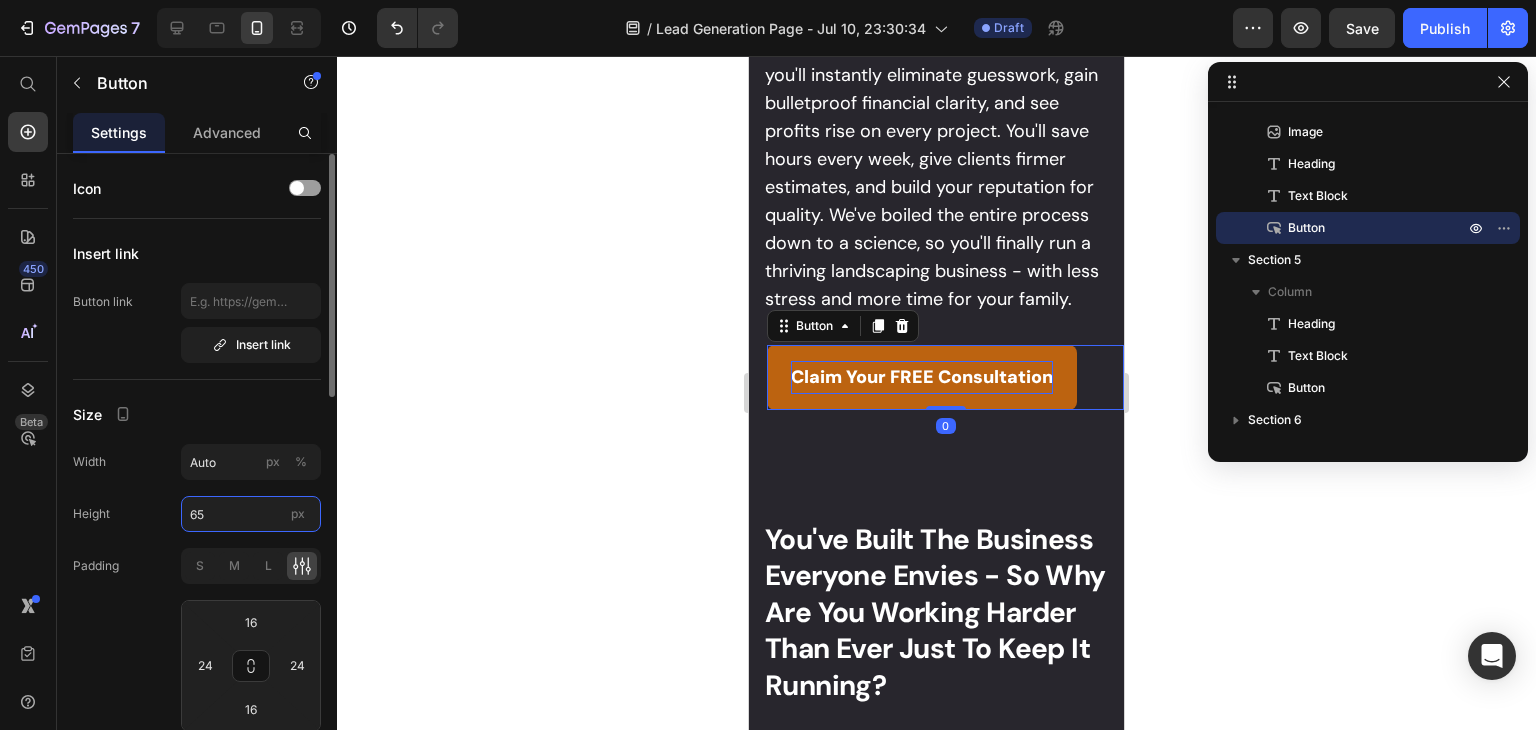 click on "65" at bounding box center (251, 514) 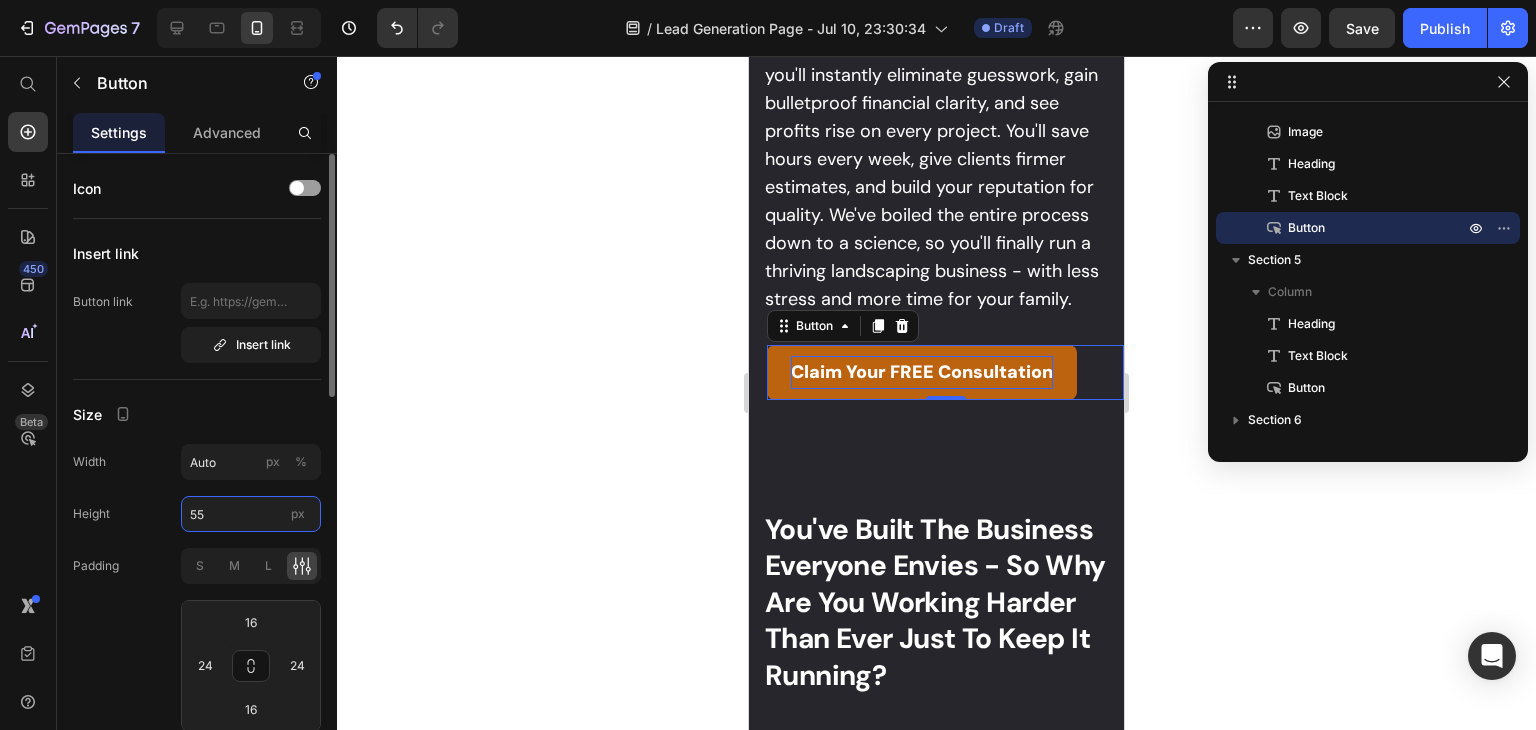 type on "55" 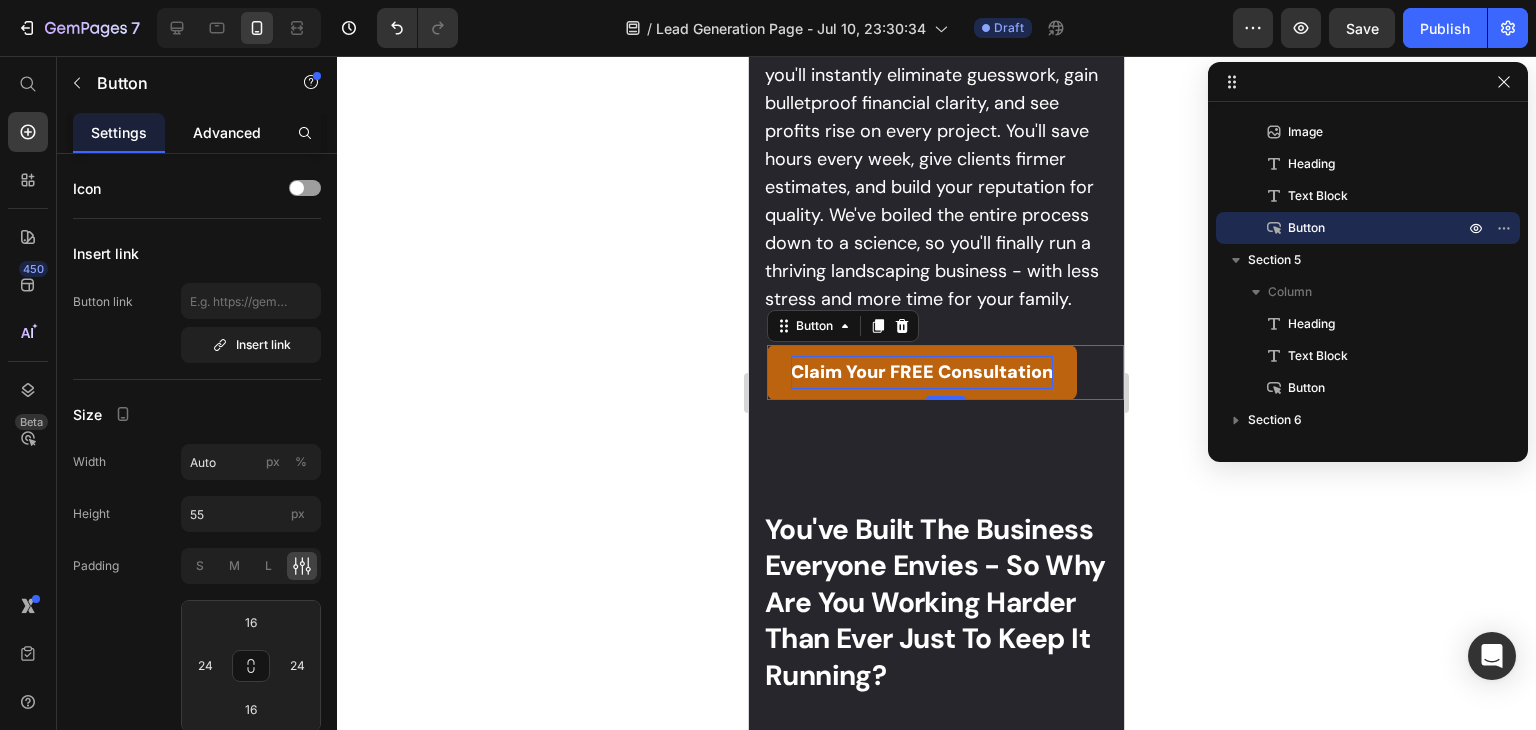 click on "Advanced" 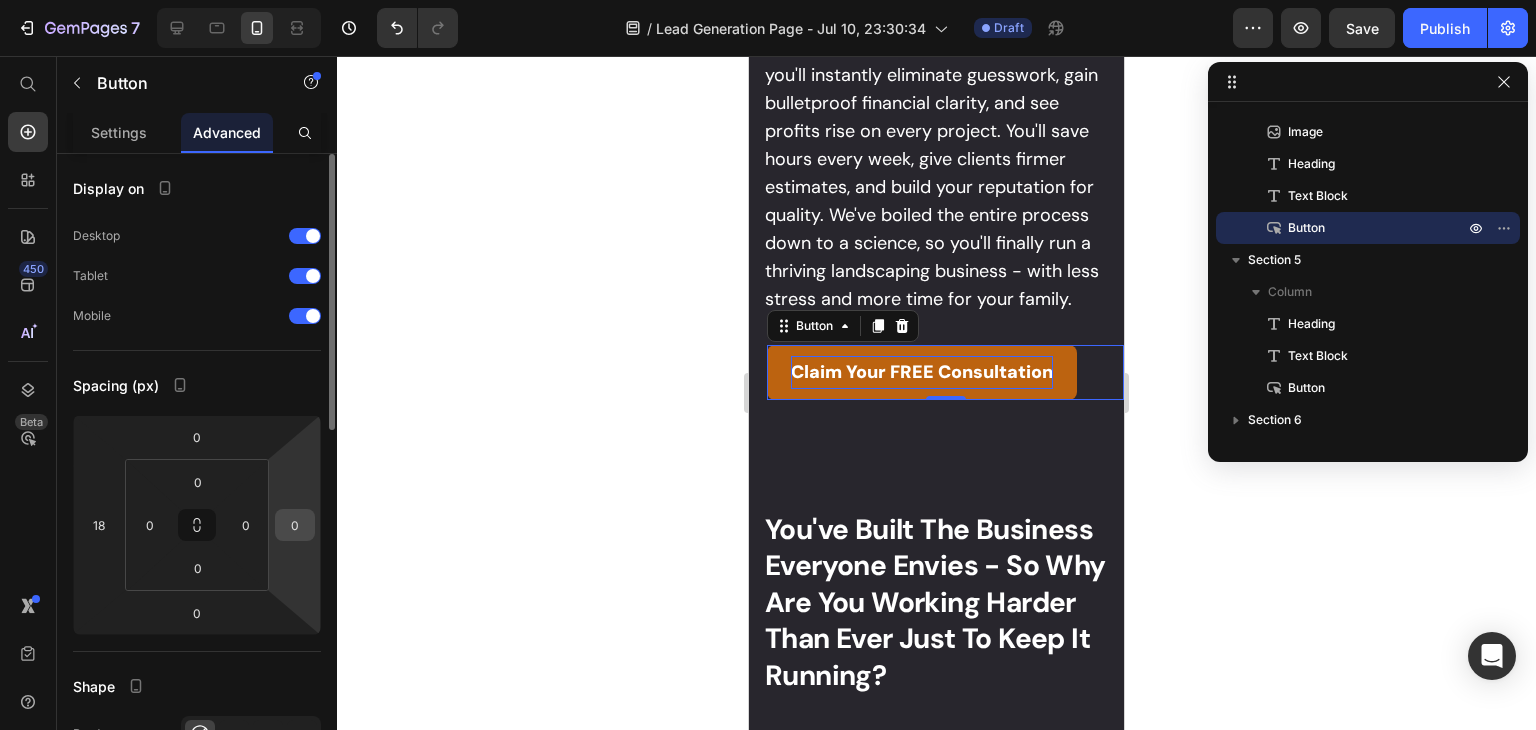 click on "0" at bounding box center [295, 525] 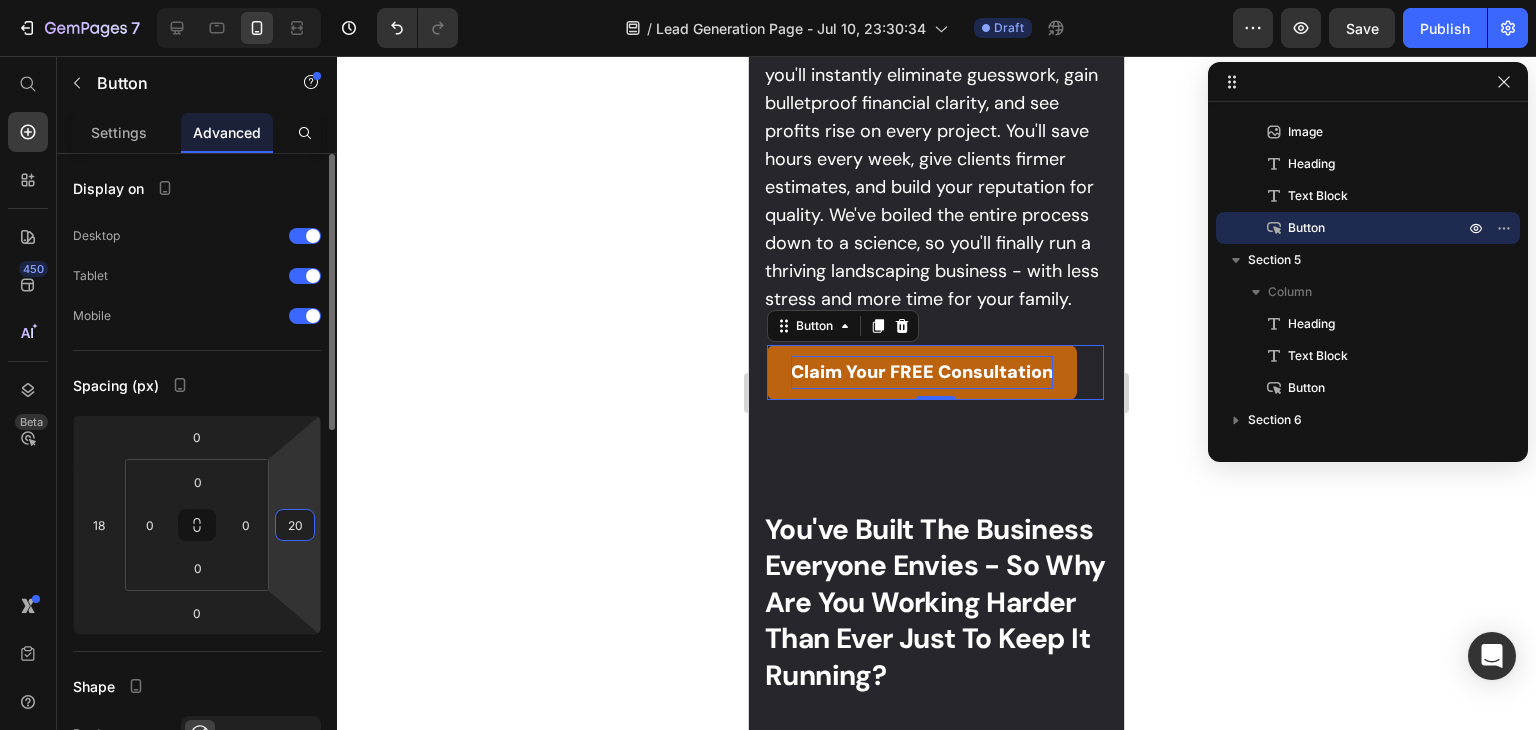 type on "2" 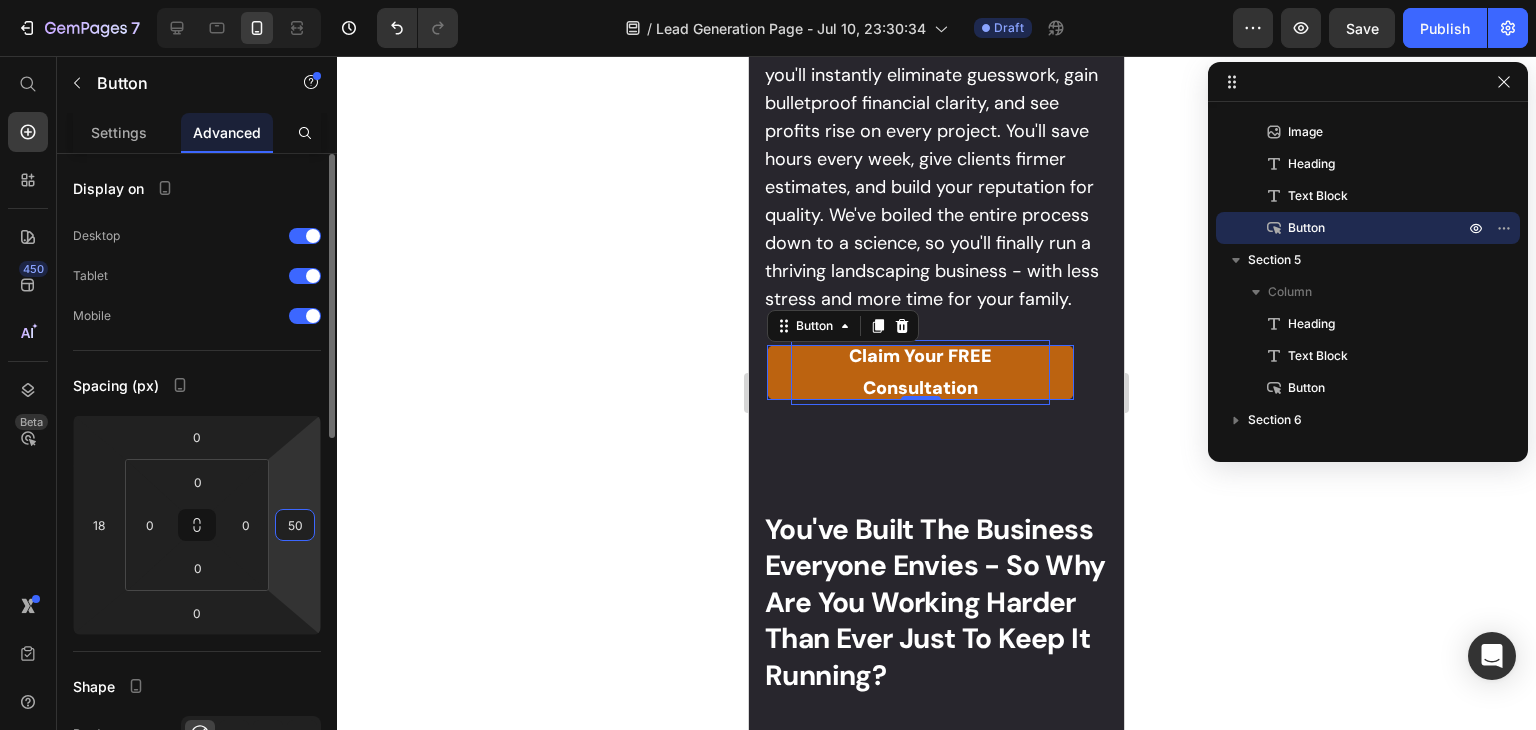 type on "5" 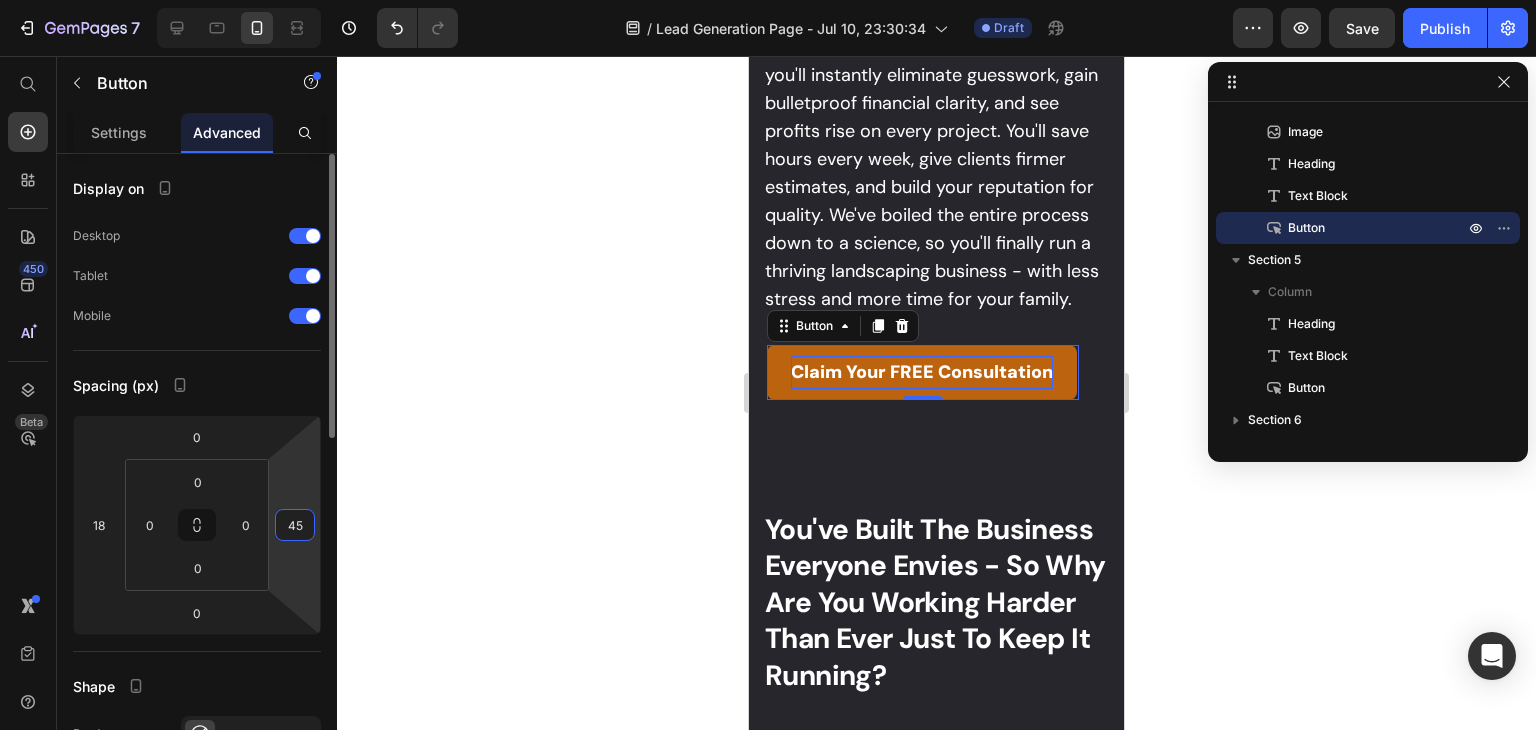 type on "4" 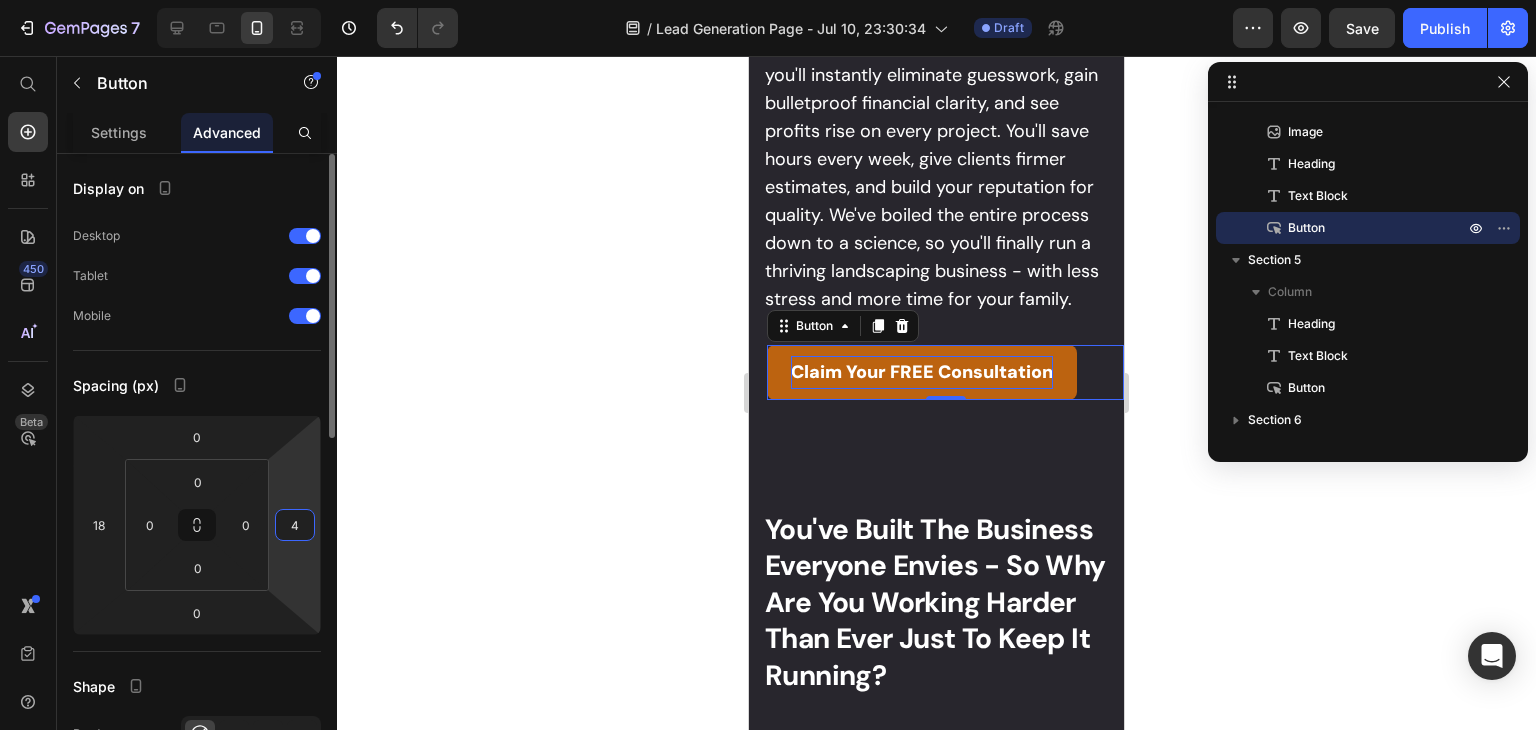type 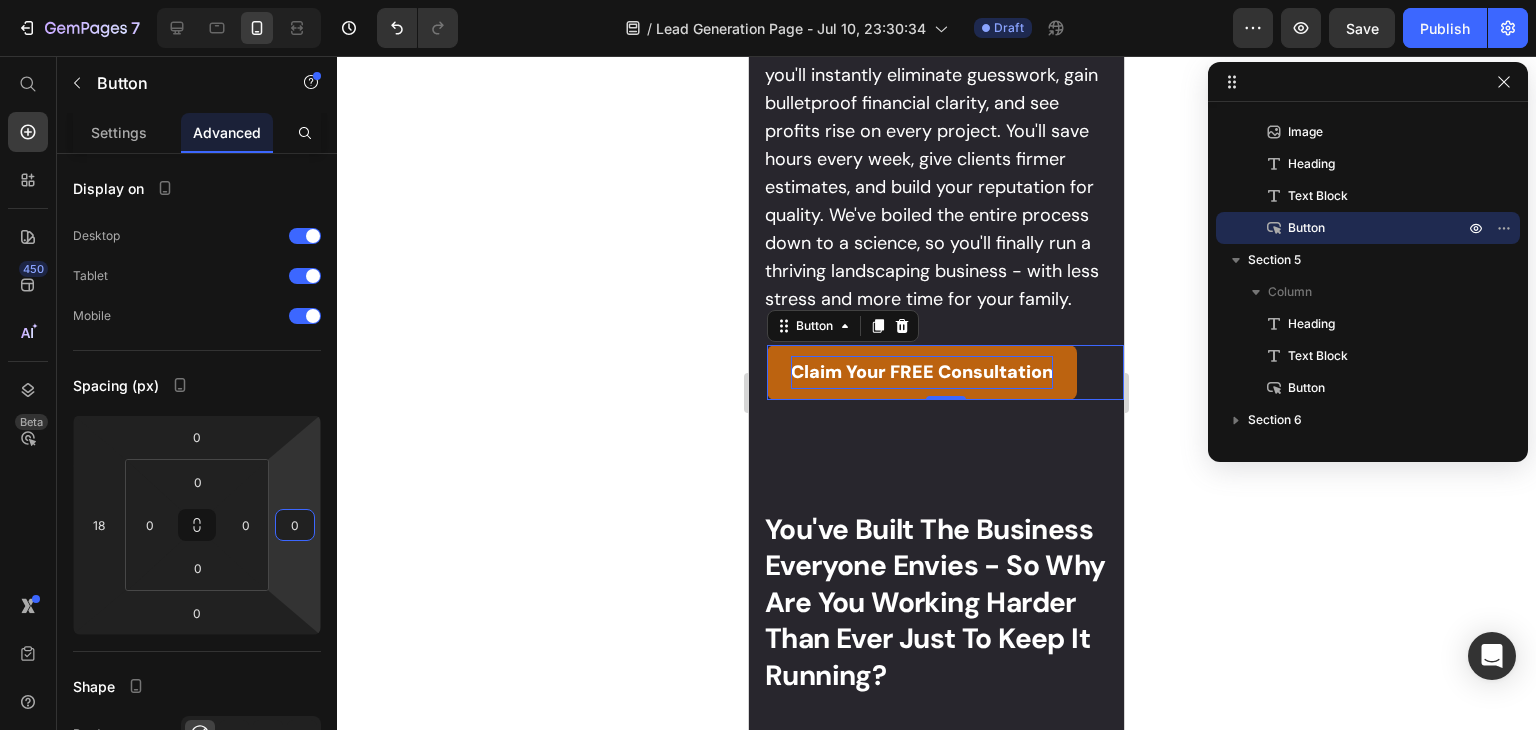 click 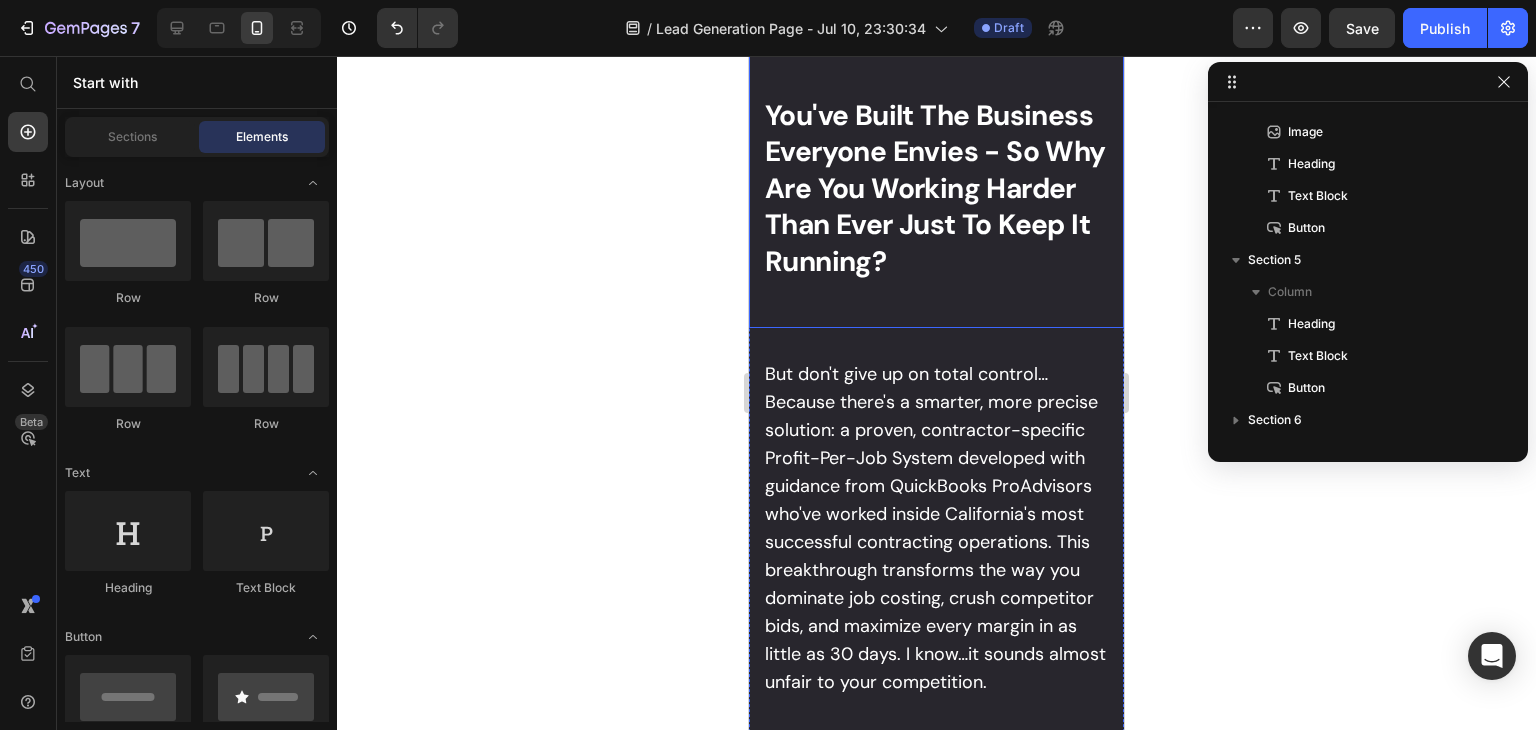 scroll, scrollTop: 3900, scrollLeft: 0, axis: vertical 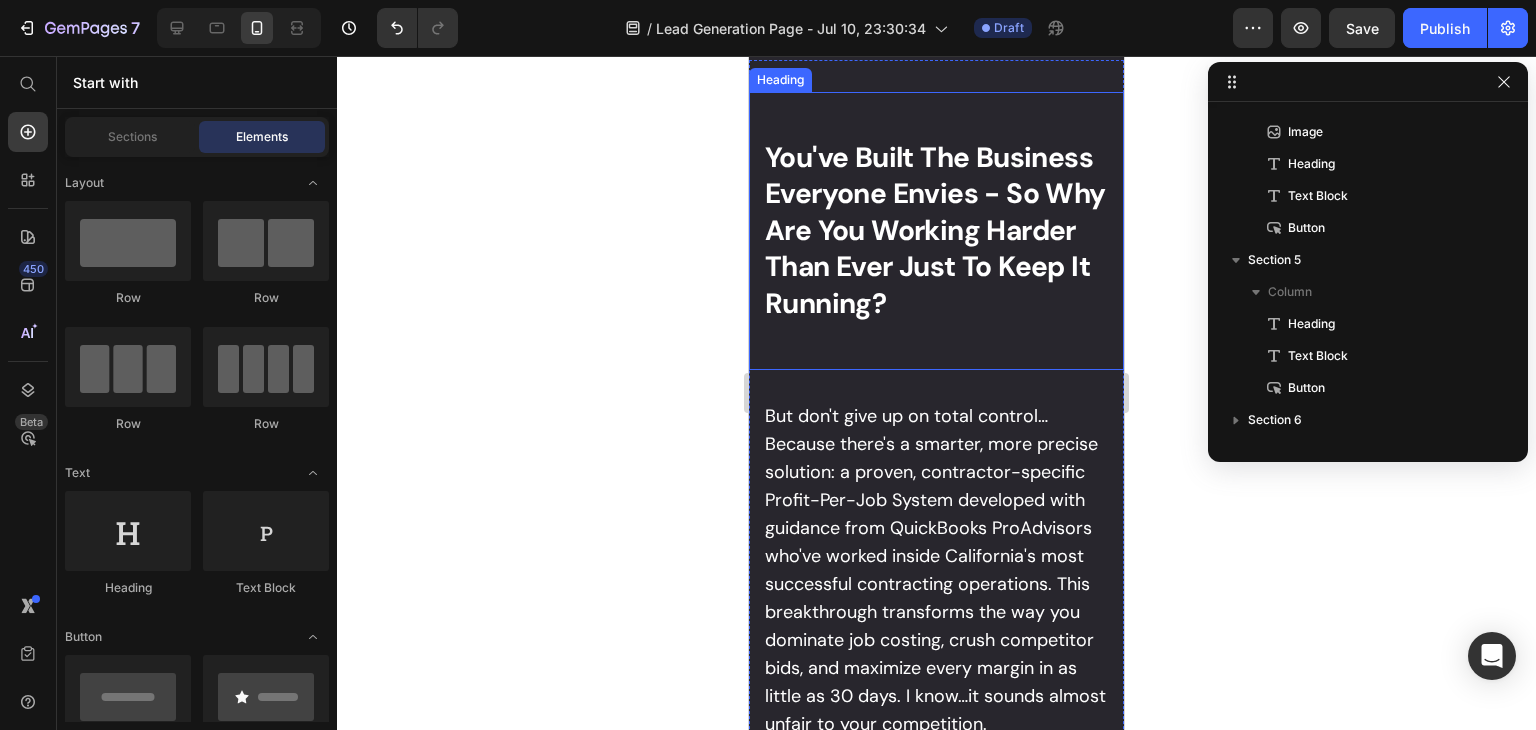 click on "You've Built The Business Everyone Envies - So Why Are You Working Harder Than Ever Just To Keep It Running?" at bounding box center [935, 230] 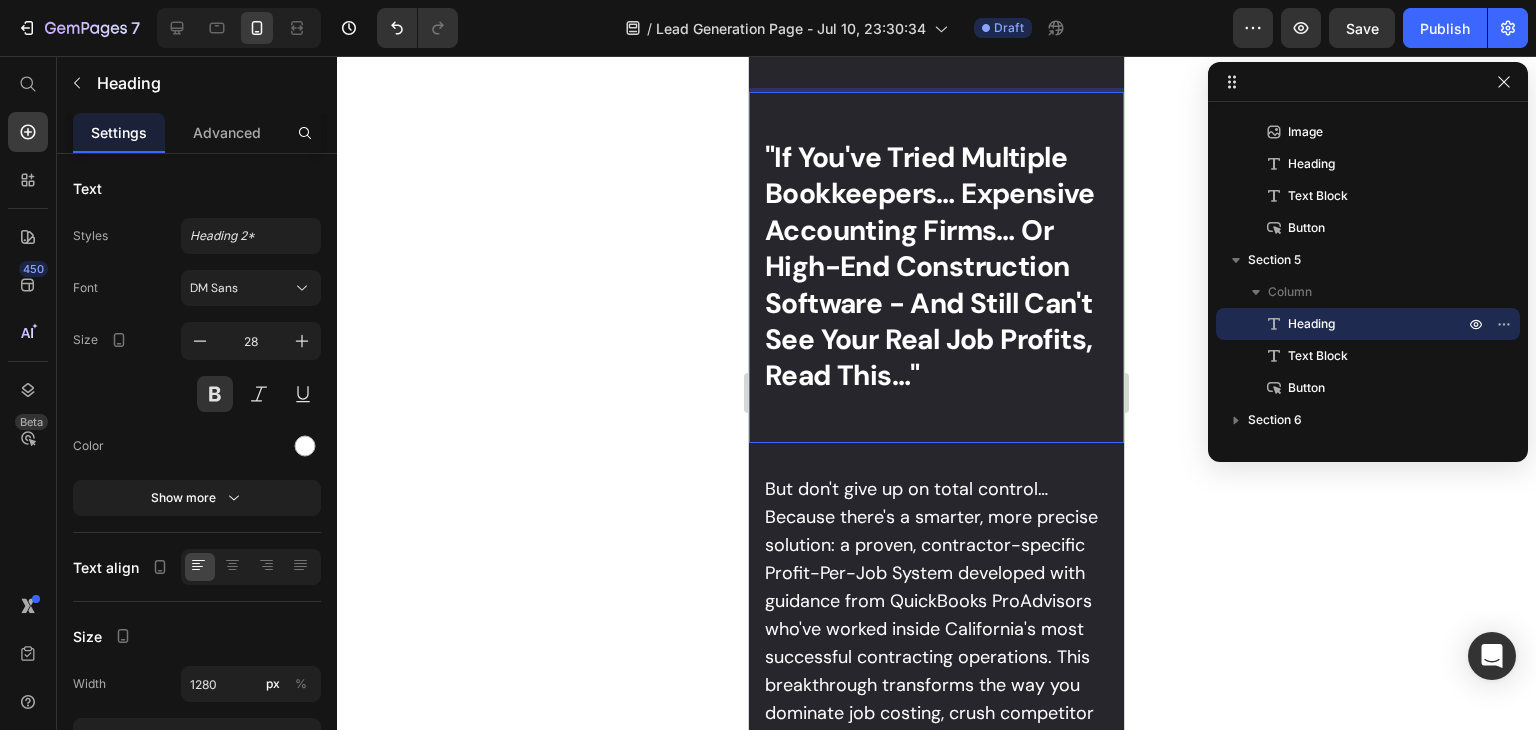 click on ""If You've Tried Multiple Bookkeepers… Expensive Accounting Firms… Or High-End Construction Software - And Still Can't See Your Real Job Profits, Read This…"" at bounding box center [930, 266] 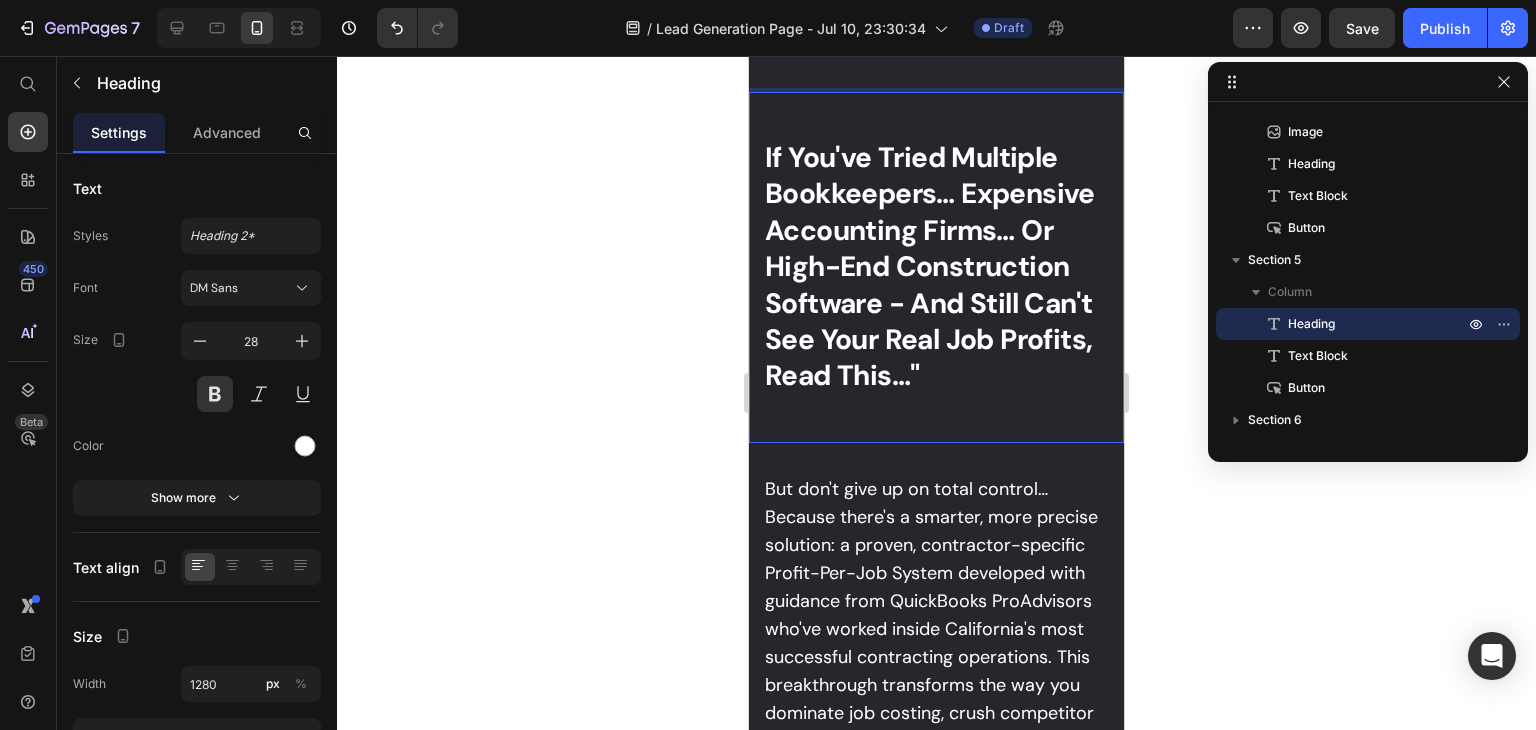 click on "If You've Tried Multiple Bookkeepers… Expensive Accounting Firms… Or High-End Construction Software - And Still Can't See Your Real Job Profits, Read This…"" at bounding box center [936, 267] 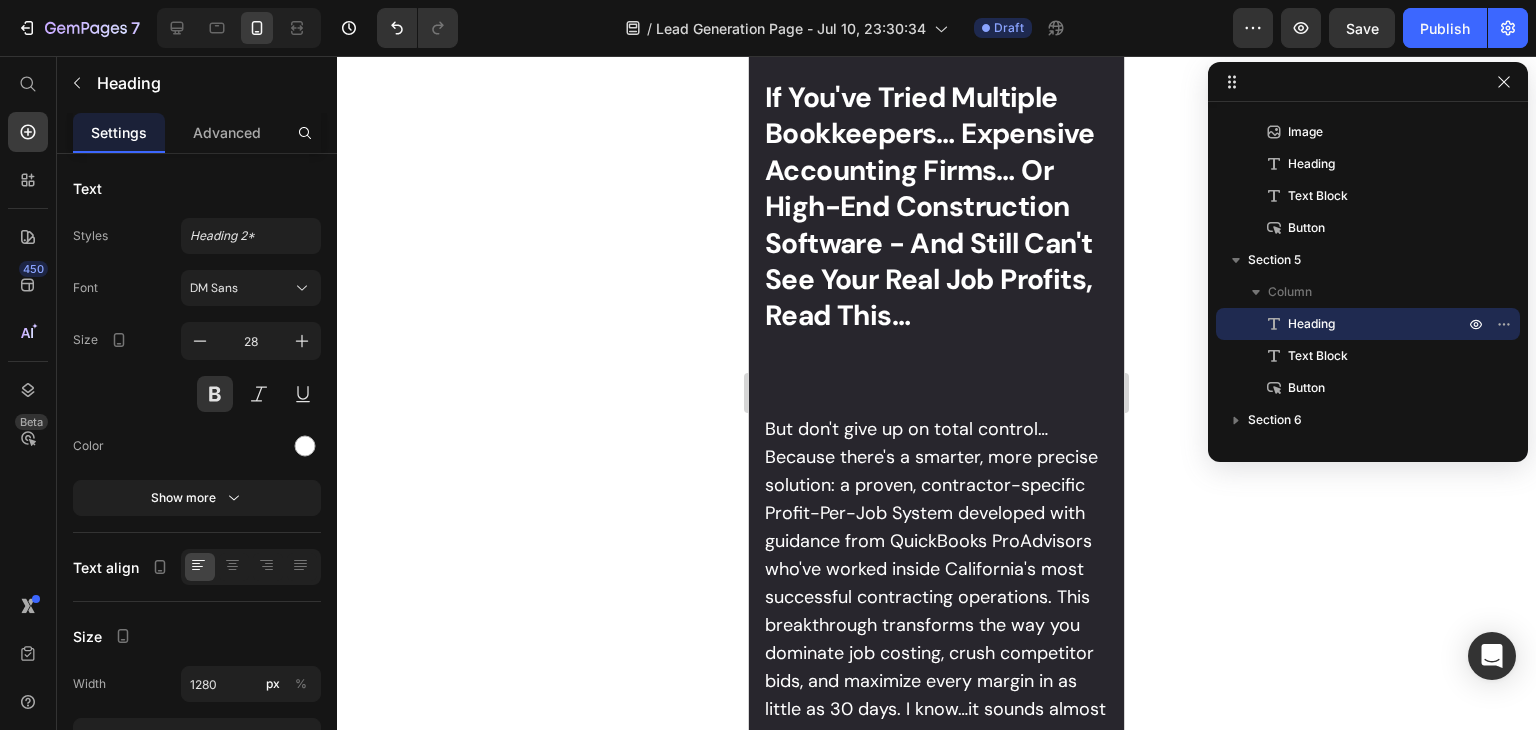 scroll, scrollTop: 4133, scrollLeft: 0, axis: vertical 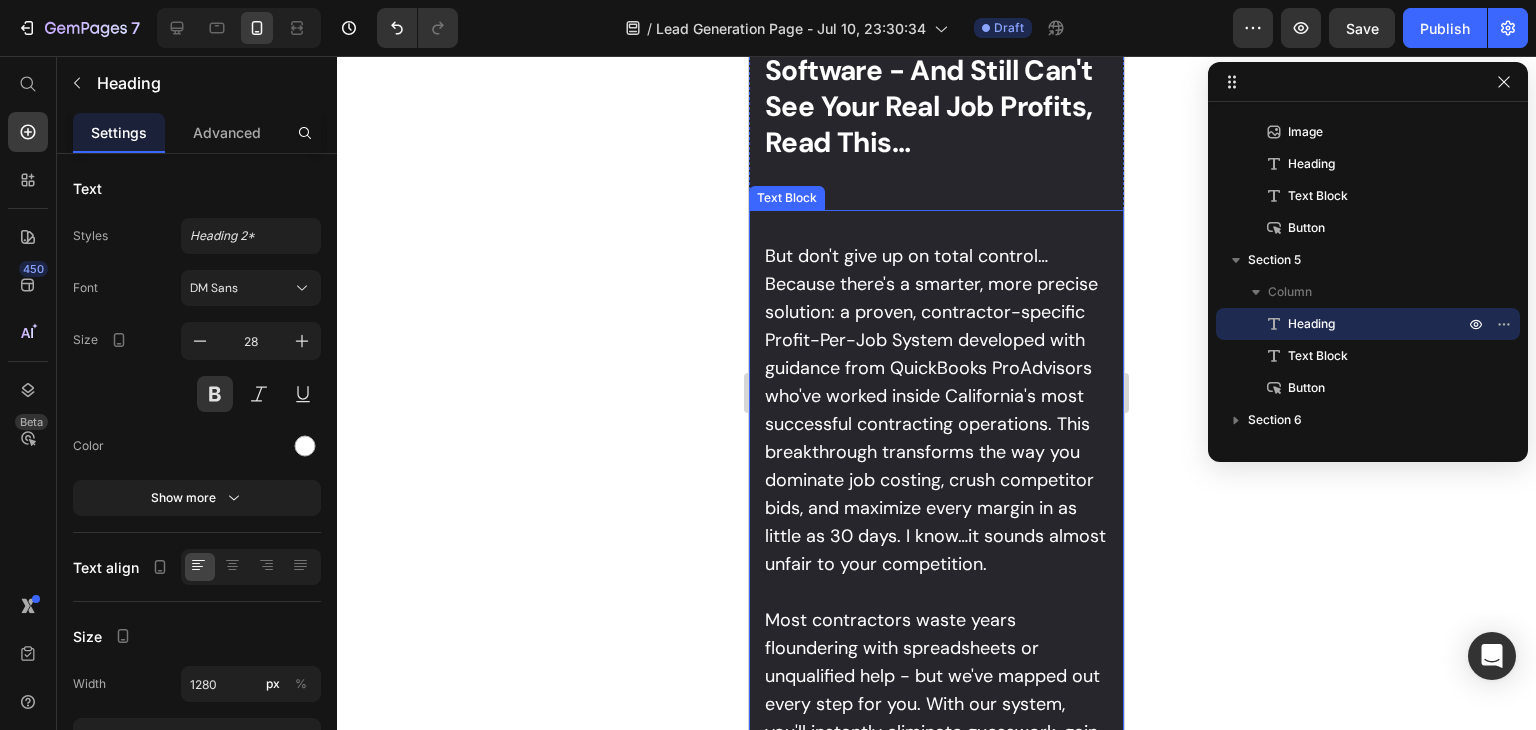 click on "But don't give up on total control… Because there's a smarter, more precise solution: a proven, contractor-specific Profit-Per-Job System developed with guidance from QuickBooks ProAdvisors who've worked inside California's most successful contracting operations. This breakthrough transforms the way you dominate job costing, crush competitor bids, and maximize every margin in as little as 30 days. I know…it sounds almost unfair to your competition.   Most contractors waste years floundering with spreadsheets or unqualified help - but we've mapped out every step for you. With our system, you'll instantly eliminate guesswork, gain bulletproof financial clarity, and see profits rise on every project. You'll save hours every week, give clients firmer estimates, and build your reputation for quality. We've boiled the entire process down to a science, so you'll finally run a thriving landscaping business - with less stress and more time for your family." at bounding box center [936, 606] 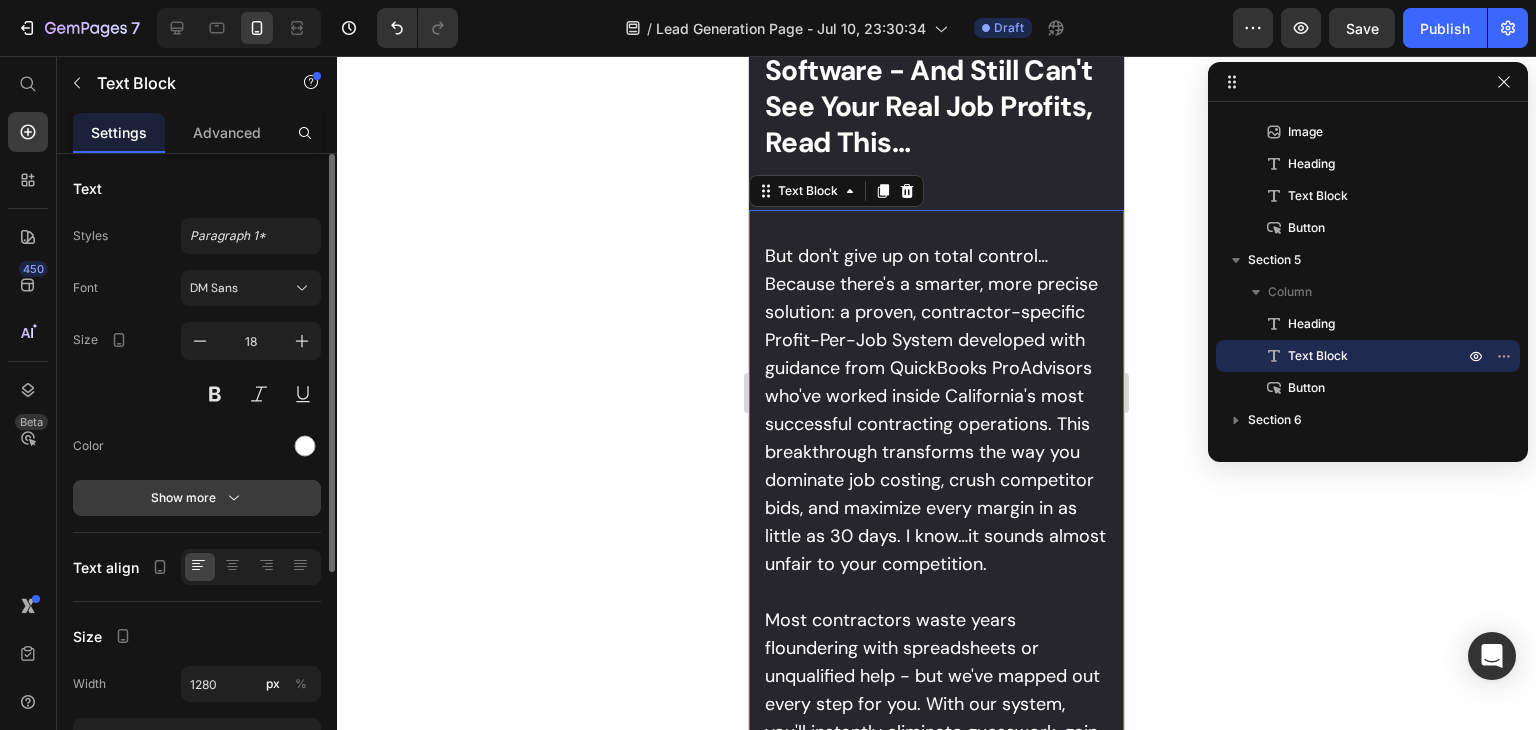 click on "Show more" at bounding box center [197, 498] 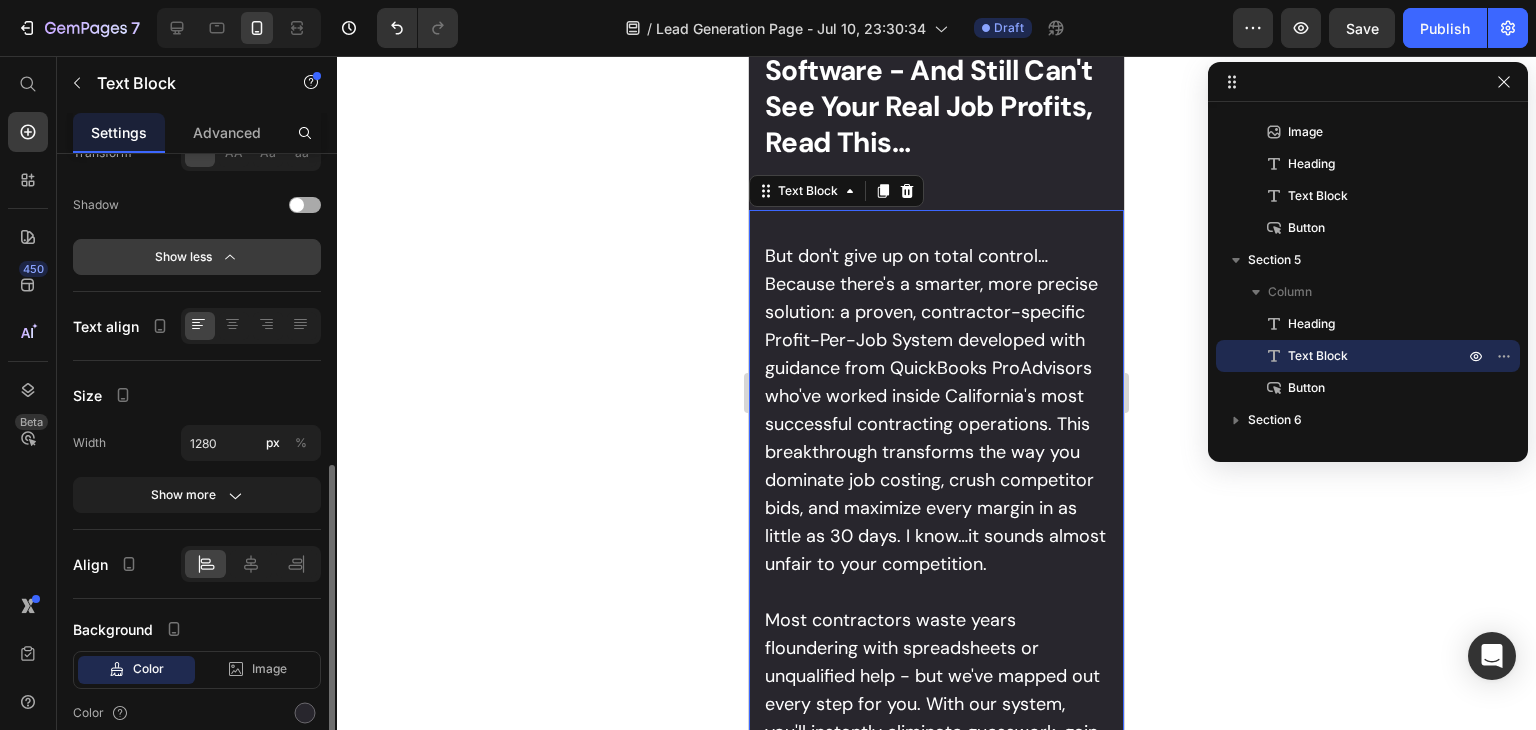 scroll, scrollTop: 584, scrollLeft: 0, axis: vertical 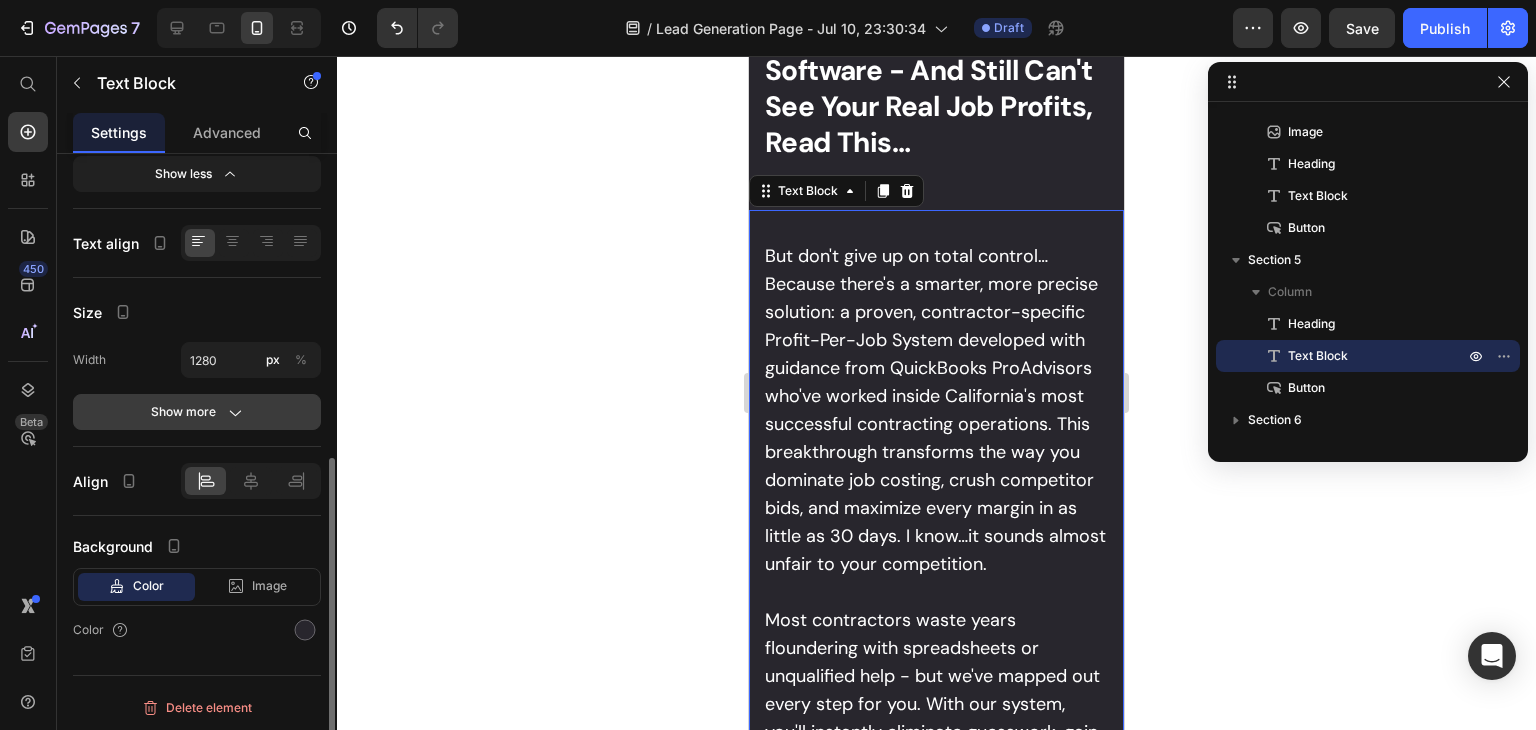 click 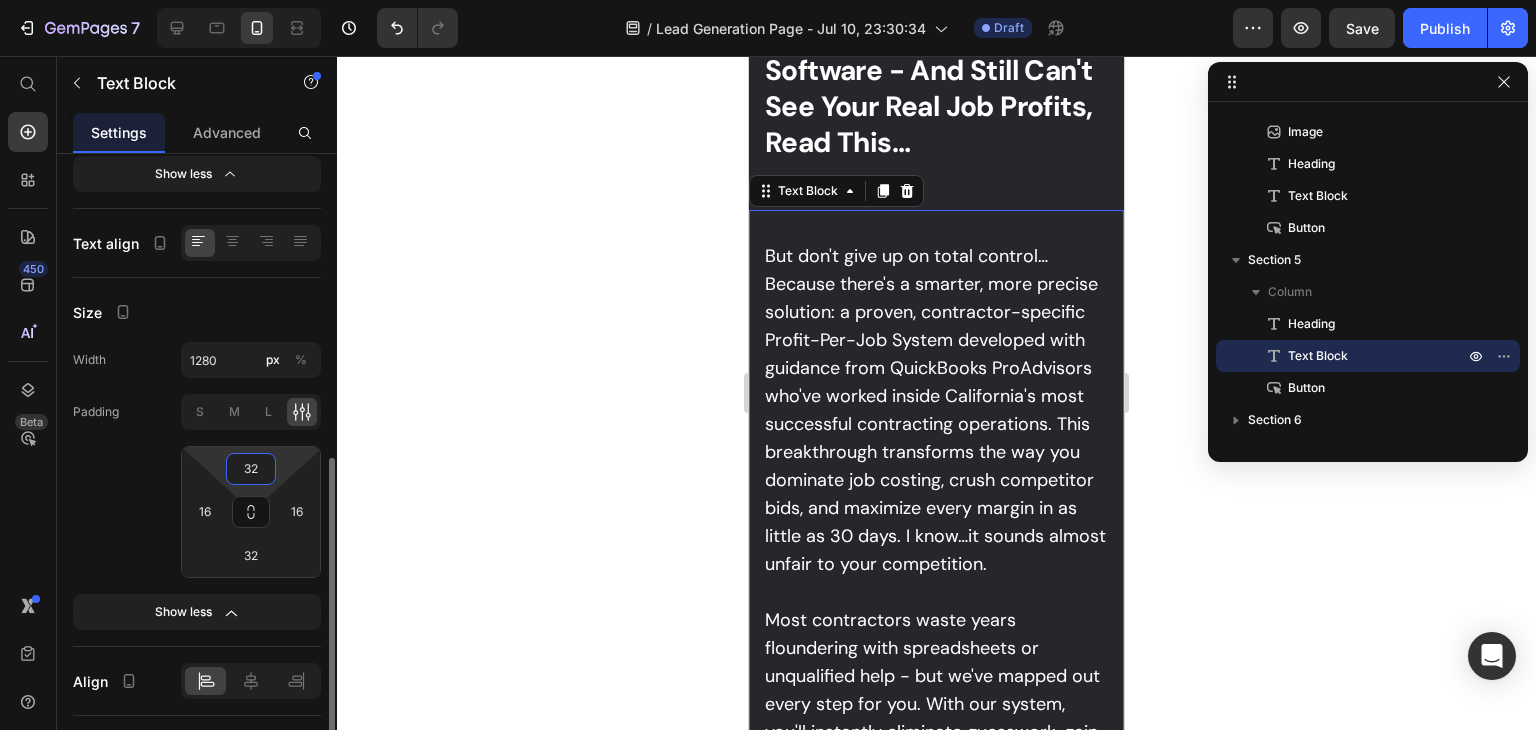 click on "32" at bounding box center [251, 469] 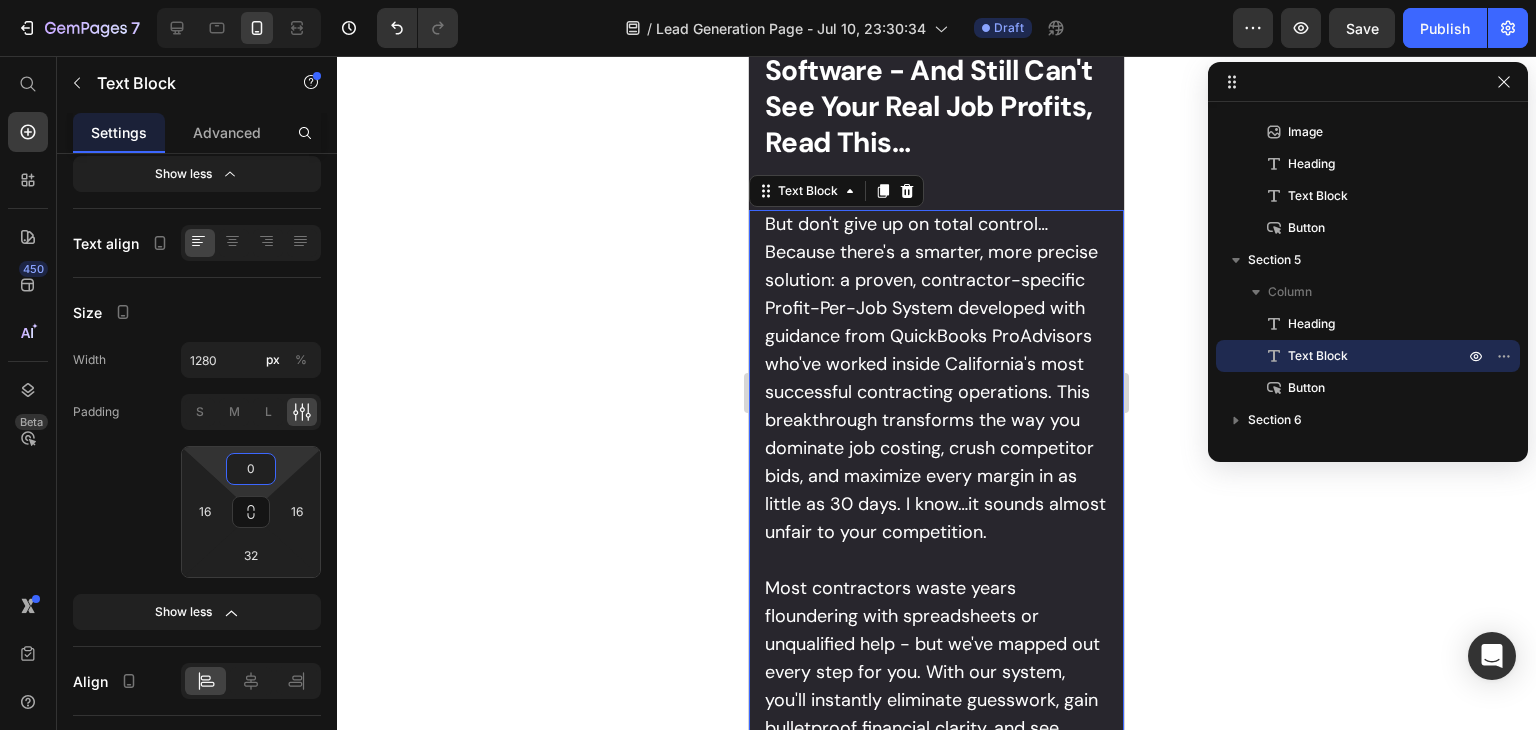 type on "0" 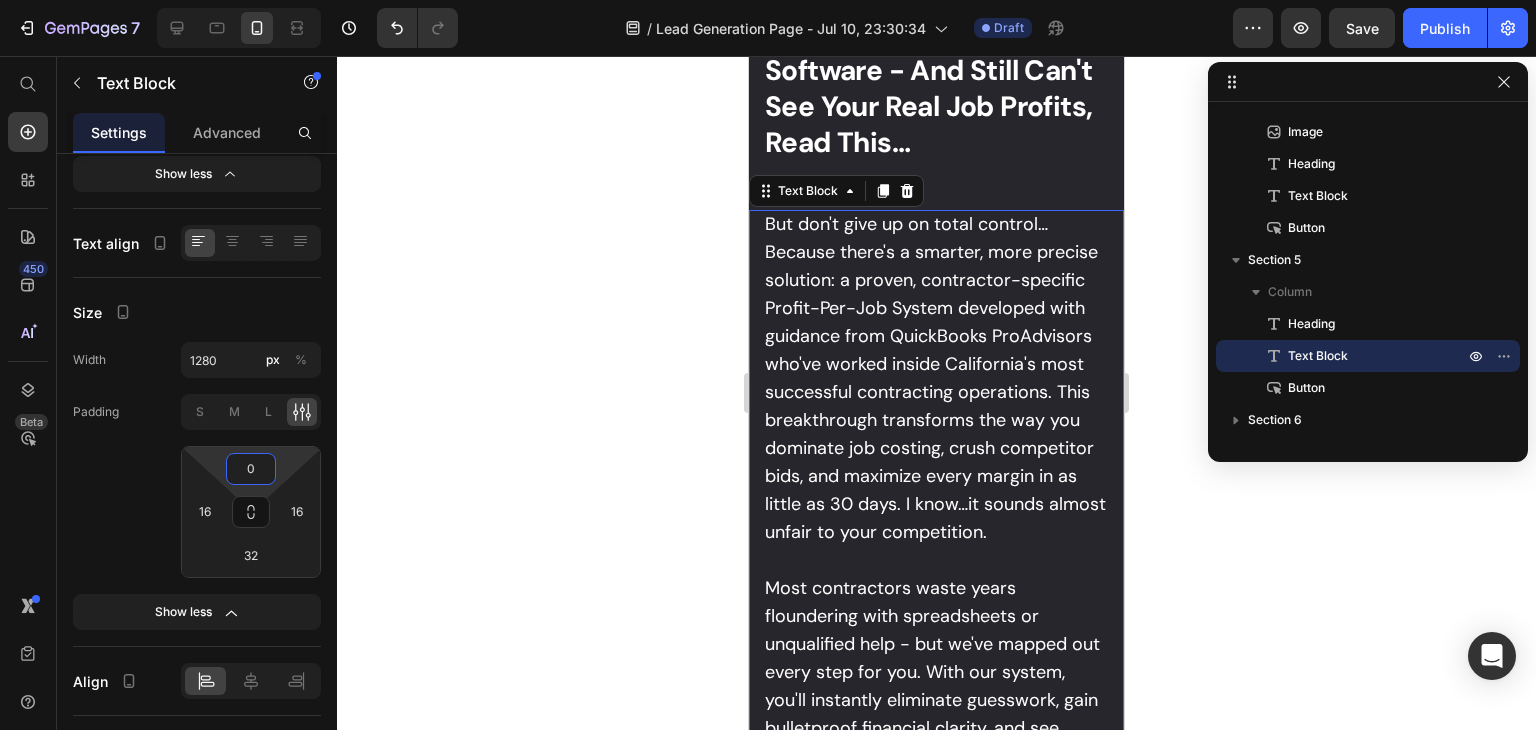 click on "But don't give up on total control… Because there's a smarter, more precise solution: a proven, contractor-specific Profit-Per-Job System developed with guidance from QuickBooks ProAdvisors who've worked inside California's most successful contracting operations. This breakthrough transforms the way you dominate job costing, crush competitor bids, and maximize every margin in as little as 30 days. I know…it sounds almost unfair to your competition." at bounding box center (936, 378) 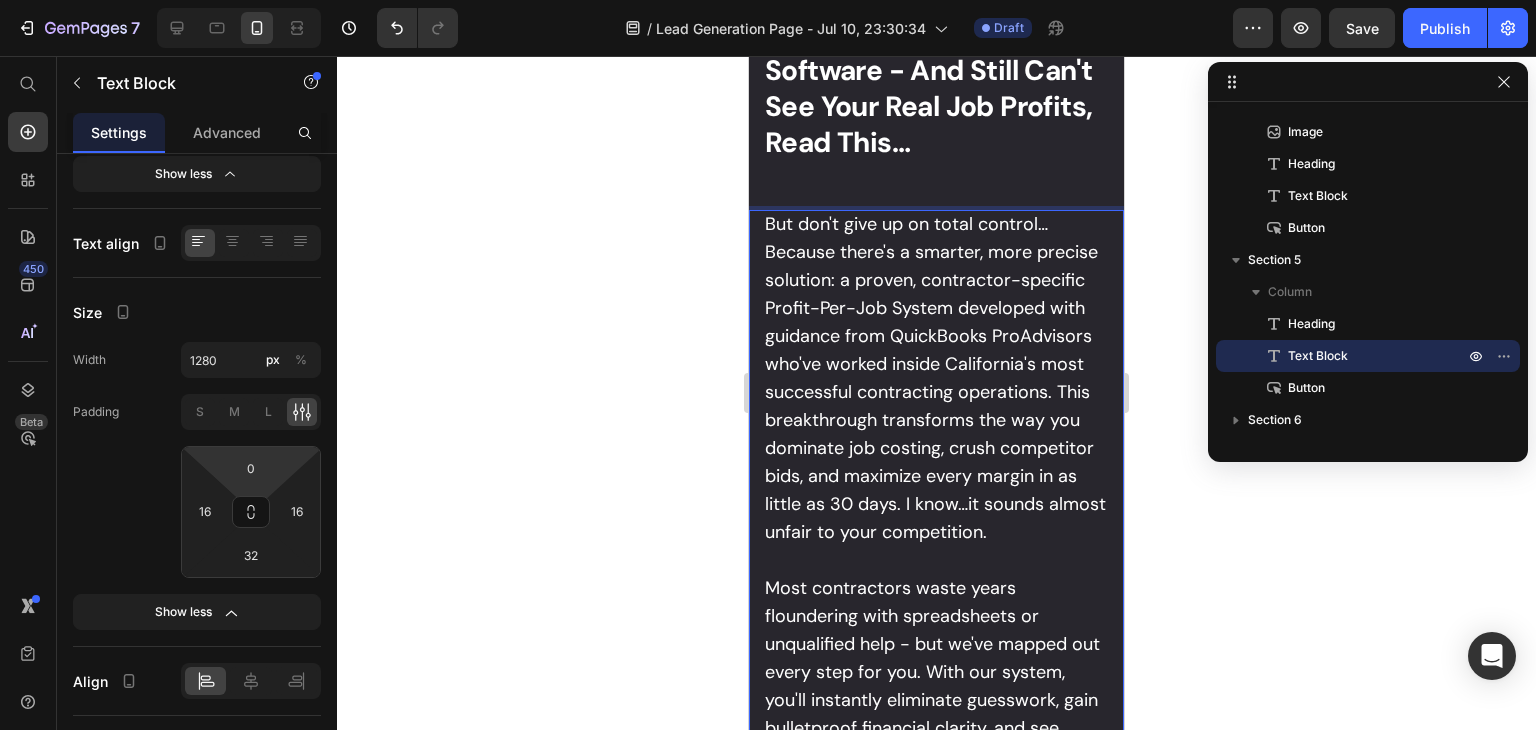 click on "But don't give up on total control… Because there's a smarter, more precise solution: a proven, contractor-specific Profit-Per-Job System developed with guidance from QuickBooks ProAdvisors who've worked inside California's most successful contracting operations. This breakthrough transforms the way you dominate job costing, crush competitor bids, and maximize every margin in as little as 30 days. I know…it sounds almost unfair to your competition." at bounding box center [936, 378] 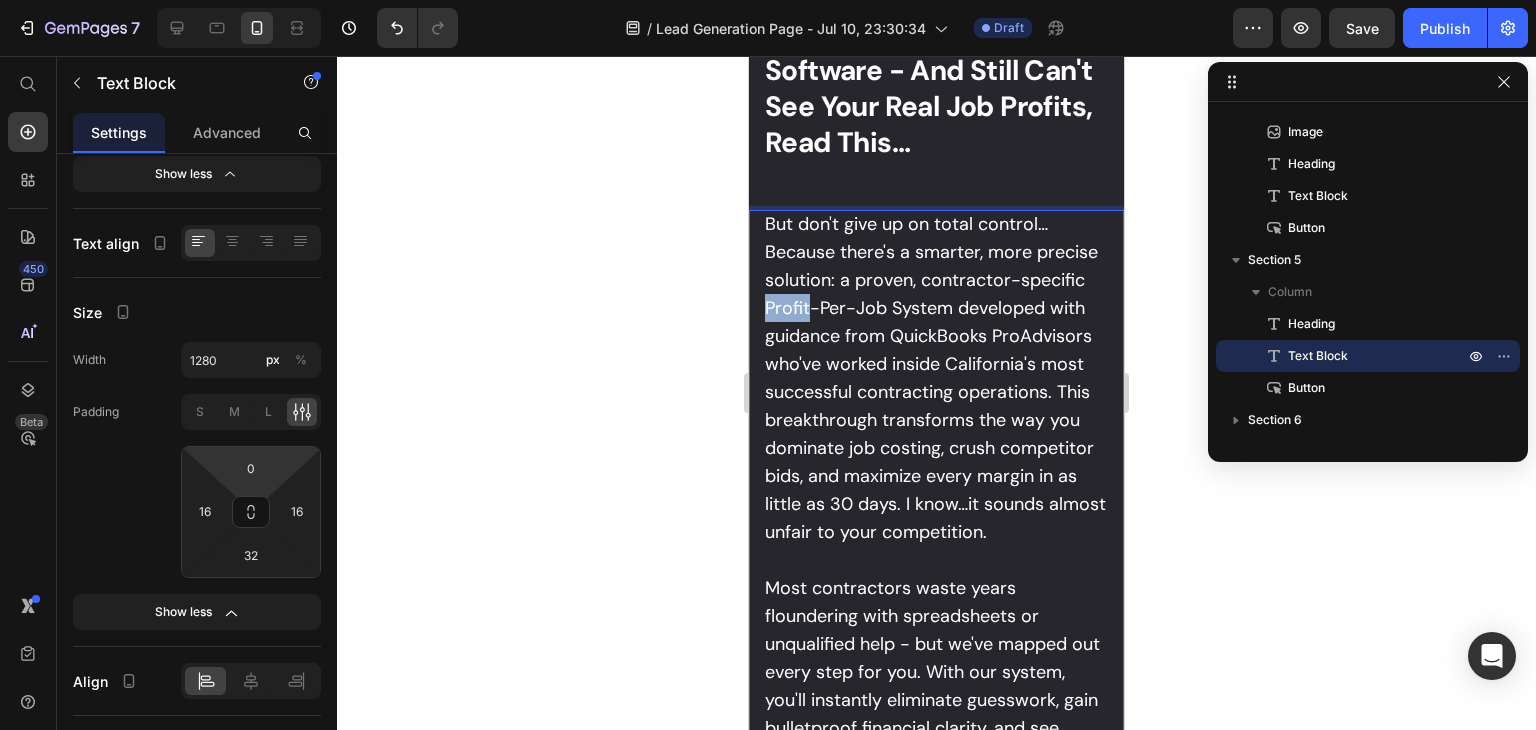 click on "But don't give up on total control… Because there's a smarter, more precise solution: a proven, contractor-specific Profit-Per-Job System developed with guidance from QuickBooks ProAdvisors who've worked inside California's most successful contracting operations. This breakthrough transforms the way you dominate job costing, crush competitor bids, and maximize every margin in as little as 30 days. I know…it sounds almost unfair to your competition." at bounding box center [936, 378] 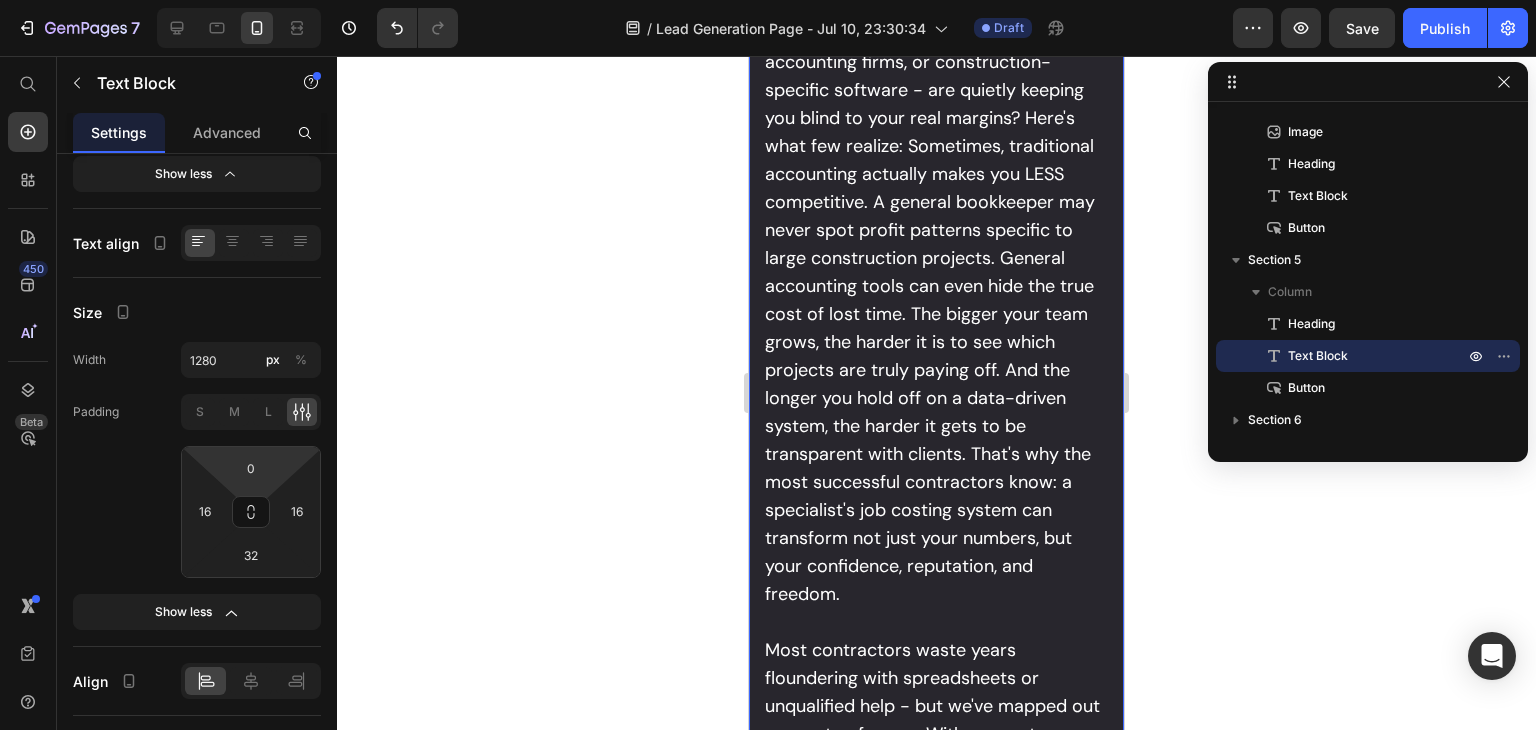 scroll, scrollTop: 4366, scrollLeft: 0, axis: vertical 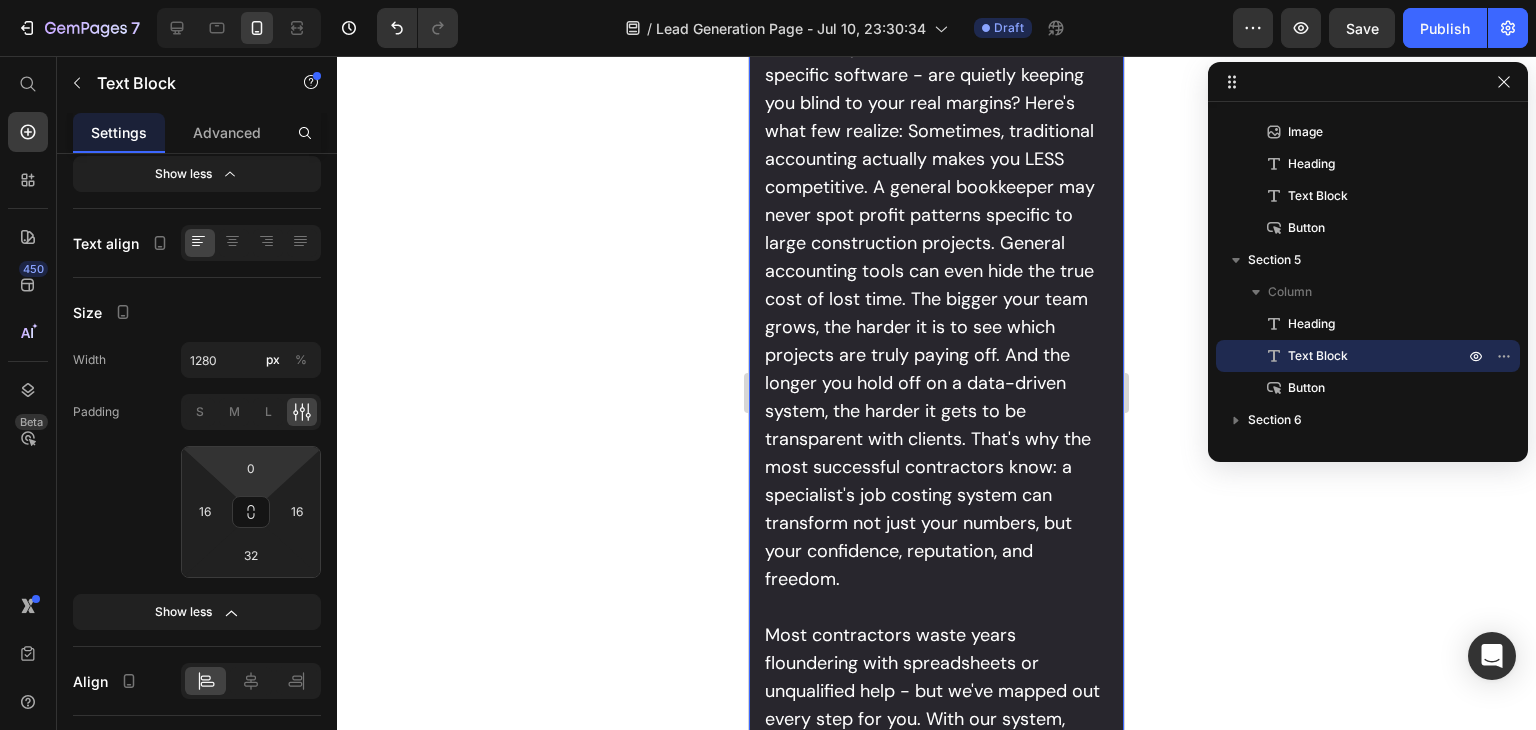 click on "What if the very approaches you've invested in - professional bookkeepers, accounting firms, or construction-specific software - are quietly keeping you blind to your real margins? Here's what few realize: Sometimes, traditional accounting actually makes you LESS competitive. A general bookkeeper may never spot profit patterns specific to large construction projects. General accounting tools can even hide the true cost of lost time. The bigger your team grows, the harder it is to see which projects are truly paying off. And the longer you hold off on a data-driven system, the harder it gets to be transparent with clients. That's why the most successful contractors know: a specialist's job costing system can transform not just your numbers, but your confidence, reputation, and freedom." at bounding box center (936, 285) 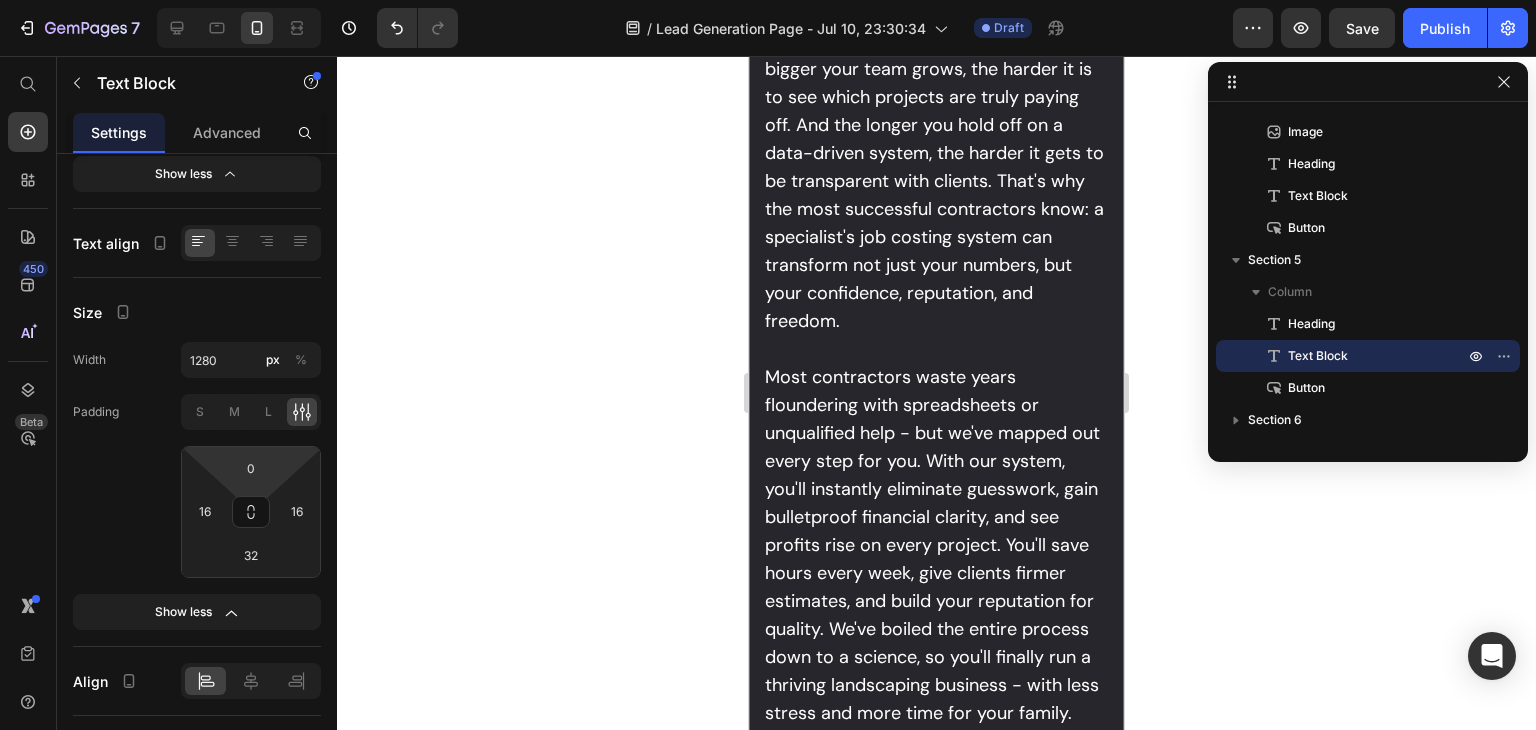 scroll, scrollTop: 4743, scrollLeft: 0, axis: vertical 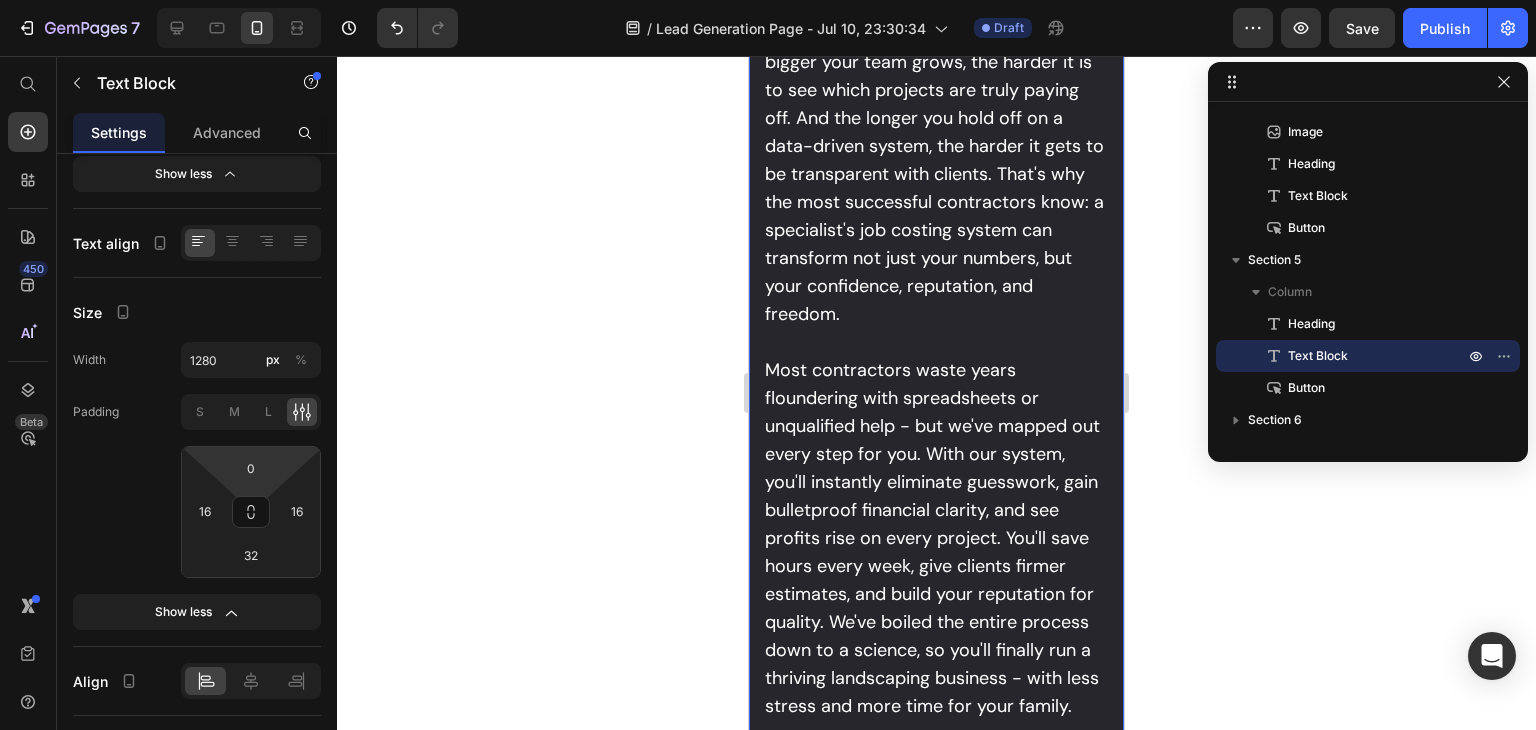 click on "Most contractors waste years floundering with spreadsheets or unqualified help - but we've mapped out every step for you. With our system, you'll instantly eliminate guesswork, gain bulletproof financial clarity, and see profits rise on every project. You'll save hours every week, give clients firmer estimates, and build your reputation for quality. We've boiled the entire process down to a science, so you'll finally run a thriving landscaping business - with less stress and more time for your family." at bounding box center [936, 538] 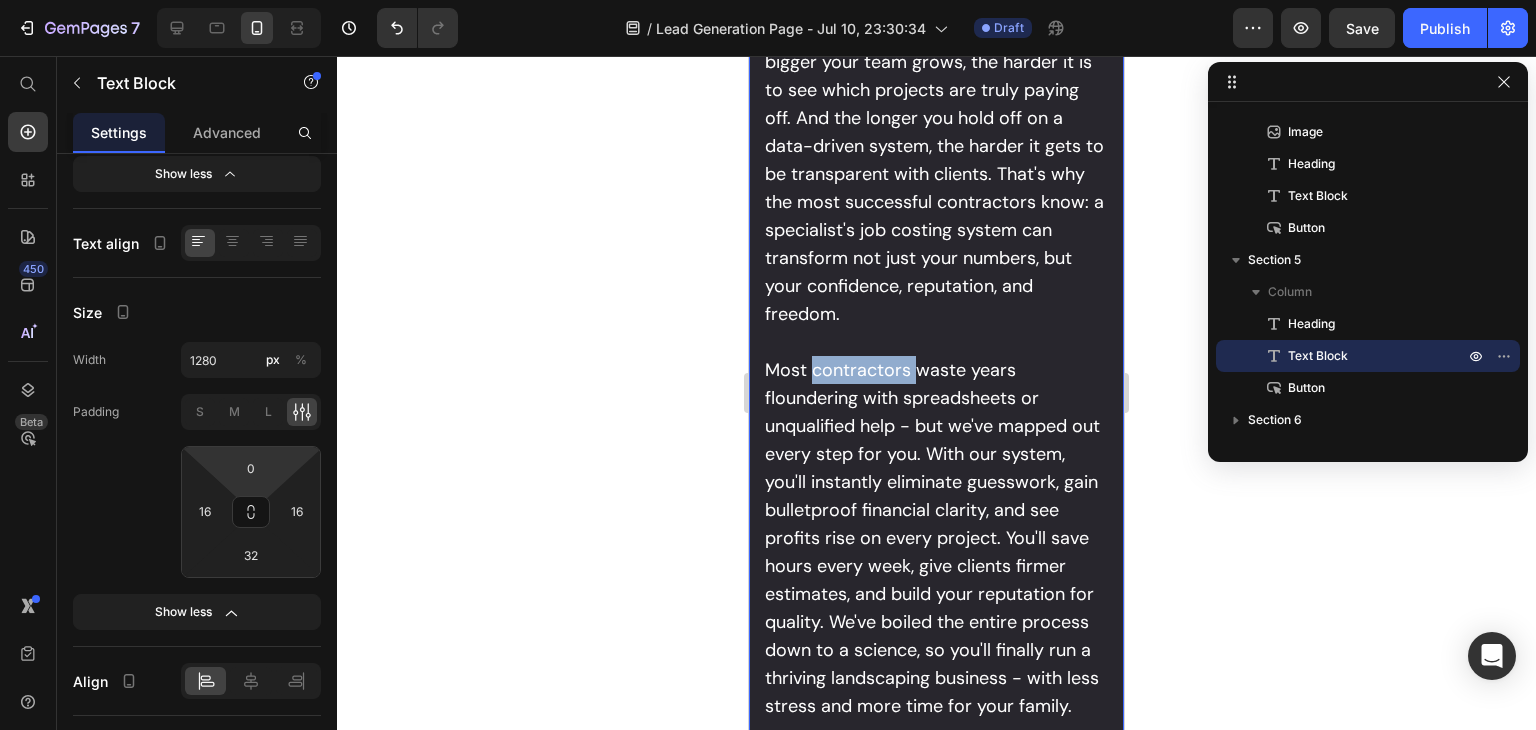 click on "Most contractors waste years floundering with spreadsheets or unqualified help - but we've mapped out every step for you. With our system, you'll instantly eliminate guesswork, gain bulletproof financial clarity, and see profits rise on every project. You'll save hours every week, give clients firmer estimates, and build your reputation for quality. We've boiled the entire process down to a science, so you'll finally run a thriving landscaping business - with less stress and more time for your family." at bounding box center [936, 538] 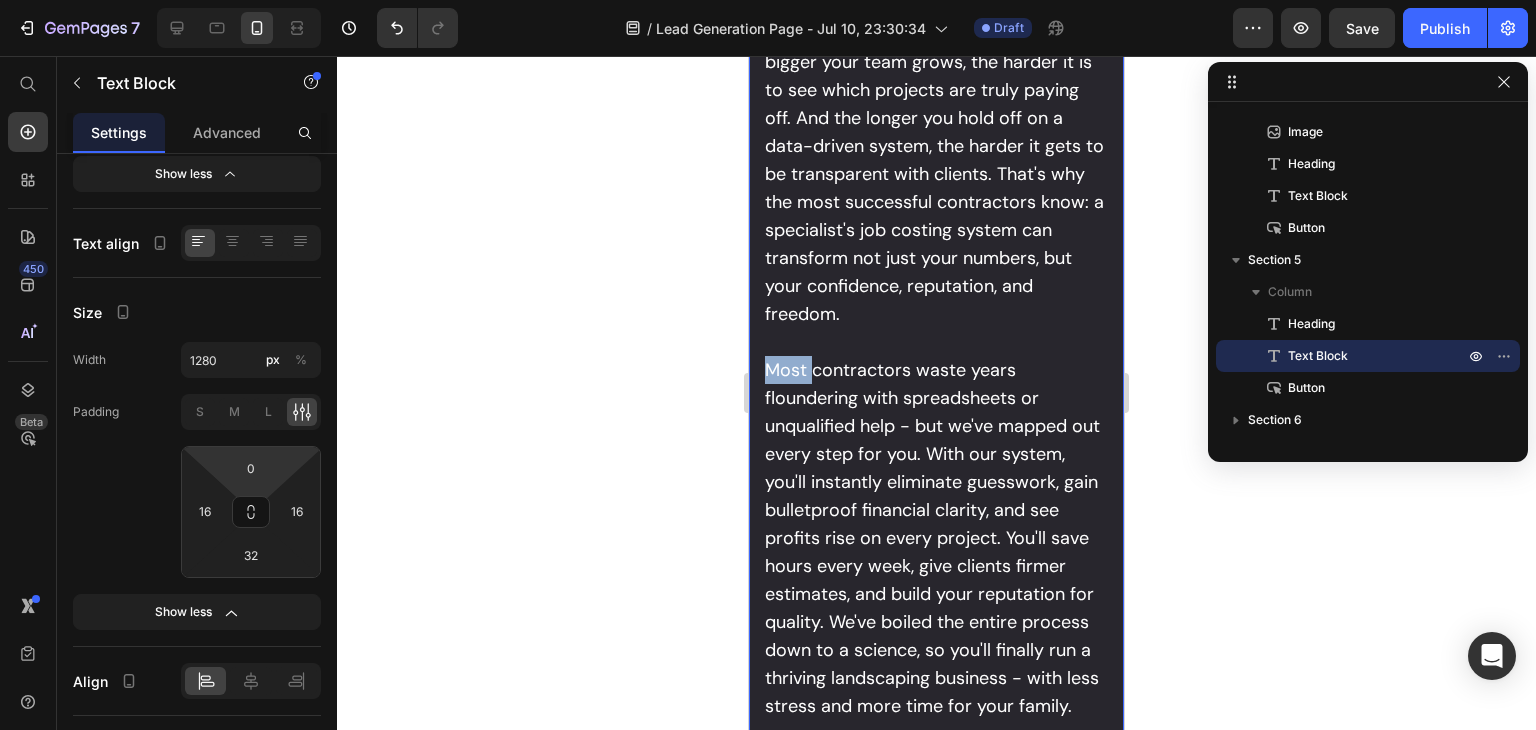 click on "Most contractors waste years floundering with spreadsheets or unqualified help - but we've mapped out every step for you. With our system, you'll instantly eliminate guesswork, gain bulletproof financial clarity, and see profits rise on every project. You'll save hours every week, give clients firmer estimates, and build your reputation for quality. We've boiled the entire process down to a science, so you'll finally run a thriving landscaping business - with less stress and more time for your family." at bounding box center (936, 538) 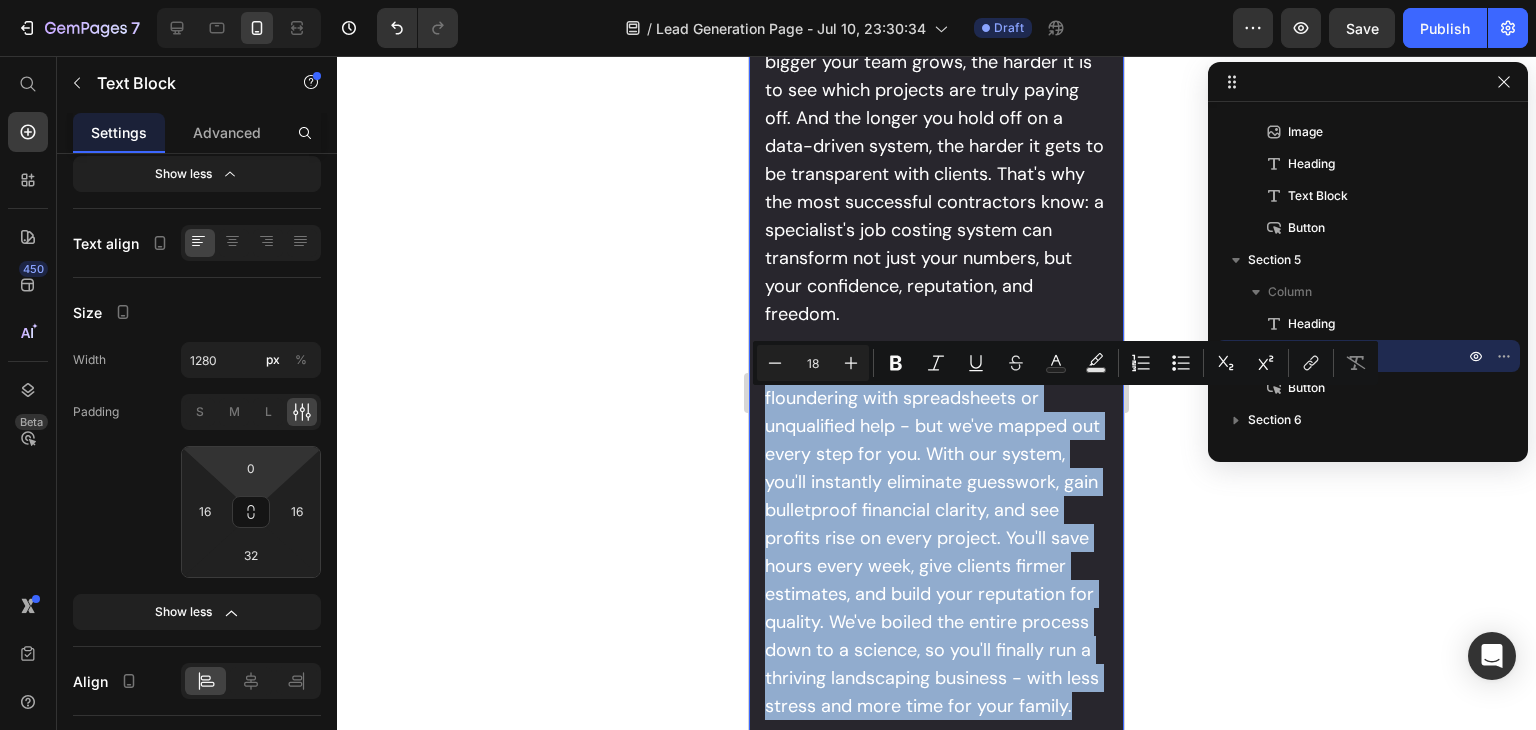click on "Most contractors waste years floundering with spreadsheets or unqualified help - but we've mapped out every step for you. With our system, you'll instantly eliminate guesswork, gain bulletproof financial clarity, and see profits rise on every project. You'll save hours every week, give clients firmer estimates, and build your reputation for quality. We've boiled the entire process down to a science, so you'll finally run a thriving landscaping business - with less stress and more time for your family." at bounding box center (936, 538) 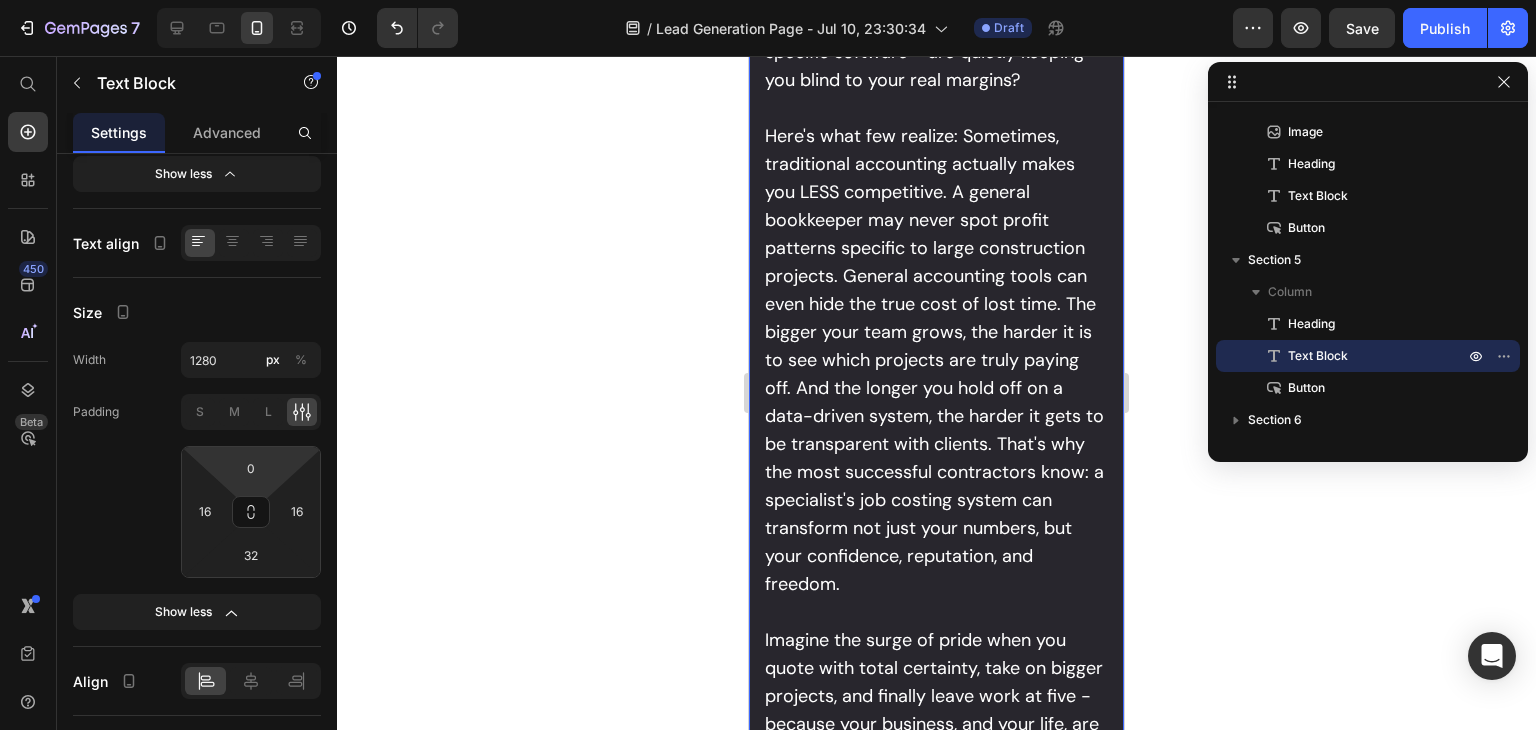 scroll, scrollTop: 4391, scrollLeft: 0, axis: vertical 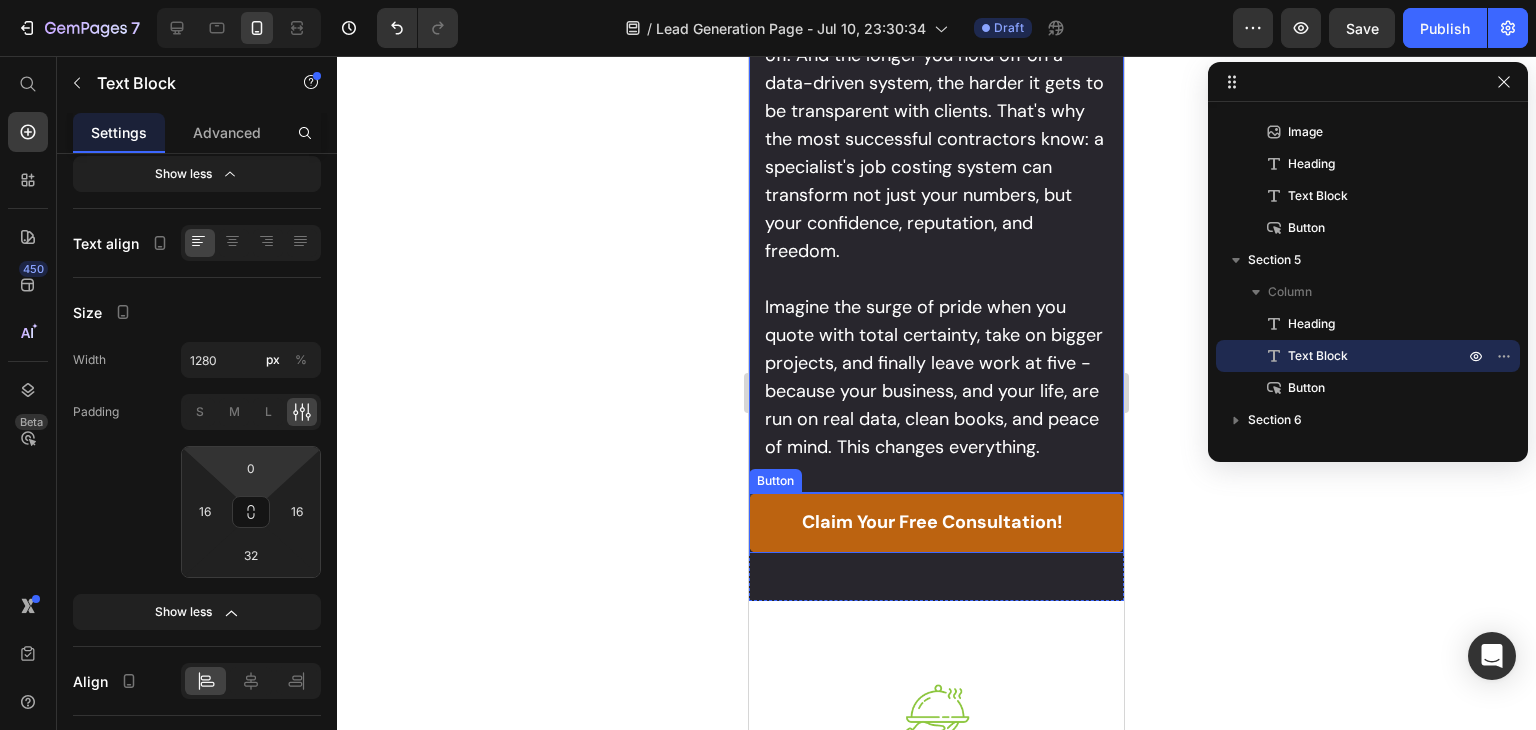 click on "claim your free consultation!" at bounding box center [936, 523] 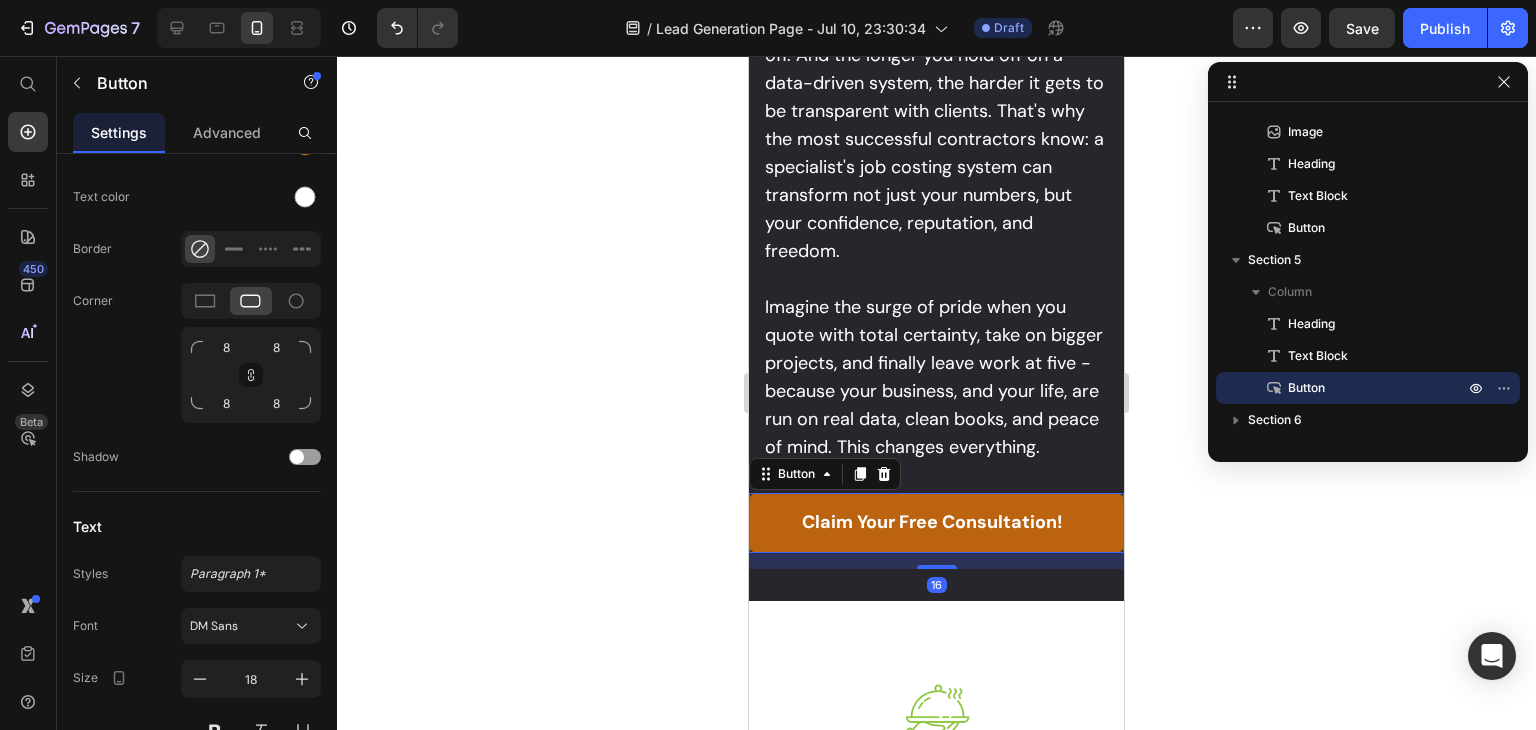 scroll, scrollTop: 0, scrollLeft: 0, axis: both 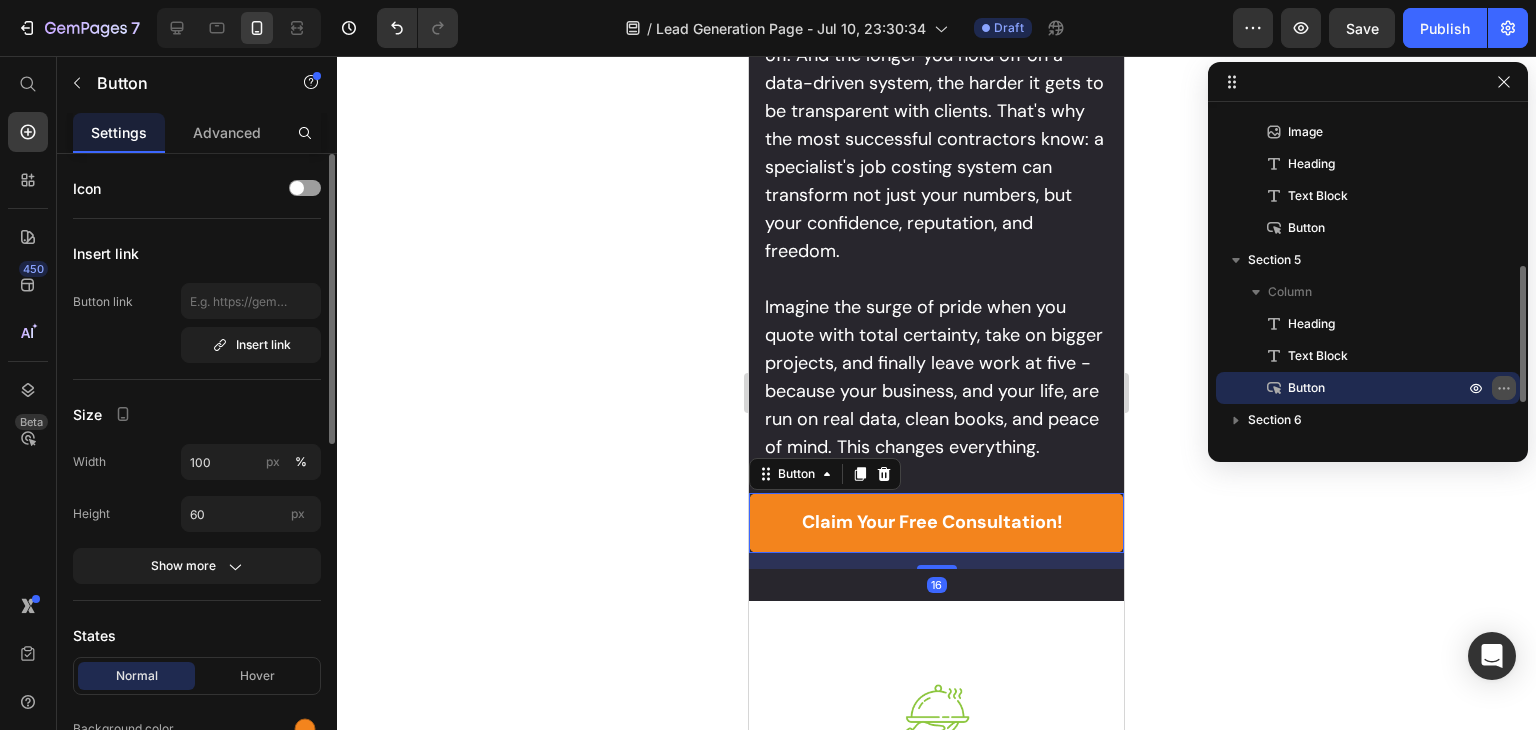 click 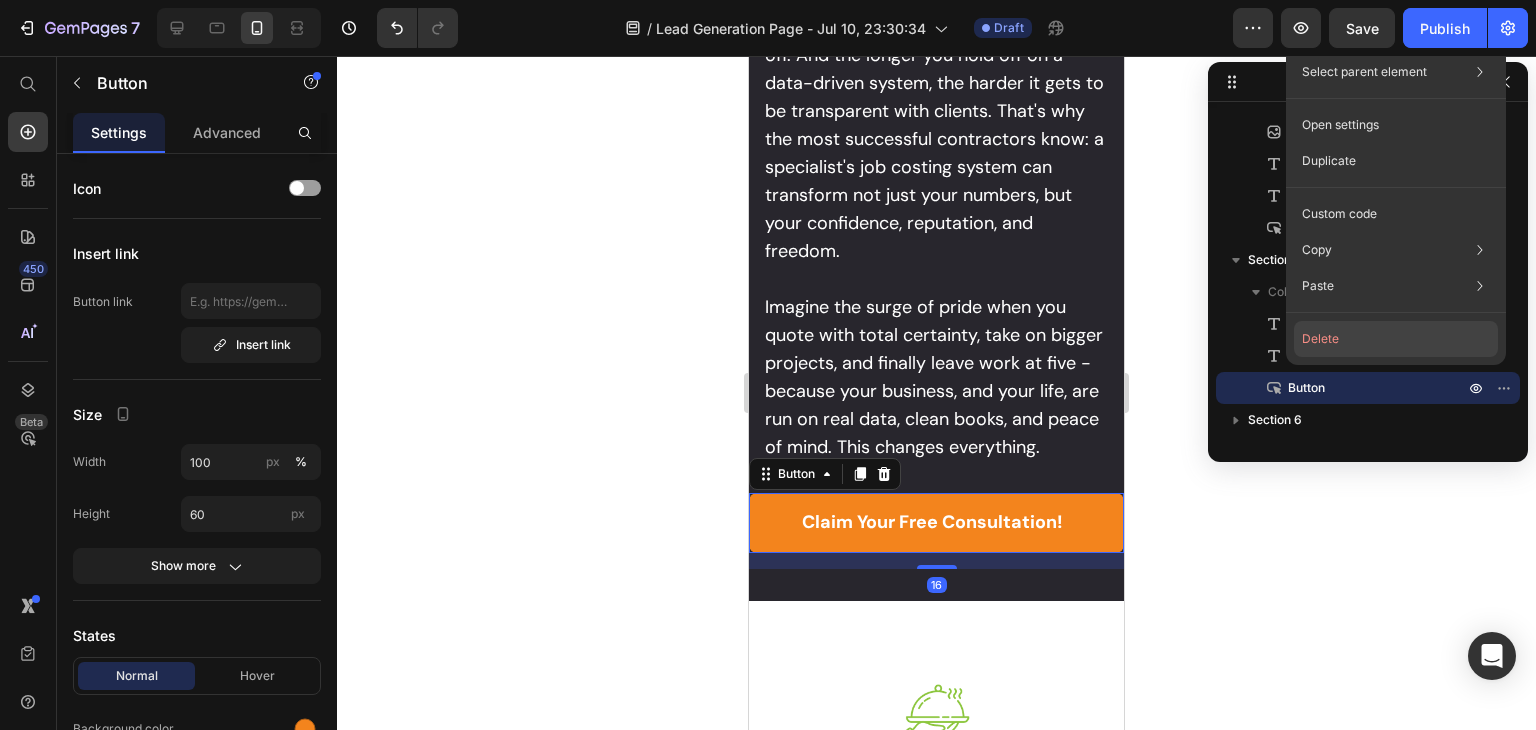 click on "Delete" 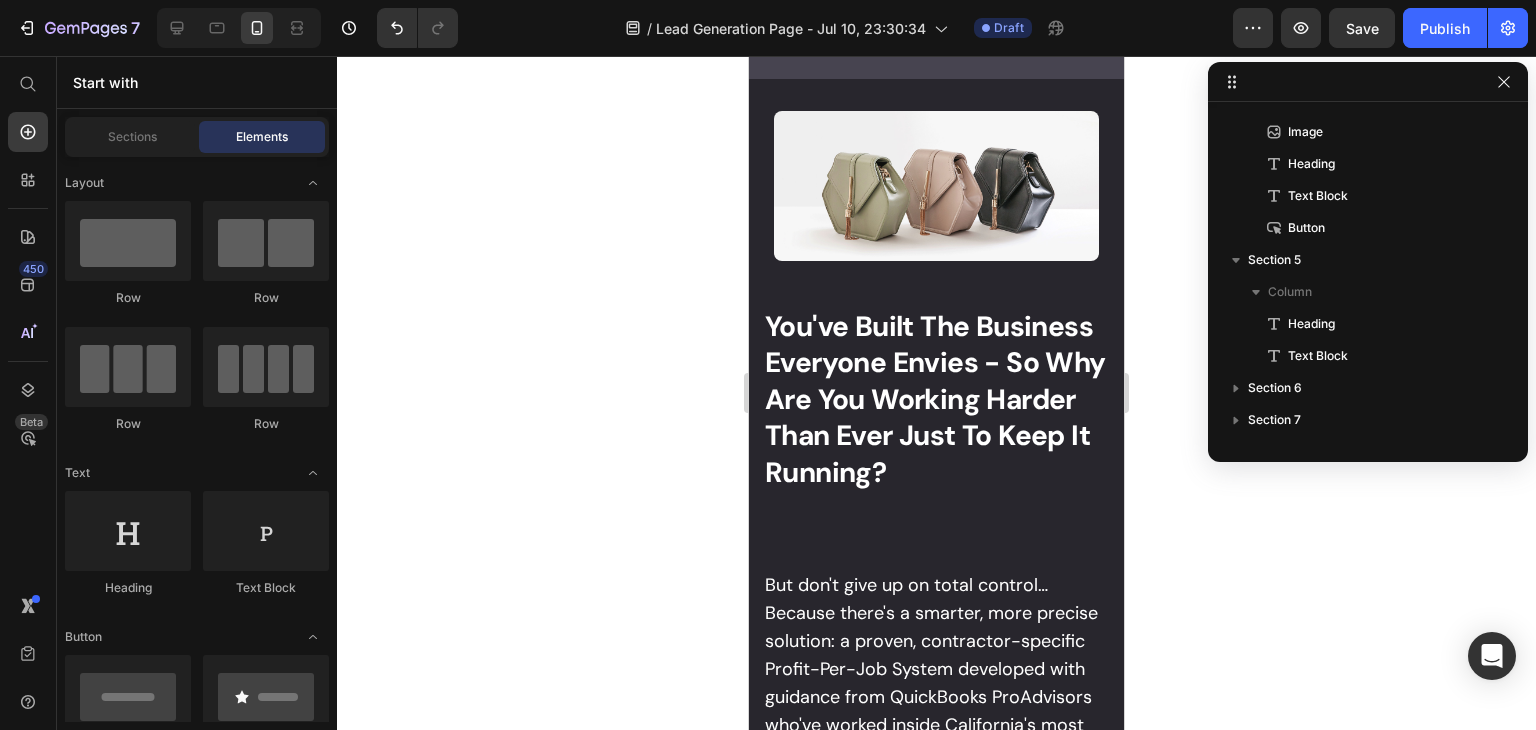 scroll, scrollTop: 2364, scrollLeft: 0, axis: vertical 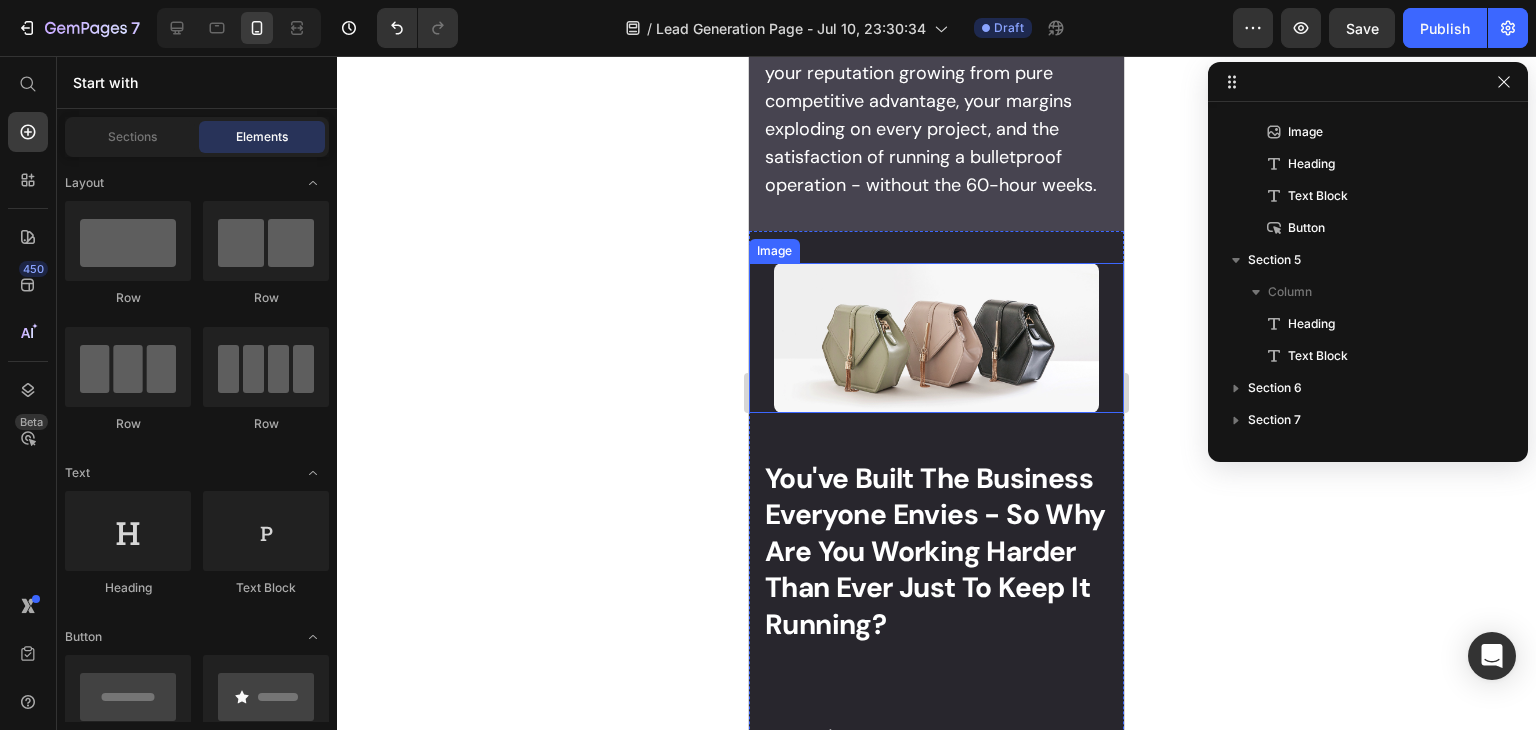 click at bounding box center (936, 338) 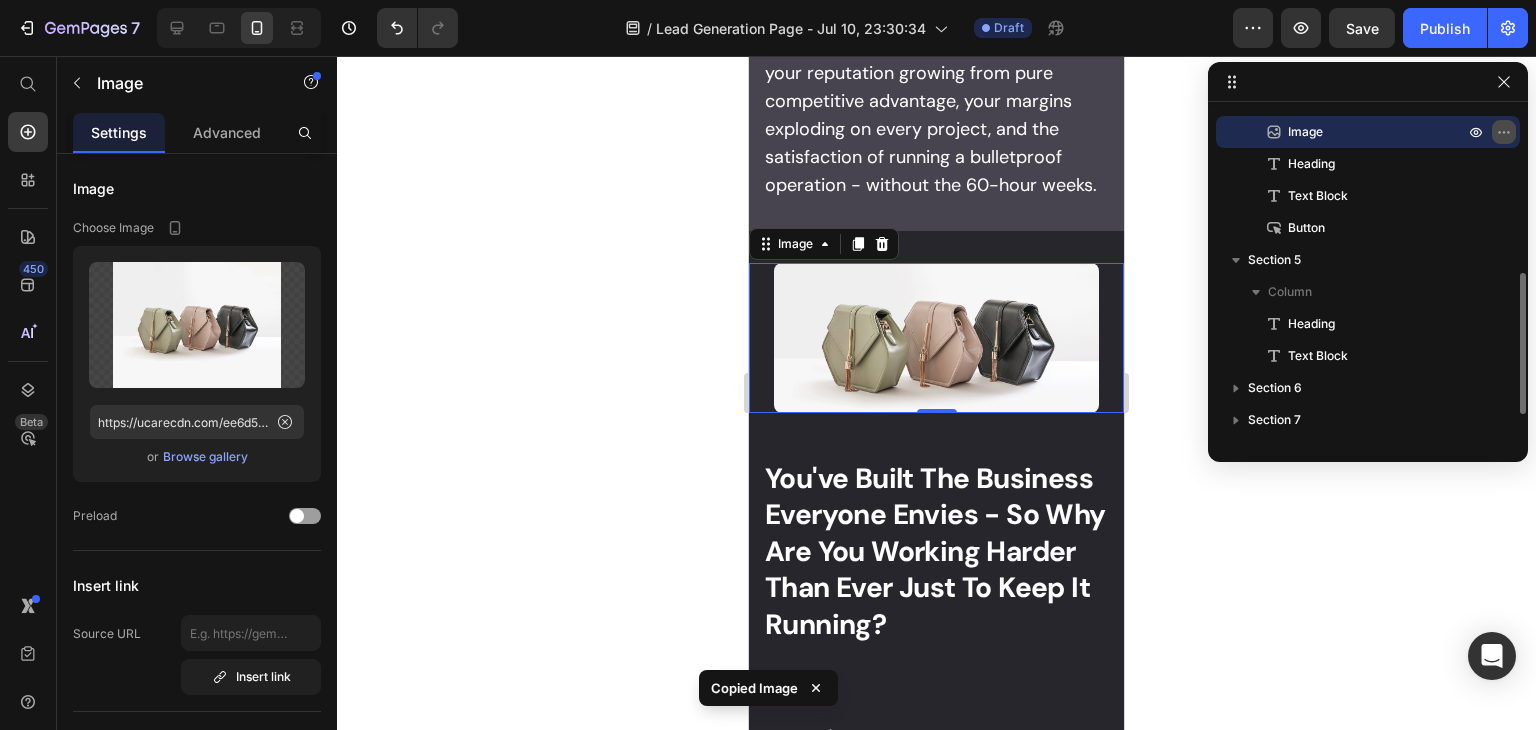 click 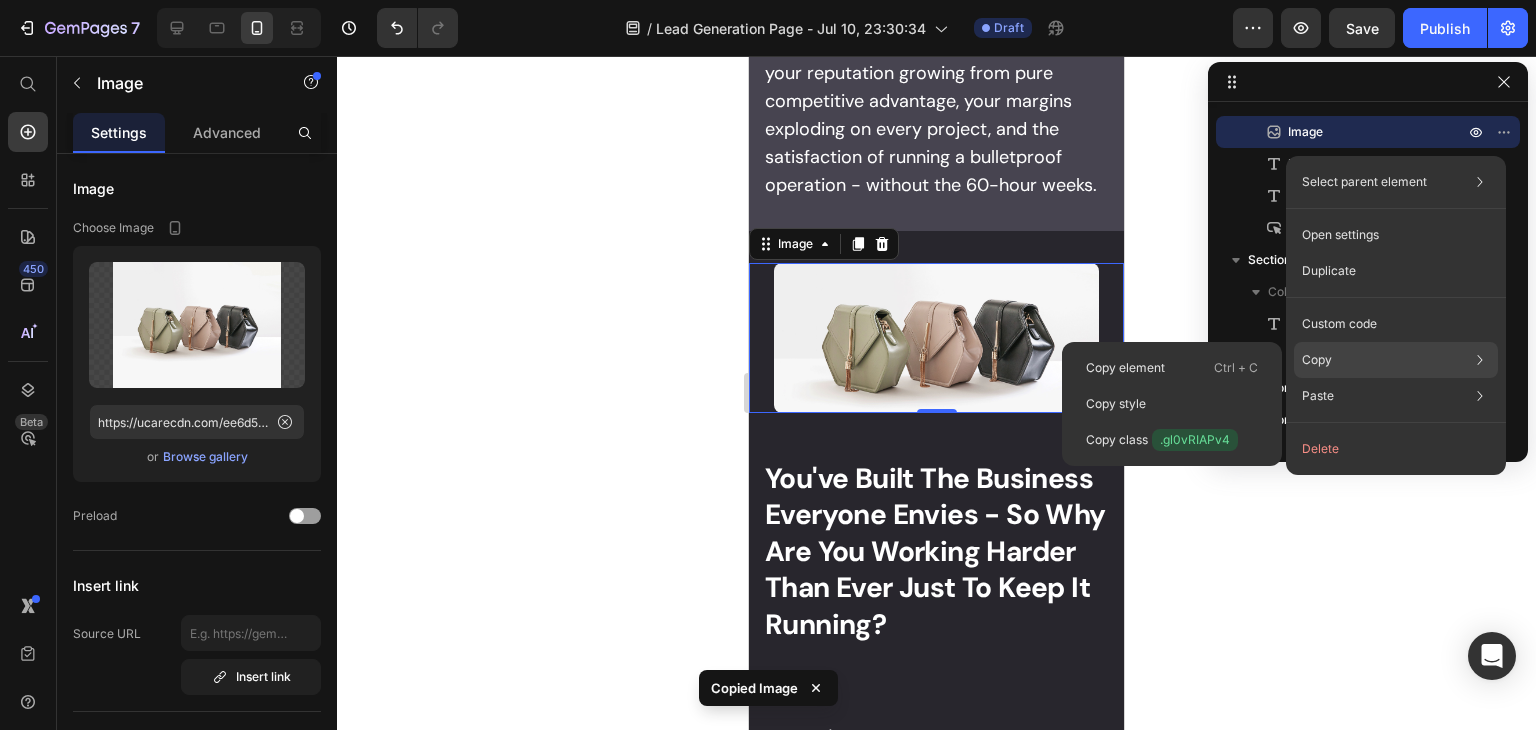 click on "Copy Copy element  Ctrl + C Copy style  Copy class  .gl0vRIAPv4" 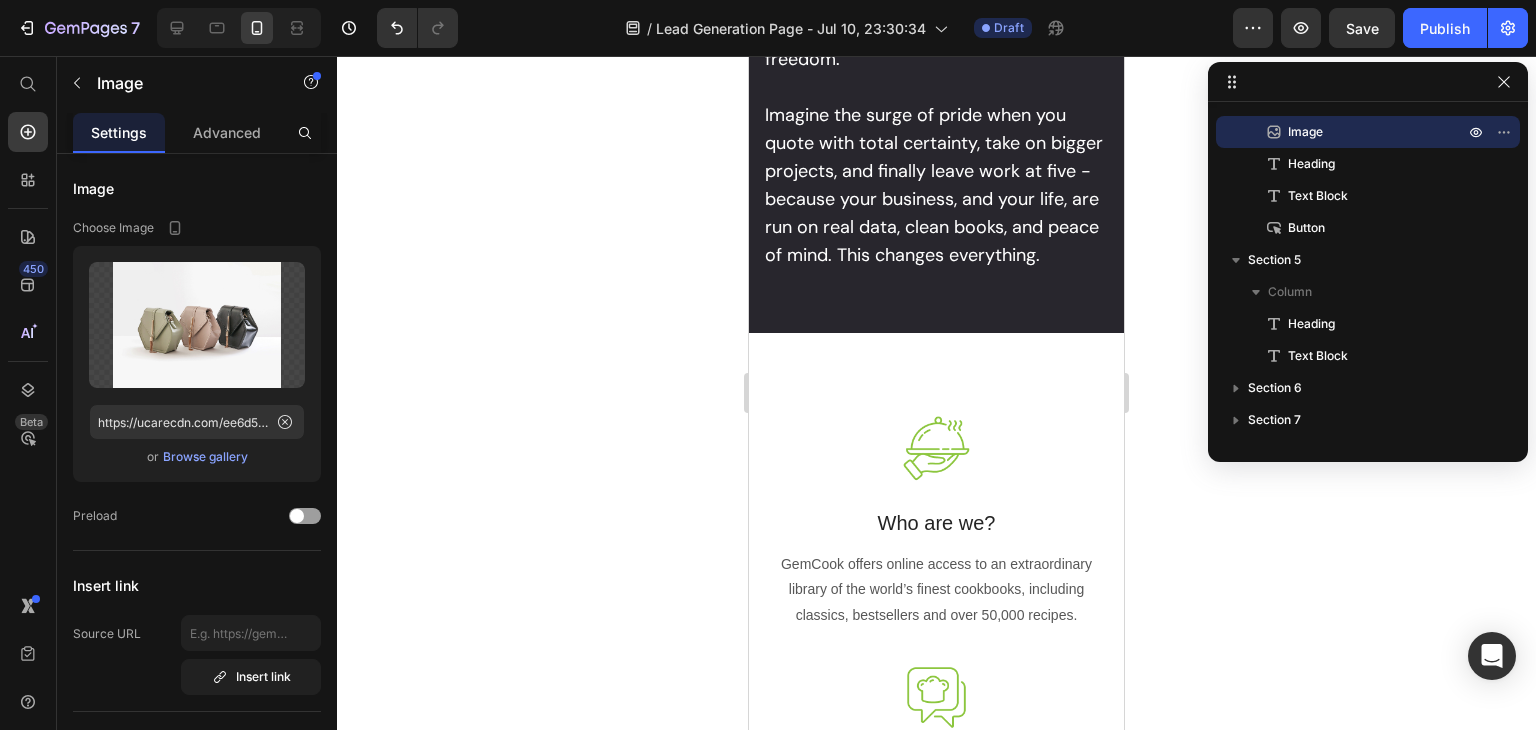 scroll, scrollTop: 5000, scrollLeft: 0, axis: vertical 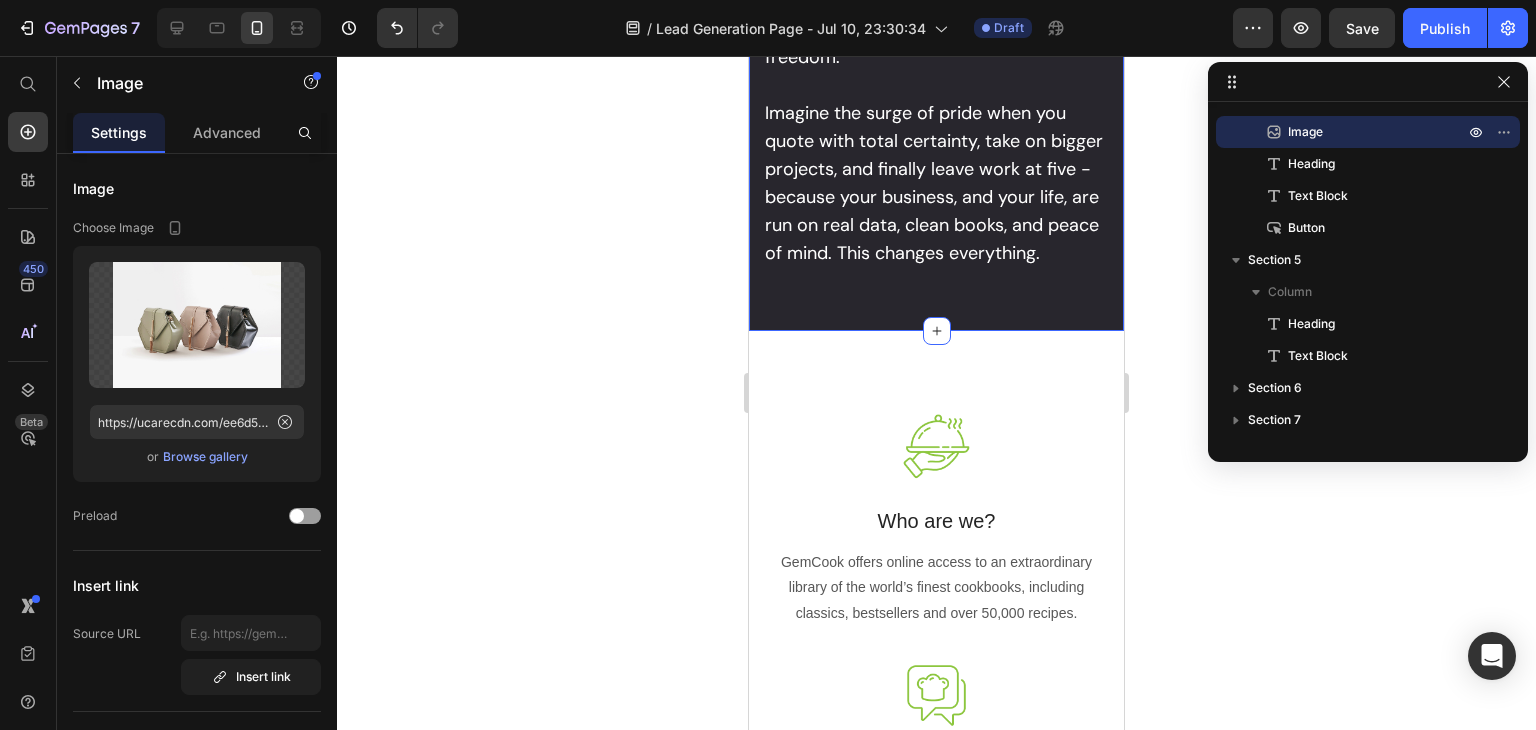 click on "If You've Tried Multiple Bookkeepers… Expensive Accounting Firms… Or High-End Construction Software - And Still Can't See Your Real Job Profits, Read This… Heading What if the very approaches you've invested in - professional bookkeepers, accounting firms, or construction-specific software - are quietly keeping you blind to your real margins?    Here's what few realize: Sometimes, traditional accounting actually makes you LESS competitive. A general bookkeeper may never spot profit patterns specific to large construction projects. General accounting tools can even hide the true cost of lost time. The bigger your team grows, the harder it is to see which projects are truly paying off. And the longer you hold off on a data-driven system, the harder it gets to be transparent with clients. That's why the most successful contractors know: a specialist's job costing system can transform not just your numbers, but your confidence, reputation, and freedom.   Text Block Section 5" at bounding box center (936, -313) 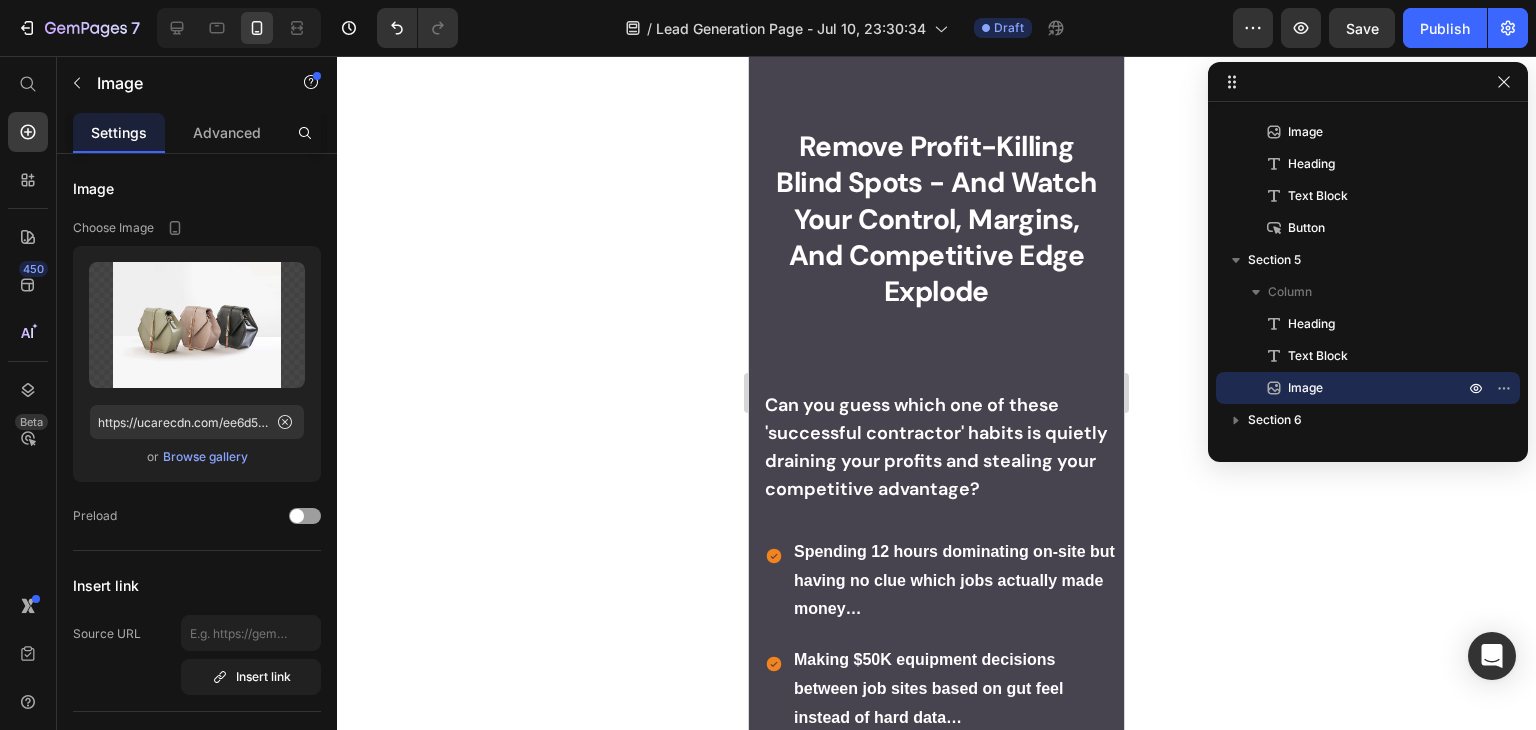 scroll, scrollTop: 1439, scrollLeft: 0, axis: vertical 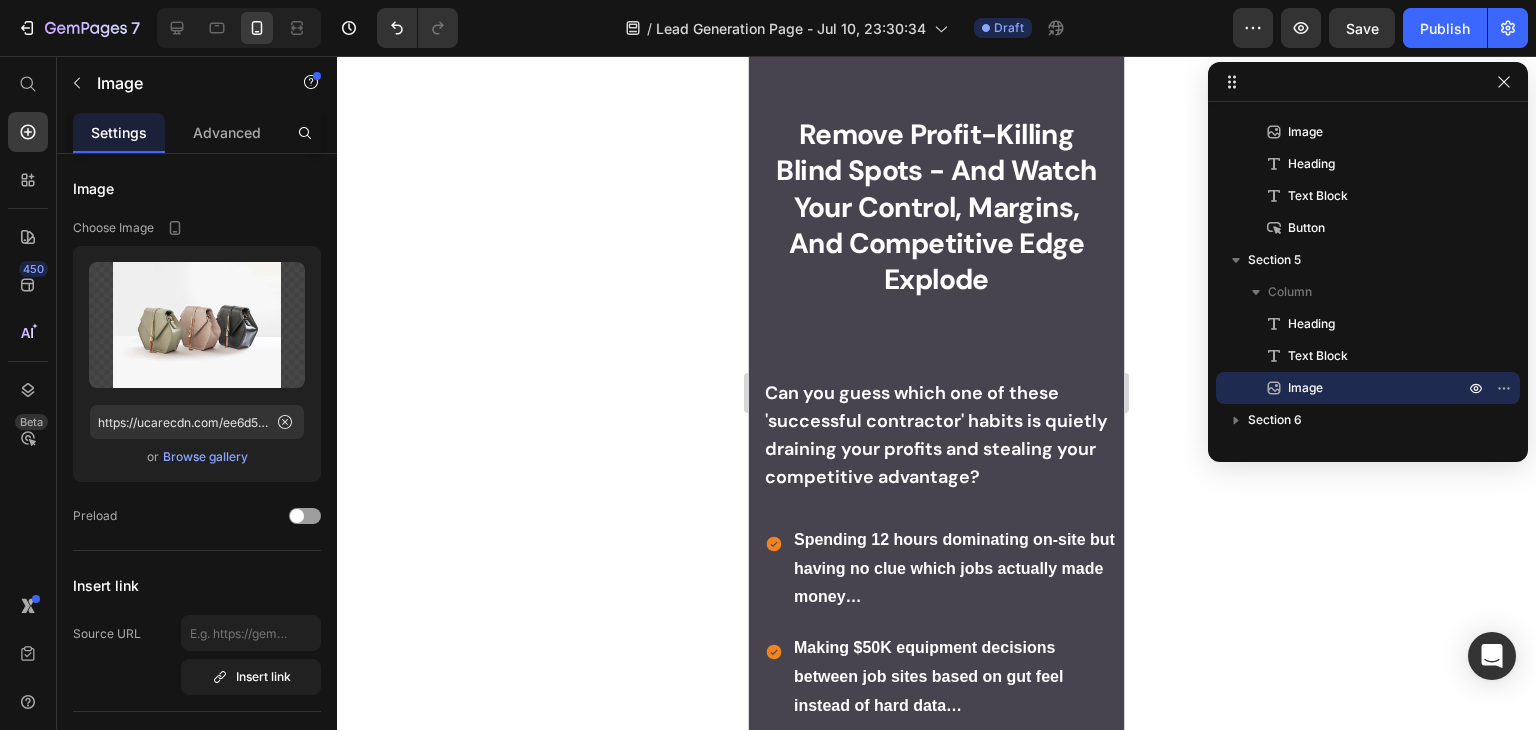 click on "Remove Profit-Killing Blind Spots - And Watch Your Control, Margins, And Competitive Edge Explode" at bounding box center [936, 208] 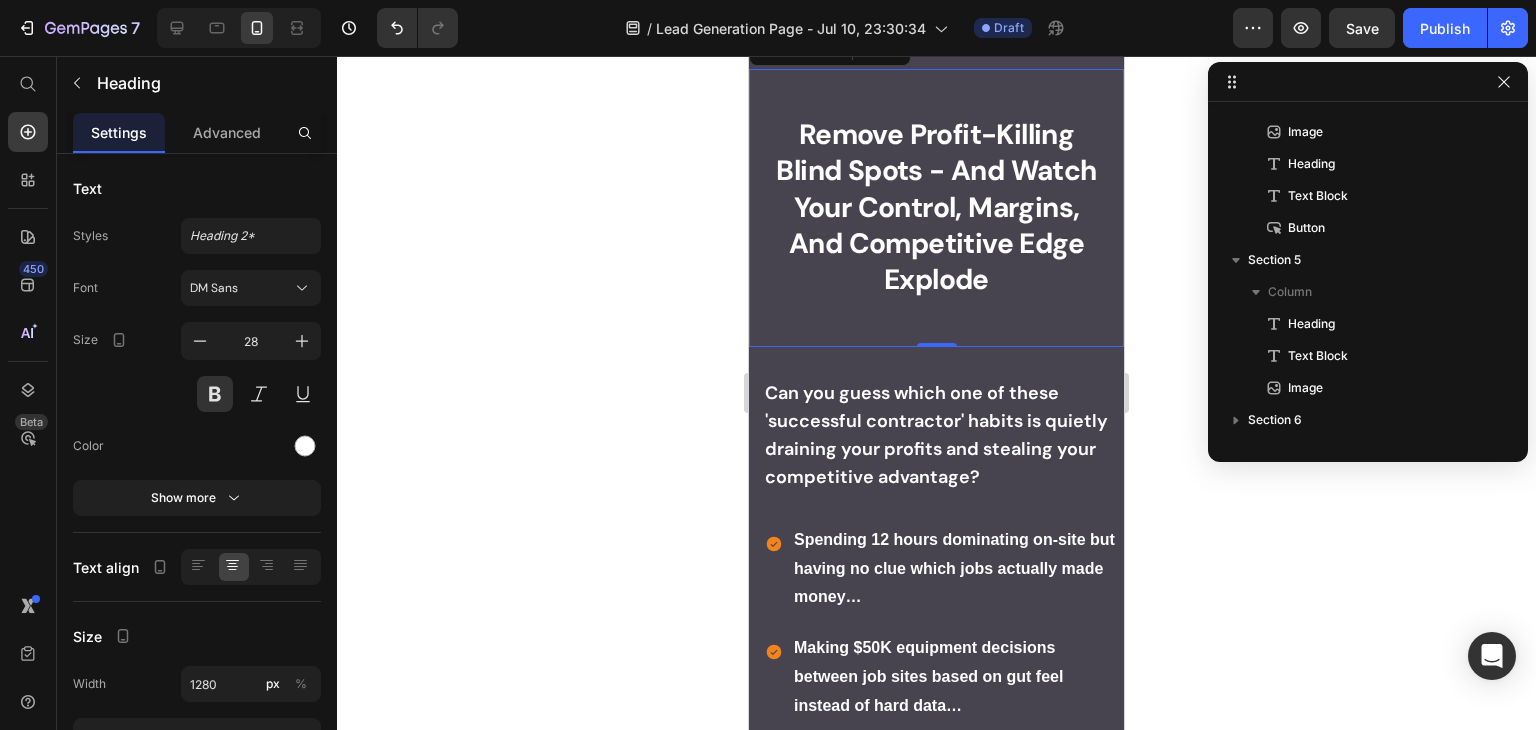scroll, scrollTop: 0, scrollLeft: 0, axis: both 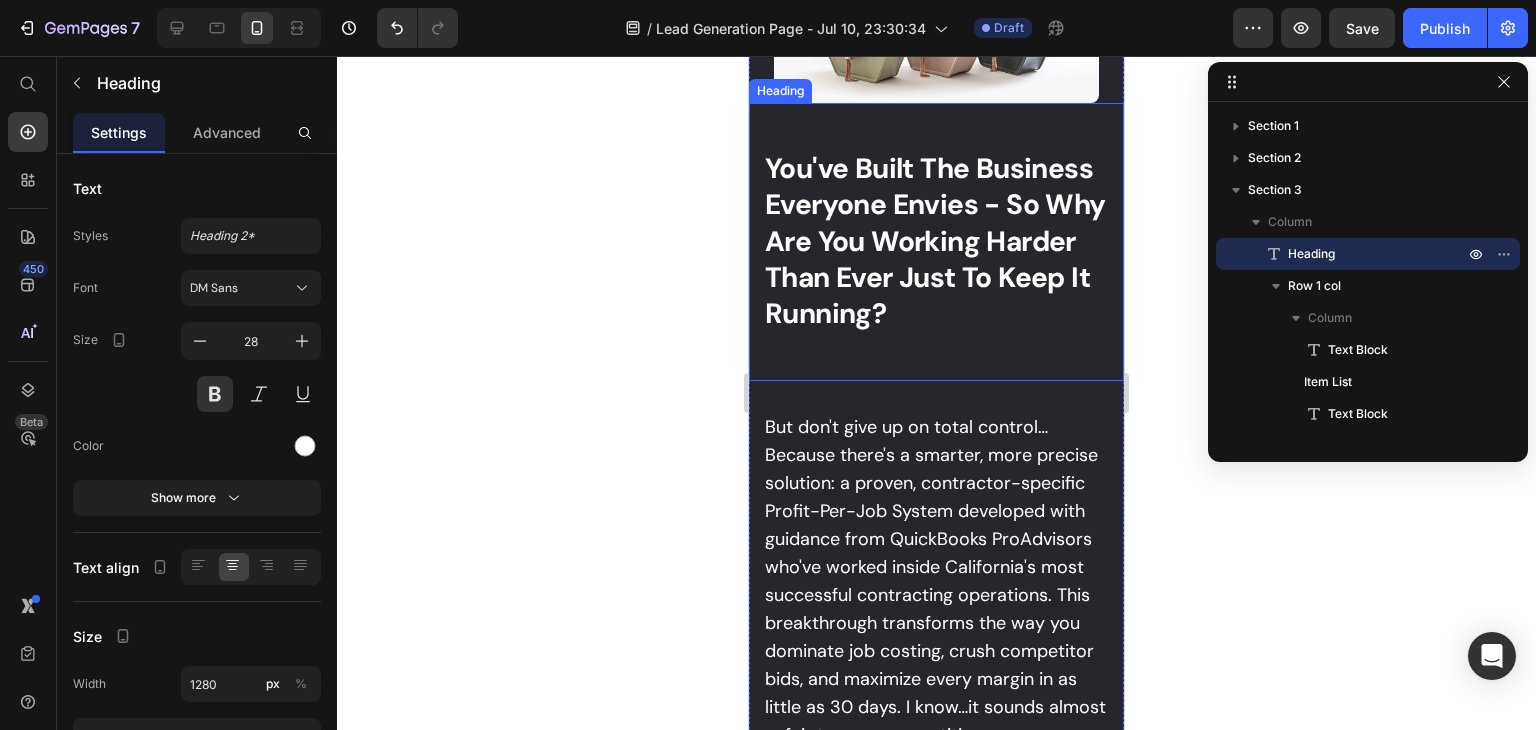 click on "You've Built The Business Everyone Envies - So Why Are You Working Harder Than Ever Just To Keep It Running?" at bounding box center [935, 241] 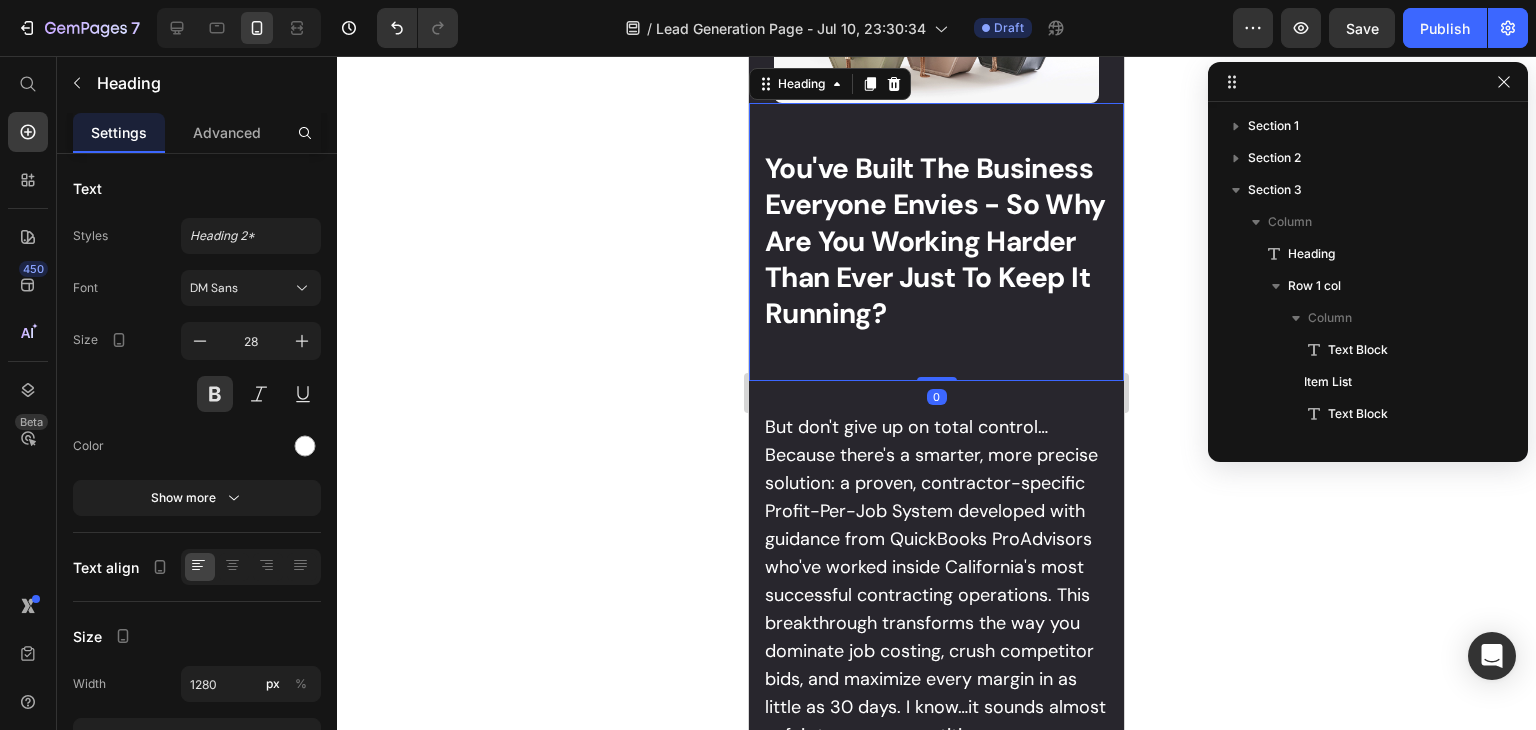 scroll, scrollTop: 282, scrollLeft: 0, axis: vertical 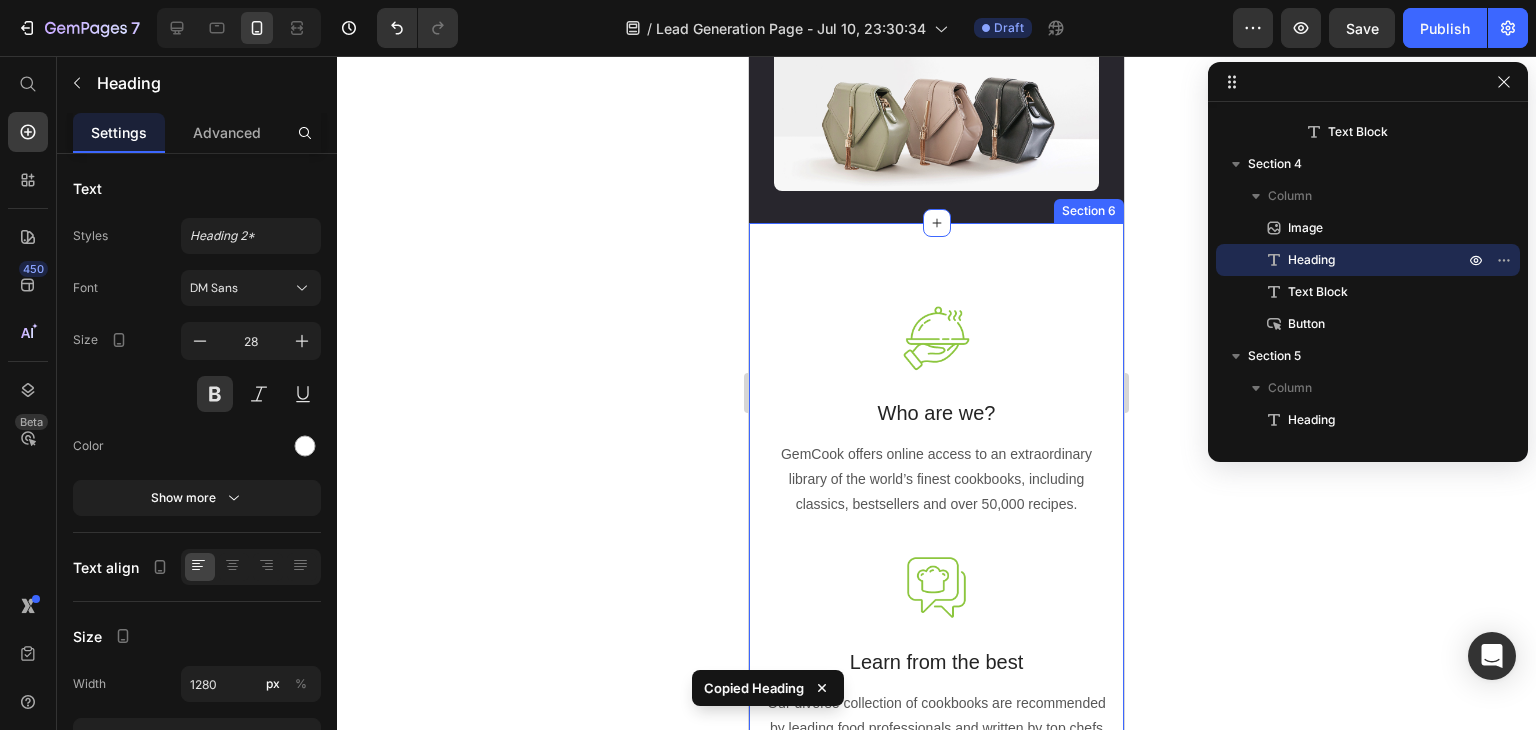 click on "Image Who are we? Text block GemCook offers online access to an extraordinary library of the world’s finest cookbooks, including classics, bestsellers and over 50,000 recipes. Text block Image Learn from the best Text block Our diverse collection of cookbooks are recommended by leading food professionals and written by top chefs and award-winning food writers. Text block Image Cook without limit Text block Instantly find inspiration and guidance for any dish, skill-level, cuisine or dietary requirement through our GemCook powerful search and smart filters. Text block Row Section 6" at bounding box center (936, 660) 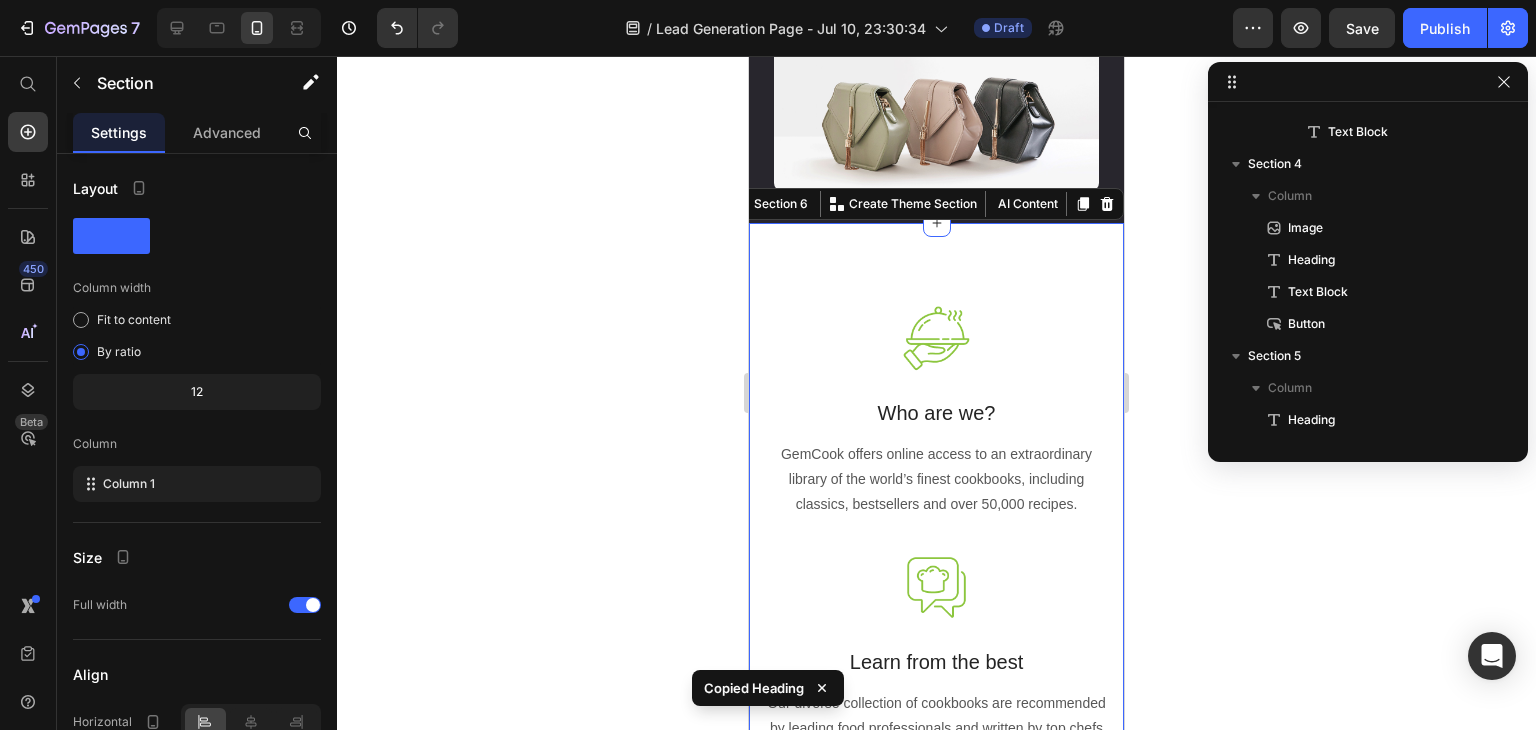 scroll, scrollTop: 533, scrollLeft: 0, axis: vertical 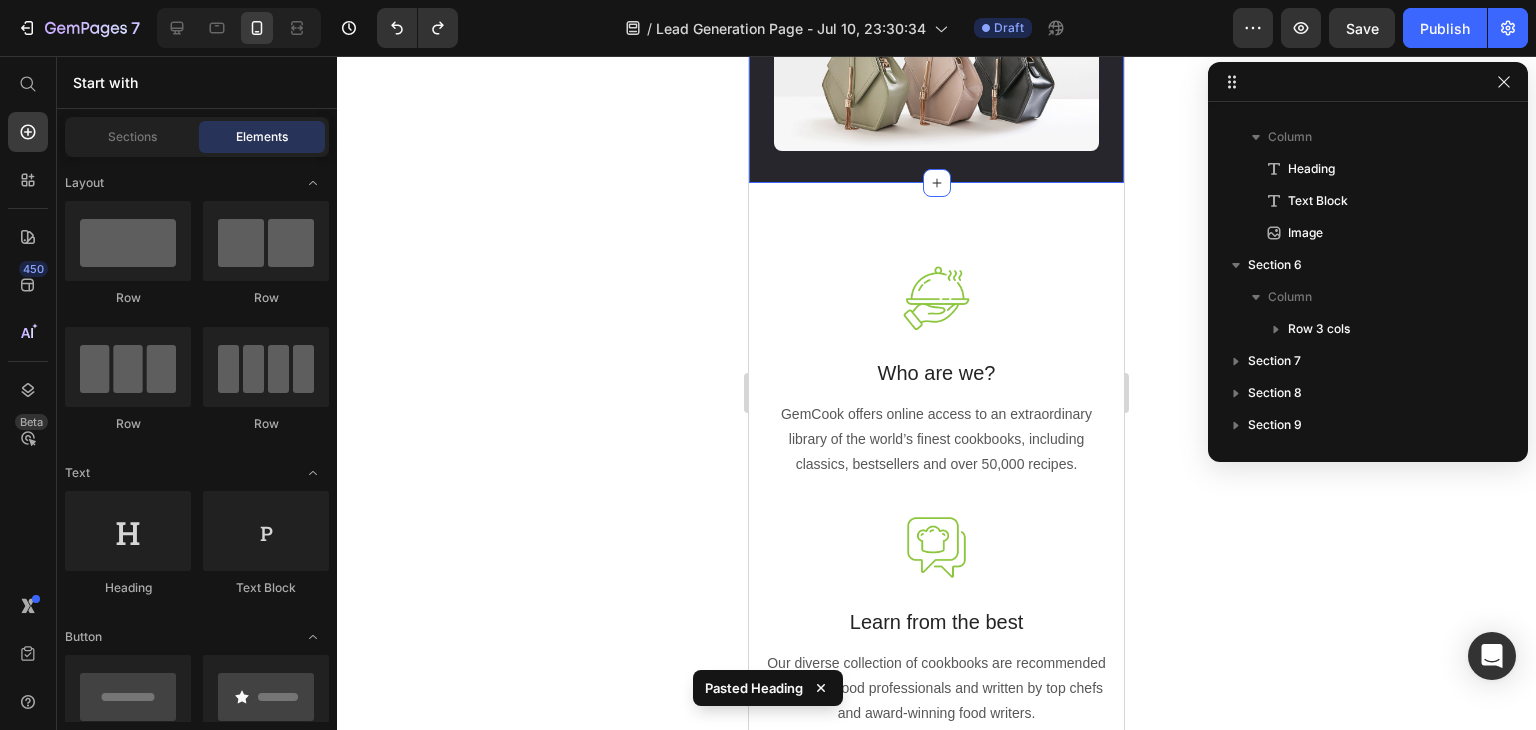 click on "If You've Tried Multiple Bookkeepers… Expensive Accounting Firms… Or High-End Construction Software - And Still Can't See Your Real Job Profits, Read This… Heading What if the very approaches you've invested in - professional bookkeepers, accounting firms, or construction-specific software - are quietly keeping you blind to your real margins?    Here's what few realize: Sometimes, traditional accounting actually makes you LESS competitive. A general bookkeeper may never spot profit patterns specific to large construction projects. General accounting tools can even hide the true cost of lost time. The bigger your team grows, the harder it is to see which projects are truly paying off. And the longer you hold off on a data-driven system, the harder it gets to be transparent with clients. That's why the most successful contractors know: a specialist's job costing system can transform not just your numbers, but your confidence, reputation, and freedom.   Text Block Image Section 5" at bounding box center [936, -536] 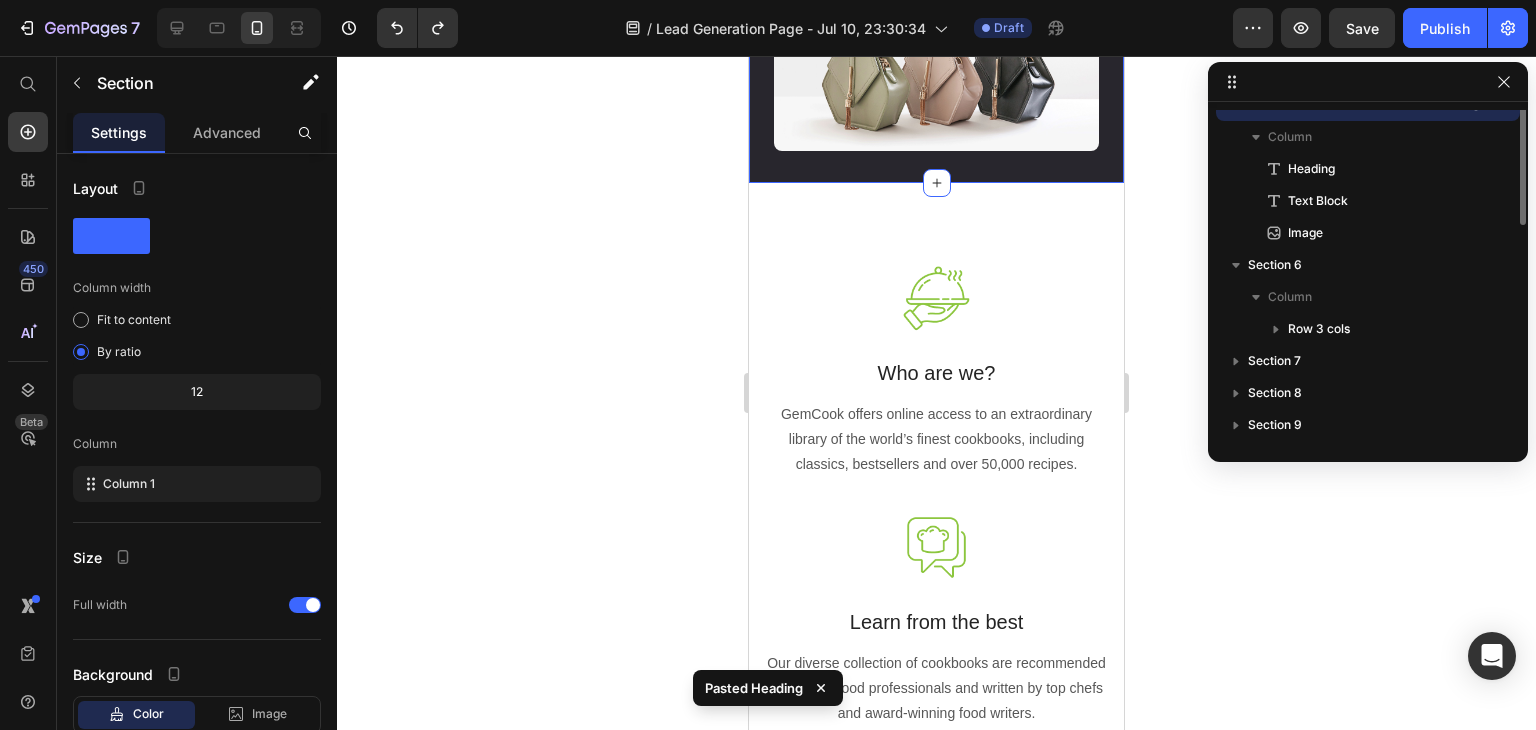 scroll, scrollTop: 378, scrollLeft: 0, axis: vertical 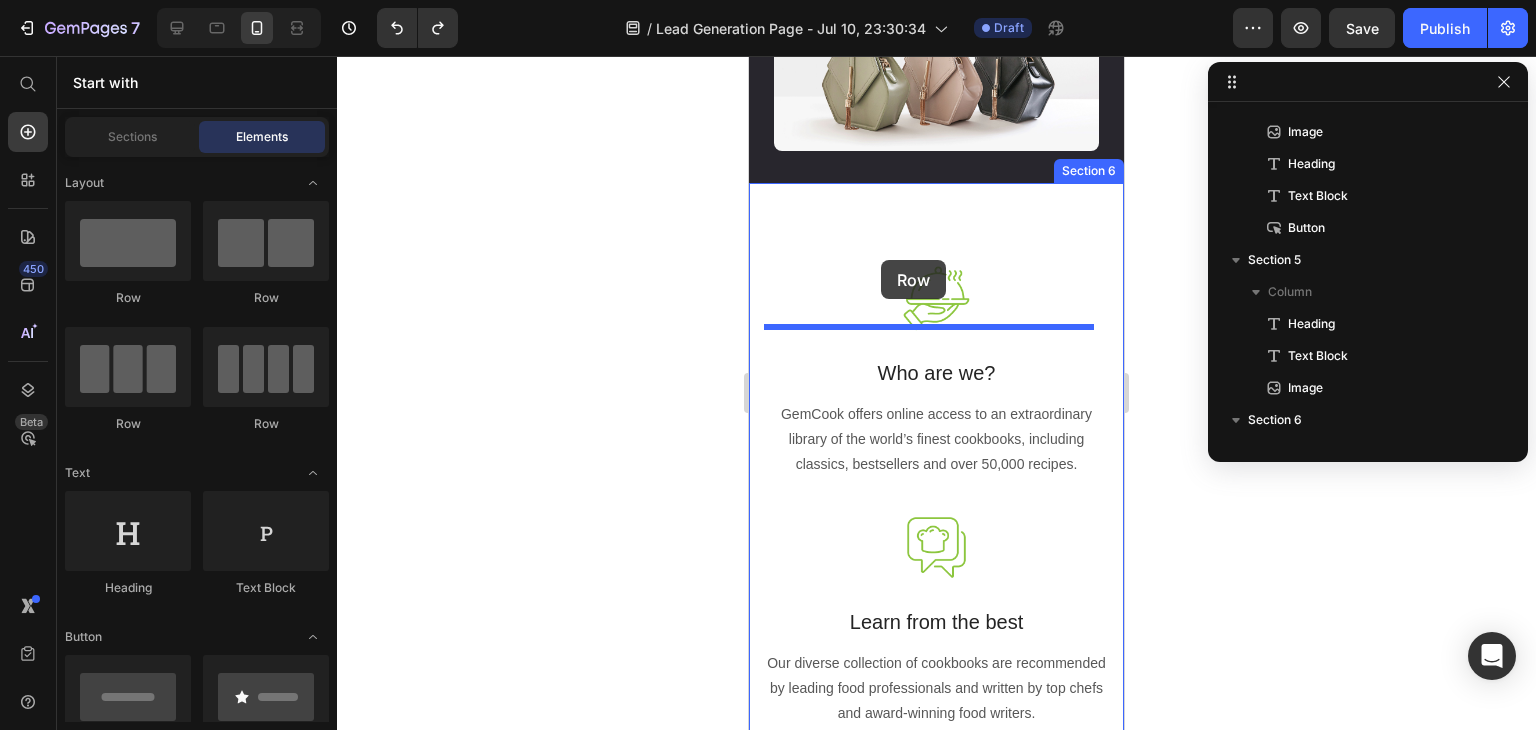 drag, startPoint x: 888, startPoint y: 301, endPoint x: 882, endPoint y: 260, distance: 41.4367 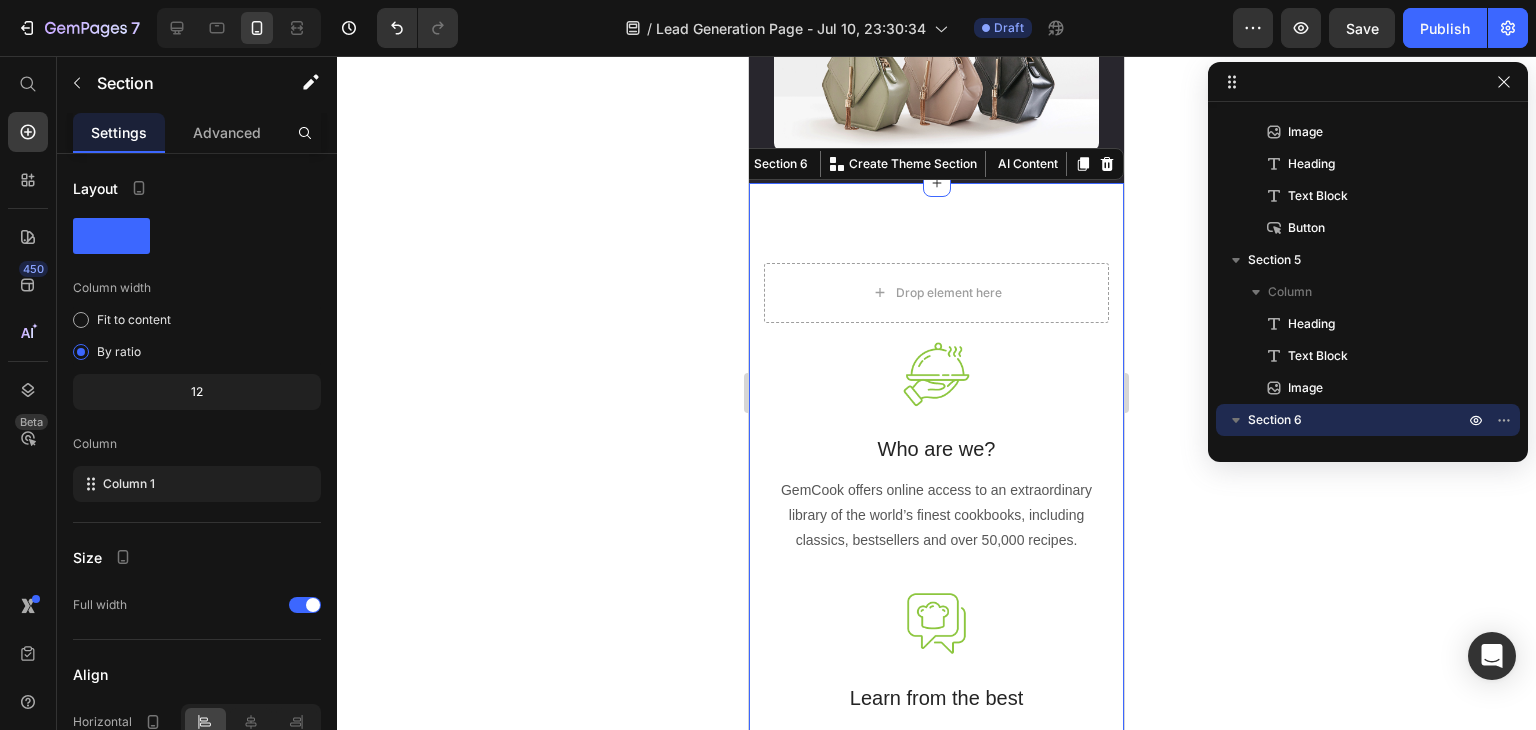 scroll, scrollTop: 602, scrollLeft: 0, axis: vertical 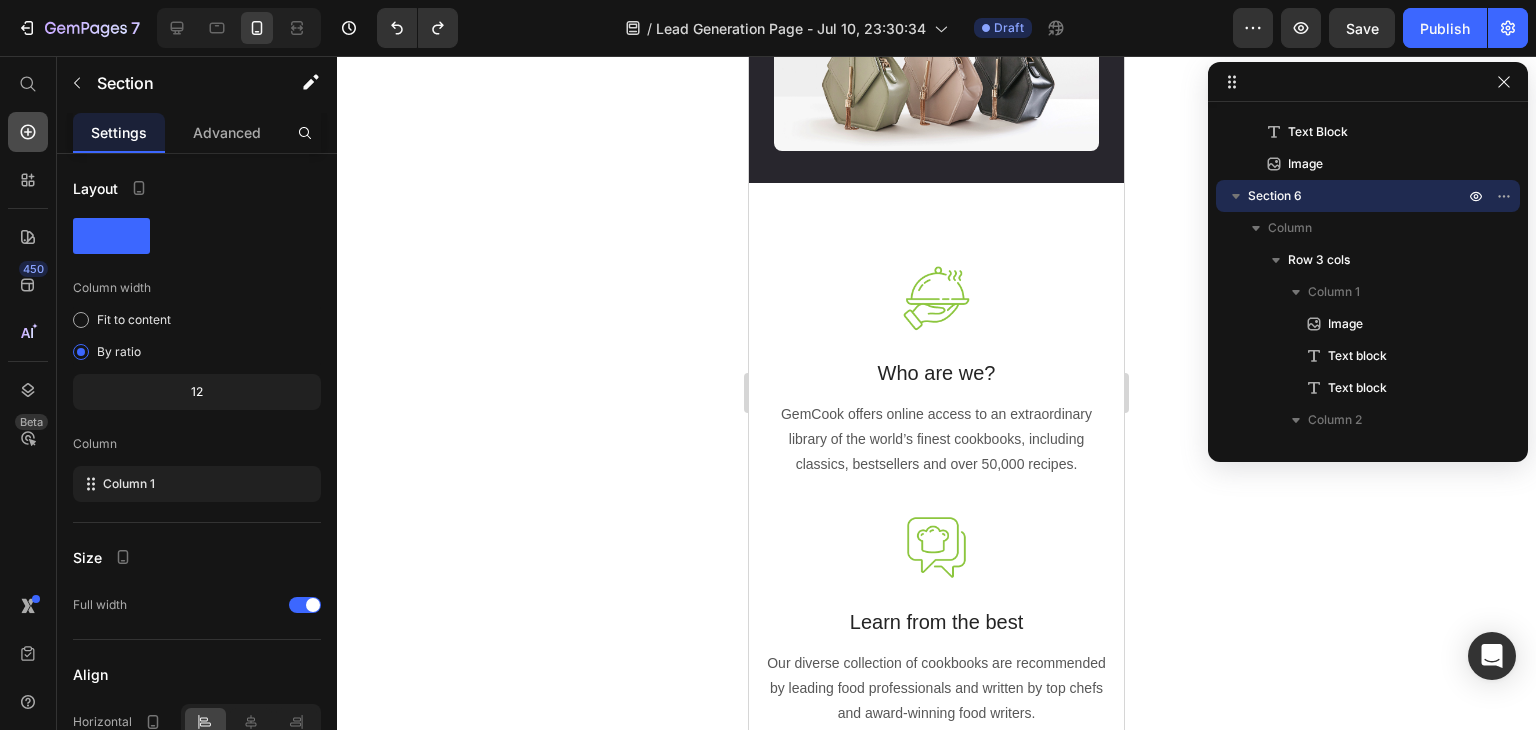 click 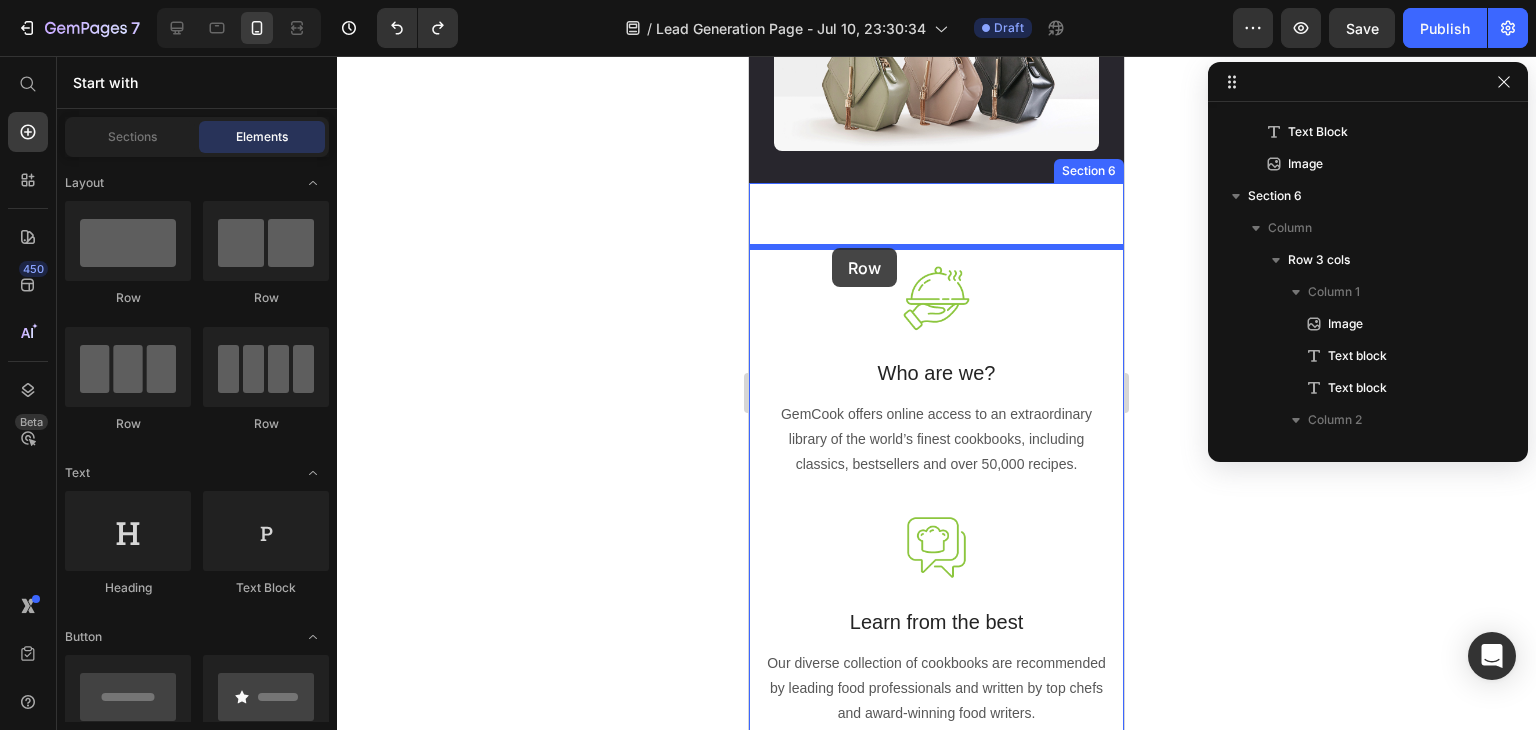 drag, startPoint x: 879, startPoint y: 305, endPoint x: 832, endPoint y: 248, distance: 73.87828 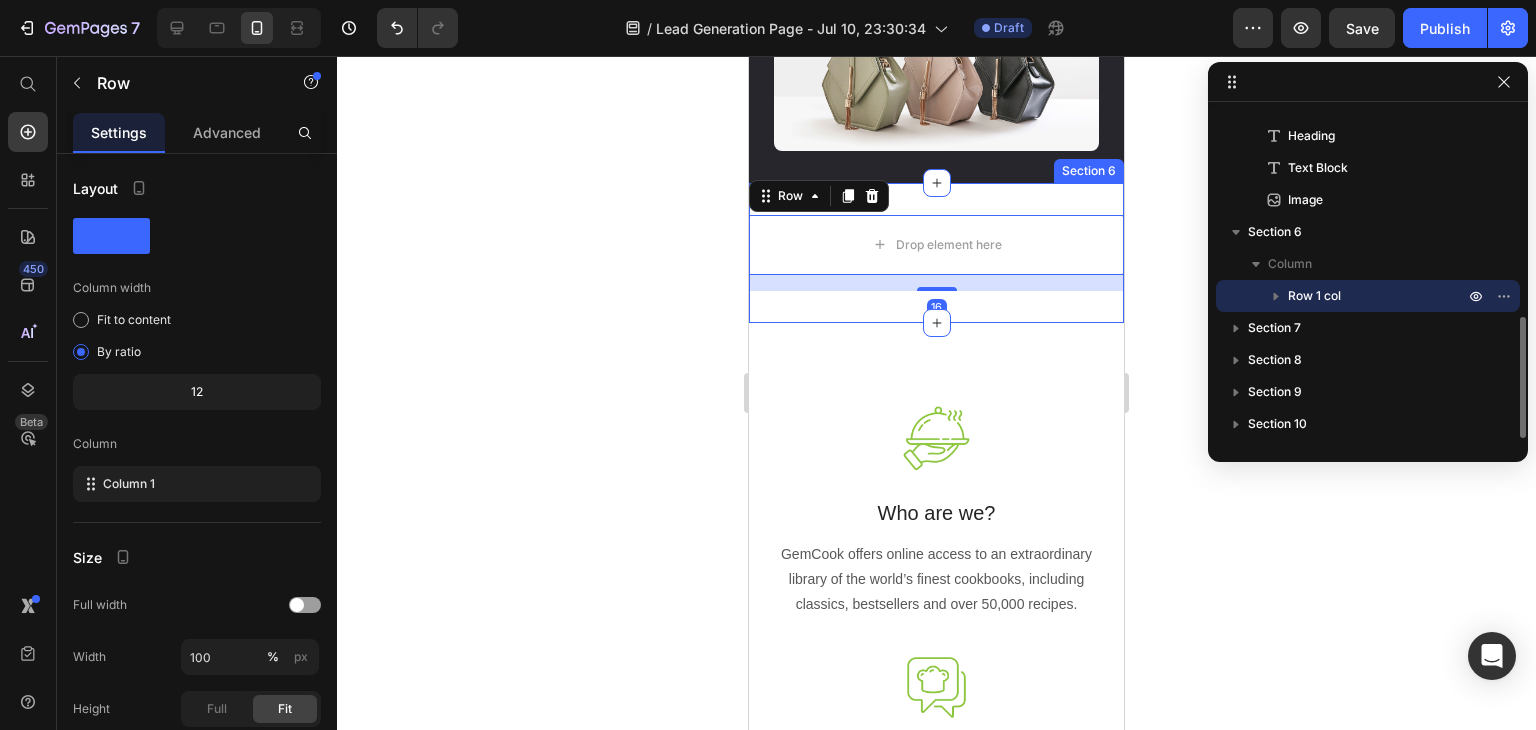 scroll, scrollTop: 565, scrollLeft: 0, axis: vertical 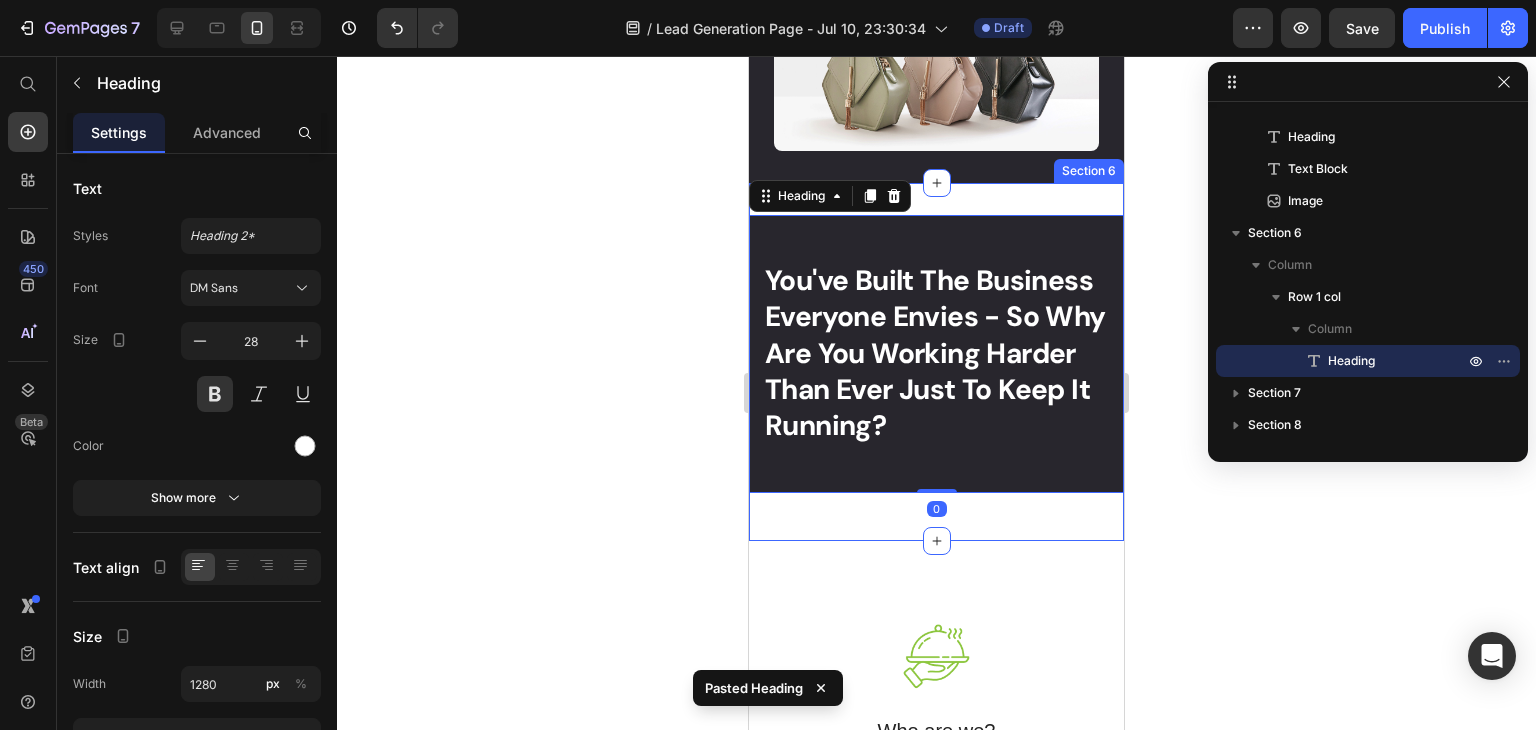 click on "You've Built The Business Everyone Envies - So Why Are You Working Harder Than Ever Just To Keep It Running? Heading   0 Row Section 6" at bounding box center (936, 362) 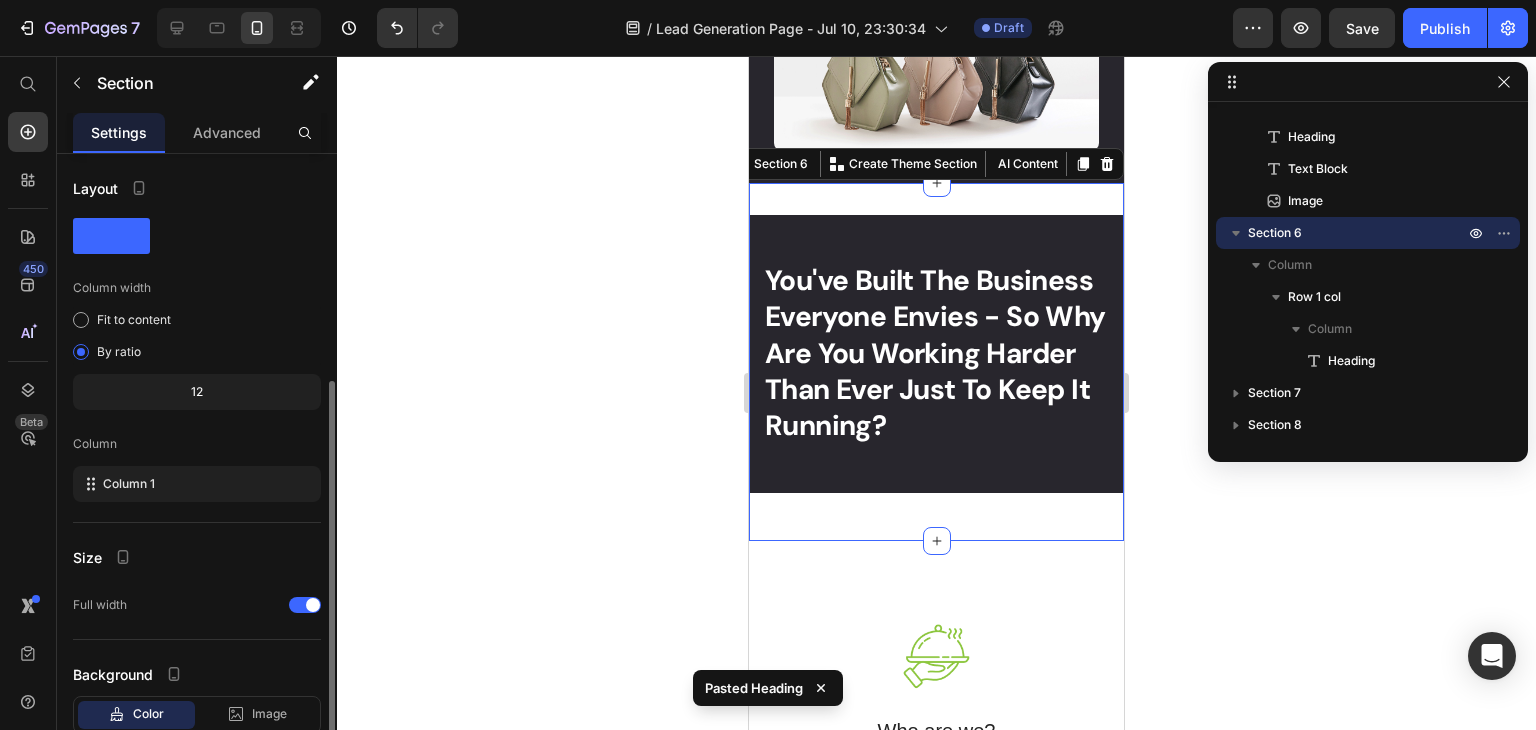 scroll, scrollTop: 129, scrollLeft: 0, axis: vertical 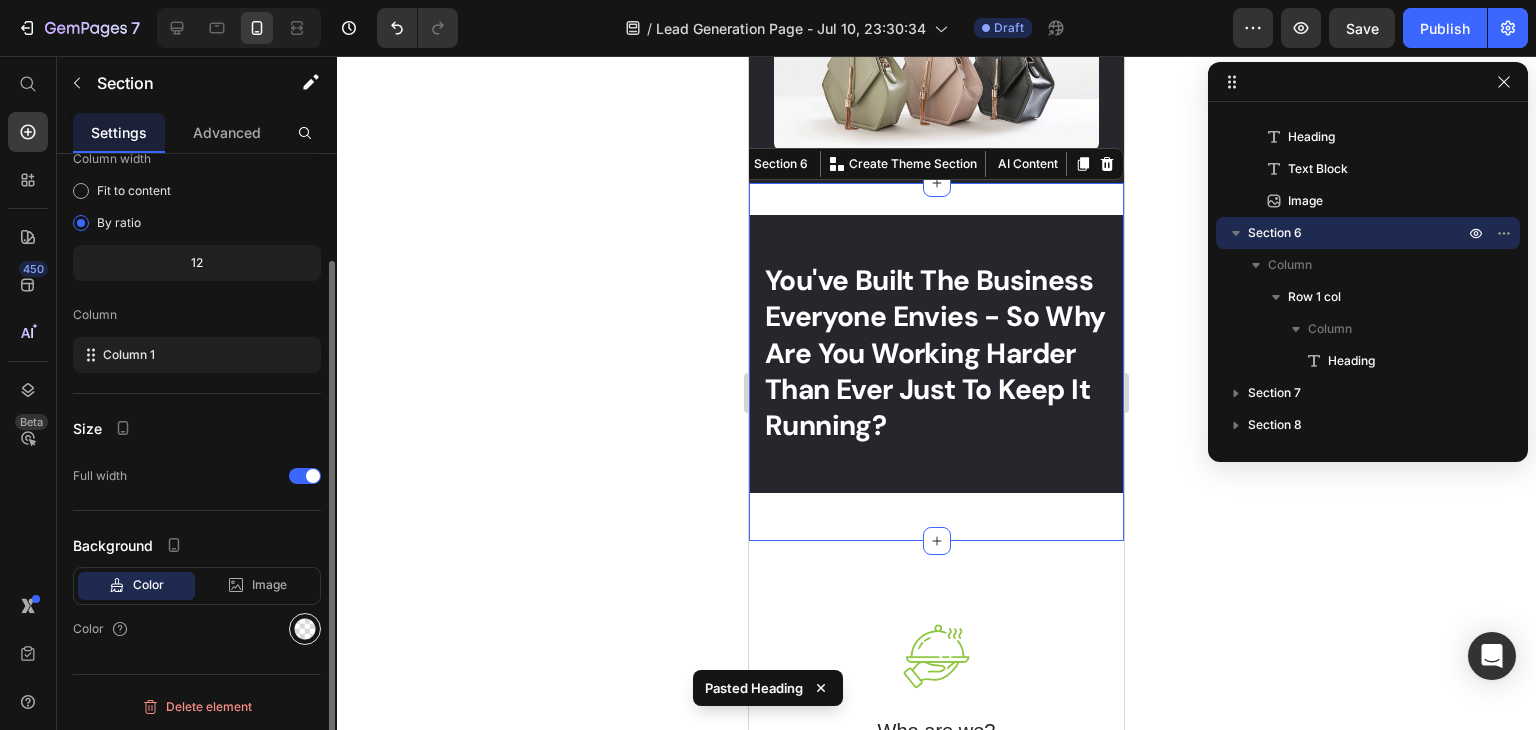 click at bounding box center (305, 629) 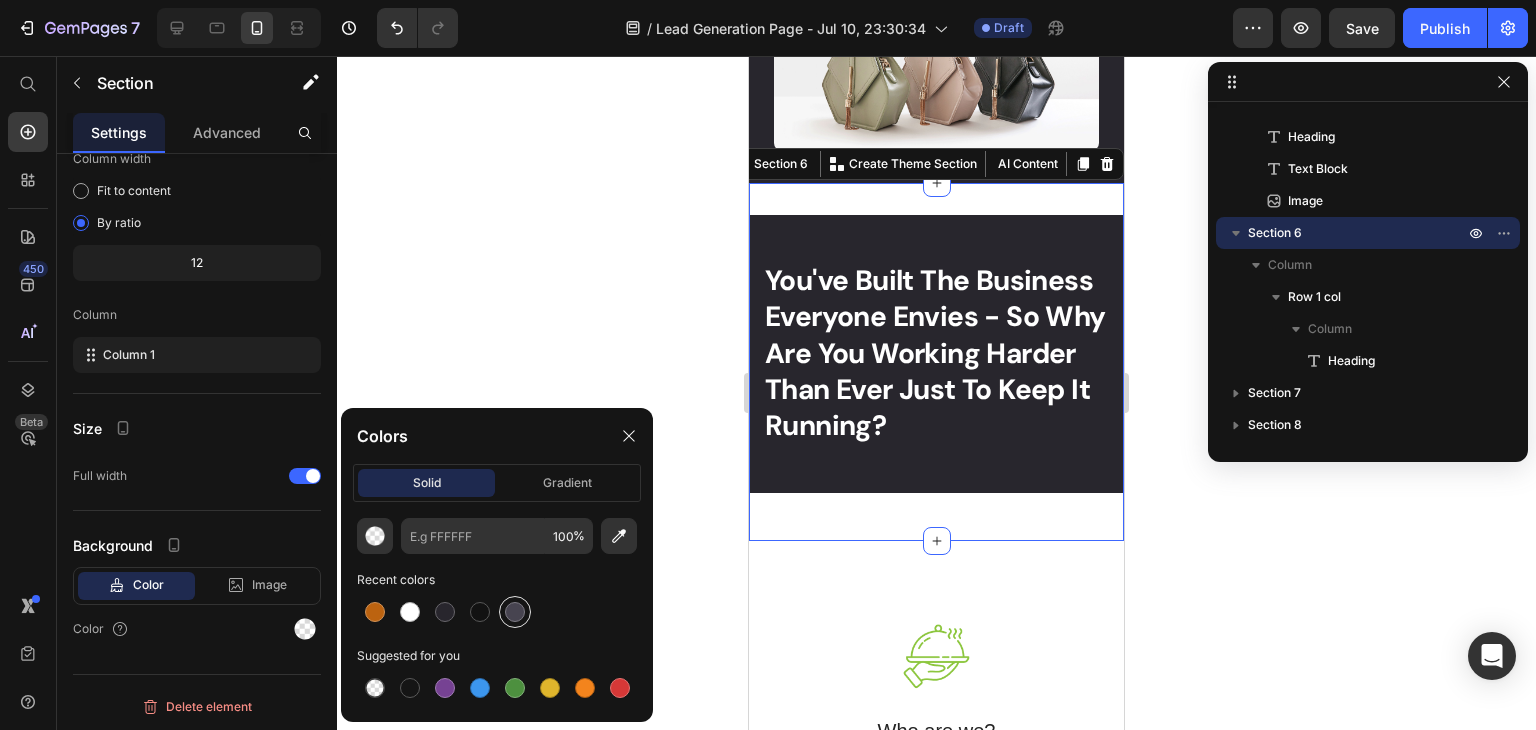 click at bounding box center (515, 612) 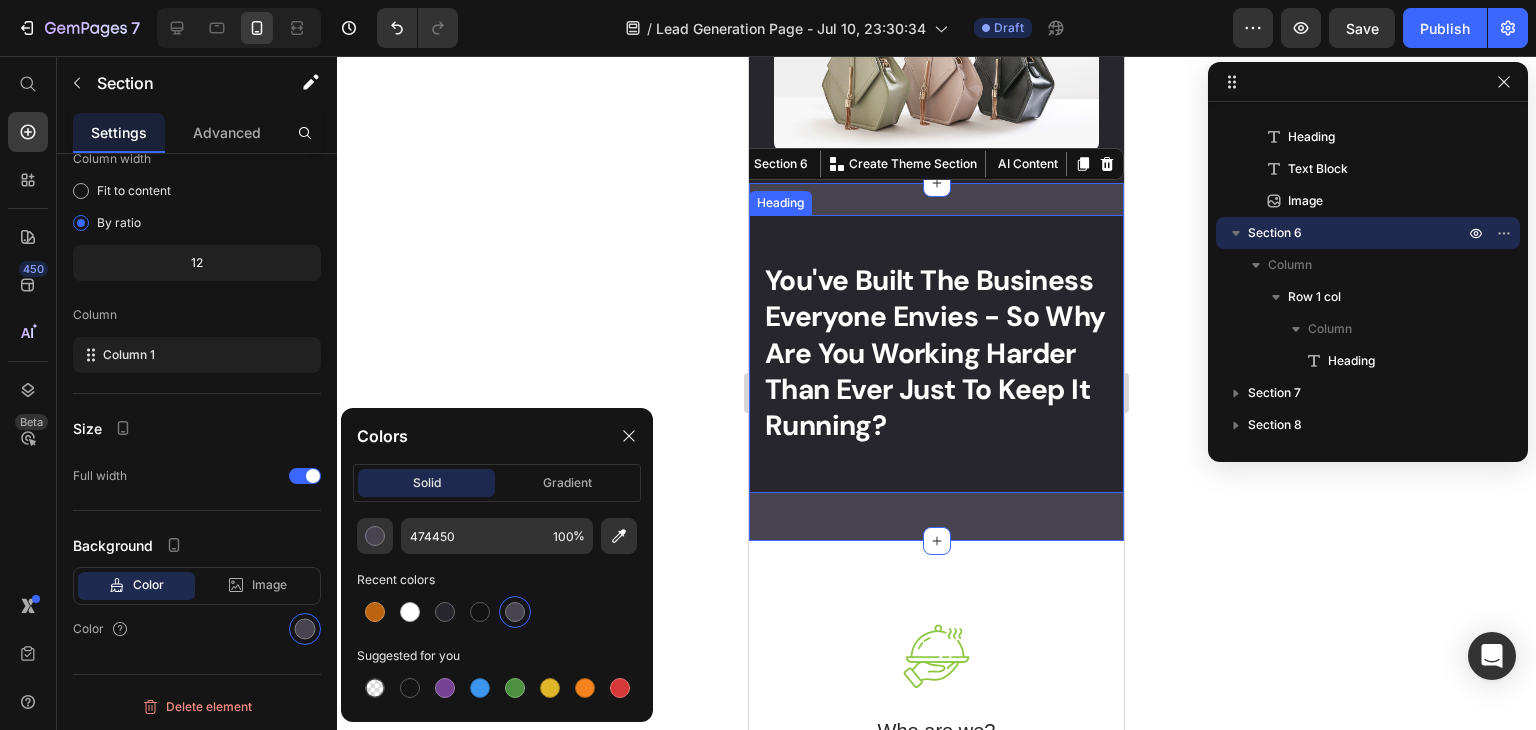click on "You've Built The Business Everyone Envies - So Why Are You Working Harder Than Ever Just To Keep It Running?" at bounding box center [935, 353] 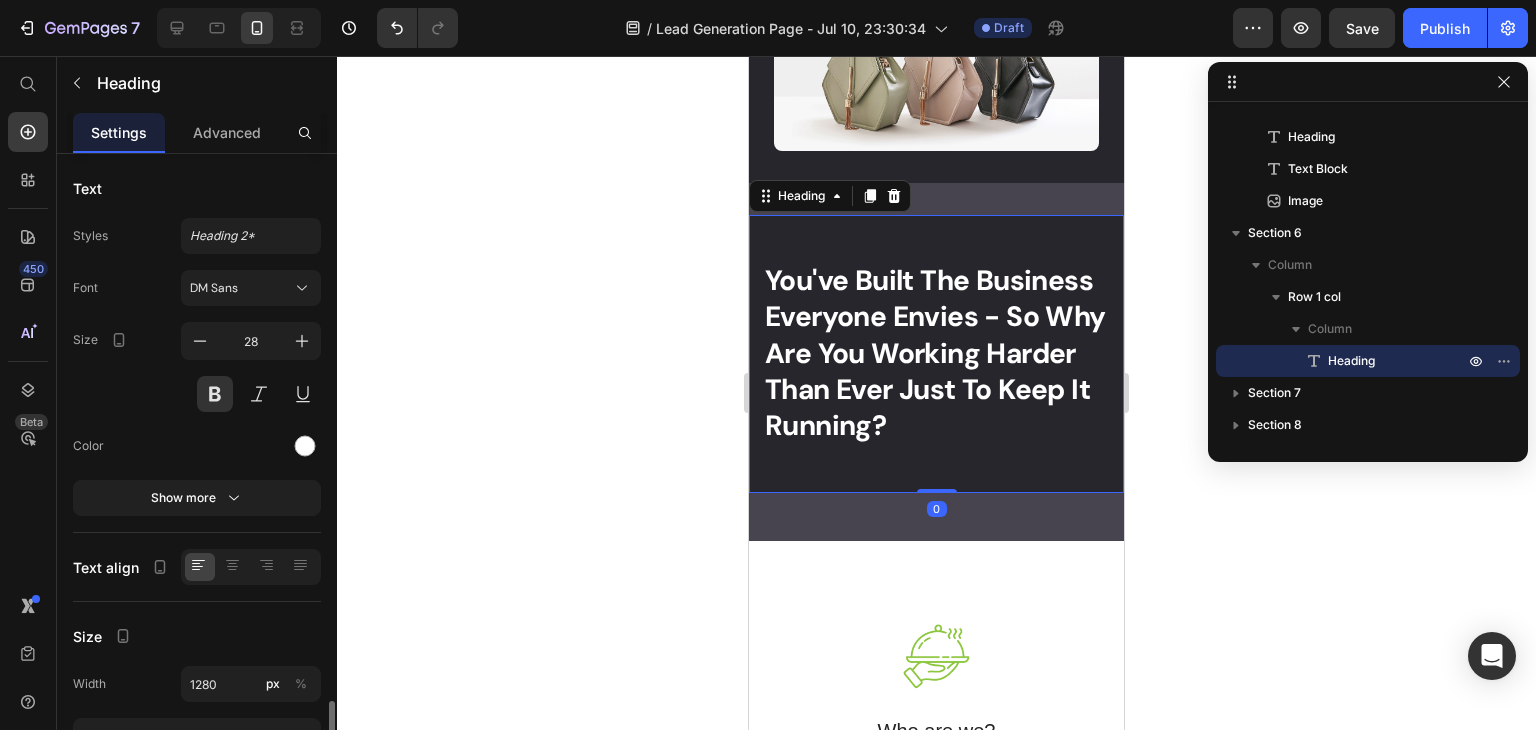 scroll, scrollTop: 441, scrollLeft: 0, axis: vertical 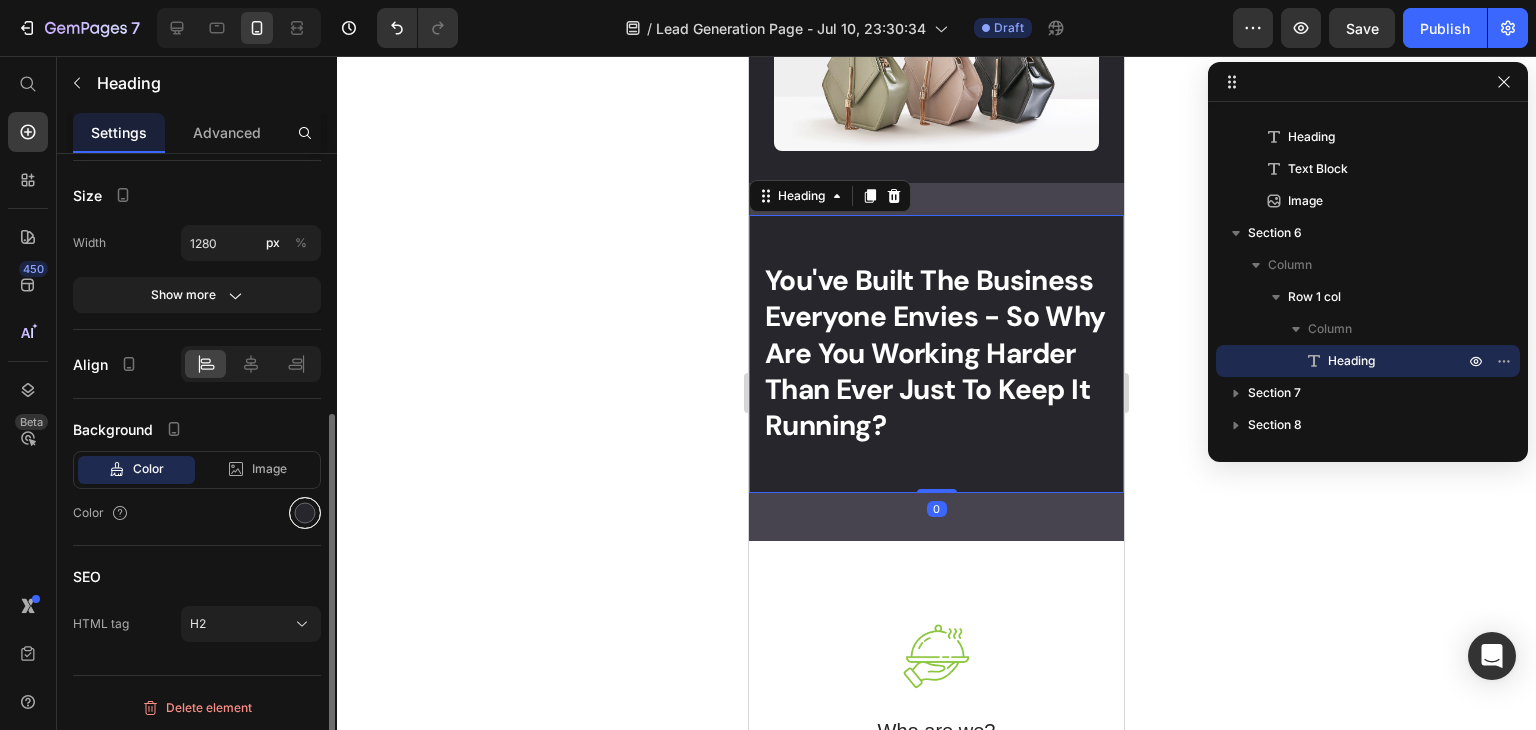 click at bounding box center [305, 513] 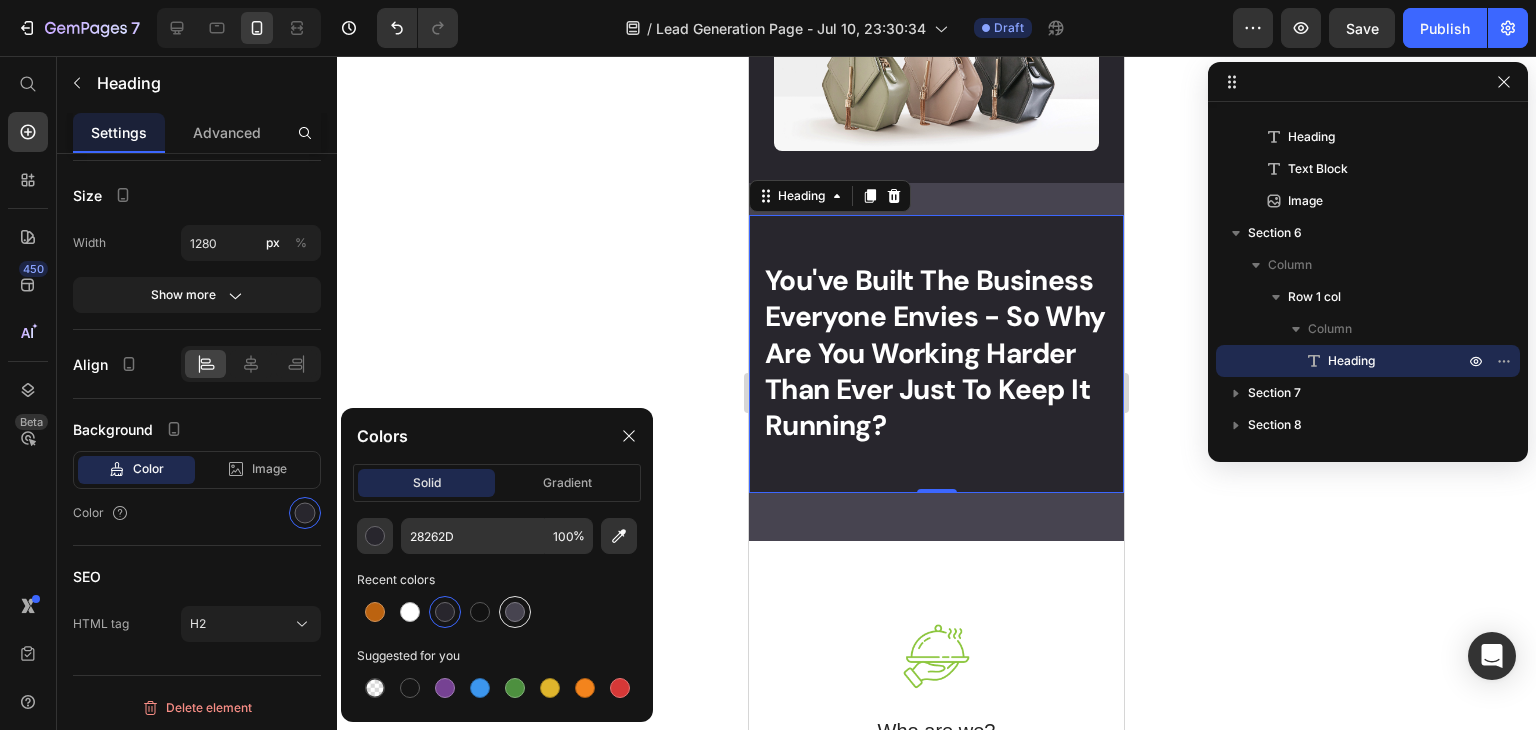 click at bounding box center [515, 612] 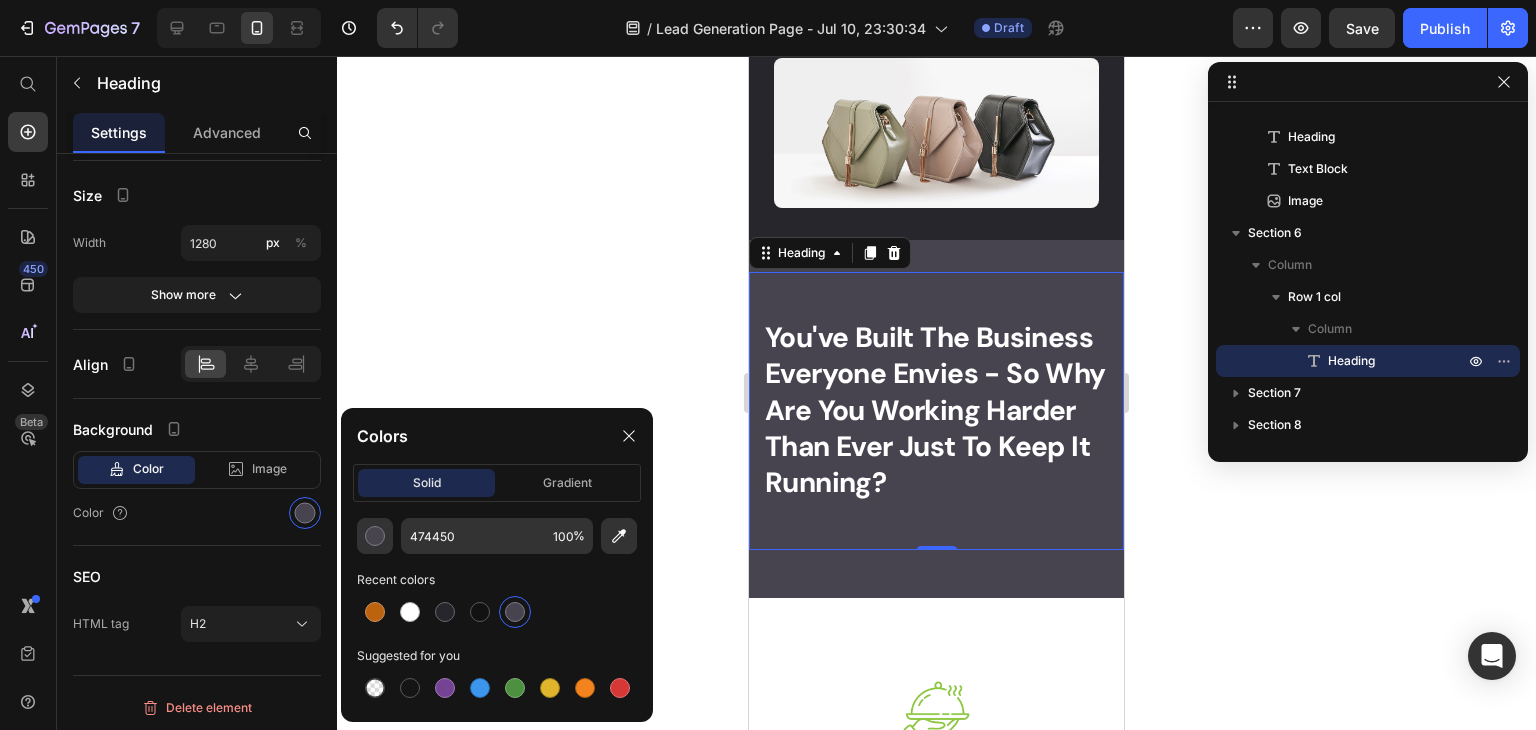 scroll, scrollTop: 5683, scrollLeft: 0, axis: vertical 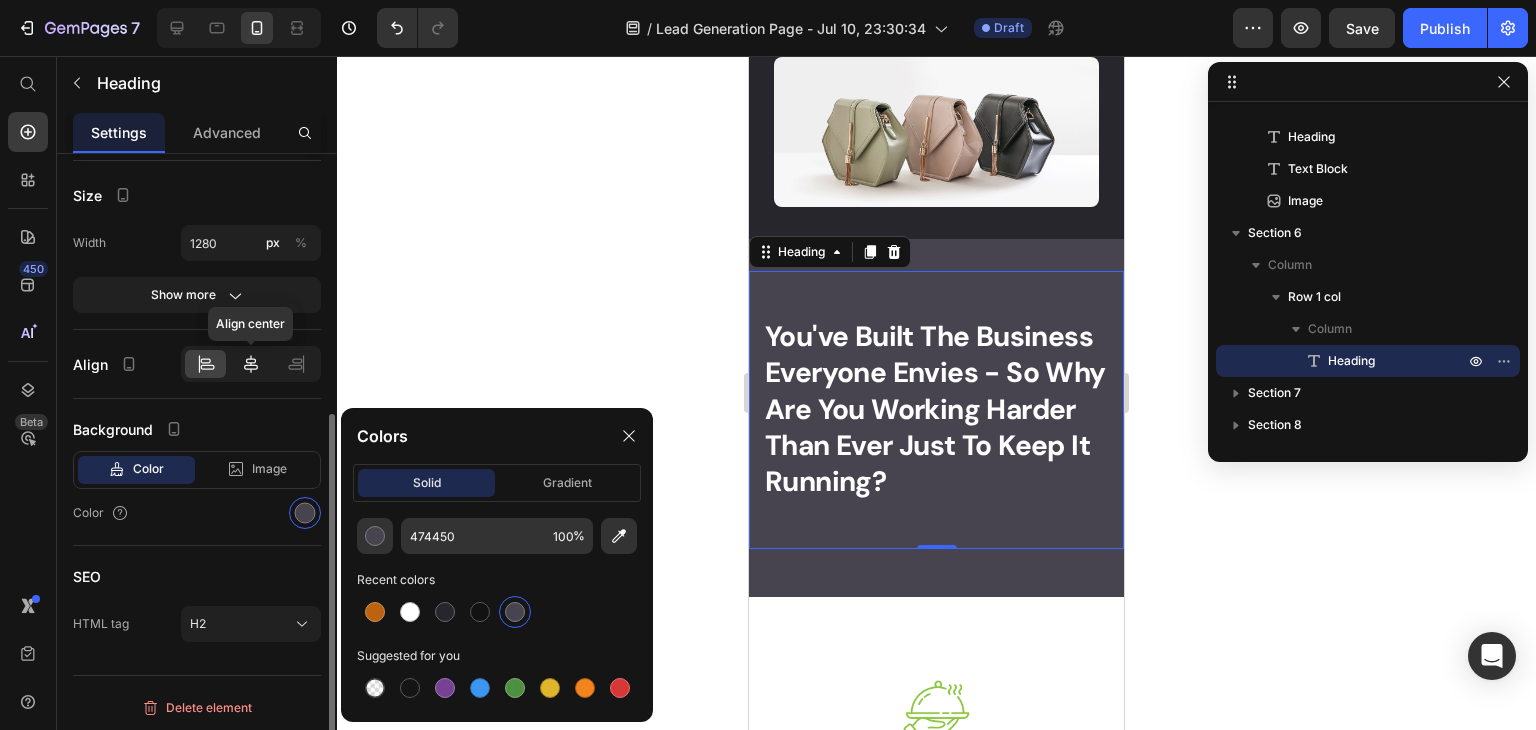 click 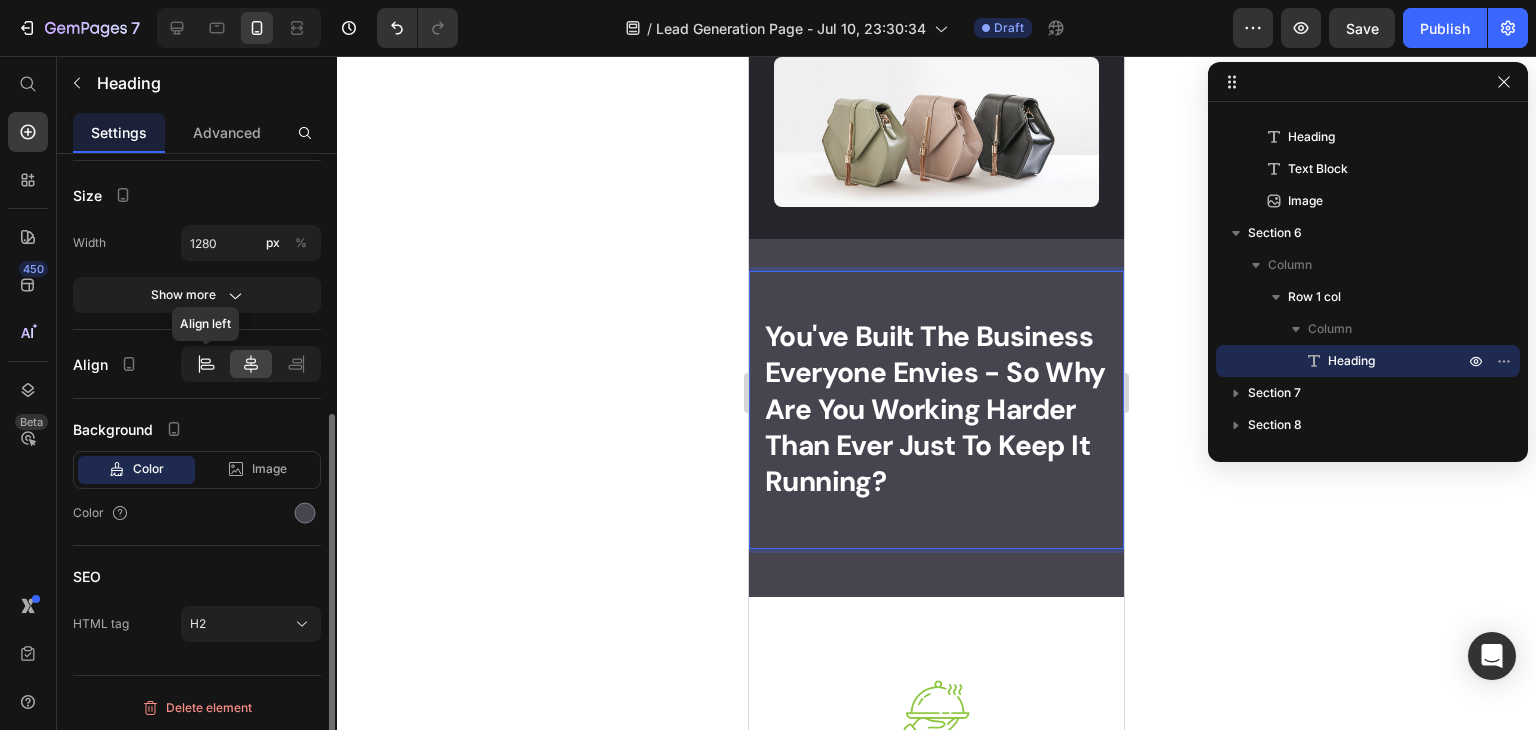 click 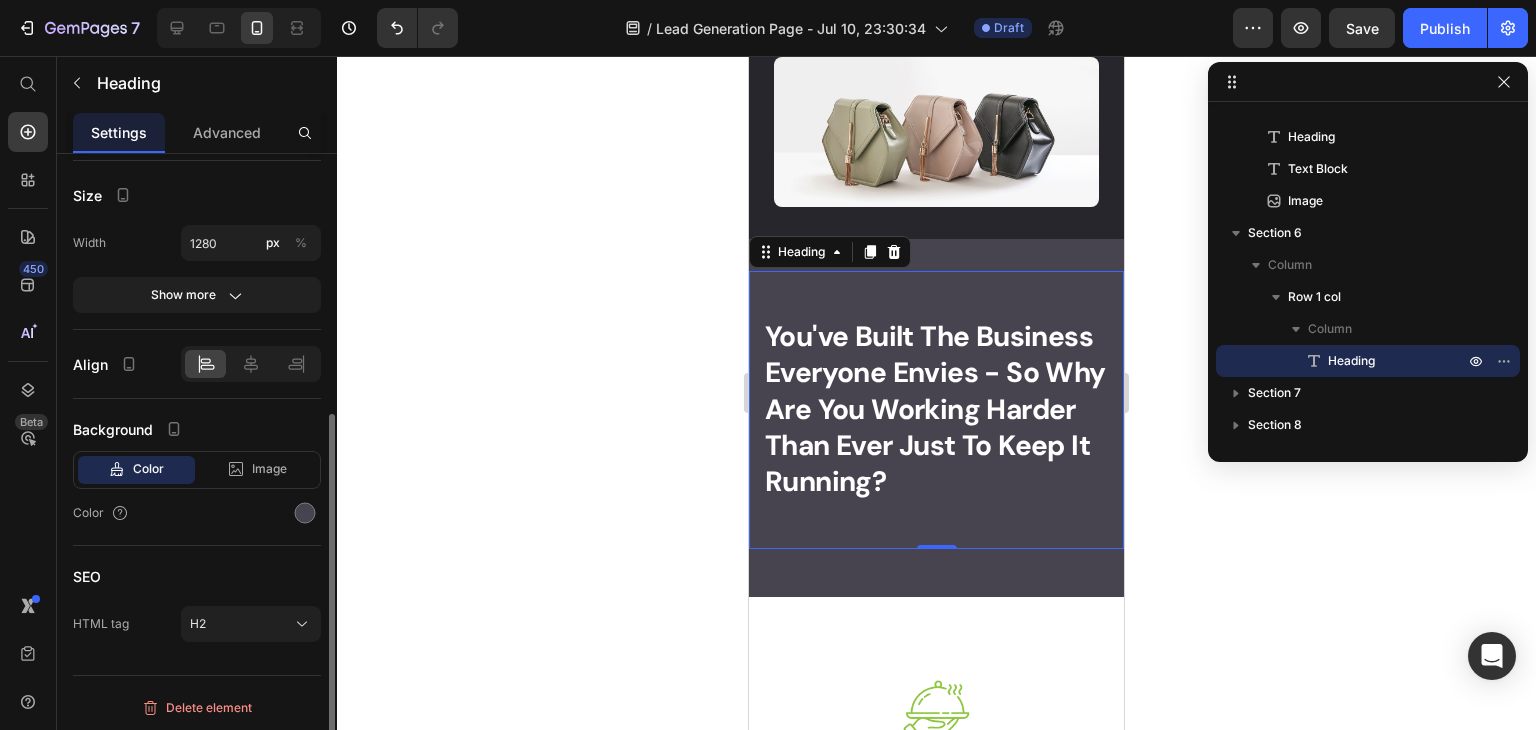 click 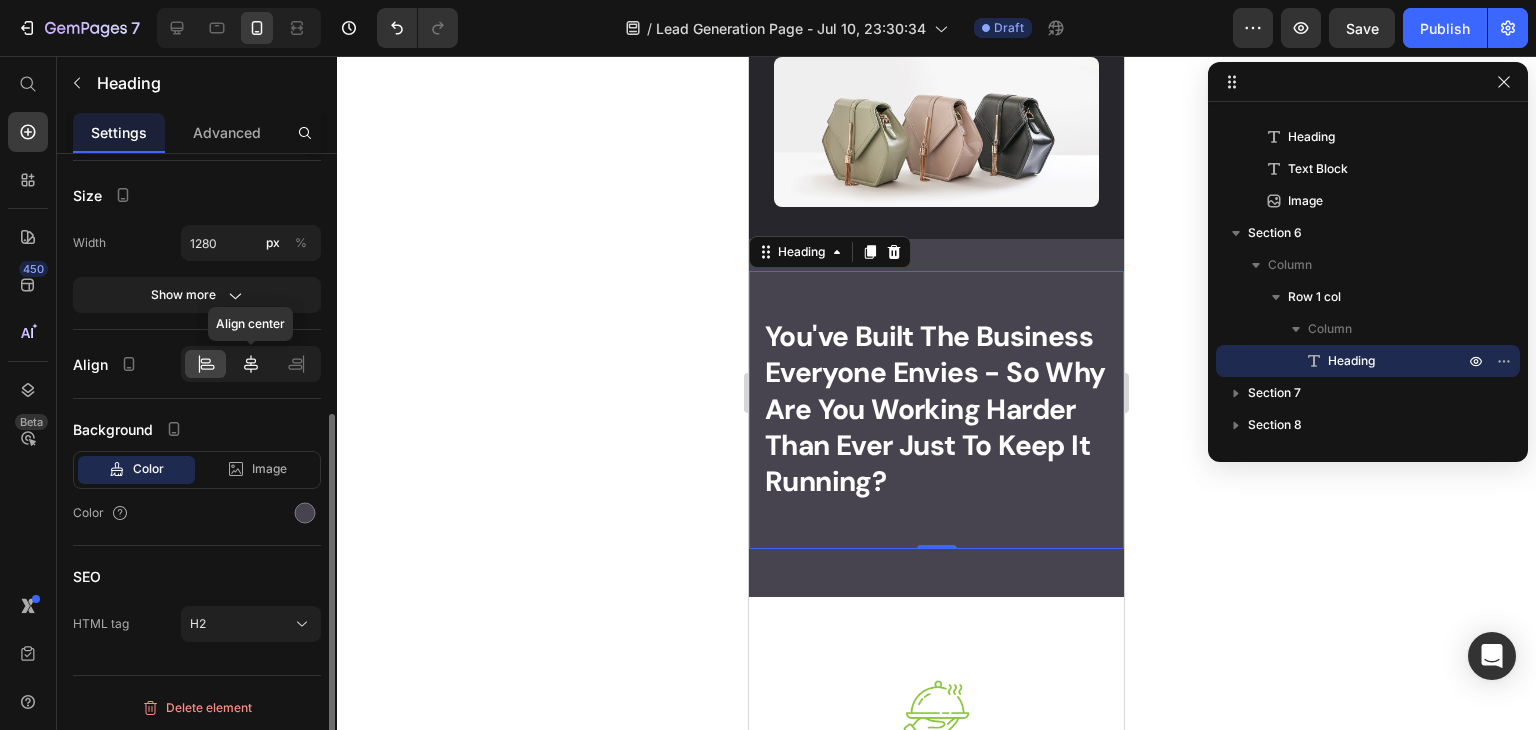 click 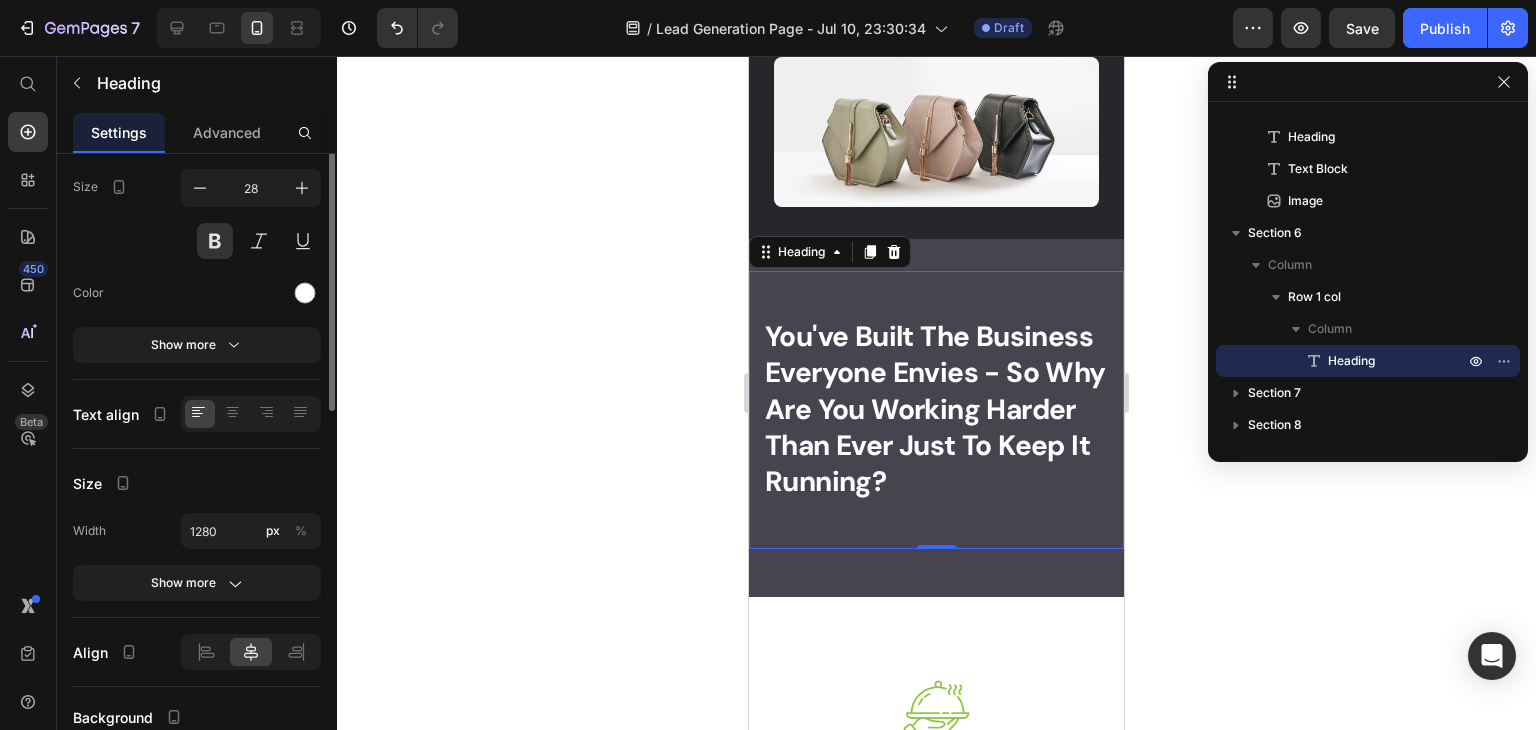 scroll, scrollTop: 0, scrollLeft: 0, axis: both 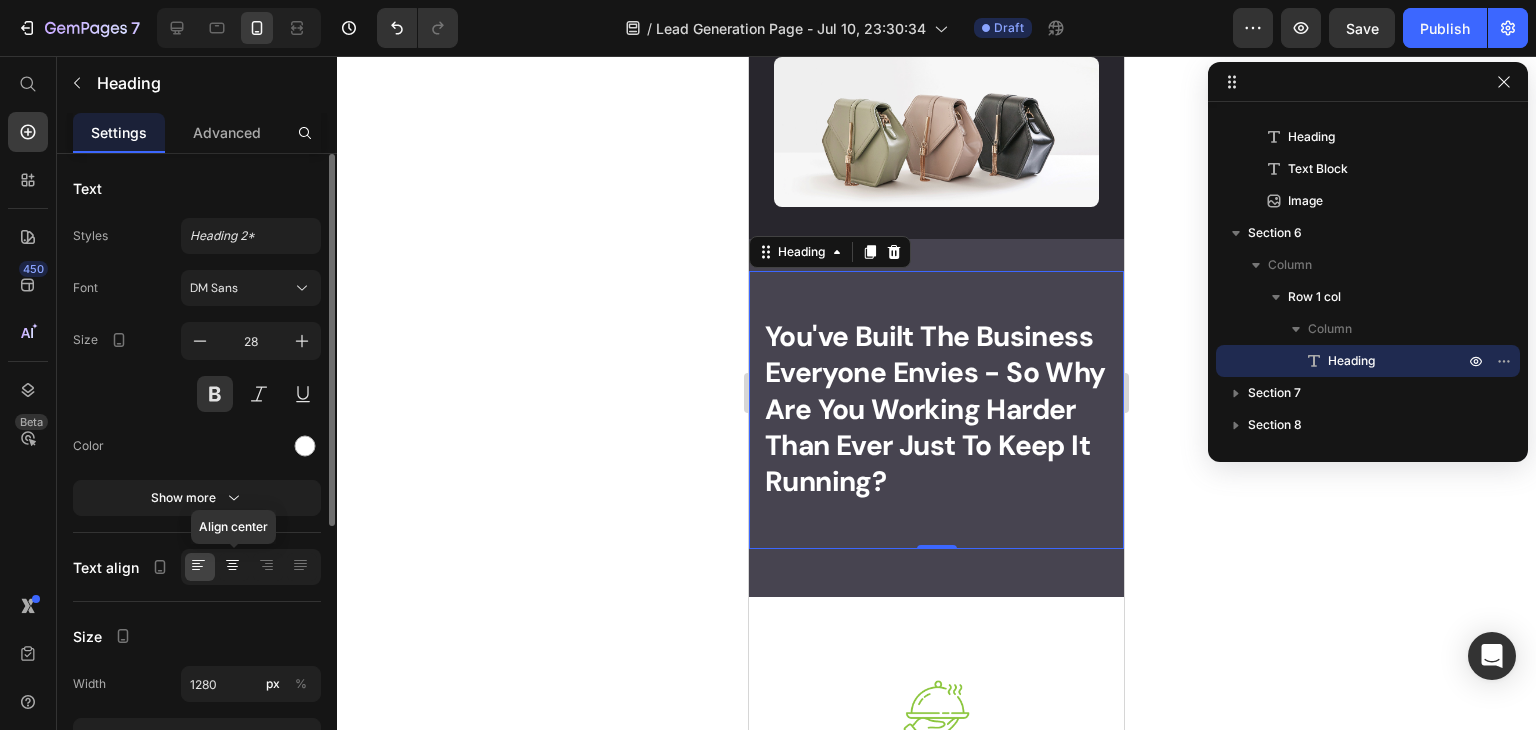 click 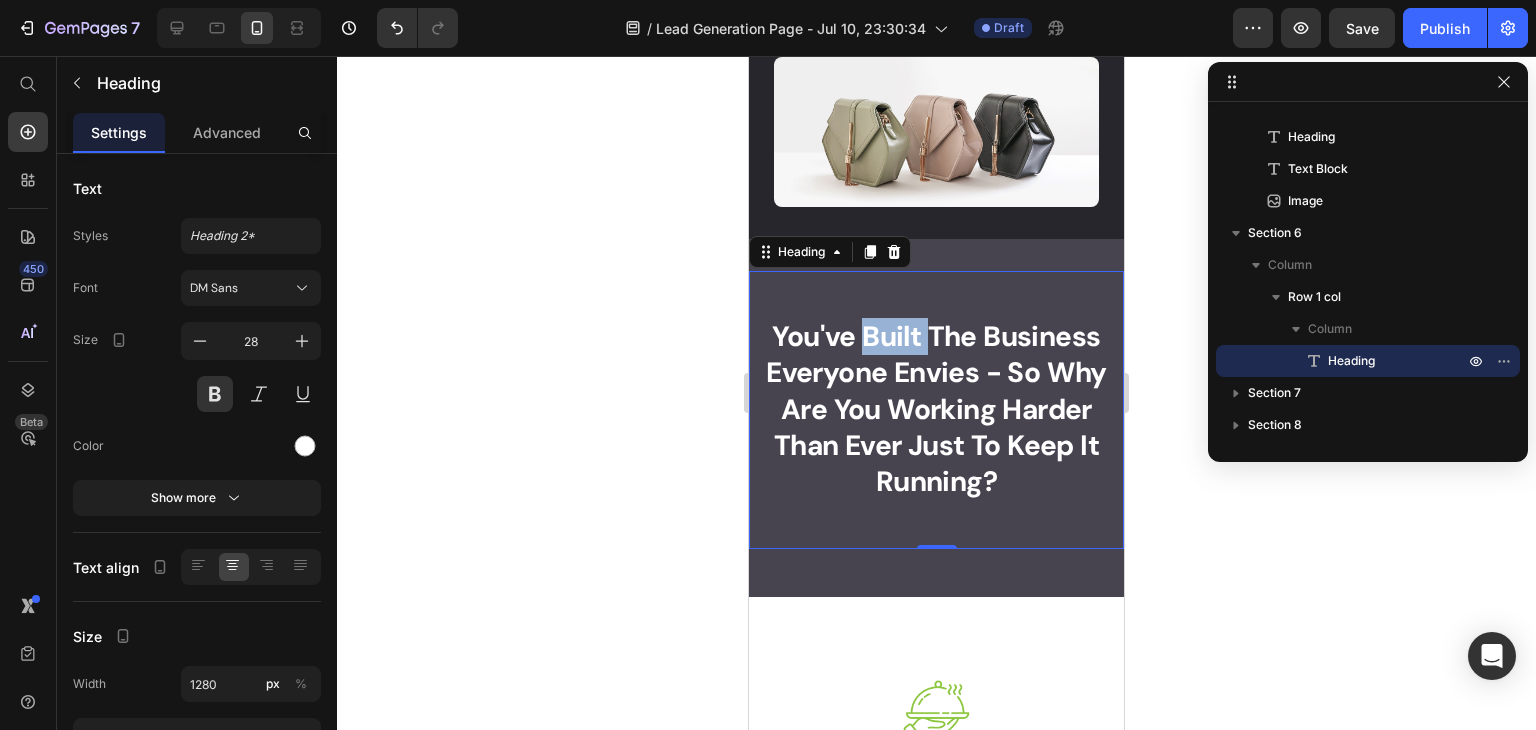 click on "You've Built The Business Everyone Envies - So Why Are You Working Harder Than Ever Just To Keep It Running?" at bounding box center (936, 409) 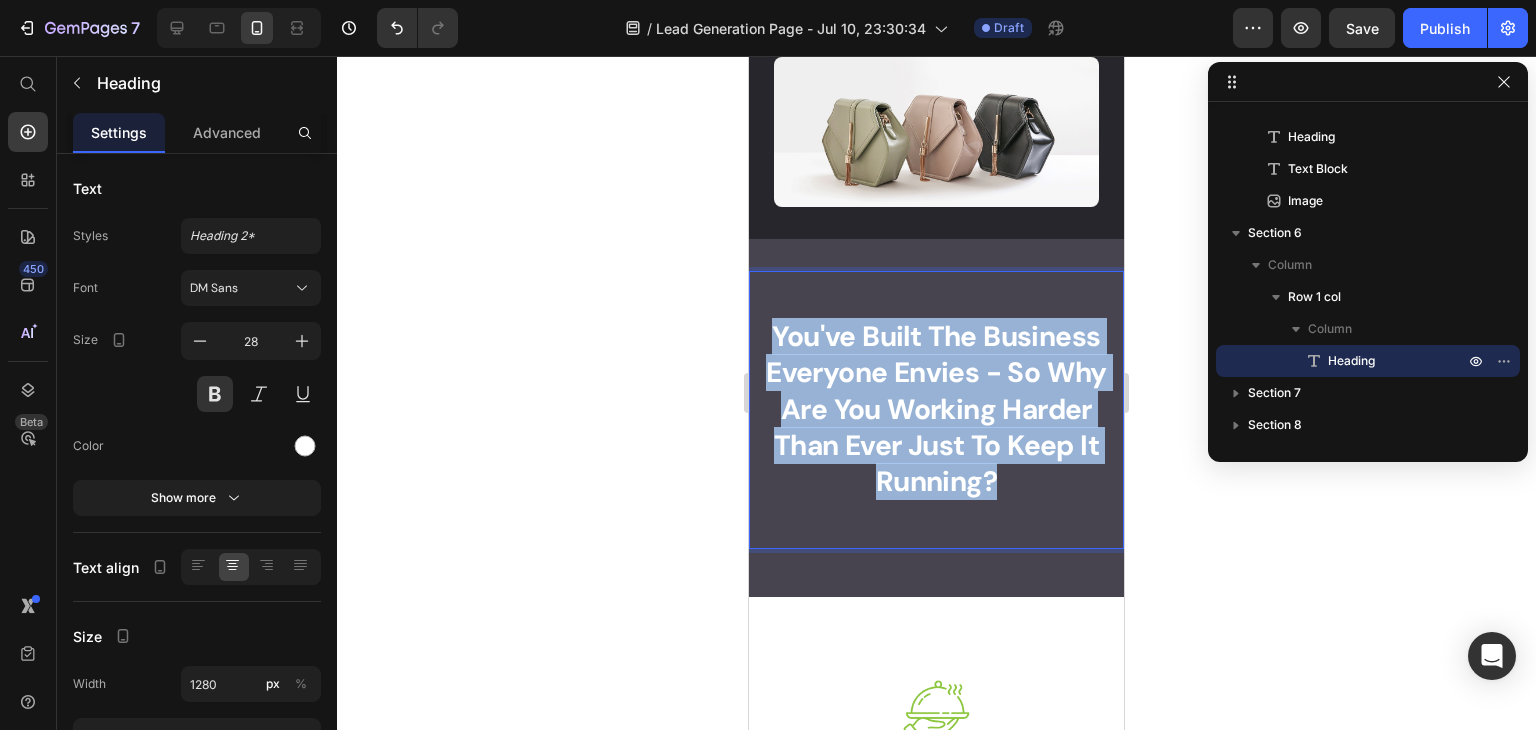click on "You've Built The Business Everyone Envies - So Why Are You Working Harder Than Ever Just To Keep It Running?" at bounding box center [936, 409] 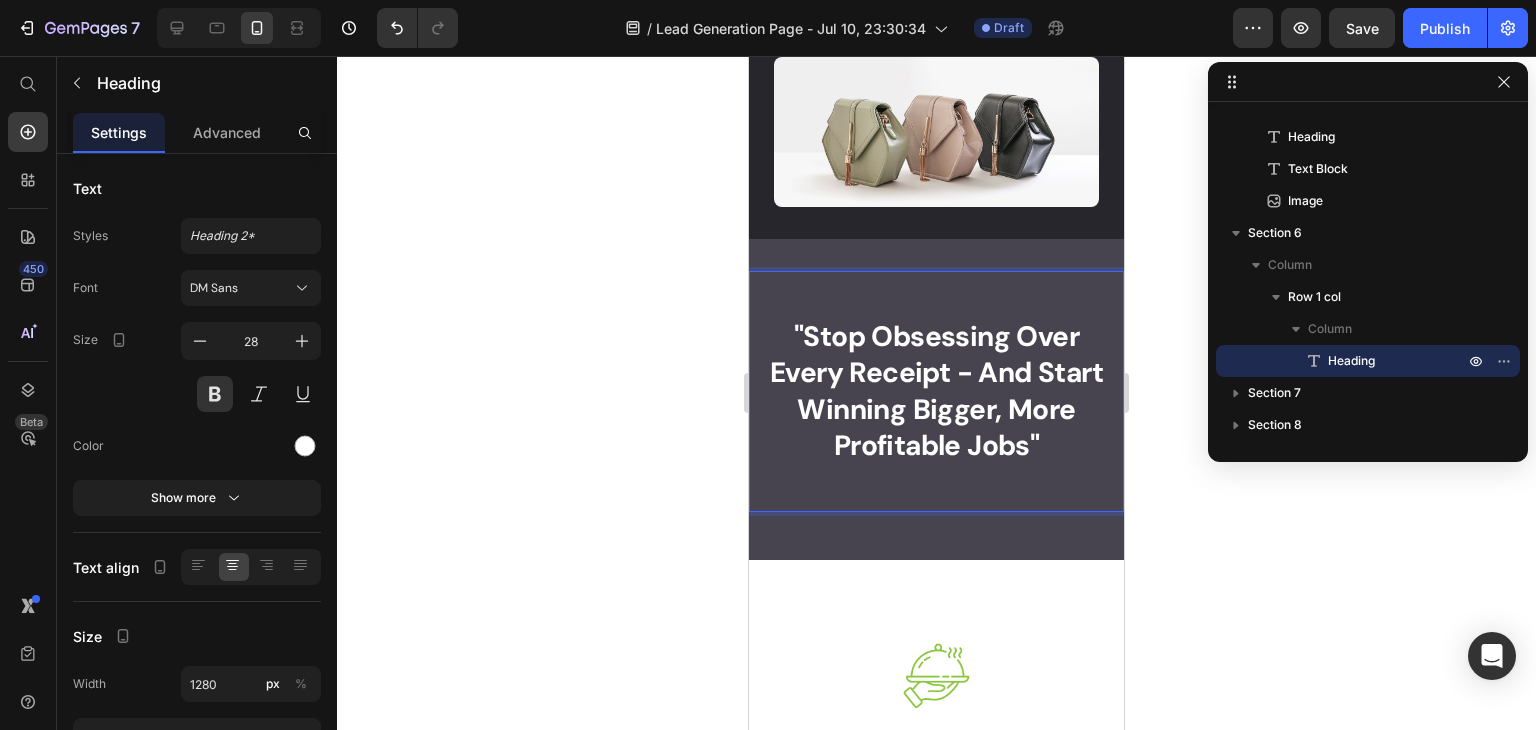 click on ""Stop Obsessing Over Every Receipt - And Start Winning Bigger, More Profitable Jobs"" at bounding box center [936, 391] 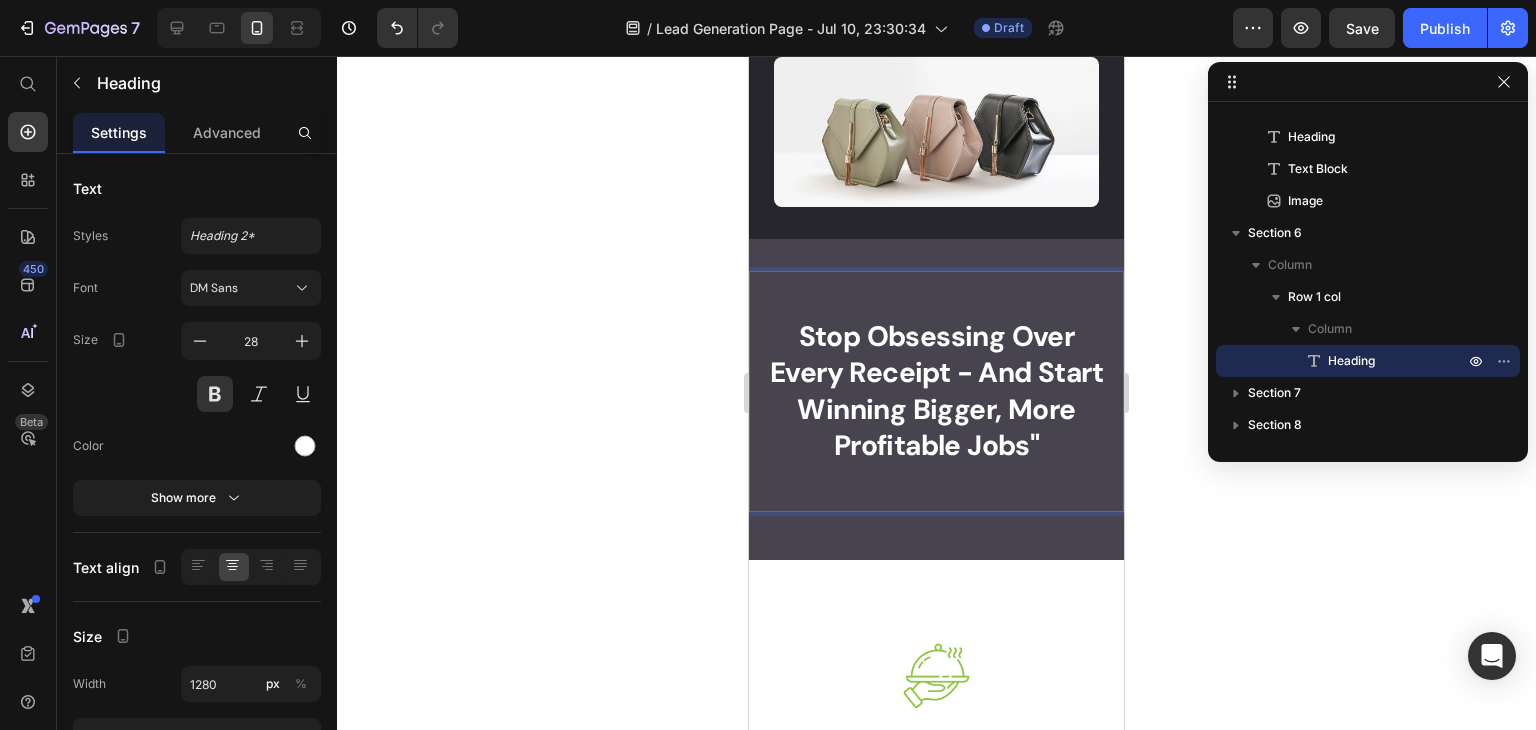 click on "Stop Obsessing Over Every Receipt - And Start Winning Bigger, More Profitable Jobs"" at bounding box center [936, 391] 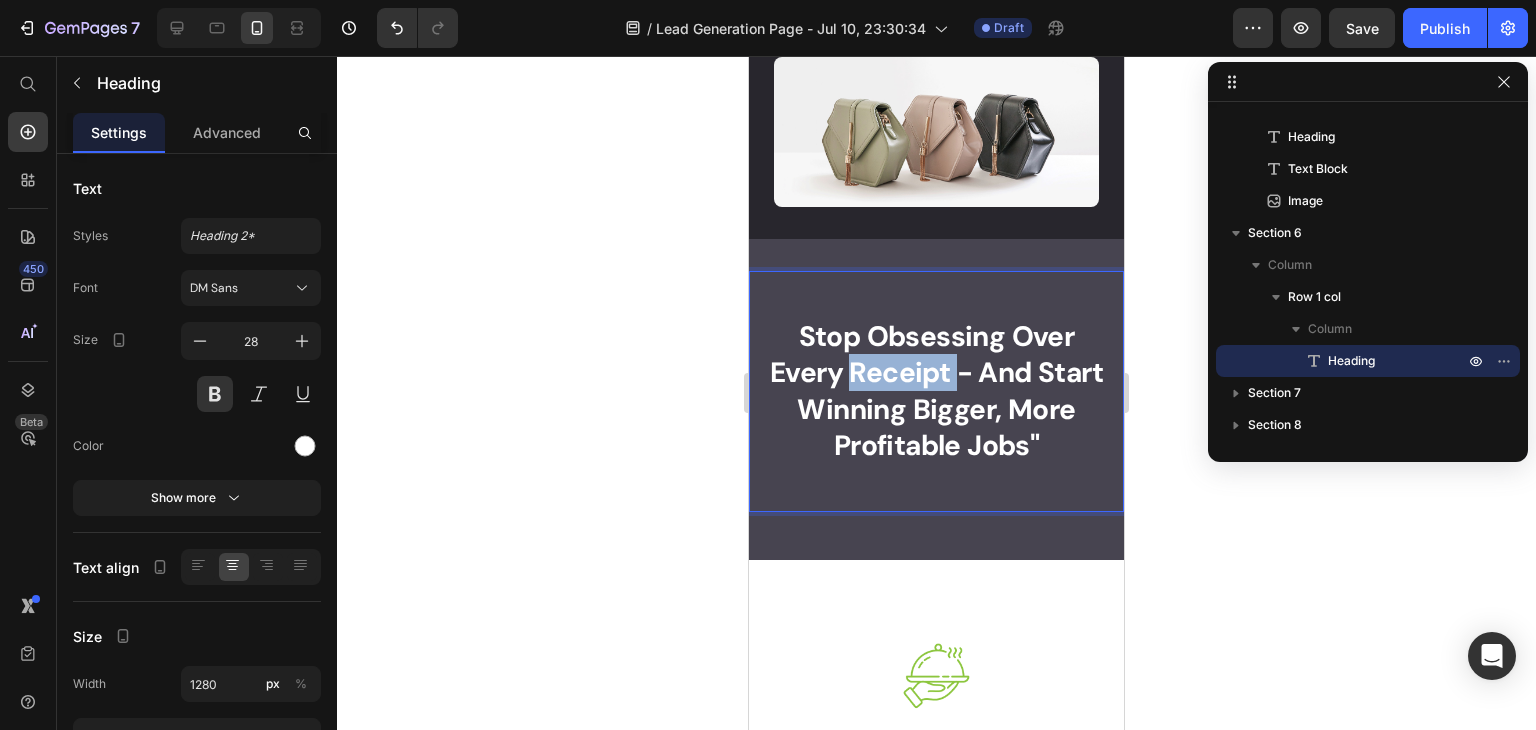 click on "Stop Obsessing Over Every Receipt - And Start Winning Bigger, More Profitable Jobs"" at bounding box center (936, 391) 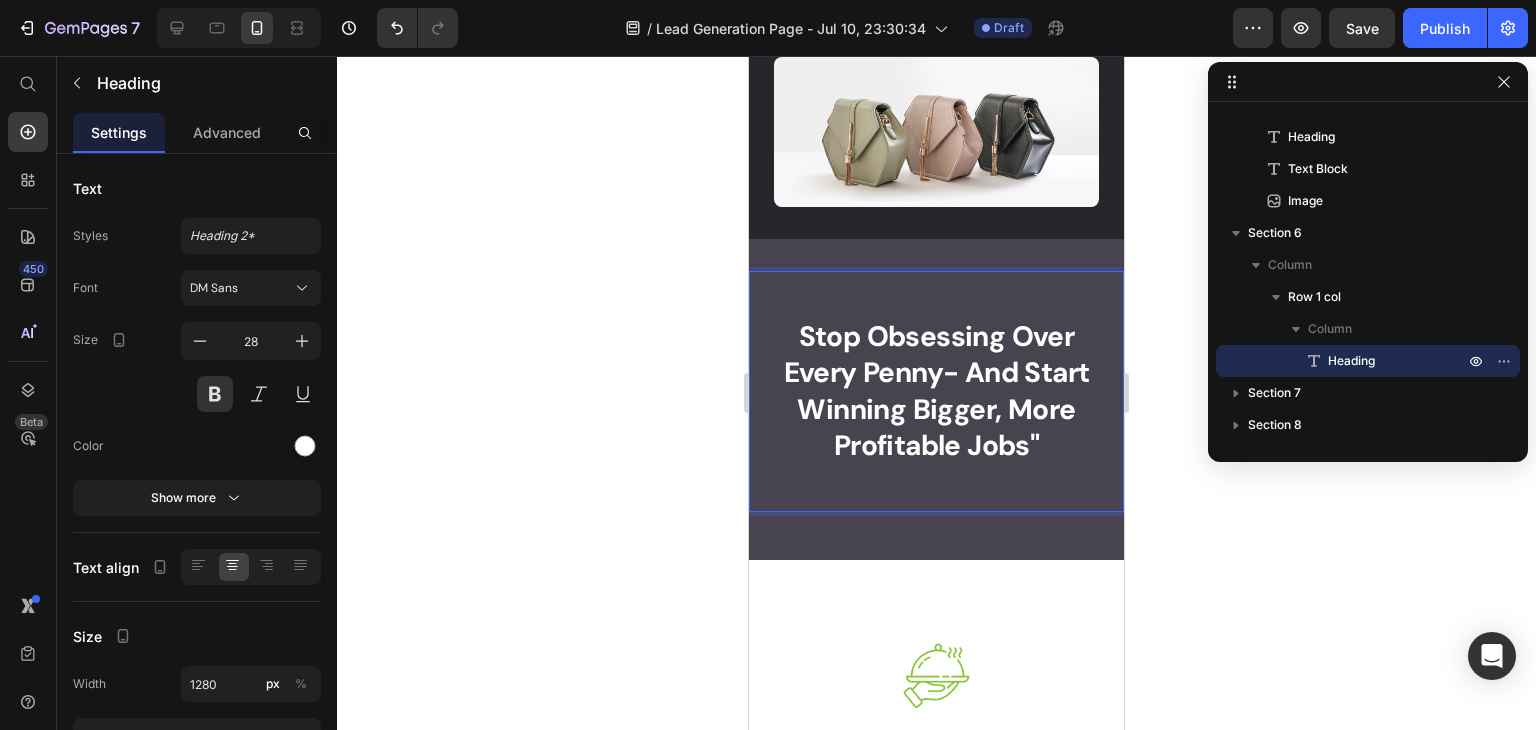 click on "Stop Obsessing Over Every Penny- And Start Winning Bigger, More Profitable Jobs"" at bounding box center [936, 392] 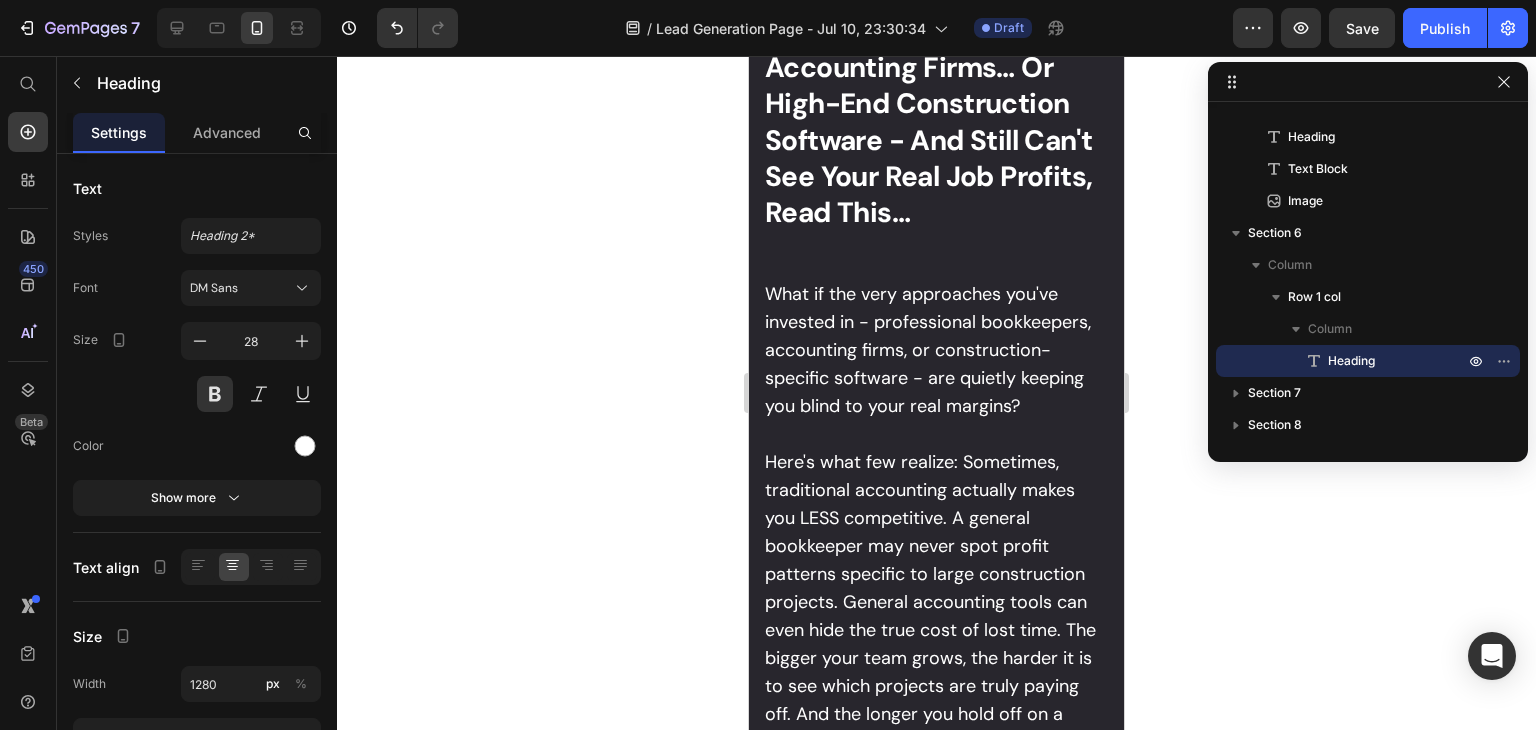 scroll, scrollTop: 4538, scrollLeft: 0, axis: vertical 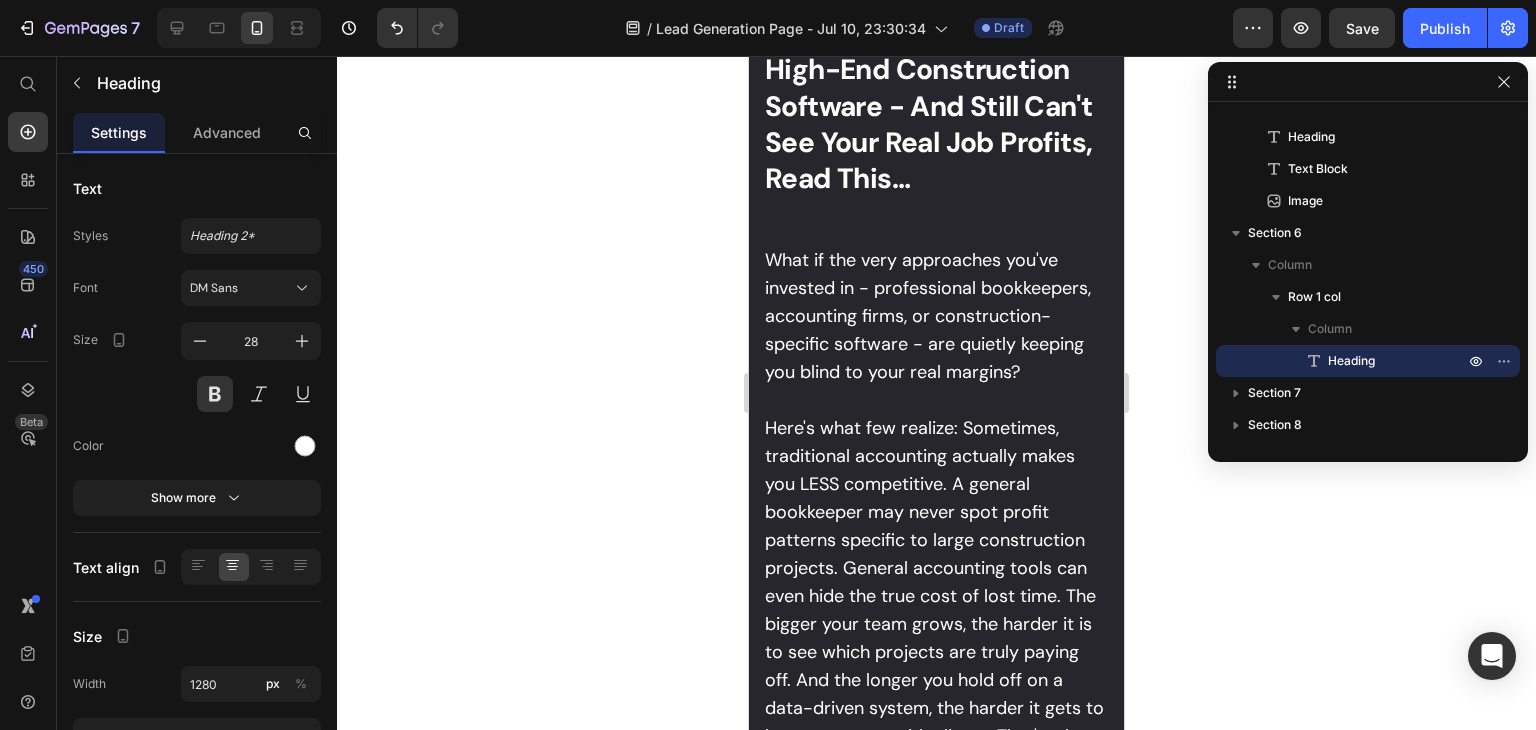 click on "What if the very approaches you've invested in - professional bookkeepers, accounting firms, or construction-specific software - are quietly keeping you blind to your real margins?" at bounding box center [936, 316] 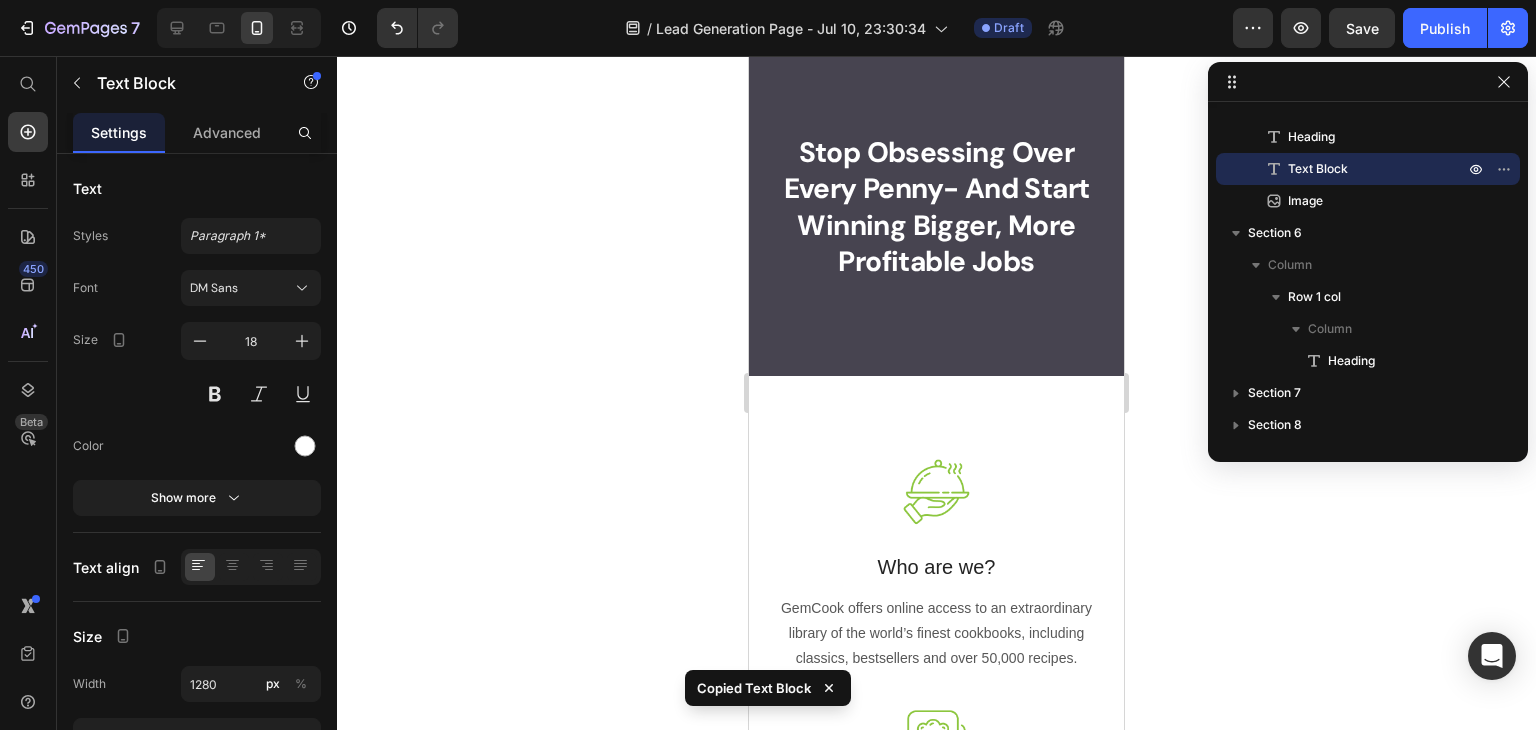 scroll, scrollTop: 5868, scrollLeft: 0, axis: vertical 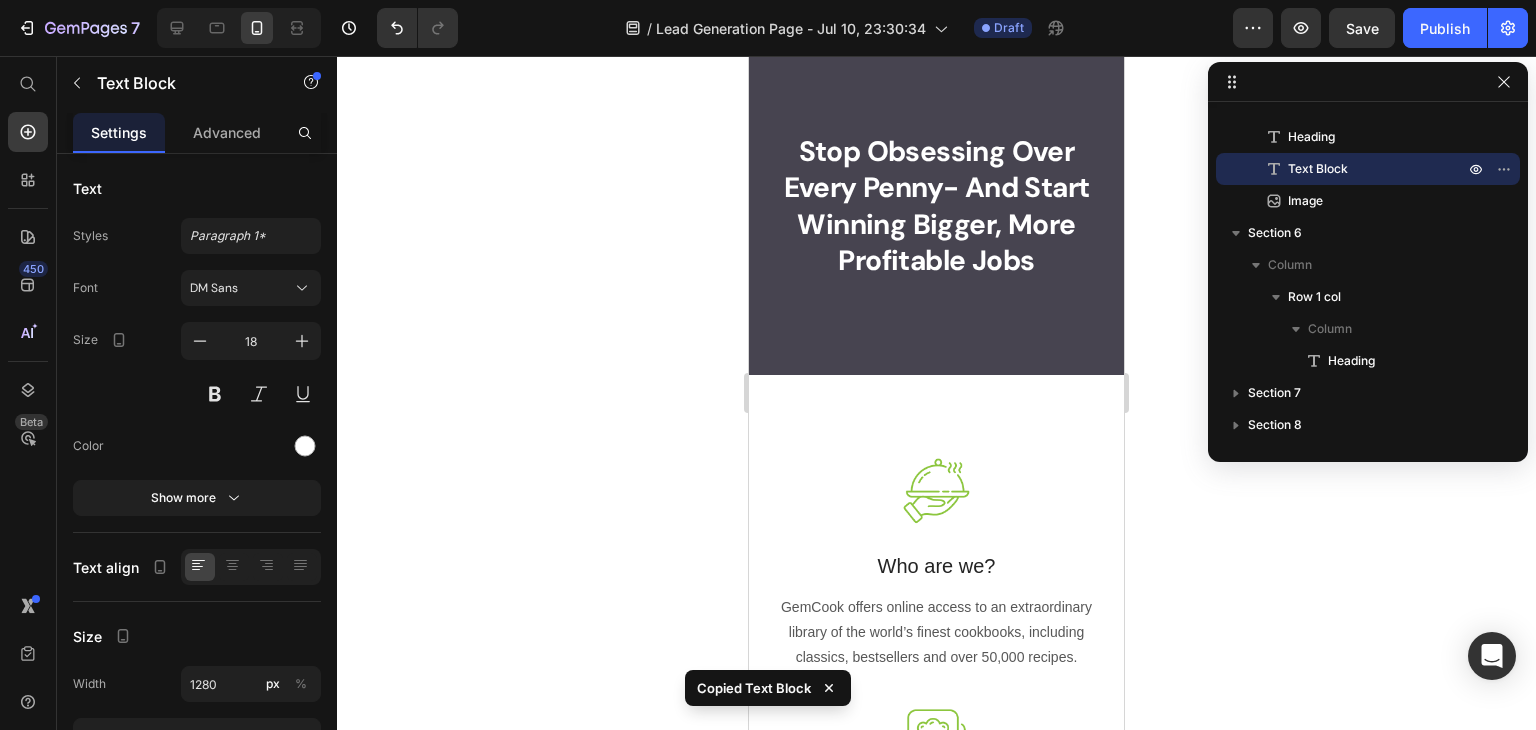 click on "Stop Obsessing Over Every Penny- And Start Winning Bigger, More Profitable Jobs" at bounding box center (936, 207) 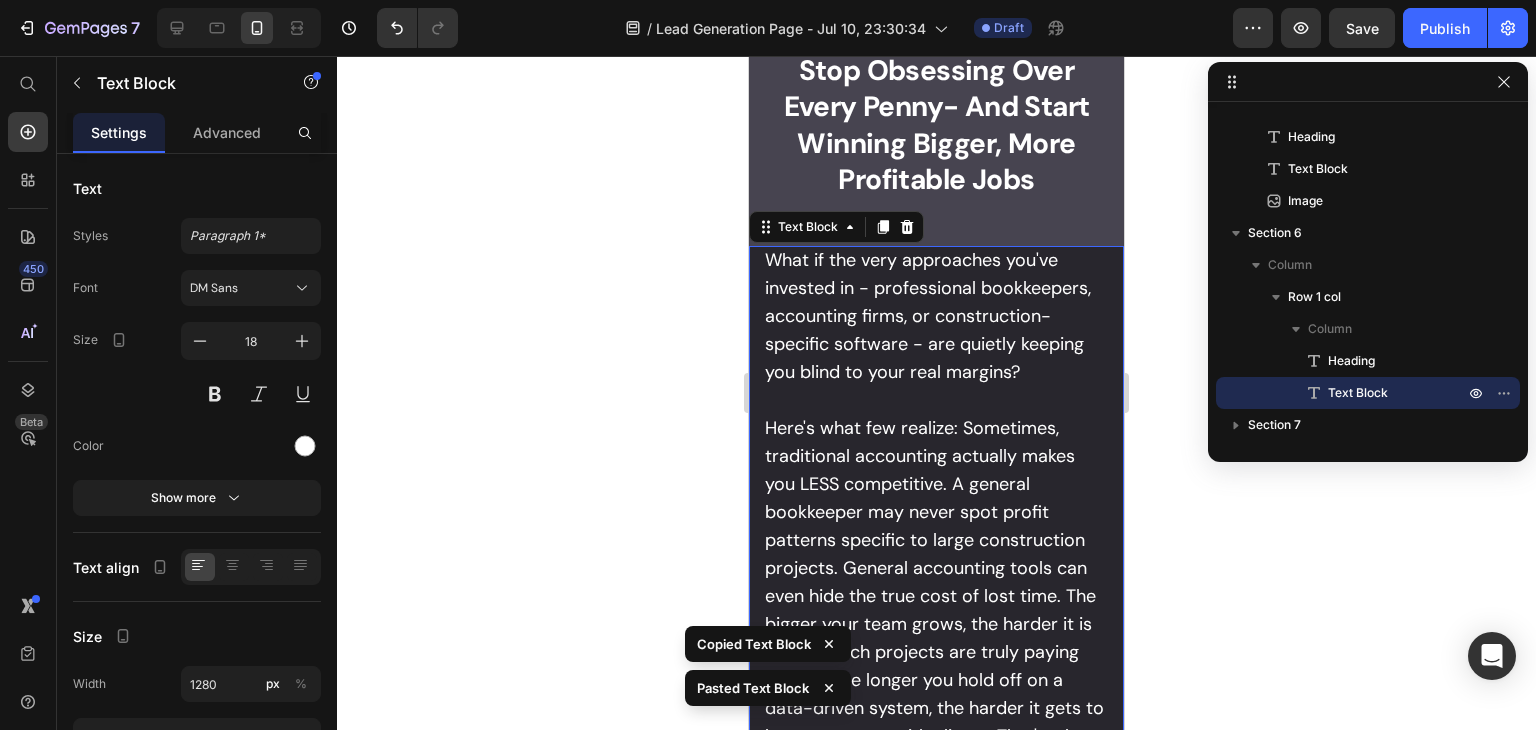 scroll, scrollTop: 6133, scrollLeft: 0, axis: vertical 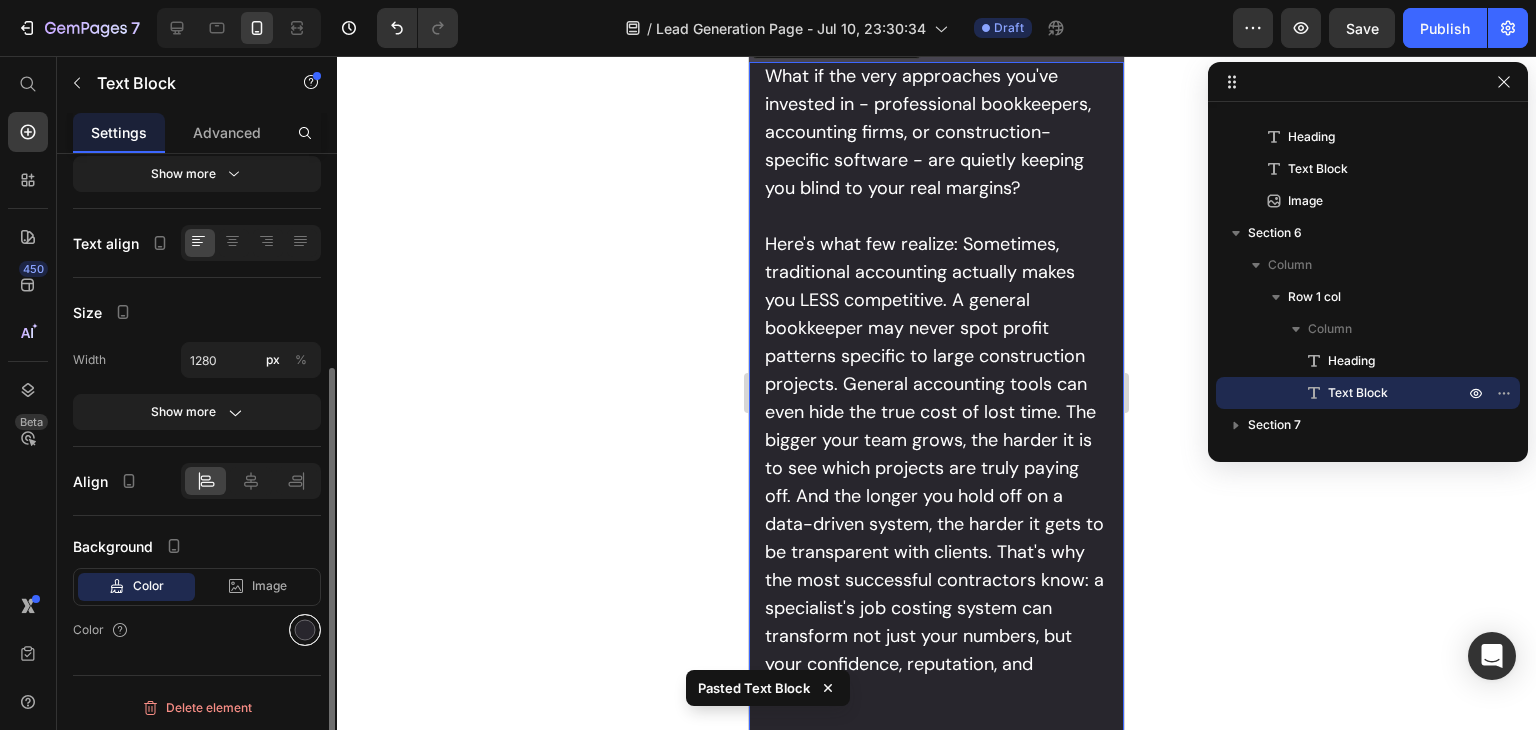 click at bounding box center (305, 630) 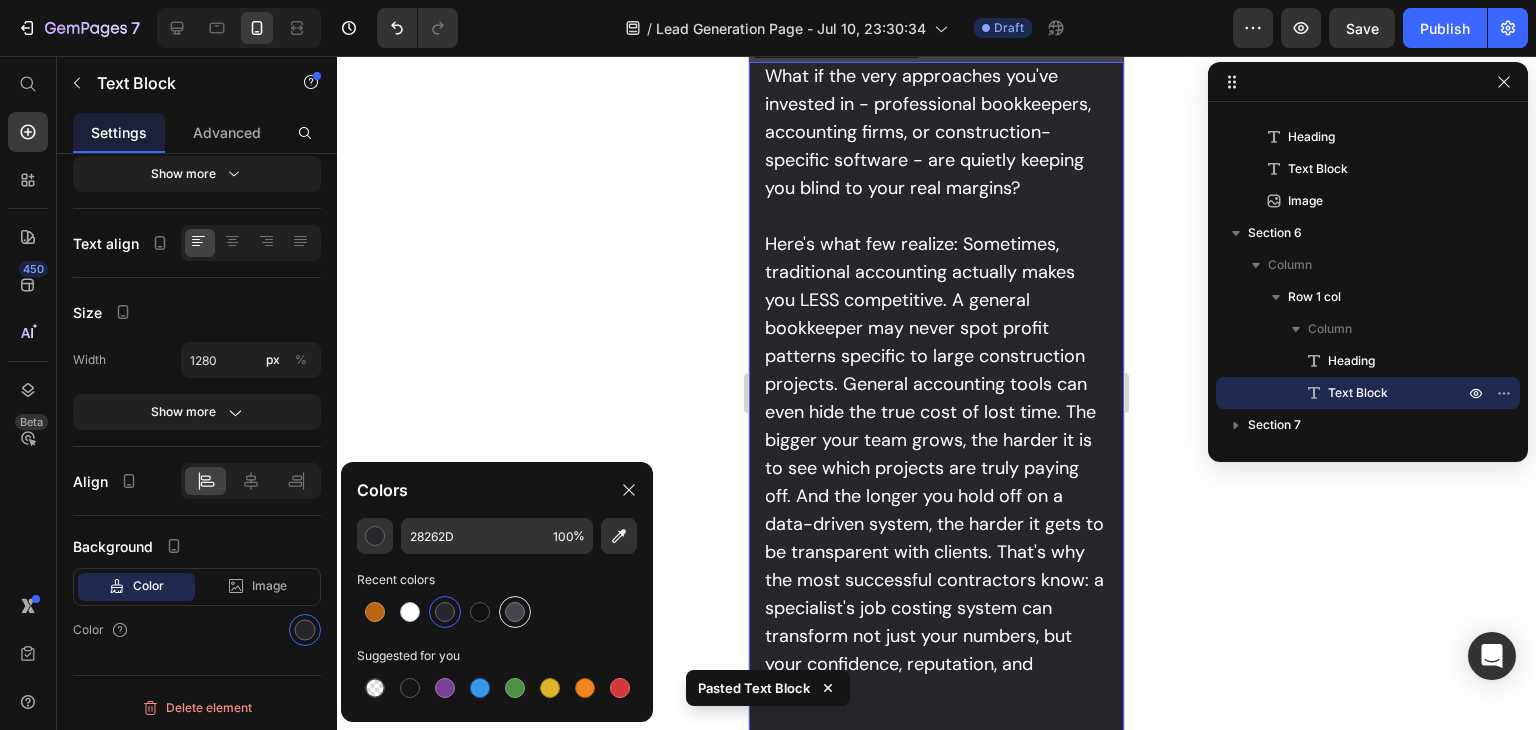 click at bounding box center [515, 612] 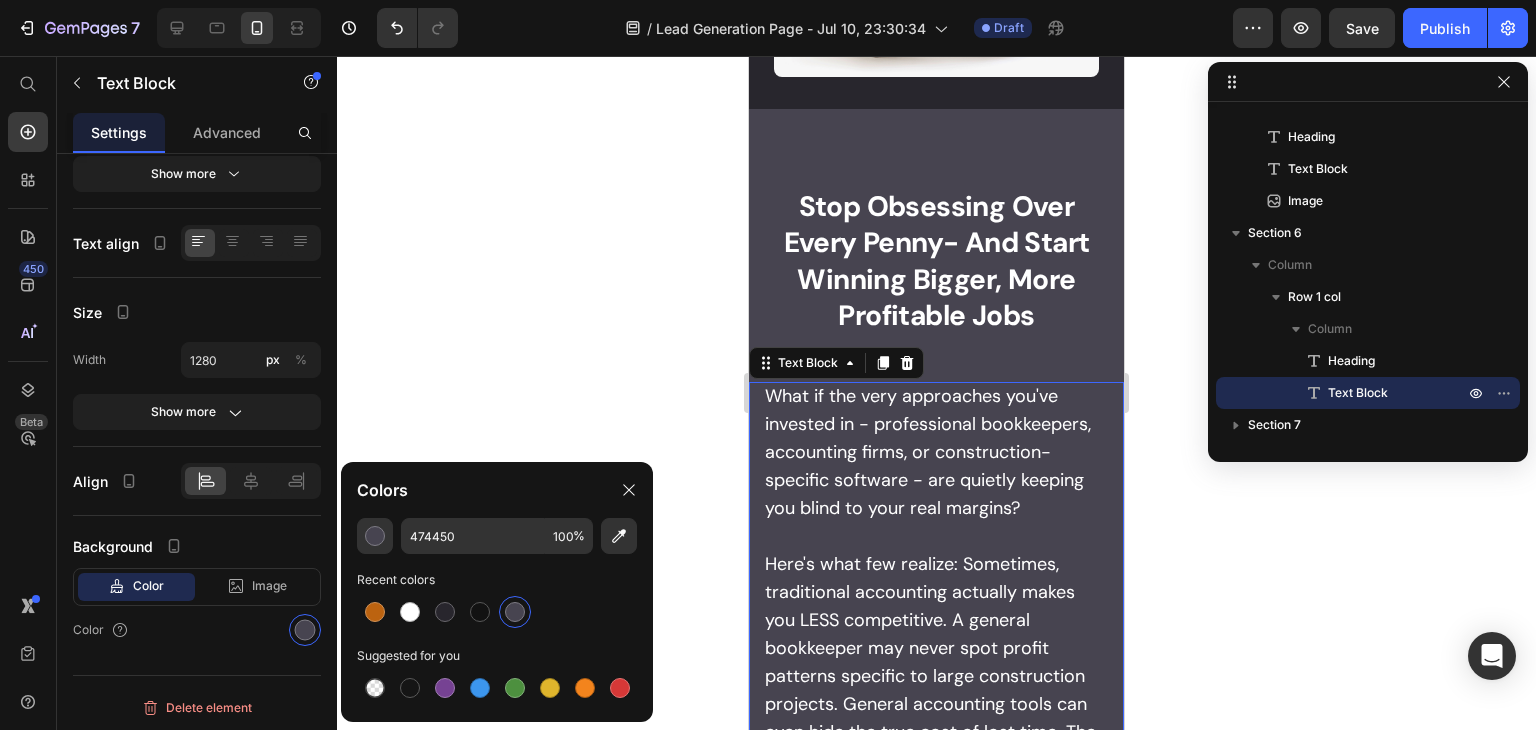 scroll, scrollTop: 5796, scrollLeft: 0, axis: vertical 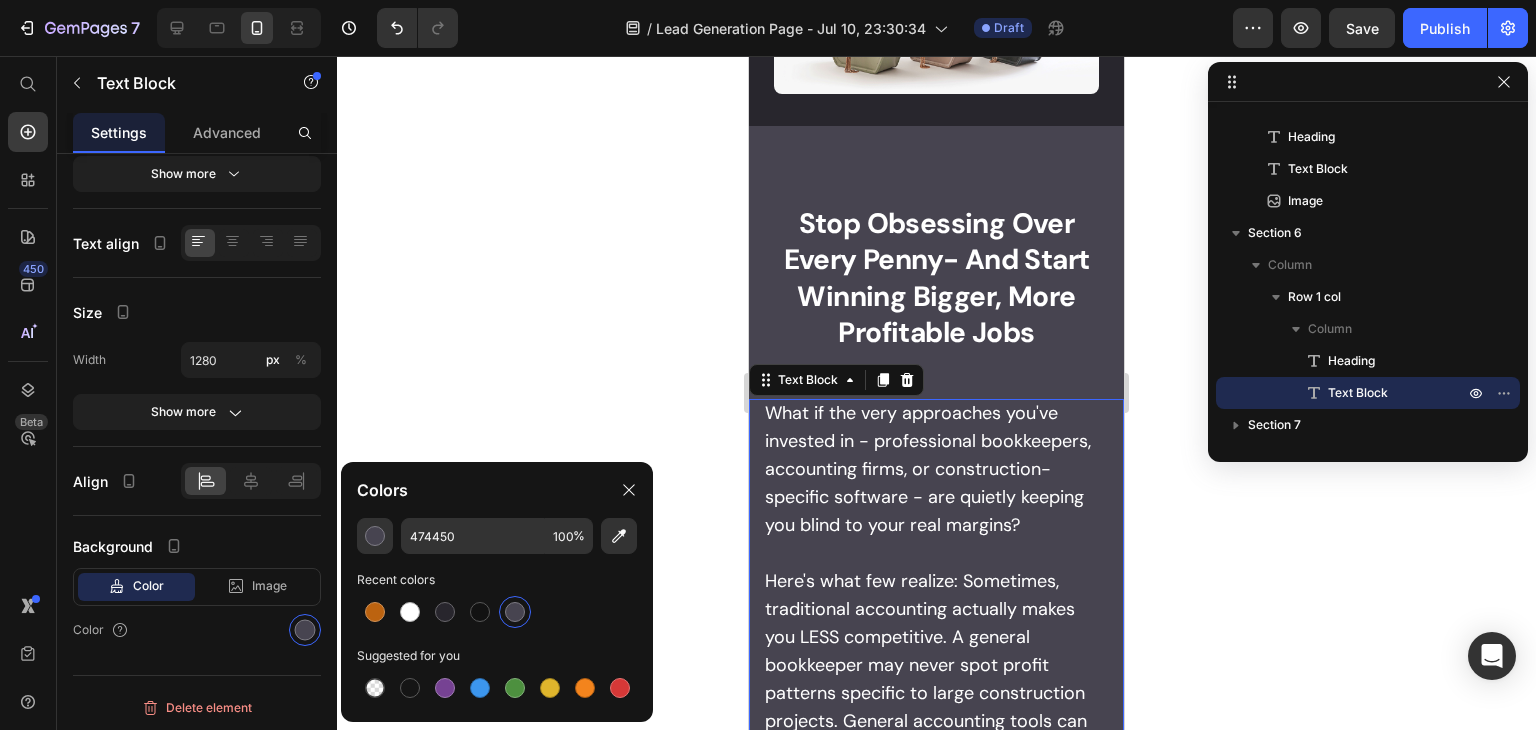 click on "What if the very approaches you've invested in - professional bookkeepers, accounting firms, or construction-specific software - are quietly keeping you blind to your real margins?" at bounding box center (936, 469) 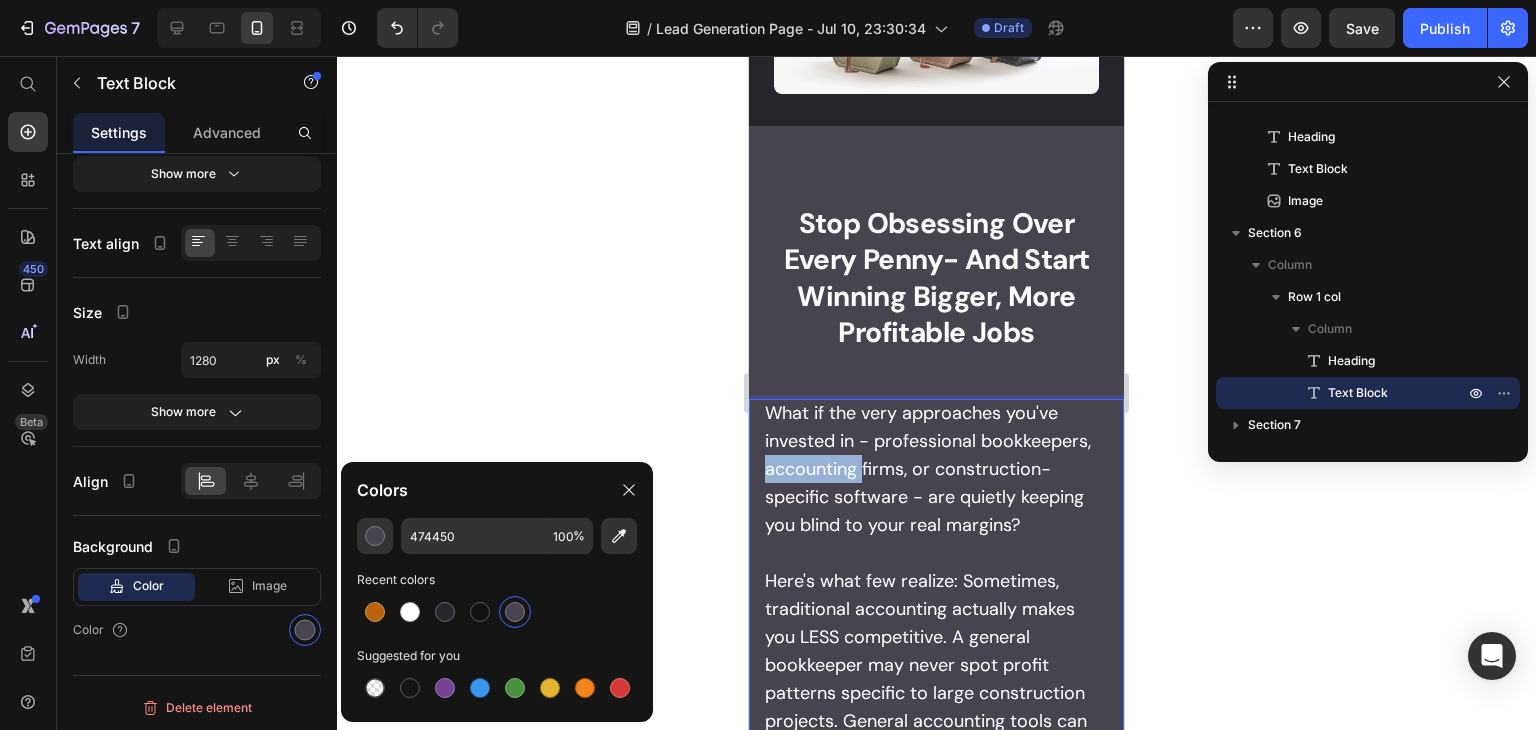 click on "What if the very approaches you've invested in - professional bookkeepers, accounting firms, or construction-specific software - are quietly keeping you blind to your real margins?" at bounding box center [936, 469] 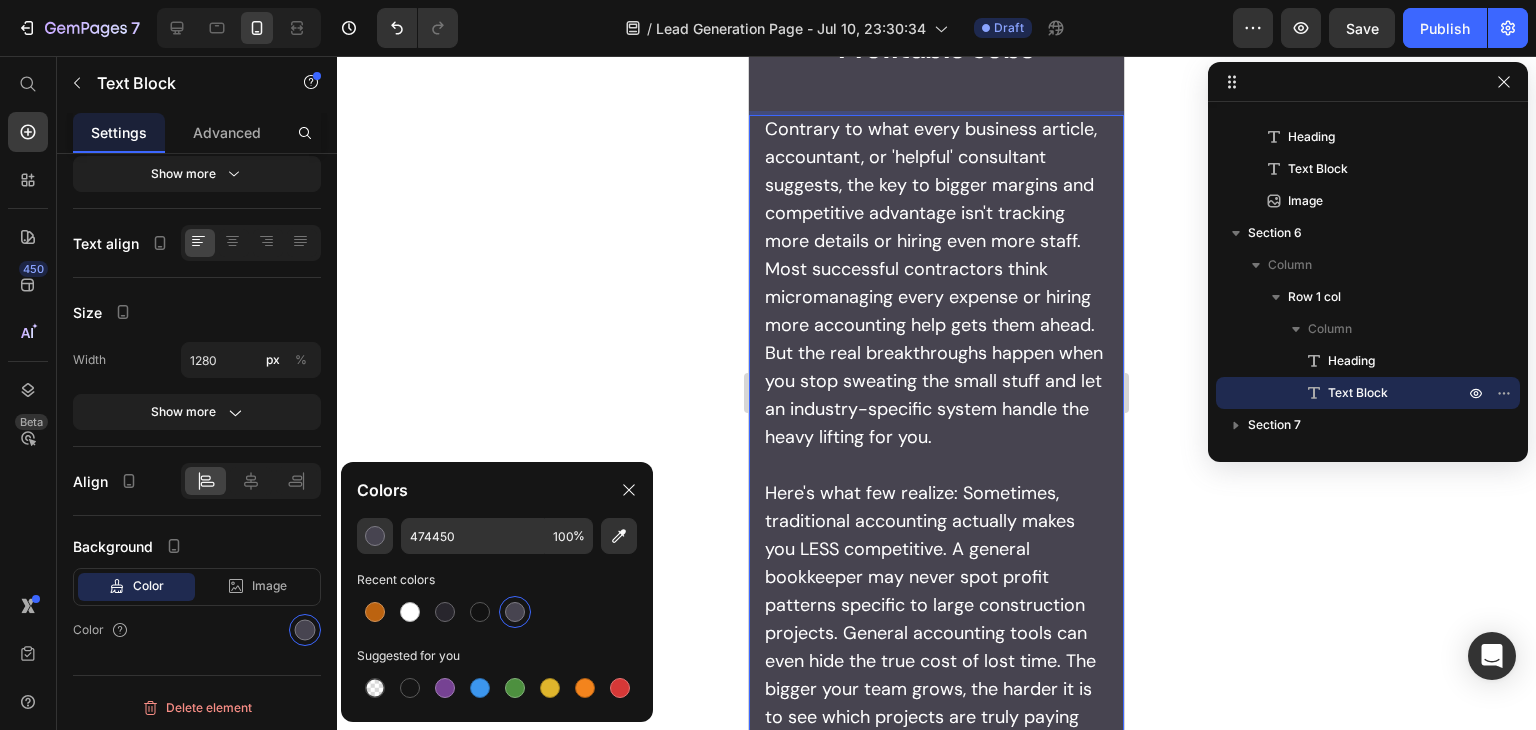 scroll, scrollTop: 6095, scrollLeft: 0, axis: vertical 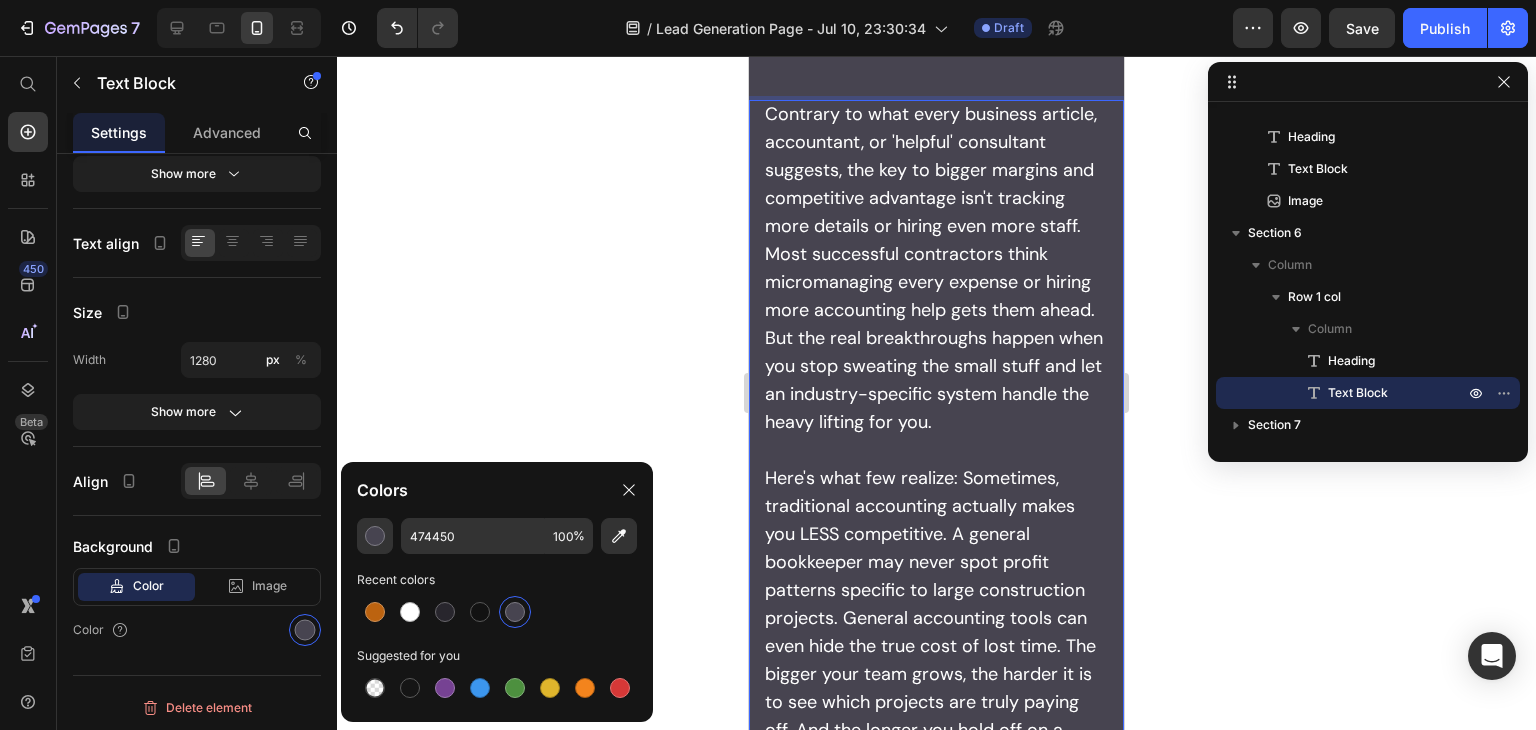 click on "Here's what few realize: Sometimes, traditional accounting actually makes you LESS competitive. A general bookkeeper may never spot profit patterns specific to large construction projects. General accounting tools can even hide the true cost of lost time. The bigger your team grows, the harder it is to see which projects are truly paying off. And the longer you hold off on a data-driven system, the harder it gets to be transparent with clients. That's why the most successful contractors know: a specialist's job costing system can transform not just your numbers, but your confidence, reputation, and freedom." at bounding box center (936, 702) 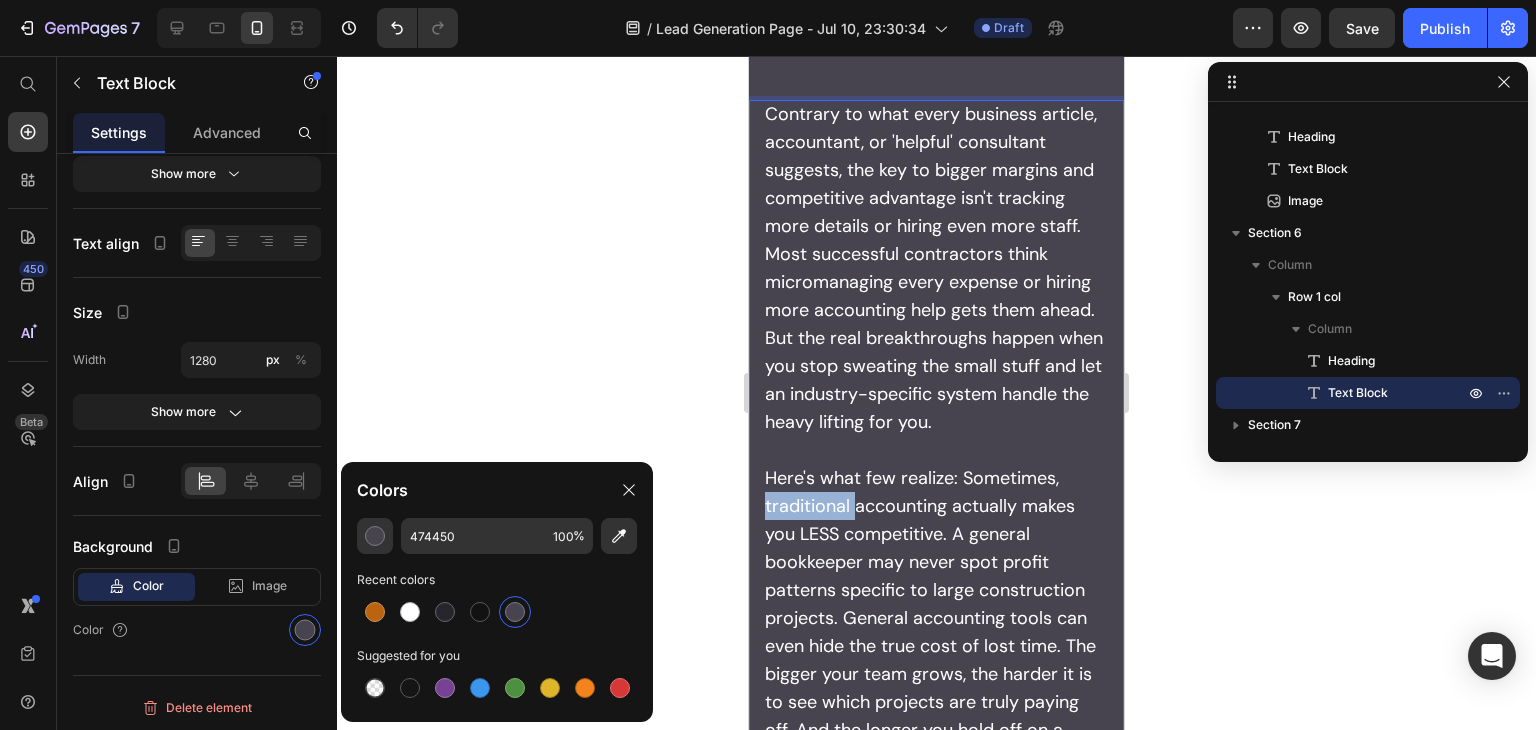 click on "Here's what few realize: Sometimes, traditional accounting actually makes you LESS competitive. A general bookkeeper may never spot profit patterns specific to large construction projects. General accounting tools can even hide the true cost of lost time. The bigger your team grows, the harder it is to see which projects are truly paying off. And the longer you hold off on a data-driven system, the harder it gets to be transparent with clients. That's why the most successful contractors know: a specialist's job costing system can transform not just your numbers, but your confidence, reputation, and freedom." at bounding box center (936, 702) 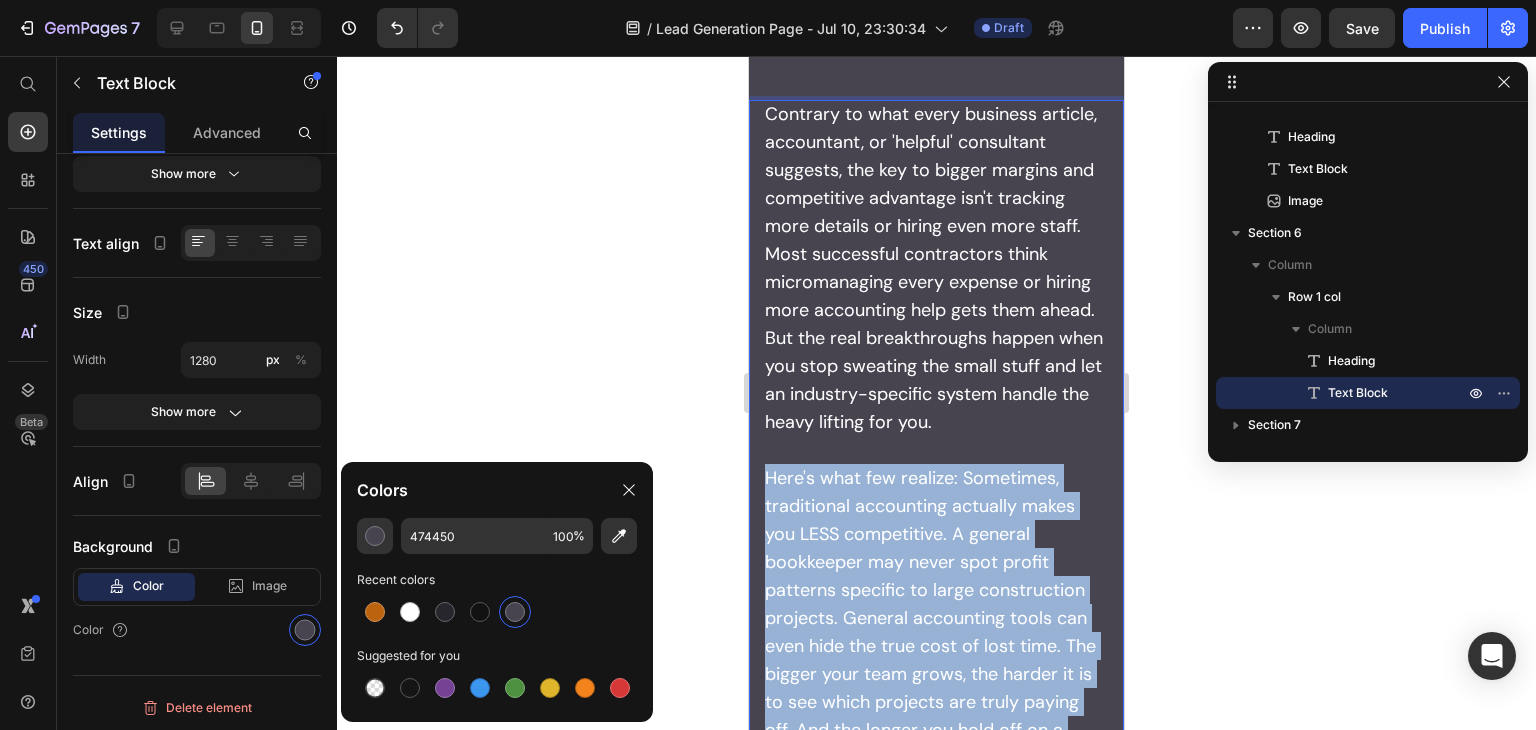 click on "Here's what few realize: Sometimes, traditional accounting actually makes you LESS competitive. A general bookkeeper may never spot profit patterns specific to large construction projects. General accounting tools can even hide the true cost of lost time. The bigger your team grows, the harder it is to see which projects are truly paying off. And the longer you hold off on a data-driven system, the harder it gets to be transparent with clients. That's why the most successful contractors know: a specialist's job costing system can transform not just your numbers, but your confidence, reputation, and freedom." at bounding box center (936, 702) 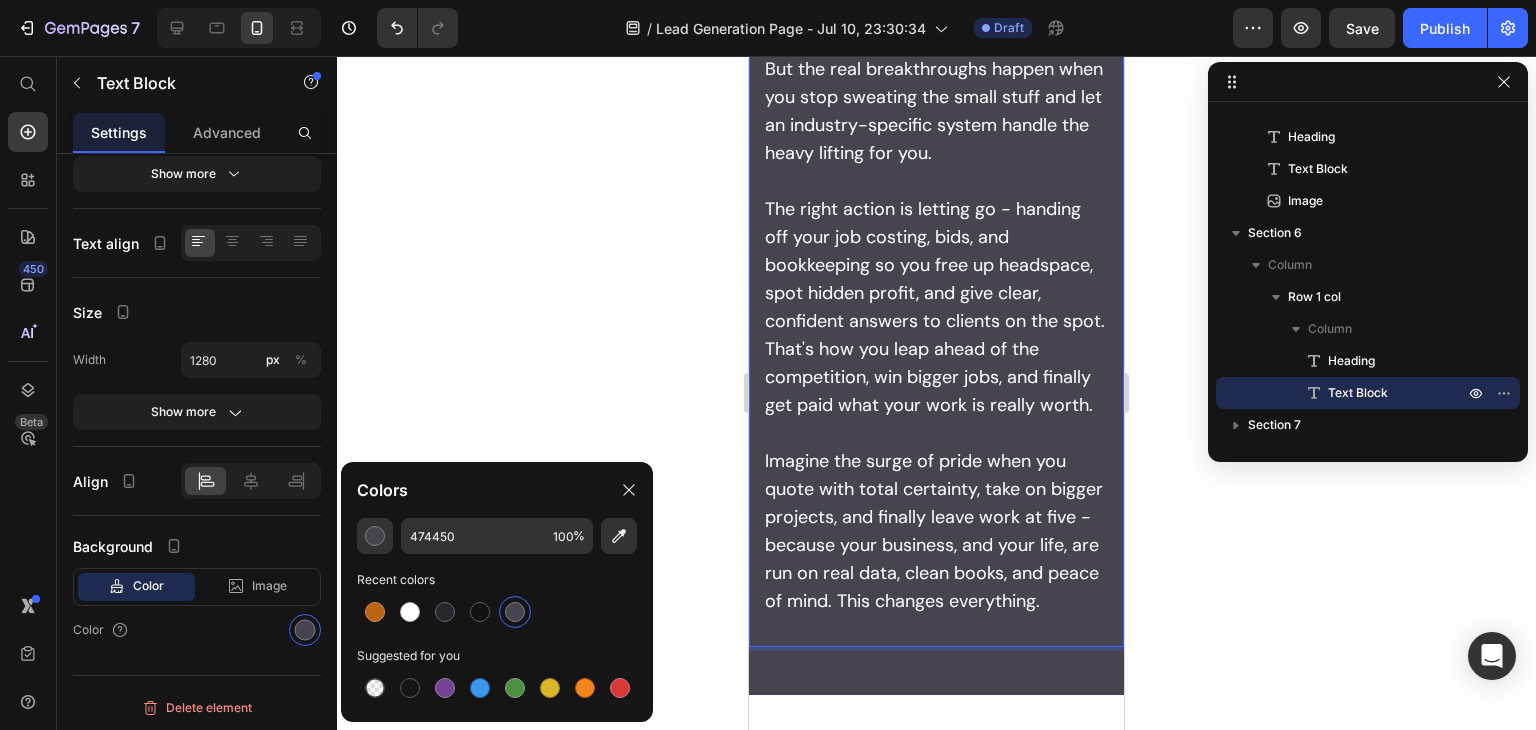 scroll, scrollTop: 6366, scrollLeft: 0, axis: vertical 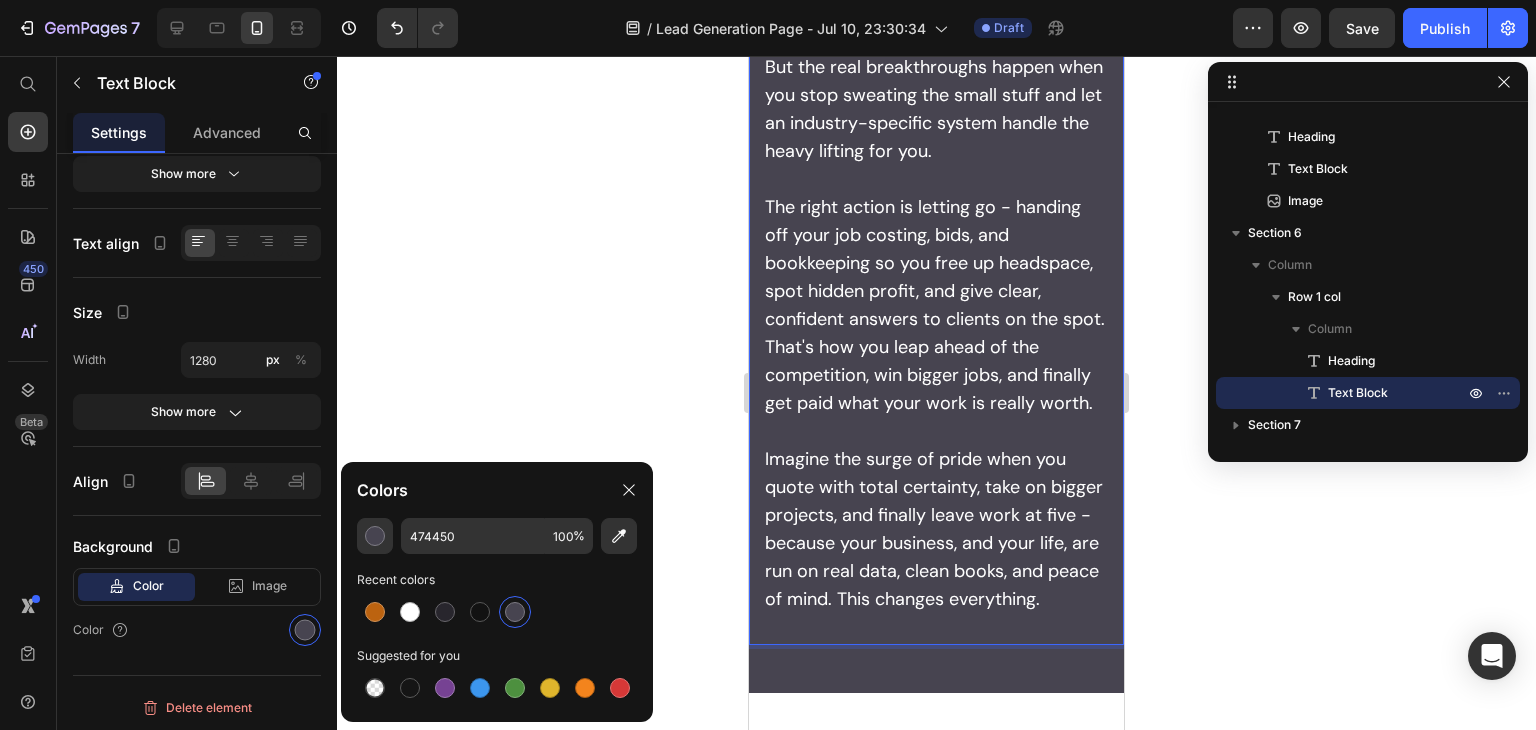 click on "Imagine the surge of pride when you quote with total certainty, take on bigger projects, and finally leave work at five - because your business, and your life, are run on real data, clean books, and peace of mind. This changes everything." at bounding box center [936, 529] 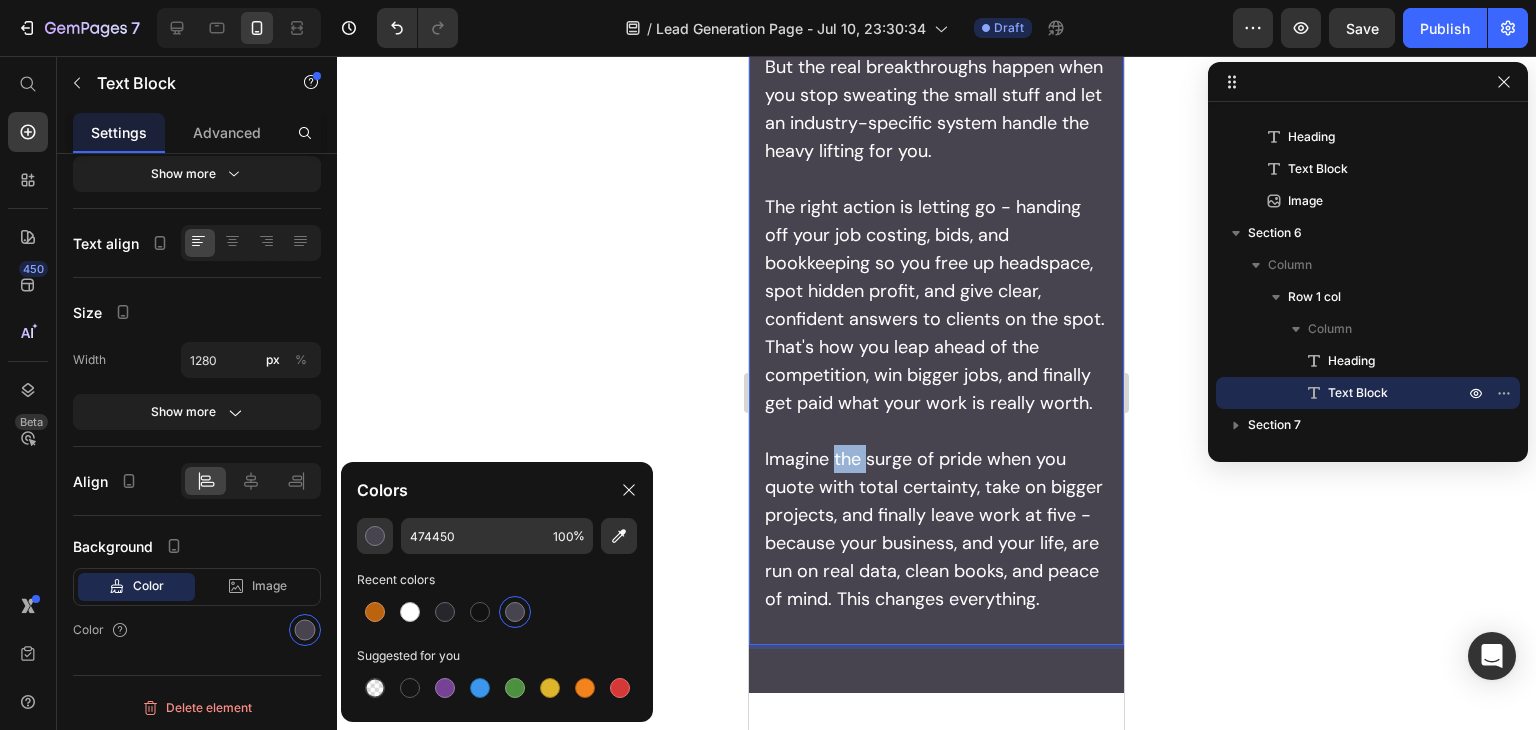click on "Imagine the surge of pride when you quote with total certainty, take on bigger projects, and finally leave work at five - because your business, and your life, are run on real data, clean books, and peace of mind. This changes everything." at bounding box center (936, 529) 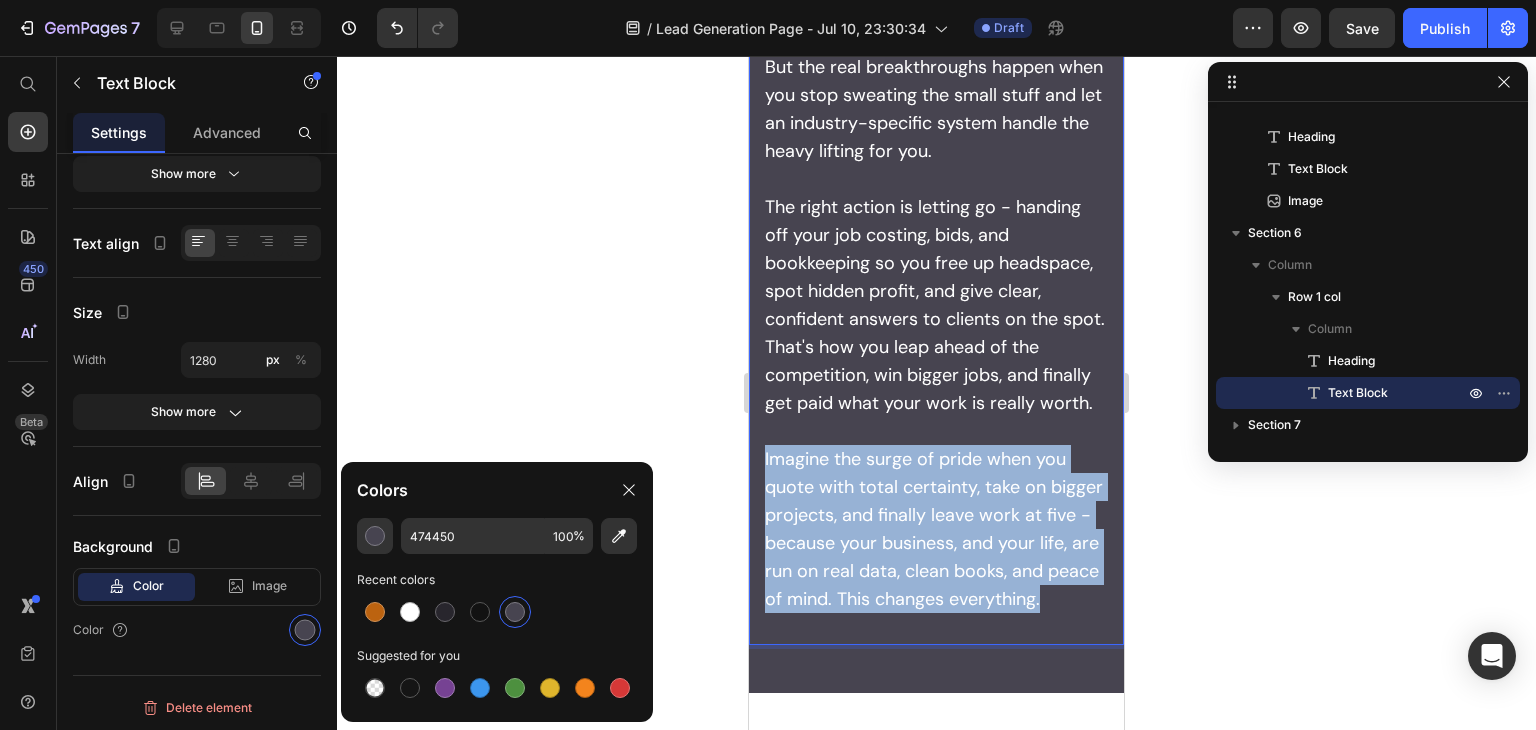 click on "Imagine the surge of pride when you quote with total certainty, take on bigger projects, and finally leave work at five - because your business, and your life, are run on real data, clean books, and peace of mind. This changes everything." at bounding box center (936, 529) 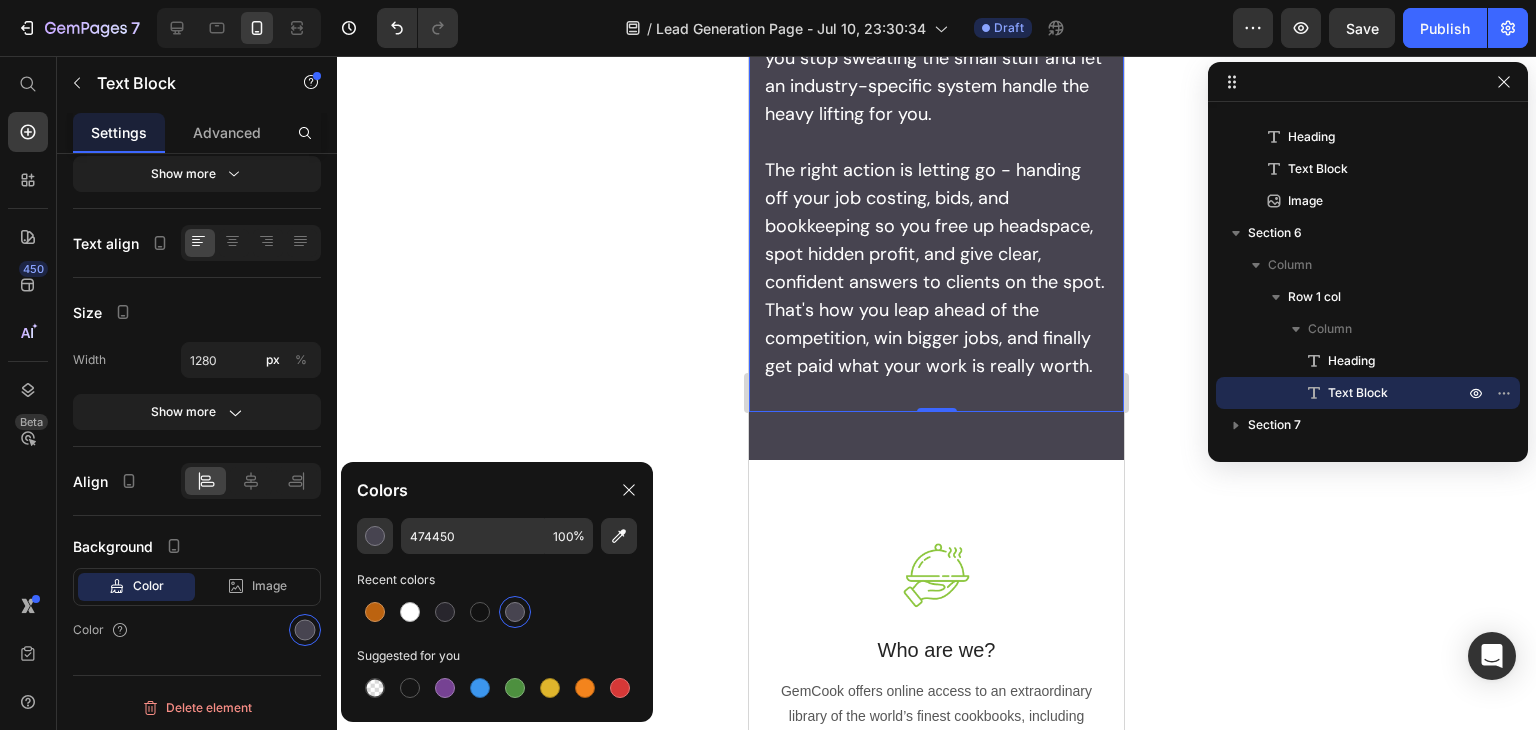 scroll, scrollTop: 6471, scrollLeft: 0, axis: vertical 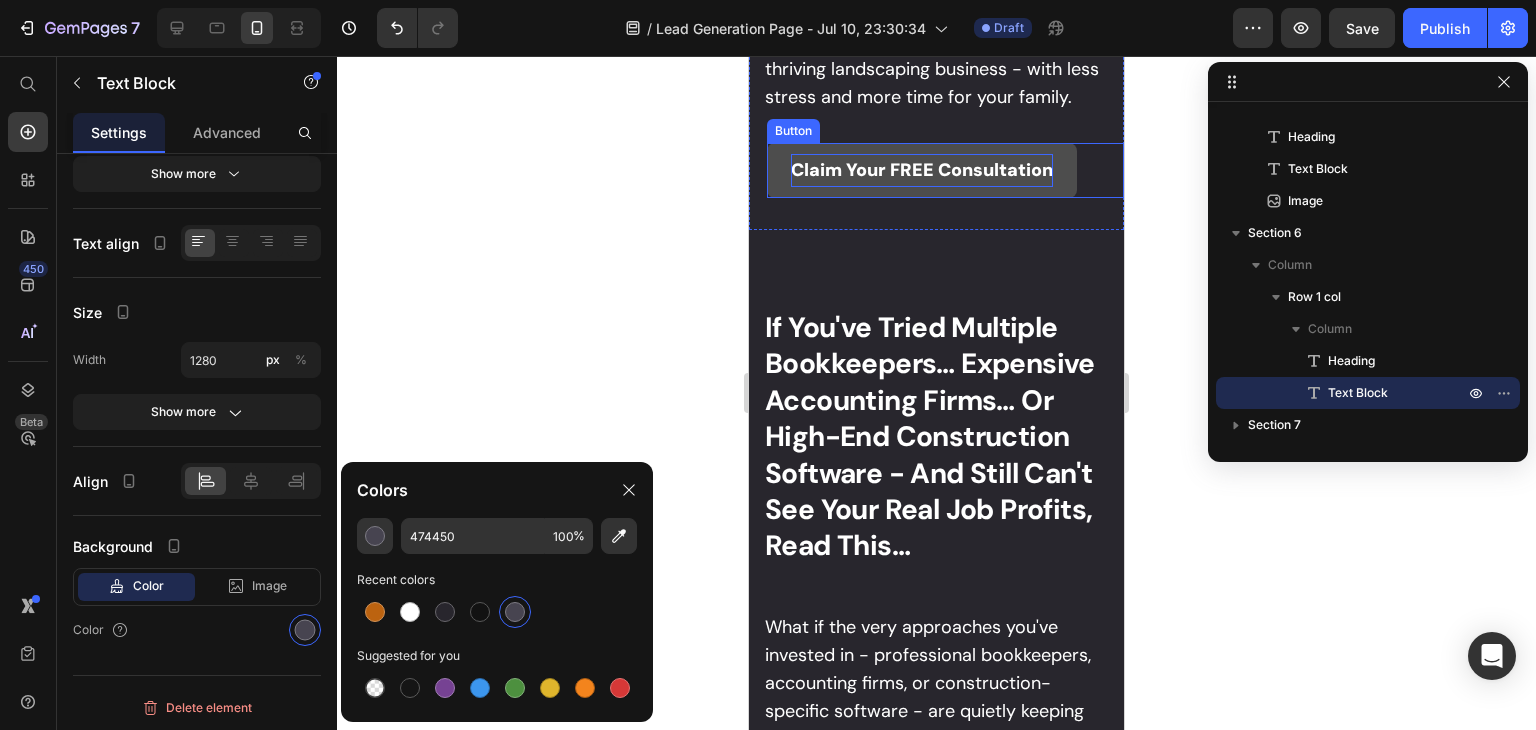 click on "Claim Your FREE Consultation" at bounding box center [922, 170] 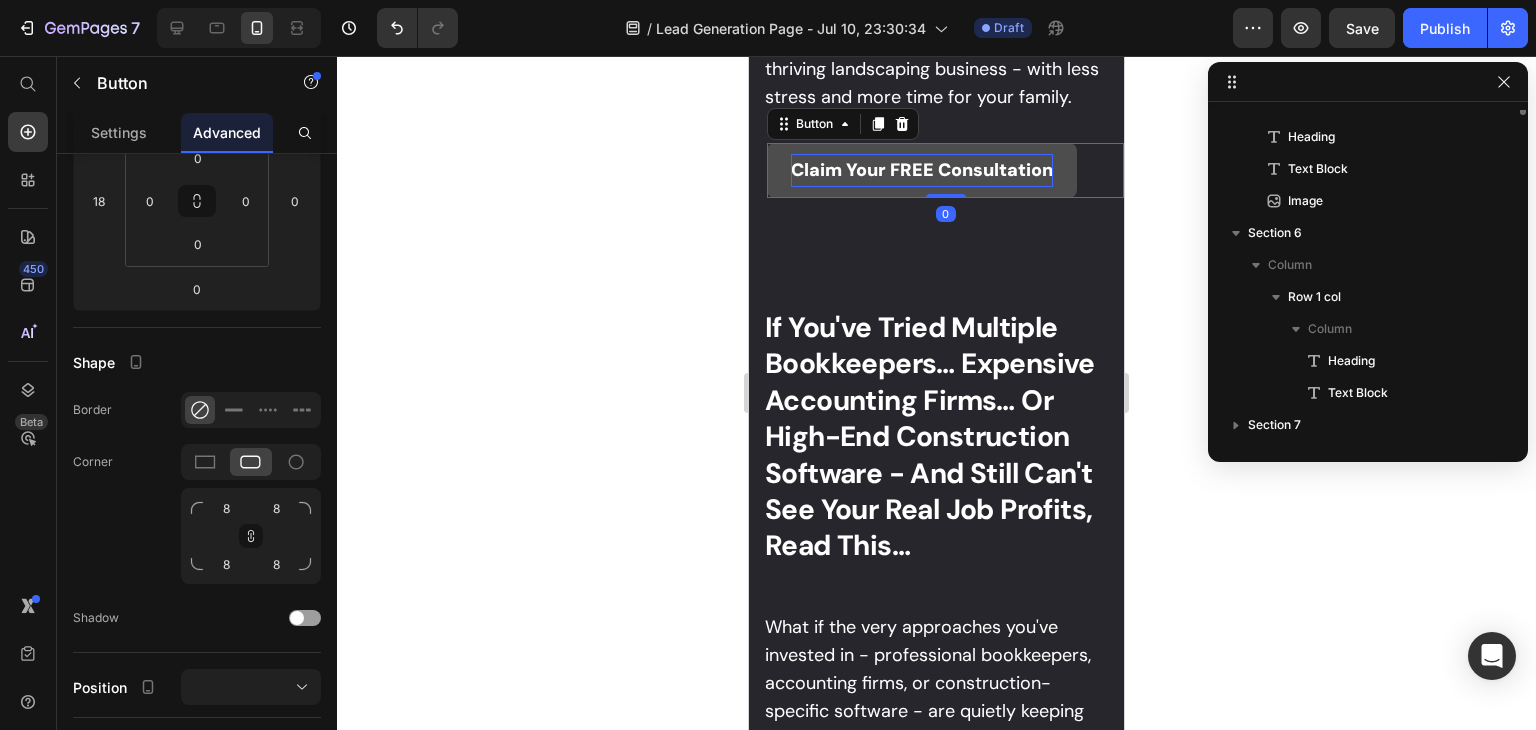 scroll, scrollTop: 346, scrollLeft: 0, axis: vertical 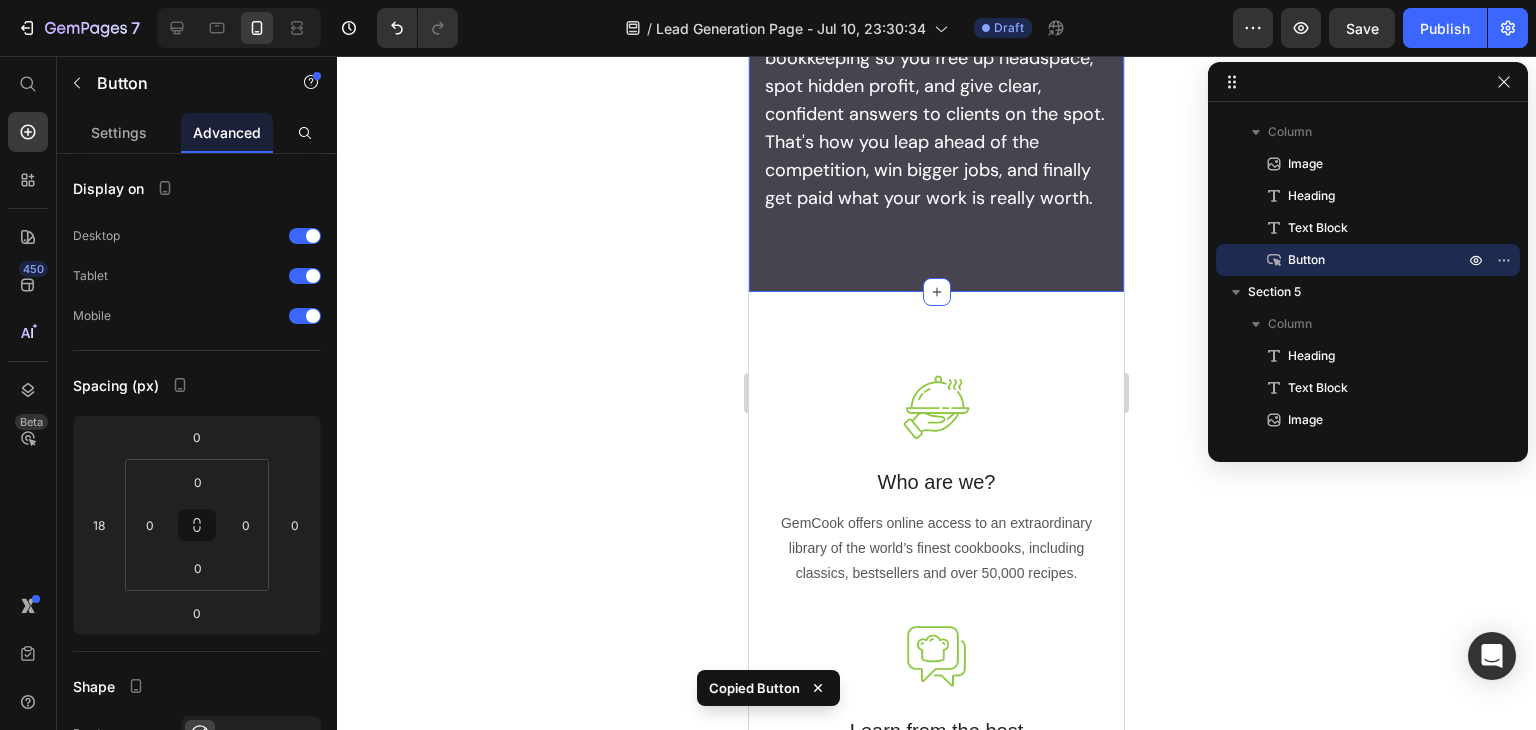 click on "Stop Obsessing Over Every Penny- And Start Winning Bigger, More Profitable Jobs Heading Contrary to what every business article, accountant, or 'helpful' consultant suggests, the key to bigger margins and competitive advantage isn't tracking more details or hiring even more staff. Most successful contractors think micromanaging every expense or hiring more accounting help gets them ahead. But the real breakthroughs happen when you stop sweating the small stuff and let an industry-specific system handle the heavy lifting for you.   The right action is letting go - handing off your job costing, bids, and bookkeeping so you free up headspace, spot hidden profit, and give clear, confident answers to clients on the spot. That's how you leap ahead of the competition, win bigger jobs, and finally get paid what your work is really worth. Text Block Row Section 6" at bounding box center (936, -179) 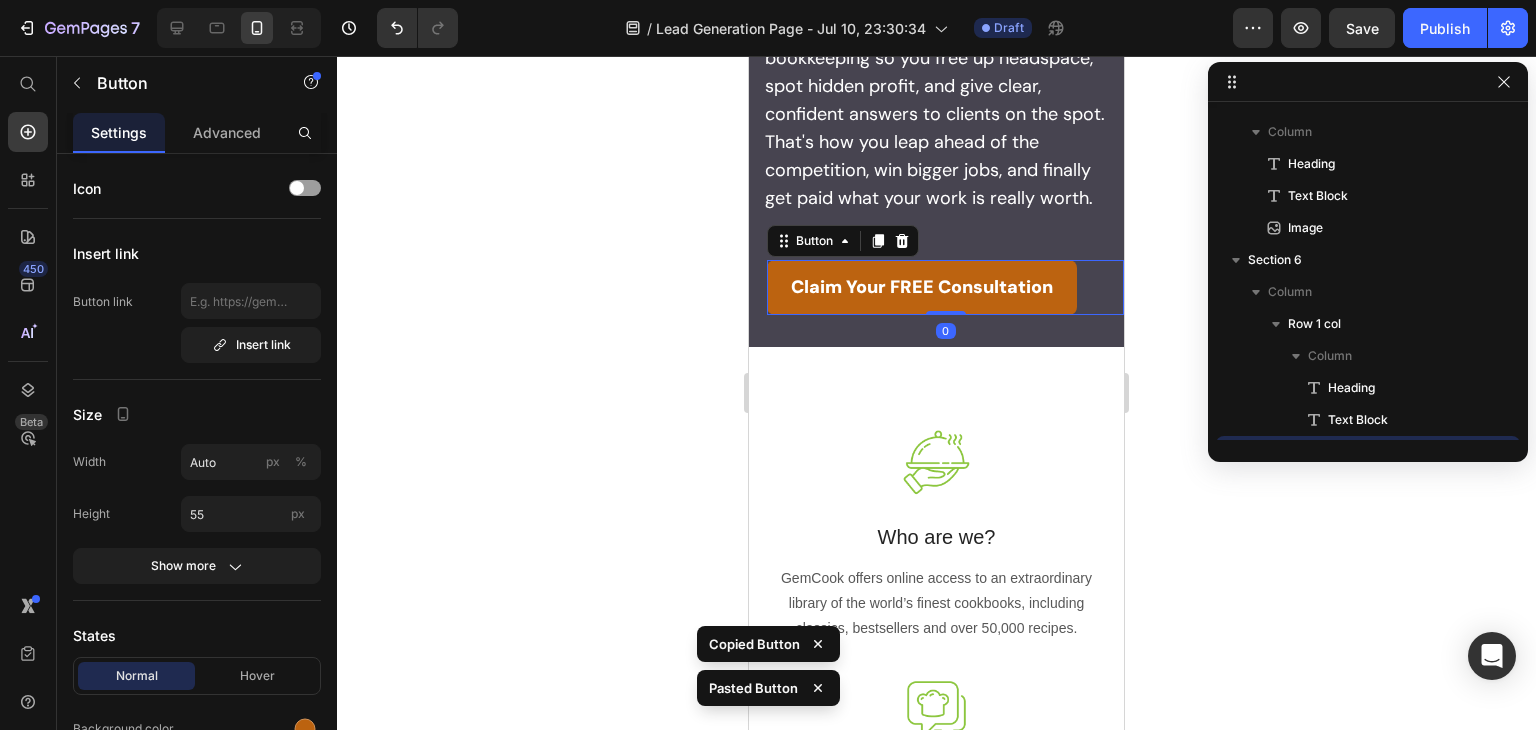 scroll, scrollTop: 693, scrollLeft: 0, axis: vertical 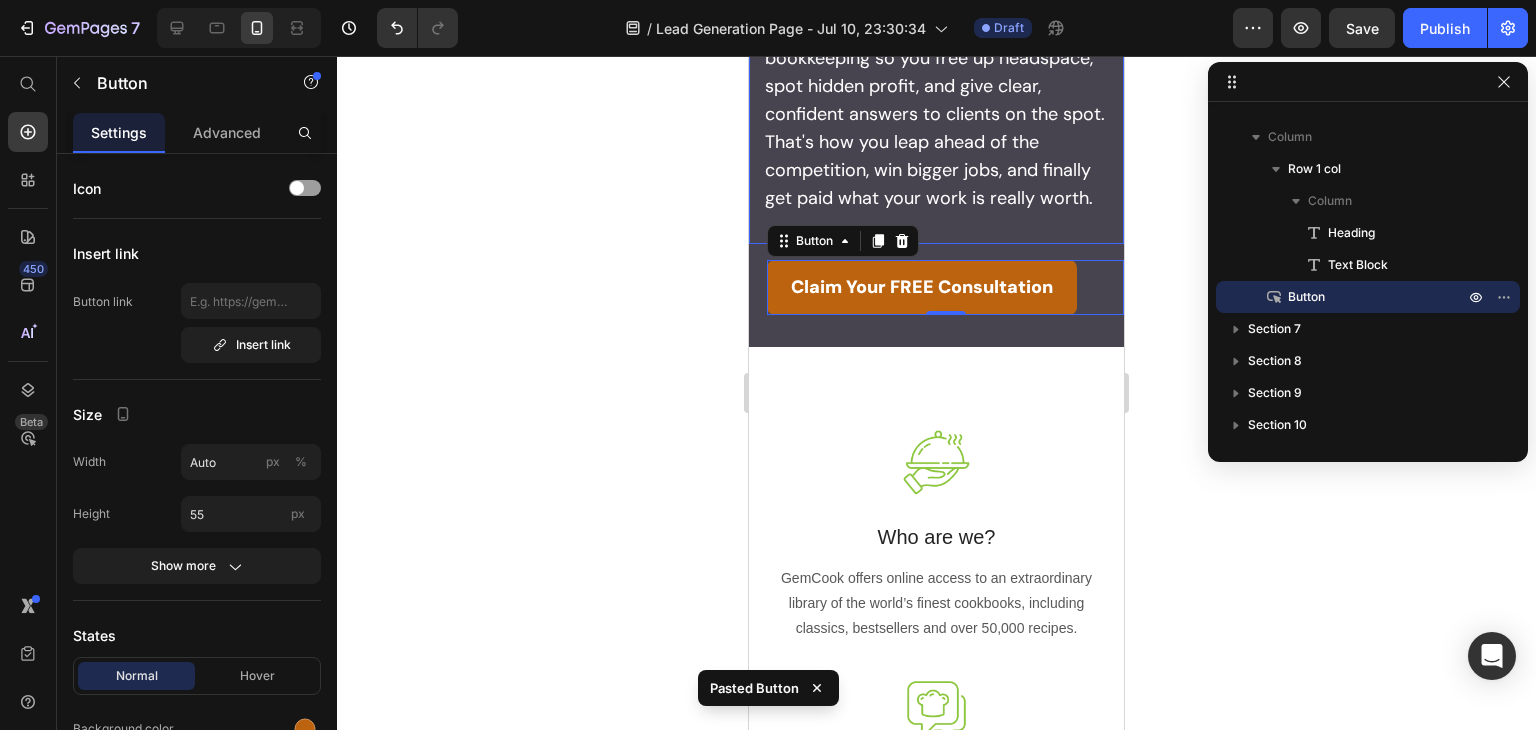 click on "The right action is letting go - handing off your job costing, bids, and bookkeeping so you free up headspace, spot hidden profit, and give clear, confident answers to clients on the spot. That's how you leap ahead of the competition, win bigger jobs, and finally get paid what your work is really worth." at bounding box center [936, 100] 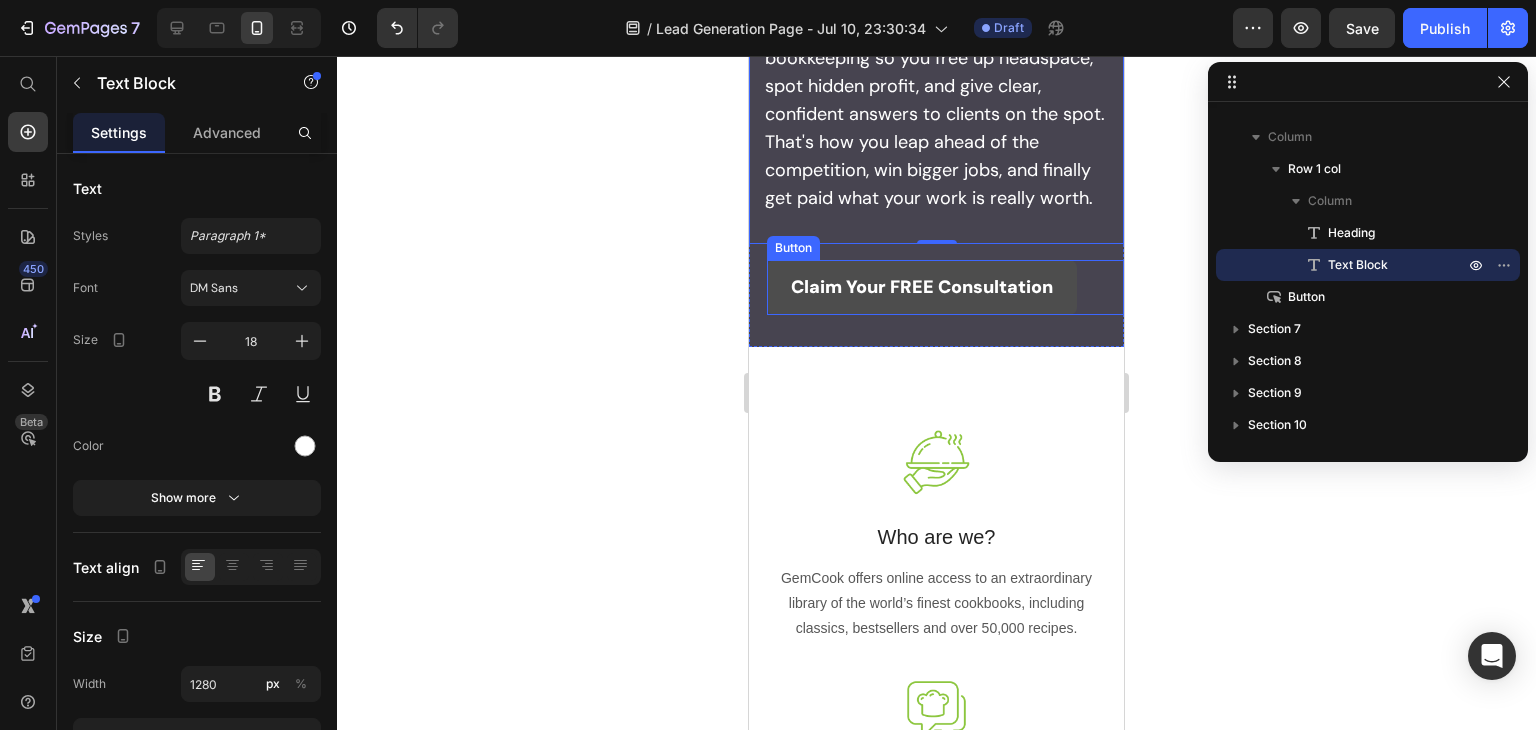 click on "Claim Your FREE Consultation" at bounding box center (922, 287) 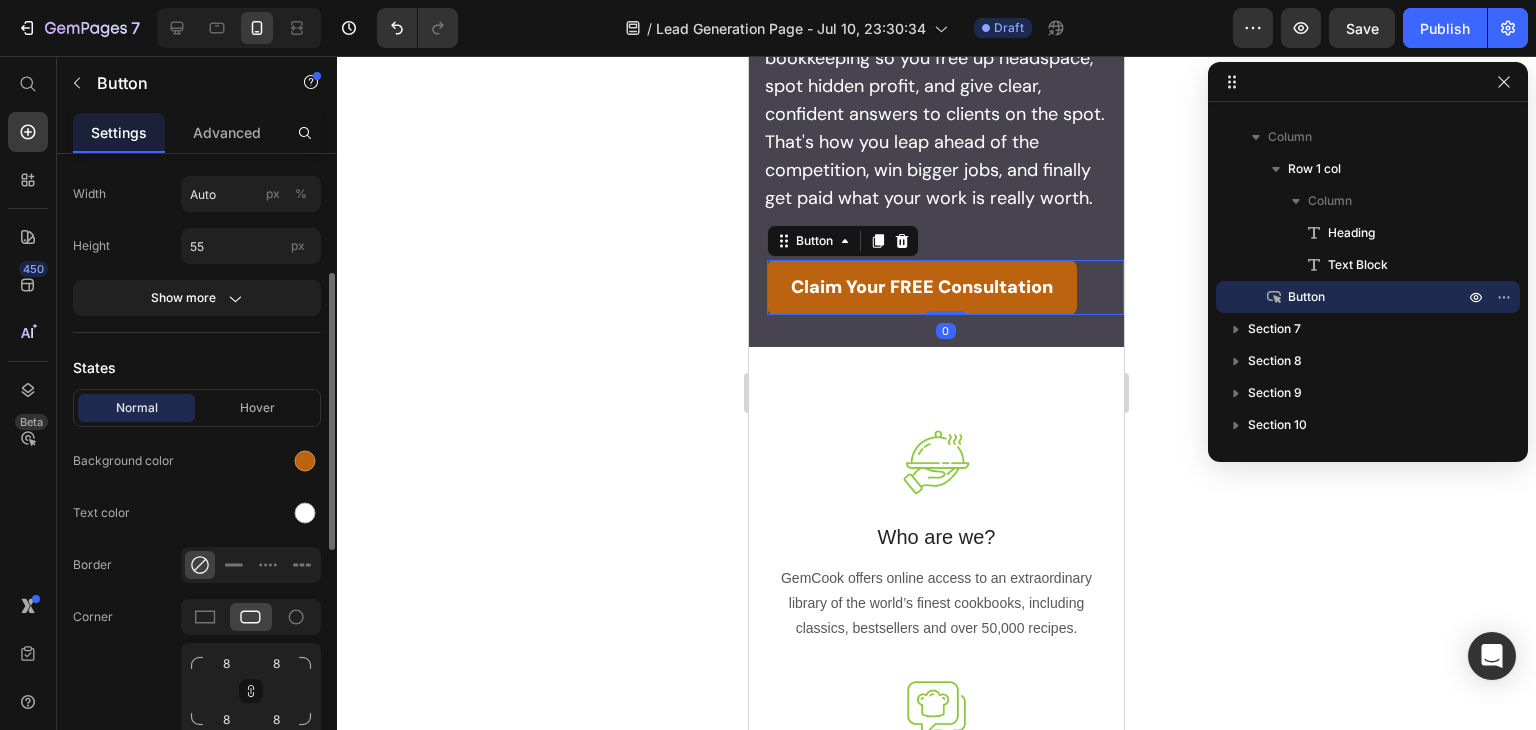scroll, scrollTop: 269, scrollLeft: 0, axis: vertical 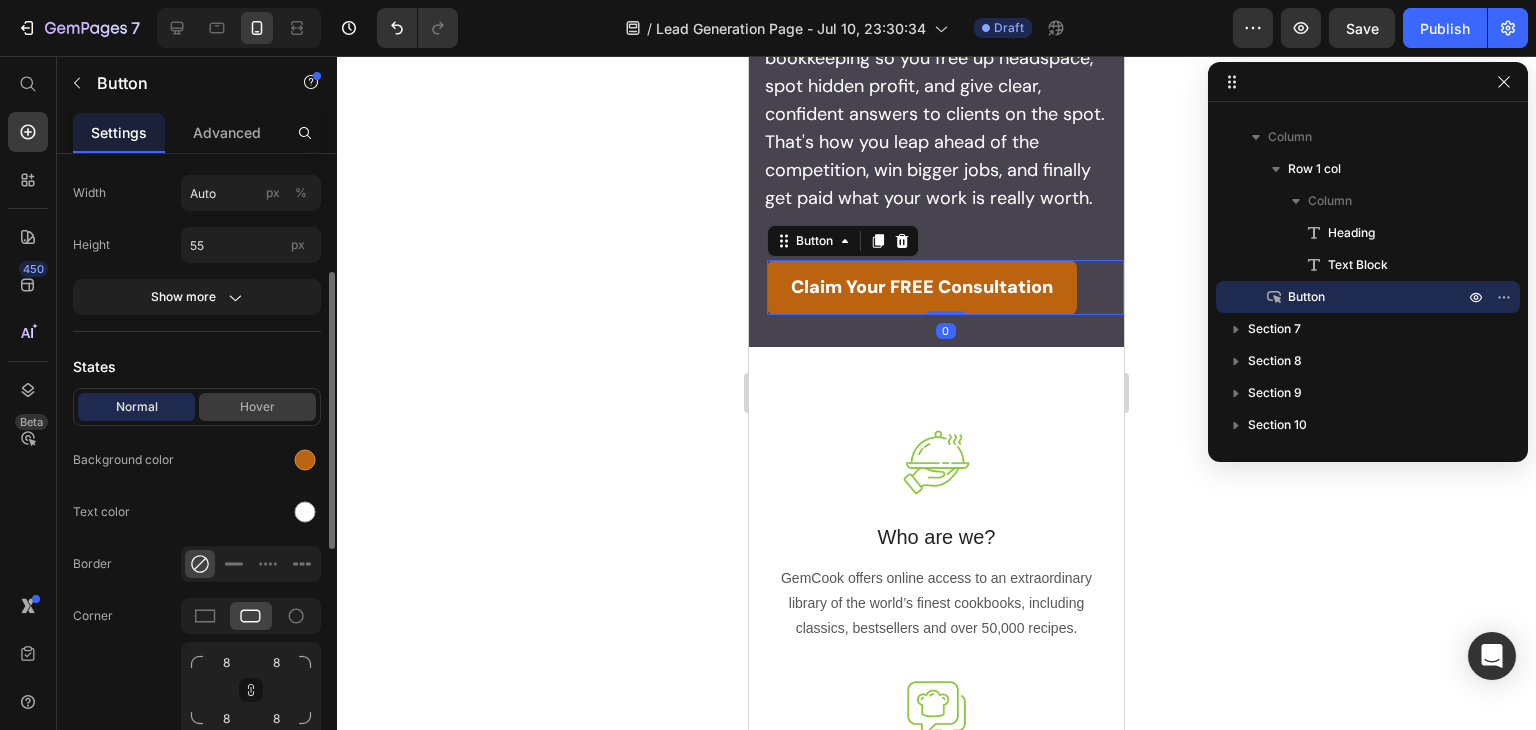 click on "Hover" at bounding box center (257, 407) 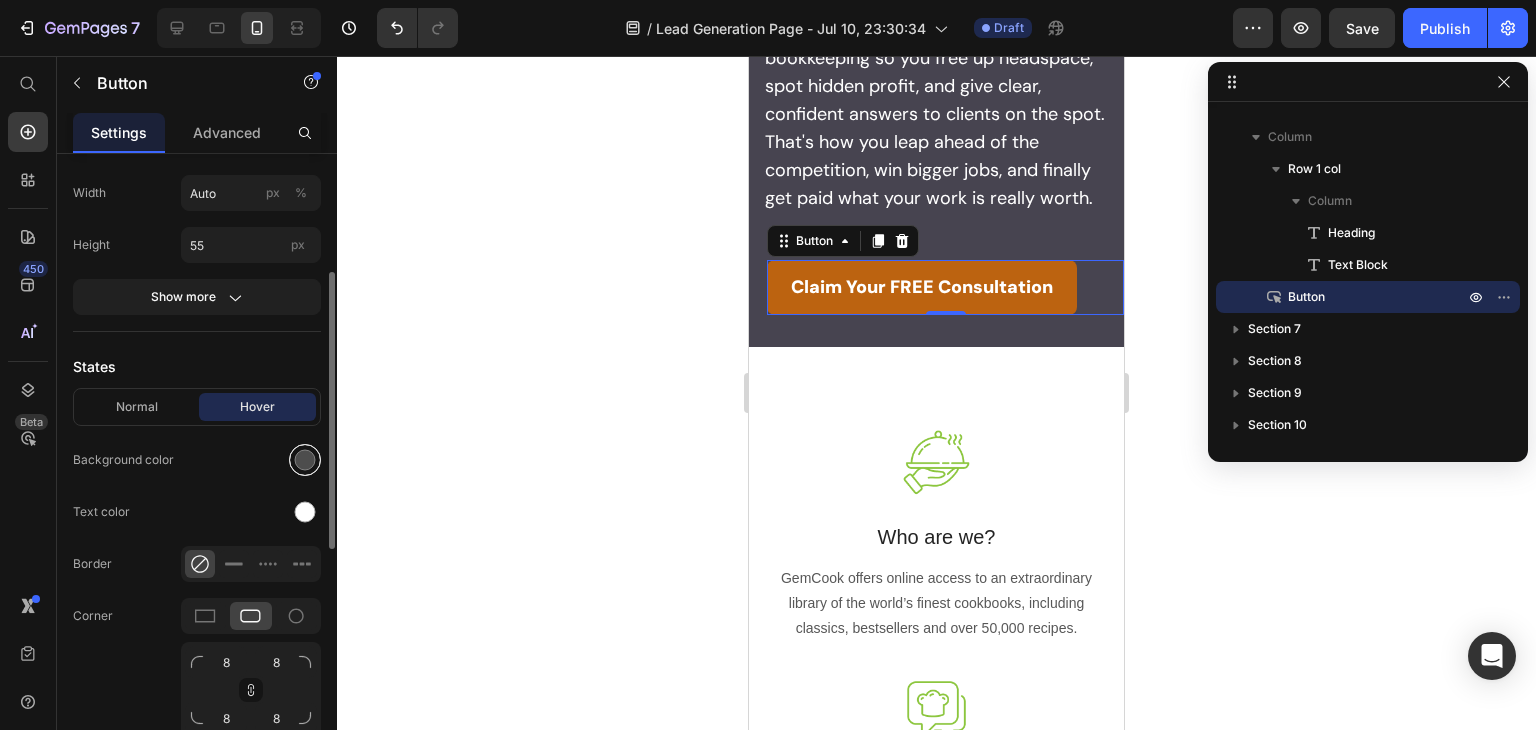 click at bounding box center [305, 460] 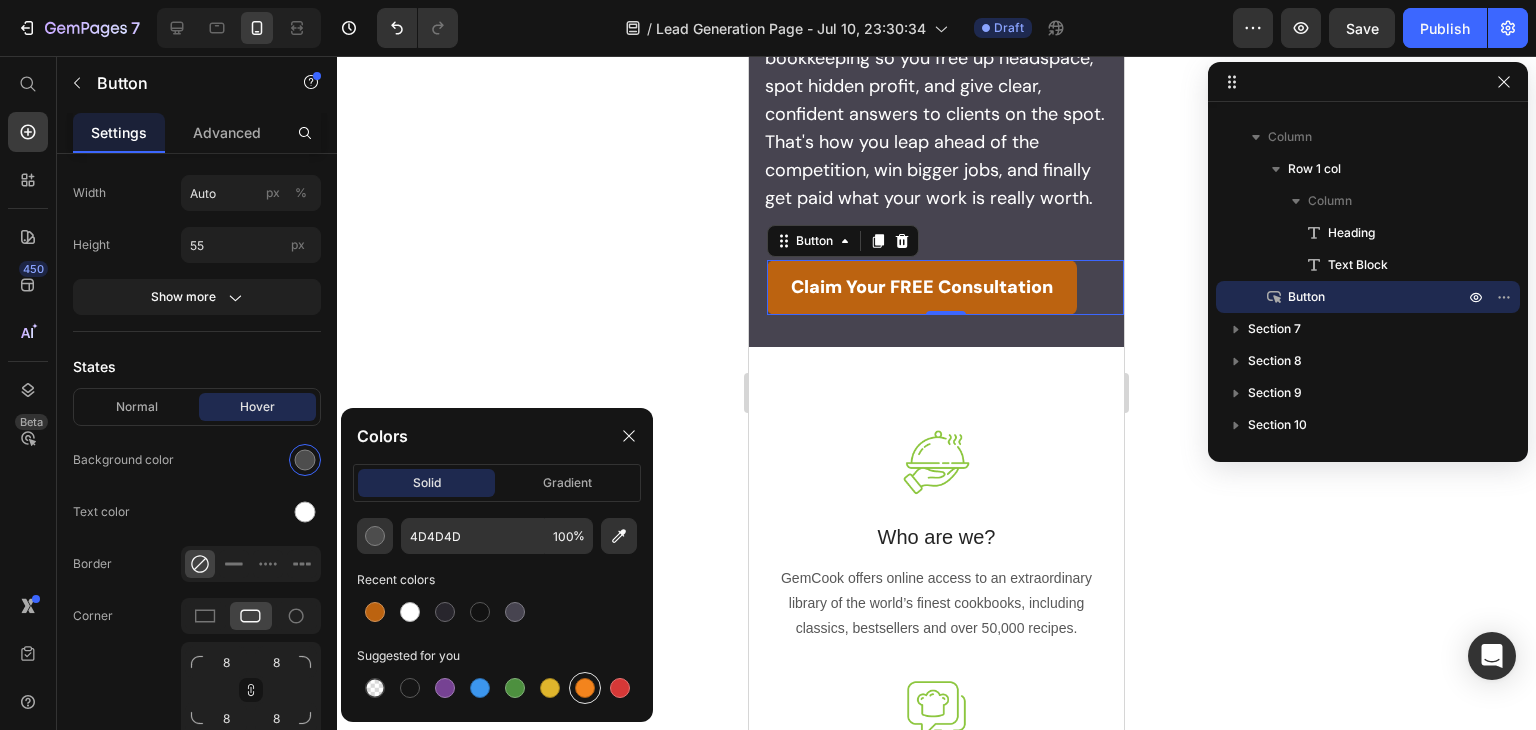 click at bounding box center (585, 688) 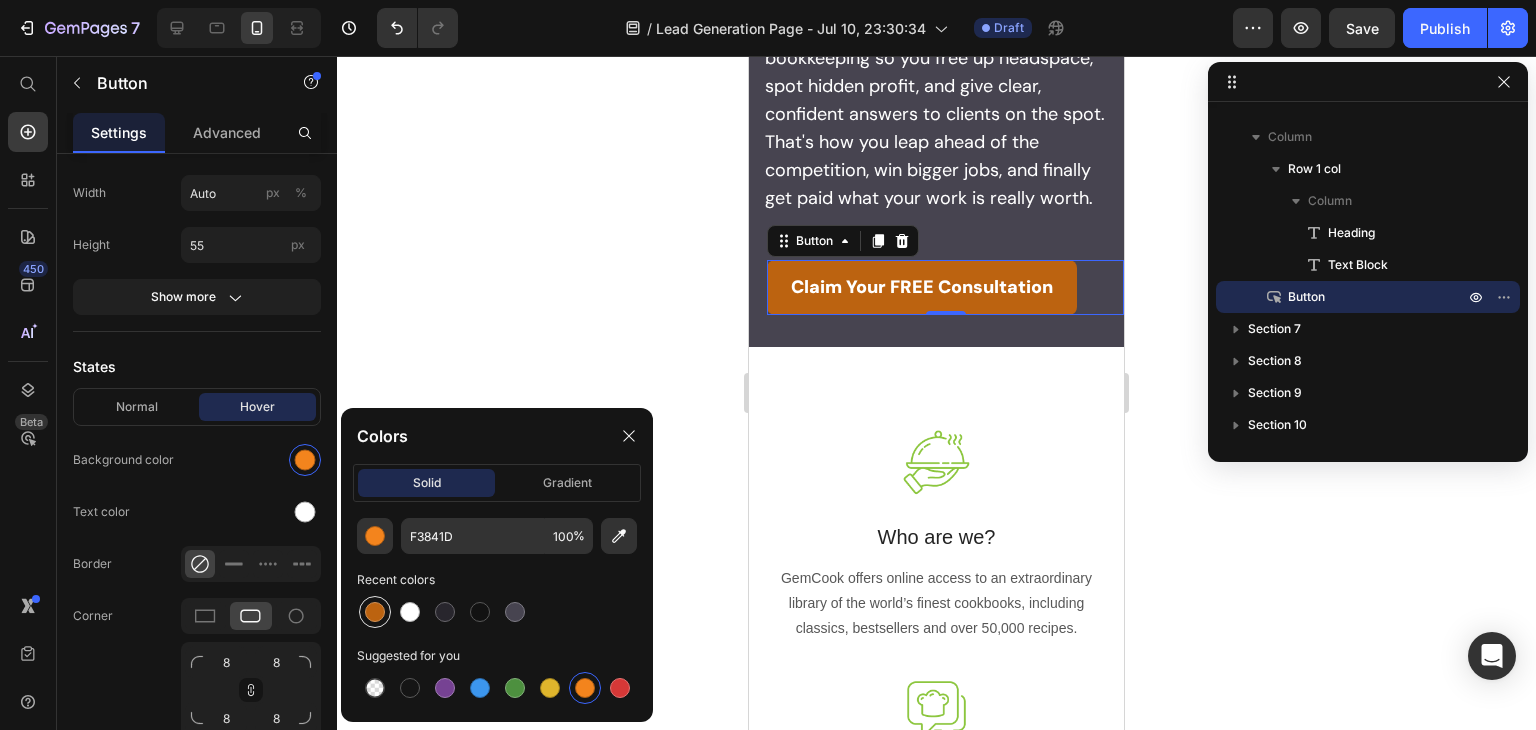 click at bounding box center (375, 612) 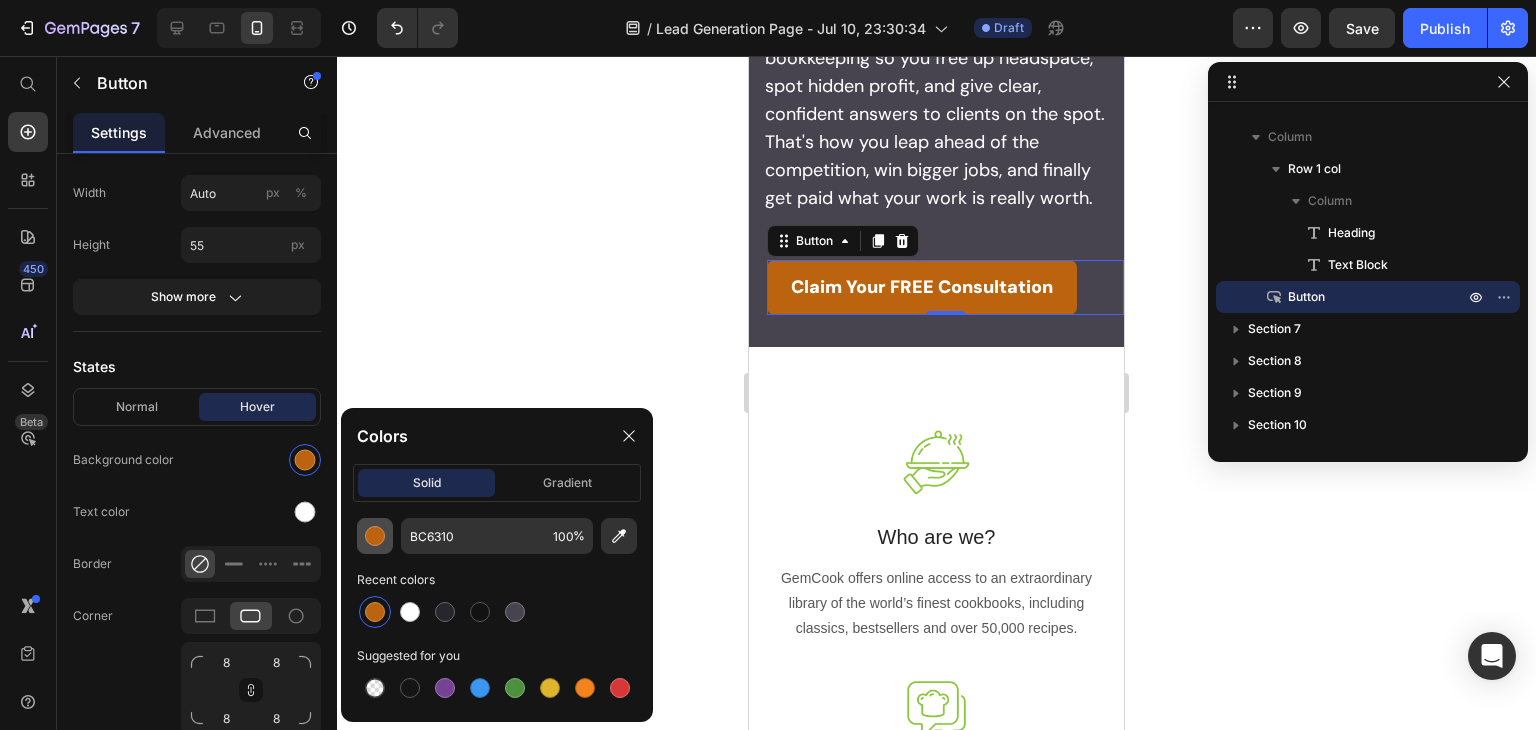 click at bounding box center [375, 536] 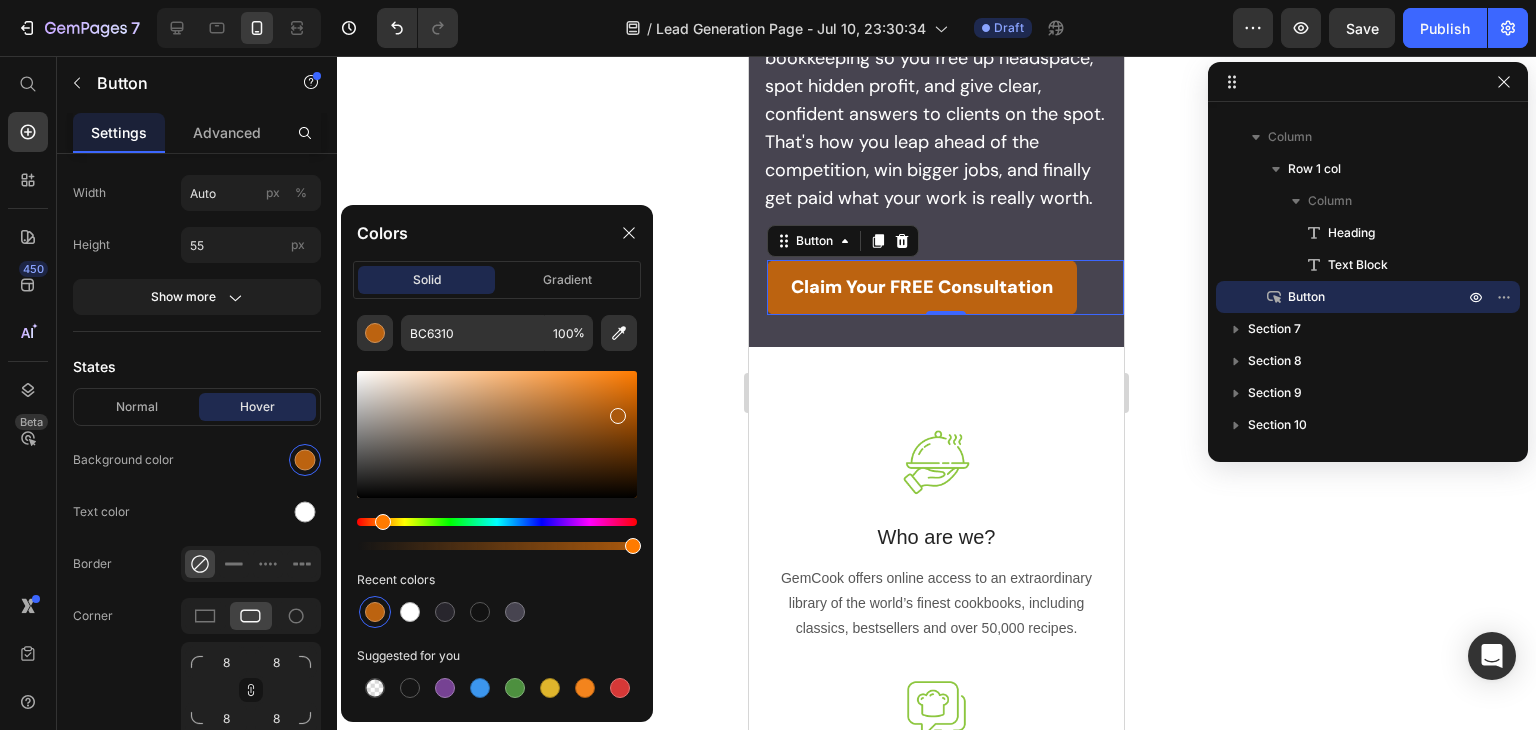 type on "AA590D" 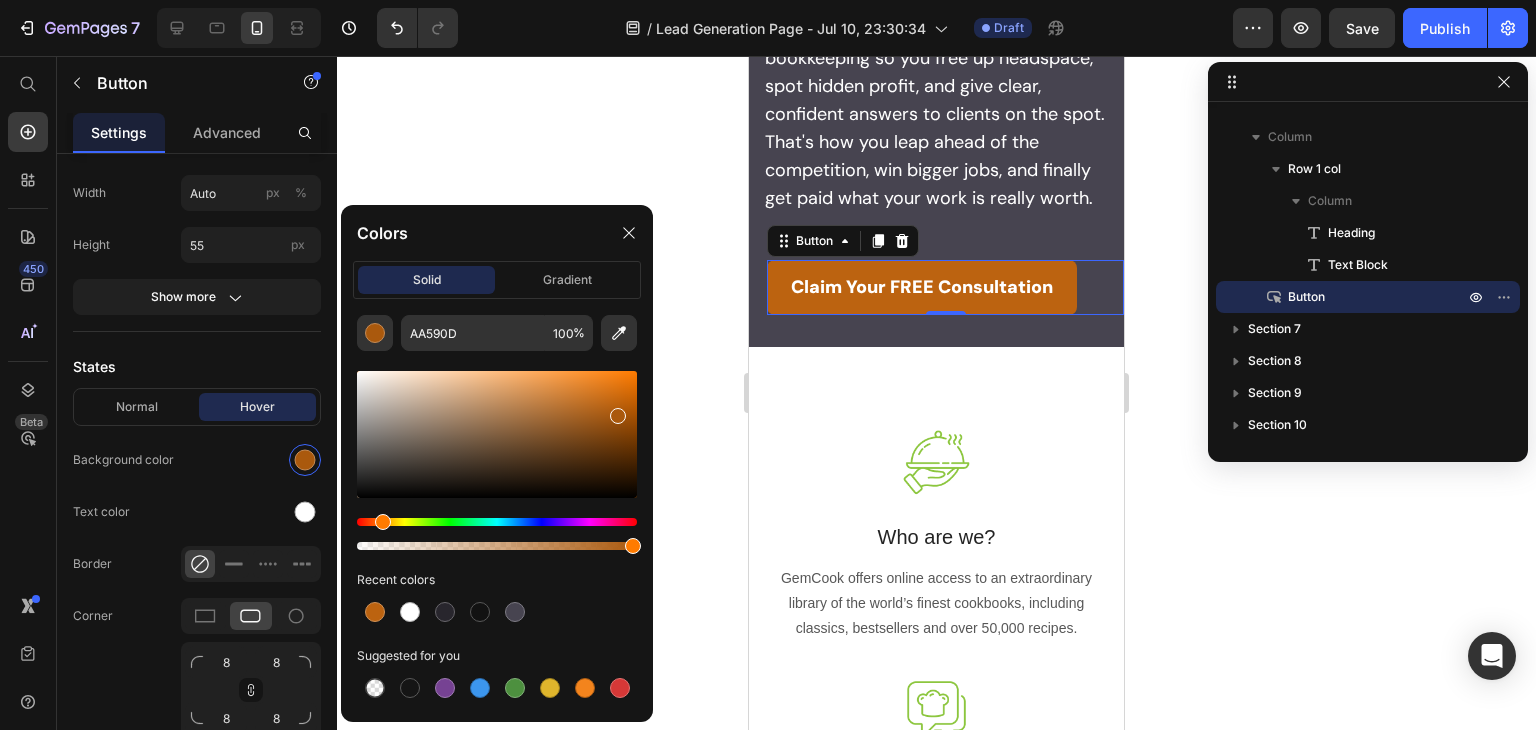 click at bounding box center [618, 416] 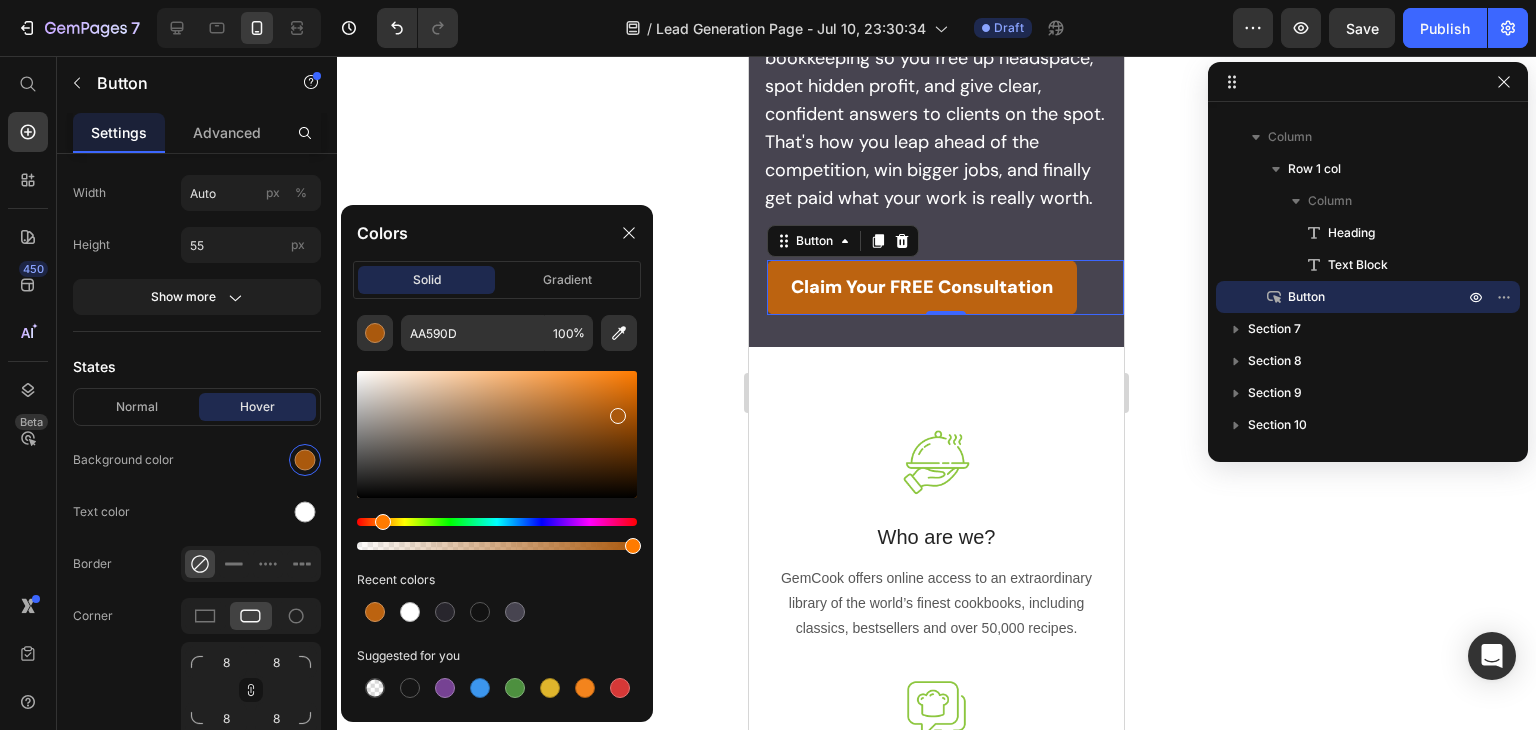click on "0" at bounding box center [946, 331] 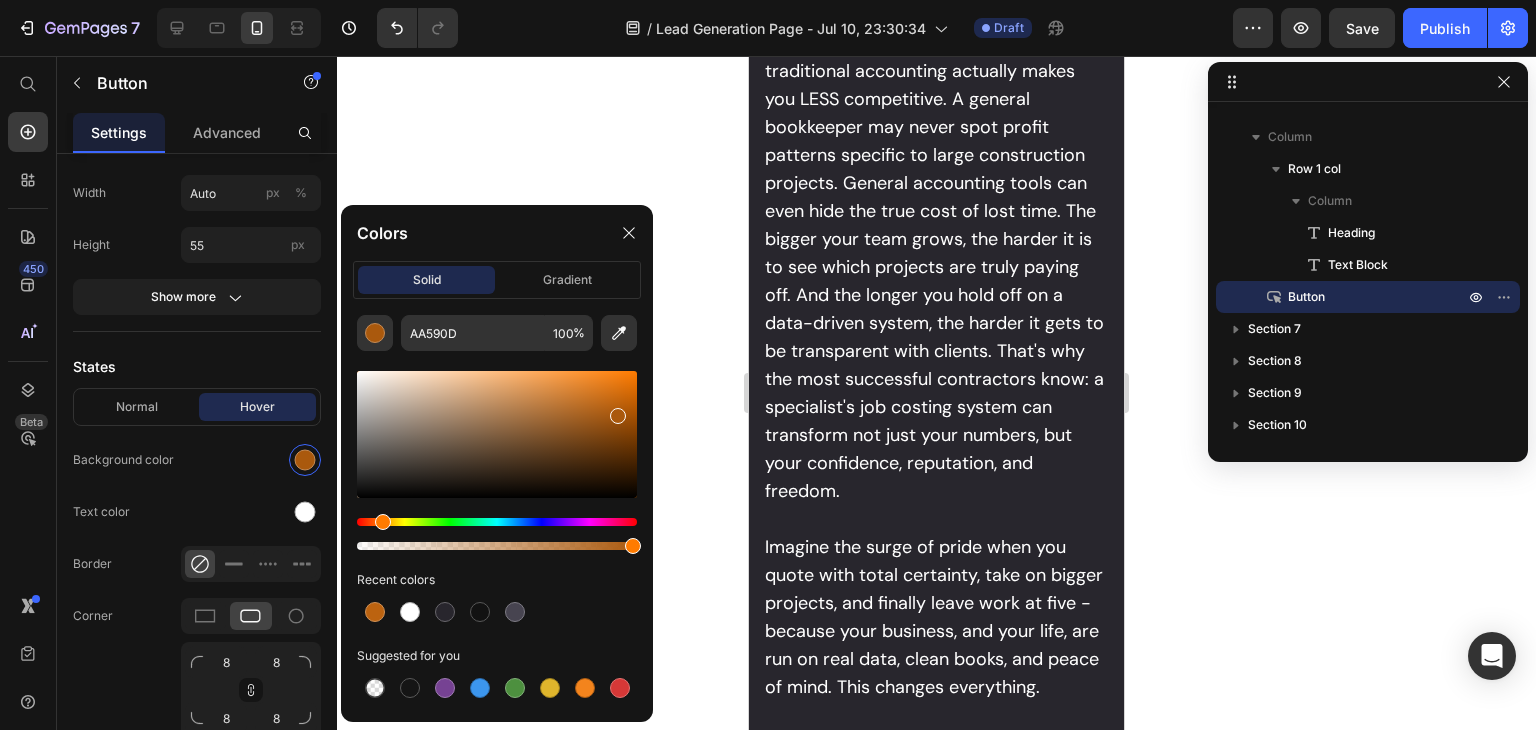 scroll, scrollTop: 4692, scrollLeft: 0, axis: vertical 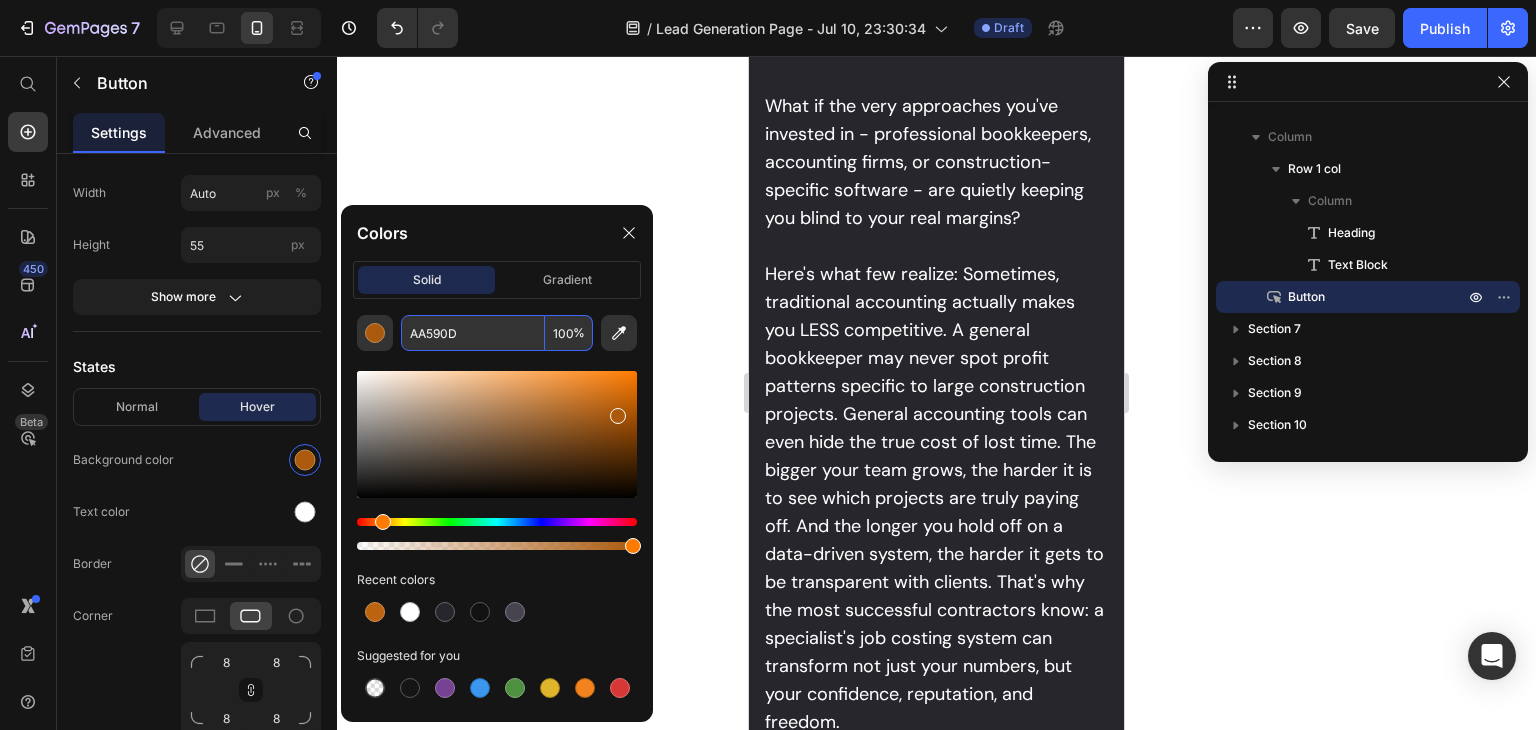 click on "AA590D" at bounding box center [473, 333] 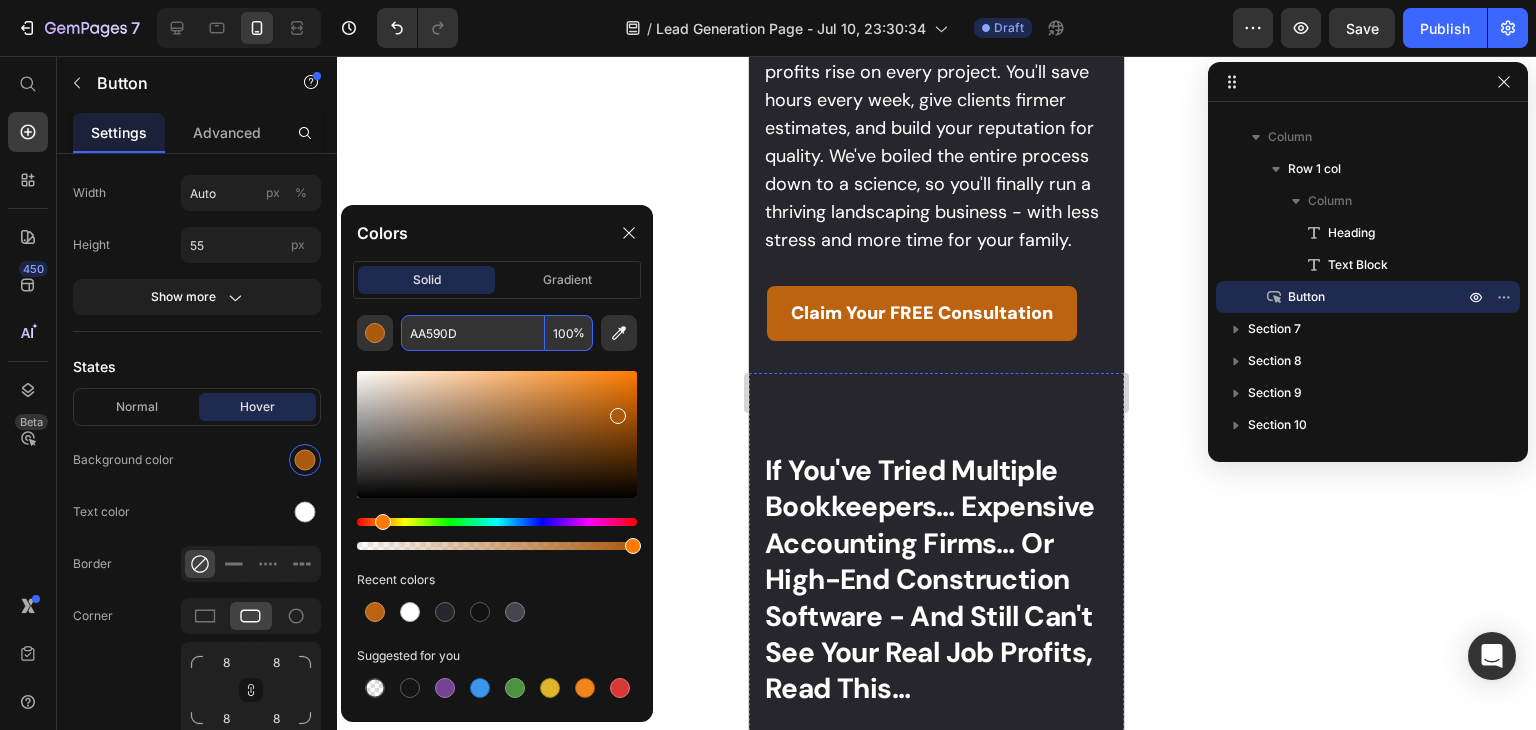 scroll, scrollTop: 4008, scrollLeft: 0, axis: vertical 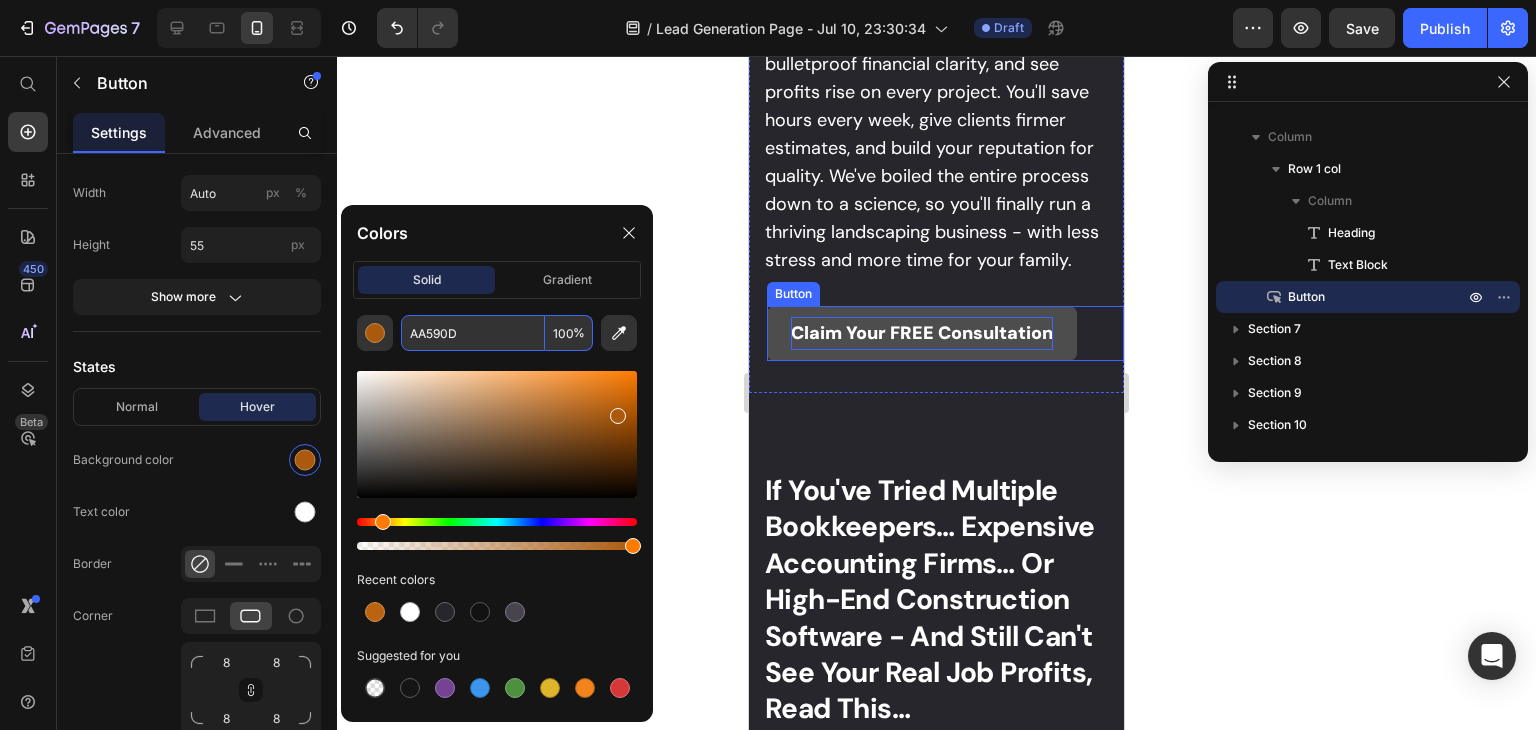 click on "Claim Your FREE Consultation" at bounding box center [922, 333] 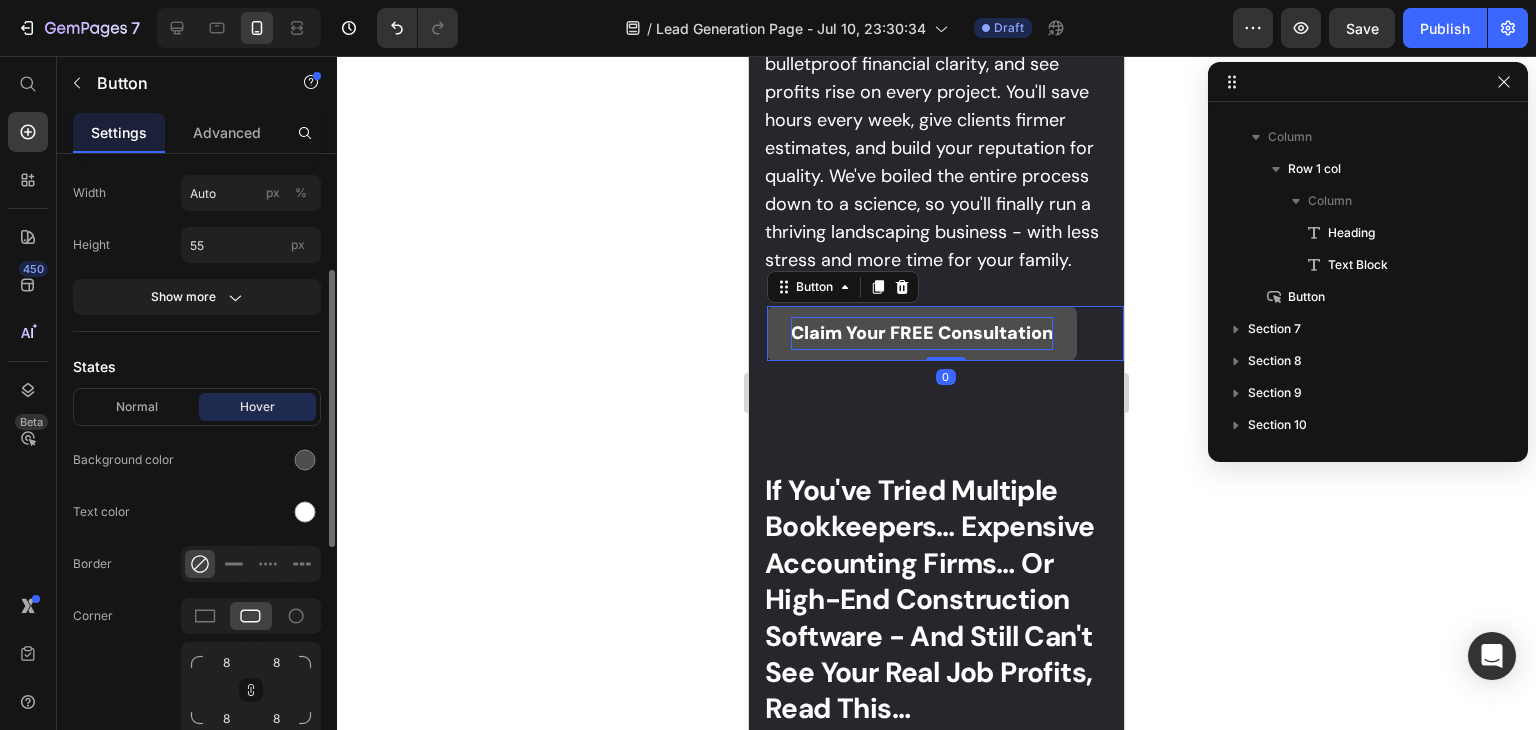 scroll, scrollTop: 268, scrollLeft: 0, axis: vertical 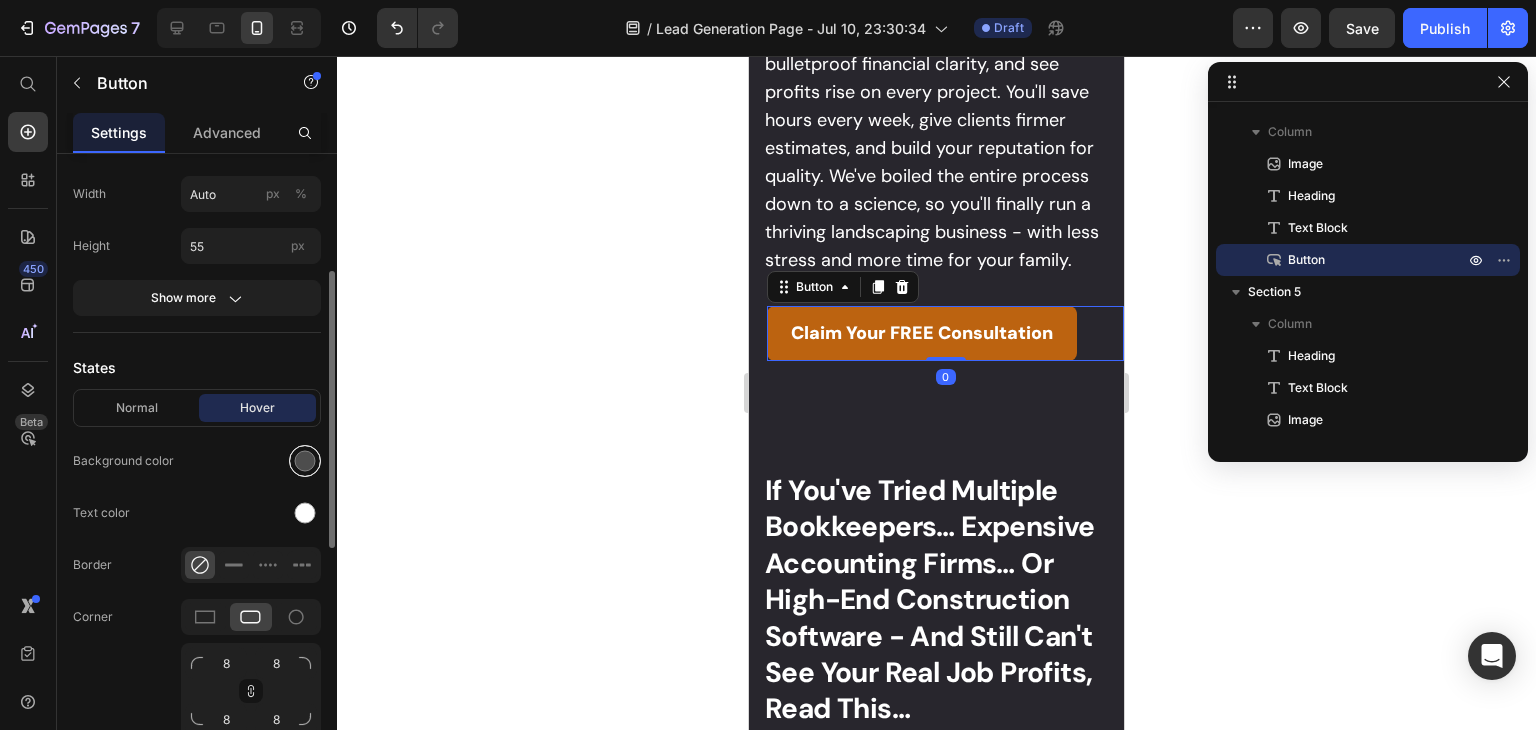 click at bounding box center (305, 461) 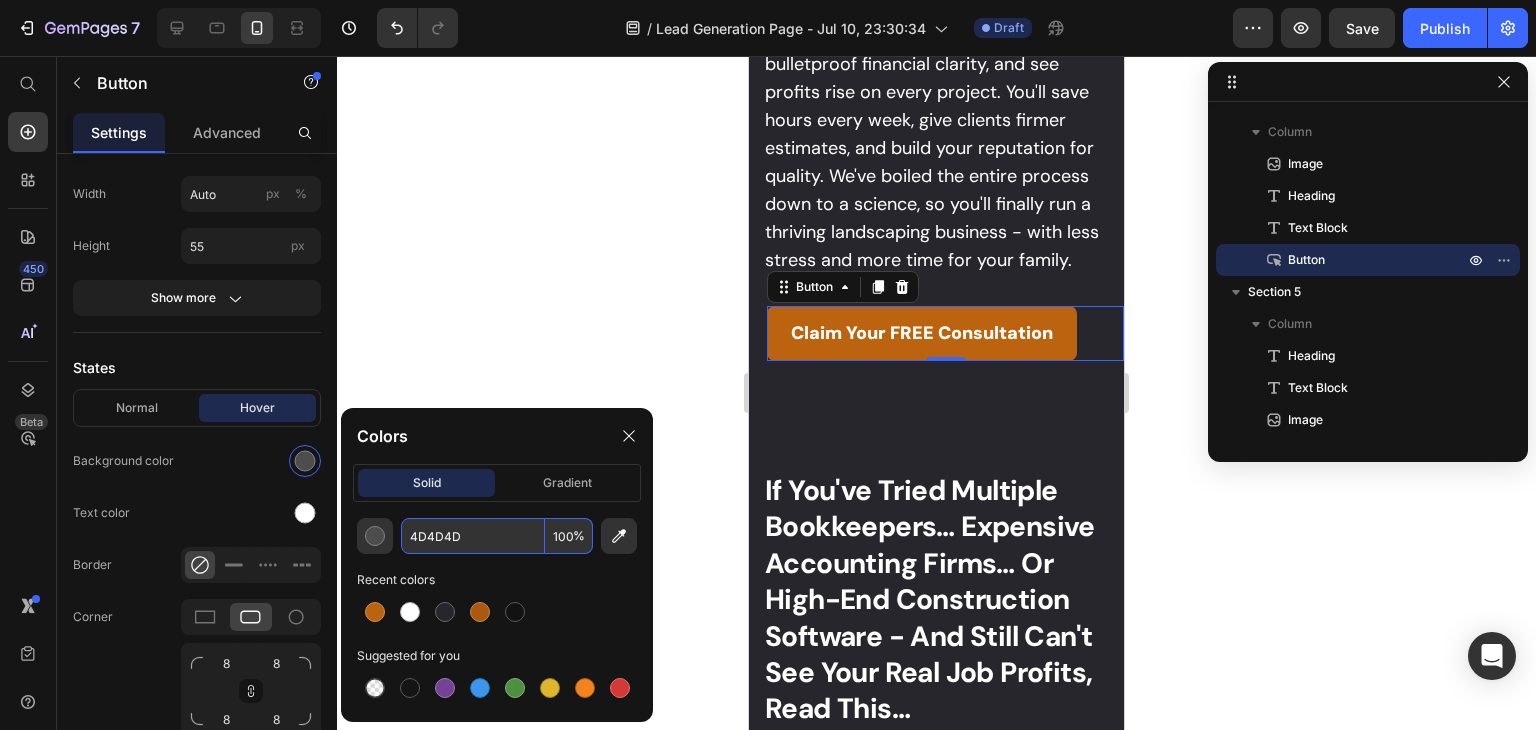 click on "4D4D4D" at bounding box center [473, 536] 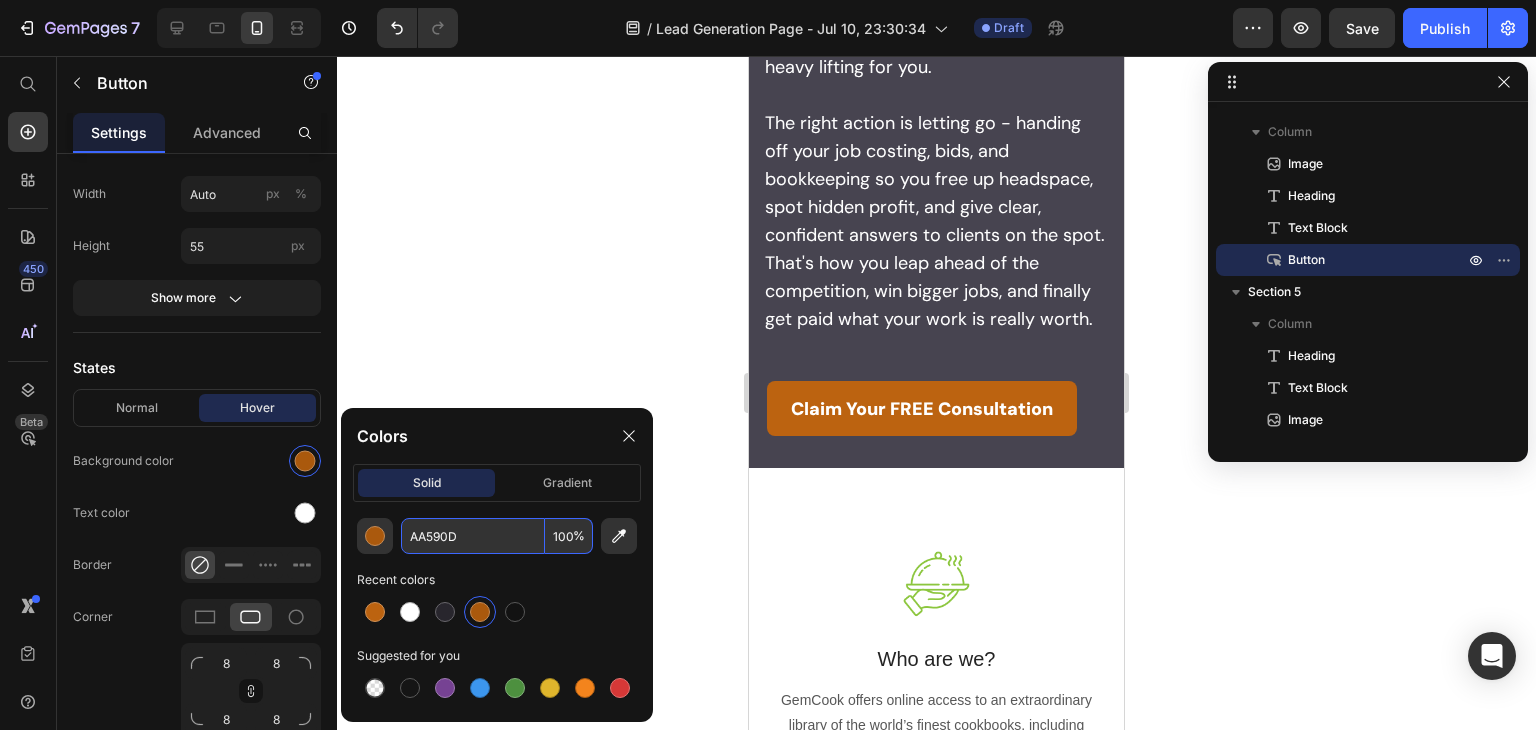 scroll, scrollTop: 6456, scrollLeft: 0, axis: vertical 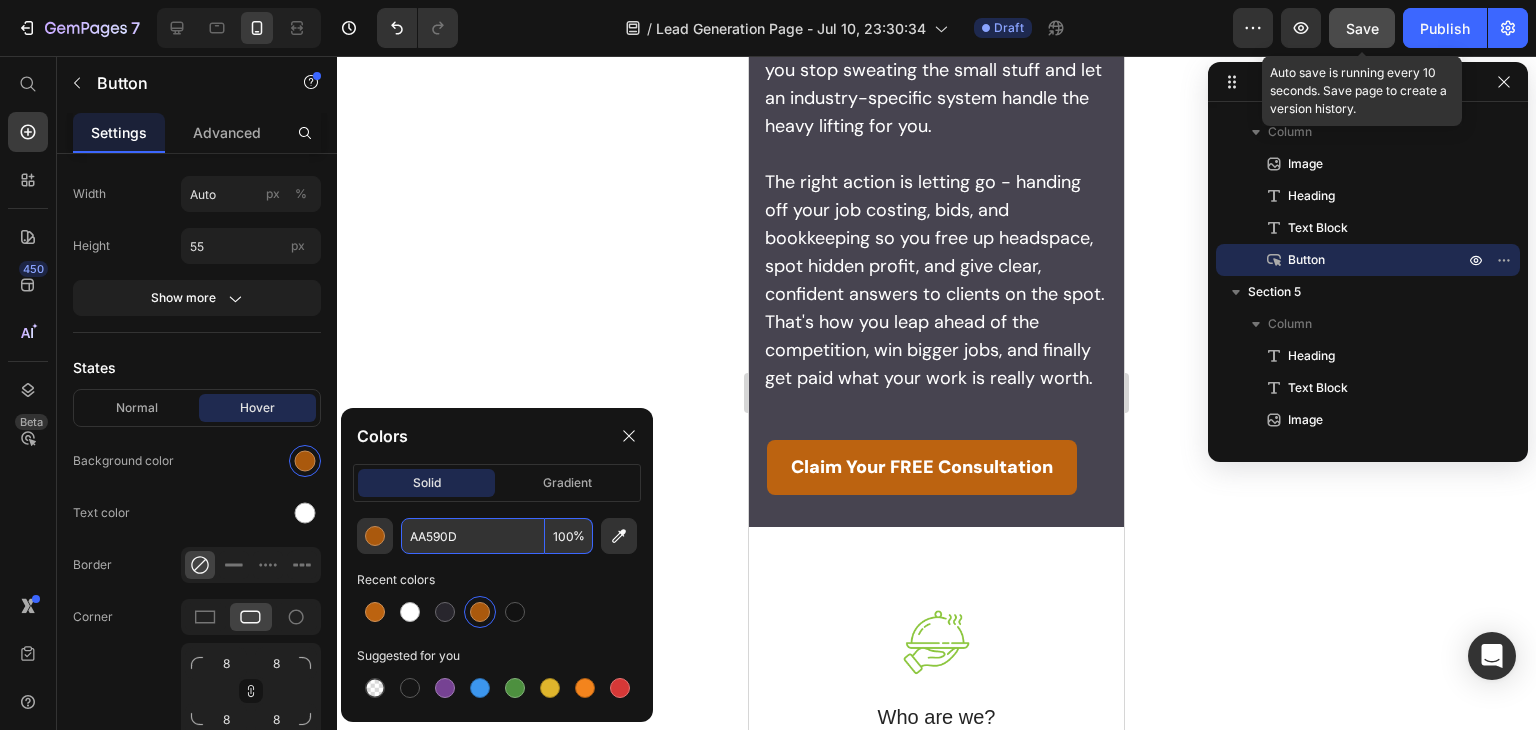 type on "AA590D" 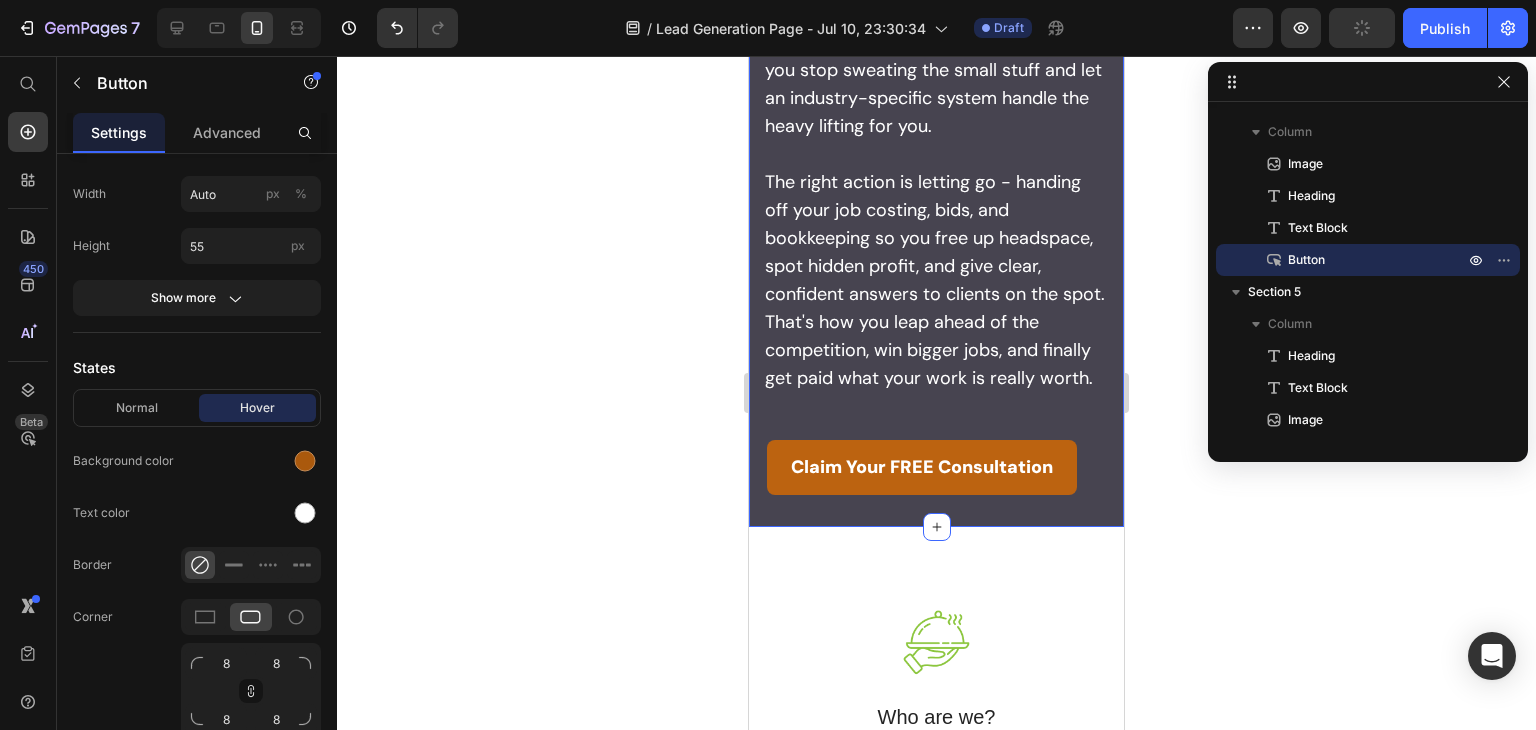 click on "iPhone 13 Mini  ( 375 px) iPhone 13 Mini iPhone 13 Pro iPhone 11 Pro Max iPhone 15 Pro Max Pixel 7 Galaxy S8+ Galaxy S20 Ultra iPad Mini iPad Air iPad Pro Header Stop Obsessing Over Every Penny- And Start Winning Bigger, More Profitable Jobs Heading Contrary to what every business article, accountant, or 'helpful' consultant suggests, the key to bigger margins and competitive advantage isn't tracking more details or hiring even more staff. Most successful contractors think micromanaging every expense or hiring more accounting help gets them ahead. But the real breakthroughs happen when you stop sweating the small stuff and let an industry-specific system handle the heavy lifting for you.   The right action is letting go - handing off your job costing, bids, and bookkeeping so you free up headspace, spot hidden profit, and give clear, confident answers to clients on the spot. That's how you leap ahead of the competition, win bigger jobs, and finally get paid what your work is really worth. Text Block Row Row" at bounding box center [936, -1372] 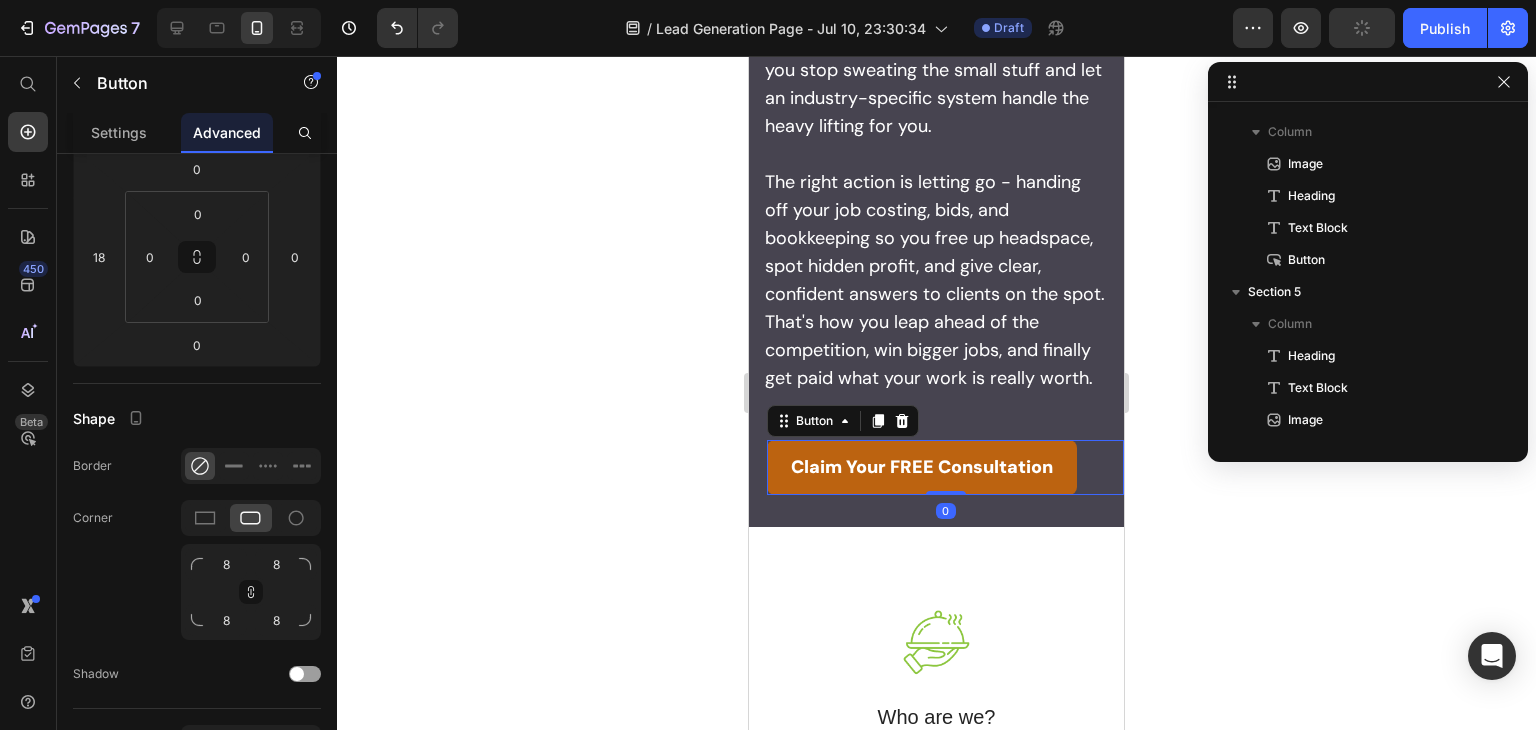 scroll, scrollTop: 268, scrollLeft: 0, axis: vertical 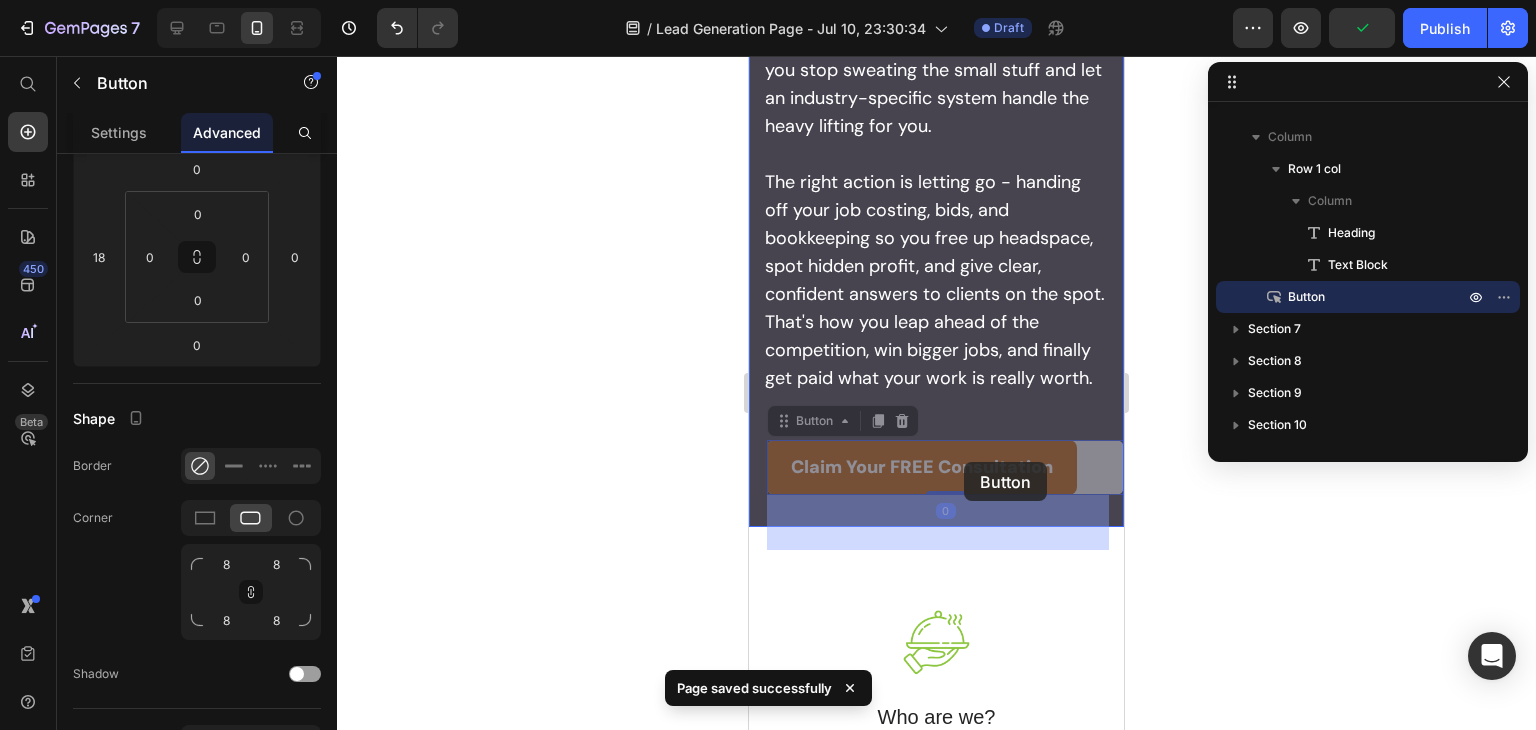 click at bounding box center [936, -1372] 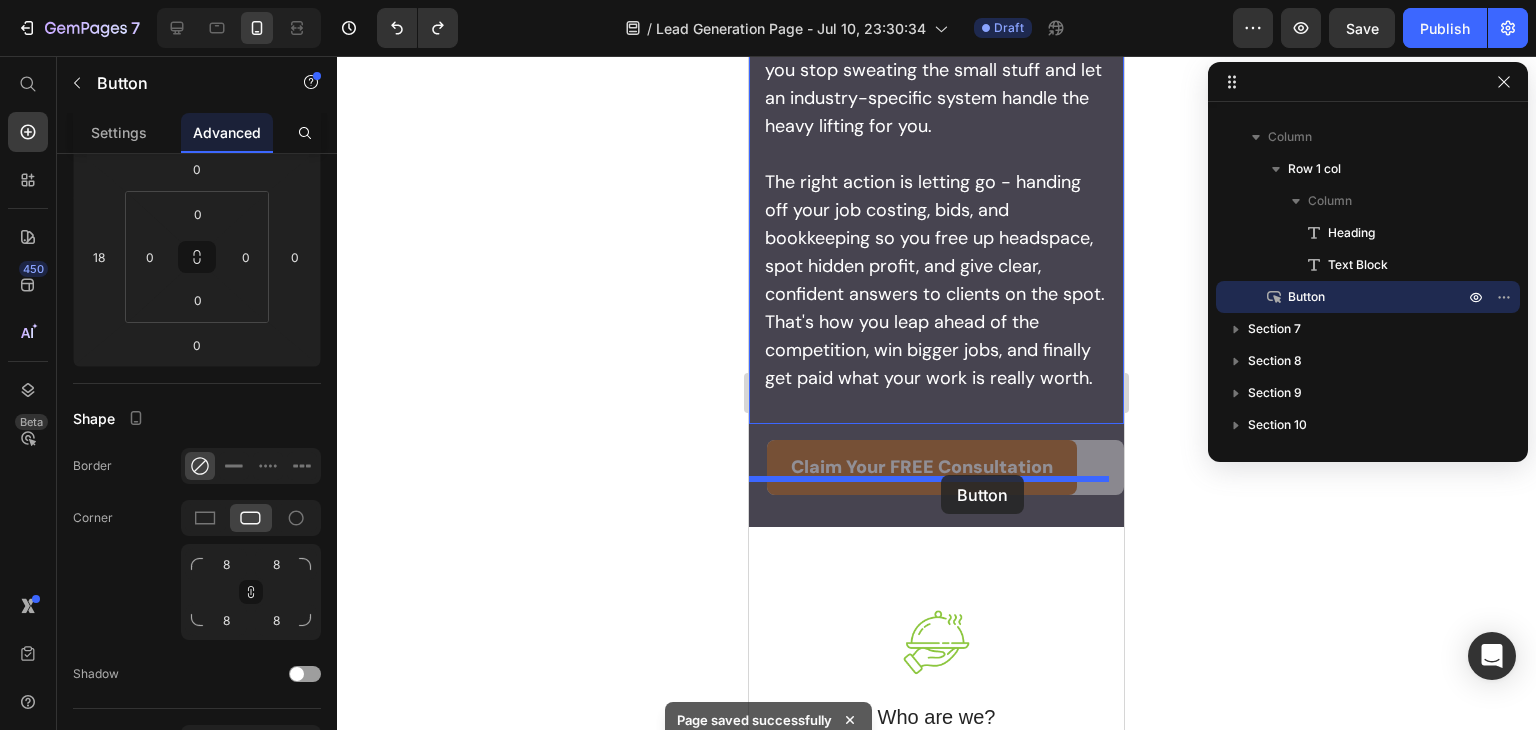 drag, startPoint x: 940, startPoint y: 507, endPoint x: 941, endPoint y: 475, distance: 32.01562 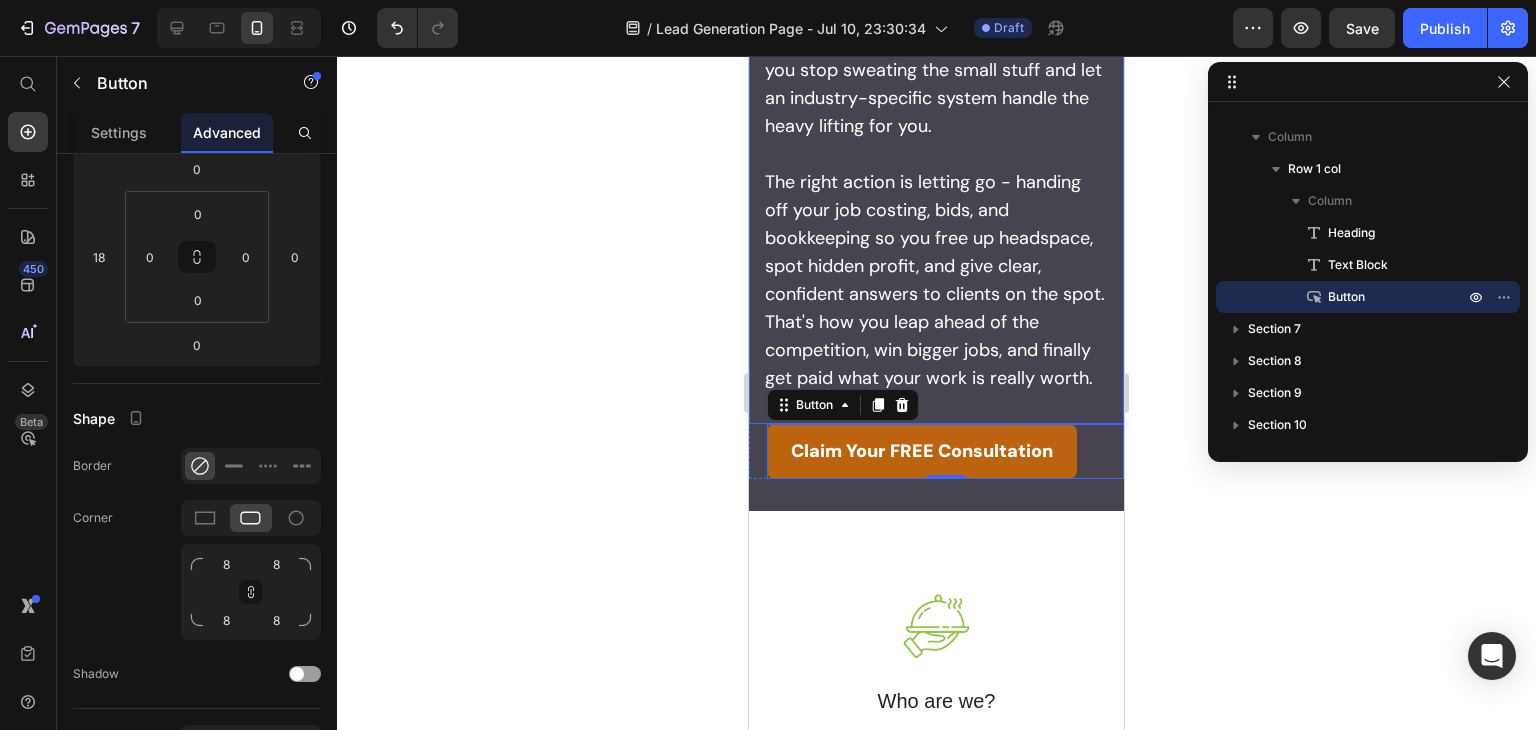 click on "Contrary to what every business article, accountant, or 'helpful' consultant suggests, the key to bigger margins and competitive advantage isn't tracking more details or hiring even more staff. Most successful contractors think micromanaging every expense or hiring more accounting help gets them ahead. But the real breakthroughs happen when you stop sweating the small stuff and let an industry-specific system handle the heavy lifting for you.   The right action is letting go - handing off your job costing, bids, and bookkeeping so you free up headspace, spot hidden profit, and give clear, confident answers to clients on the spot. That's how you leap ahead of the competition, win bigger jobs, and finally get paid what your work is really worth." at bounding box center (936, 114) 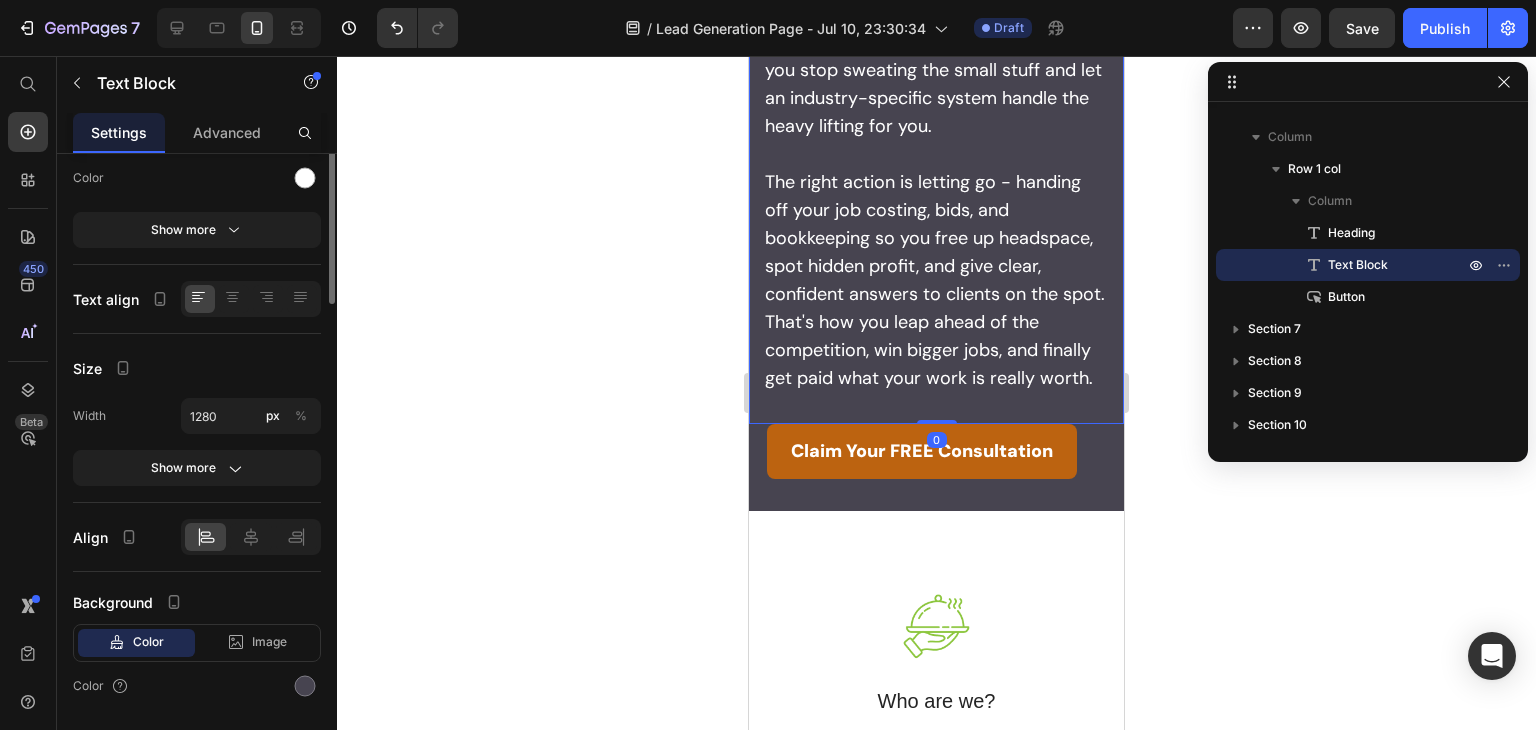 scroll, scrollTop: 0, scrollLeft: 0, axis: both 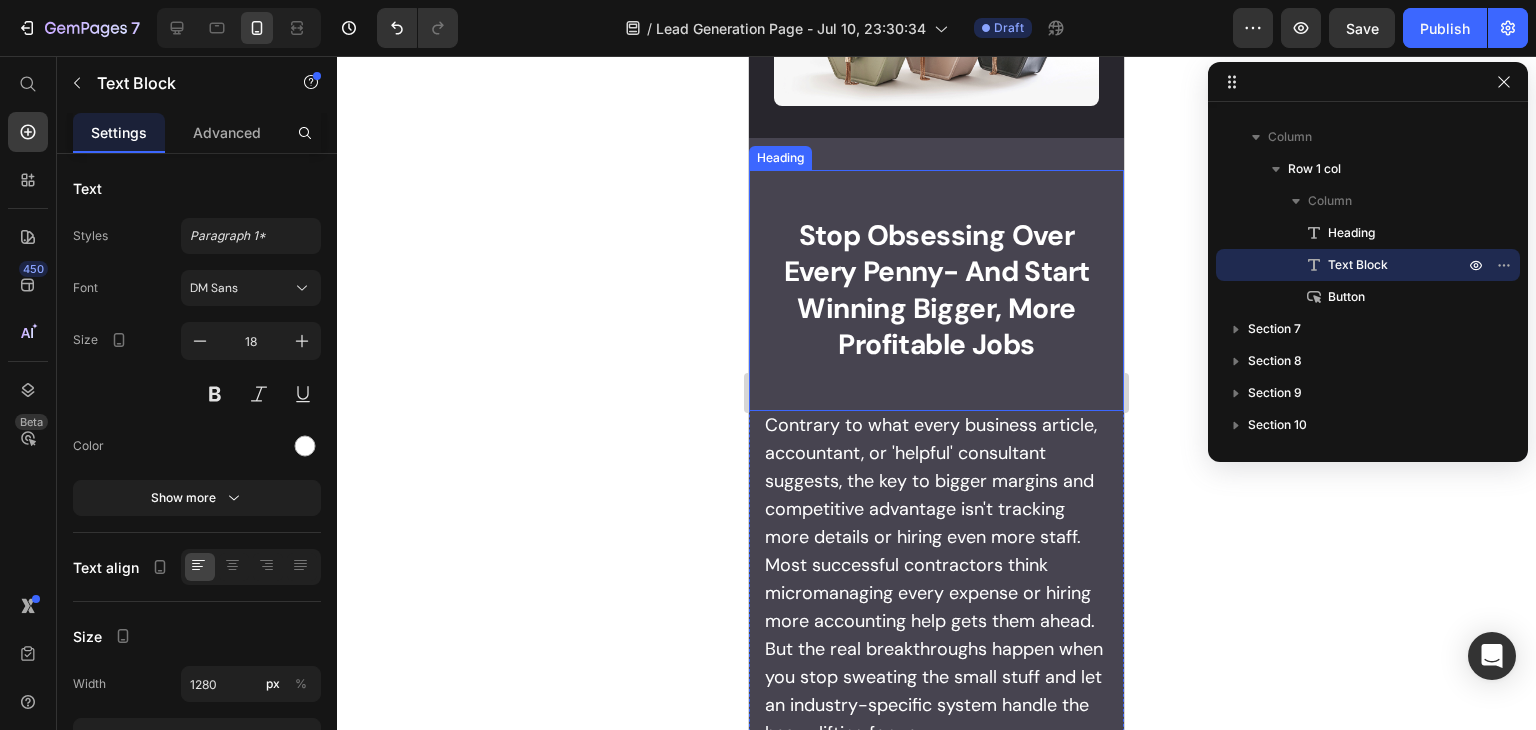 click on "Stop Obsessing Over Every Penny- And Start Winning Bigger, More Profitable Jobs" at bounding box center [937, 290] 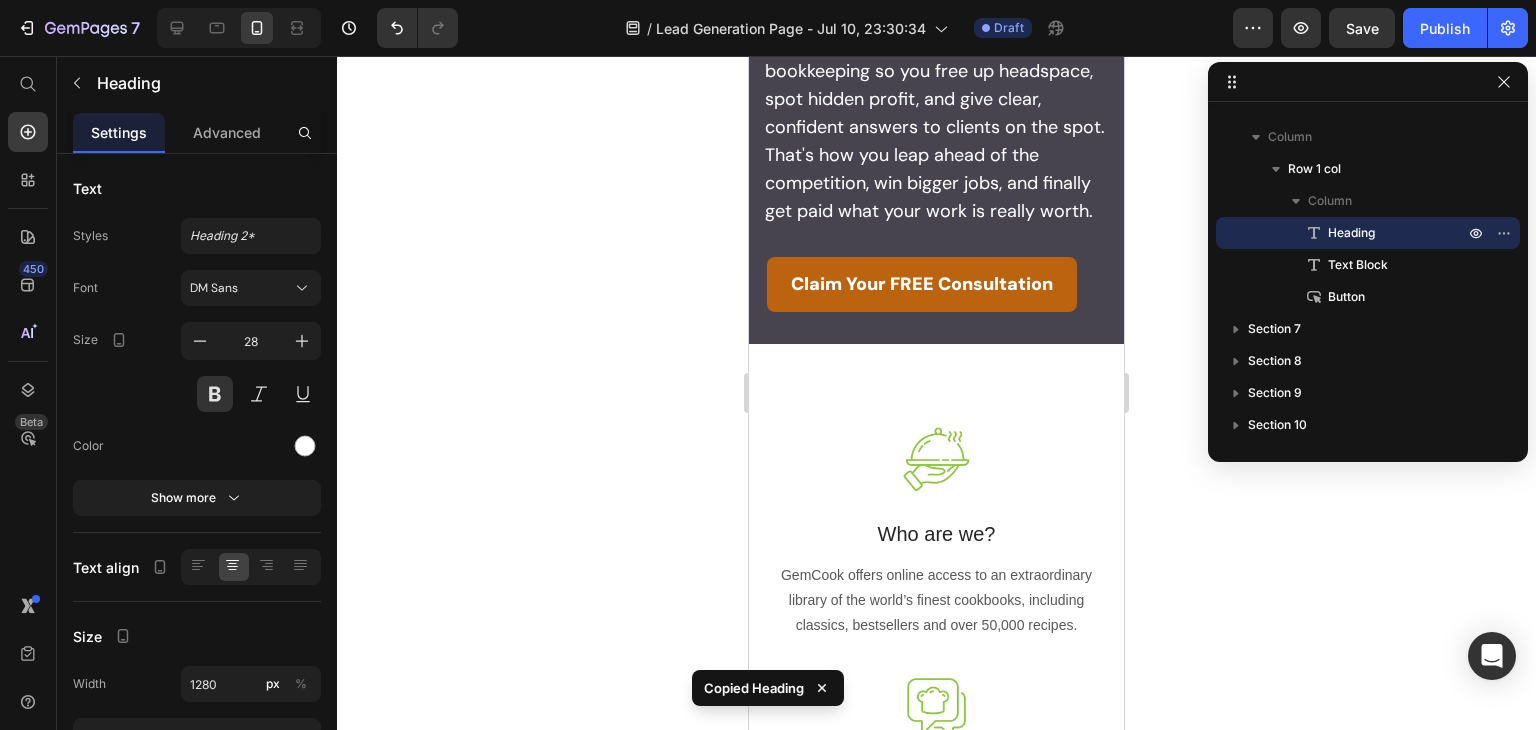 scroll, scrollTop: 6907, scrollLeft: 0, axis: vertical 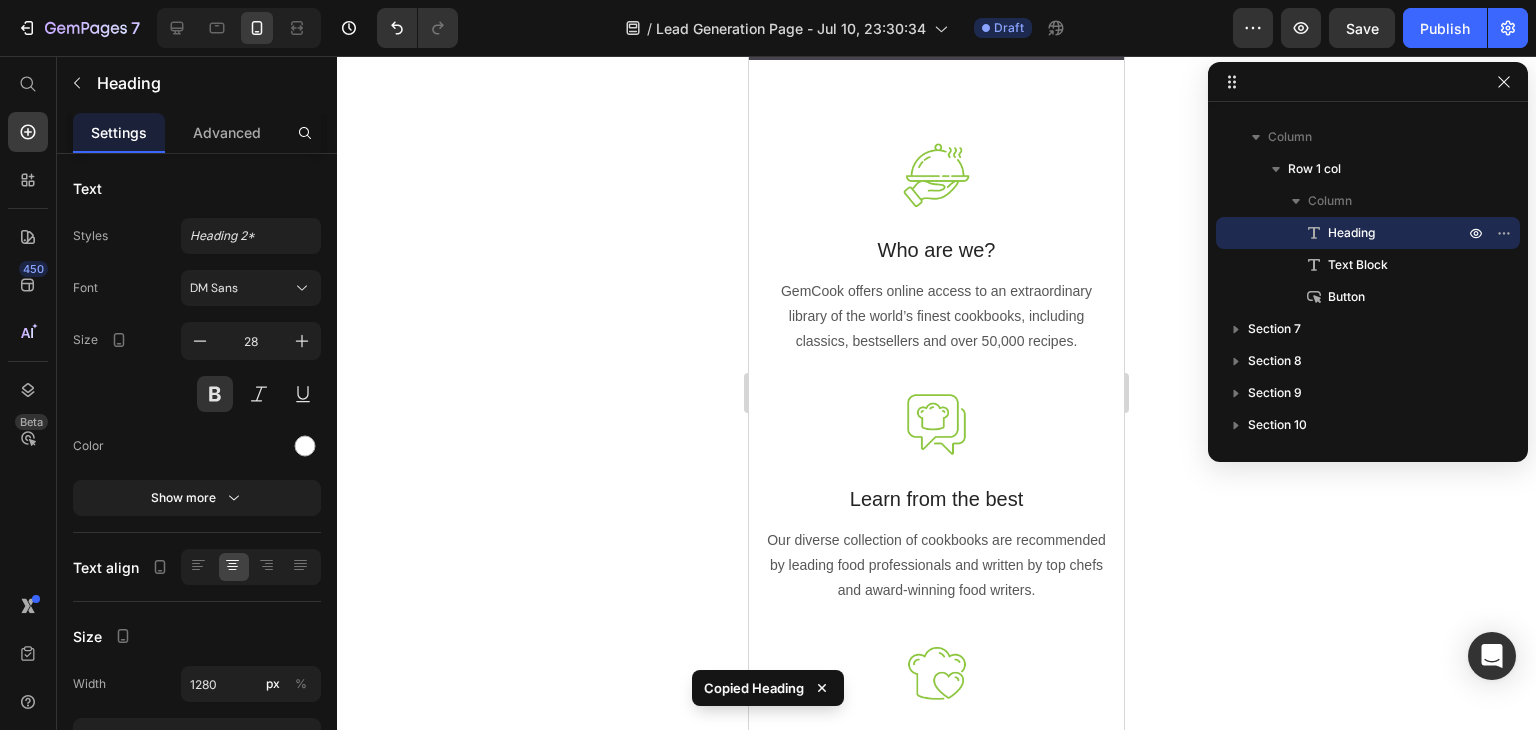 click on "Image Who are we? Text block GemCook offers online access to an extraordinary library of the world’s finest cookbooks, including classics, bestsellers and over 50,000 recipes. Text block Image Learn from the best Text block Our diverse collection of cookbooks are recommended by leading food professionals and written by top chefs and award-winning food writers. Text block Image Cook without limit Text block Instantly find inspiration and guidance for any dish, skill-level, cuisine or dietary requirement through our GemCook powerful search and smart filters. Text block Row Section 7" at bounding box center (936, 497) 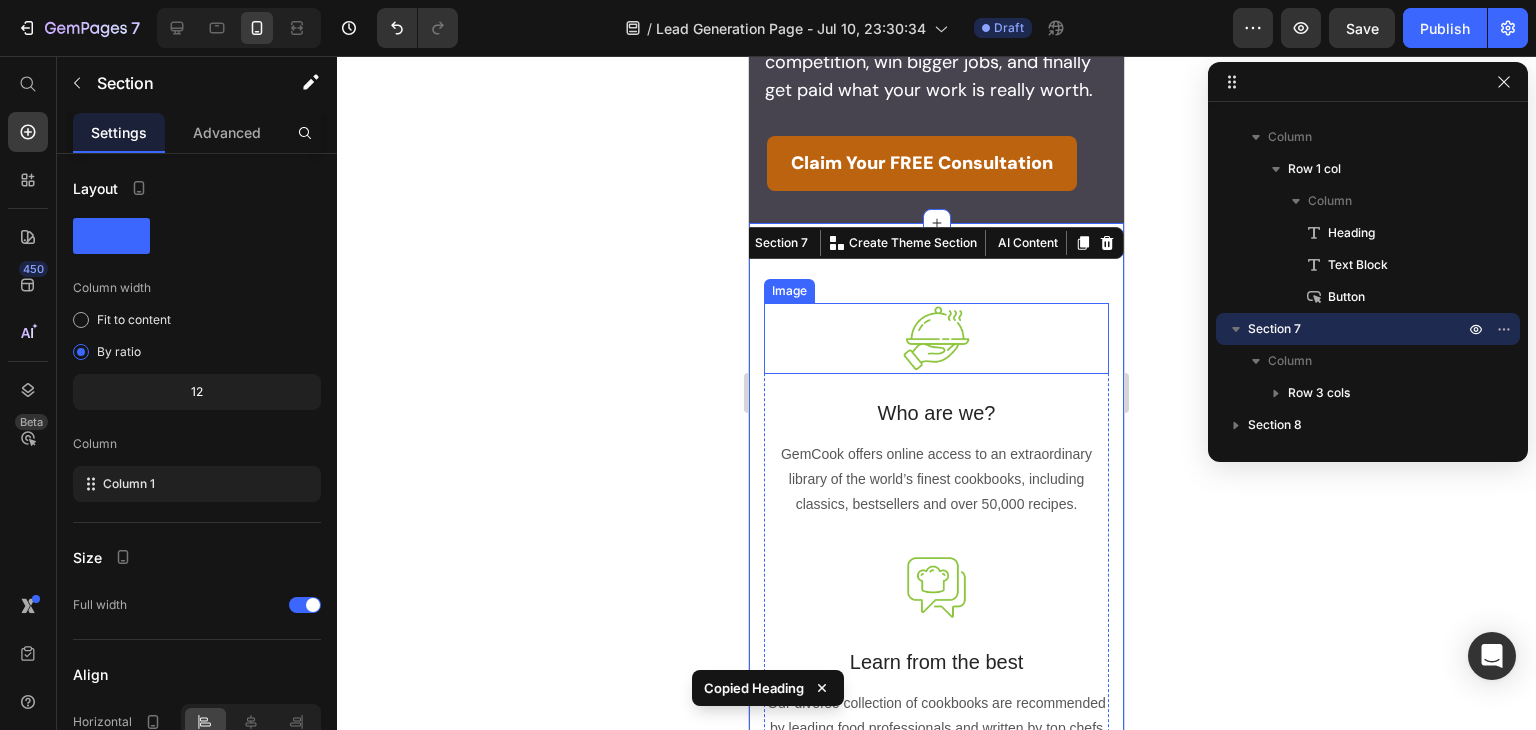 scroll, scrollTop: 6740, scrollLeft: 0, axis: vertical 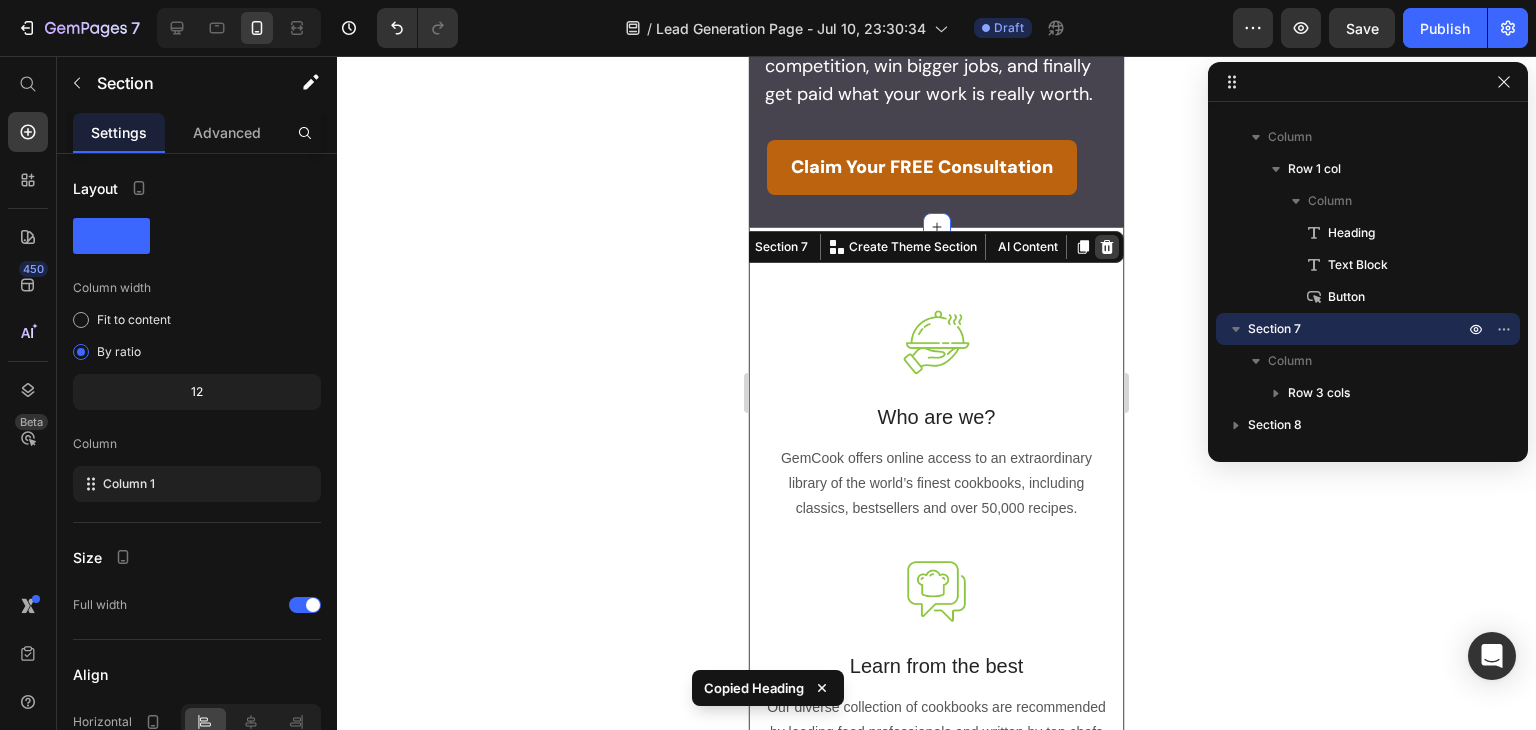 click 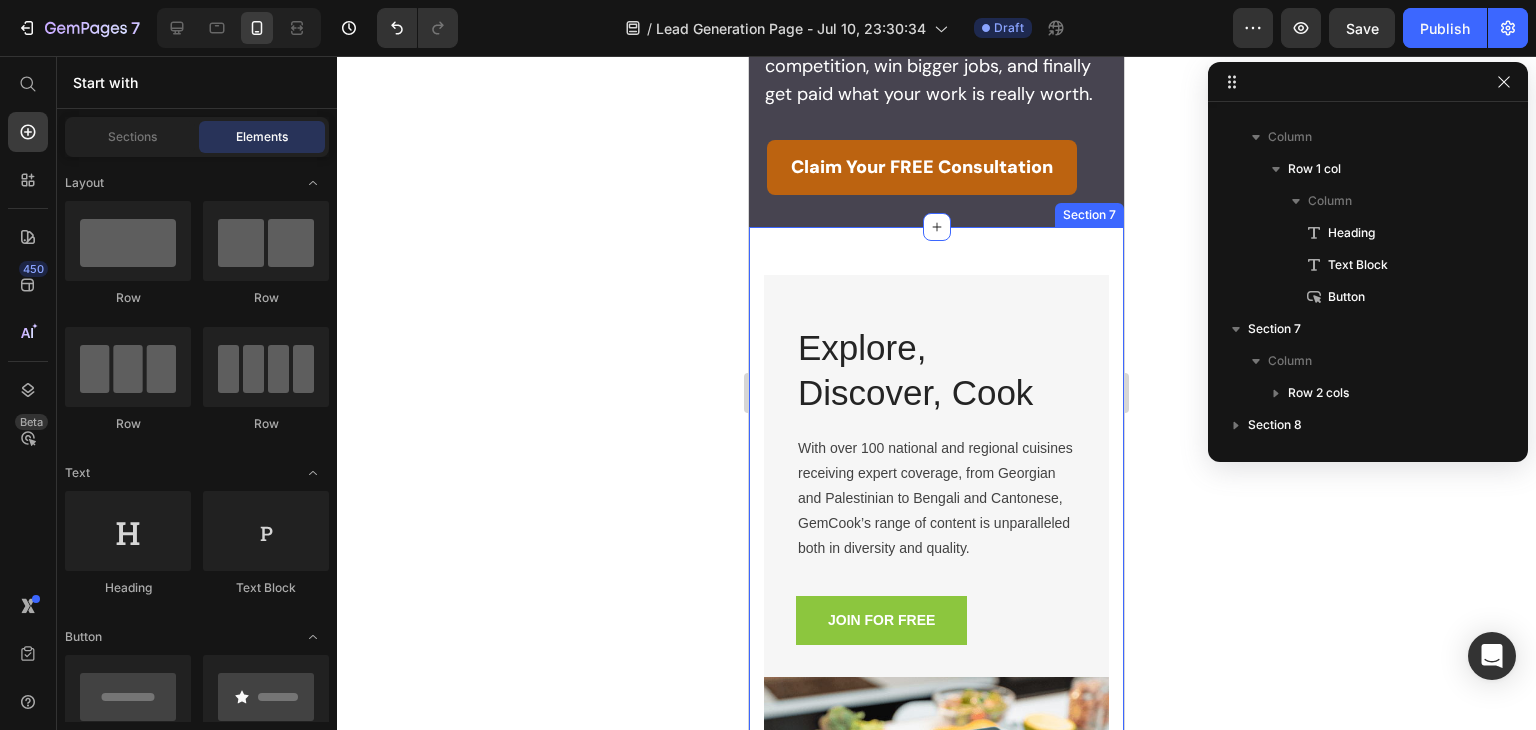 click on "Explore, Discover, Cook Heading With over 100 national and regional cuisines receiving expert coverage, from Georgian and Palestinian to Bengali and Cantonese, GemCook’s range of content is unparalleled both in diversity and quality. Text block JOIN FOR FREE Button Row Image Row Section 7" at bounding box center [936, 590] 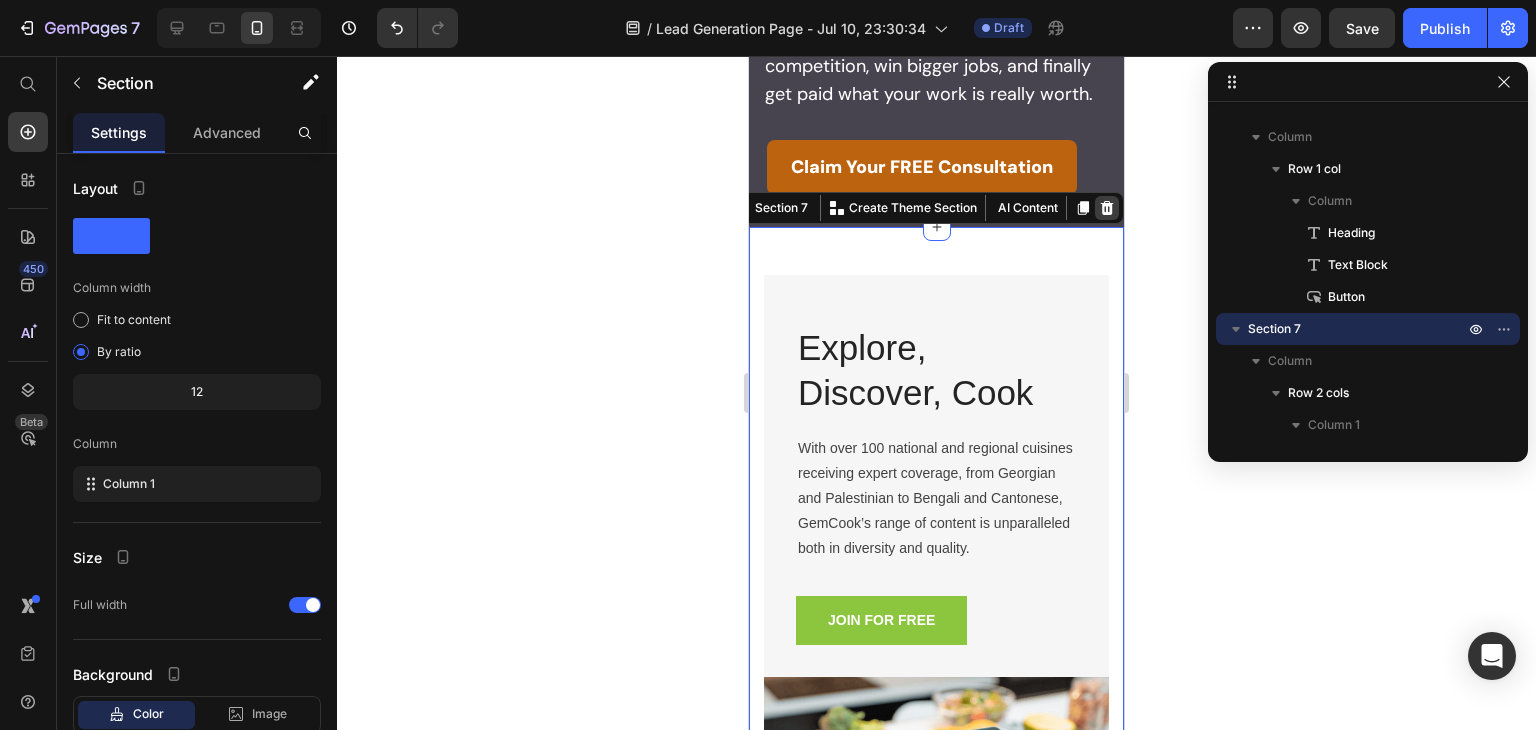 click 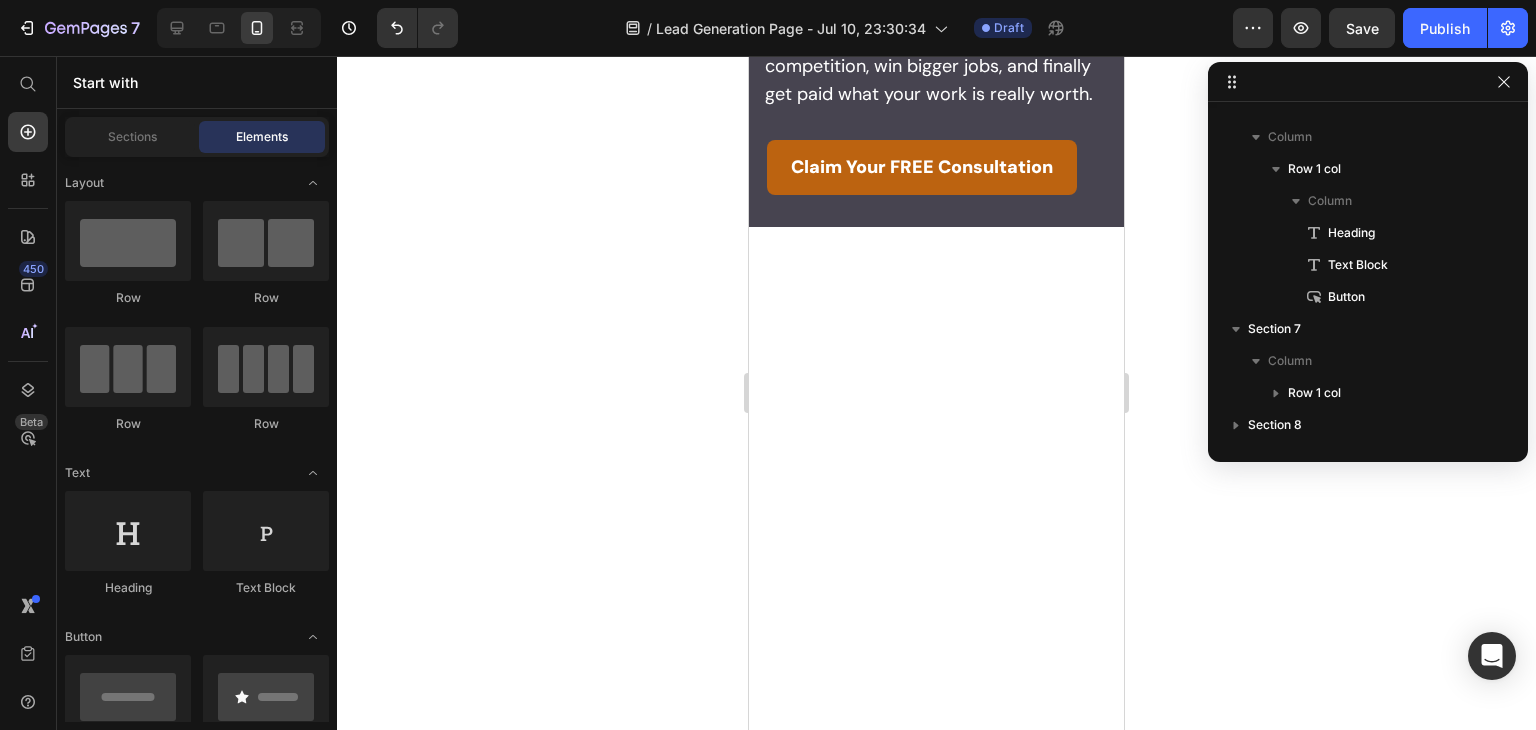 click at bounding box center [936, 508] 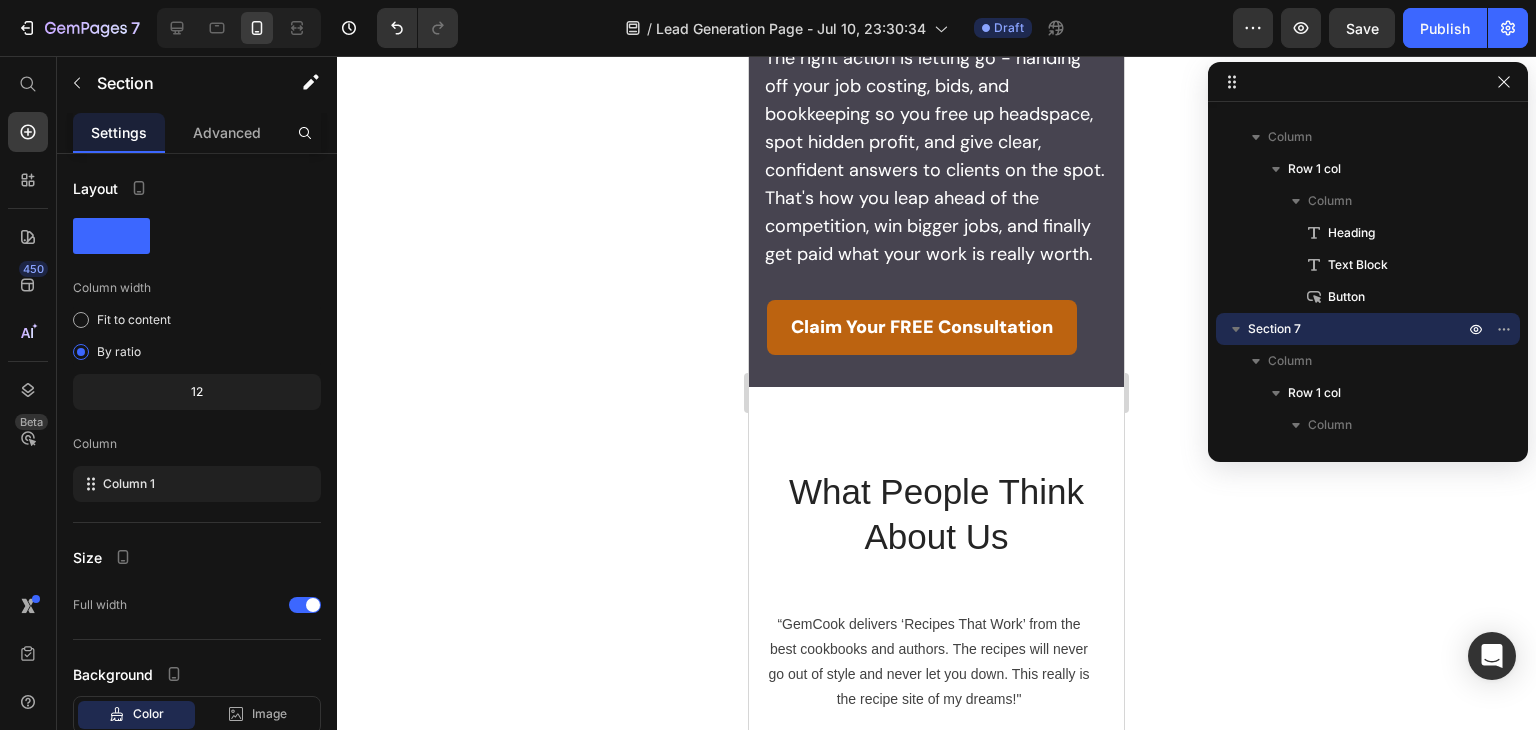 scroll, scrollTop: 6798, scrollLeft: 0, axis: vertical 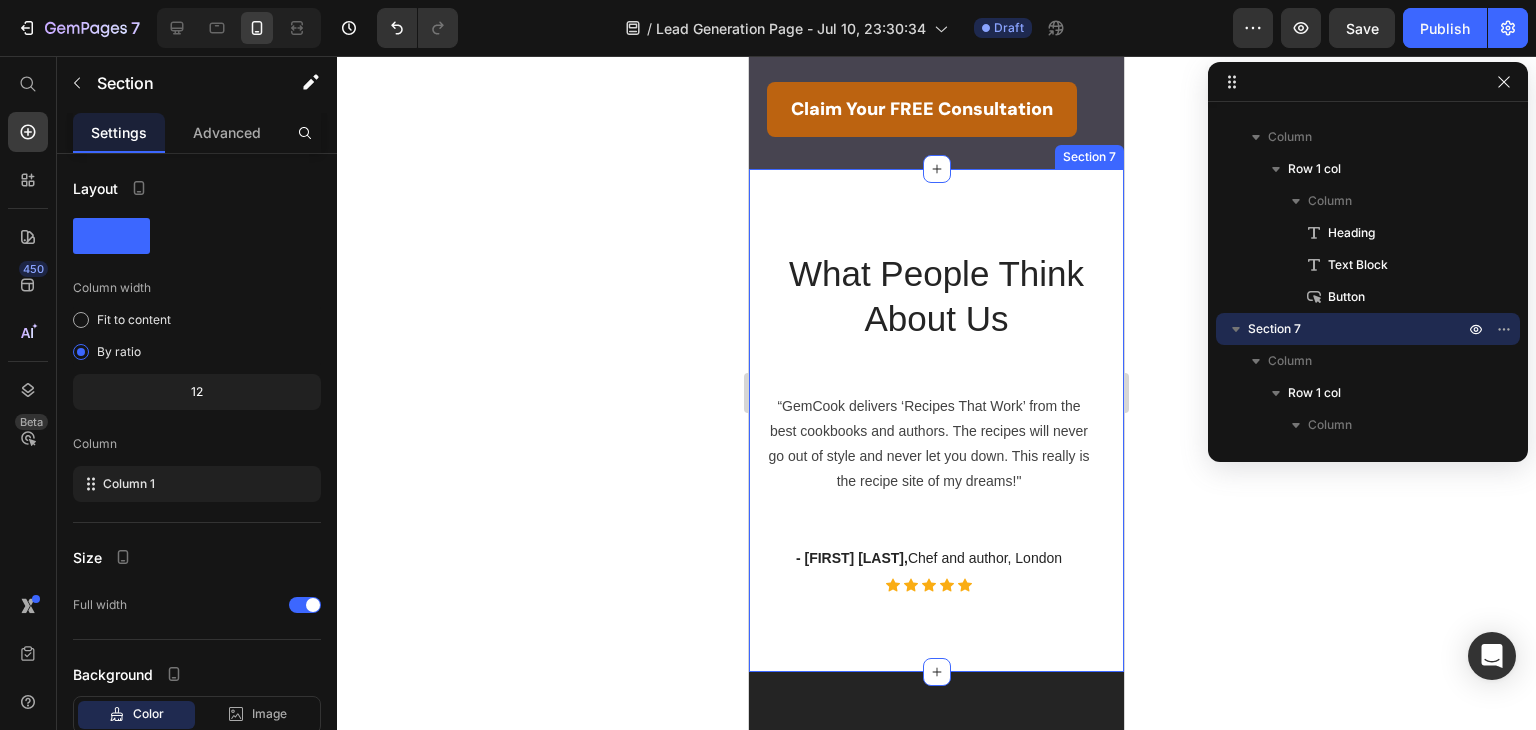 click on "What People Think About Us Heading “GemCook delivers ‘Recipes That Work’ from the best cookbooks and authors. The recipes will never go out of style and never let you down. This really is the recipe site of my dreams!" Text block Image - Christina R.,  Chef and author, London Text block                Icon                Icon                Icon                Icon                Icon Icon List Hoz Row “An extraordinary set of cooks, historians, restaurateurs, over many generations housed under one roof. The variety of books available in their entirety is amazing!" Text block Image -  Jeremy W.,  Chef proprietor, Paris Text block                Icon                Icon                Icon                Icon                Icon Icon List Hoz Row Carousel Row Section 7" at bounding box center [936, 450] 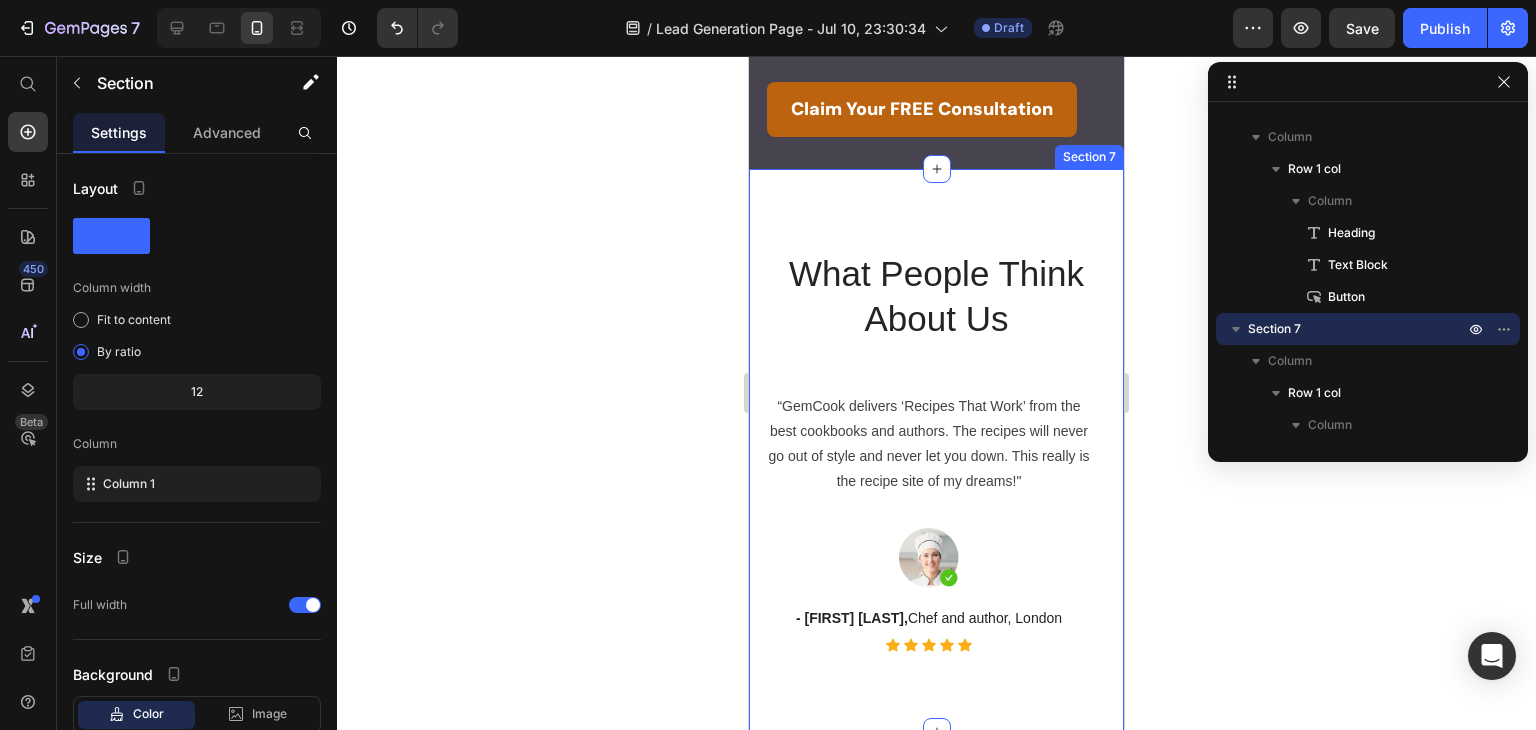 click on "What People Think About Us Heading “GemCook delivers ‘Recipes That Work’ from the best cookbooks and authors. The recipes will never go out of style and never let you down. This really is the recipe site of my dreams!" Text block Image - Christina R.,  Chef and author, London Text block                Icon                Icon                Icon                Icon                Icon Icon List Hoz Row “An extraordinary set of cooks, historians, restaurateurs, over many generations housed under one roof. The variety of books available in their entirety is amazing!" Text block Image -  Jeremy W.,  Chef proprietor, Paris Text block                Icon                Icon                Icon                Icon                Icon Icon List Hoz Row Carousel Row Section 7" at bounding box center (936, 450) 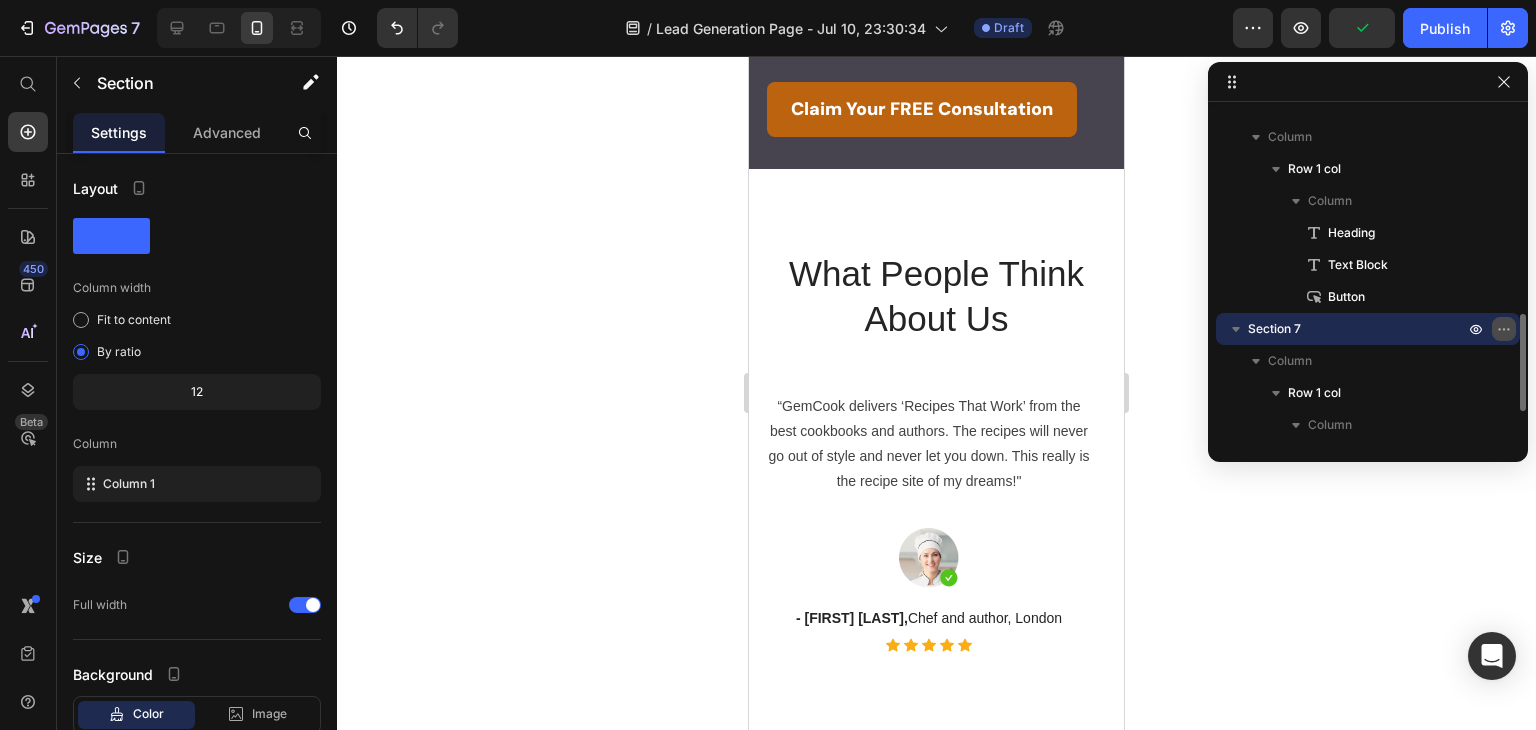click 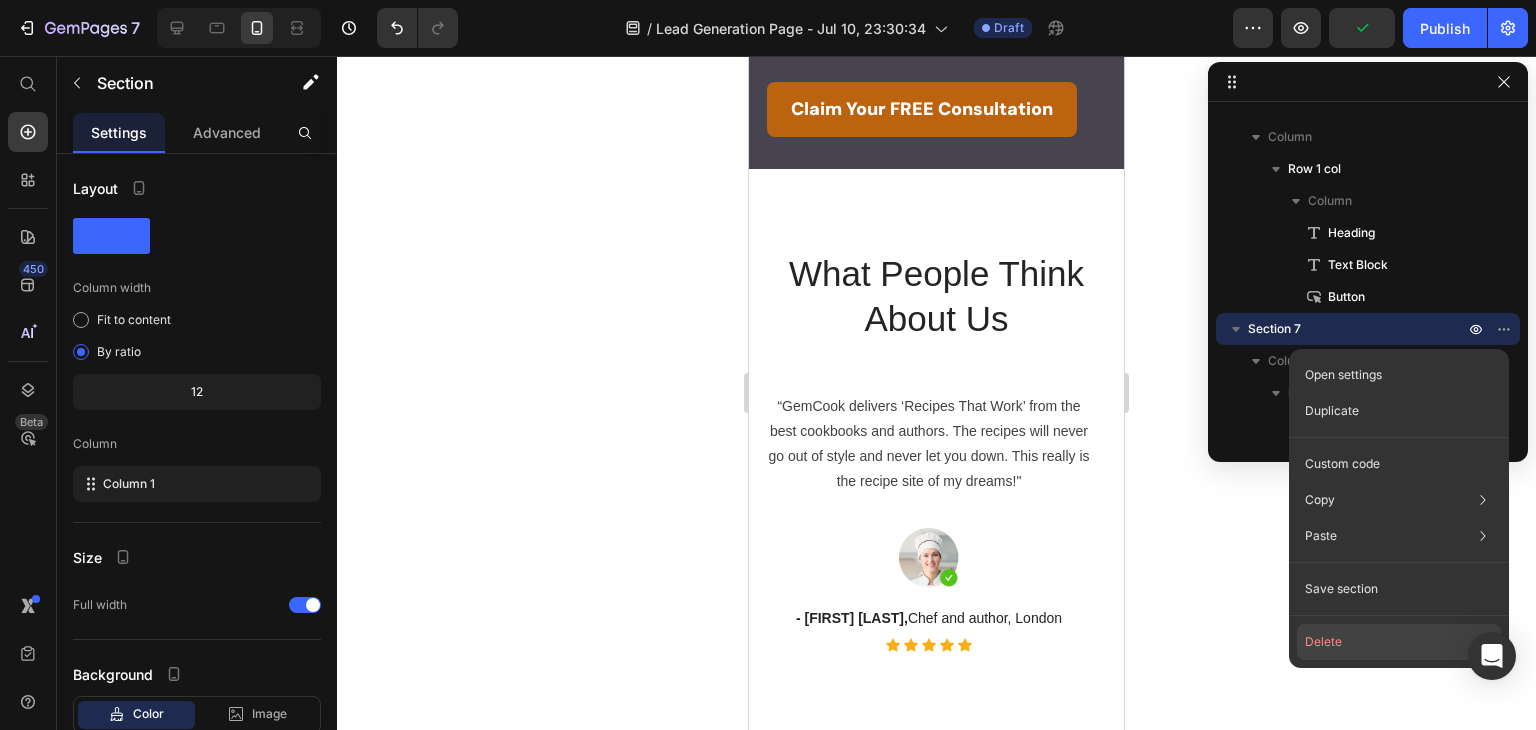 click on "Delete" 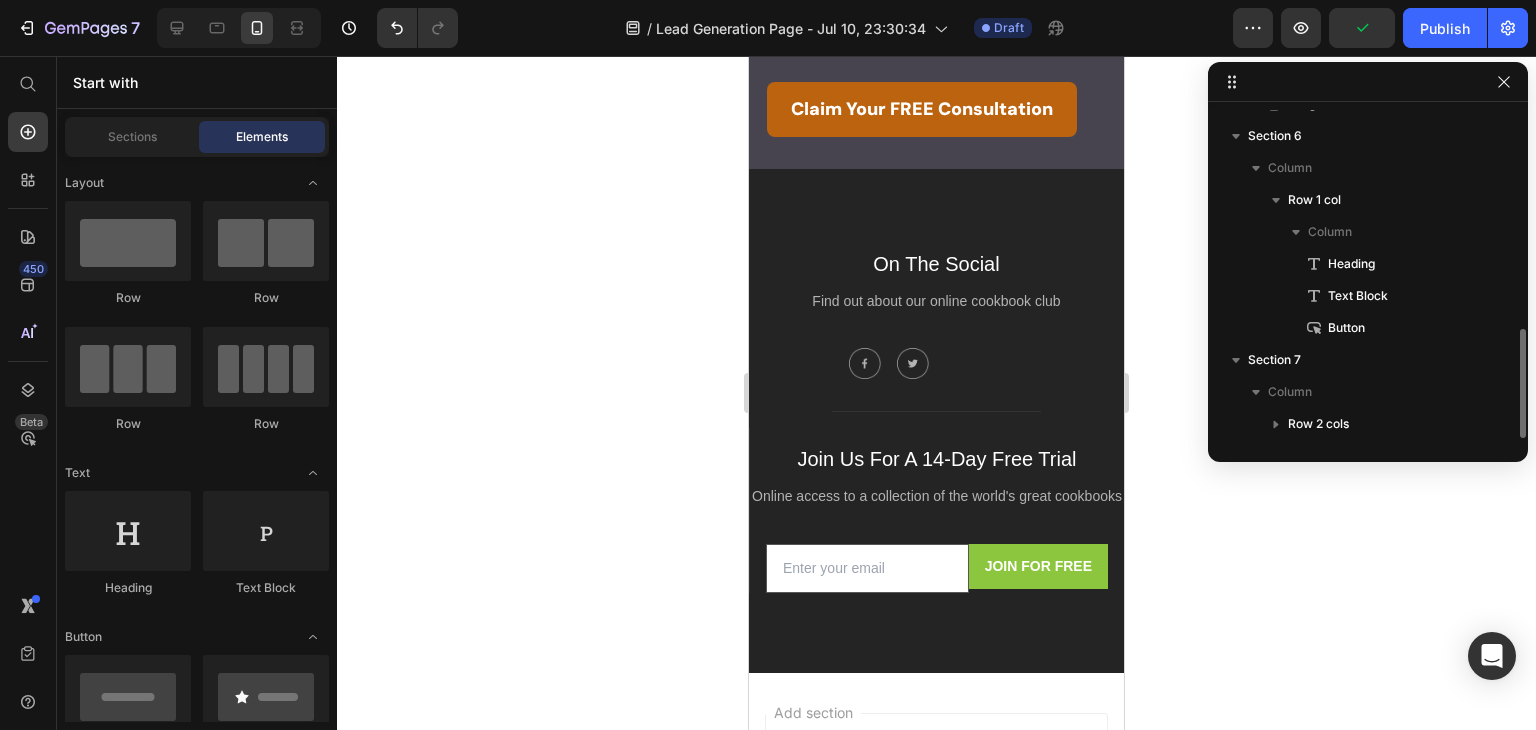 scroll, scrollTop: 661, scrollLeft: 0, axis: vertical 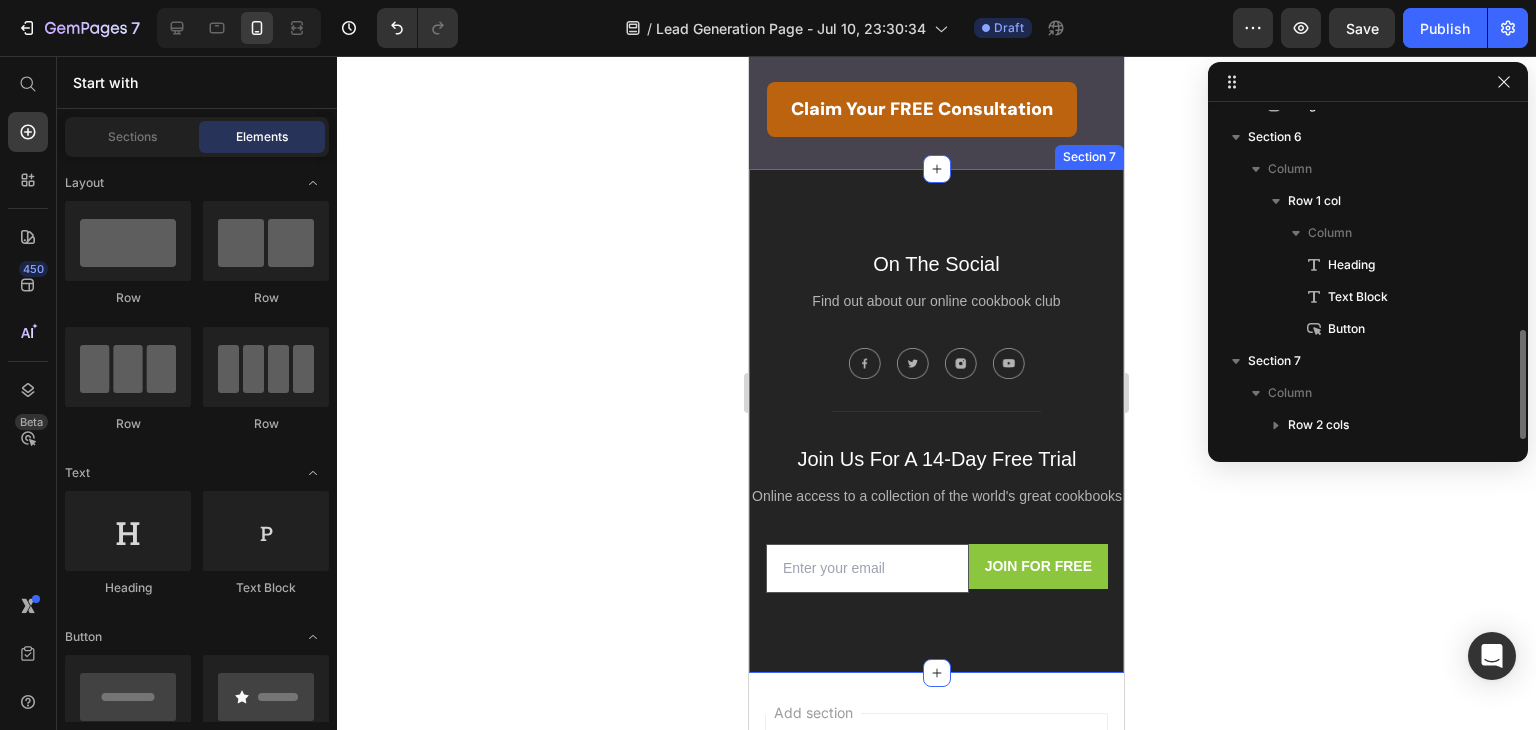 click on "On The Social Text block Find out about our online cookbook club Text block Image Image Image Image Icon List Hoz                Title Line Join Us For A 14-Day Free Trial Text block Online access to a collection of the world's great cookbooks Text block Email Field JOIN FOR FREE Submit Button Row Newsletter Row Row Section 7" at bounding box center (936, 421) 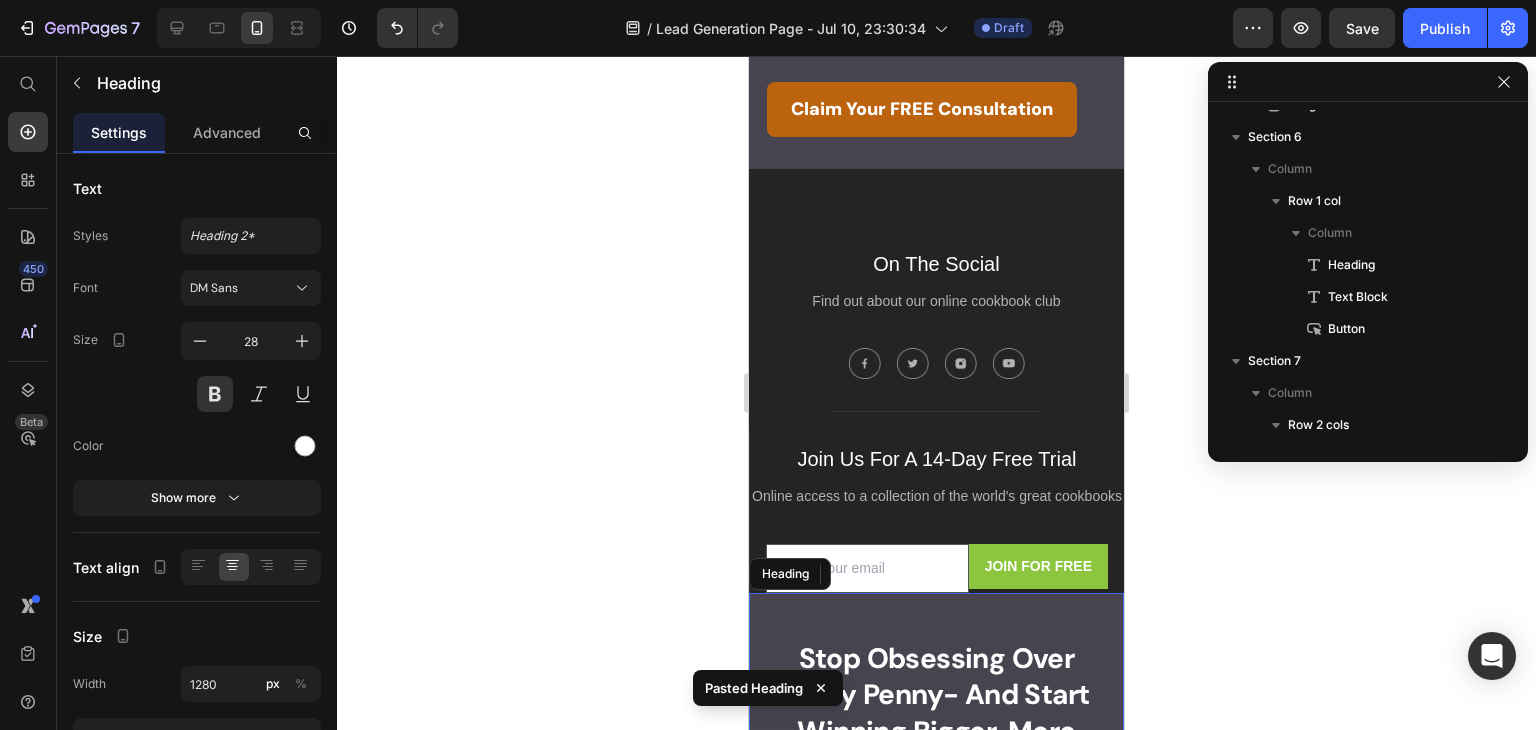 scroll, scrollTop: 917, scrollLeft: 0, axis: vertical 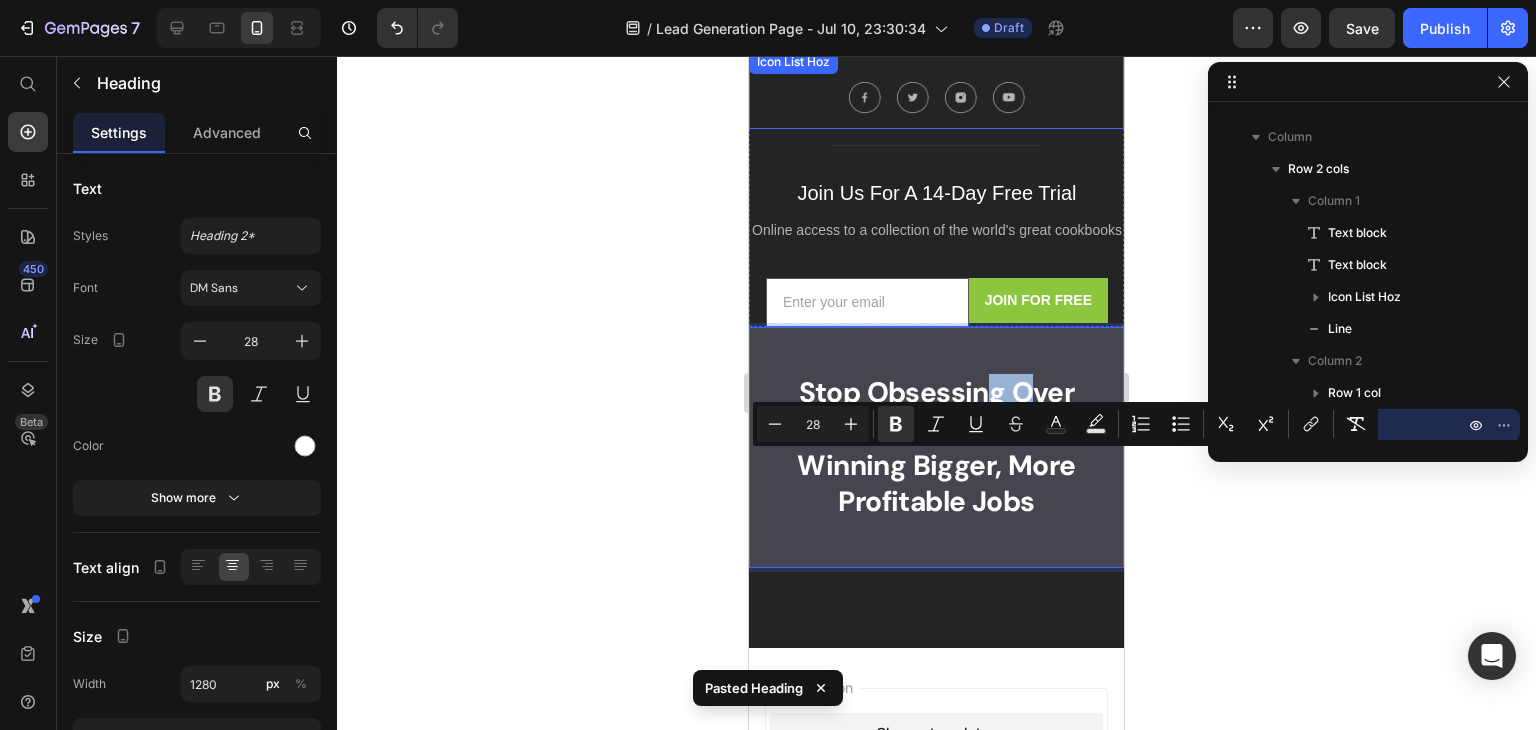drag, startPoint x: 1023, startPoint y: 468, endPoint x: 980, endPoint y: 171, distance: 300.09665 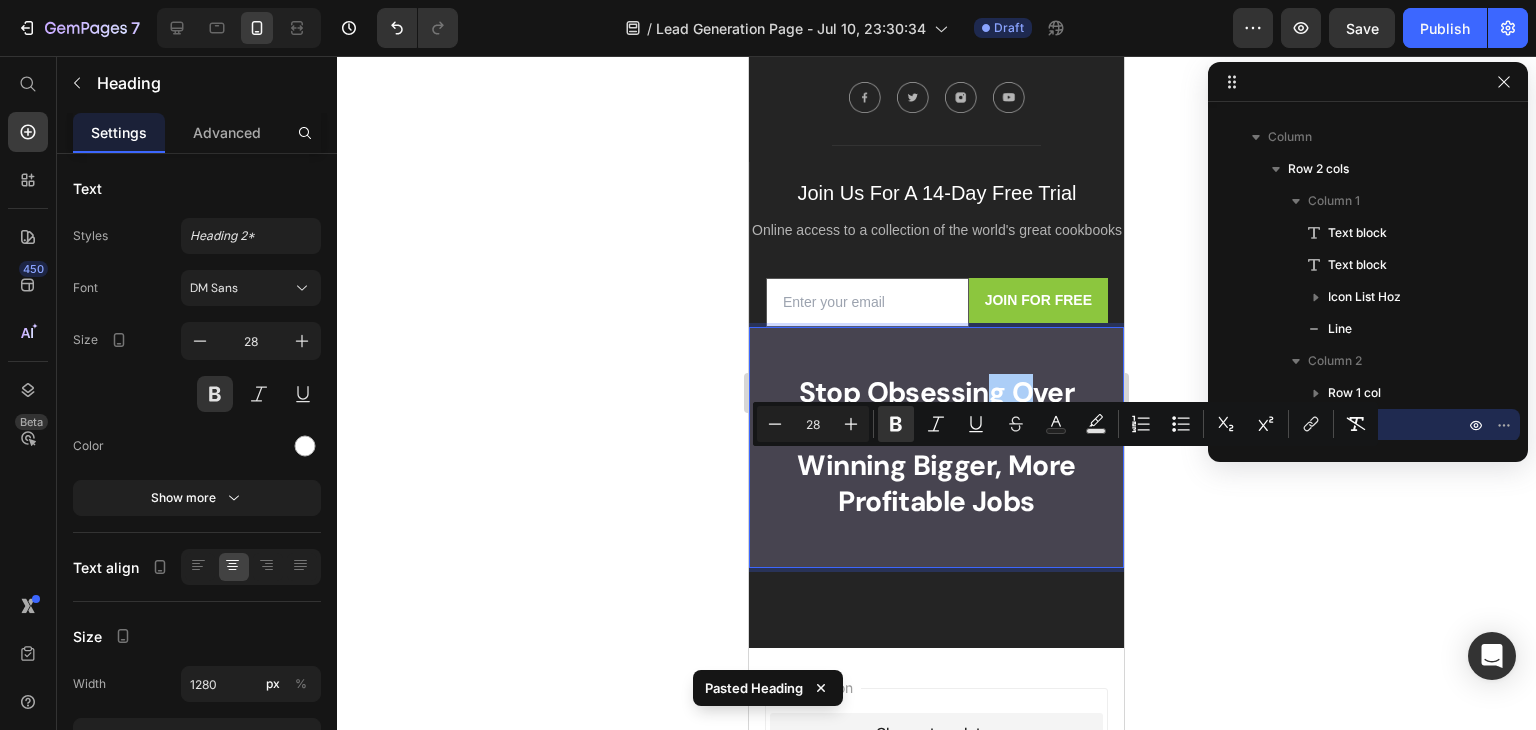 click 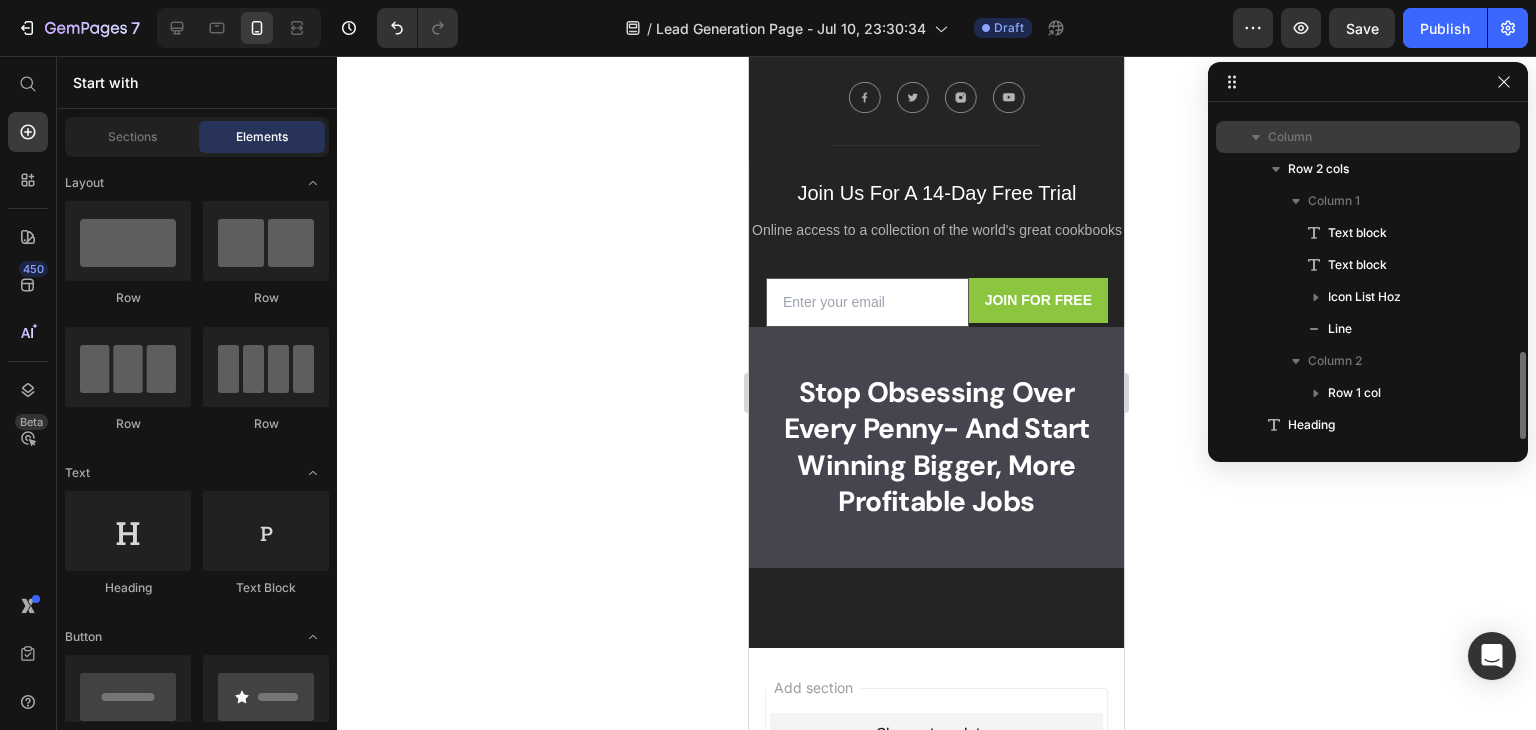 drag, startPoint x: 1281, startPoint y: 425, endPoint x: 1293, endPoint y: 150, distance: 275.2617 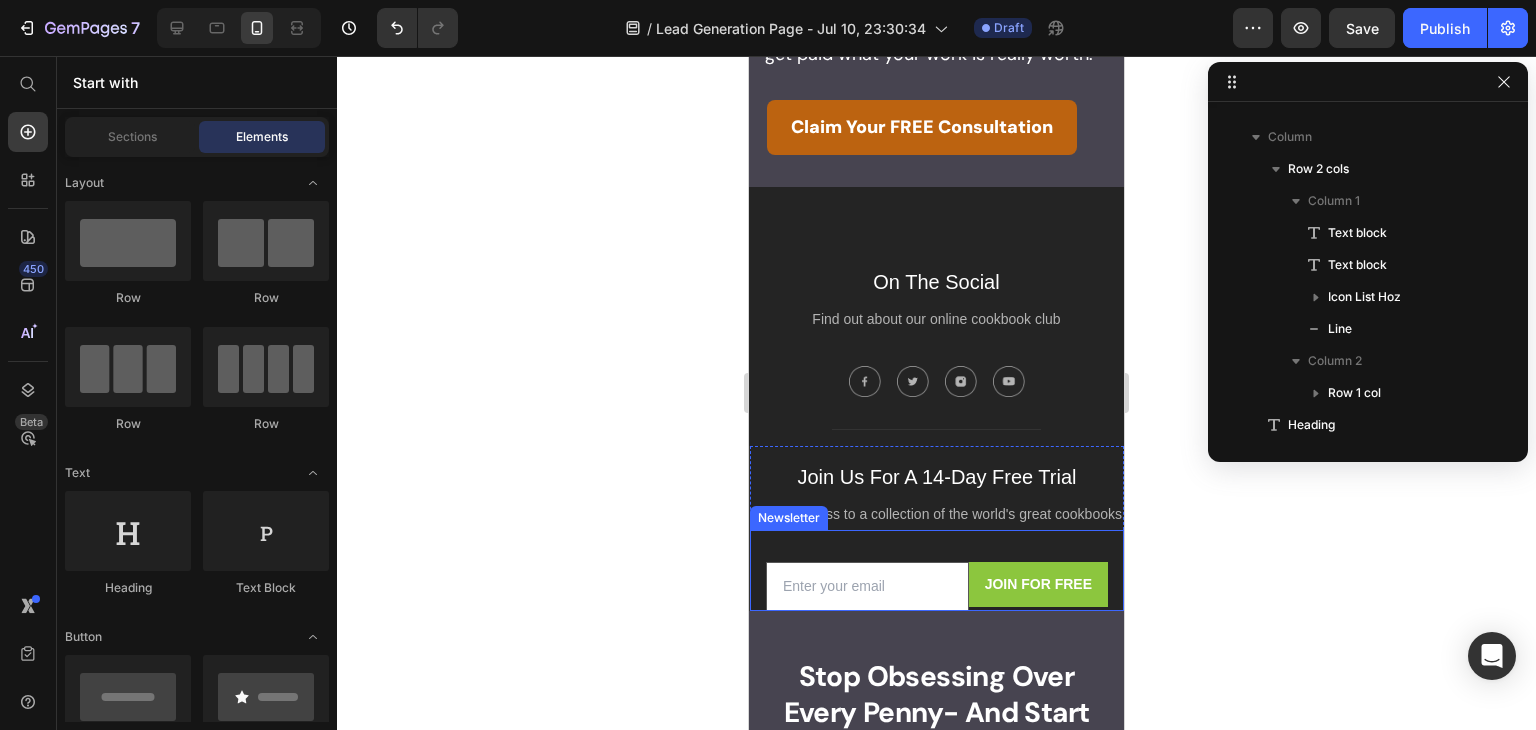 scroll, scrollTop: 6676, scrollLeft: 0, axis: vertical 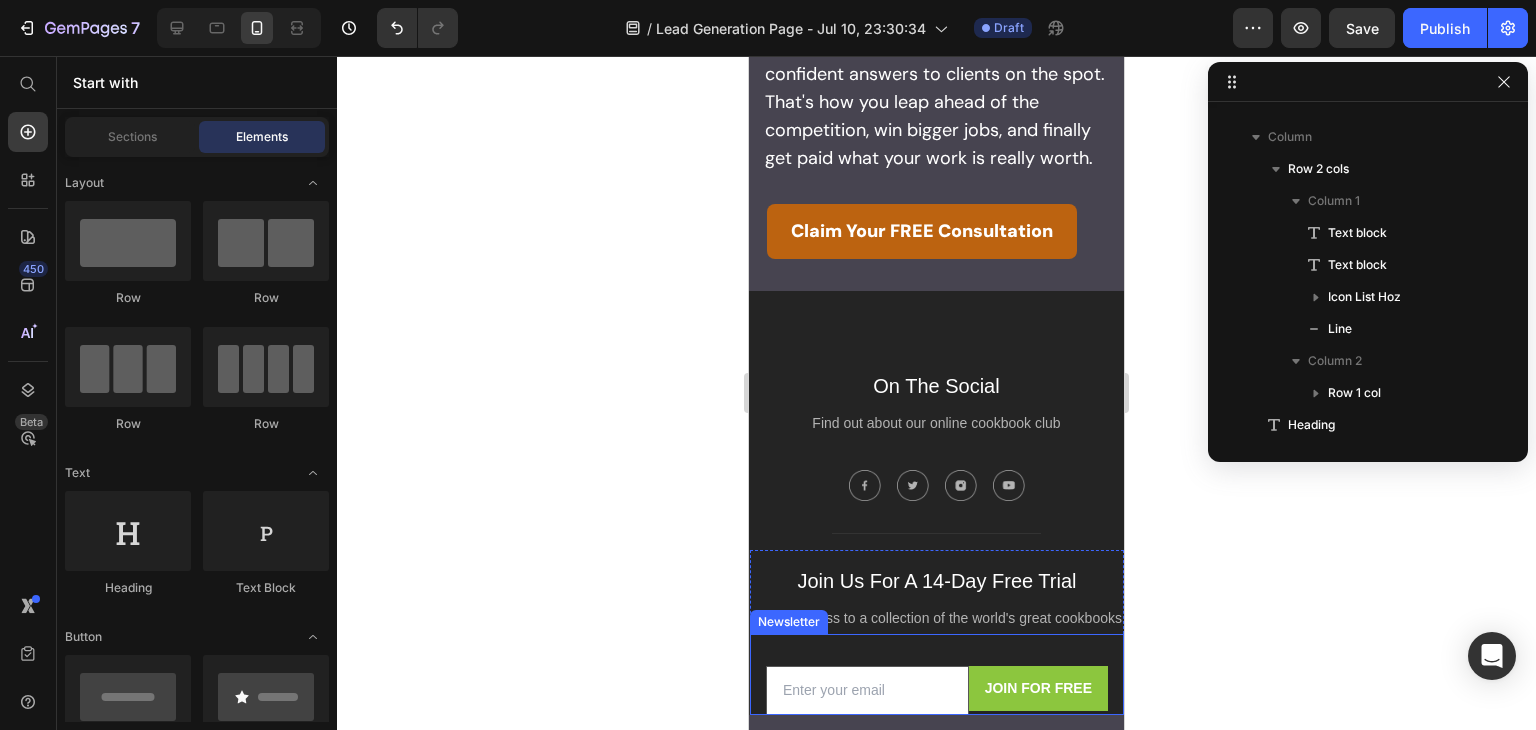 click on "On The Social Text block Find out about our online cookbook club Text block Image Image Image Image Icon List Hoz                Title Line Join Us For A 14-Day Free Trial Text block Online access to a collection of the world's great cookbooks Text block Email Field JOIN FOR FREE Submit Button Row Newsletter Row Row ⁠⁠⁠⁠⁠⁠⁠ Stop Obsessing Over Every Penny- And Start Winning Bigger, More Profitable Jobs Heading Section 7" at bounding box center [936, 664] 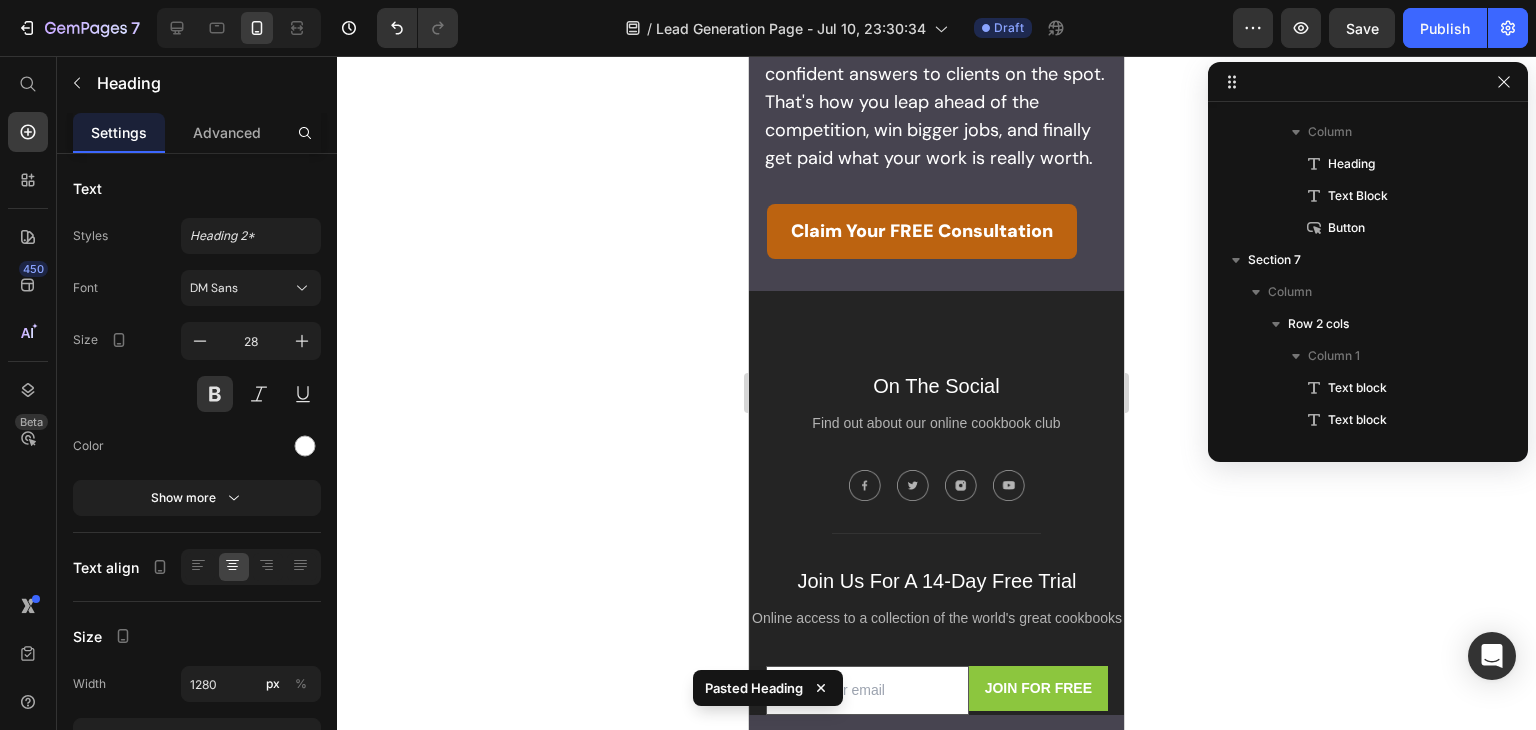 scroll, scrollTop: 1333, scrollLeft: 0, axis: vertical 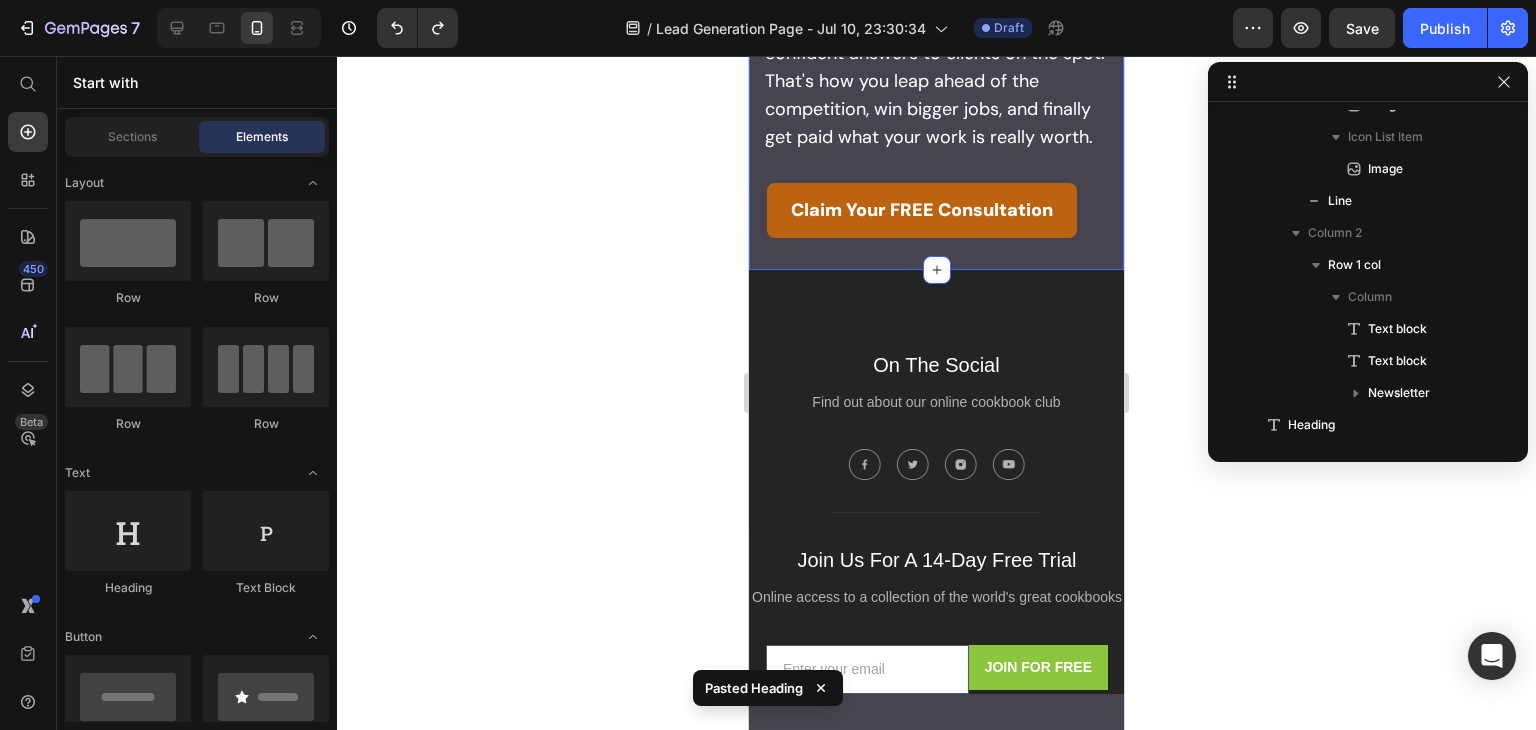 click on "Stop Obsessing Over Every Penny- And Start Winning Bigger, More Profitable Jobs Heading Contrary to what every business article, accountant, or 'helpful' consultant suggests, the key to bigger margins and competitive advantage isn't tracking more details or hiring even more staff. Most successful contractors think micromanaging every expense or hiring more accounting help gets them ahead. But the real breakthroughs happen when you stop sweating the small stuff and let an industry-specific system handle the heavy lifting for you.   The right action is letting go - handing off your job costing, bids, and bookkeeping so you free up headspace, spot hidden profit, and give clear, confident answers to clients on the spot. That's how you leap ahead of the competition, win bigger jobs, and finally get paid what your work is really worth. Text Block Claim Your FREE Consultation Button Row Section 6" at bounding box center [936, -221] 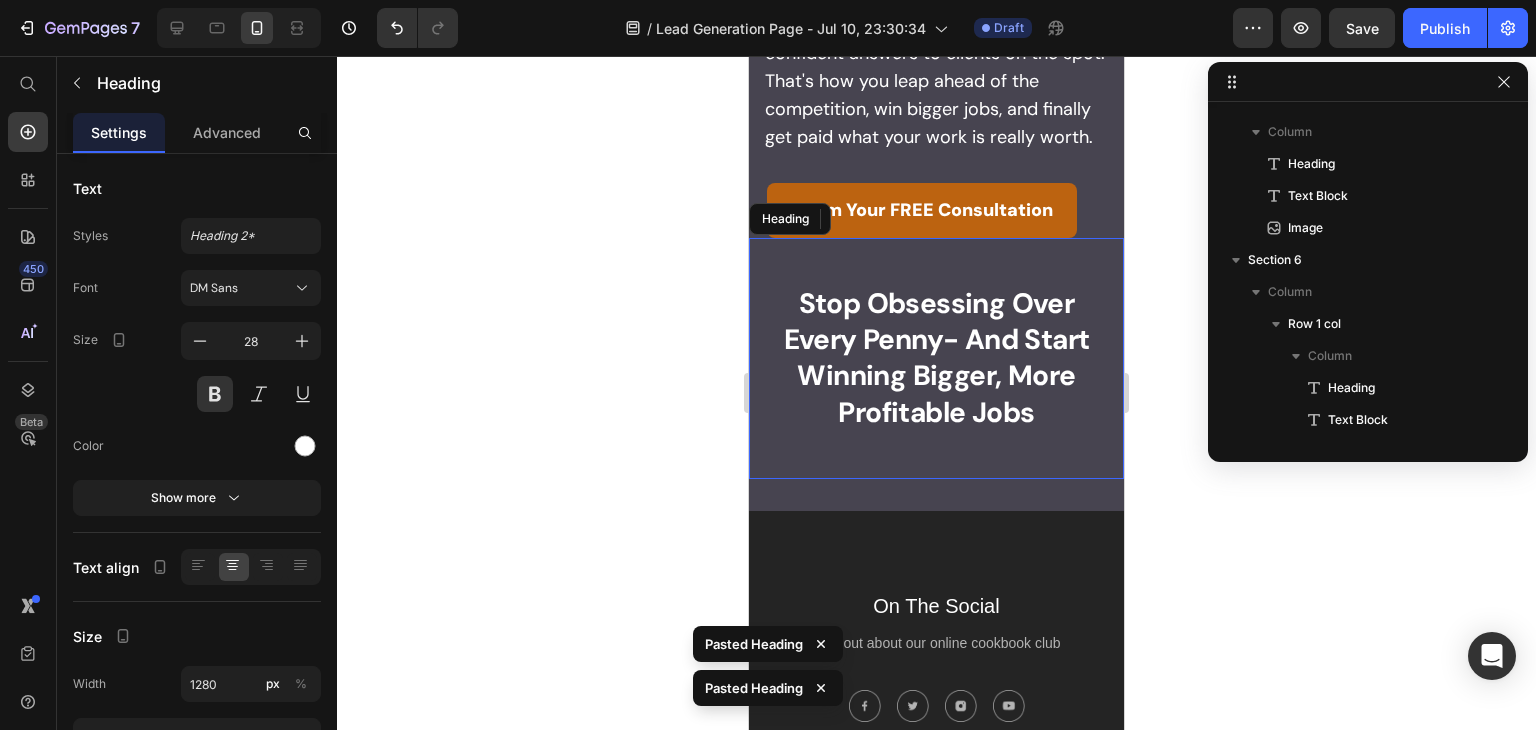 scroll, scrollTop: 762, scrollLeft: 0, axis: vertical 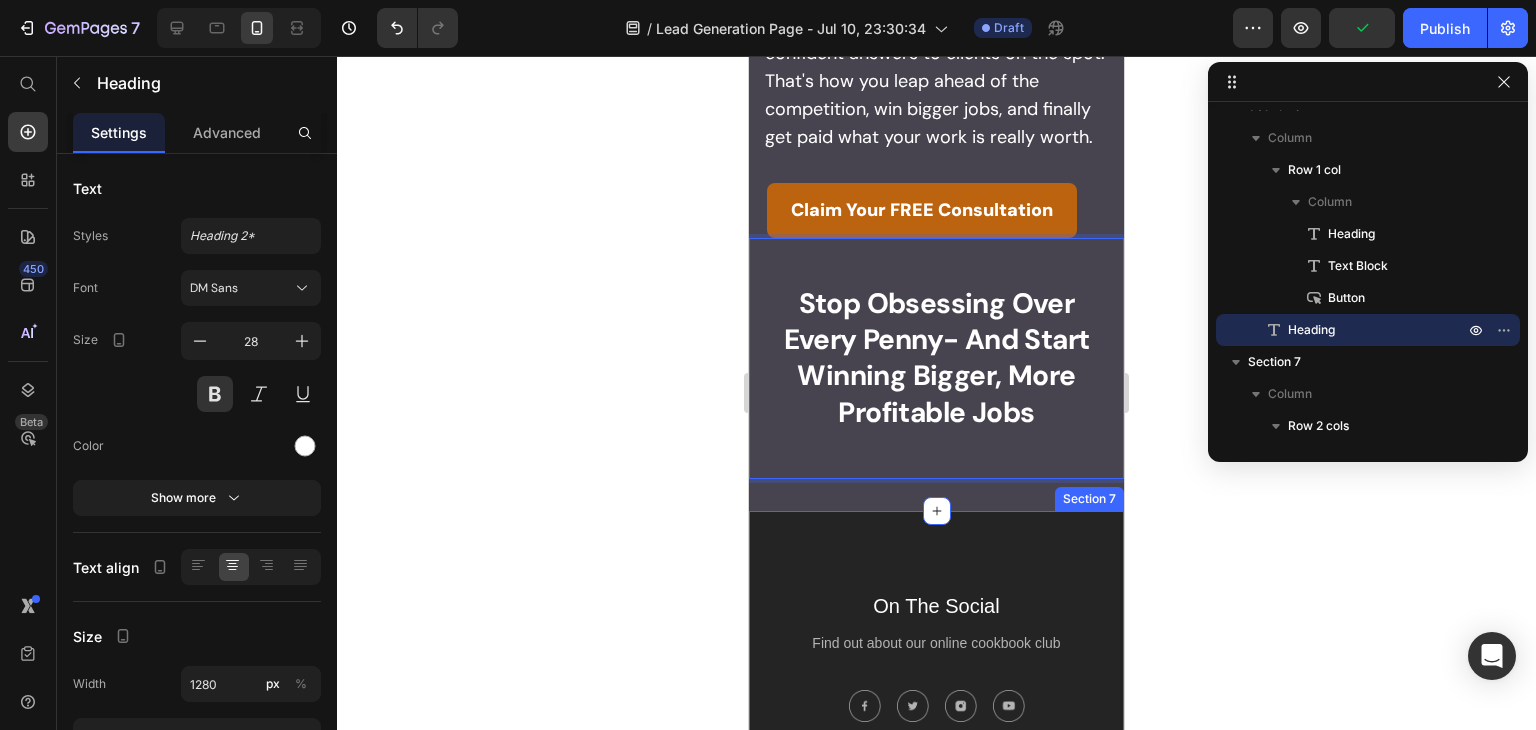click on "On The Social Text block Find out about our online cookbook club Text block Image Image Image Image Icon List Hoz                Title Line Join Us For A 14-Day Free Trial Text block Online access to a collection of the world's great cookbooks Text block Email Field JOIN FOR FREE Submit Button Row Newsletter Row Row ⁠⁠⁠⁠⁠⁠⁠ Stop Obsessing Over Every Penny- And Start Winning Bigger, More Profitable Jobs Heading Section 7" at bounding box center [936, 884] 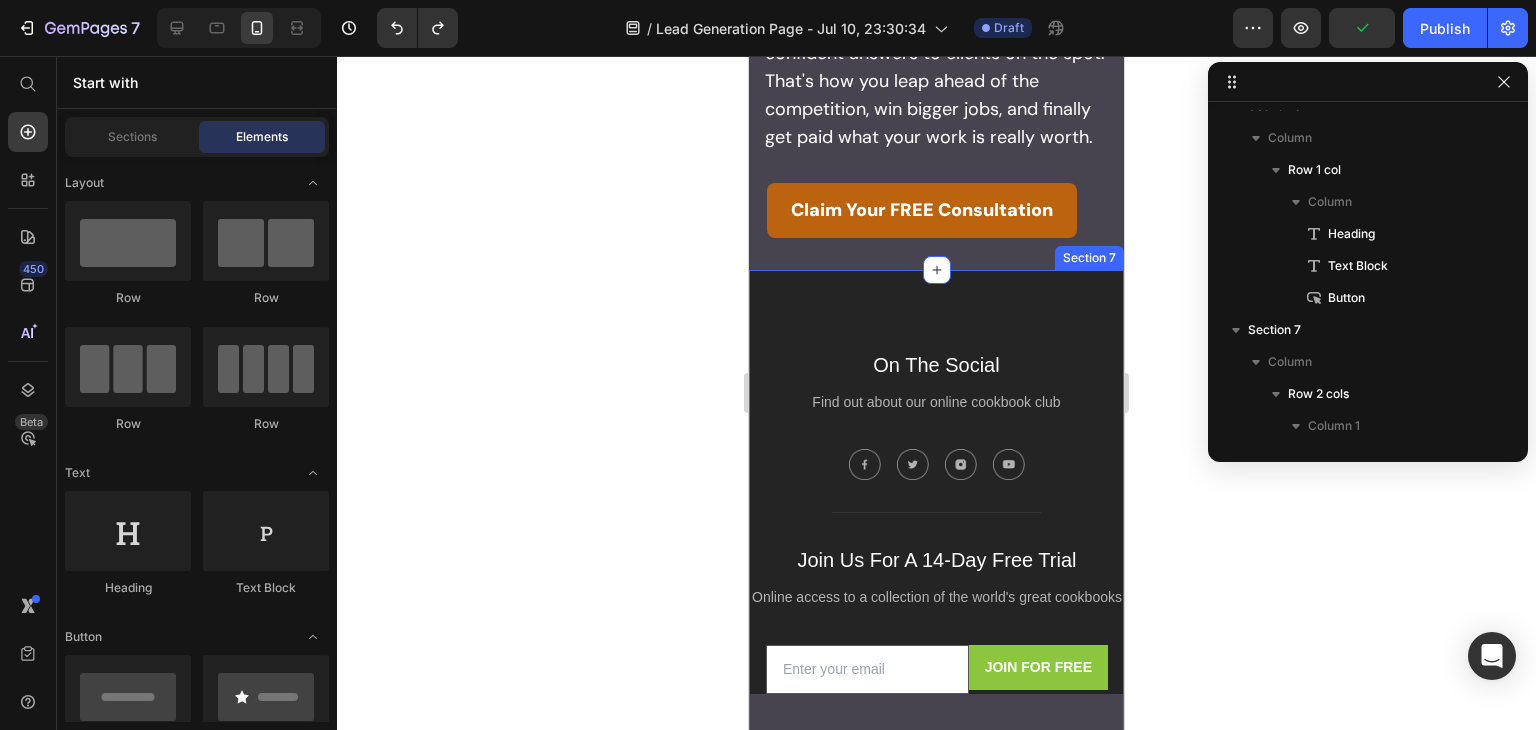 click on "On The Social Text block Find out about our online cookbook club Text block Image Image Image Image Icon List Hoz                Title Line Join Us For A 14-Day Free Trial Text block Online access to a collection of the world's great cookbooks Text block Email Field JOIN FOR FREE Submit Button Row Newsletter Row Row ⁠⁠⁠⁠⁠⁠⁠ Stop Obsessing Over Every Penny- And Start Winning Bigger, More Profitable Jobs Heading Section 7" at bounding box center [936, 643] 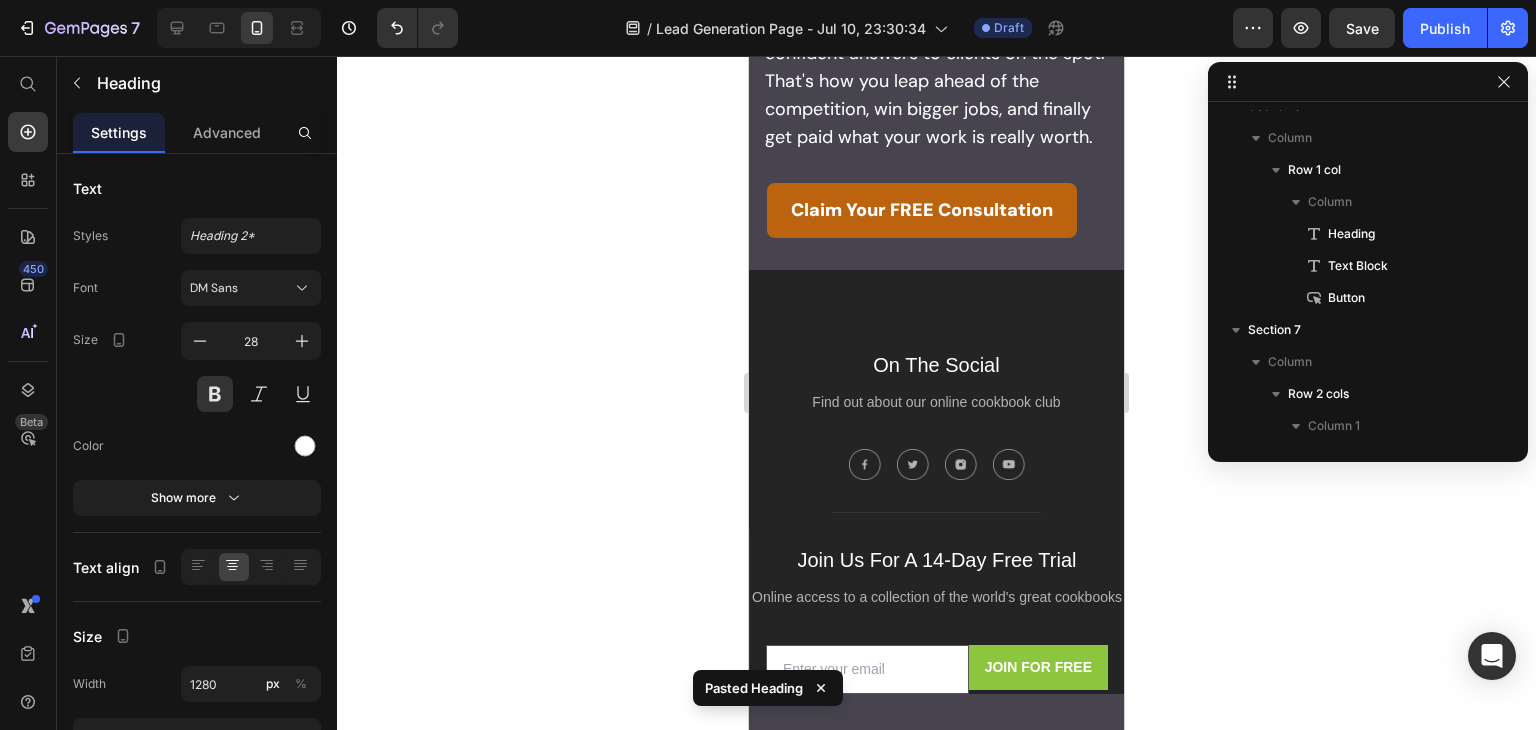 scroll, scrollTop: 1493, scrollLeft: 0, axis: vertical 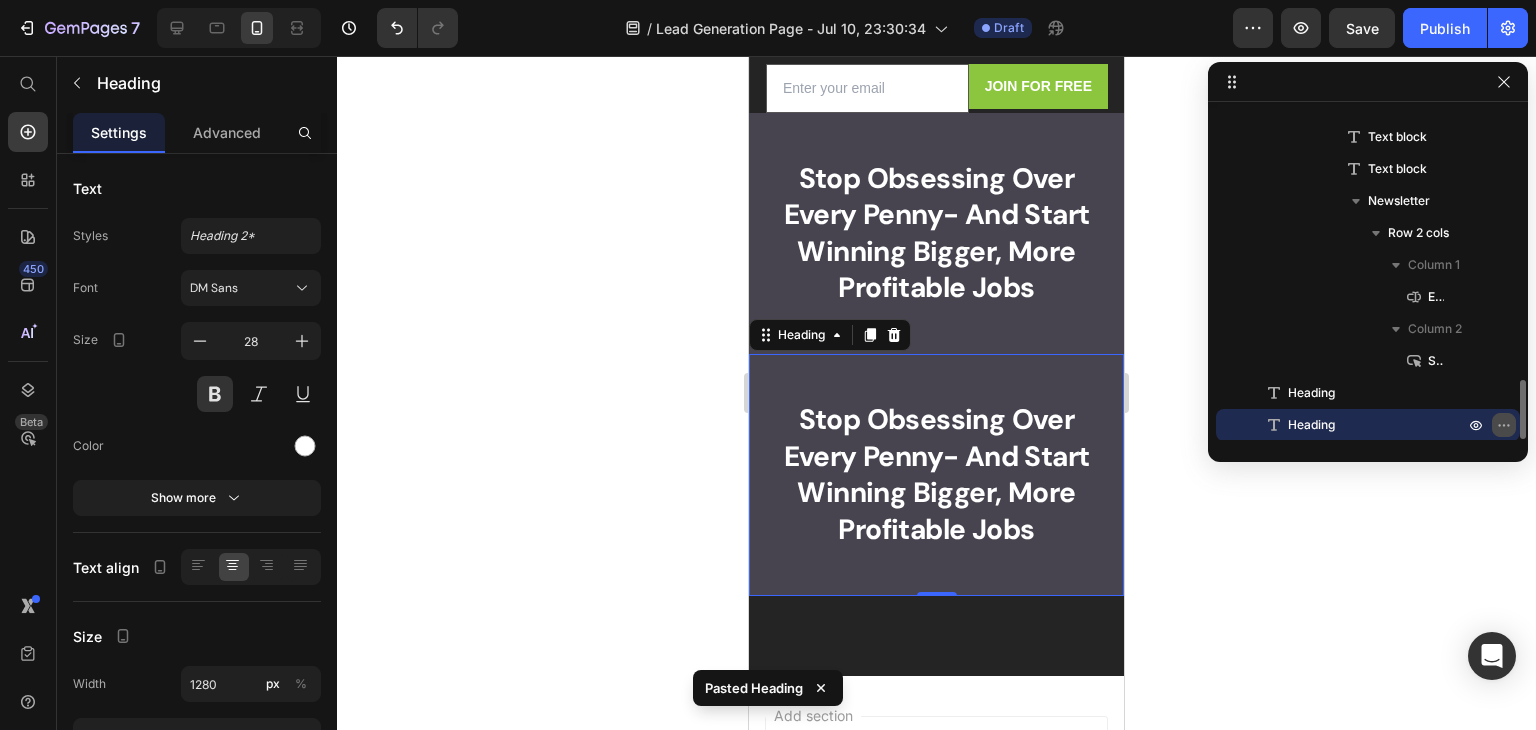 click at bounding box center [1504, 425] 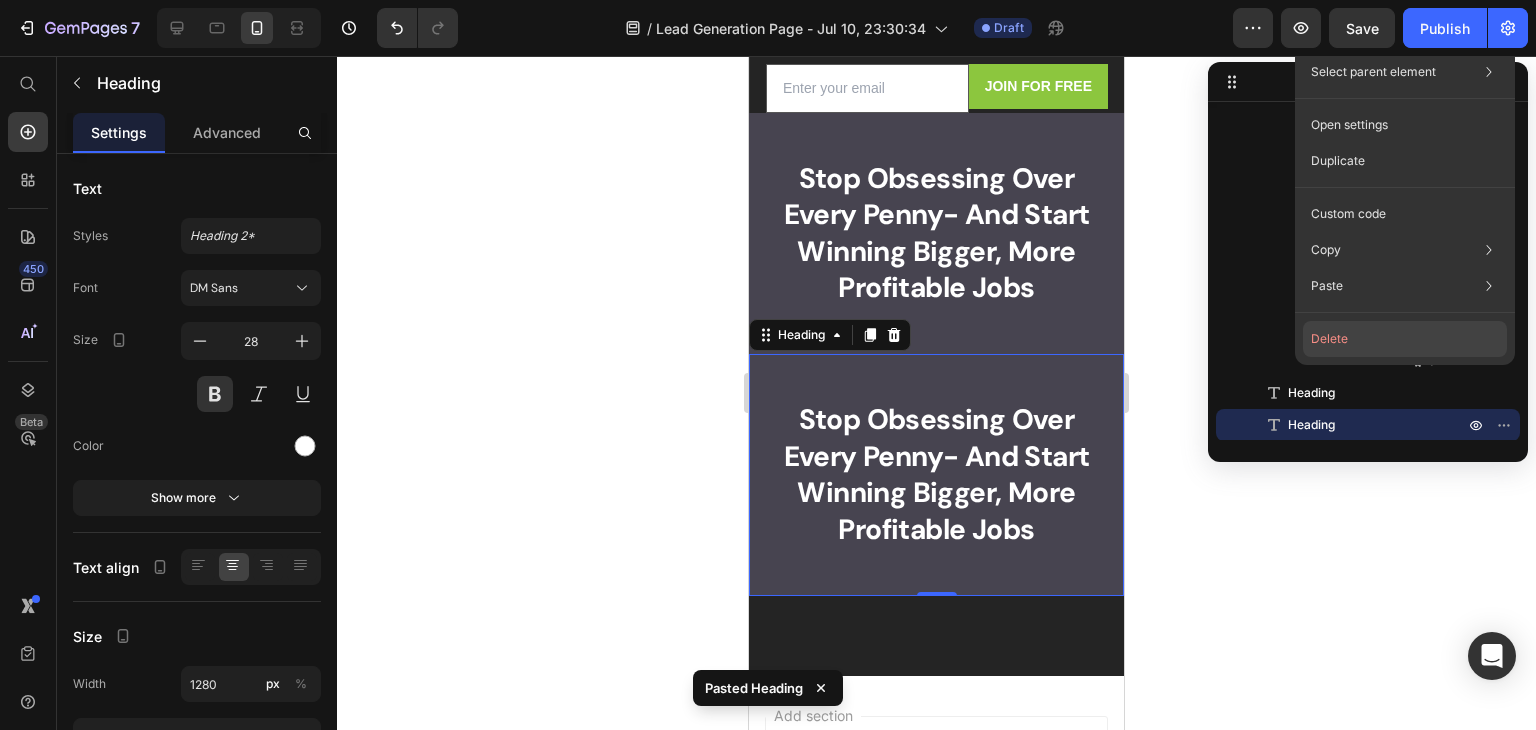 click on "Delete" 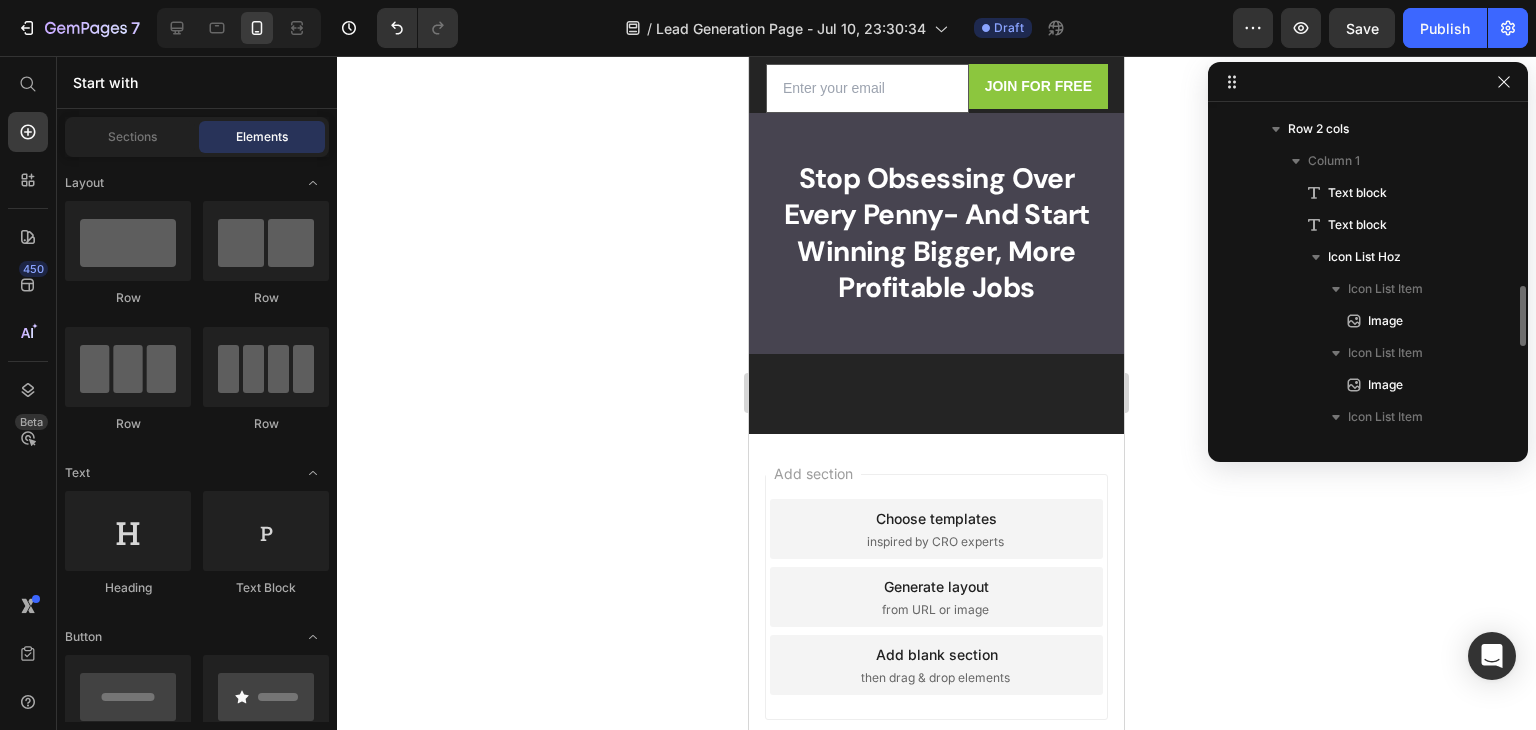 scroll, scrollTop: 956, scrollLeft: 0, axis: vertical 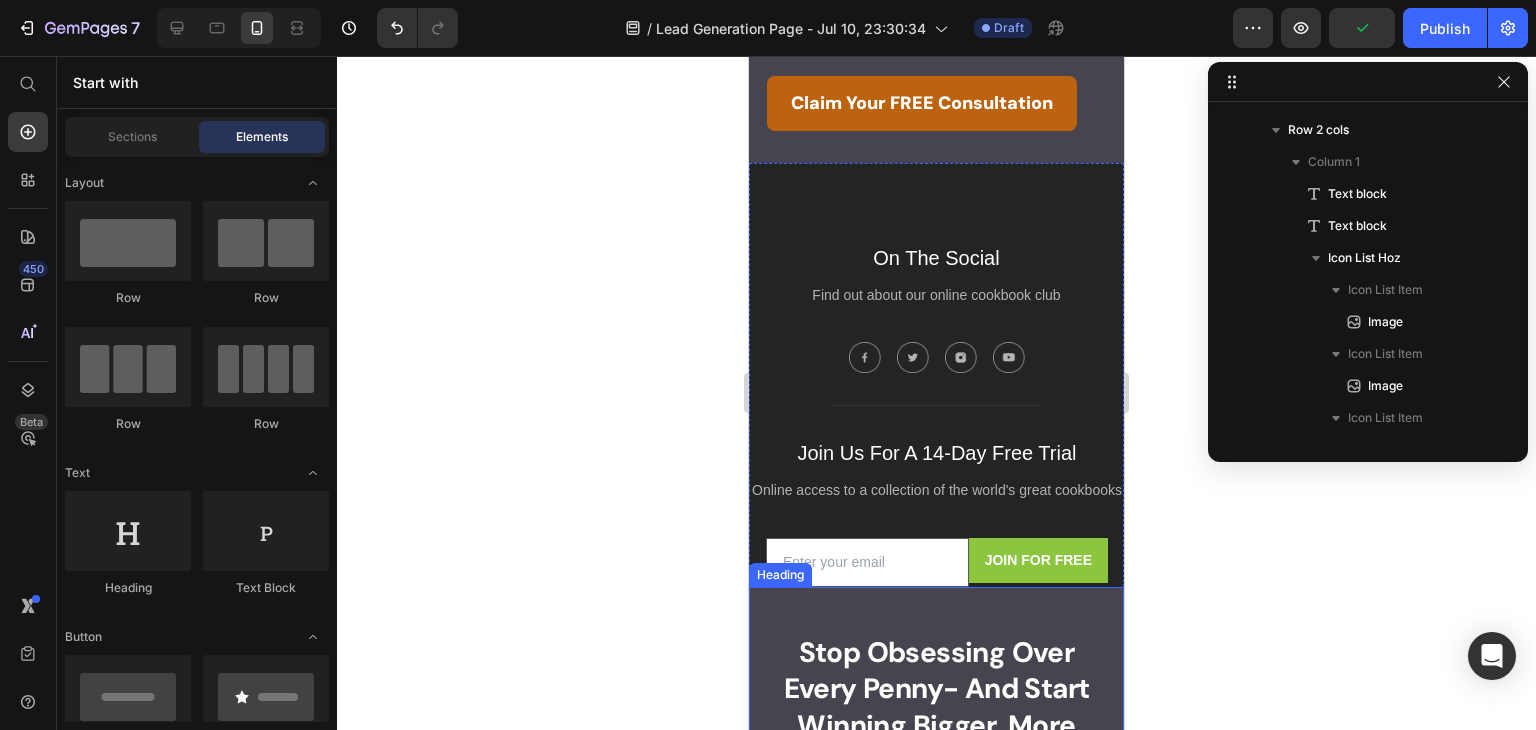 click on "On The Social Text block Find out about our online cookbook club Text block Image Image Image Image Icon List Hoz                Title Line Join Us For A 14-Day Free Trial Text block Online access to a collection of the world's great cookbooks Text block Email Field JOIN FOR FREE Submit Button Row Newsletter Row Row ⁠⁠⁠⁠⁠⁠⁠ Stop Obsessing Over Every Penny- And Start Winning Bigger, More Profitable Jobs Heading Section 7" at bounding box center (936, 536) 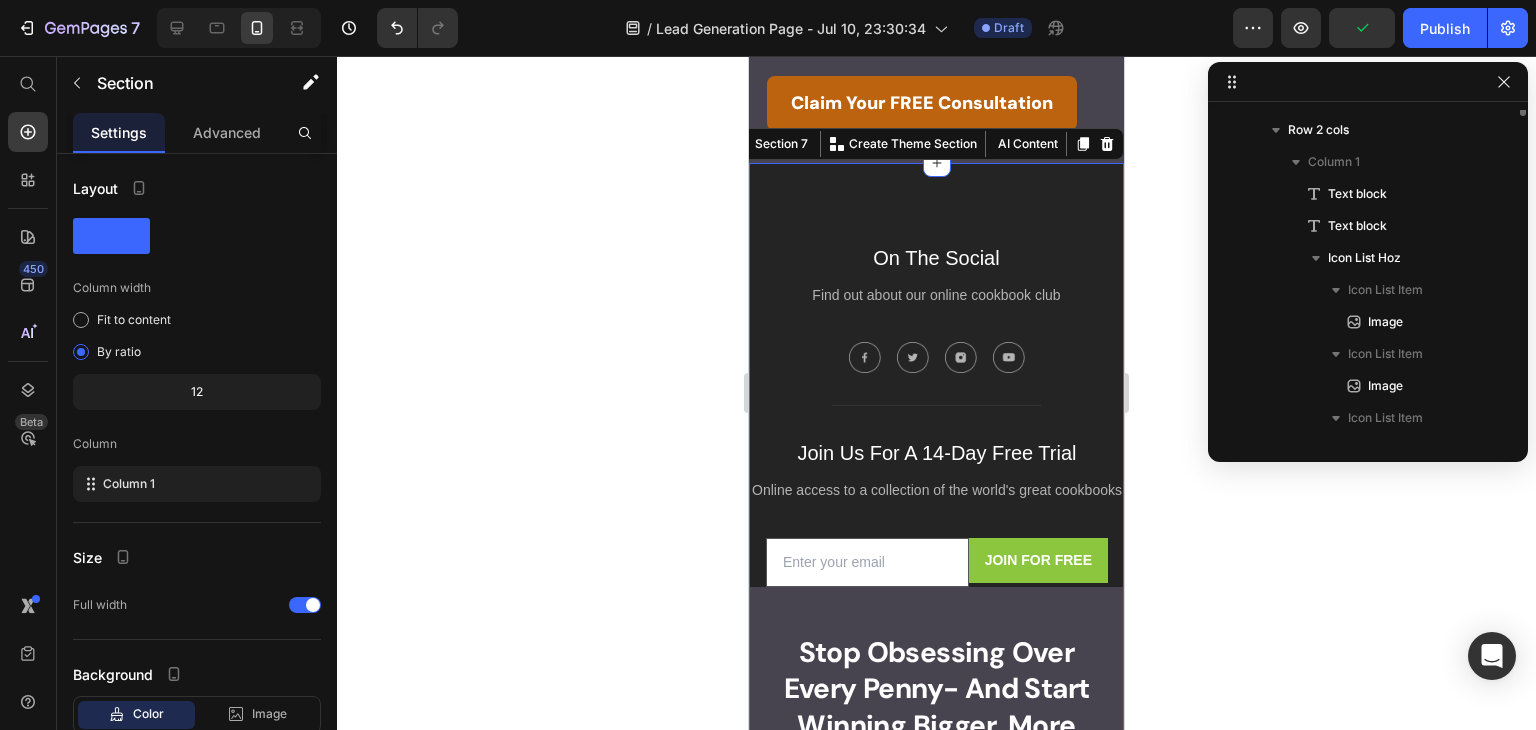 scroll, scrollTop: 762, scrollLeft: 0, axis: vertical 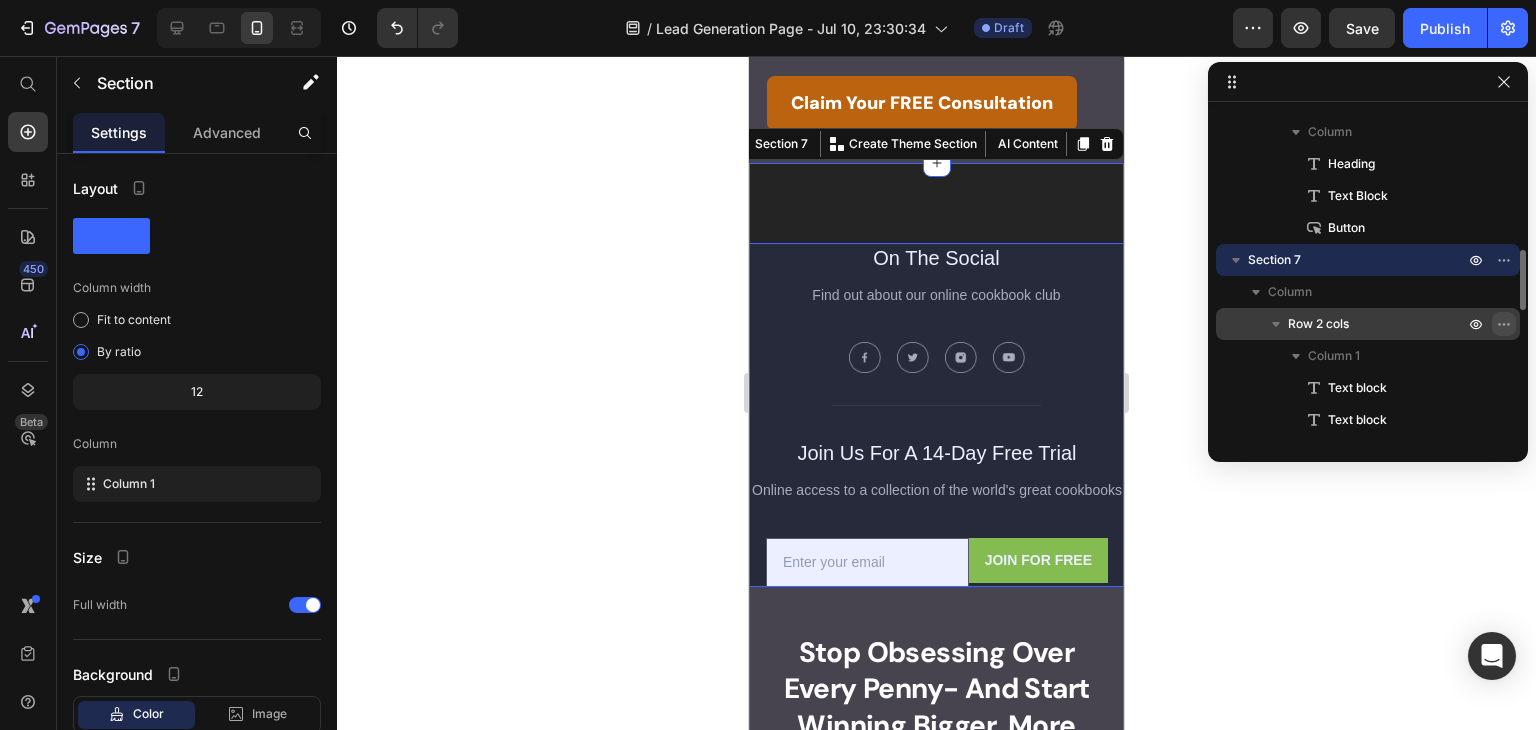click 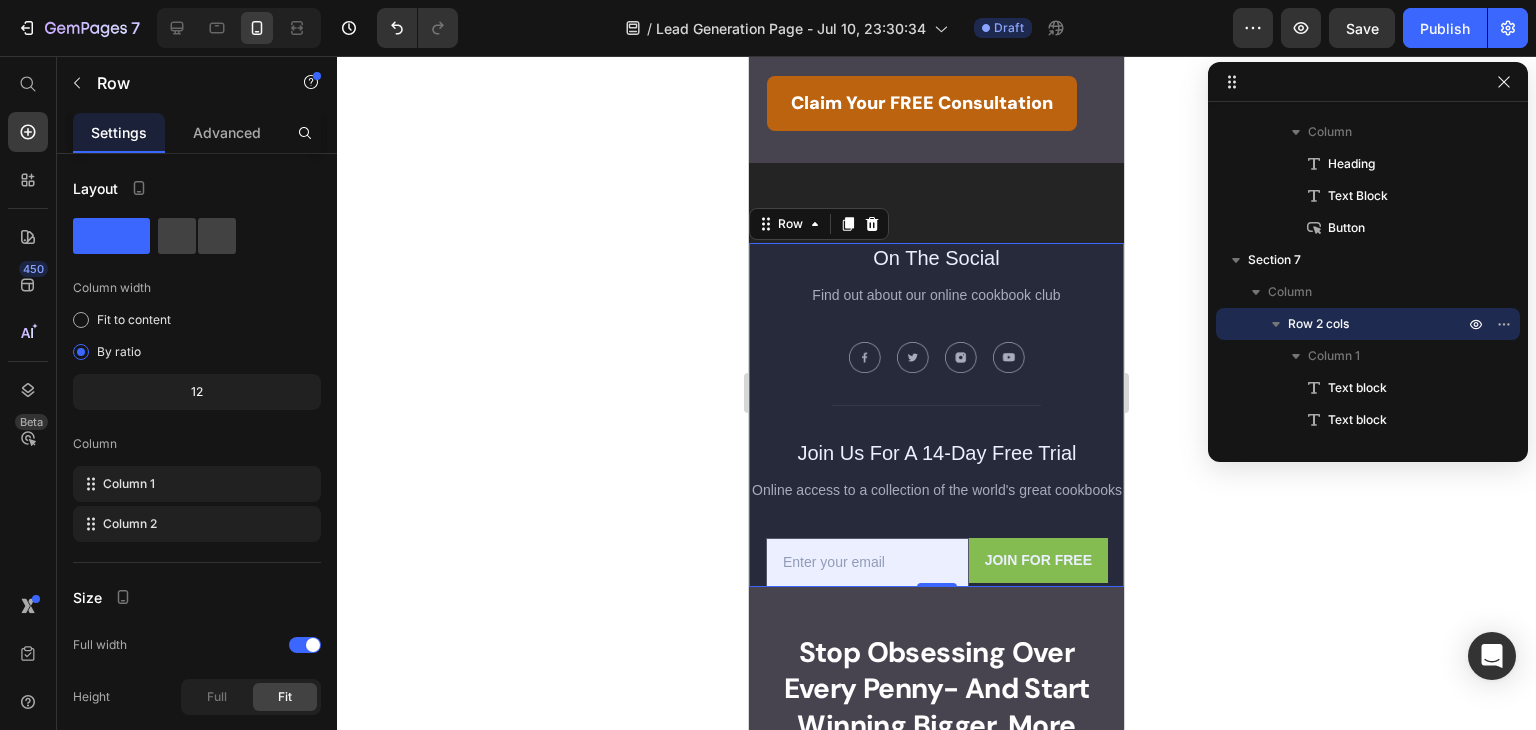 click 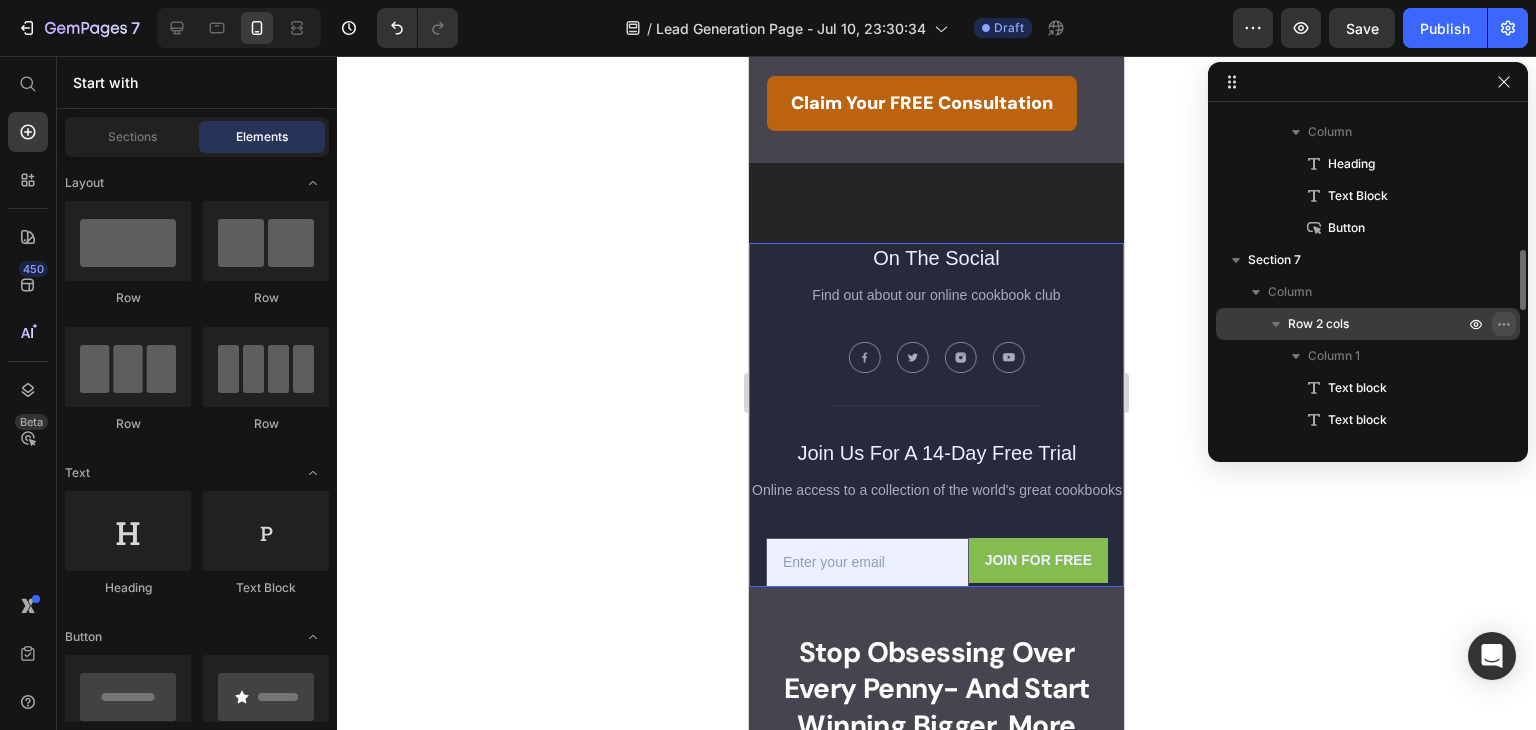 click 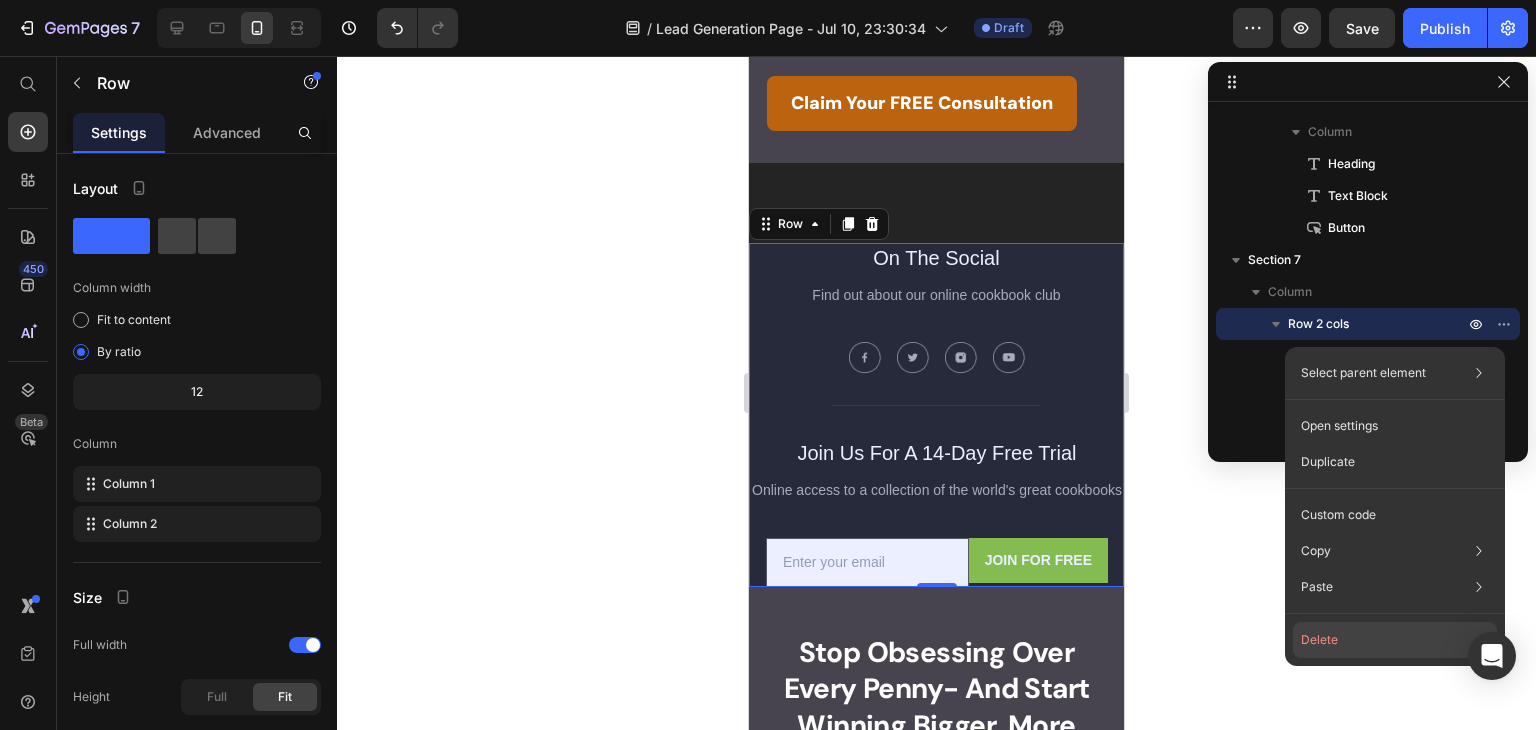 click on "Delete" 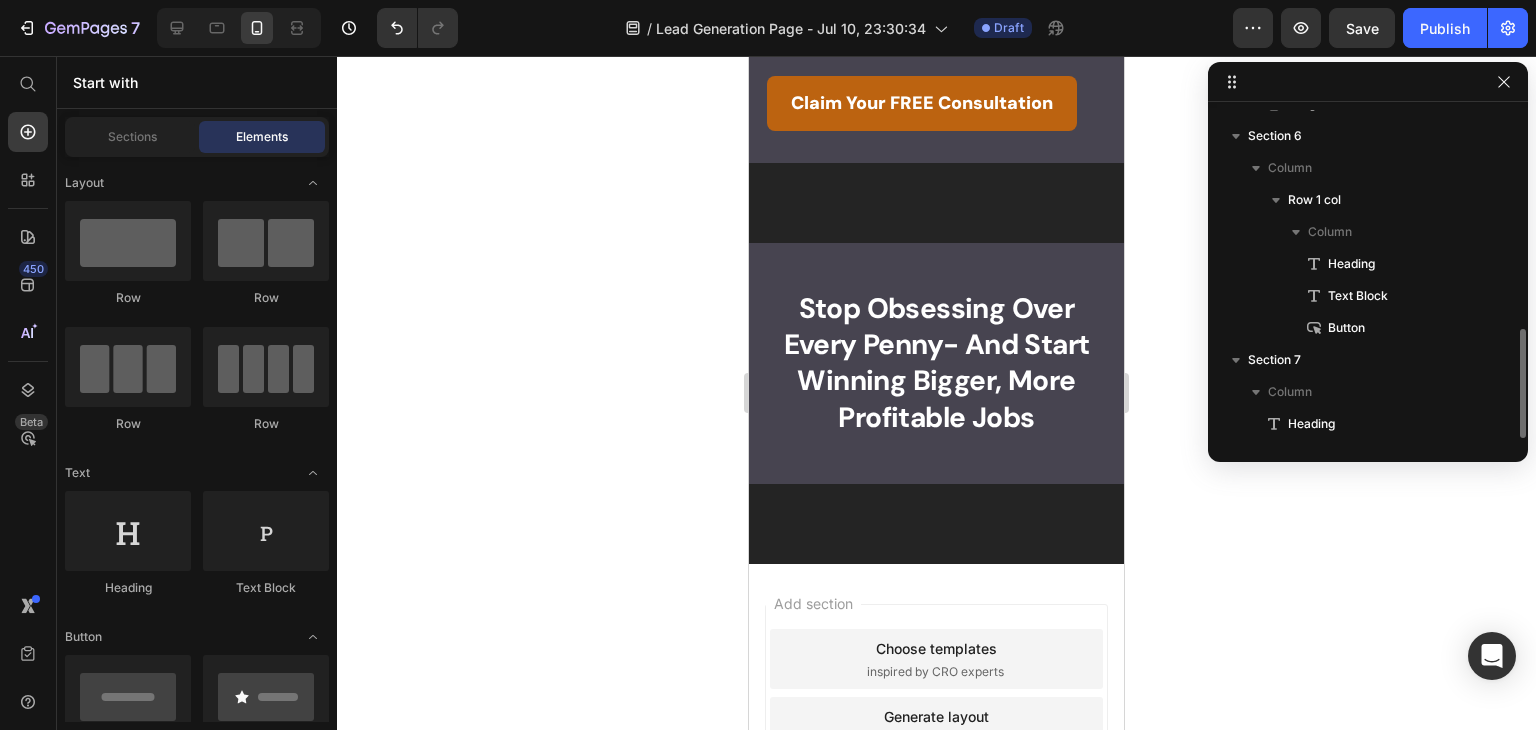 scroll, scrollTop: 661, scrollLeft: 0, axis: vertical 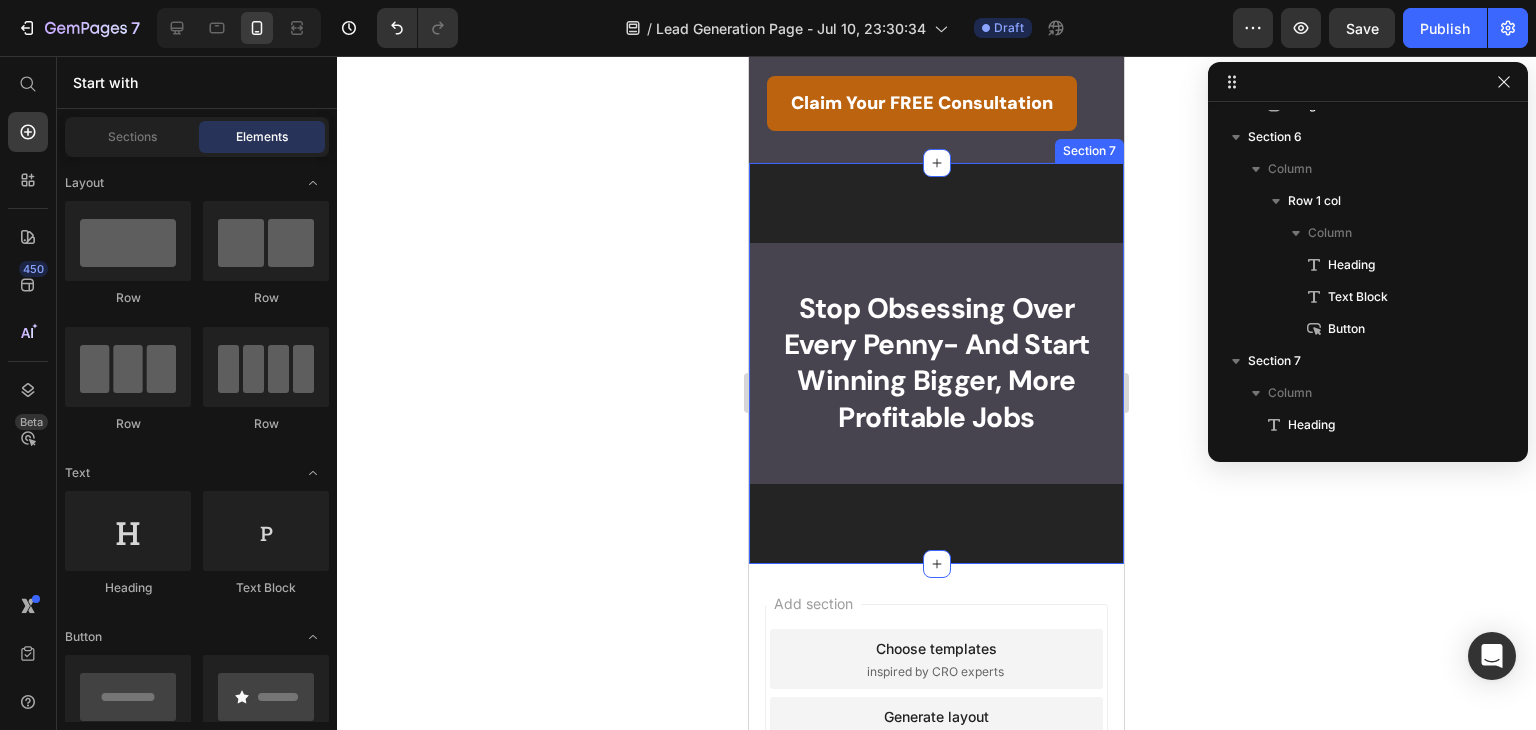 click on "⁠⁠⁠⁠⁠⁠⁠ Stop Obsessing Over Every Penny- And Start Winning Bigger, More Profitable Jobs Heading Section 7" at bounding box center [936, 364] 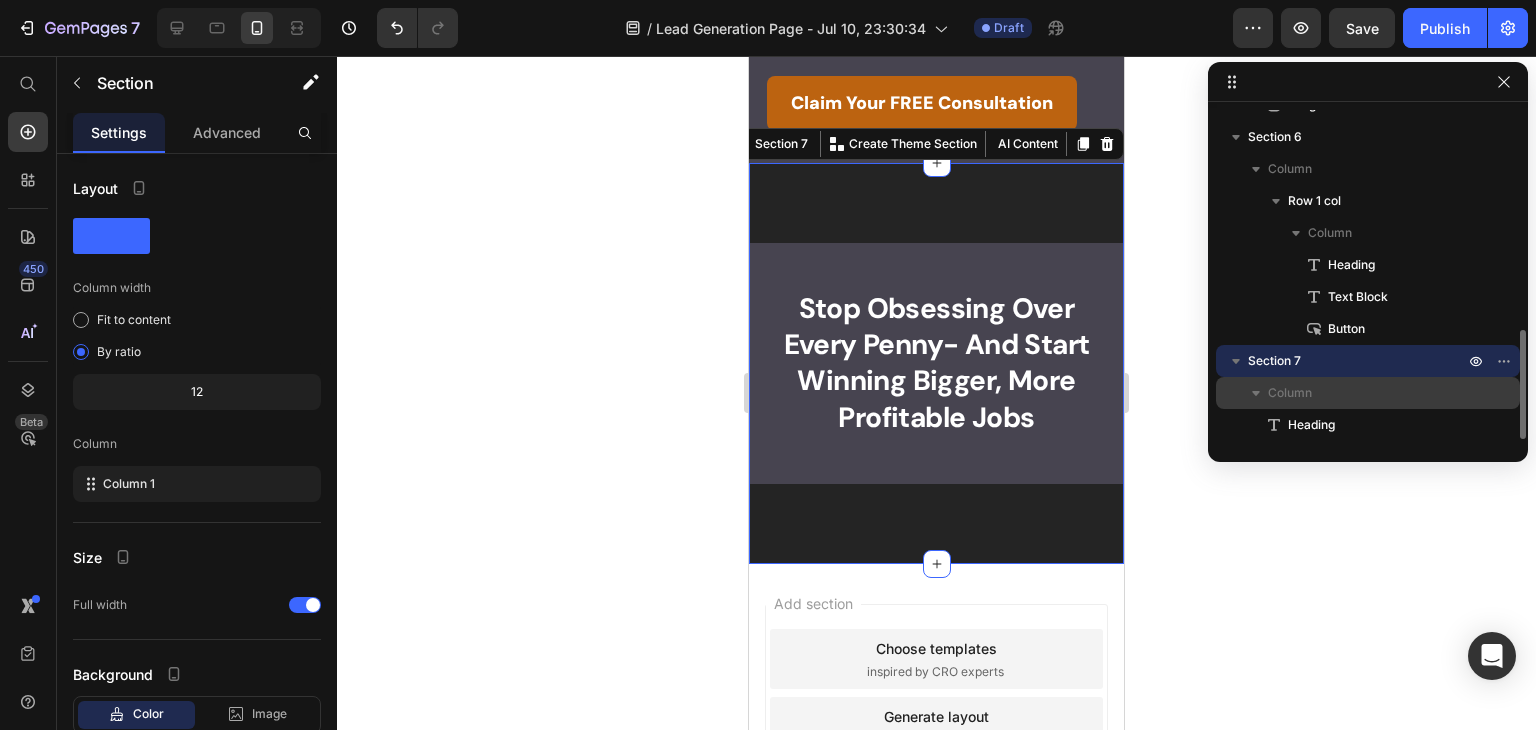 click on "Column" at bounding box center (1290, 393) 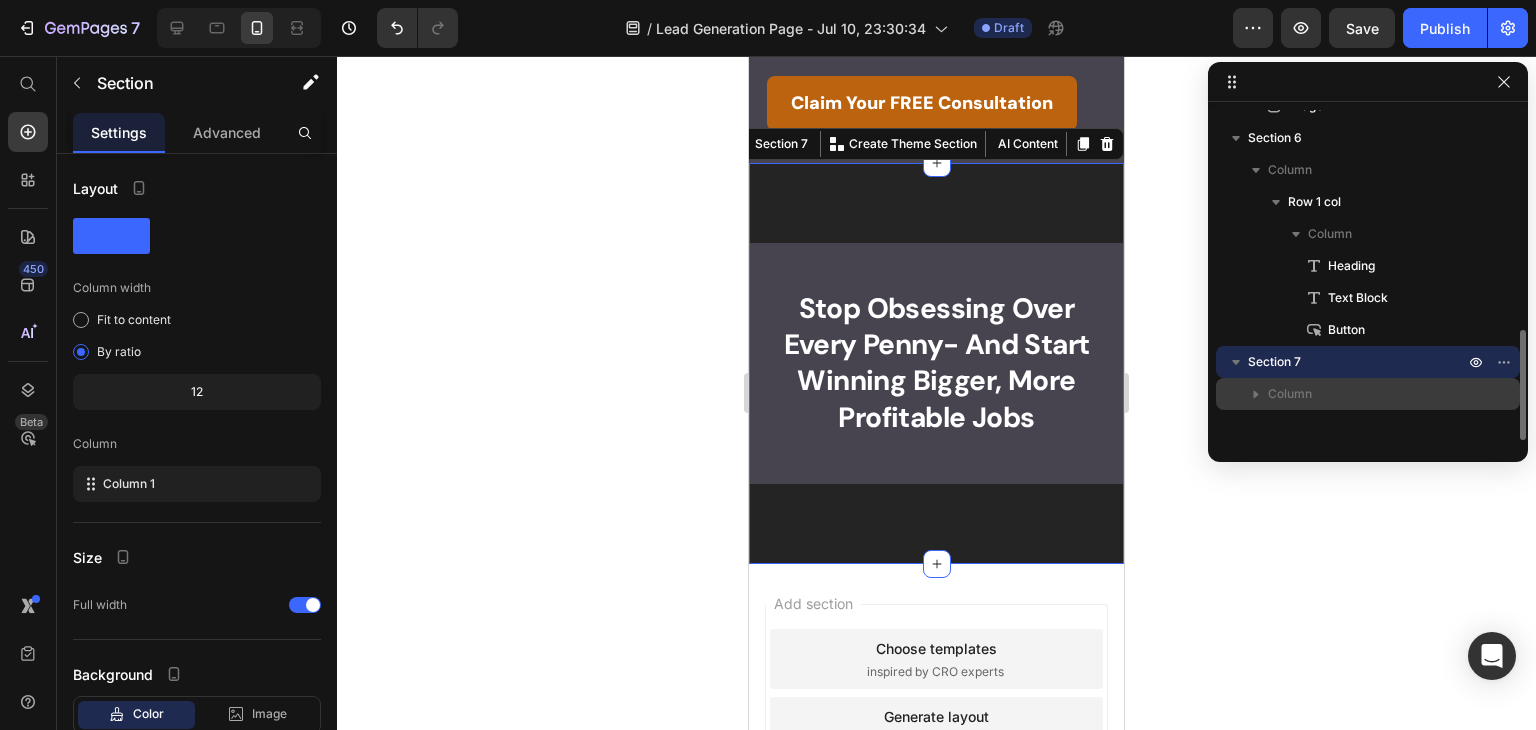 click 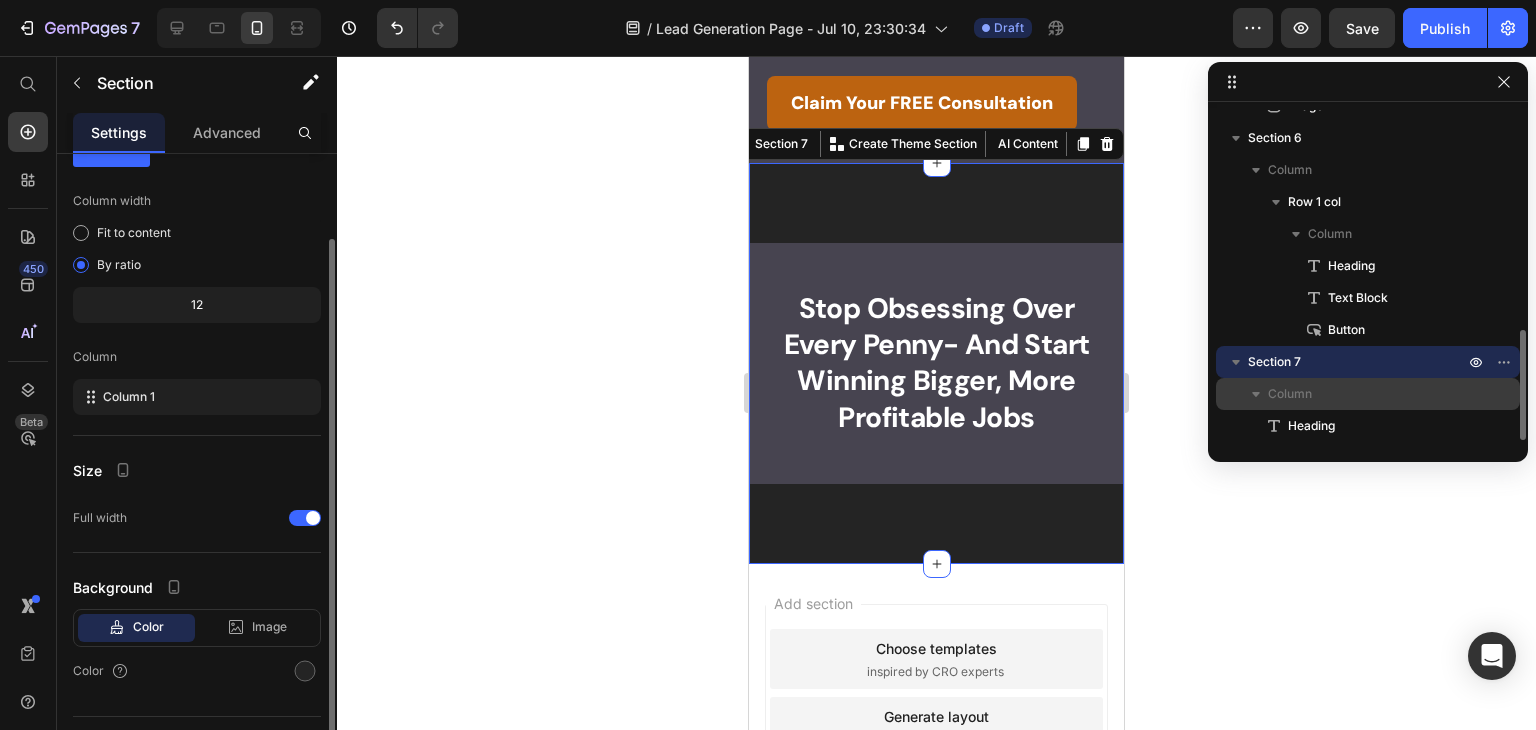 scroll, scrollTop: 129, scrollLeft: 0, axis: vertical 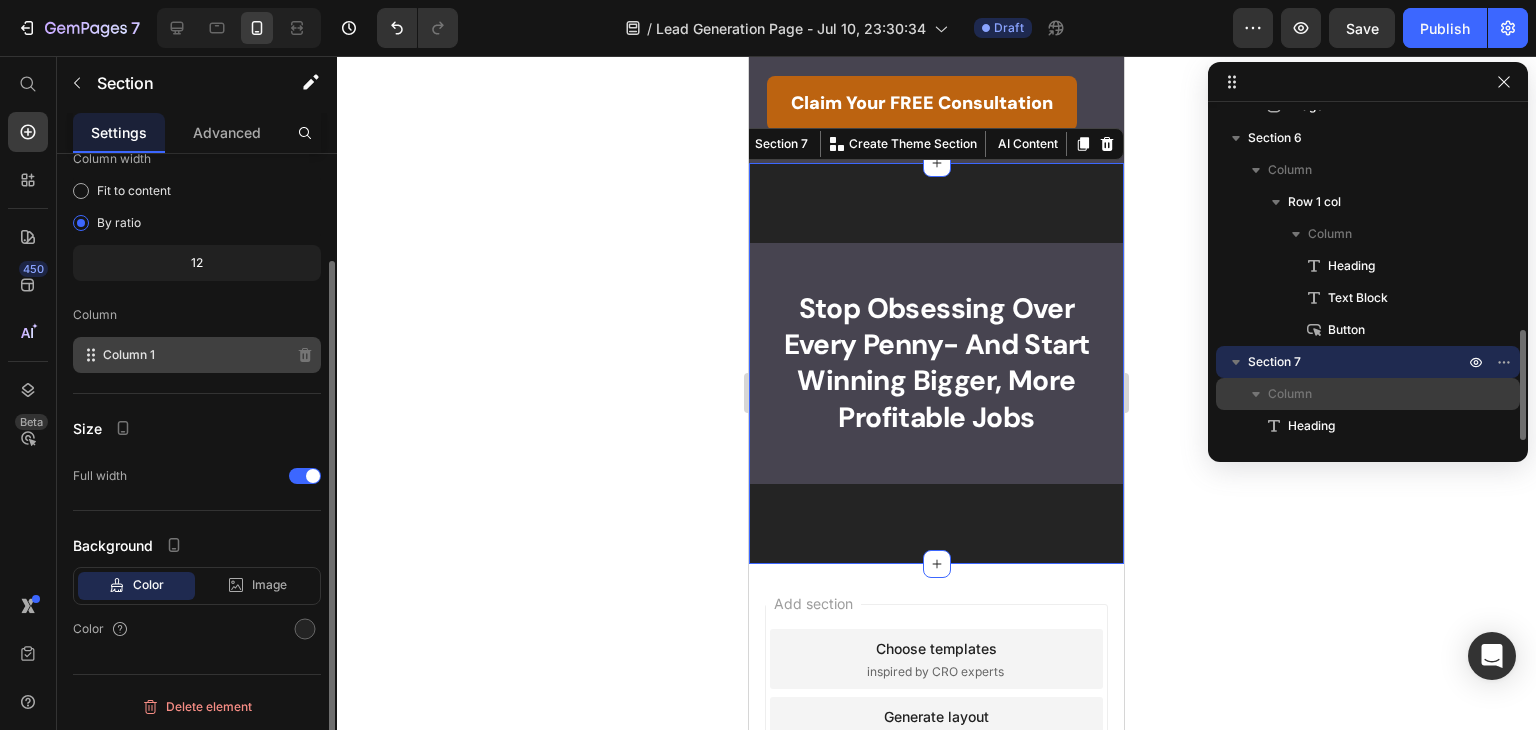click on "Column 1" at bounding box center (129, 355) 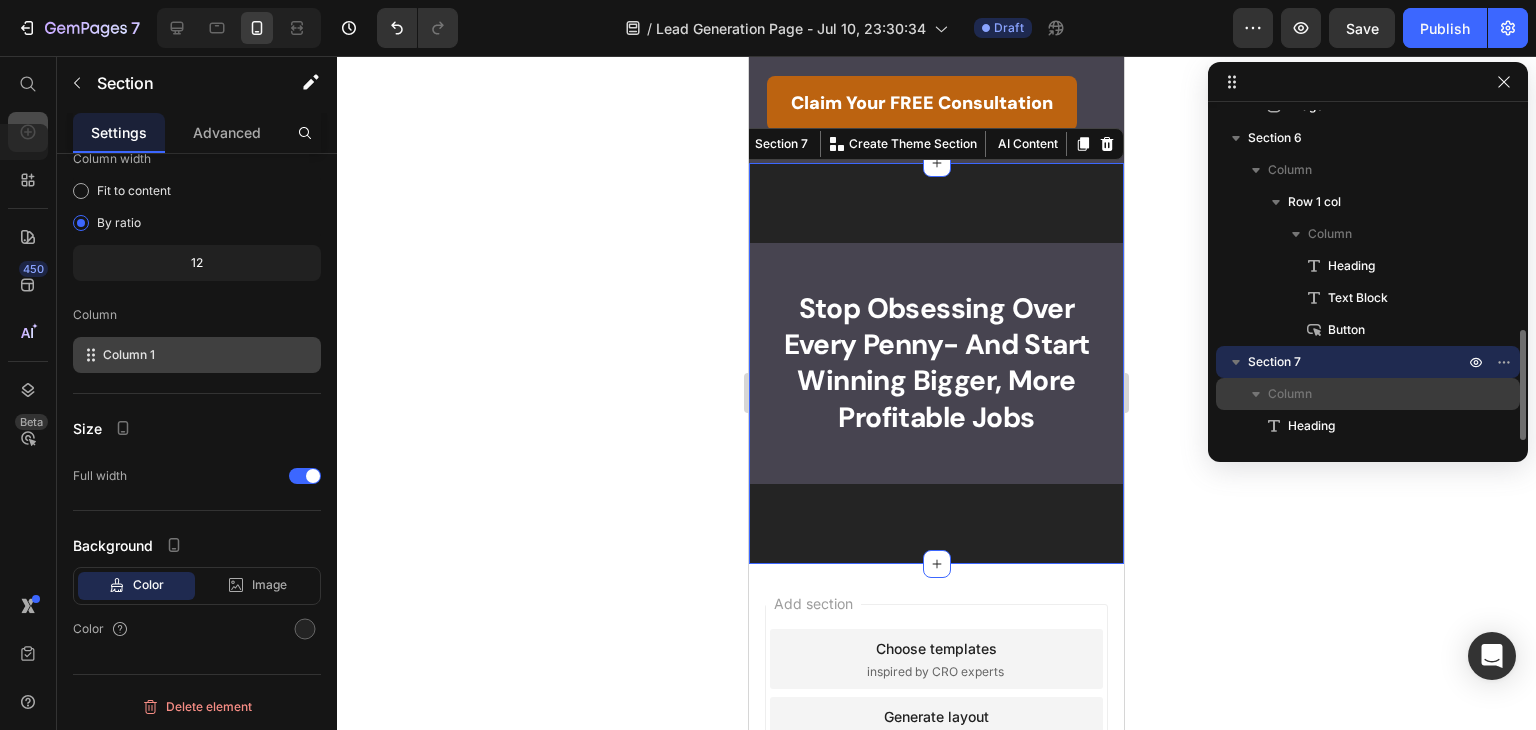 click 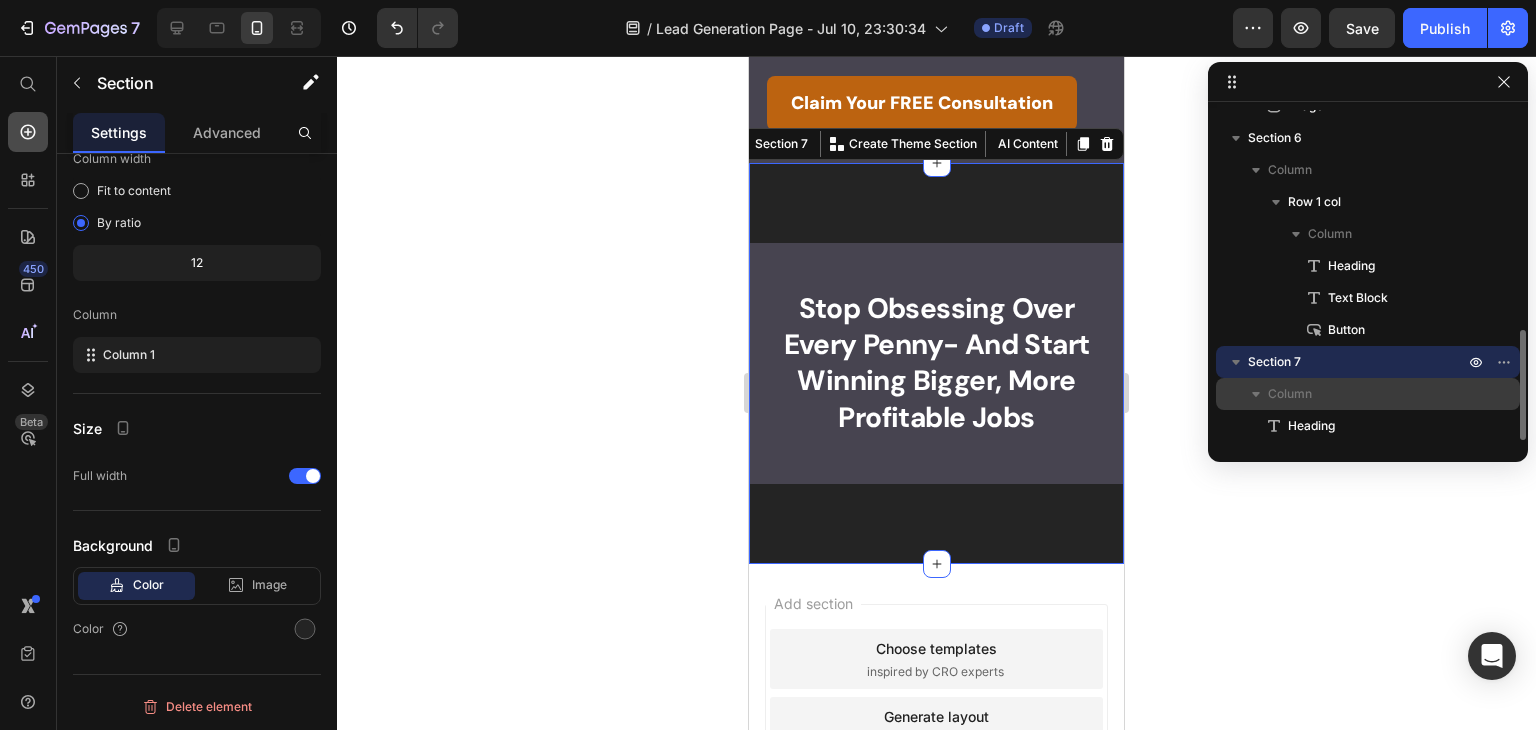 click 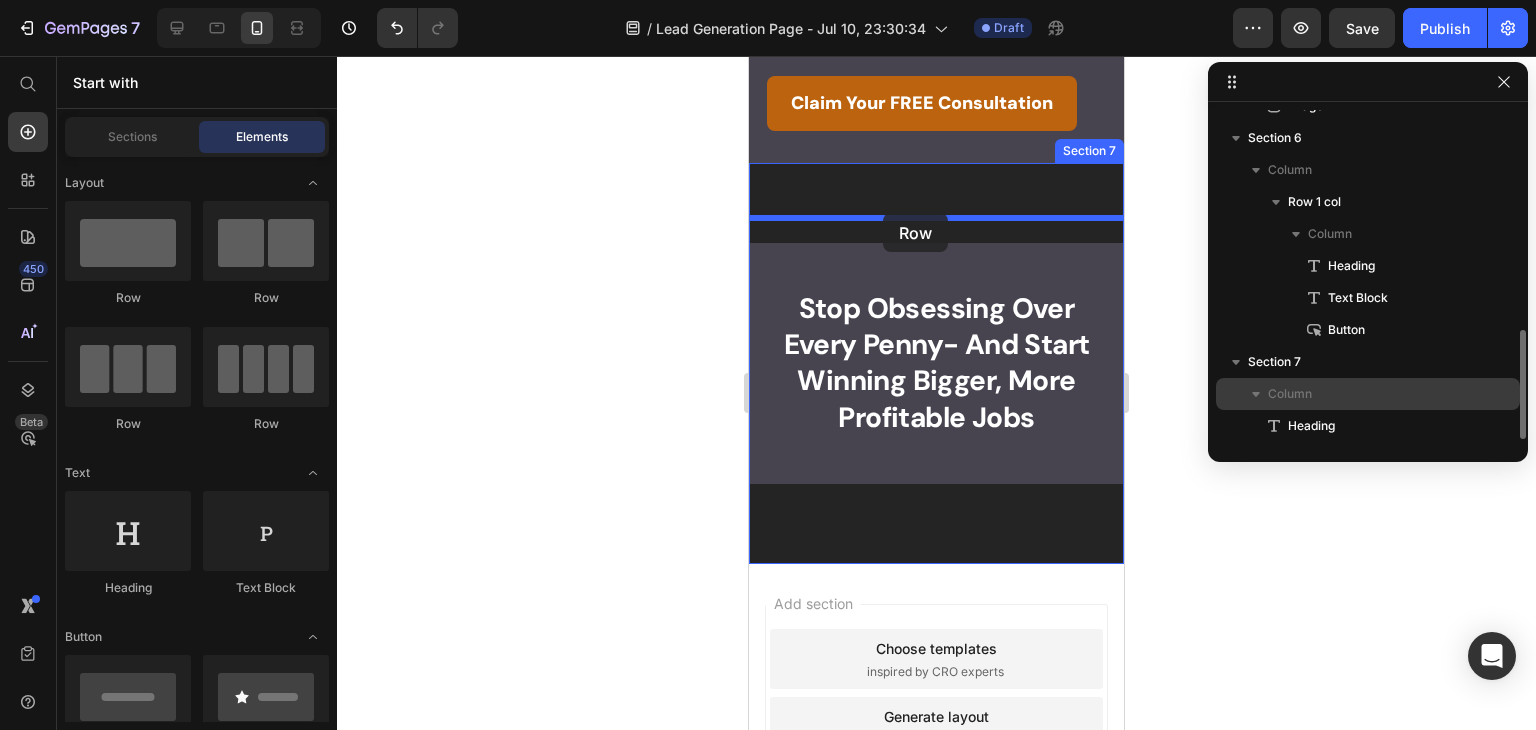 drag, startPoint x: 865, startPoint y: 305, endPoint x: 883, endPoint y: 213, distance: 93.74433 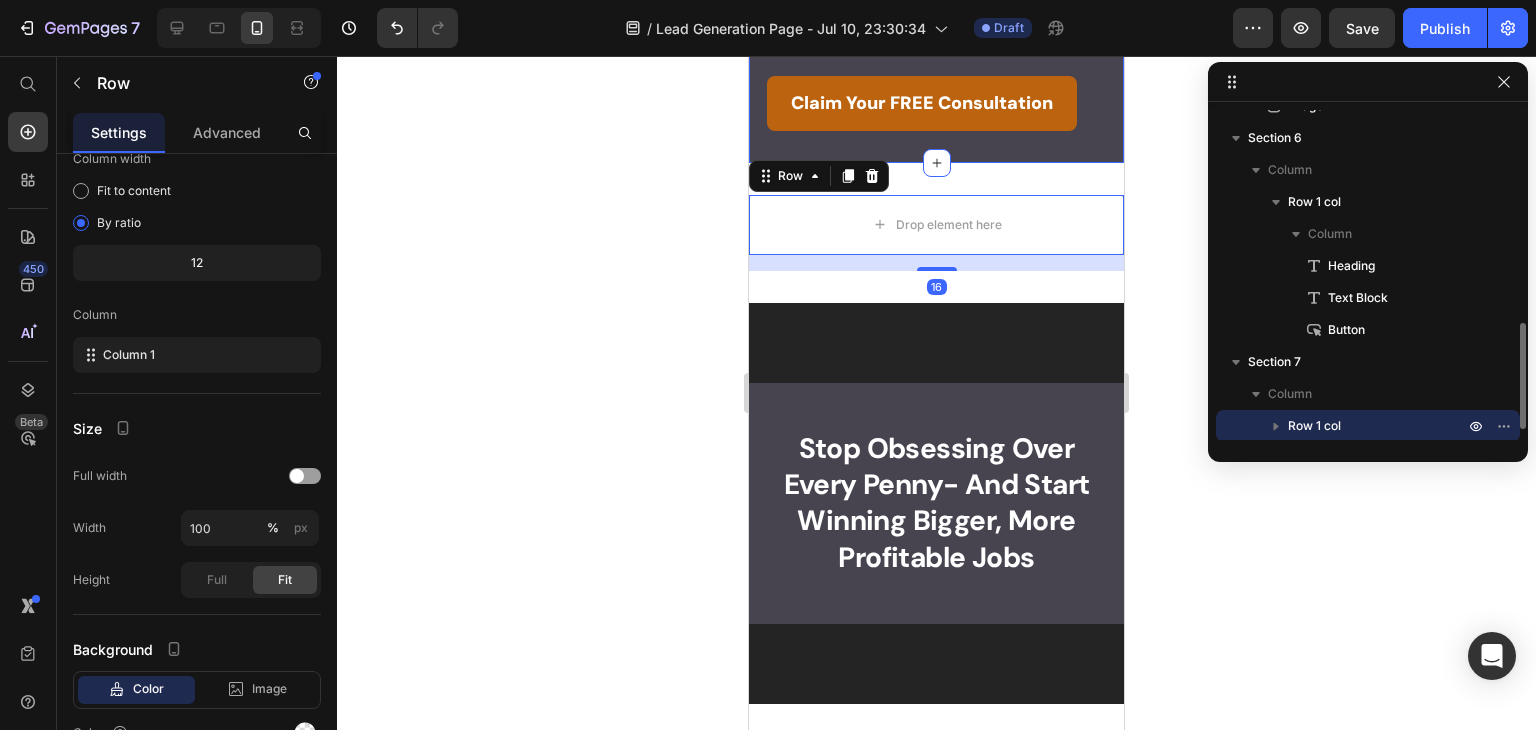 scroll, scrollTop: 0, scrollLeft: 0, axis: both 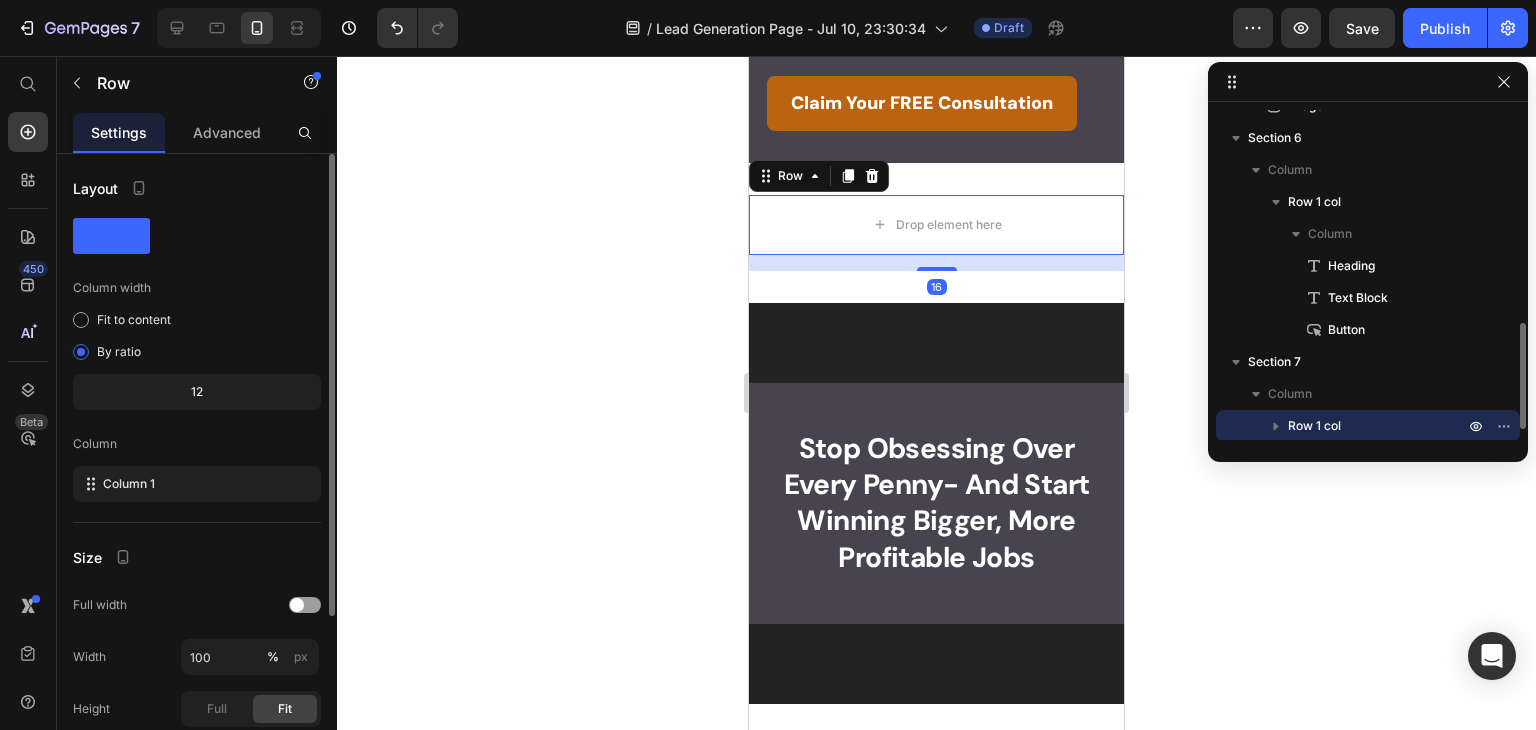 click on "16" at bounding box center [936, 263] 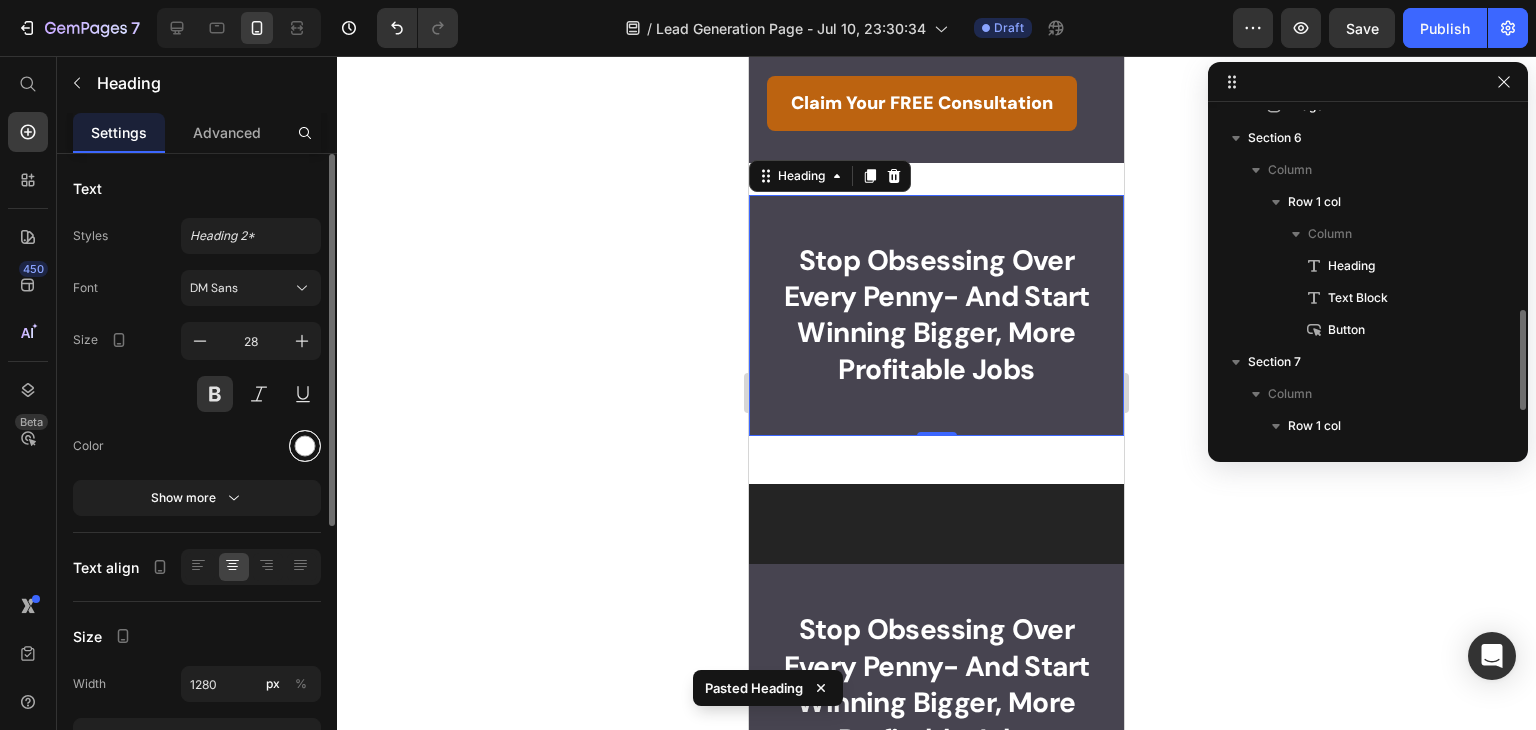 click at bounding box center [305, 446] 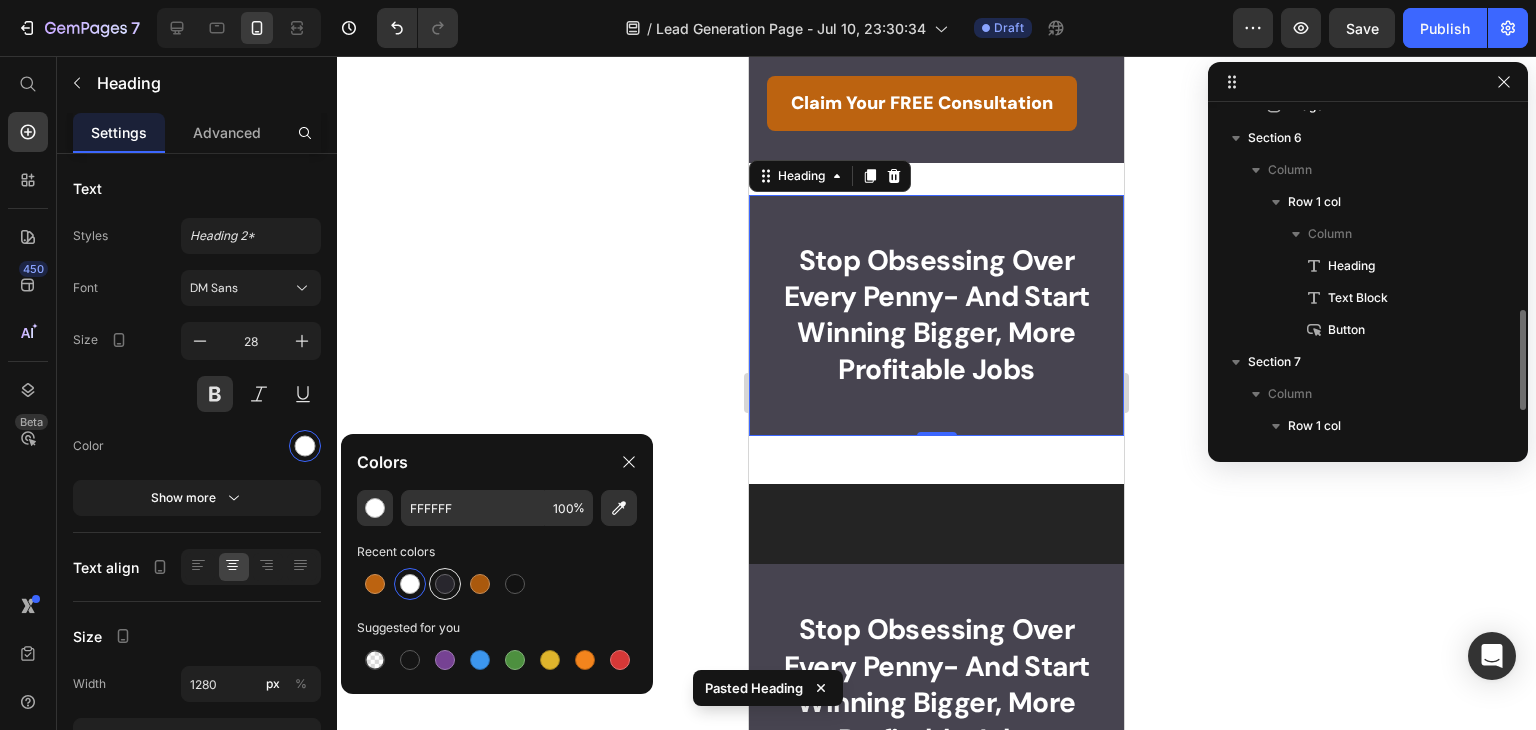 click at bounding box center (445, 584) 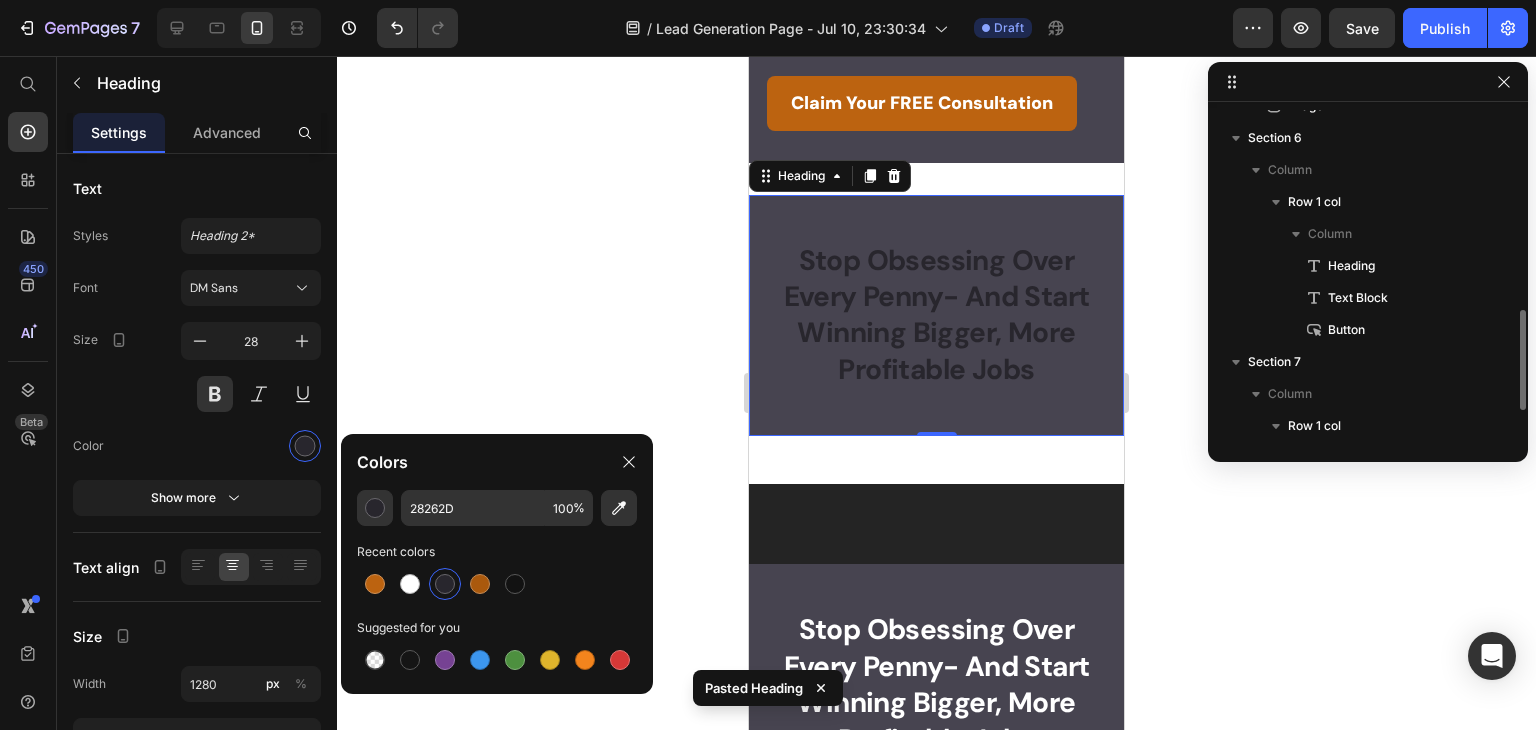 type on "FFFFFF" 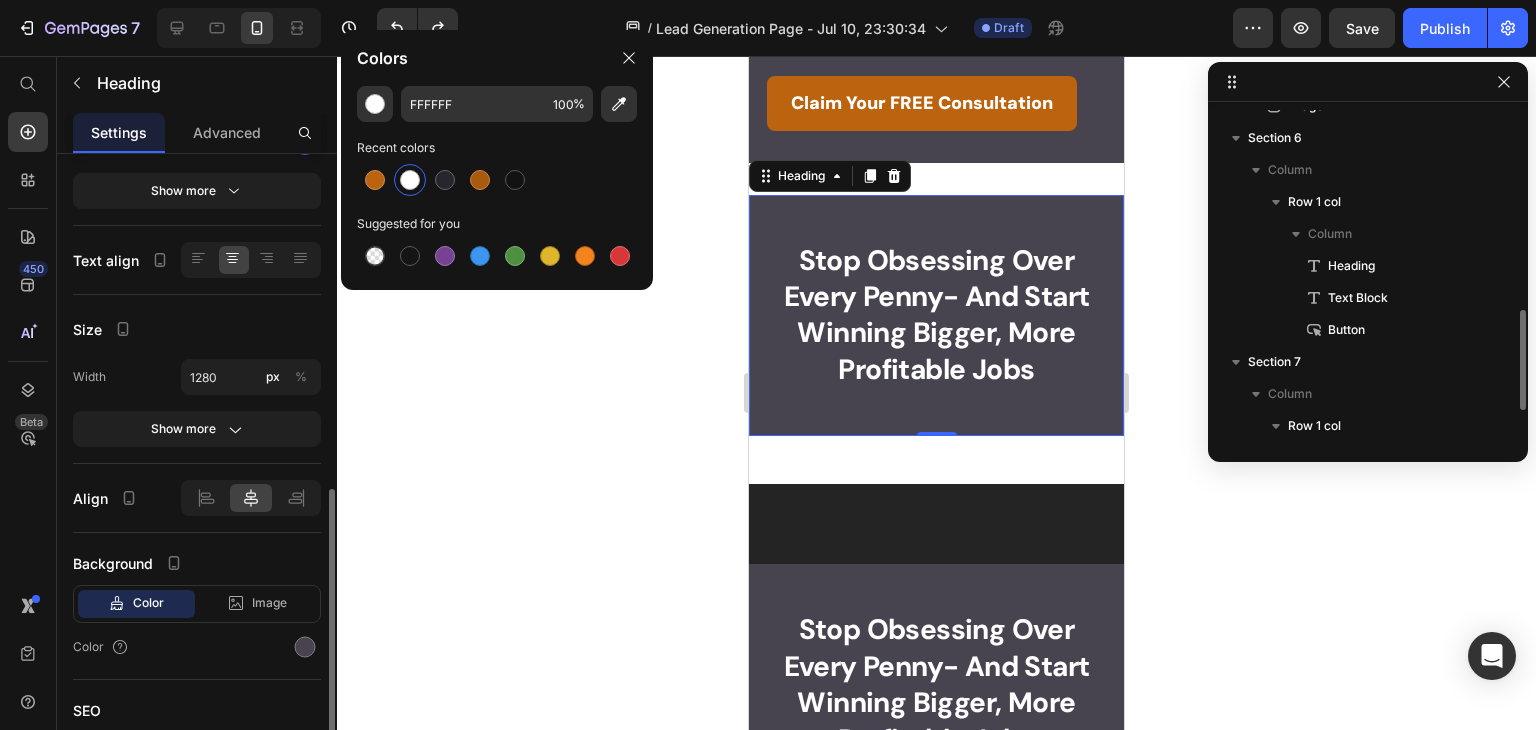 scroll, scrollTop: 441, scrollLeft: 0, axis: vertical 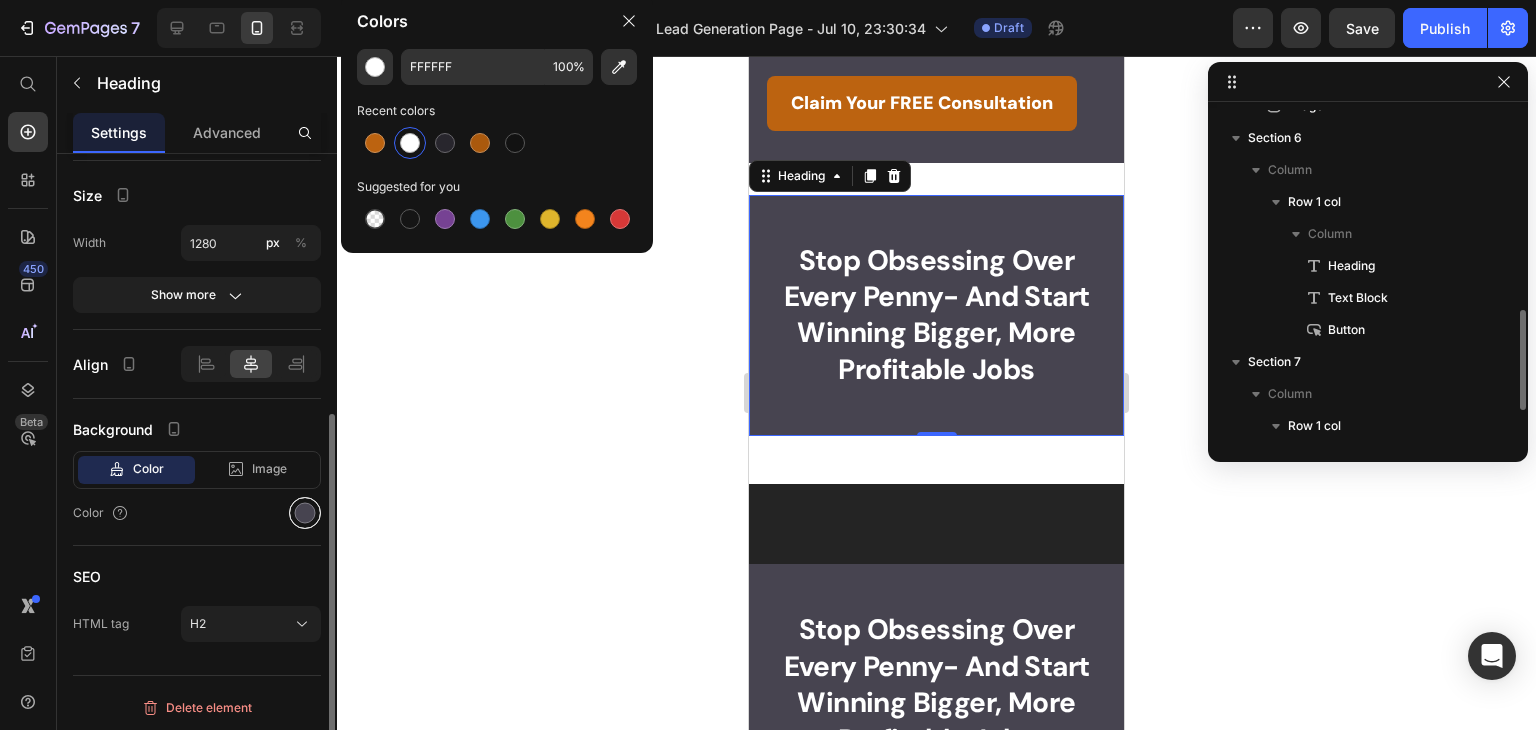 click at bounding box center [305, 513] 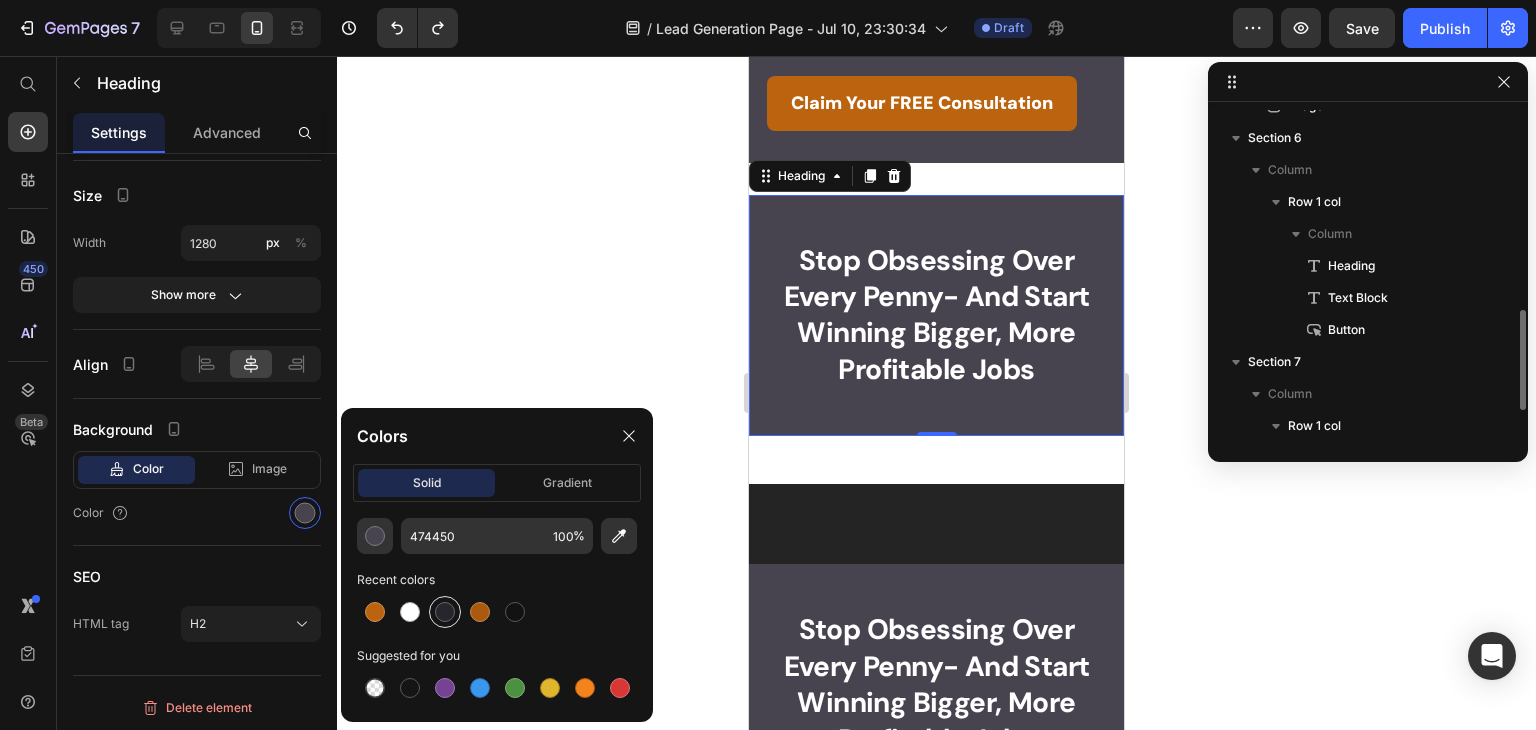 click at bounding box center [445, 612] 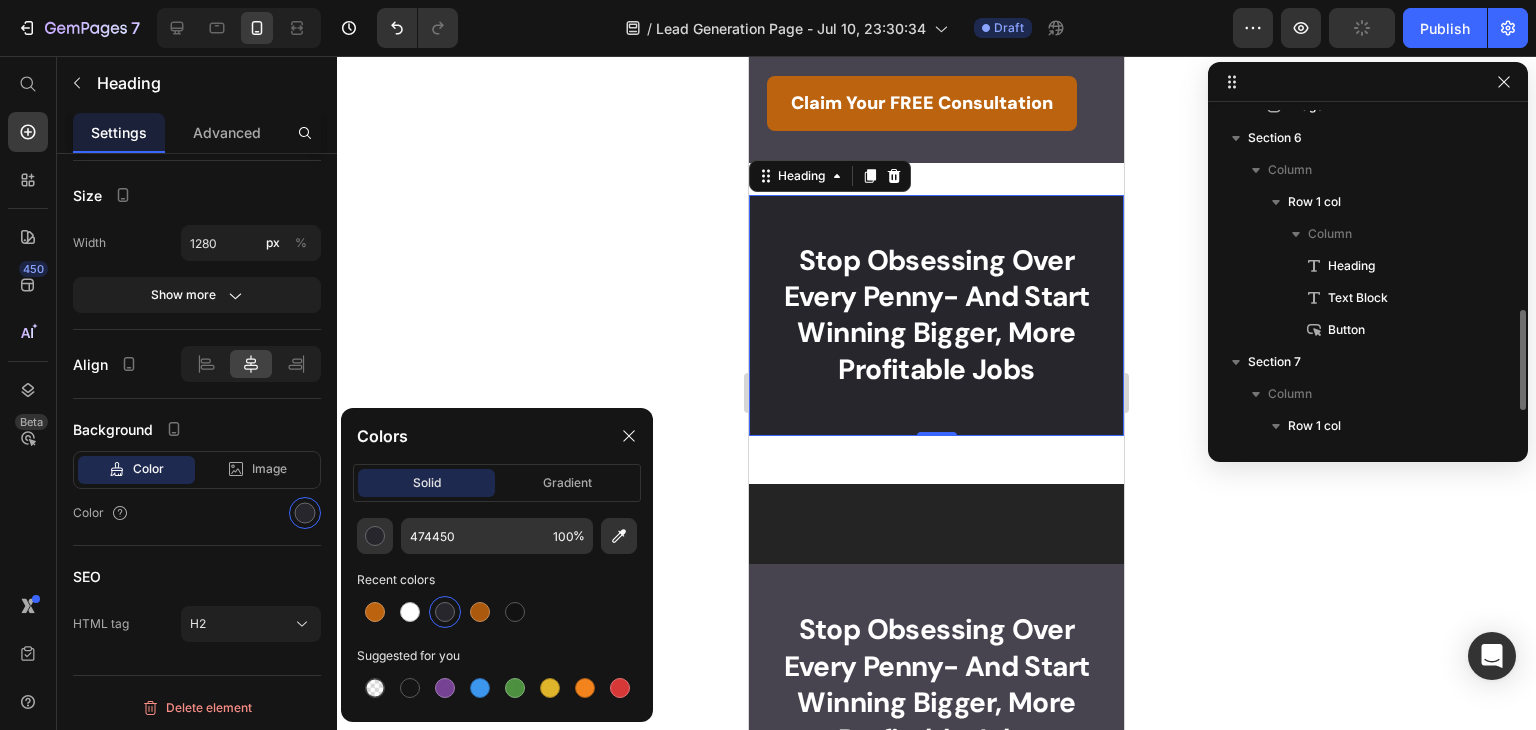 type on "28262D" 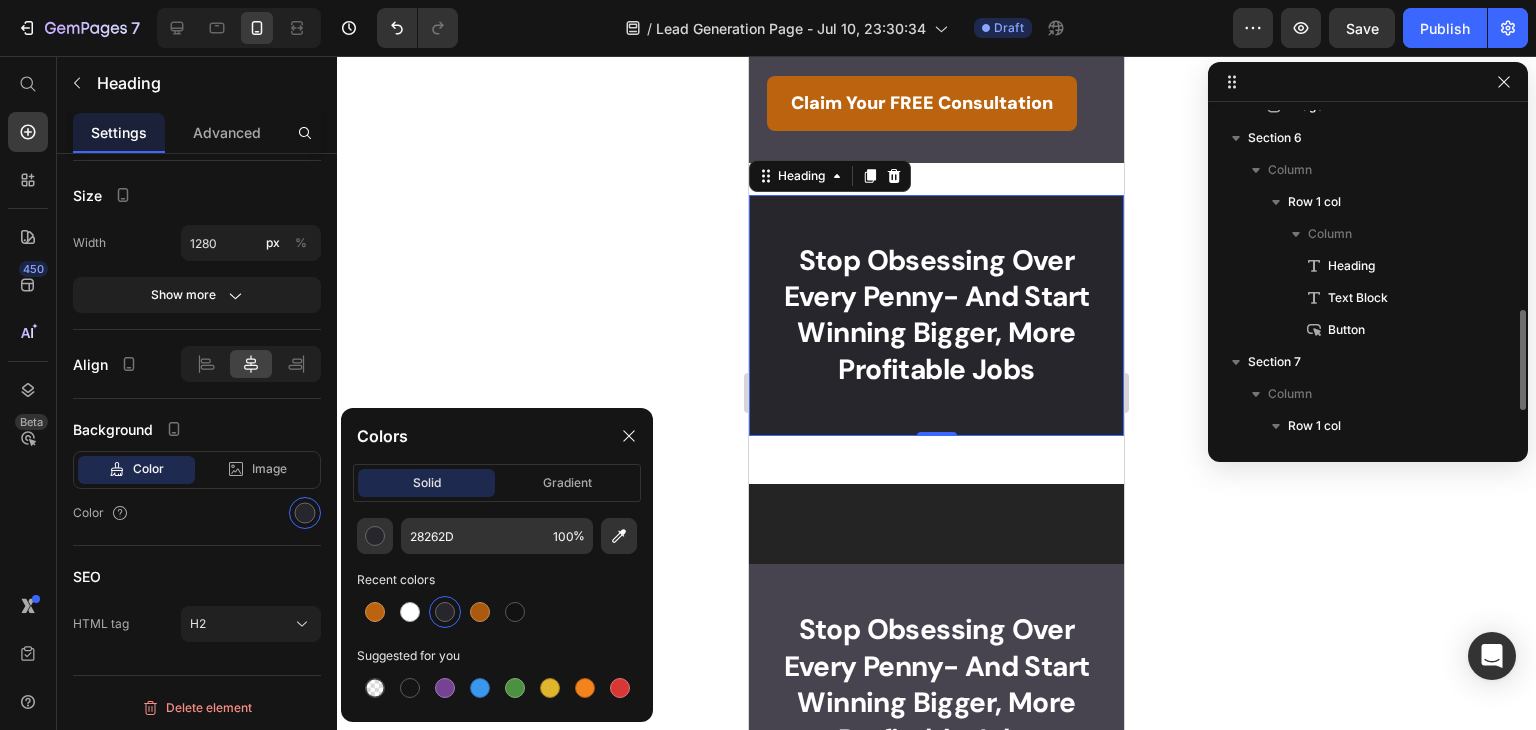 scroll, scrollTop: 6728, scrollLeft: 0, axis: vertical 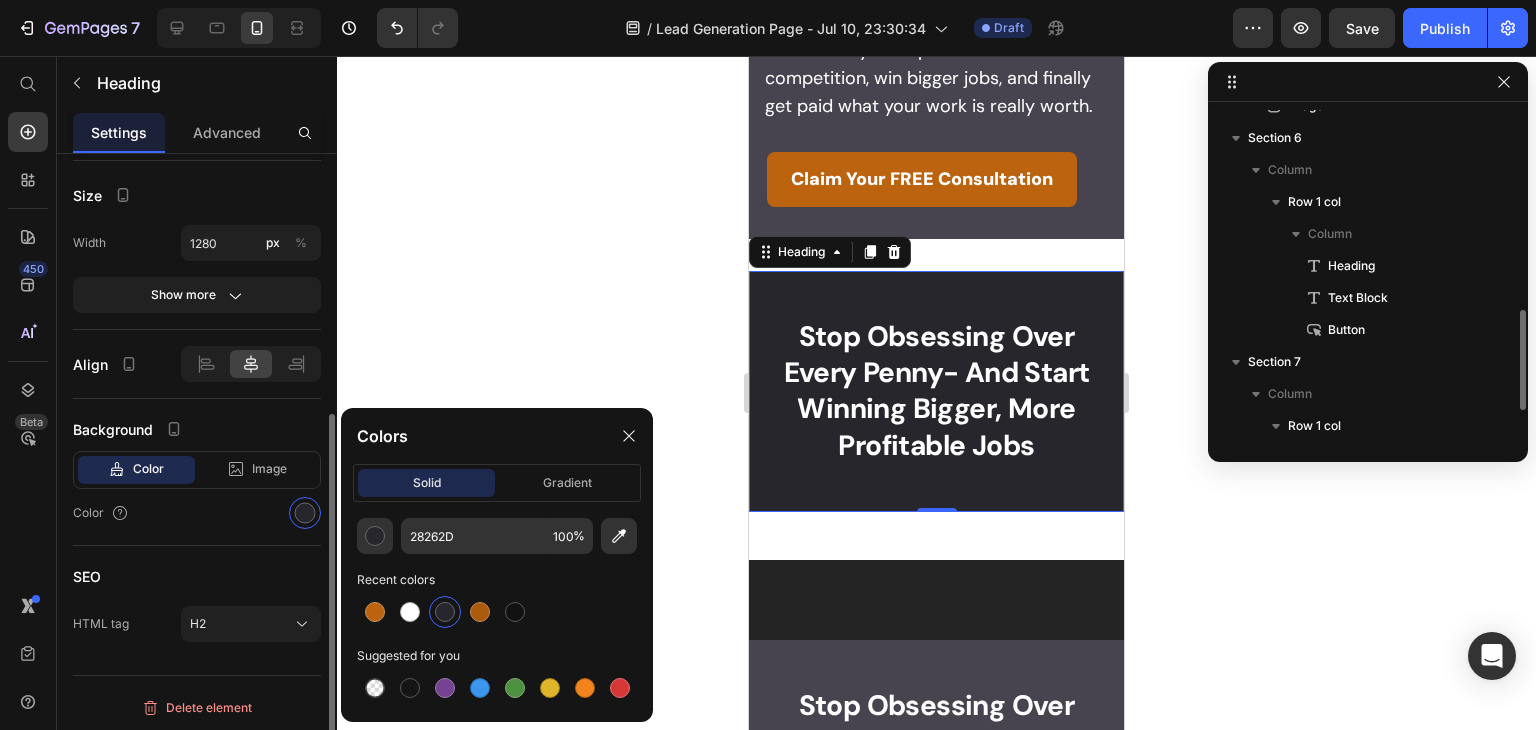 click on "SEO" at bounding box center [197, 576] 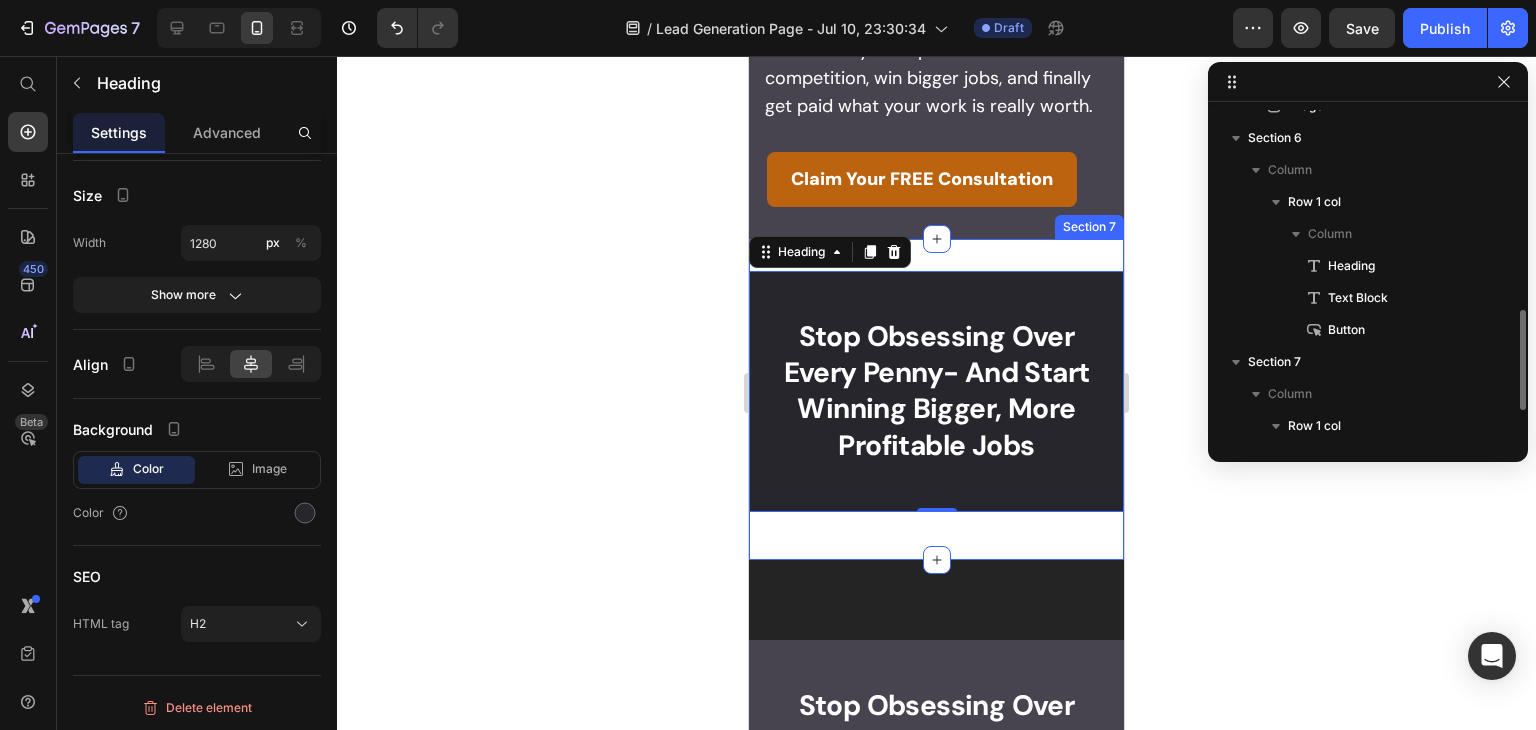 click on "Stop Obsessing Over Every Penny- And Start Winning Bigger, More Profitable Jobs Heading   0 Row" at bounding box center [936, 400] 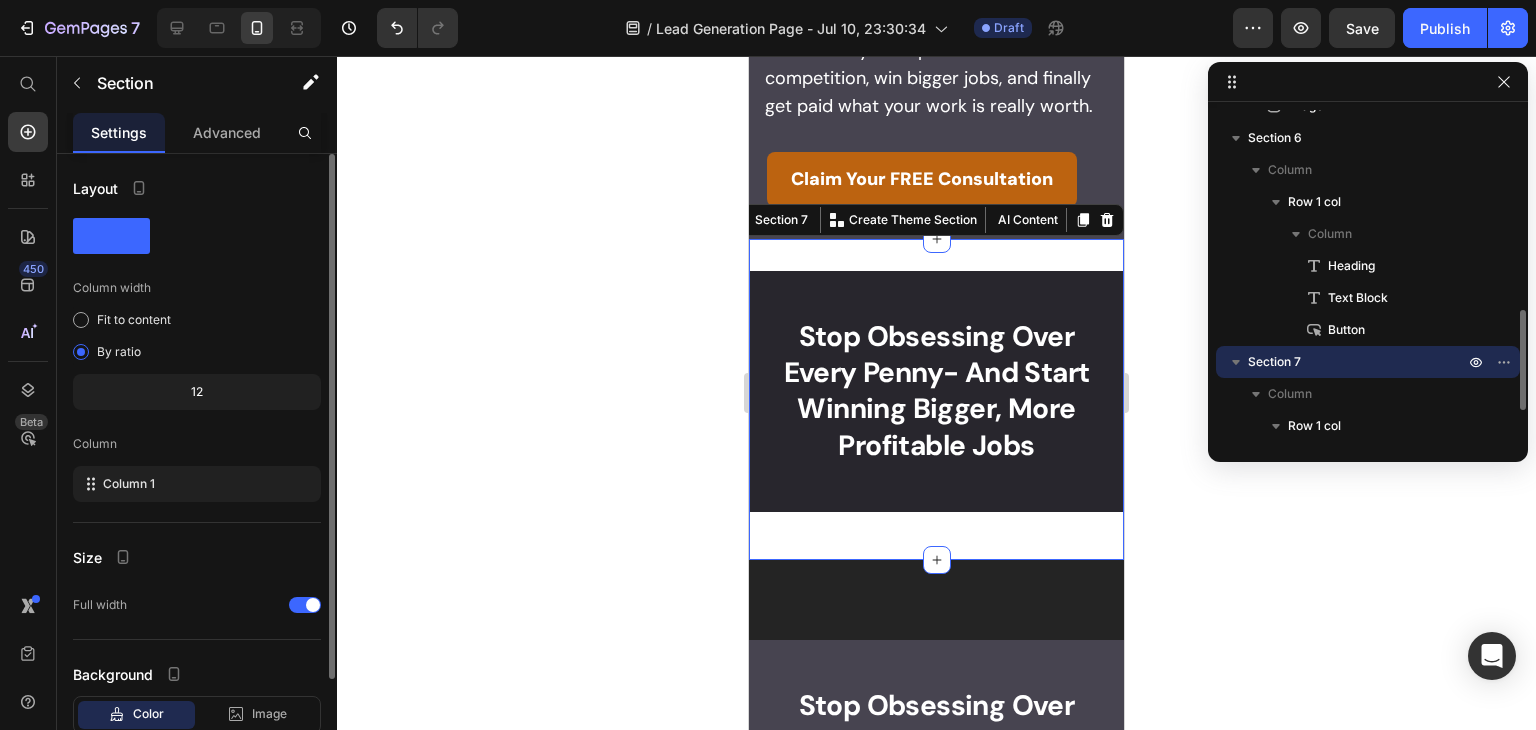 scroll, scrollTop: 129, scrollLeft: 0, axis: vertical 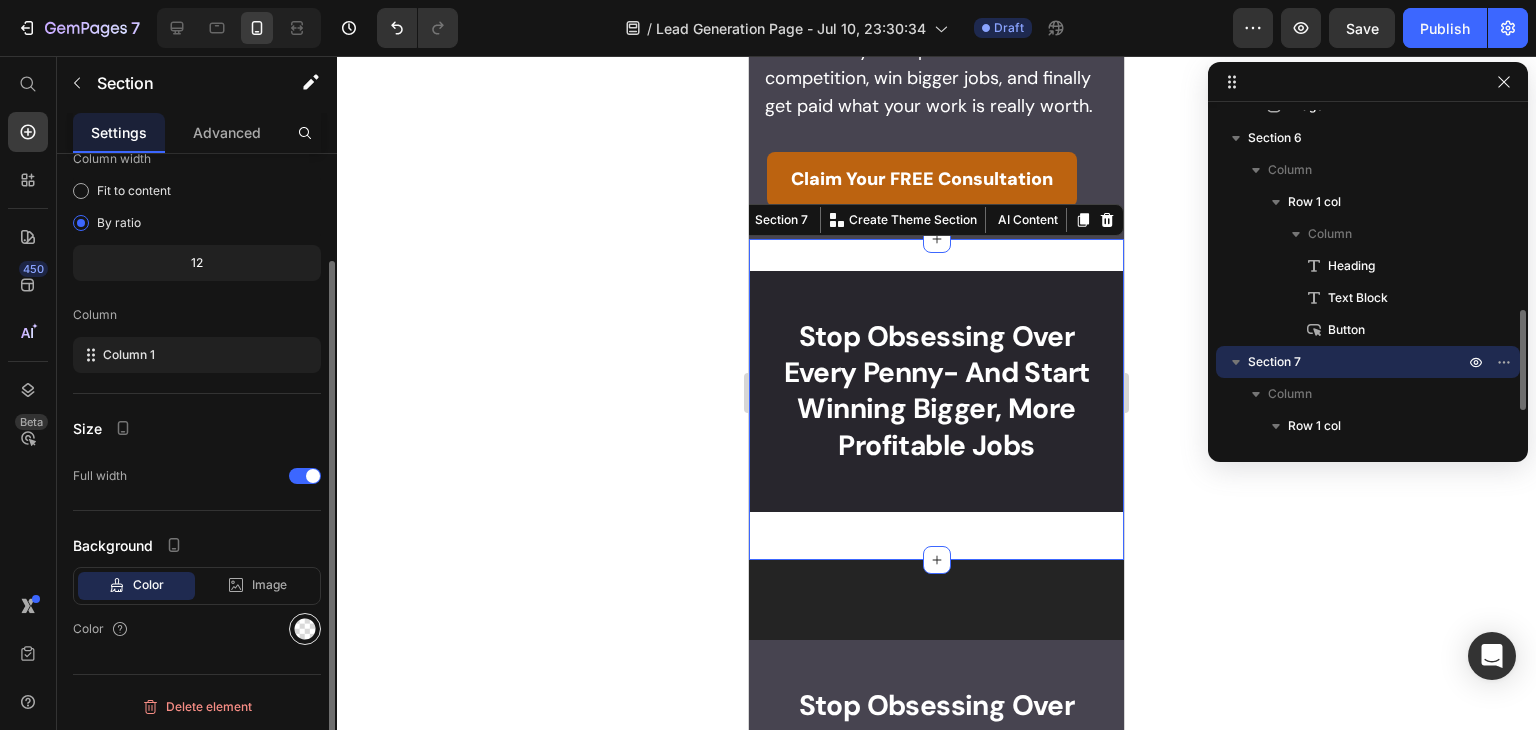 click at bounding box center [305, 629] 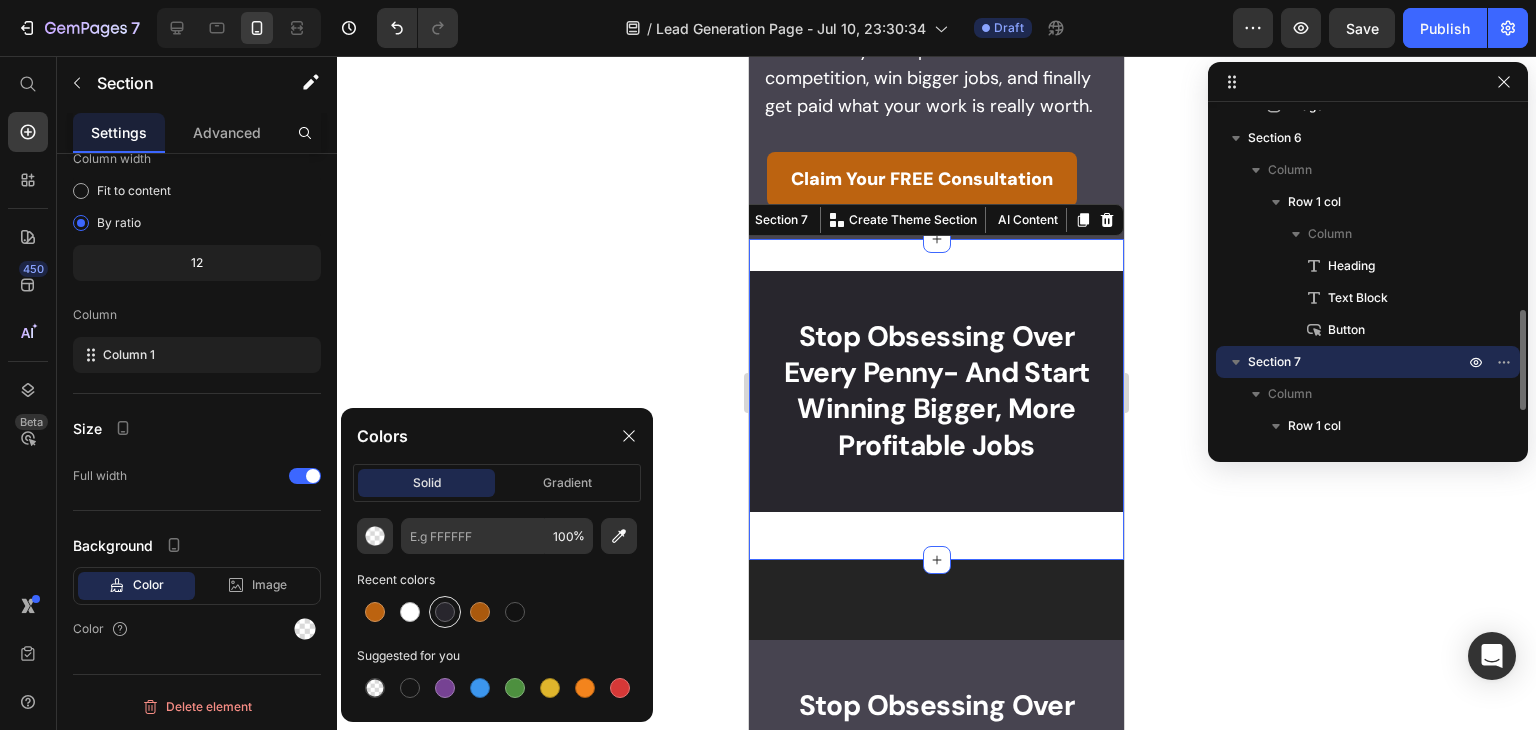 click at bounding box center (445, 612) 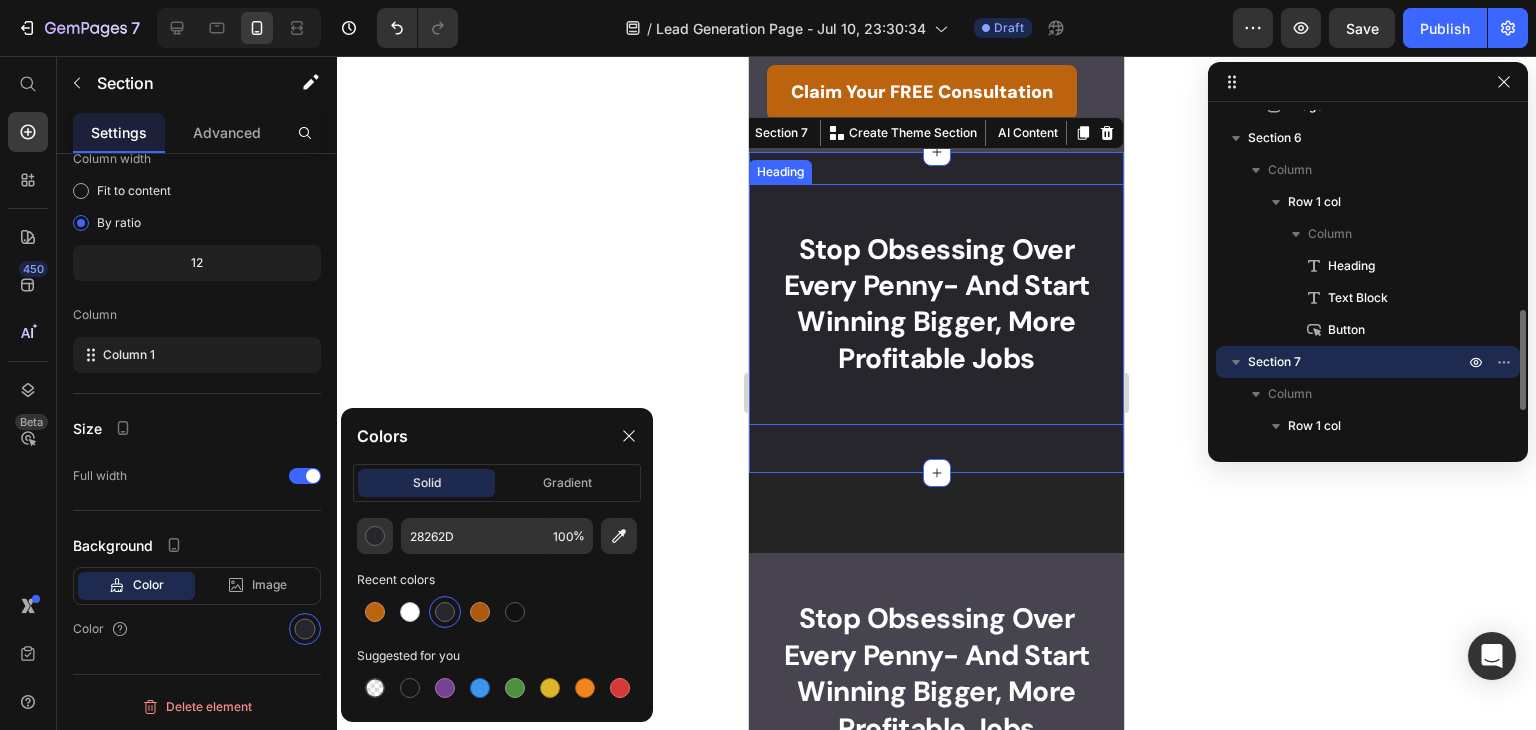 scroll, scrollTop: 6830, scrollLeft: 0, axis: vertical 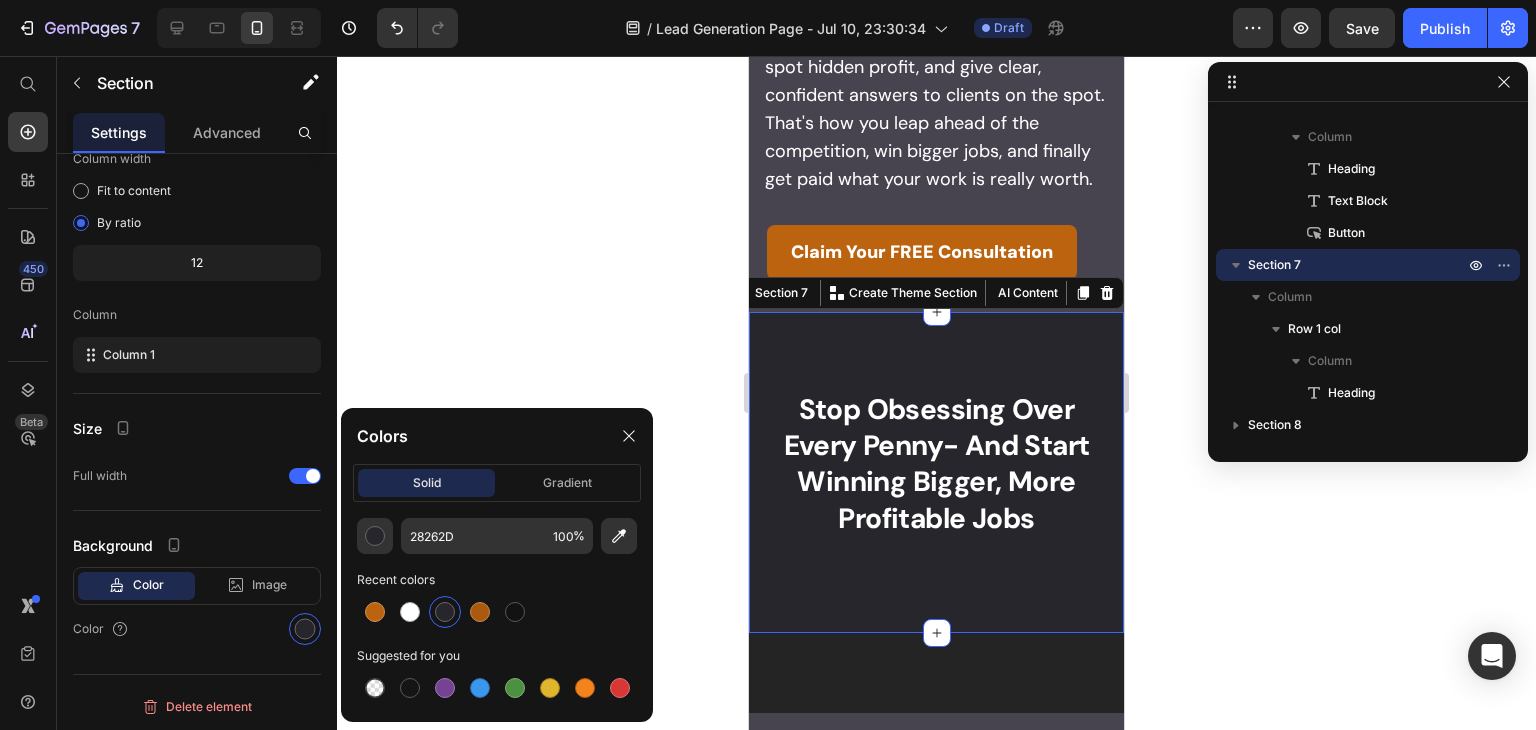 click on "Stop Obsessing Over Every Penny- And Start Winning Bigger, More Profitable Jobs Heading Row Section 7   You can create reusable sections Create Theme Section AI Content Write with GemAI What would you like to describe here? Tone and Voice Persuasive Product Show more Generate" at bounding box center [936, 473] 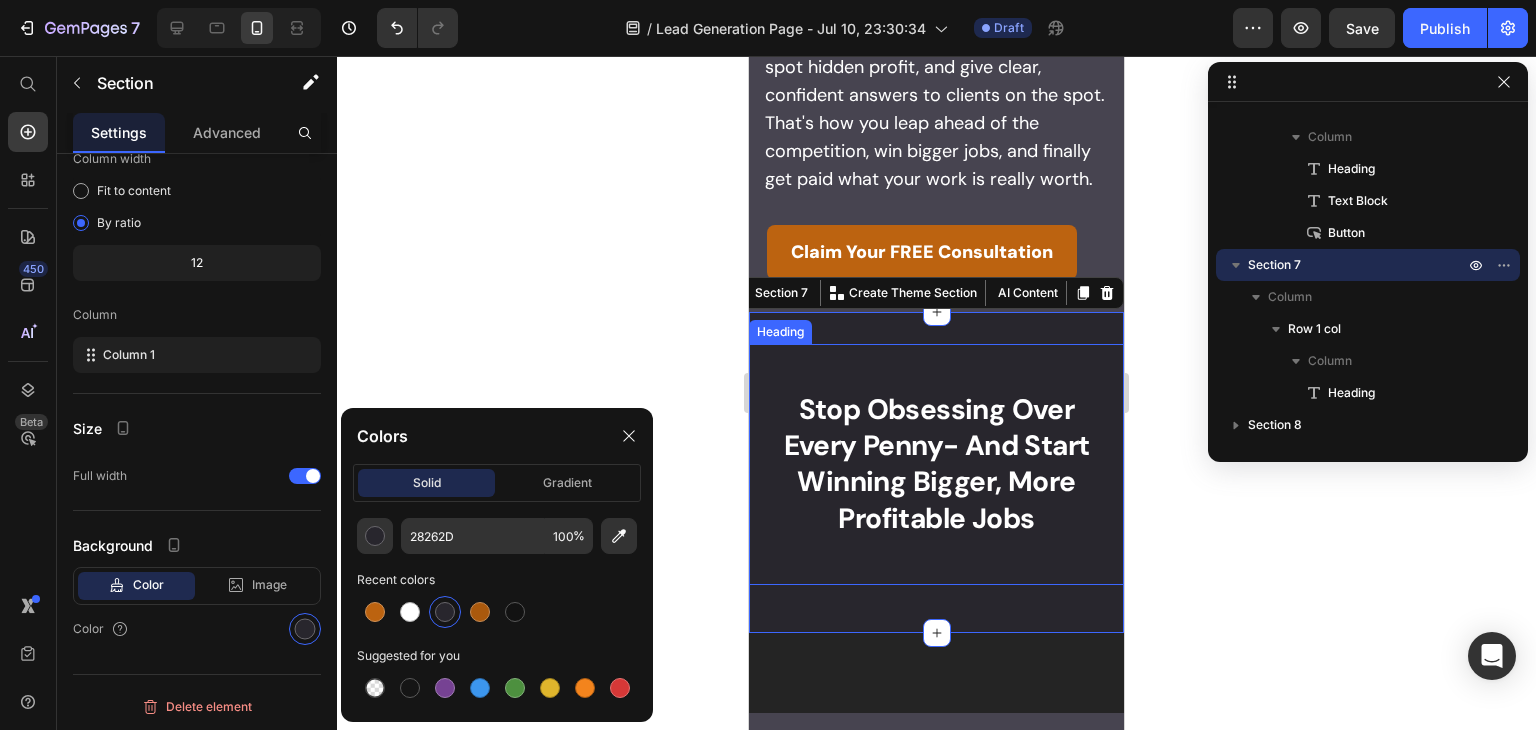 click on "Stop Obsessing Over Every Penny- And Start Winning Bigger, More Profitable Jobs" at bounding box center (937, 464) 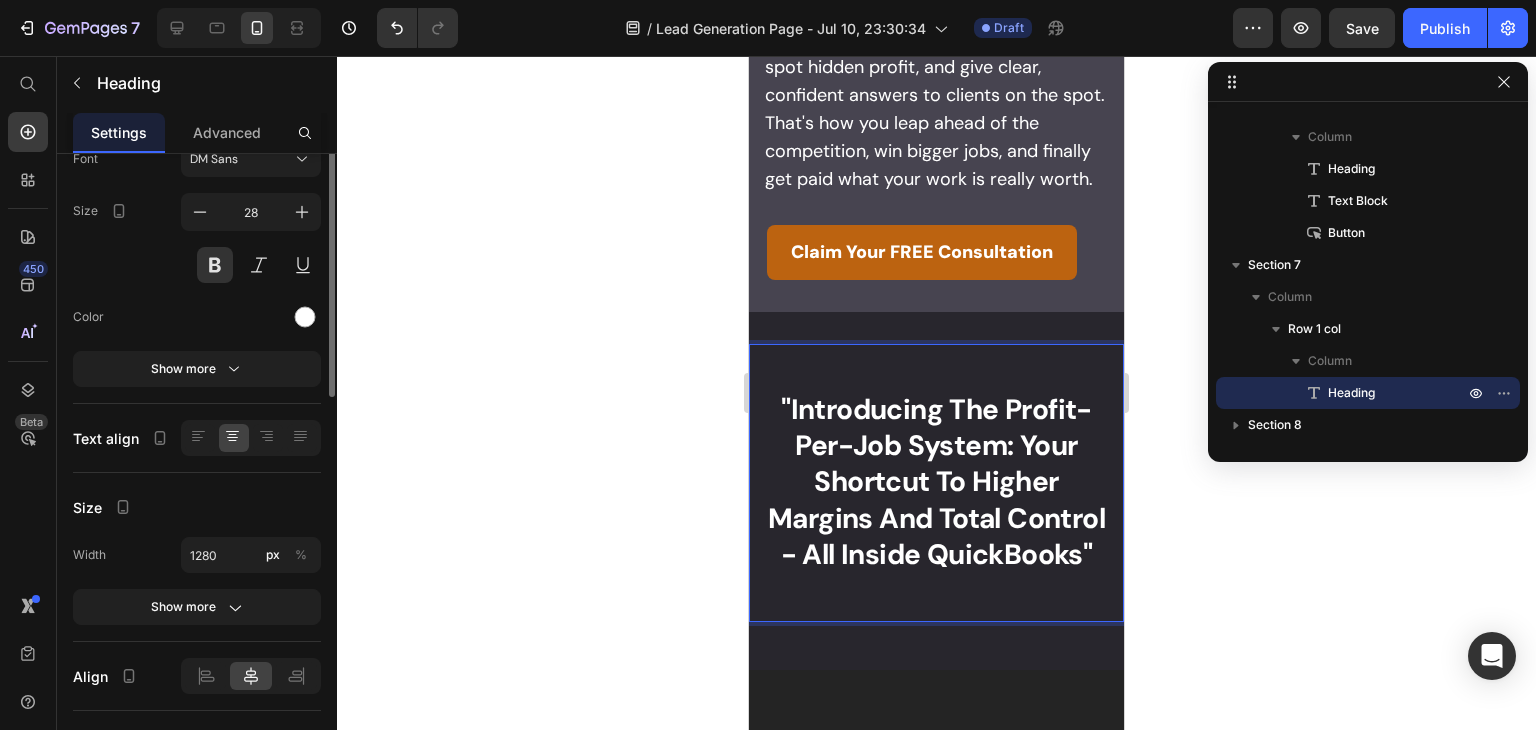 scroll, scrollTop: 0, scrollLeft: 0, axis: both 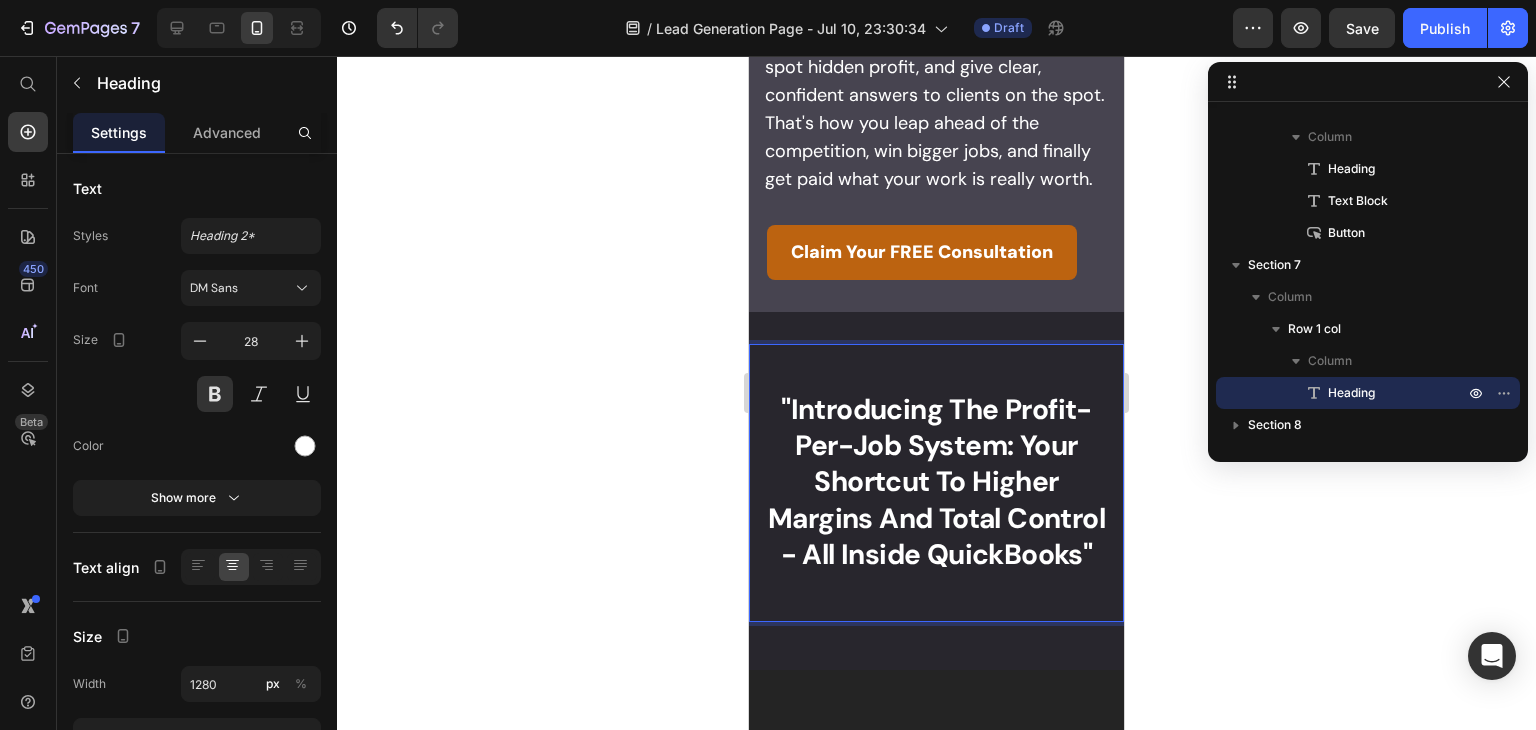 click on ""Introducing The Profit-Per-Job System: Your Shortcut to Higher Margins and Total Control - All Inside QuickBooks"" at bounding box center [936, 482] 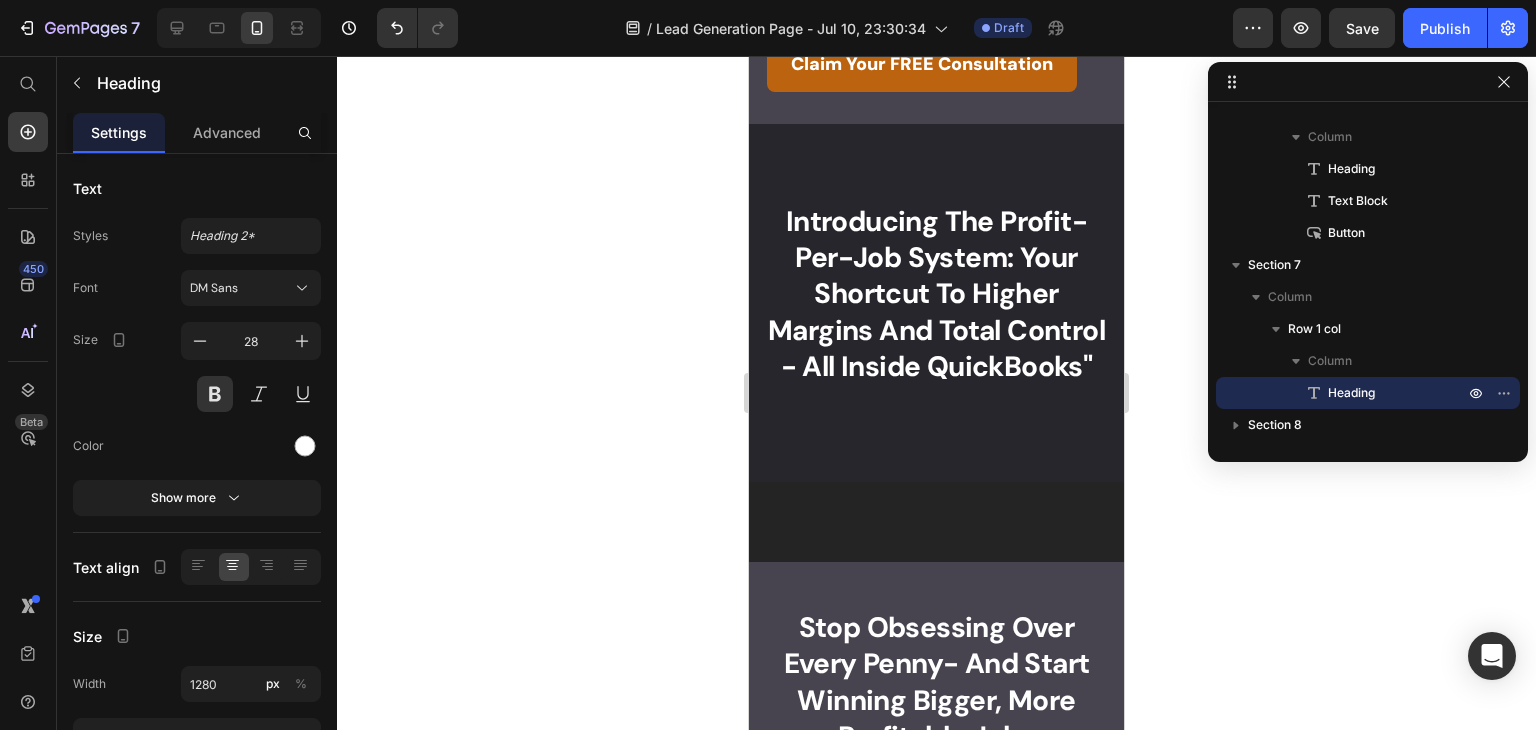 scroll, scrollTop: 6835, scrollLeft: 0, axis: vertical 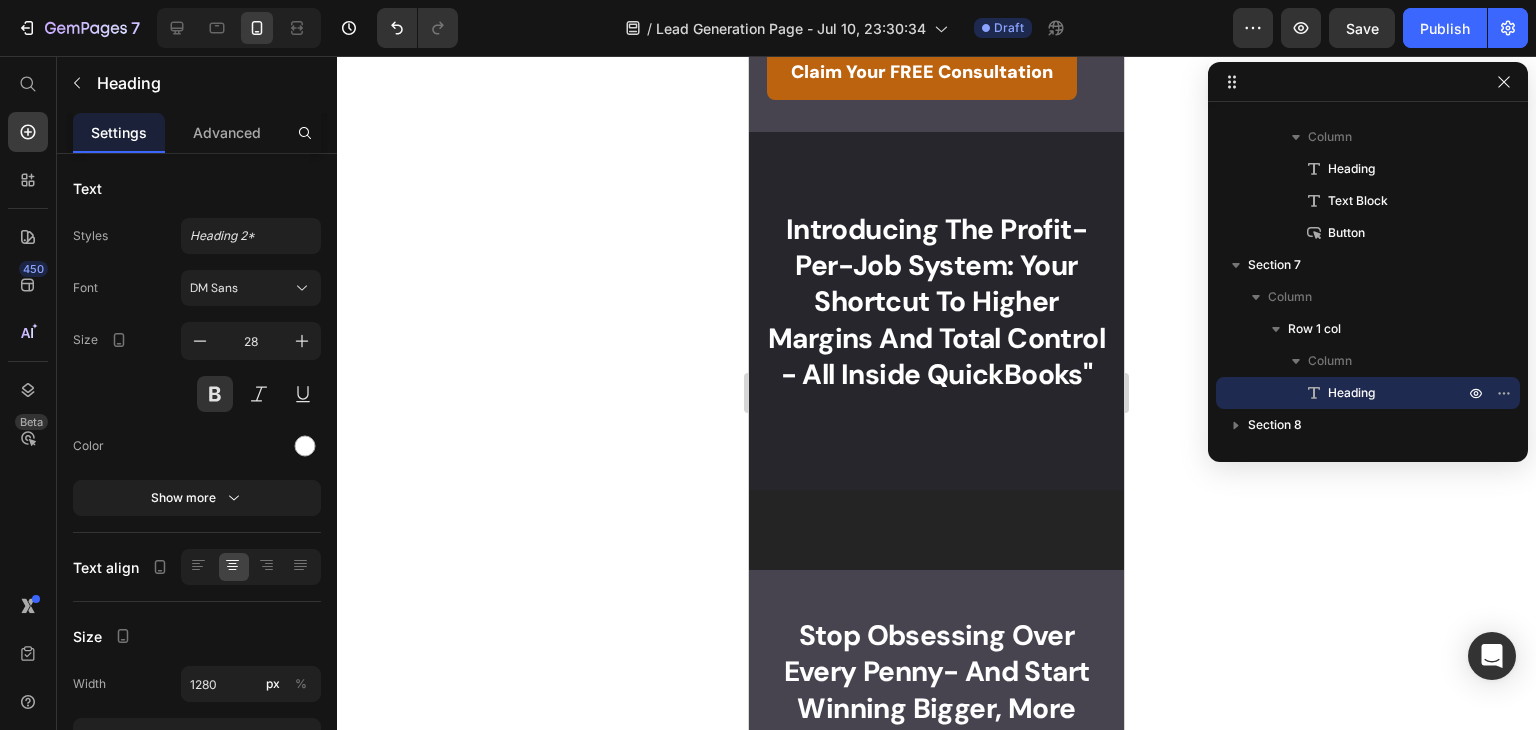 click on "Introducing The Profit-Per-Job System: Your Shortcut to Higher Margins and Total Control - All Inside QuickBooks"" at bounding box center (936, 303) 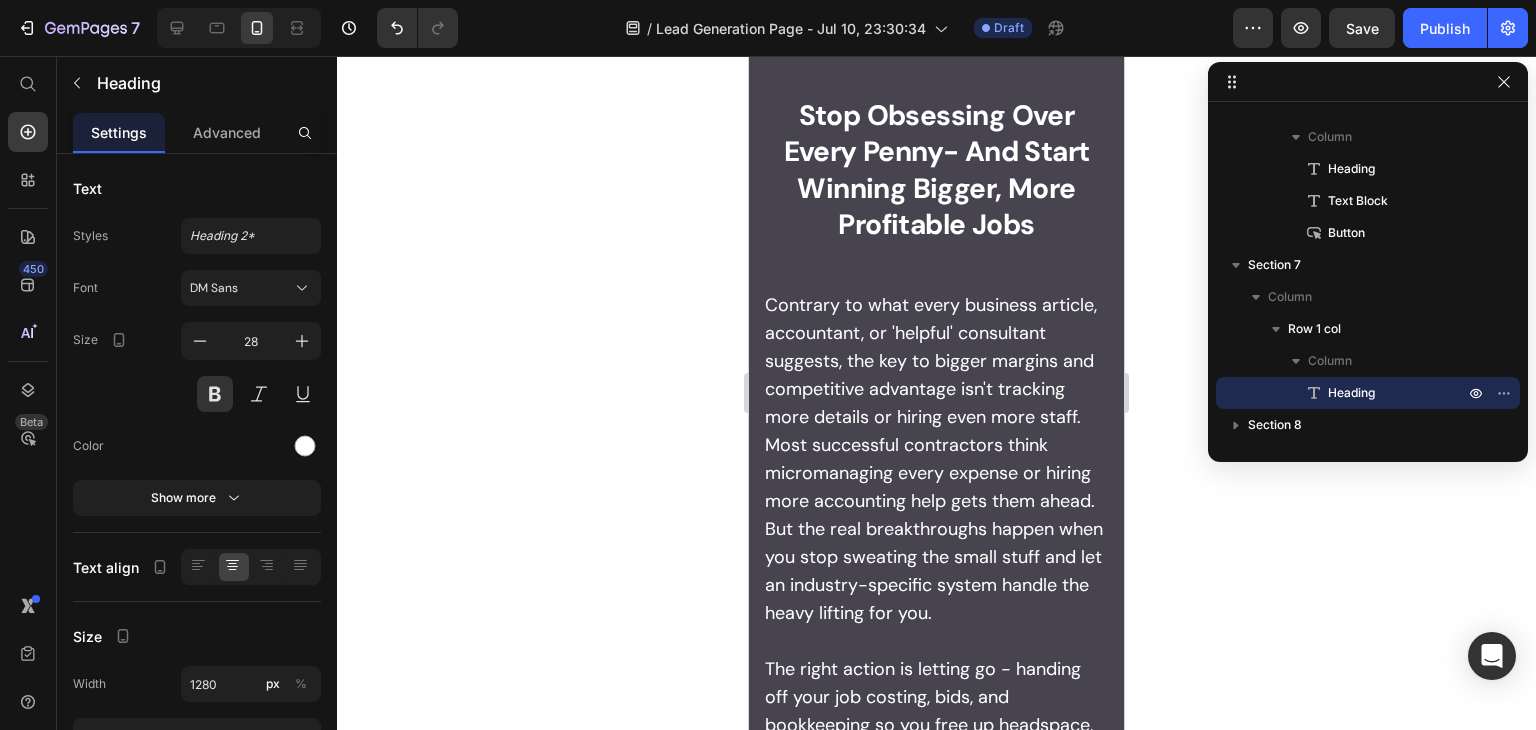 scroll, scrollTop: 5903, scrollLeft: 0, axis: vertical 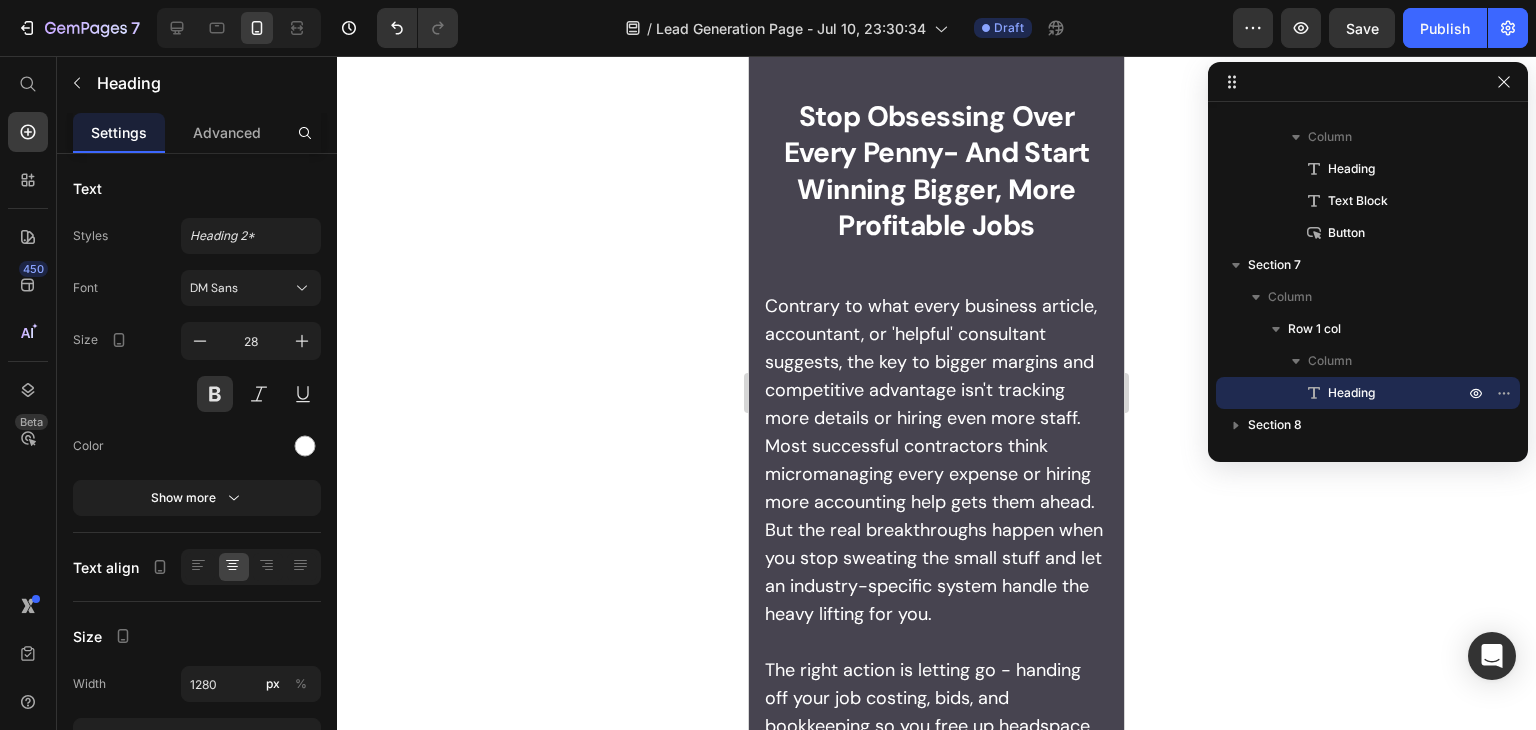 click on "Contrary to what every business article, accountant, or 'helpful' consultant suggests, the key to bigger margins and competitive advantage isn't tracking more details or hiring even more staff. Most successful contractors think micromanaging every expense or hiring more accounting help gets them ahead. But the real breakthroughs happen when you stop sweating the small stuff and let an industry-specific system handle the heavy lifting for you." at bounding box center (936, 460) 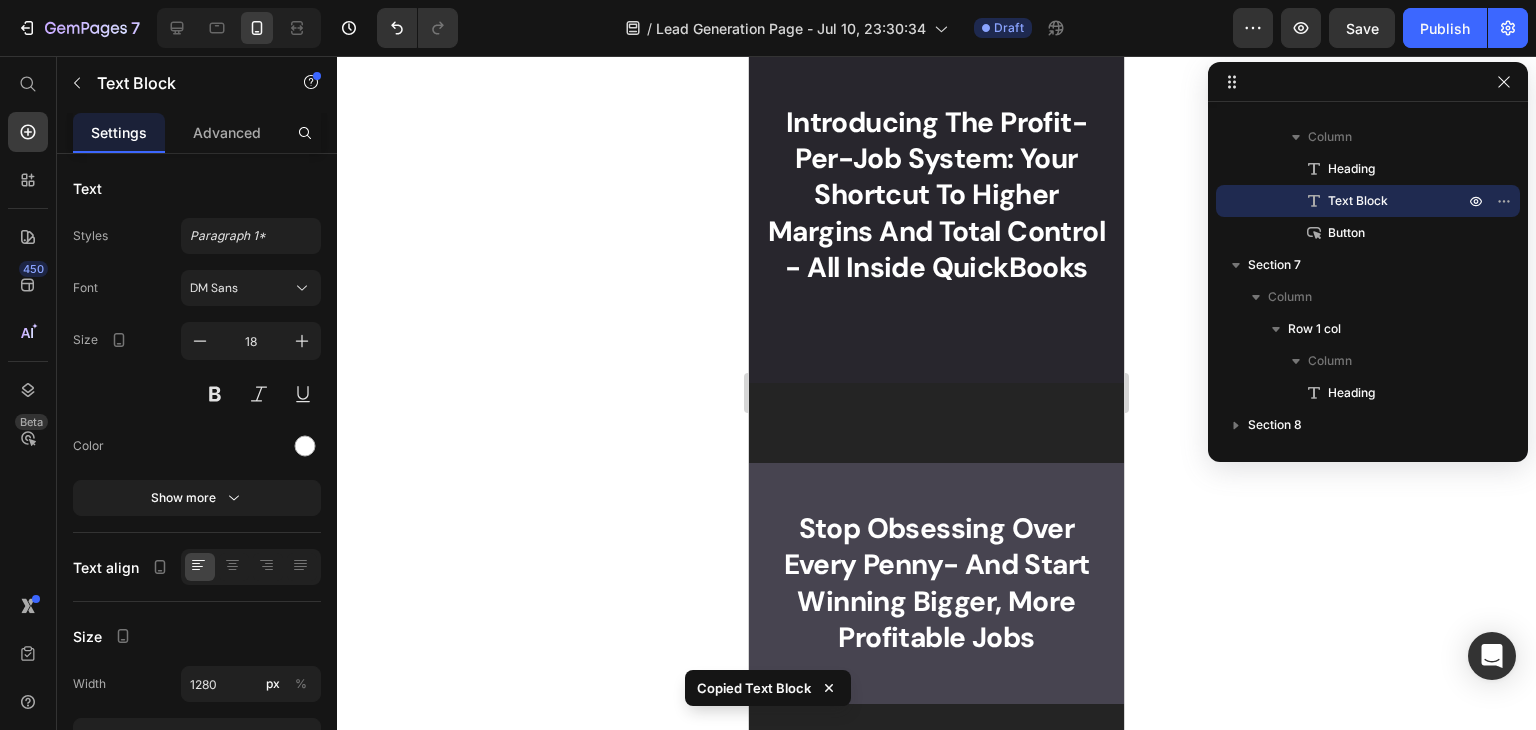 scroll, scrollTop: 6943, scrollLeft: 0, axis: vertical 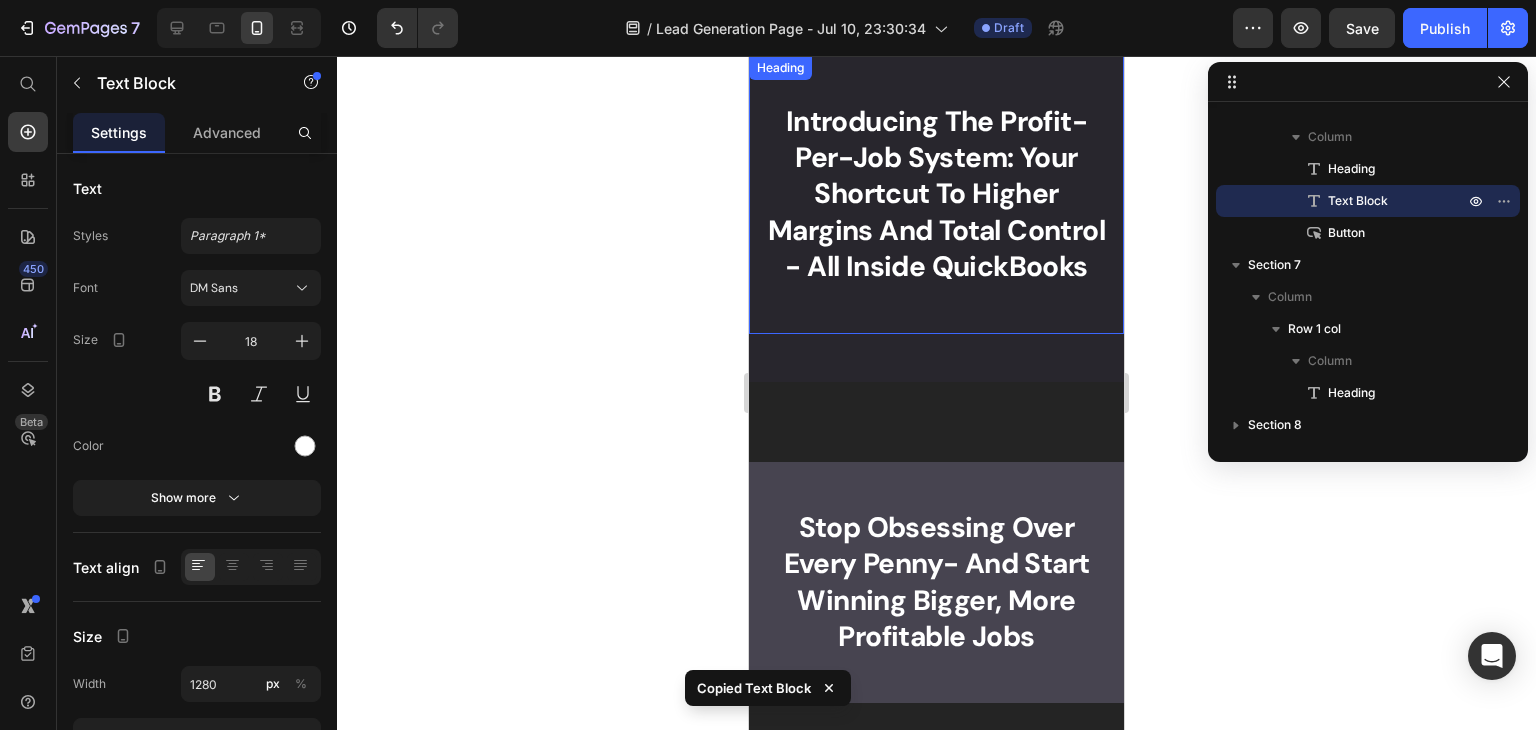 click on "⁠⁠⁠⁠⁠⁠⁠ Introducing The Profit-Per-Job System: Your Shortcut to Higher Margins and Total Control - All Inside QuickBooks" at bounding box center [936, 195] 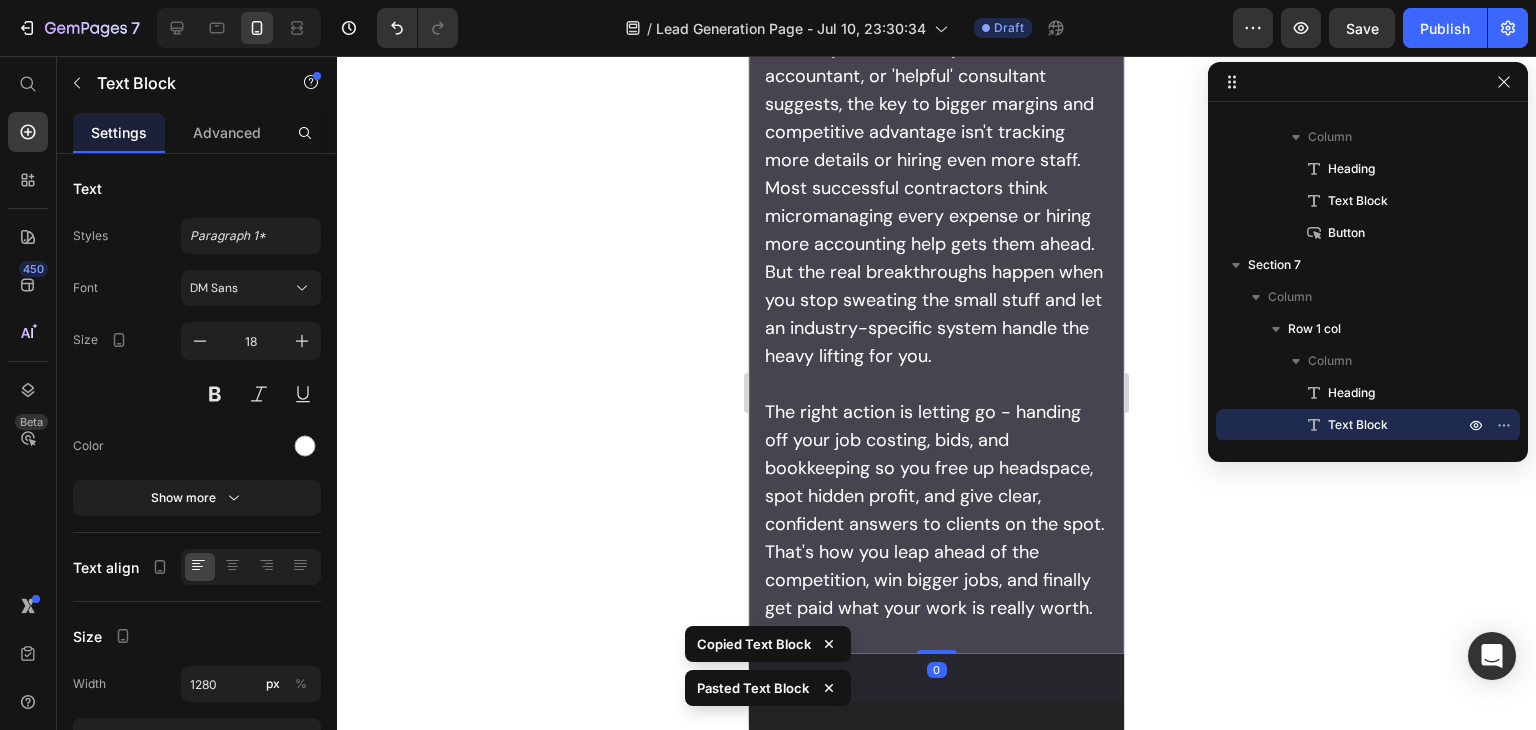 scroll, scrollTop: 6944, scrollLeft: 0, axis: vertical 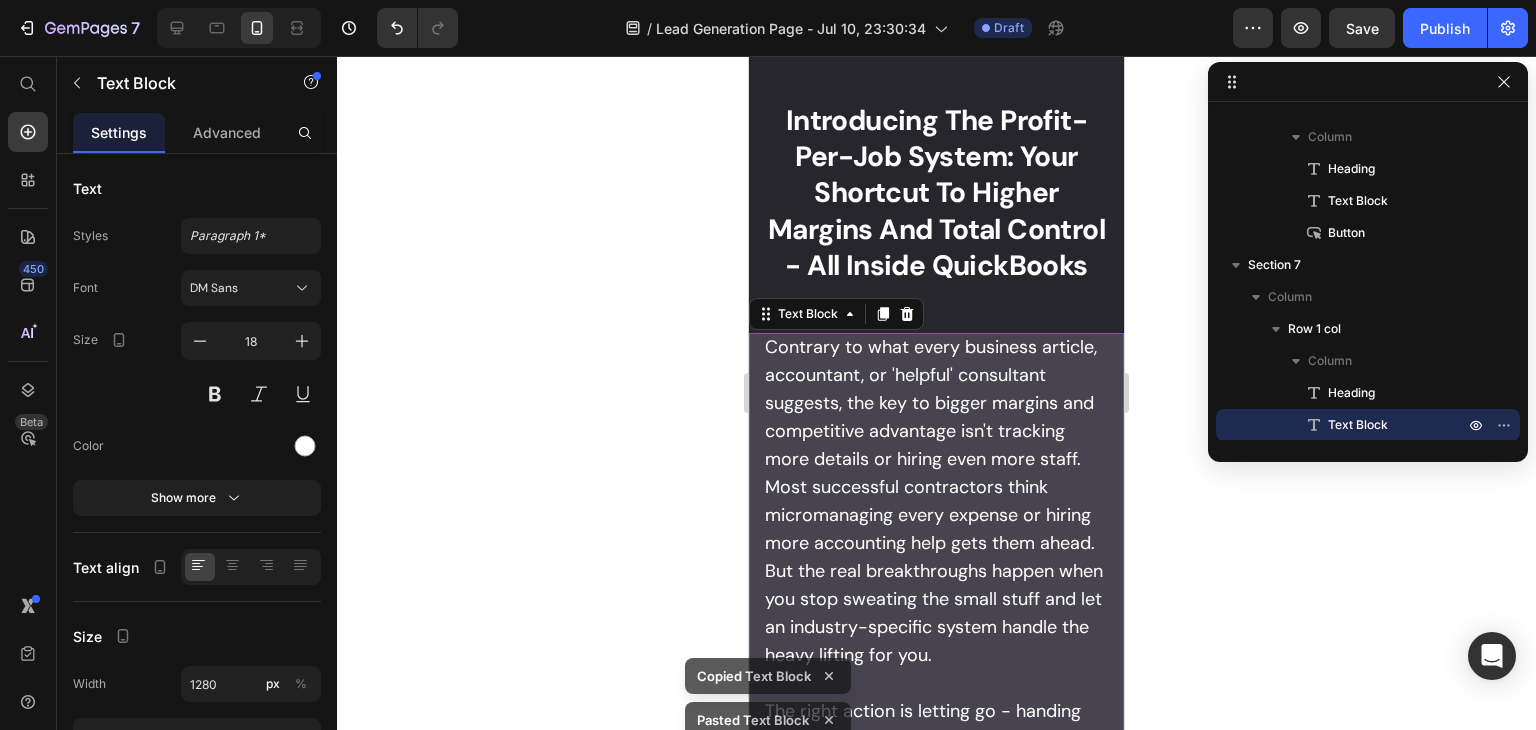 click on "Contrary to what every business article, accountant, or 'helpful' consultant suggests, the key to bigger margins and competitive advantage isn't tracking more details or hiring even more staff. Most successful contractors think micromanaging every expense or hiring more accounting help gets them ahead. But the real breakthroughs happen when you stop sweating the small stuff and let an industry-specific system handle the heavy lifting for you." at bounding box center [936, 501] 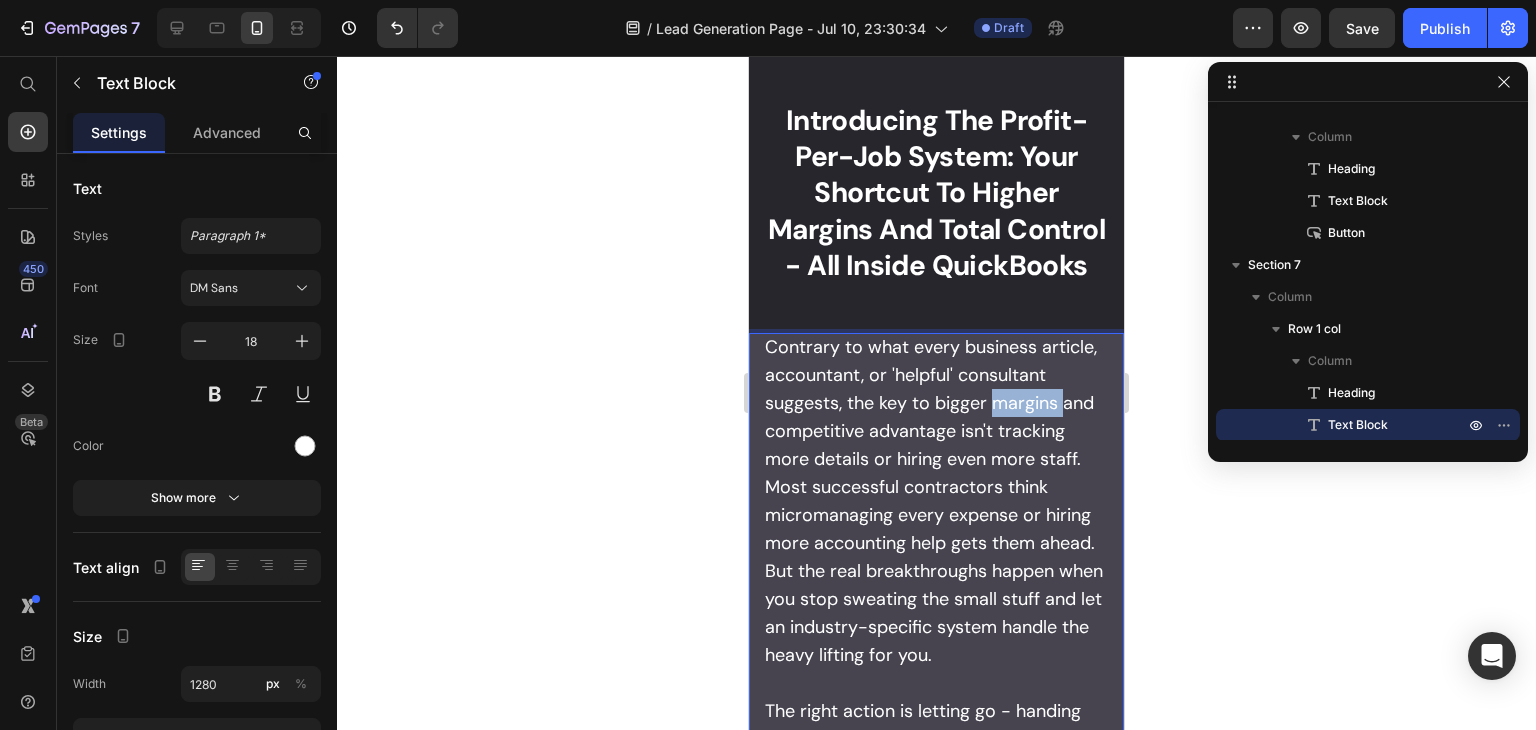 click on "Contrary to what every business article, accountant, or 'helpful' consultant suggests, the key to bigger margins and competitive advantage isn't tracking more details or hiring even more staff. Most successful contractors think micromanaging every expense or hiring more accounting help gets them ahead. But the real breakthroughs happen when you stop sweating the small stuff and let an industry-specific system handle the heavy lifting for you." at bounding box center [936, 501] 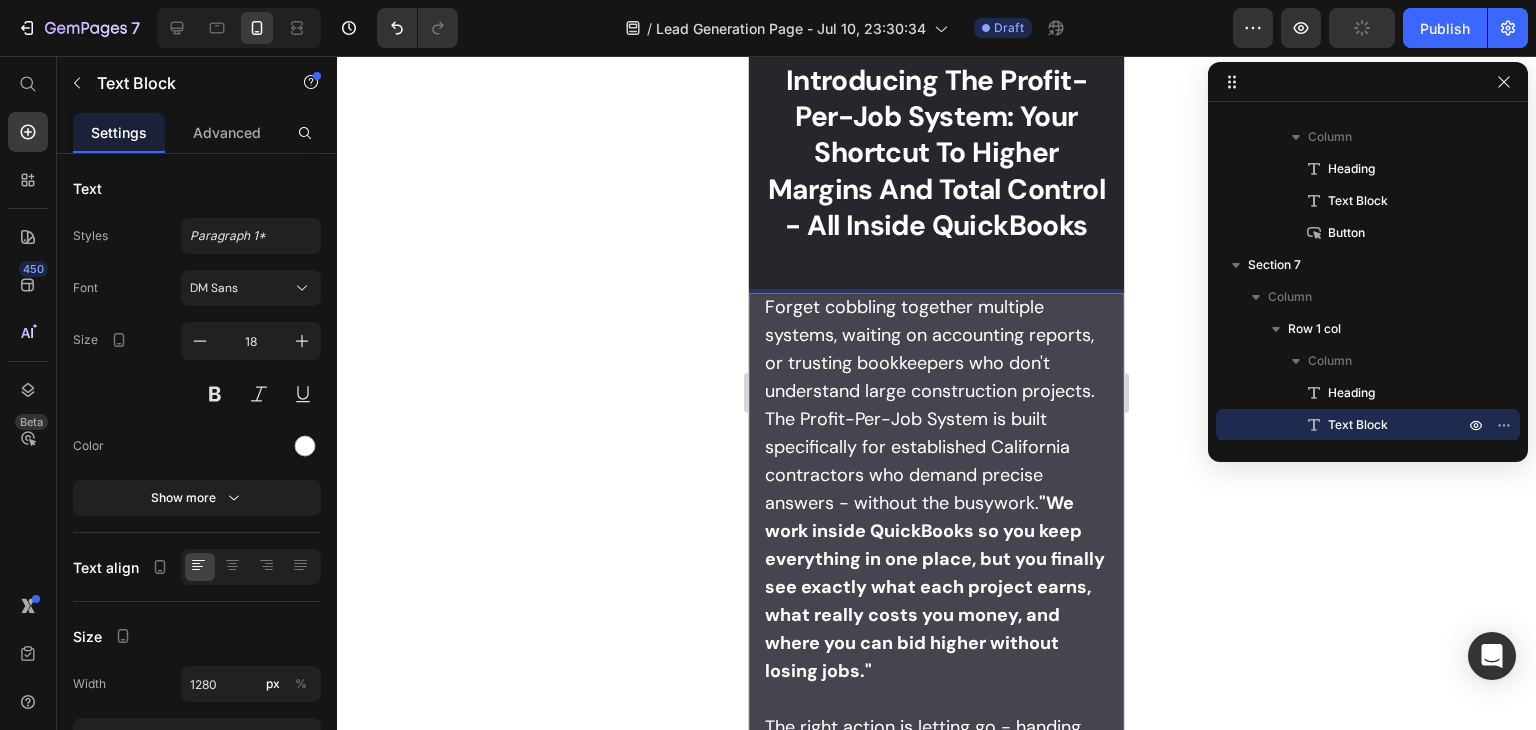 scroll, scrollTop: 7076, scrollLeft: 0, axis: vertical 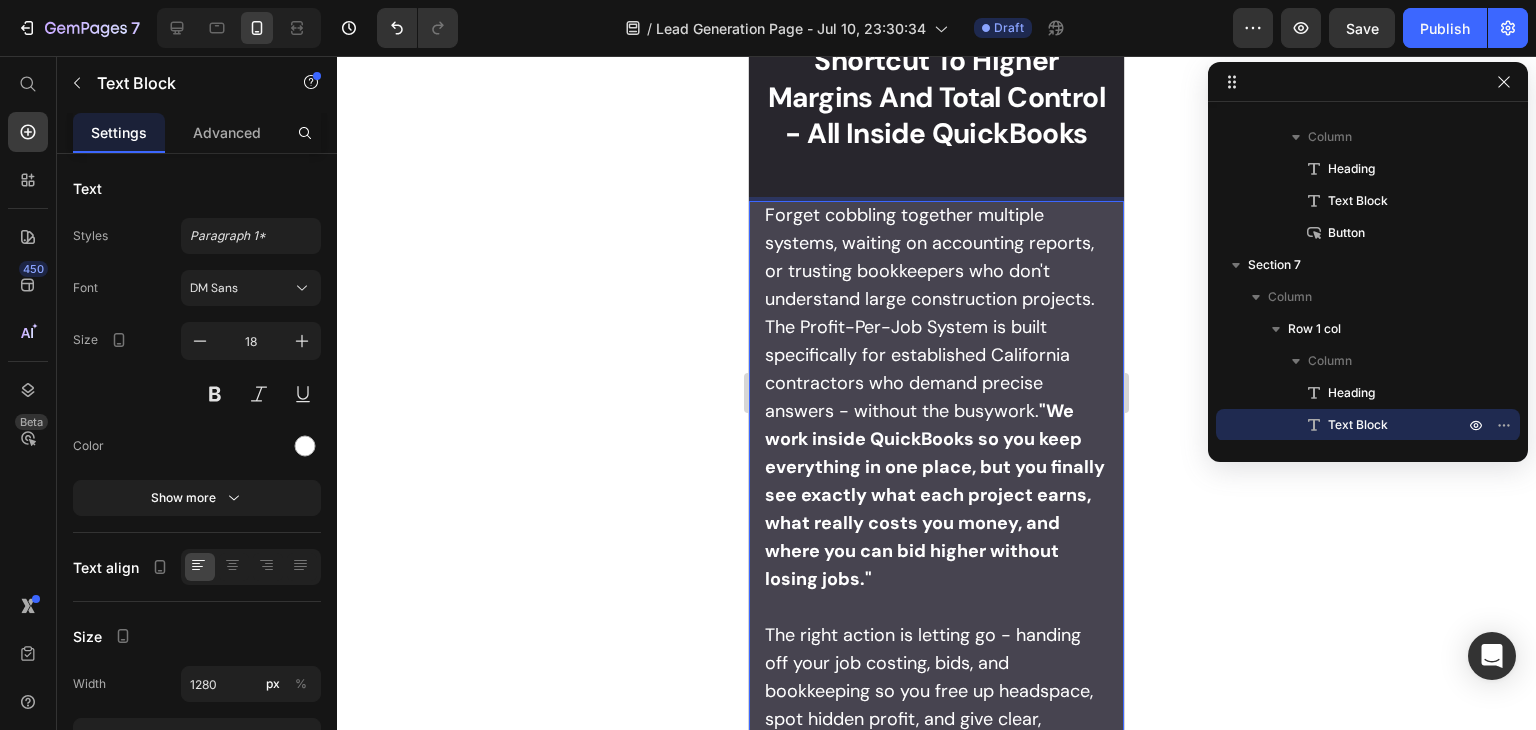 click on ""We work inside QuickBooks so you keep everything in one place, but you finally see exactly what each project earns, what really costs you money, and where you can bid higher without losing jobs."" at bounding box center (935, 495) 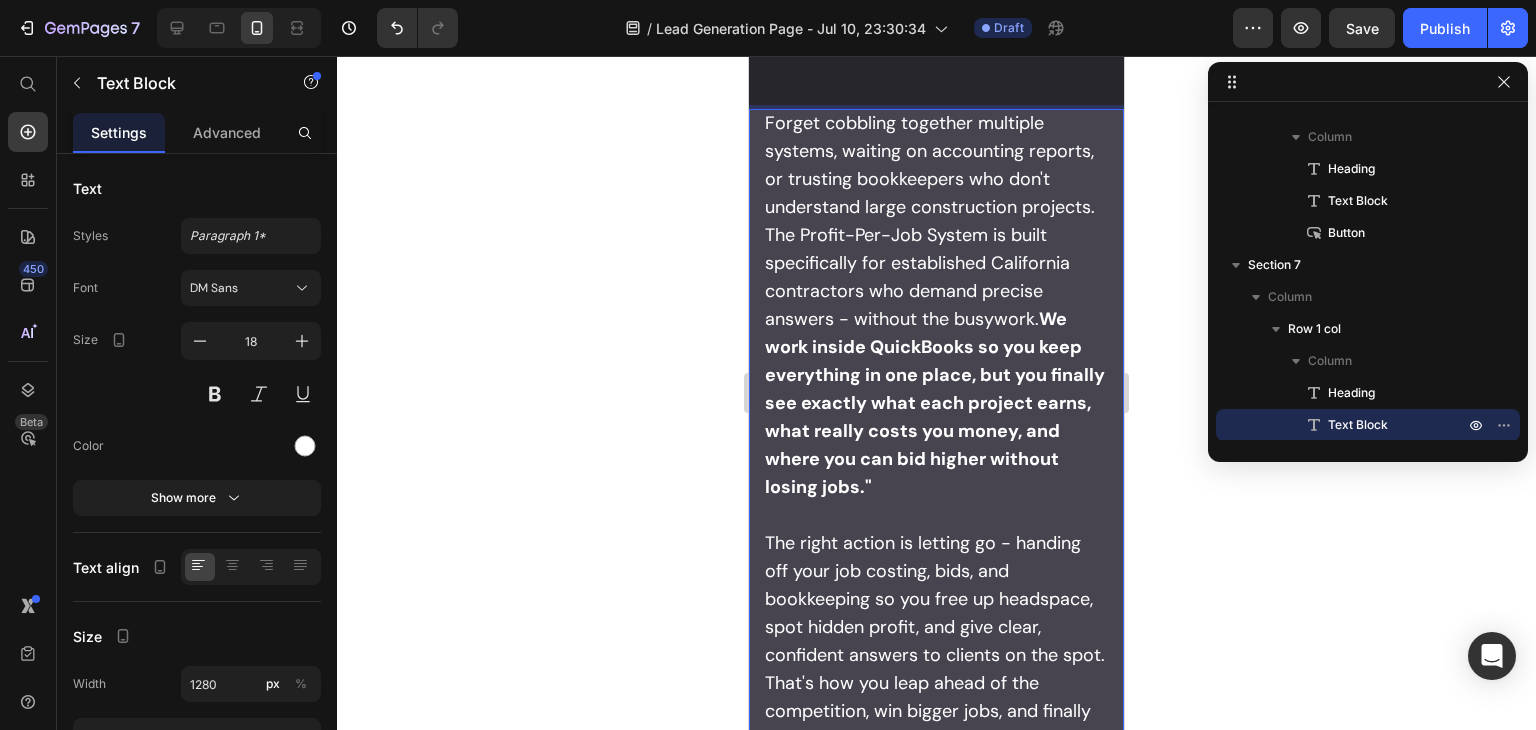 scroll, scrollTop: 7176, scrollLeft: 0, axis: vertical 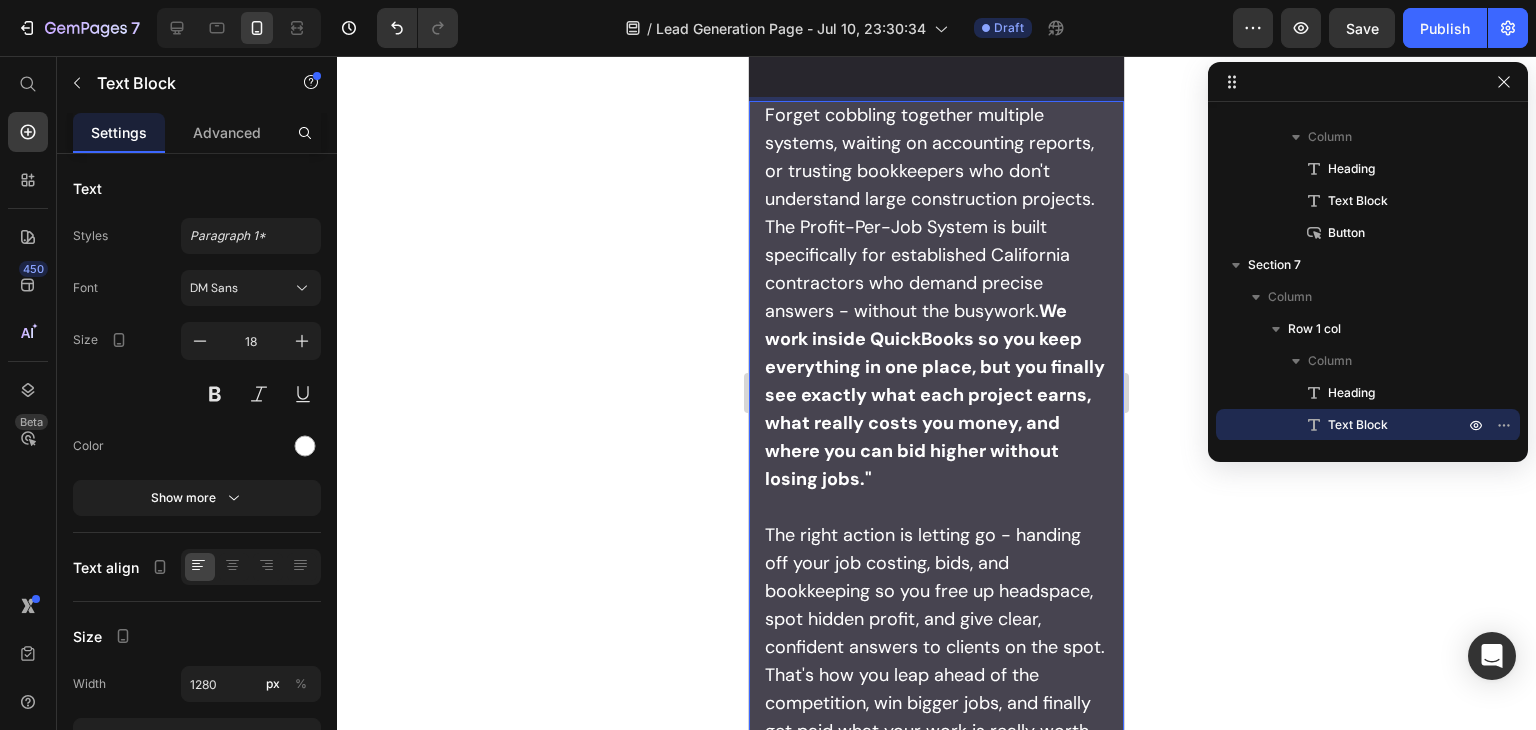 click on "Forget cobbling together multiple systems, waiting on accounting reports, or trusting bookkeepers who don't understand large construction projects. The Profit-Per-Job System is built specifically for established California contractors who demand precise answers - without the busywork.  We work inside QuickBooks so you keep everything in one place, but you finally see exactly what each project earns, what really costs you money, and where you can bid higher without losing jobs."" at bounding box center [936, 297] 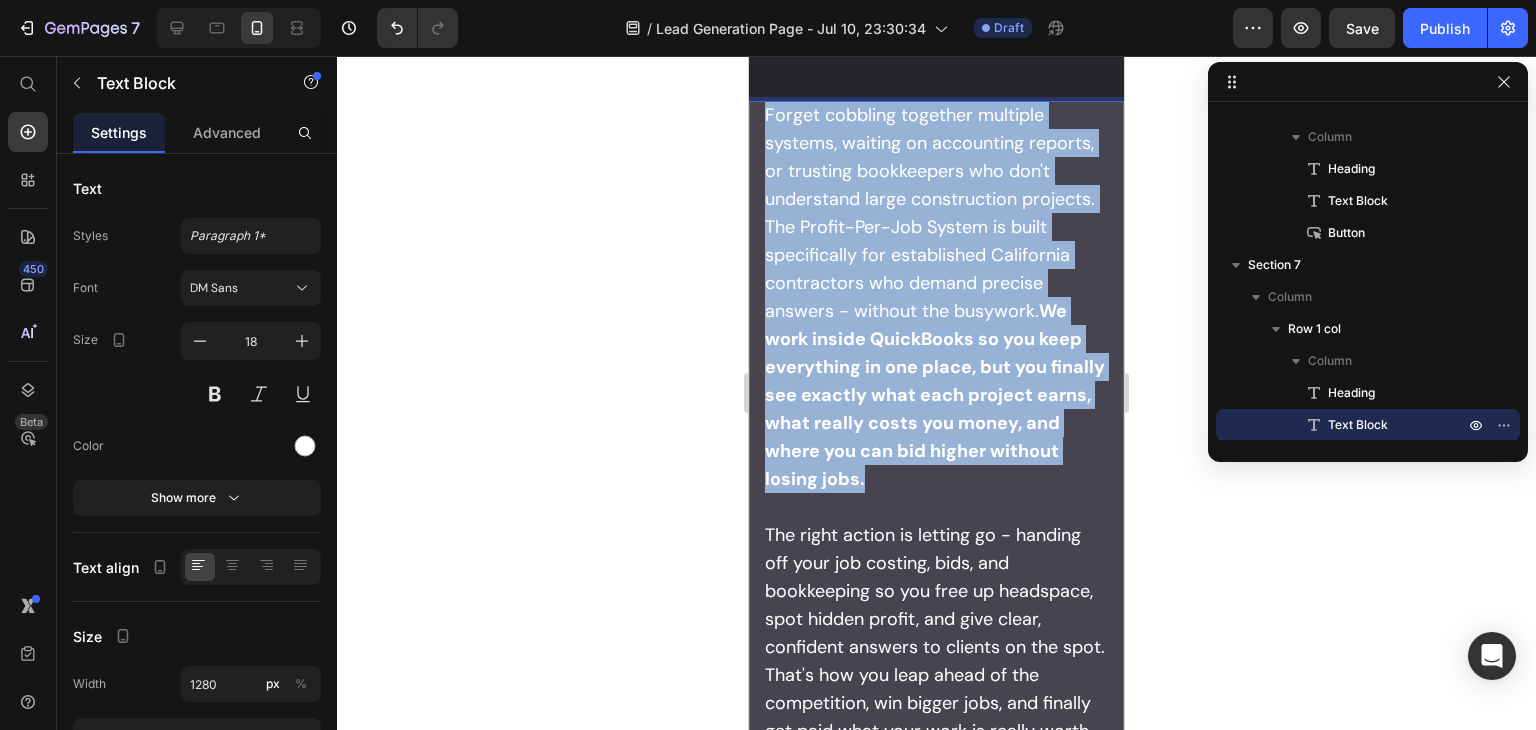 drag, startPoint x: 892, startPoint y: 589, endPoint x: 741, endPoint y: 220, distance: 398.70038 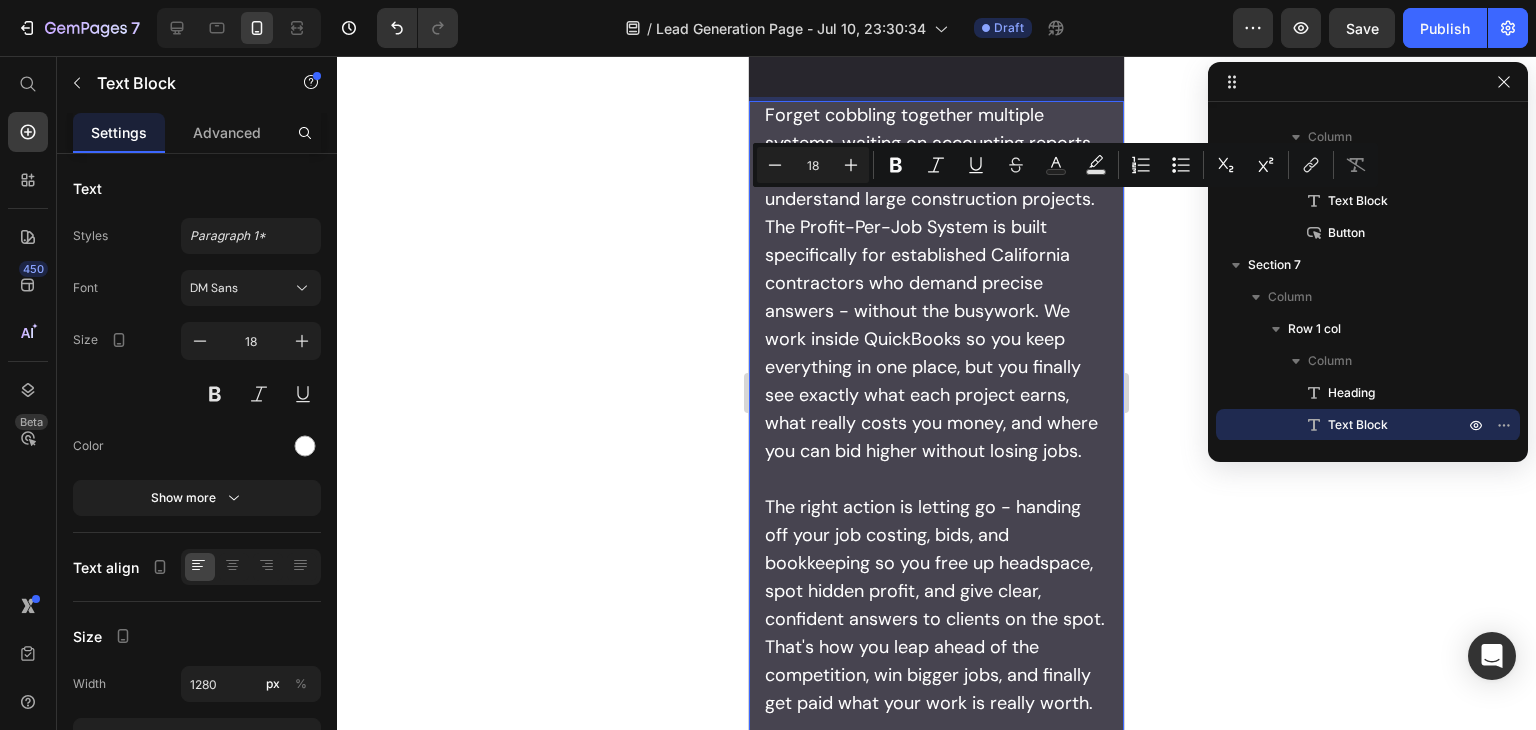 click on "Forget cobbling together multiple systems, waiting on accounting reports, or trusting bookkeepers who don't understand large construction projects. The Profit-Per-Job System is built specifically for established California contractors who demand precise answers - without the busywork. We work inside QuickBooks so you keep everything in one place, but you finally see exactly what each project earns, what really costs you money, and where you can bid higher without losing jobs." at bounding box center [936, 283] 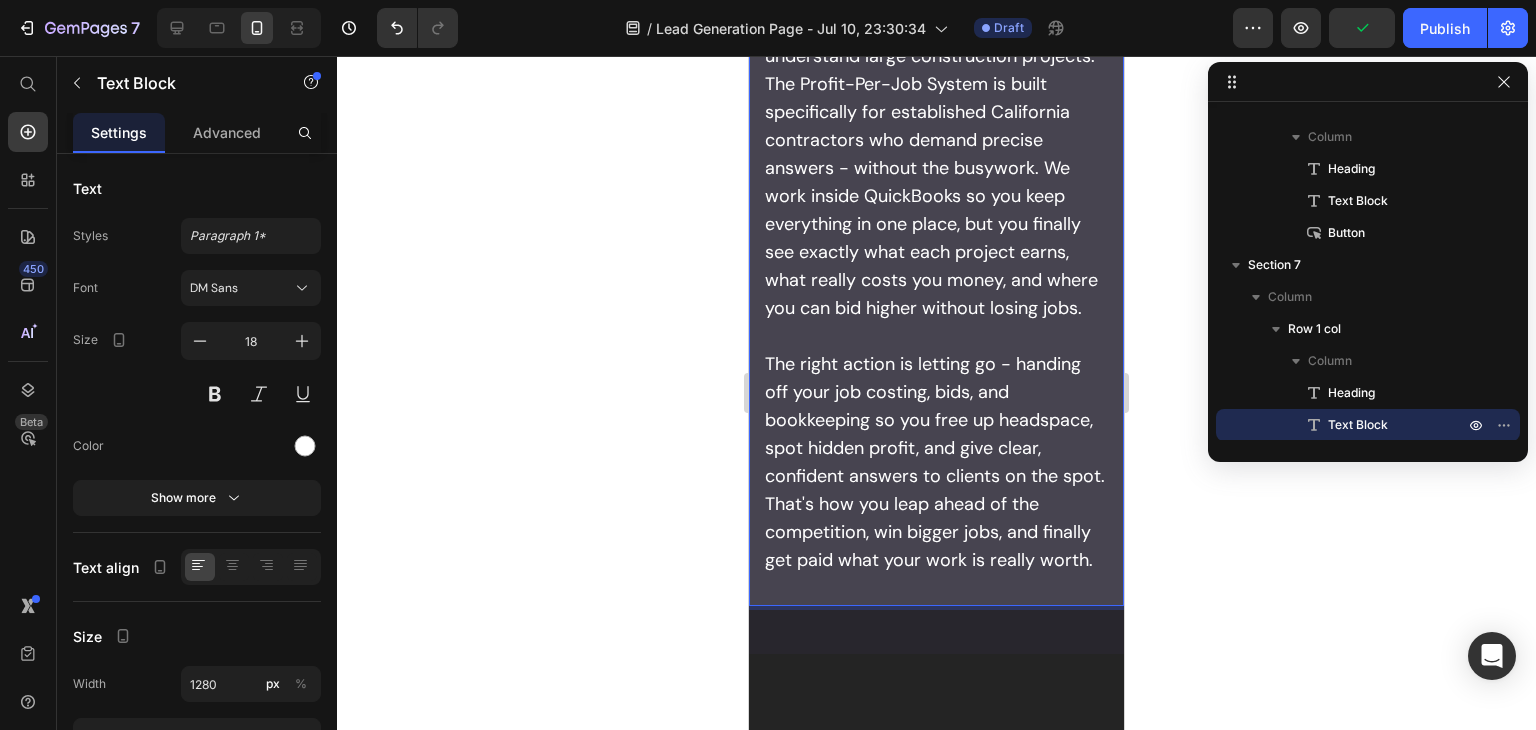 scroll, scrollTop: 7320, scrollLeft: 0, axis: vertical 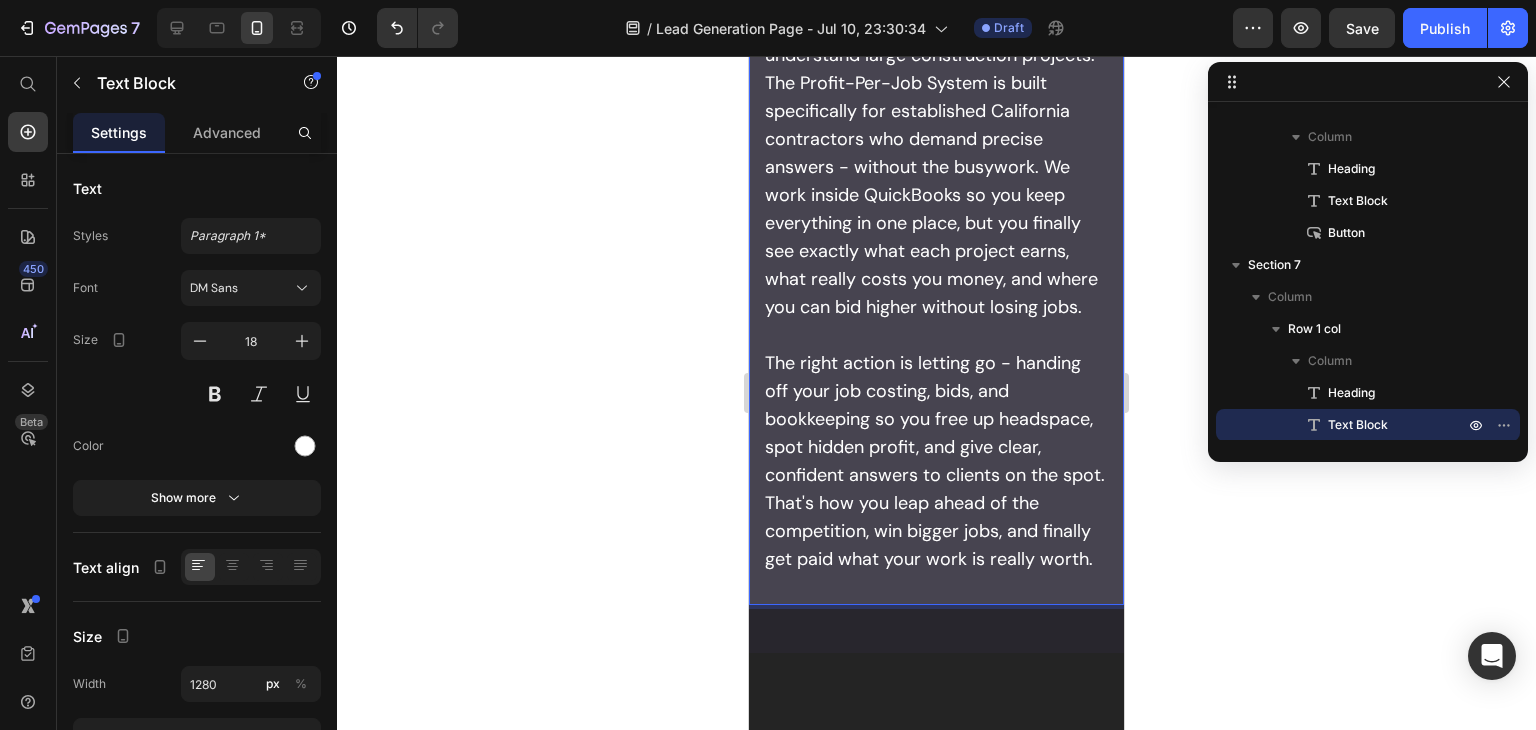 click on "The right action is letting go - handing off your job costing, bids, and bookkeeping so you free up headspace, spot hidden profit, and give clear, confident answers to clients on the spot. That's how you leap ahead of the competition, win bigger jobs, and finally get paid what your work is really worth." at bounding box center (936, 461) 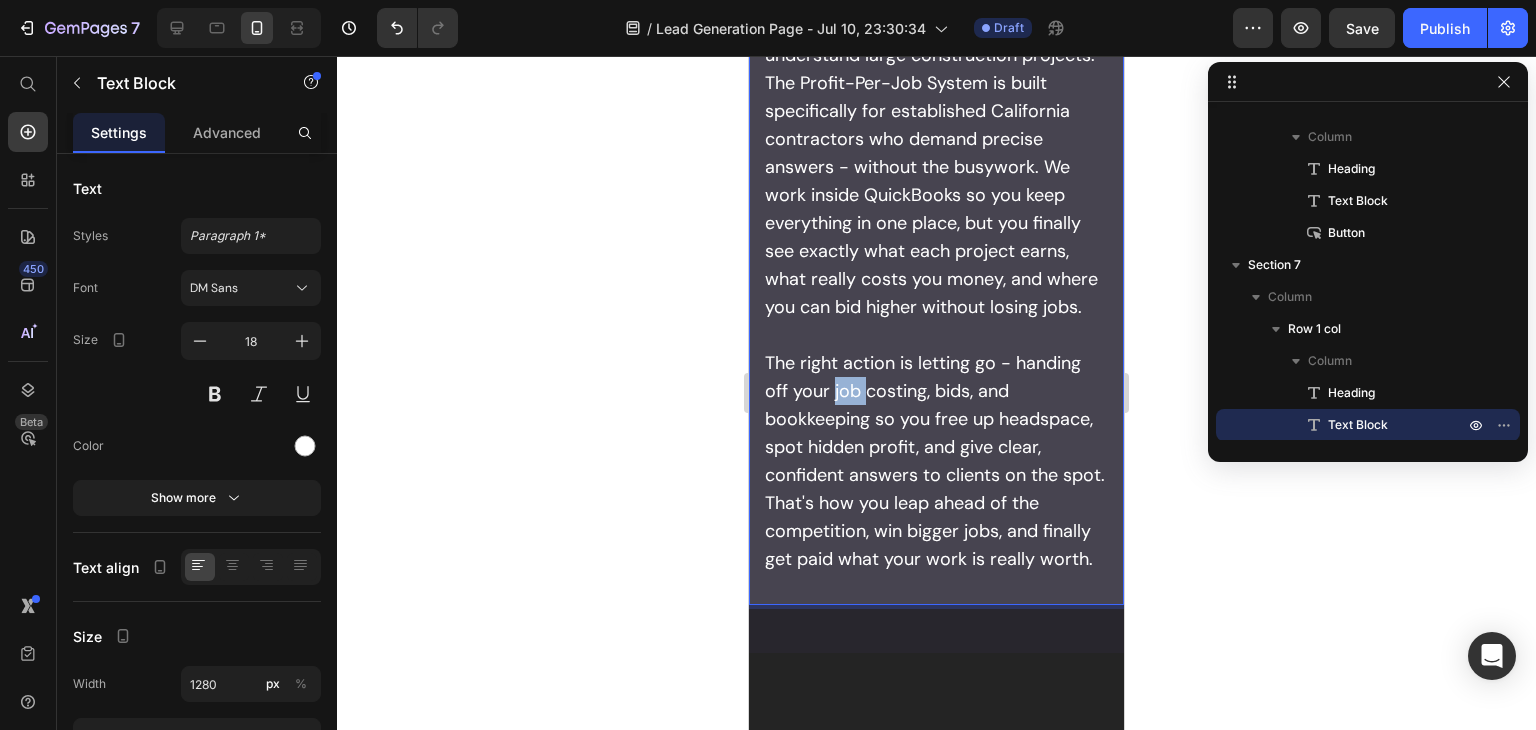 click on "The right action is letting go - handing off your job costing, bids, and bookkeeping so you free up headspace, spot hidden profit, and give clear, confident answers to clients on the spot. That's how you leap ahead of the competition, win bigger jobs, and finally get paid what your work is really worth." at bounding box center [936, 461] 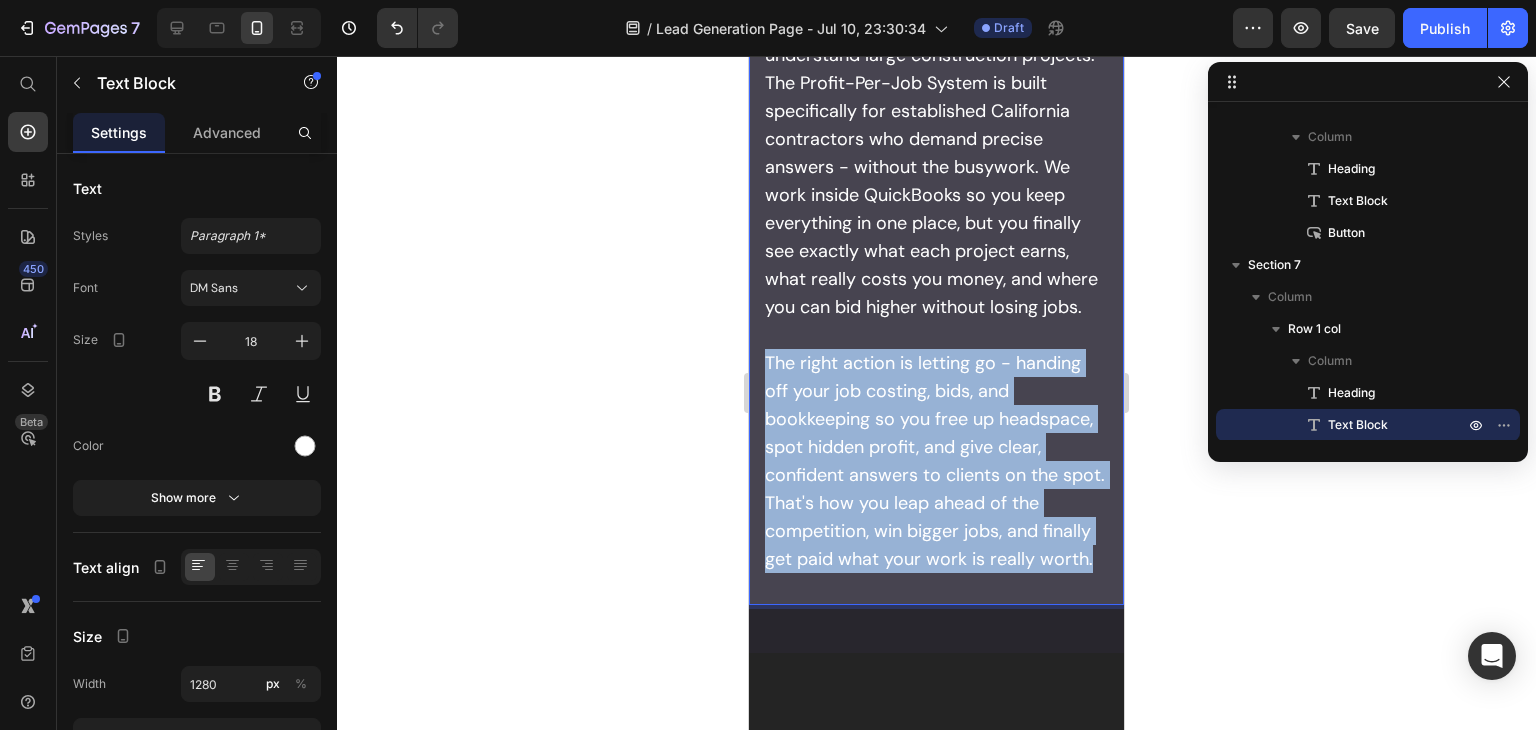 click on "The right action is letting go - handing off your job costing, bids, and bookkeeping so you free up headspace, spot hidden profit, and give clear, confident answers to clients on the spot. That's how you leap ahead of the competition, win bigger jobs, and finally get paid what your work is really worth." at bounding box center [936, 461] 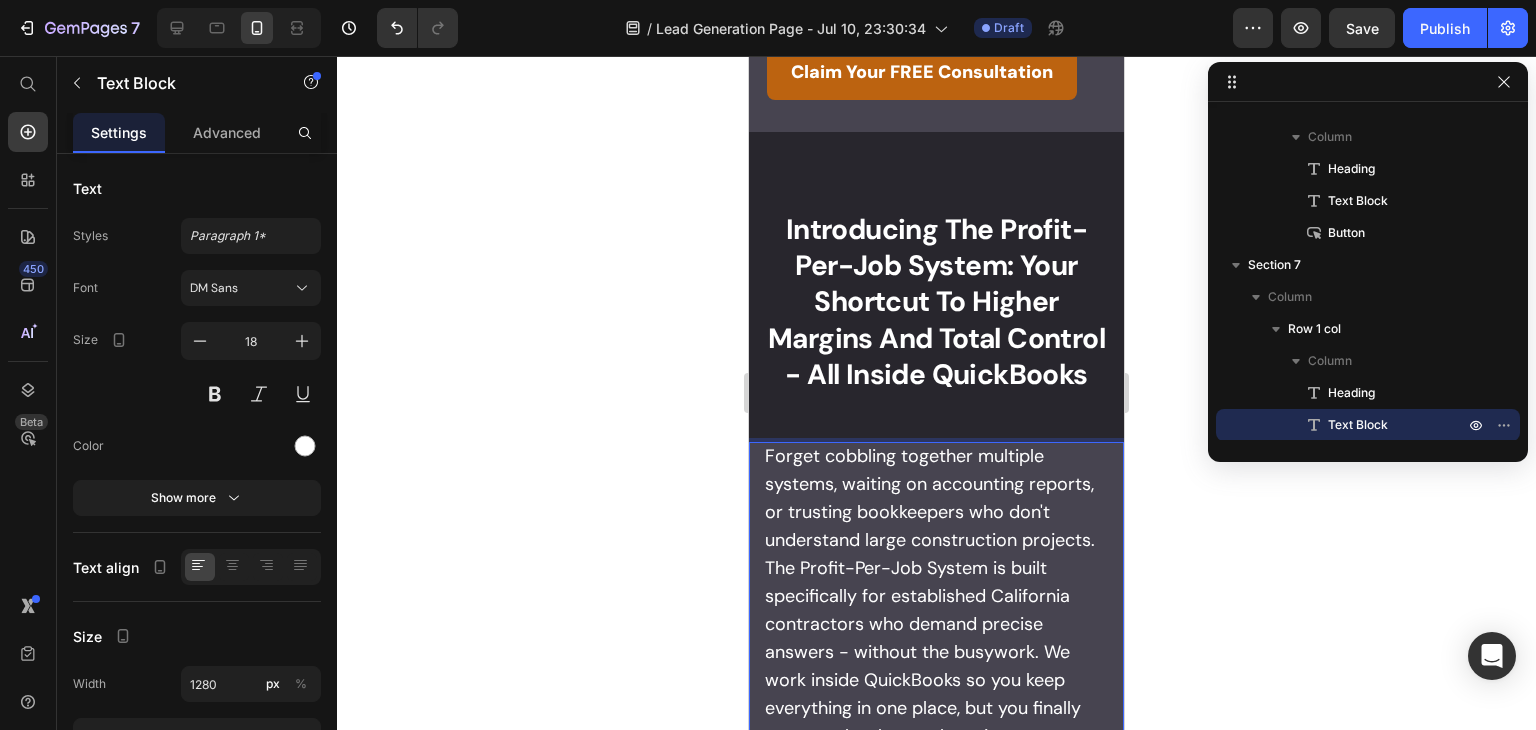 scroll, scrollTop: 6840, scrollLeft: 0, axis: vertical 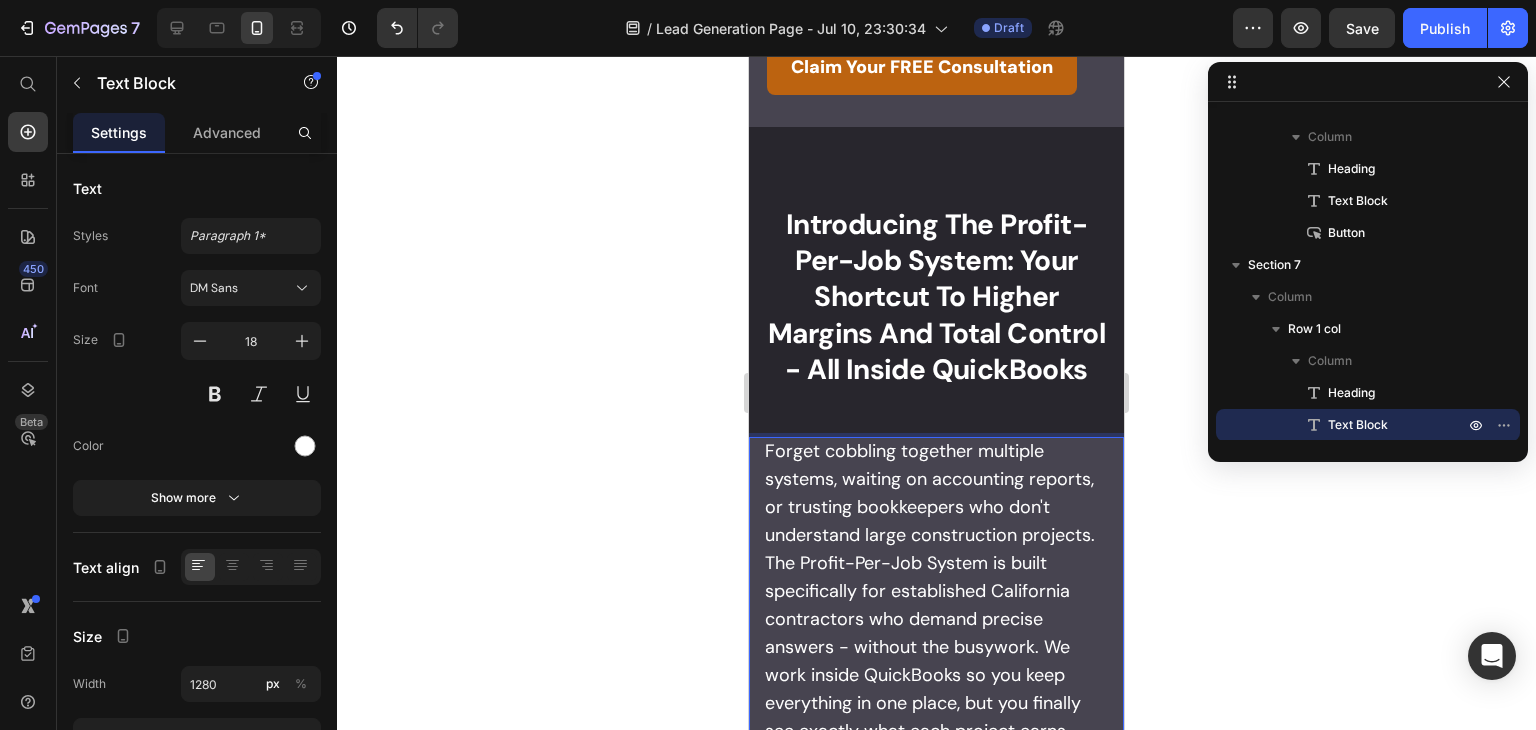 click on "Forget cobbling together multiple systems, waiting on accounting reports, or trusting bookkeepers who don't understand large construction projects. The Profit-Per-Job System is built specifically for established California contractors who demand precise answers - without the busywork. We work inside QuickBooks so you keep everything in one place, but you finally see exactly what each project earns, what really costs you money, and where you can bid higher without losing jobs. No more guesswork, no more late-night number crunching - just clean reports, confident estimates, and compliant books ready long before tax season. It's the edge that lets you stay lean, stay hands-on with your clients and your work, and never worry about the backend again." at bounding box center (936, 761) 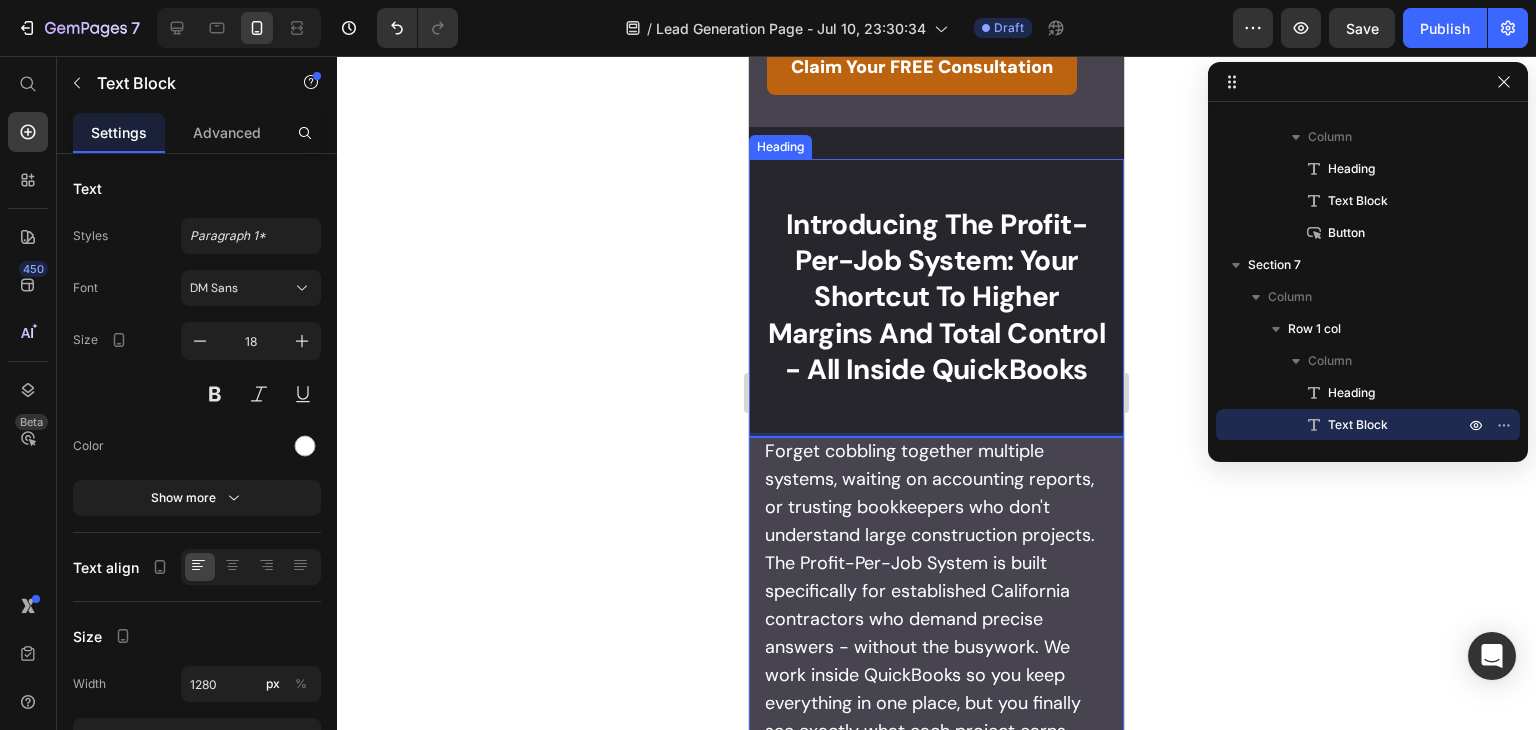 click on "⁠⁠⁠⁠⁠⁠⁠ Introducing The Profit-Per-Job System: Your Shortcut to Higher Margins and Total Control - All Inside QuickBooks" at bounding box center (936, 298) 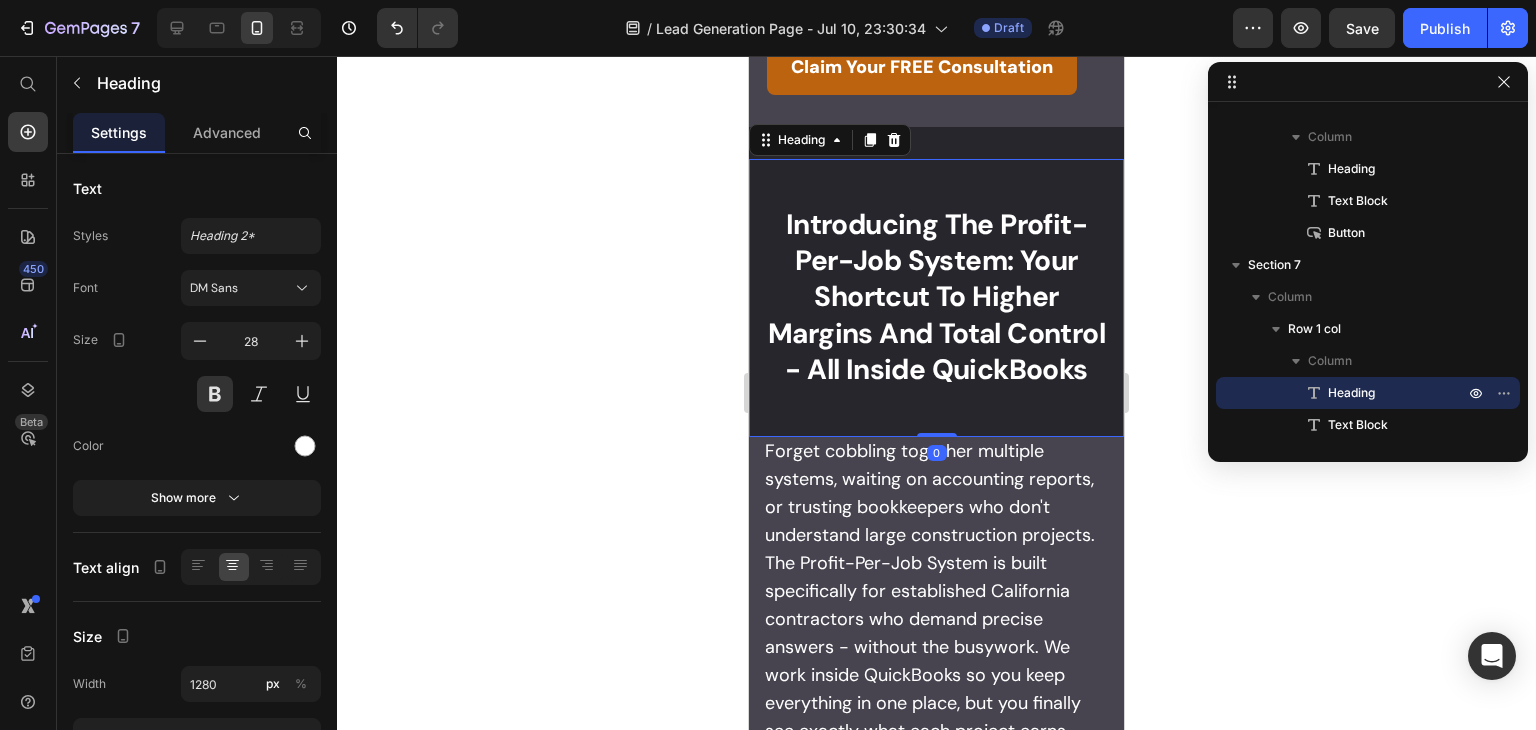 scroll, scrollTop: 0, scrollLeft: 0, axis: both 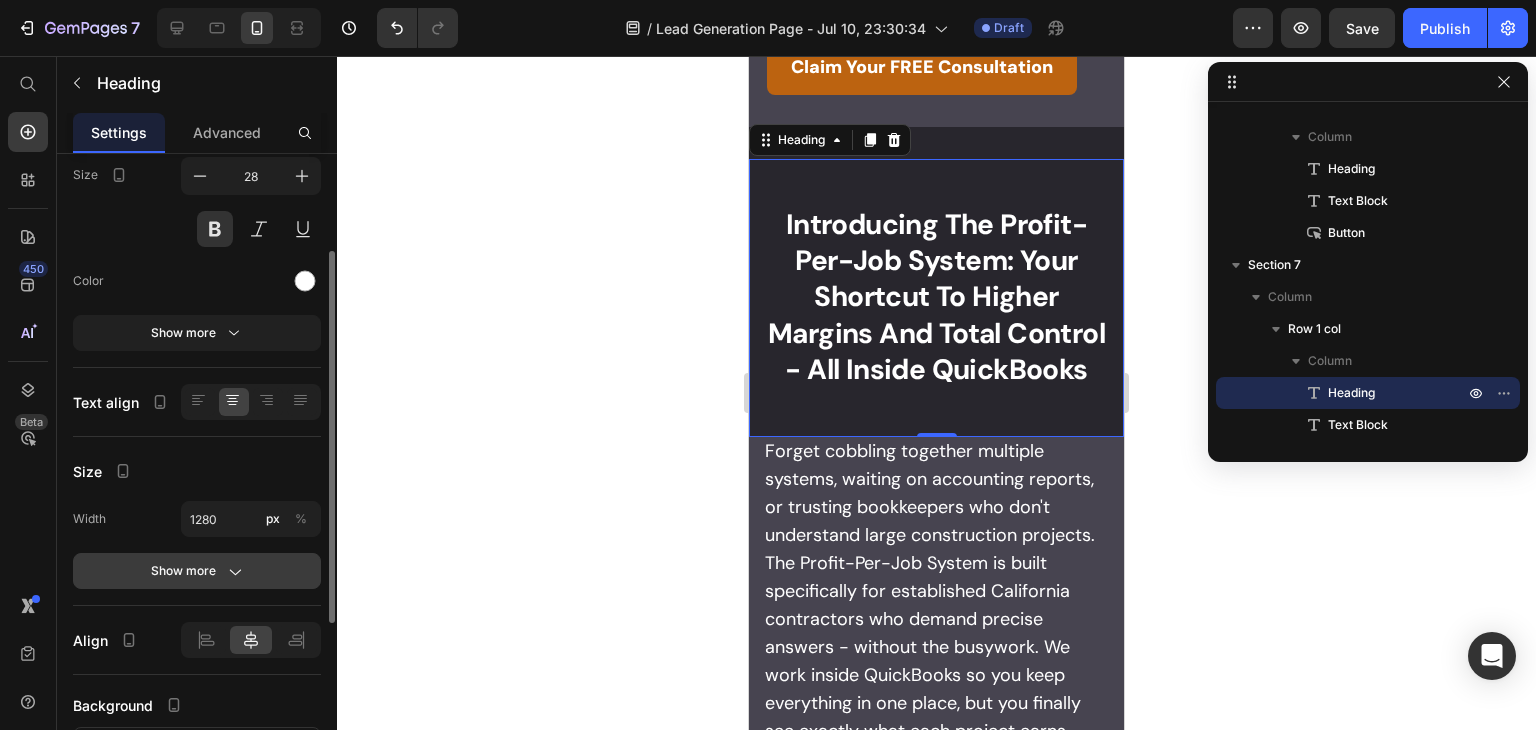 click on "Show more" 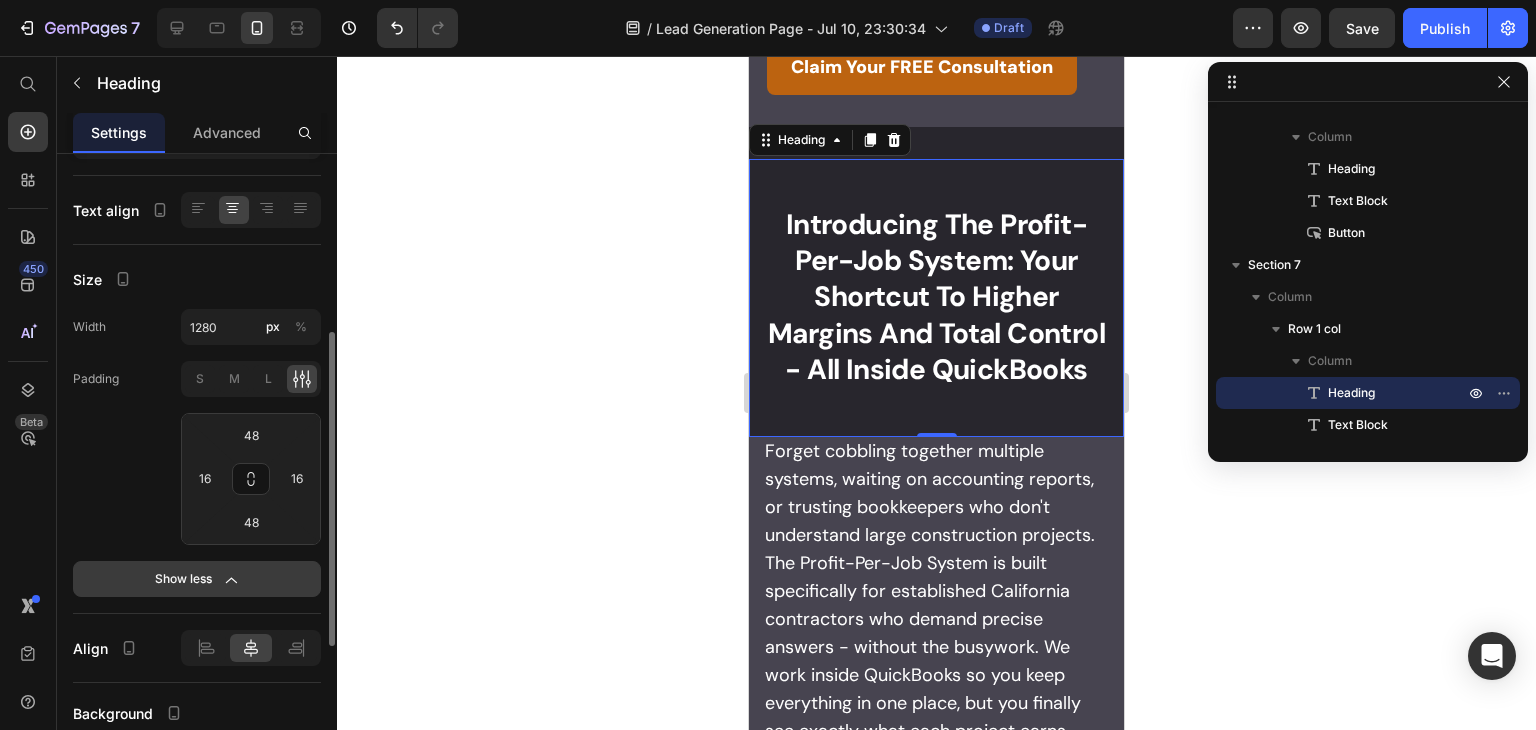 scroll, scrollTop: 358, scrollLeft: 0, axis: vertical 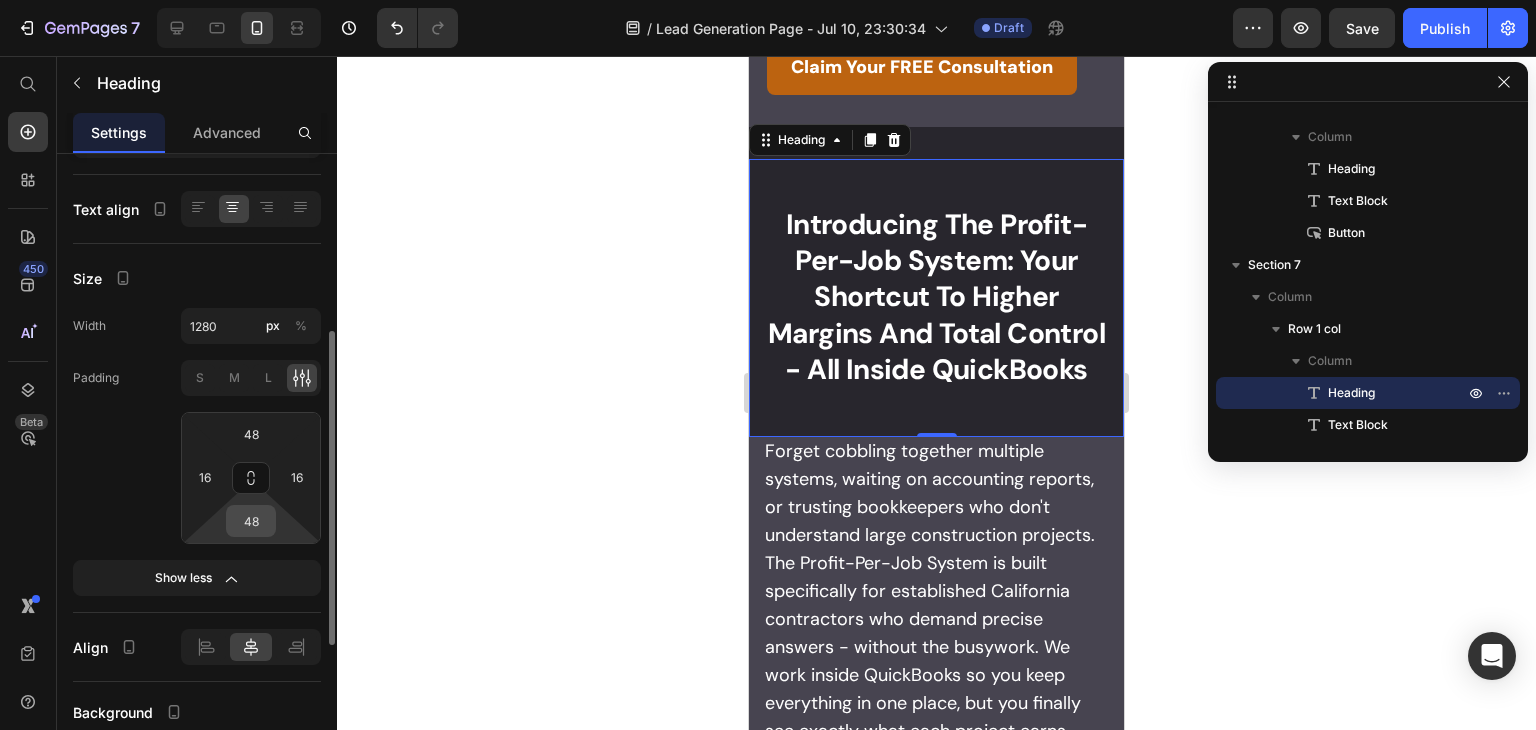 click on "48" at bounding box center [251, 521] 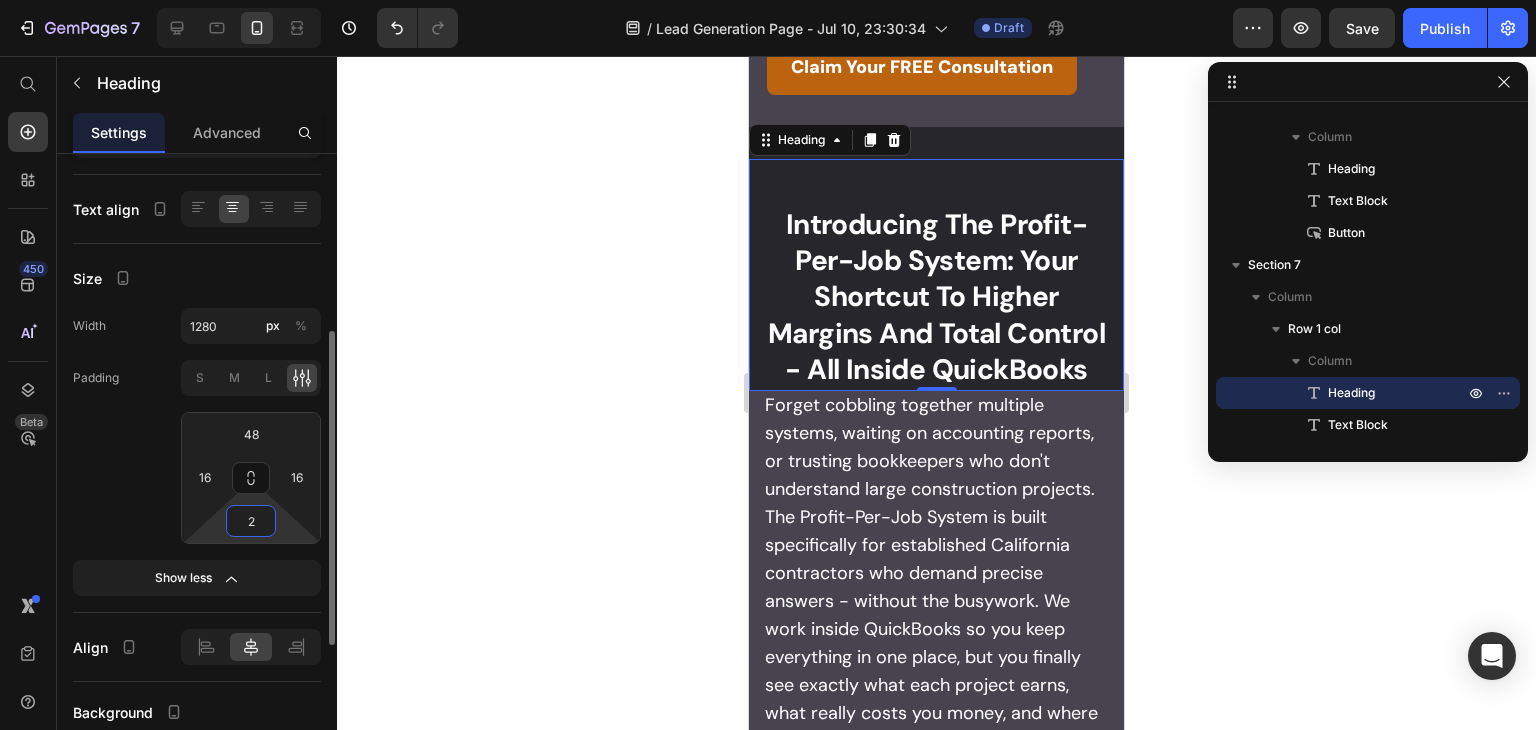 type on "20" 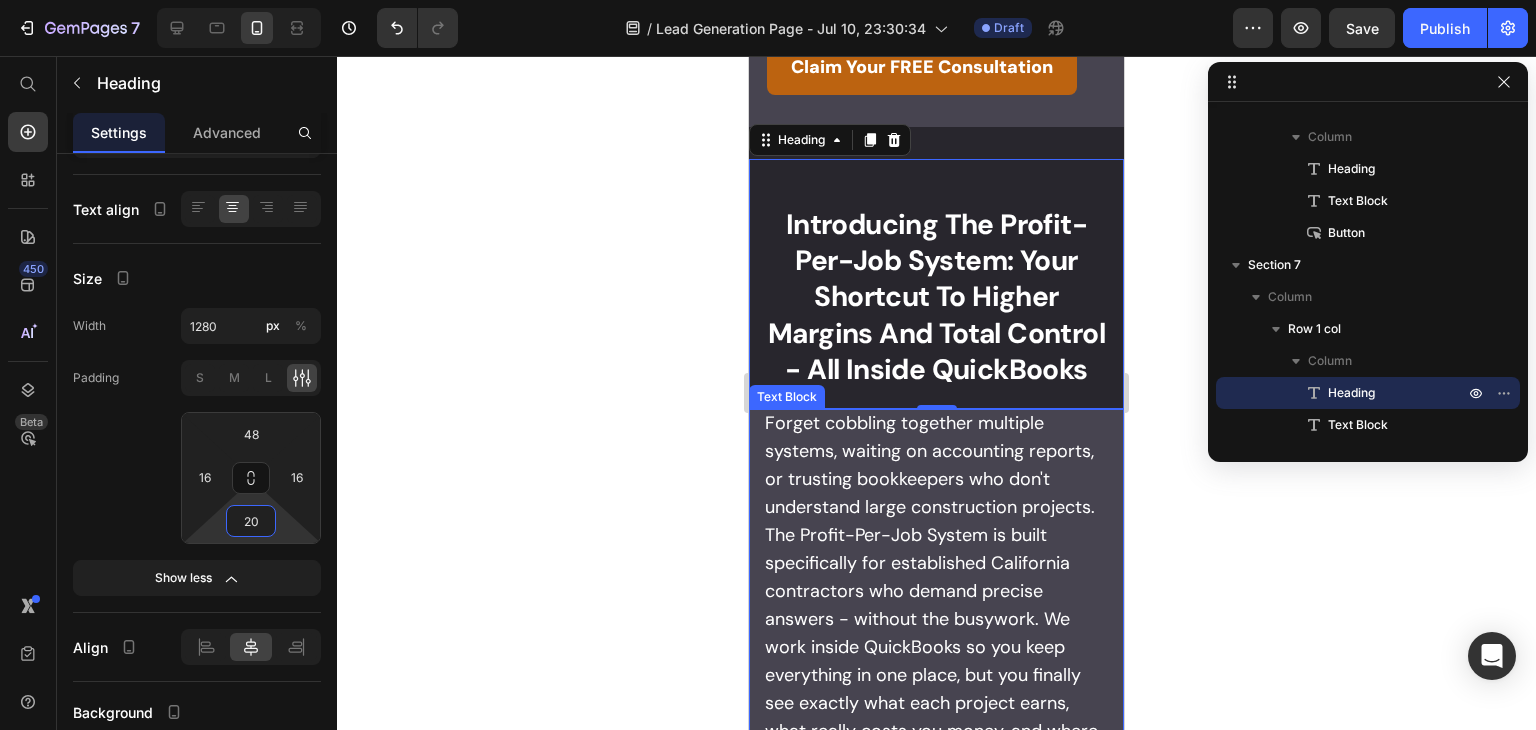 click on "Forget cobbling together multiple systems, waiting on accounting reports, or trusting bookkeepers who don't understand large construction projects. The Profit-Per-Job System is built specifically for established California contractors who demand precise answers - without the busywork. We work inside QuickBooks so you keep everything in one place, but you finally see exactly what each project earns, what really costs you money, and where you can bid higher without losing jobs." at bounding box center (936, 591) 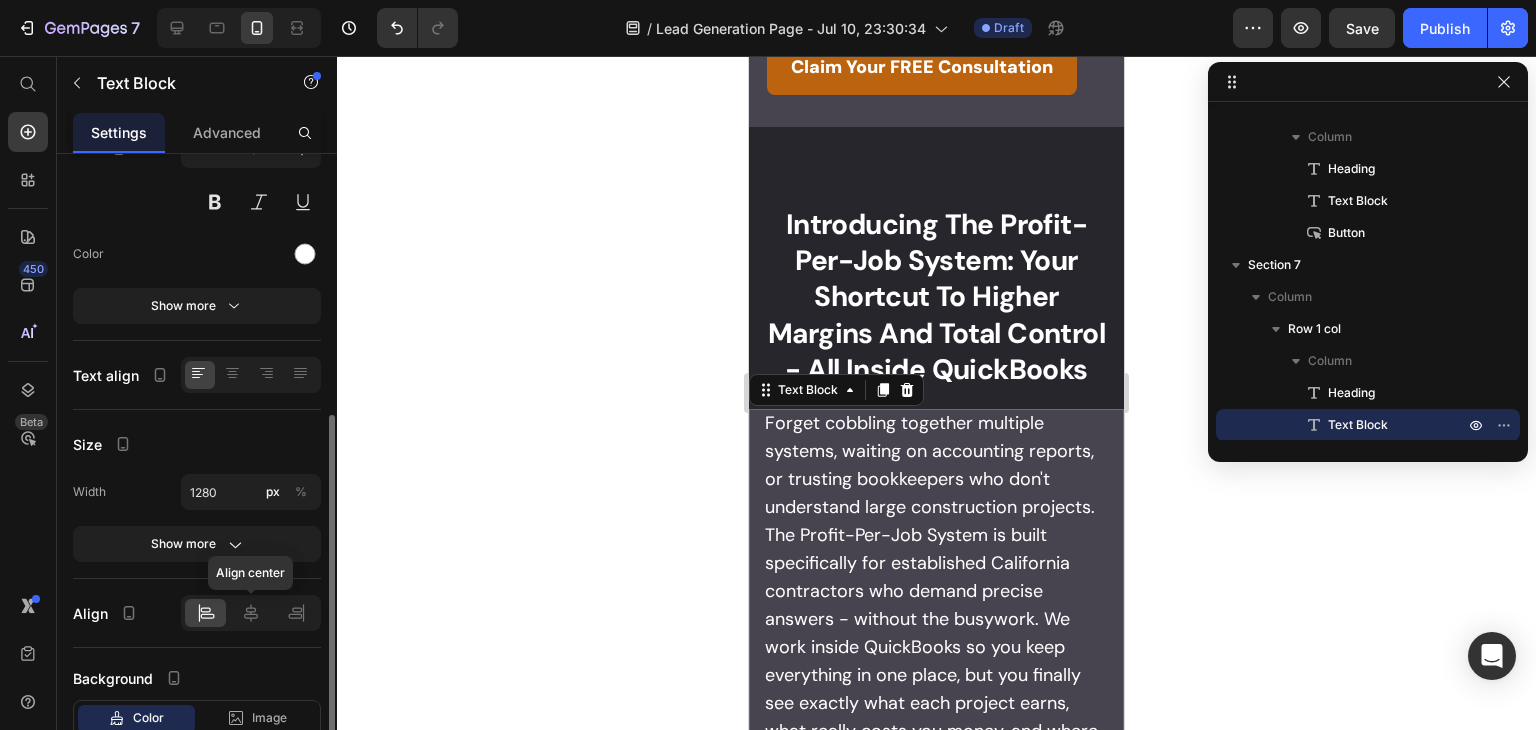 scroll, scrollTop: 324, scrollLeft: 0, axis: vertical 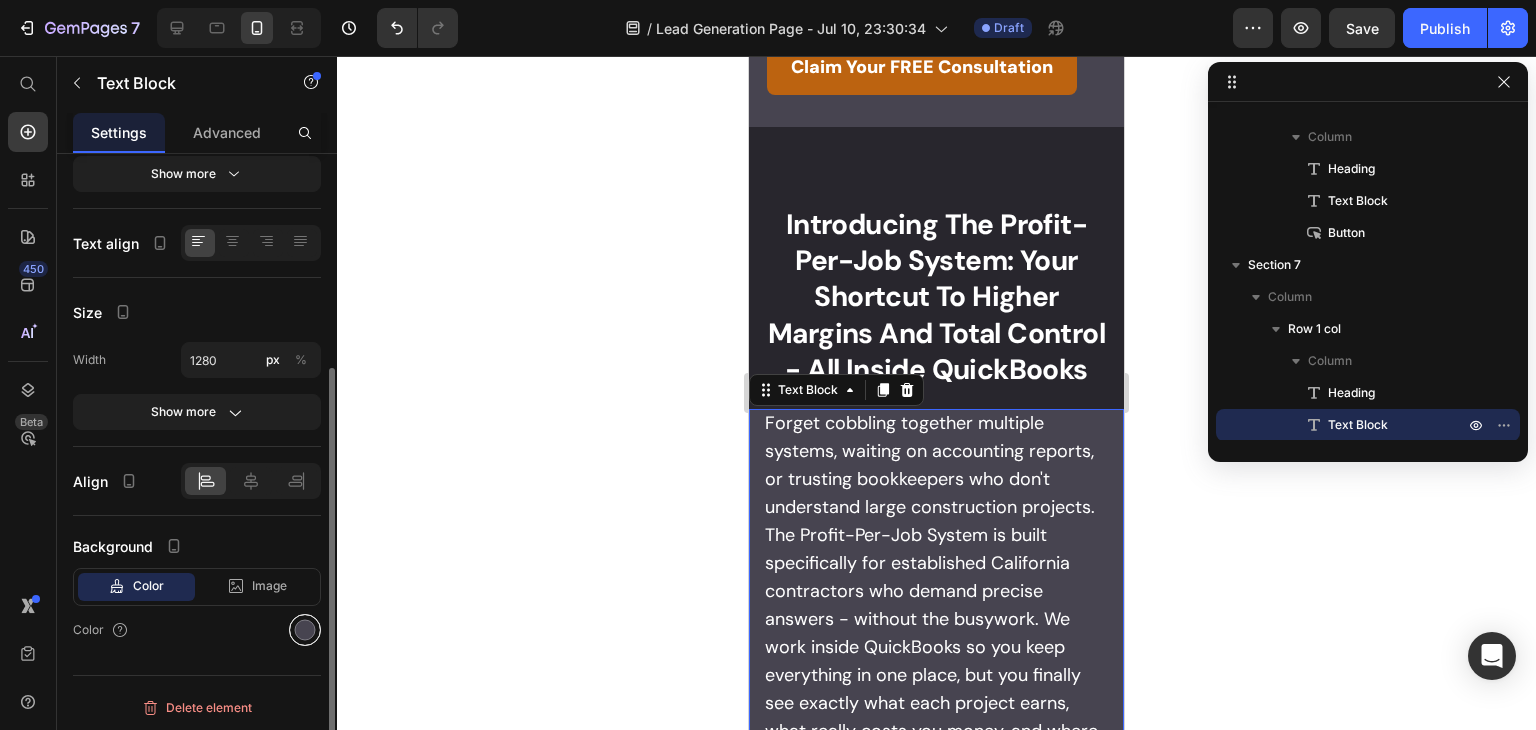 click at bounding box center (305, 630) 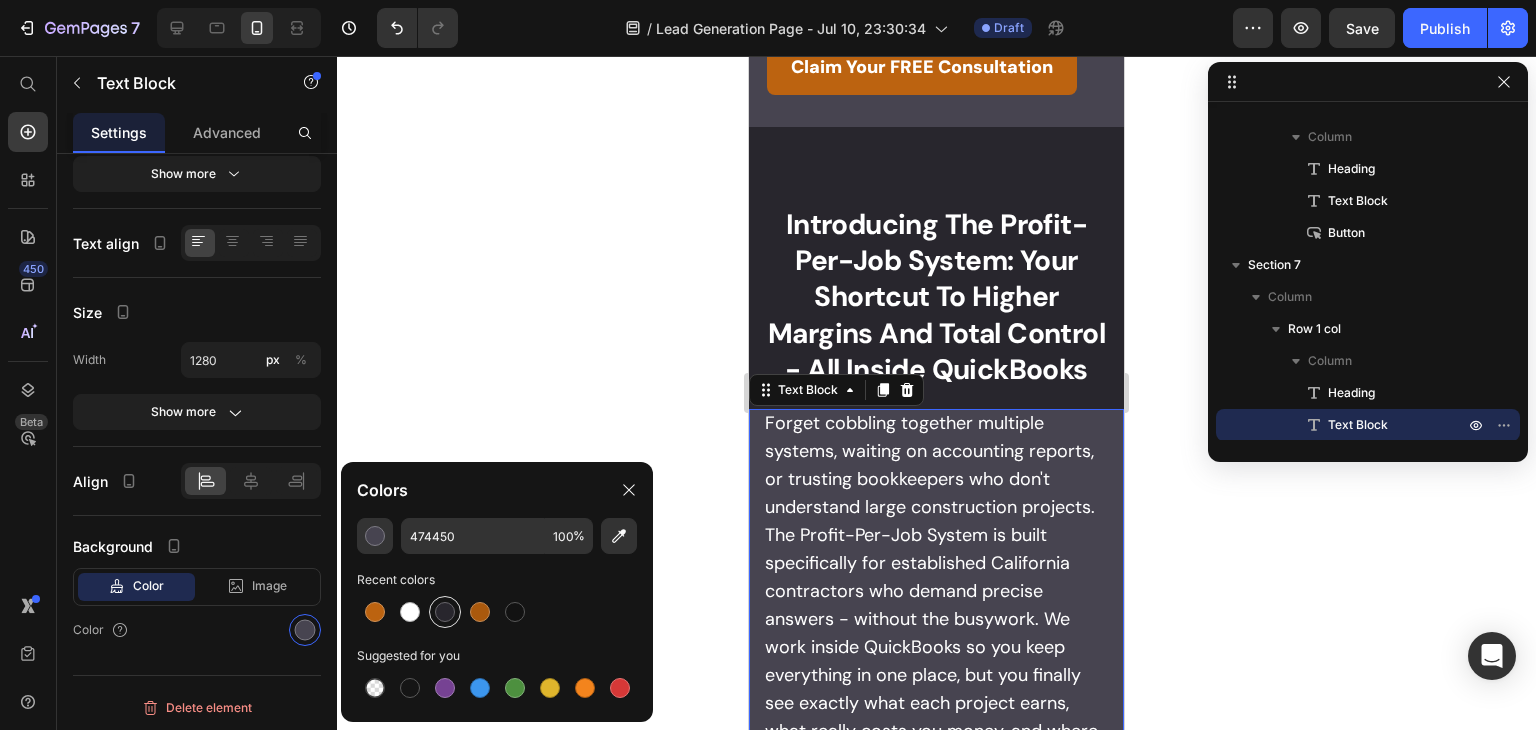 click at bounding box center (445, 612) 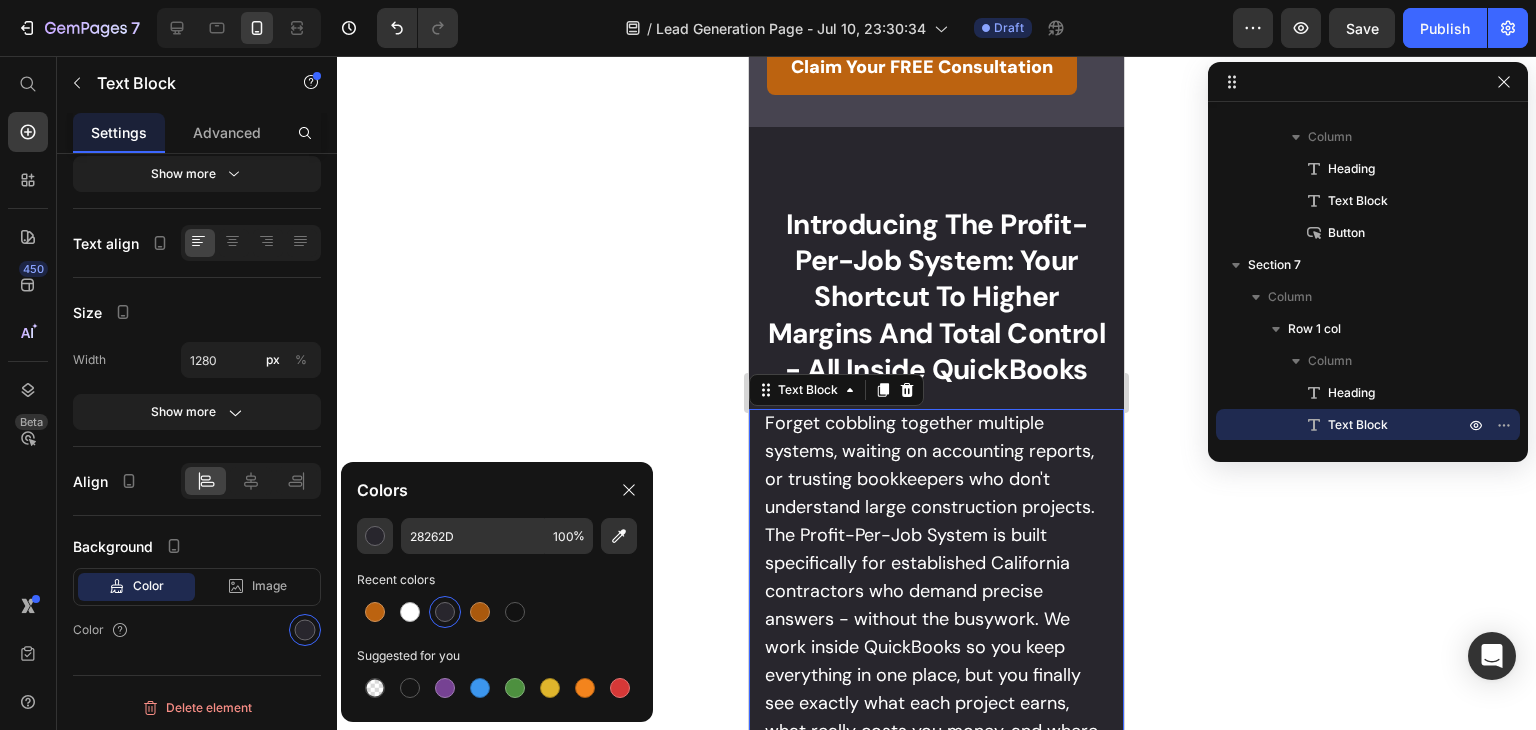 click 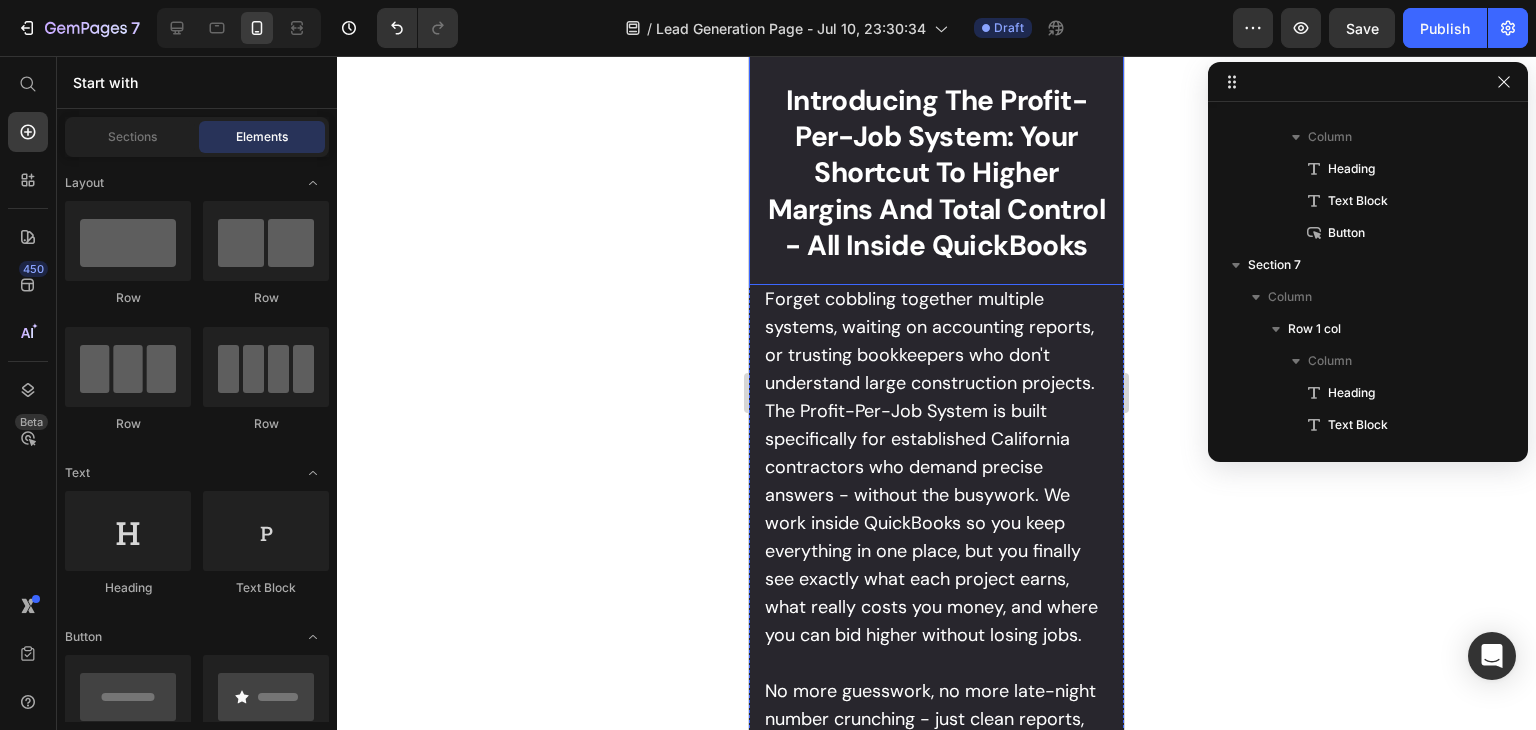 scroll, scrollTop: 6966, scrollLeft: 0, axis: vertical 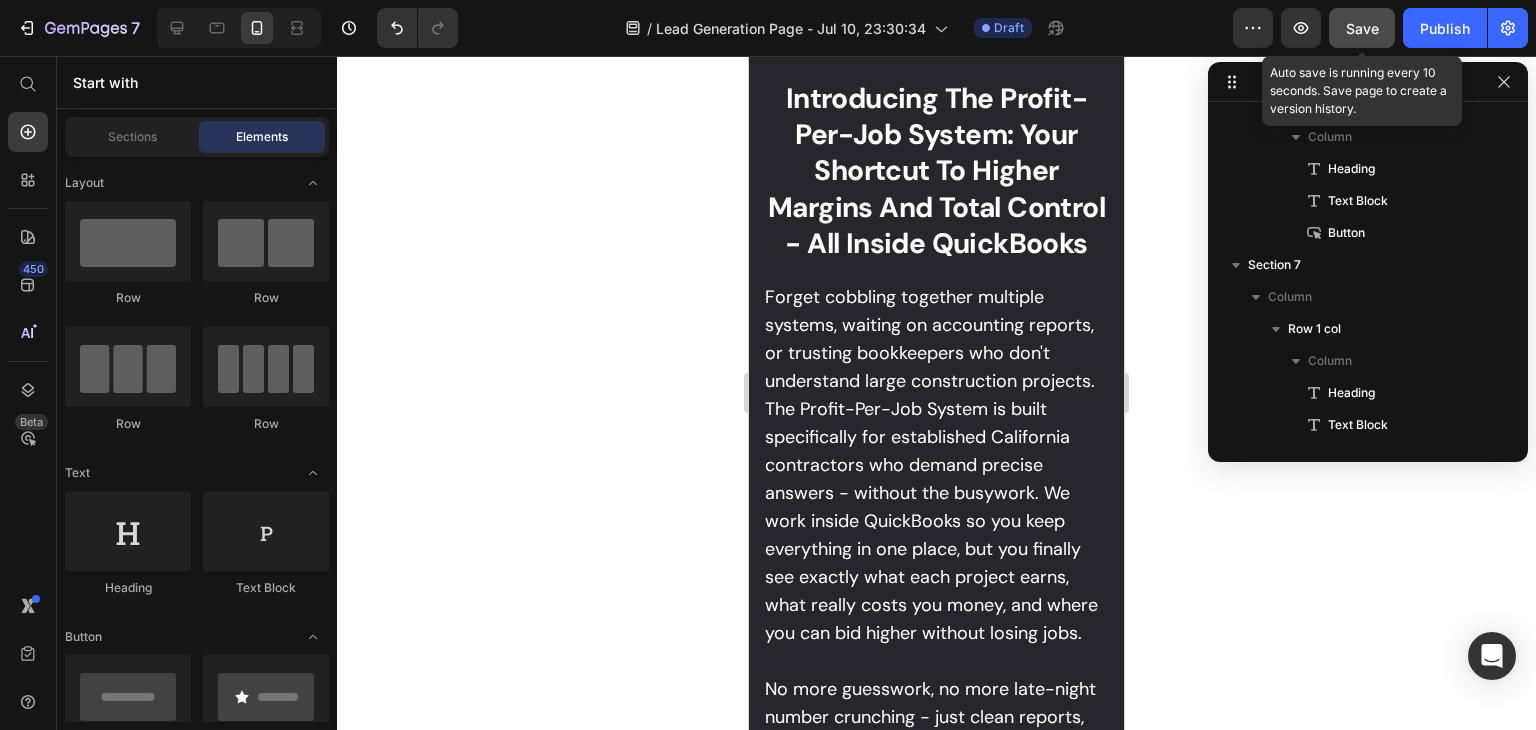 click on "Save" at bounding box center (1362, 28) 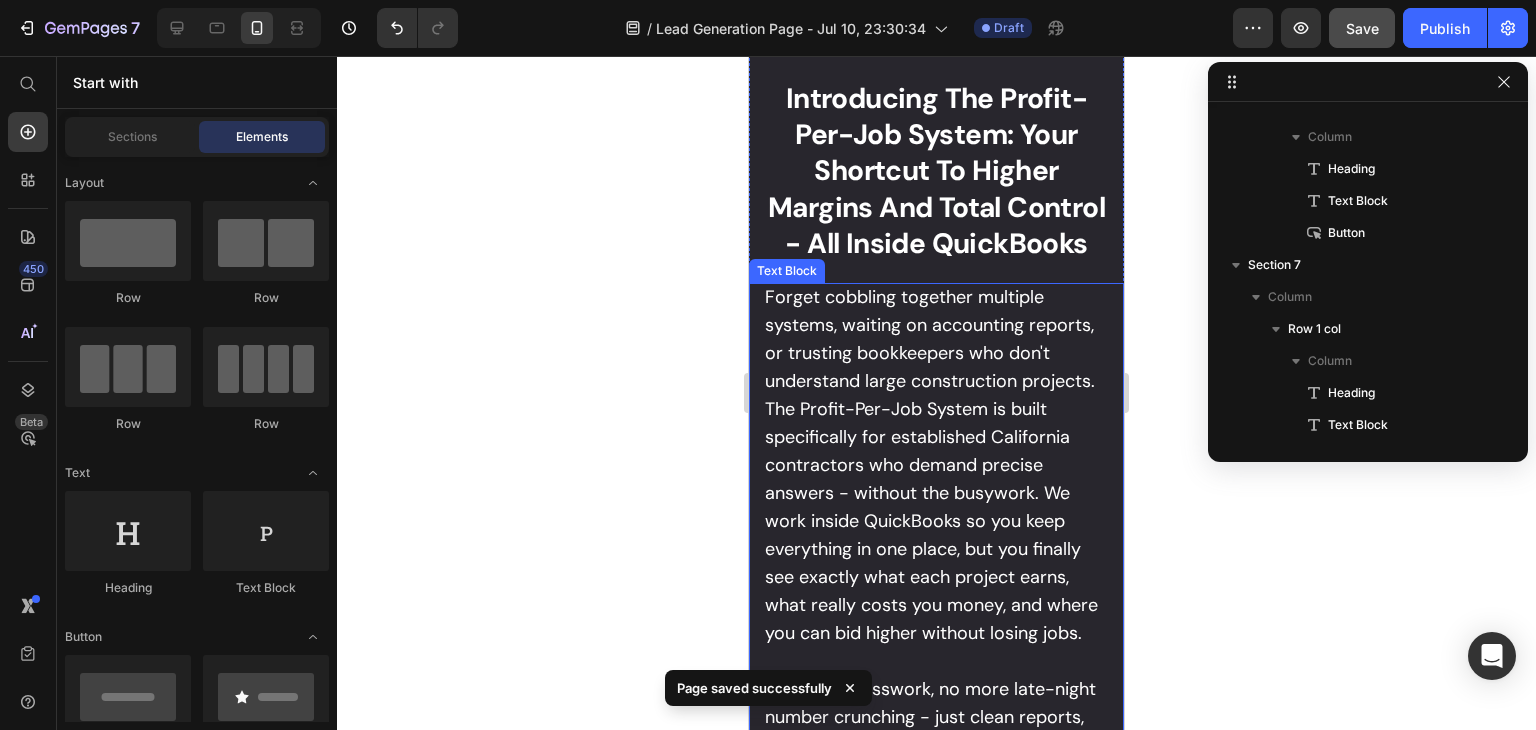 click on "Forget cobbling together multiple systems, waiting on accounting reports, or trusting bookkeepers who don't understand large construction projects. The Profit-Per-Job System is built specifically for established California contractors who demand precise answers - without the busywork. We work inside QuickBooks so you keep everything in one place, but you finally see exactly what each project earns, what really costs you money, and where you can bid higher without losing jobs. No more guesswork, no more late-night number crunching - just clean reports, confident estimates, and compliant books ready long before tax season. It's the edge that lets you stay lean, stay hands-on with your clients and your work, and never worry about the backend again." at bounding box center [936, 607] 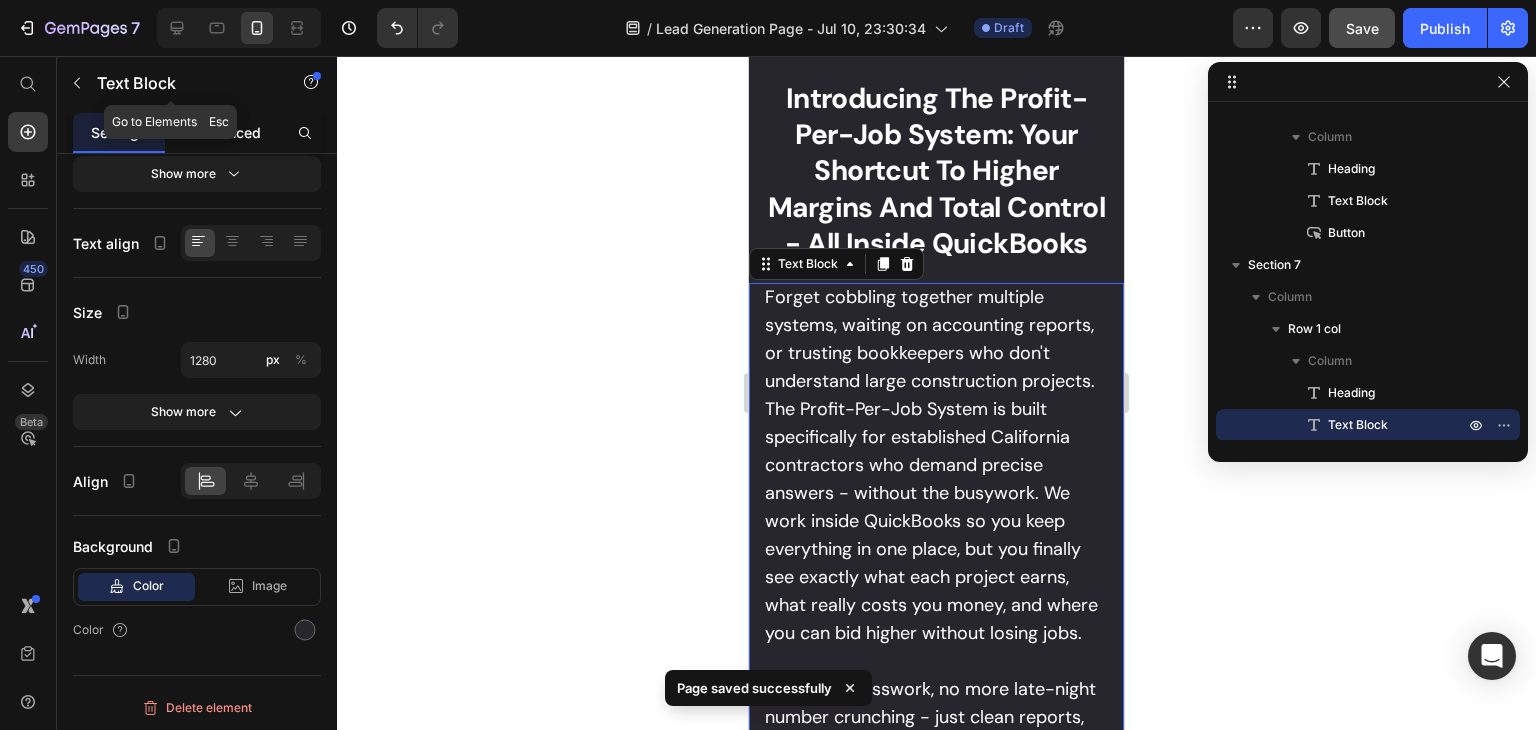 click on "Advanced" at bounding box center (227, 132) 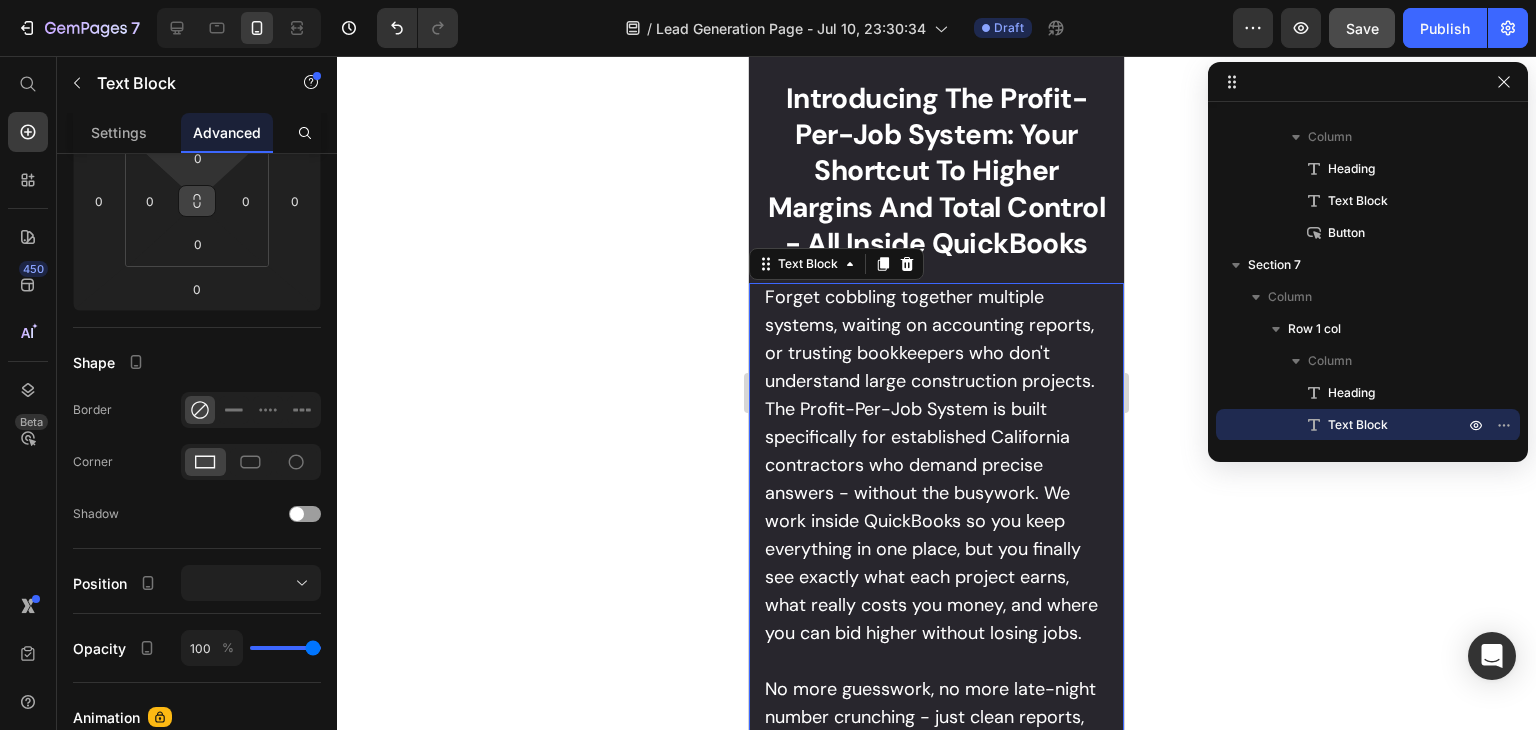 scroll, scrollTop: 0, scrollLeft: 0, axis: both 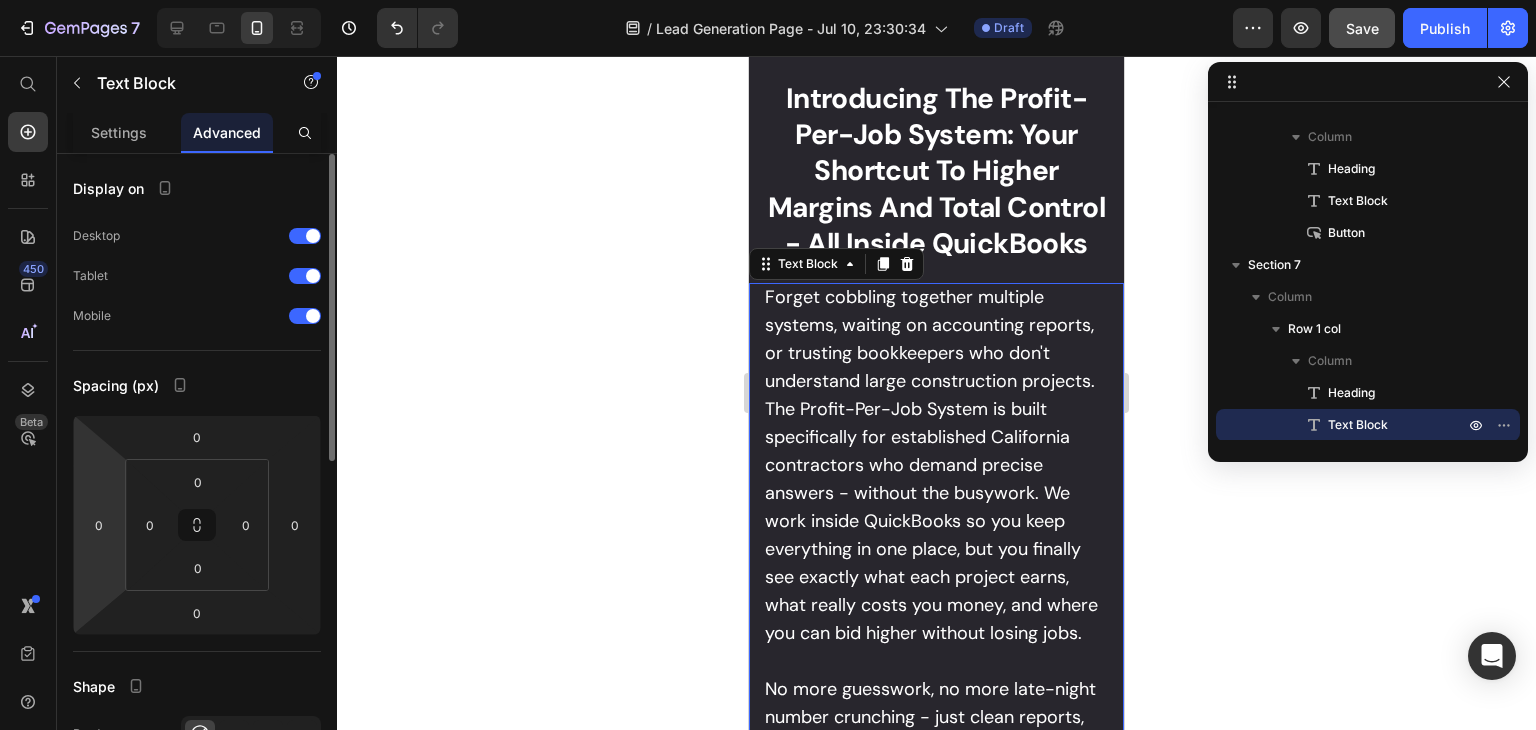 click on "7   /  Lead Generation Page - Jul 10, 23:30:34 Draft Preview  Save   Publish  450 Beta Start with Sections Elements Hero Section Product Detail Brands Trusted Badges Guarantee Product Breakdown How to use Testimonials Compare Bundle FAQs Social Proof Brand Story Product List Collection Blog List Contact Sticky Add to Cart Custom Footer Browse Library 450 Layout
Row
Row
Row
Row Text
Heading
Text Block Button
Button
Button
Sticky Back to top Media
Image" at bounding box center (768, 0) 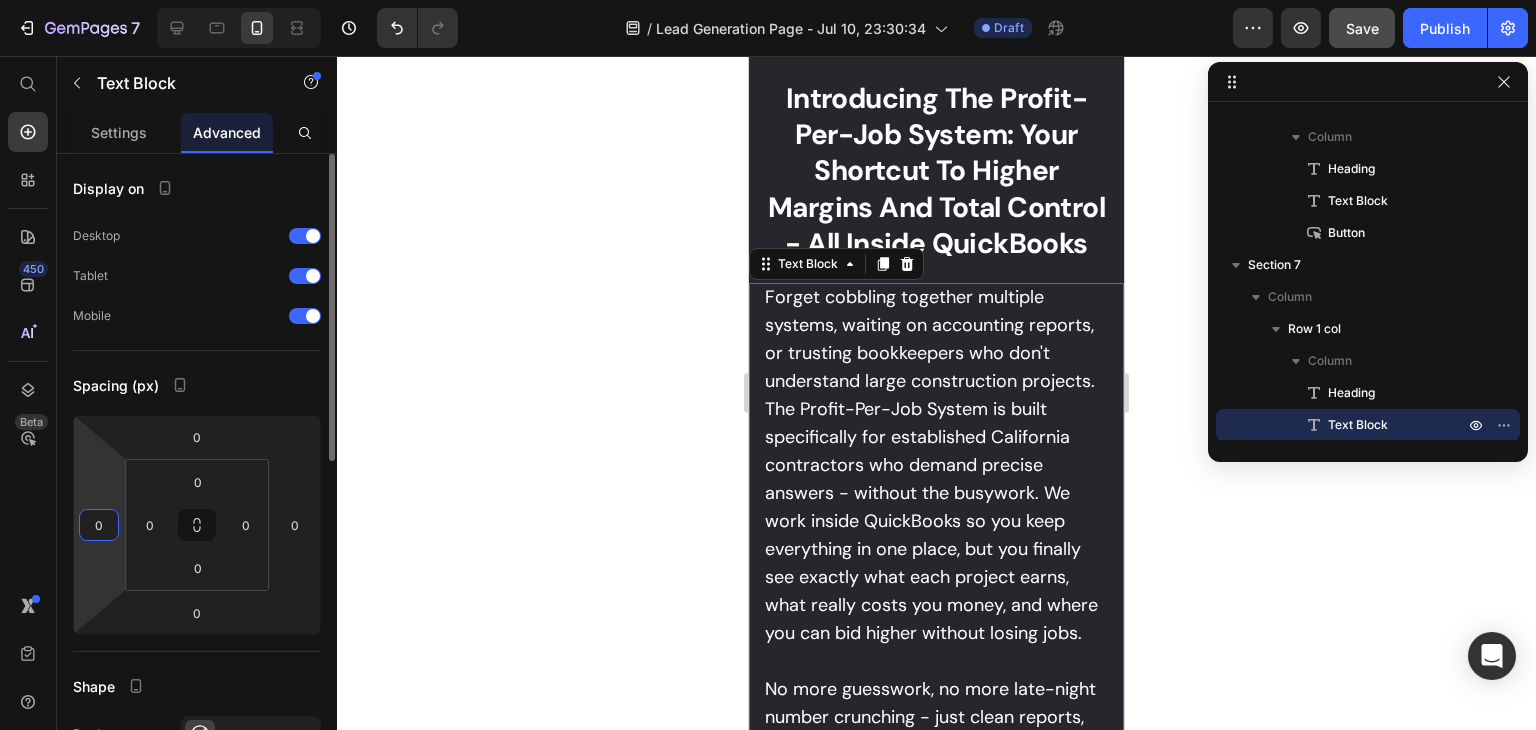 click on "0" at bounding box center (99, 525) 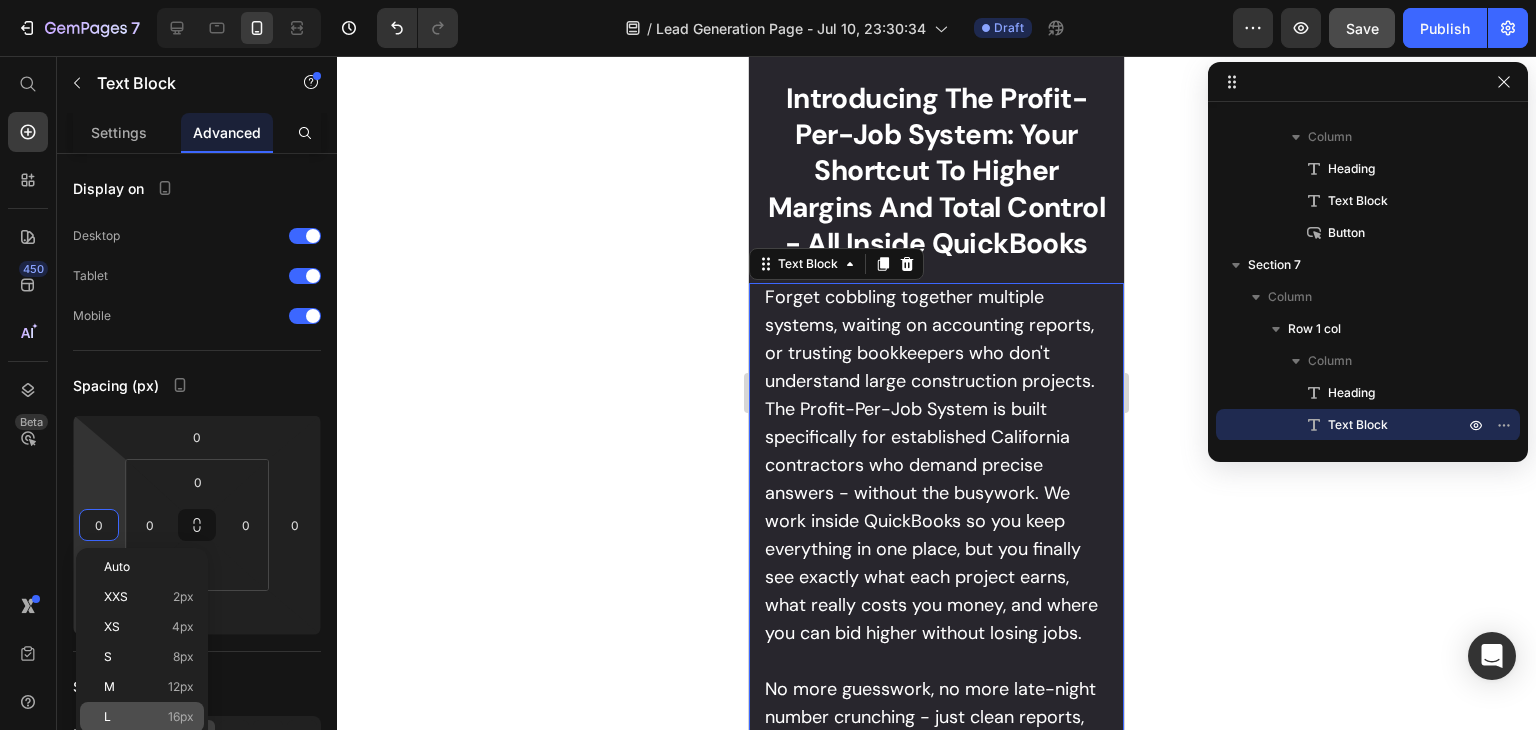 click on "L 16px" at bounding box center (149, 717) 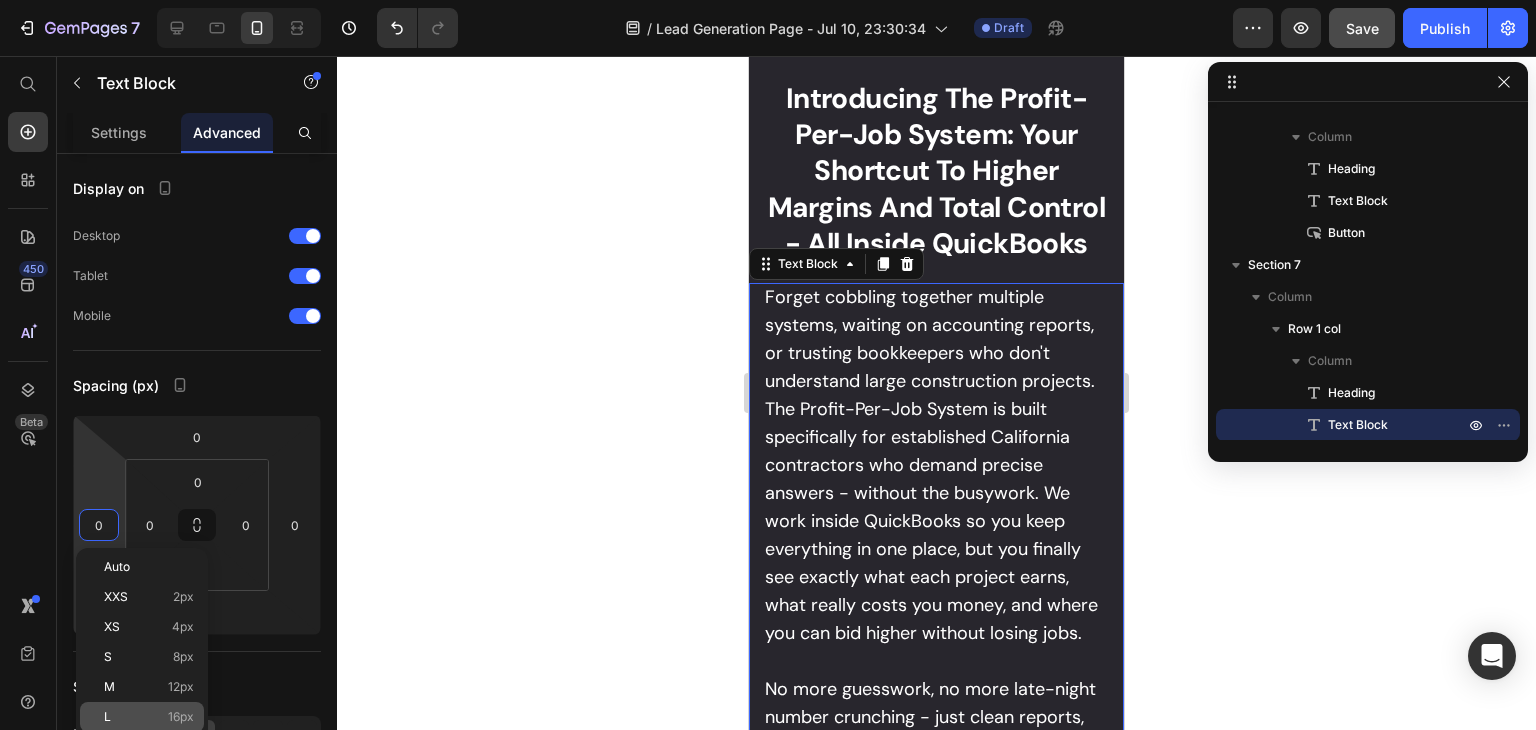type on "16" 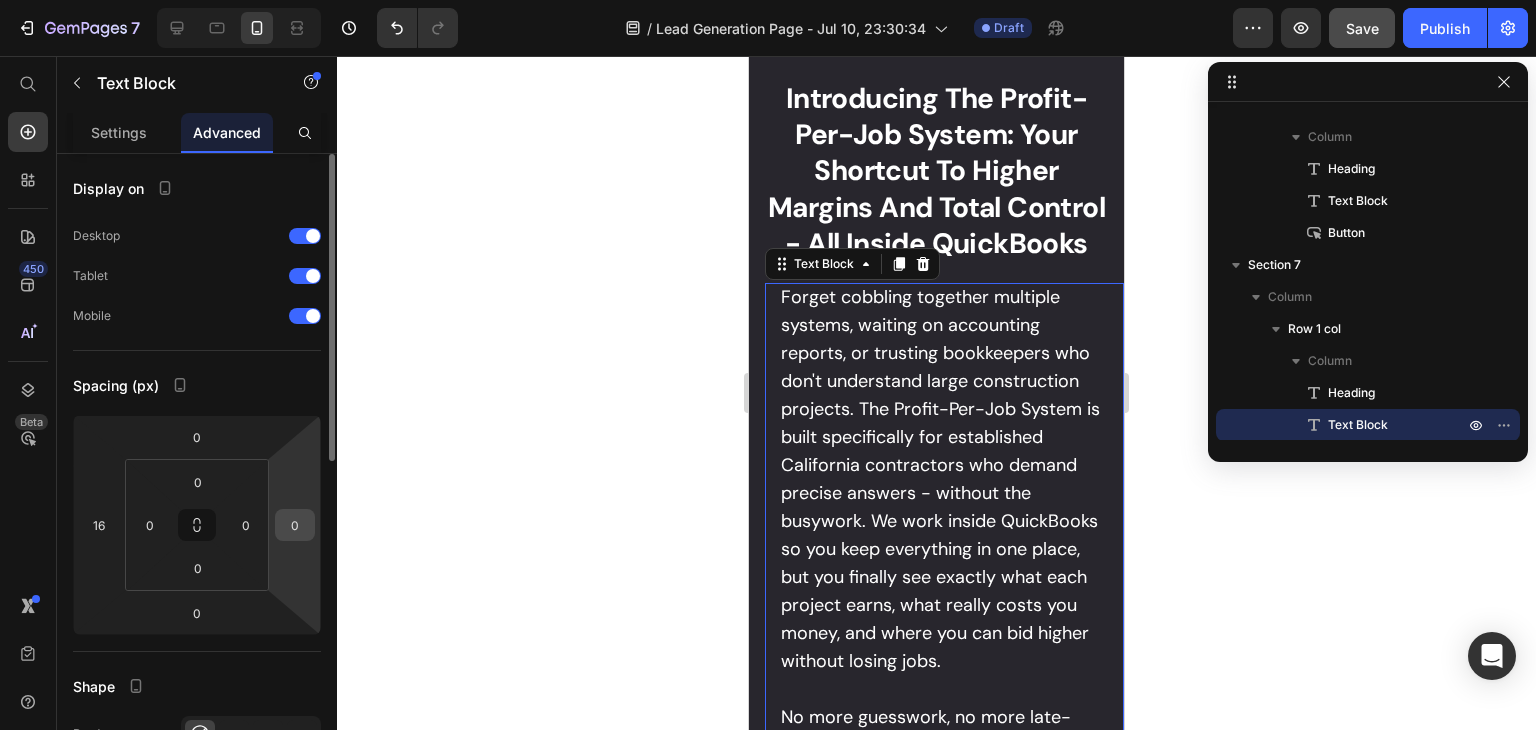 click on "0" at bounding box center [295, 525] 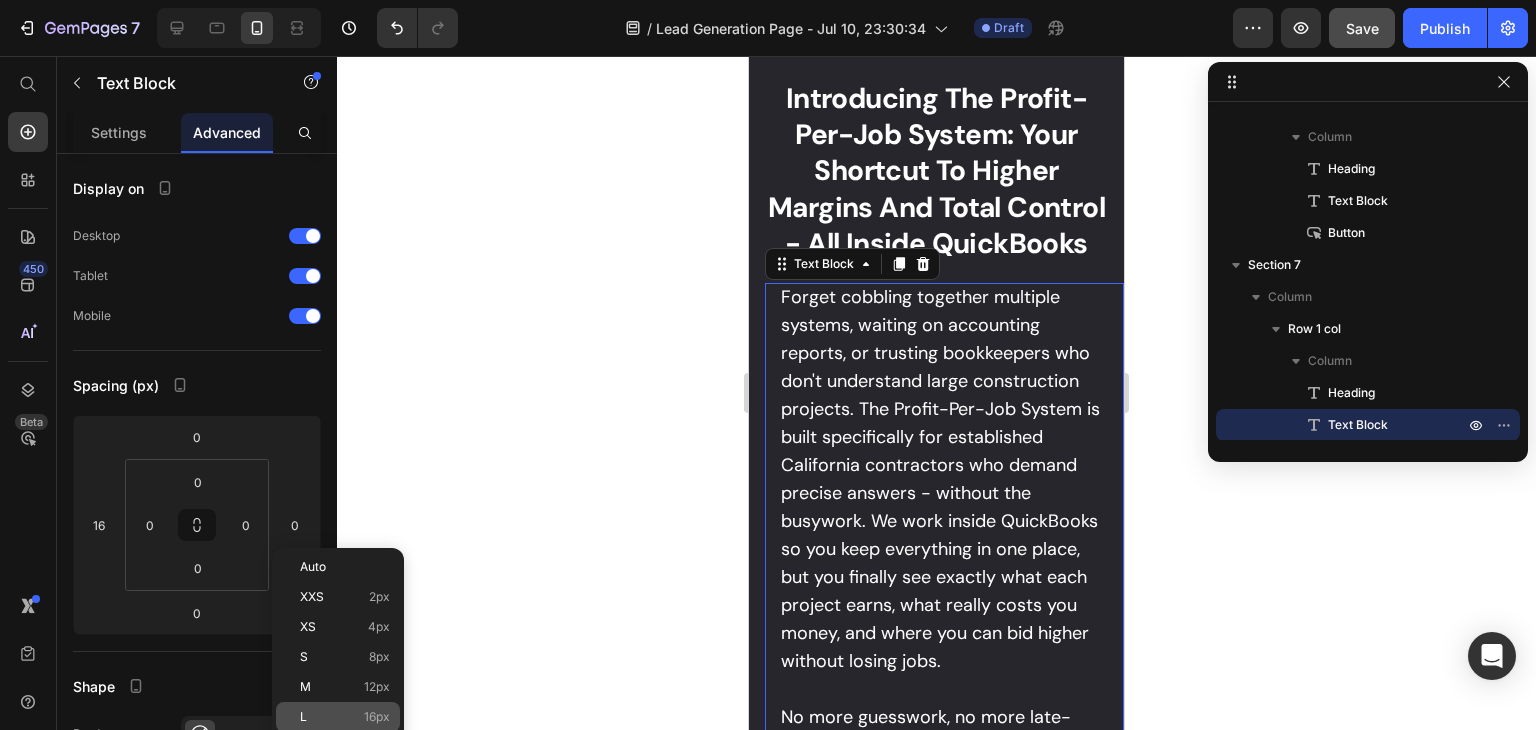 click on "L 16px" 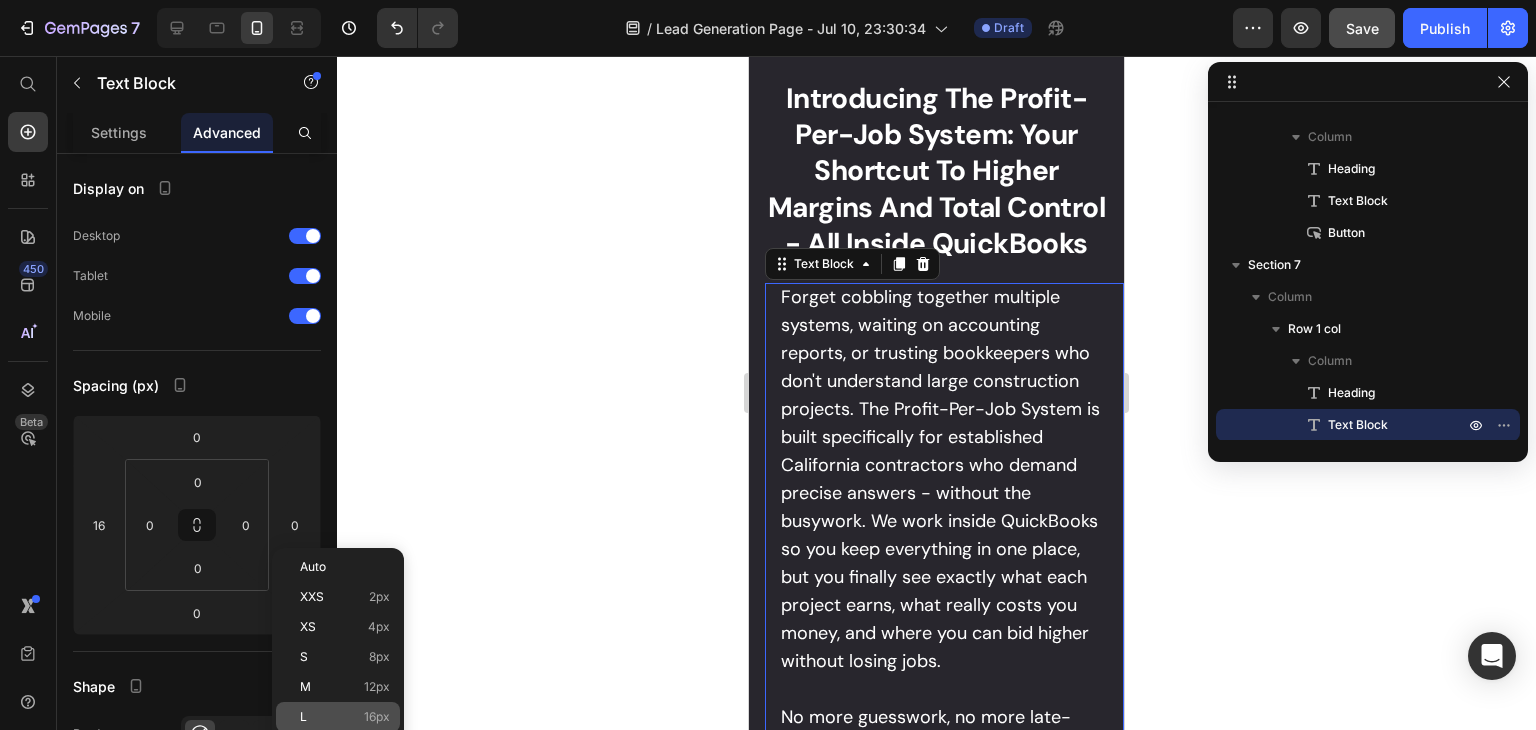type on "16" 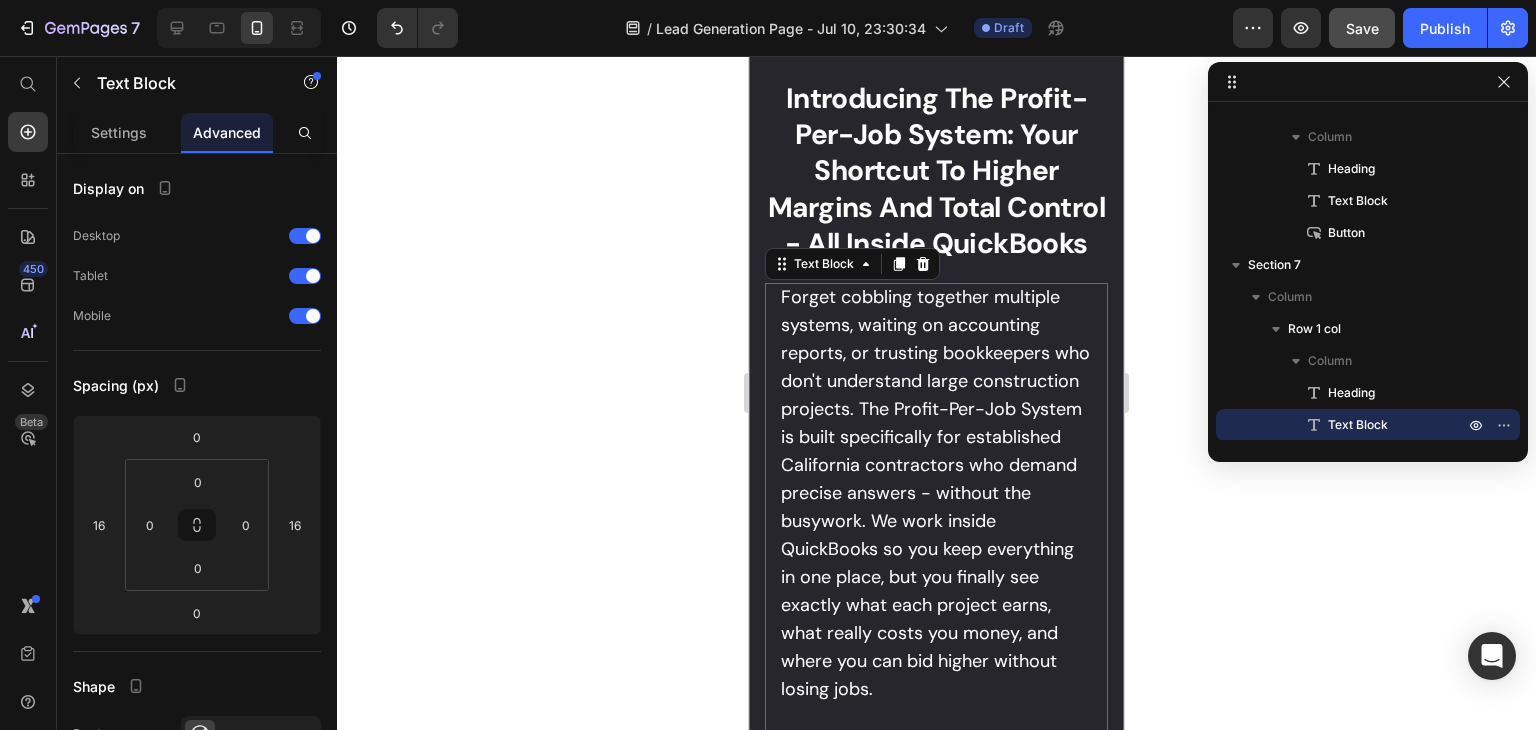 click 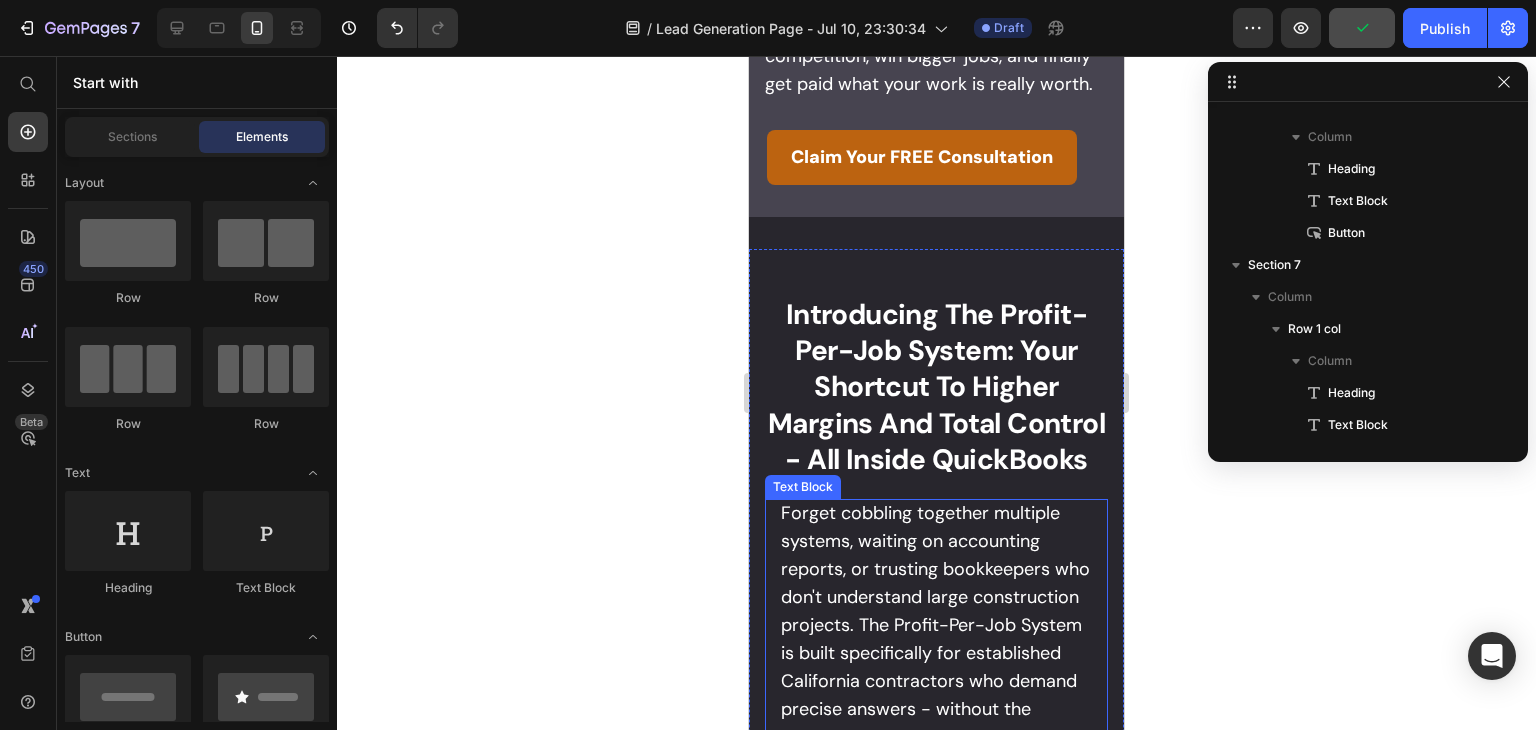 scroll, scrollTop: 6746, scrollLeft: 0, axis: vertical 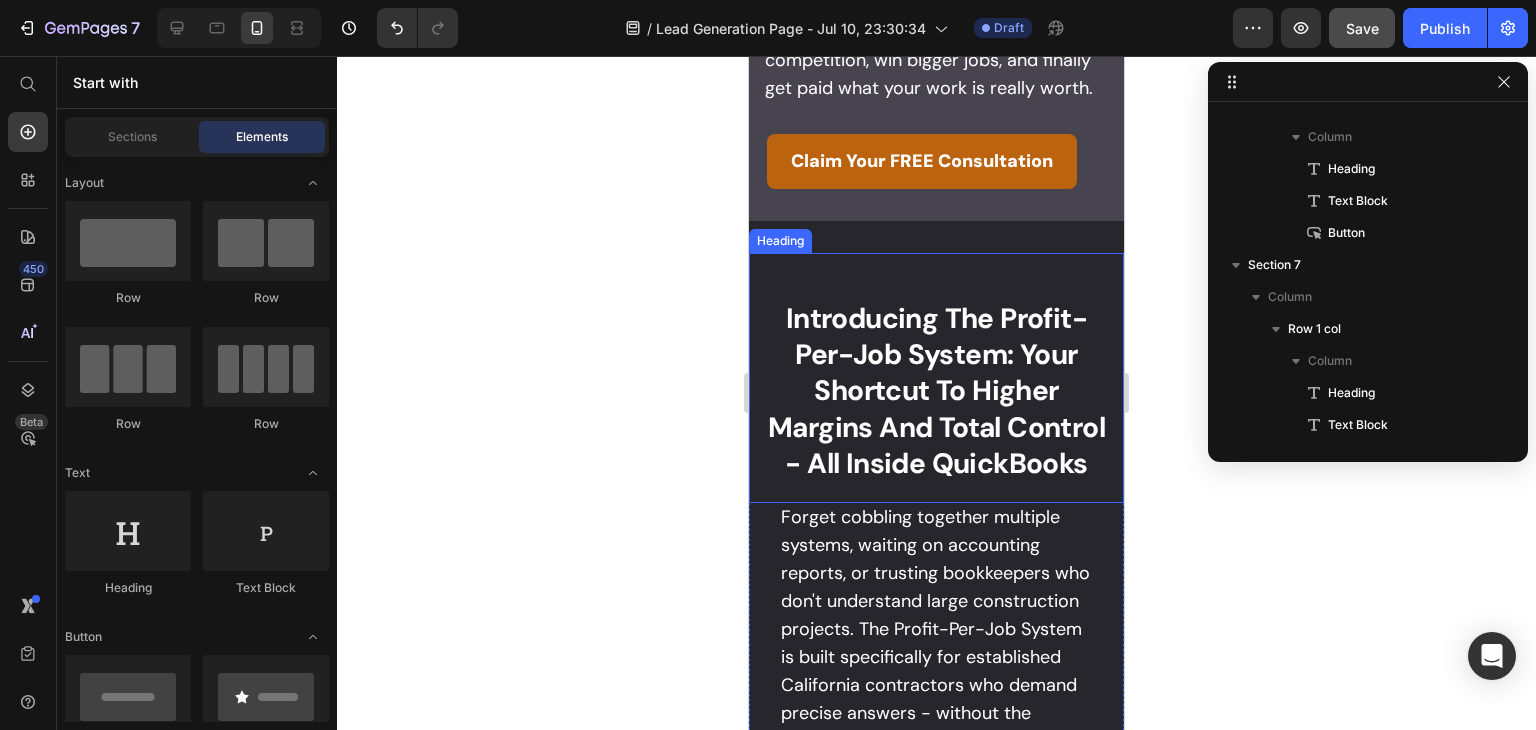 click on "⁠⁠⁠⁠⁠⁠⁠ Introducing The Profit-Per-Job System: Your Shortcut to Higher Margins and Total Control - All Inside QuickBooks" at bounding box center [936, 392] 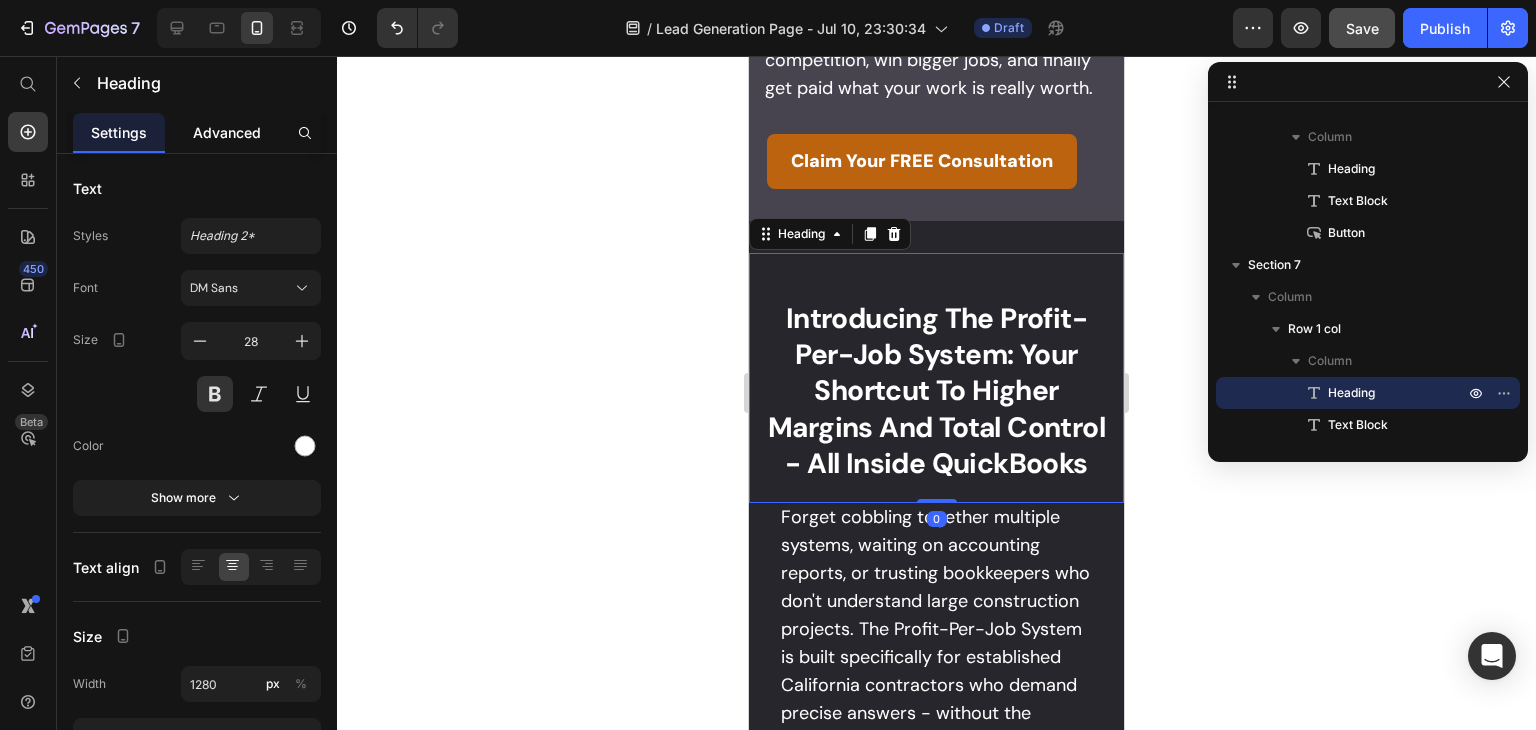 click on "Advanced" 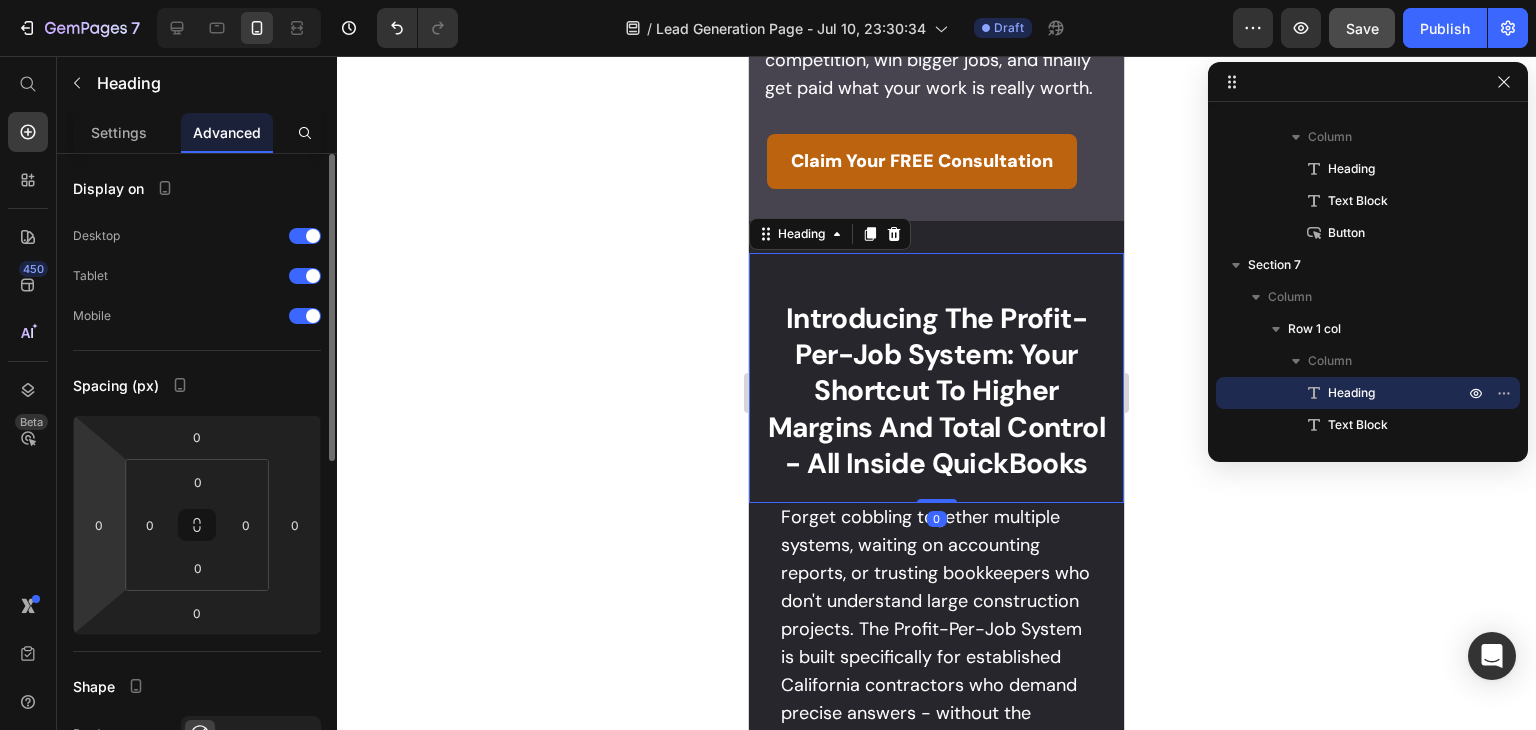 click on "7   /  Lead Generation Page - Jul 10, 23:30:34 Draft Preview  Save   Publish  450 Beta Start with Sections Elements Hero Section Product Detail Brands Trusted Badges Guarantee Product Breakdown How to use Testimonials Compare Bundle FAQs Social Proof Brand Story Product List Collection Blog List Contact Sticky Add to Cart Custom Footer Browse Library 450 Layout
Row
Row
Row
Row Text
Heading
Text Block Button
Button
Button
Sticky Back to top Media
Image" at bounding box center [768, 0] 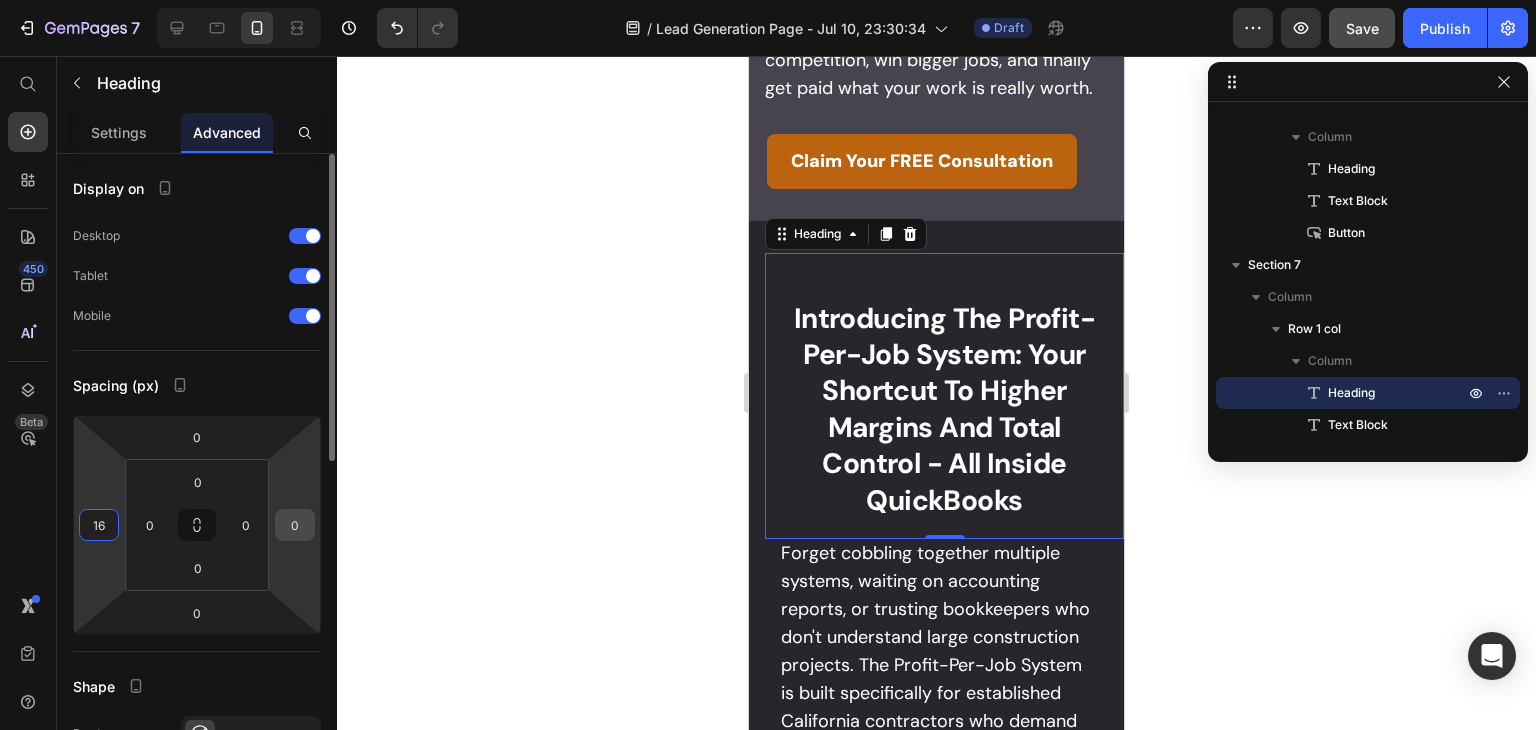type on "16" 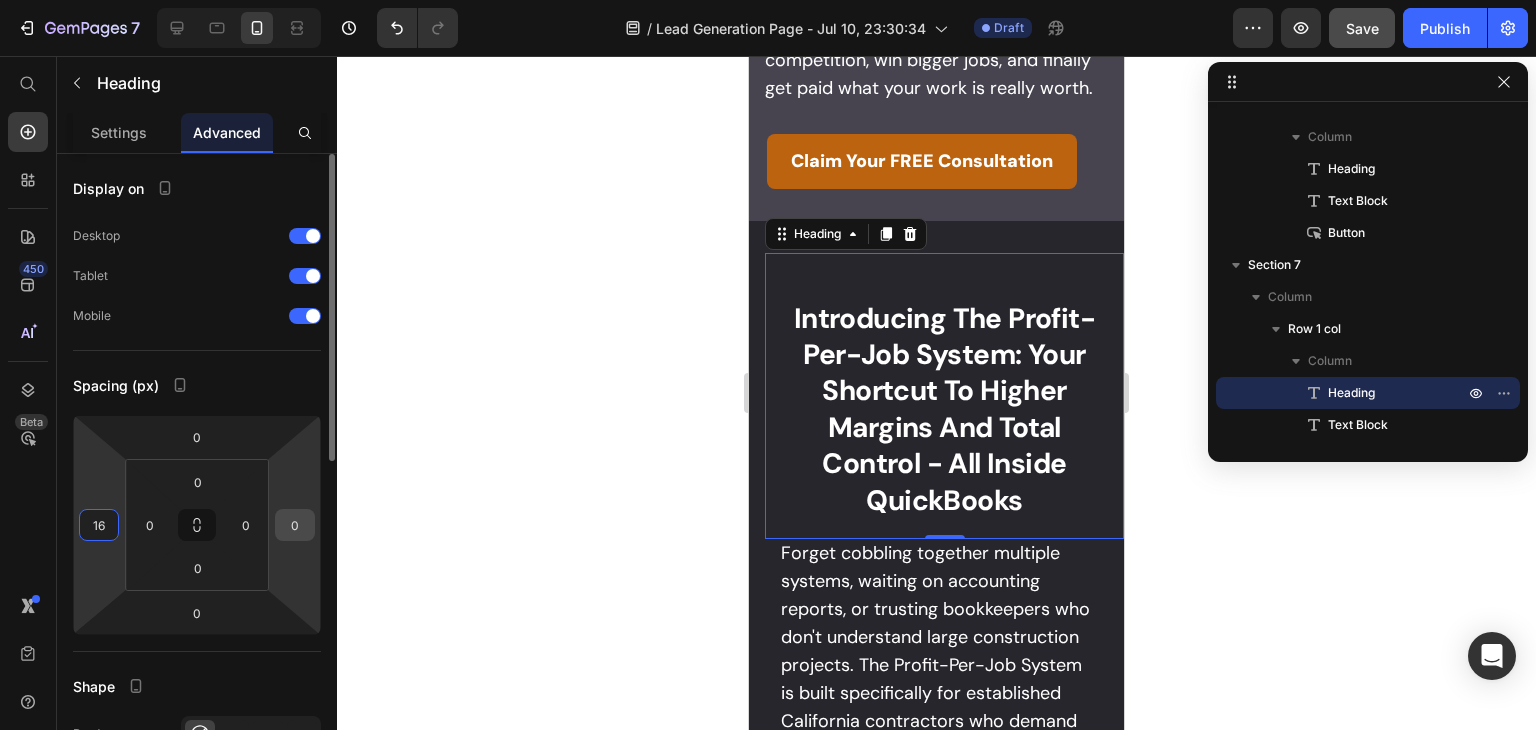 click on "0" at bounding box center [295, 525] 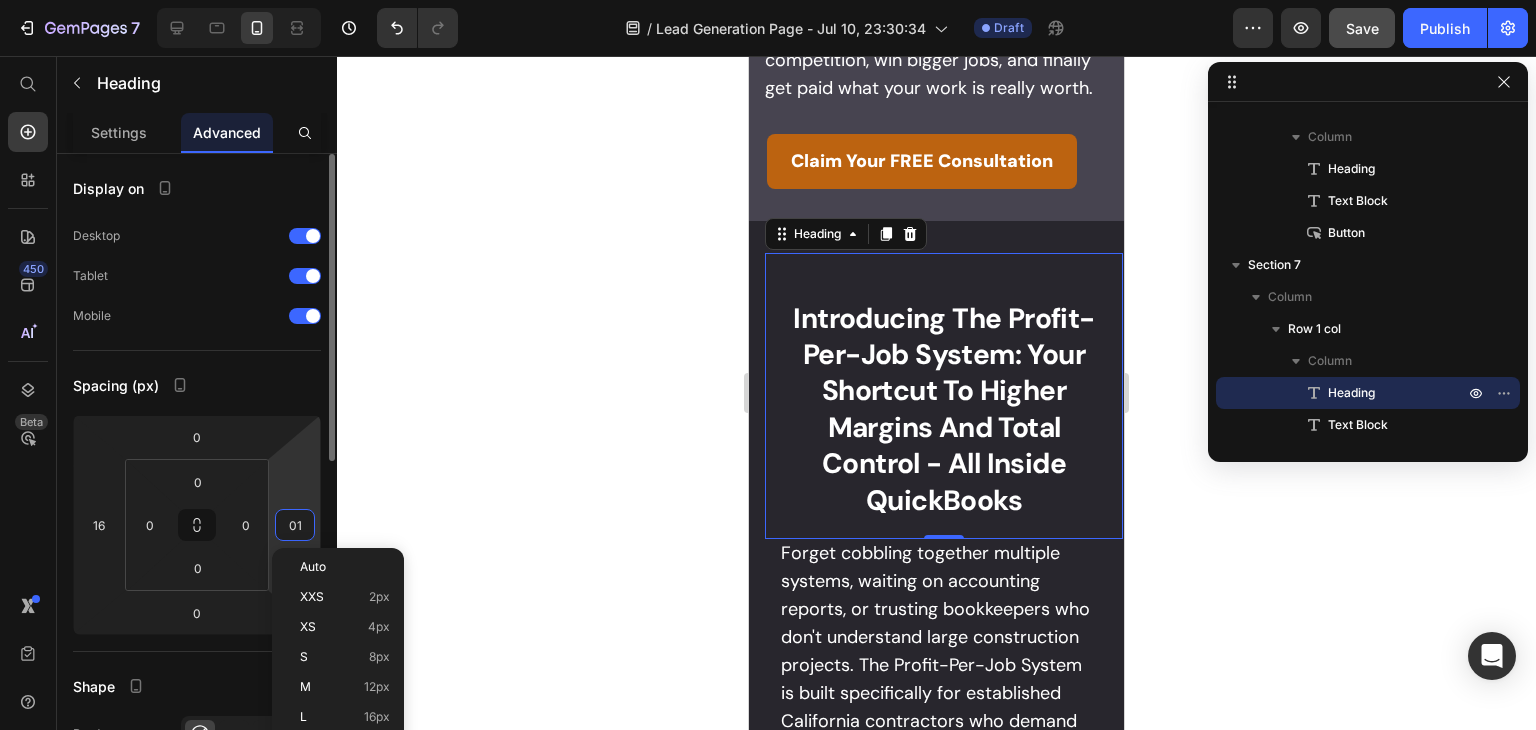 type on "6" 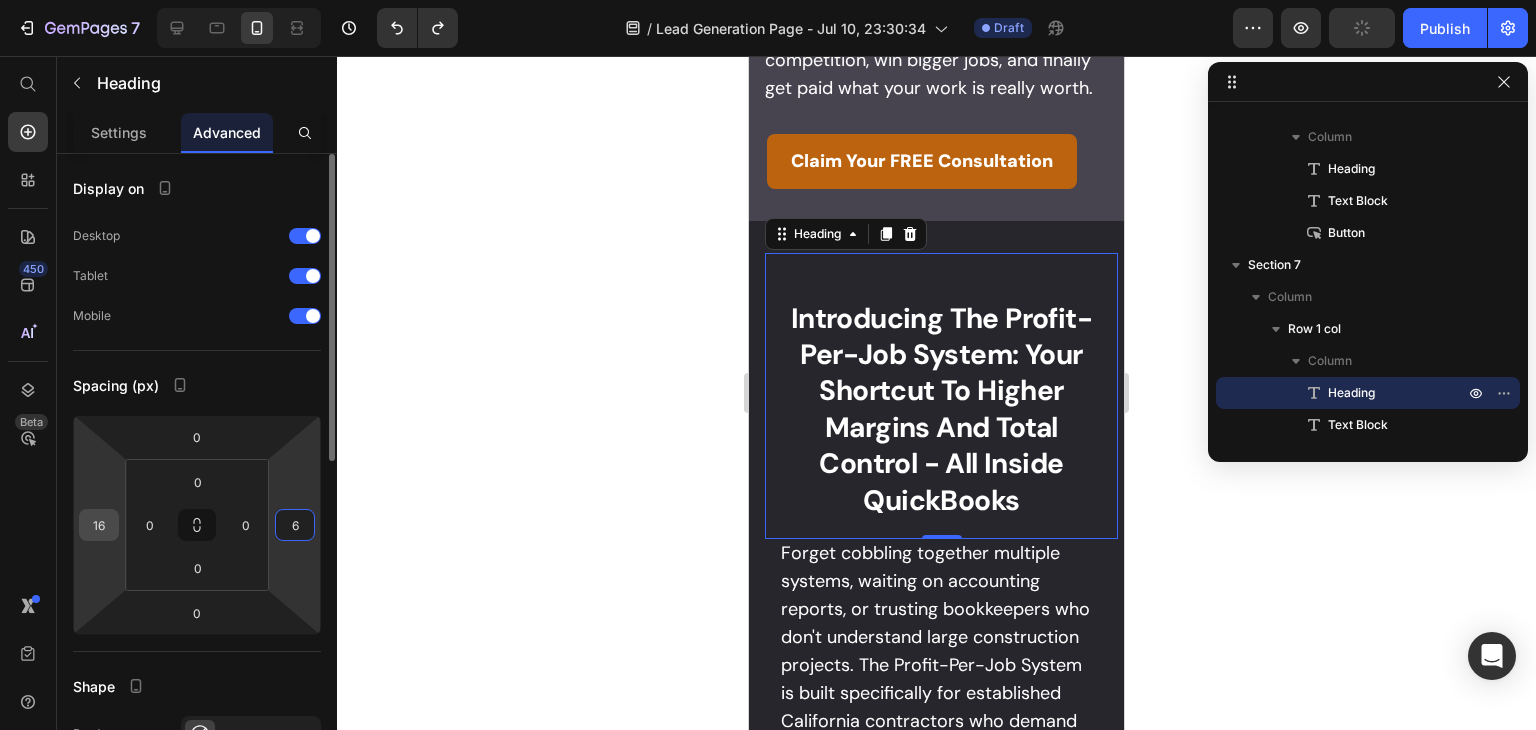 type on "6" 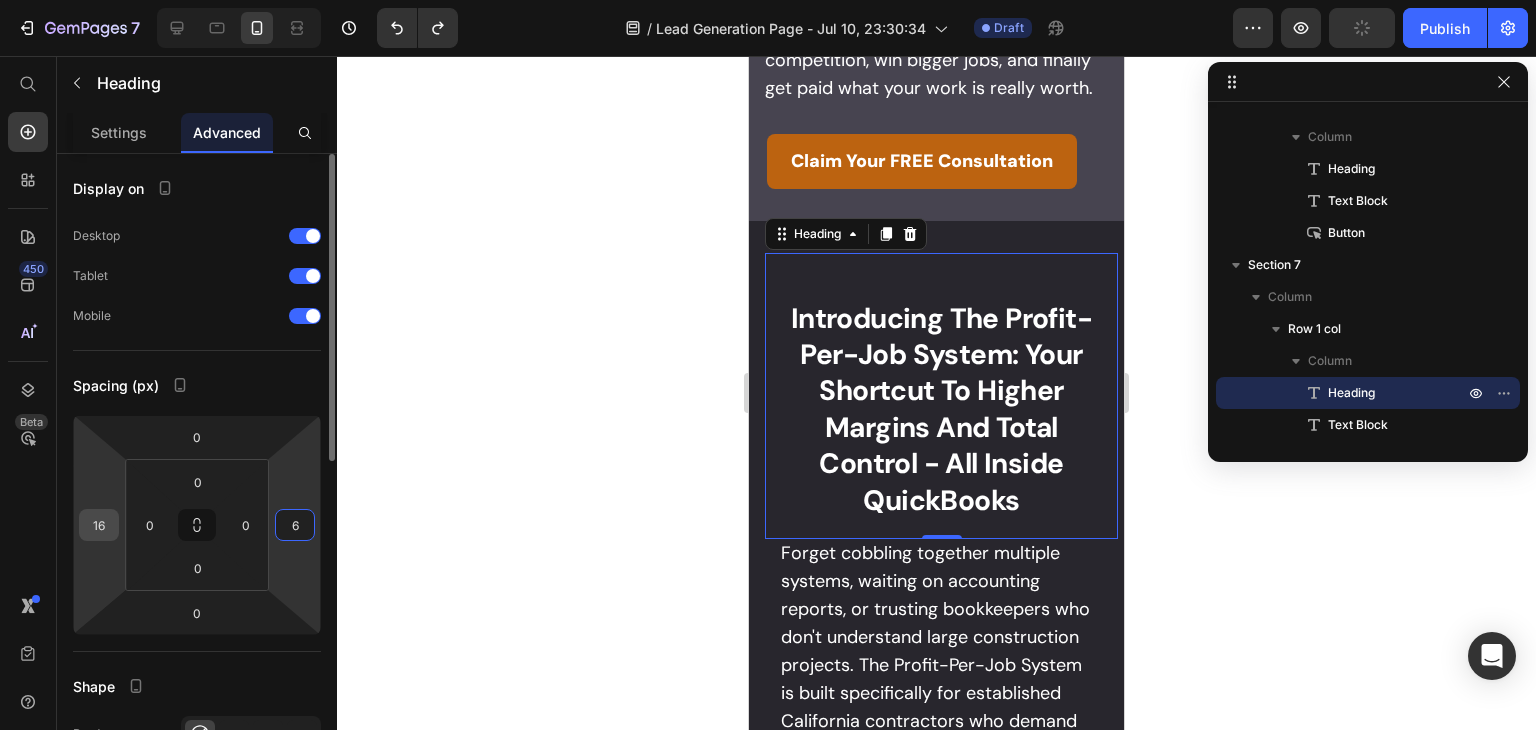 click on "16" at bounding box center (99, 525) 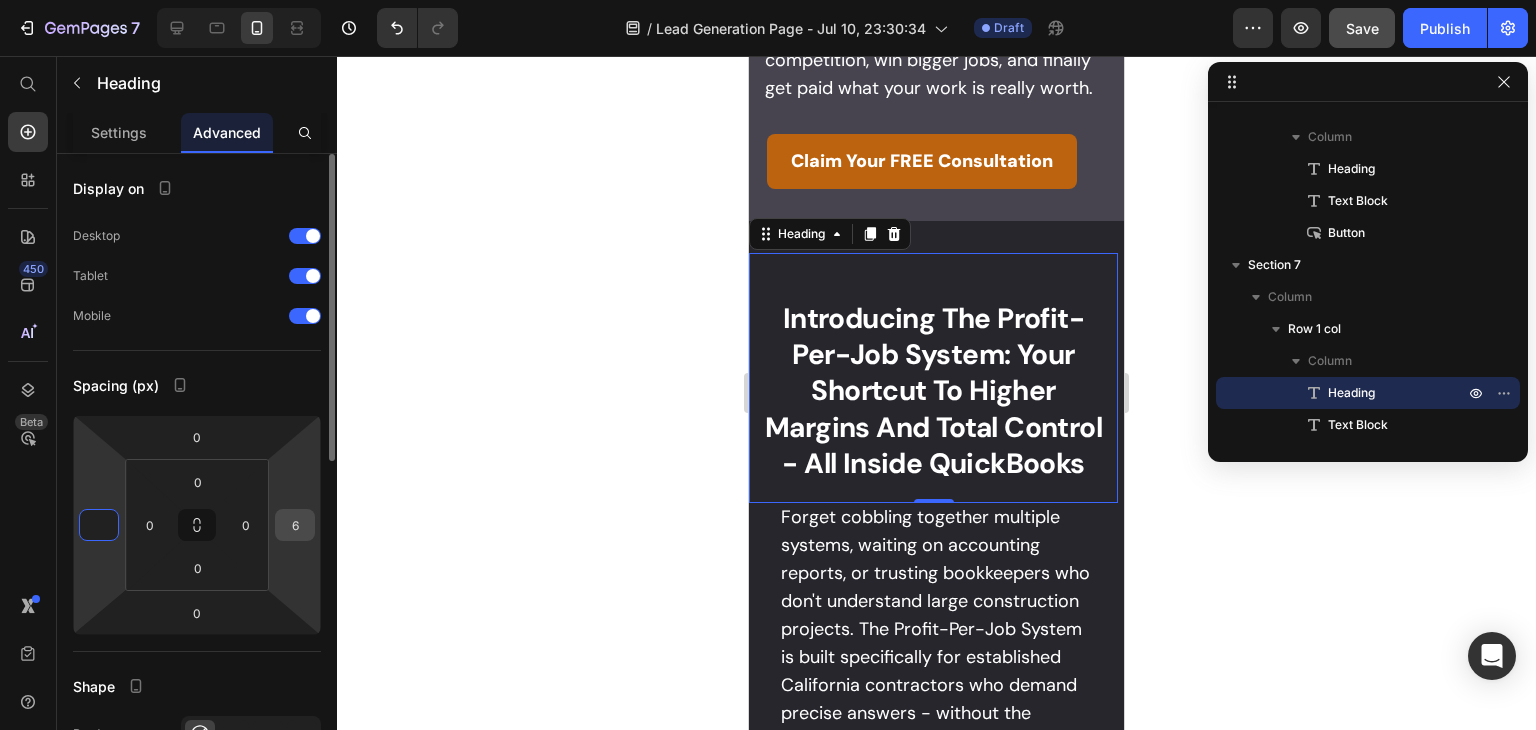 type on "0" 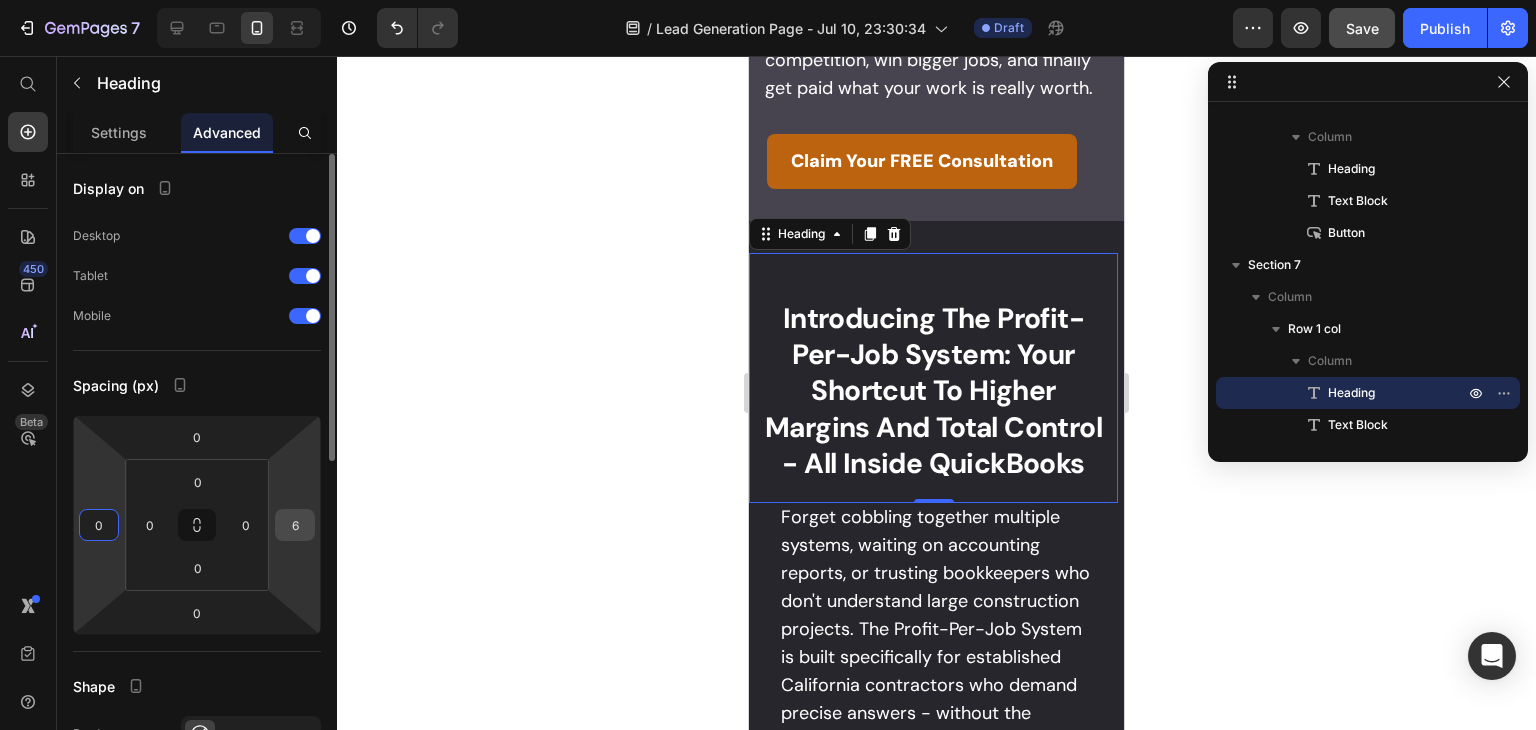 click on "6" at bounding box center (295, 525) 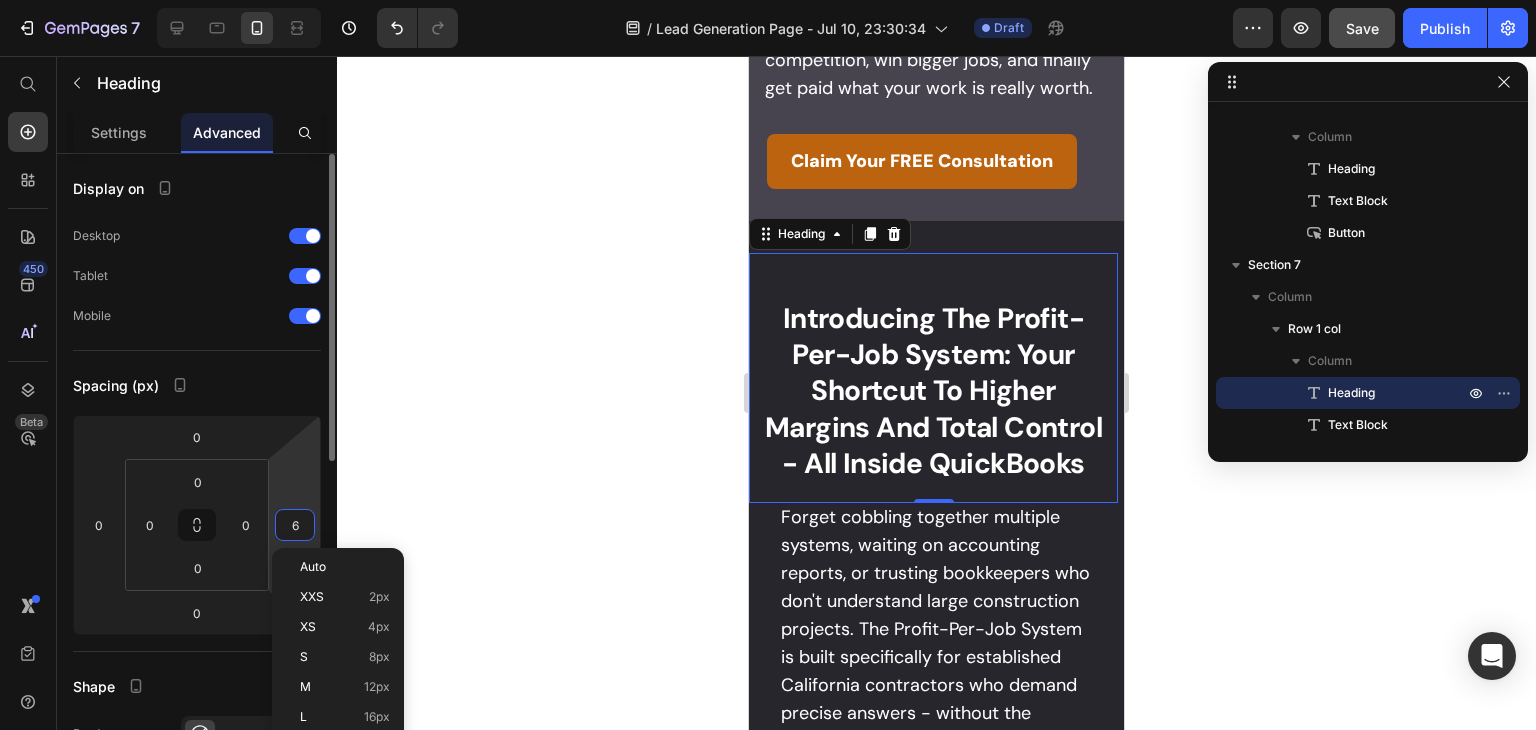 type 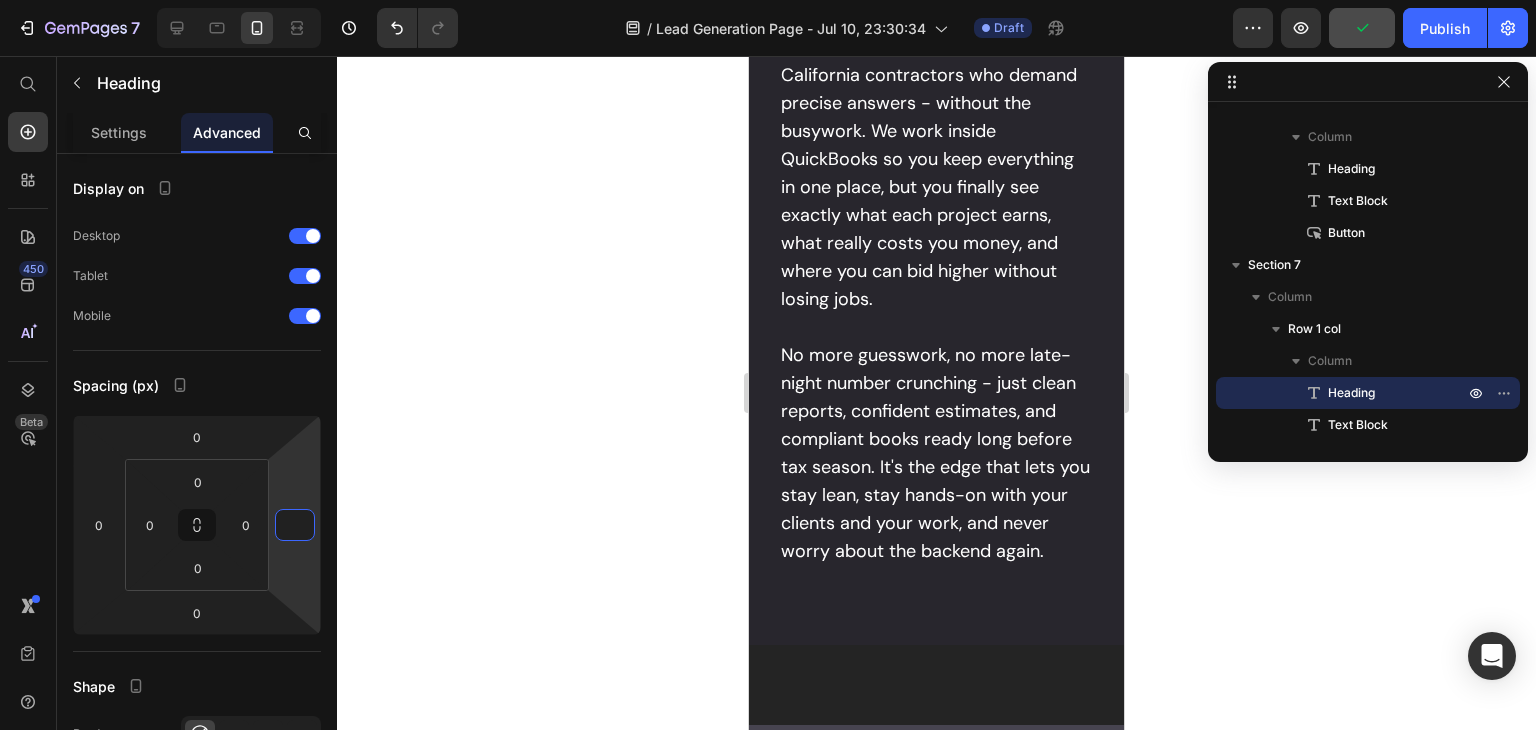 scroll, scrollTop: 7439, scrollLeft: 0, axis: vertical 